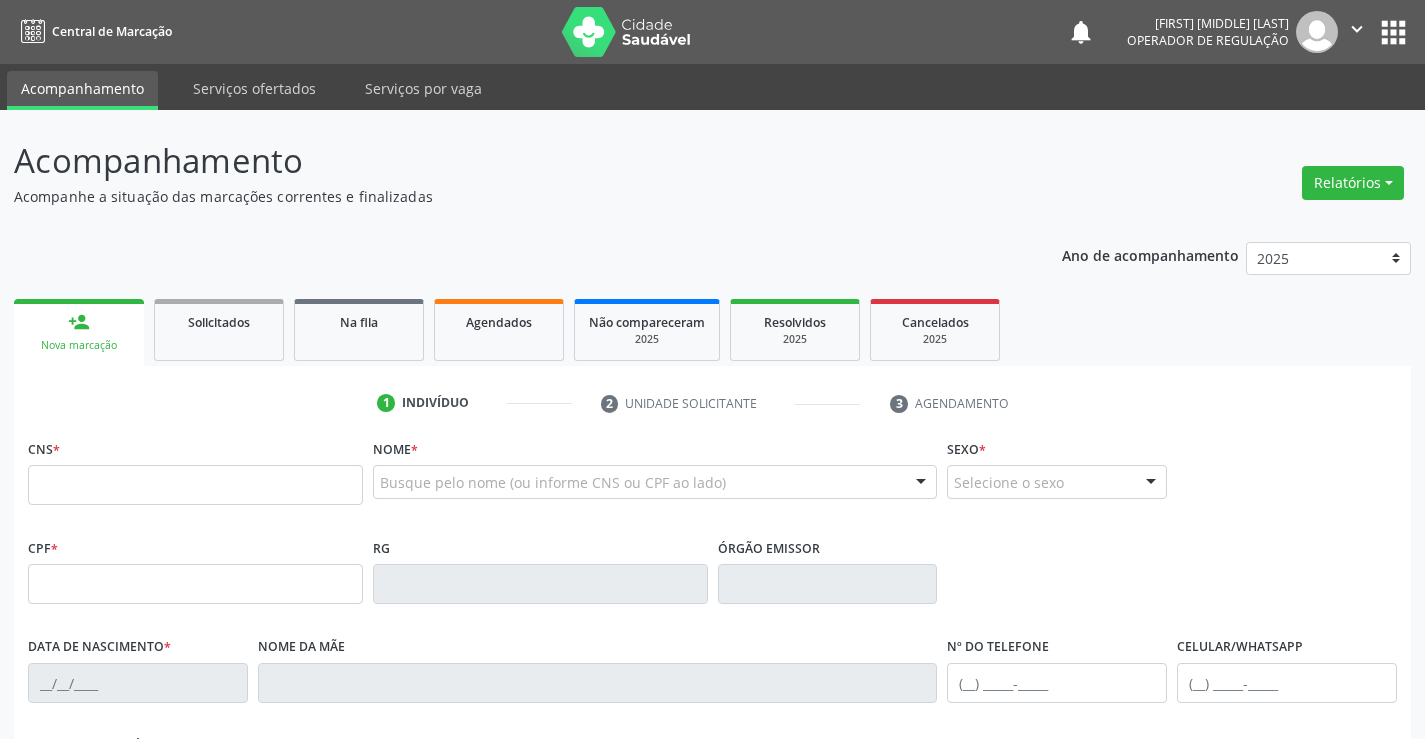 scroll, scrollTop: 0, scrollLeft: 0, axis: both 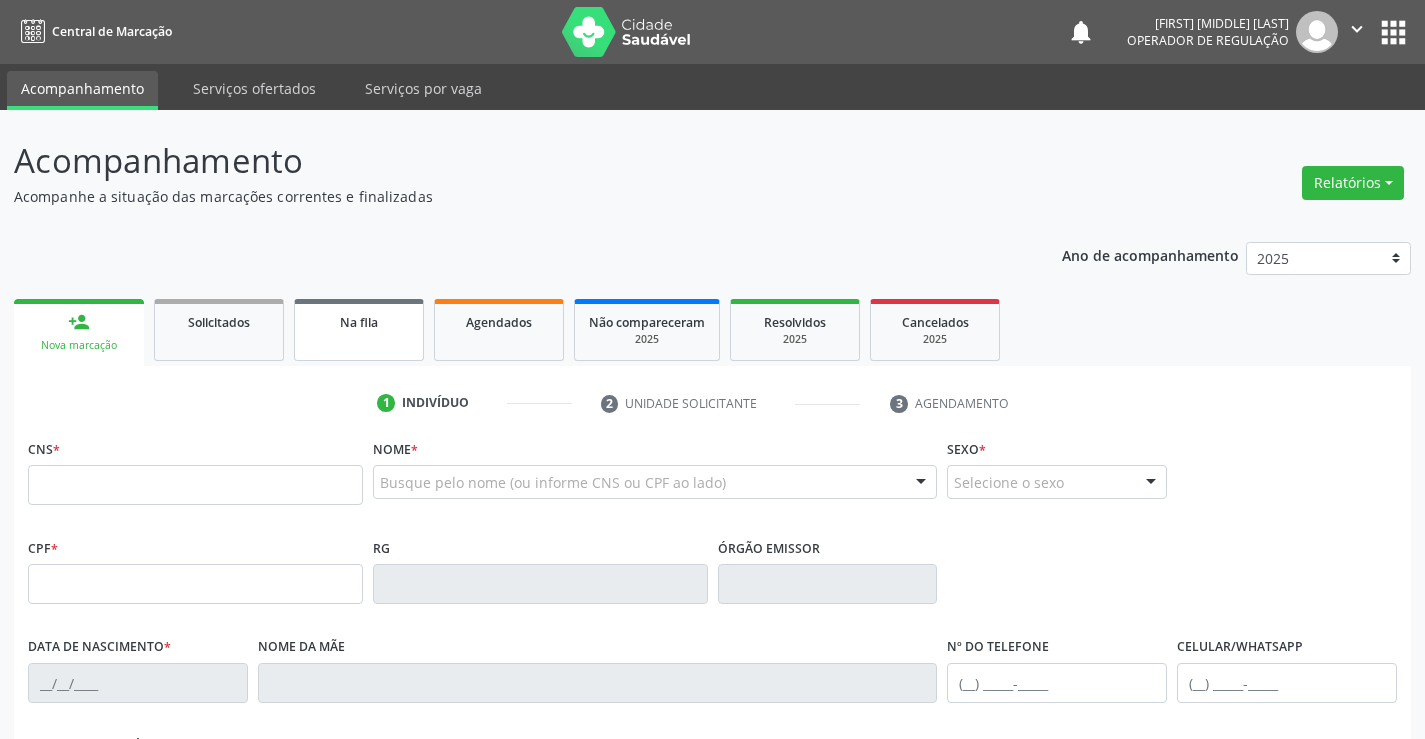 click on "Na fila" at bounding box center (359, 330) 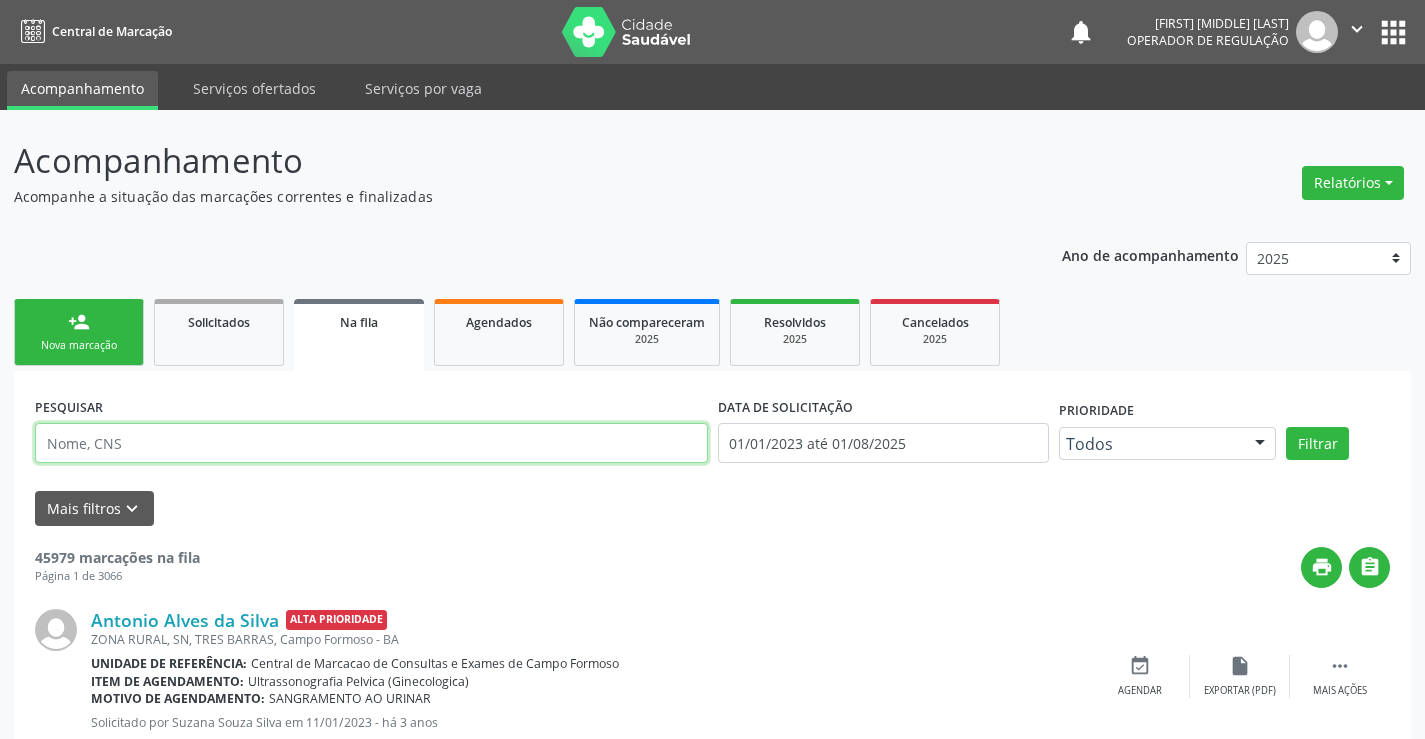 click at bounding box center [371, 443] 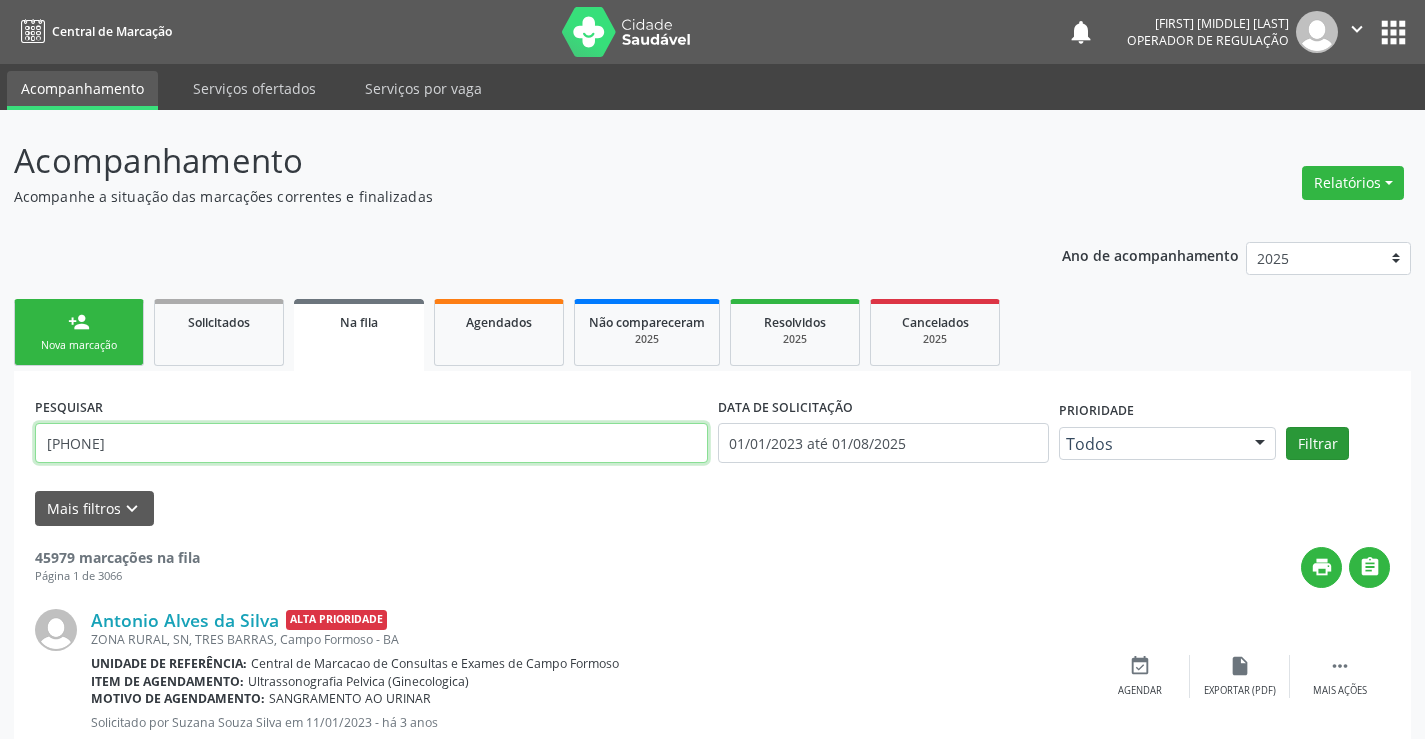 type on "[PHONE]" 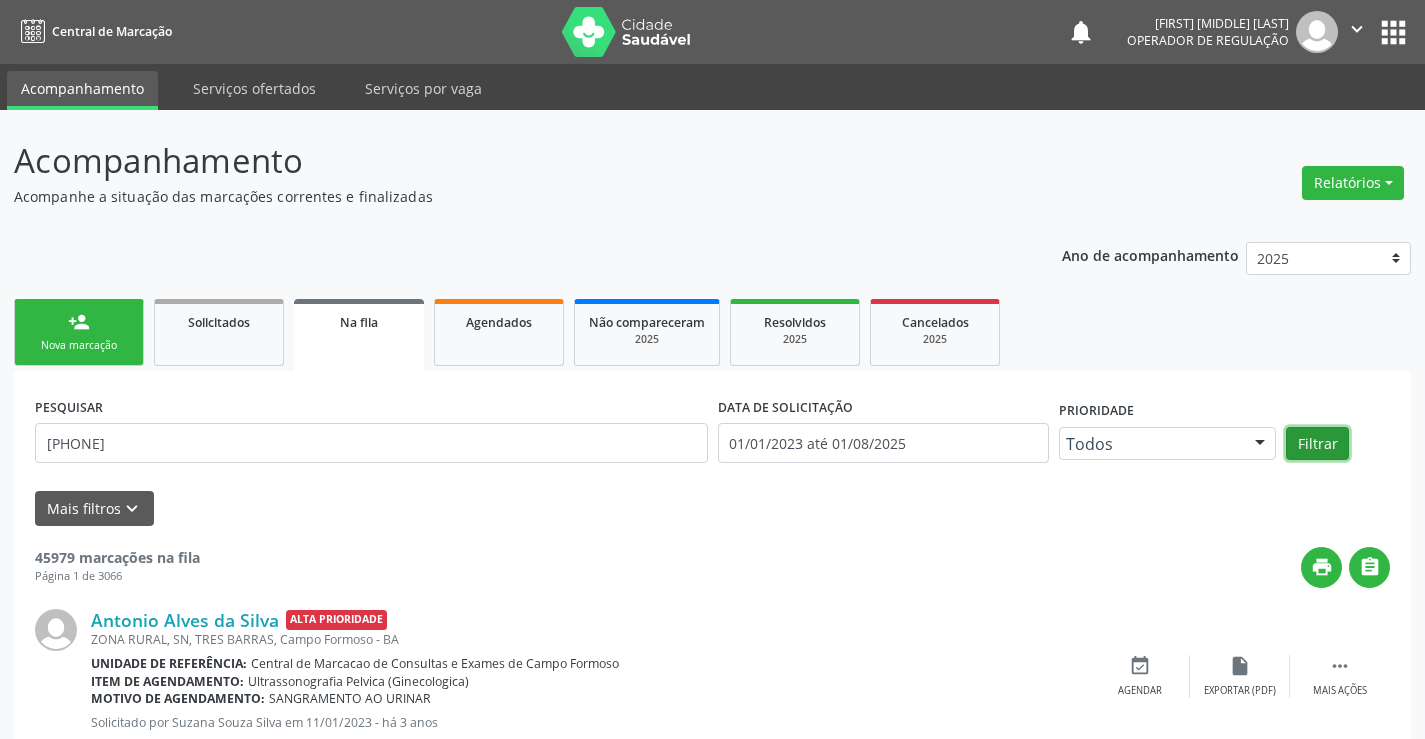 click on "Filtrar" at bounding box center (1317, 444) 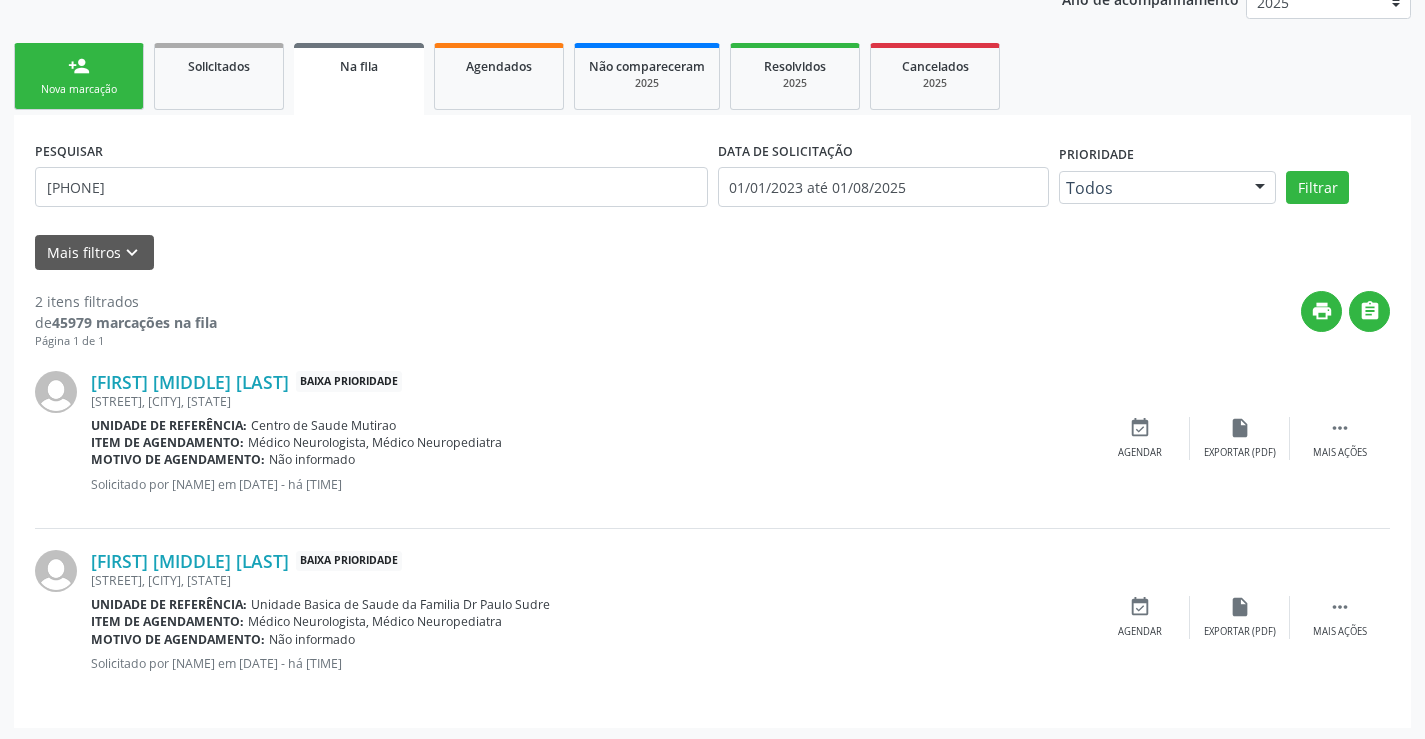 scroll, scrollTop: 259, scrollLeft: 0, axis: vertical 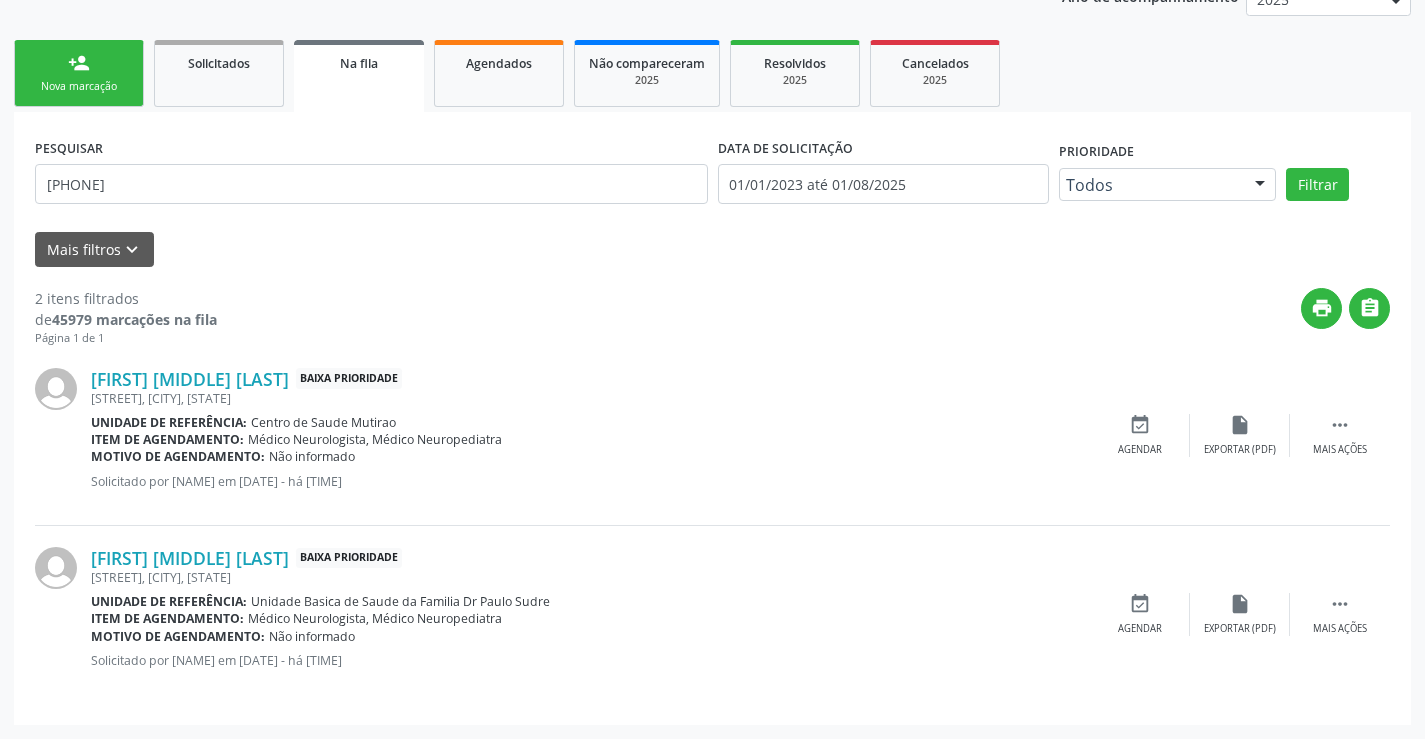 click on "person_add
Nova marcação" at bounding box center [79, 73] 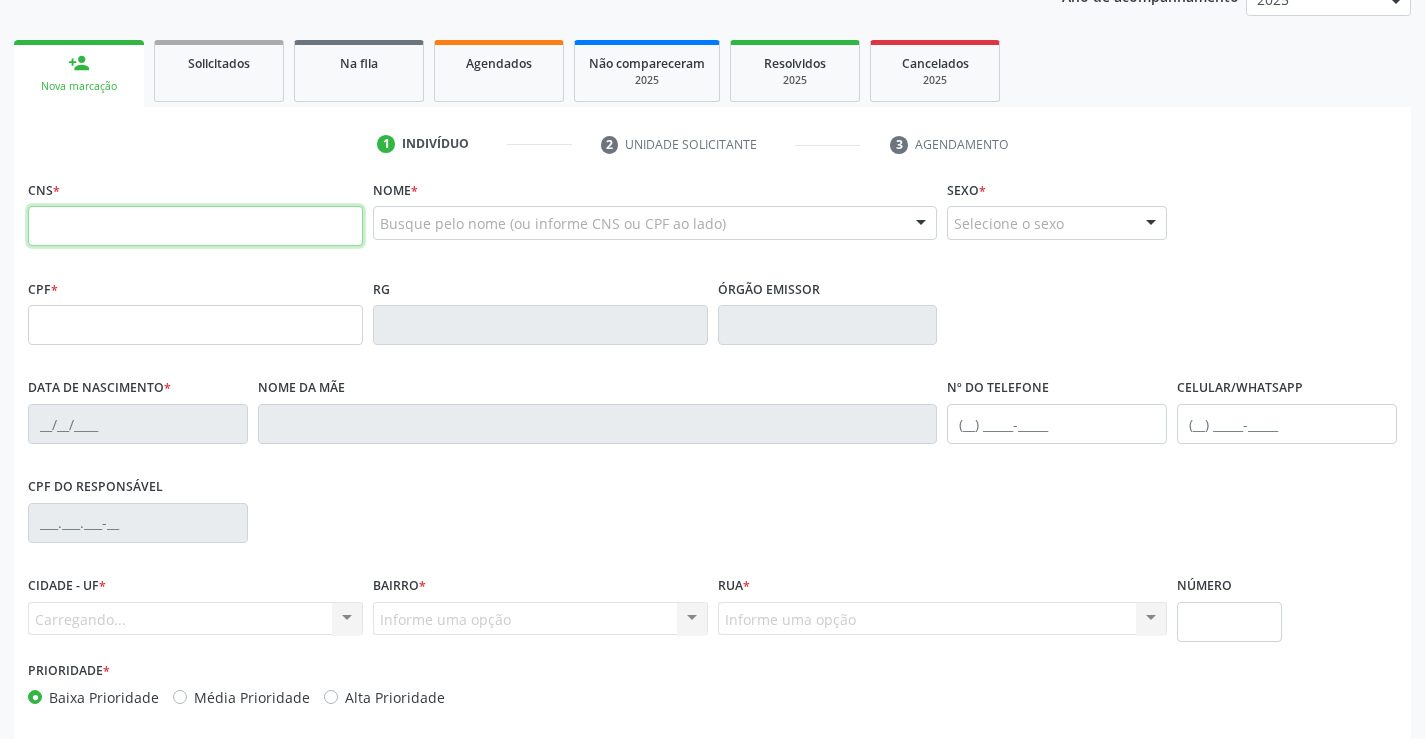 click at bounding box center [195, 226] 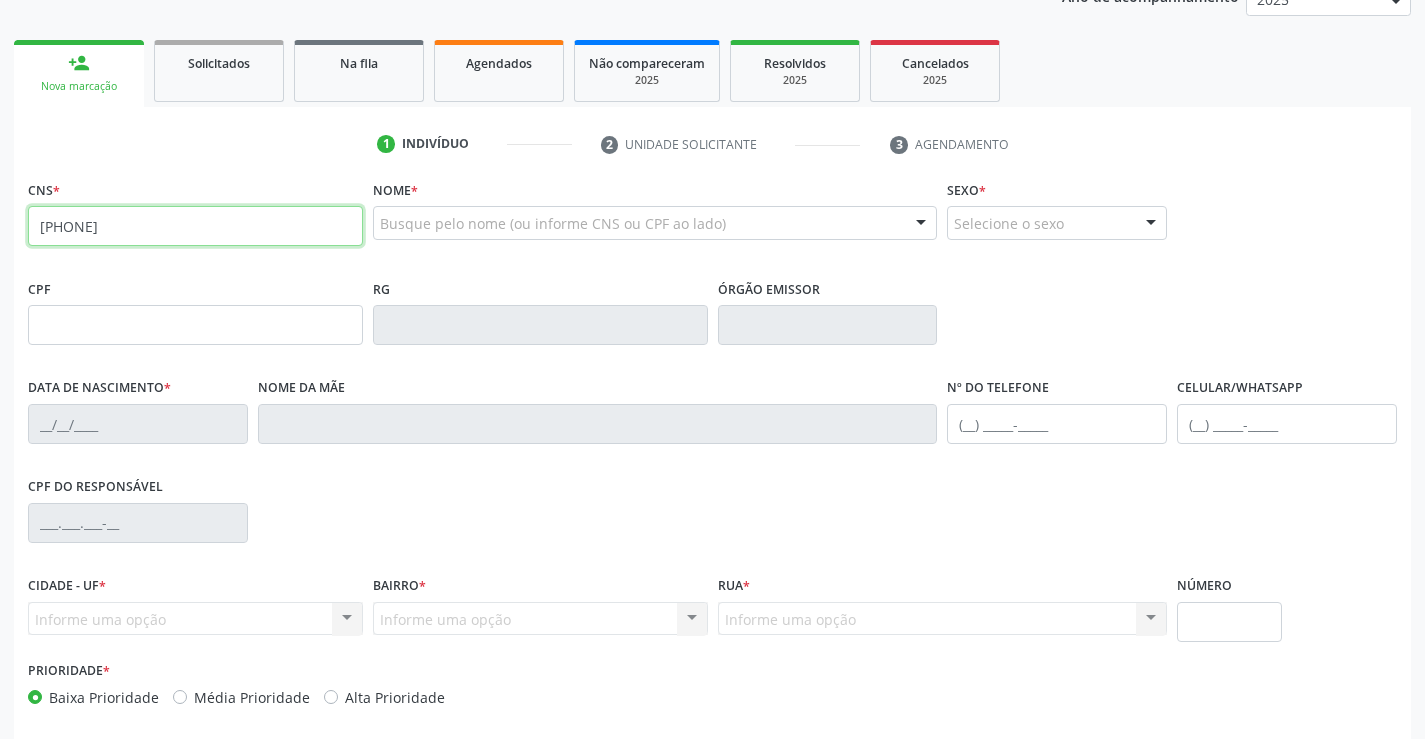 type on "704 1010 3958 6550" 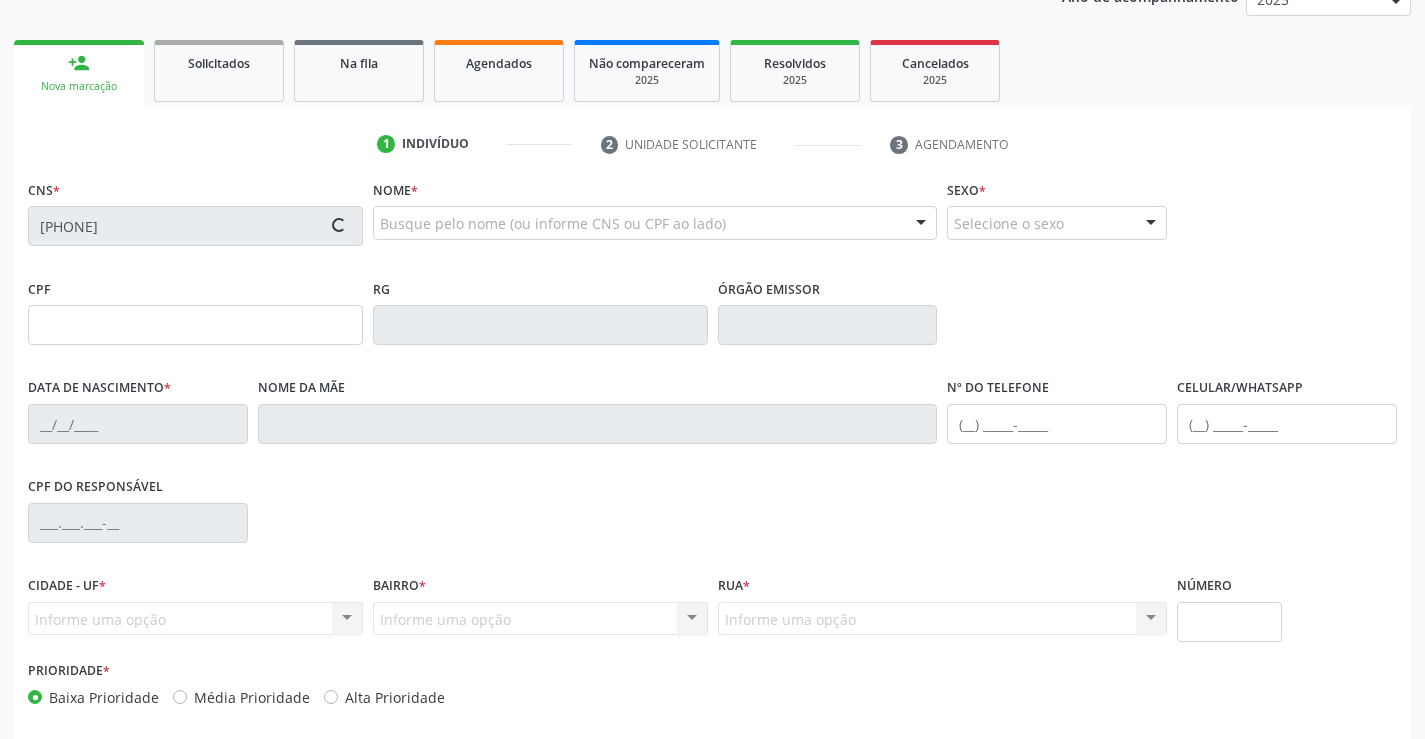 type on "0389620475" 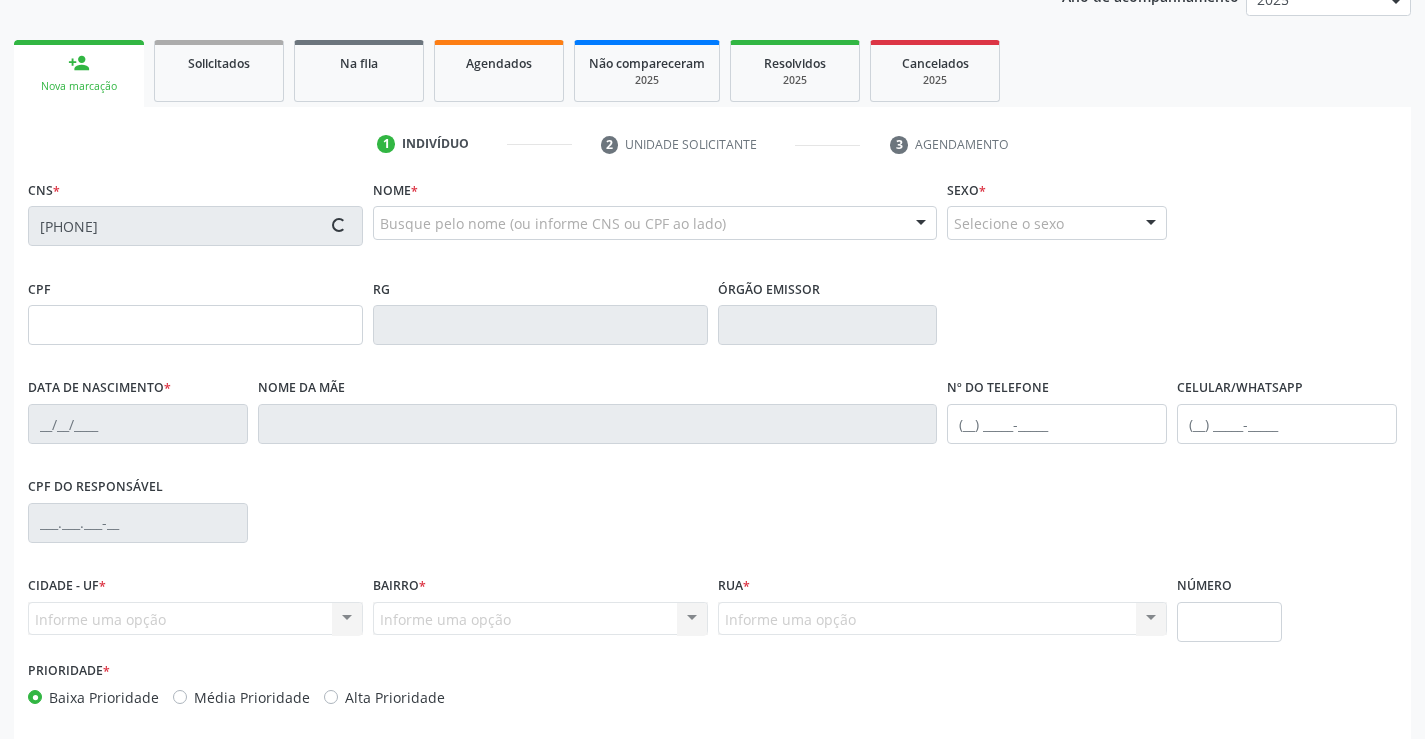 type on "08/05/1962" 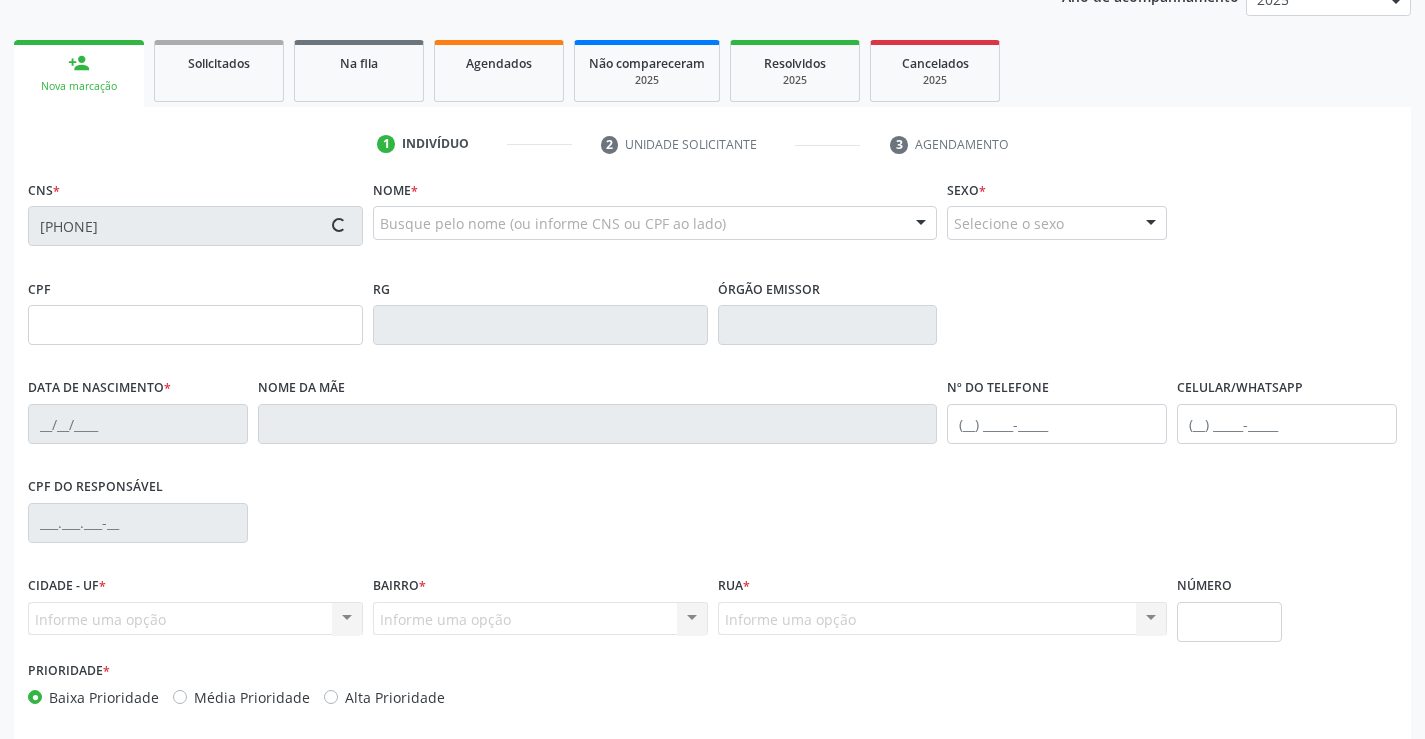 type on "(74) 98803-8879" 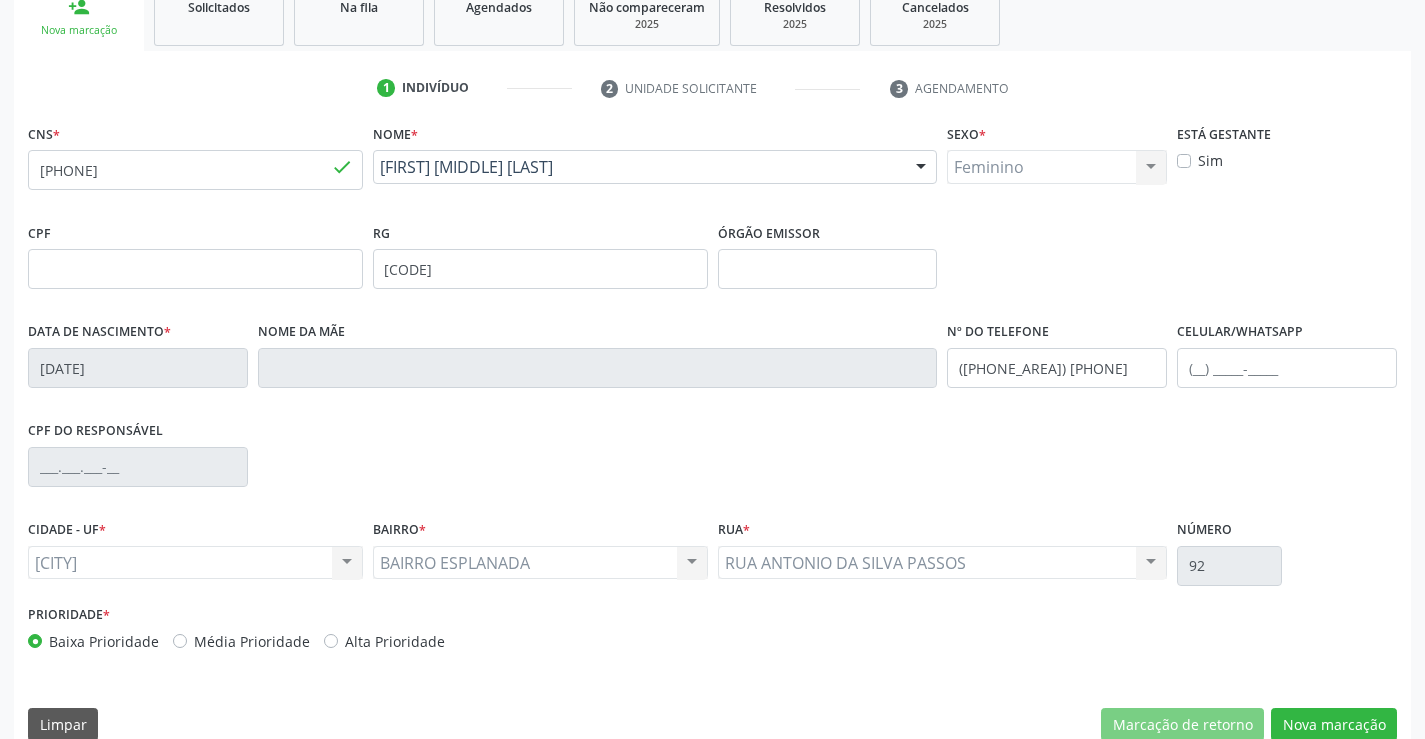 scroll, scrollTop: 345, scrollLeft: 0, axis: vertical 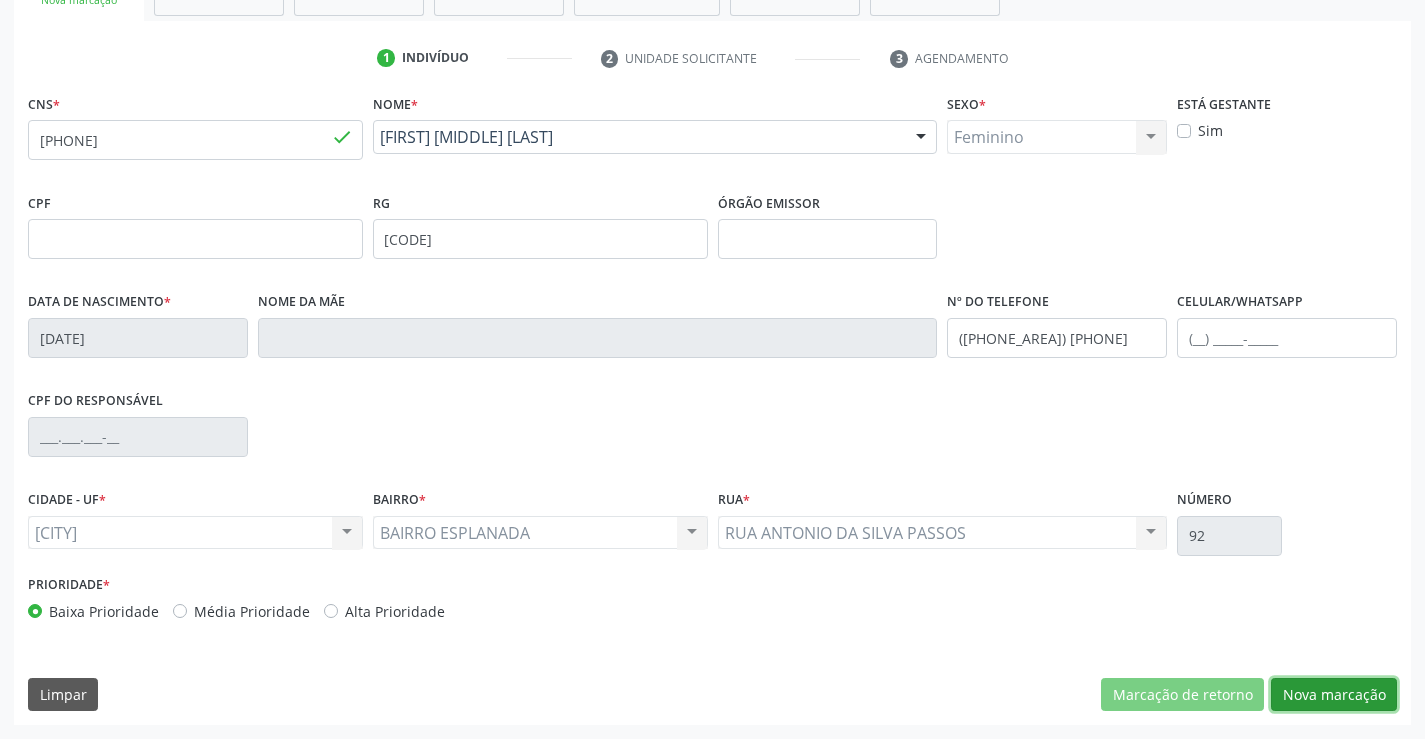 click on "Nova marcação" at bounding box center (1334, 695) 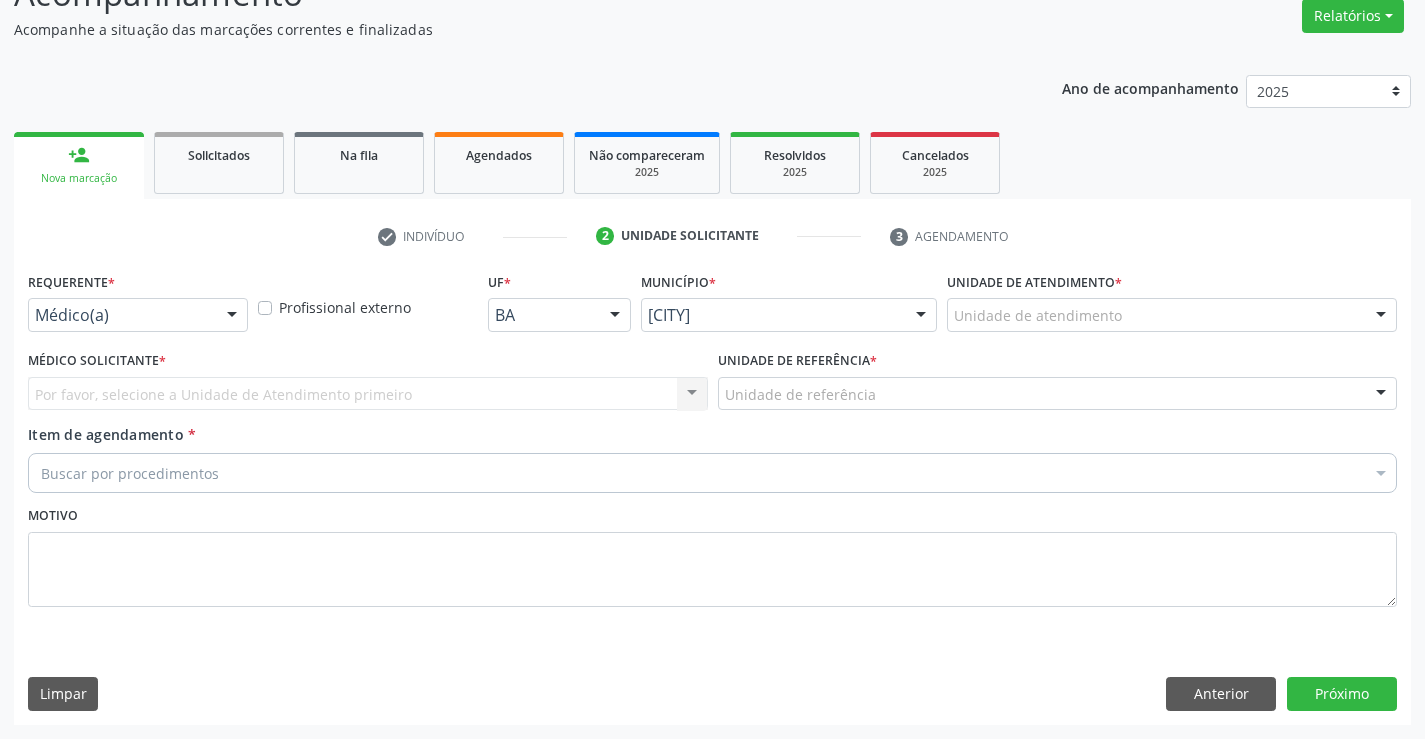 scroll, scrollTop: 167, scrollLeft: 0, axis: vertical 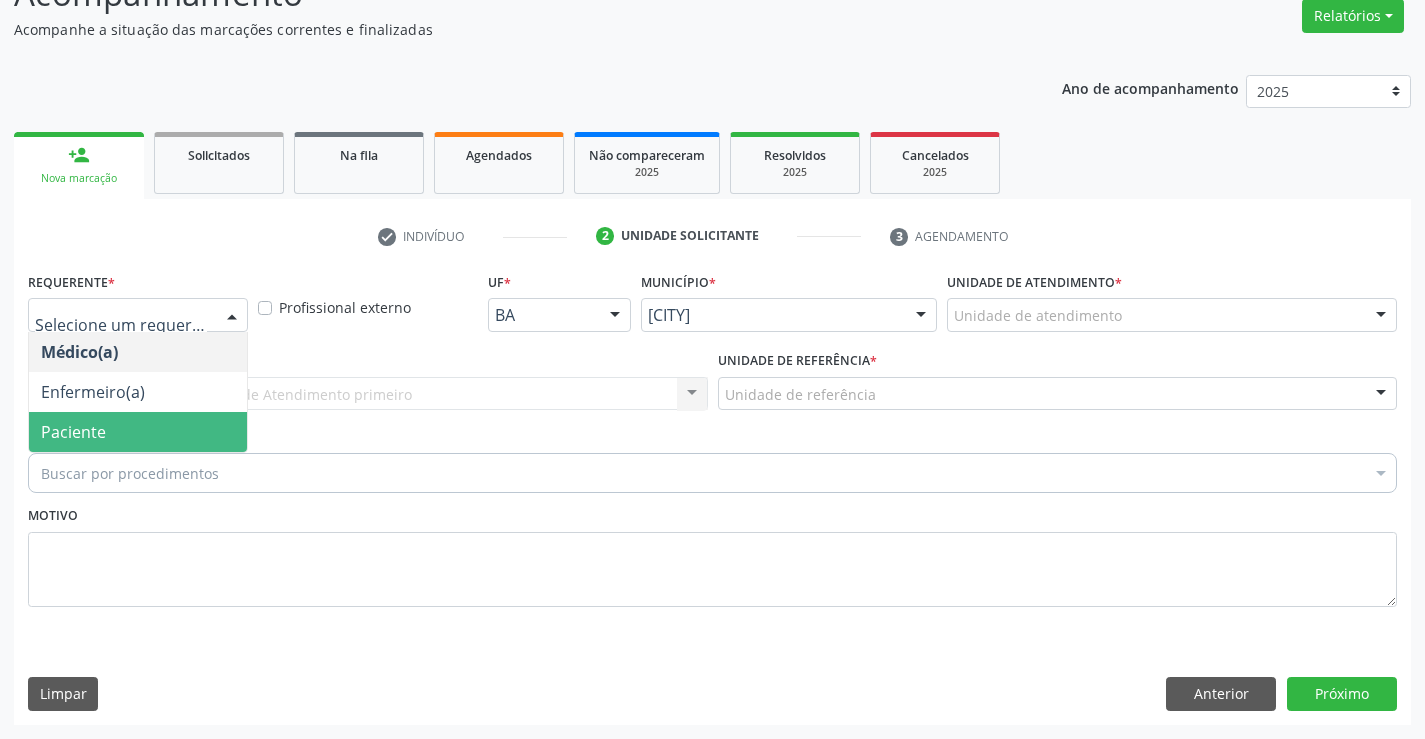 drag, startPoint x: 138, startPoint y: 443, endPoint x: 176, endPoint y: 400, distance: 57.384666 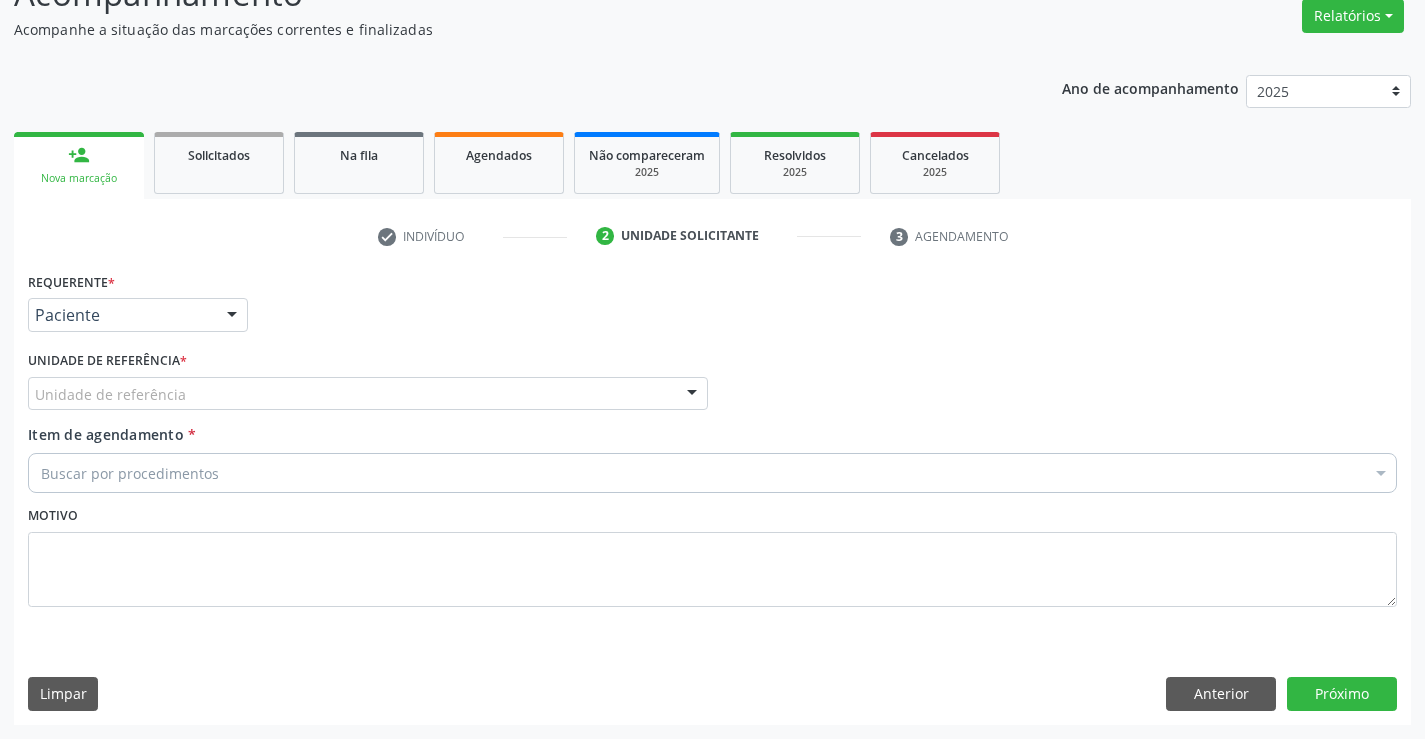 click on "Unidade de referência" at bounding box center (368, 394) 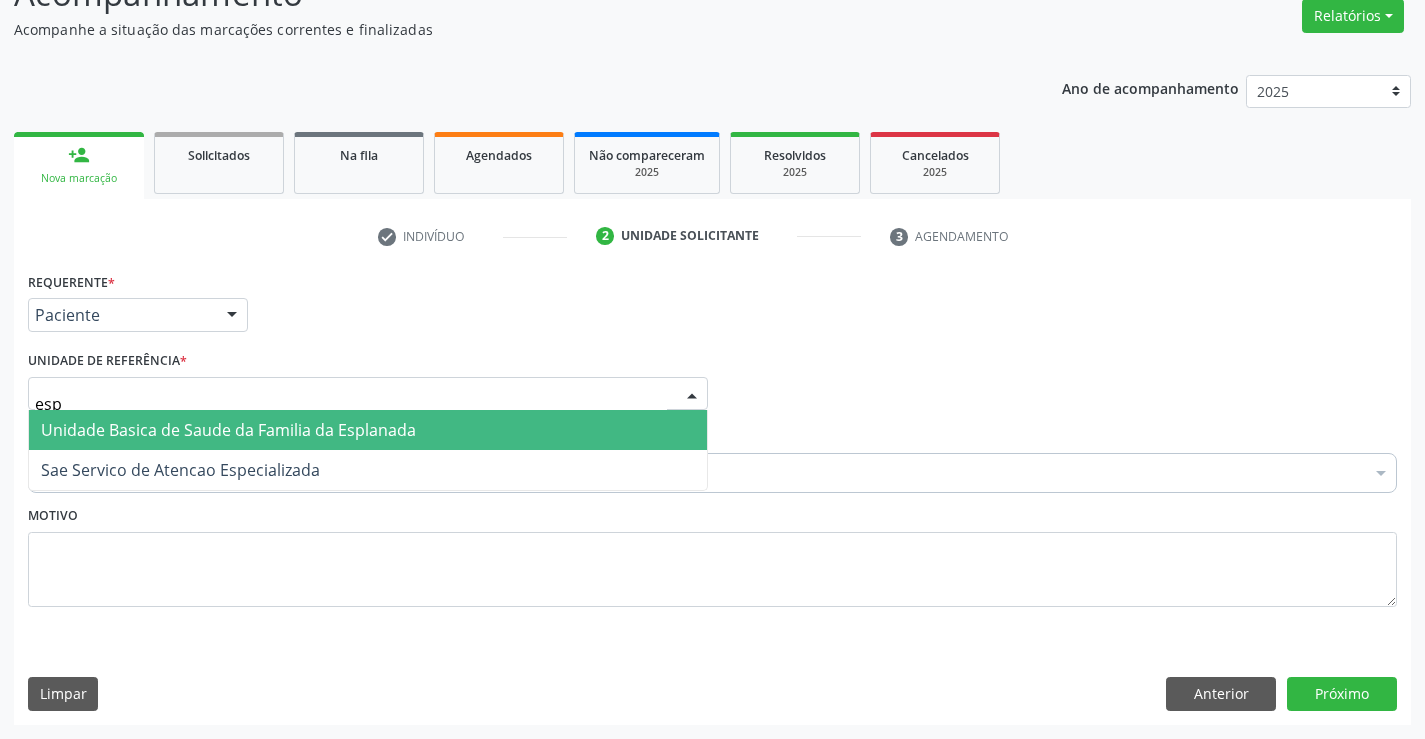 type on "espl" 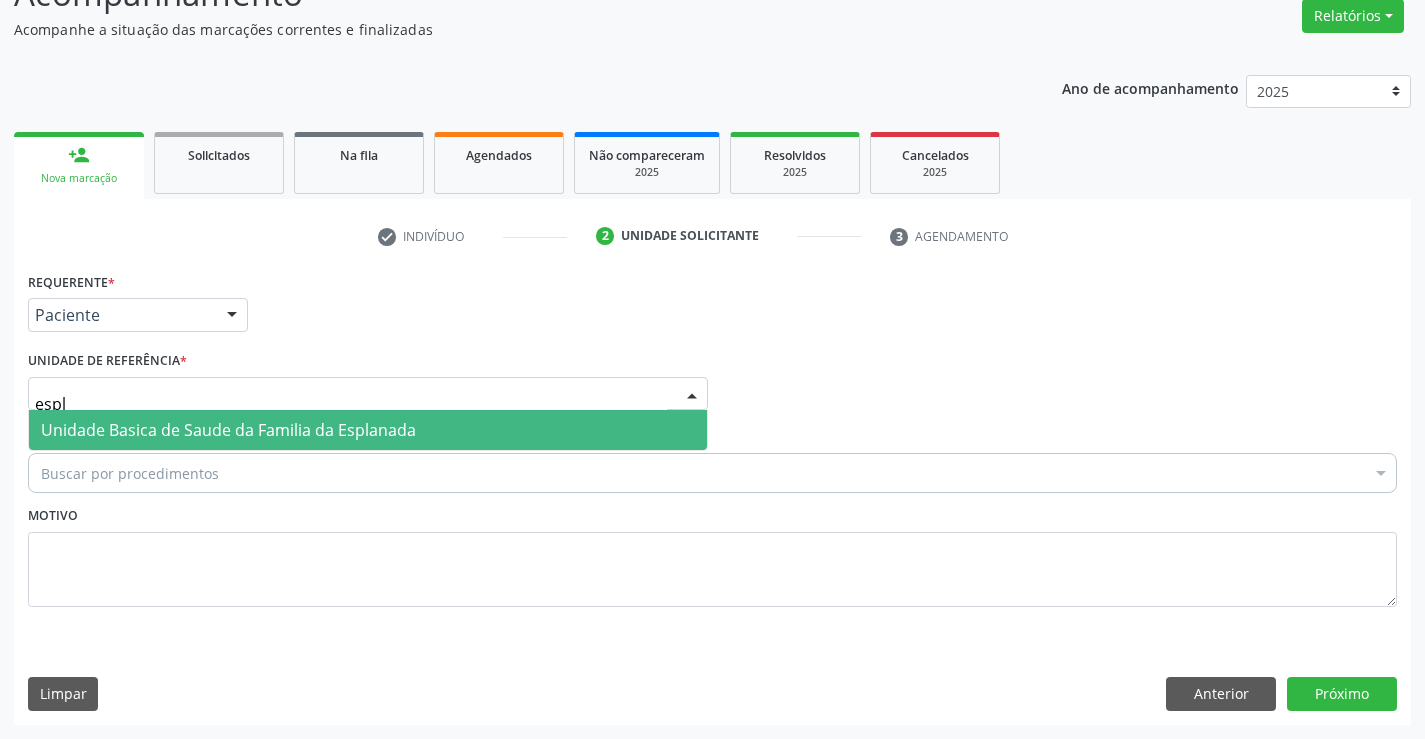 click on "Unidade Basica de Saude da Familia da Esplanada" at bounding box center [228, 430] 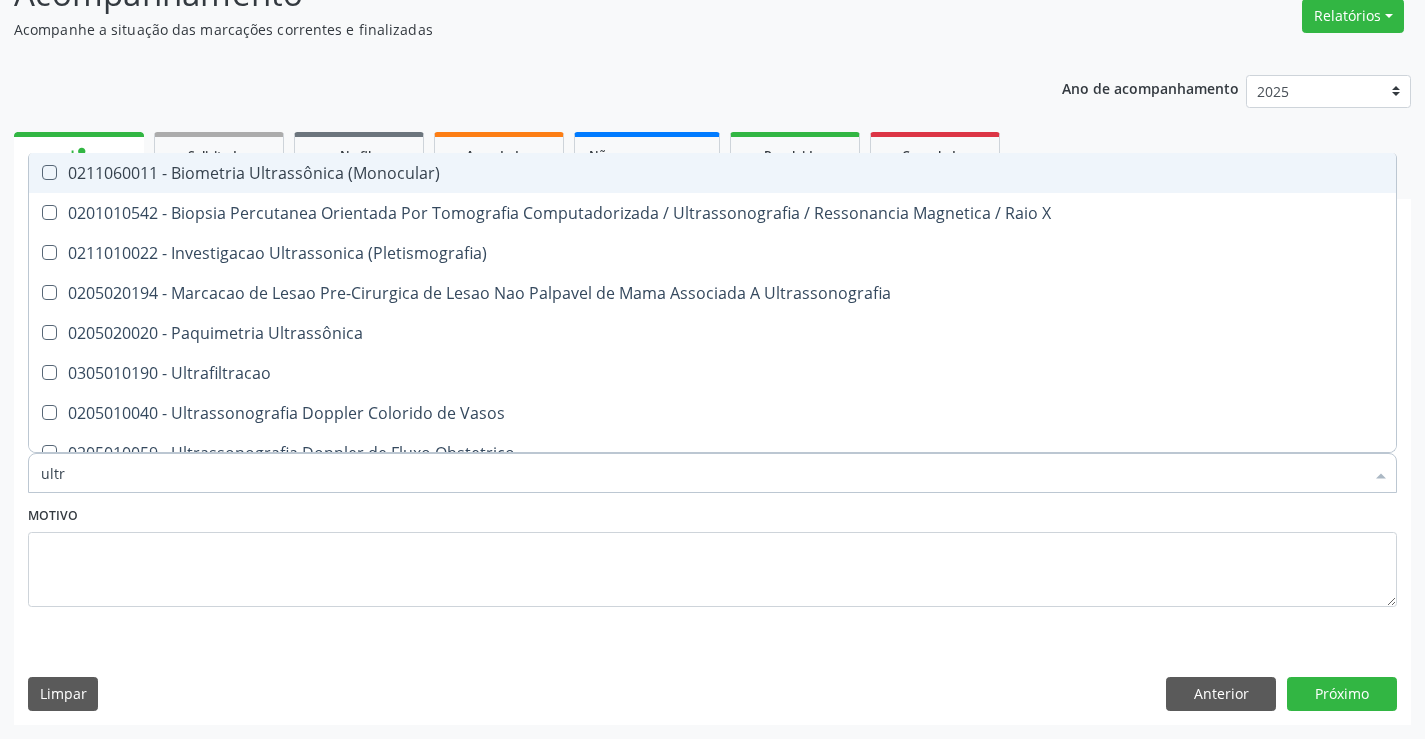 type on "ultra" 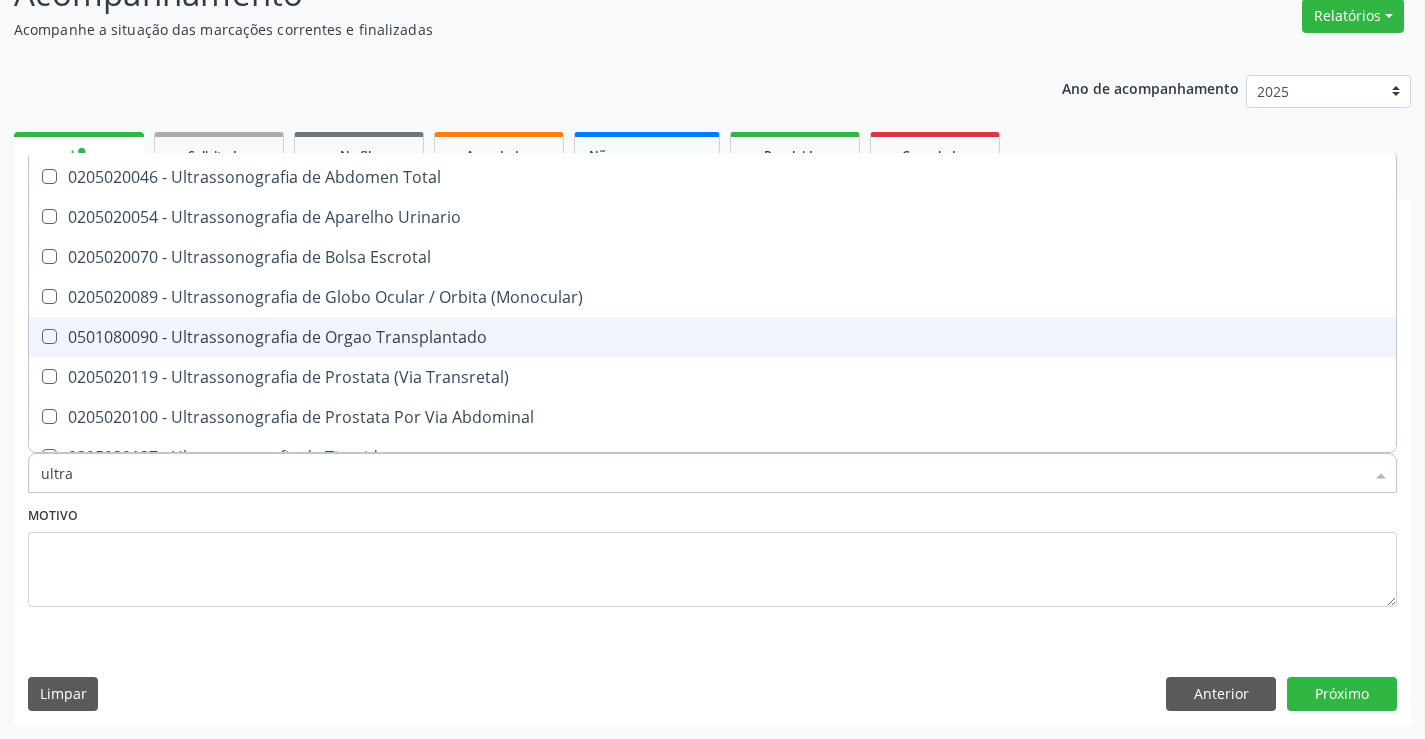 scroll, scrollTop: 561, scrollLeft: 0, axis: vertical 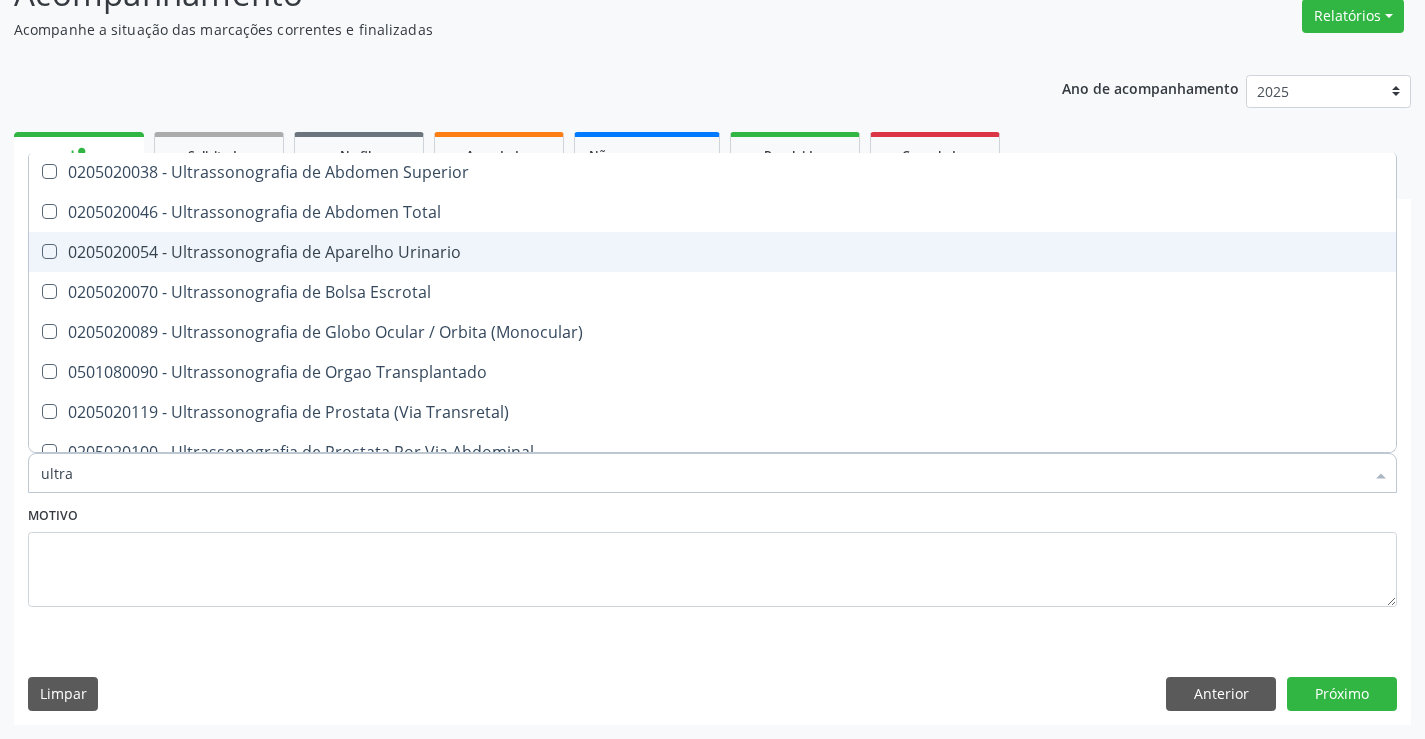 click on "0205020054 - Ultrassonografia de Aparelho Urinario" at bounding box center (712, 252) 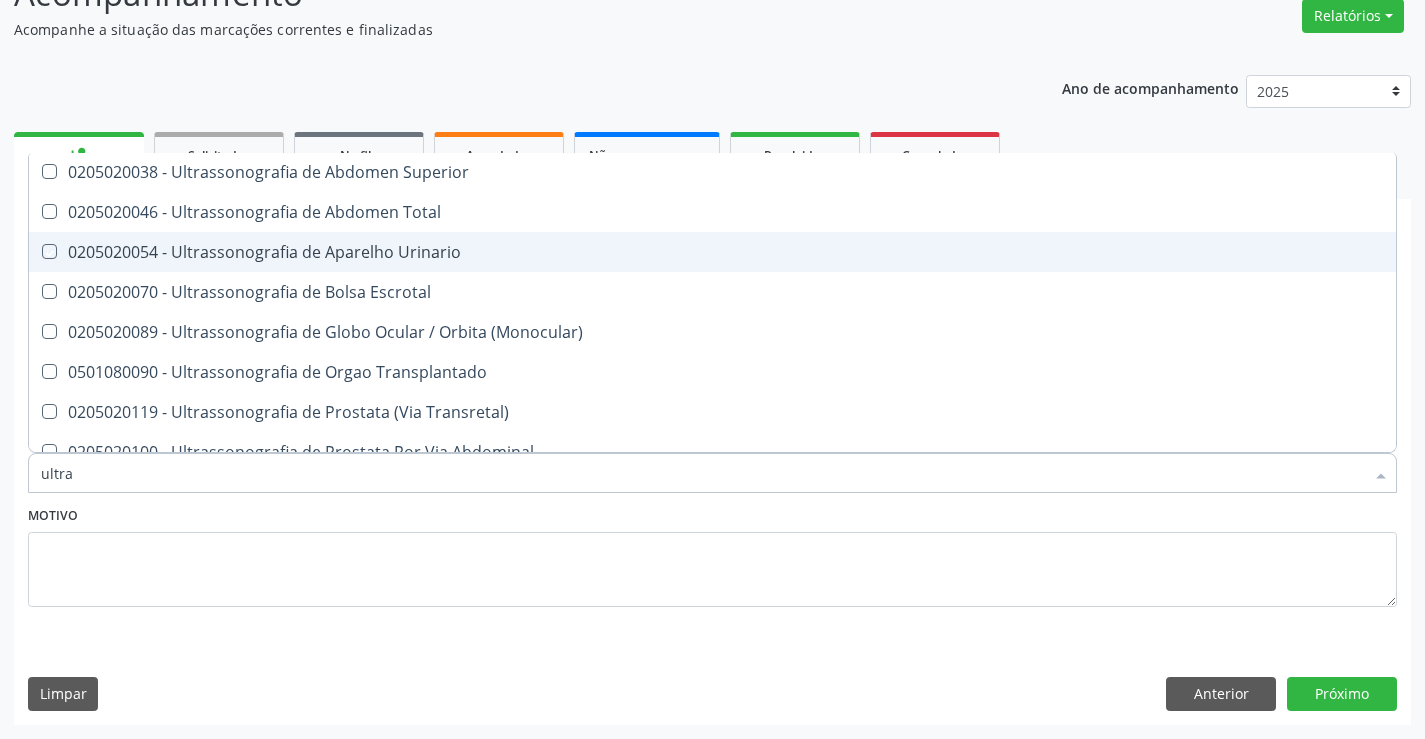 checkbox on "true" 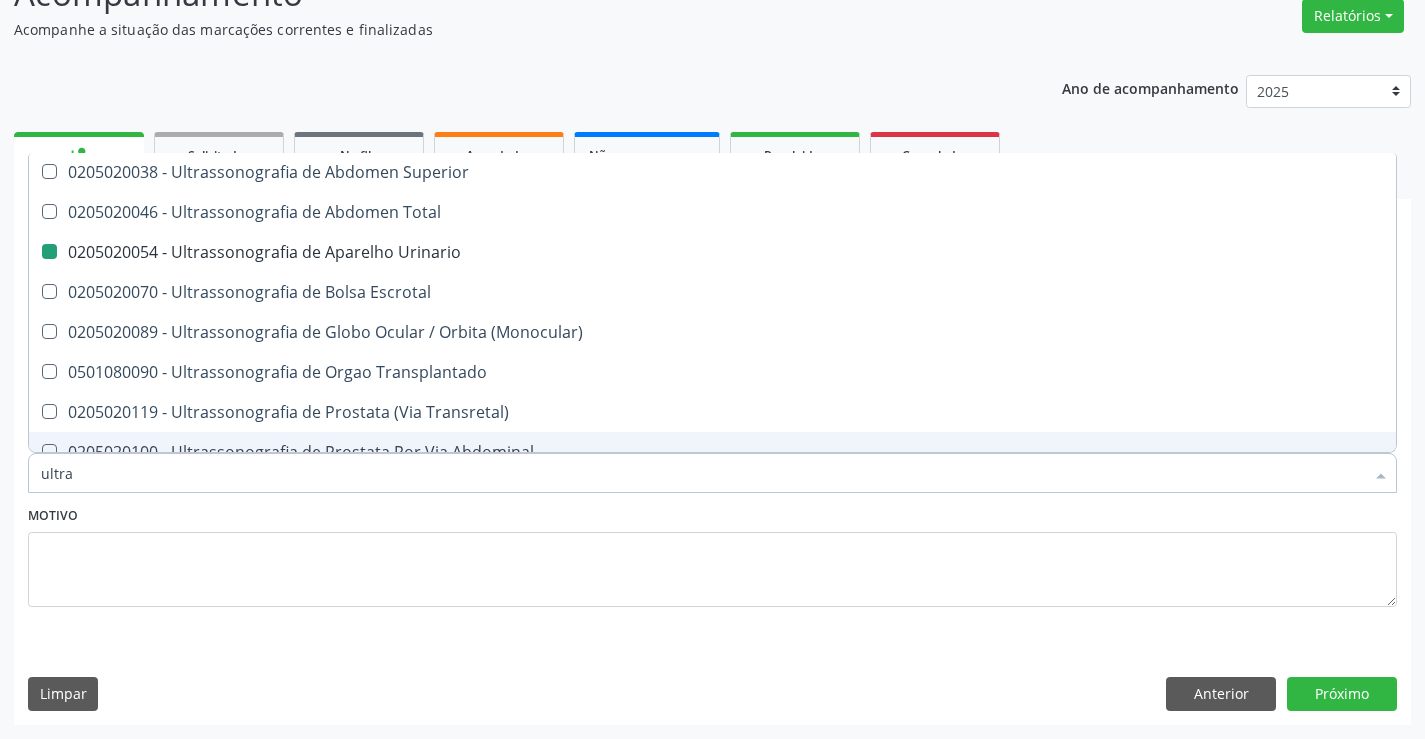 click on "Motivo" at bounding box center (712, 554) 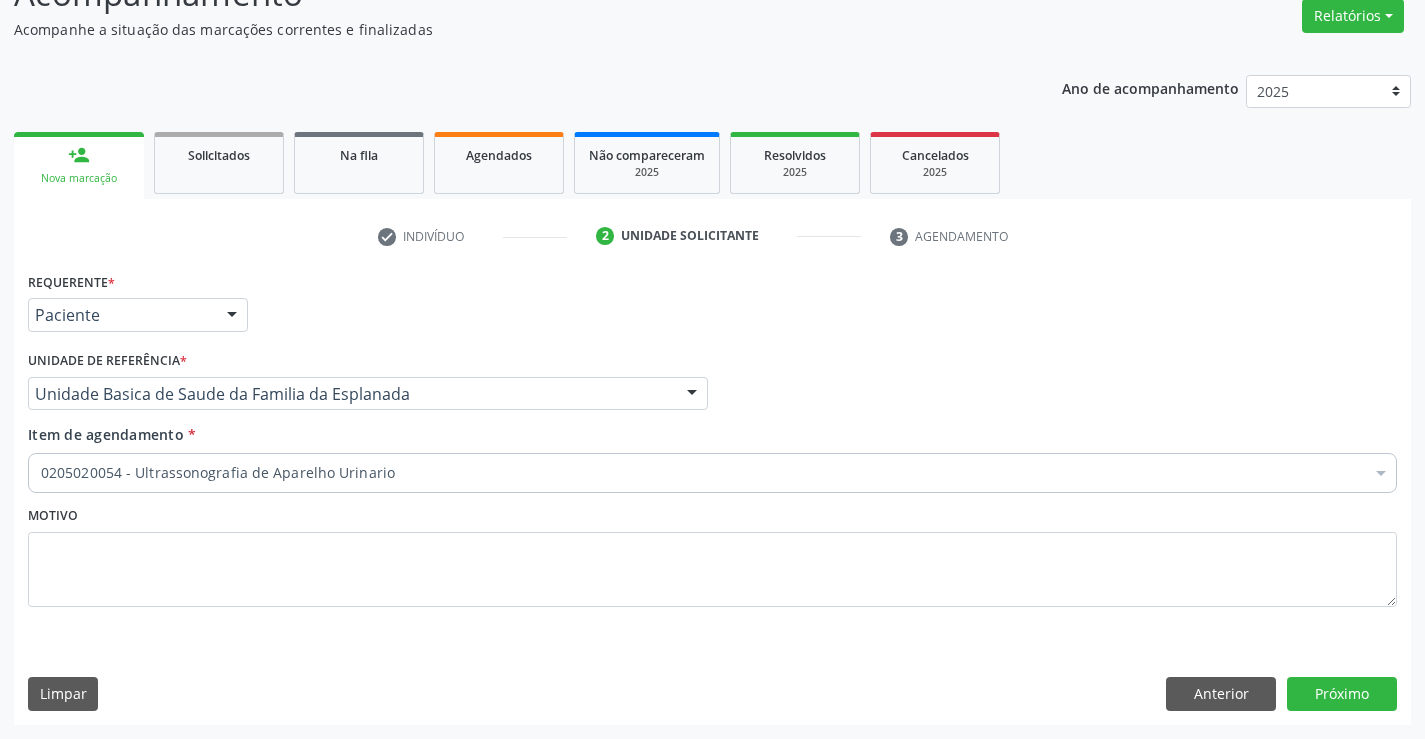 scroll, scrollTop: 0, scrollLeft: 0, axis: both 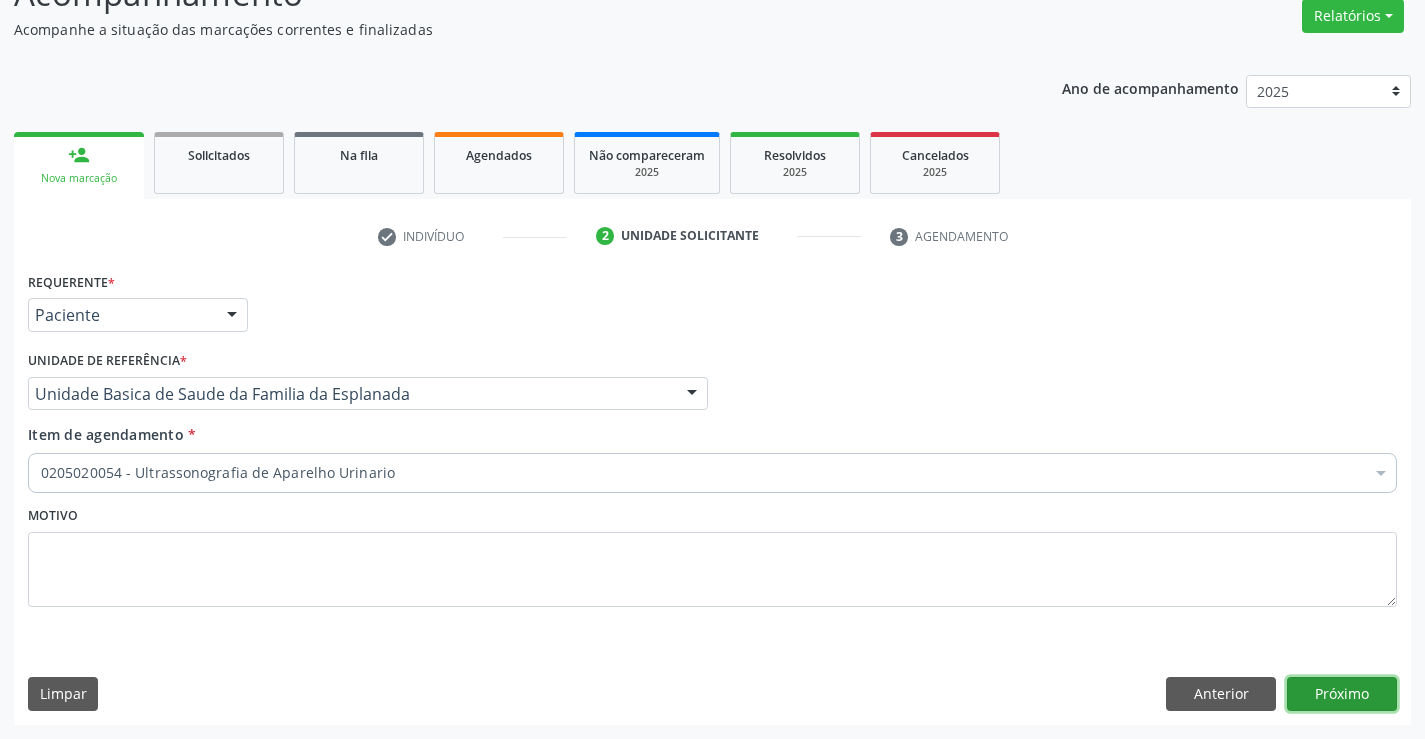 click on "Próximo" at bounding box center (1342, 694) 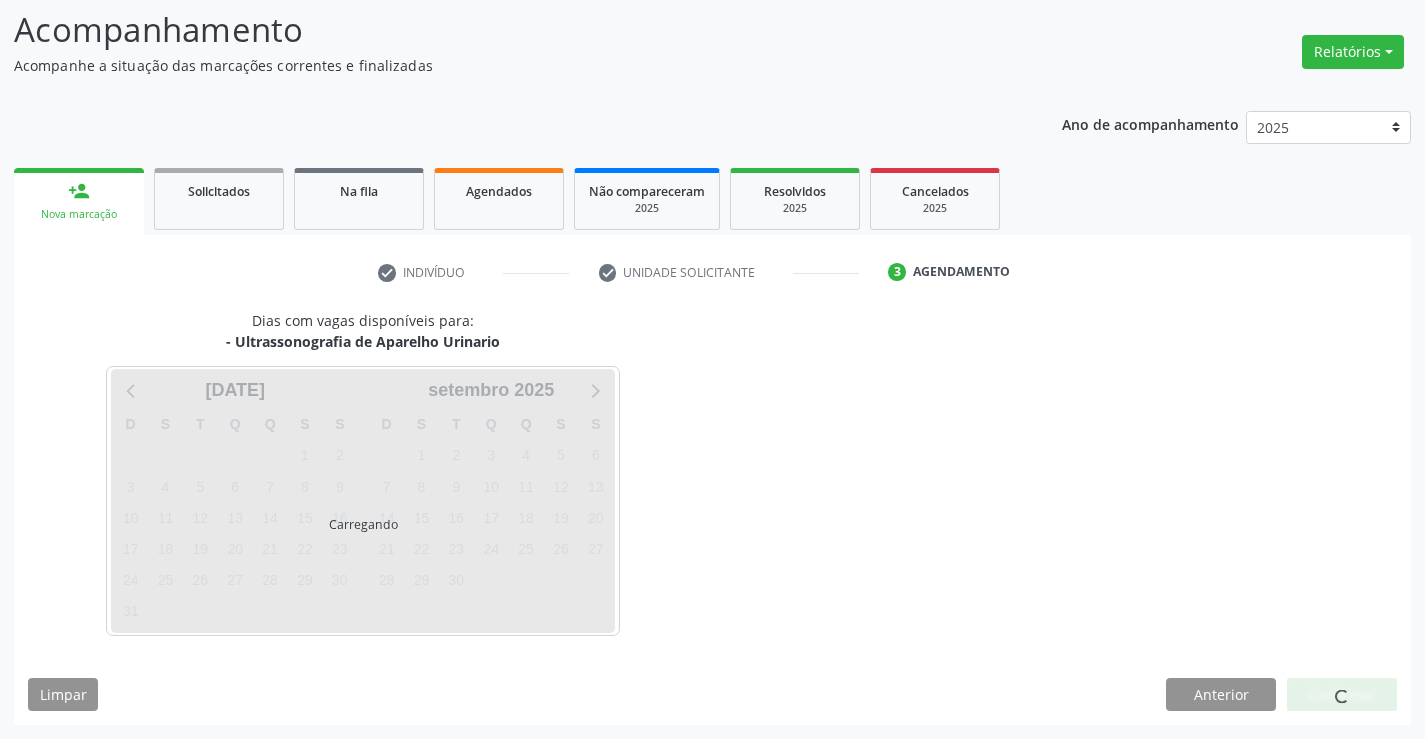 scroll, scrollTop: 131, scrollLeft: 0, axis: vertical 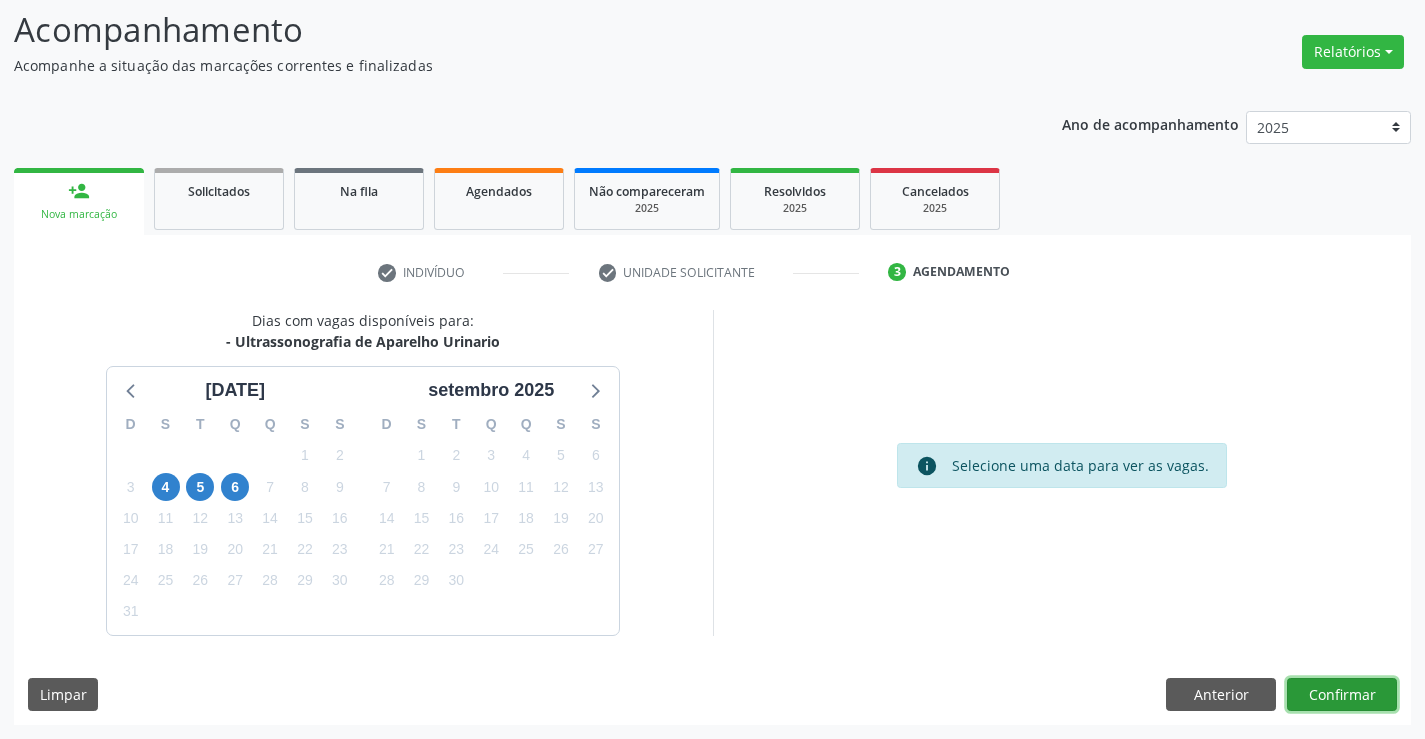 click on "Confirmar" at bounding box center [1342, 695] 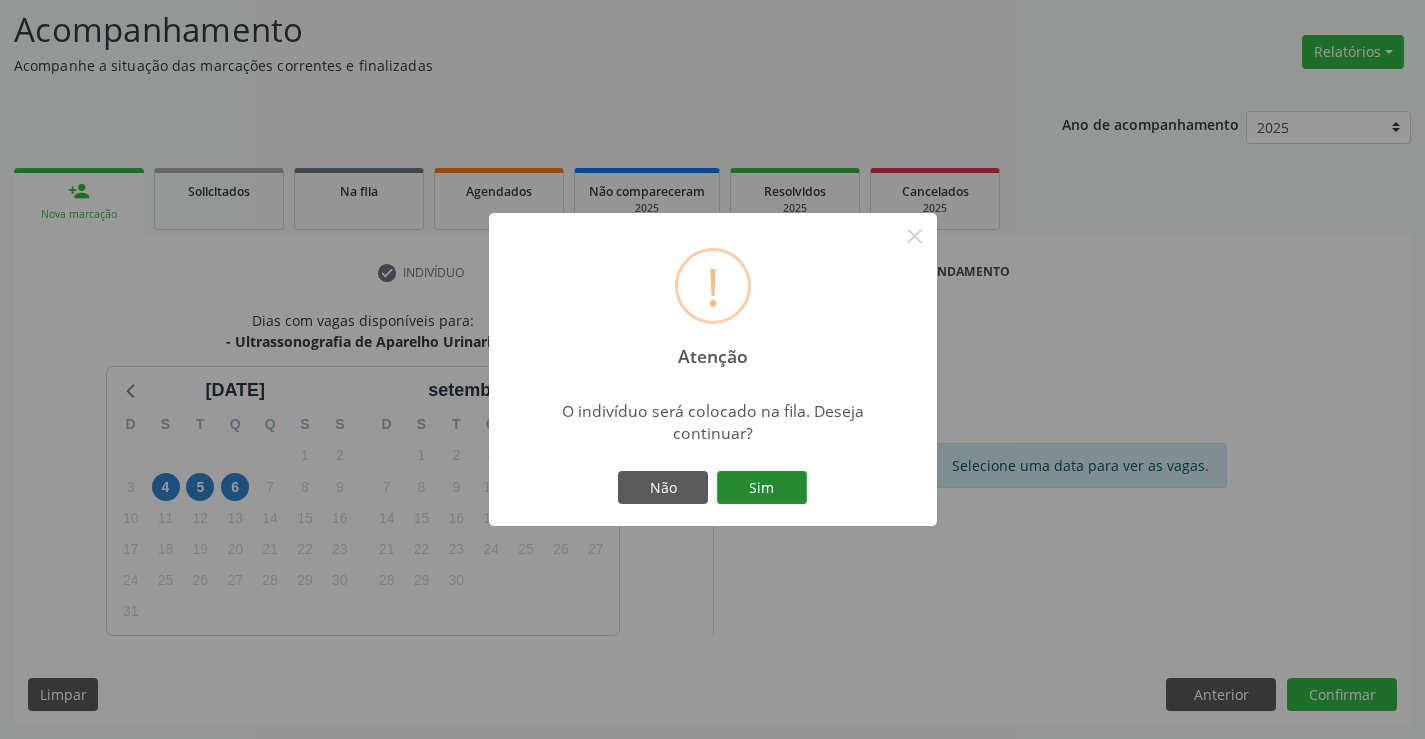 click on "Sim" at bounding box center [762, 488] 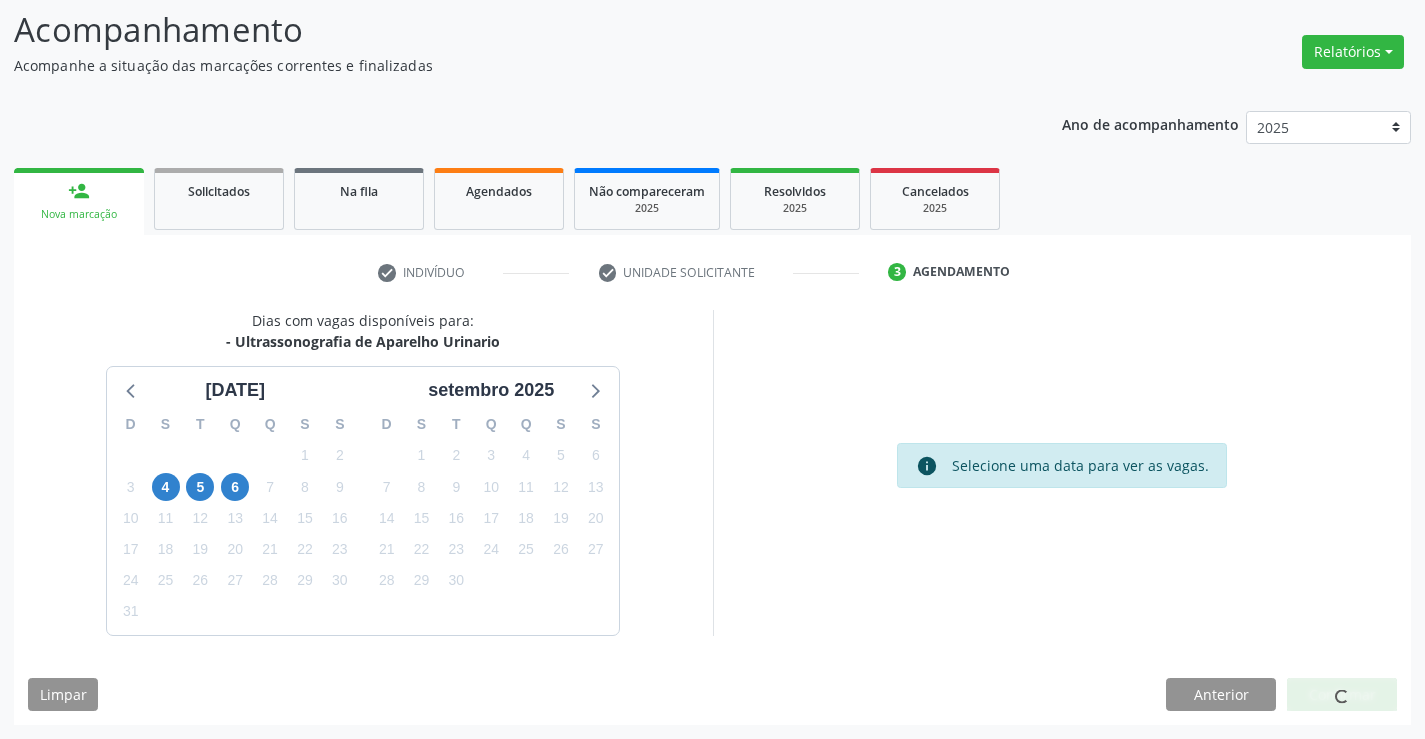 scroll, scrollTop: 0, scrollLeft: 0, axis: both 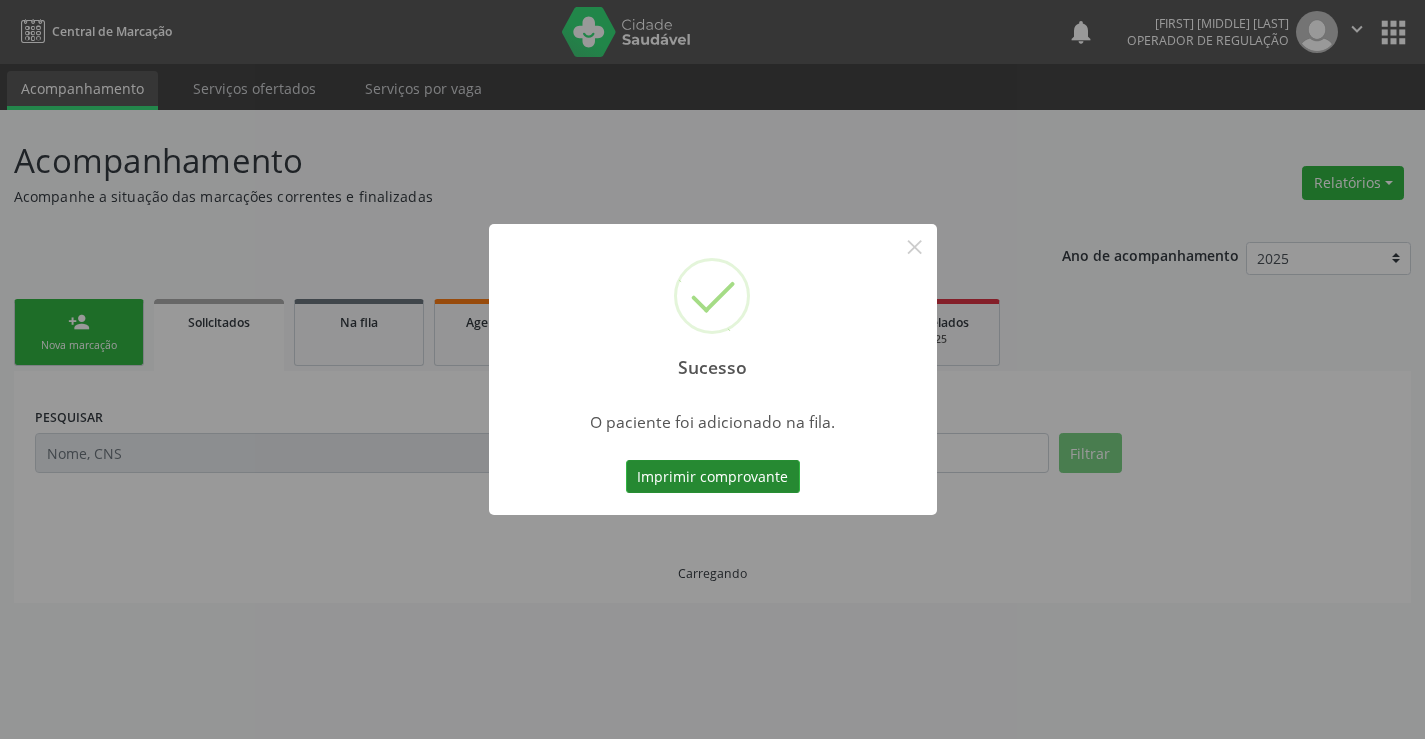 click on "Imprimir comprovante" at bounding box center [713, 477] 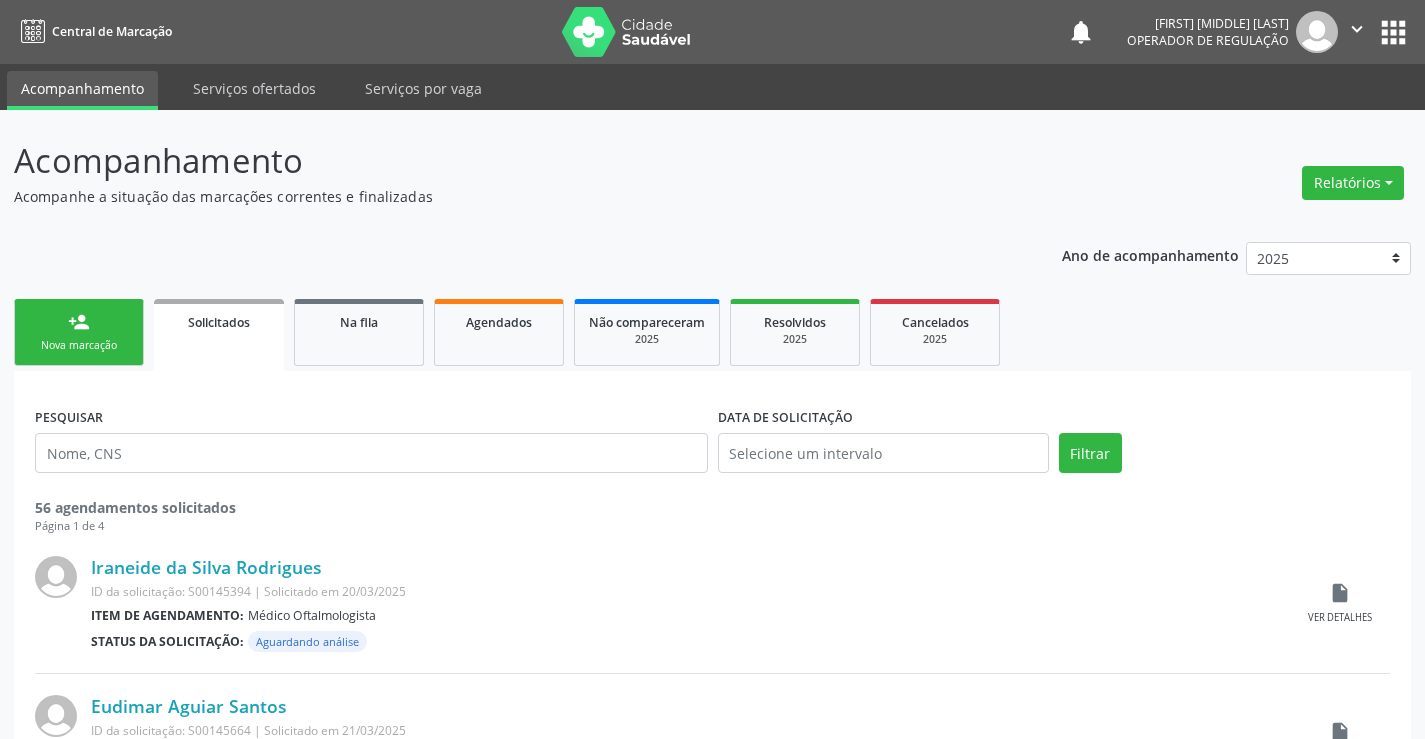 click on "Nova marcação" at bounding box center (79, 345) 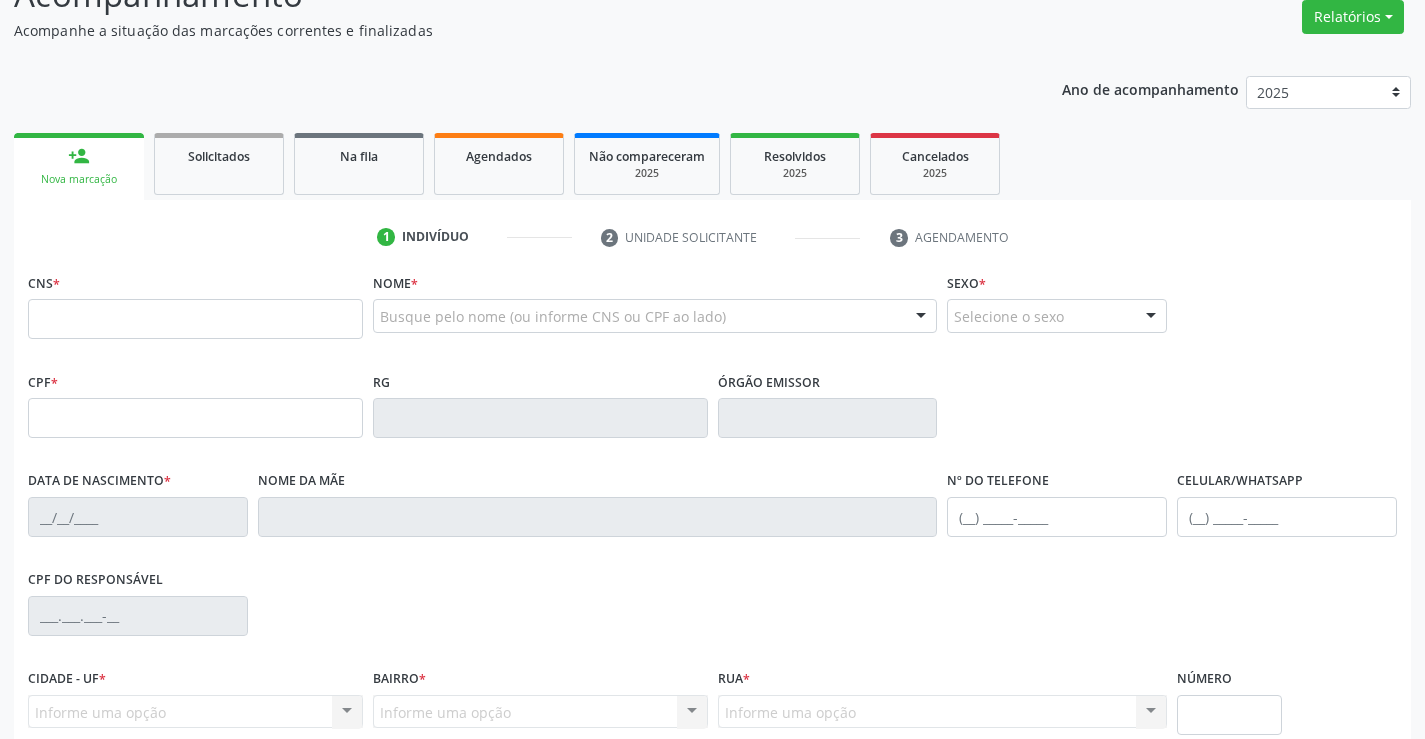 scroll, scrollTop: 200, scrollLeft: 0, axis: vertical 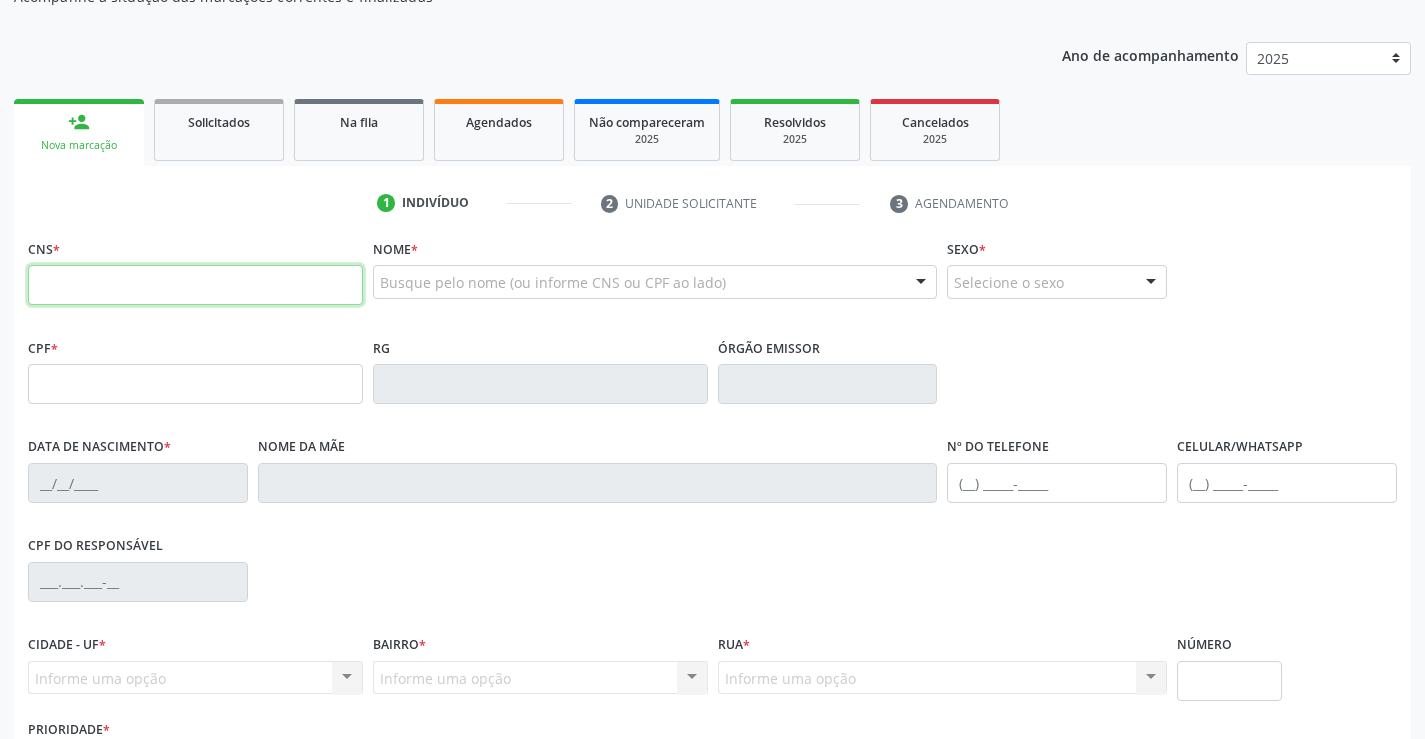 click at bounding box center (195, 285) 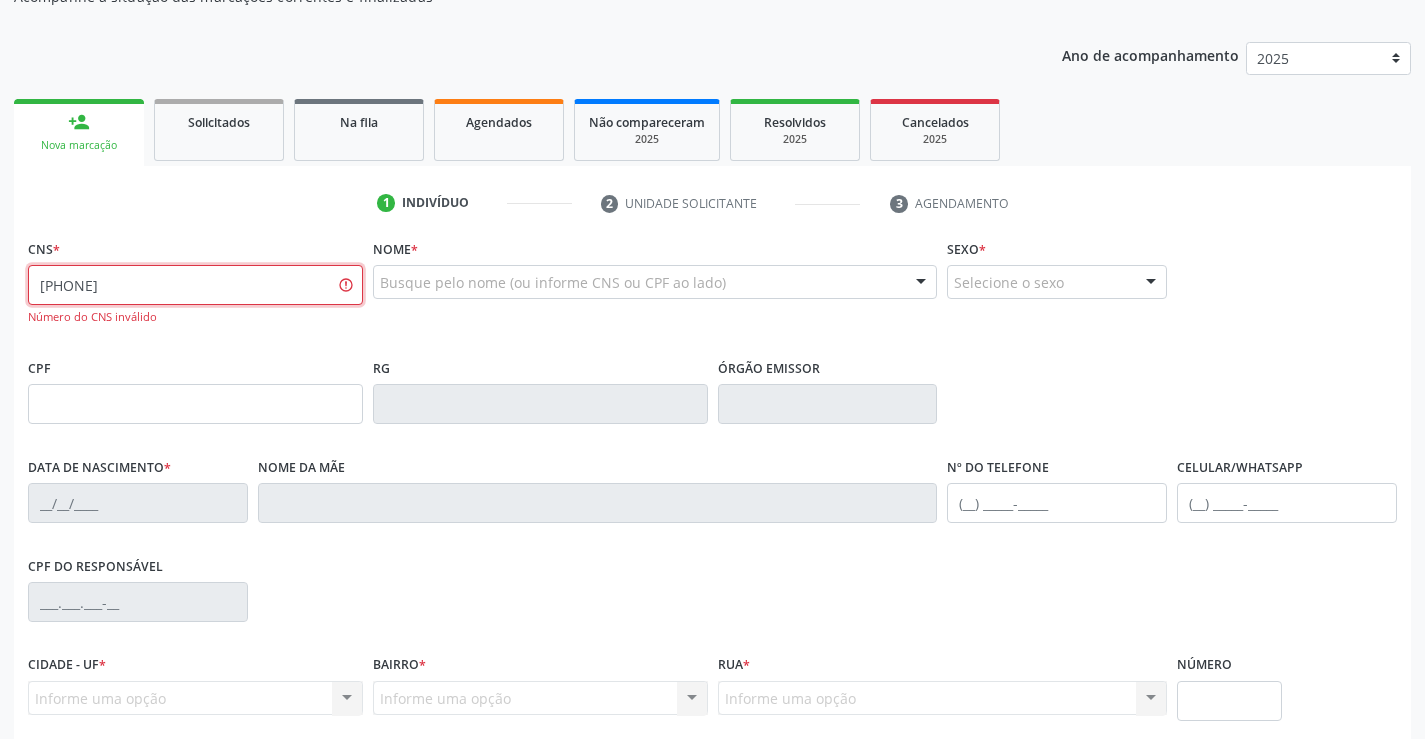 type on "[CREDIT_CARD]" 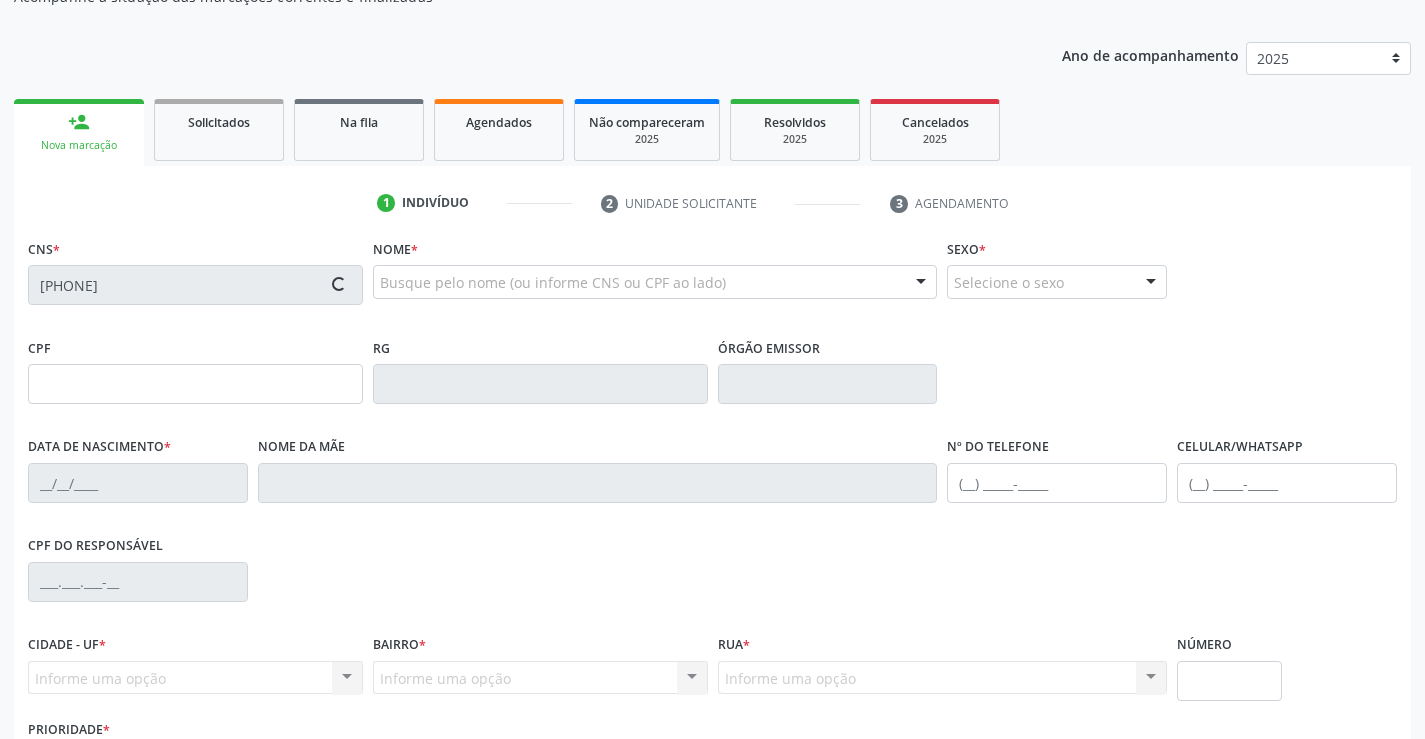 type on "[DATE]" 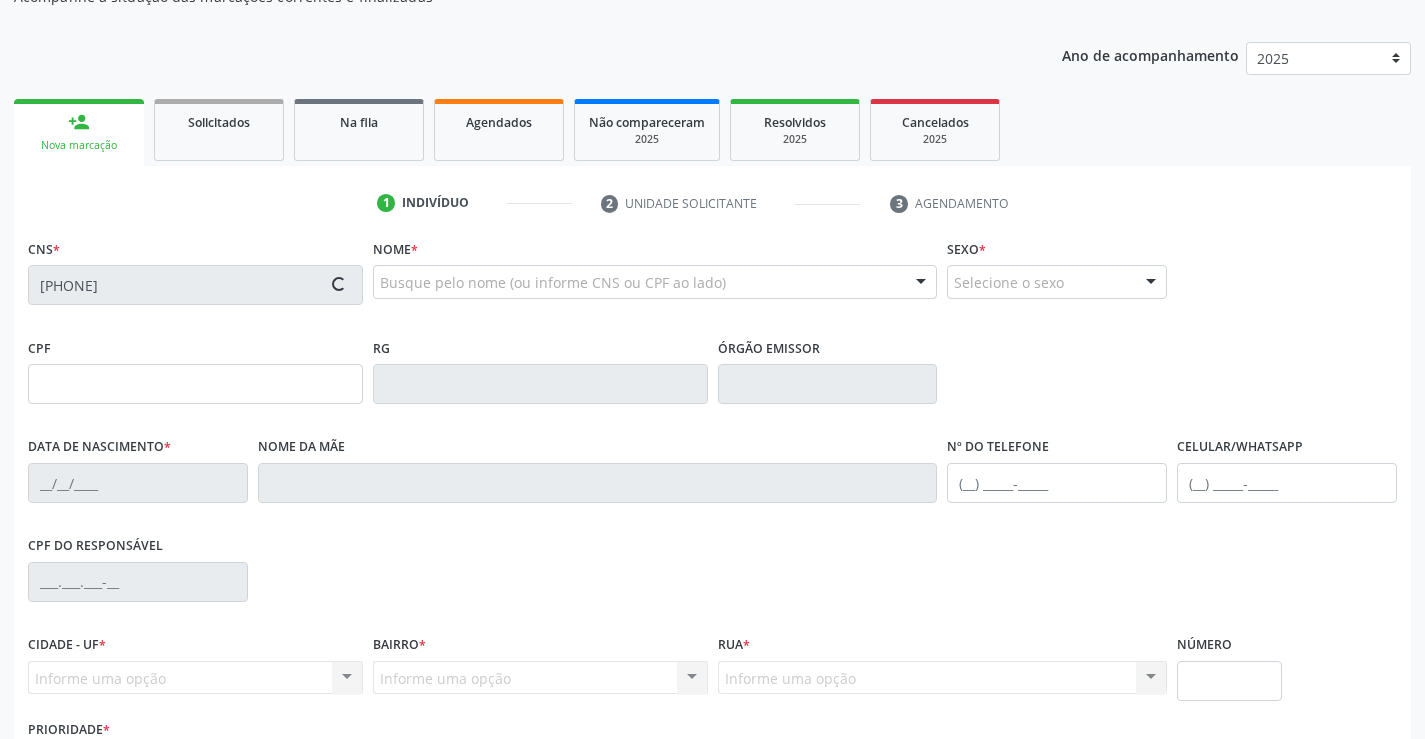 type on "[FIRST] [LAST] [LAST]" 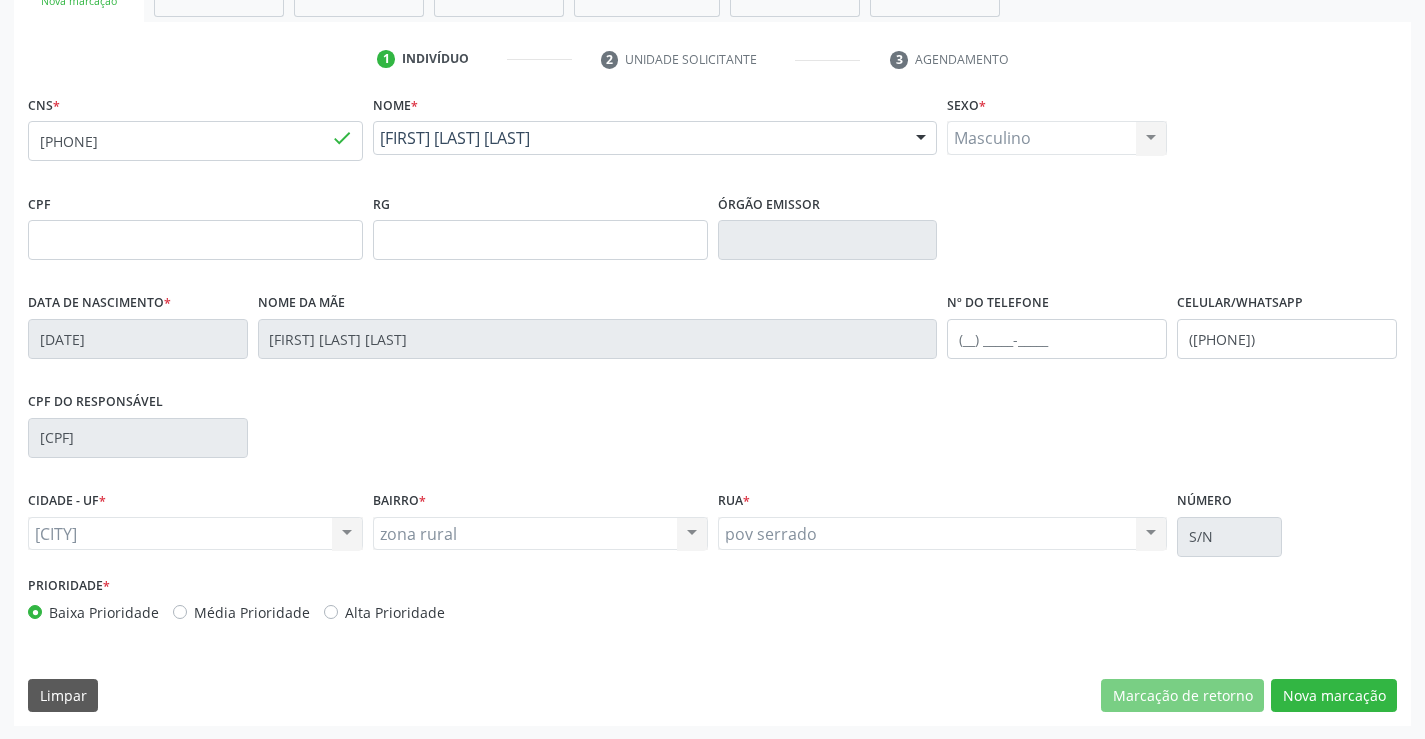 scroll, scrollTop: 345, scrollLeft: 0, axis: vertical 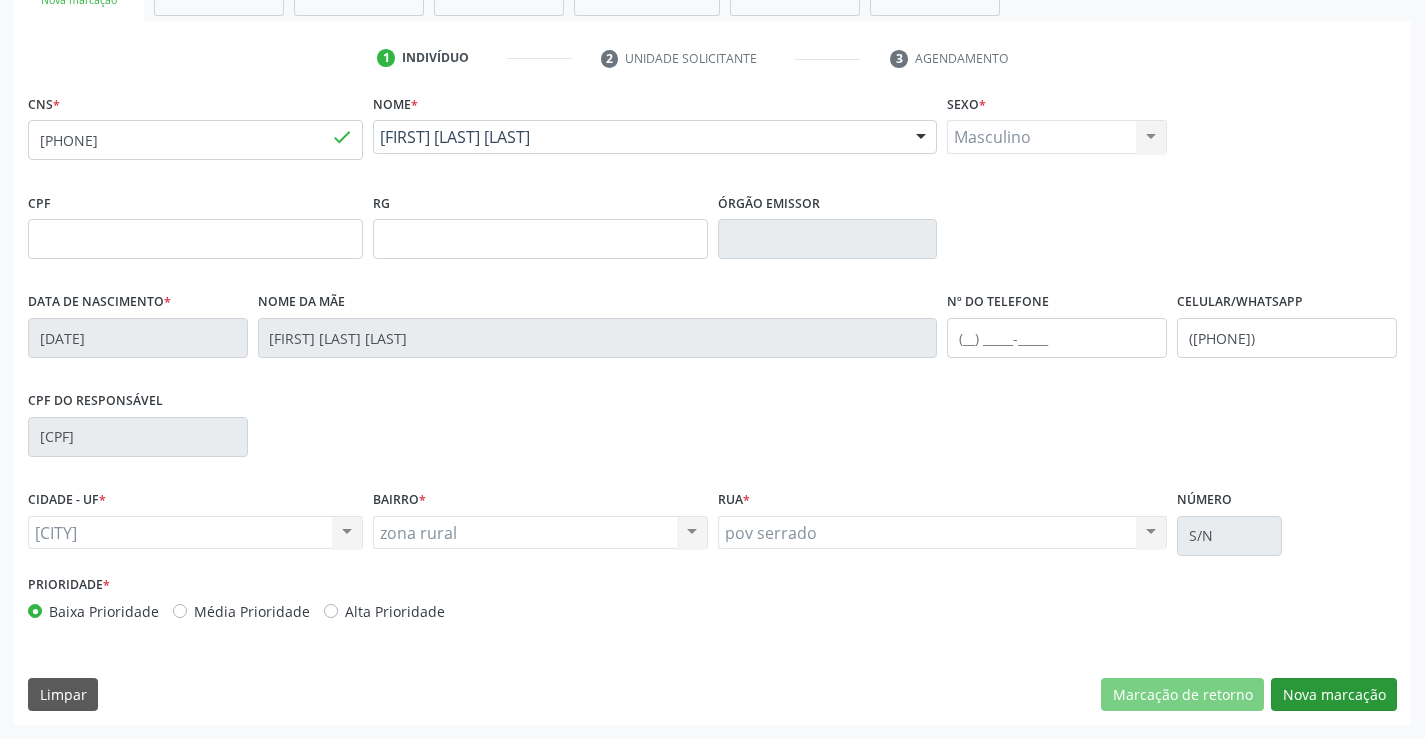 drag, startPoint x: 1313, startPoint y: 676, endPoint x: 1311, endPoint y: 691, distance: 15.132746 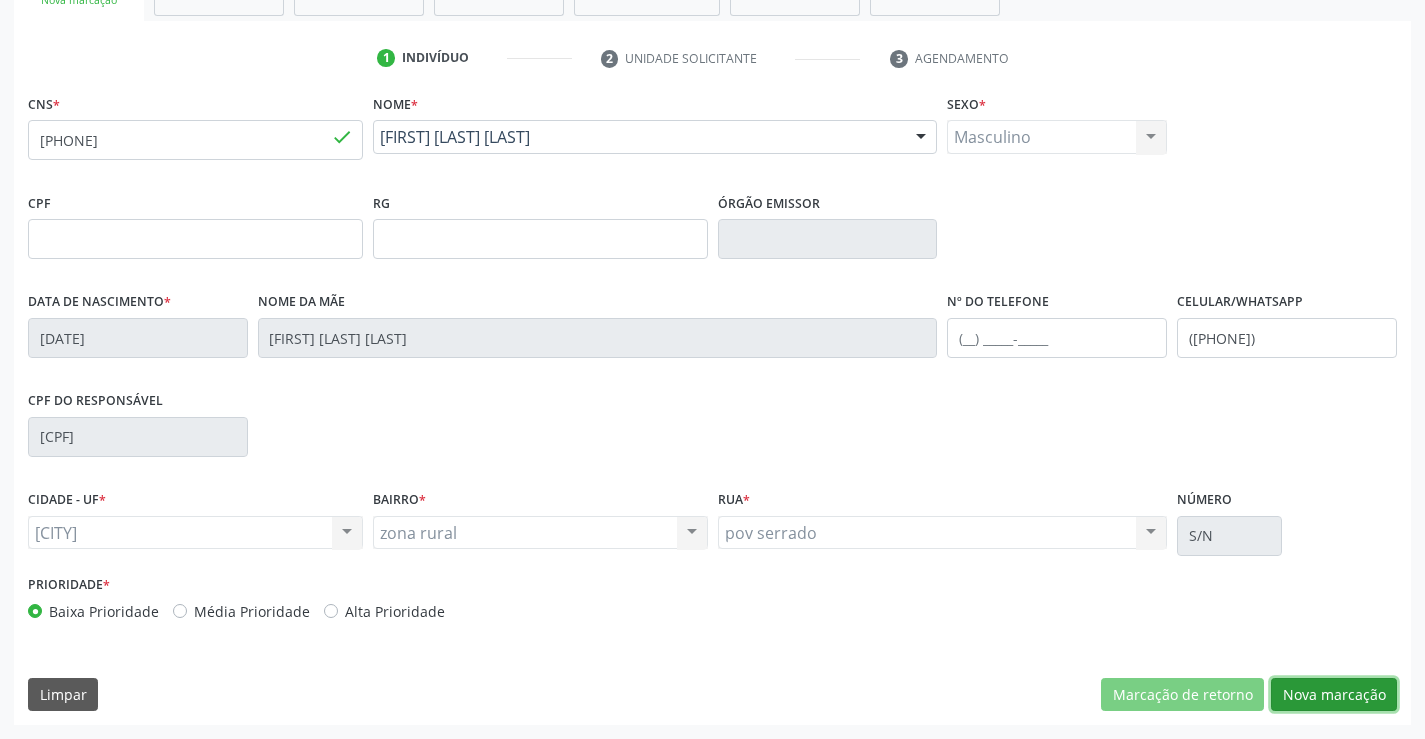 click on "Nova marcação" at bounding box center (1334, 695) 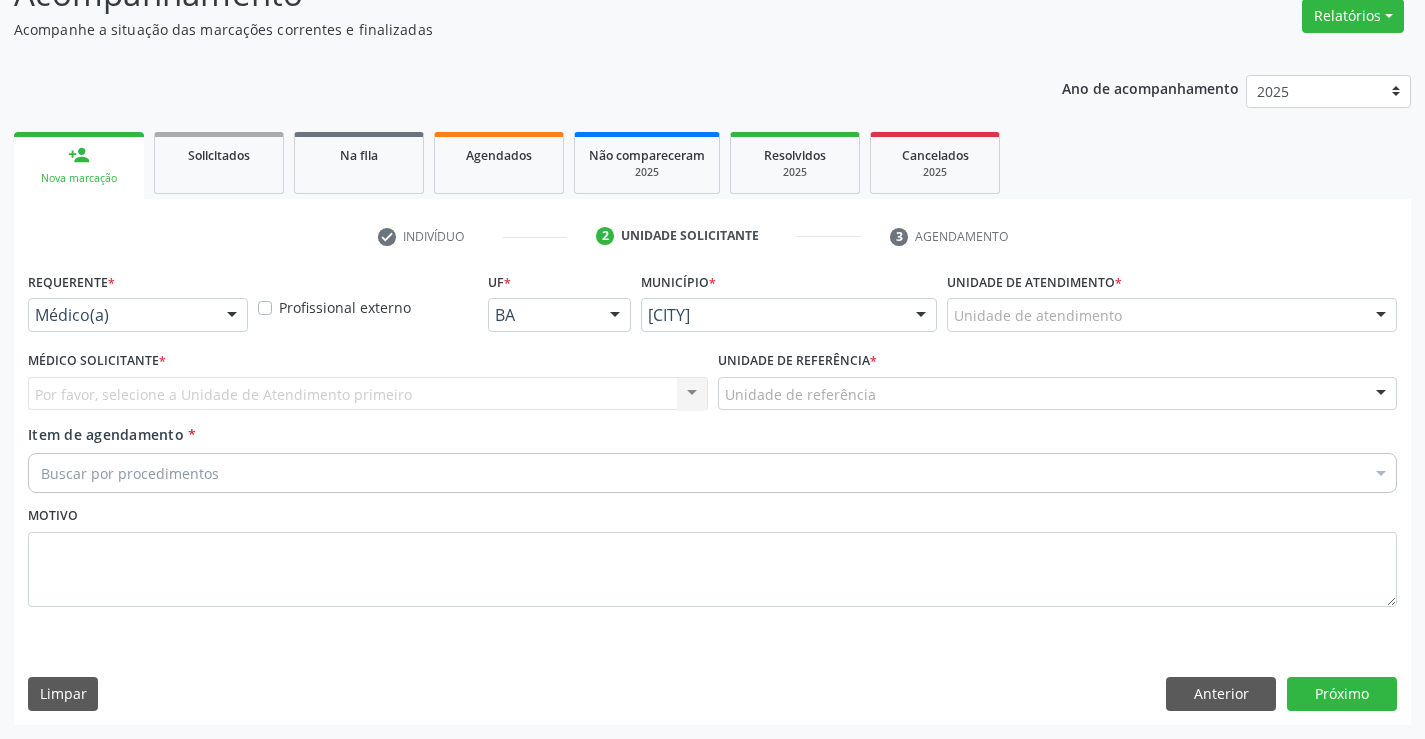 scroll, scrollTop: 167, scrollLeft: 0, axis: vertical 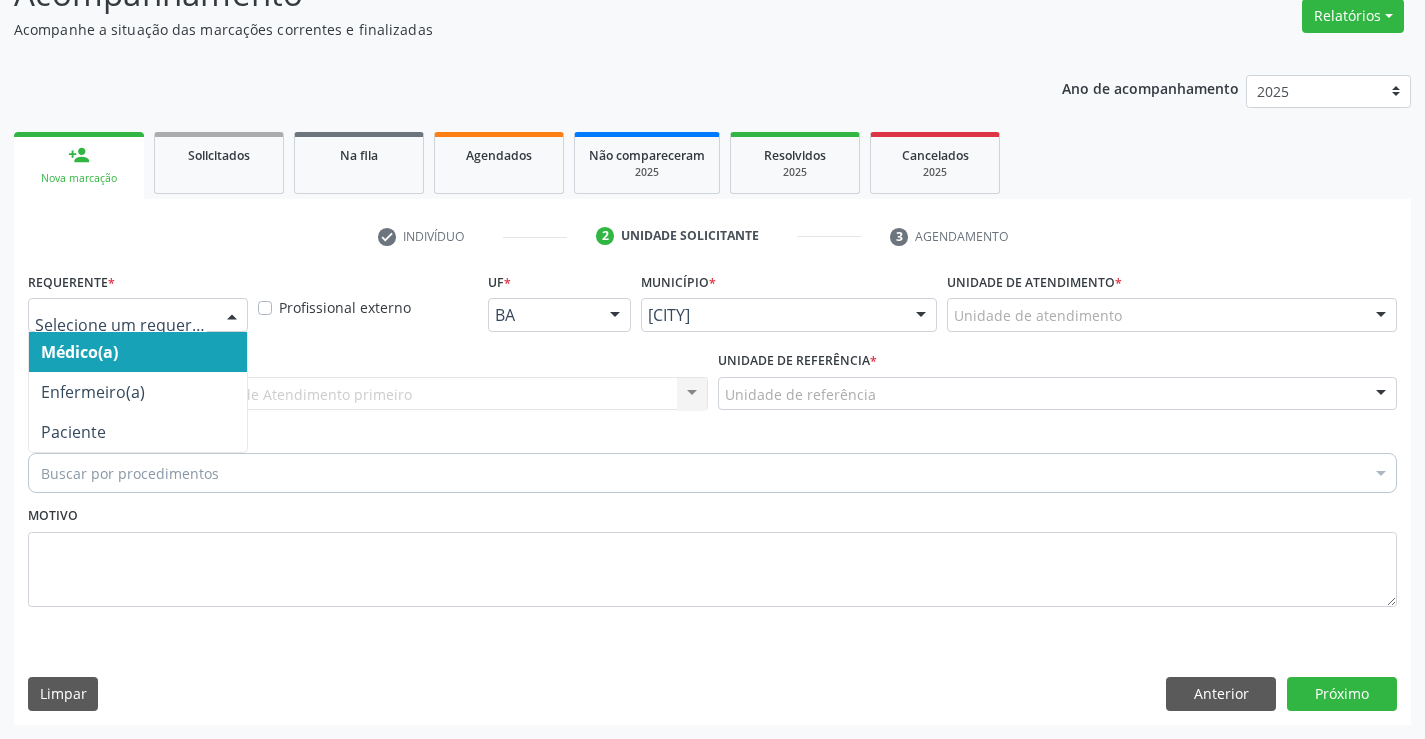 click at bounding box center (232, 316) 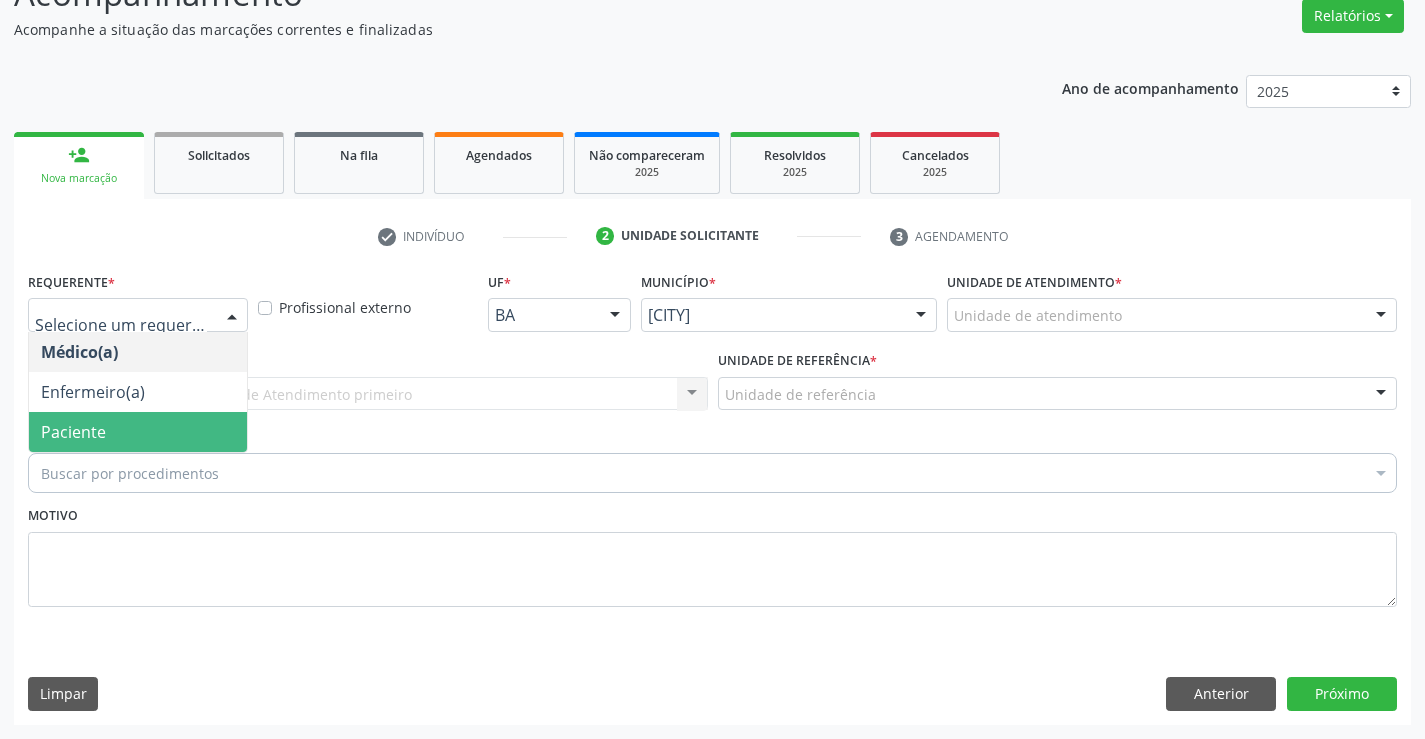 click on "Paciente" at bounding box center (138, 432) 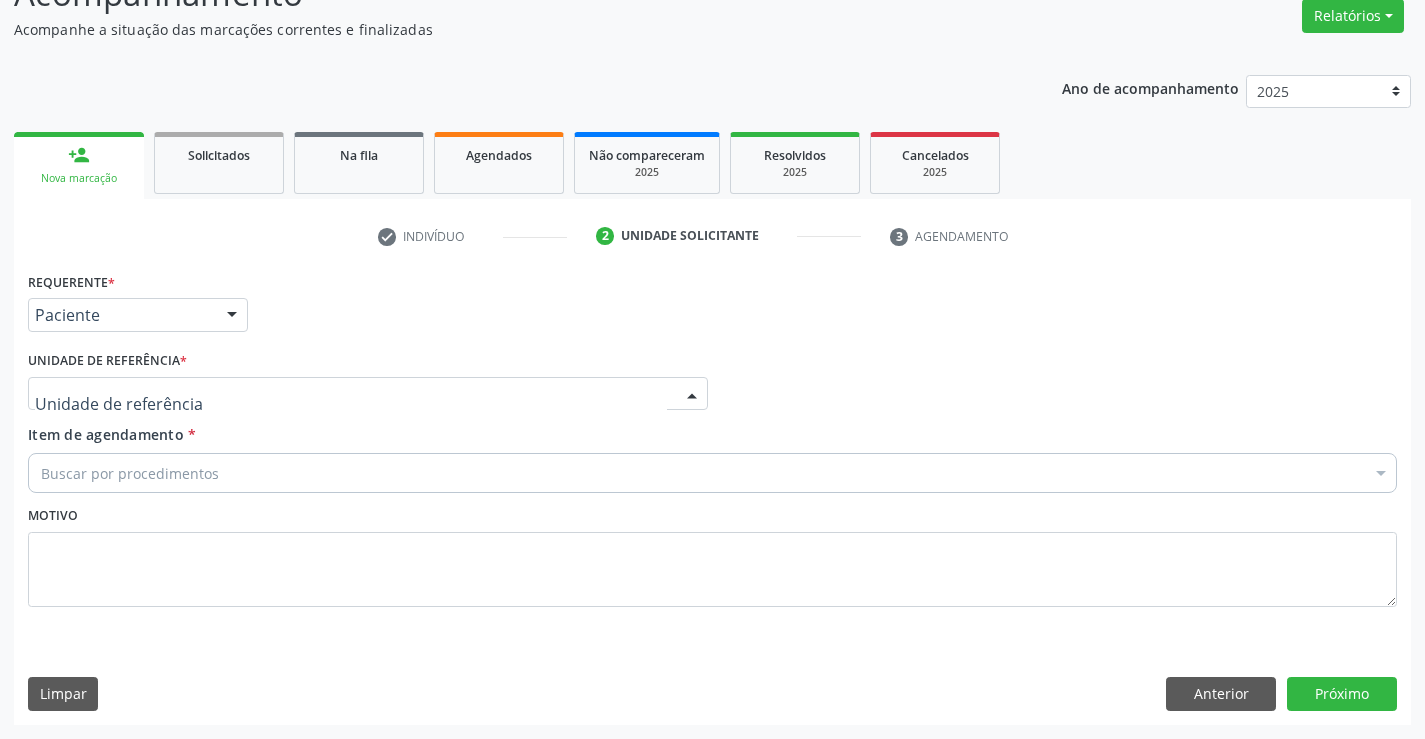 click at bounding box center [368, 394] 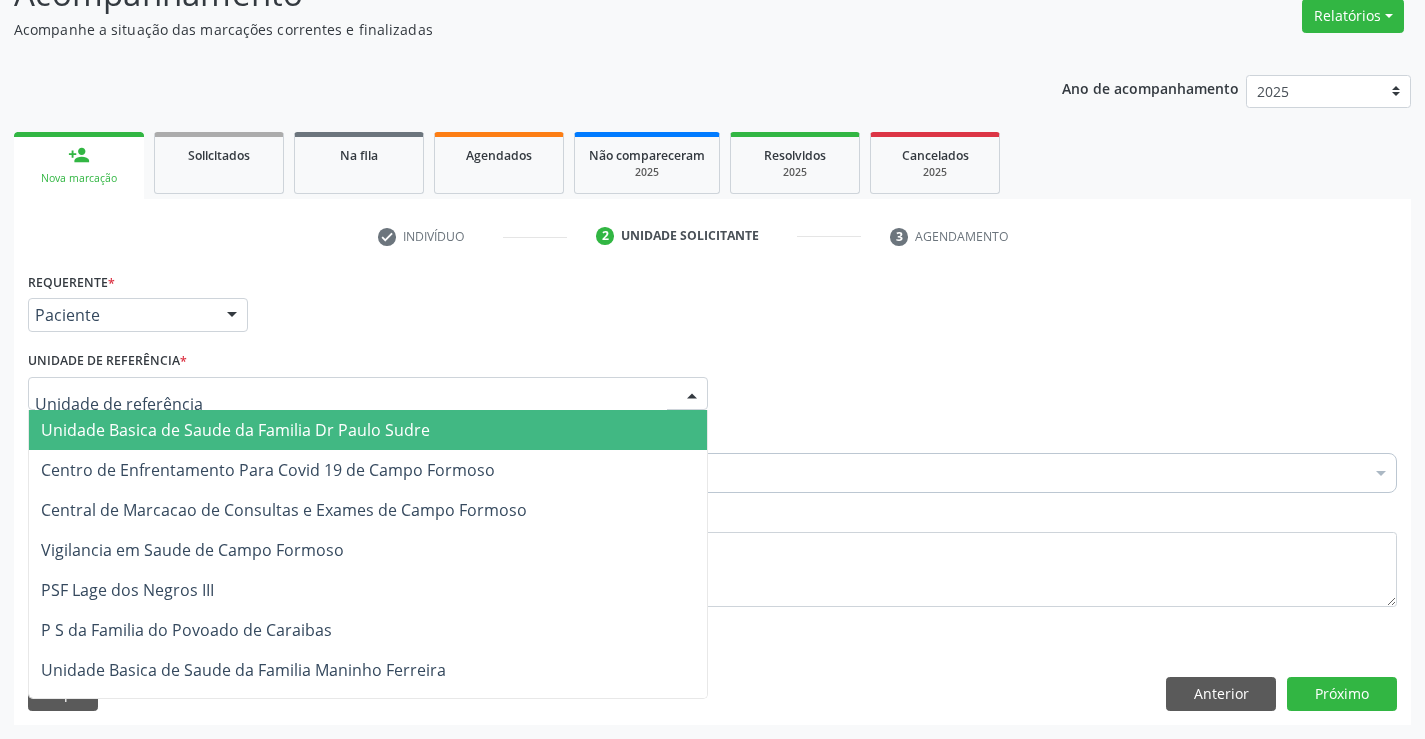 click on "Unidade Basica de Saude da Familia Dr Paulo Sudre" at bounding box center [235, 430] 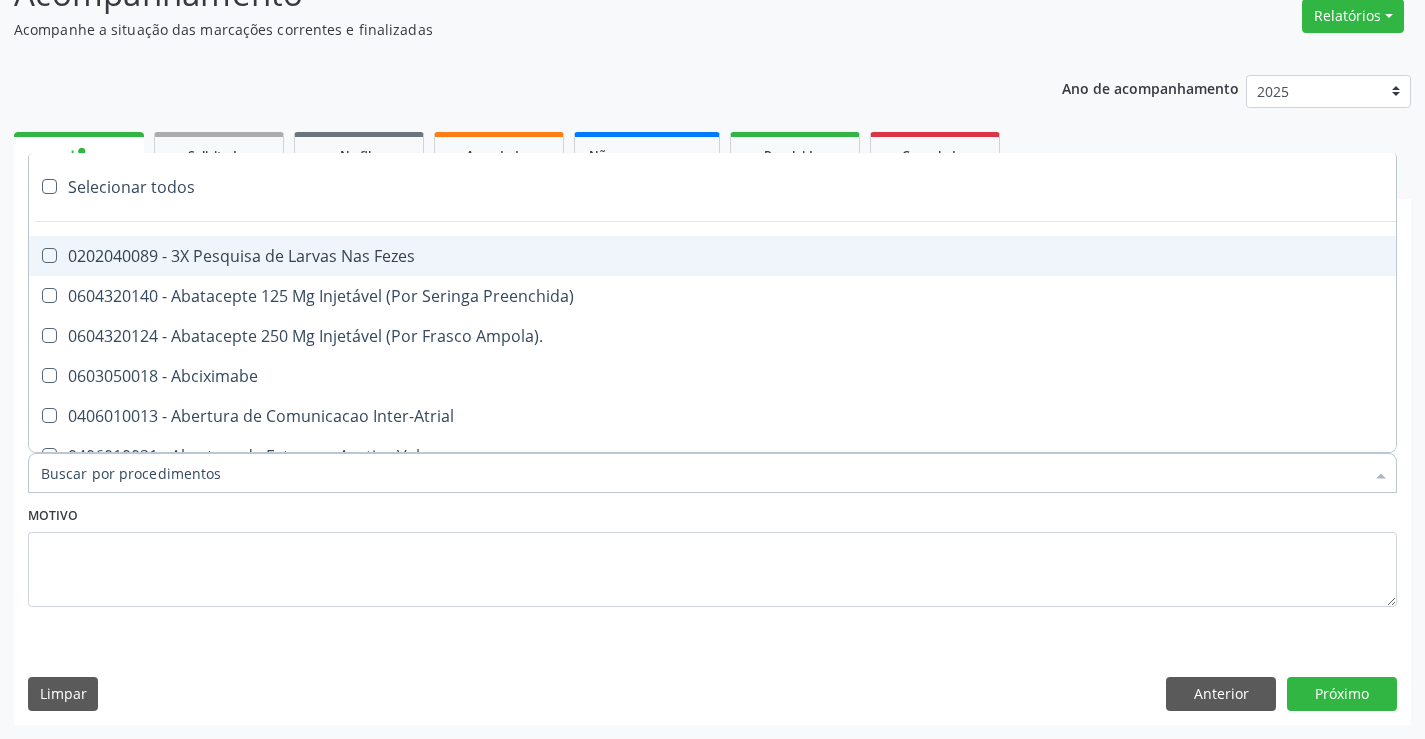 click at bounding box center [712, 473] 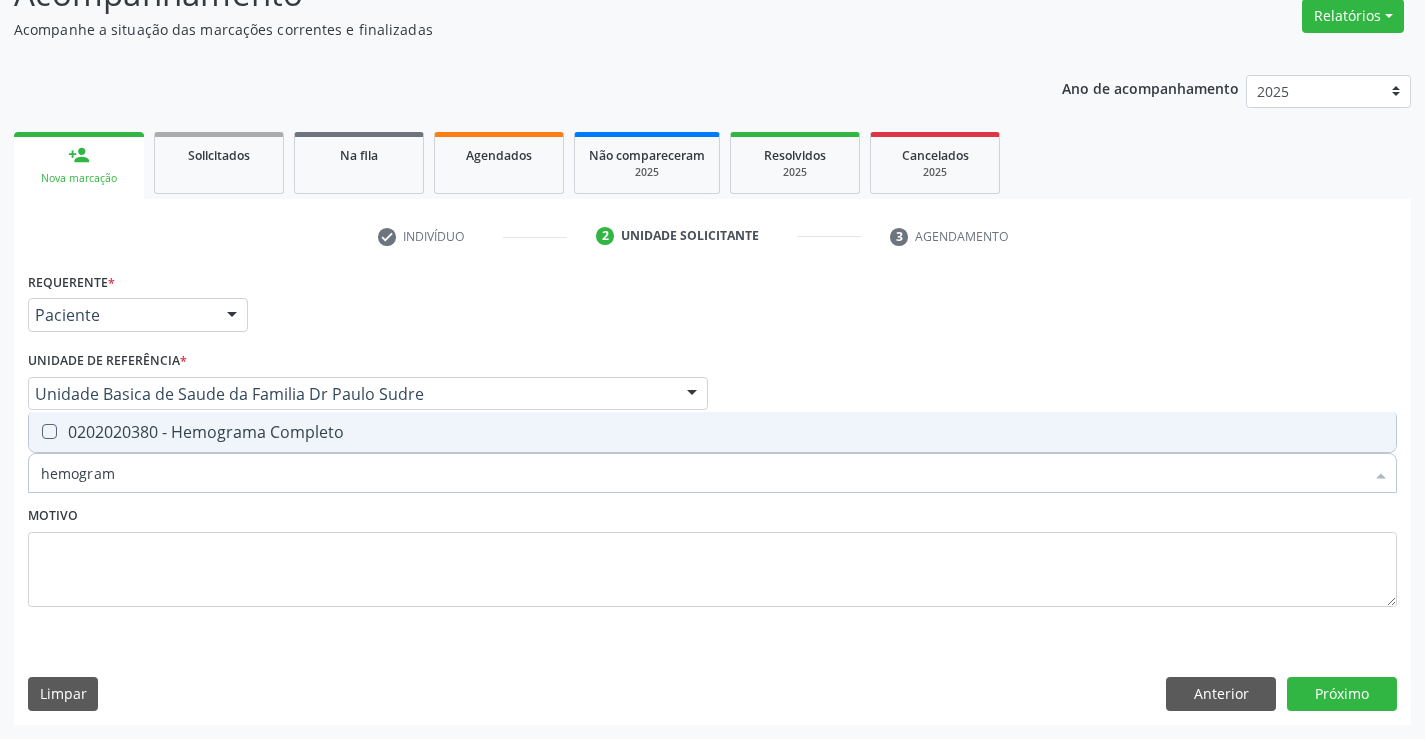 type on "hemograma" 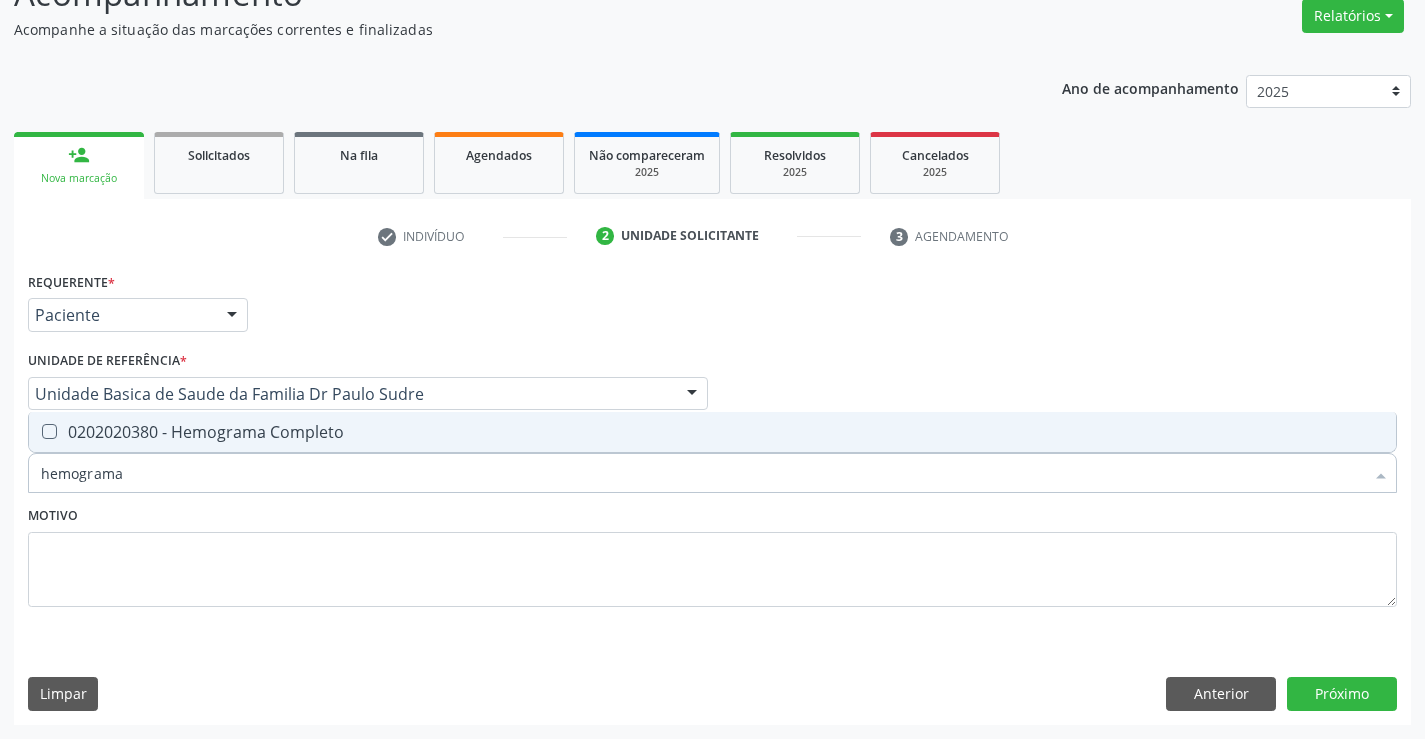 click on "0202020380 - Hemograma Completo" at bounding box center [712, 432] 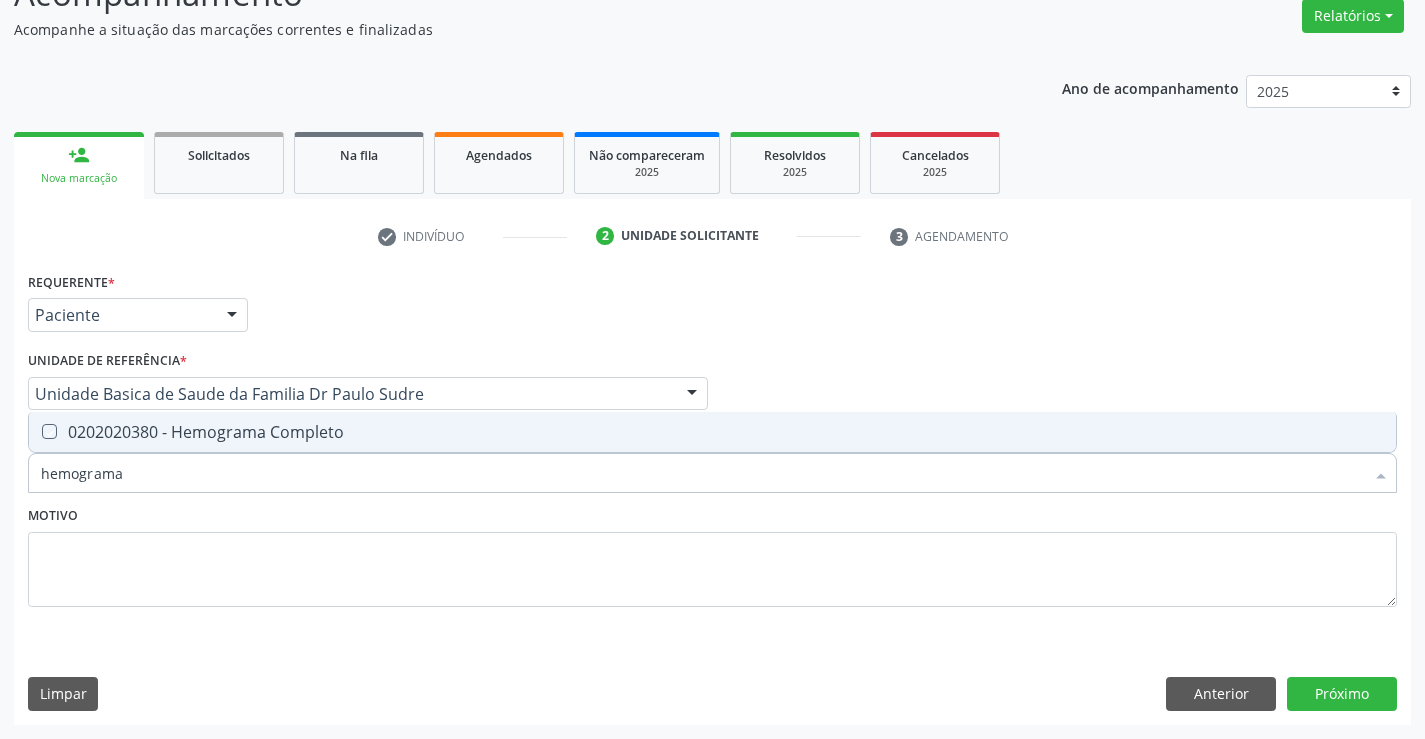 checkbox on "true" 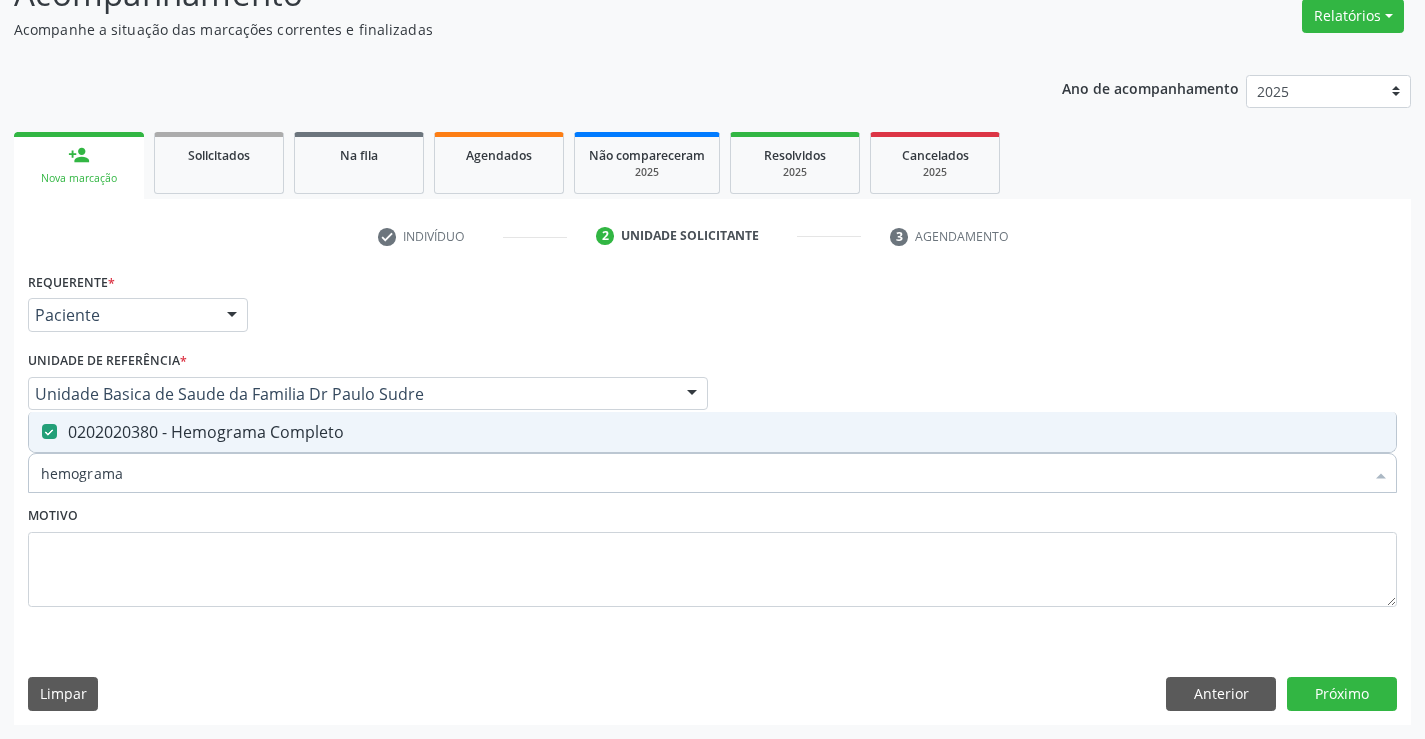 type on "hemograma" 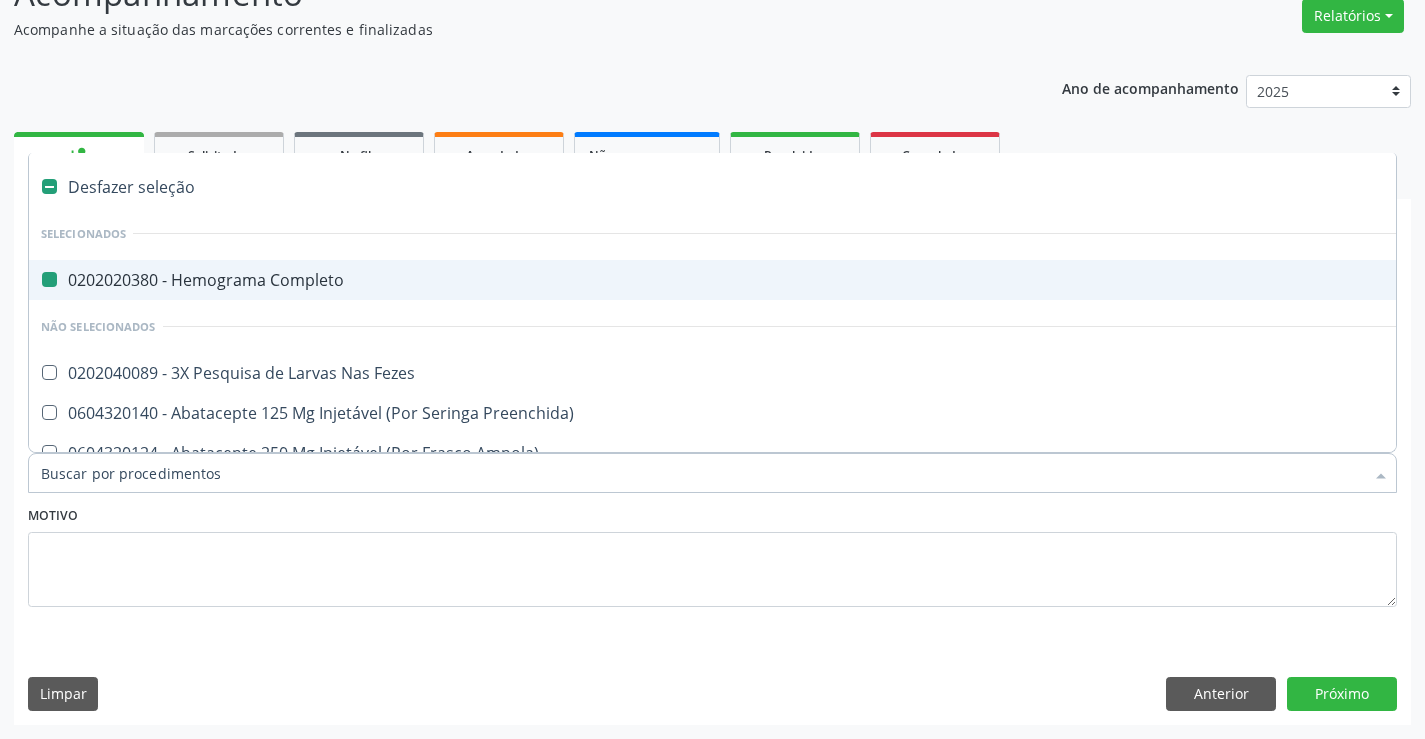 type on "f" 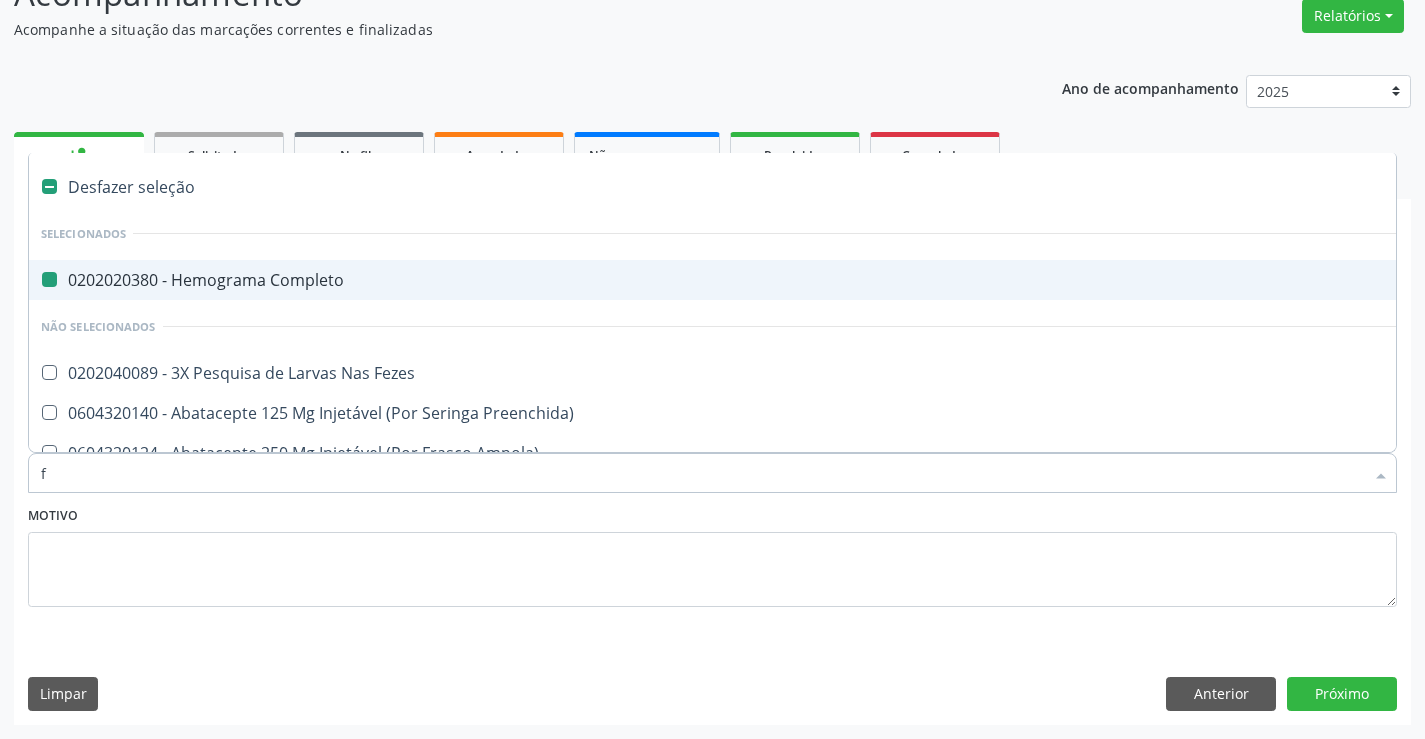 checkbox on "false" 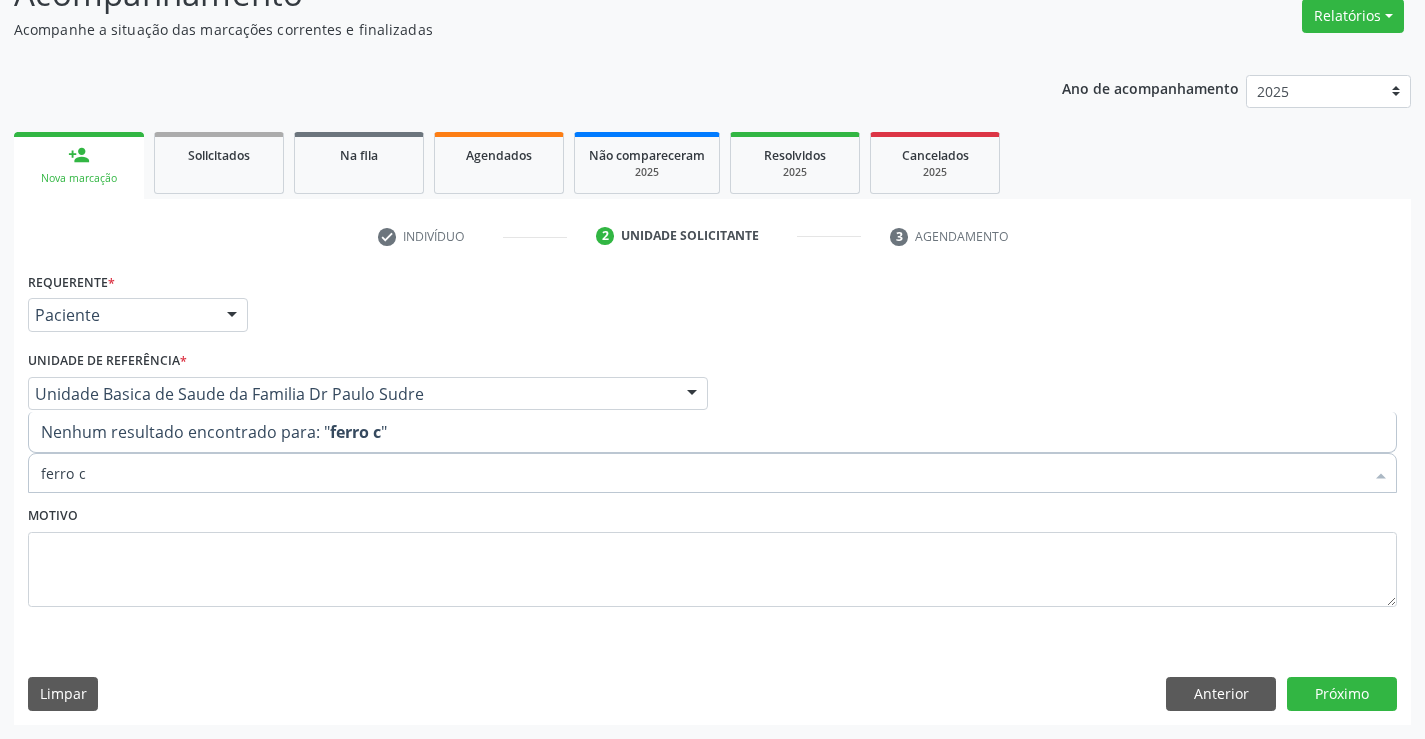 type on "ferro" 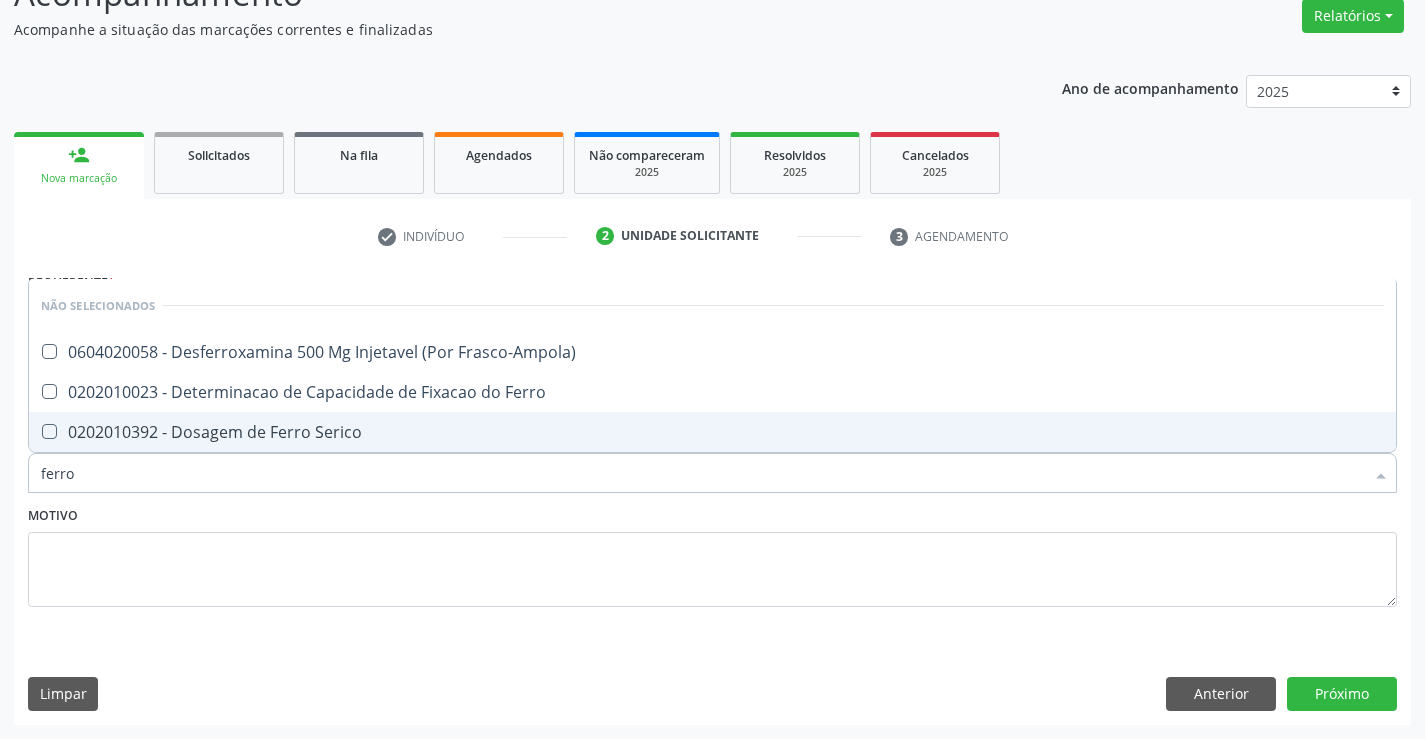 click on "0202010392 - Dosagem de Ferro Serico" at bounding box center [712, 432] 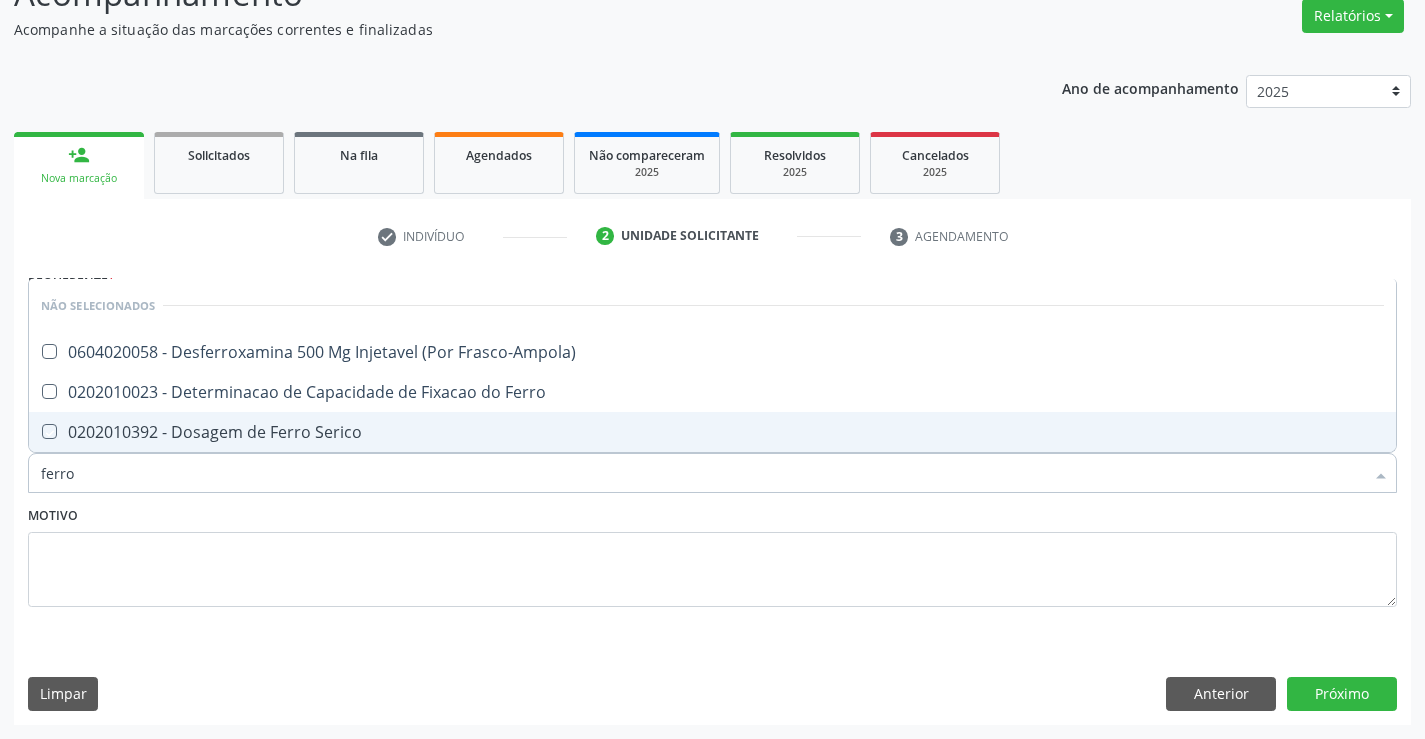 checkbox on "true" 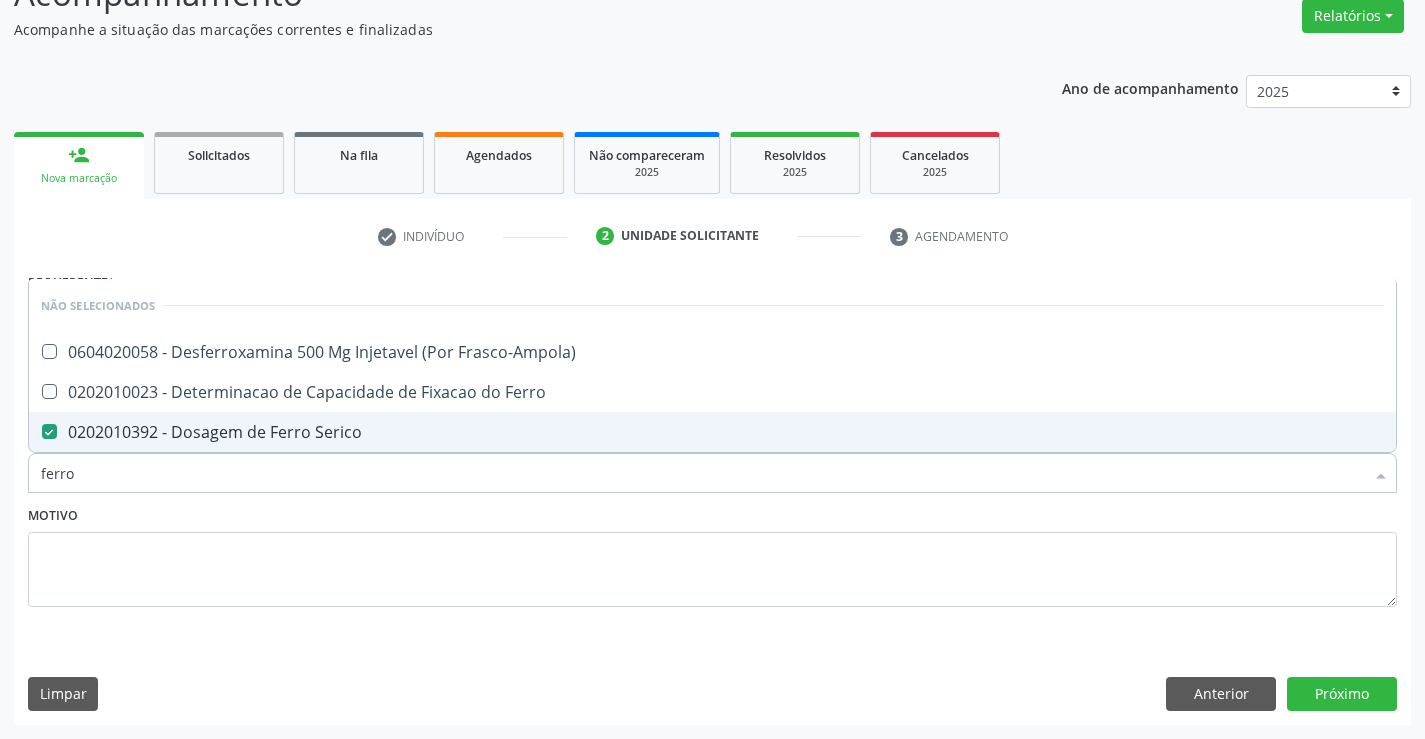 type on "ferro" 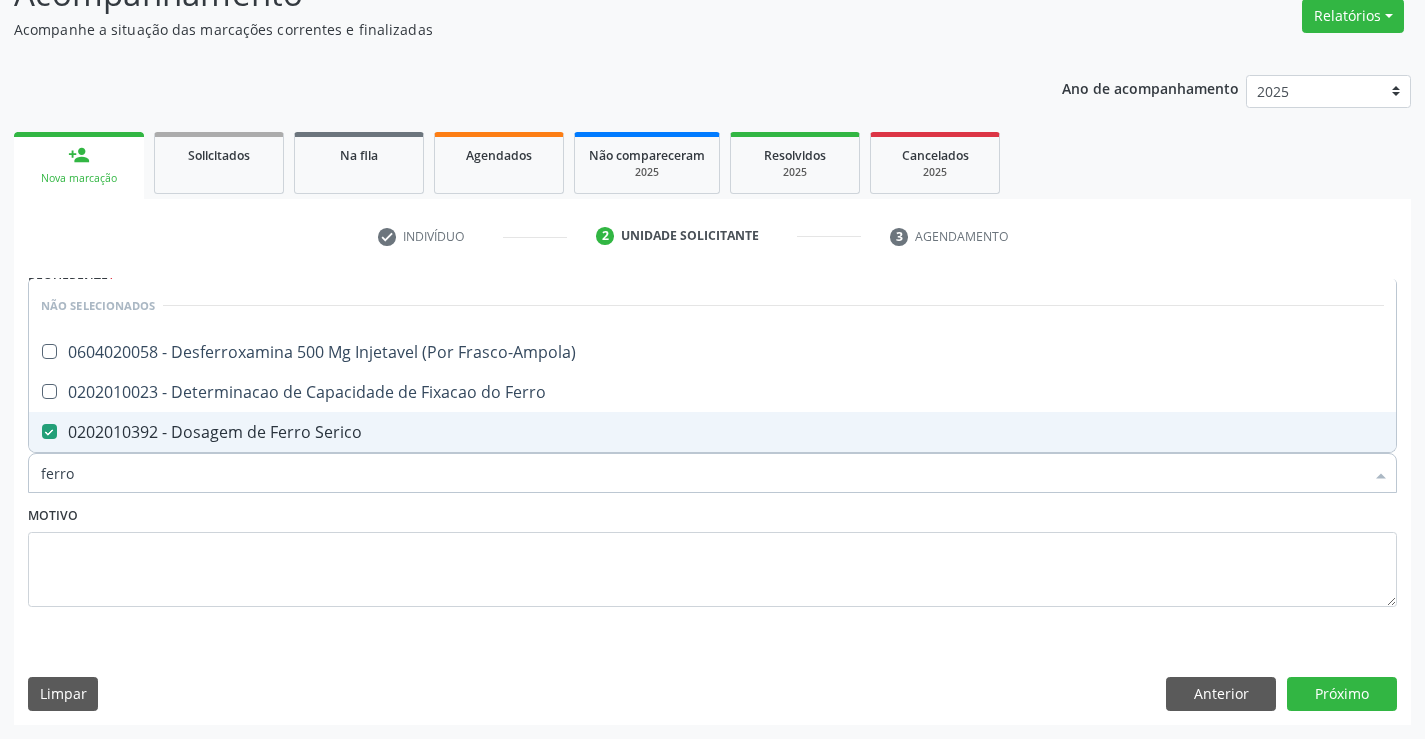 click on "Motivo" at bounding box center [712, 554] 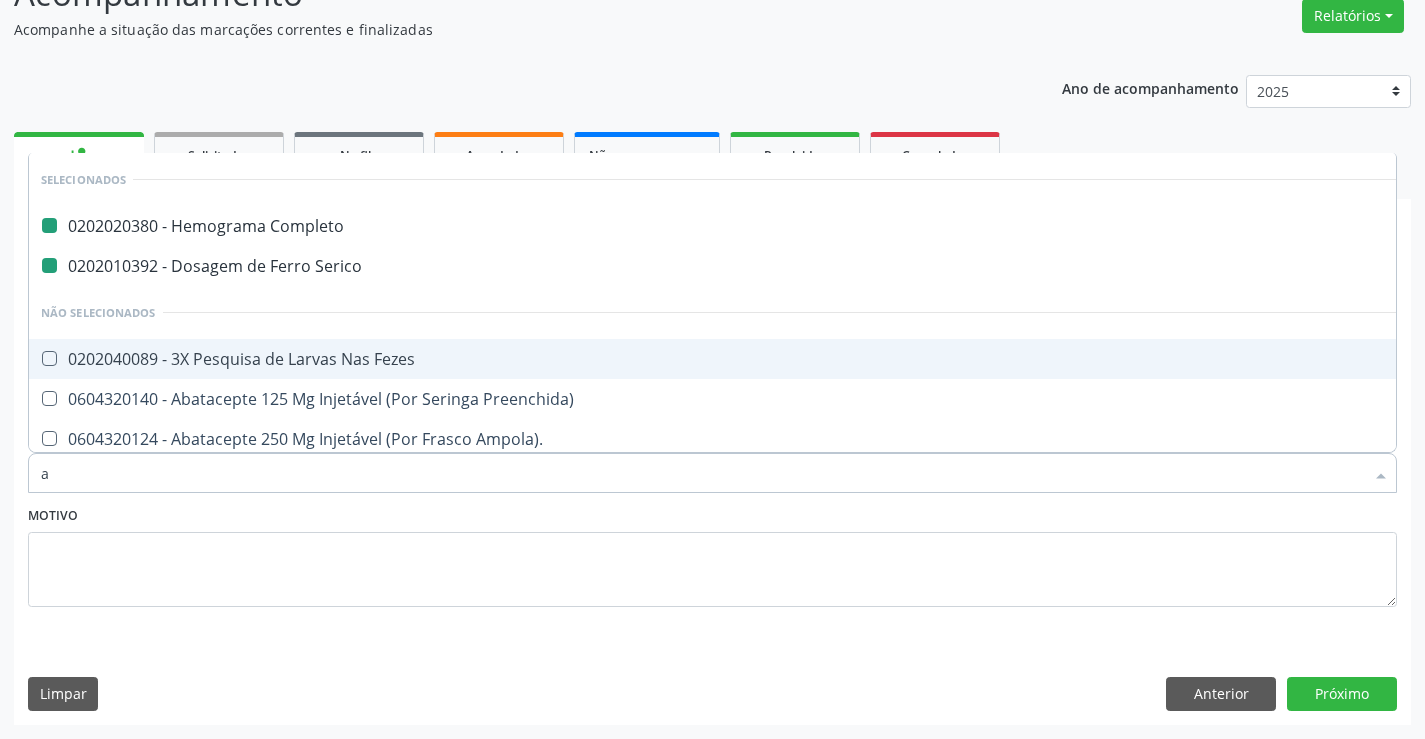 type on "ab" 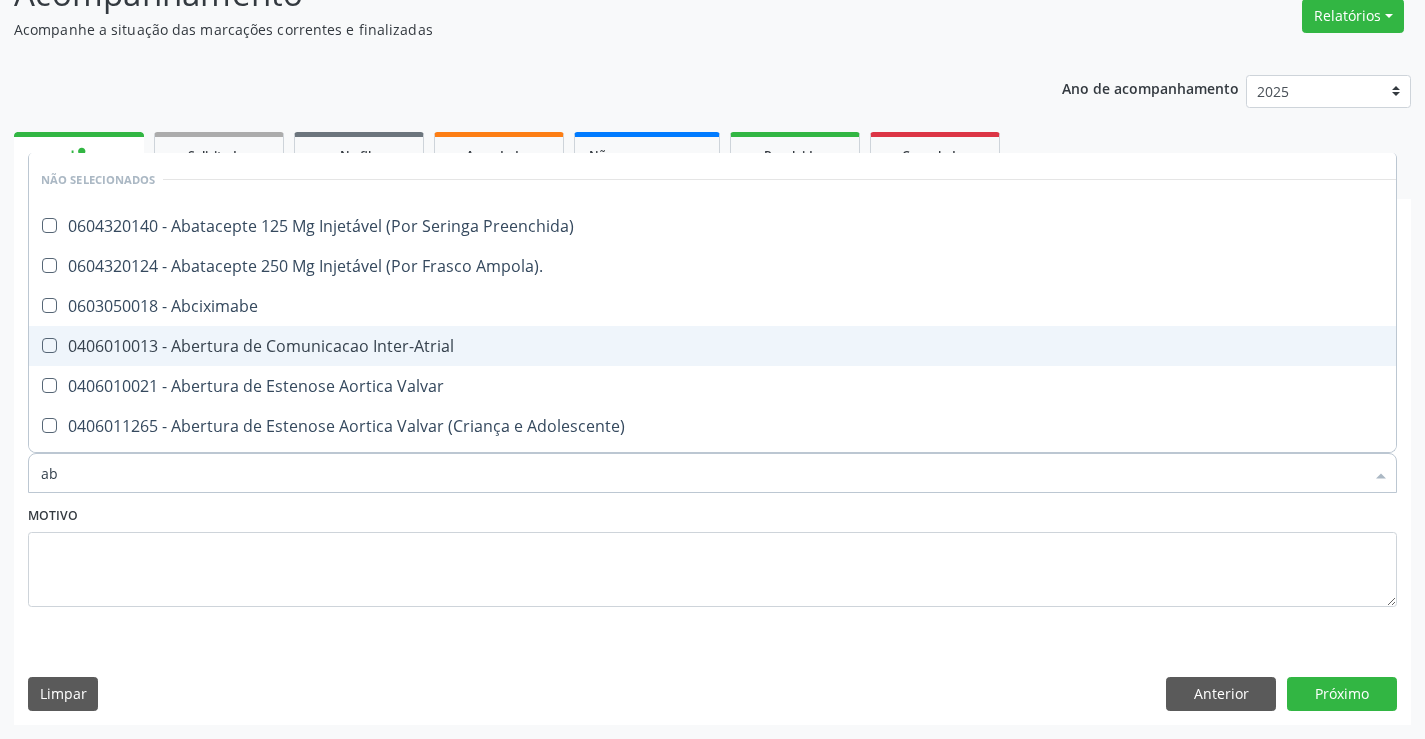 type on "abo" 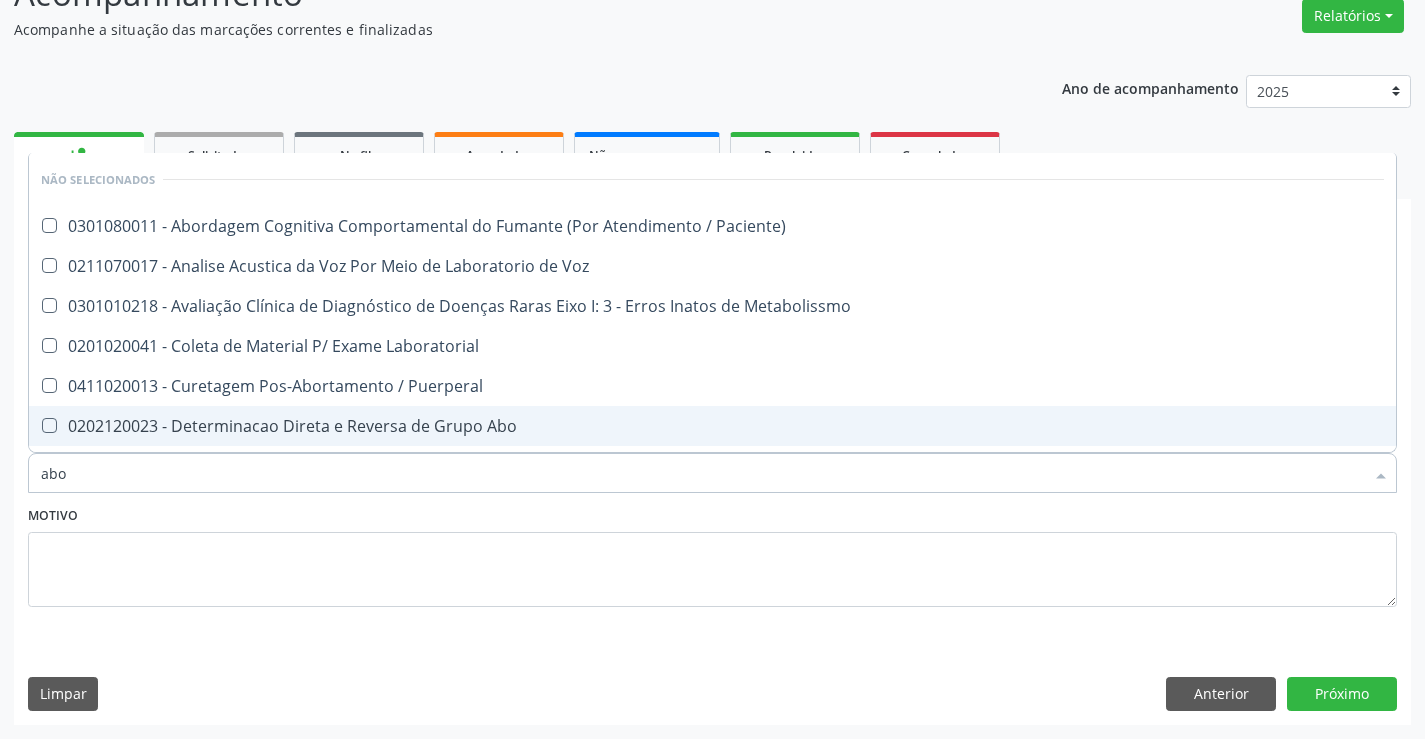 click on "0202120023 - Determinacao Direta e Reversa de Grupo Abo" at bounding box center (712, 426) 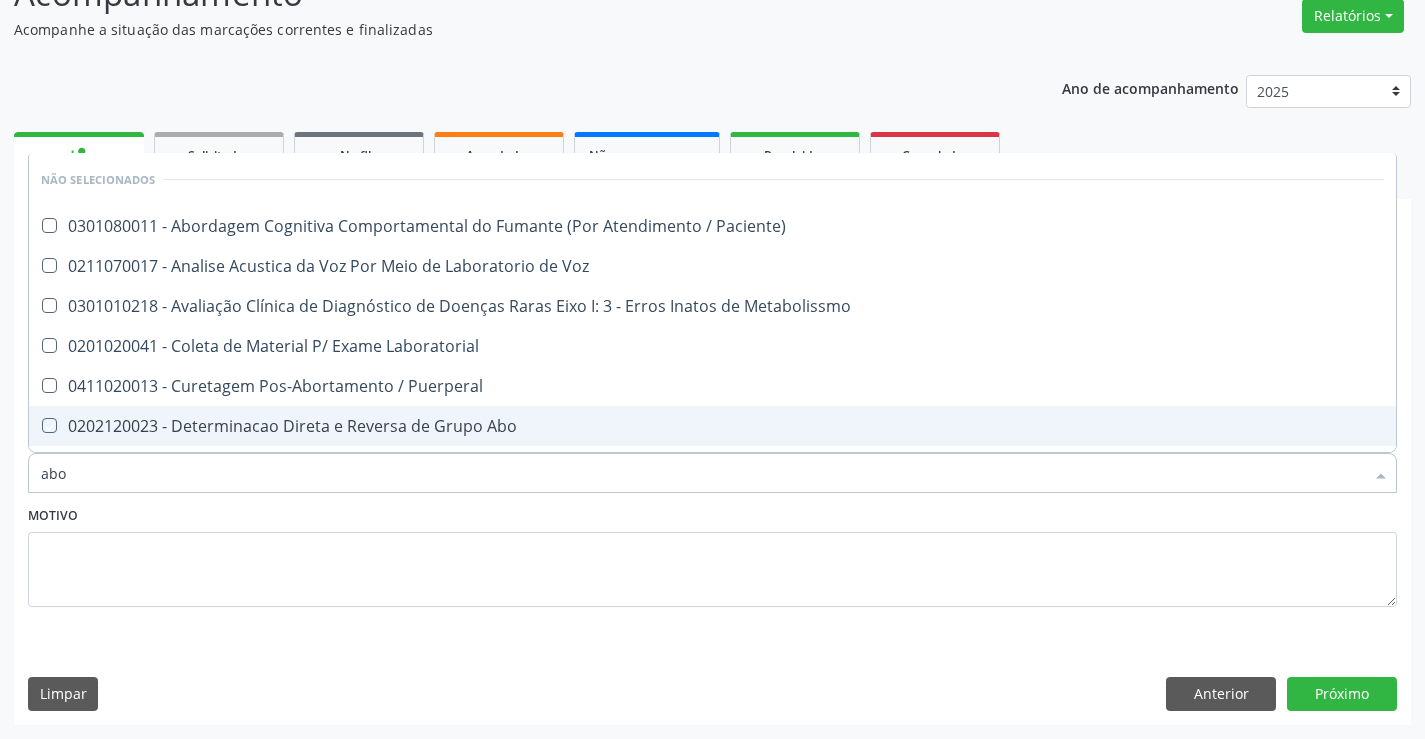 checkbox on "true" 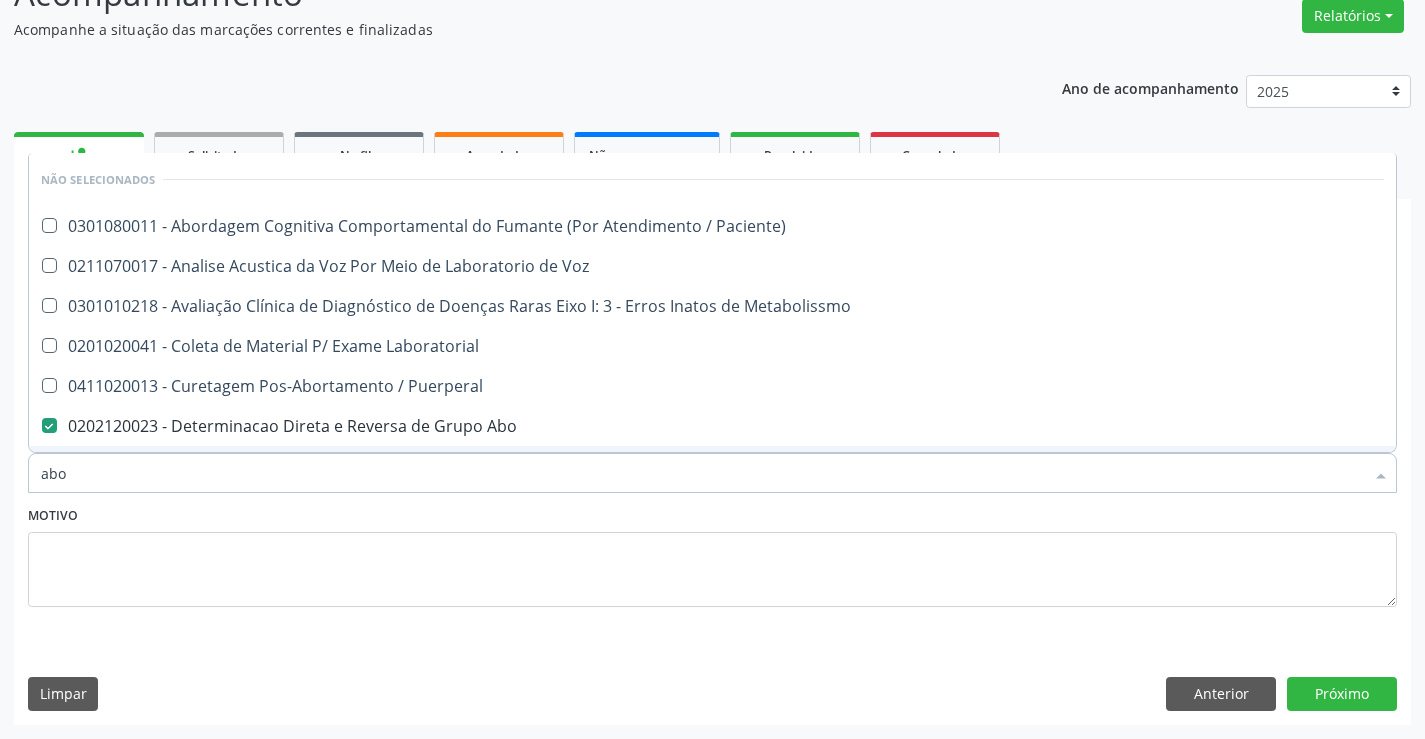 type on "abo" 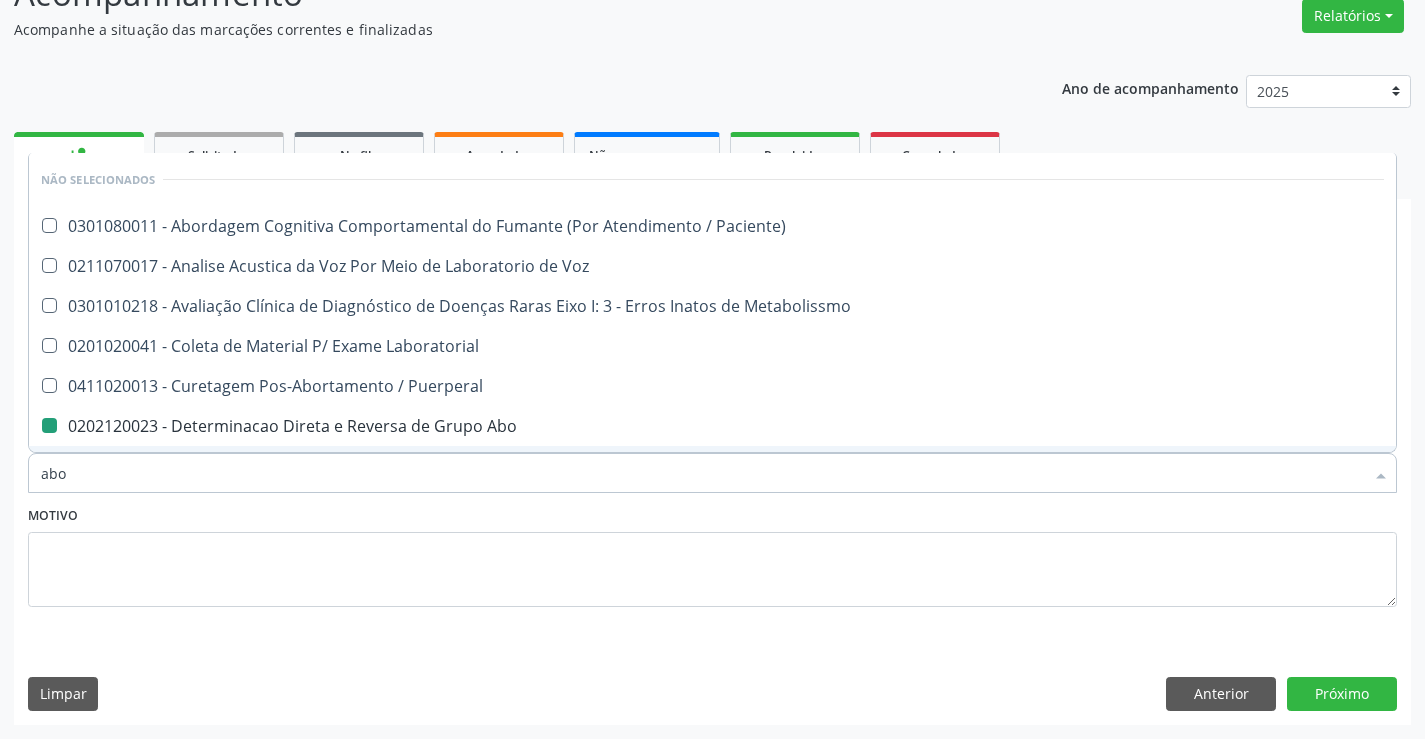 click on "Motivo" at bounding box center (712, 554) 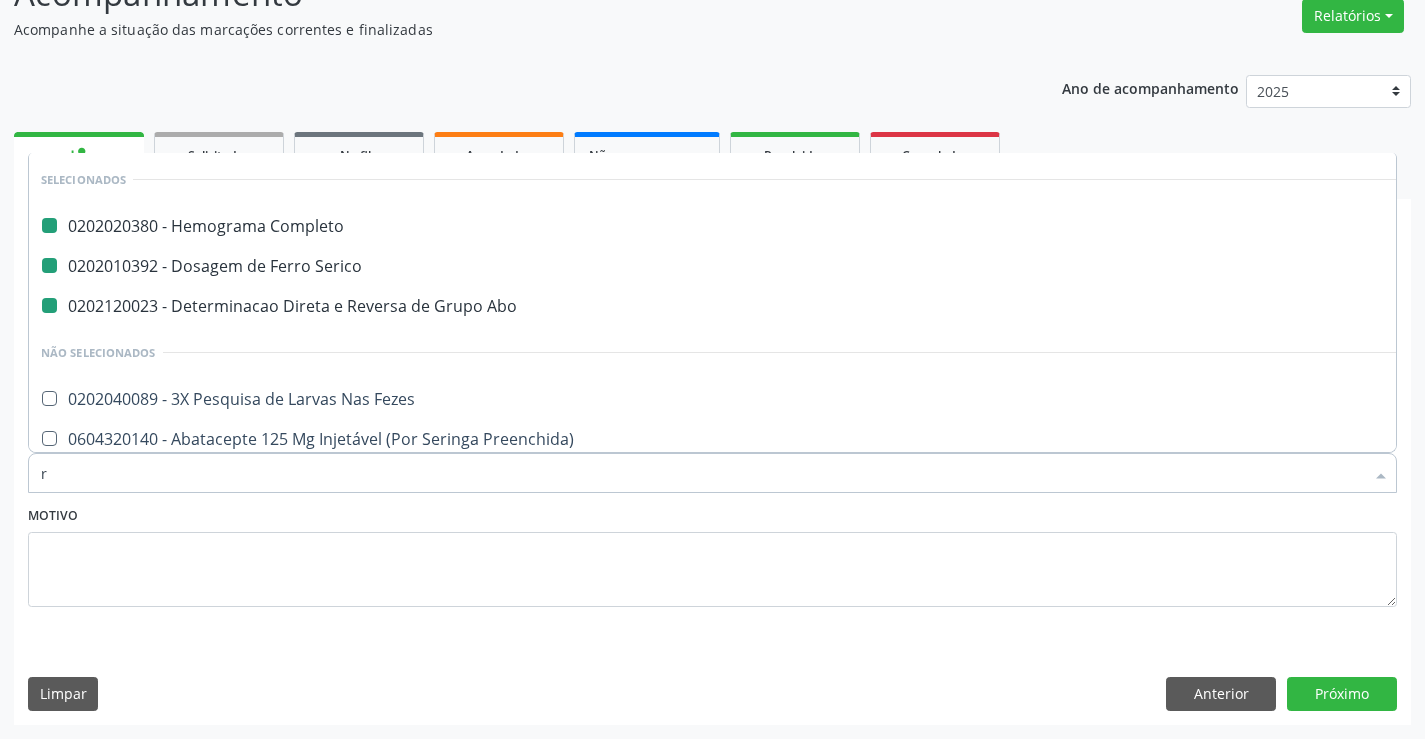 type on "rh" 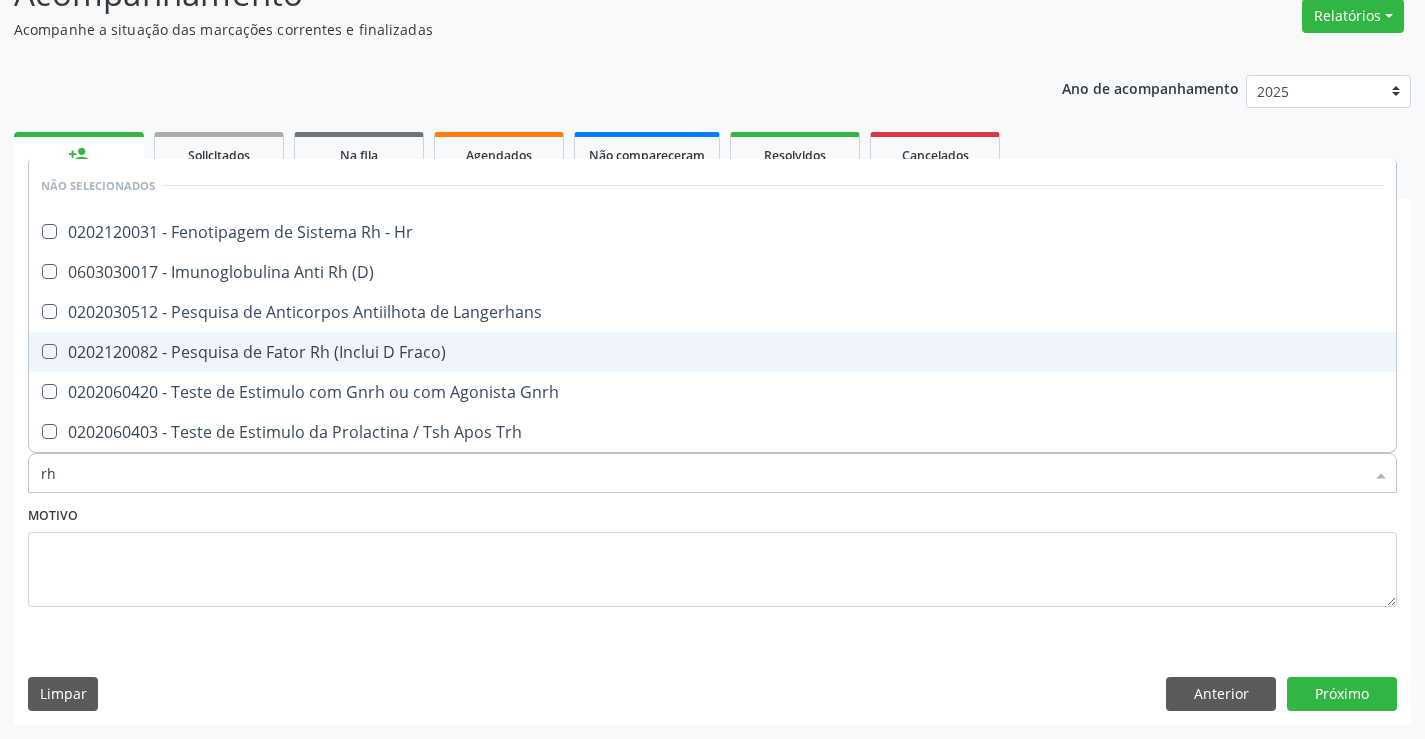 drag, startPoint x: 386, startPoint y: 347, endPoint x: 353, endPoint y: 413, distance: 73.790245 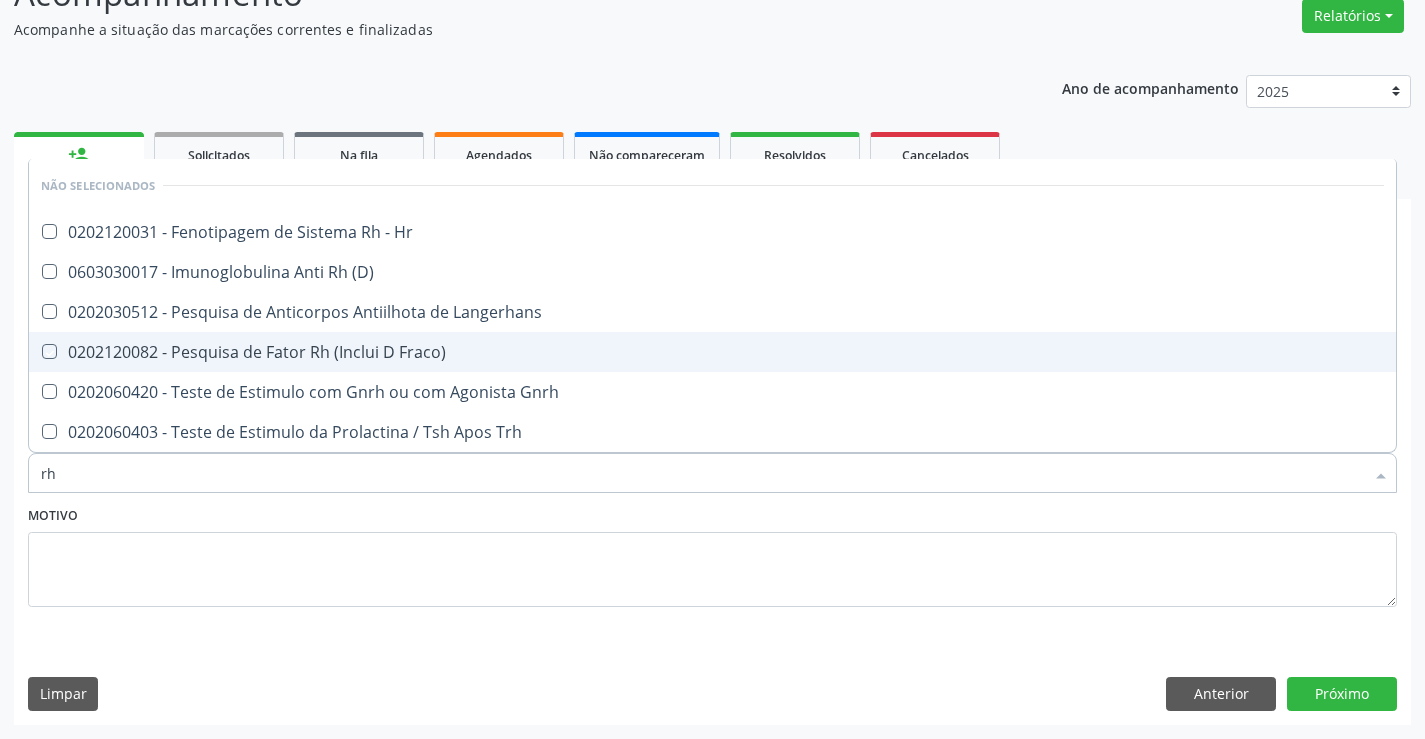 checkbox on "true" 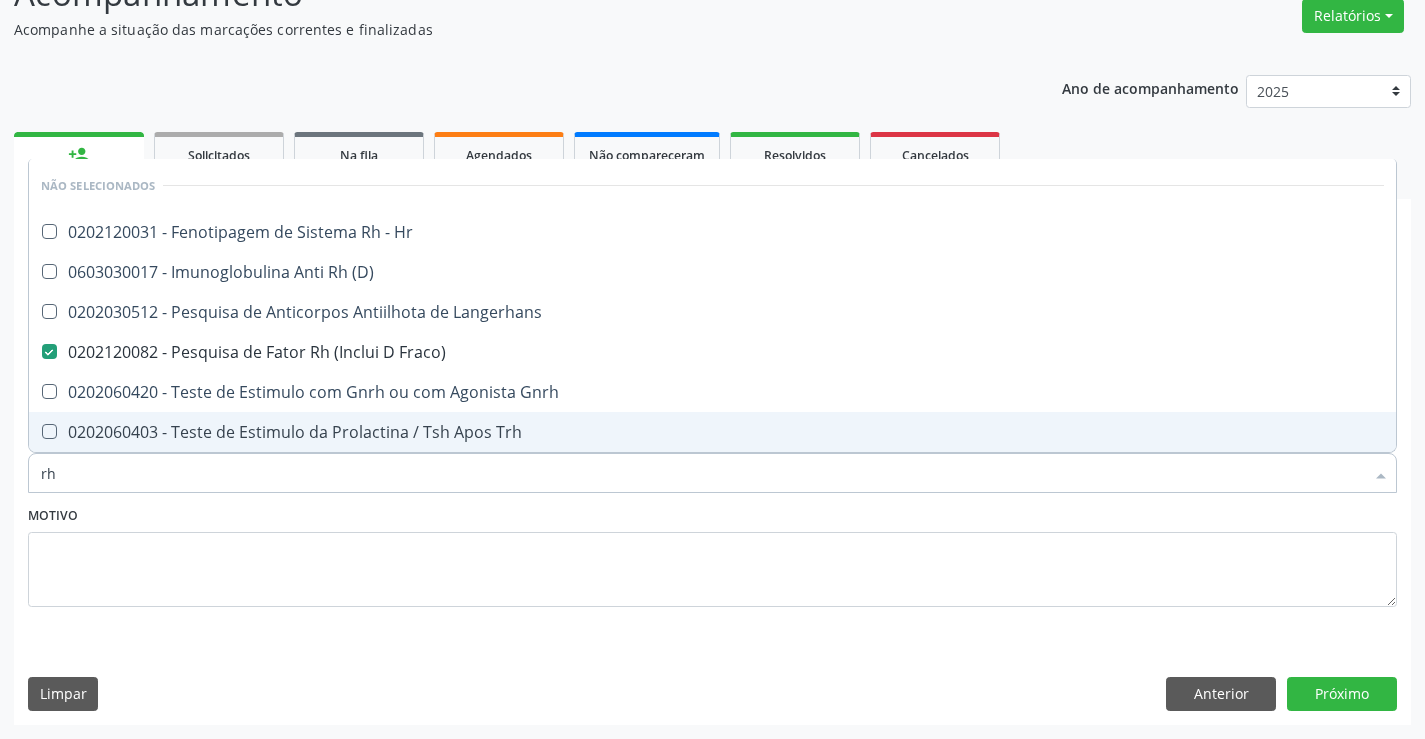 type on "rh" 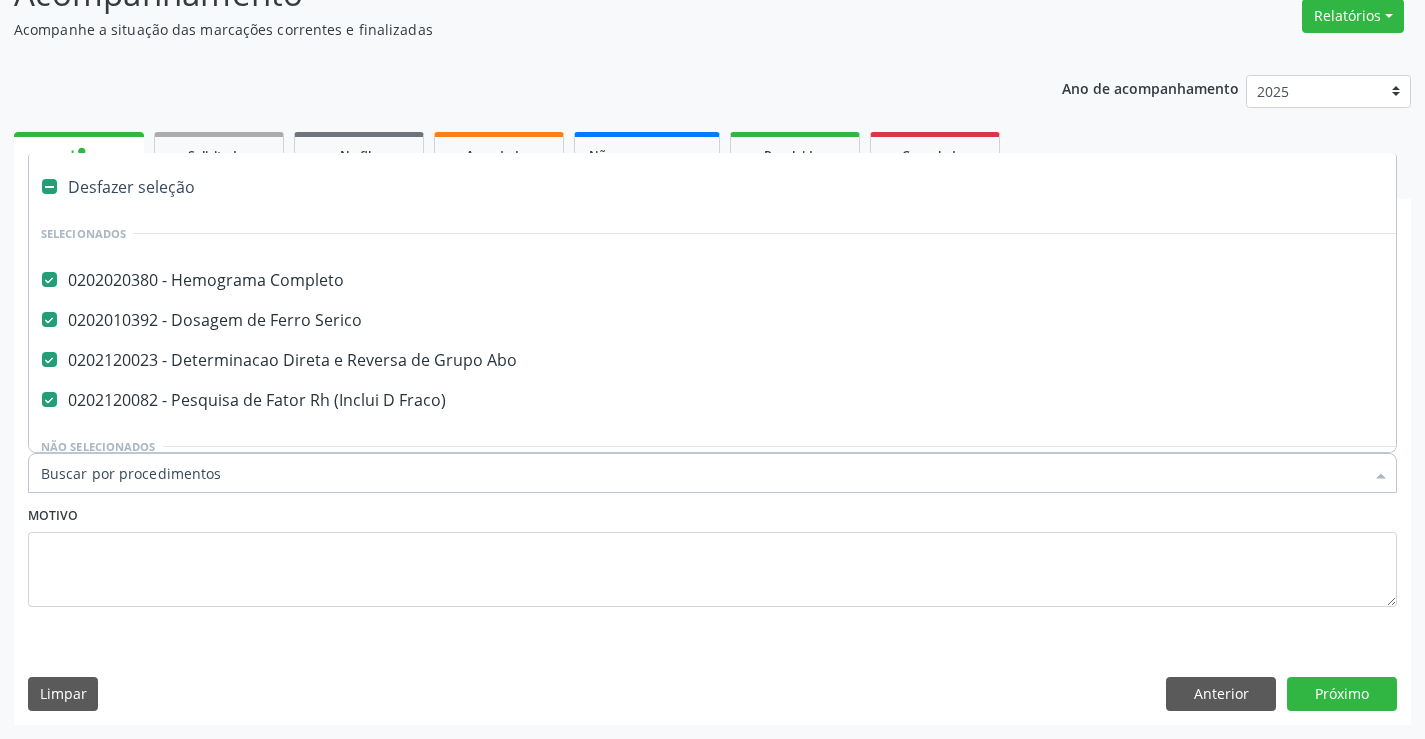 click on "Item de agendamento
*" at bounding box center (702, 473) 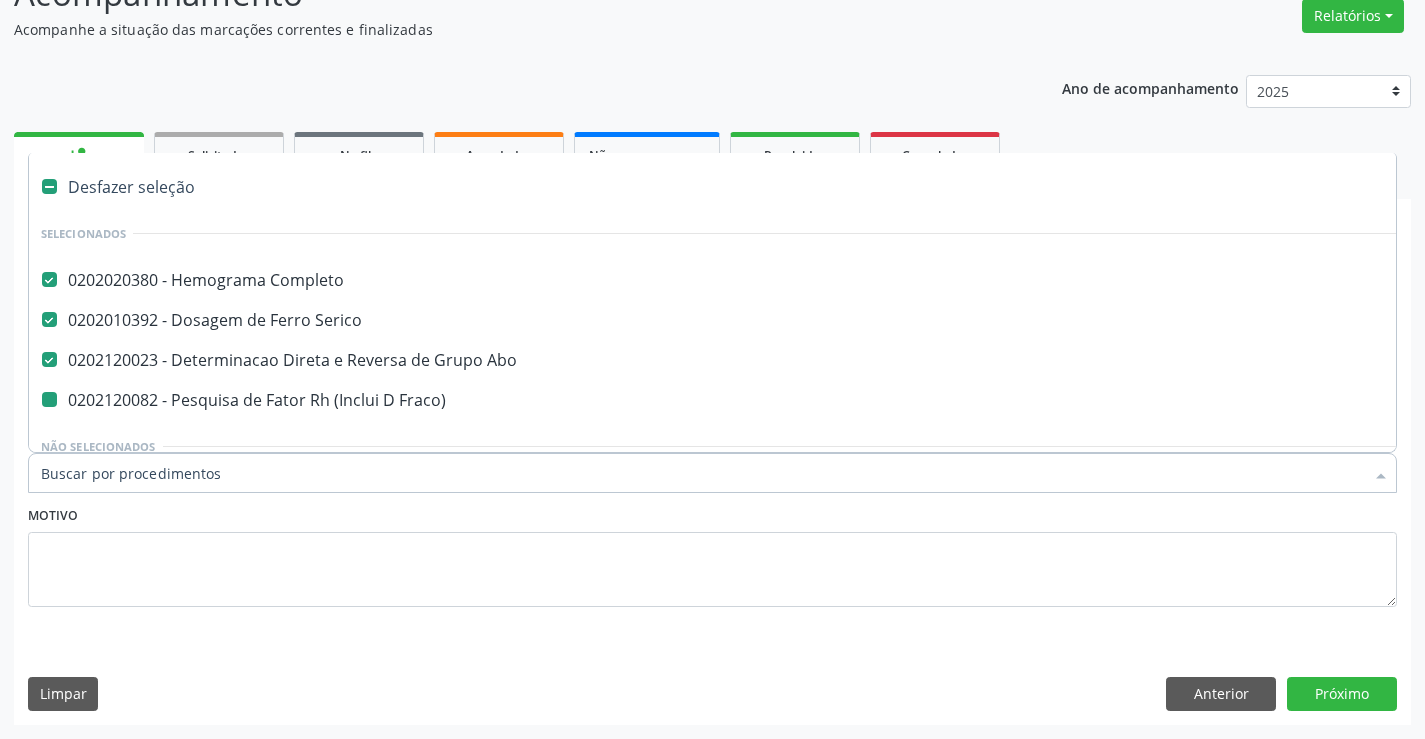 type on "u" 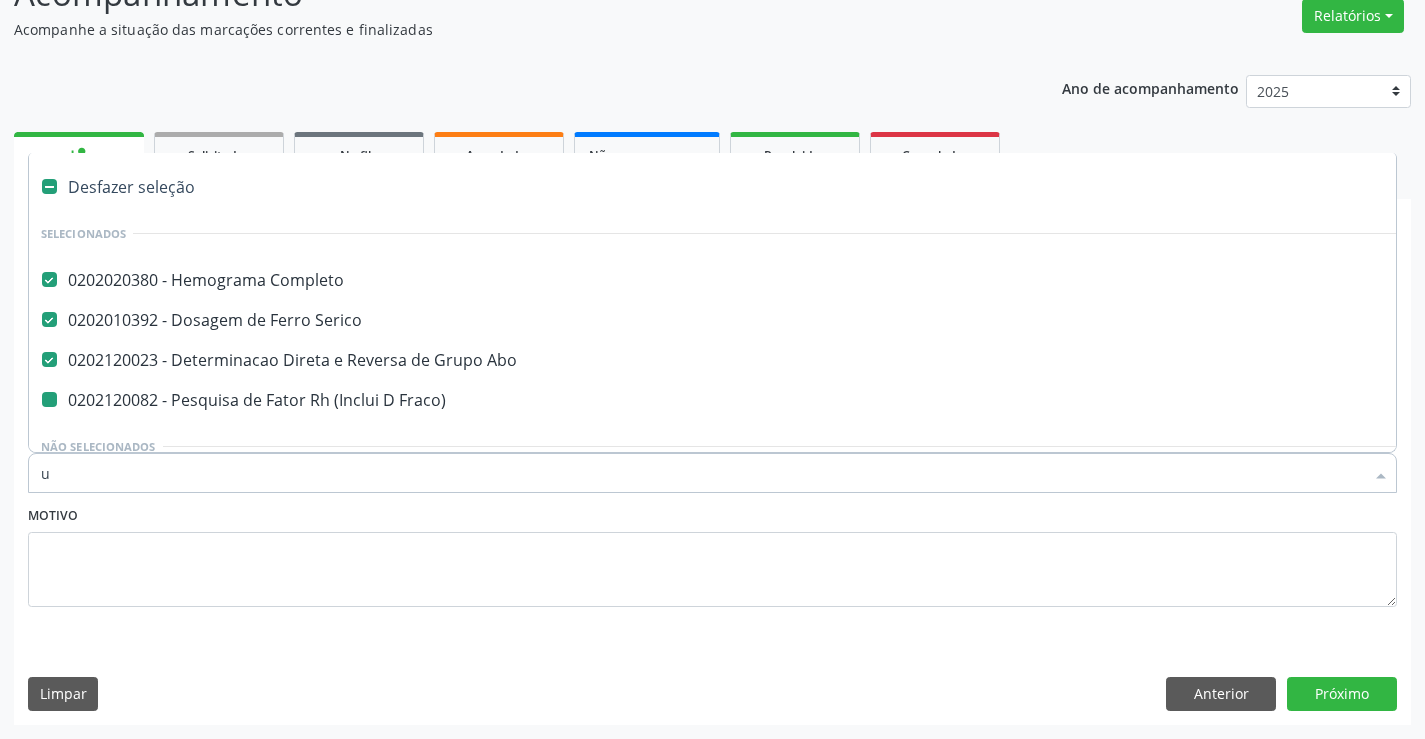 checkbox on "false" 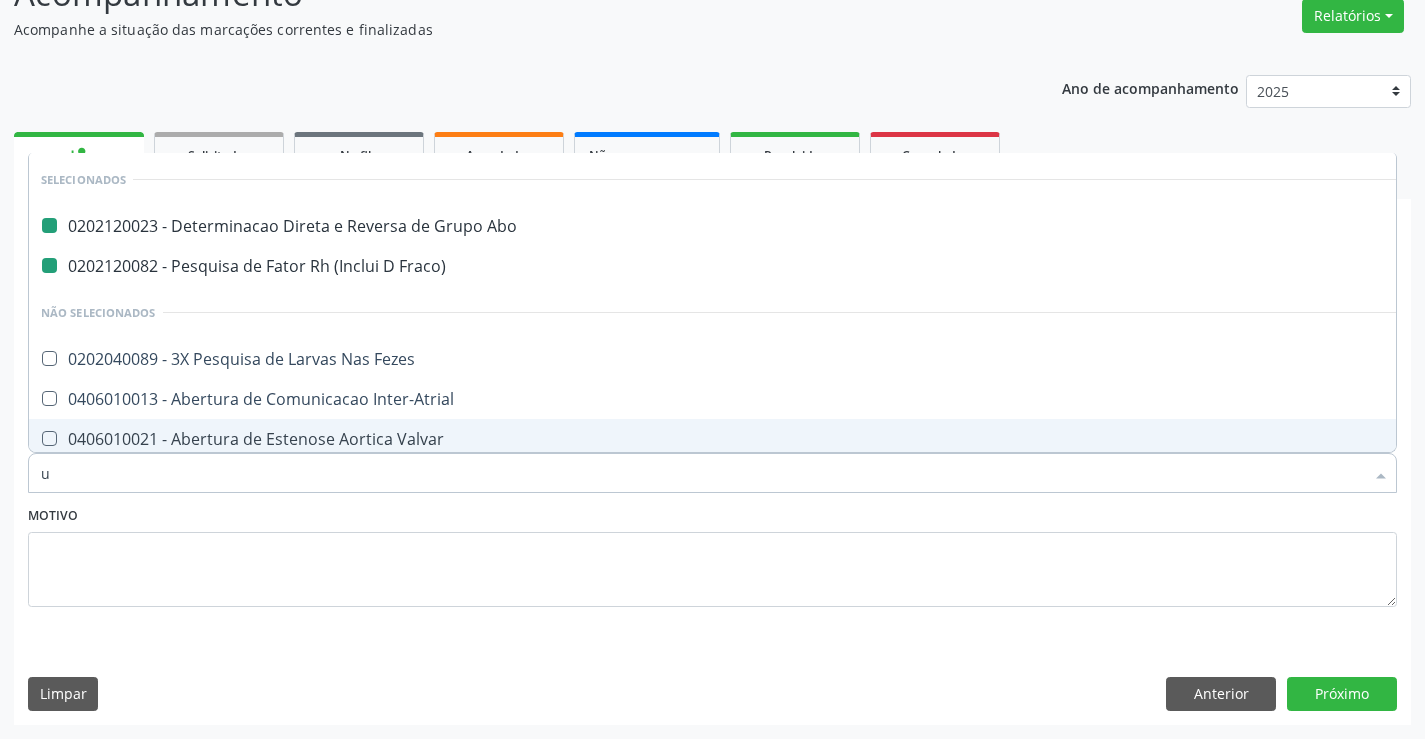 type on "ur" 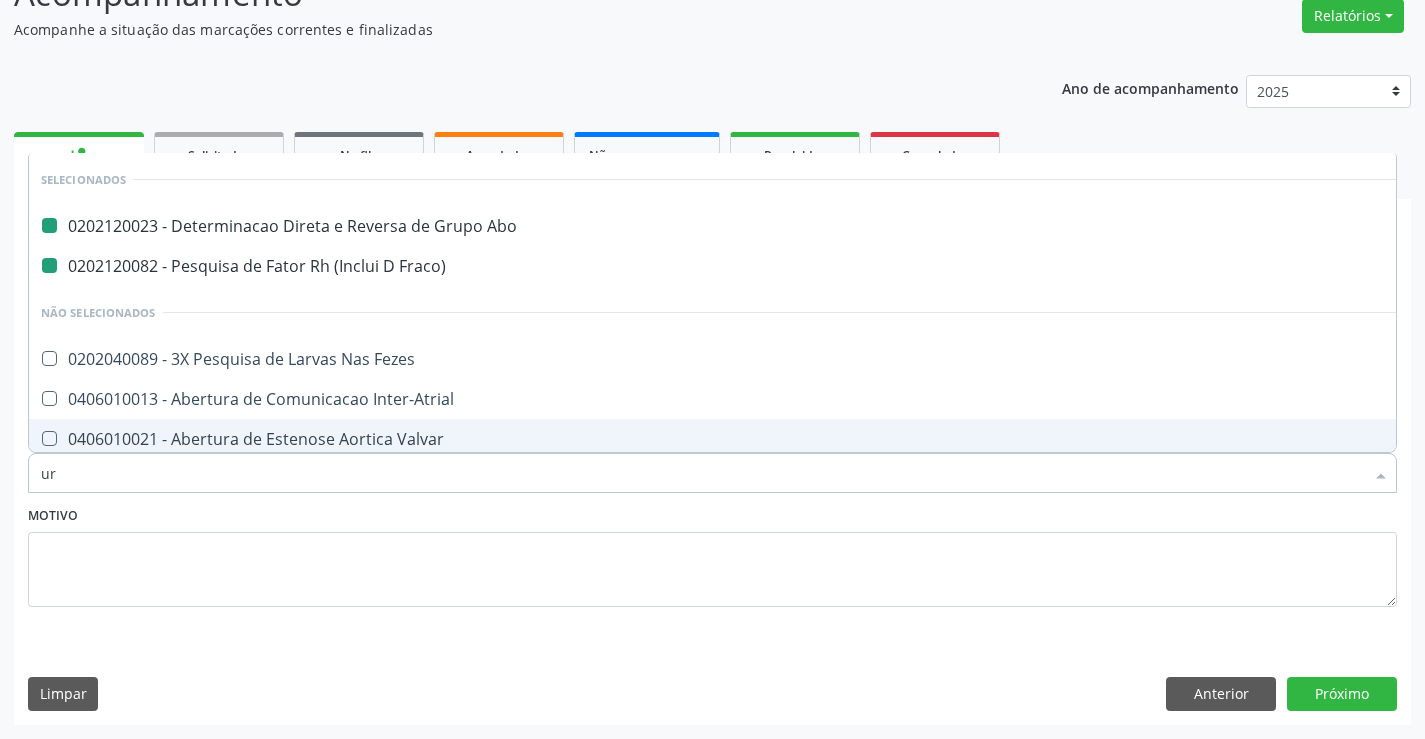 checkbox on "false" 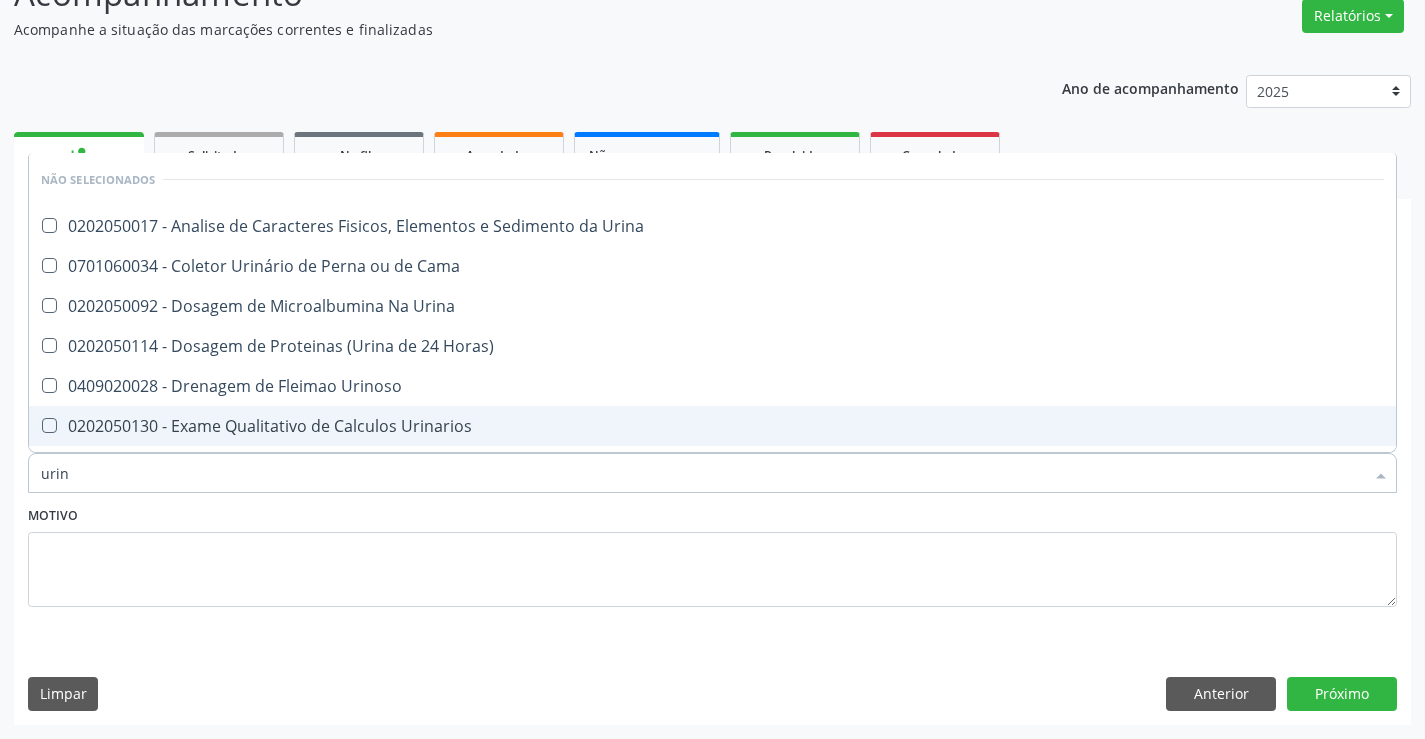 type on "urina" 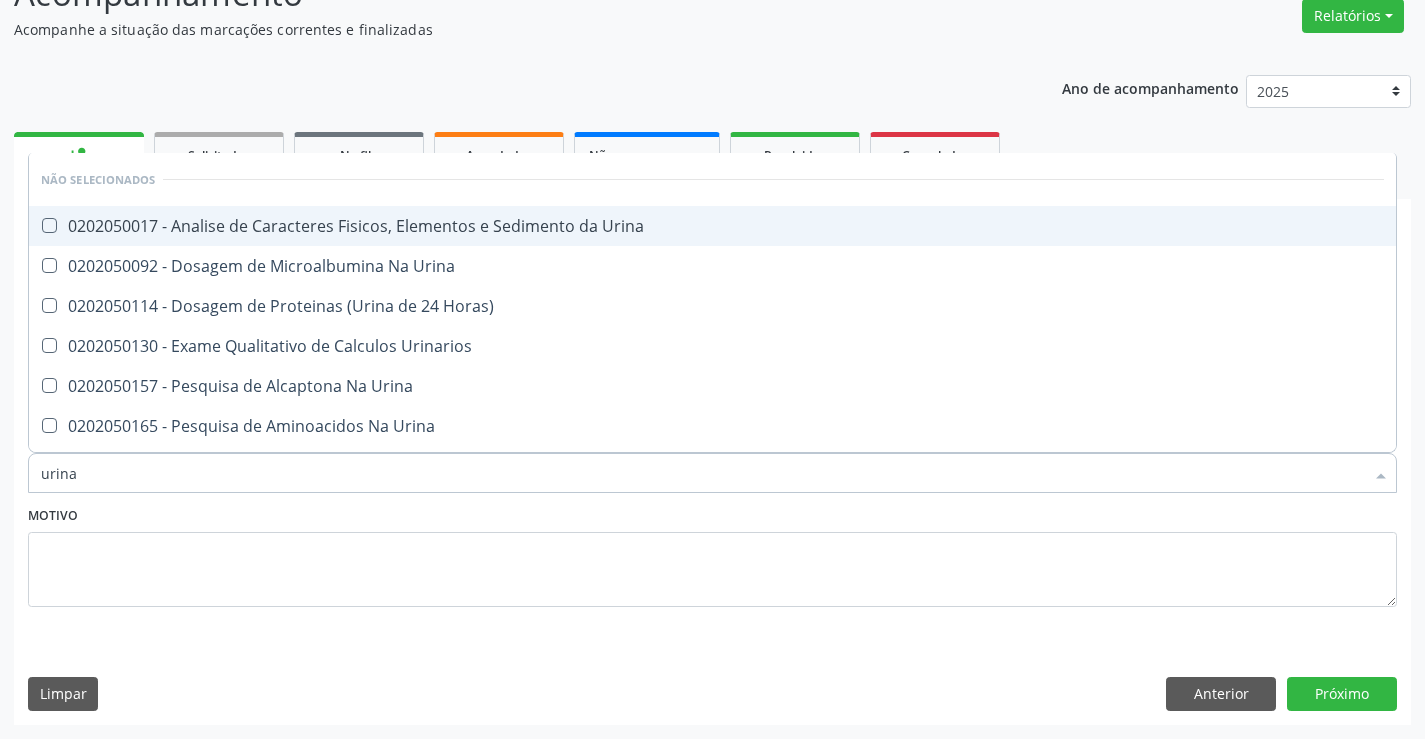 click on "0202050017 - Analise de Caracteres Fisicos, Elementos e Sedimento da Urina" at bounding box center [712, 226] 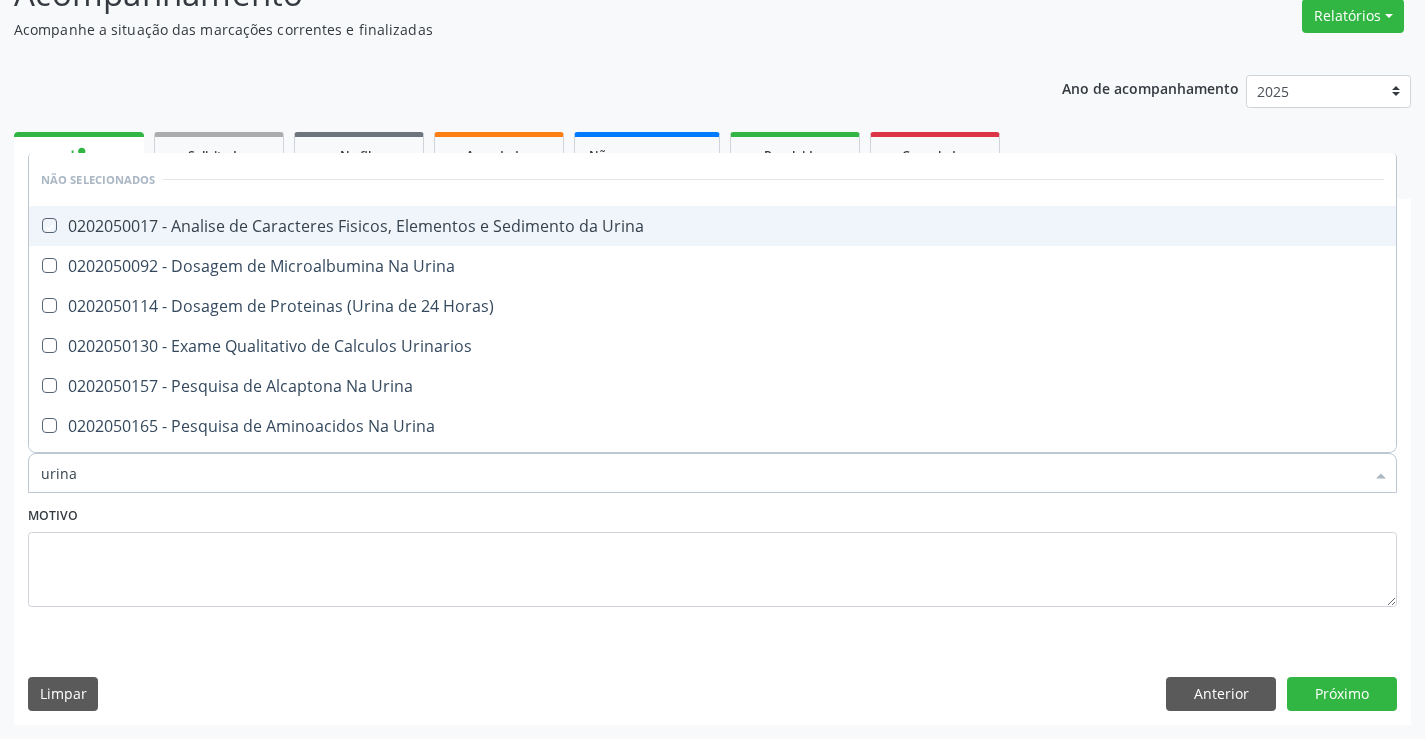checkbox on "true" 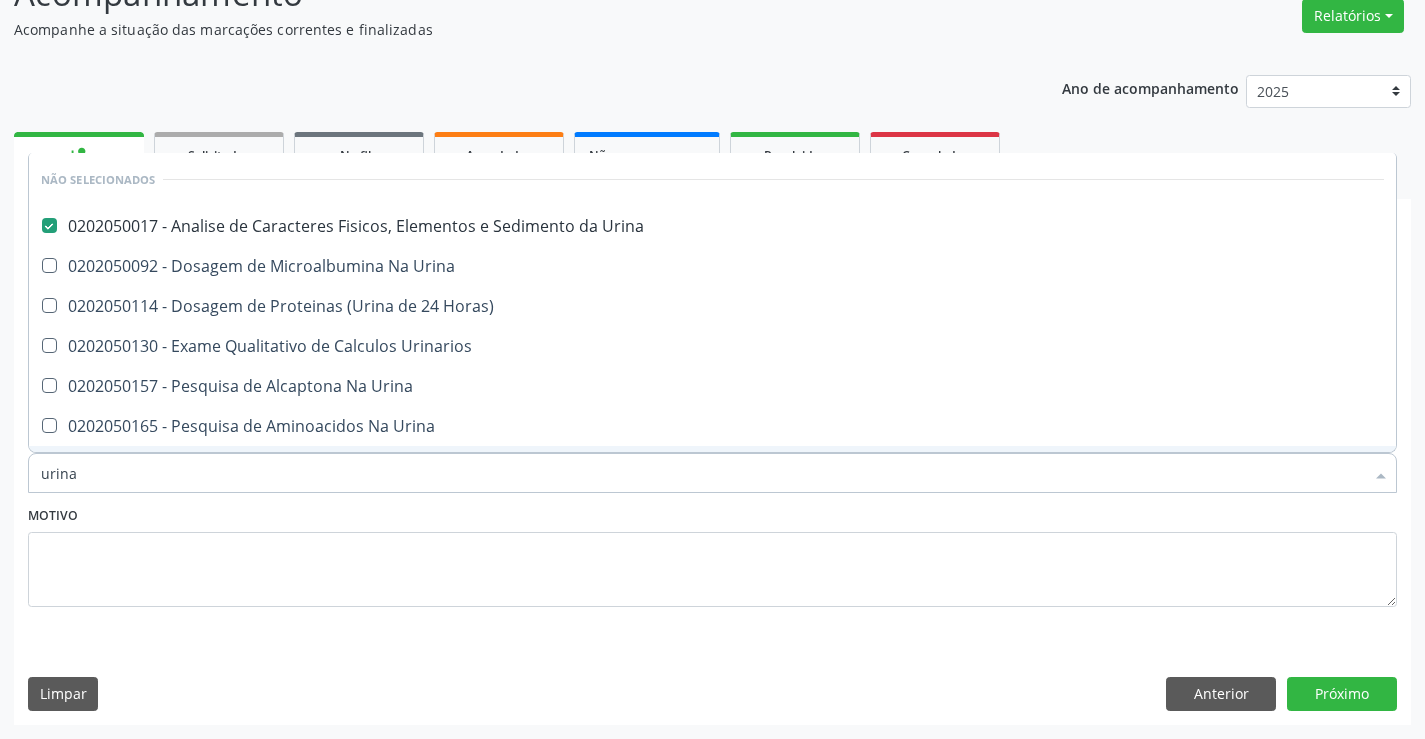 type on "urina" 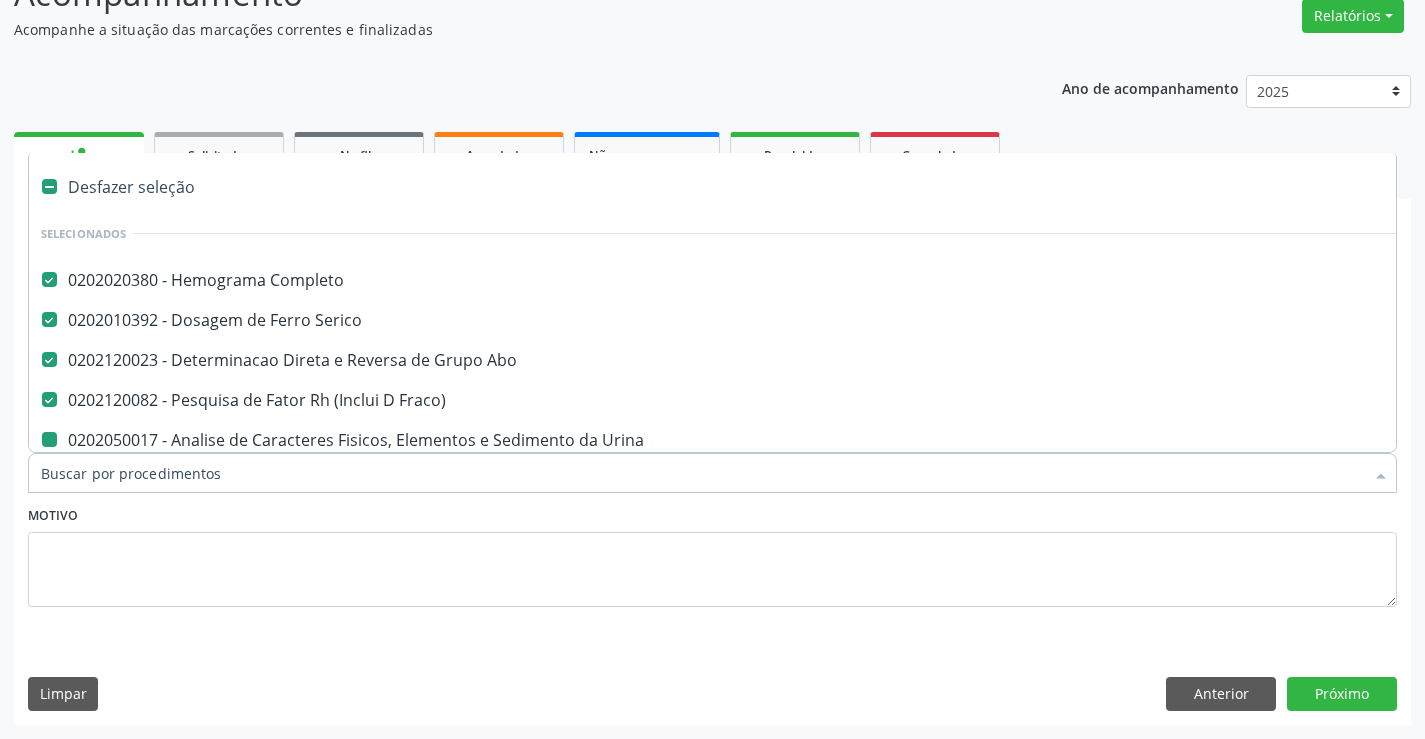 type on "f" 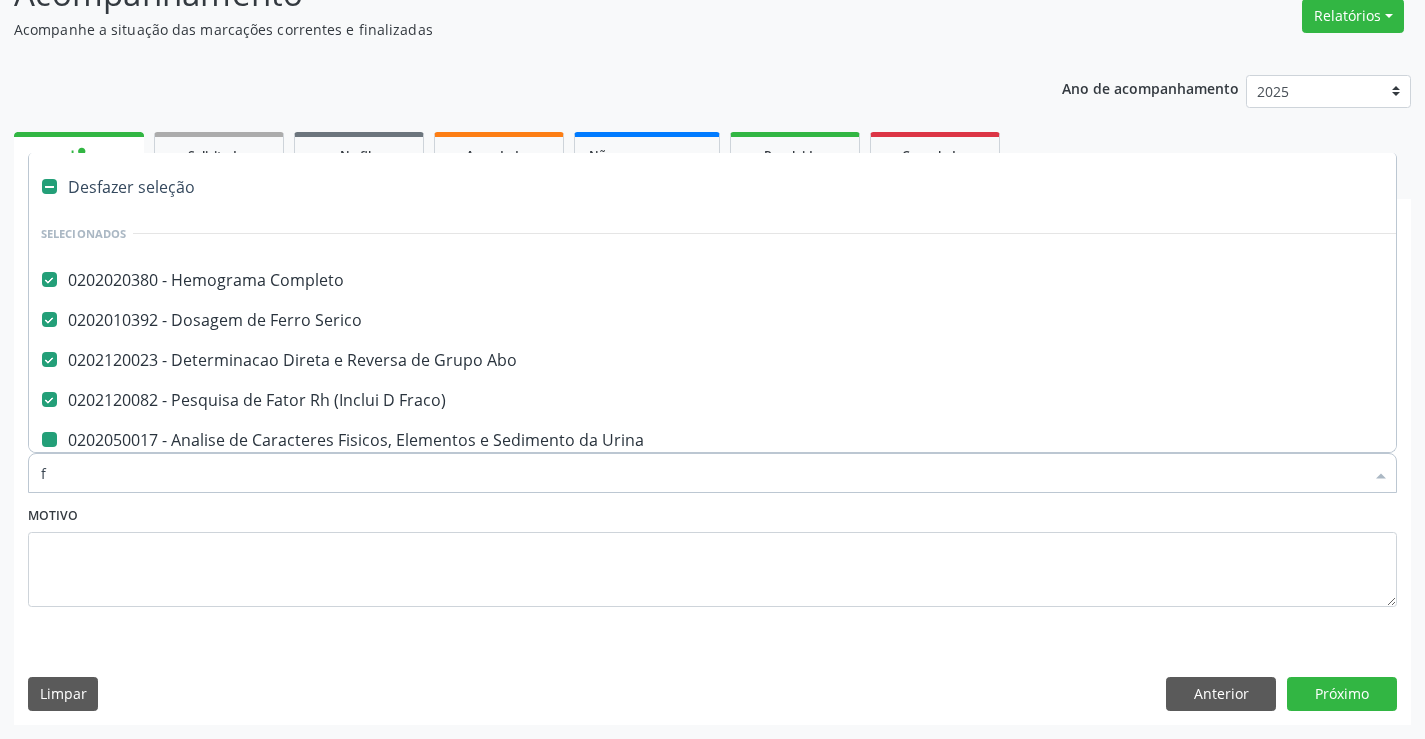 checkbox on "false" 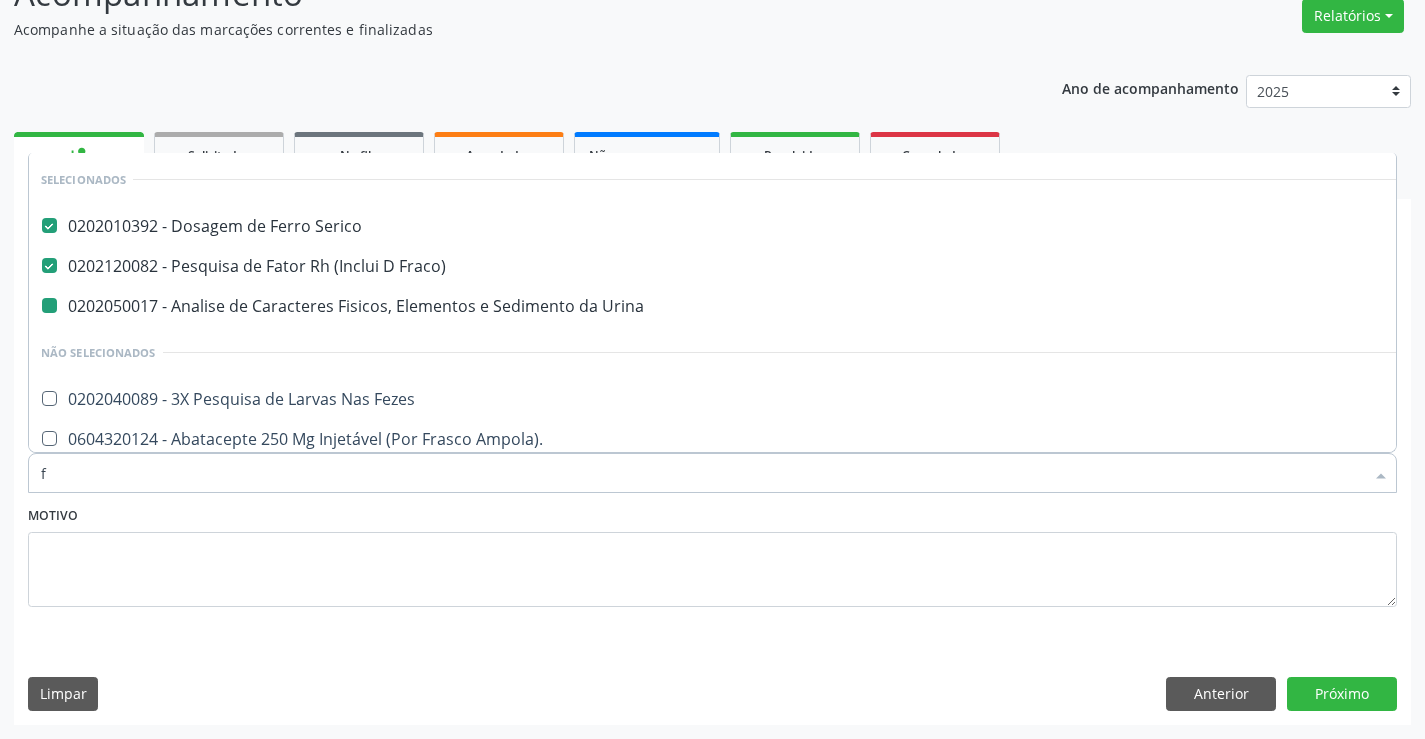 type on "fe" 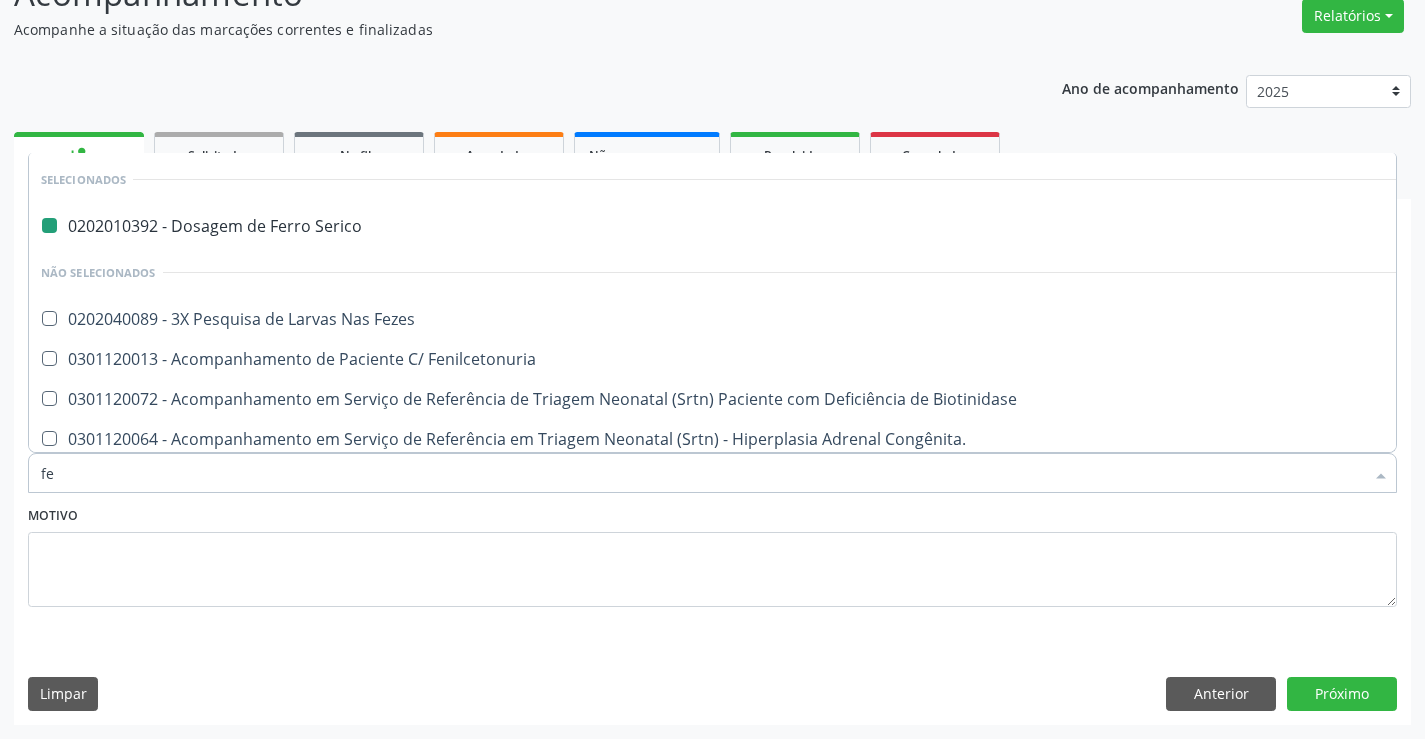 type on "fez" 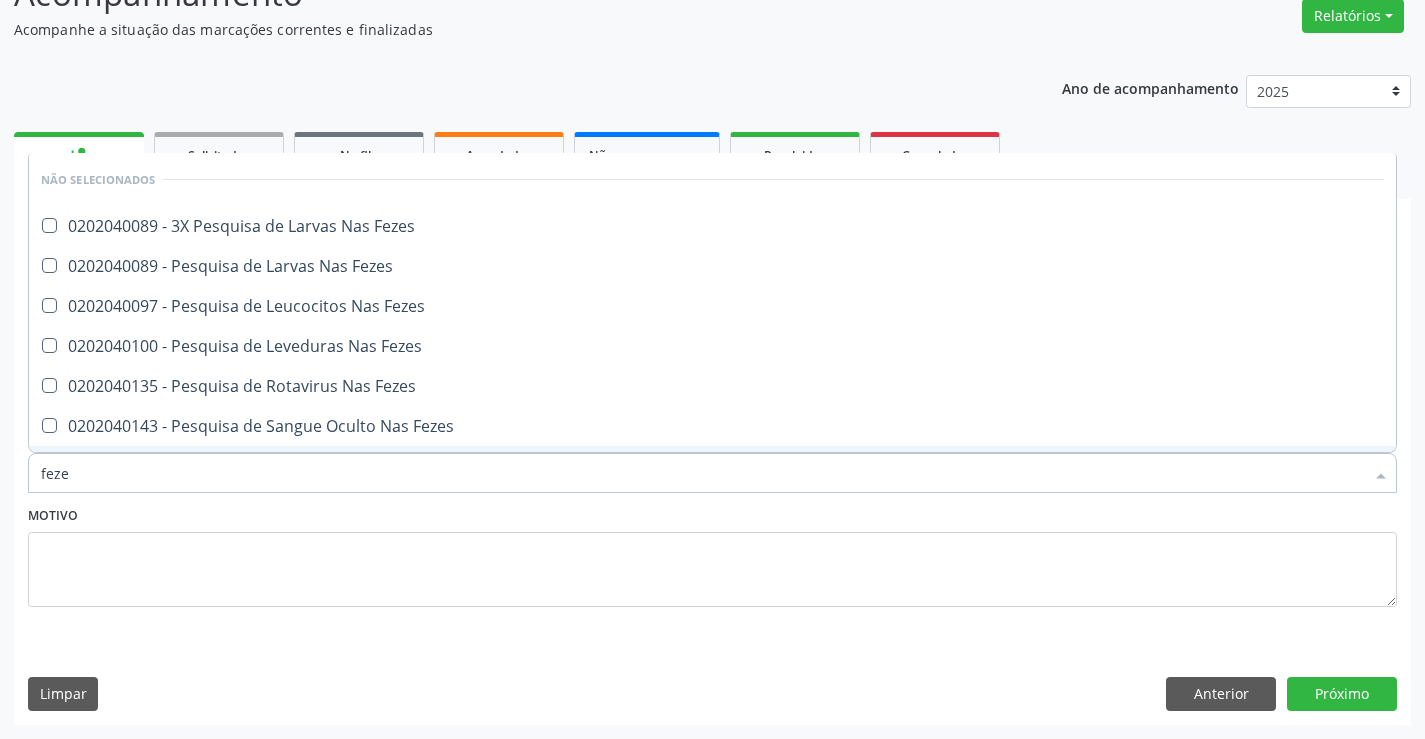 type on "fezes" 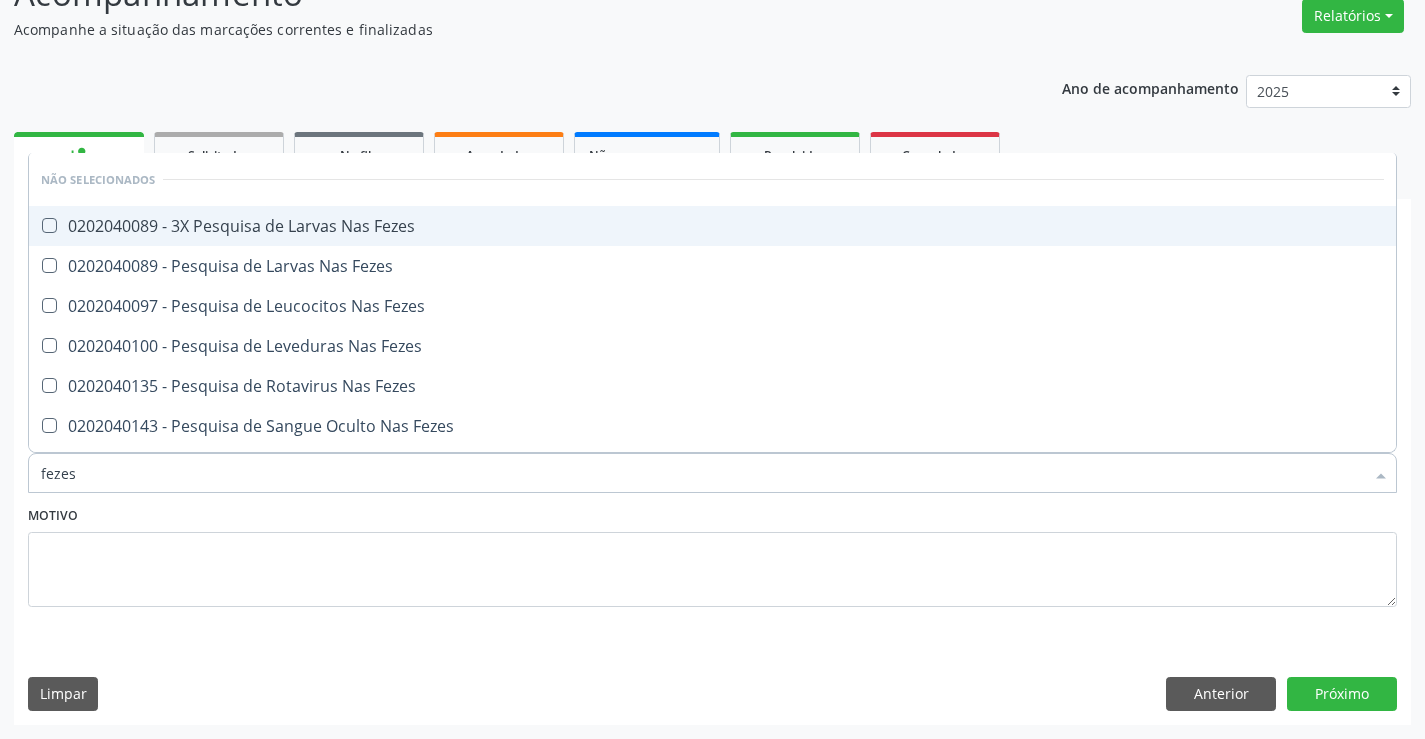 click on "0202040089 - 3X Pesquisa de Larvas Nas Fezes" at bounding box center (712, 226) 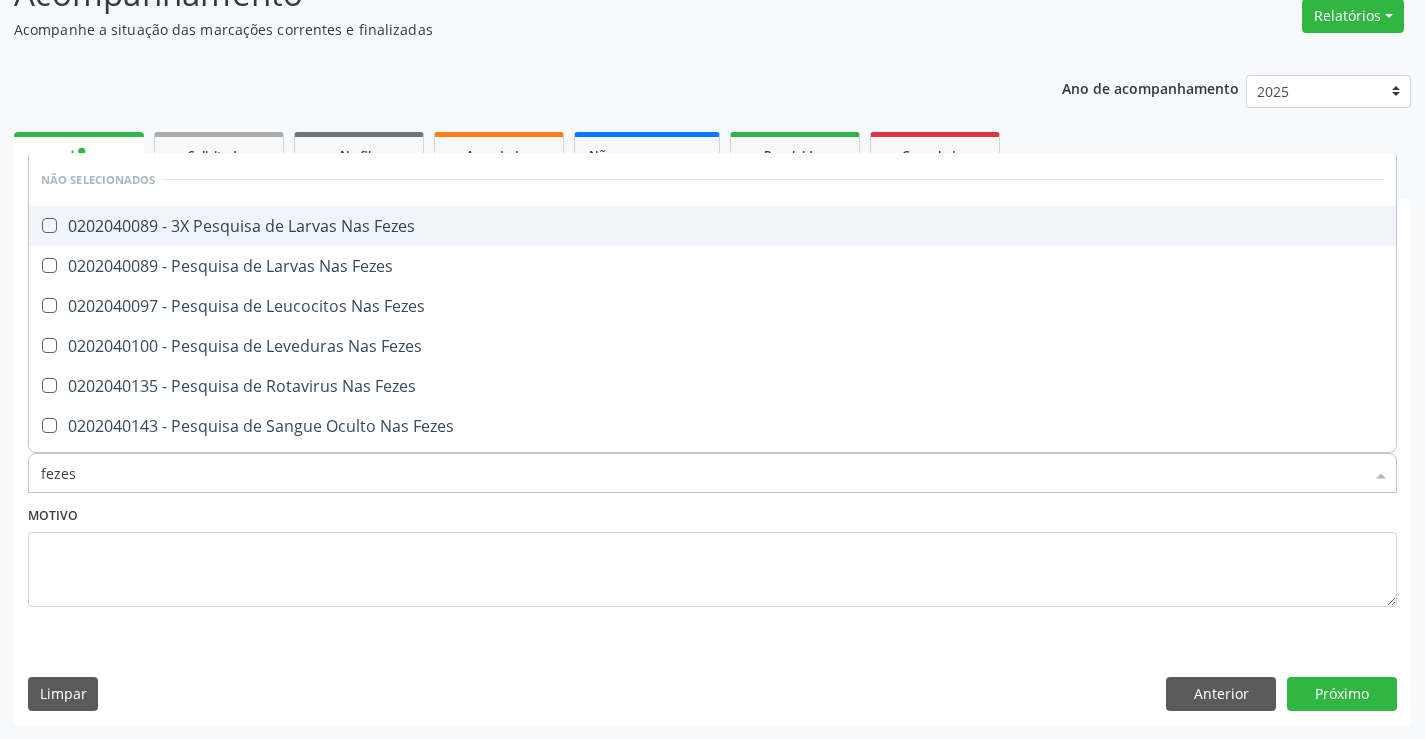 checkbox on "true" 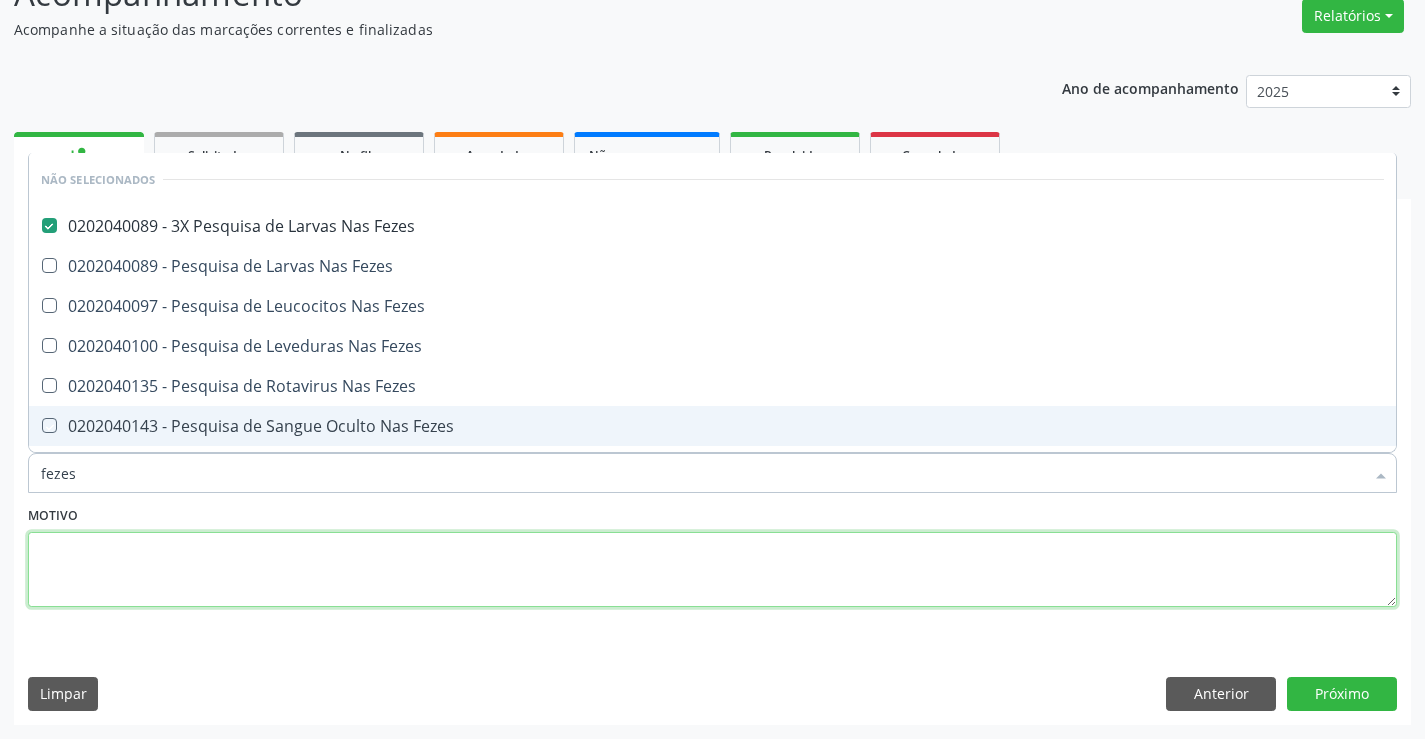 click on "Motivo" at bounding box center [712, 554] 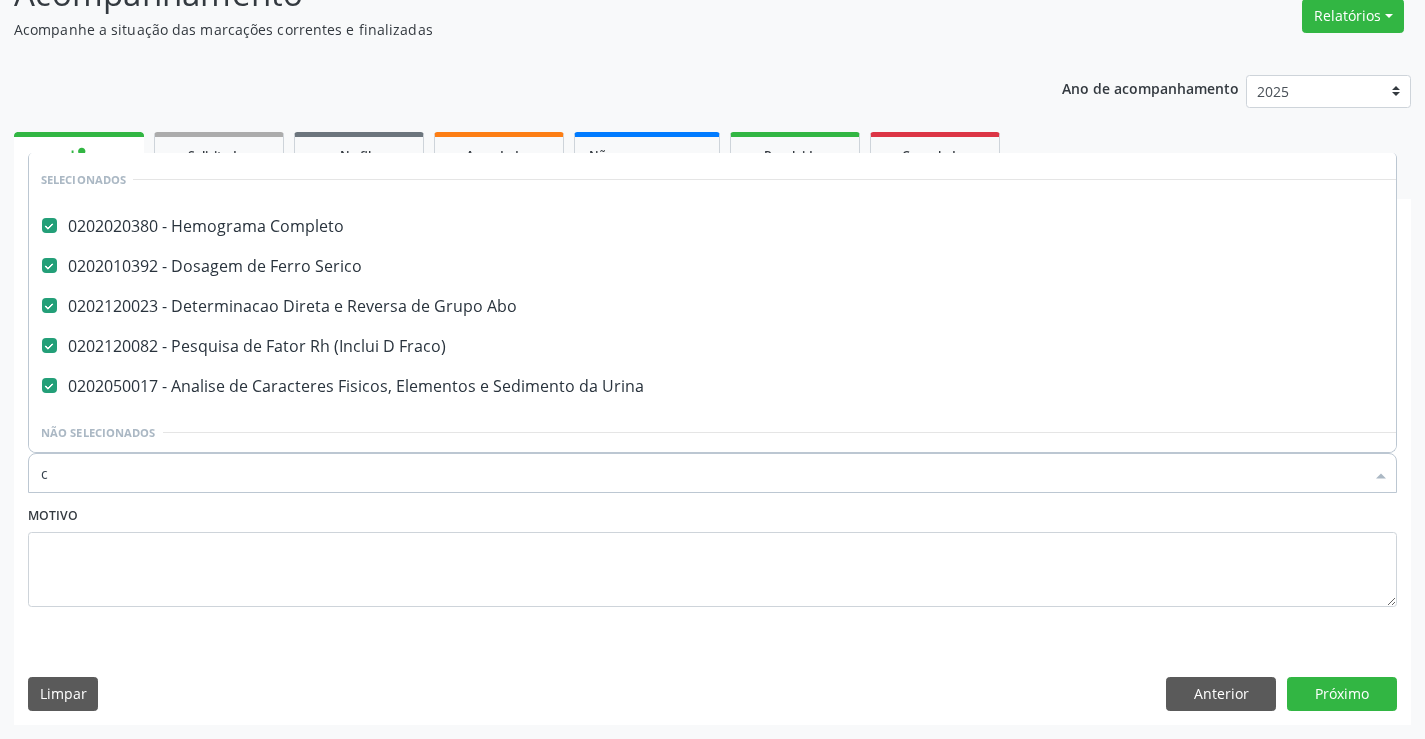 scroll, scrollTop: 0, scrollLeft: 0, axis: both 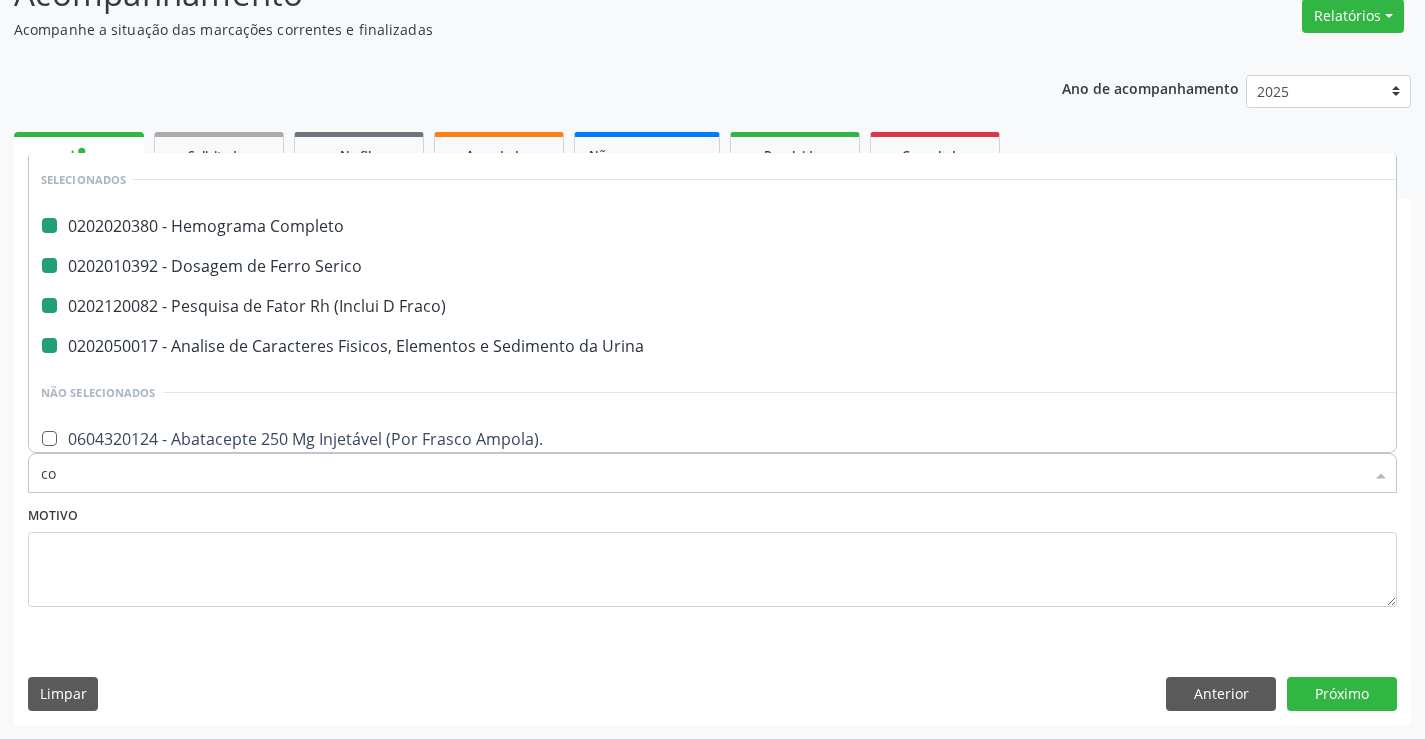 type on "col" 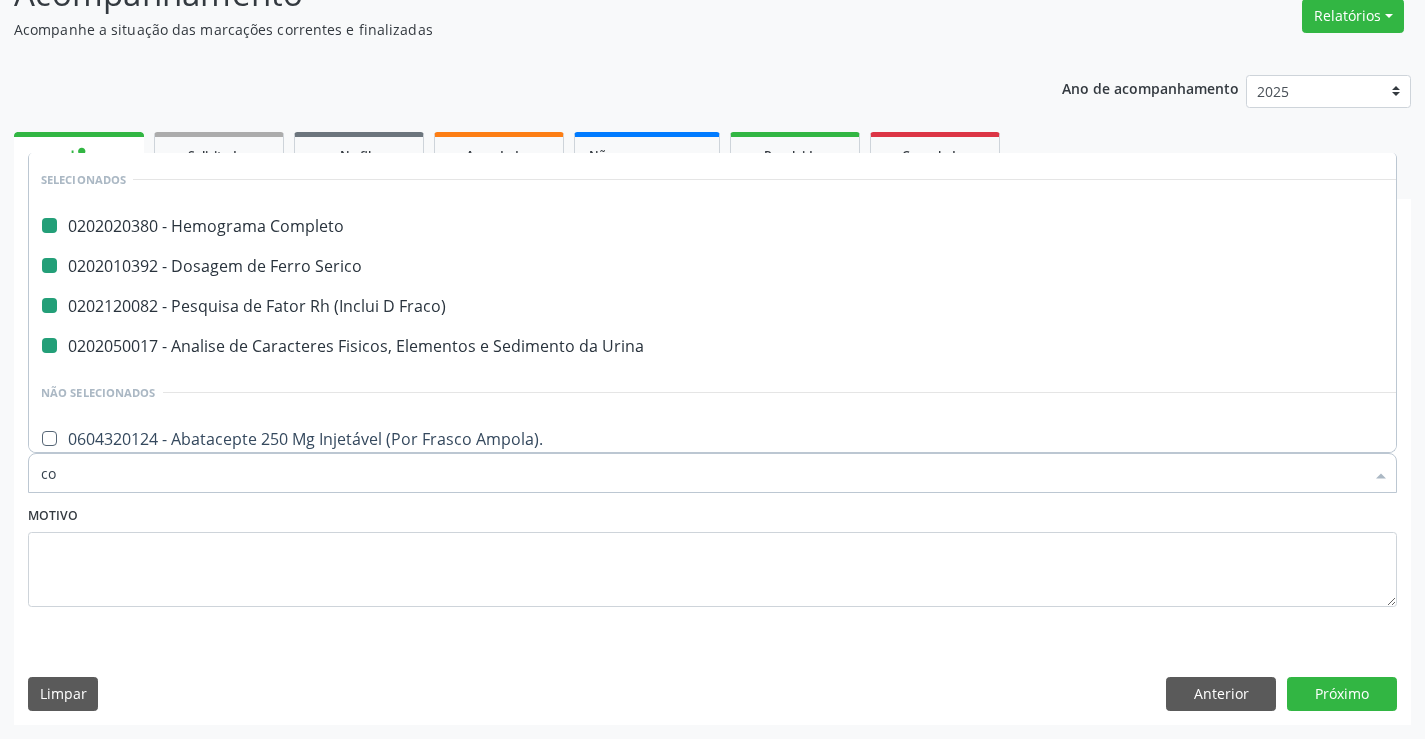 checkbox on "false" 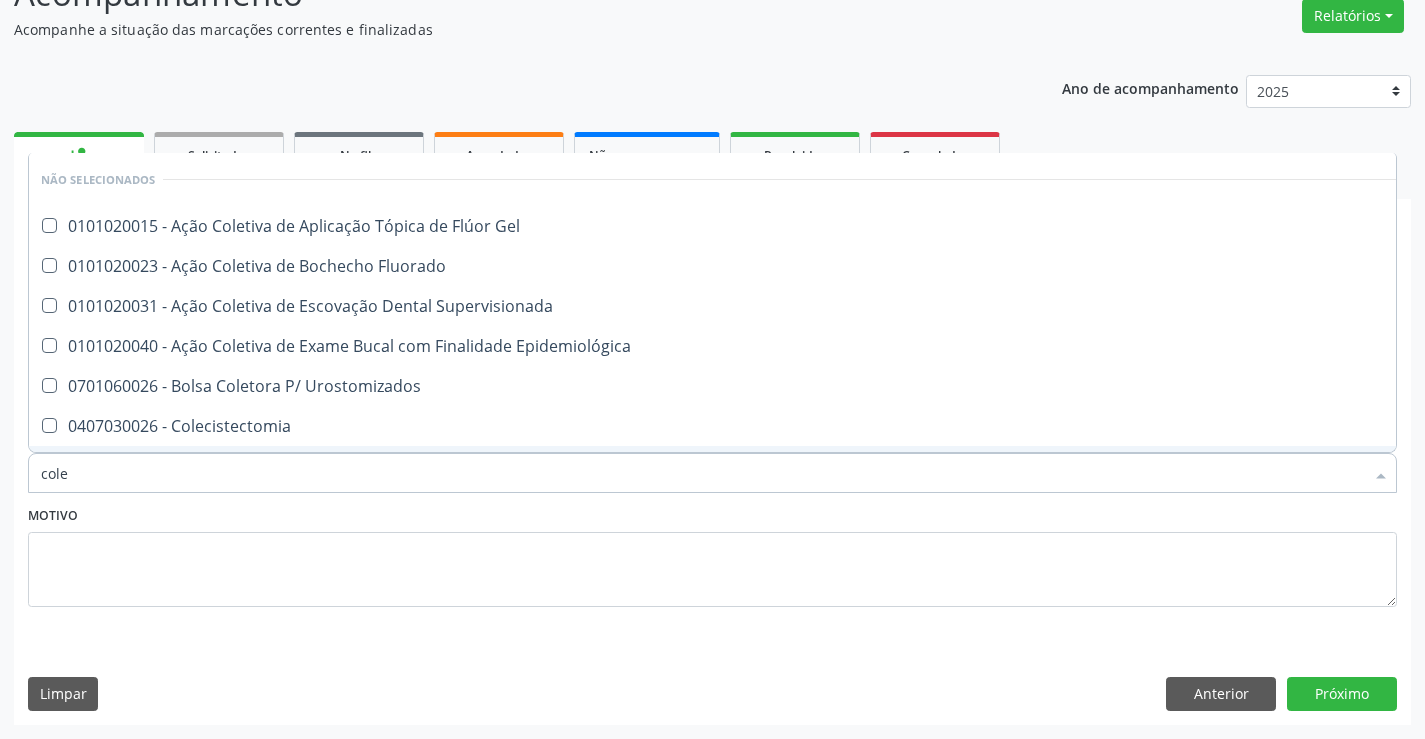 type on "coles" 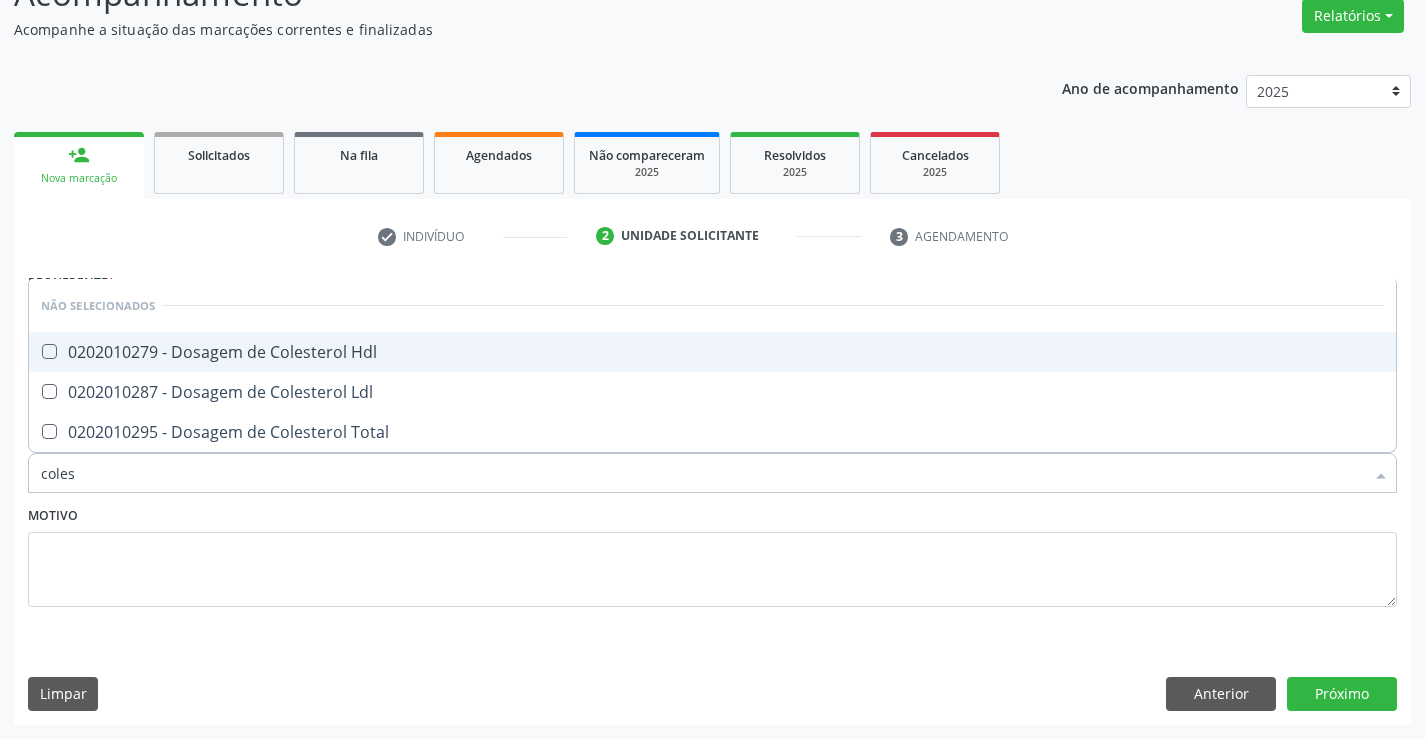 drag, startPoint x: 297, startPoint y: 350, endPoint x: 293, endPoint y: 360, distance: 10.770329 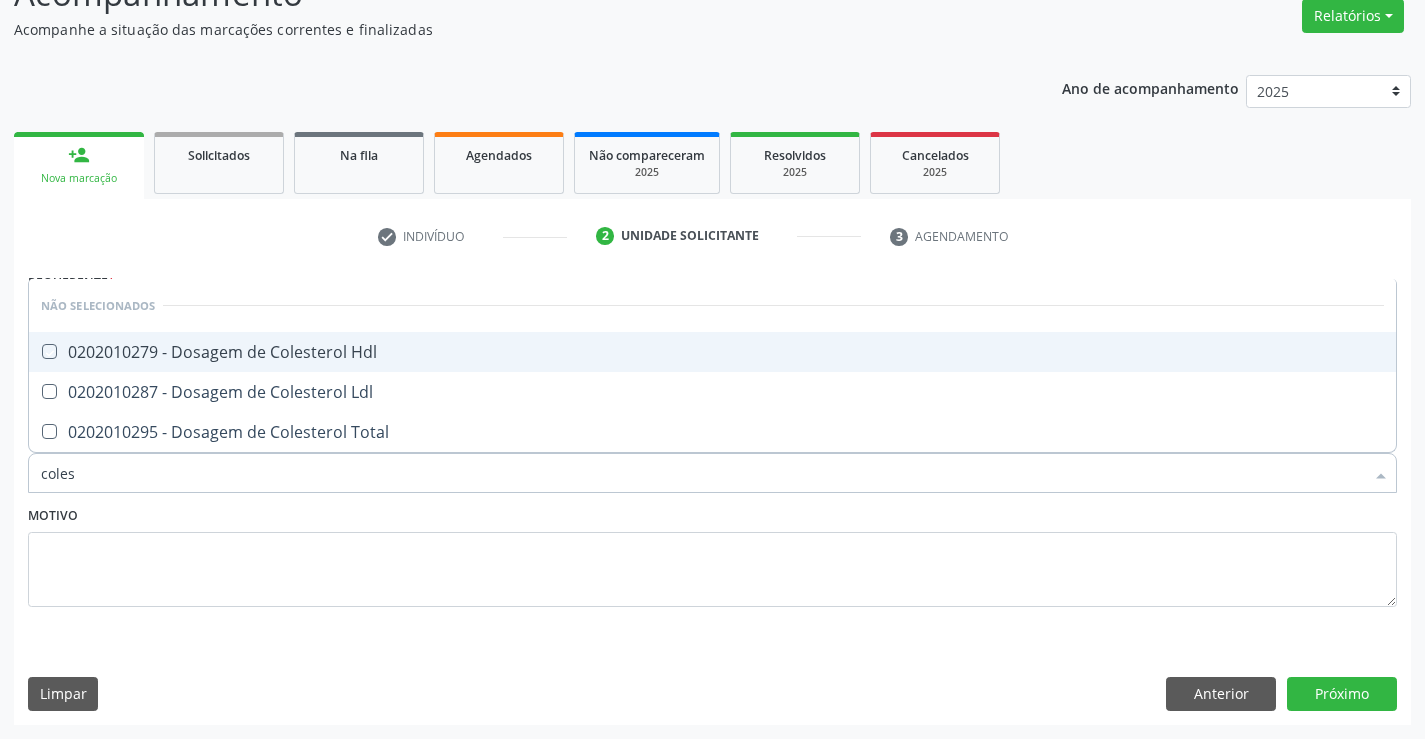 checkbox on "true" 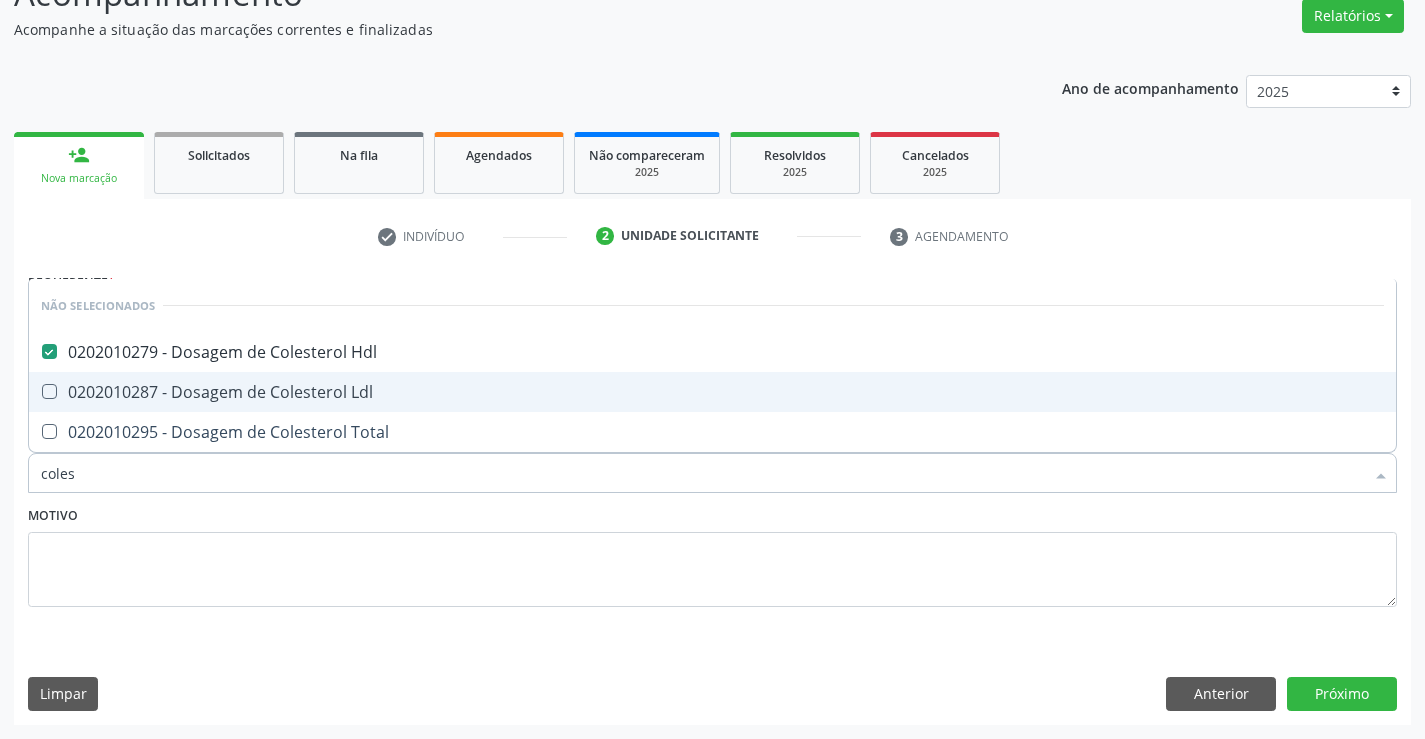 drag, startPoint x: 288, startPoint y: 388, endPoint x: 297, endPoint y: 414, distance: 27.513634 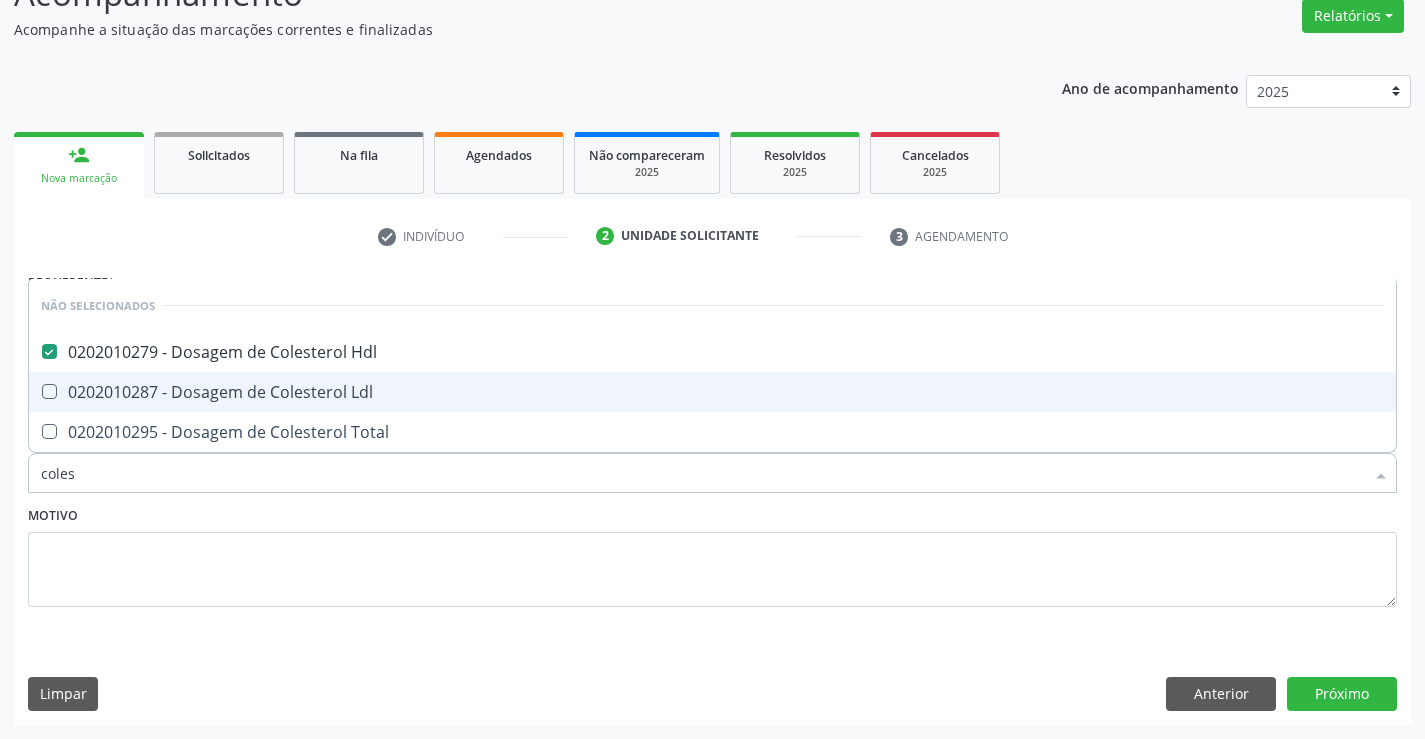 checkbox on "true" 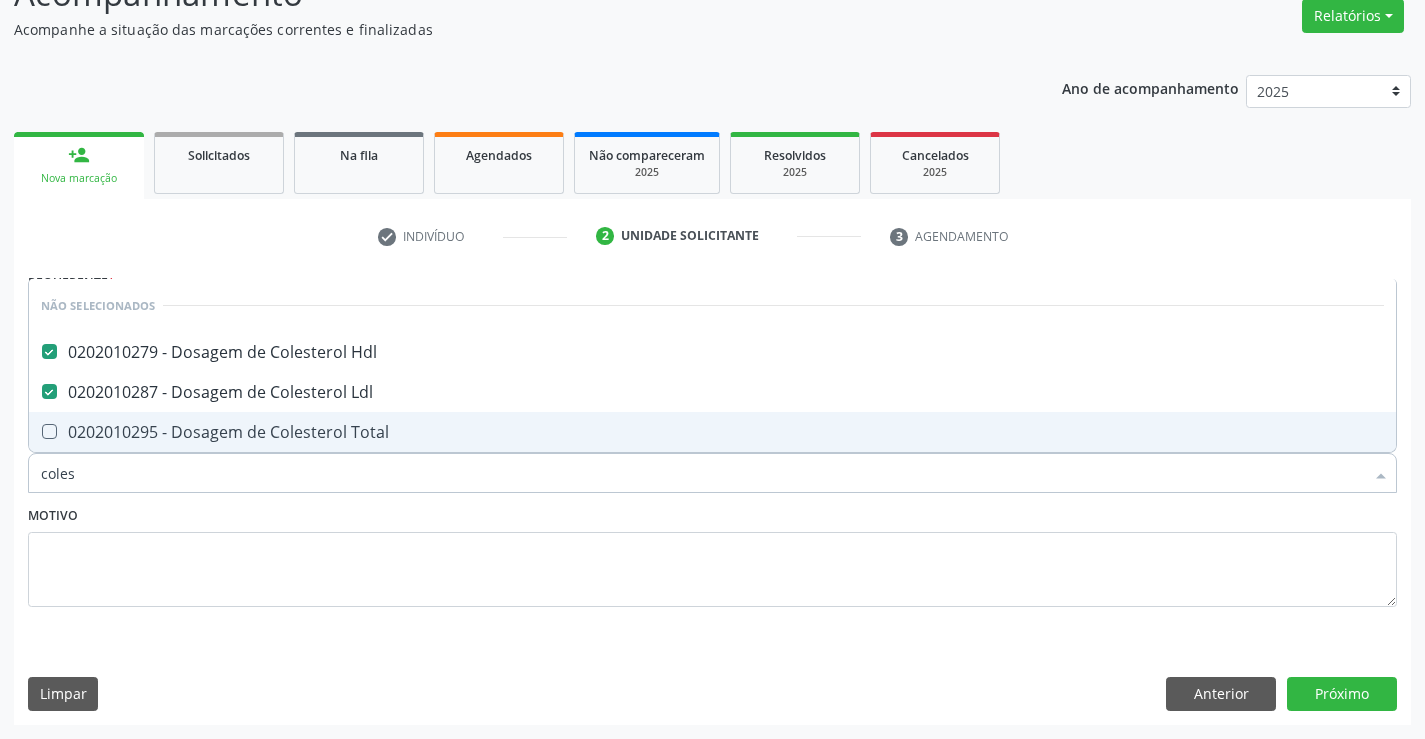 drag, startPoint x: 317, startPoint y: 432, endPoint x: 303, endPoint y: 440, distance: 16.124516 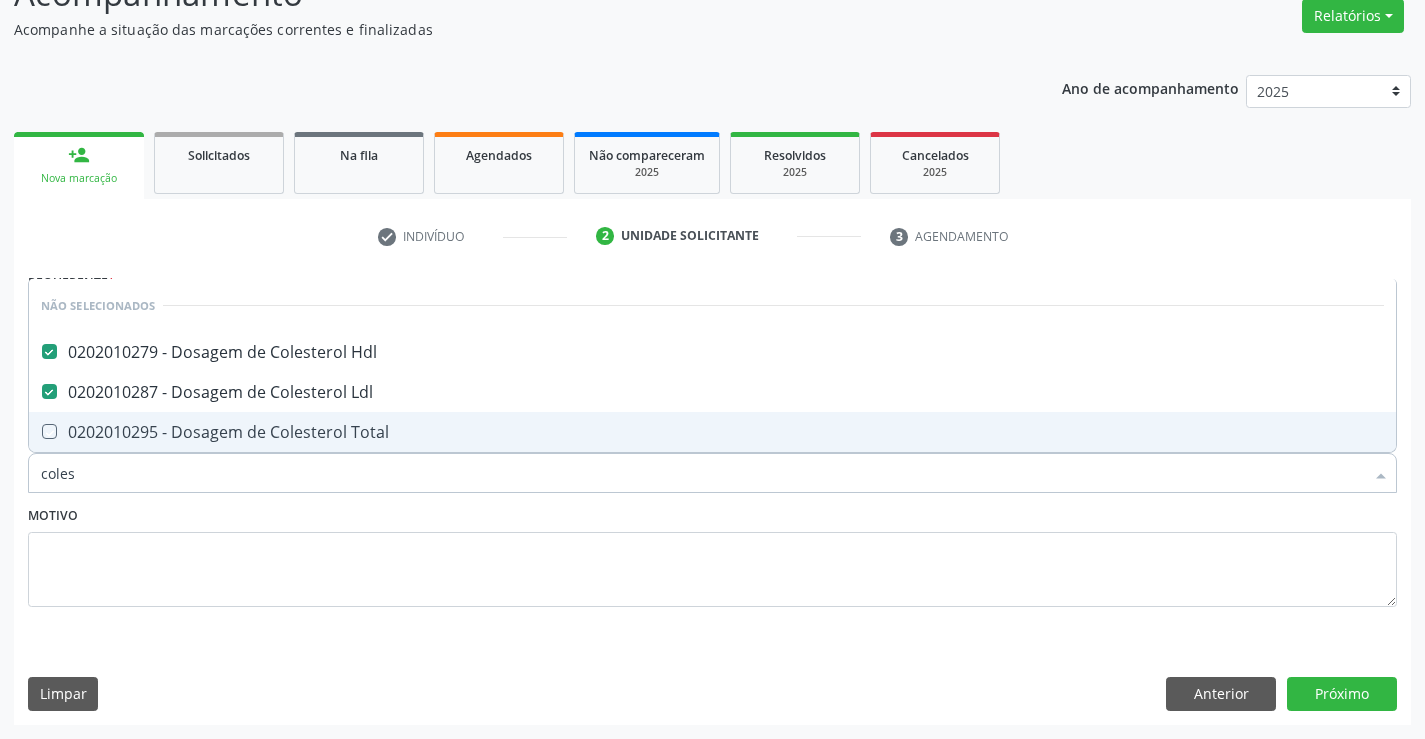 checkbox on "true" 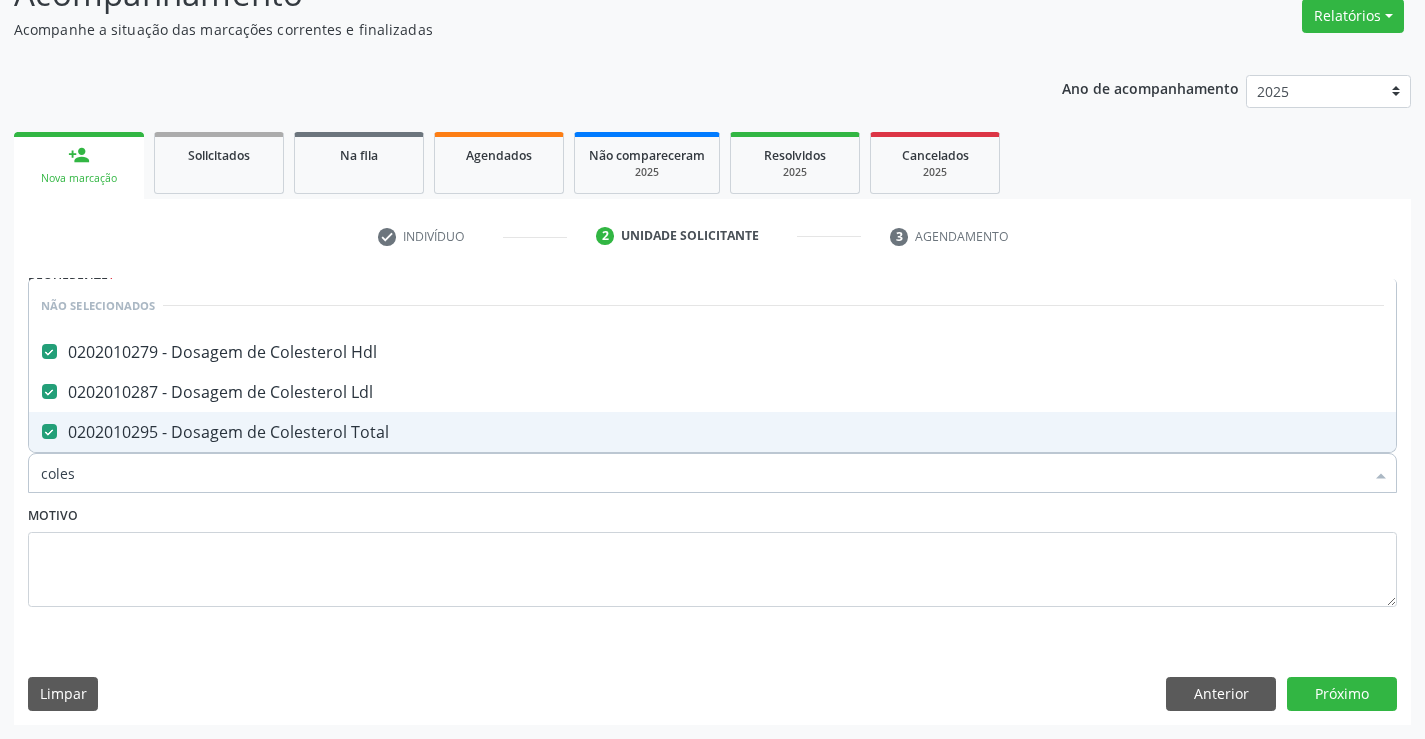 type on "coles" 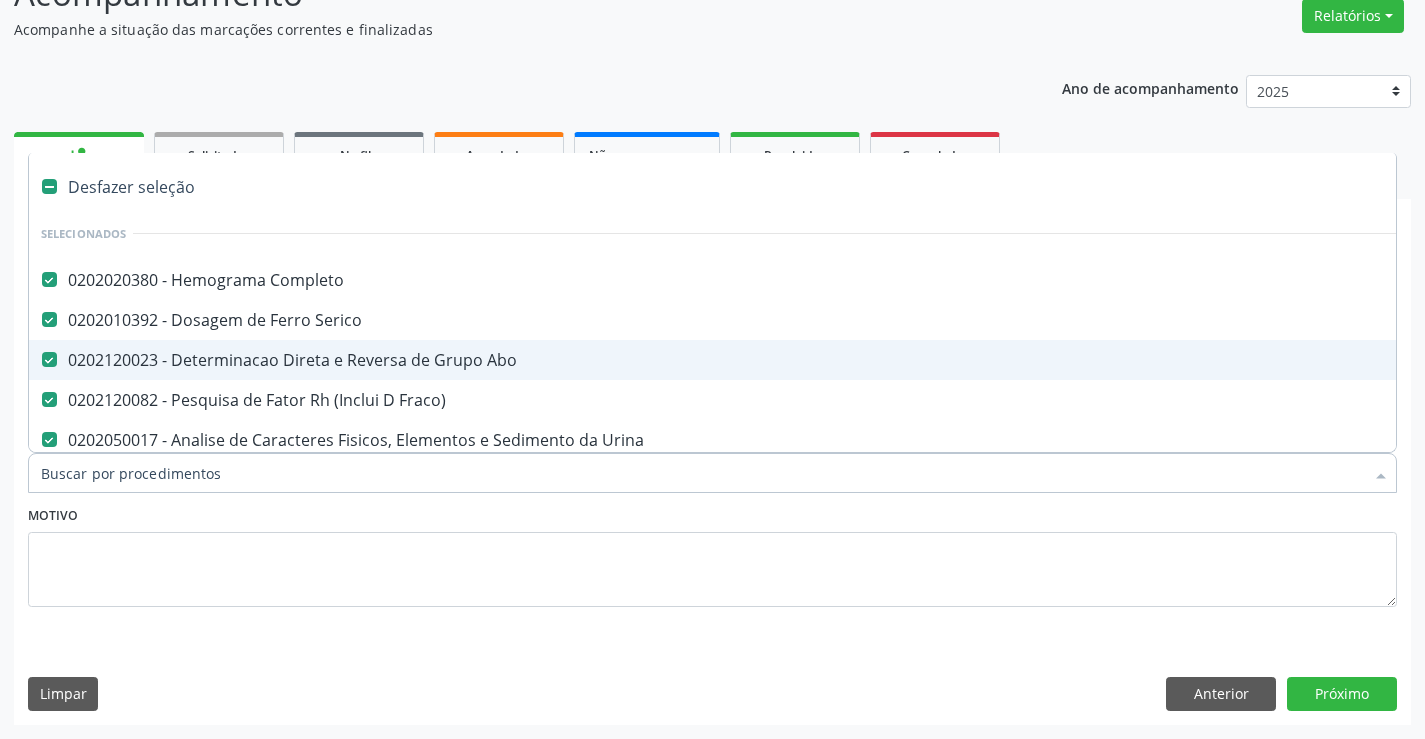 type on "t" 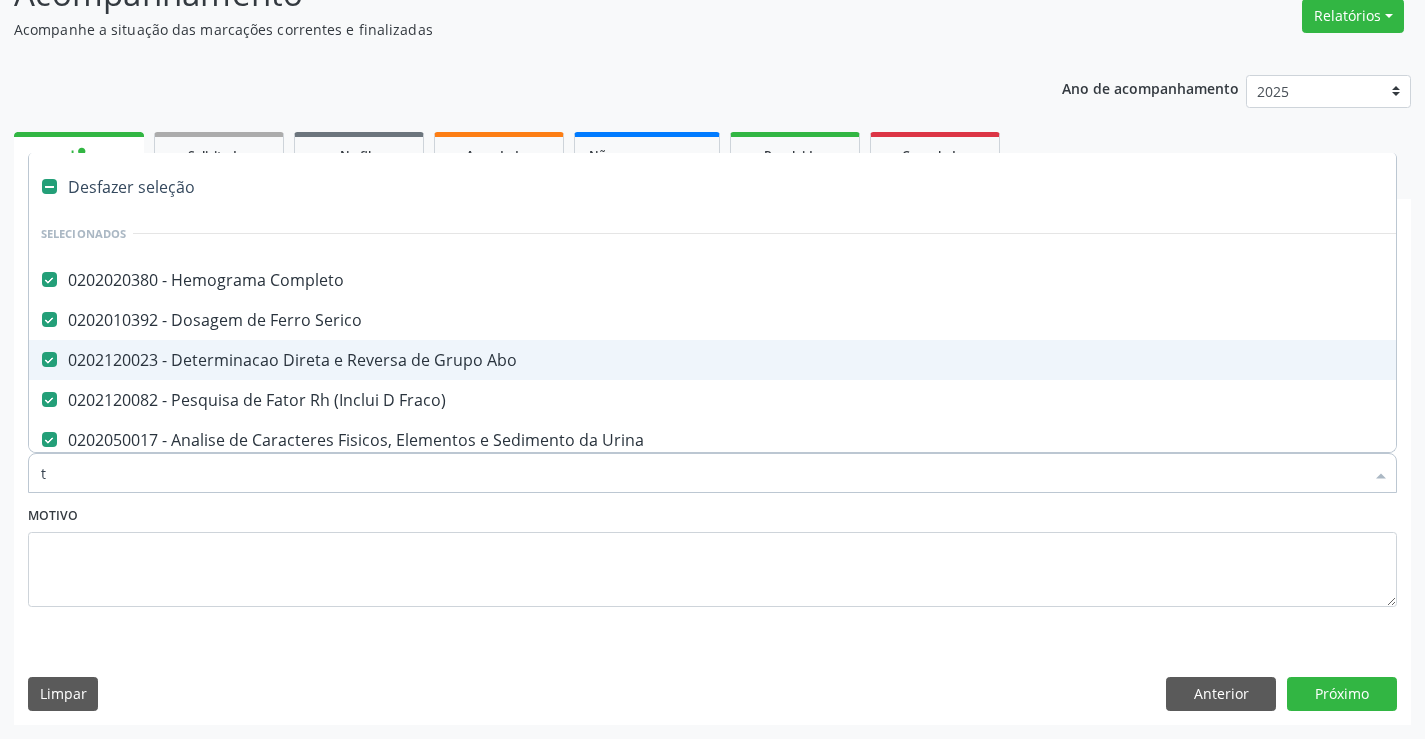 checkbox on "false" 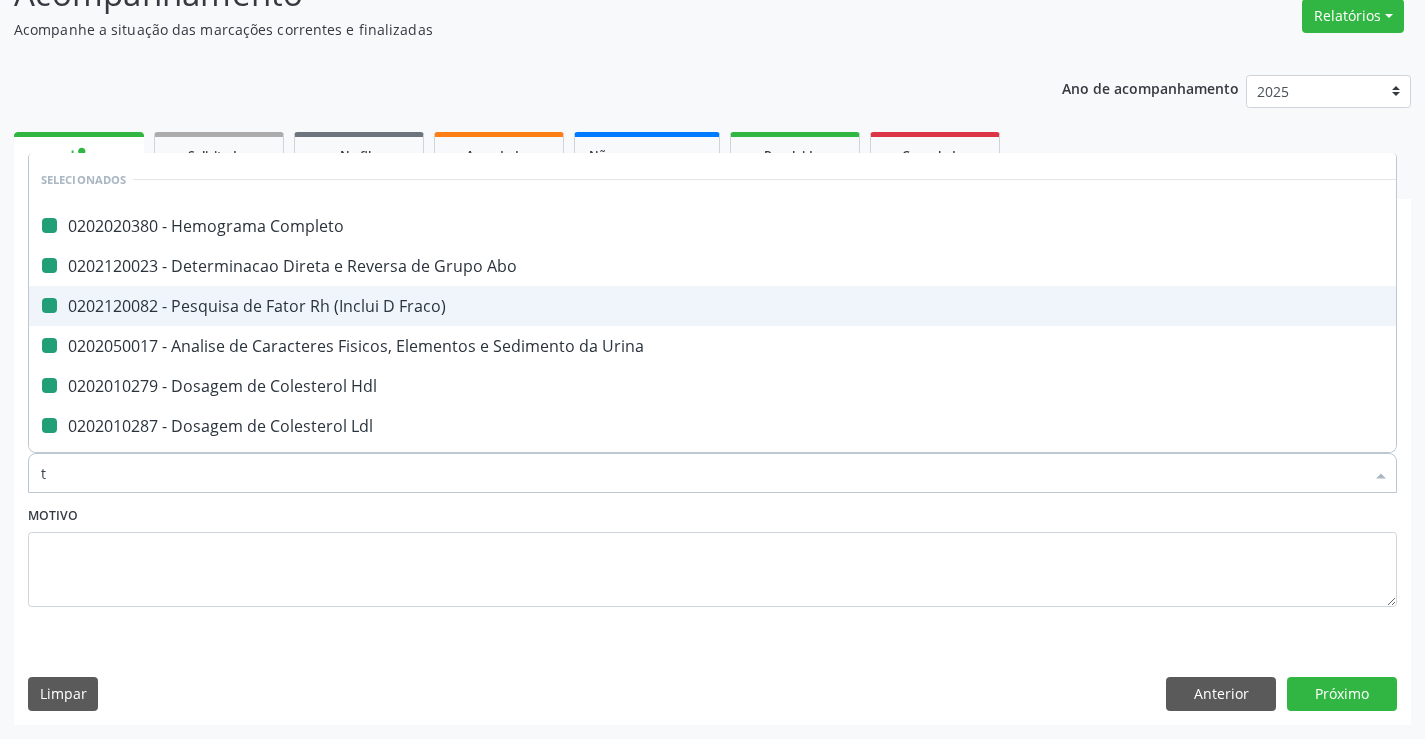 type on "tr" 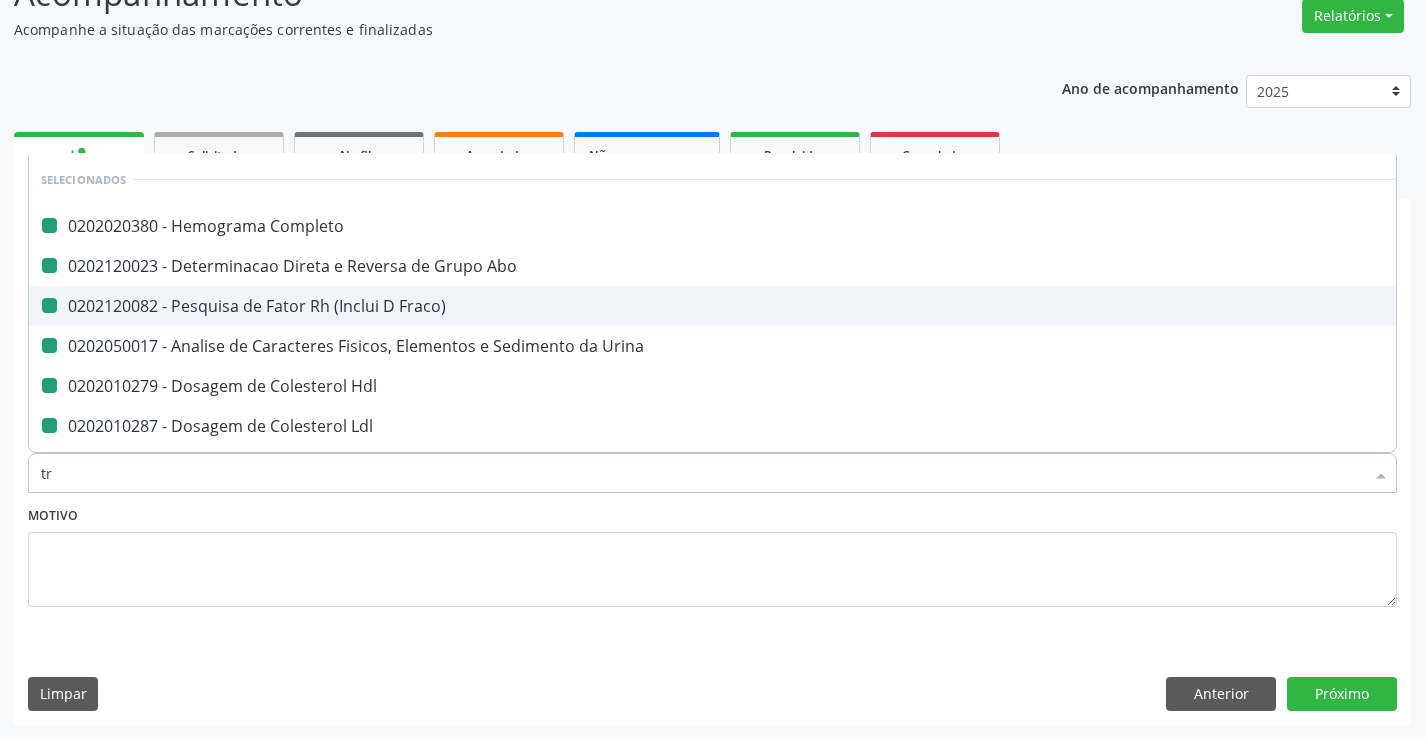 checkbox on "false" 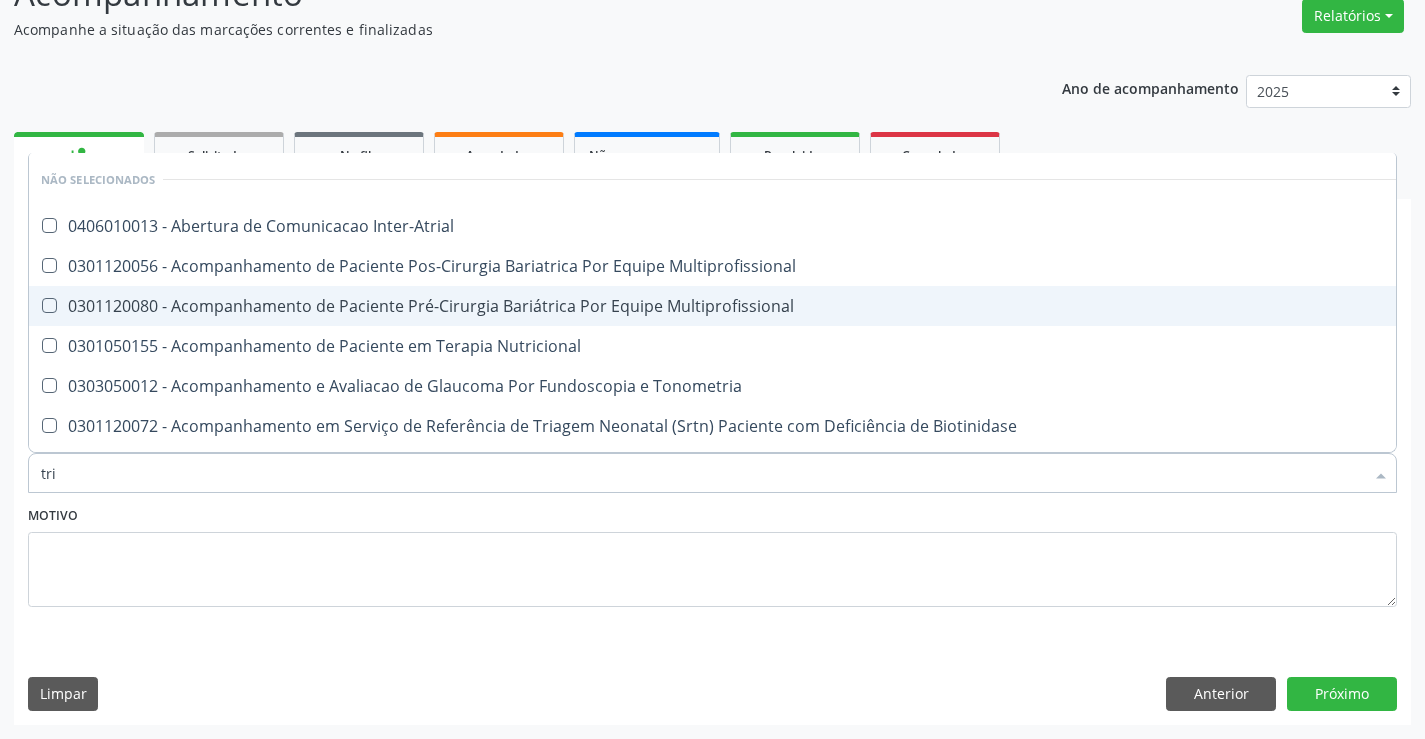 type on "trig" 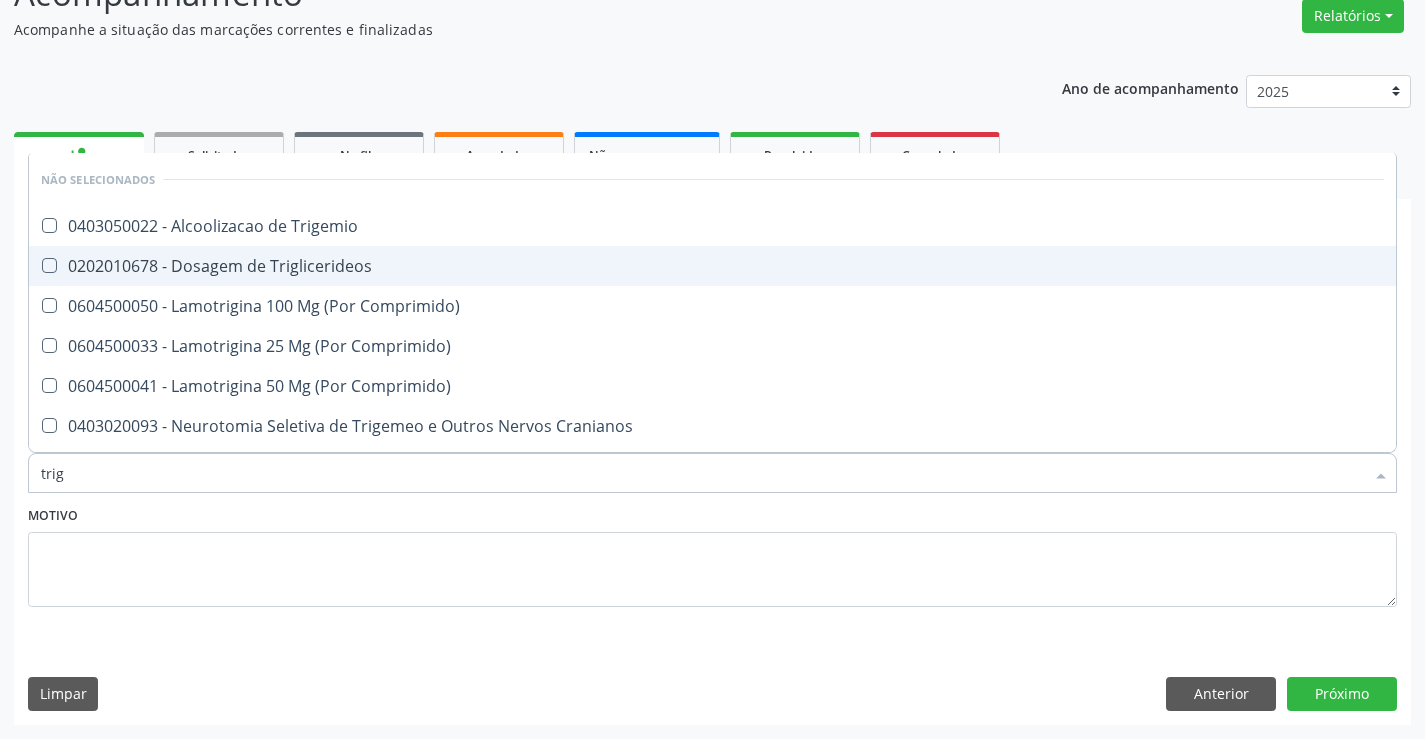 drag, startPoint x: 270, startPoint y: 271, endPoint x: 248, endPoint y: 355, distance: 86.833176 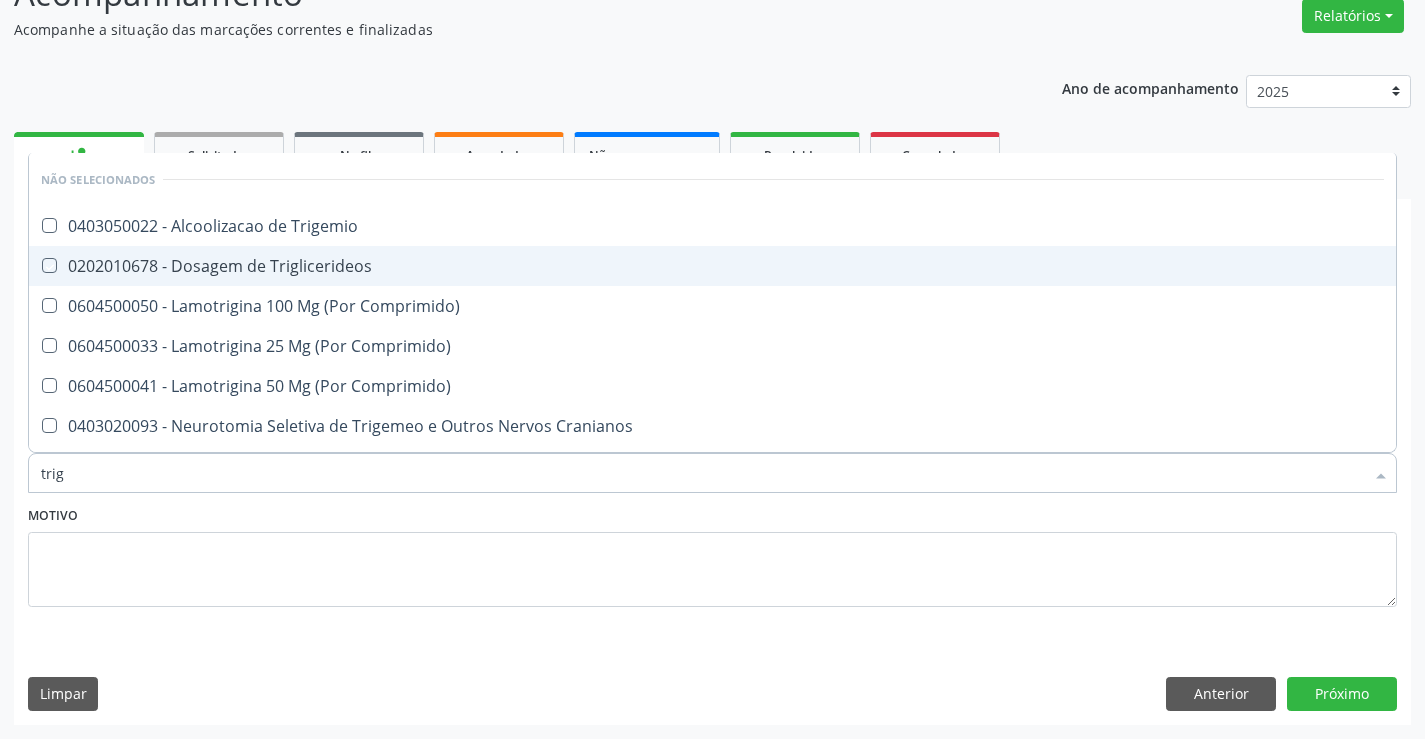 checkbox on "true" 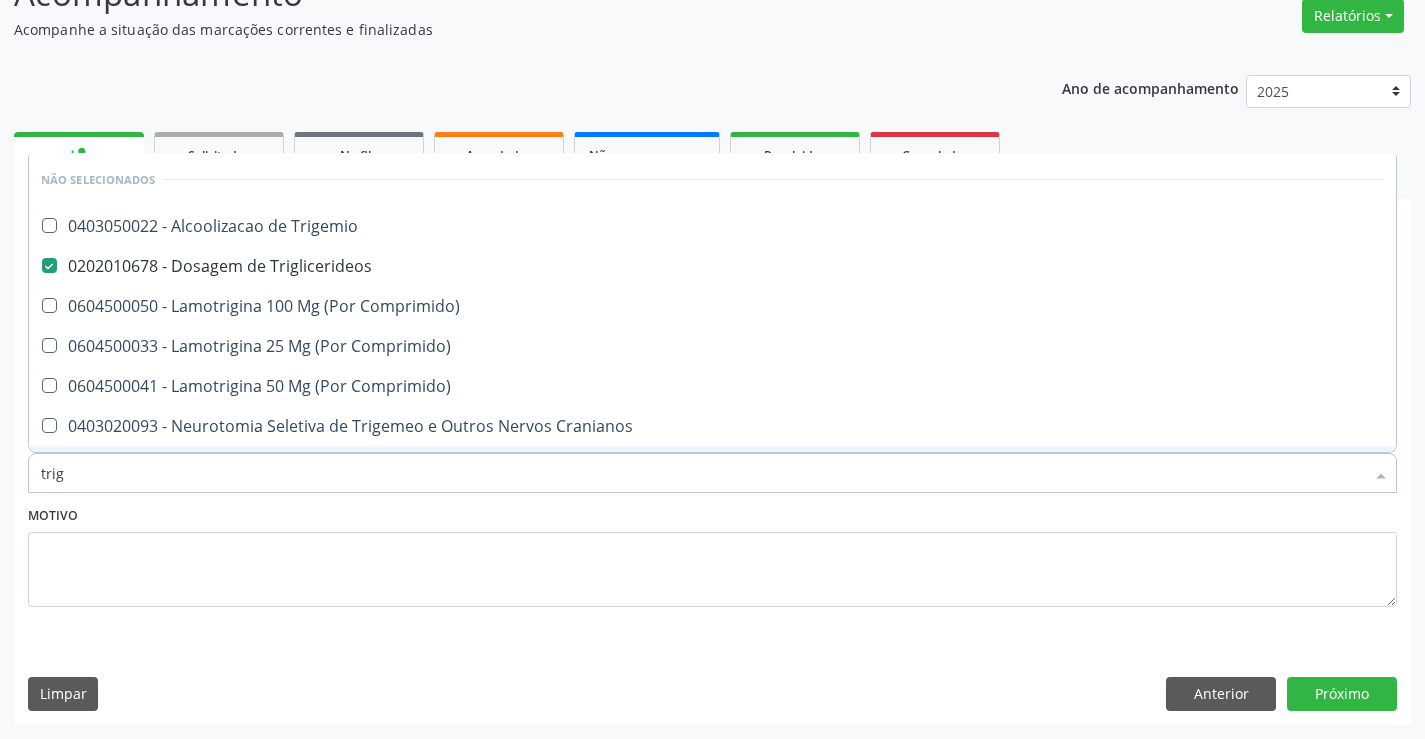 type on "trig" 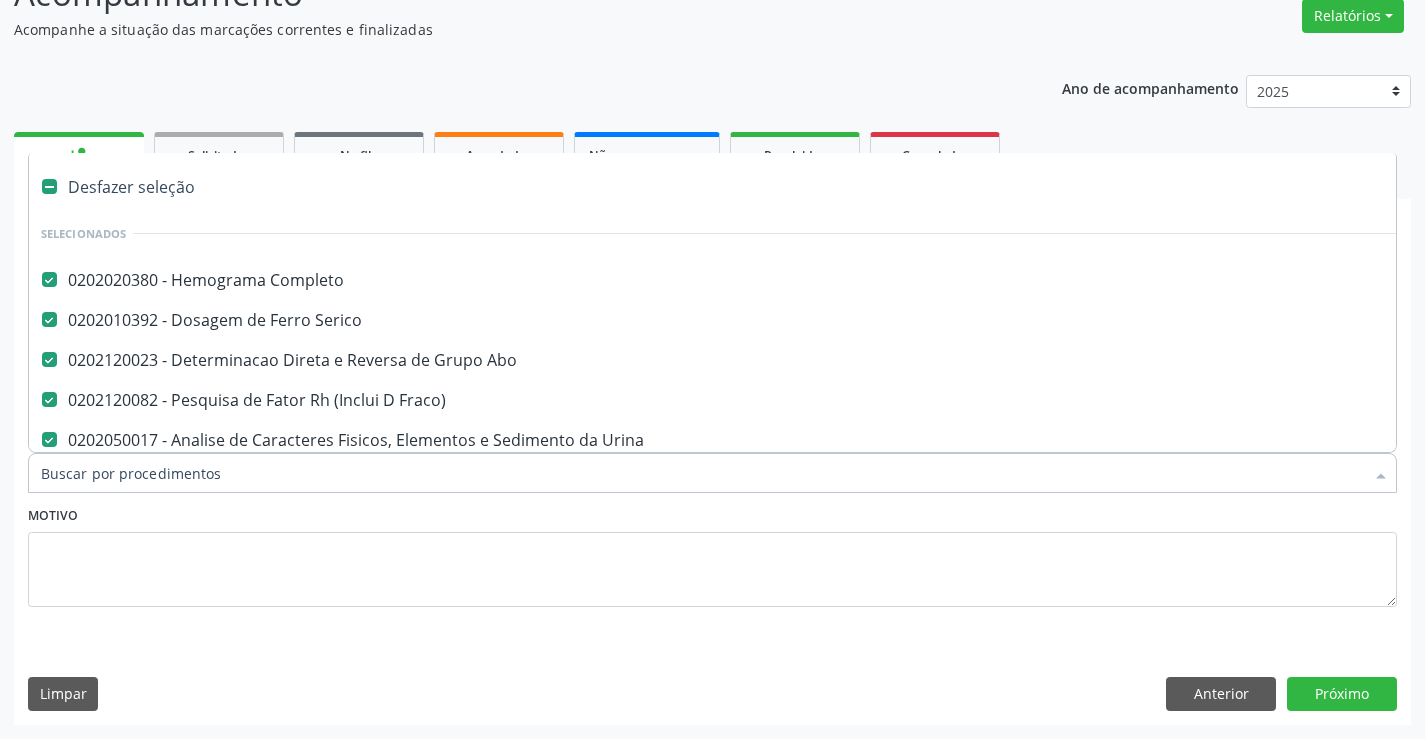 type on "c" 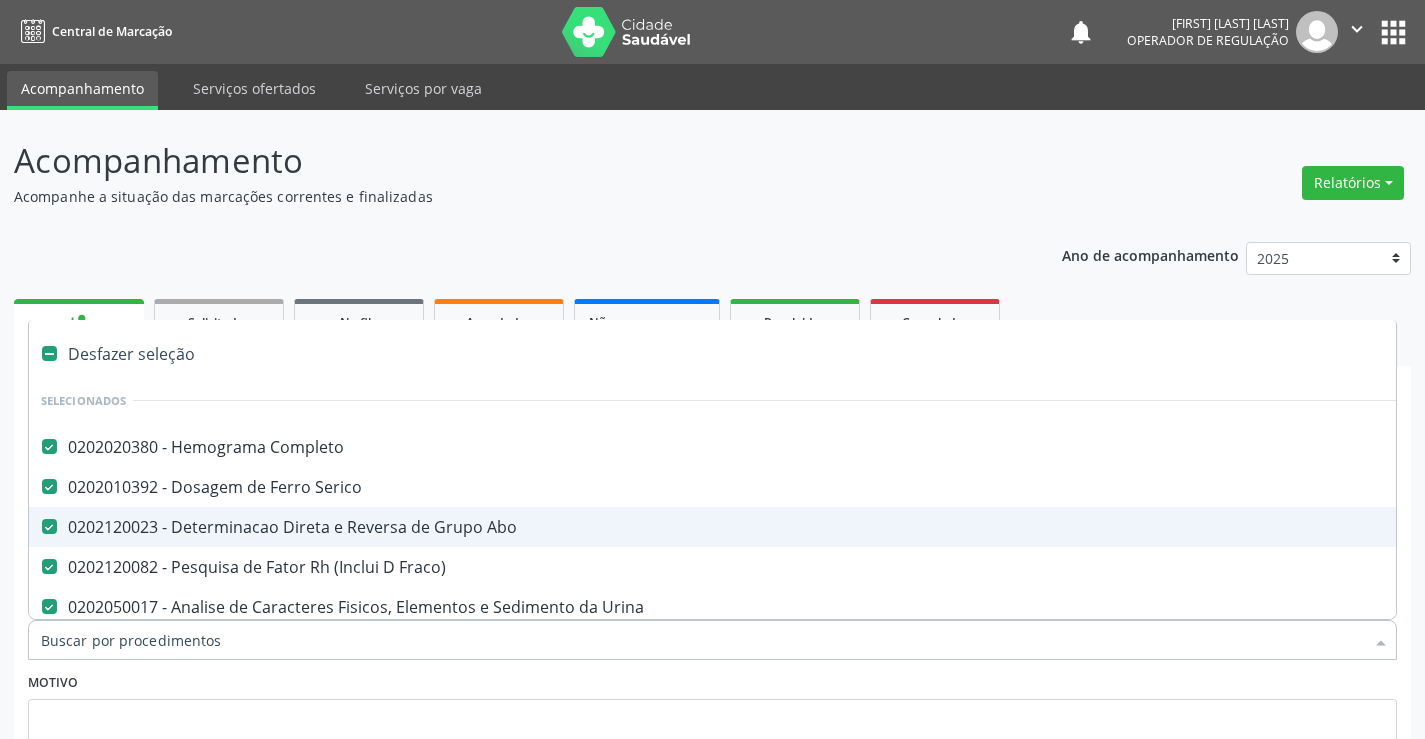 scroll, scrollTop: 167, scrollLeft: 0, axis: vertical 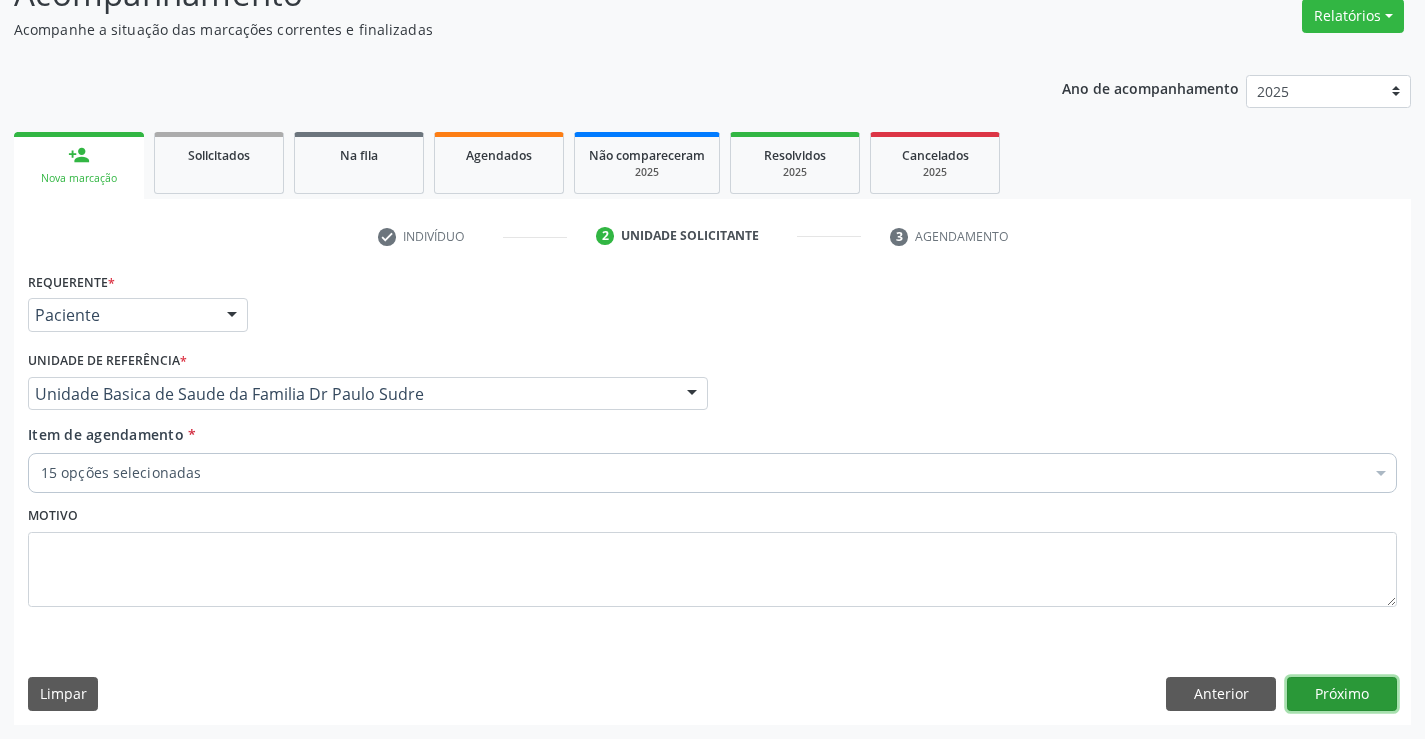 click on "Próximo" at bounding box center [1342, 694] 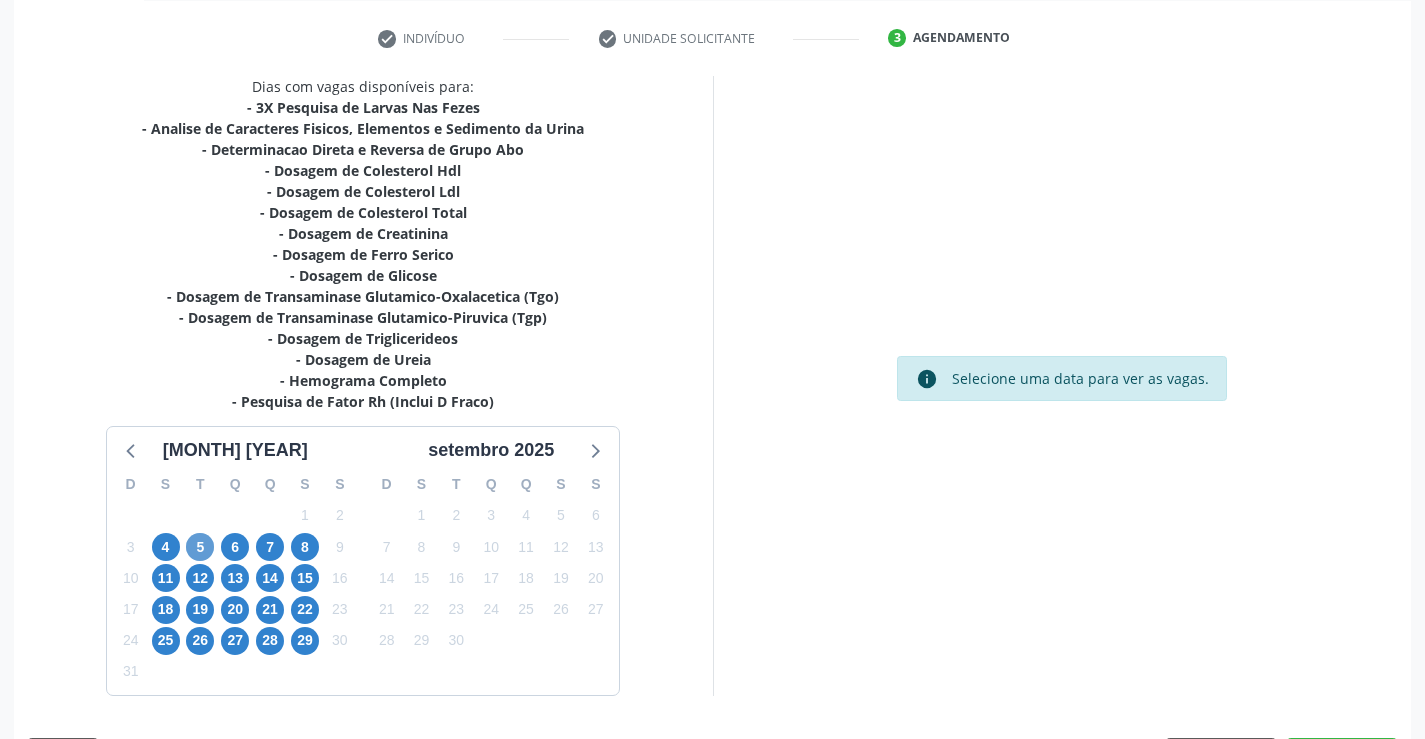 scroll, scrollTop: 367, scrollLeft: 0, axis: vertical 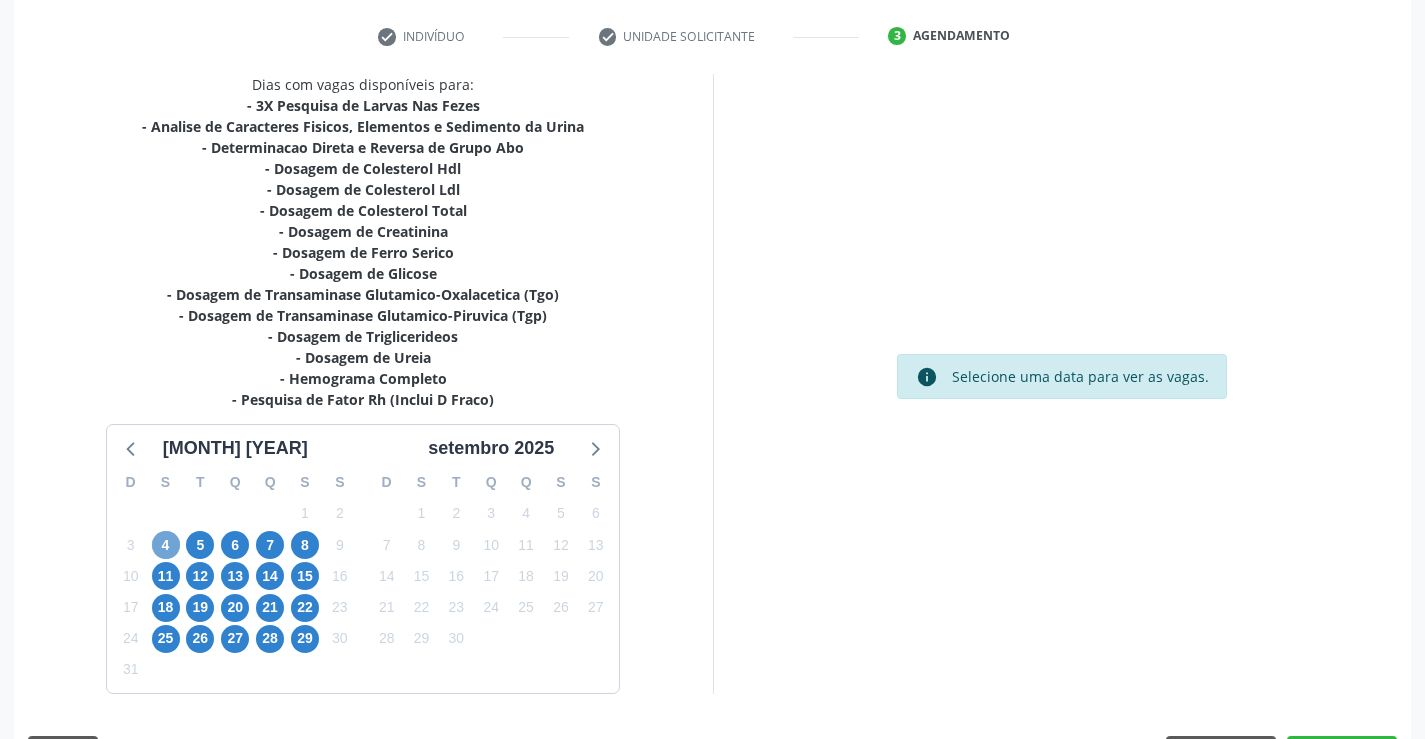 click on "4" at bounding box center [166, 545] 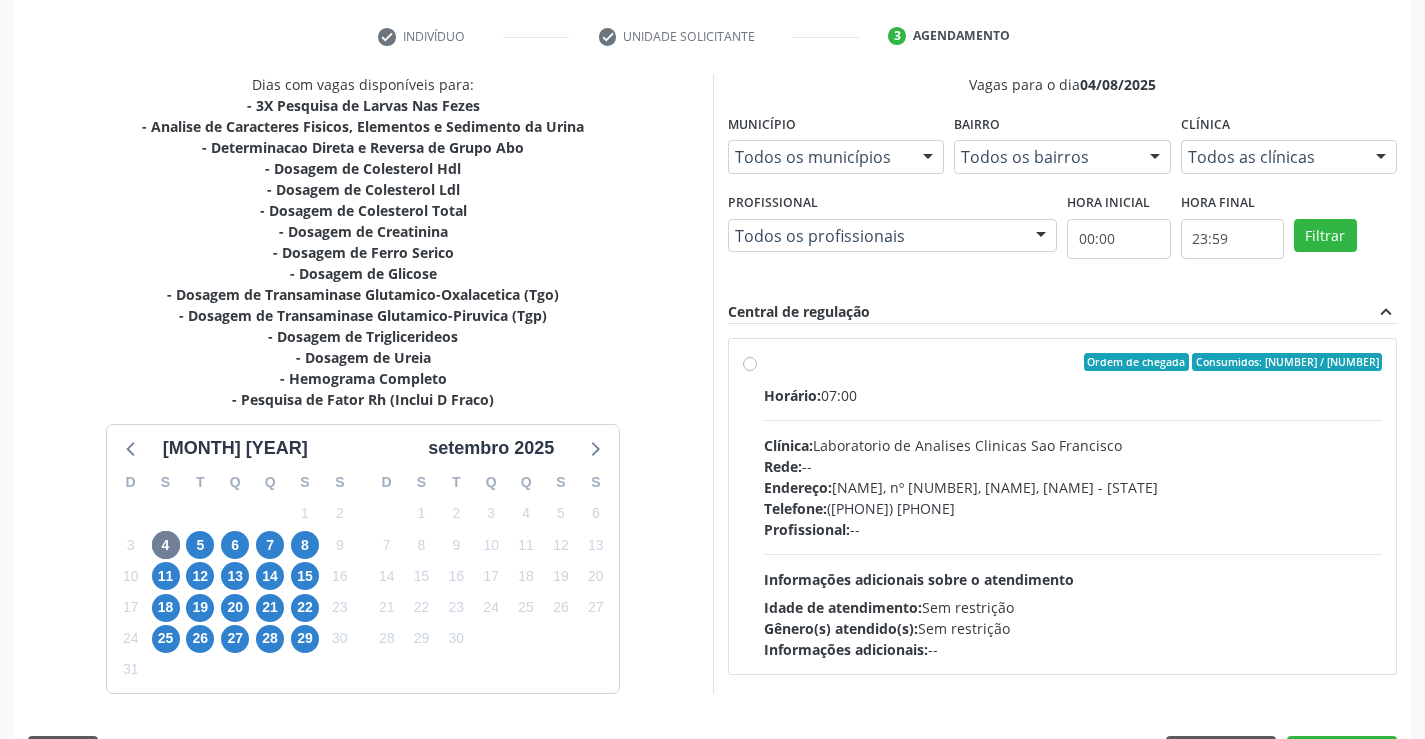 click on "Ordem de chegada
Consumidos: [NUMBER] / [NUMBER]
Horário:   [TIME]
Clínica:  Laboratorio de Analises Clinicas Sao Francisco
Rede:
--
Endereço:   [NAME], nº [NUMBER], [NAME], [NAME] - [STATE]
Telefone:   ([PHONE]) [PHONE]
Profissional:
--
Informações adicionais sobre o atendimento
Idade de atendimento:
Sem restrição
Gênero(s) atendido(s):
Sem restrição
Informações adicionais:
--" at bounding box center [1073, 506] 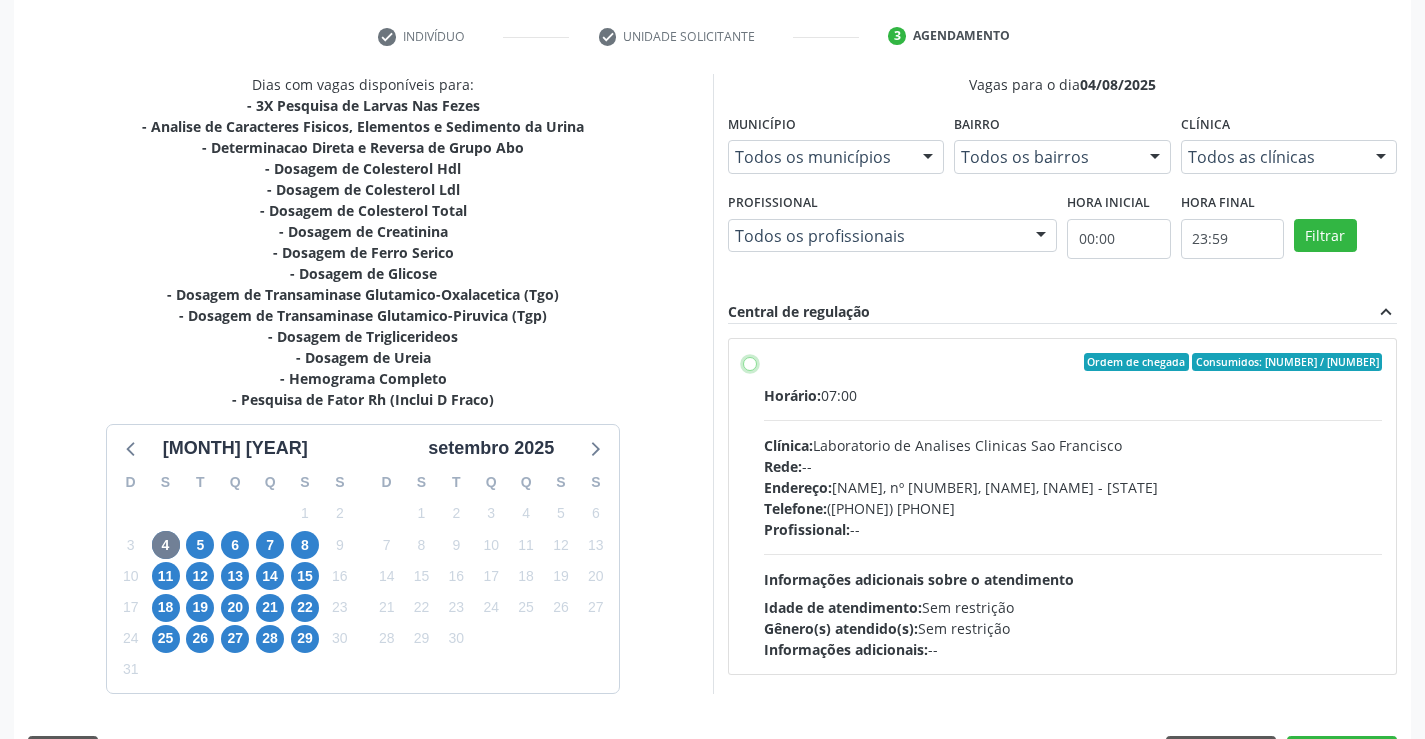 click on "Ordem de chegada
Consumidos: [NUMBER] / [NUMBER]
Horário:   [TIME]
Clínica:  Laboratorio de Analises Clinicas Sao Francisco
Rede:
--
Endereço:   [NAME], nº [NUMBER], [NAME], [NAME] - [STATE]
Telefone:   ([PHONE]) [PHONE]
Profissional:
--
Informações adicionais sobre o atendimento
Idade de atendimento:
Sem restrição
Gênero(s) atendido(s):
Sem restrição
Informações adicionais:
--" at bounding box center (750, 362) 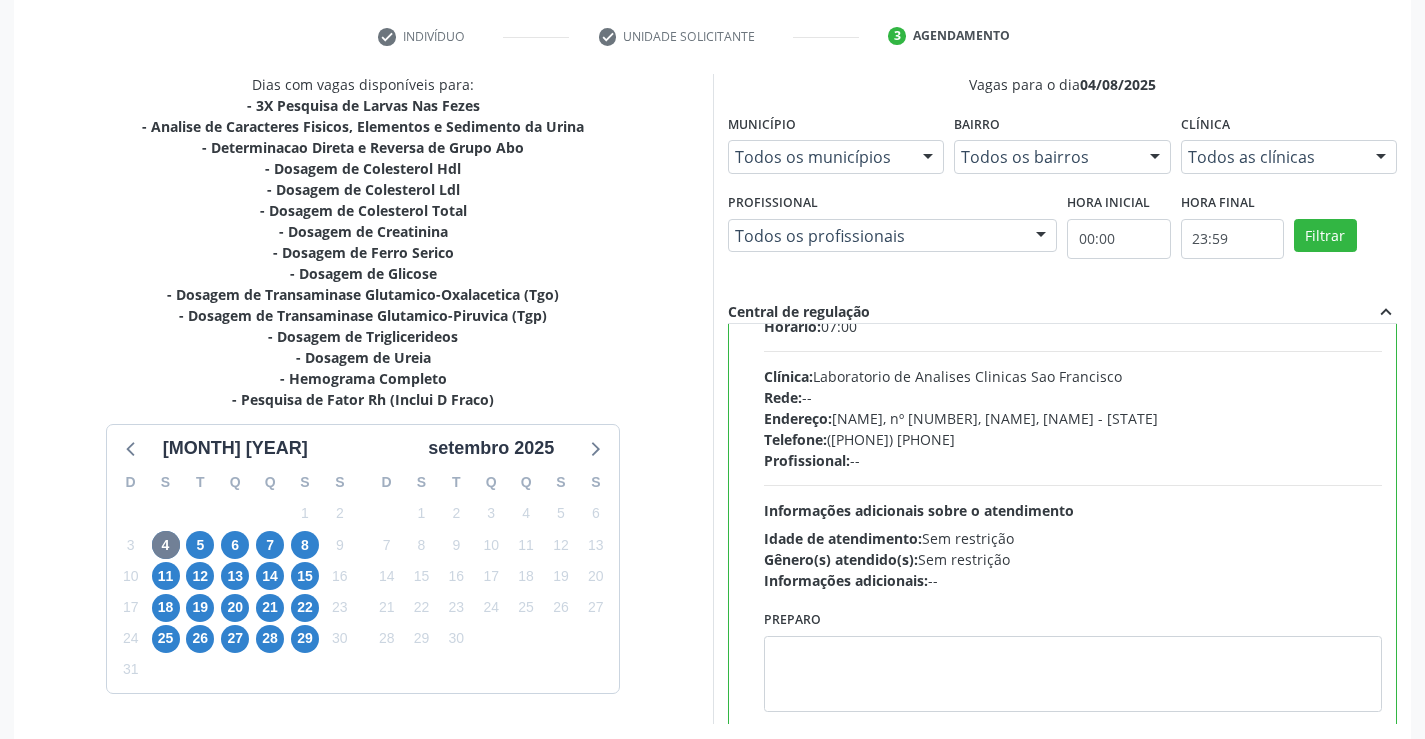 scroll, scrollTop: 99, scrollLeft: 0, axis: vertical 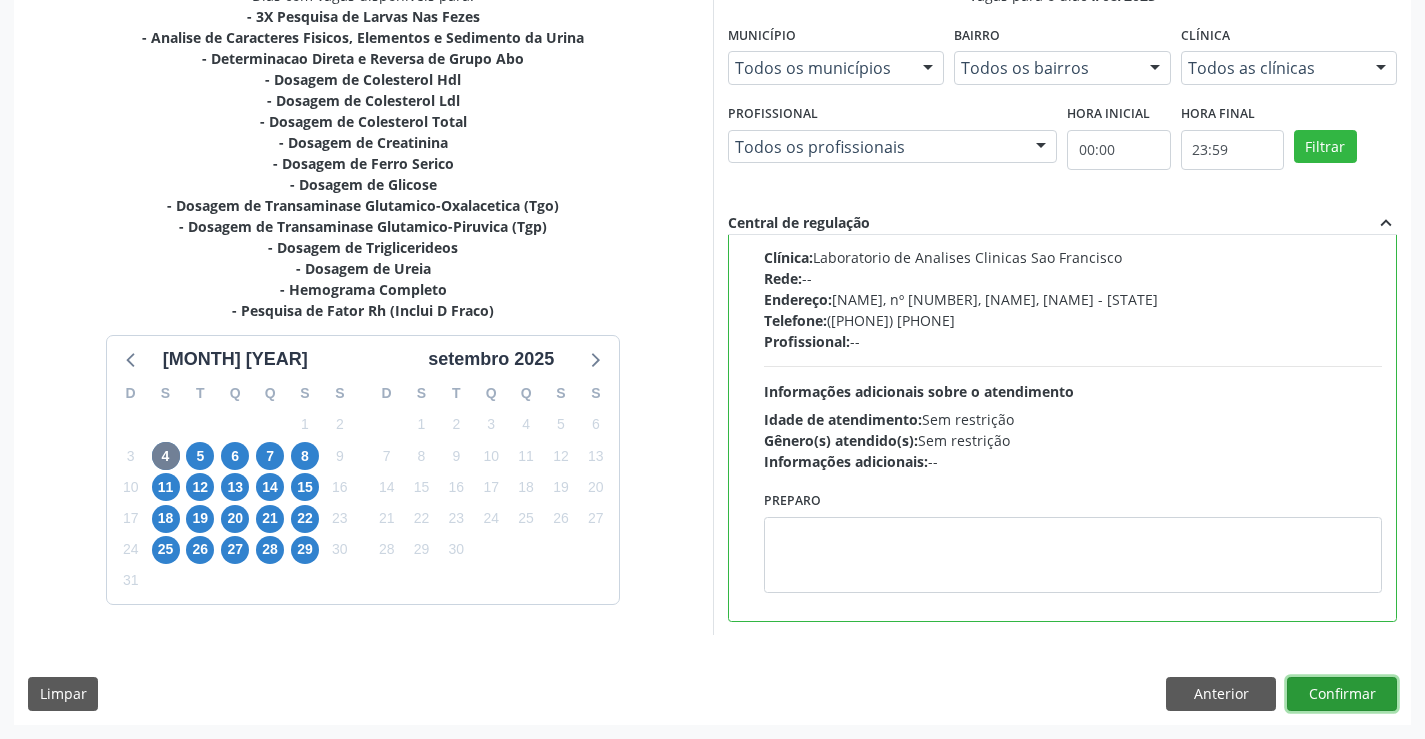 click on "Confirmar" at bounding box center (1342, 694) 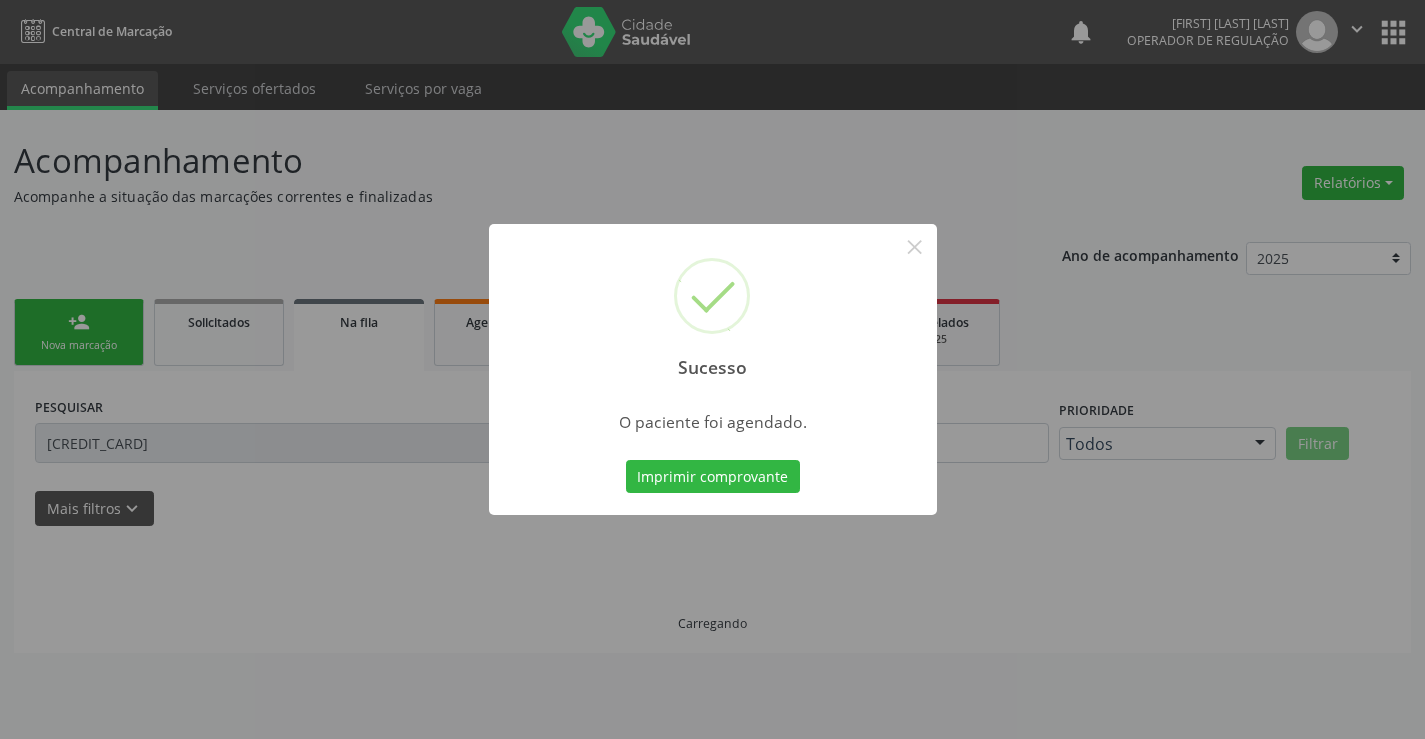 scroll, scrollTop: 0, scrollLeft: 0, axis: both 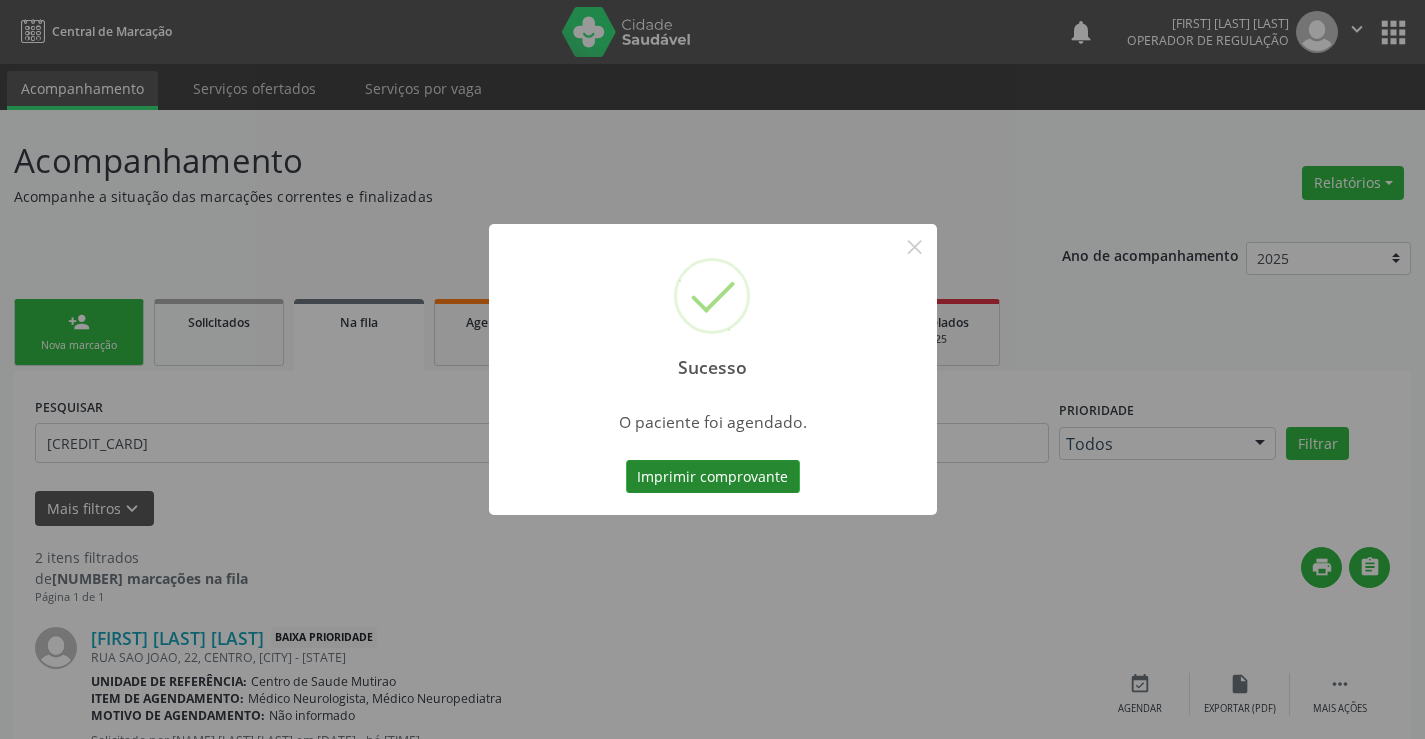 click on "Imprimir comprovante" at bounding box center [713, 477] 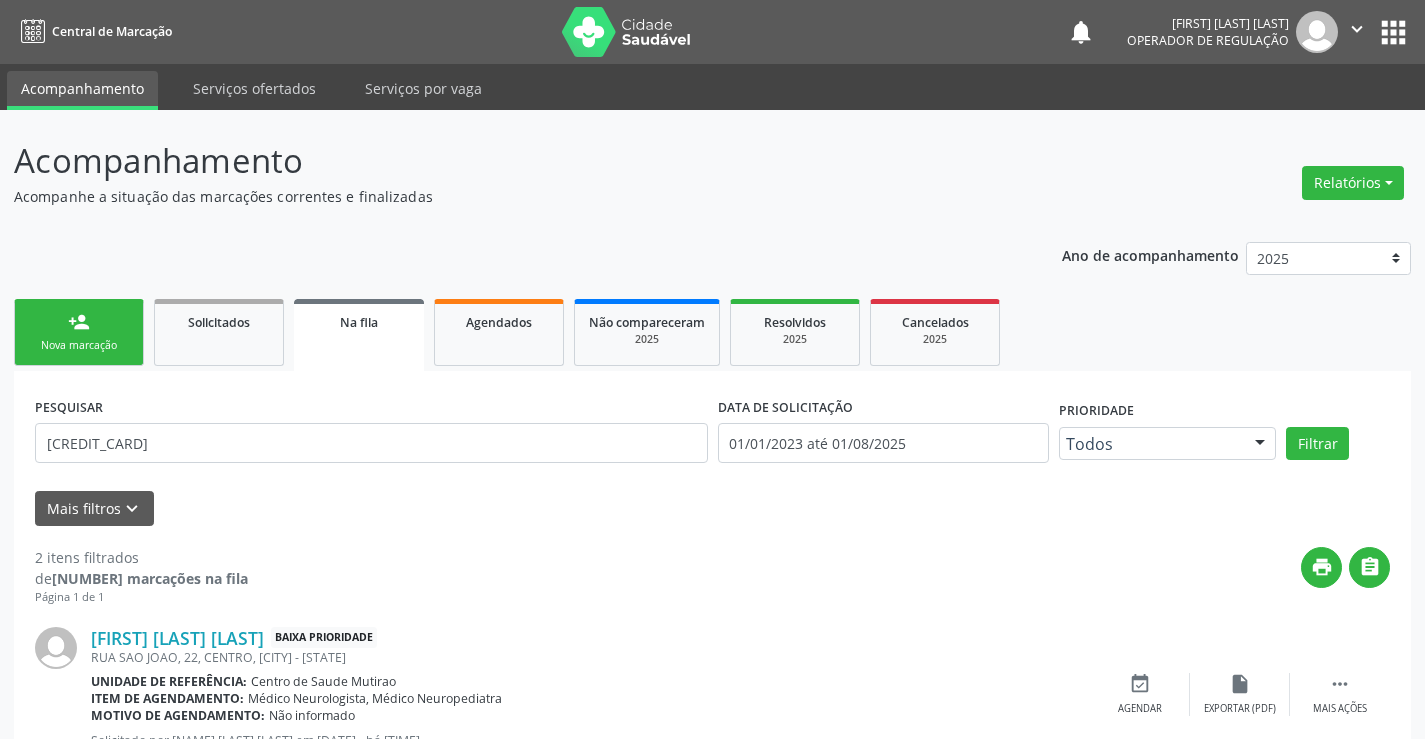click on "person_add
Nova marcação" at bounding box center [79, 332] 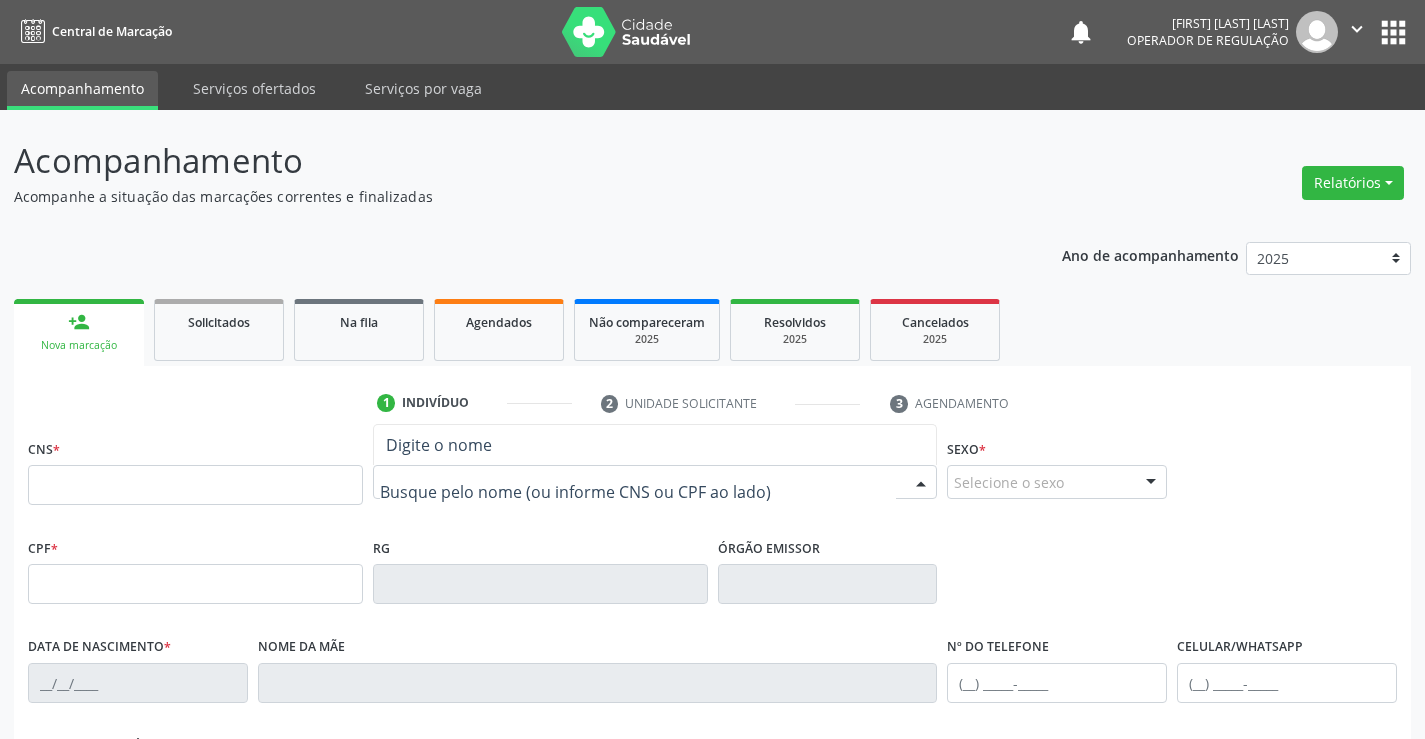 click at bounding box center (638, 492) 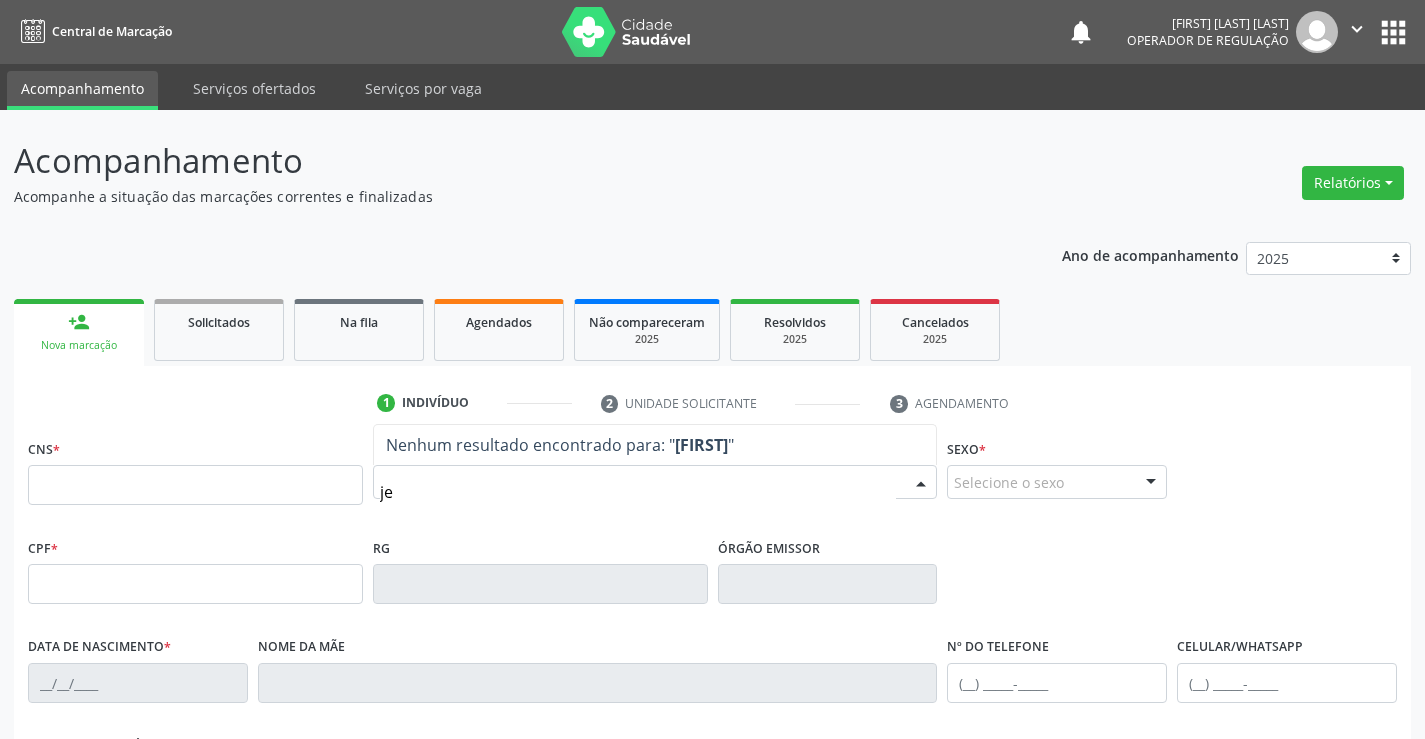 type on "j" 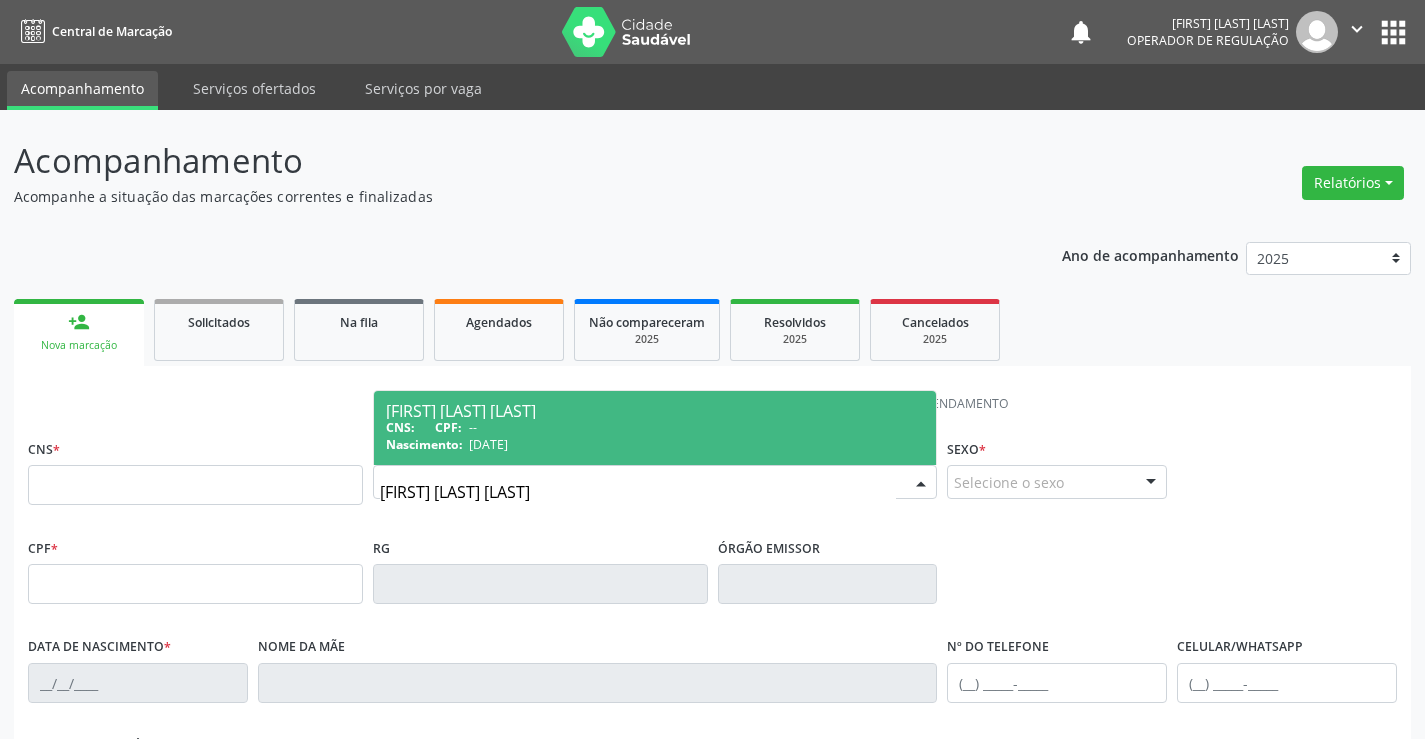 click on "CNS:
CPF:    --" at bounding box center [655, 427] 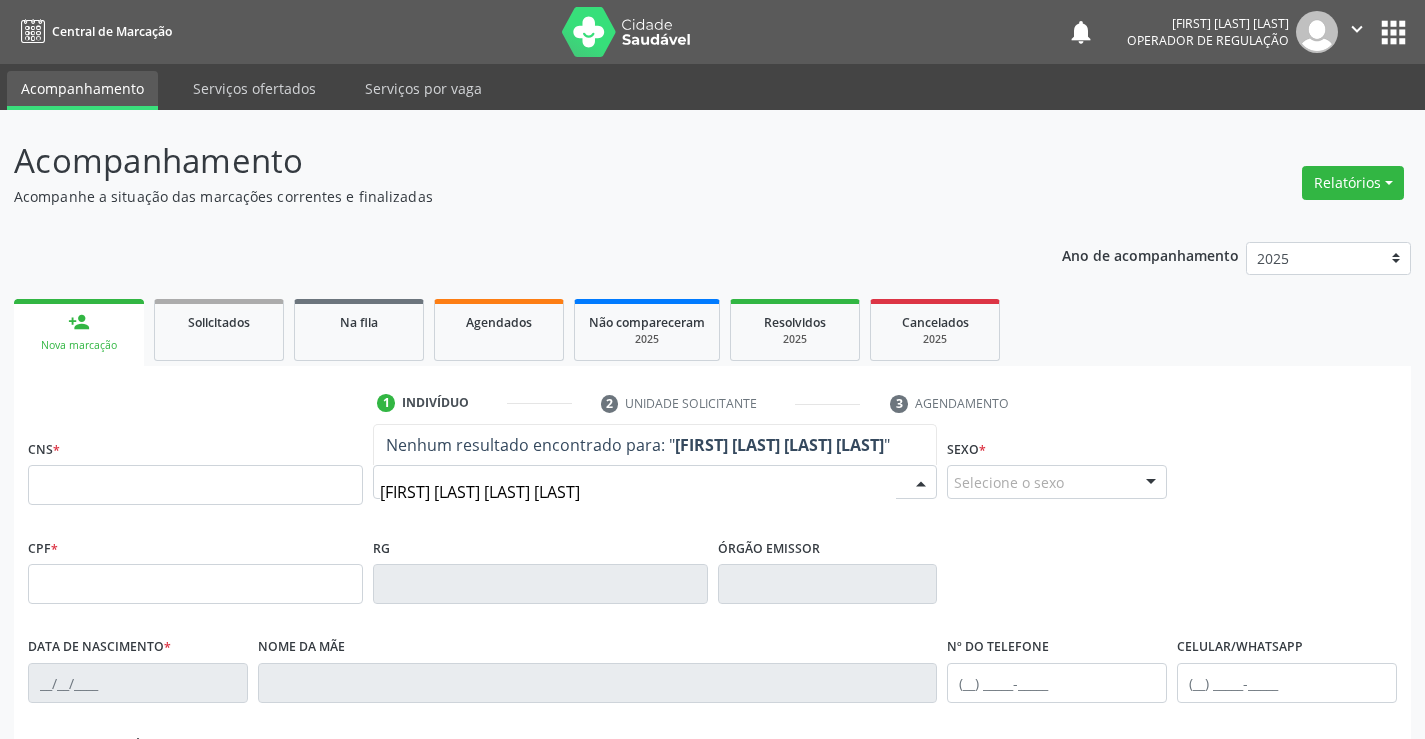 type on "[FIRST] [LAST] [LAST]" 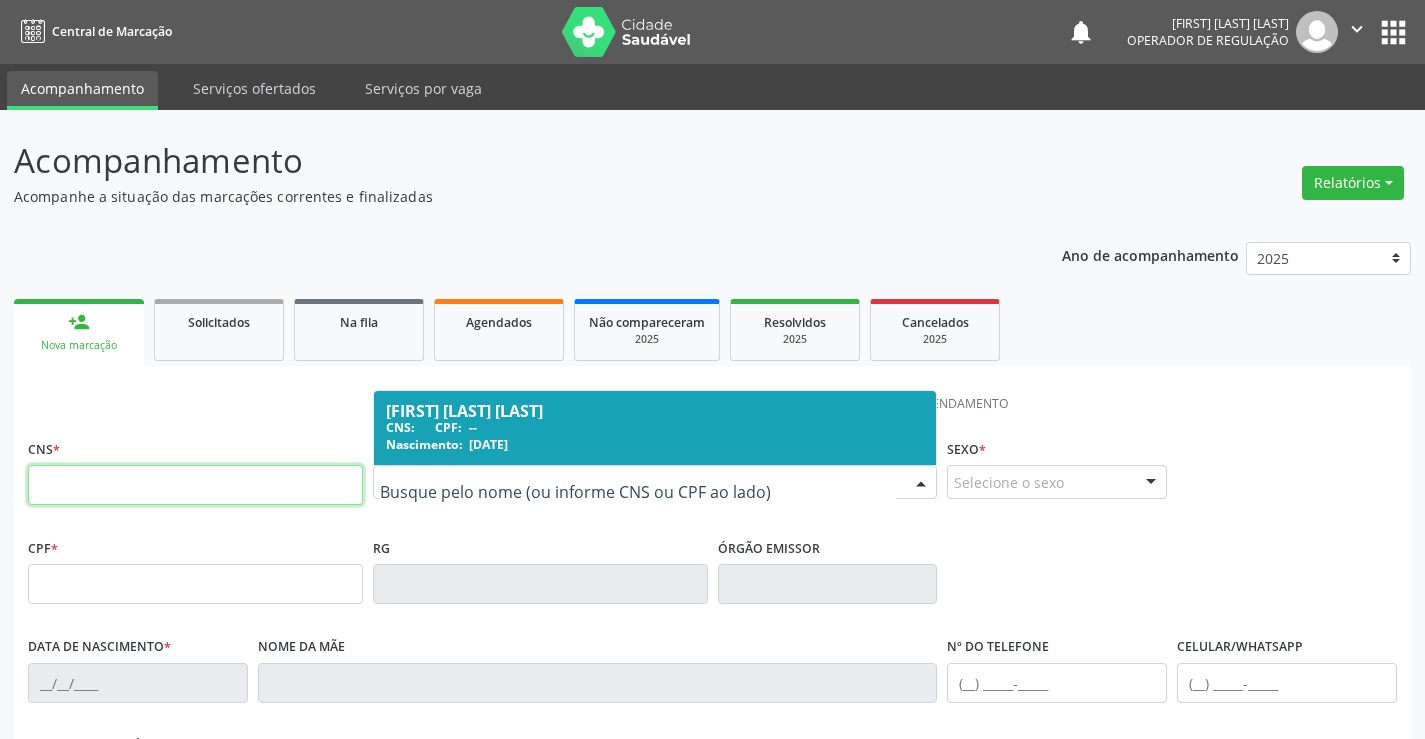 click at bounding box center [195, 485] 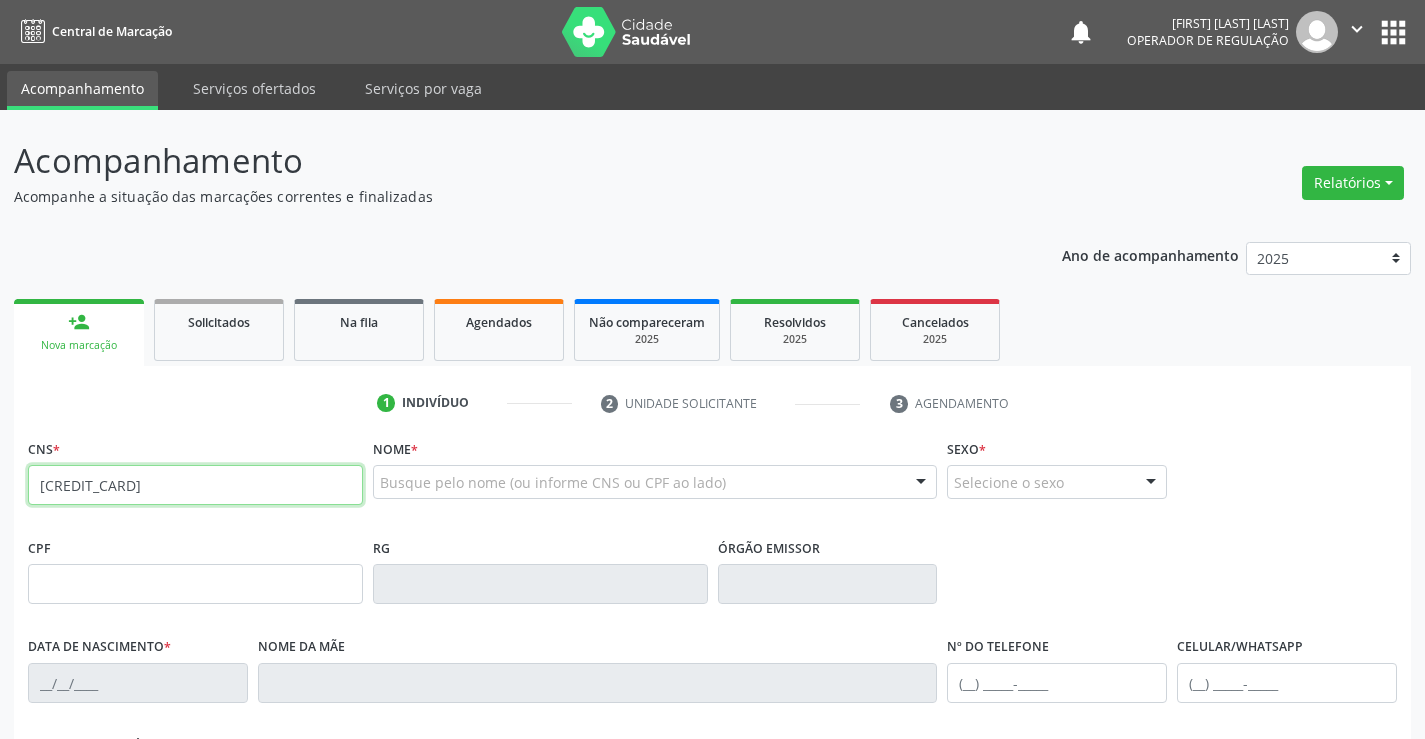 type on "[CREDIT_CARD]" 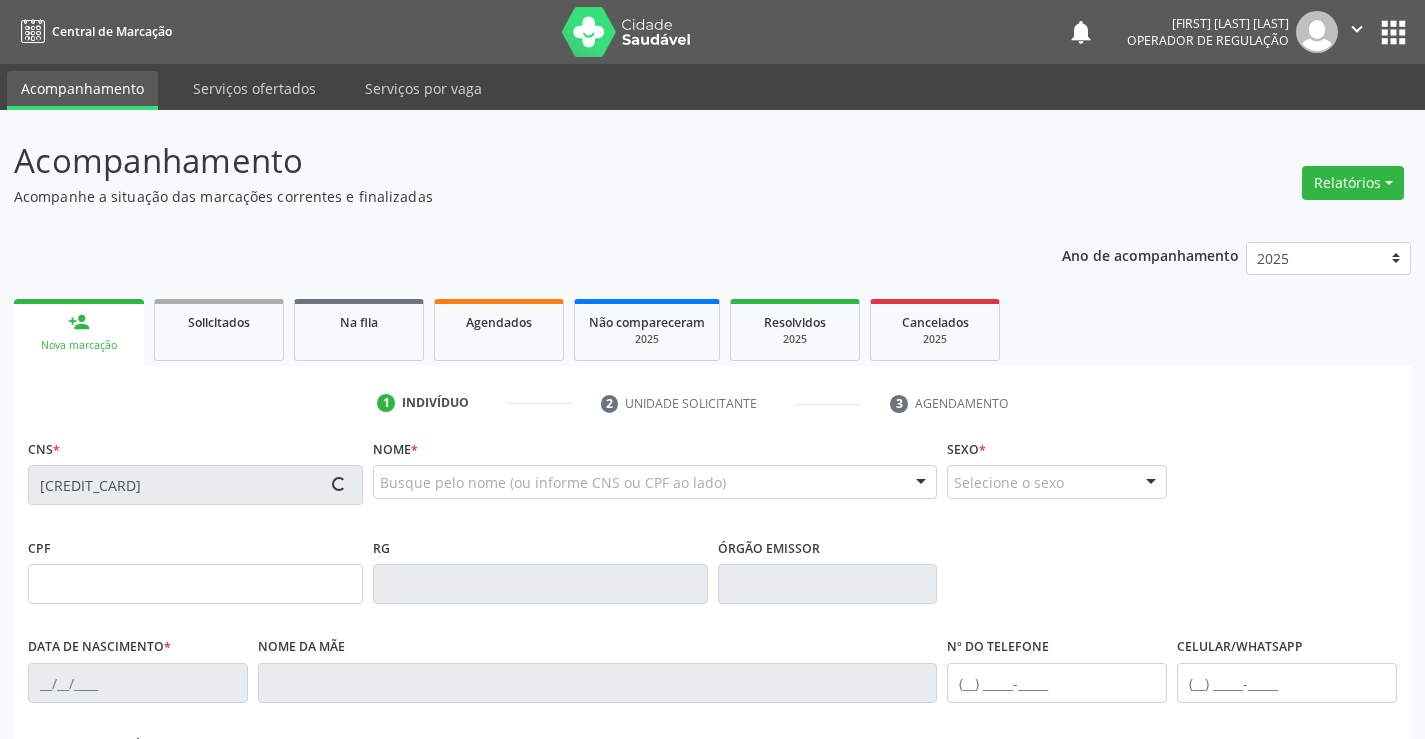 type on "[CPF]" 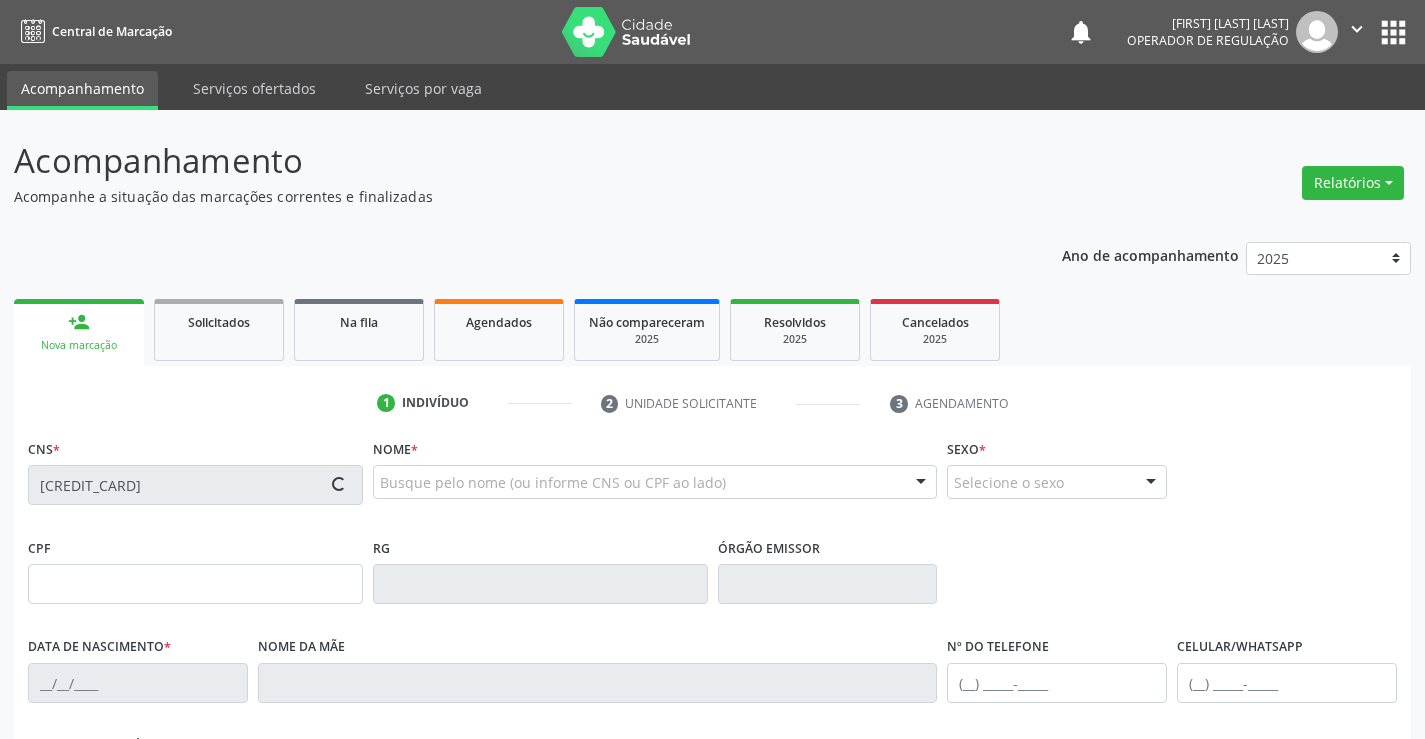 type on "[NUMBER]" 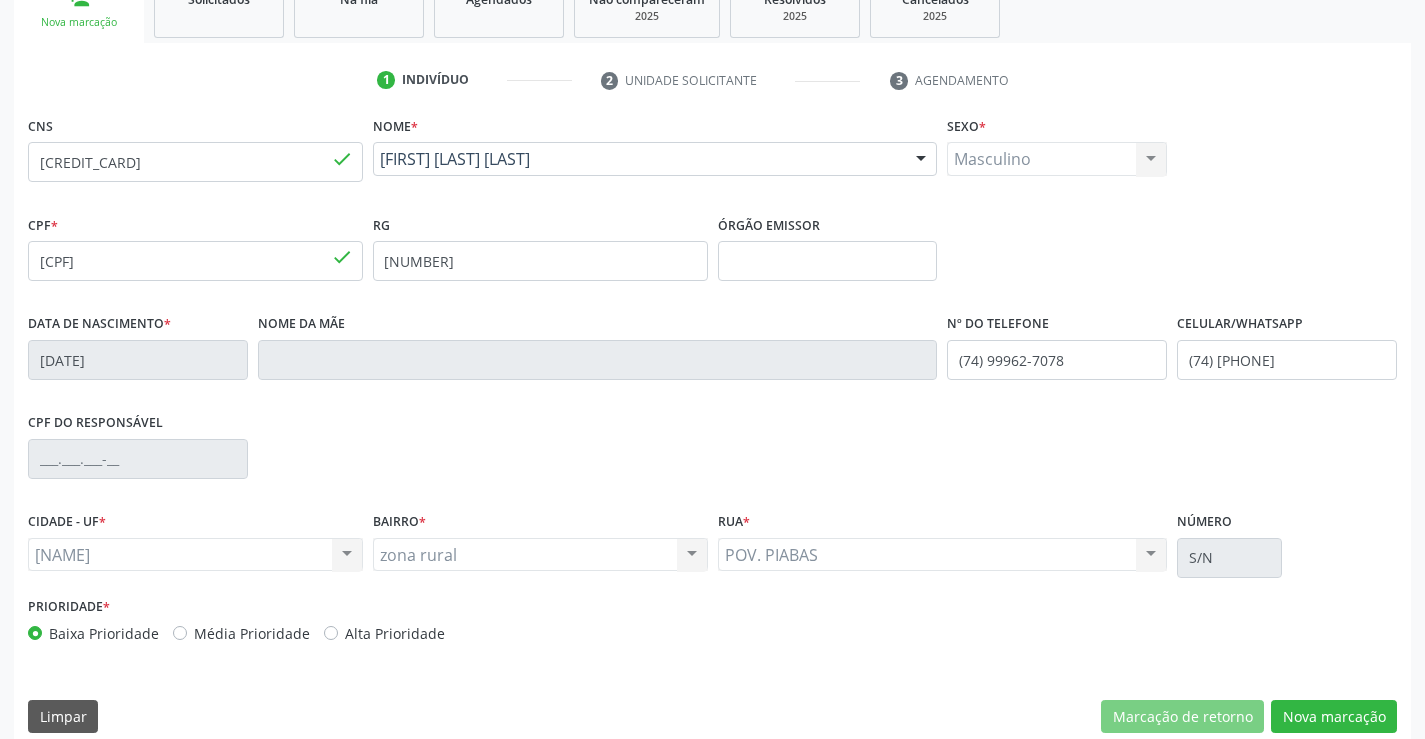 scroll, scrollTop: 345, scrollLeft: 0, axis: vertical 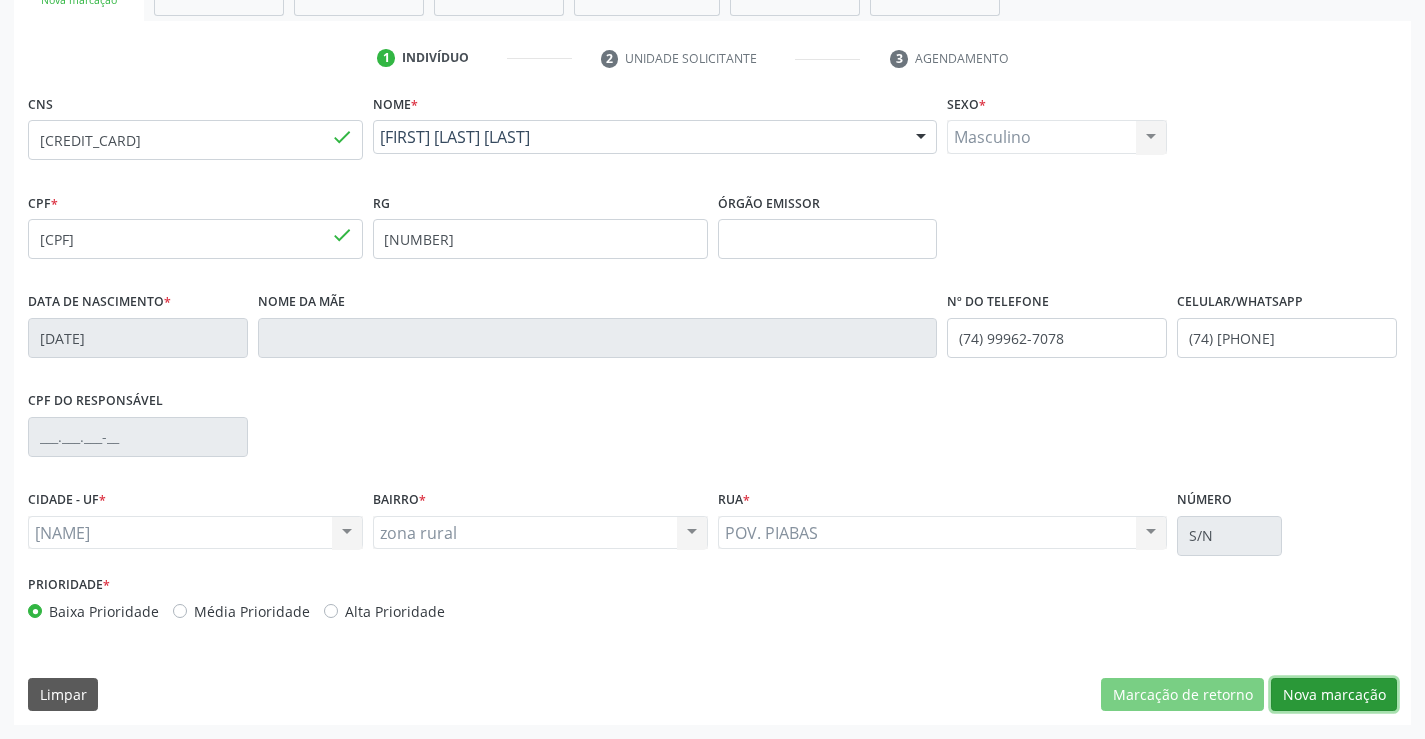 click on "Nova marcação" at bounding box center (1334, 695) 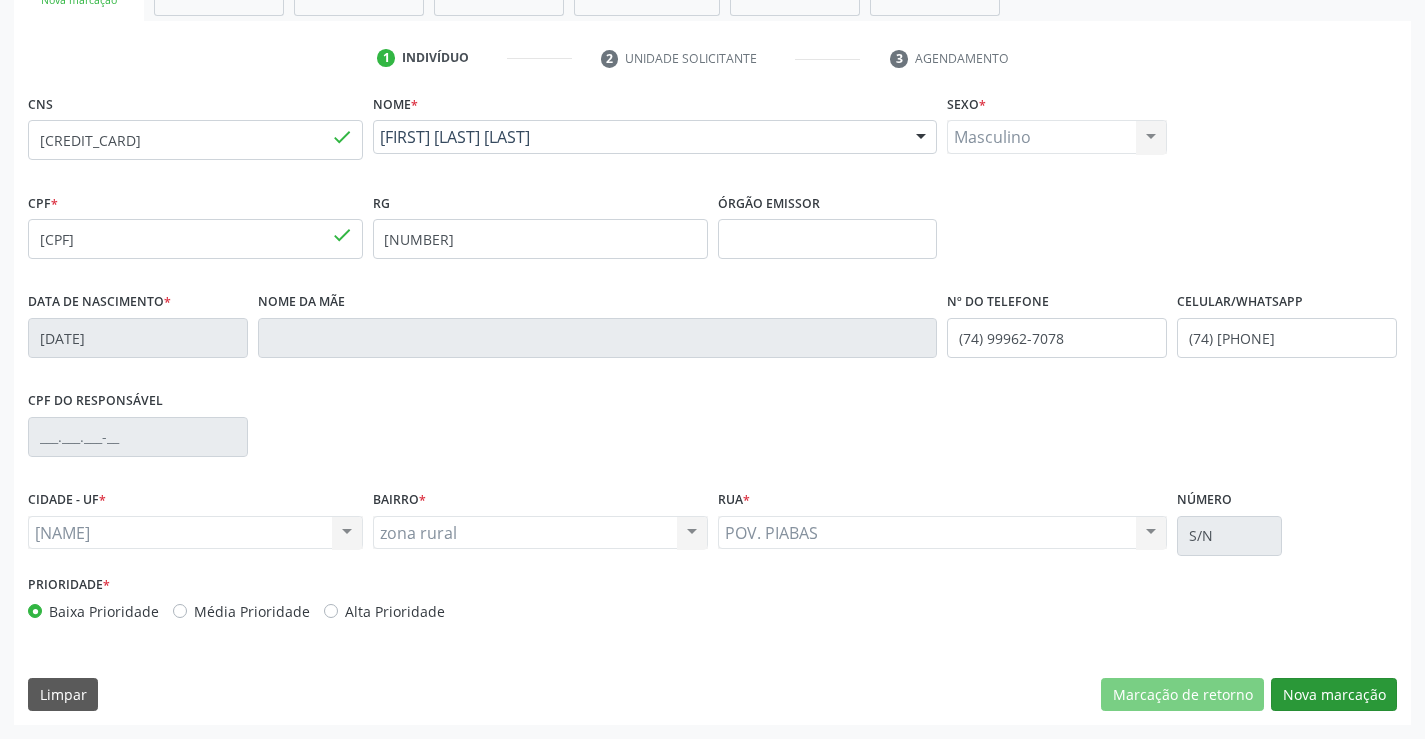 scroll, scrollTop: 167, scrollLeft: 0, axis: vertical 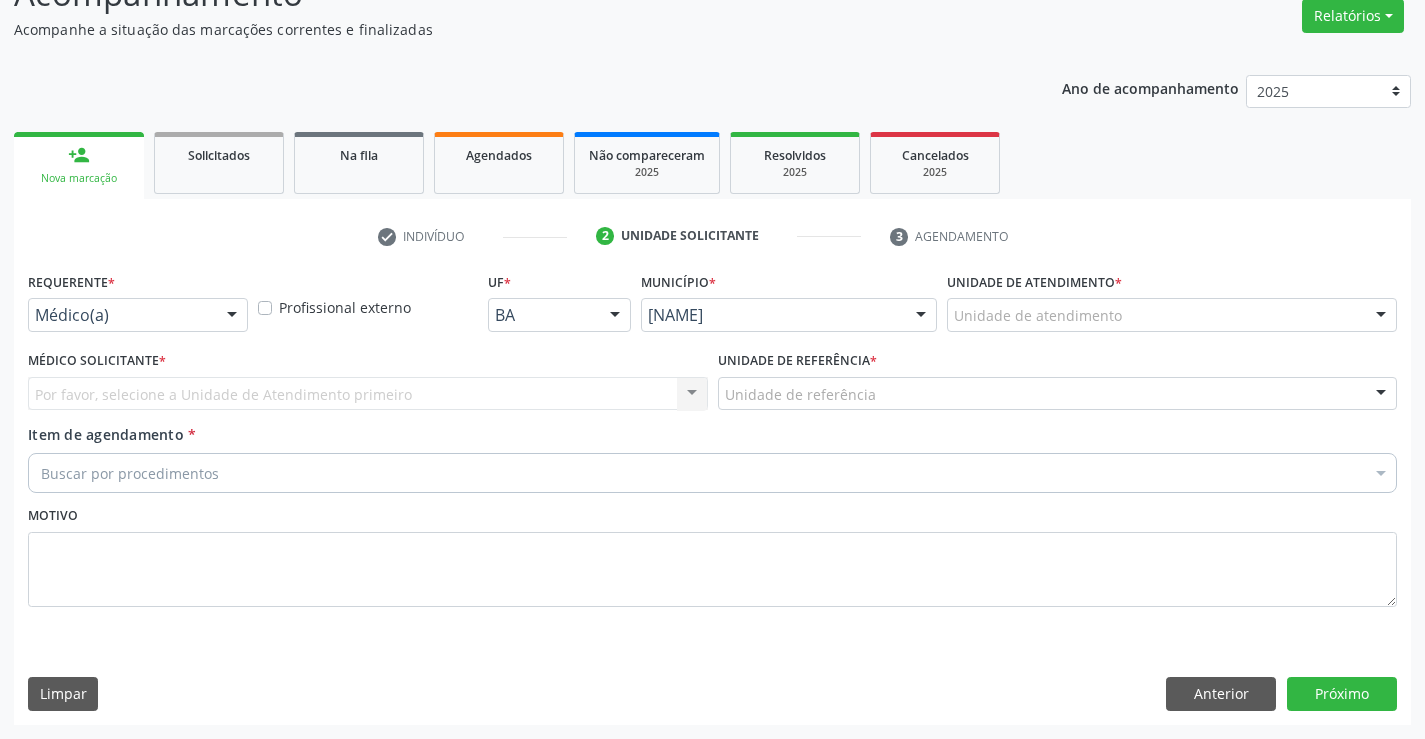 drag, startPoint x: 228, startPoint y: 305, endPoint x: 199, endPoint y: 337, distance: 43.185646 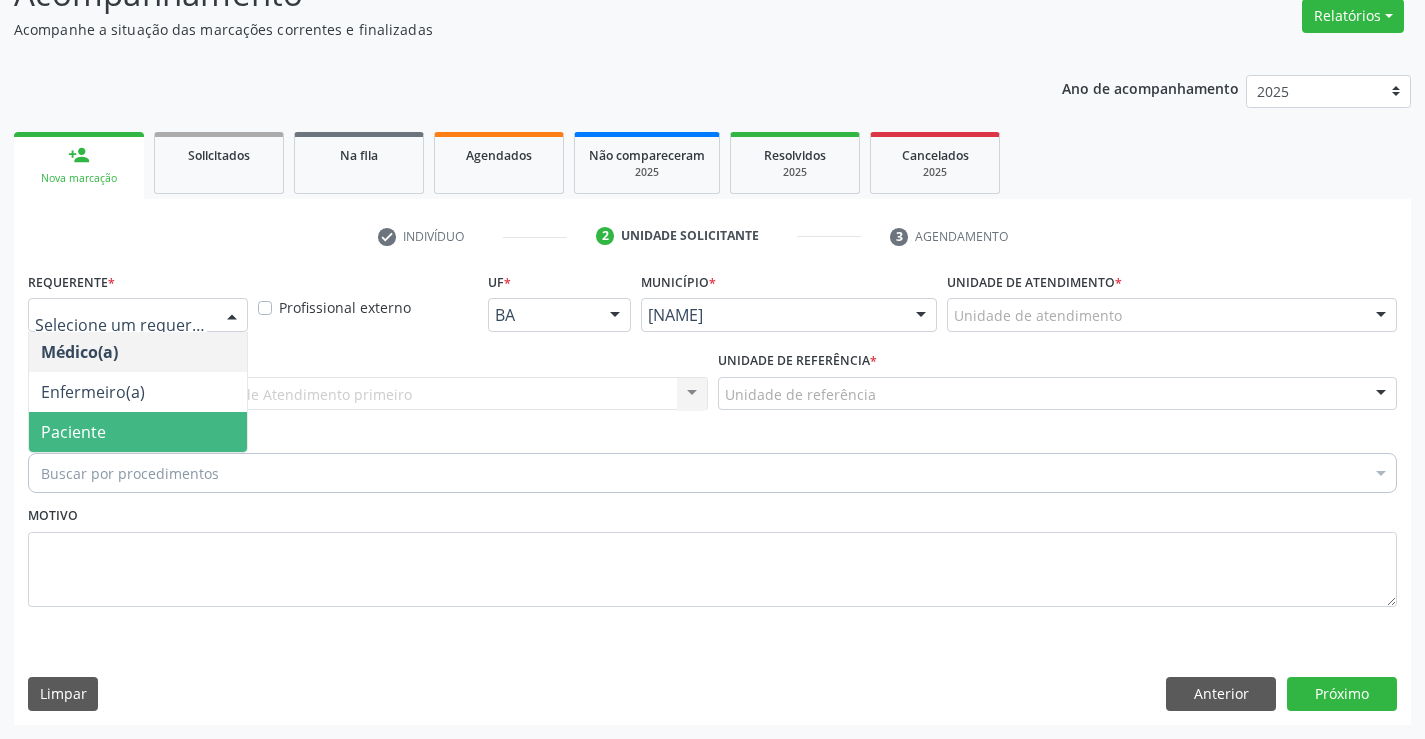 drag, startPoint x: 179, startPoint y: 435, endPoint x: 180, endPoint y: 392, distance: 43.011627 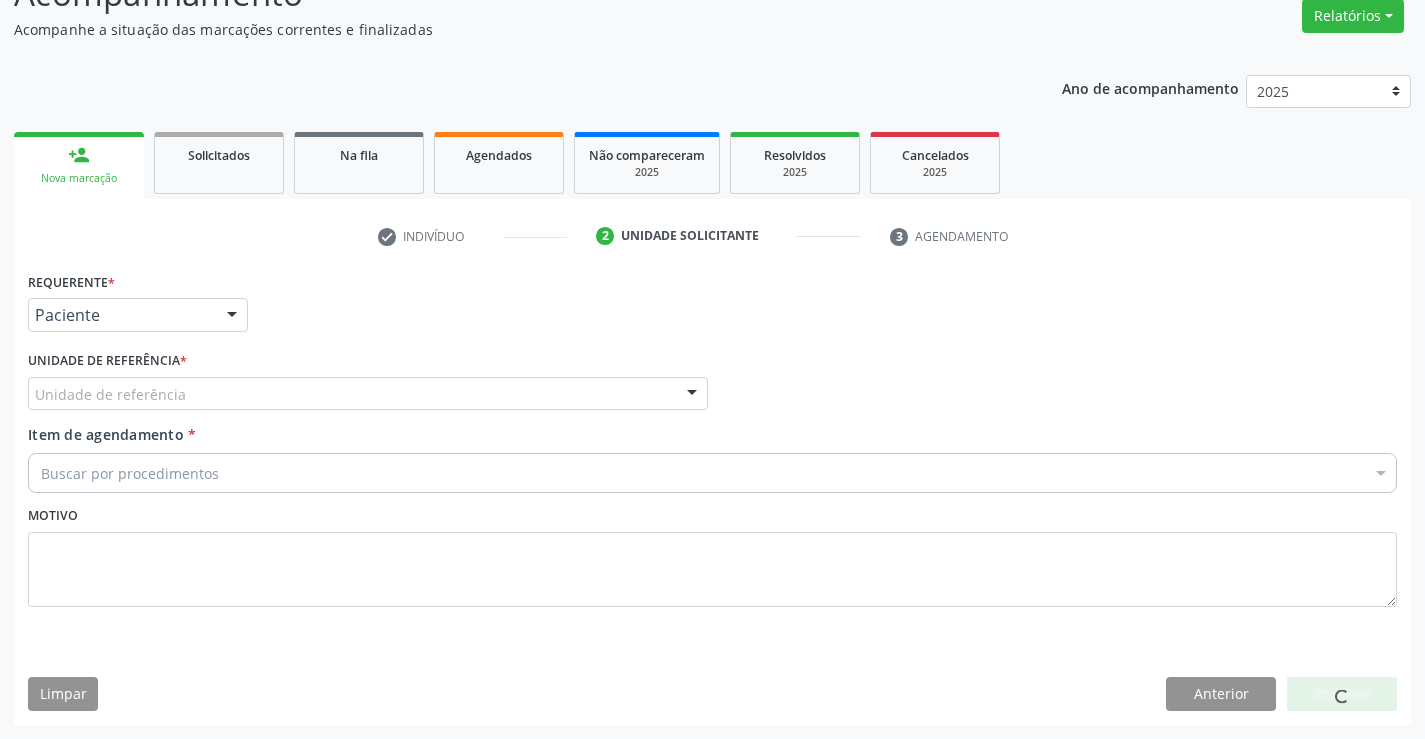 click on "Unidade de referência" at bounding box center [368, 394] 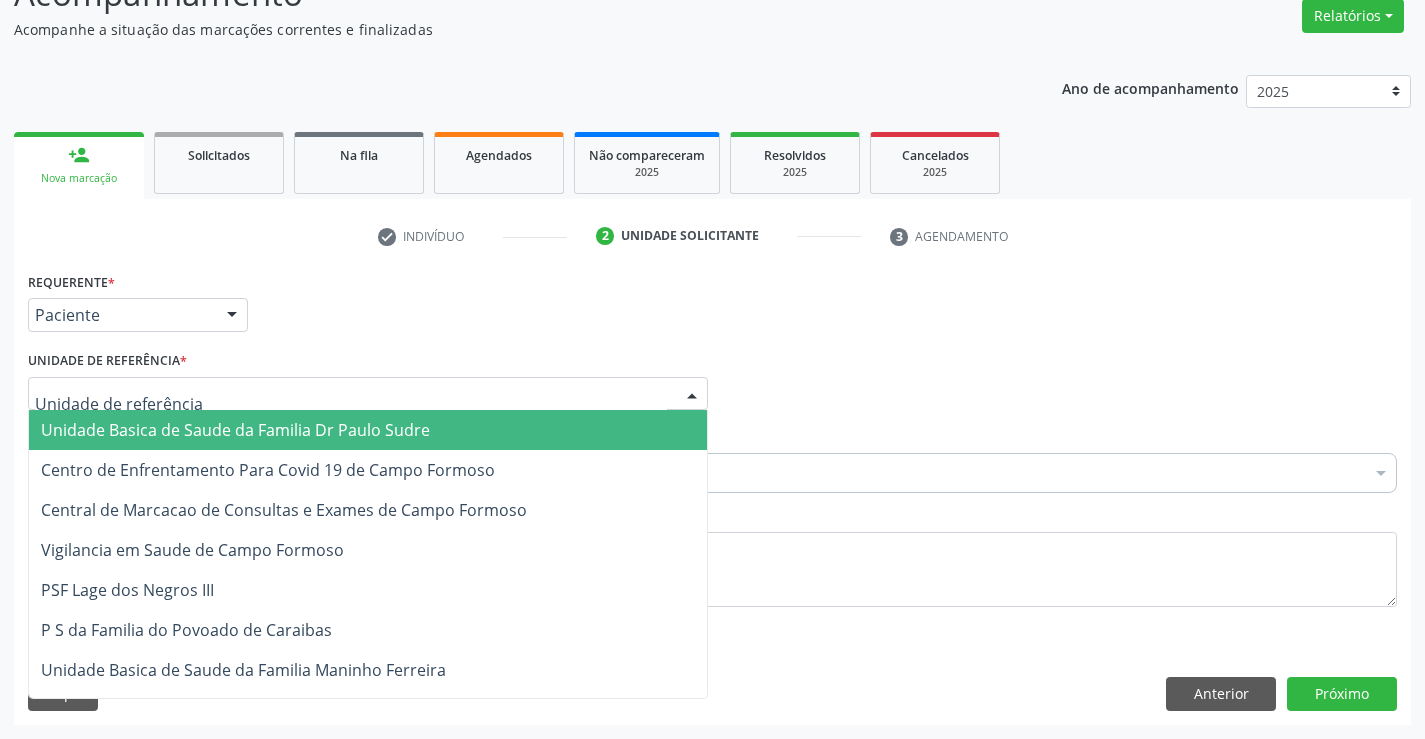 type on "Y" 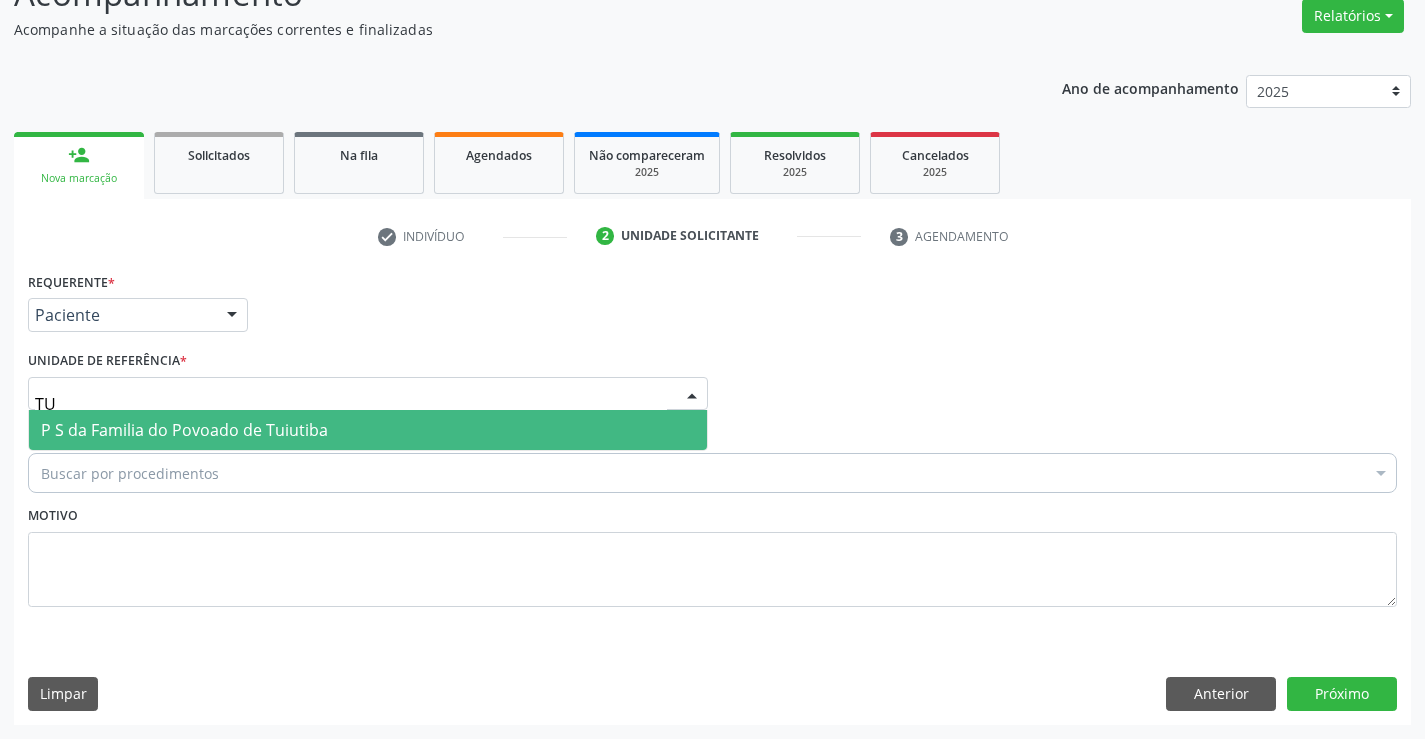 type on "TUI" 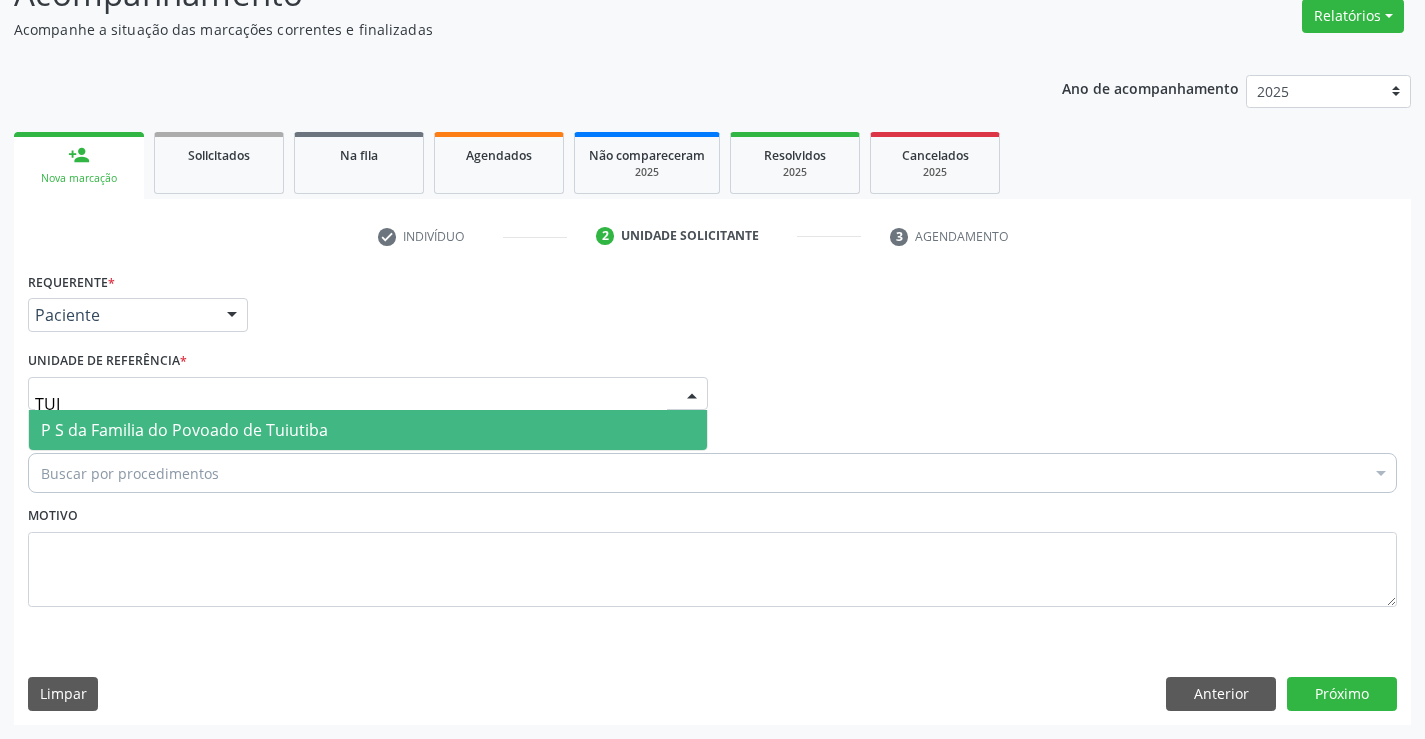 click on "P S da Familia do Povoado de Tuiutiba" at bounding box center [368, 430] 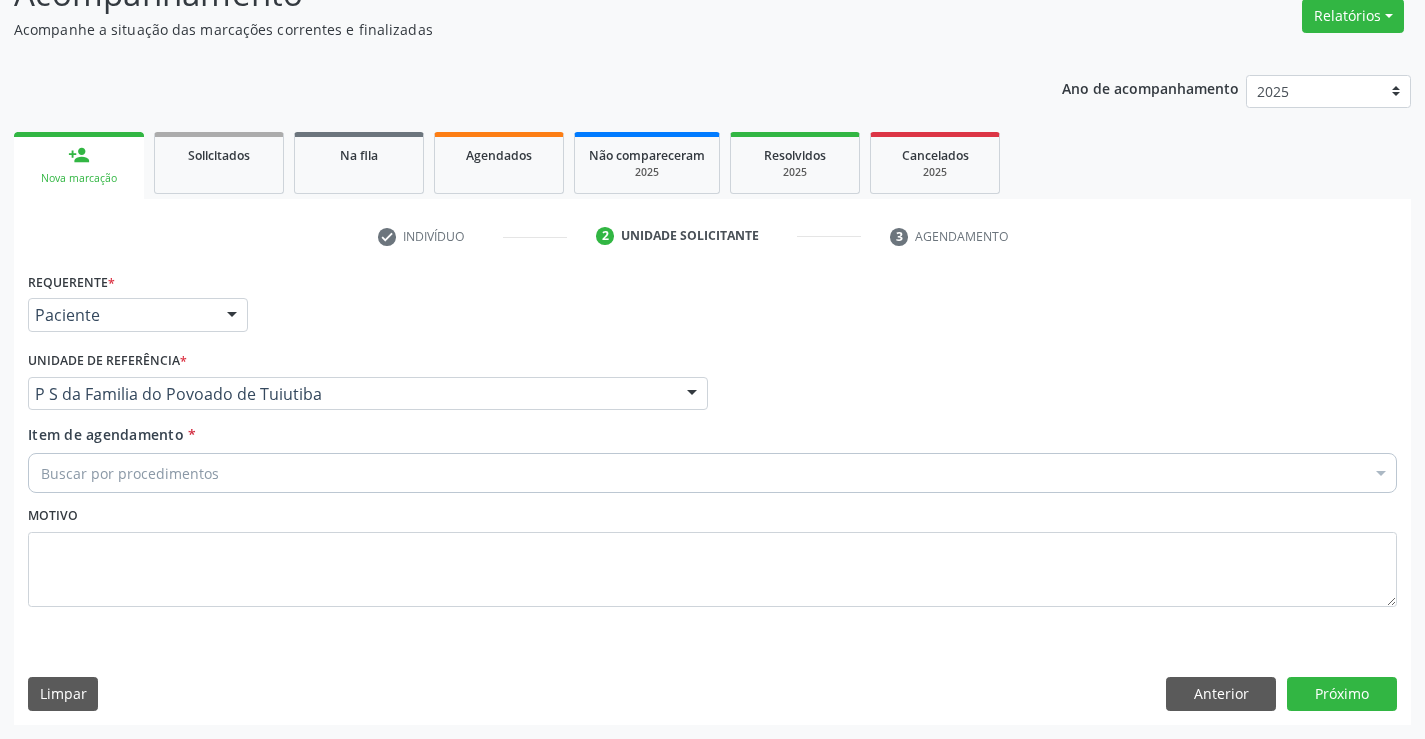 click on "Buscar por procedimentos" at bounding box center [712, 473] 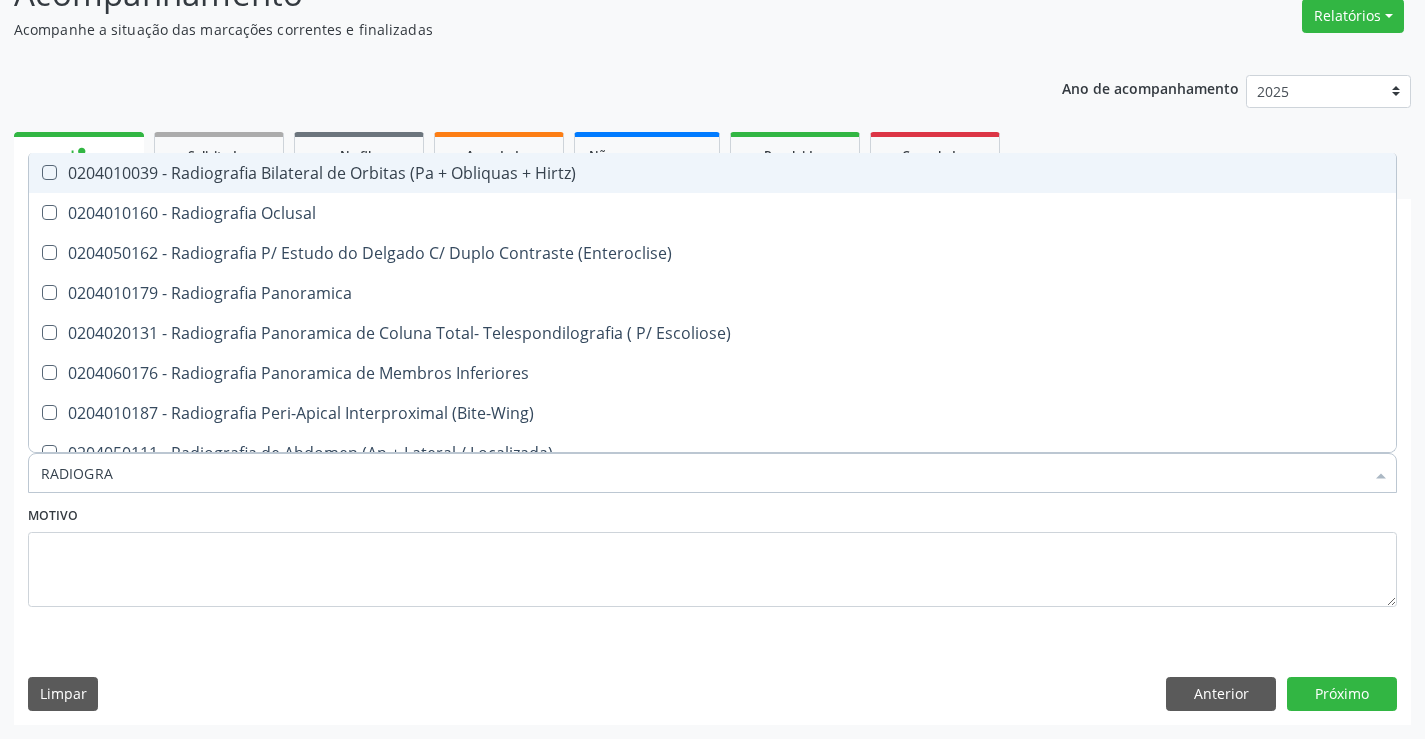 type on "RADIOGRAF" 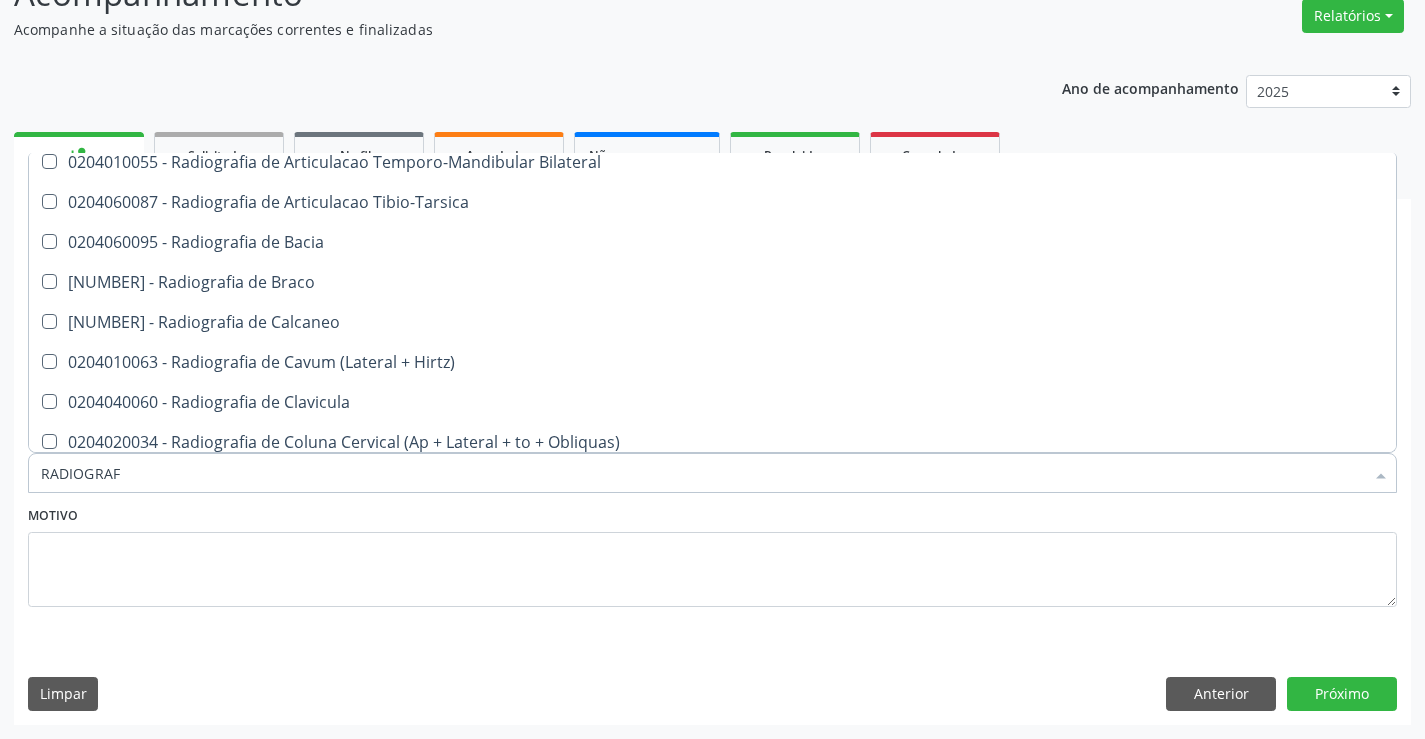 scroll, scrollTop: 700, scrollLeft: 0, axis: vertical 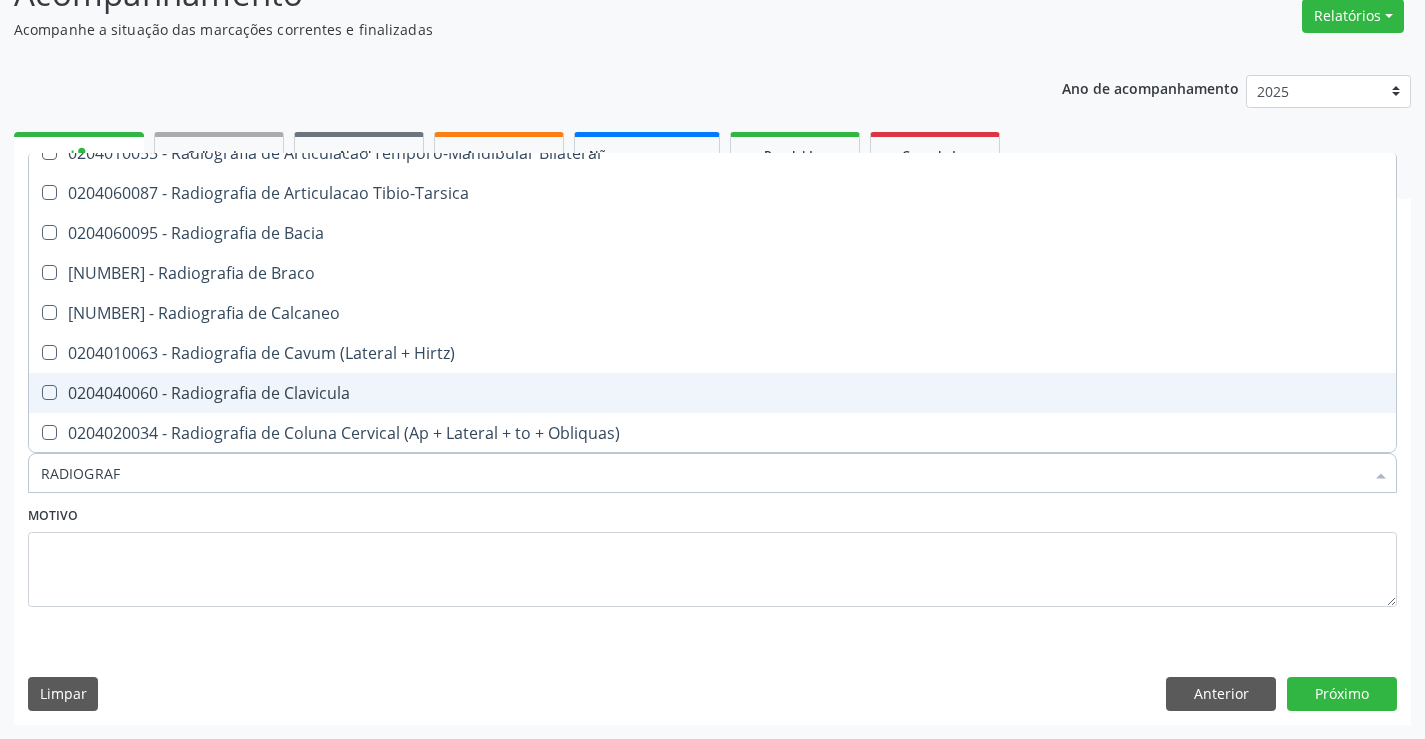 click on "0204040060 - Radiografia de Clavicula" at bounding box center [712, 393] 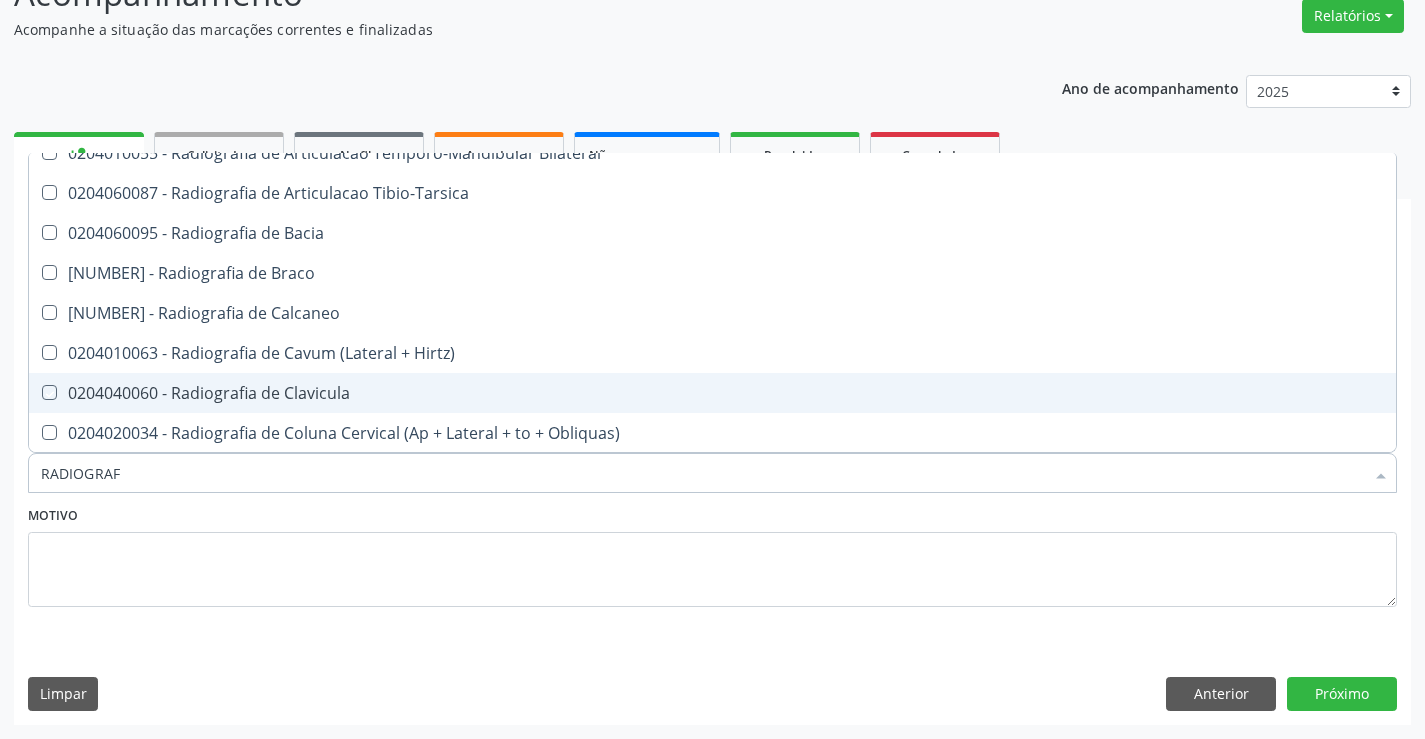 checkbox on "true" 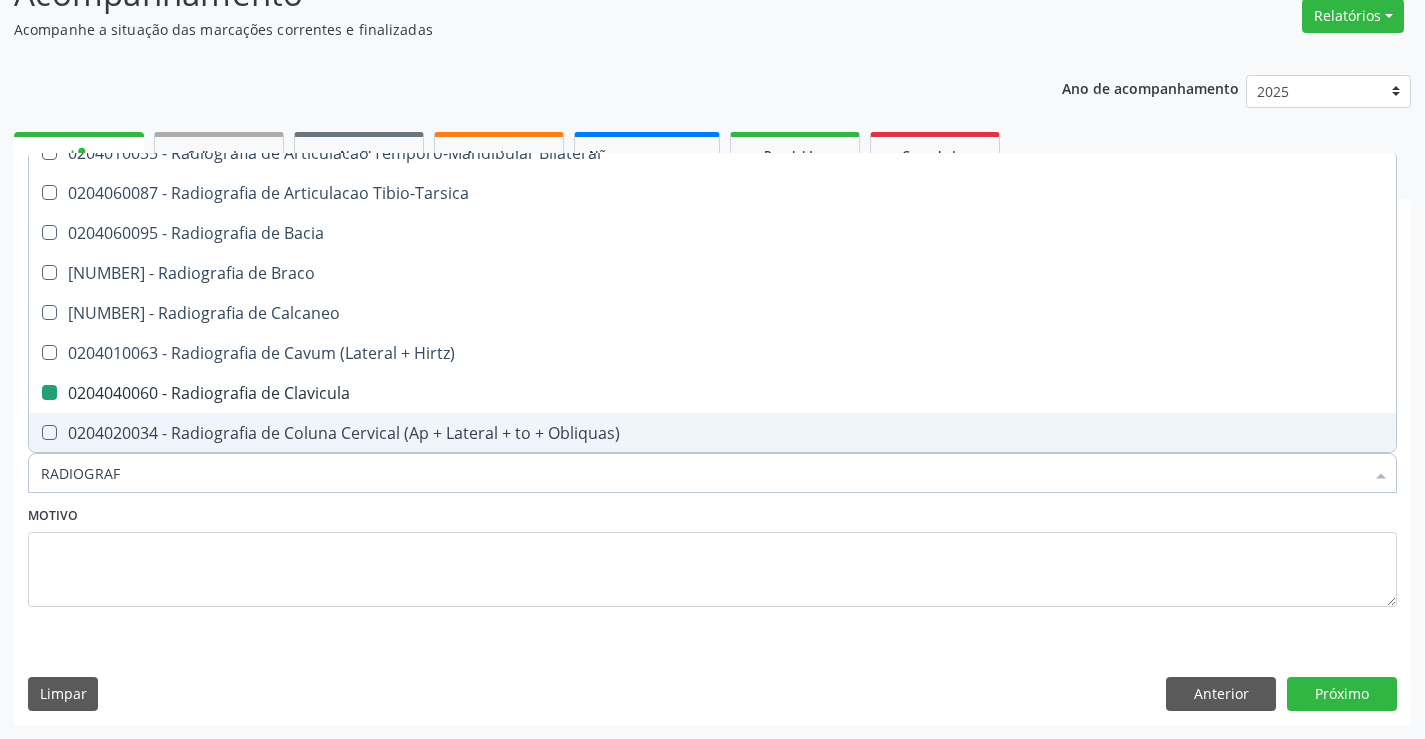 click on "Motivo" at bounding box center [712, 554] 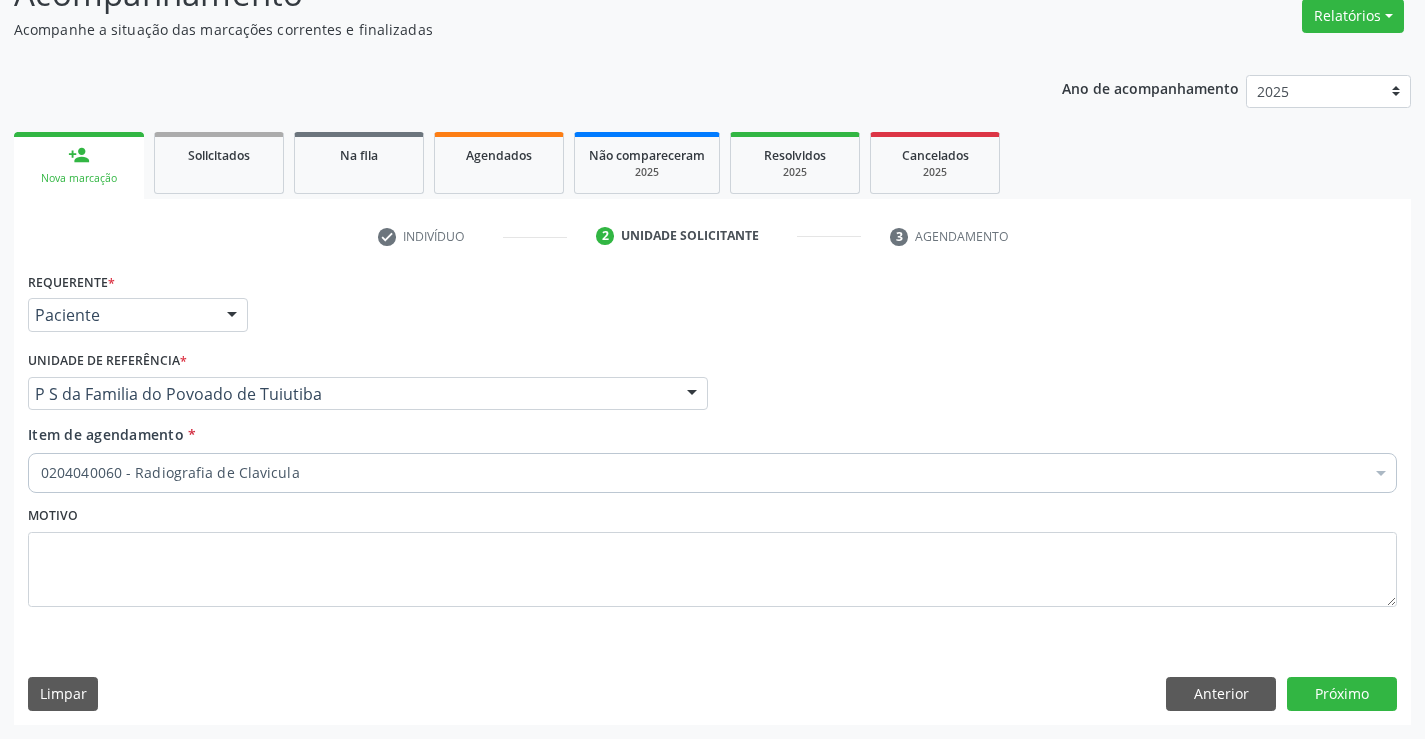 scroll, scrollTop: 0, scrollLeft: 0, axis: both 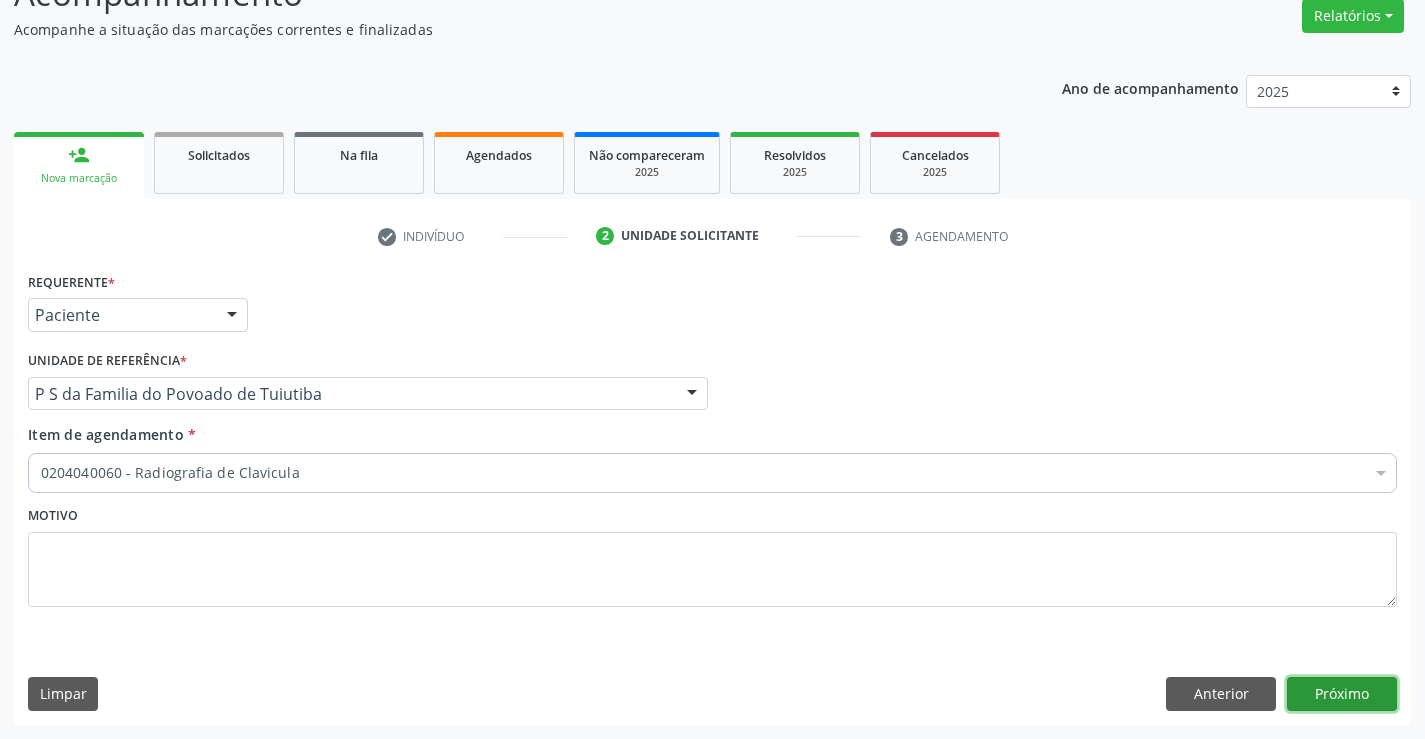 click on "Próximo" at bounding box center [1342, 694] 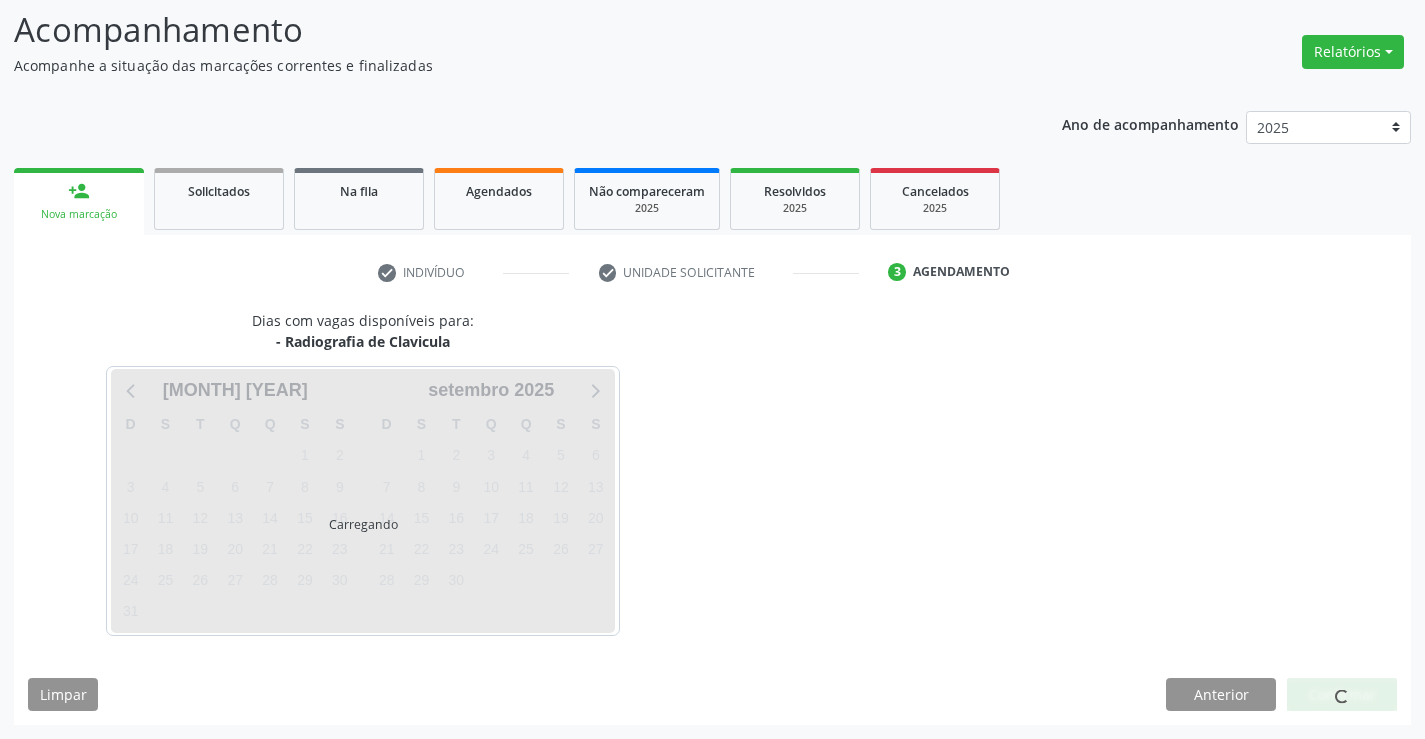 scroll, scrollTop: 131, scrollLeft: 0, axis: vertical 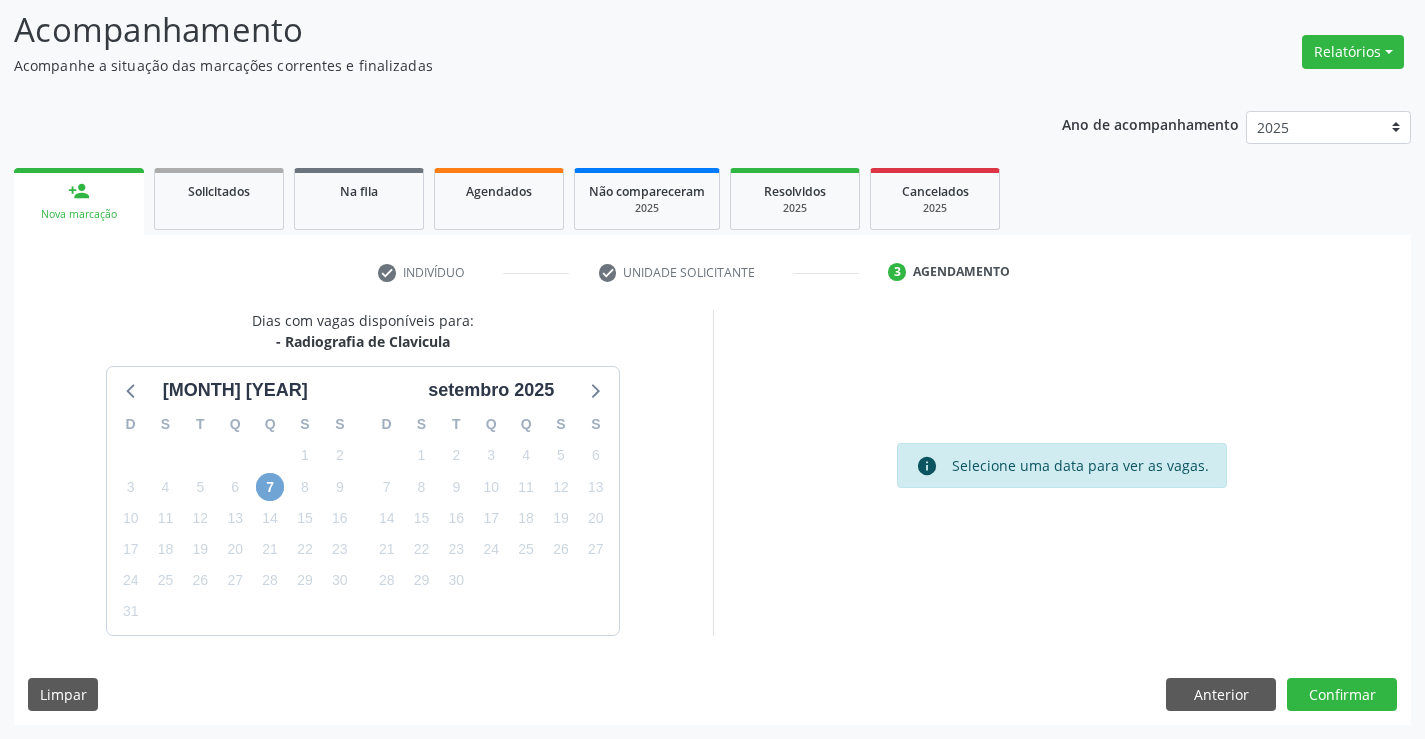 click on "7" at bounding box center (270, 487) 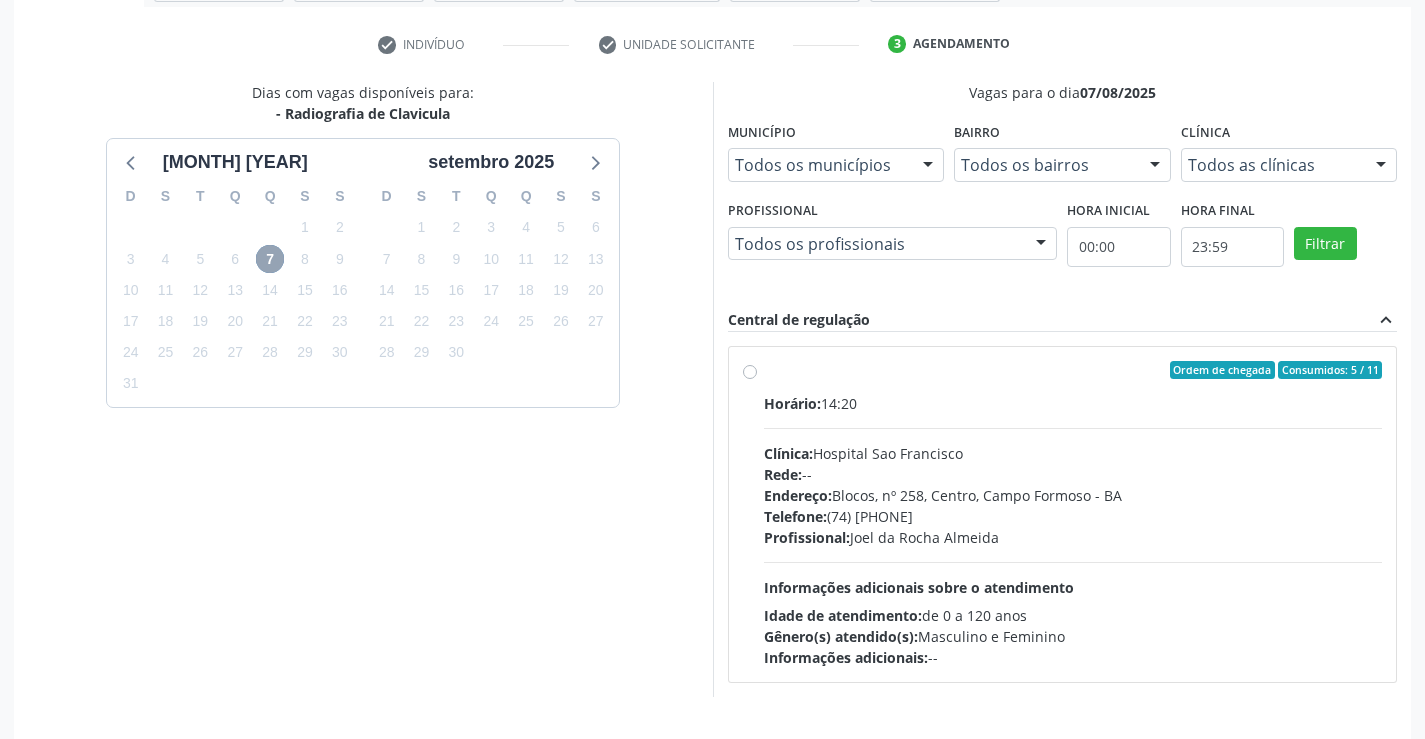 scroll, scrollTop: 420, scrollLeft: 0, axis: vertical 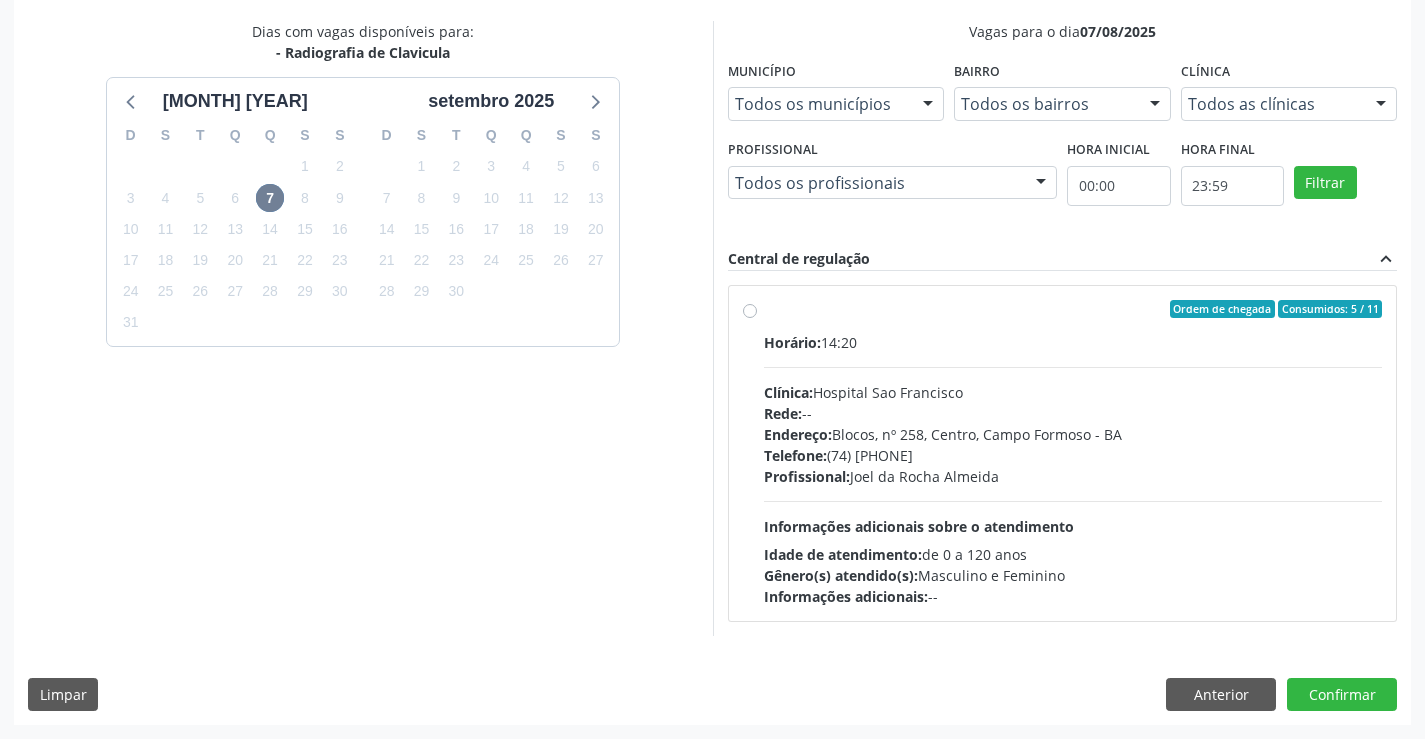 click on "Ordem de chegada
Consumidos: 5 / 11
Horário:   14:20
Clínica:  Hospital Sao Francisco
Rede:
--
Endereço:   Blocos, nº 258, Centro, [CITY] - [STATE]
Telefone:   (74) [PHONE]
Profissional:
[FIRST] [LAST] [LAST]
Informações adicionais sobre o atendimento
Idade de atendimento:
de 0 a 120 anos
Gênero(s) atendido(s):
Masculino e Feminino
Informações adicionais:
--" at bounding box center (1063, 453) 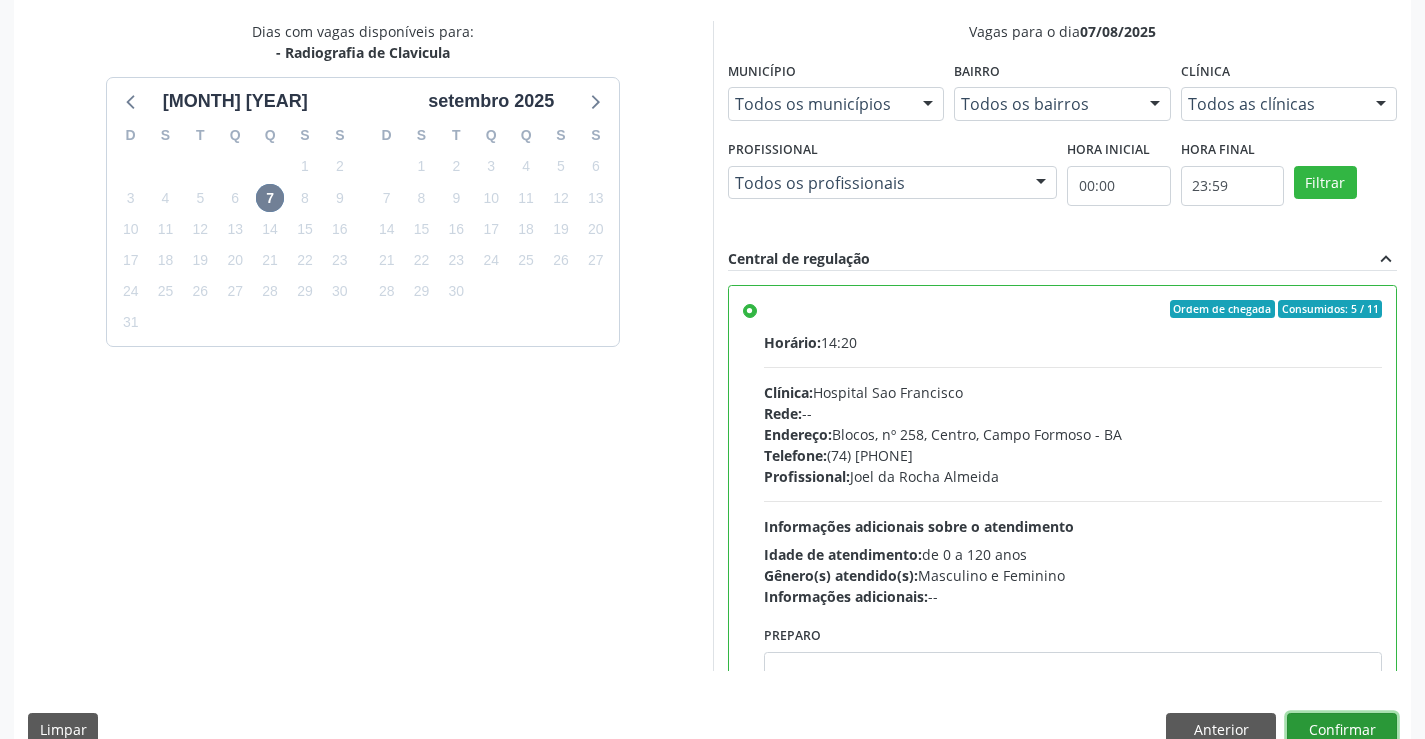 click on "Confirmar" at bounding box center [1342, 730] 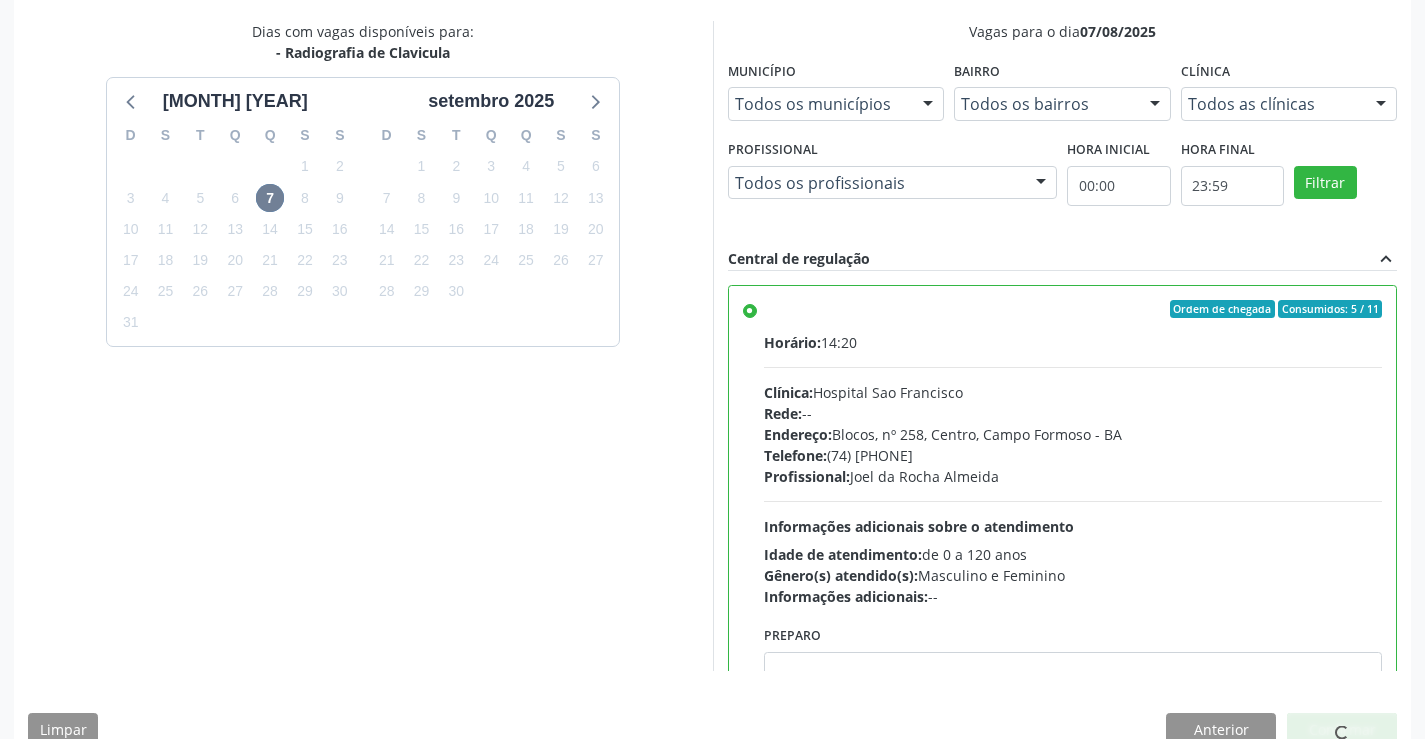 scroll, scrollTop: 0, scrollLeft: 0, axis: both 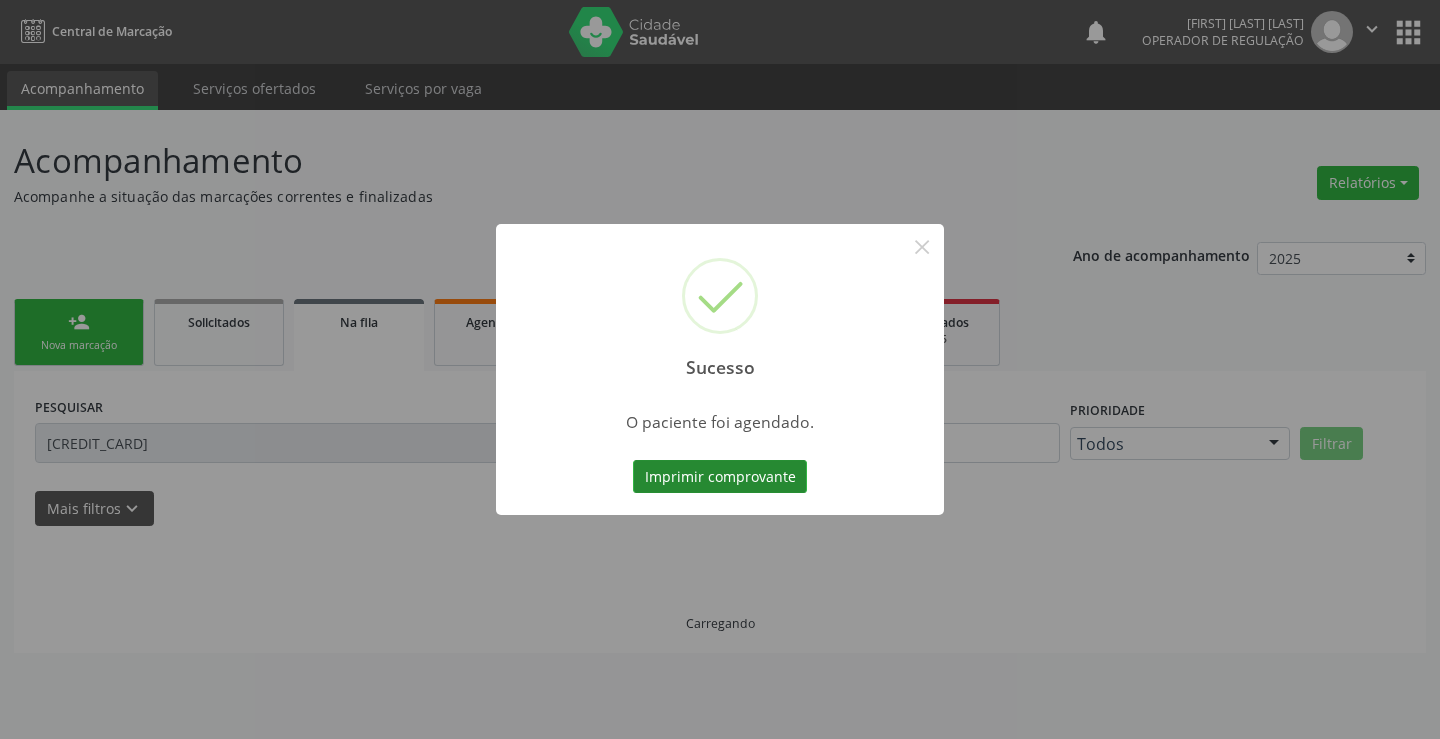 click on "Imprimir comprovante" at bounding box center (720, 477) 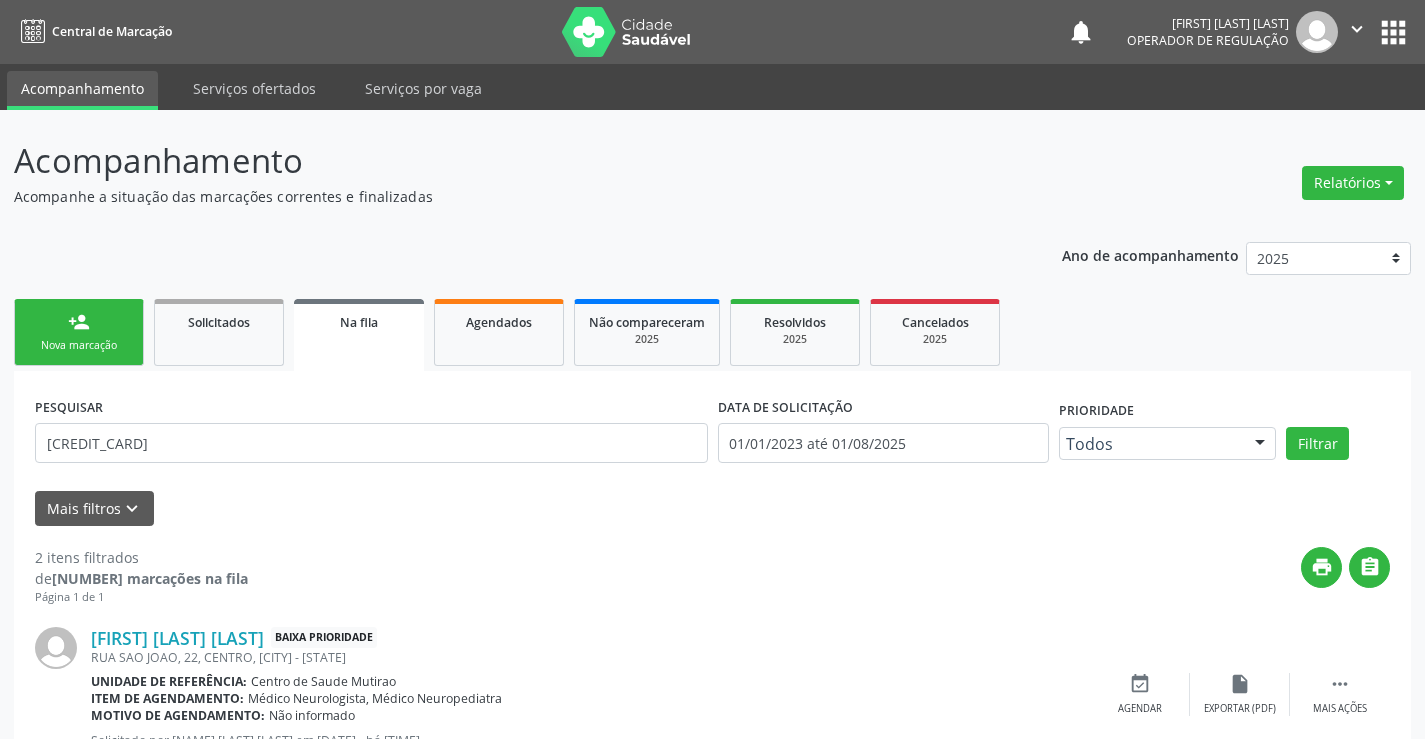 click on "Nova marcação" at bounding box center (79, 345) 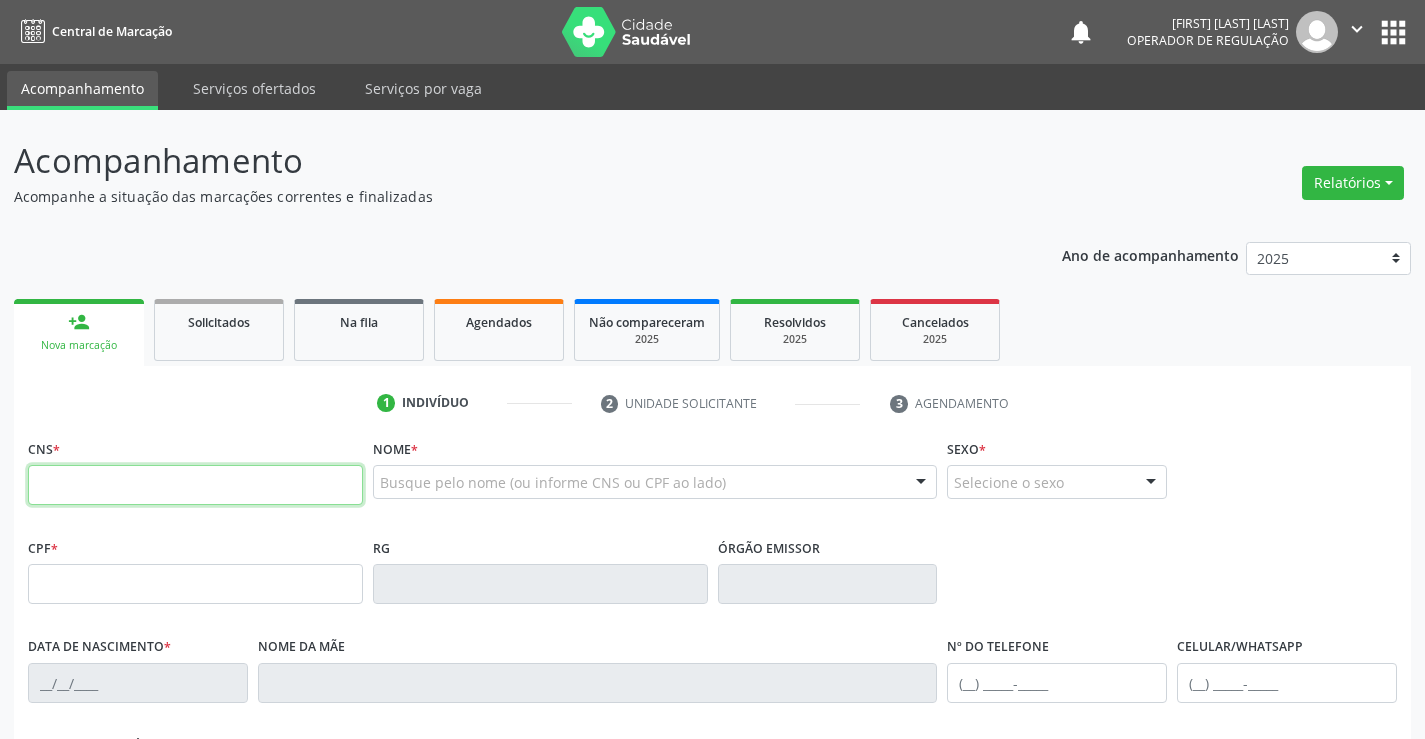 click at bounding box center [195, 485] 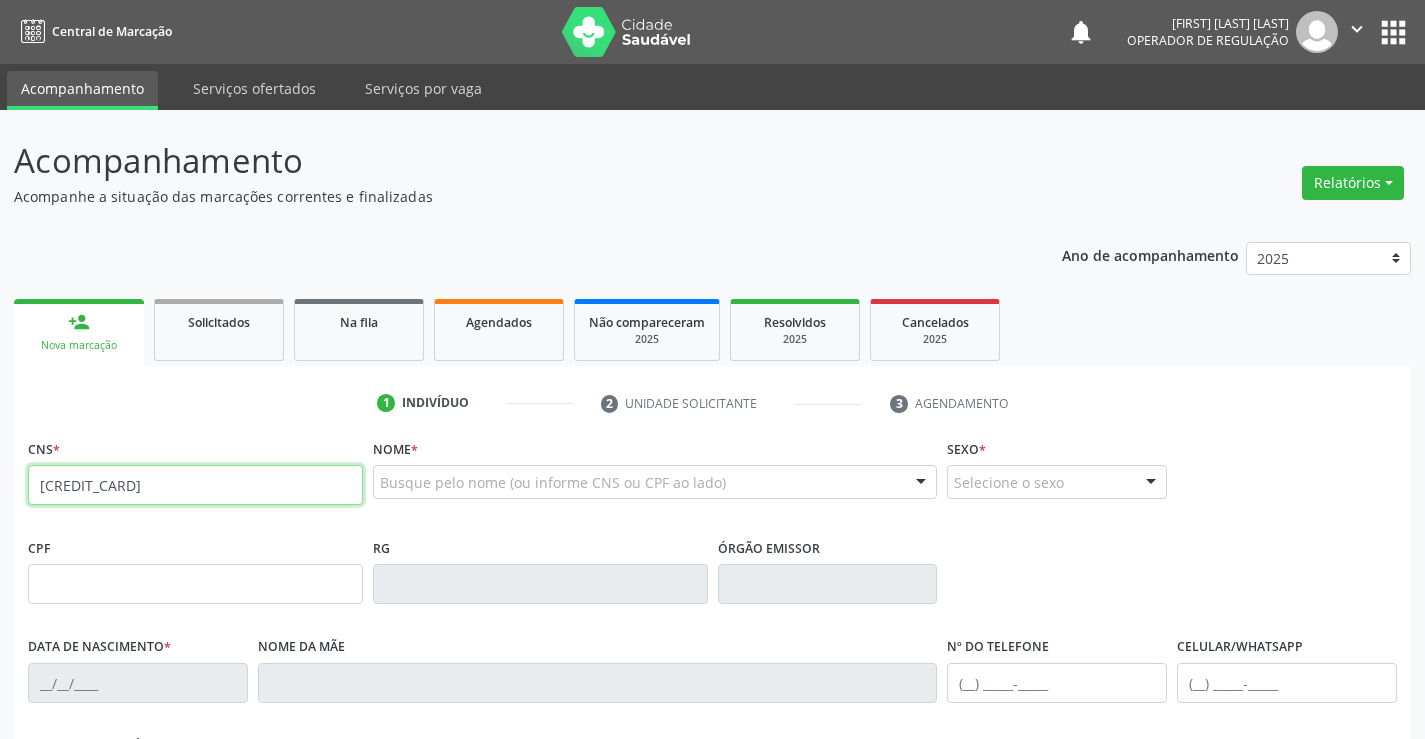 type on "[CREDIT_CARD]" 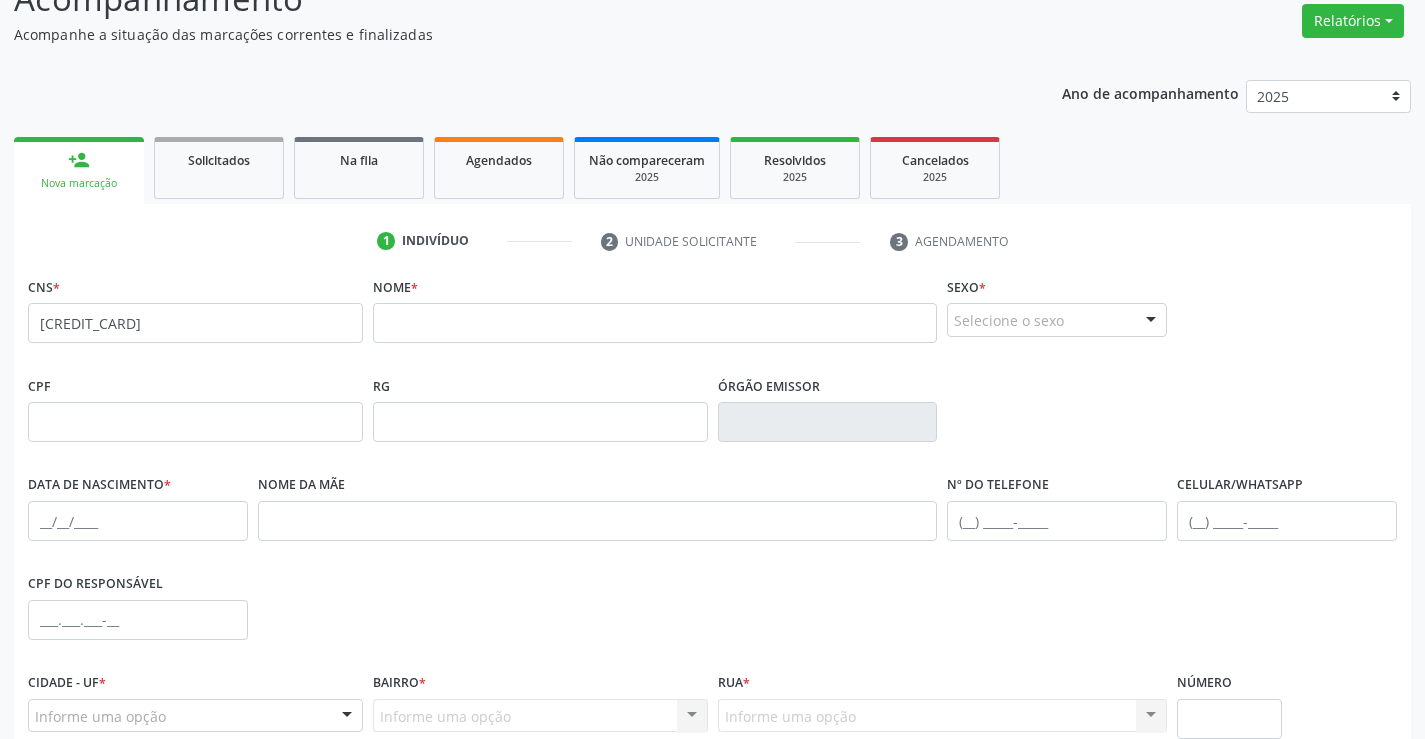 scroll, scrollTop: 200, scrollLeft: 0, axis: vertical 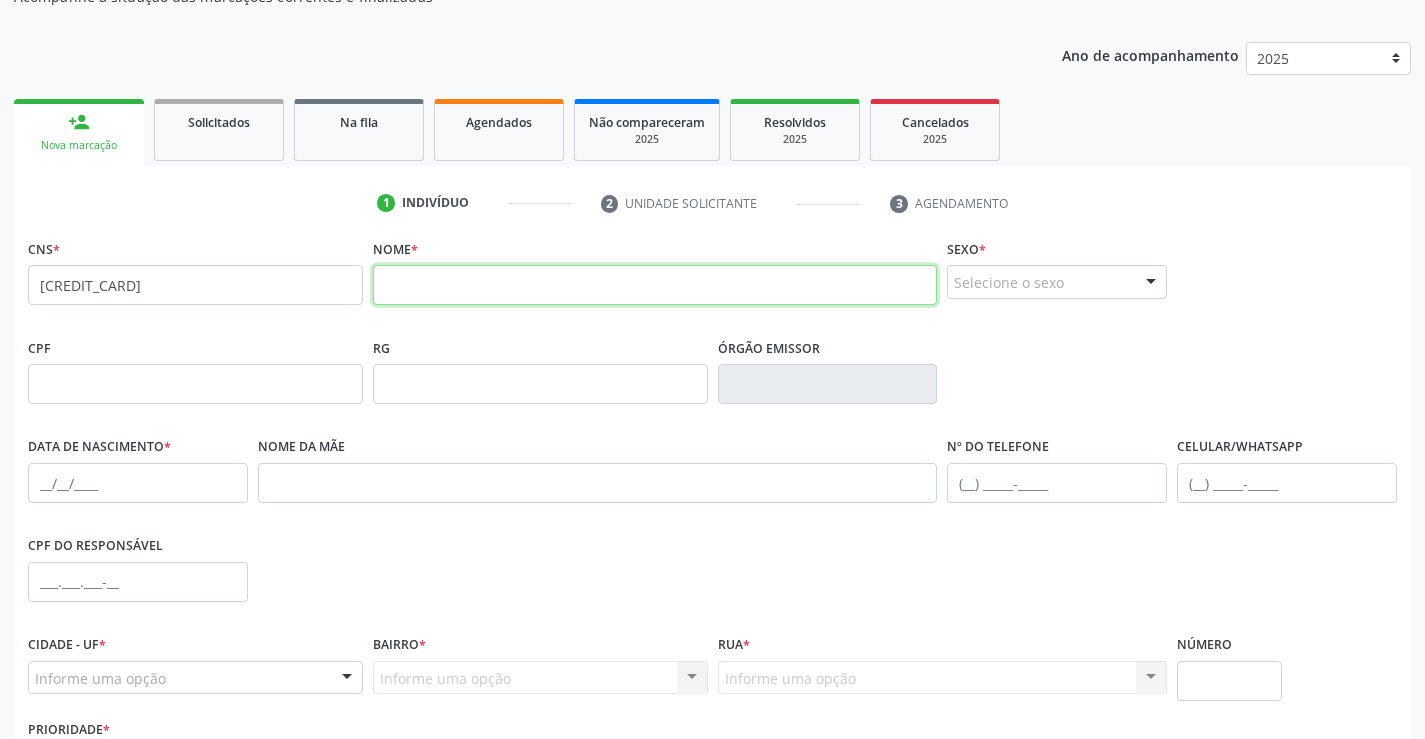 click at bounding box center [655, 285] 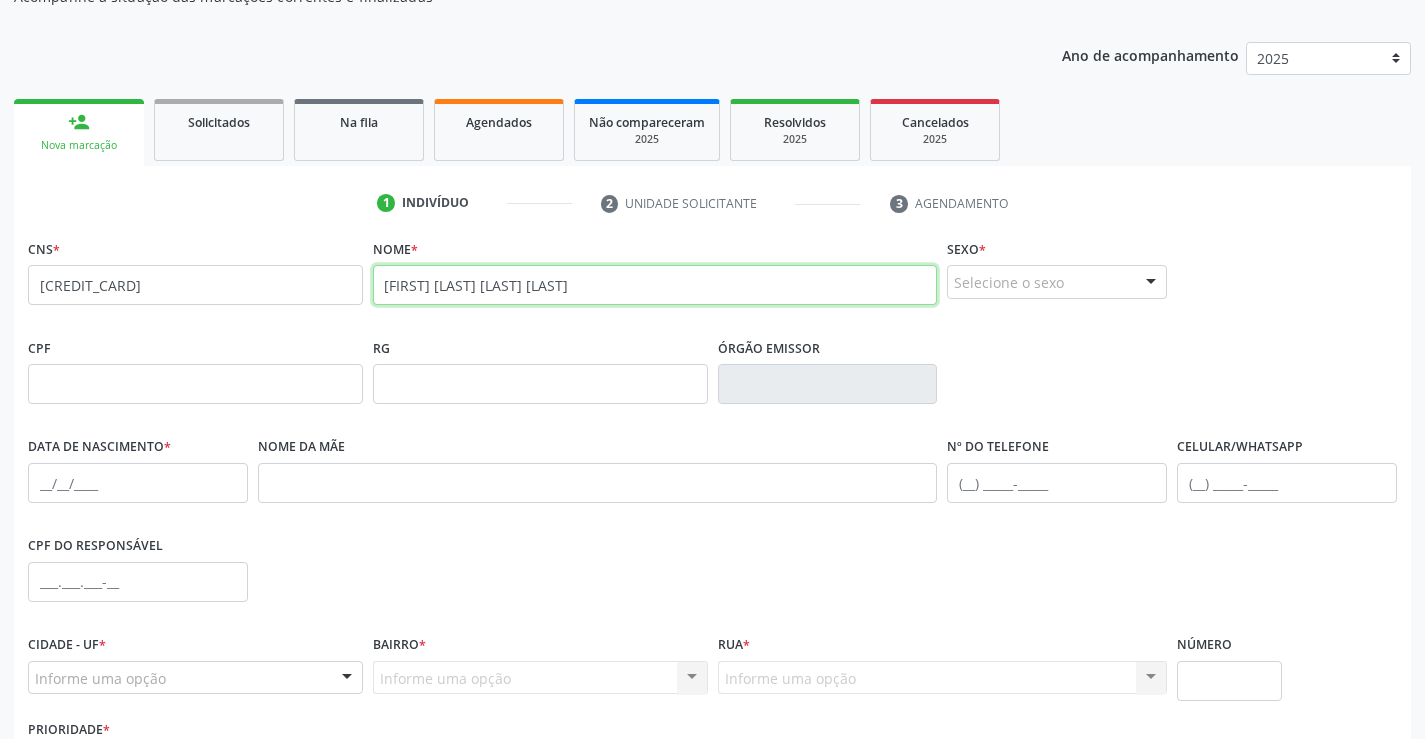 type on "[FIRST] [LAST] [LAST] [LAST]" 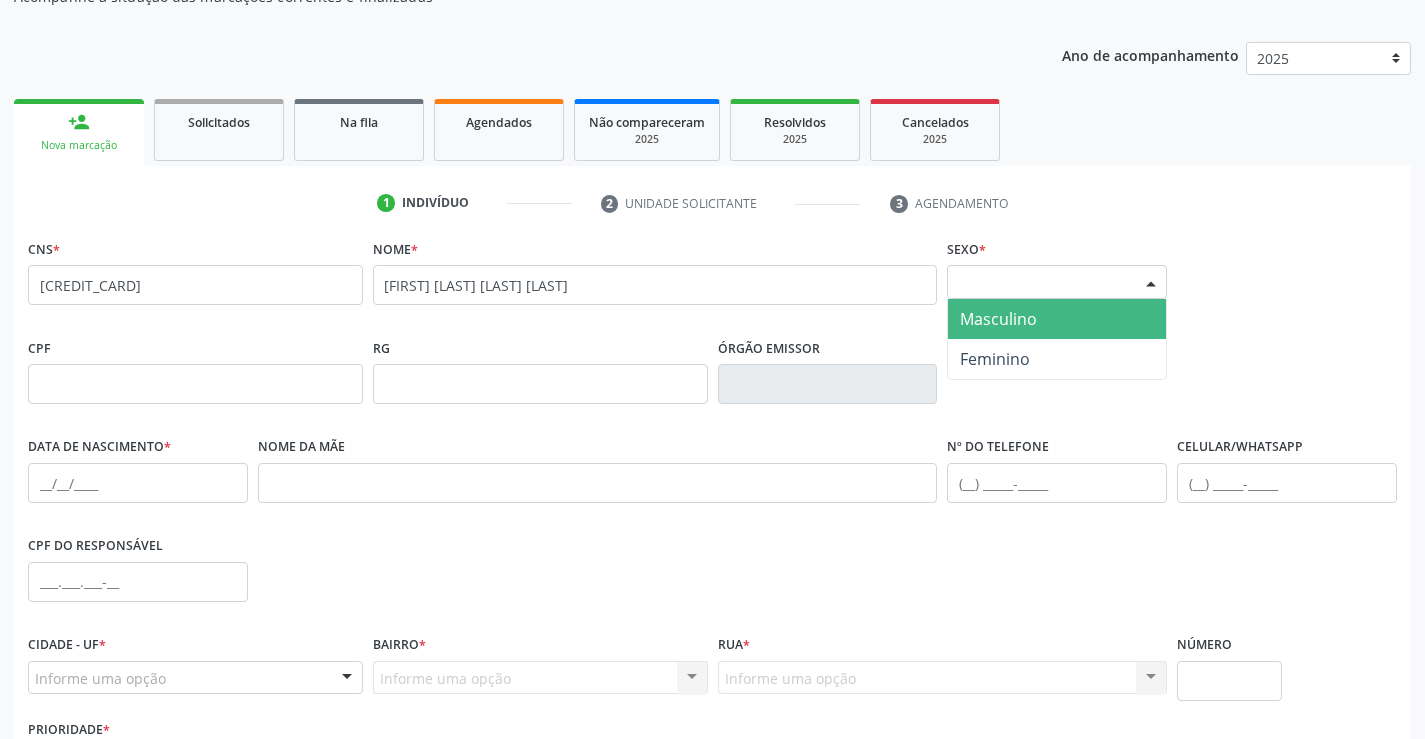 click on "Selecione o sexo" at bounding box center (1057, 282) 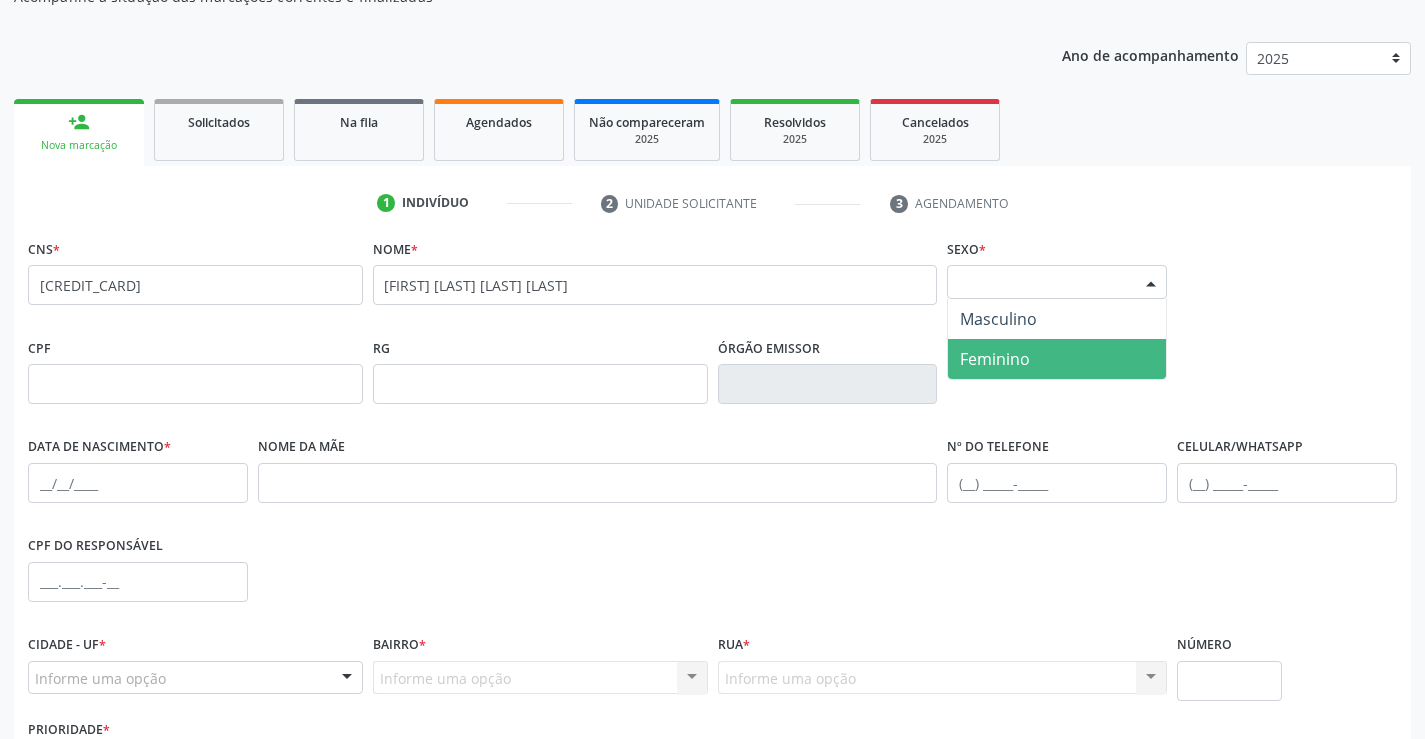 click on "Feminino" at bounding box center (995, 359) 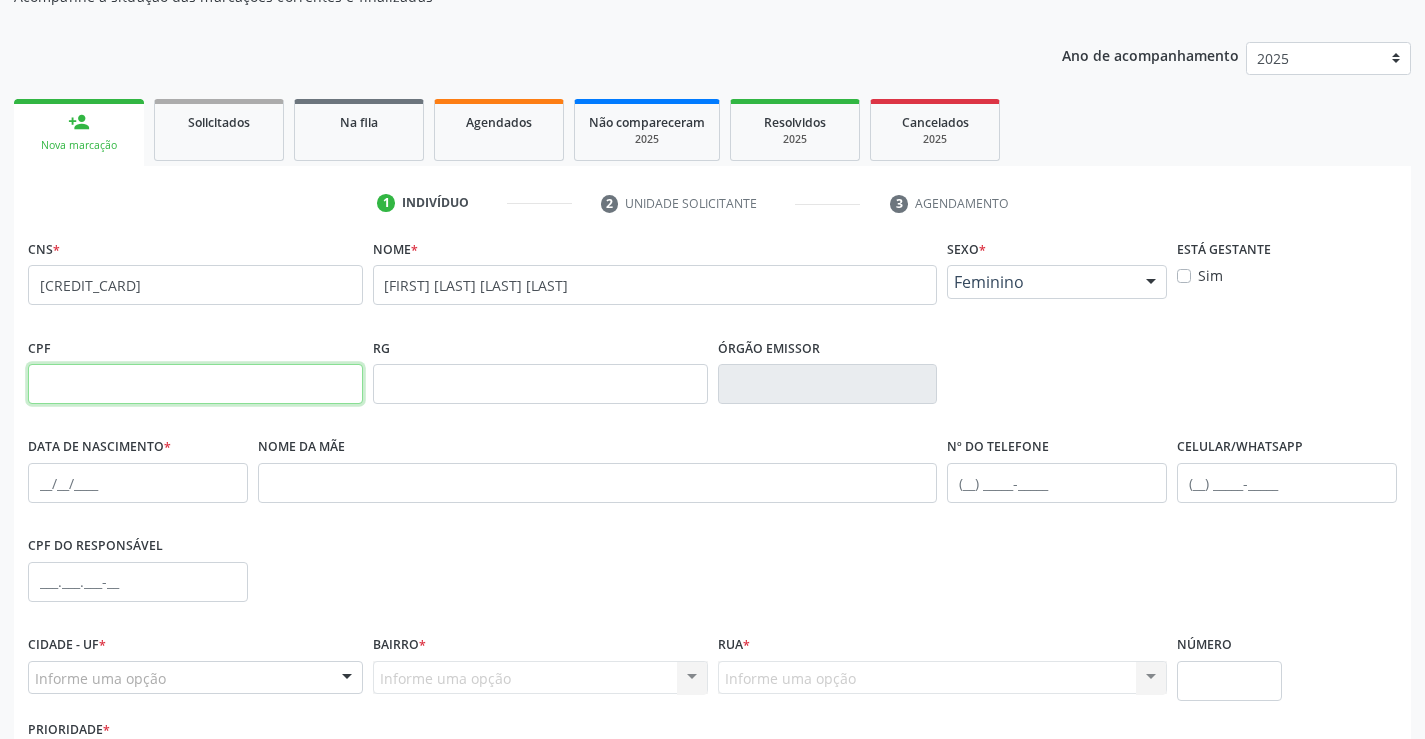 click at bounding box center [195, 384] 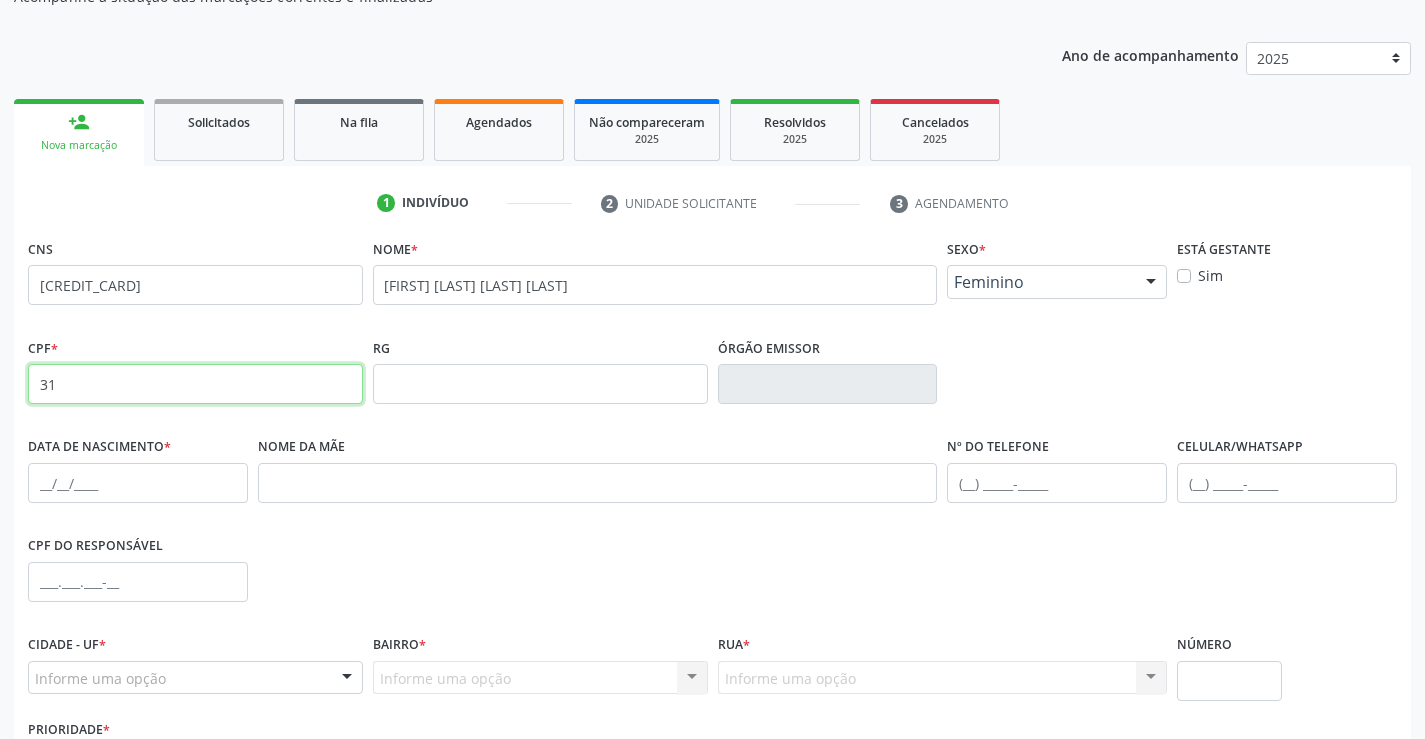 type on "3" 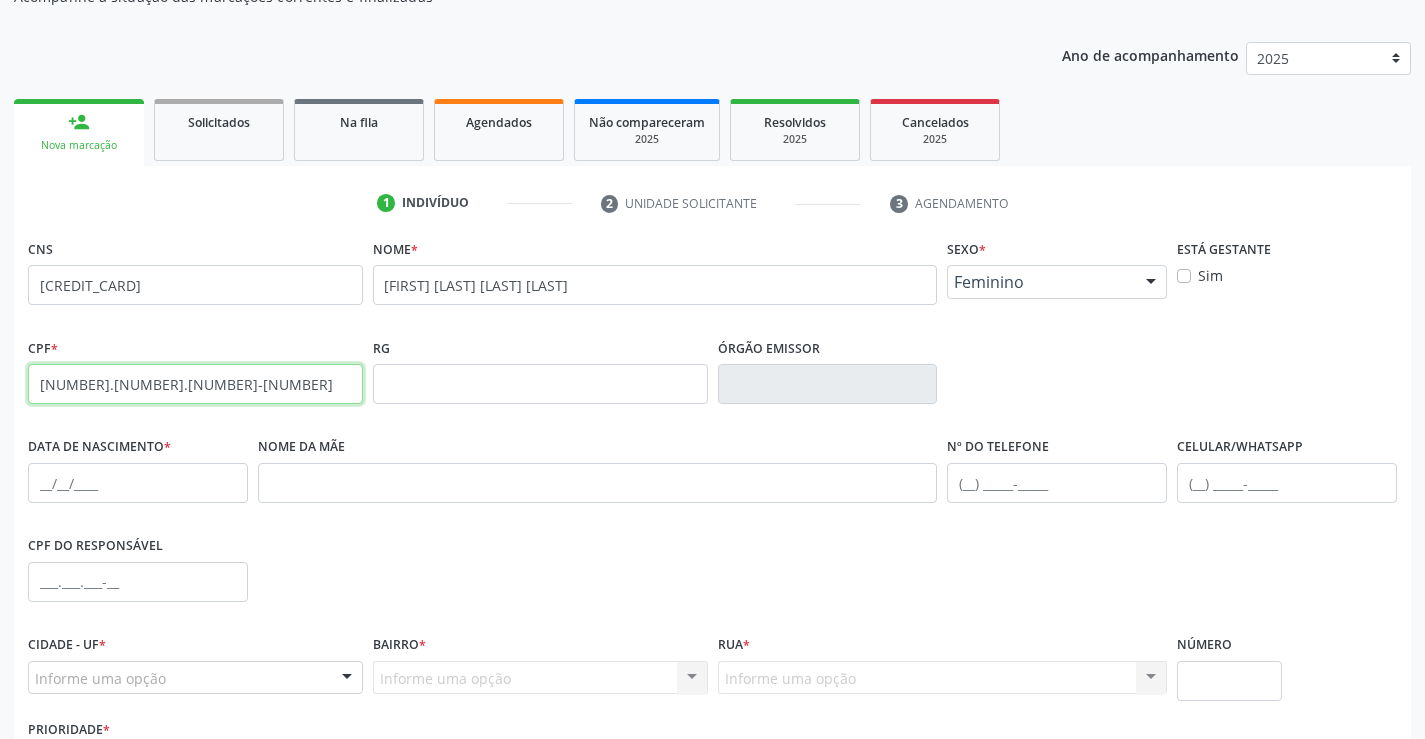 type on "[NUMBER].[NUMBER].[NUMBER]-[NUMBER]" 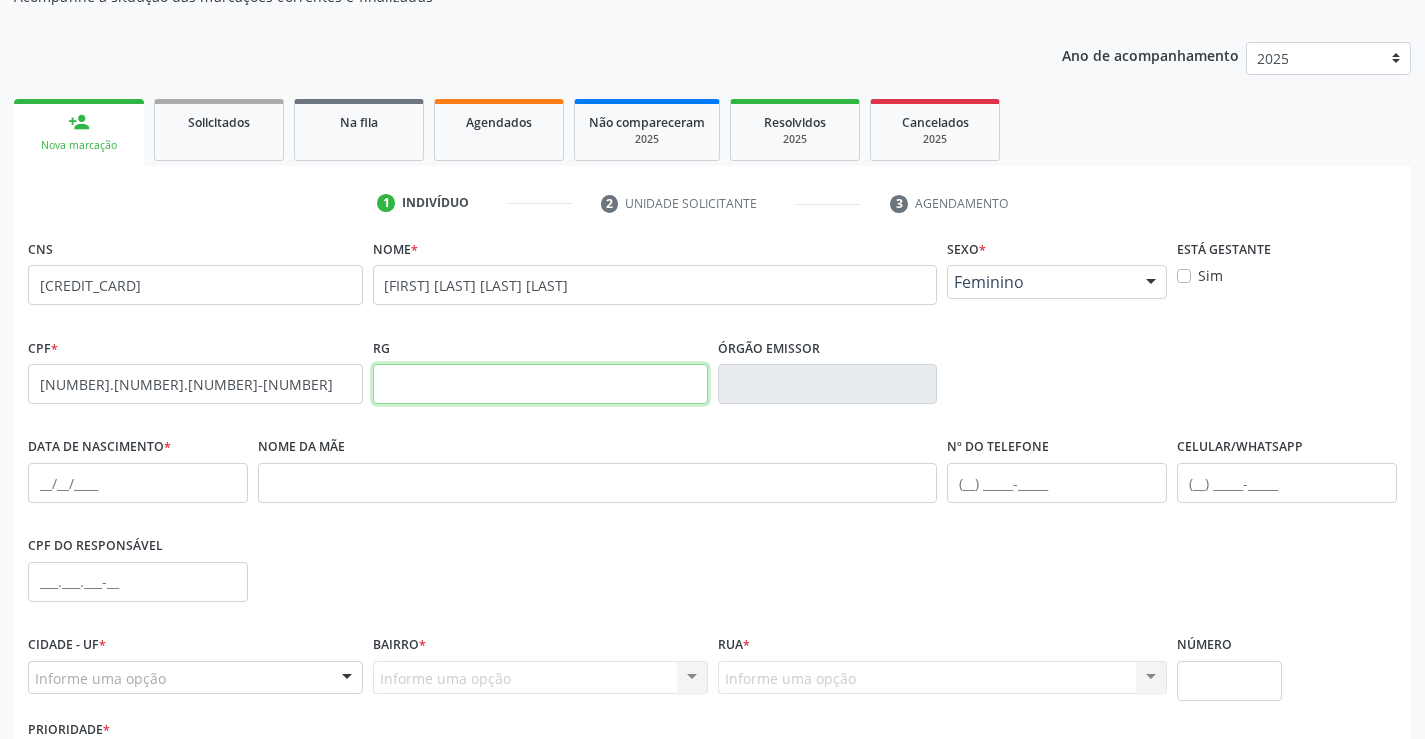 click at bounding box center (540, 384) 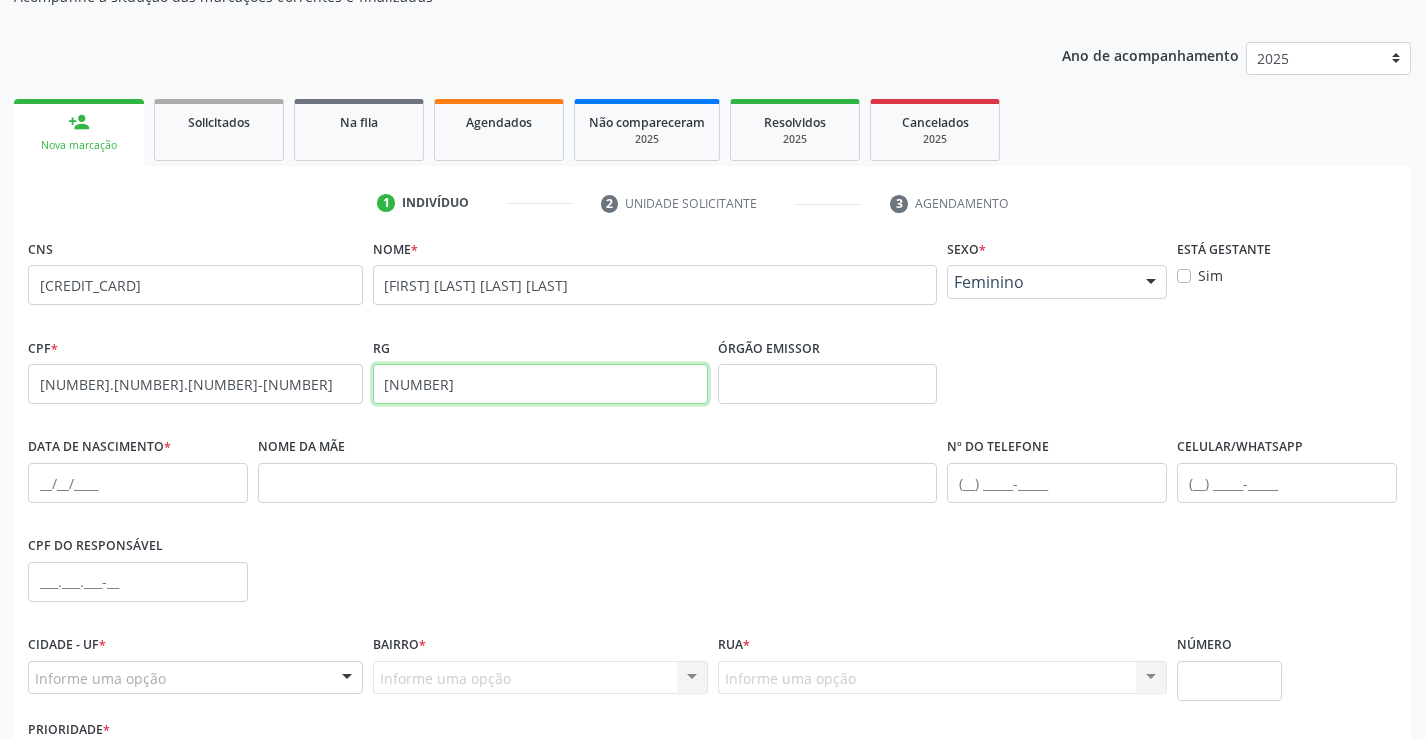 type on "[NUMBER]" 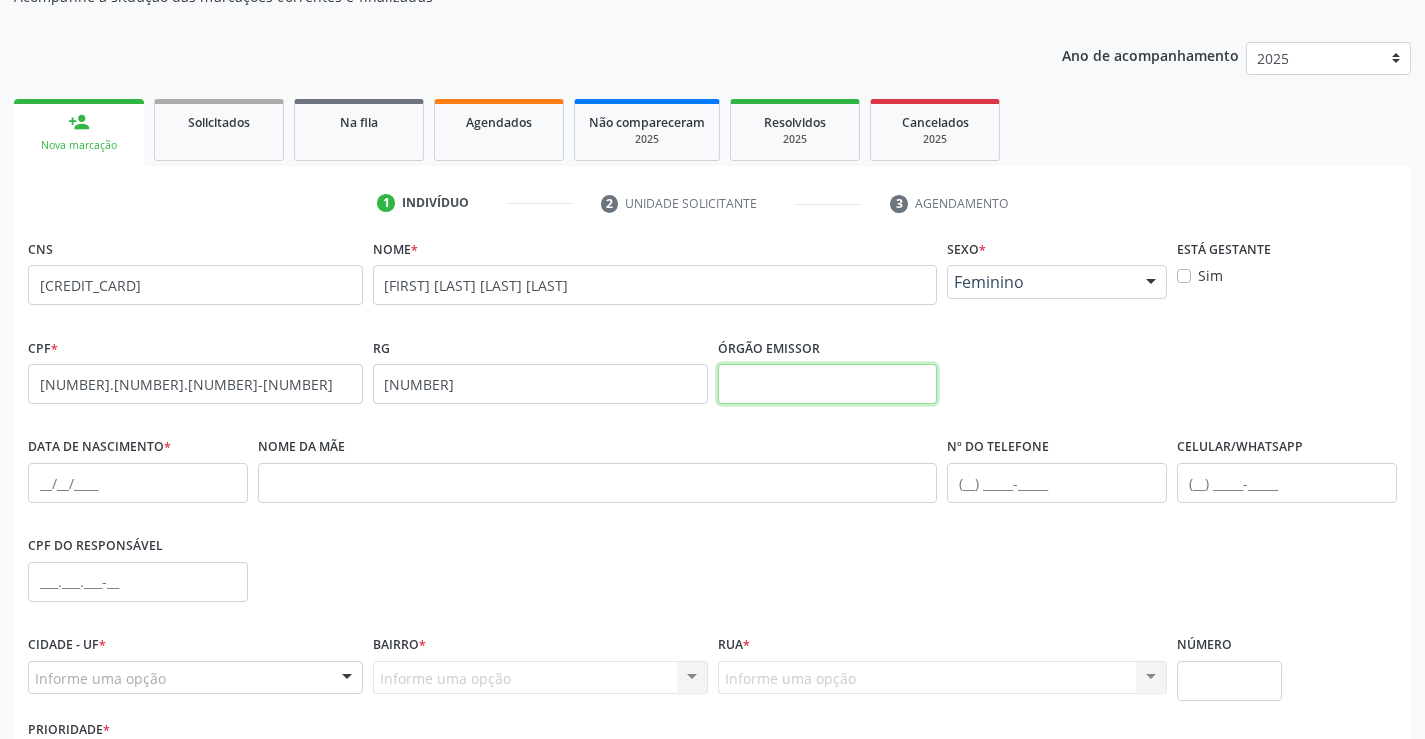 click at bounding box center (828, 384) 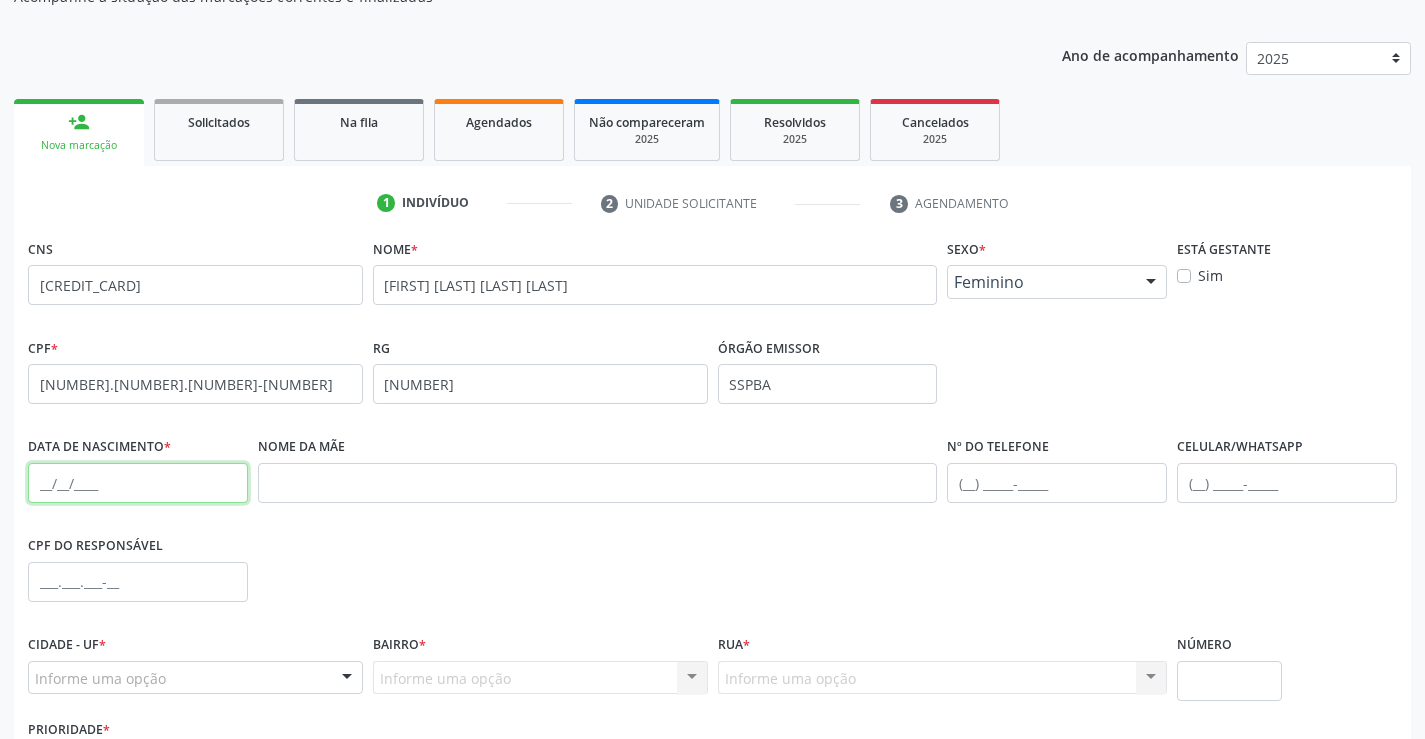 click at bounding box center (138, 483) 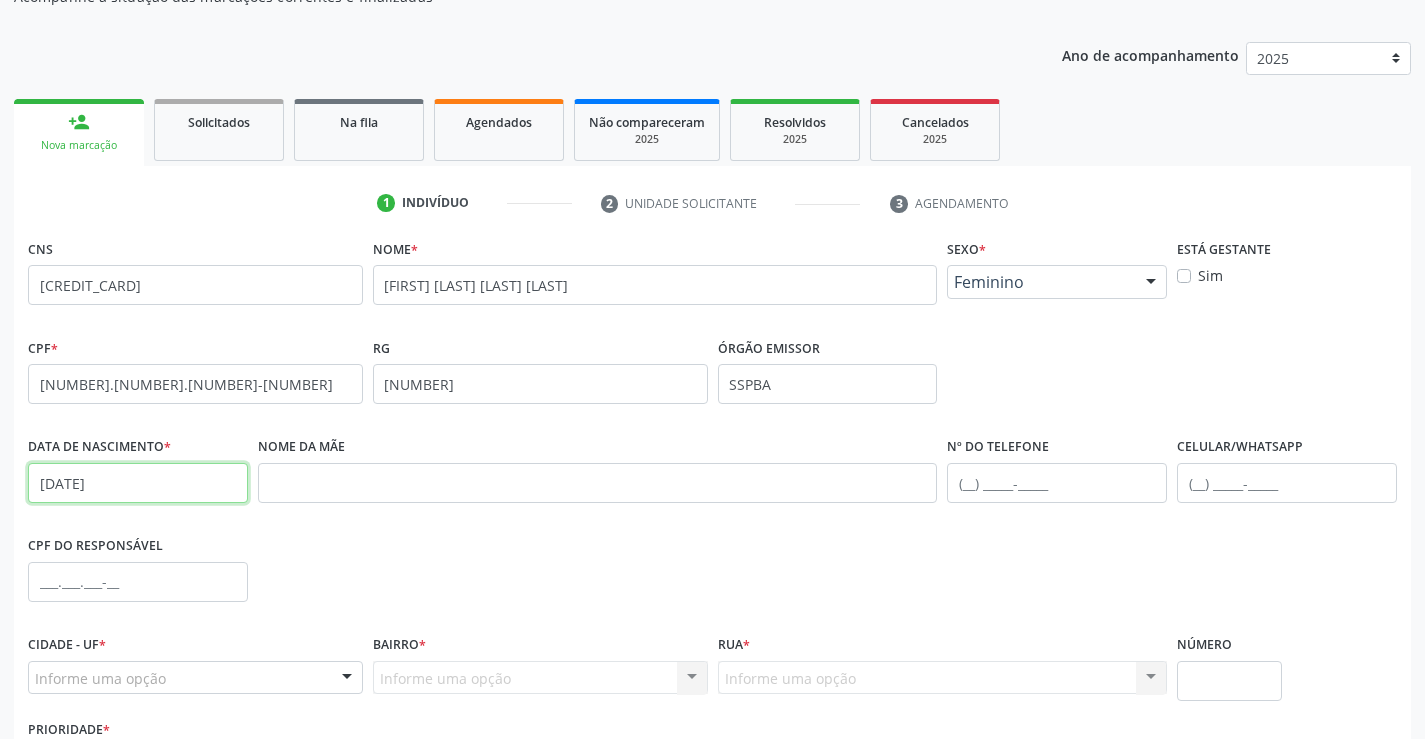 type on "[DATE]" 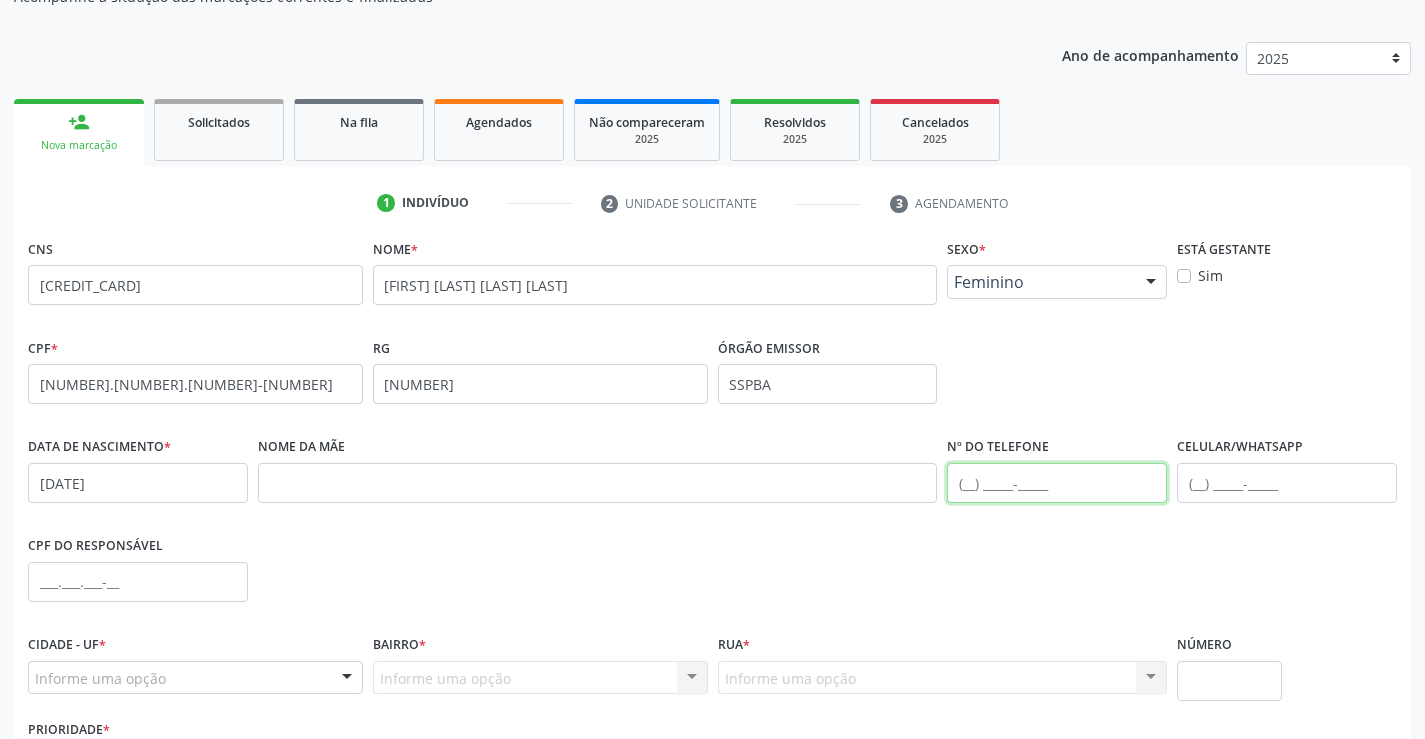 click at bounding box center (1057, 483) 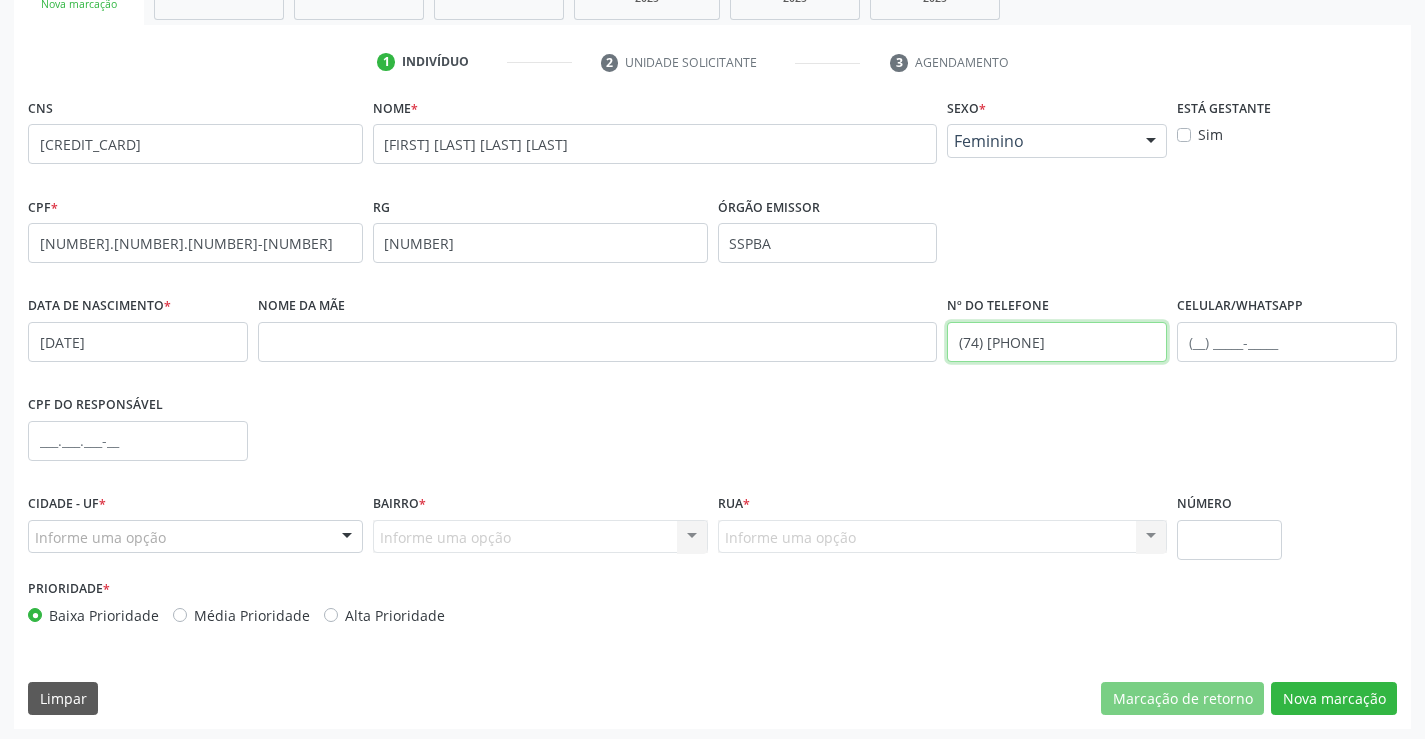 scroll, scrollTop: 345, scrollLeft: 0, axis: vertical 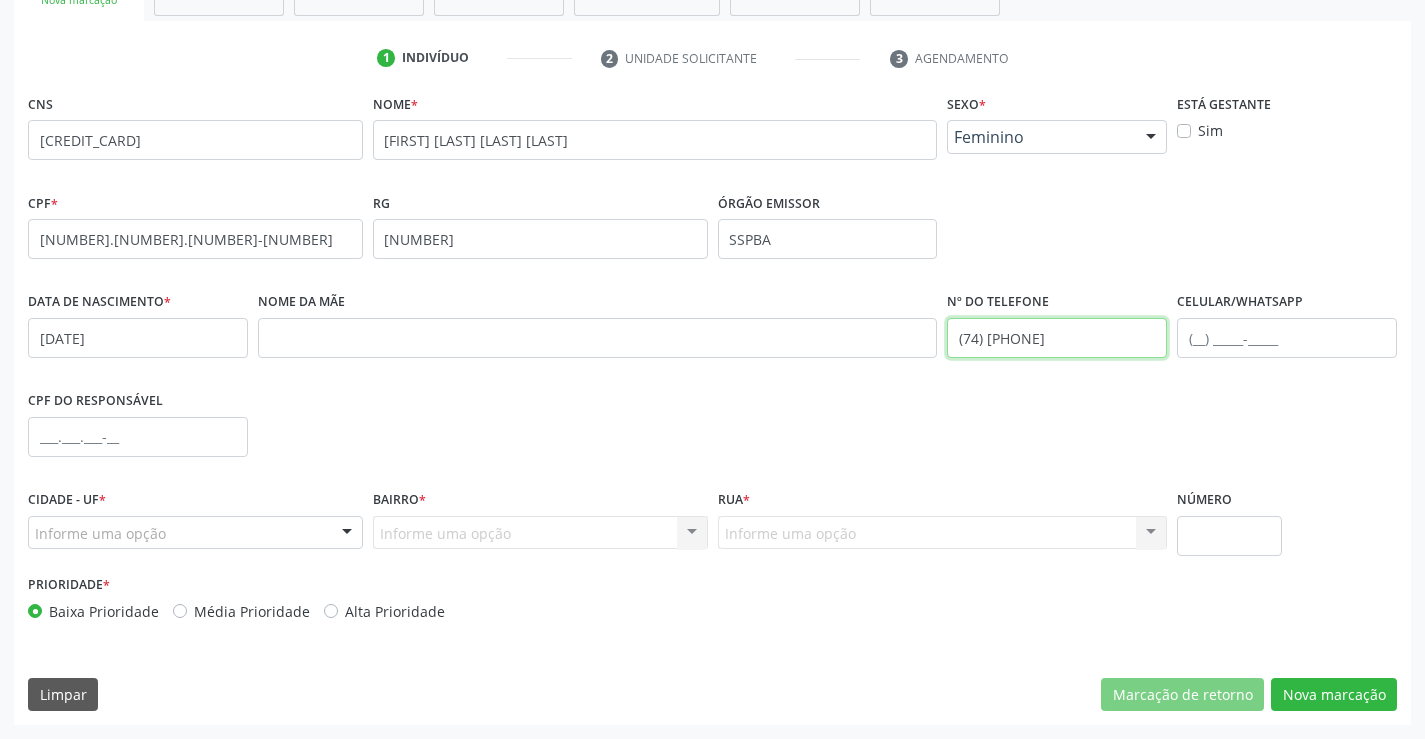 type on "(74) [PHONE]" 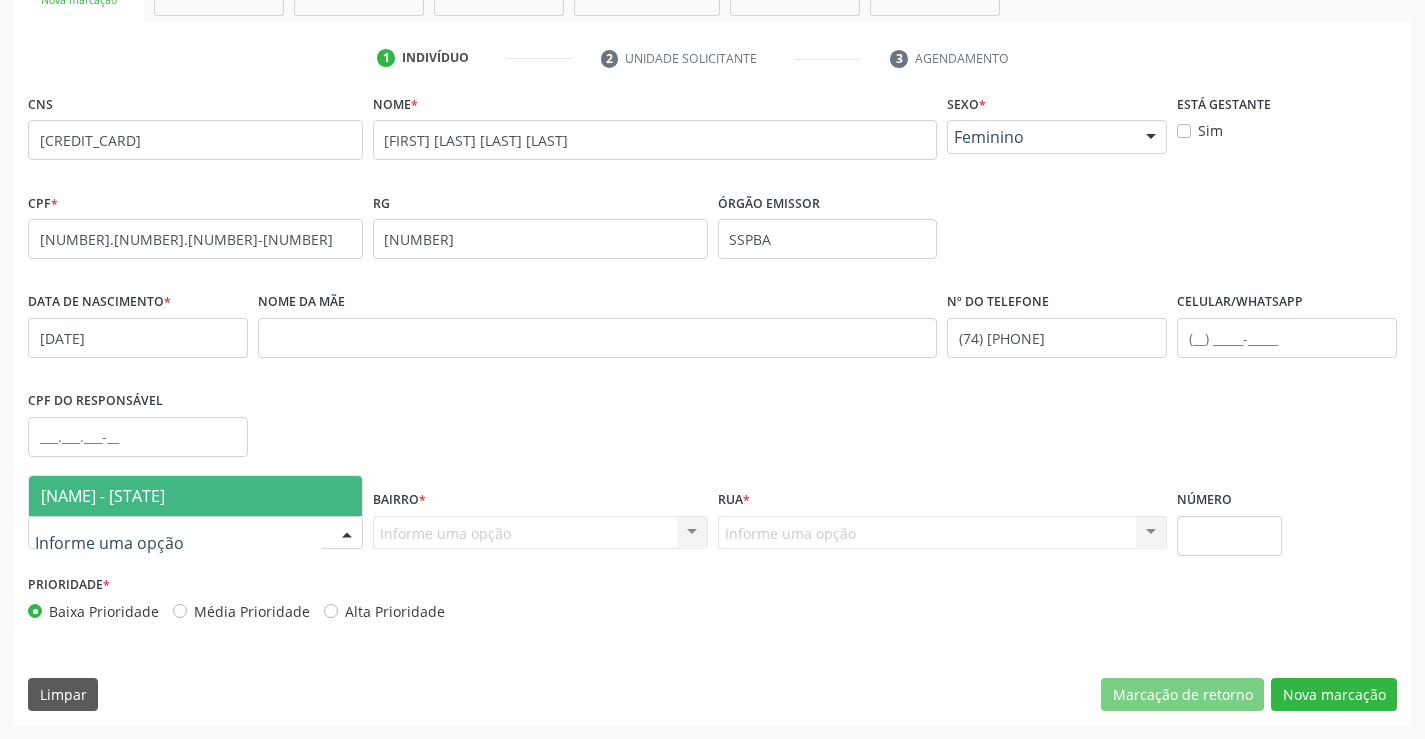 click at bounding box center [195, 533] 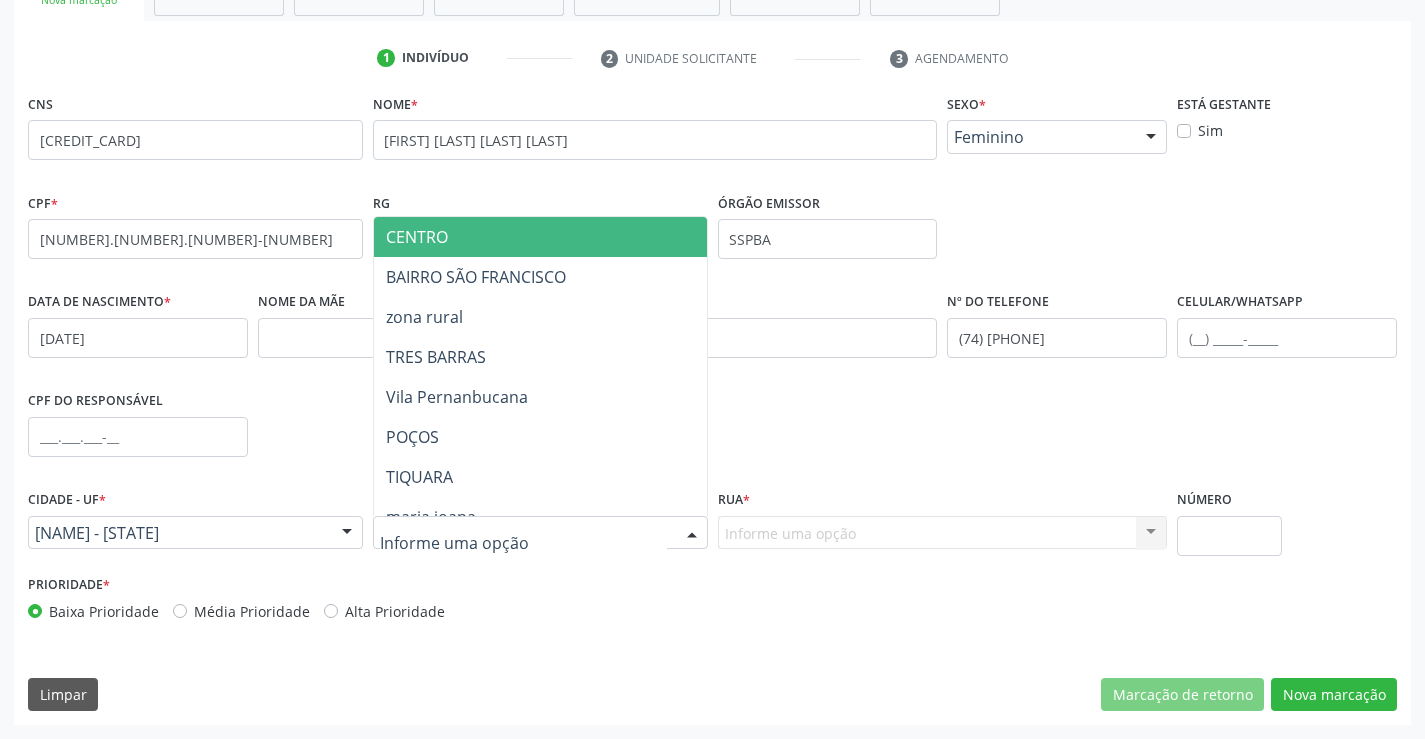 click at bounding box center (692, 534) 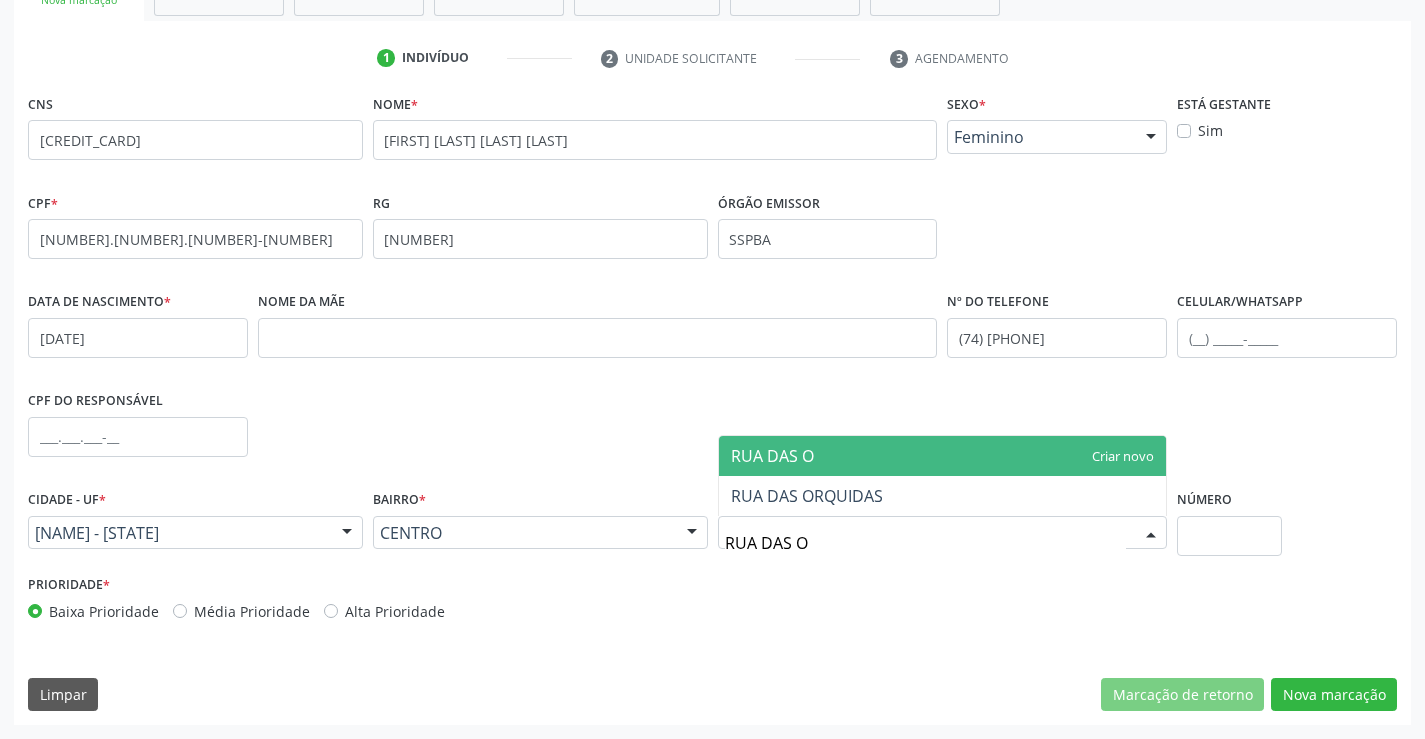 type on "RUA DAS OR" 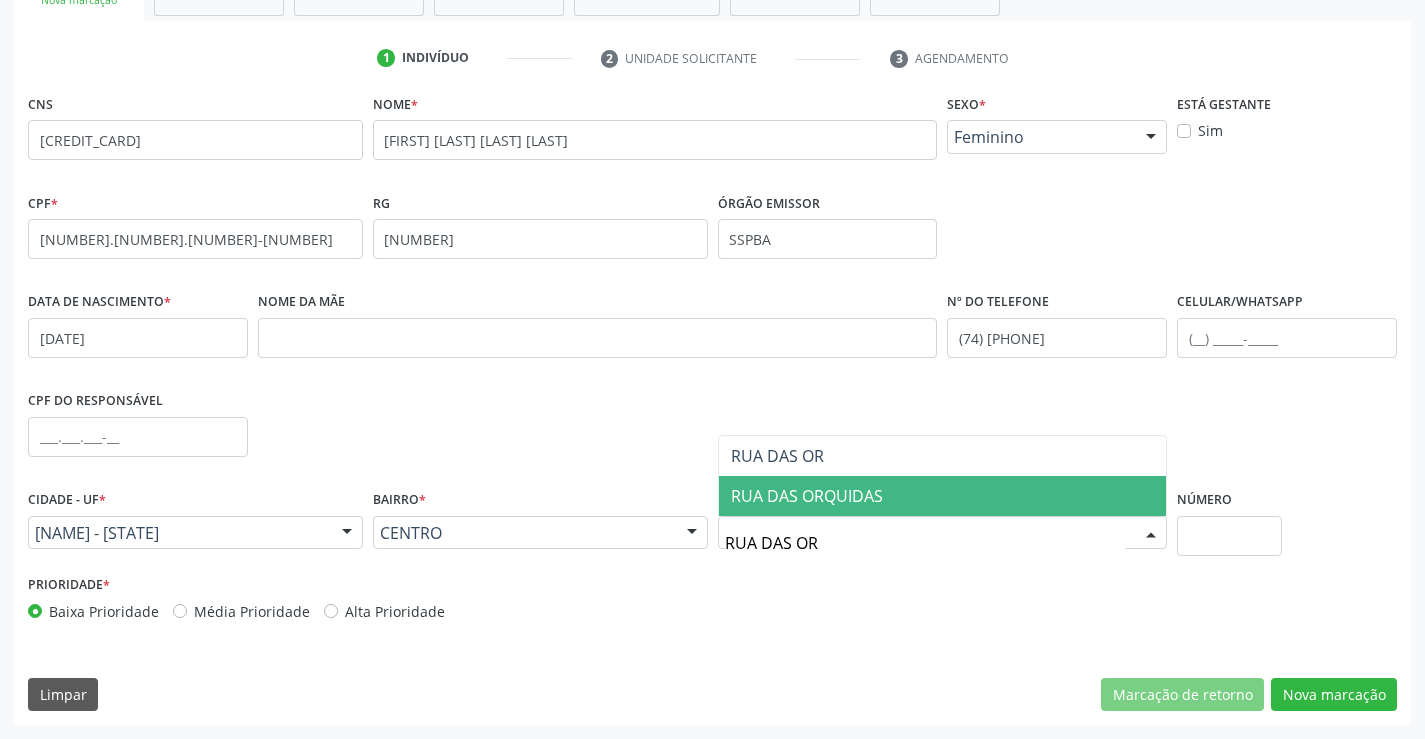 click on "RUA DAS ORQUIDAS" at bounding box center (943, 496) 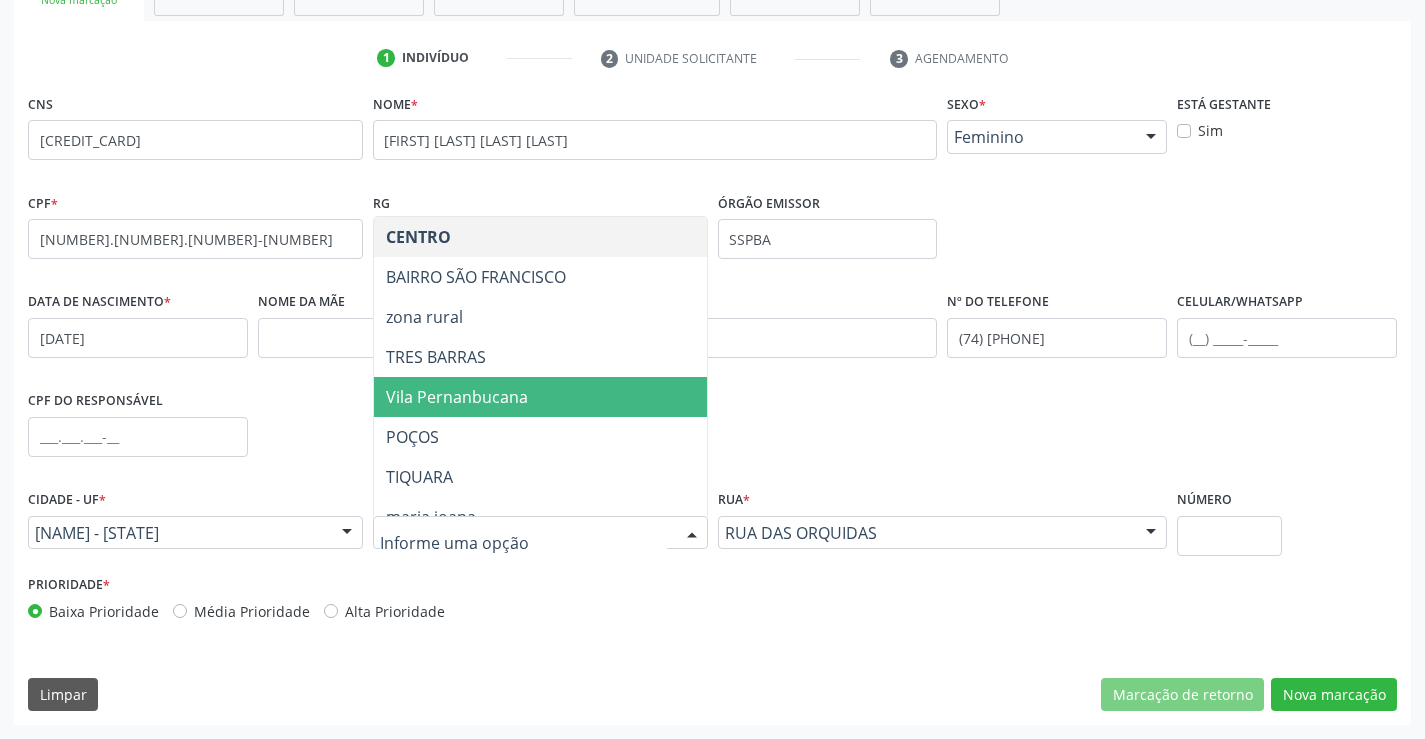 click at bounding box center (692, 534) 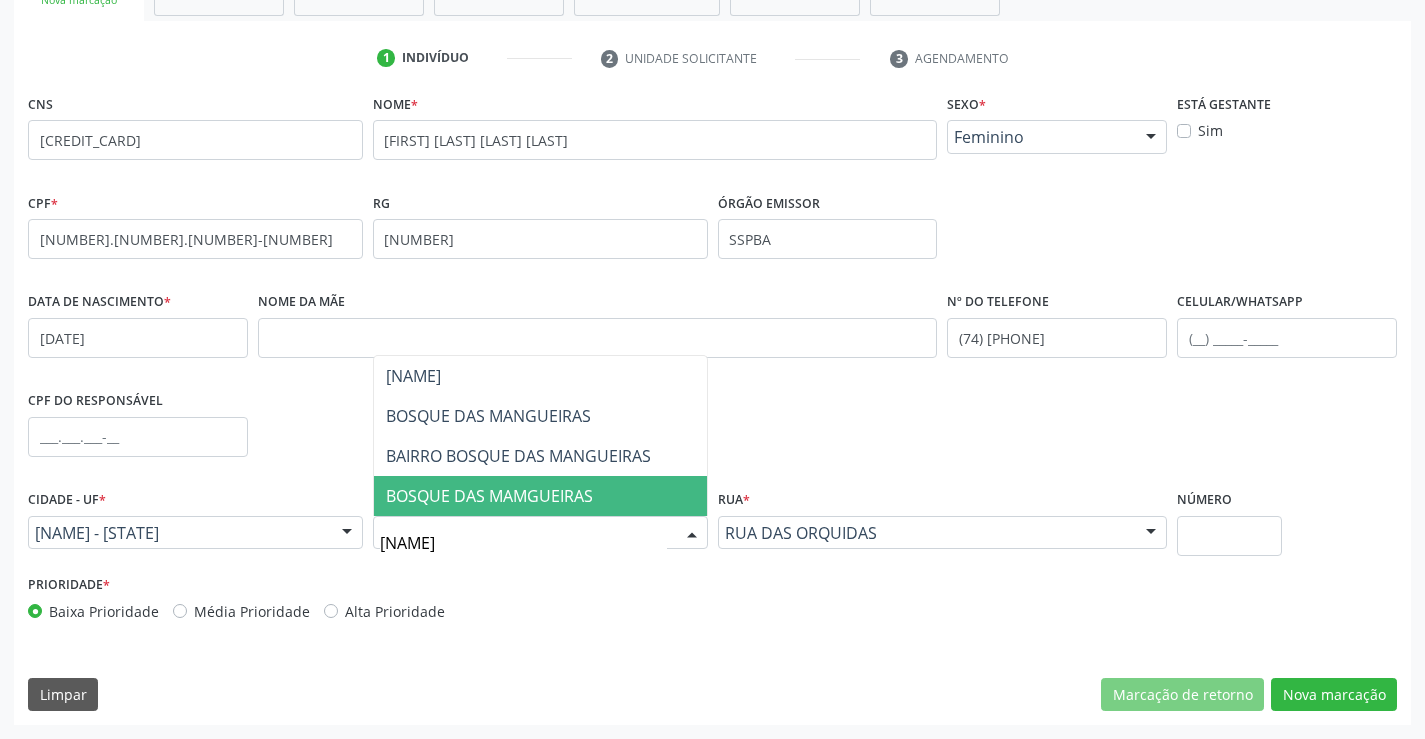 type on "BOSQUE" 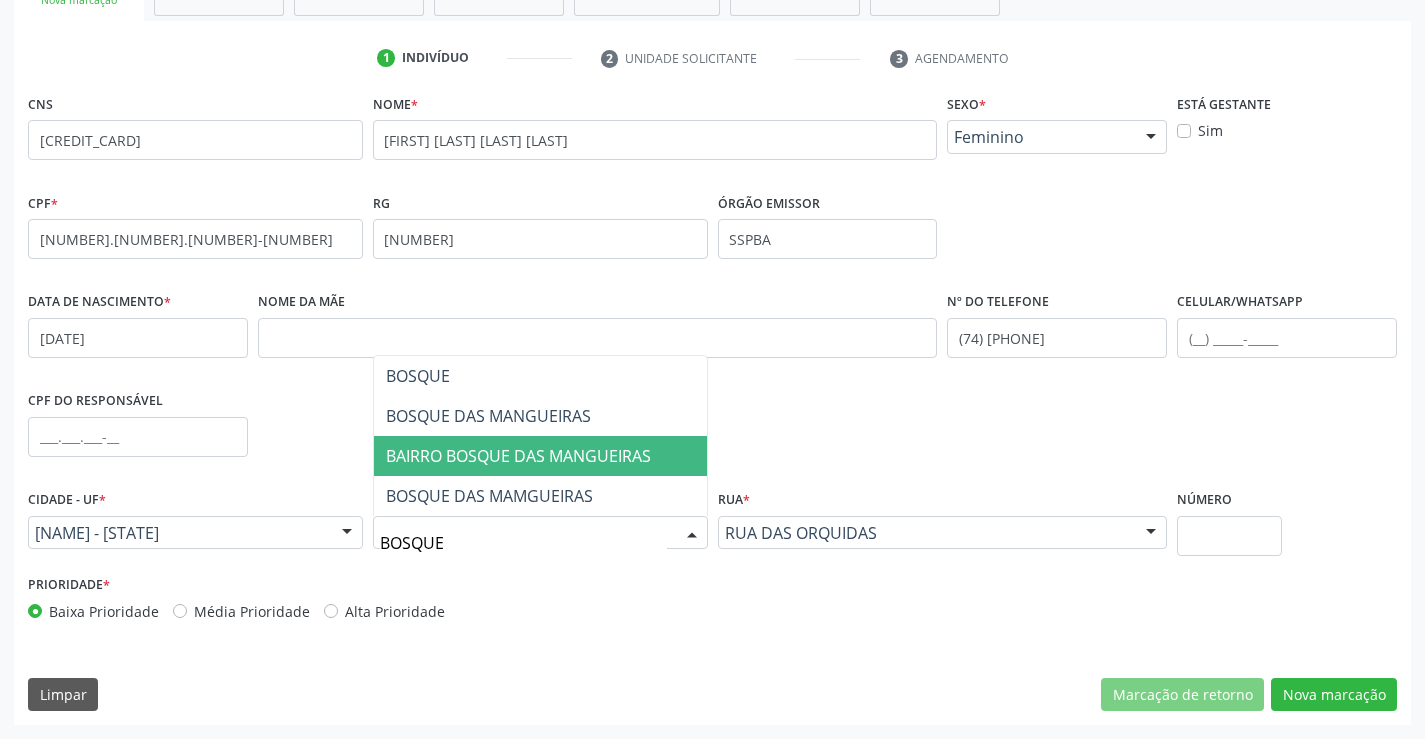 click on "BAIRRO BOSQUE DAS MANGUEIRAS" at bounding box center (518, 456) 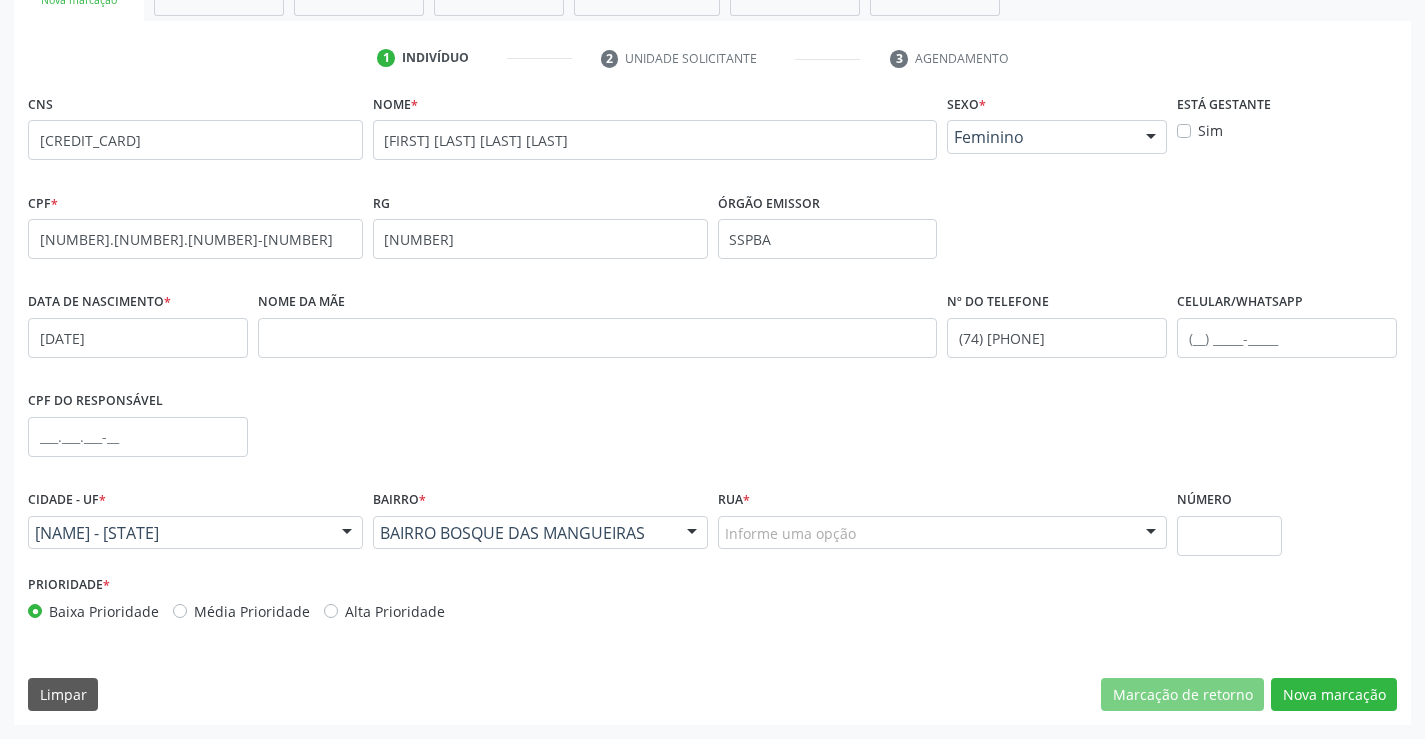 click on "Informe uma opção" at bounding box center (943, 533) 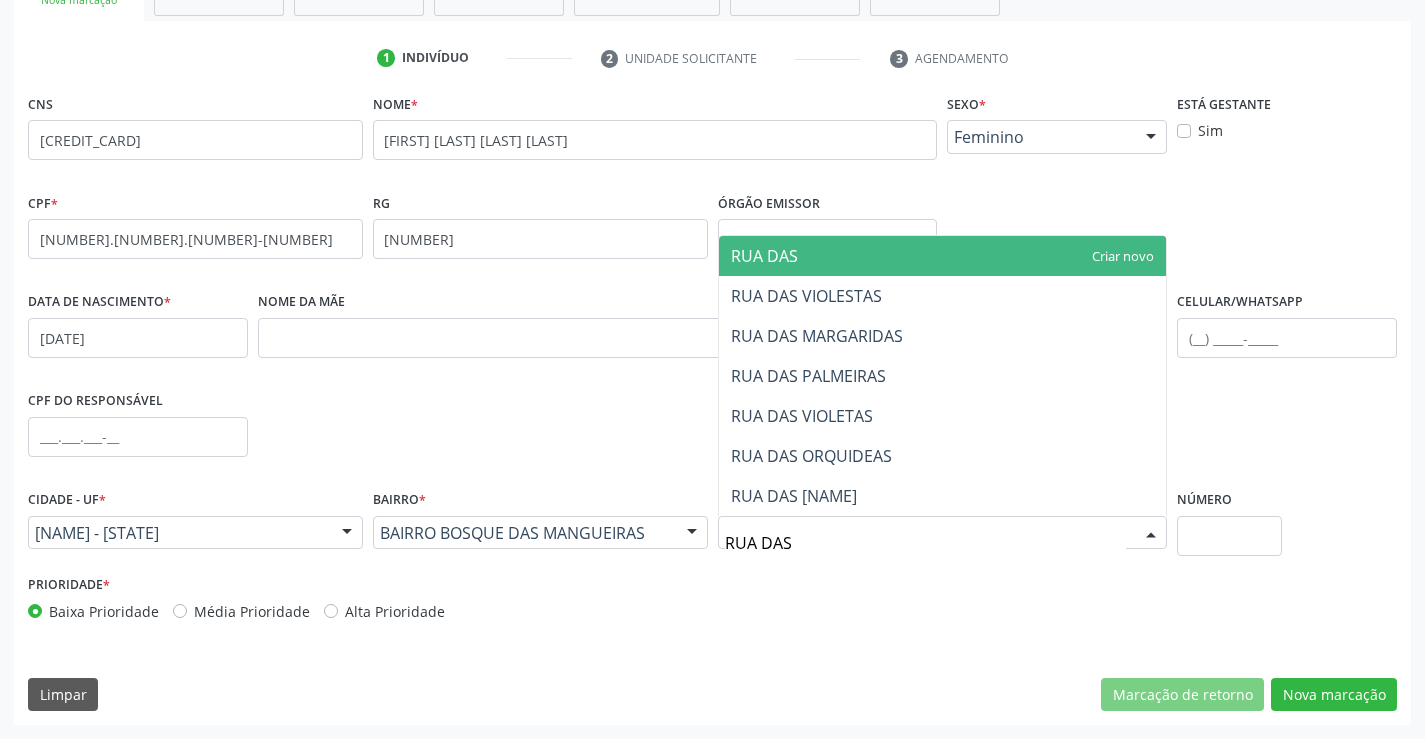 type on "RUA DAS" 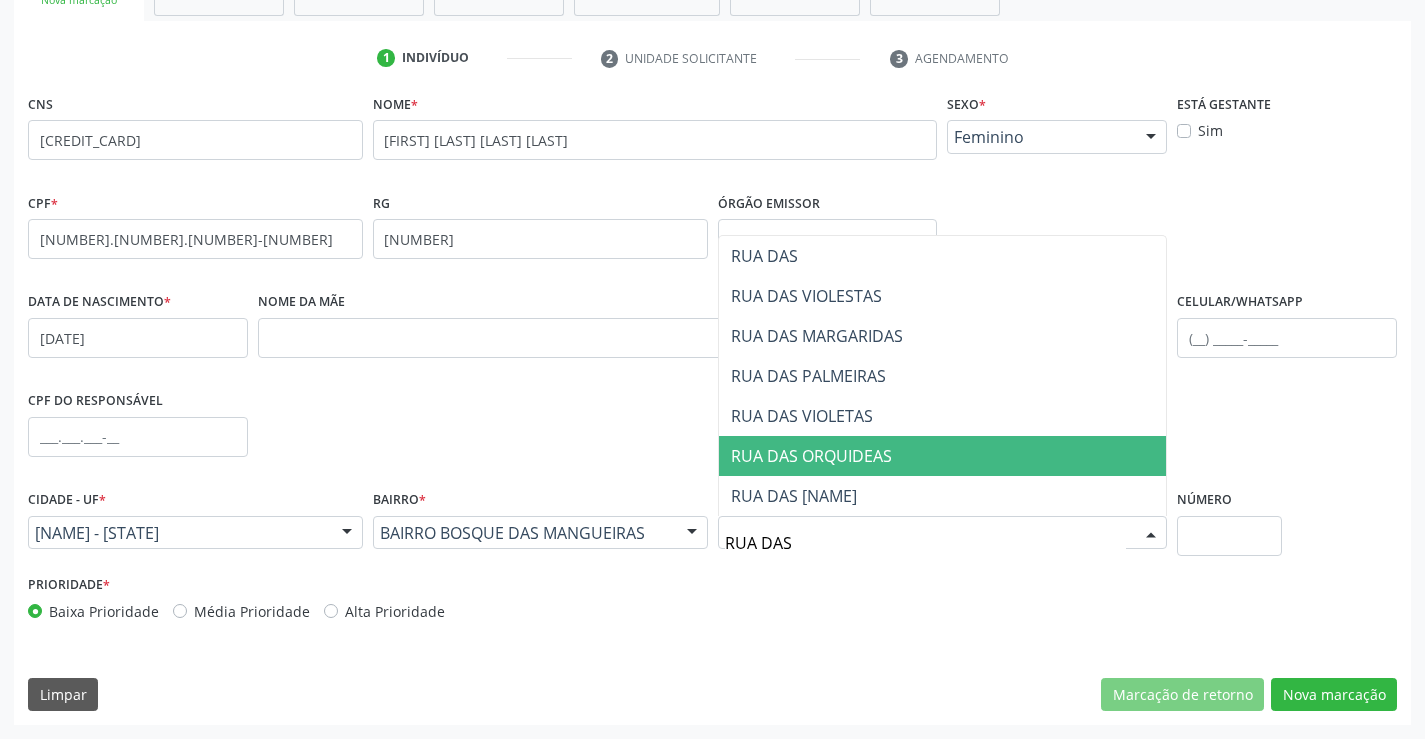 click on "RUA DAS ORQUIDEAS" at bounding box center [811, 456] 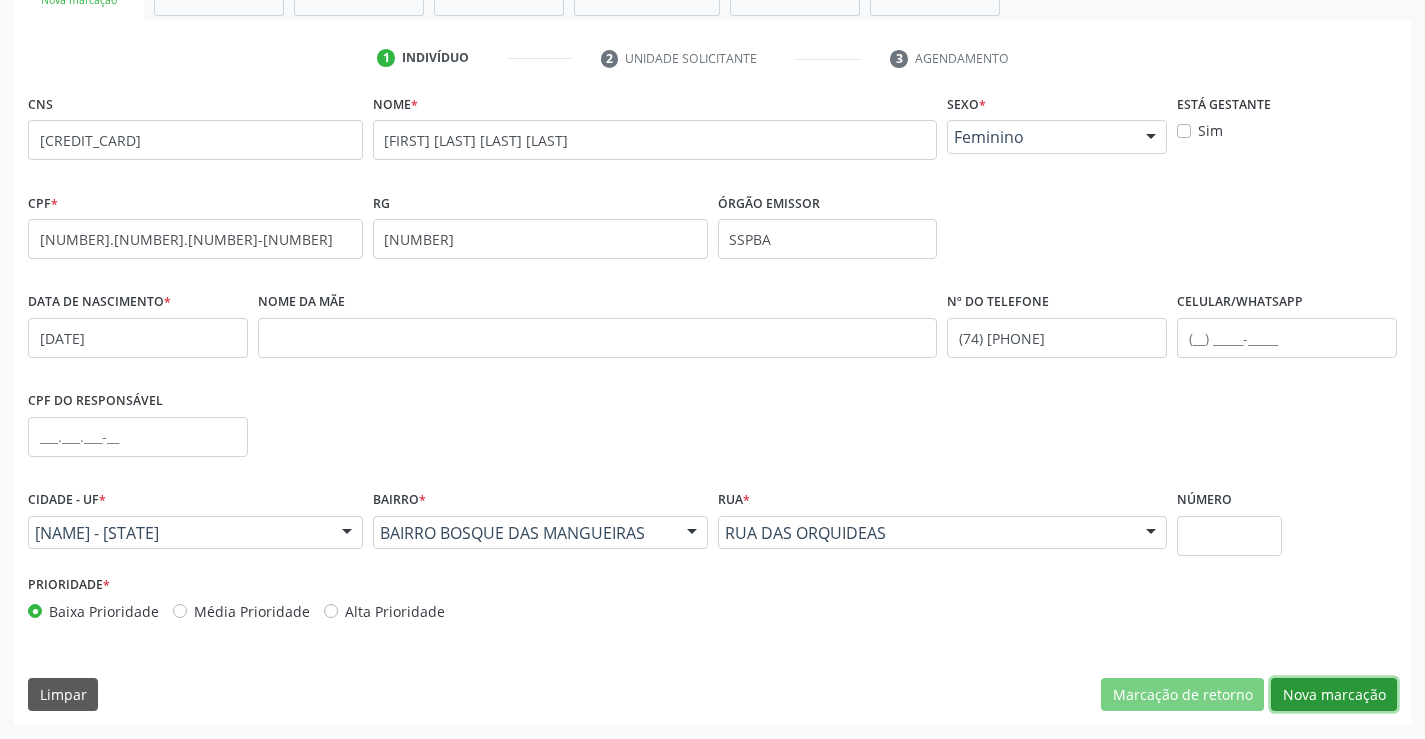 click on "Nova marcação" at bounding box center (1334, 695) 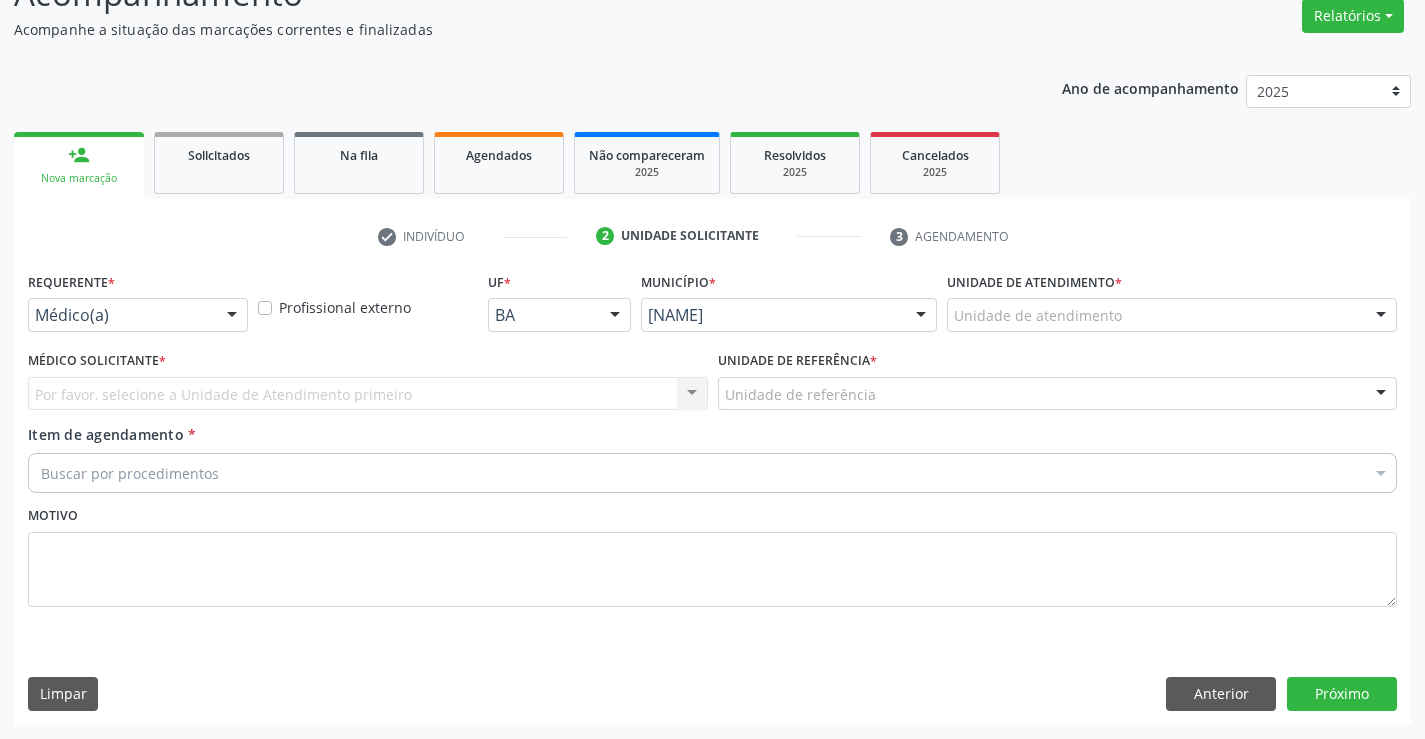 scroll, scrollTop: 167, scrollLeft: 0, axis: vertical 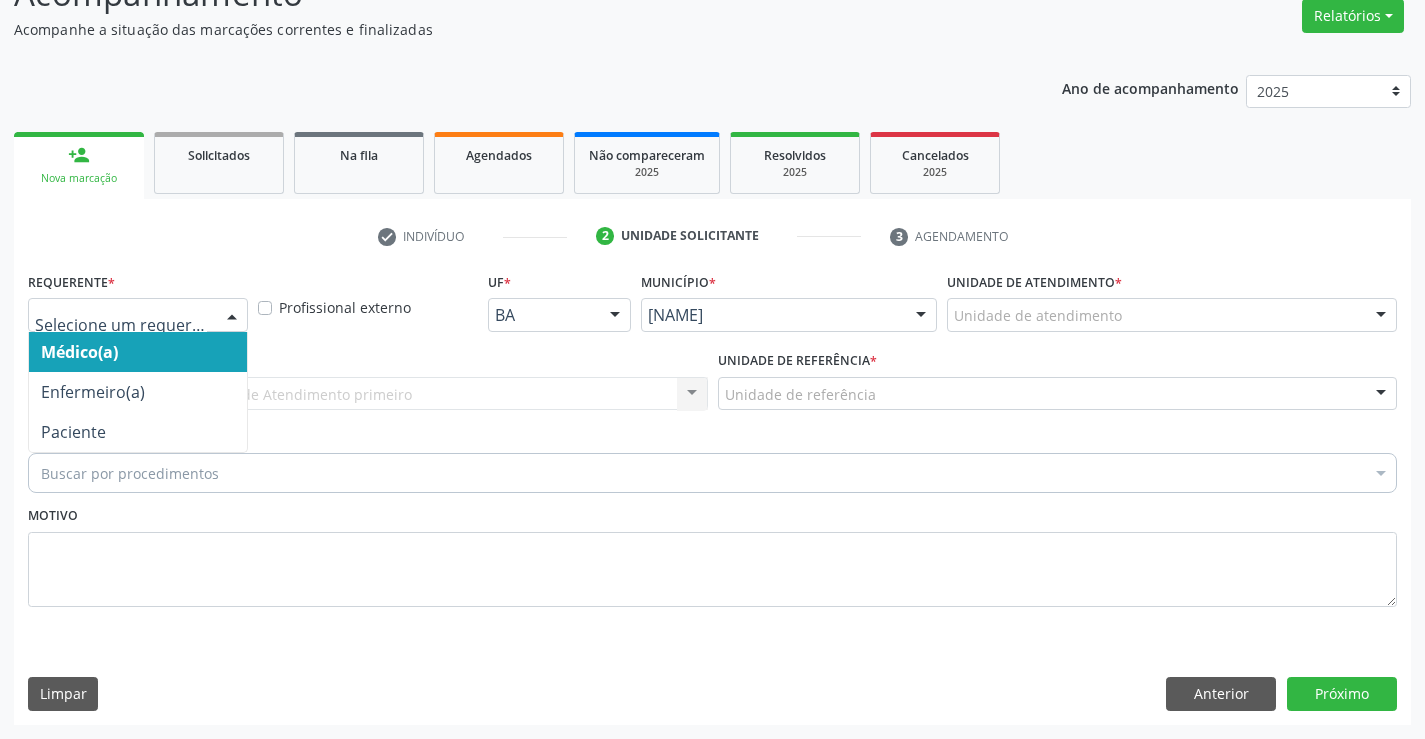 drag, startPoint x: 222, startPoint y: 310, endPoint x: 227, endPoint y: 368, distance: 58.21512 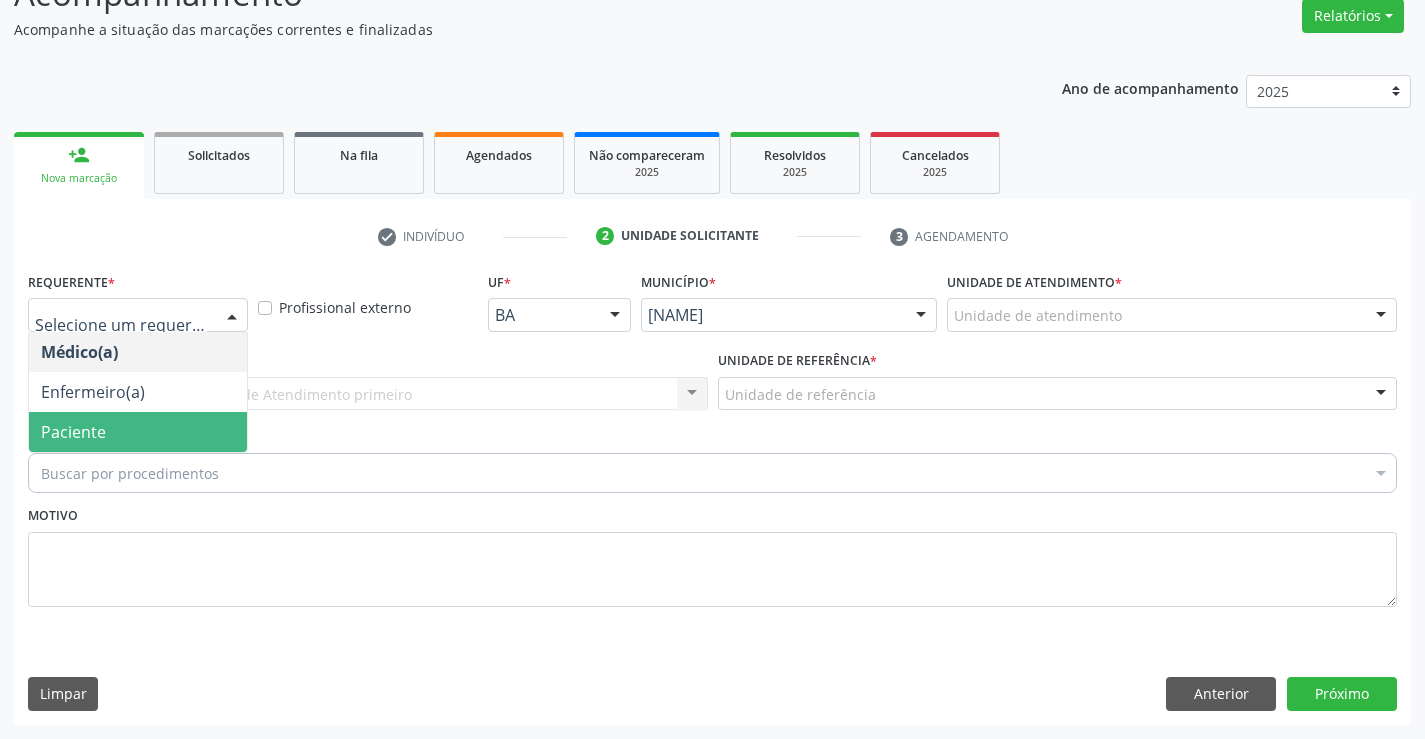 drag, startPoint x: 214, startPoint y: 431, endPoint x: 232, endPoint y: 367, distance: 66.48308 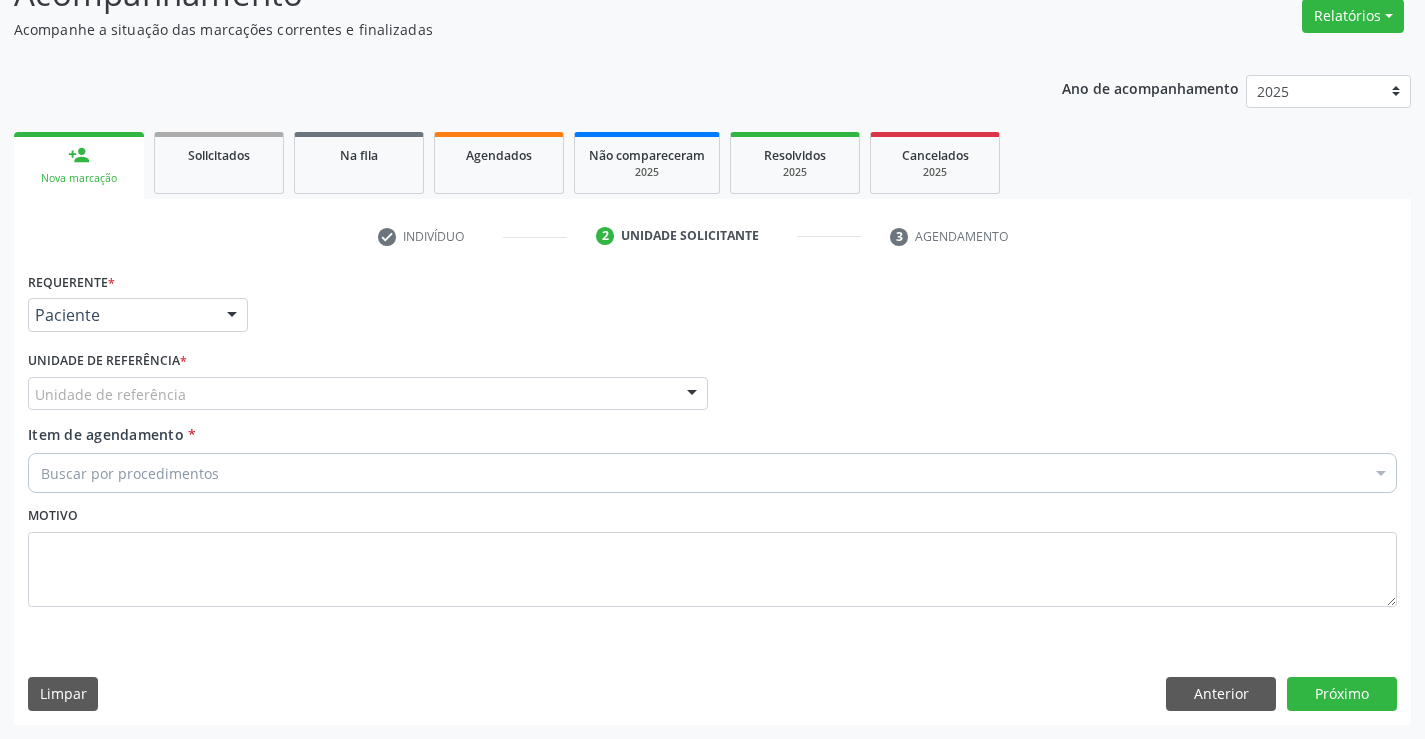 click on "Unidade de referência" at bounding box center [368, 394] 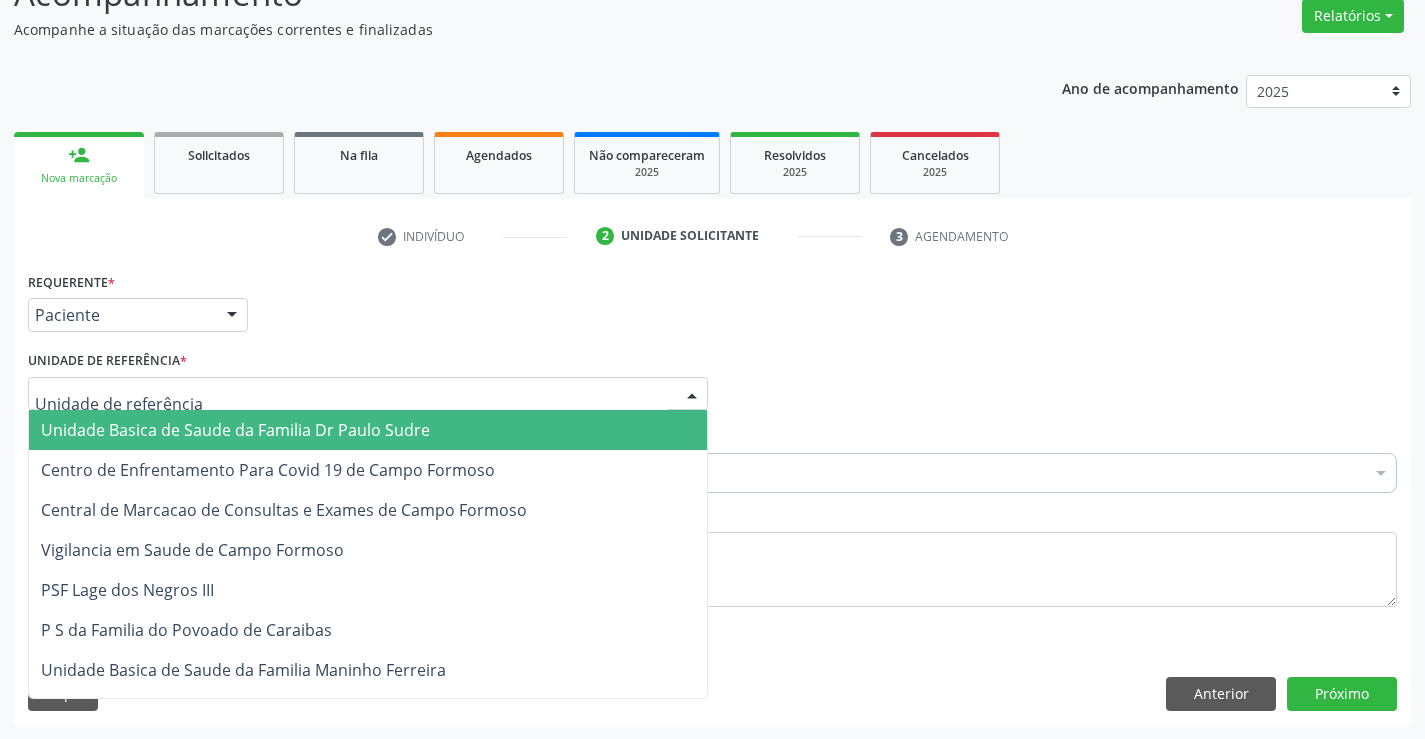 click on "Unidade Basica de Saude da Familia Dr Paulo Sudre" at bounding box center (235, 430) 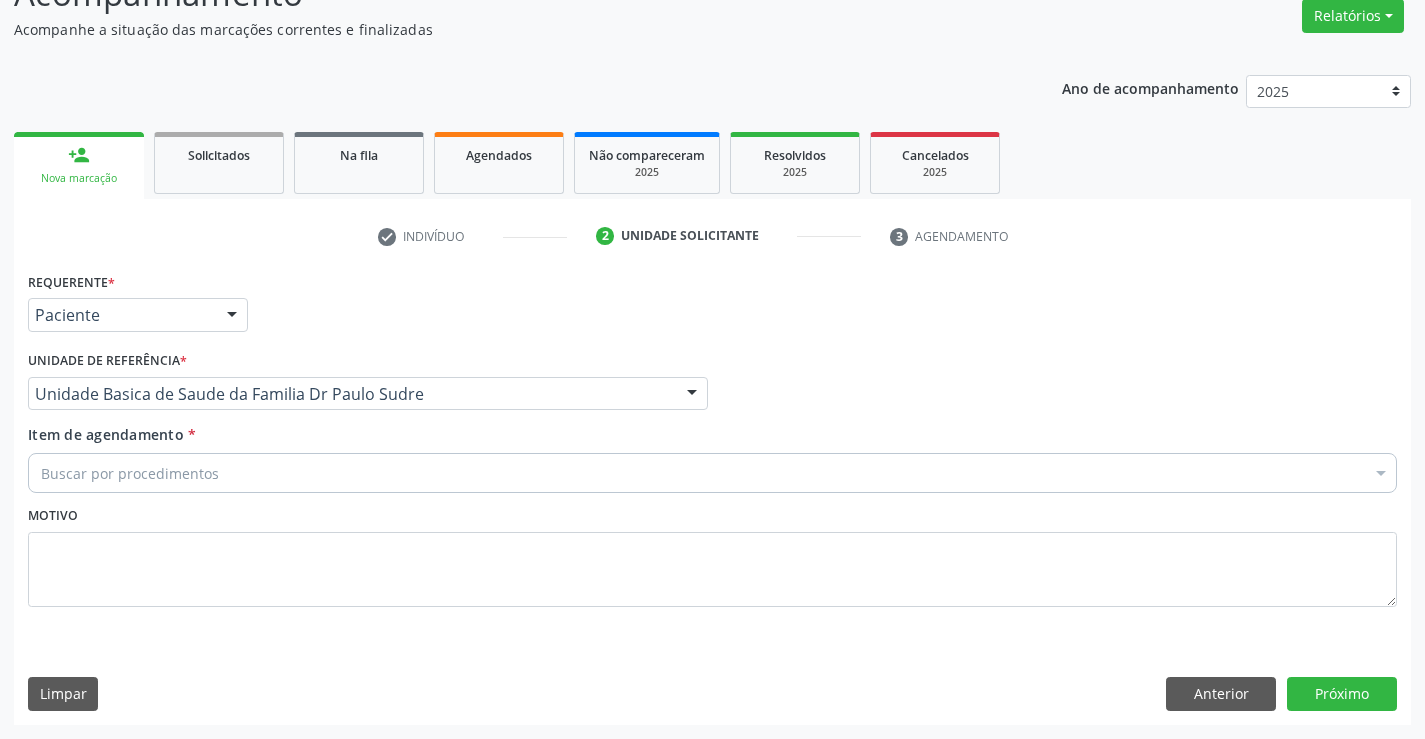 click on "Buscar por procedimentos" at bounding box center [712, 473] 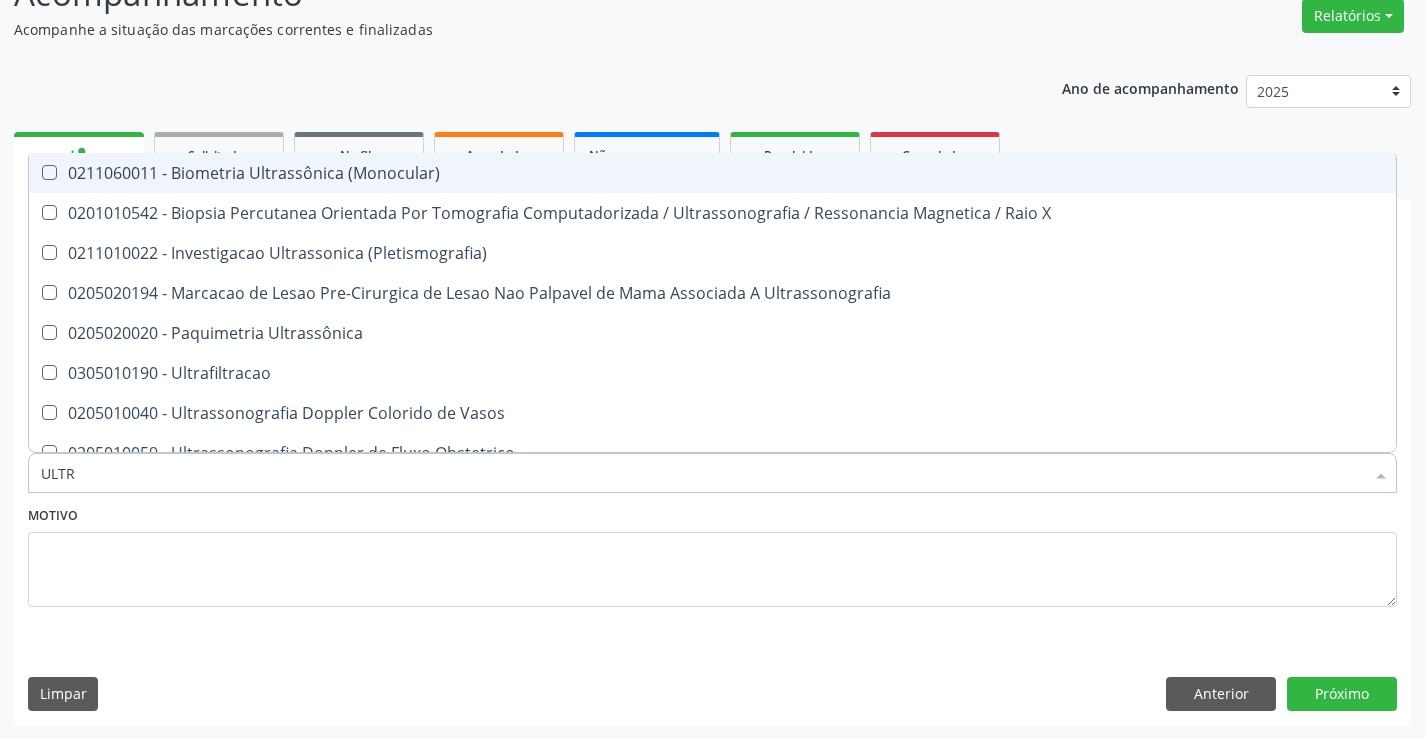 type on "ULTRA" 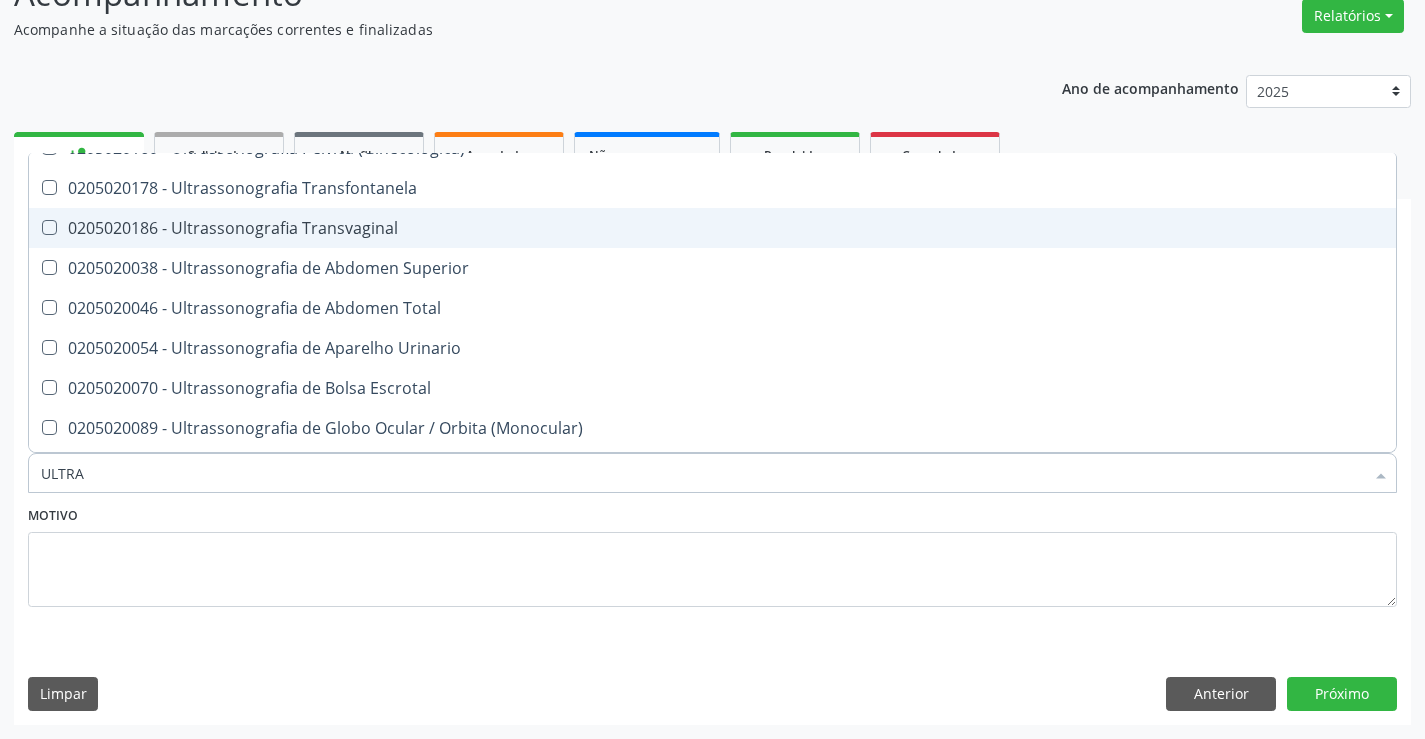 scroll, scrollTop: 500, scrollLeft: 0, axis: vertical 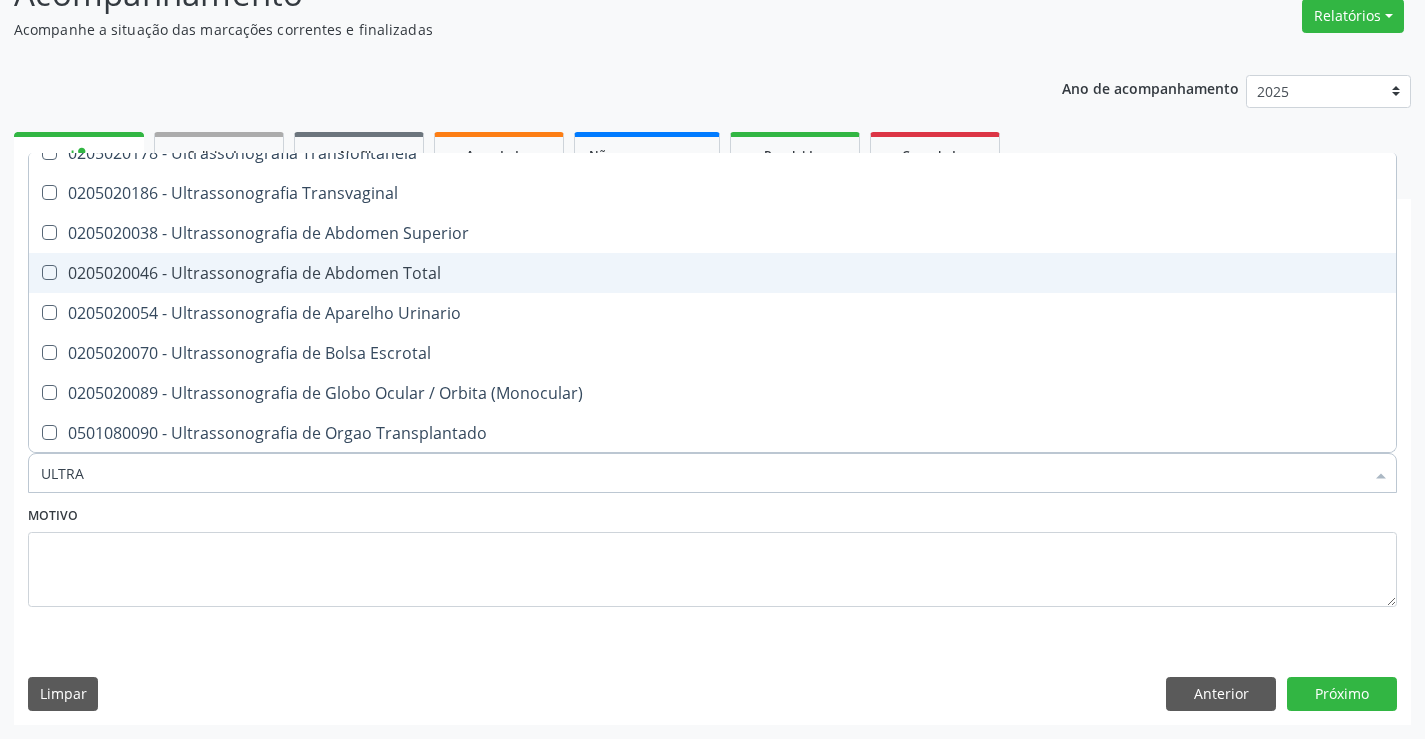 click on "0205020046 - Ultrassonografia de Abdomen Total" at bounding box center [712, 273] 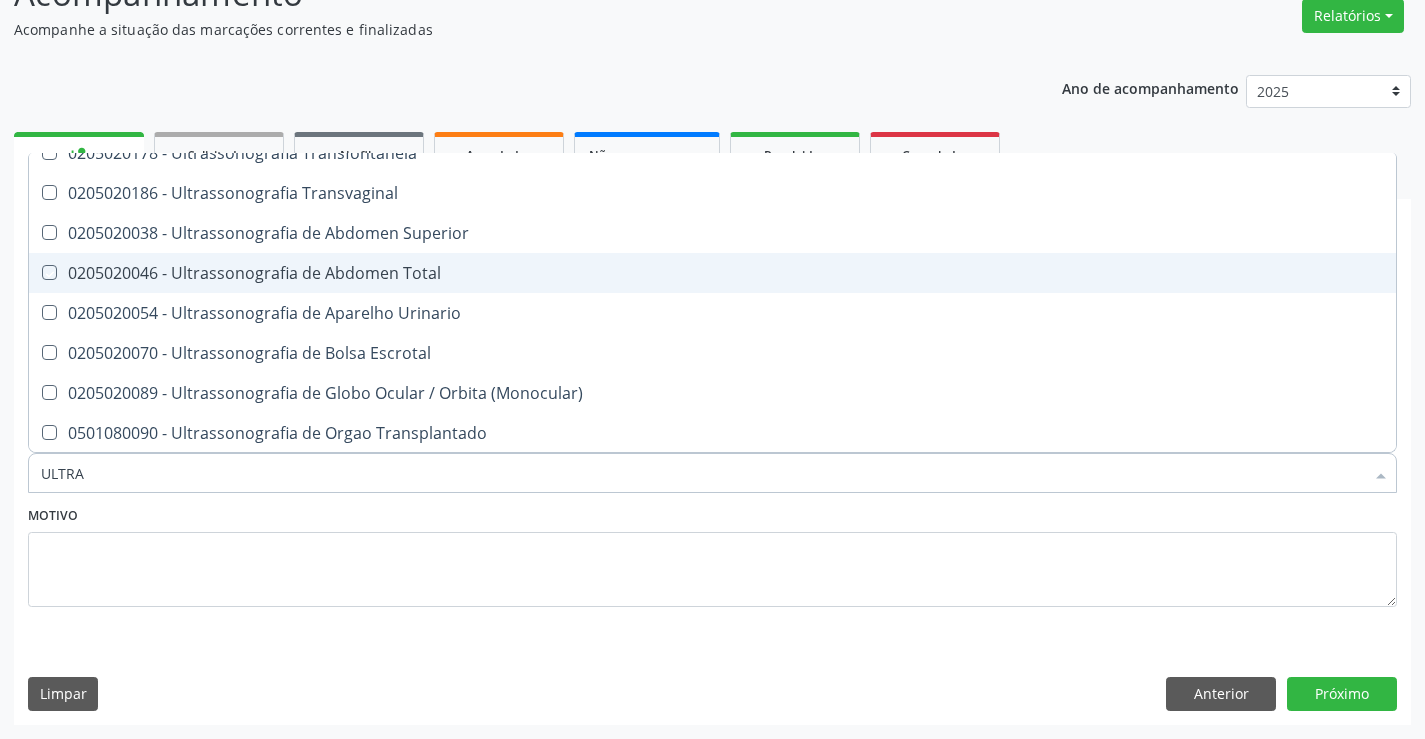checkbox on "true" 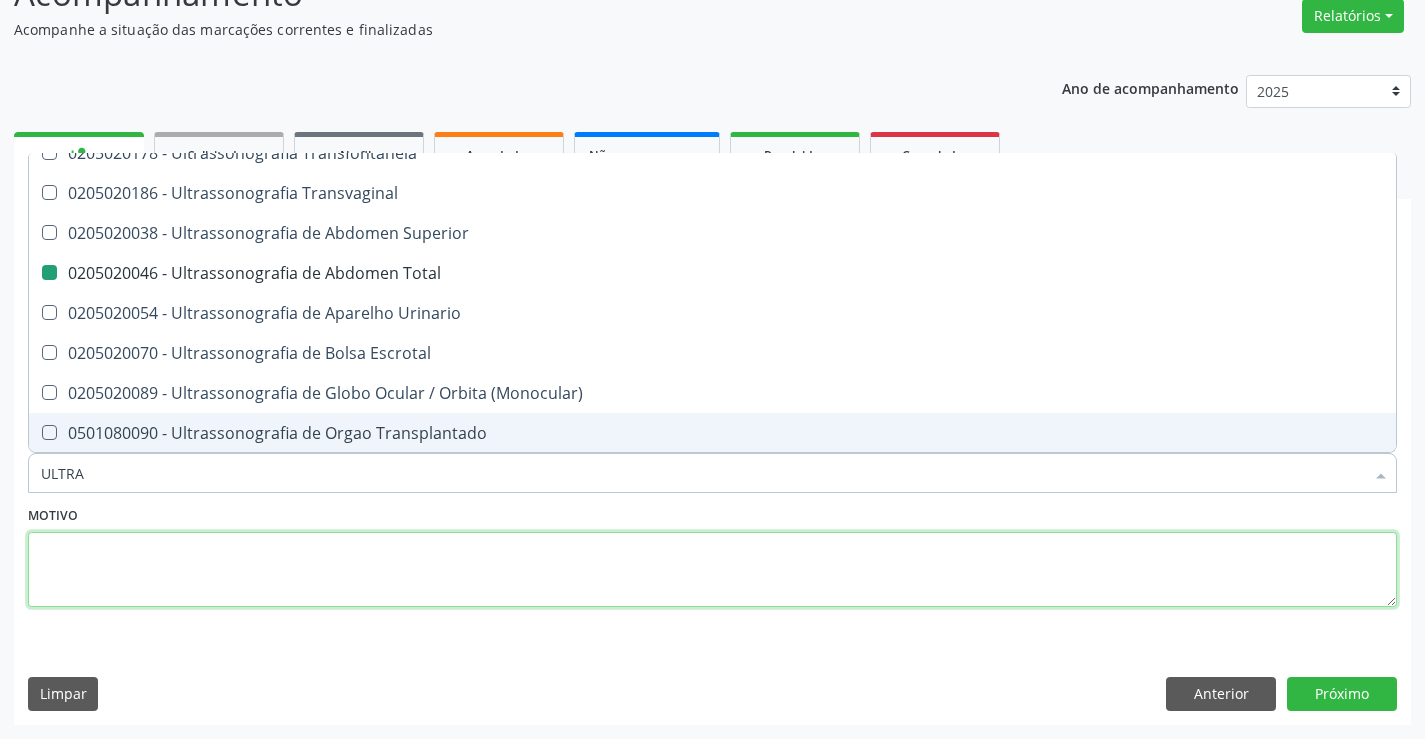 click at bounding box center [712, 570] 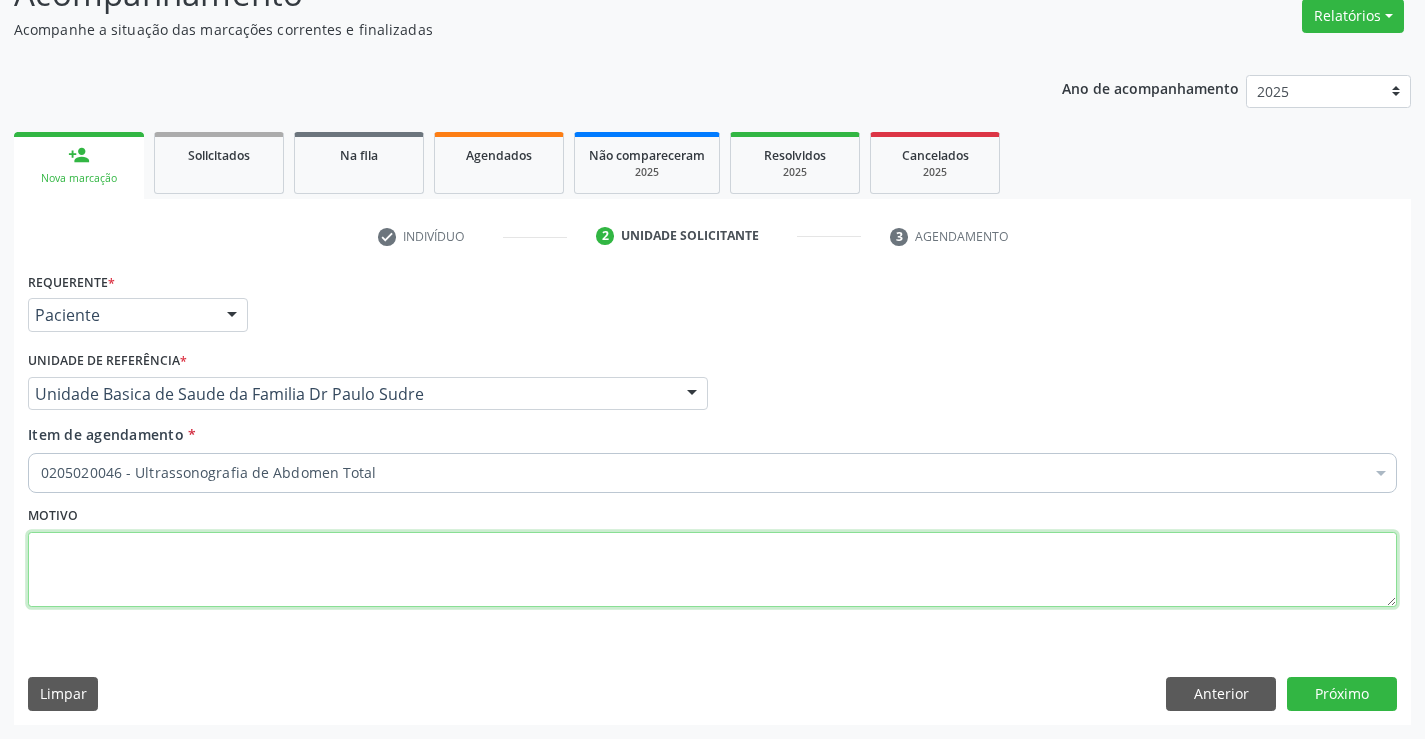 scroll, scrollTop: 0, scrollLeft: 0, axis: both 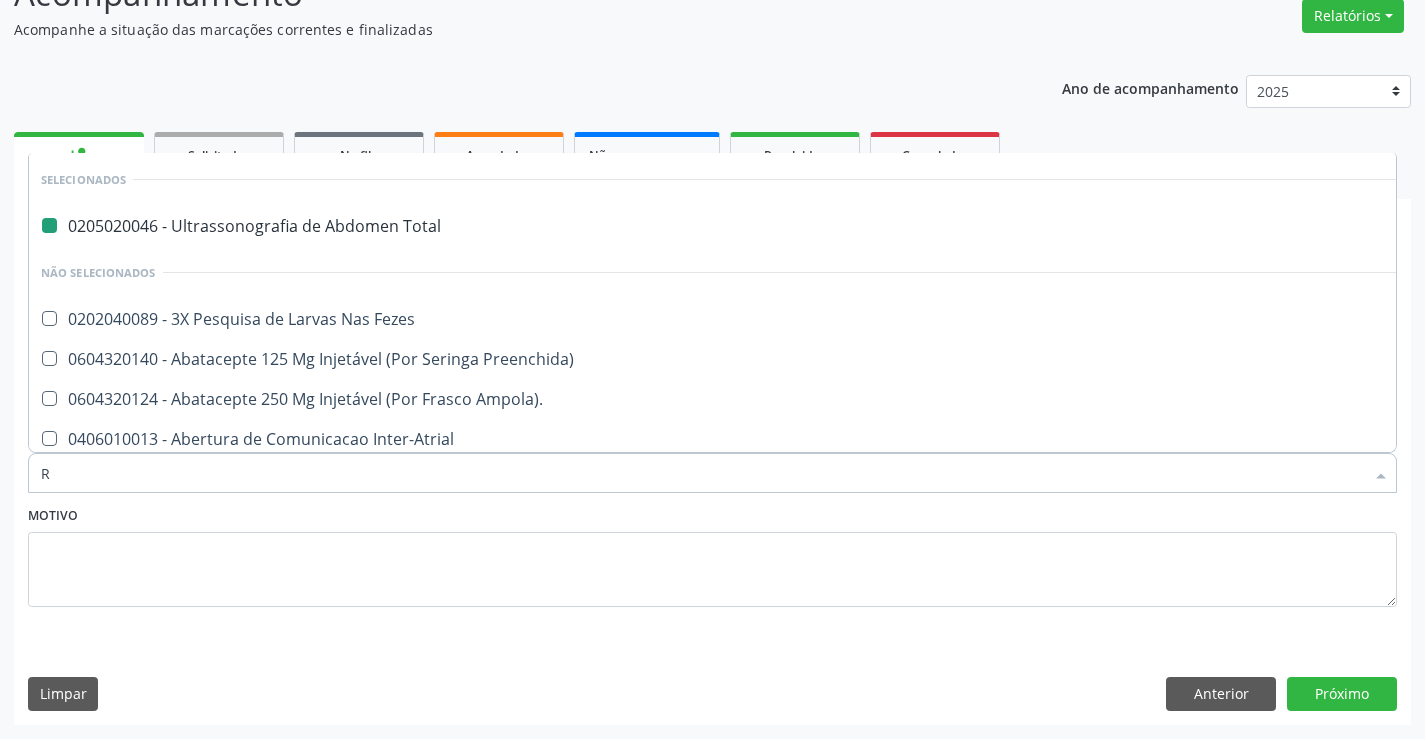 type on "RE" 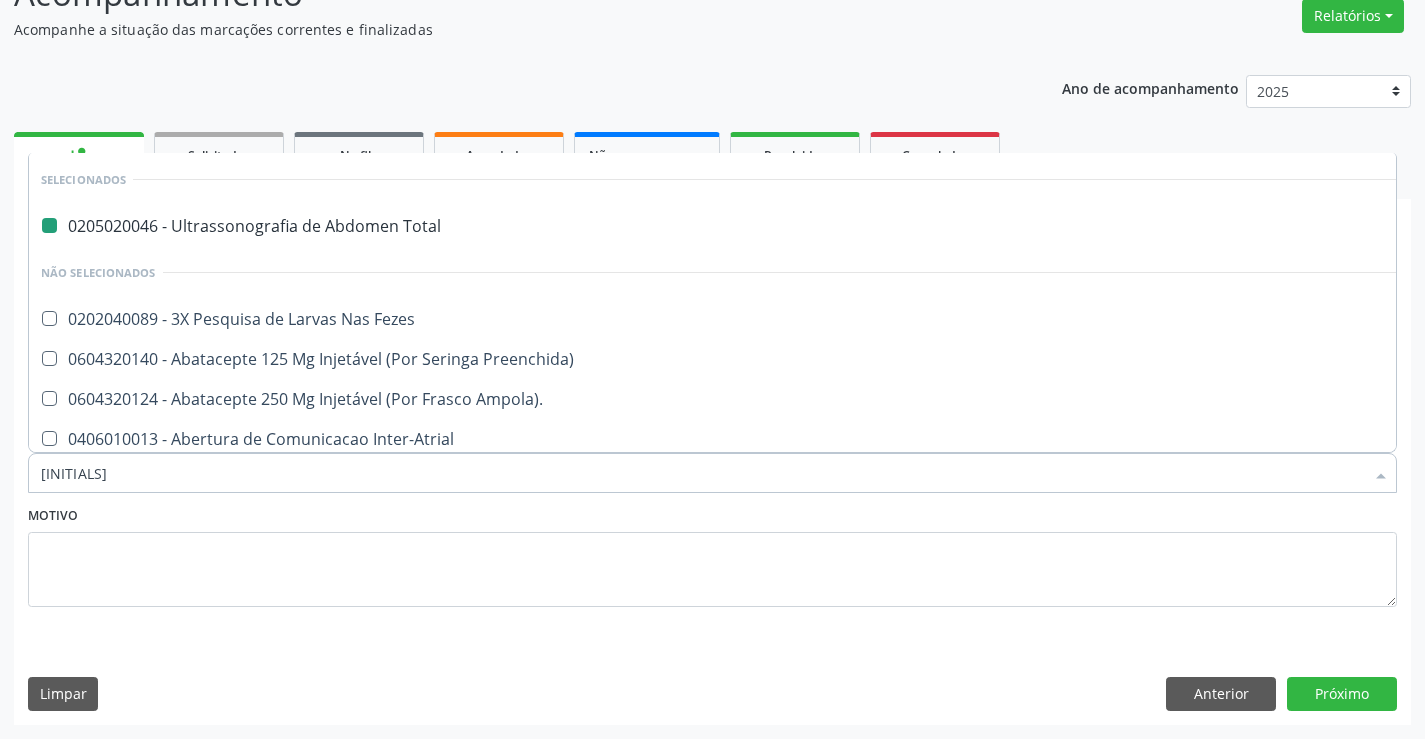 checkbox on "false" 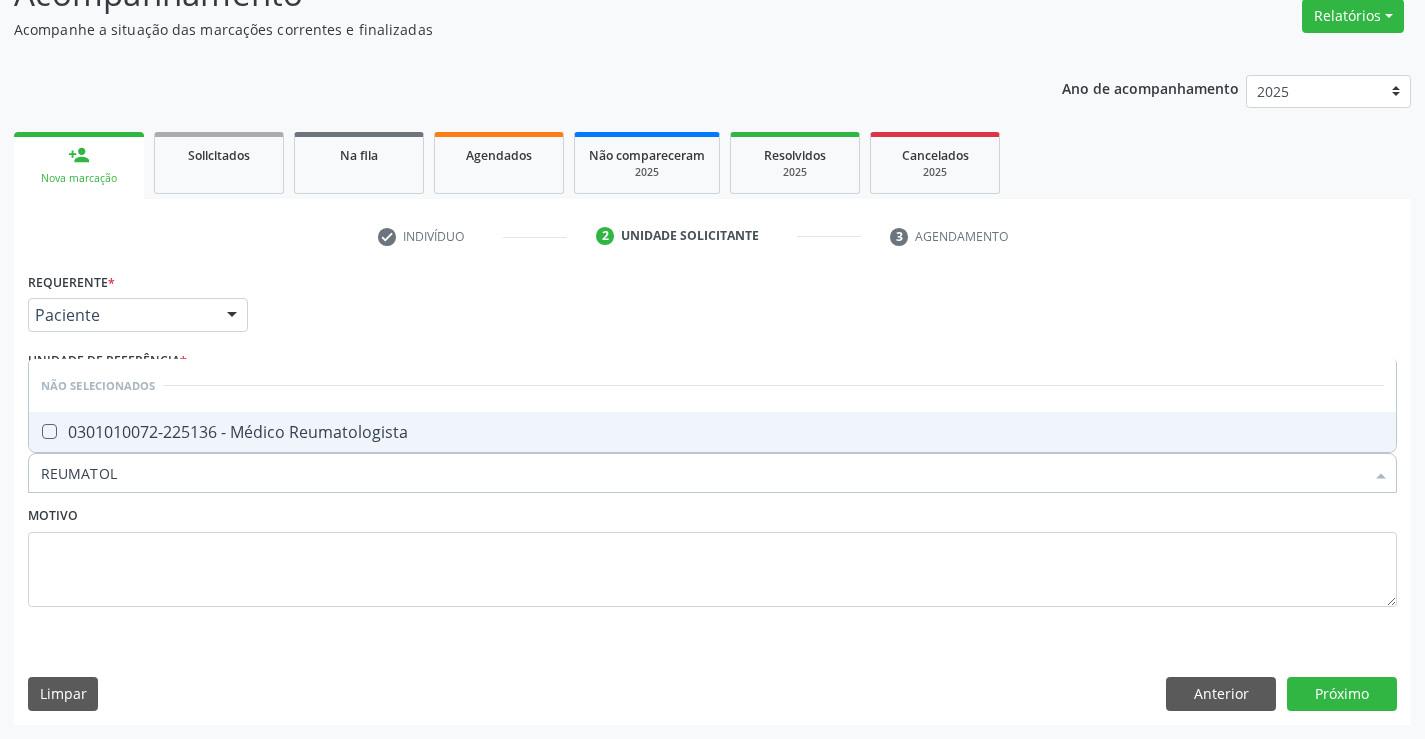 type on "REUMATOLO" 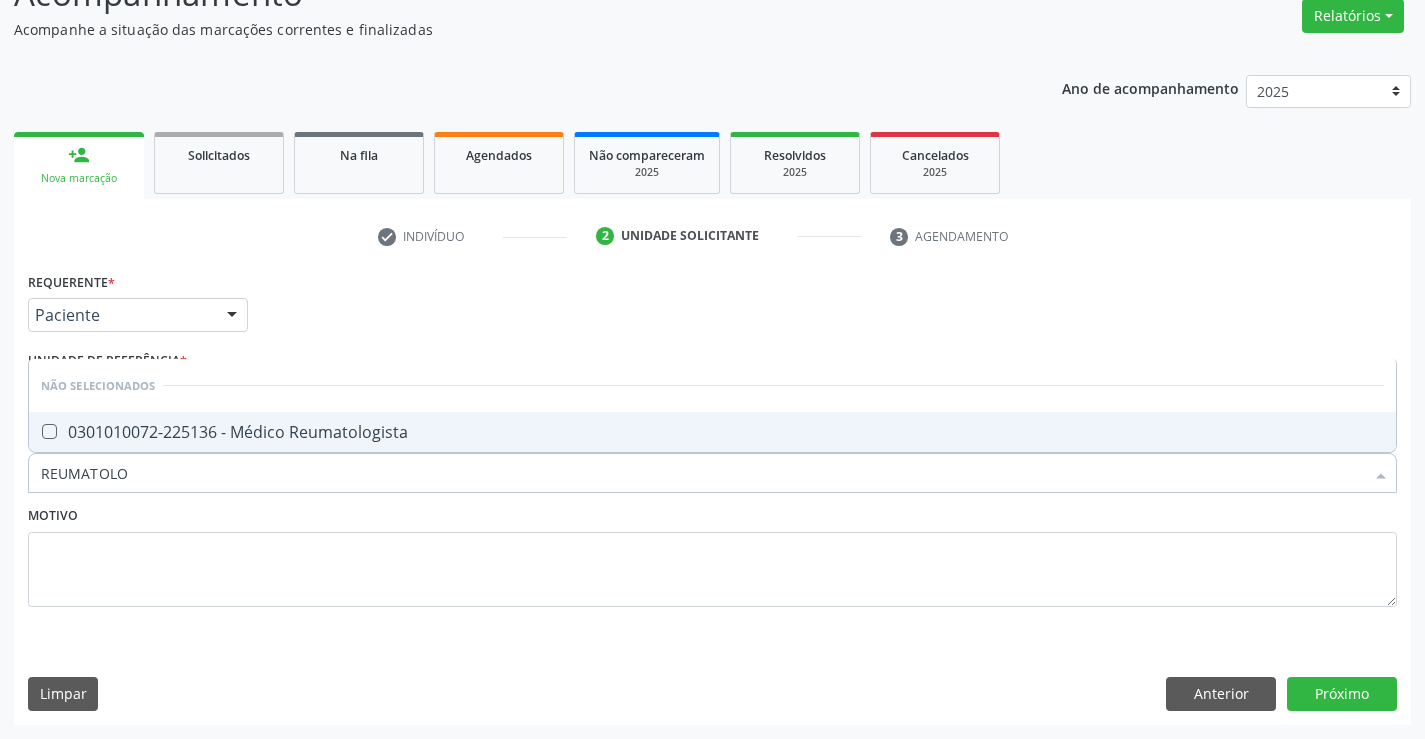 click on "0301010072-225136 - Médico Reumatologista" at bounding box center (712, 432) 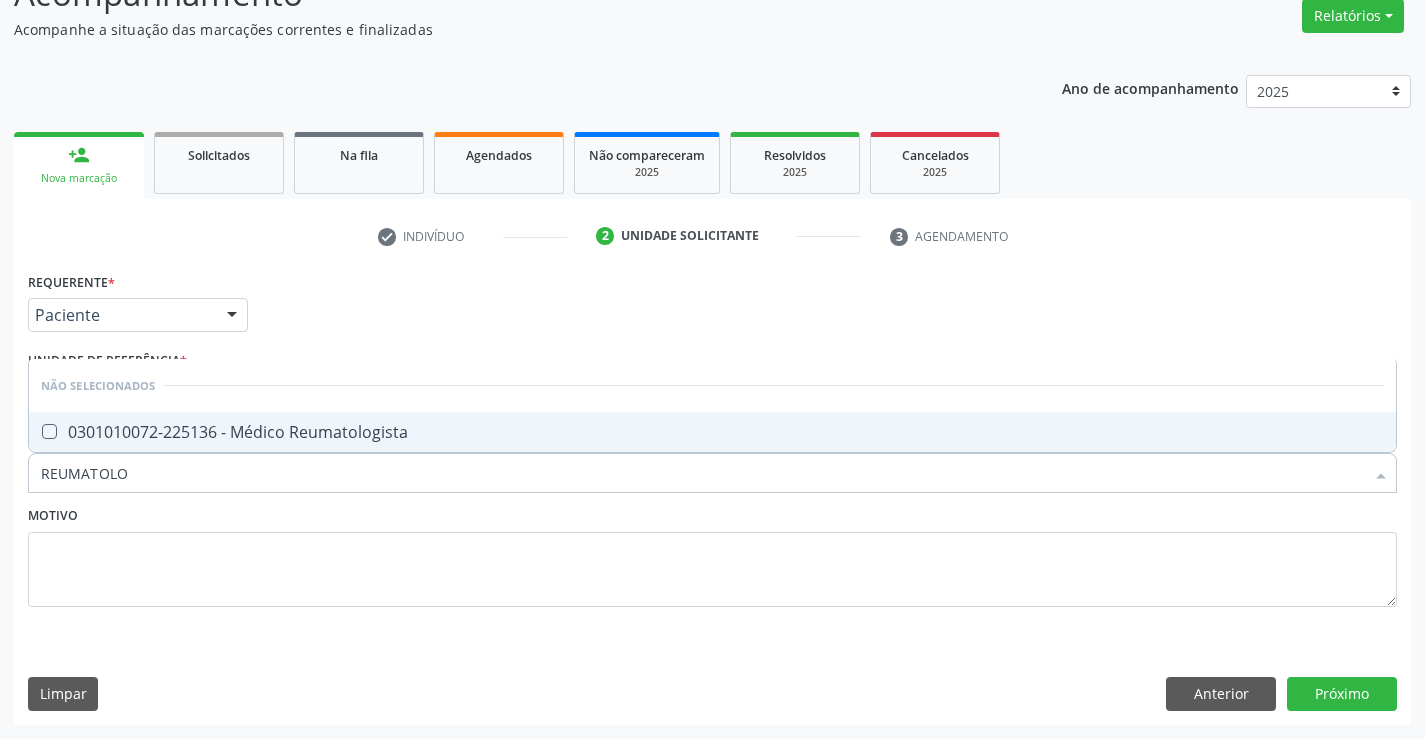 checkbox on "true" 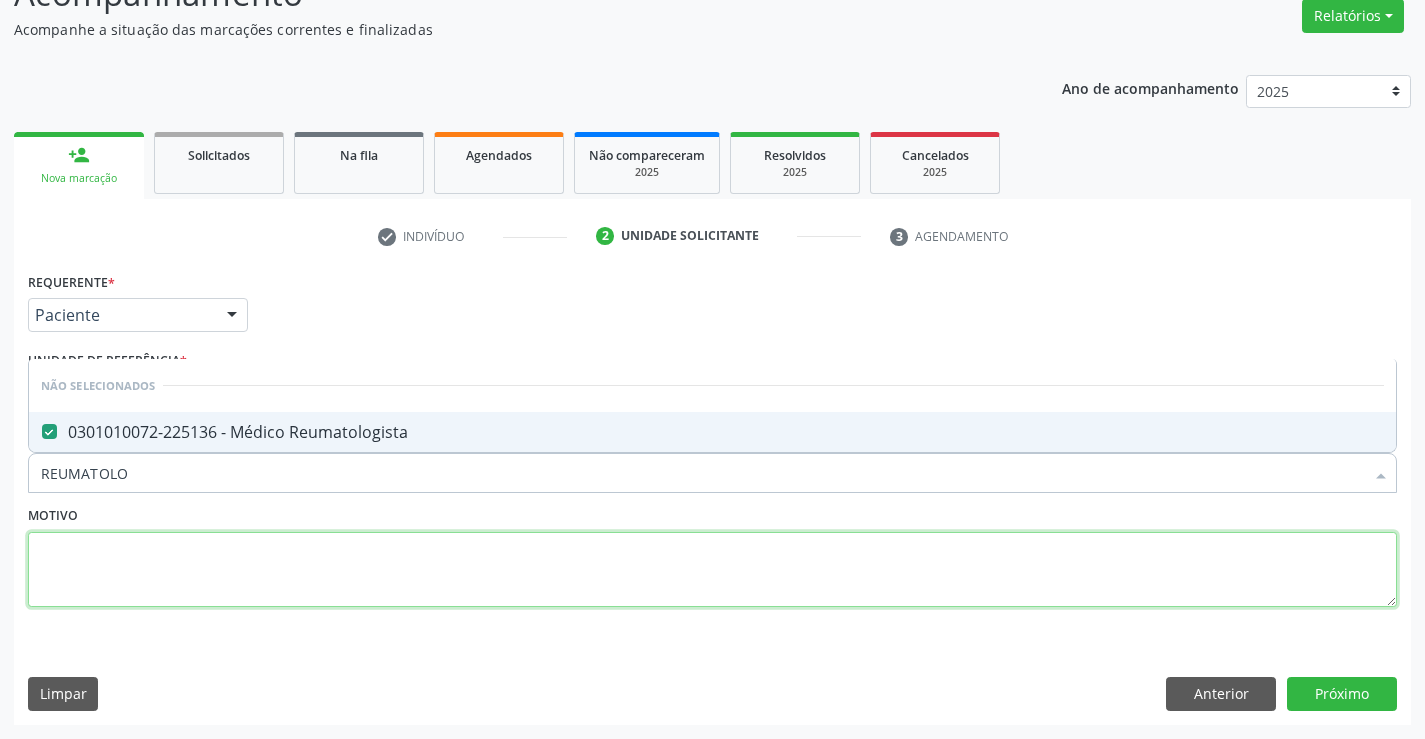 click at bounding box center (712, 570) 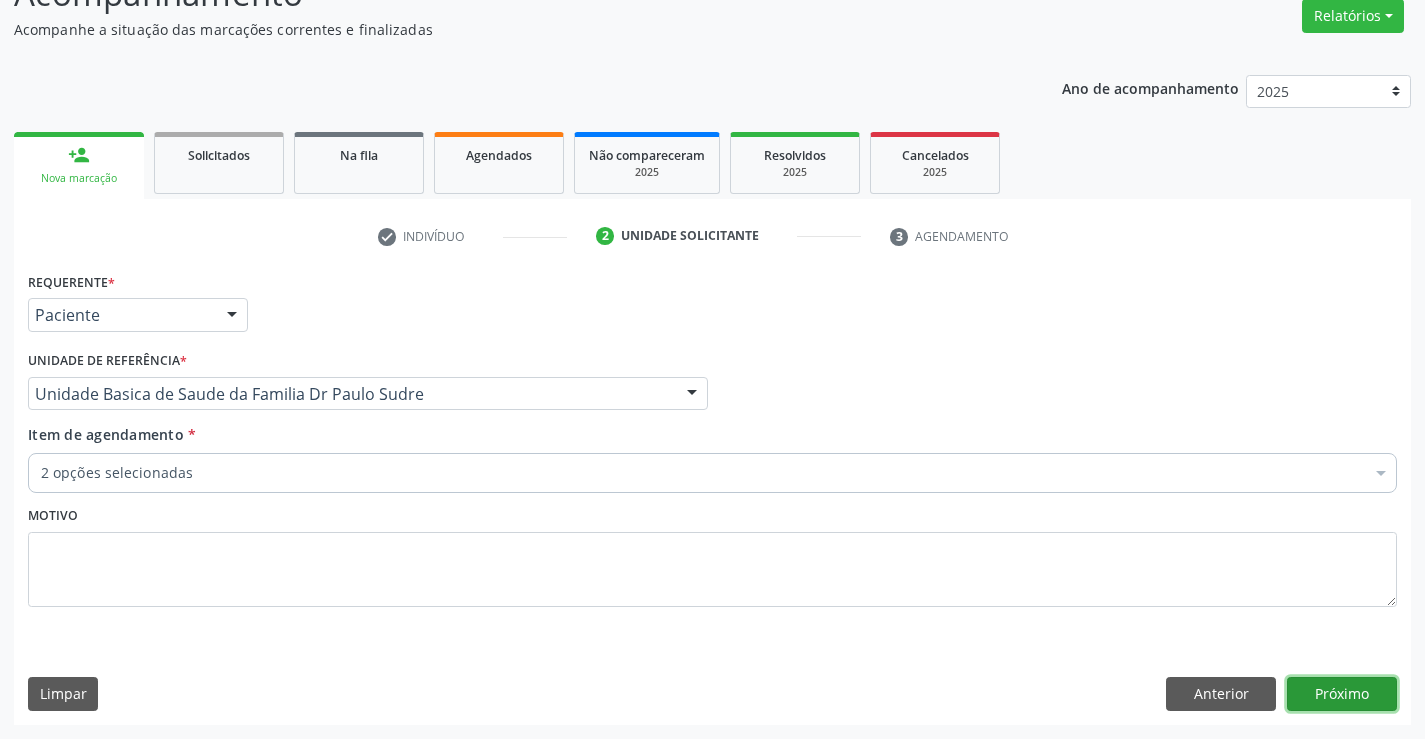 click on "Próximo" at bounding box center [1342, 694] 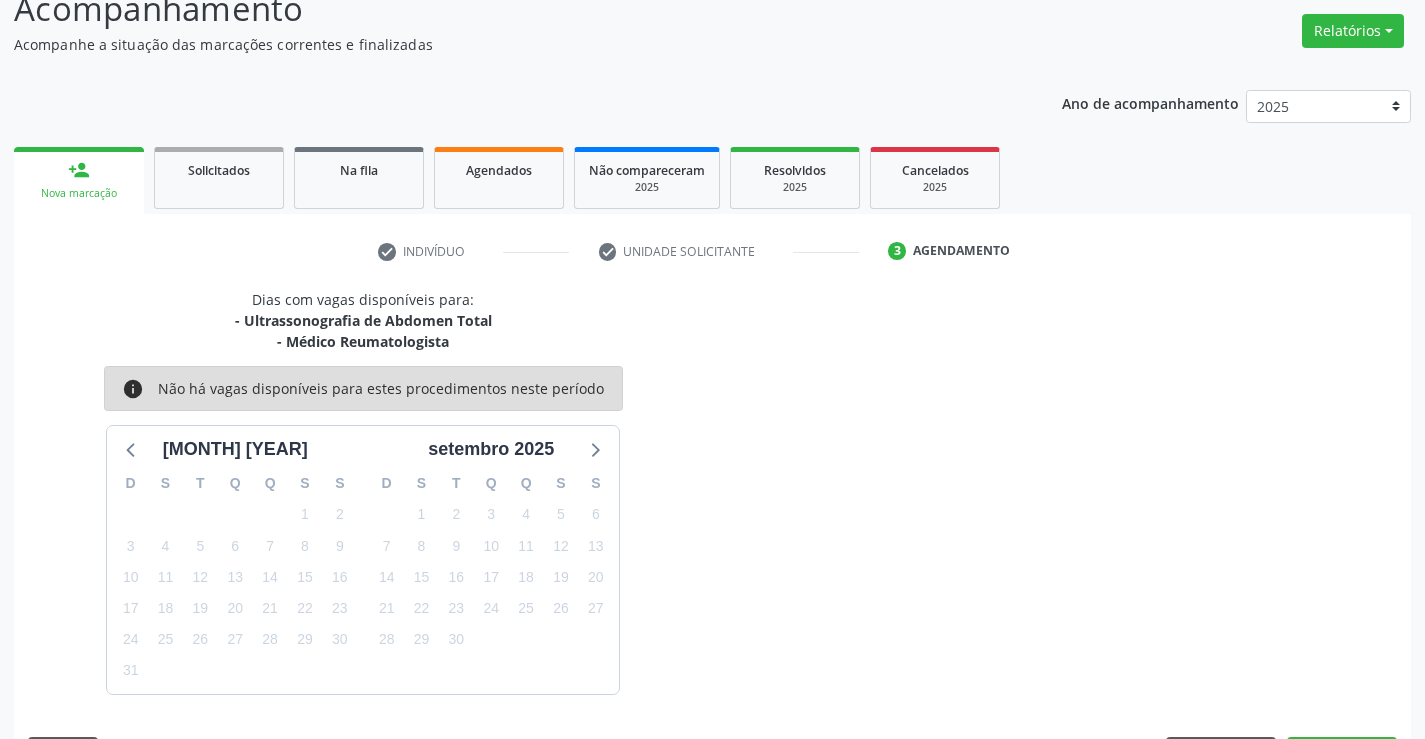 scroll, scrollTop: 167, scrollLeft: 0, axis: vertical 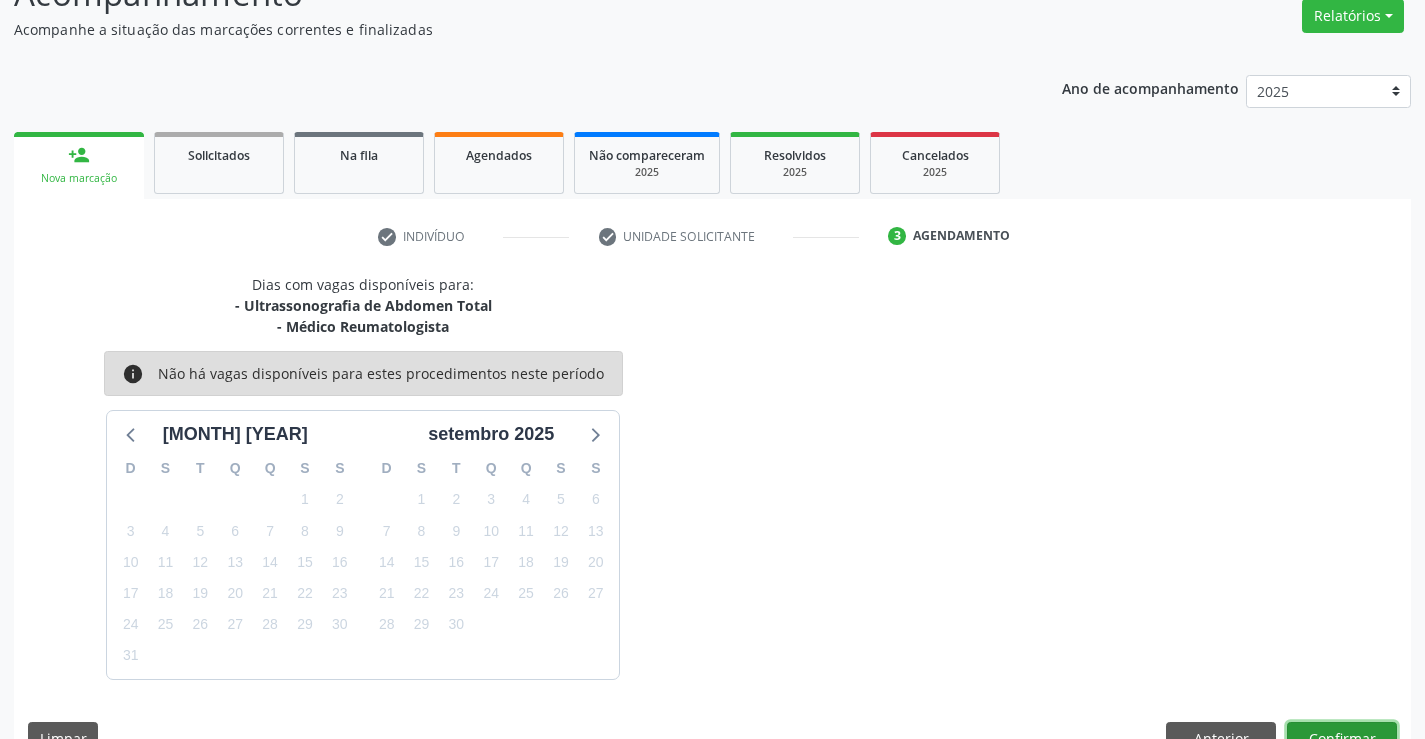 click on "Confirmar" at bounding box center [1342, 739] 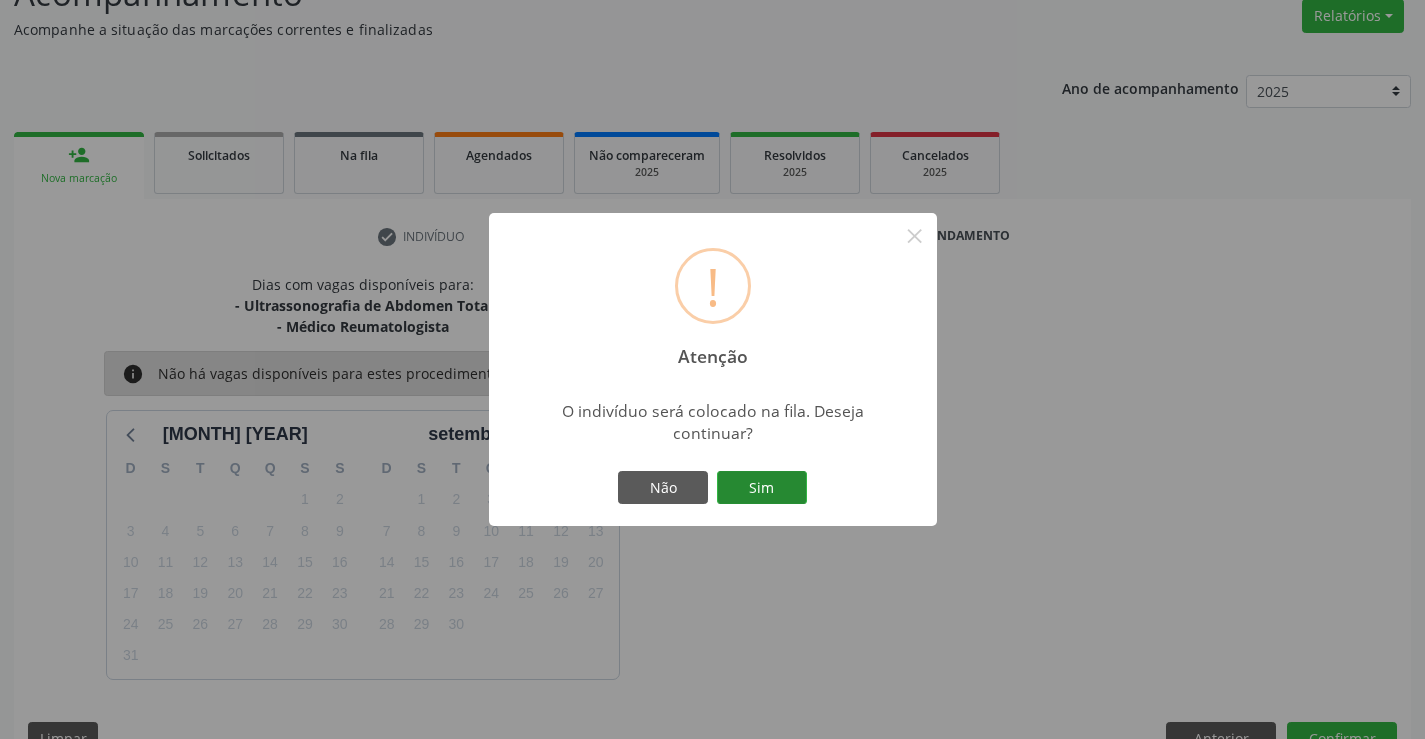 click on "Sim" at bounding box center [762, 488] 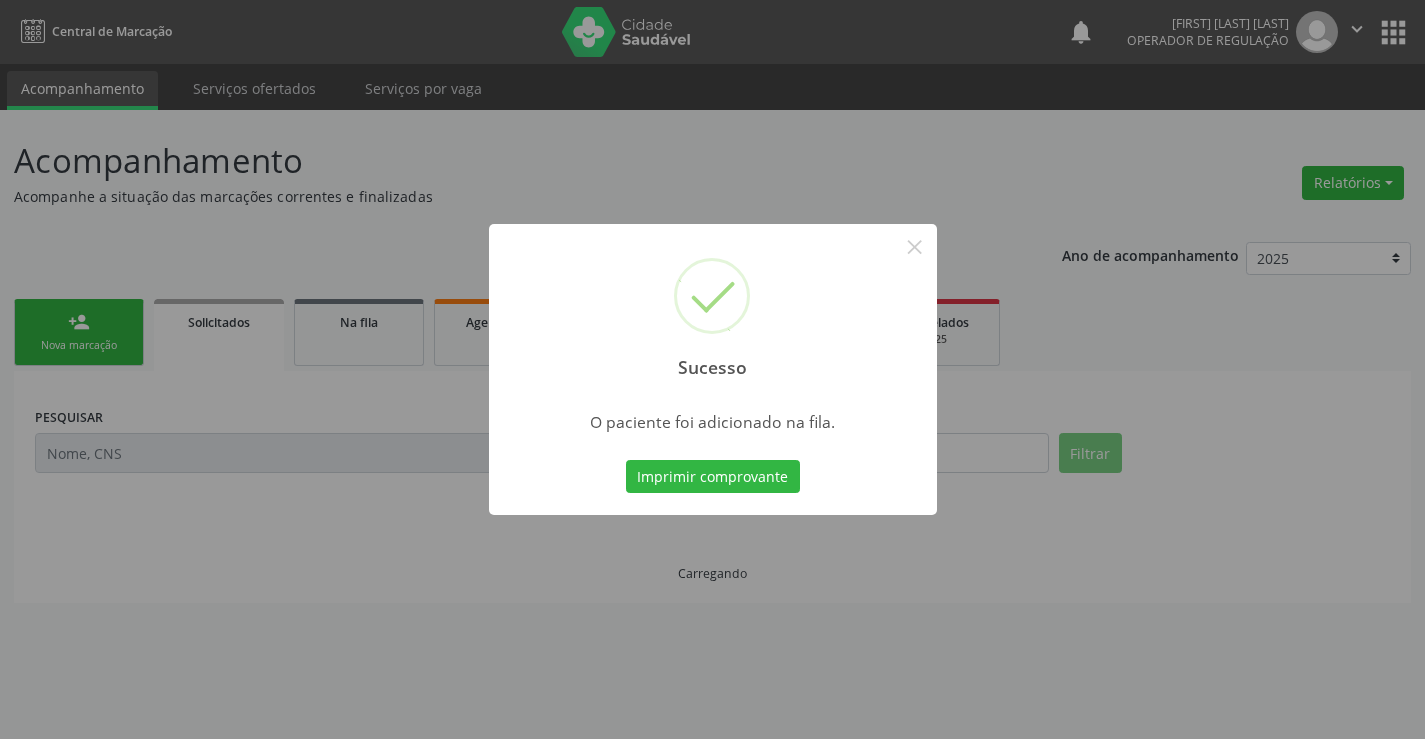 scroll, scrollTop: 0, scrollLeft: 0, axis: both 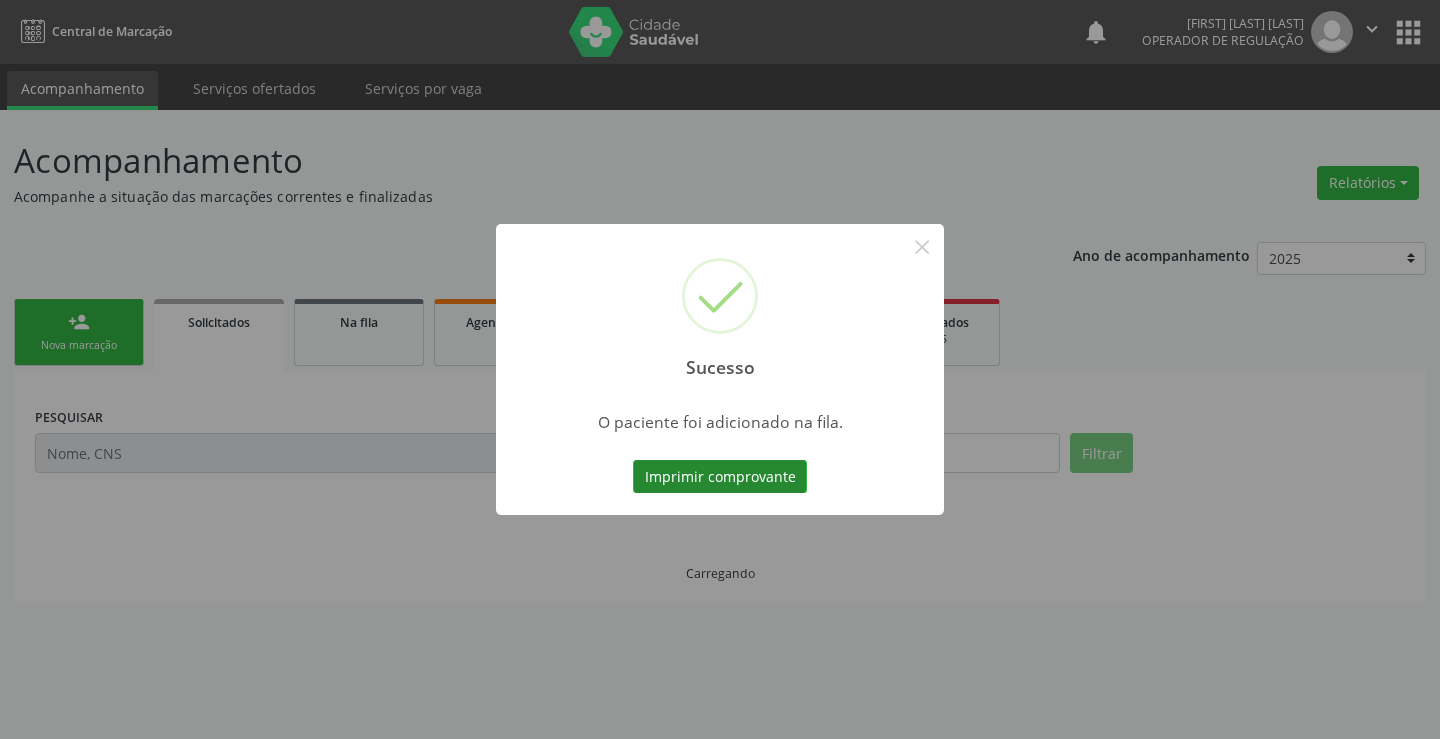 click on "Imprimir comprovante" at bounding box center [720, 477] 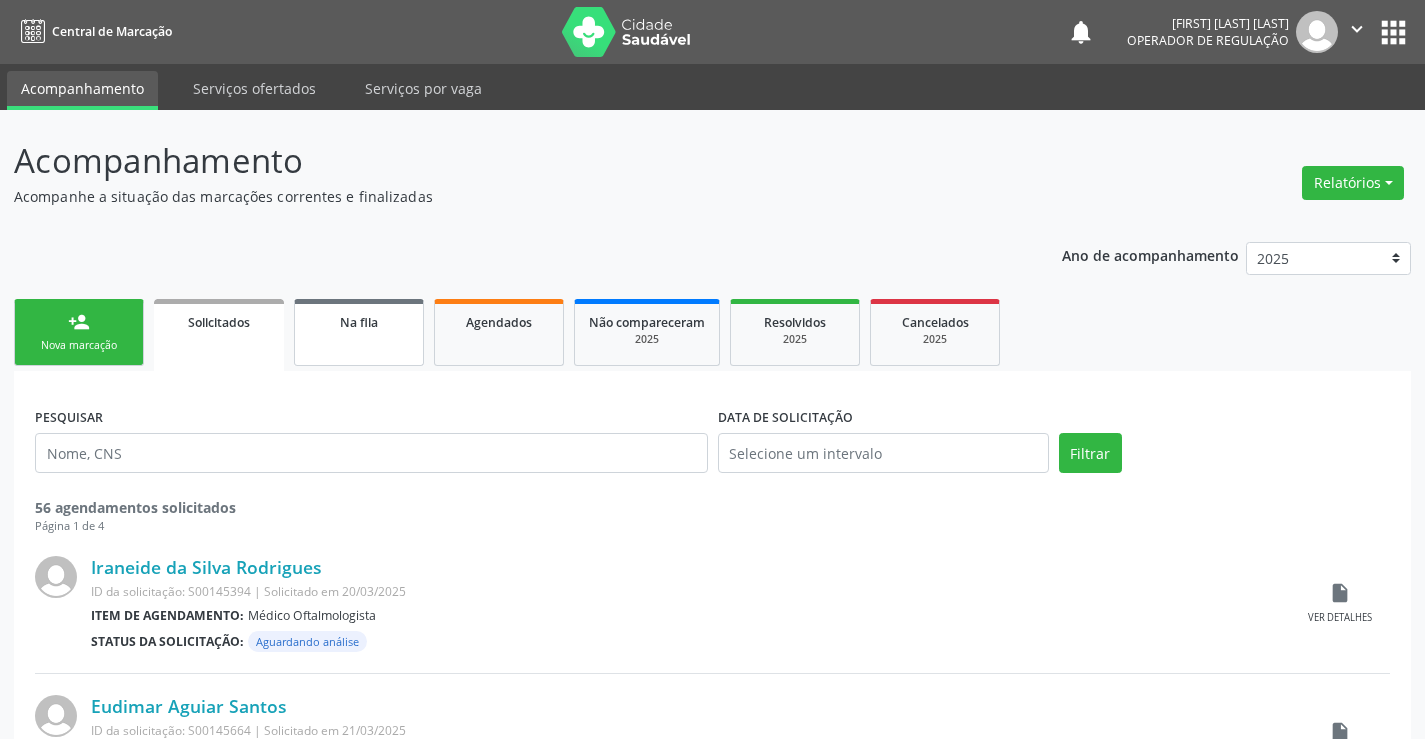 click on "Na fila" at bounding box center (359, 332) 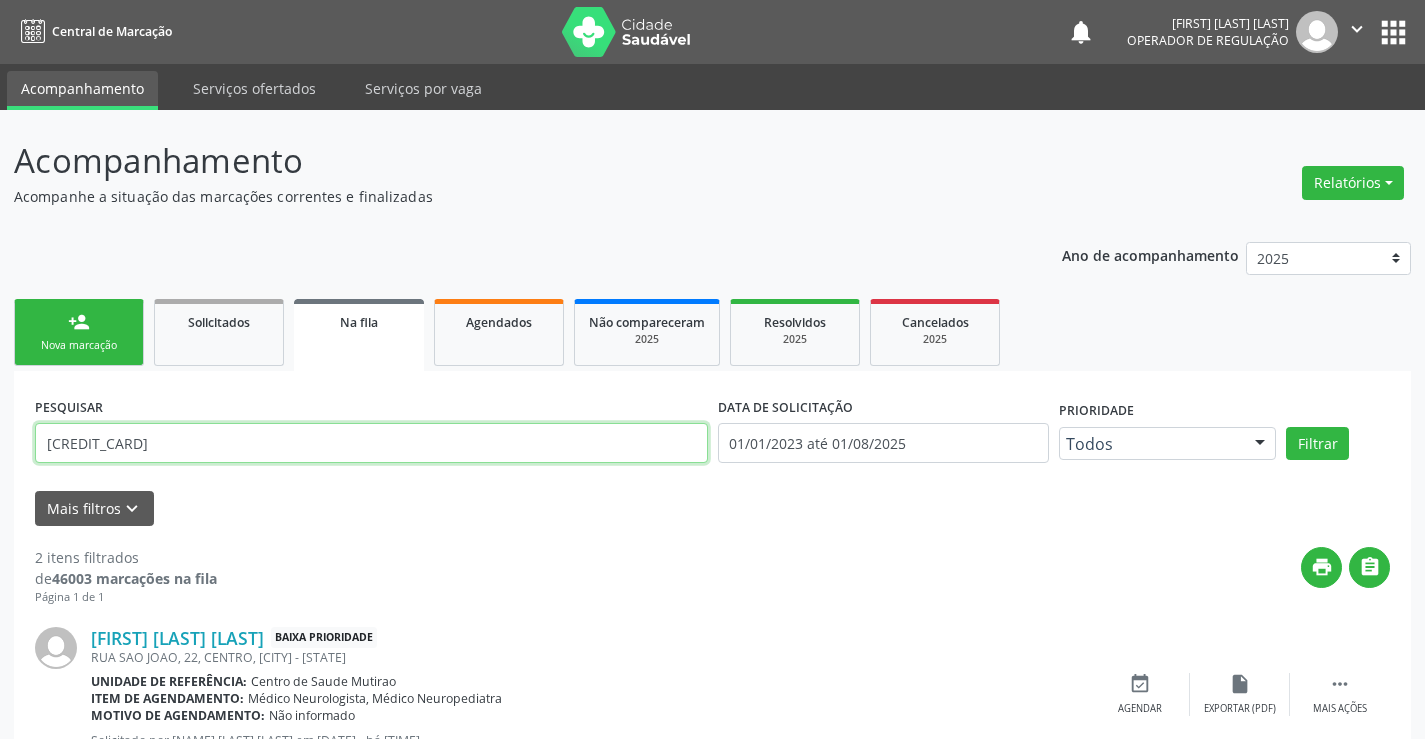 click on "703606071388736" at bounding box center (371, 443) 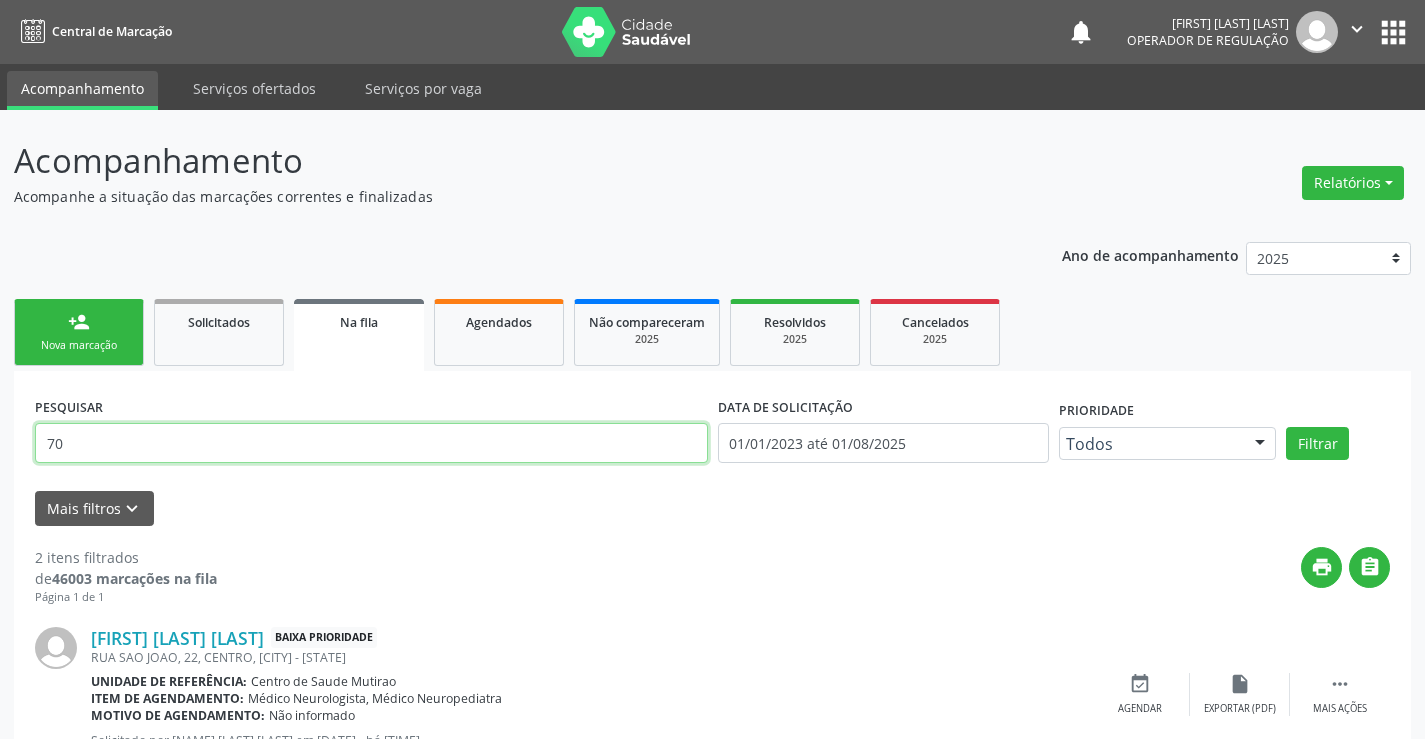 type on "7" 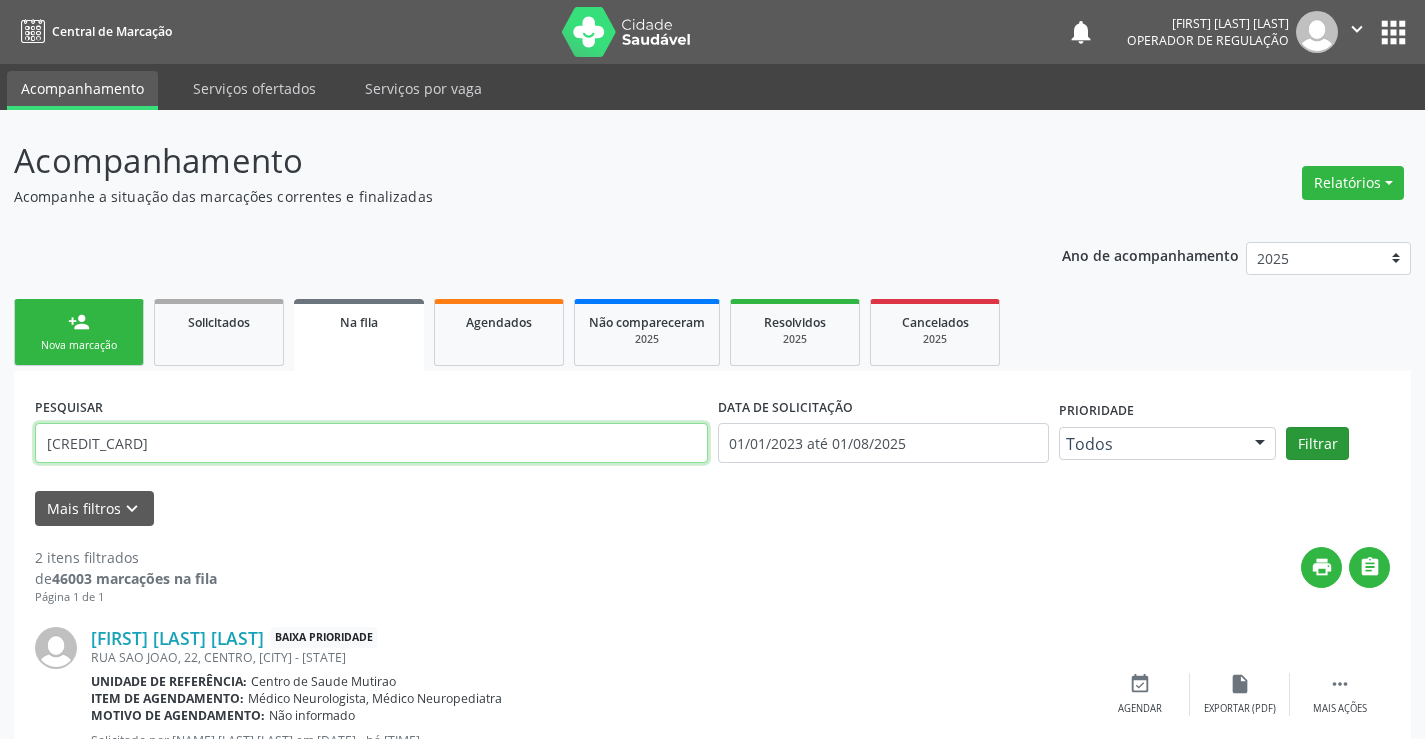 type on "700006430692900" 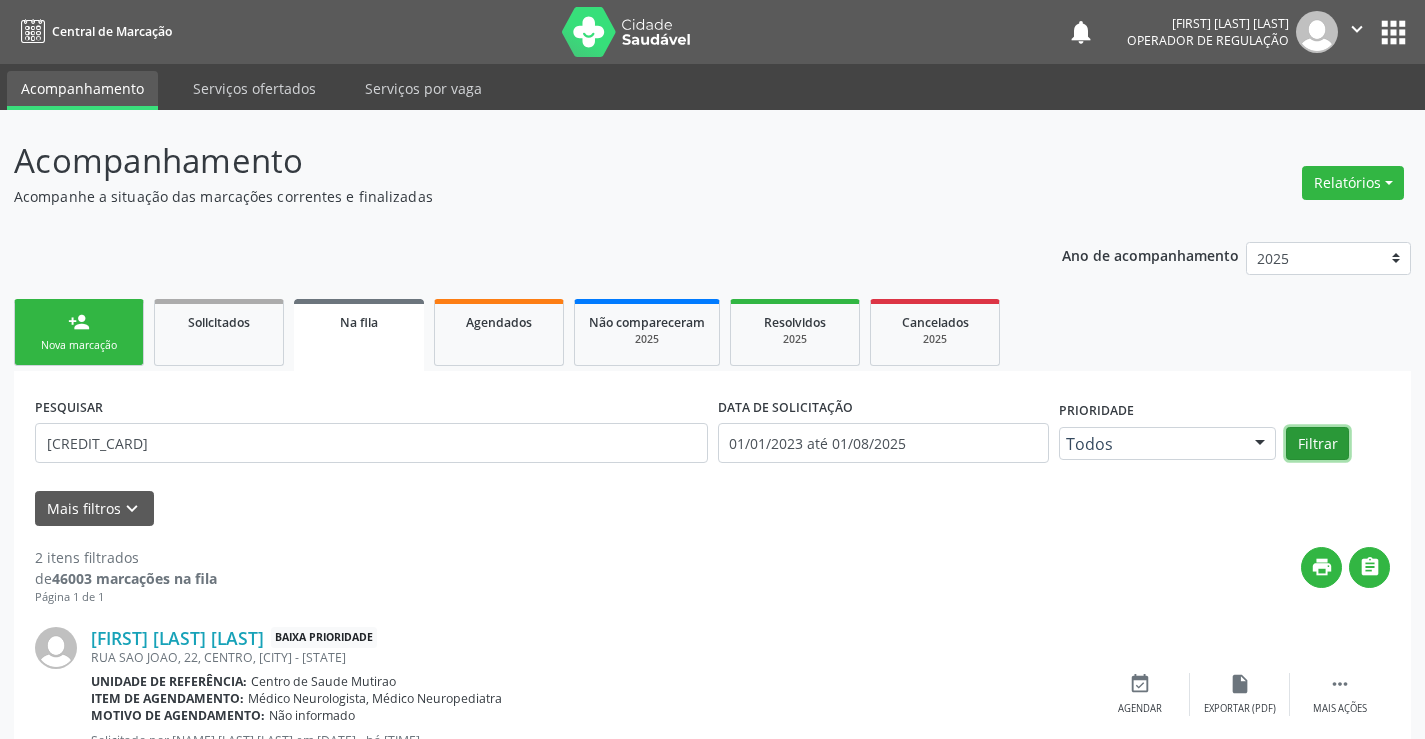 click on "Filtrar" at bounding box center (1317, 444) 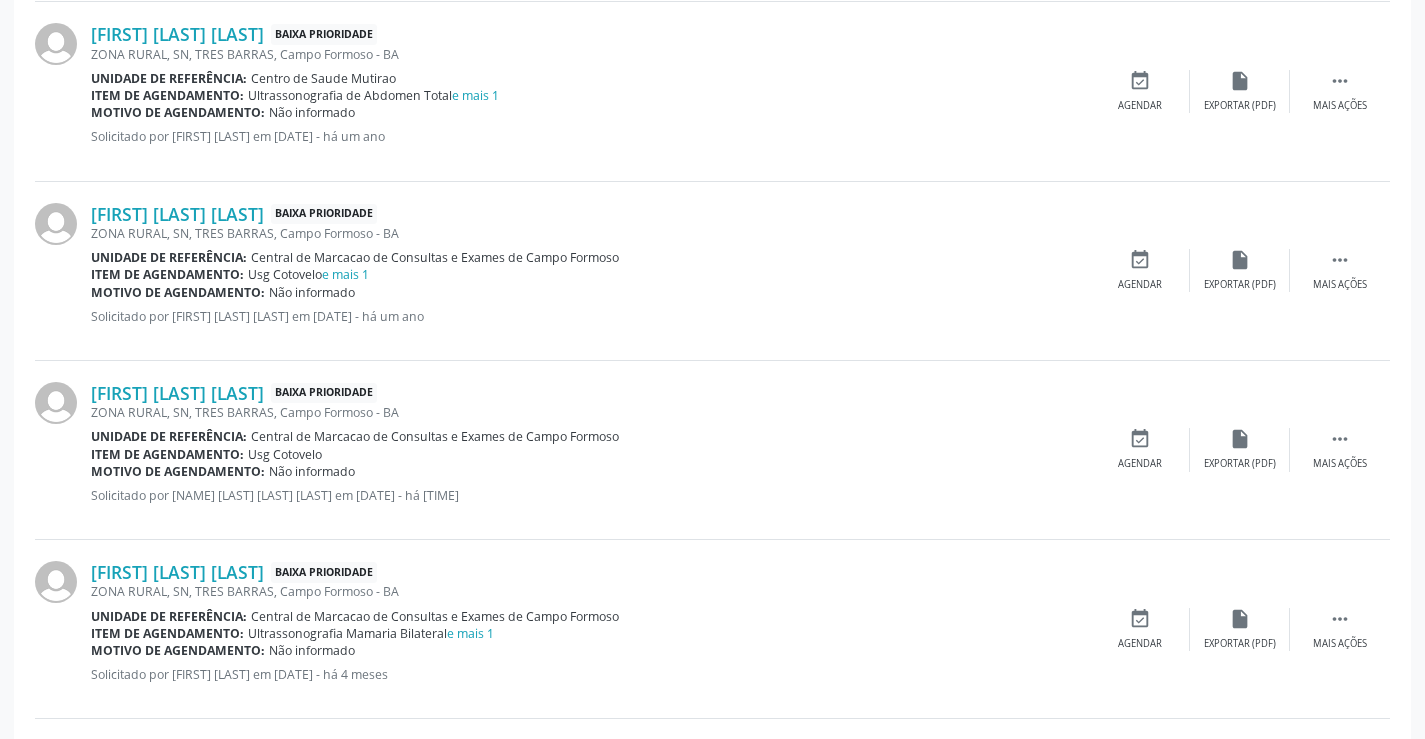 scroll, scrollTop: 2646, scrollLeft: 0, axis: vertical 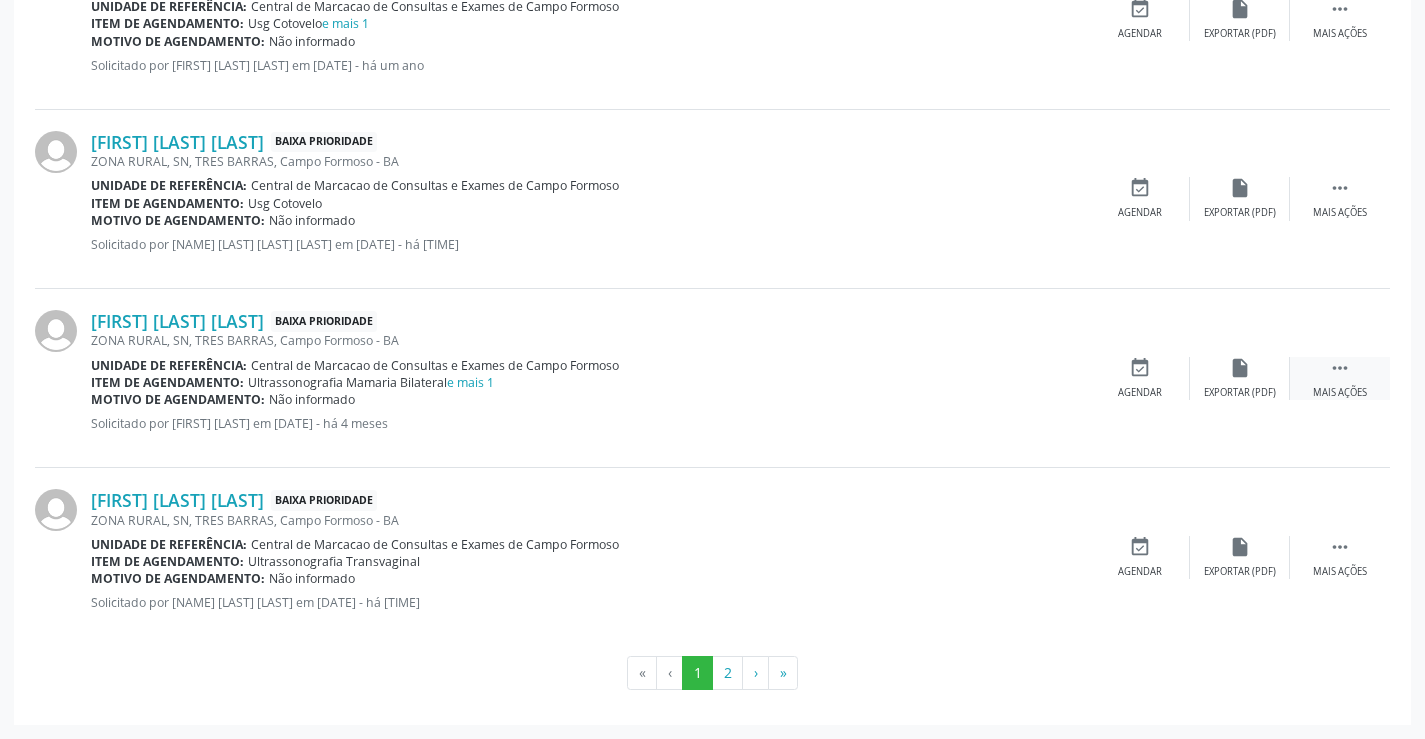 click on "" at bounding box center [1340, 368] 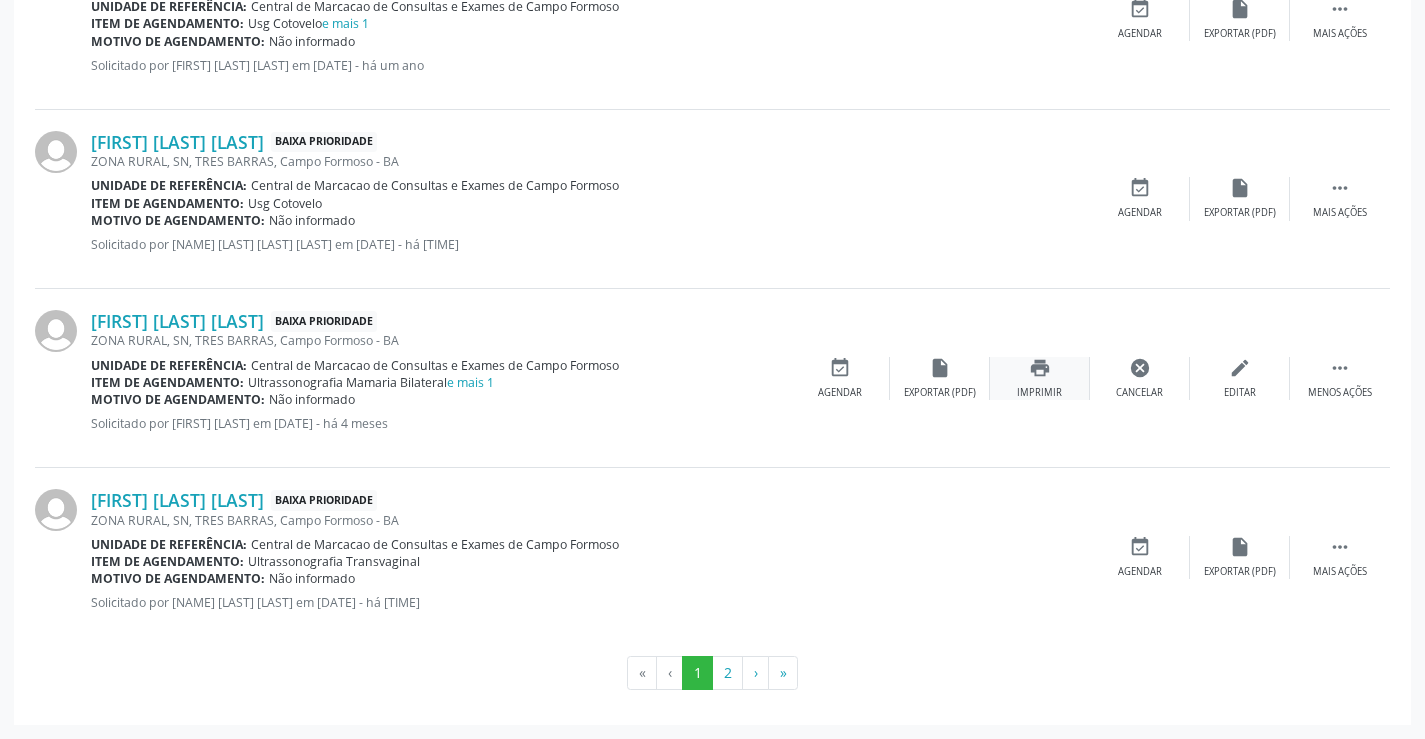 click on "print" at bounding box center [1040, 368] 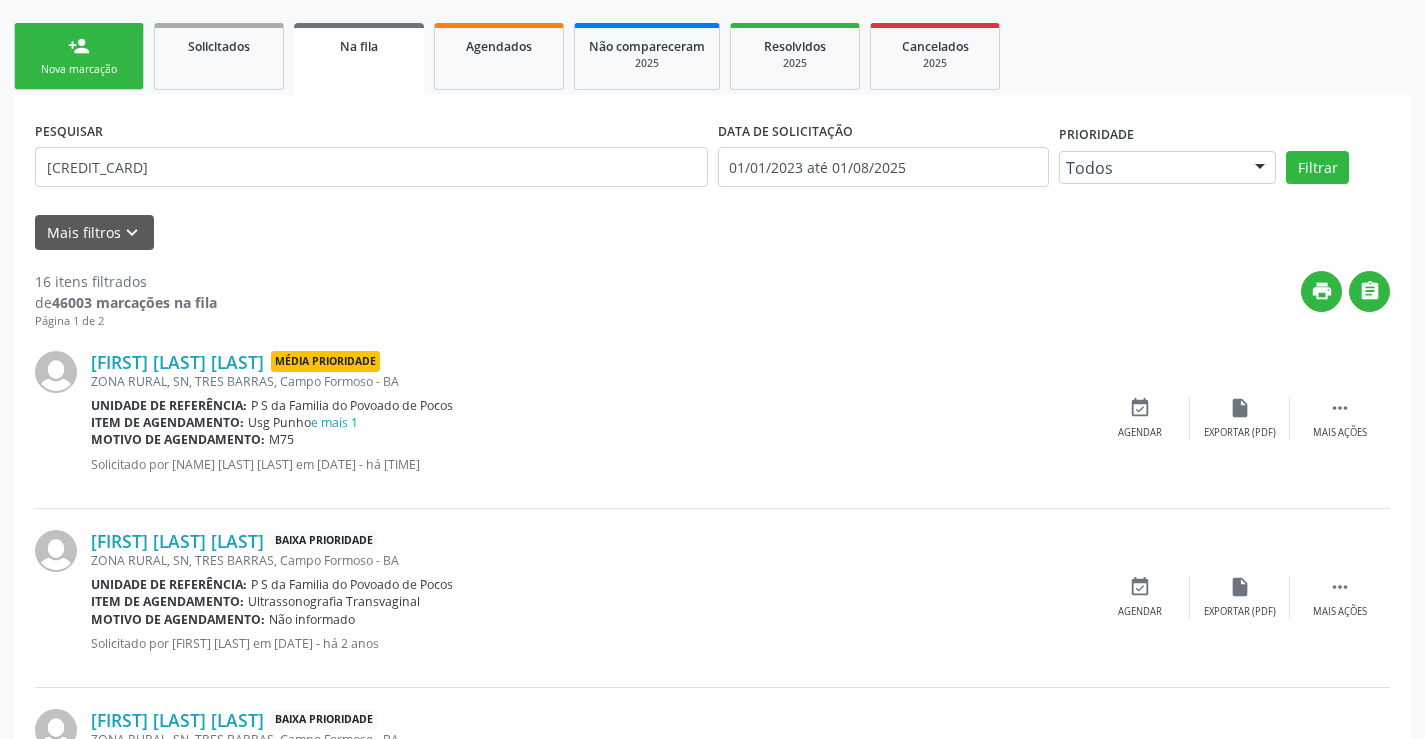 scroll, scrollTop: 0, scrollLeft: 0, axis: both 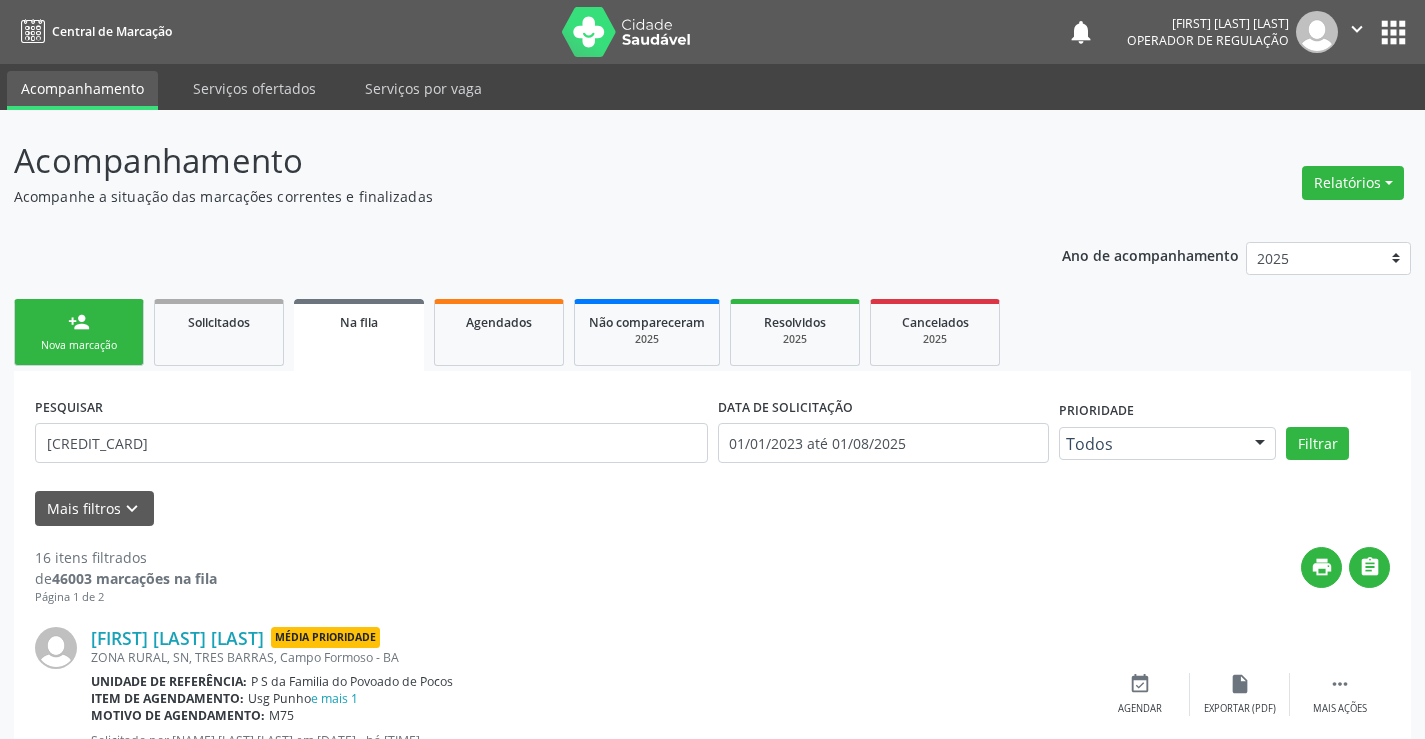 click on "person_add
Nova marcação" at bounding box center (79, 332) 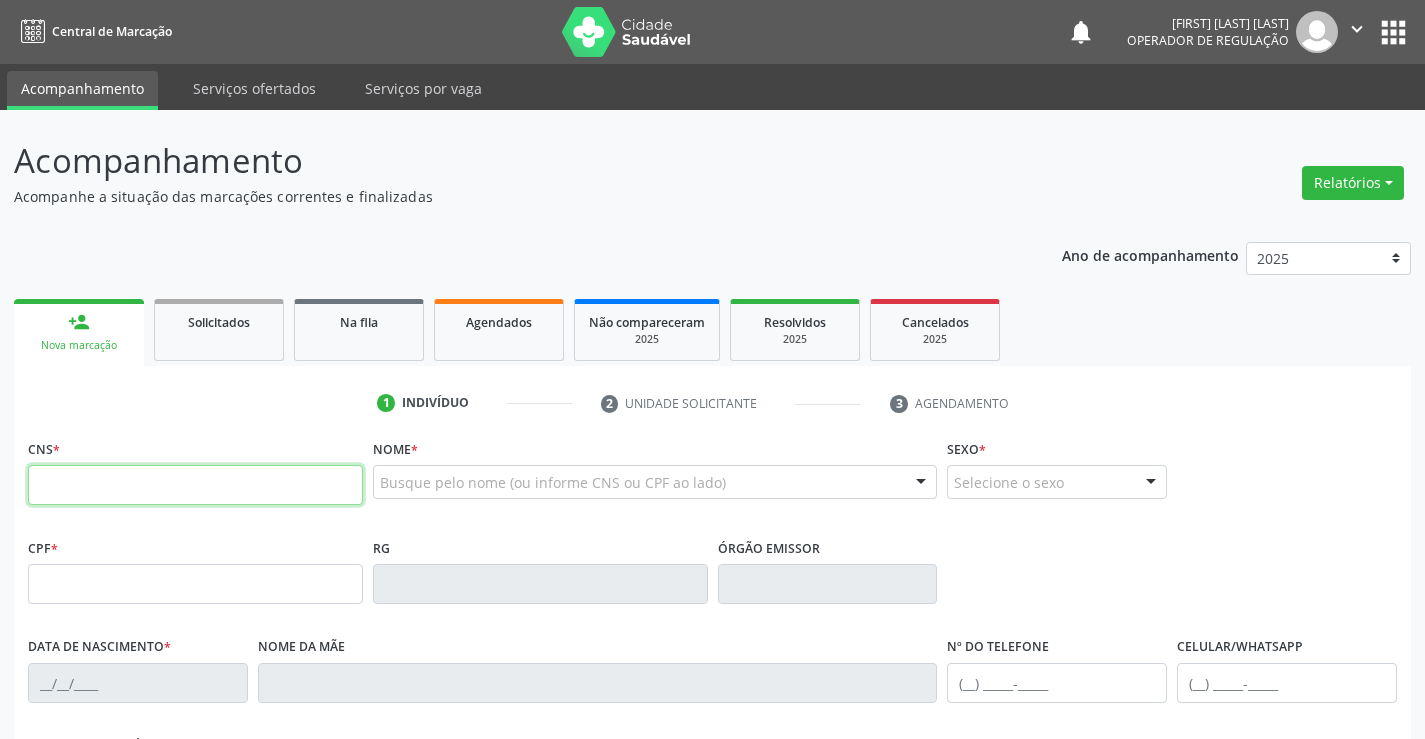 click at bounding box center [195, 485] 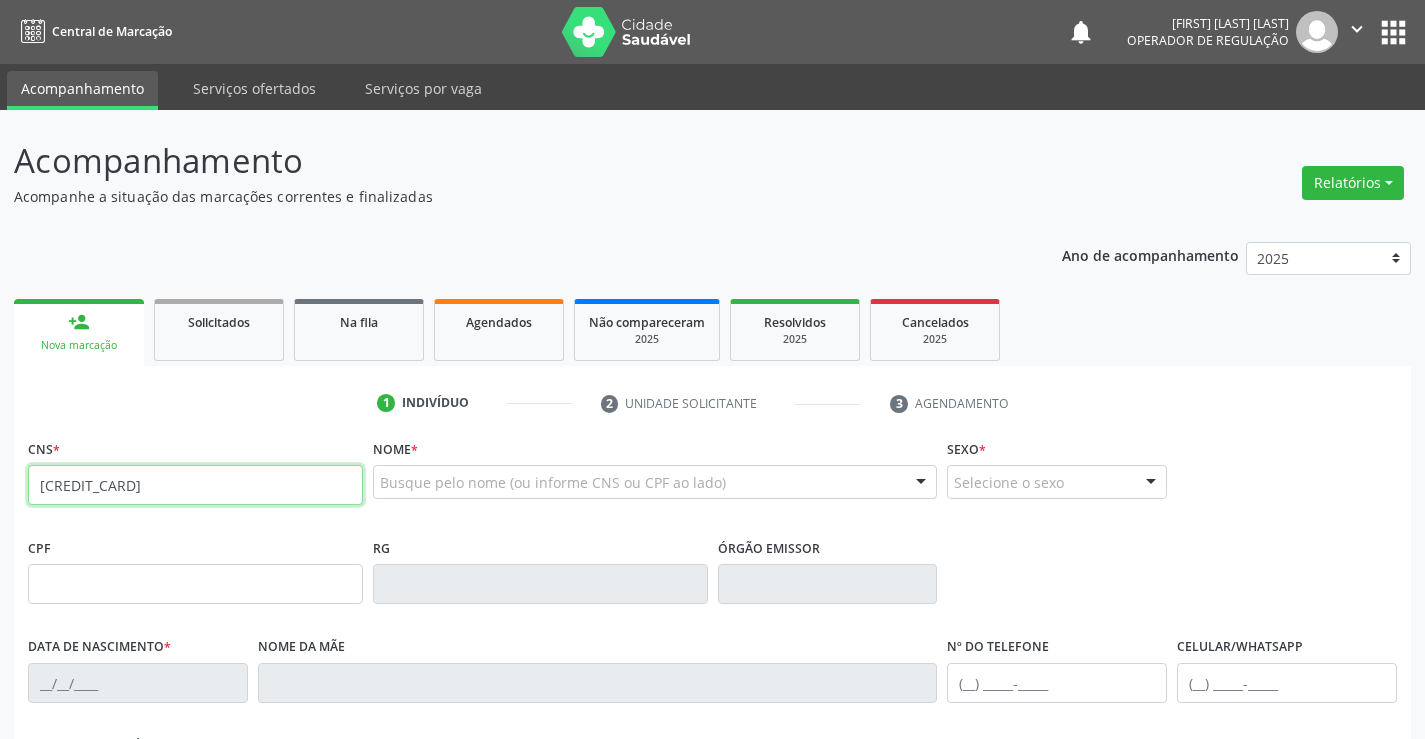 type on "702 1047 0841 8094" 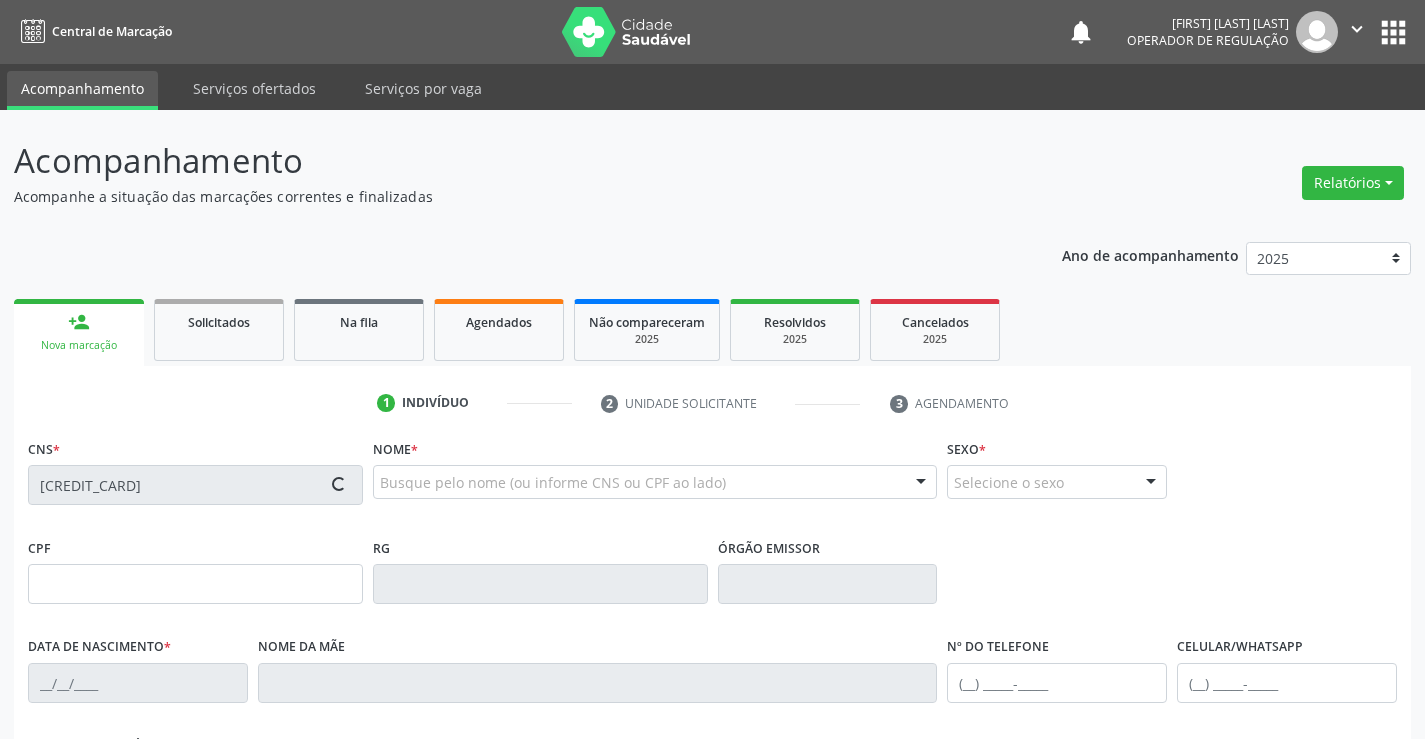 type on "0851999409" 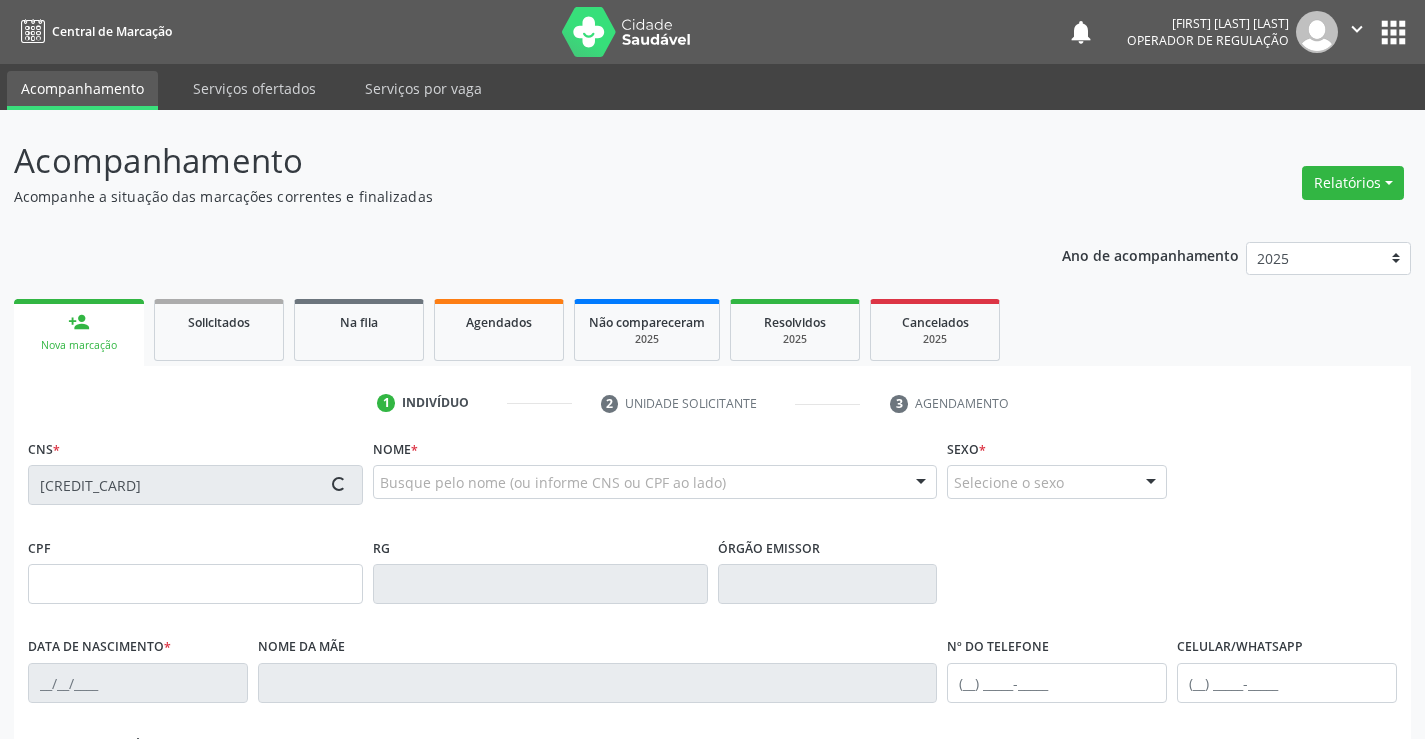 type on "30/11/1977" 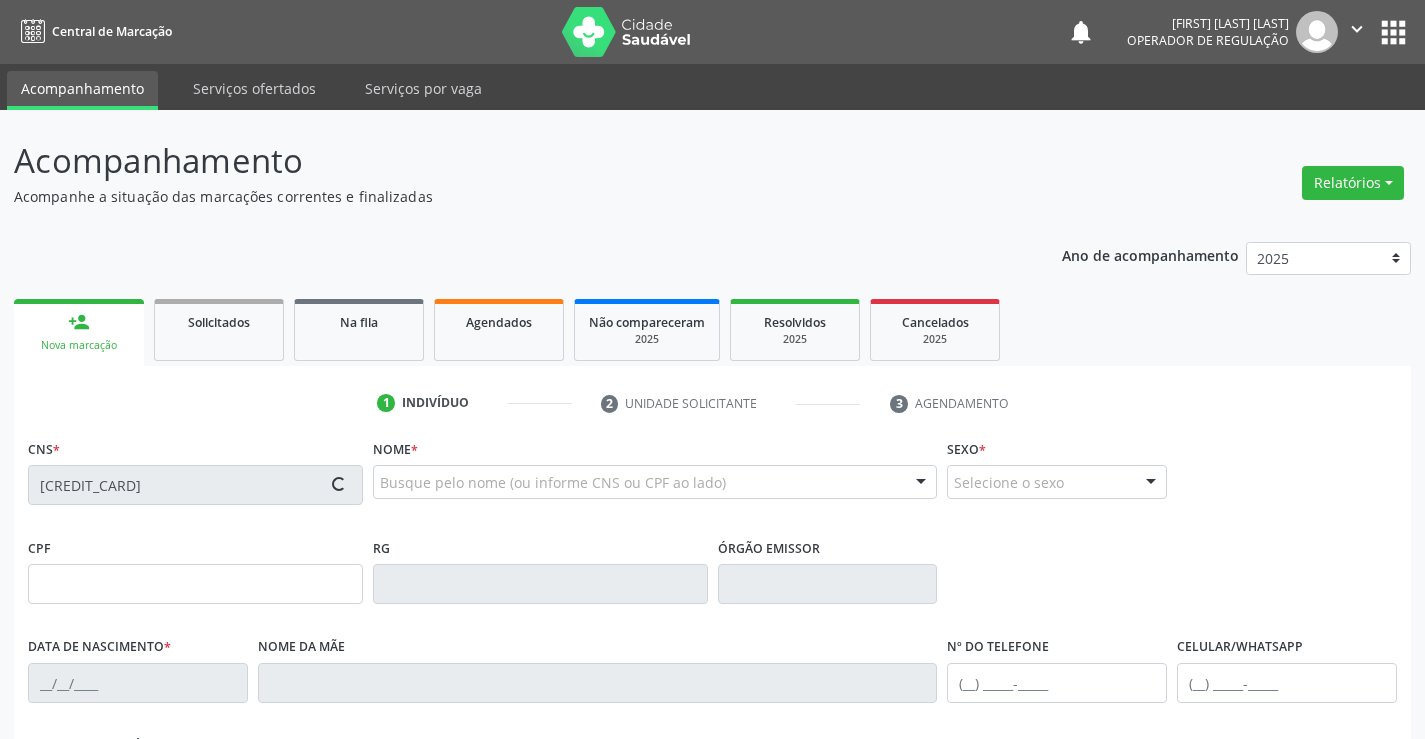 type on "786.806.895-72" 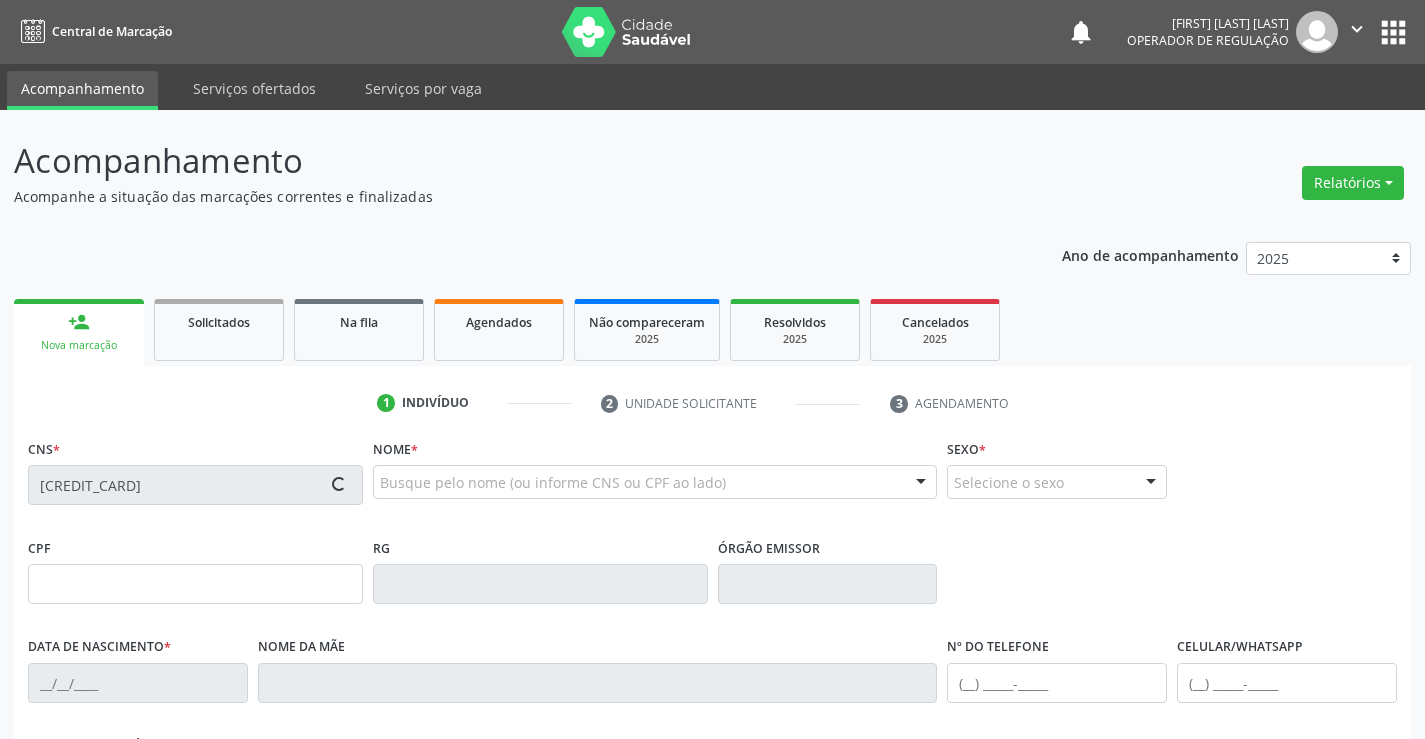 type on "SN" 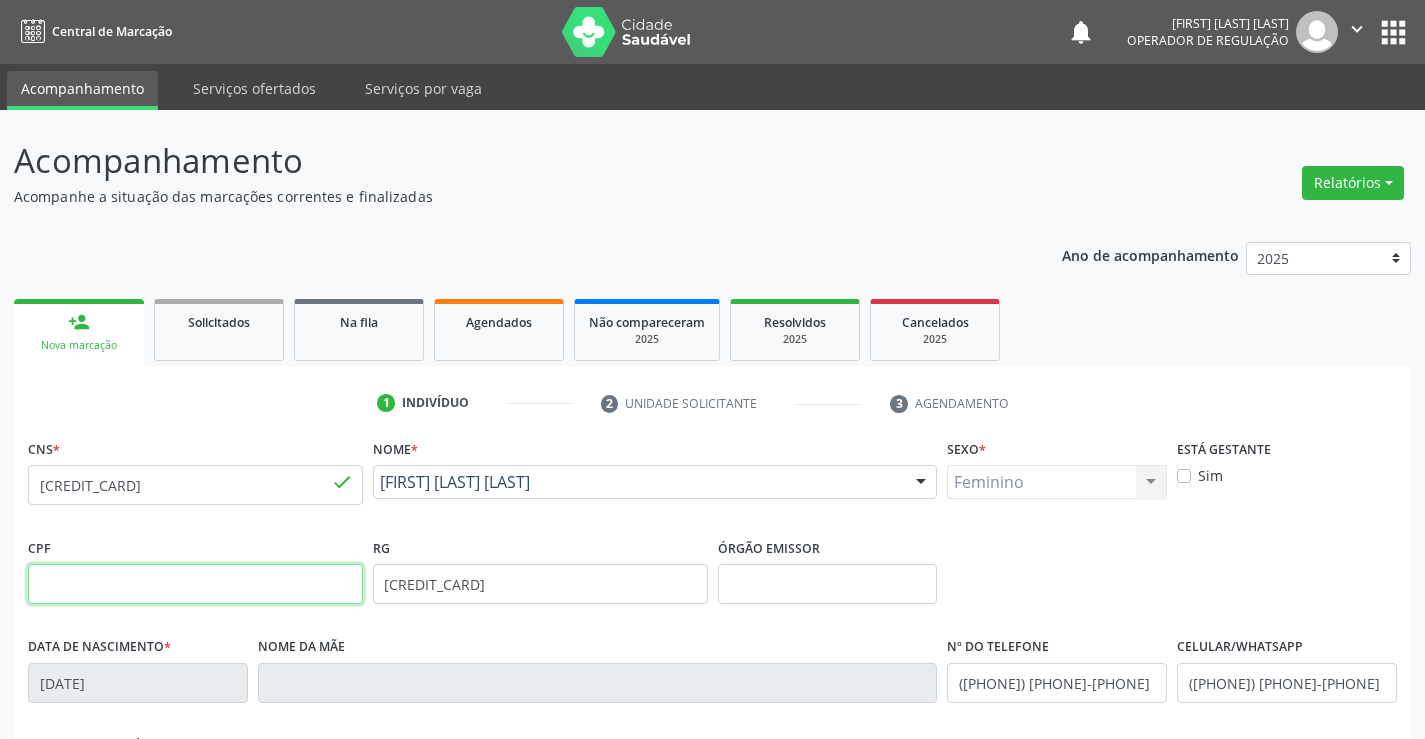 click at bounding box center (195, 584) 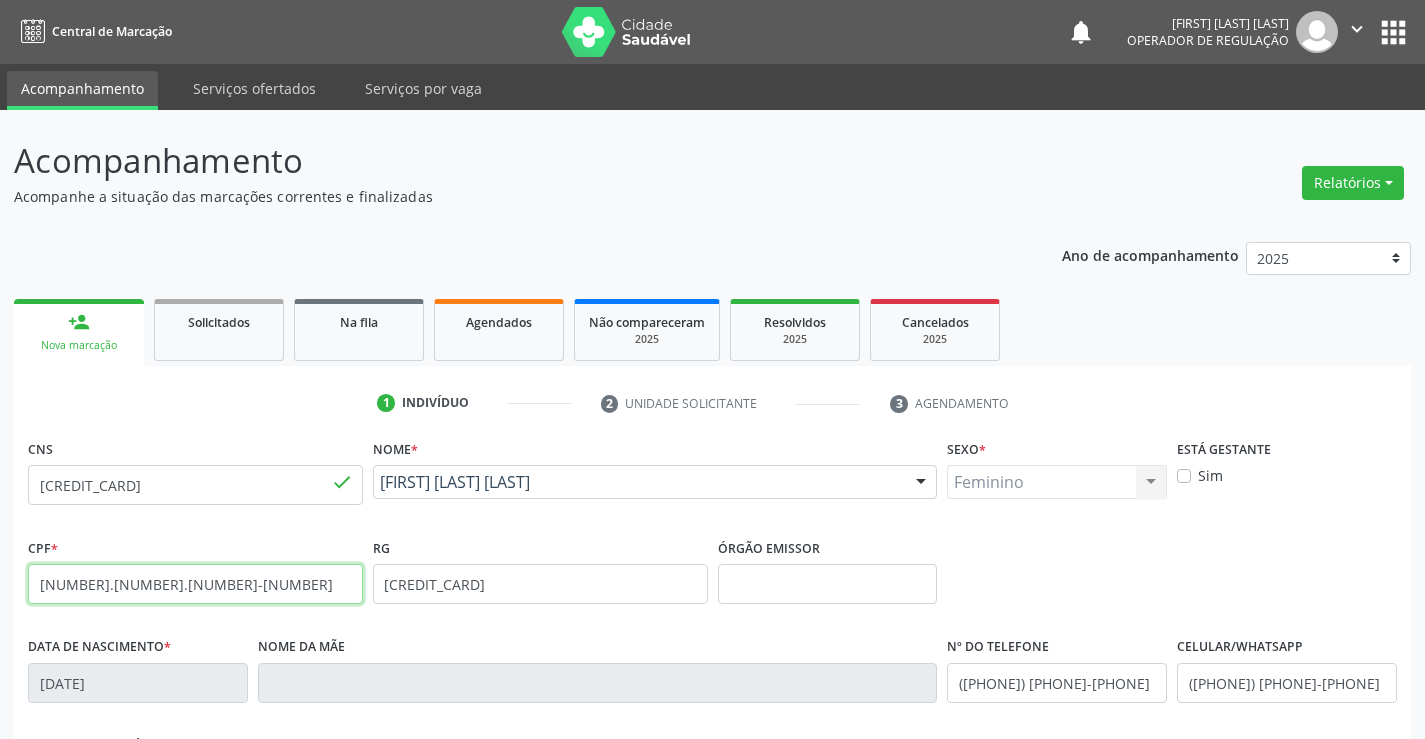 type on "786.806.895-72" 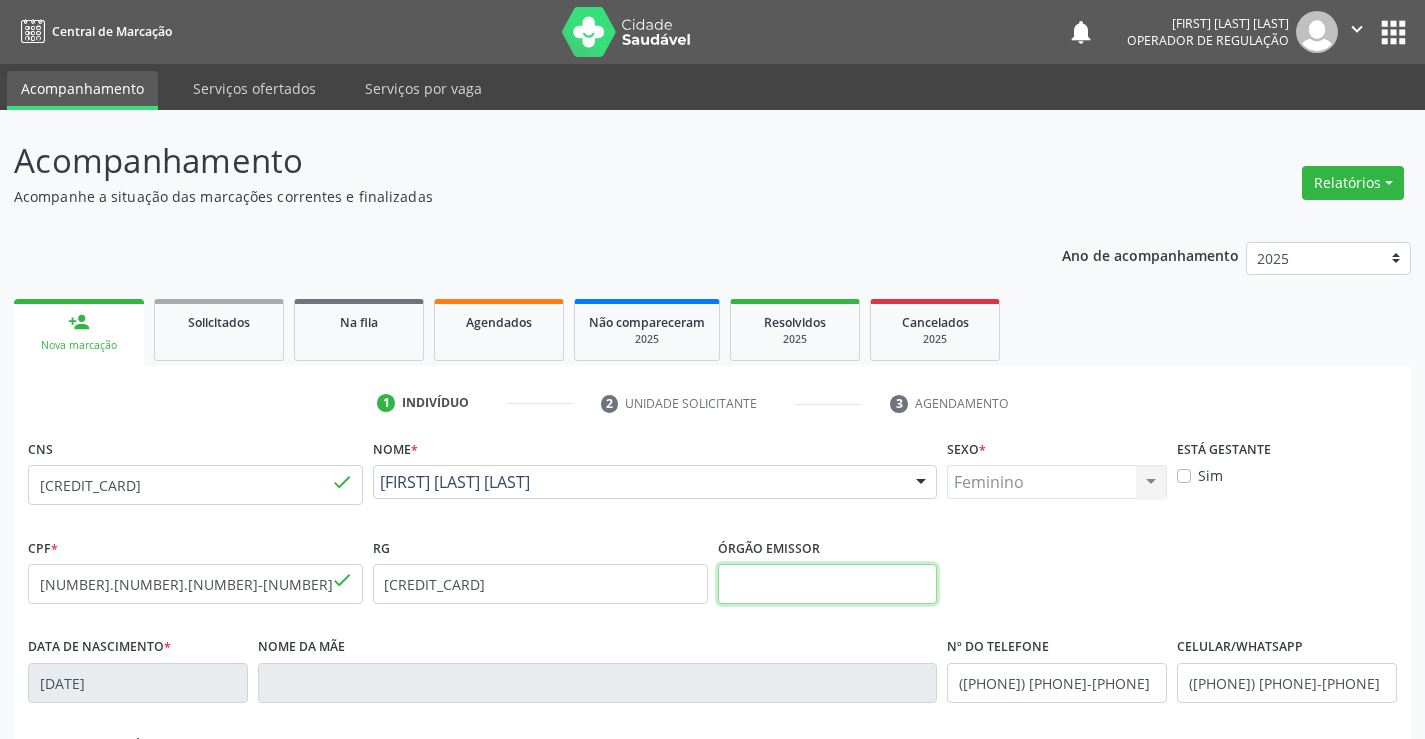 click at bounding box center (828, 584) 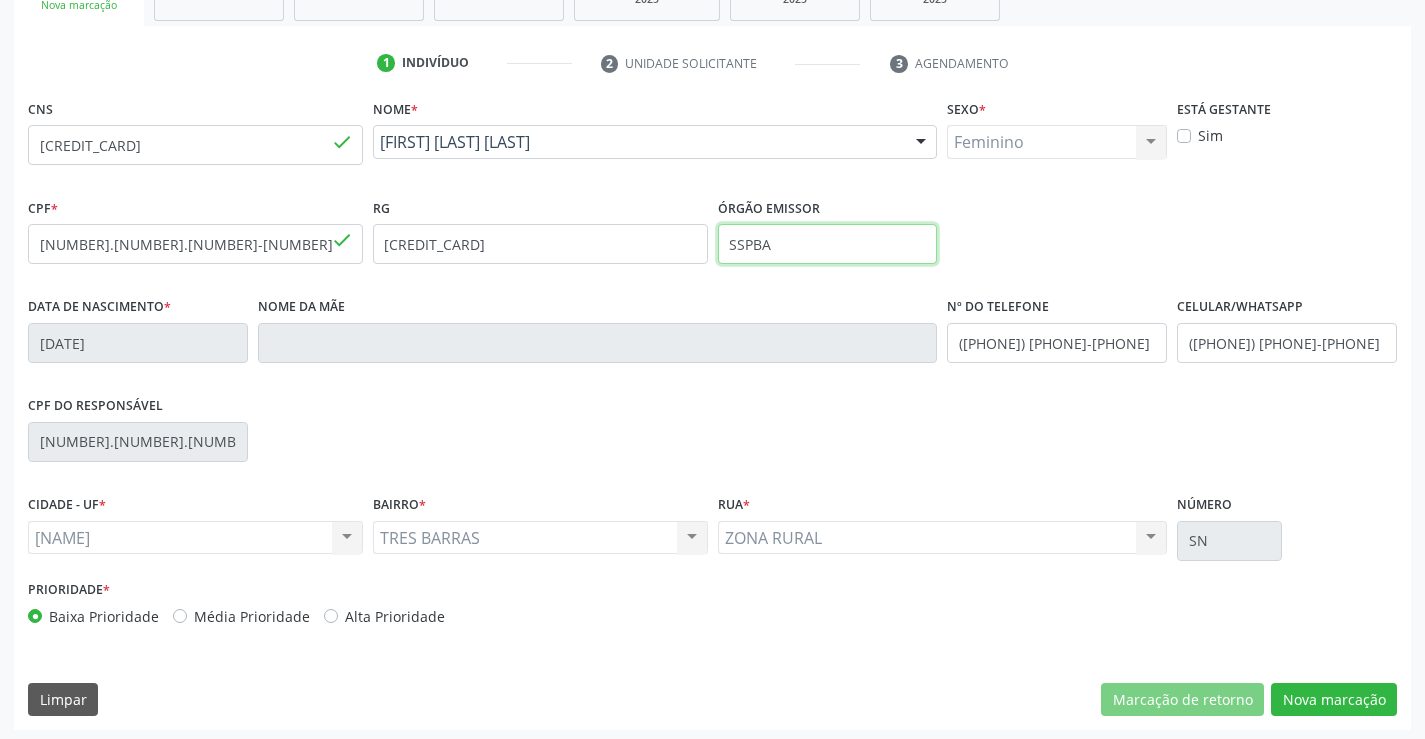 scroll, scrollTop: 345, scrollLeft: 0, axis: vertical 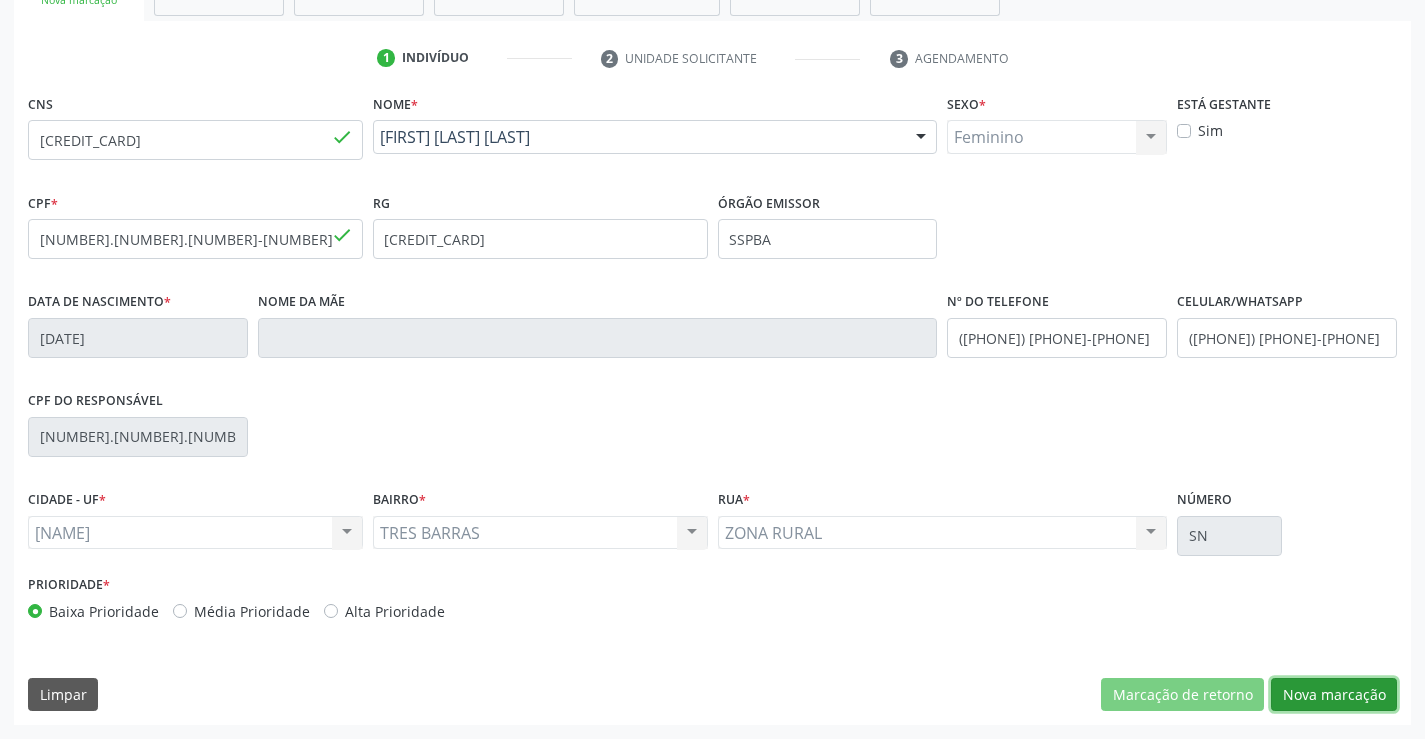 click on "Nova marcação" at bounding box center (1334, 695) 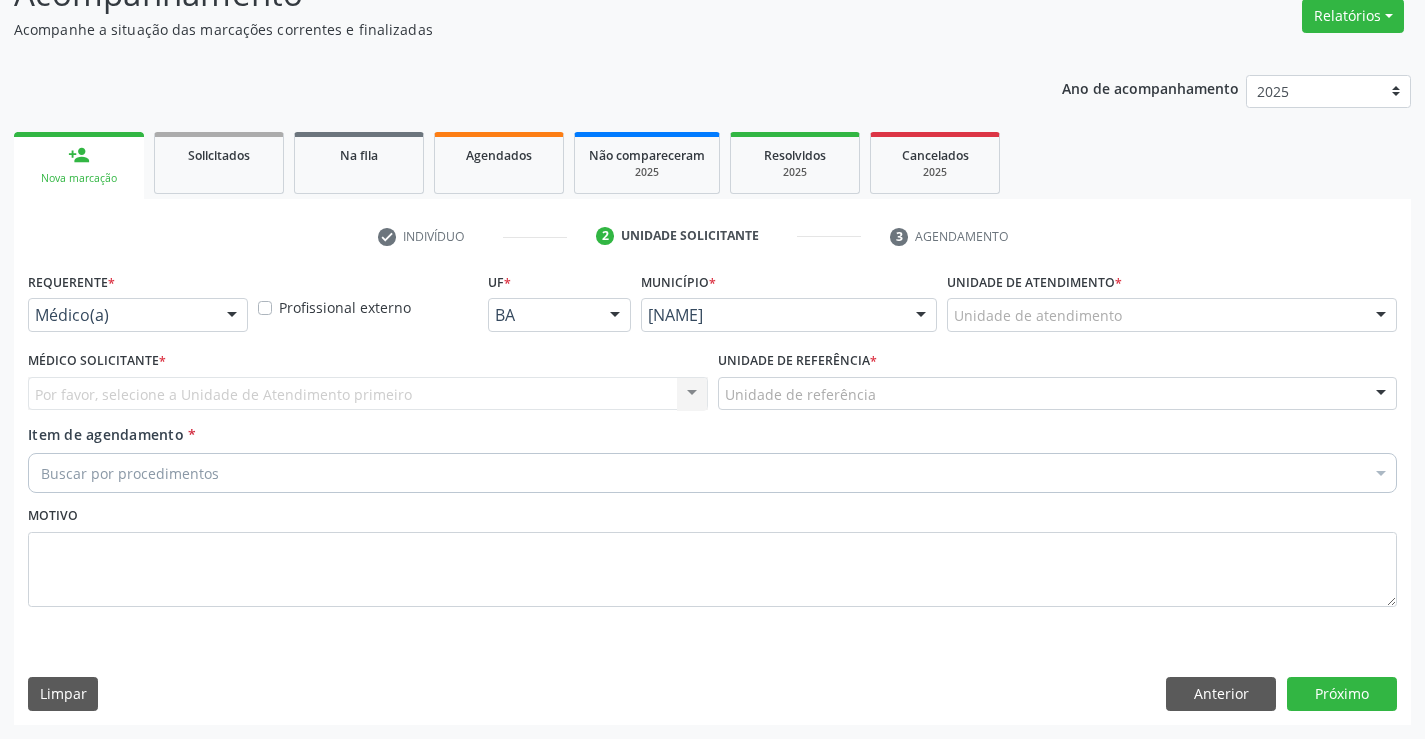 scroll, scrollTop: 167, scrollLeft: 0, axis: vertical 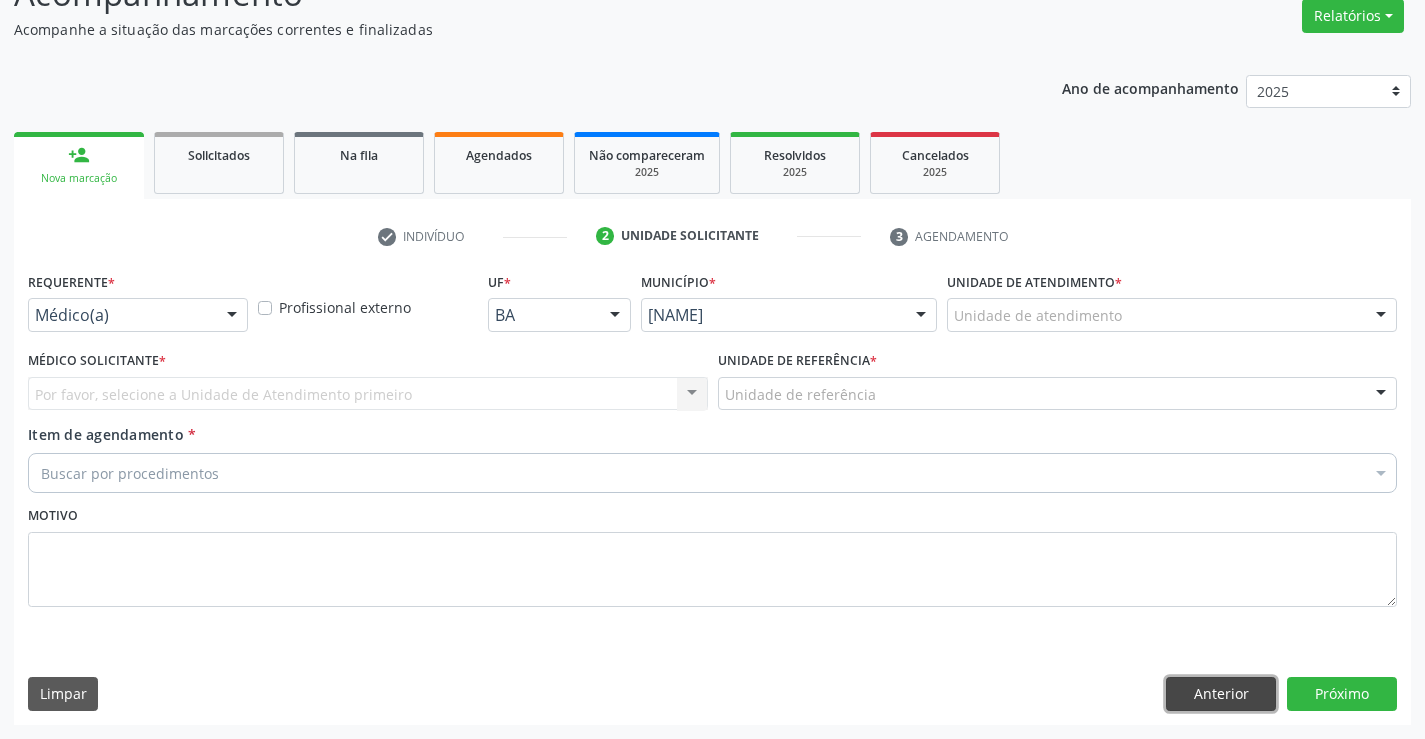 click on "Anterior" at bounding box center [1221, 694] 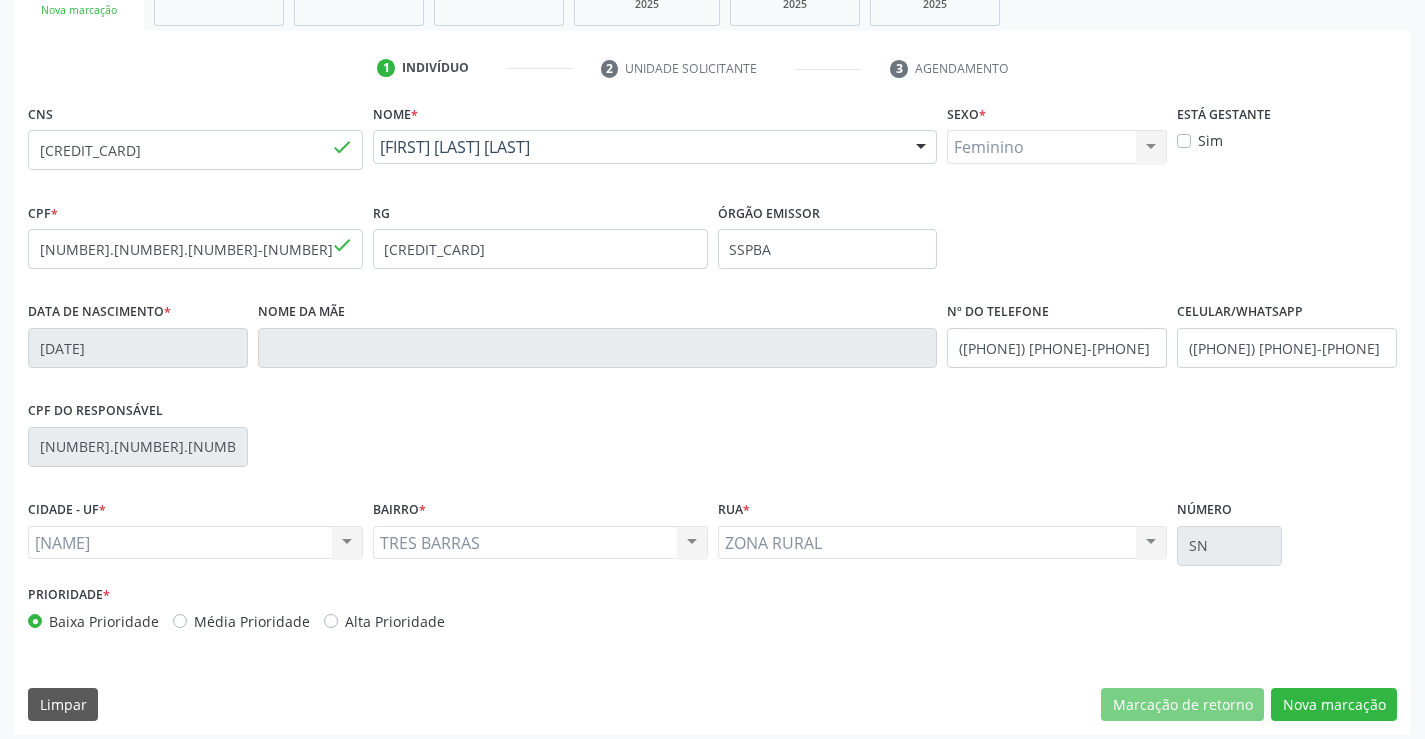scroll, scrollTop: 345, scrollLeft: 0, axis: vertical 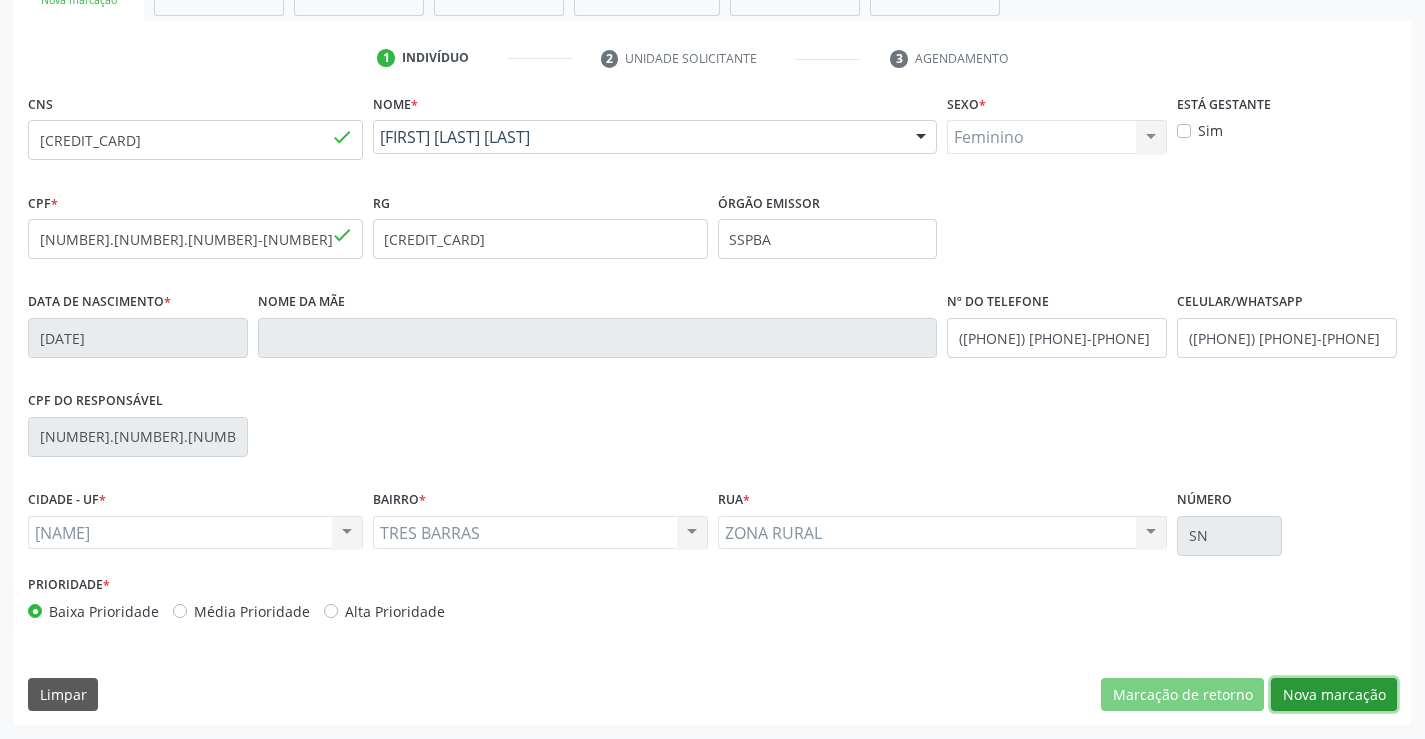 click on "Nova marcação" at bounding box center [1334, 695] 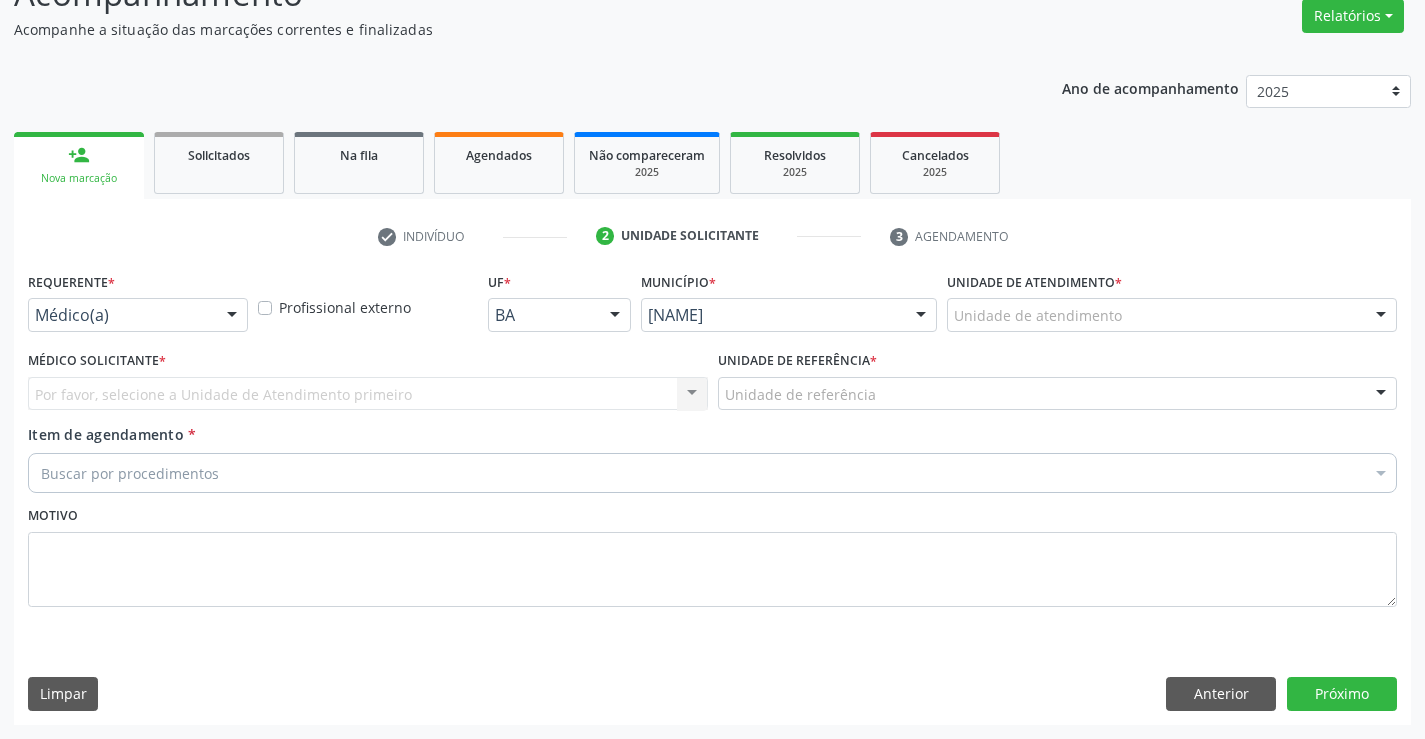 scroll, scrollTop: 167, scrollLeft: 0, axis: vertical 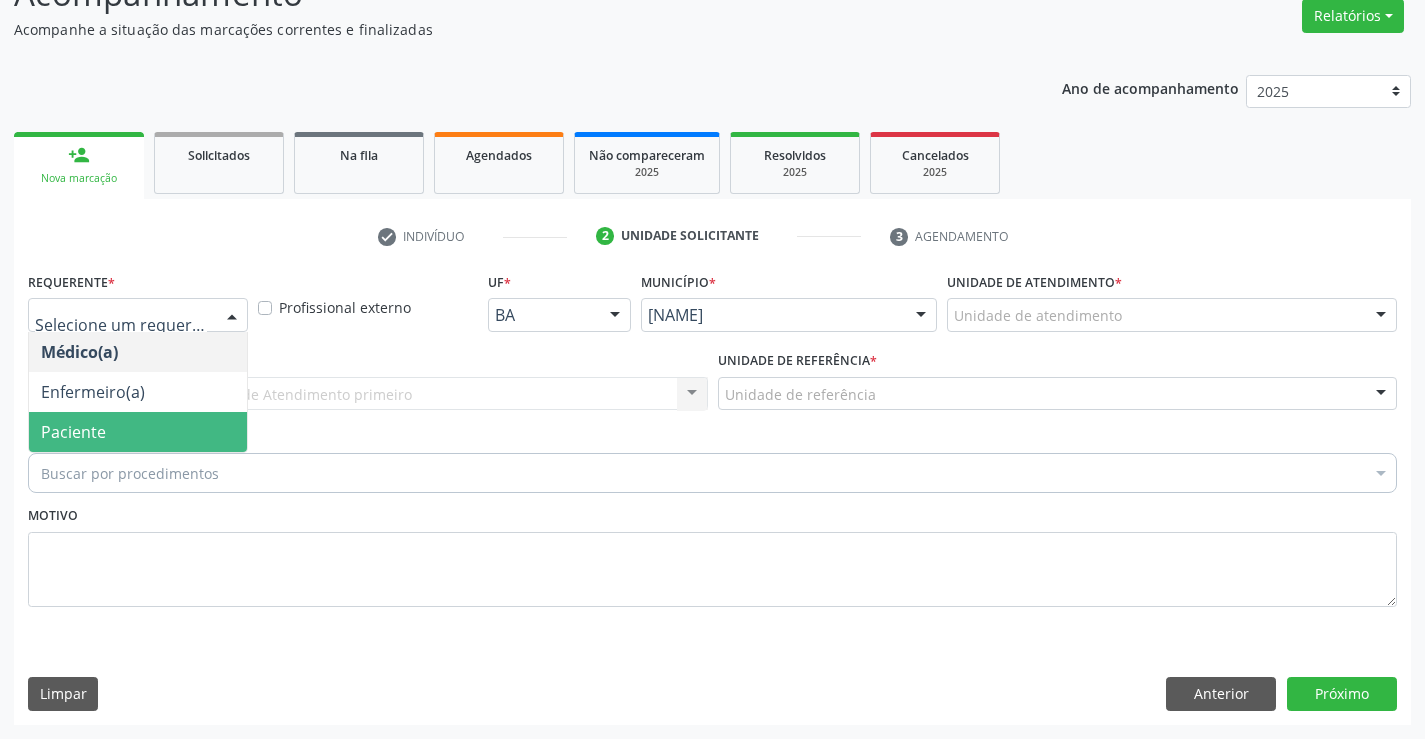 click on "Paciente" at bounding box center [138, 432] 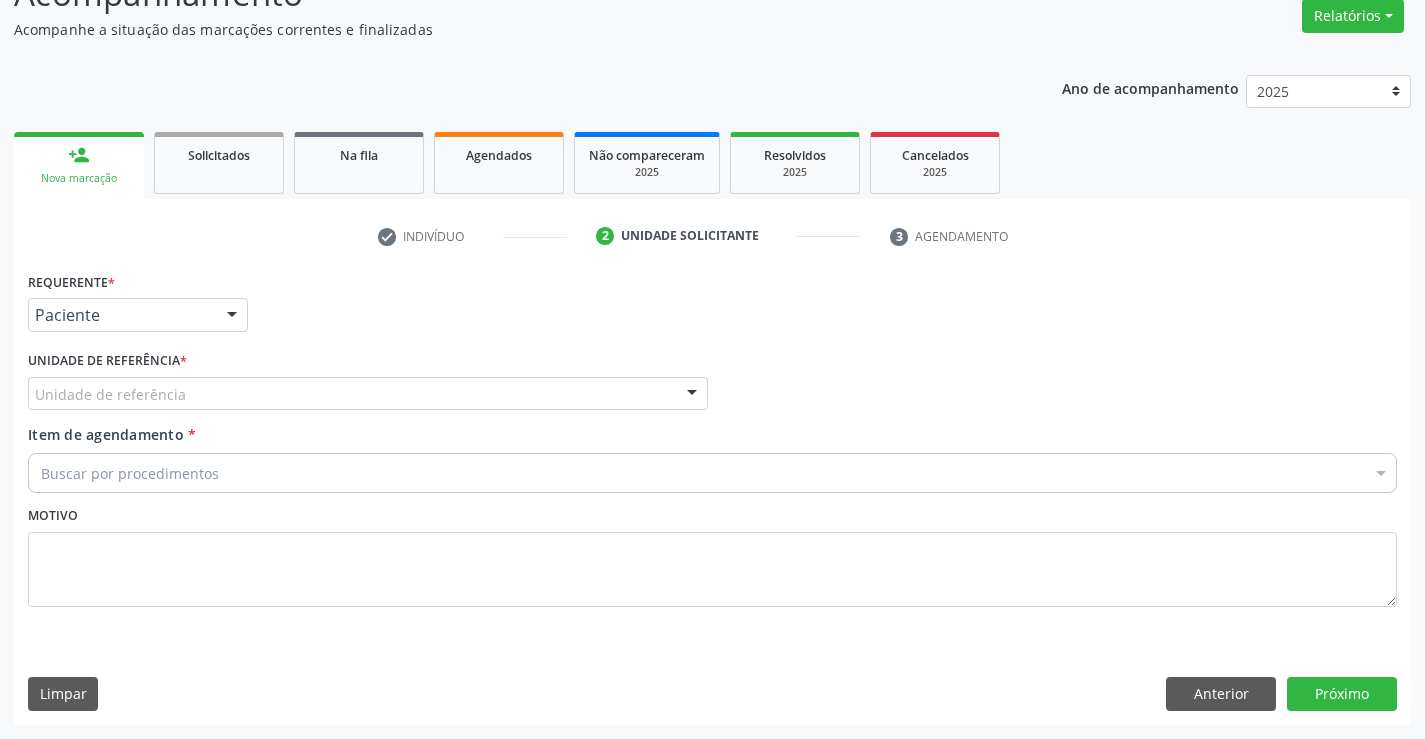 click on "Unidade de referência" at bounding box center (368, 394) 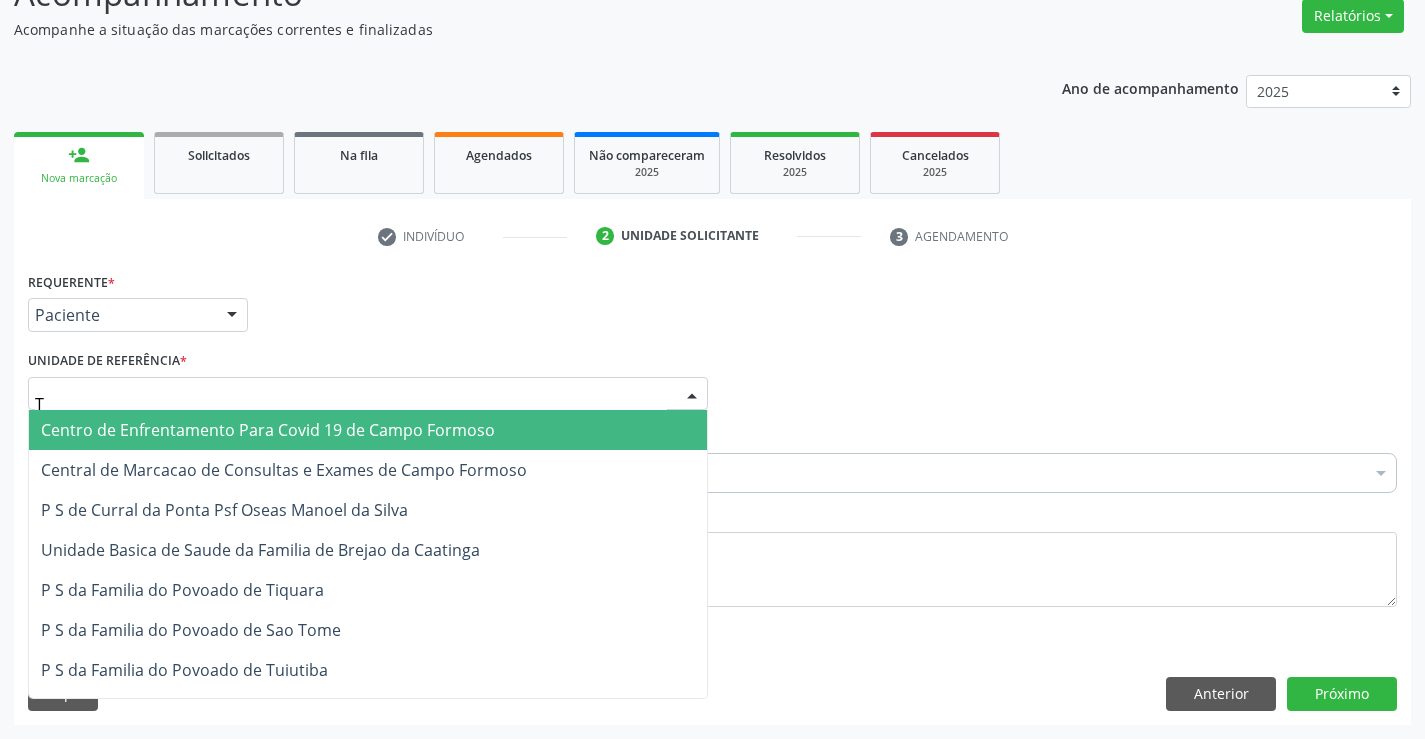 type on "TI" 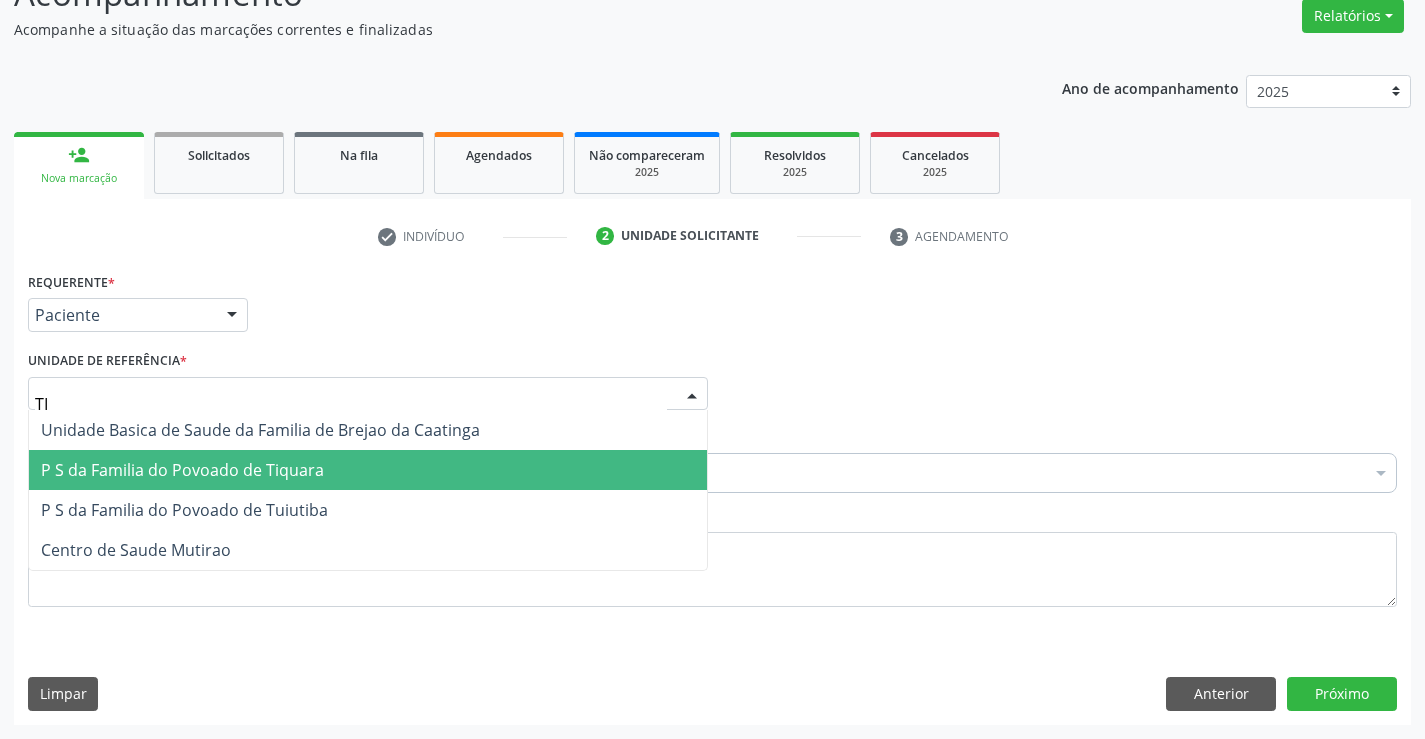 click on "P S da Familia do Povoado de Tiquara" at bounding box center (182, 470) 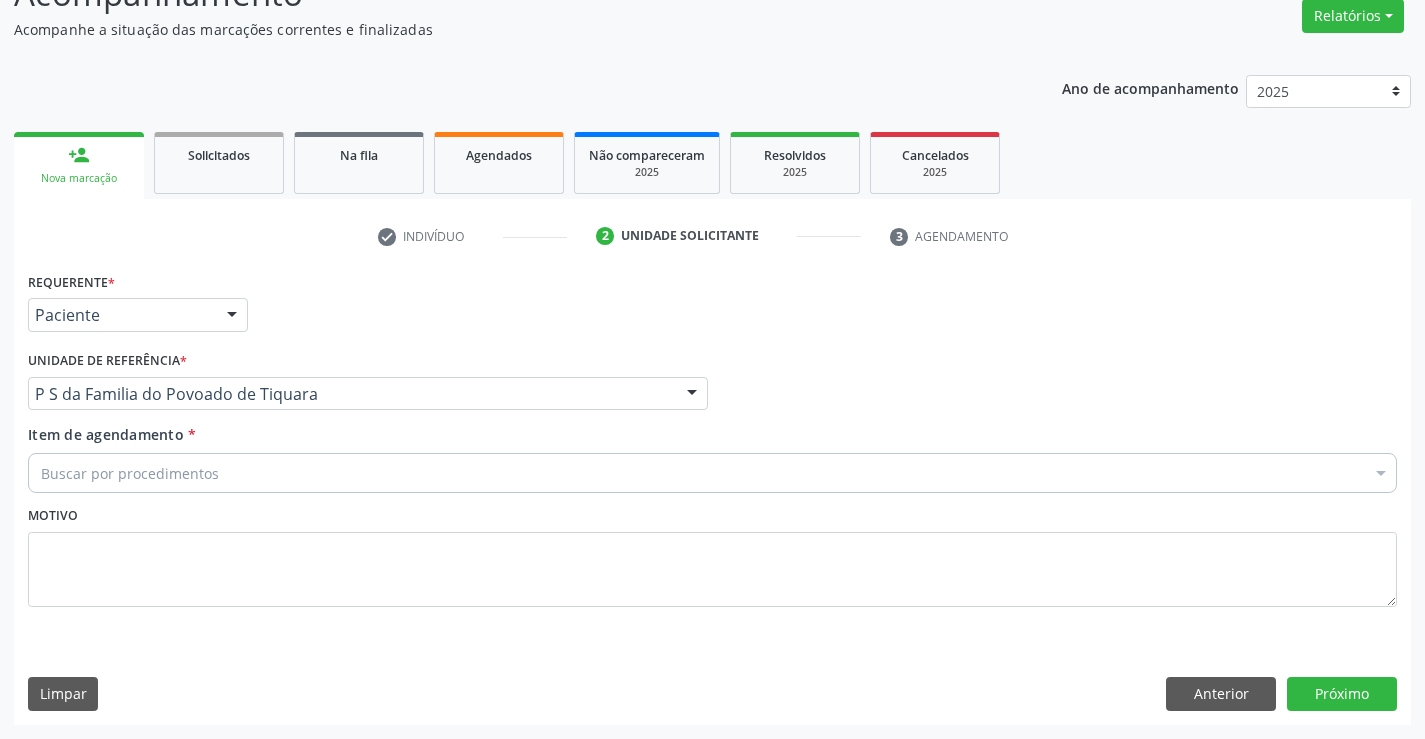 click on "Buscar por procedimentos" at bounding box center (712, 473) 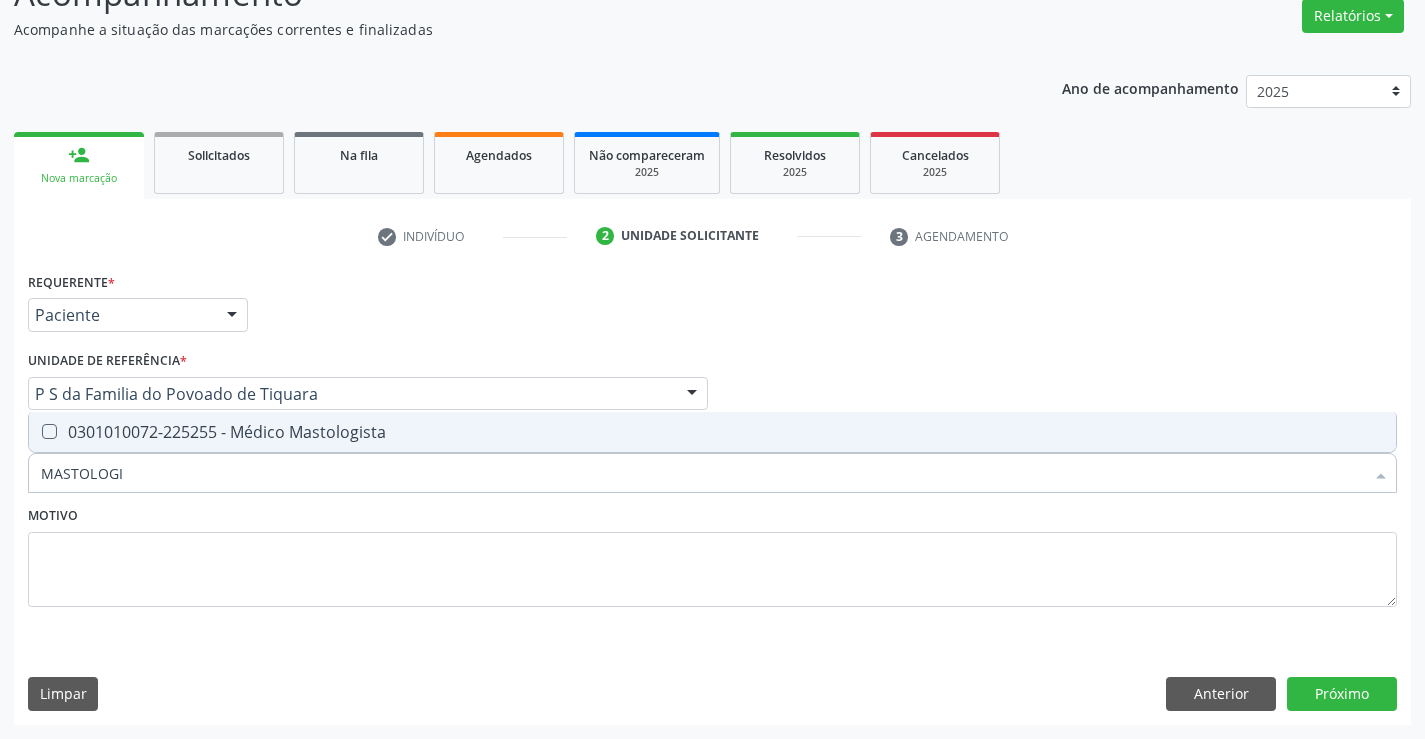 type on "MASTOLOGIS" 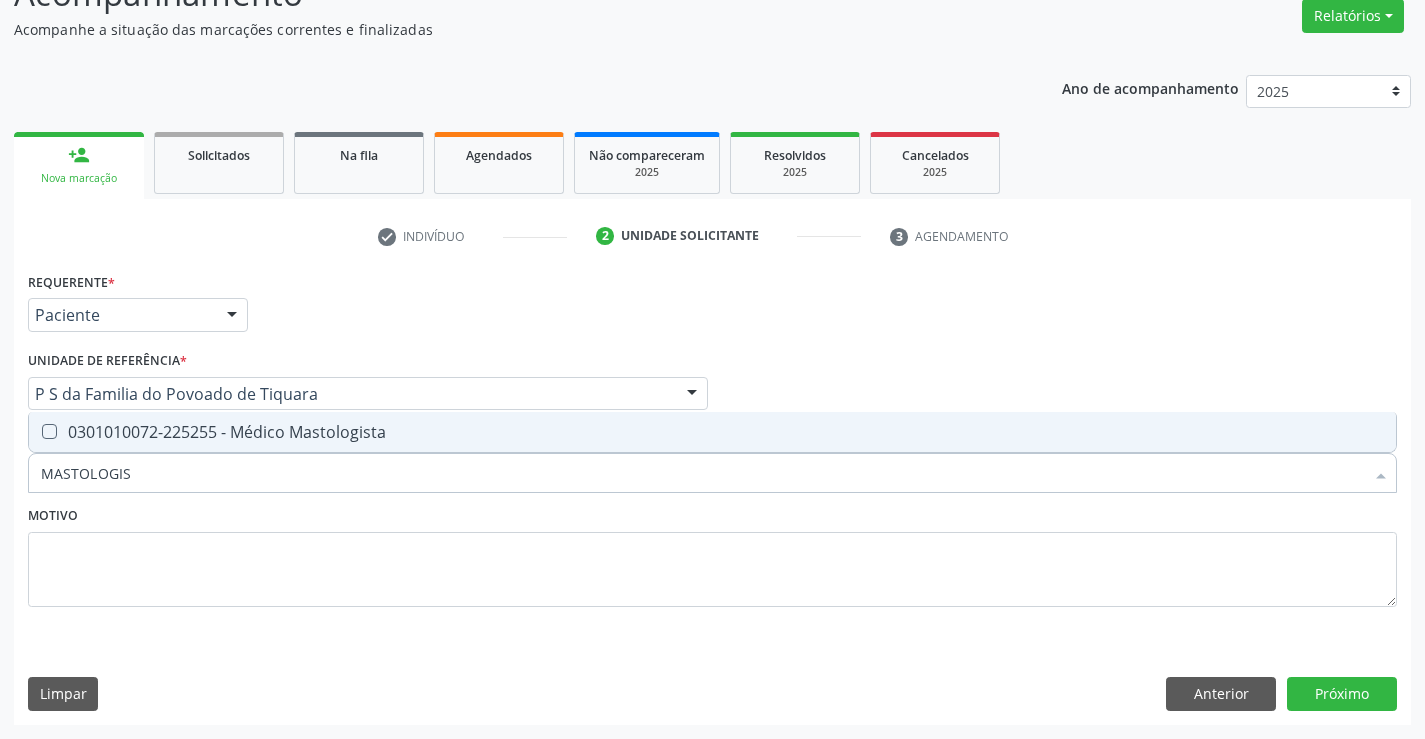 click on "0301010072-225255 - Médico Mastologista" at bounding box center [712, 432] 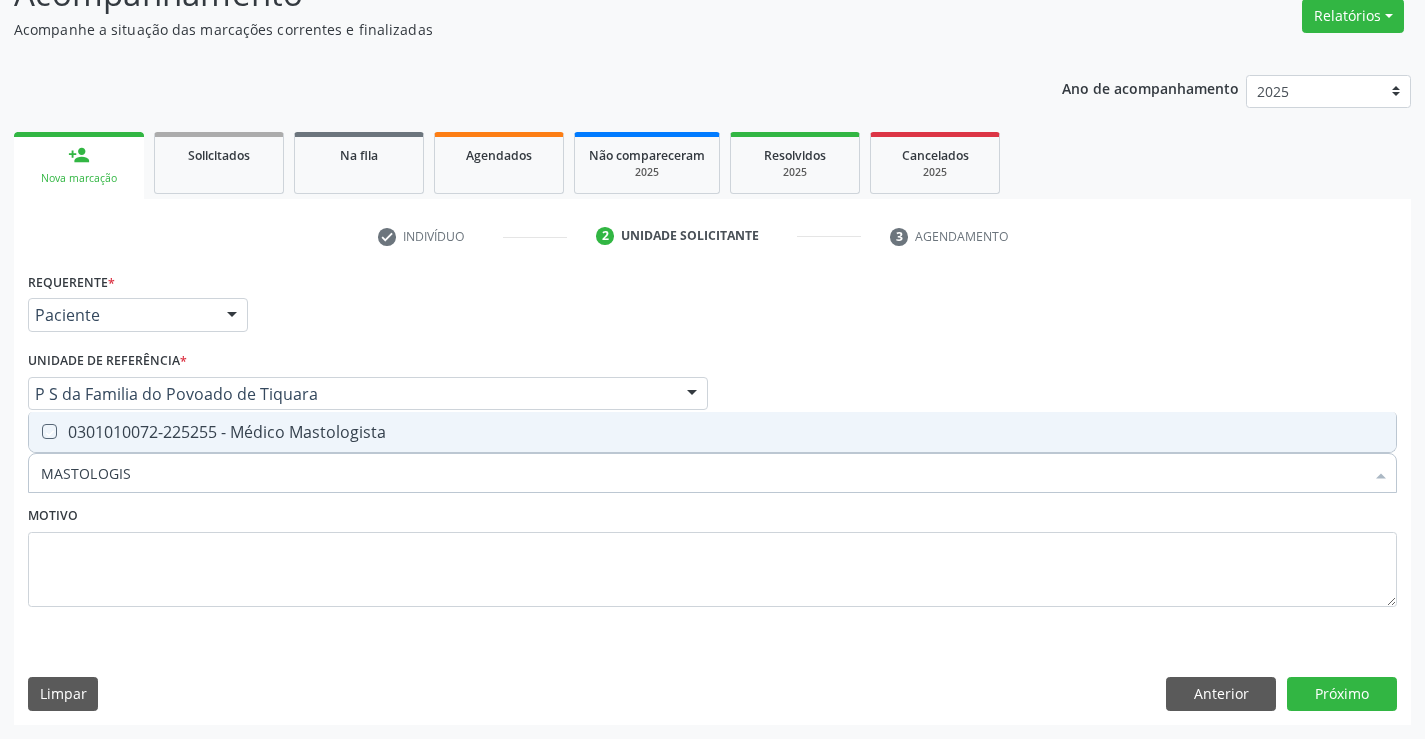 checkbox on "true" 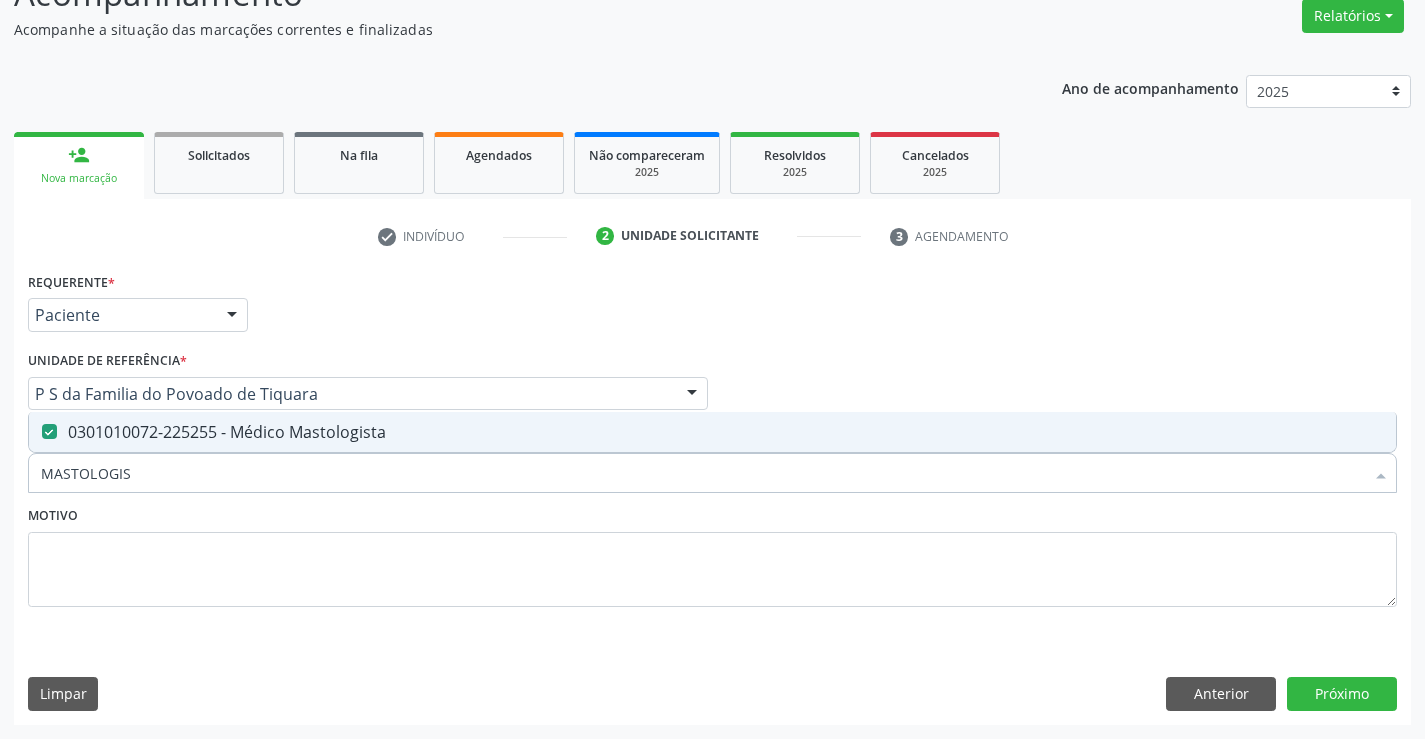 type on "MASTOLOGIS" 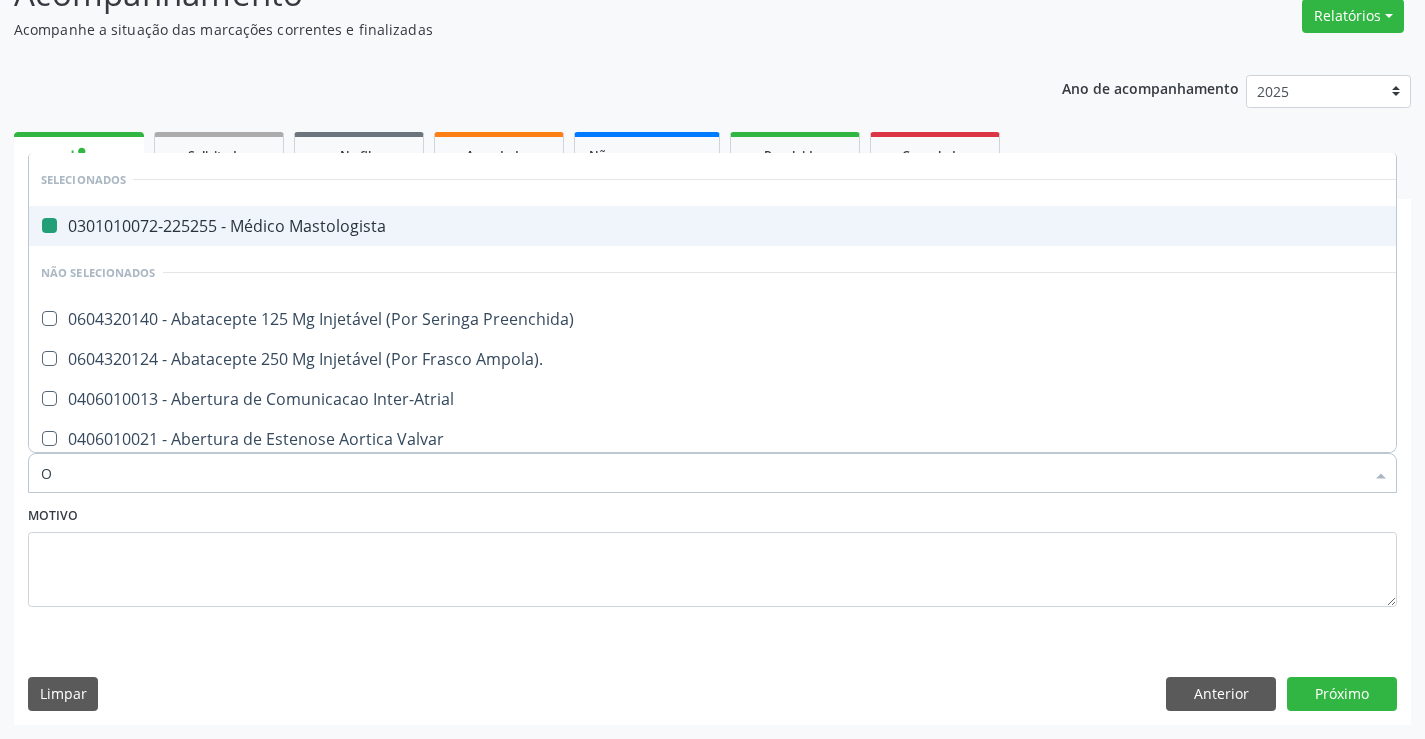 type on "OF" 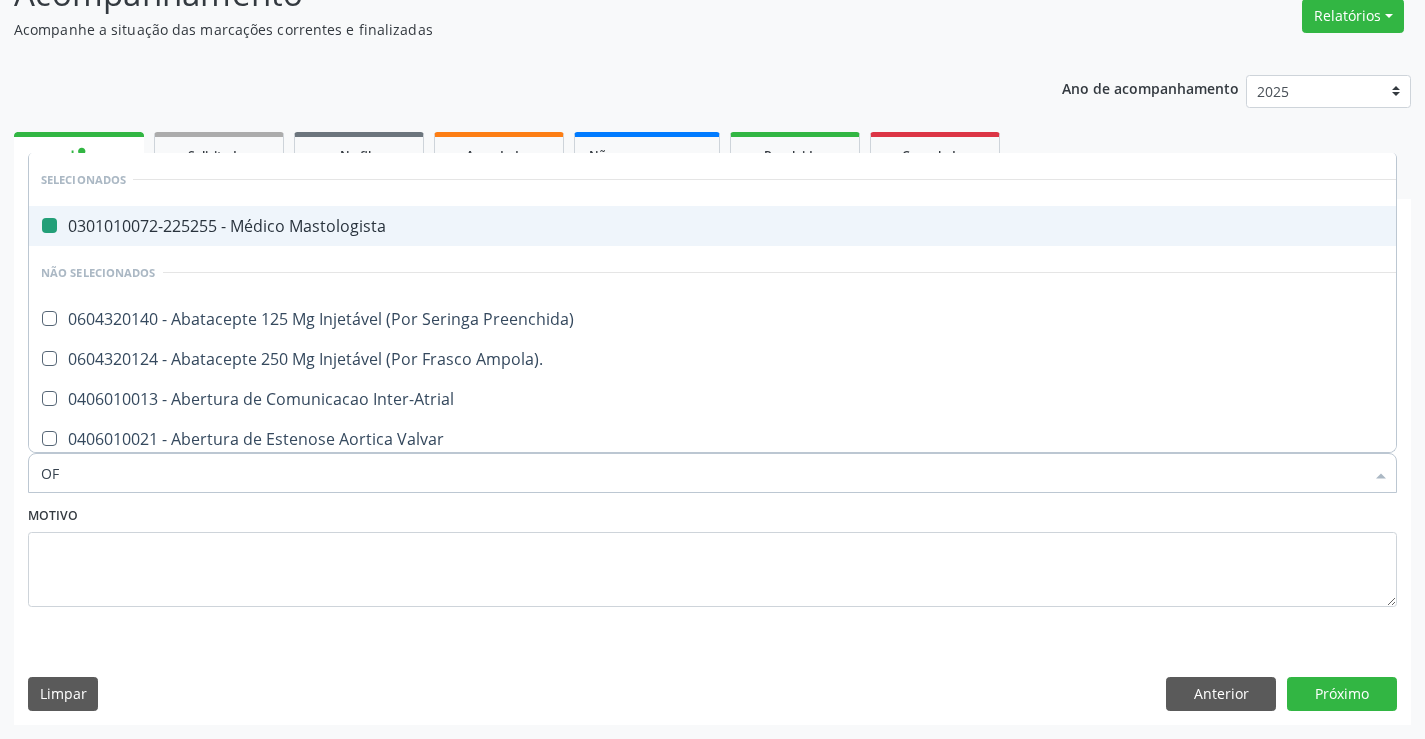 checkbox on "false" 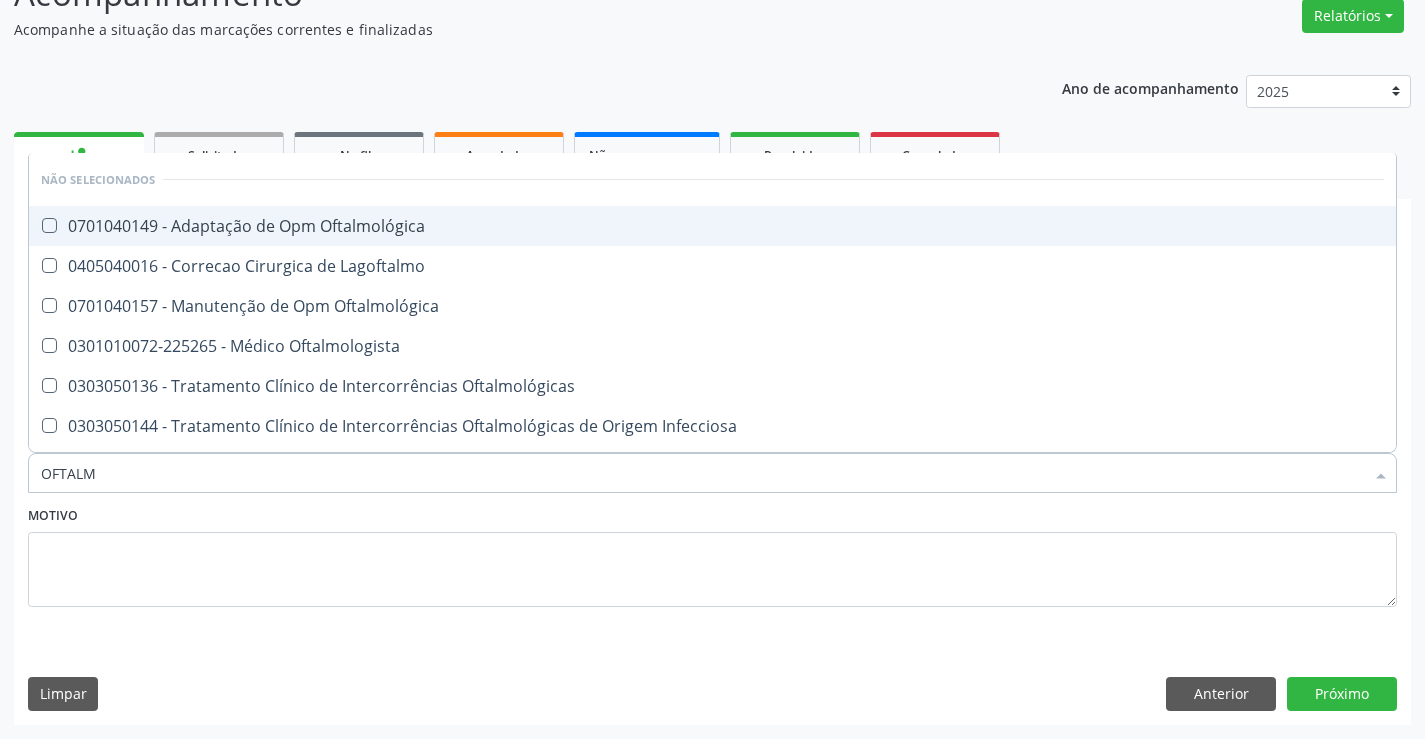 type on "OFTALMO" 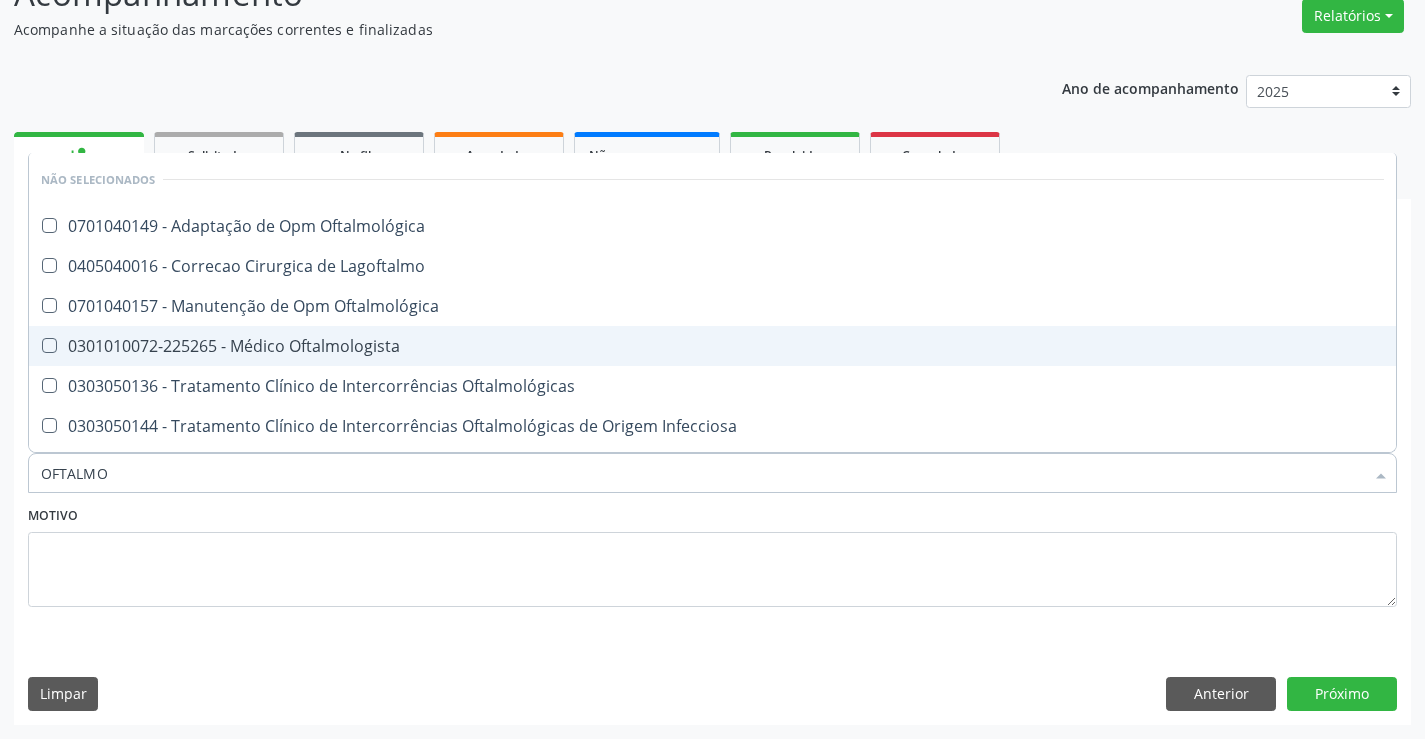click on "0301010072-225265 - Médico Oftalmologista" at bounding box center (712, 346) 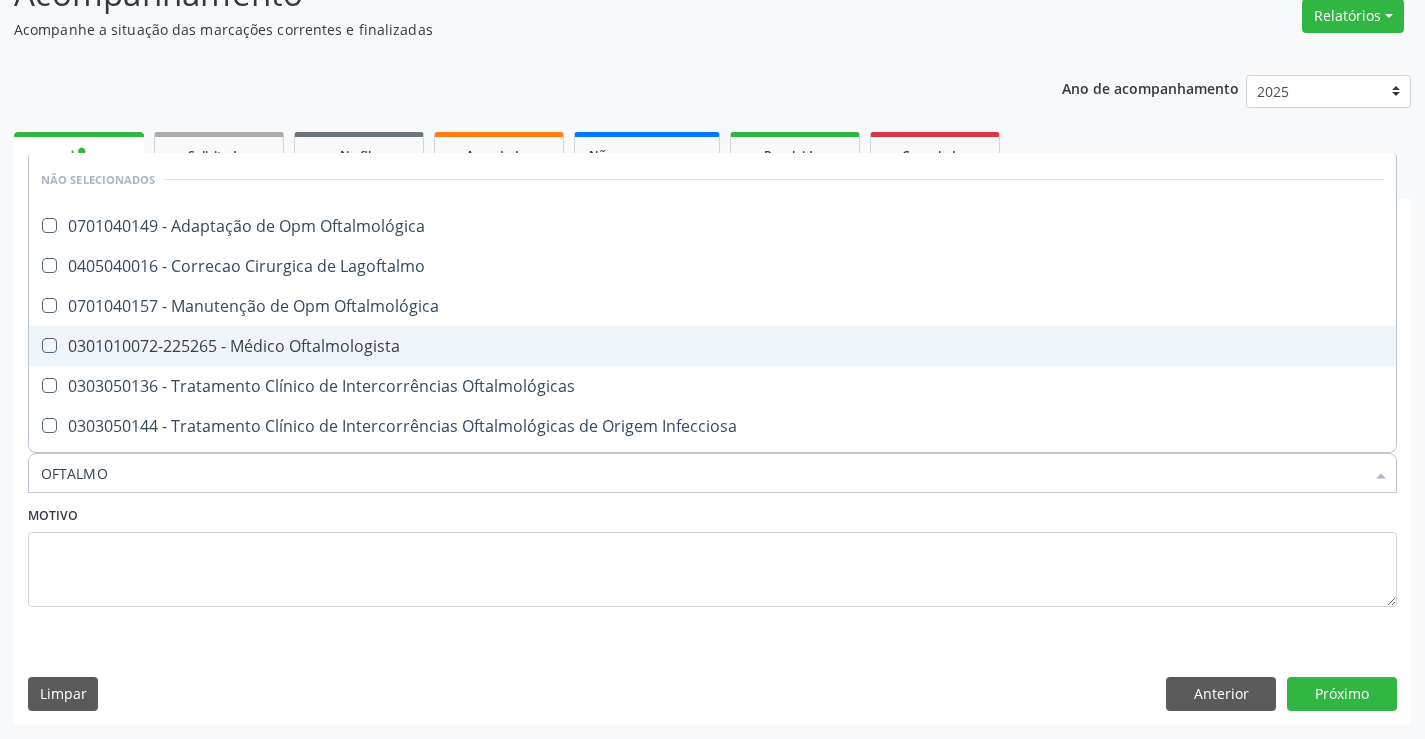 checkbox on "true" 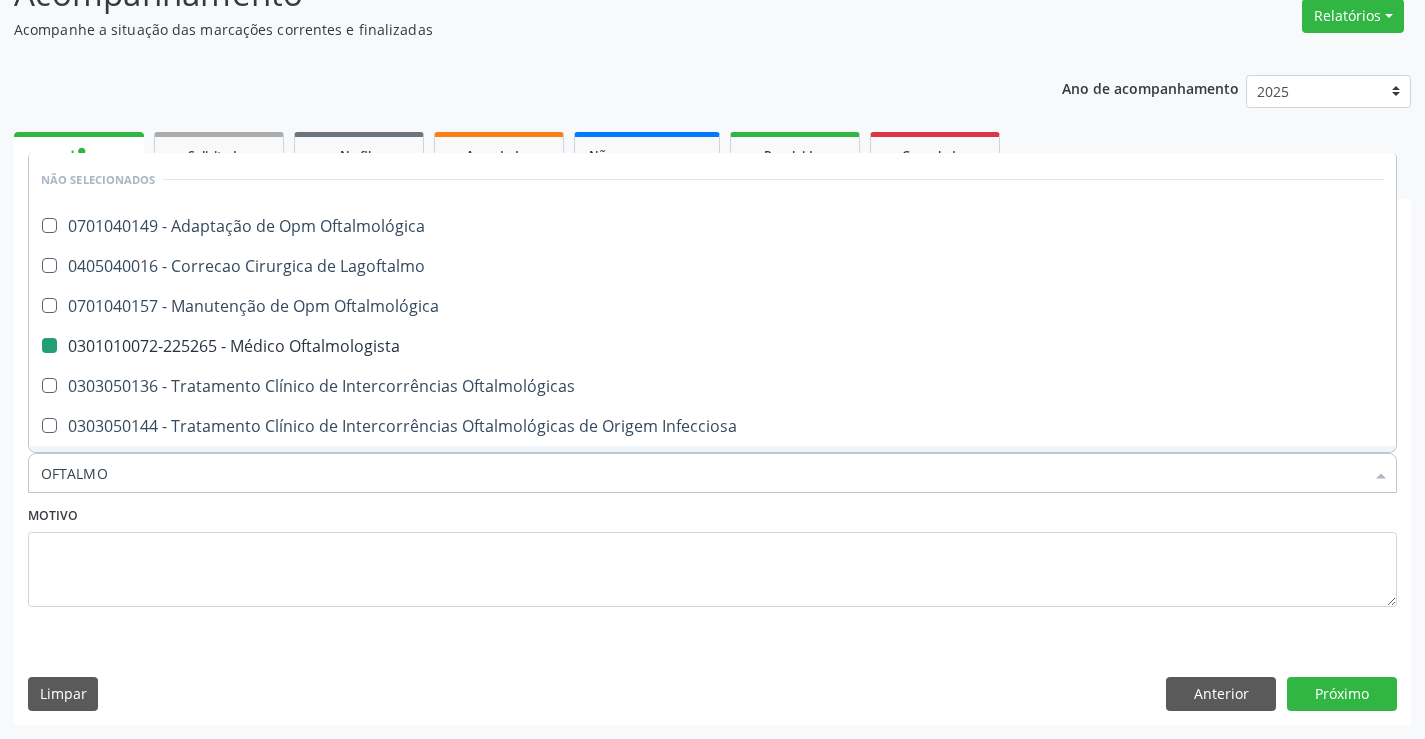 click on "Motivo" at bounding box center [712, 554] 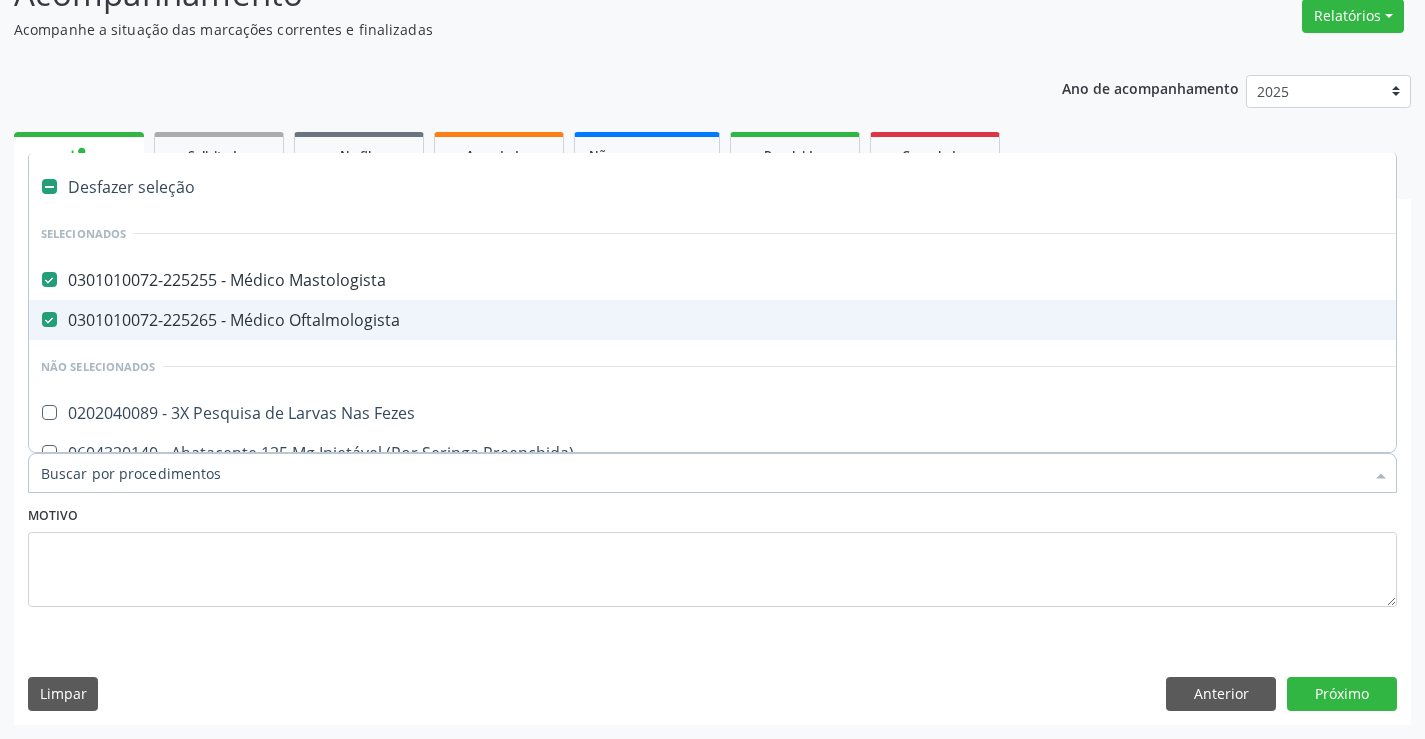 click on "0301010072-225265 - Médico Oftalmologista" at bounding box center [819, 320] 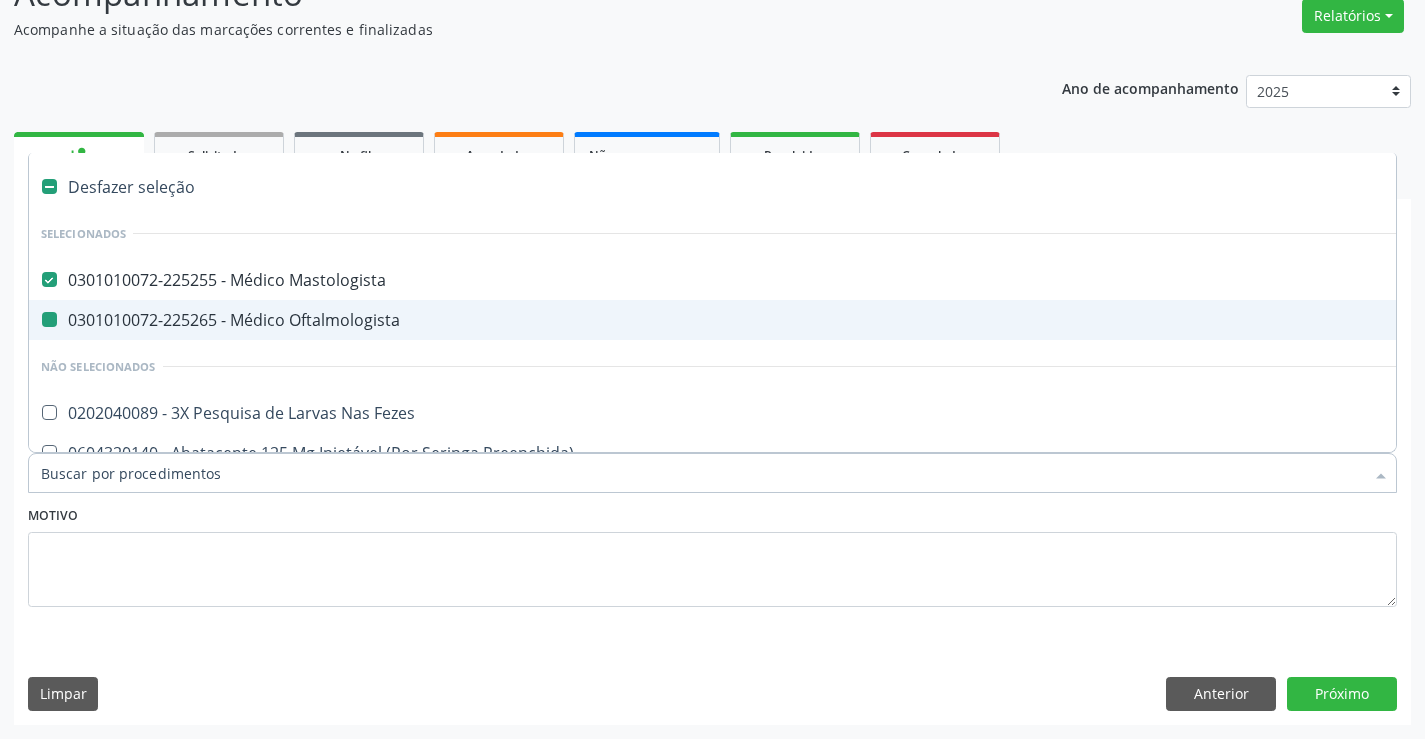 checkbox on "false" 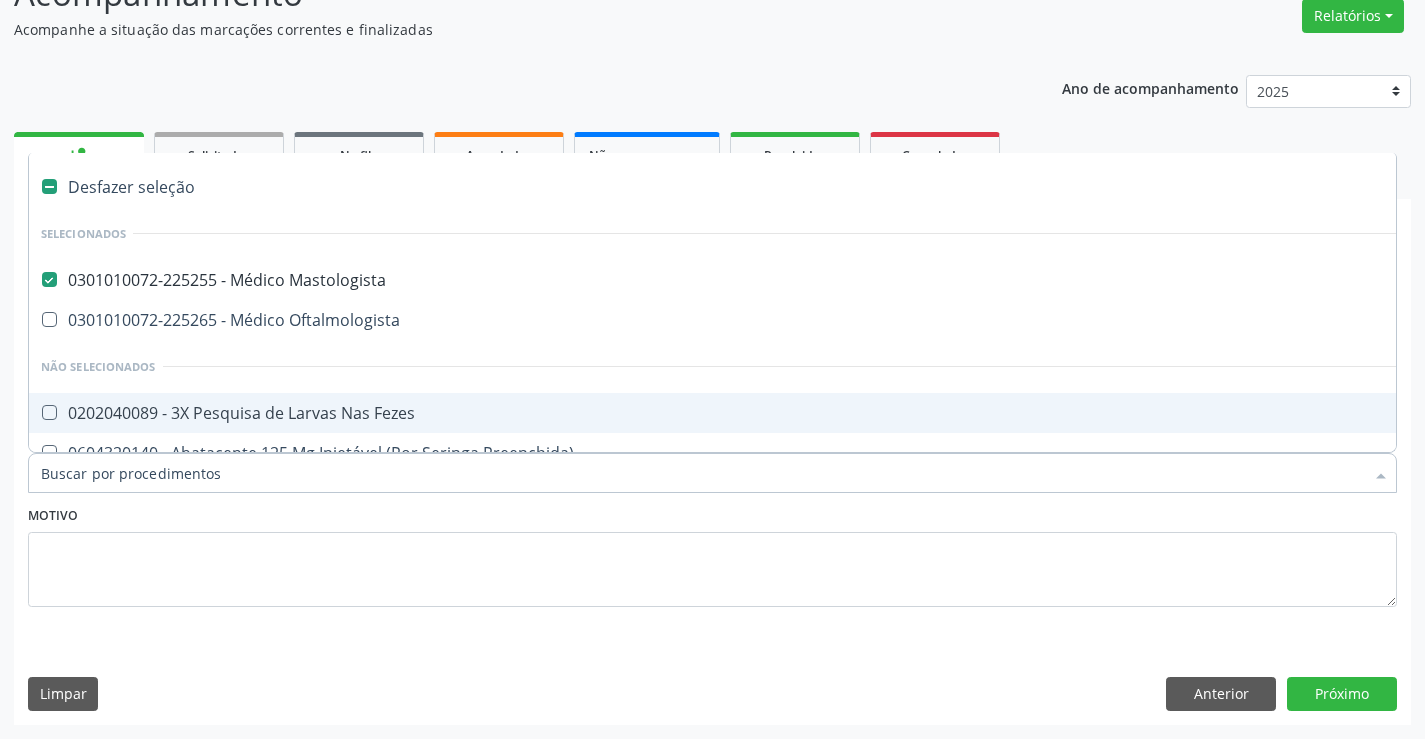 click on "Motivo" at bounding box center [712, 554] 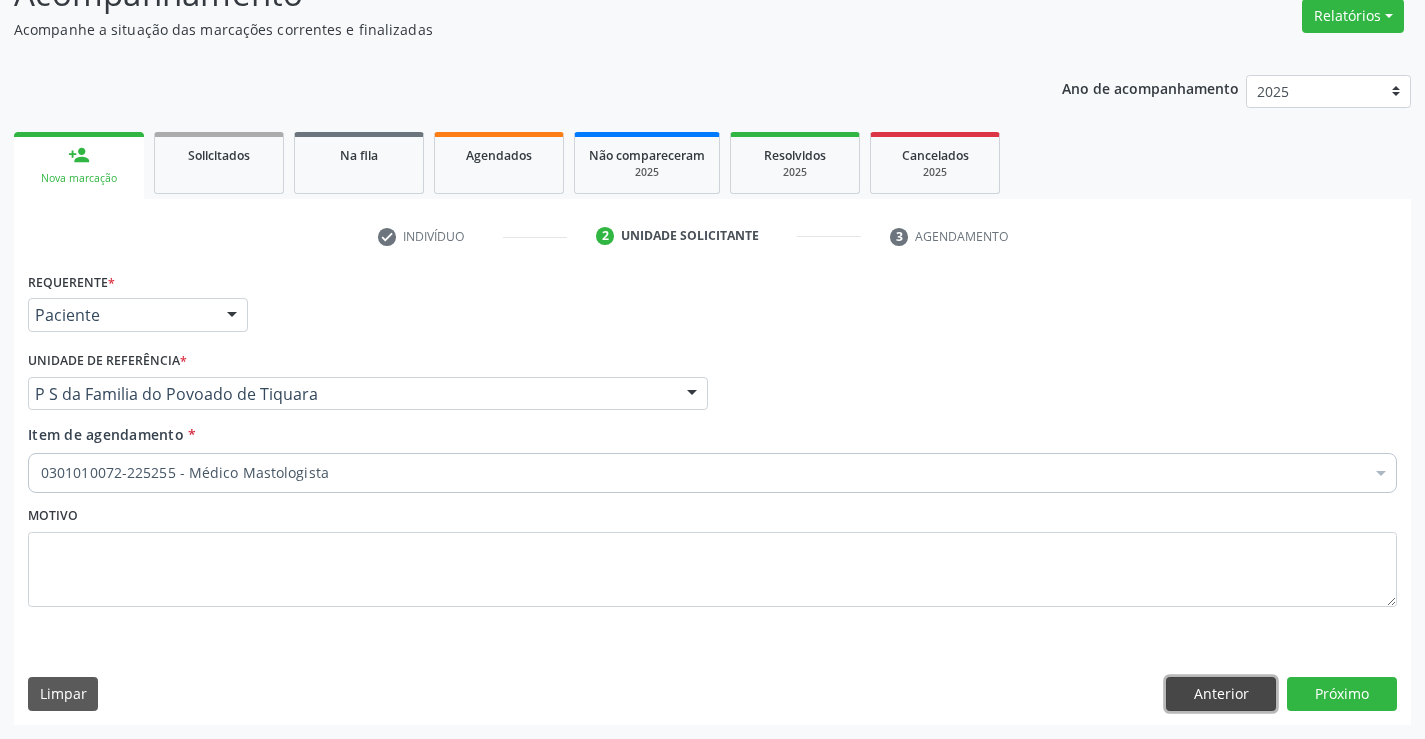 click on "Anterior" at bounding box center [1221, 694] 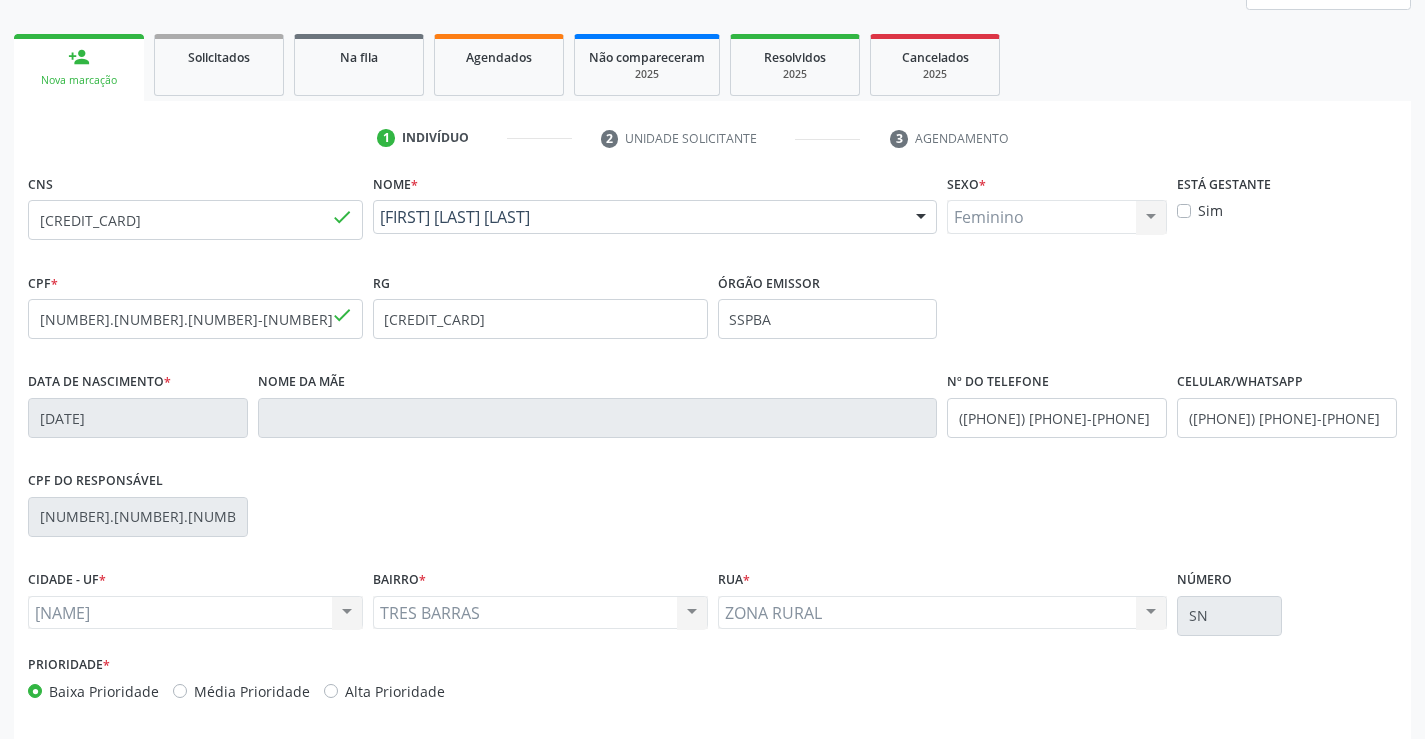 scroll, scrollTop: 345, scrollLeft: 0, axis: vertical 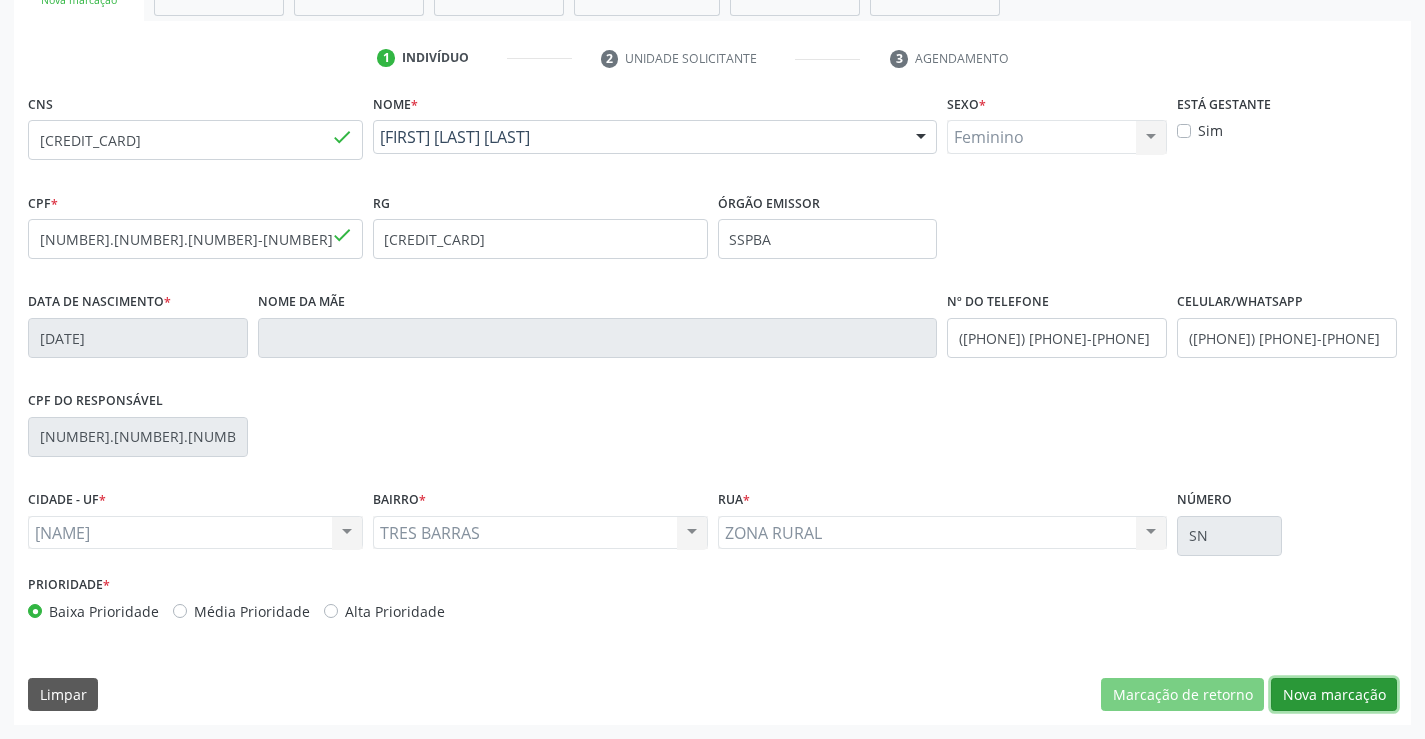 click on "Nova marcação" at bounding box center (1334, 695) 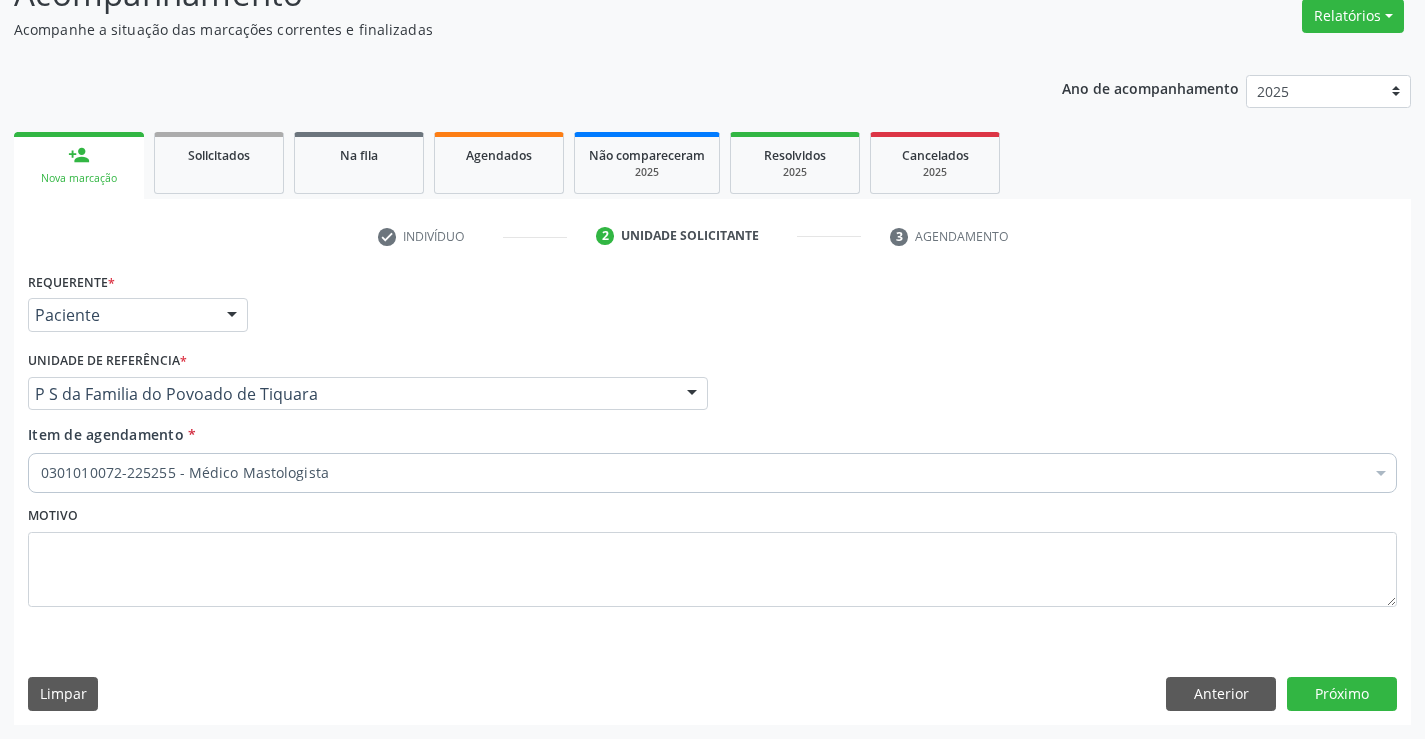 scroll, scrollTop: 167, scrollLeft: 0, axis: vertical 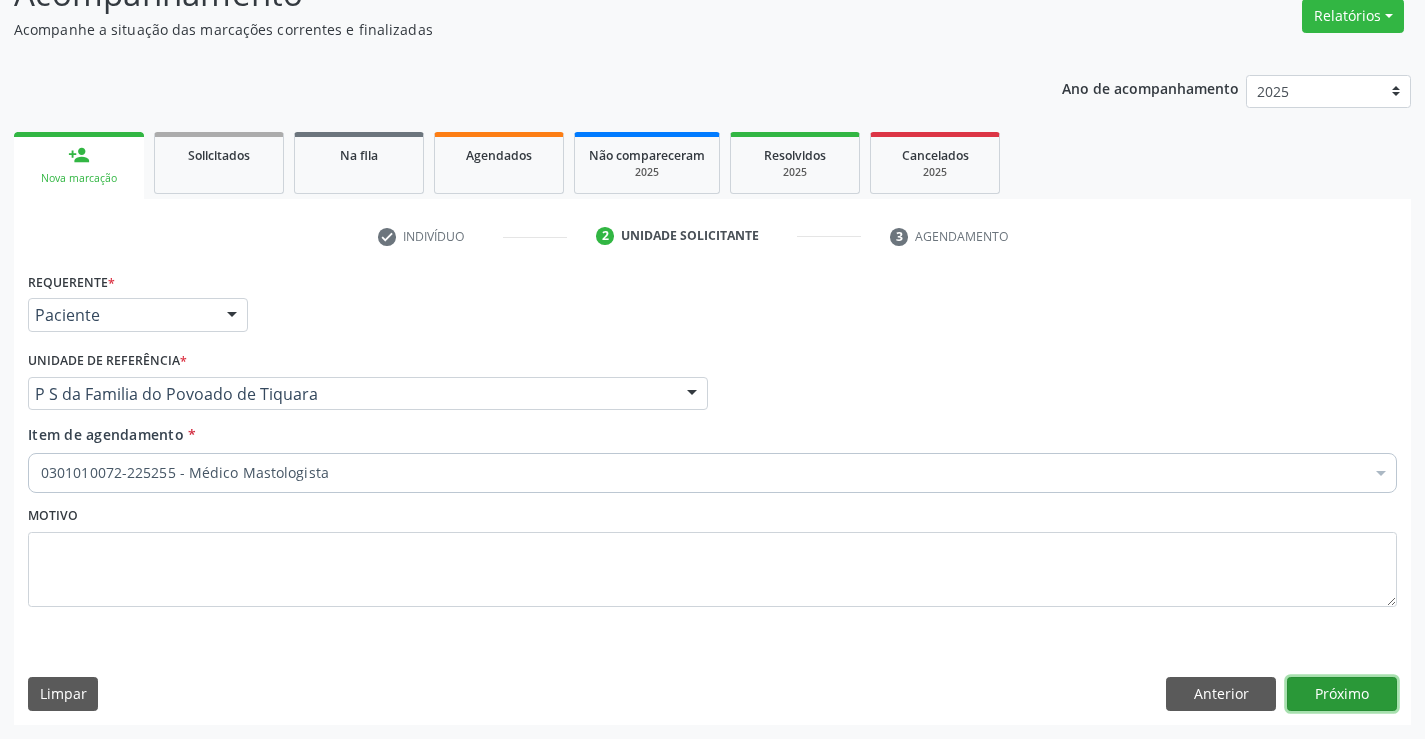 click on "Próximo" at bounding box center [1342, 694] 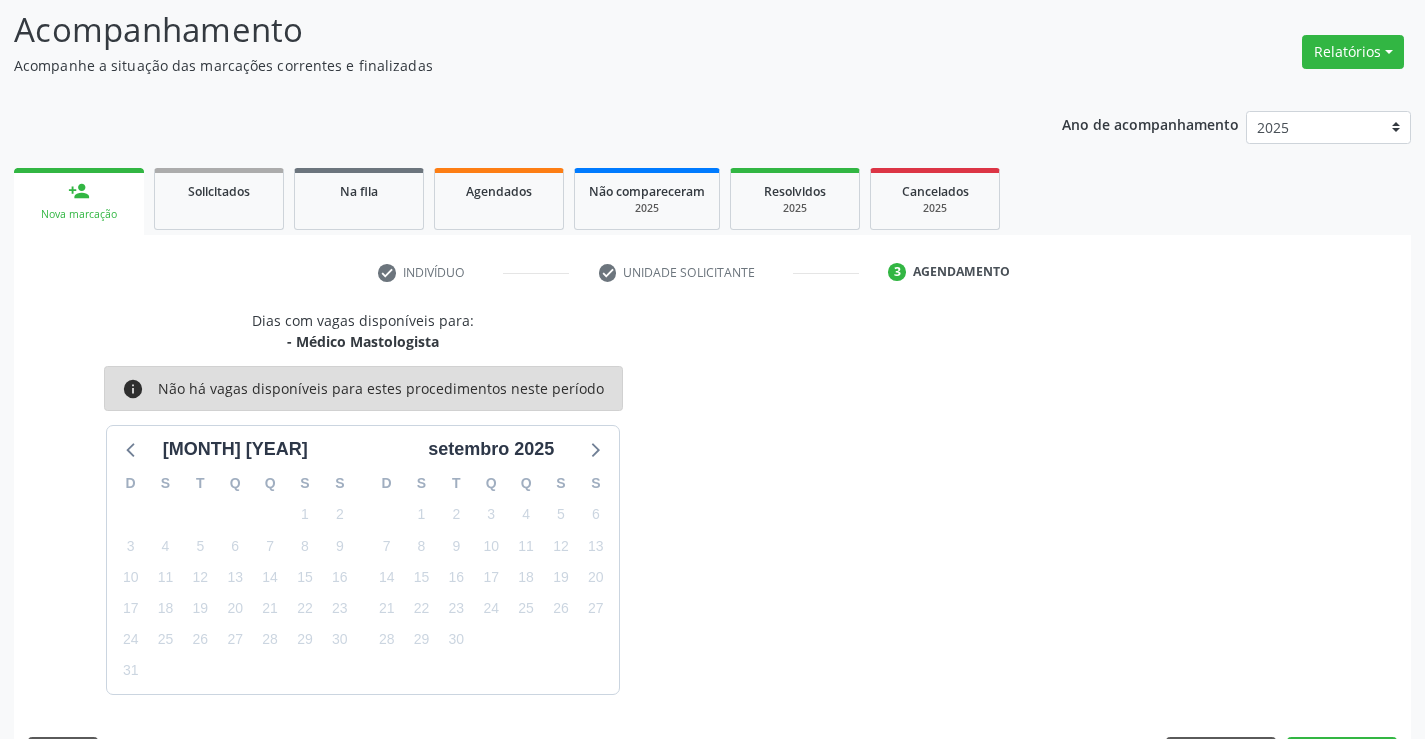 scroll, scrollTop: 167, scrollLeft: 0, axis: vertical 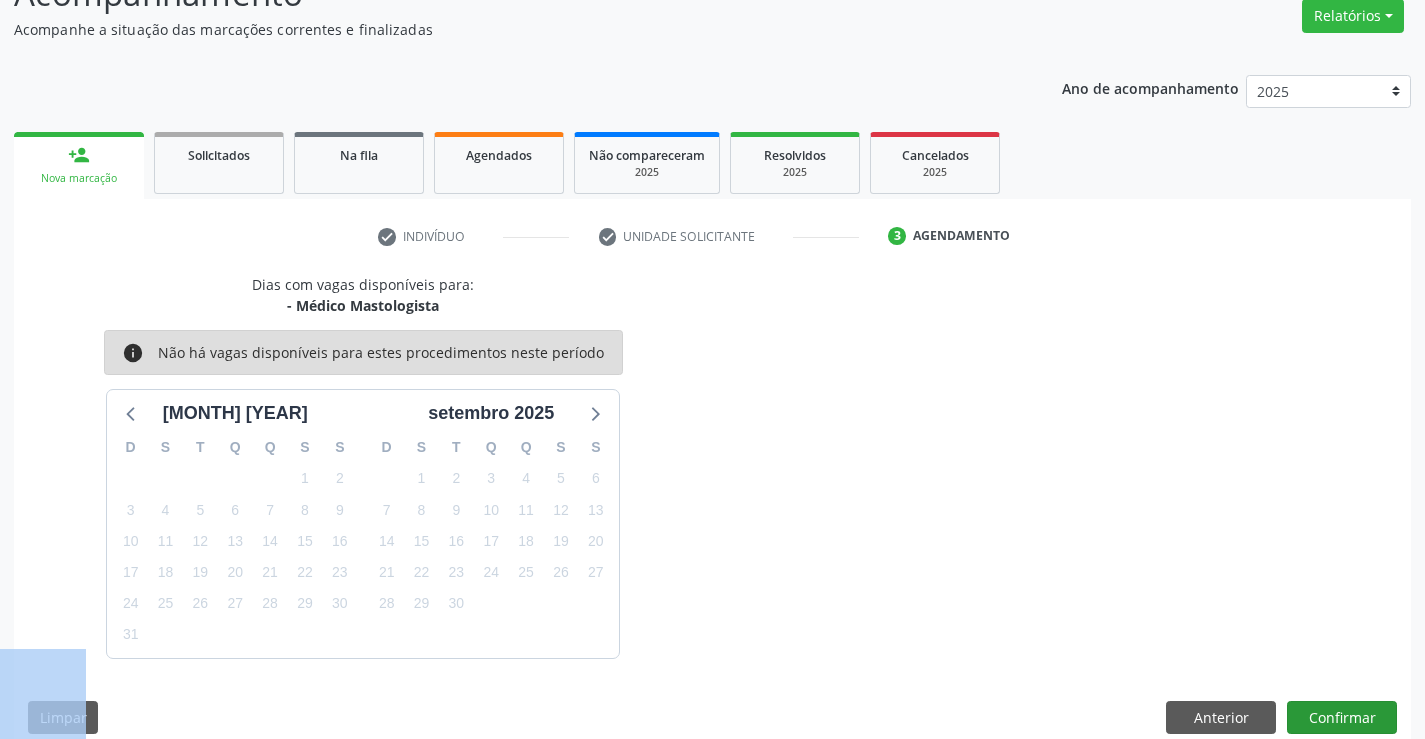 drag, startPoint x: 1342, startPoint y: 696, endPoint x: 1335, endPoint y: 715, distance: 20.248457 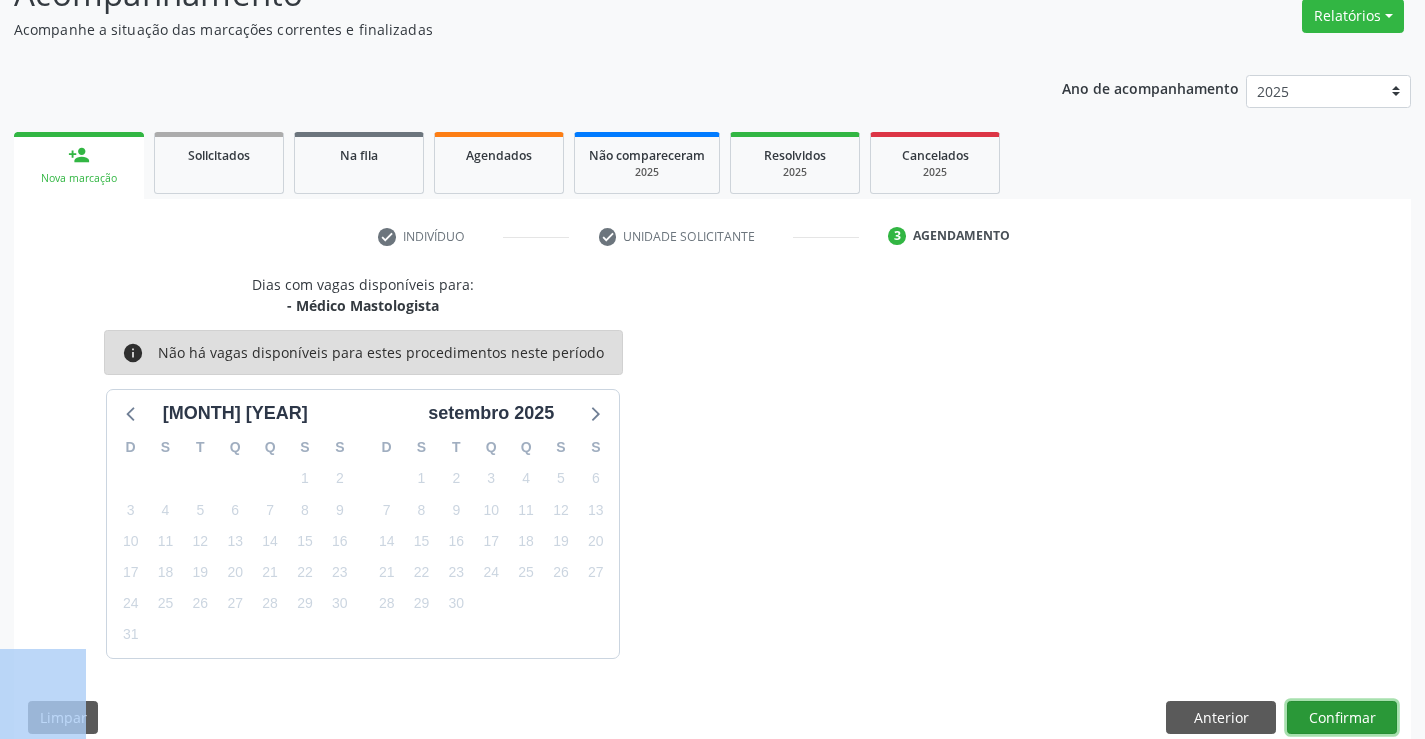 click on "Confirmar" at bounding box center (1342, 718) 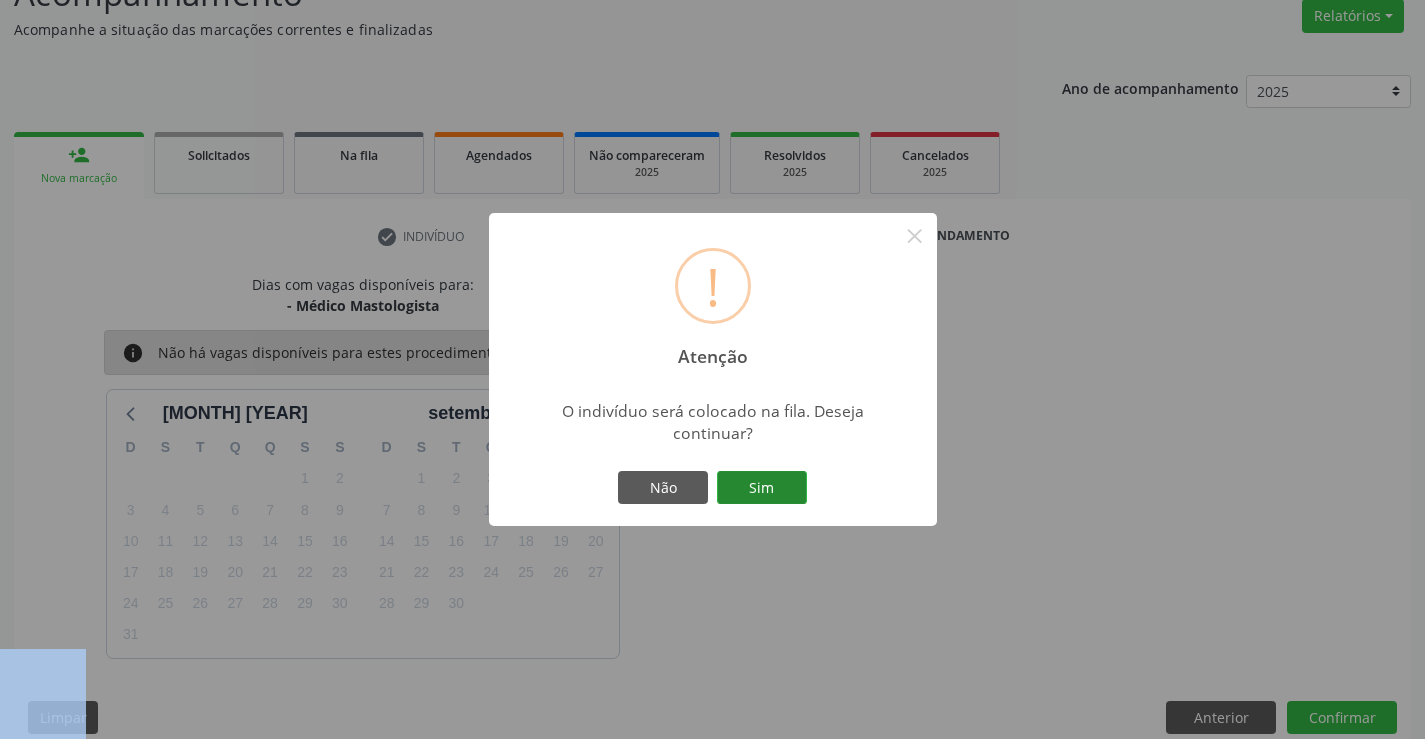 click on "Sim" at bounding box center (762, 488) 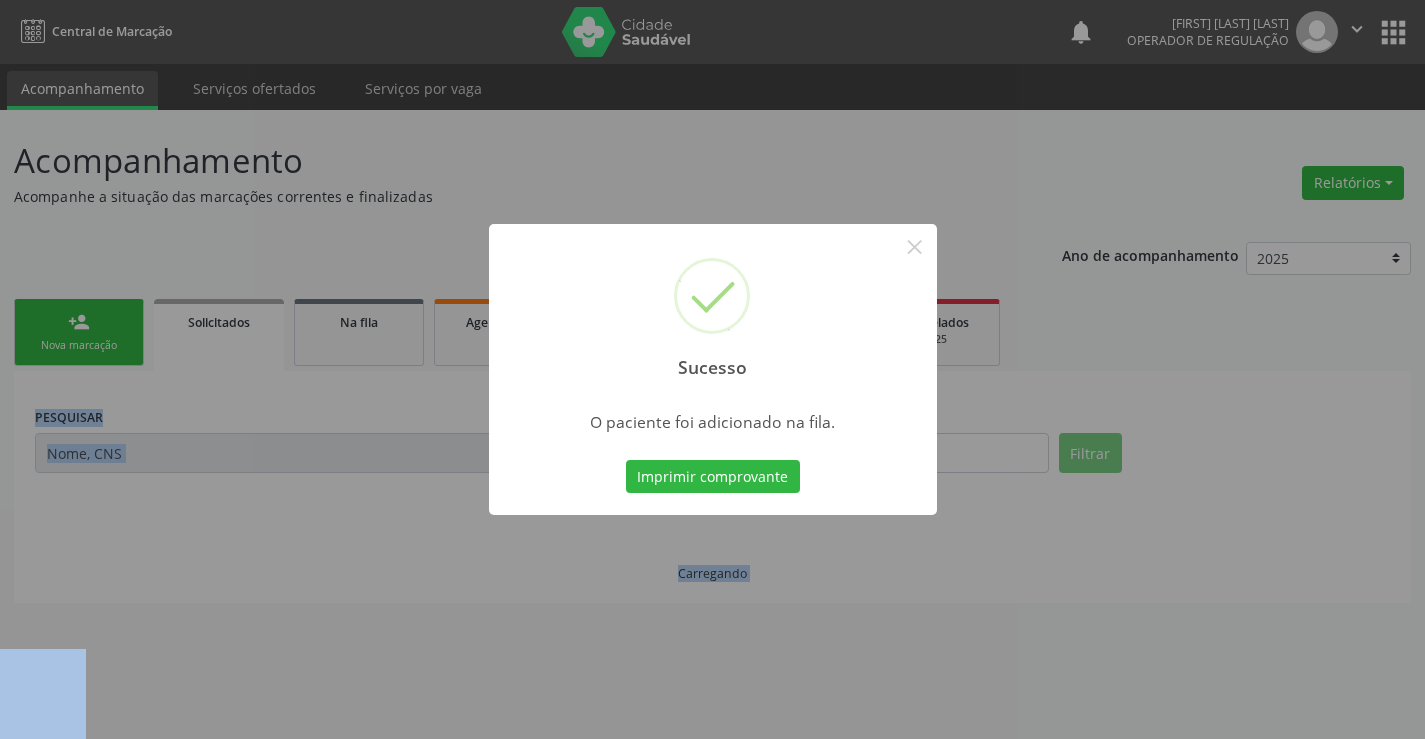 scroll, scrollTop: 0, scrollLeft: 0, axis: both 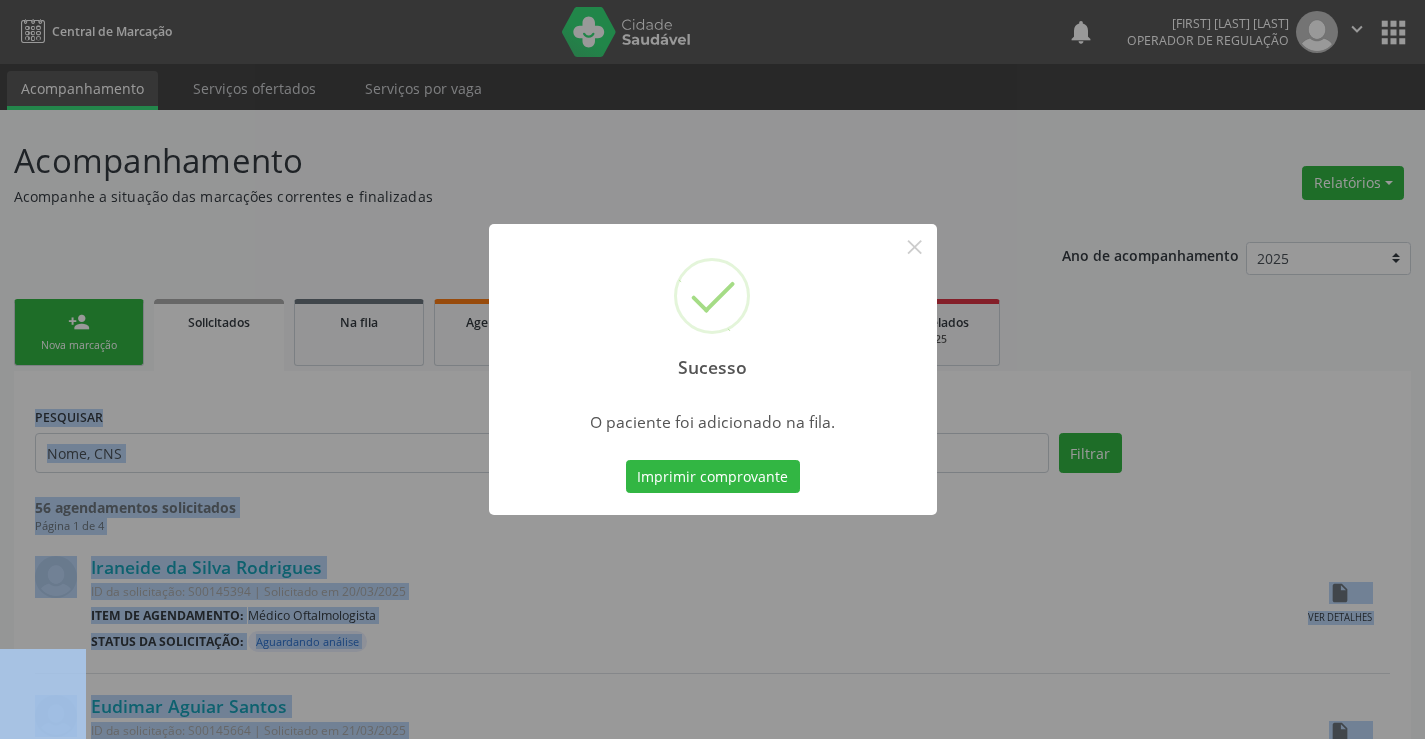 type 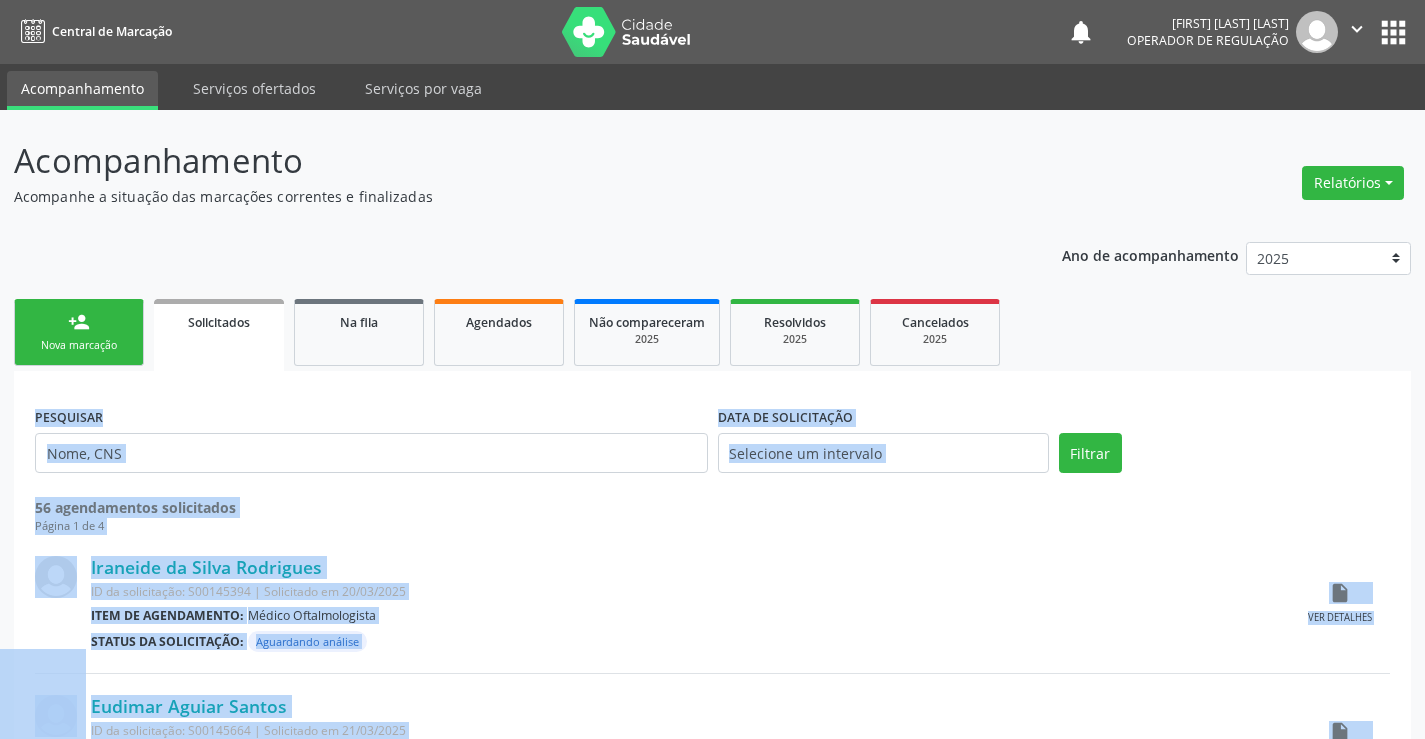 click on "Nova marcação" at bounding box center (79, 345) 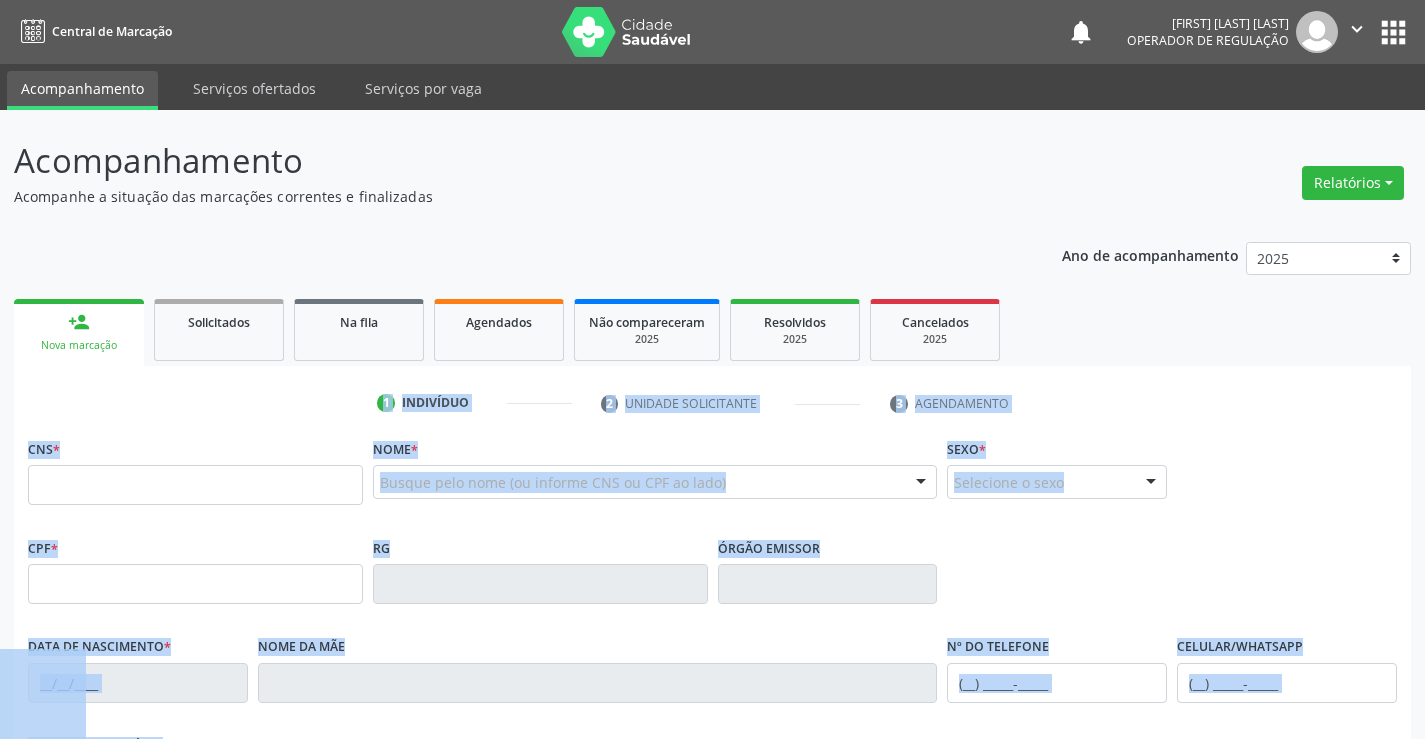click on "person_add
Nova marcação" at bounding box center [79, 332] 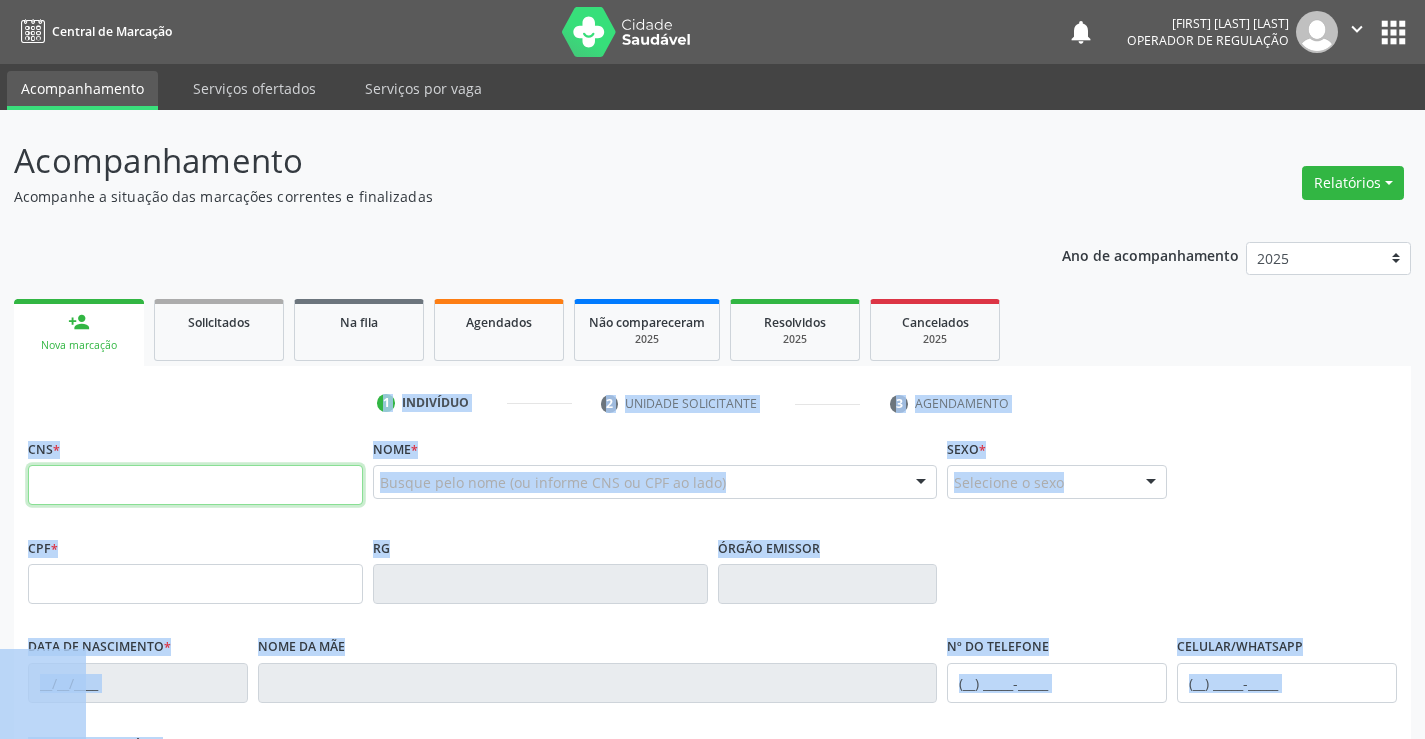 click at bounding box center (195, 485) 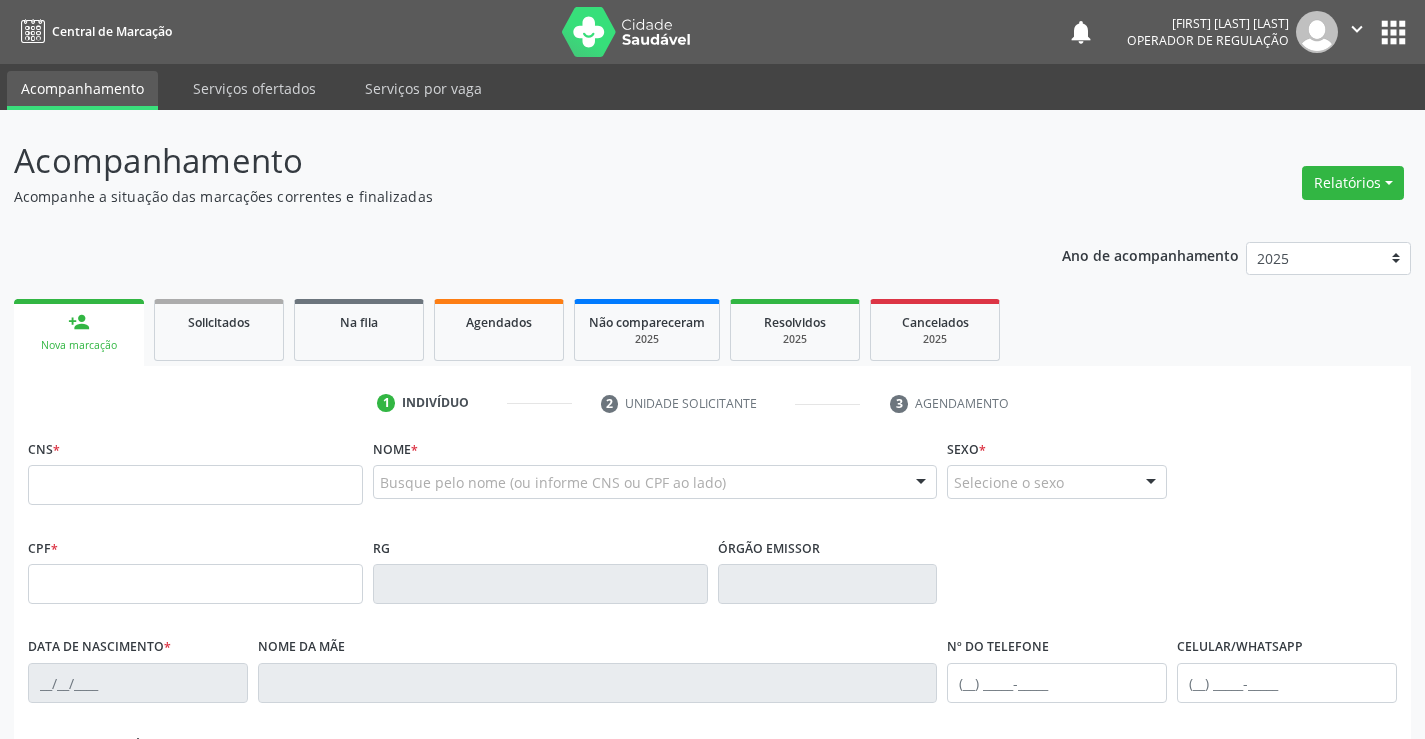 click on "Ano de acompanhamento
2025 2024 2023
person_add
Nova marcação
Solicitados   Na fila   Agendados   Não compareceram
2025
Resolvidos
2025
Cancelados
2025
1
Indivíduo
2
Unidade solicitante
3
Agendamento
CNS
*
Nome
*
Busque pelo nome (ou informe CNS ou CPF ao lado)
Nenhum resultado encontrado para: "   "
Digite o nome
Sexo
*
Selecione o sexo
Masculino   Feminino
Nenhum resultado encontrado para: "   "
Não há nenhuma opção para ser exibida.
CPF
*
RG
Órgão emissor
Data de nascimento
*
Nome da mãe
Nº do Telefone" at bounding box center [712, 649] 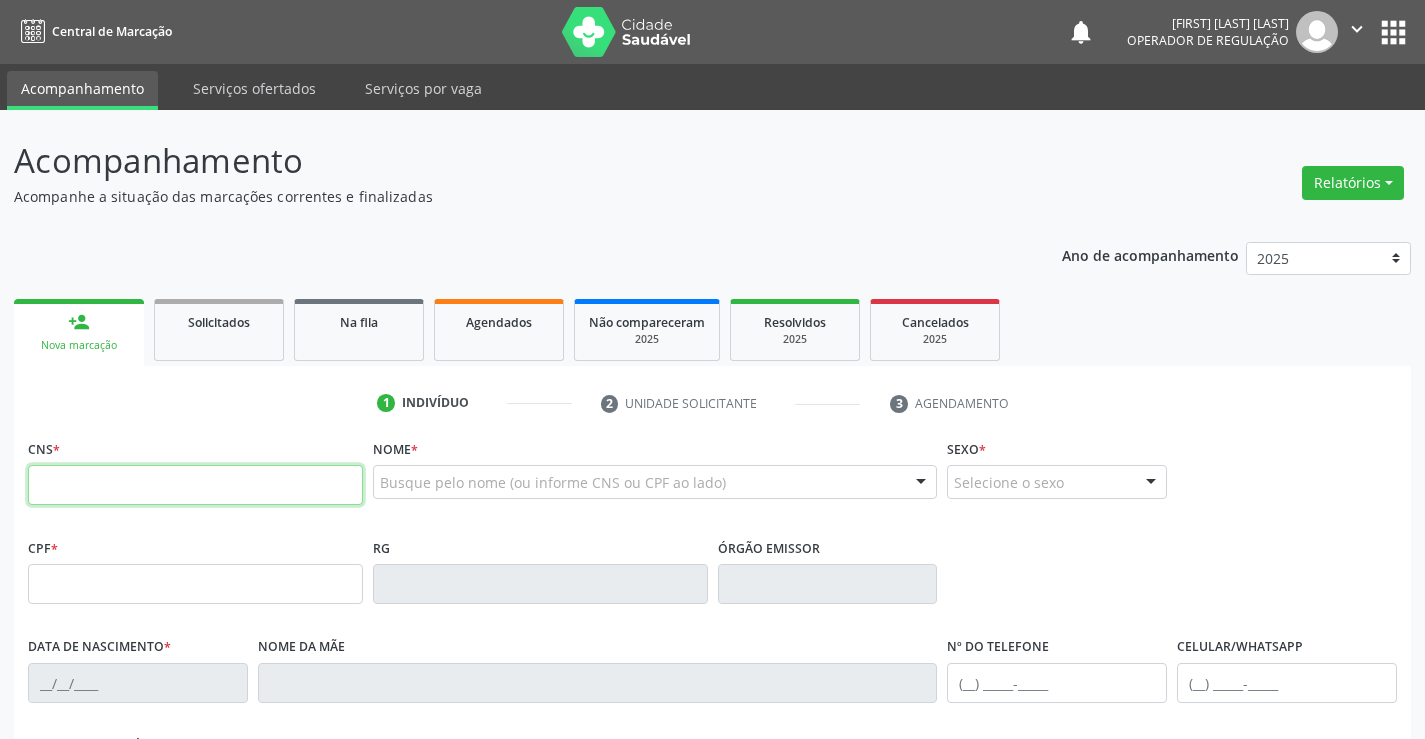 click at bounding box center [195, 485] 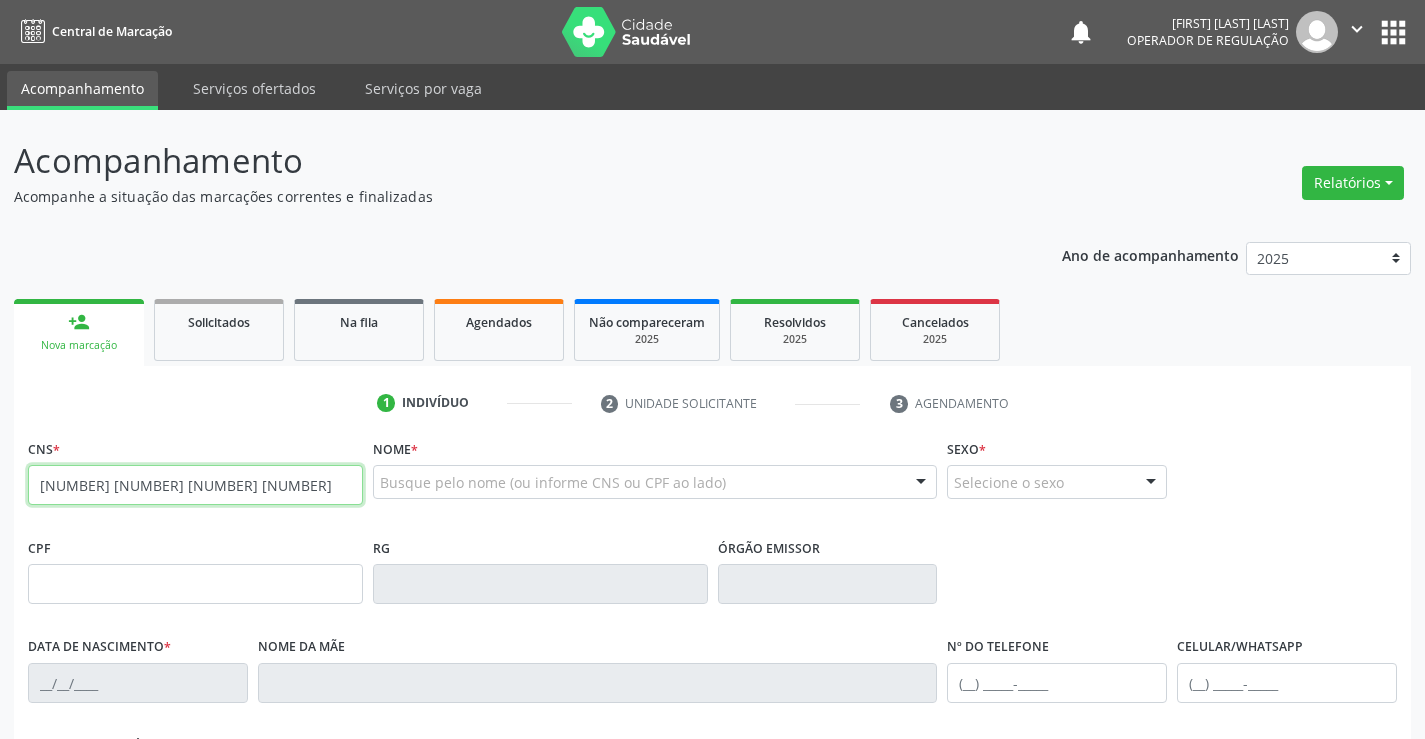 type on "704 6066 8971 5126" 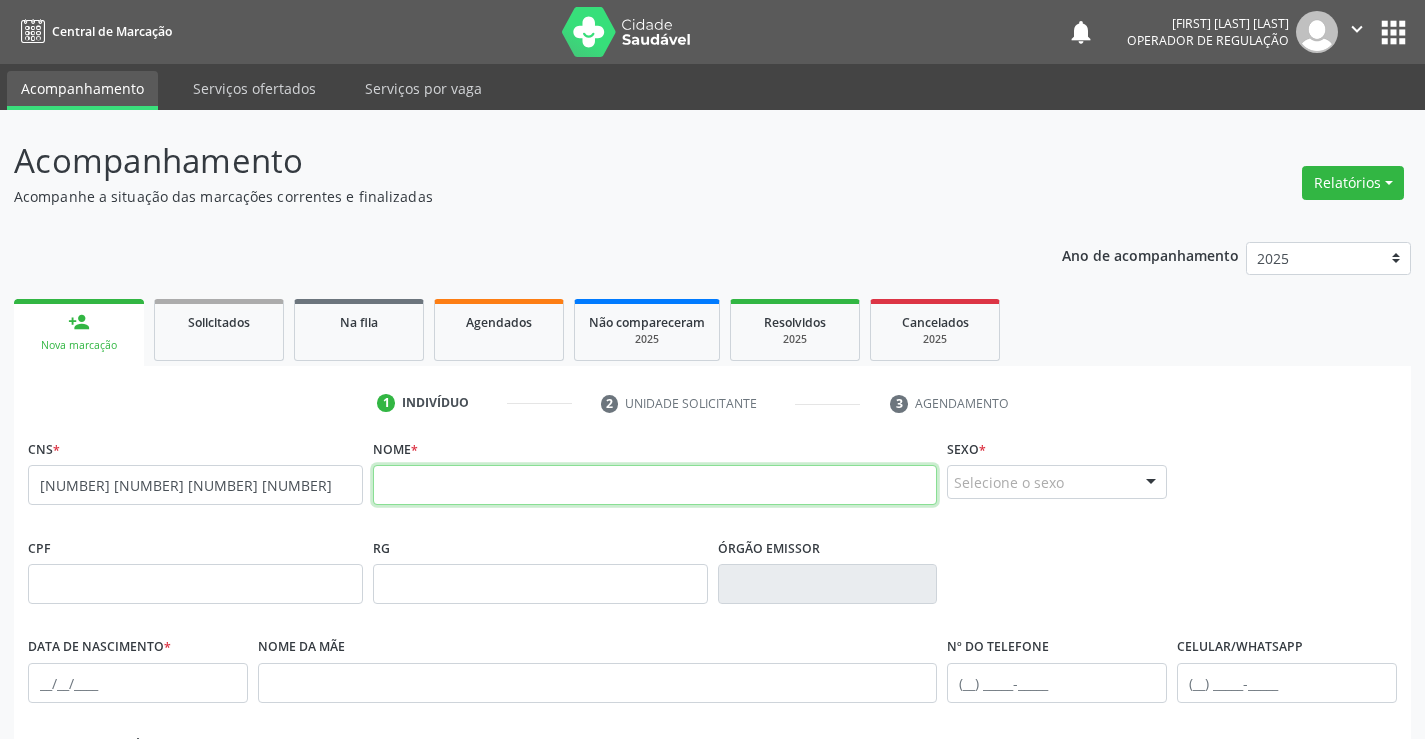 click at bounding box center (655, 485) 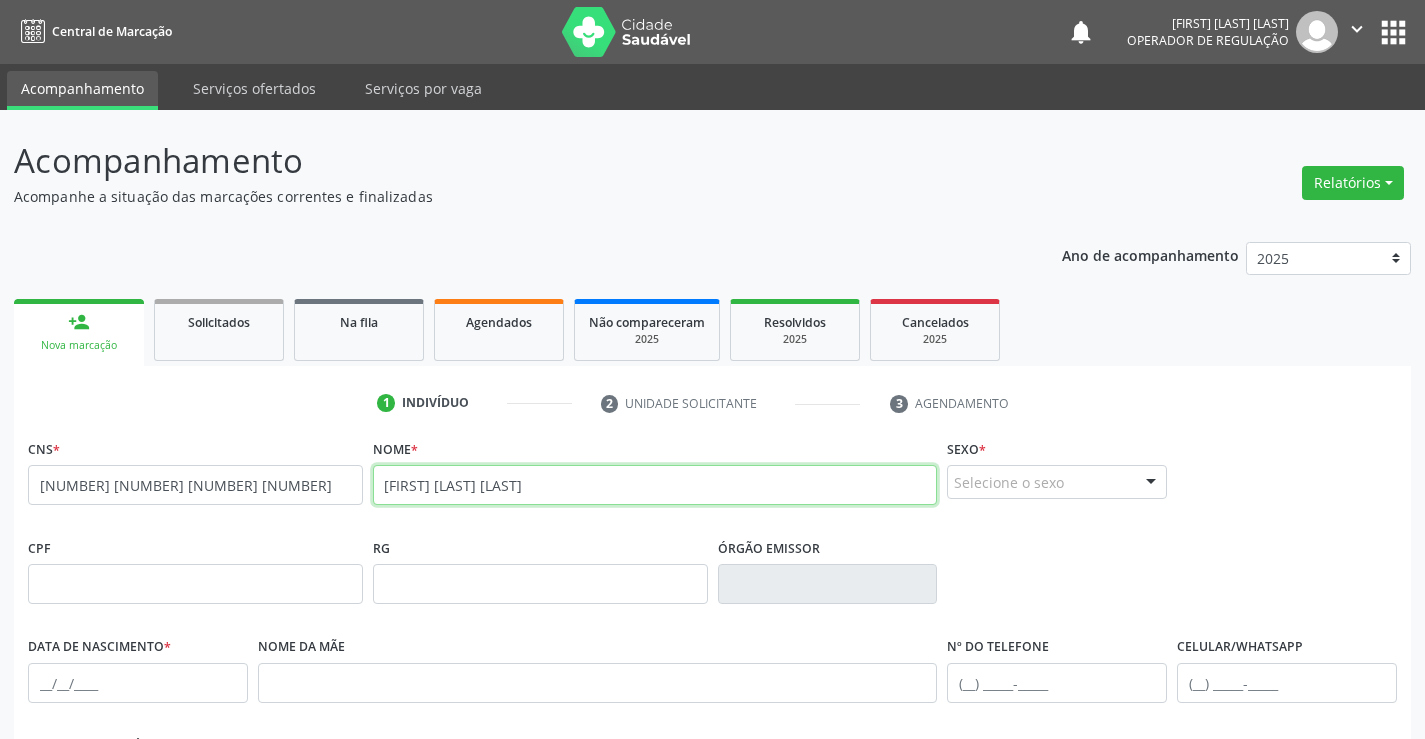 type on "JOSE SONARIO FERREIRA" 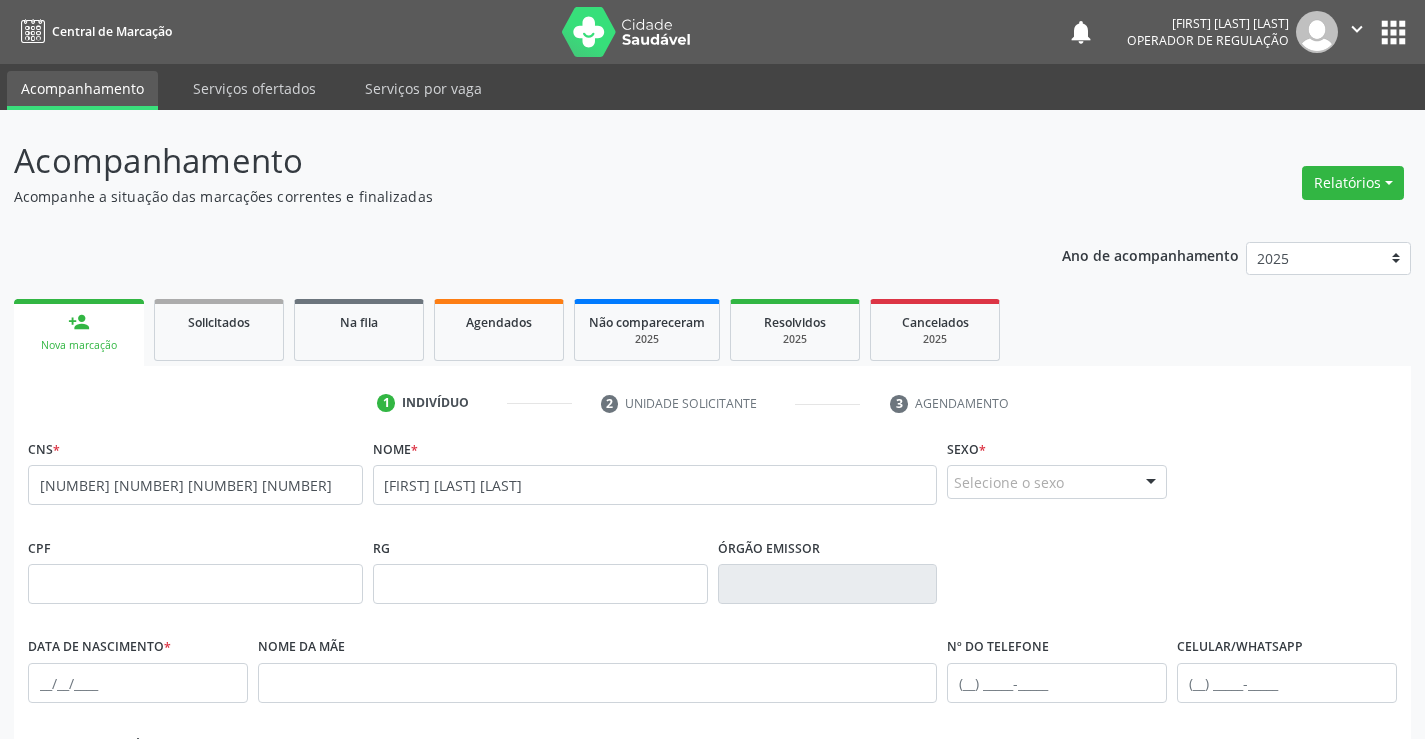 click at bounding box center (1151, 483) 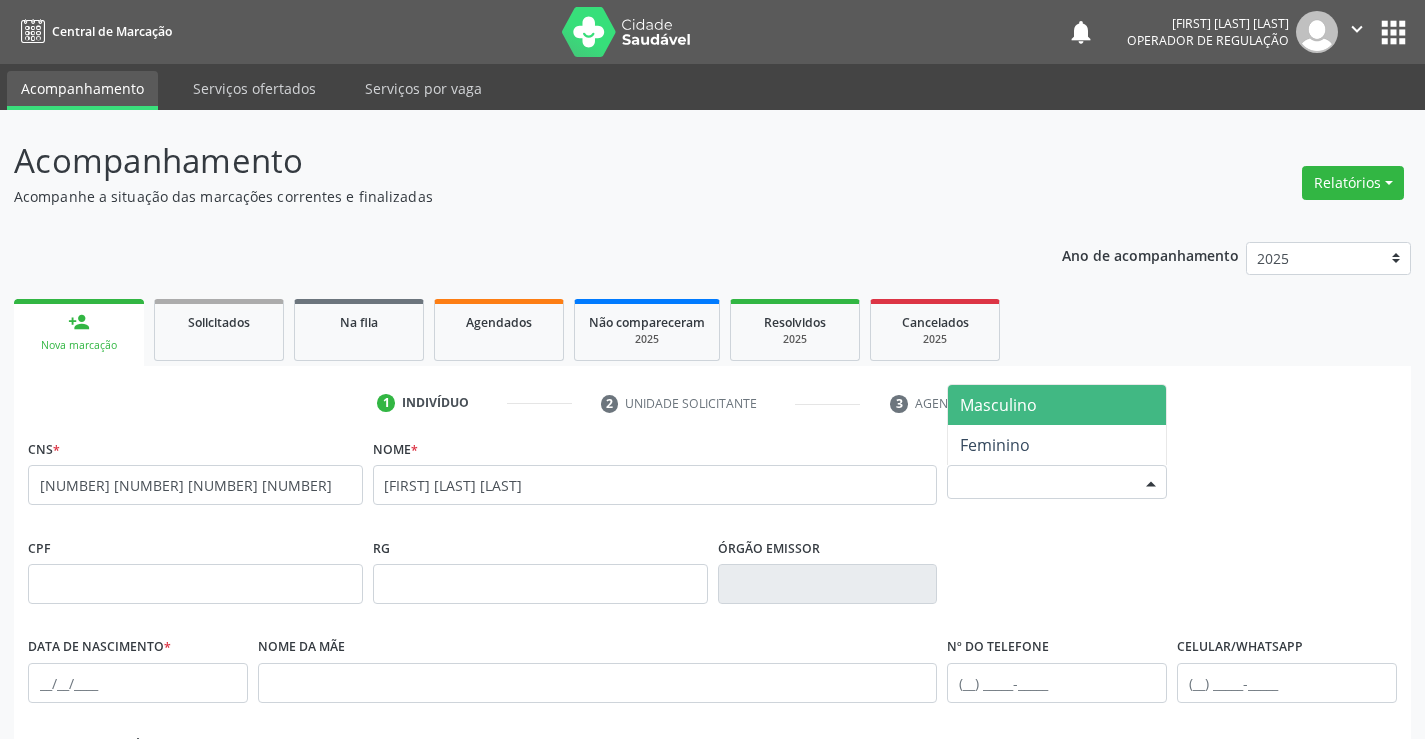 click on "Masculino" at bounding box center (1057, 405) 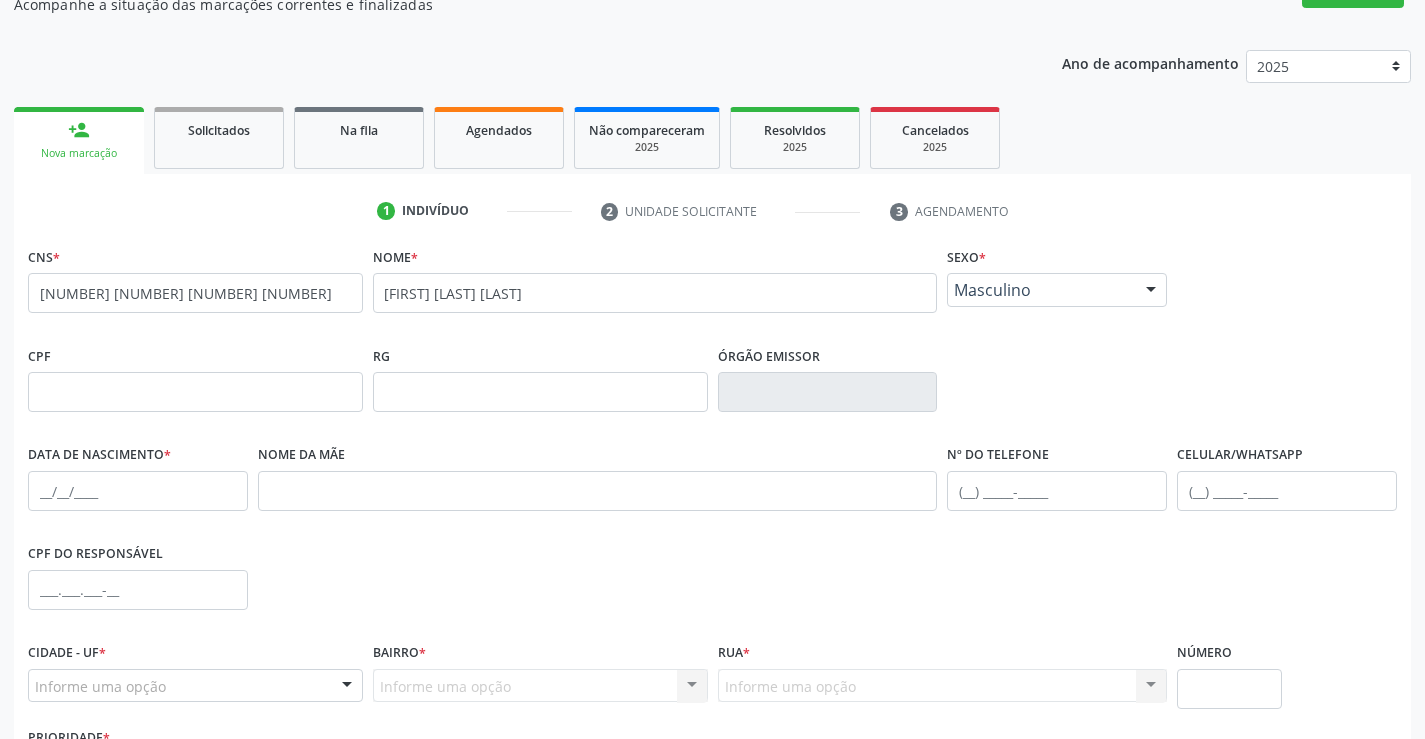 scroll, scrollTop: 200, scrollLeft: 0, axis: vertical 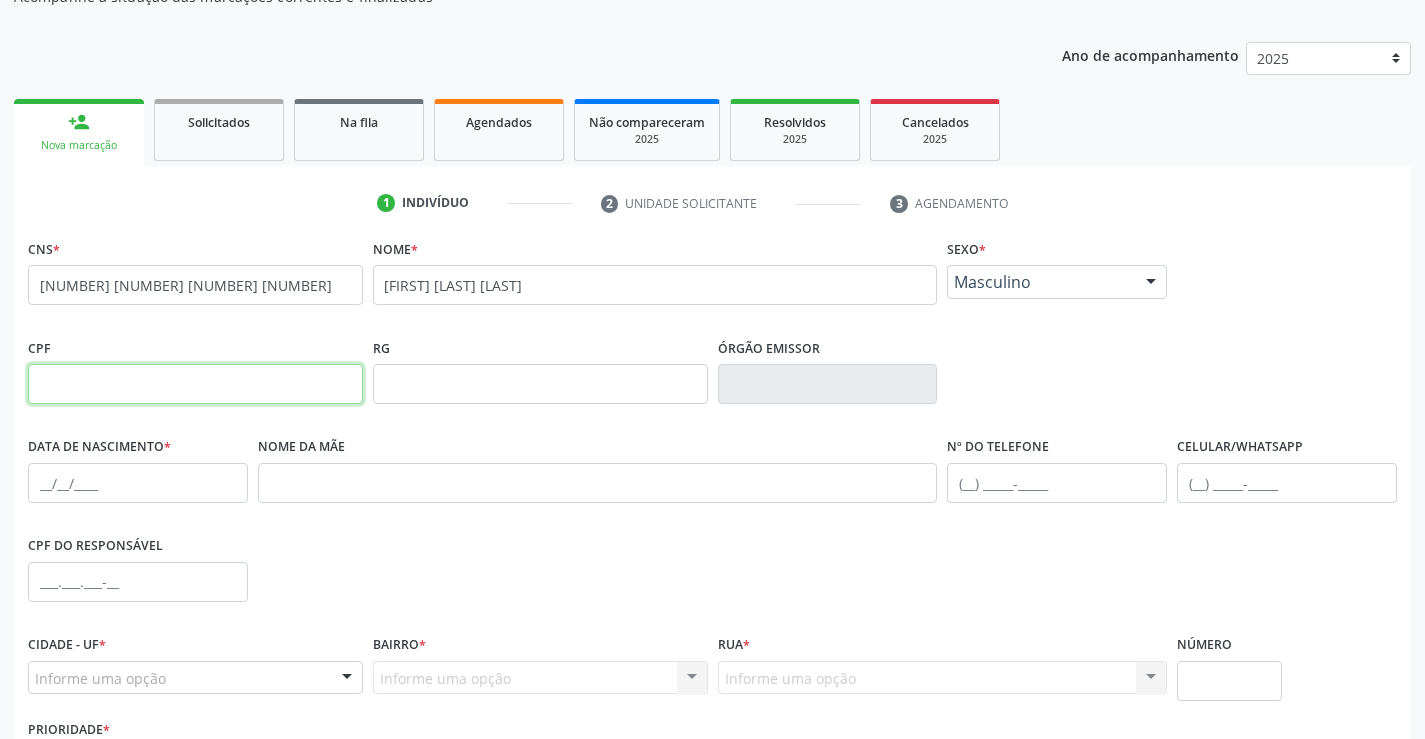 click at bounding box center (195, 384) 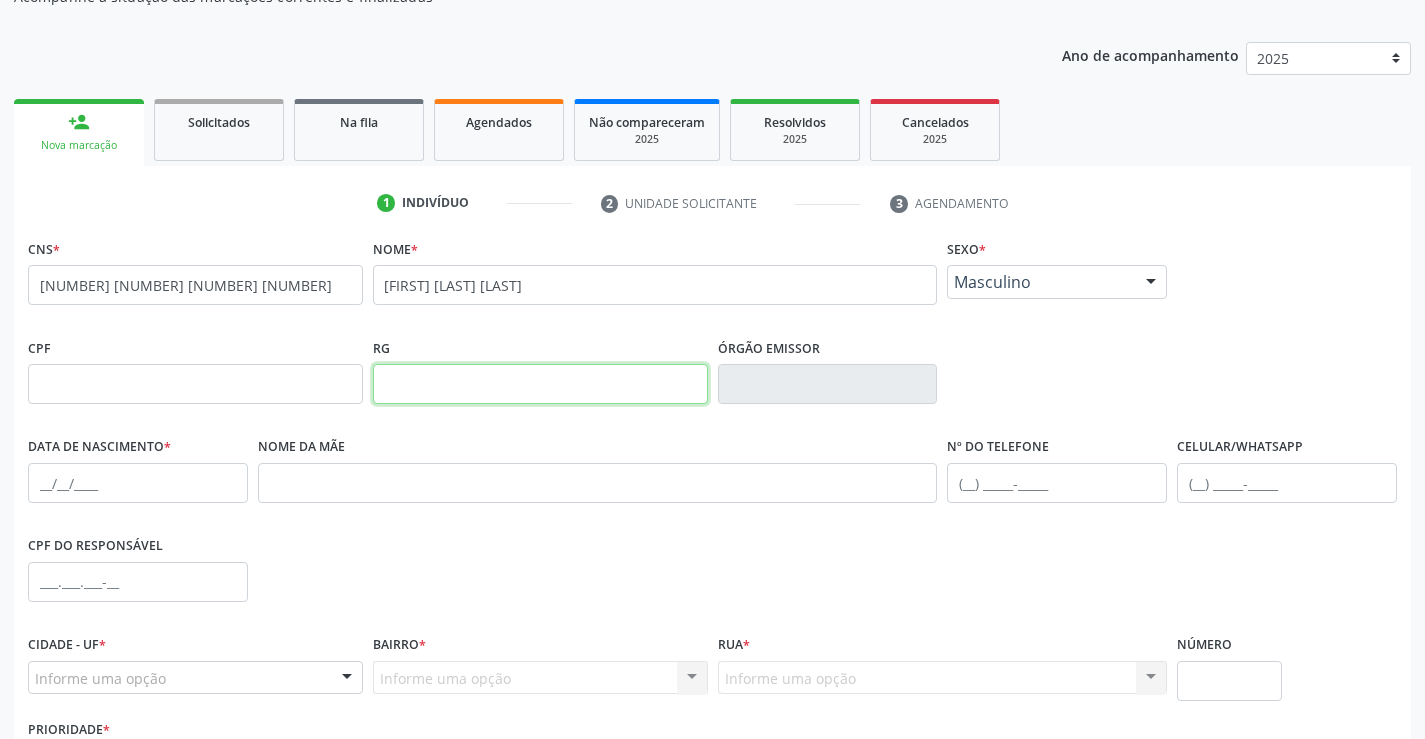 click at bounding box center [540, 384] 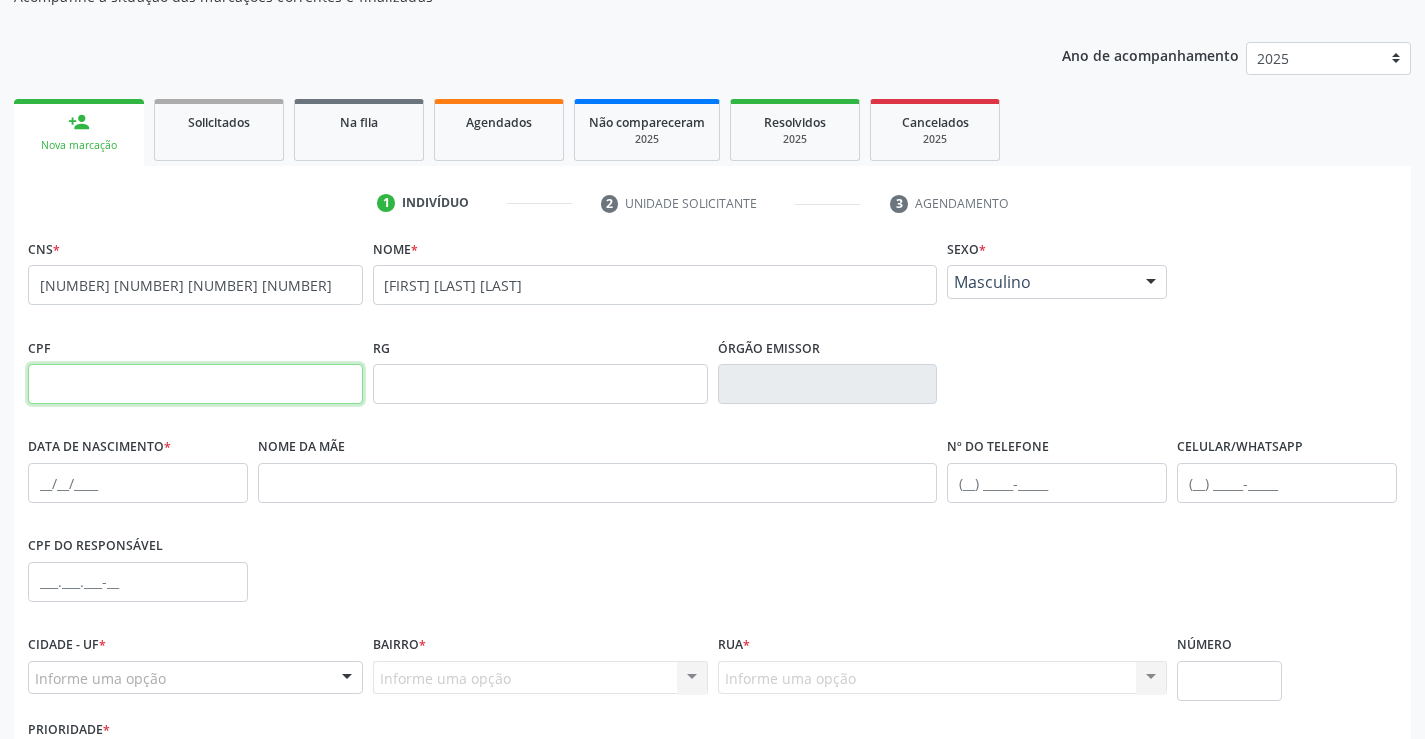 click at bounding box center [195, 384] 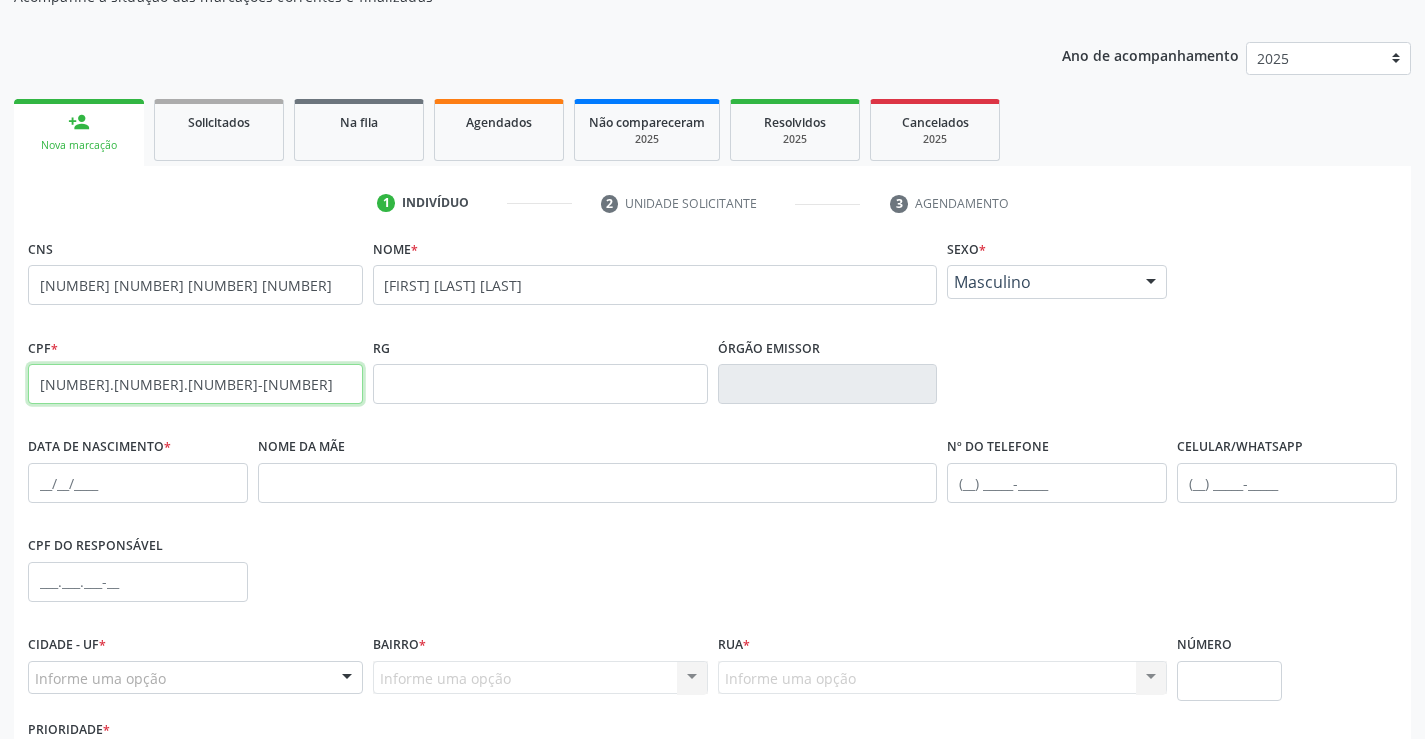 type on "445.035.205-04" 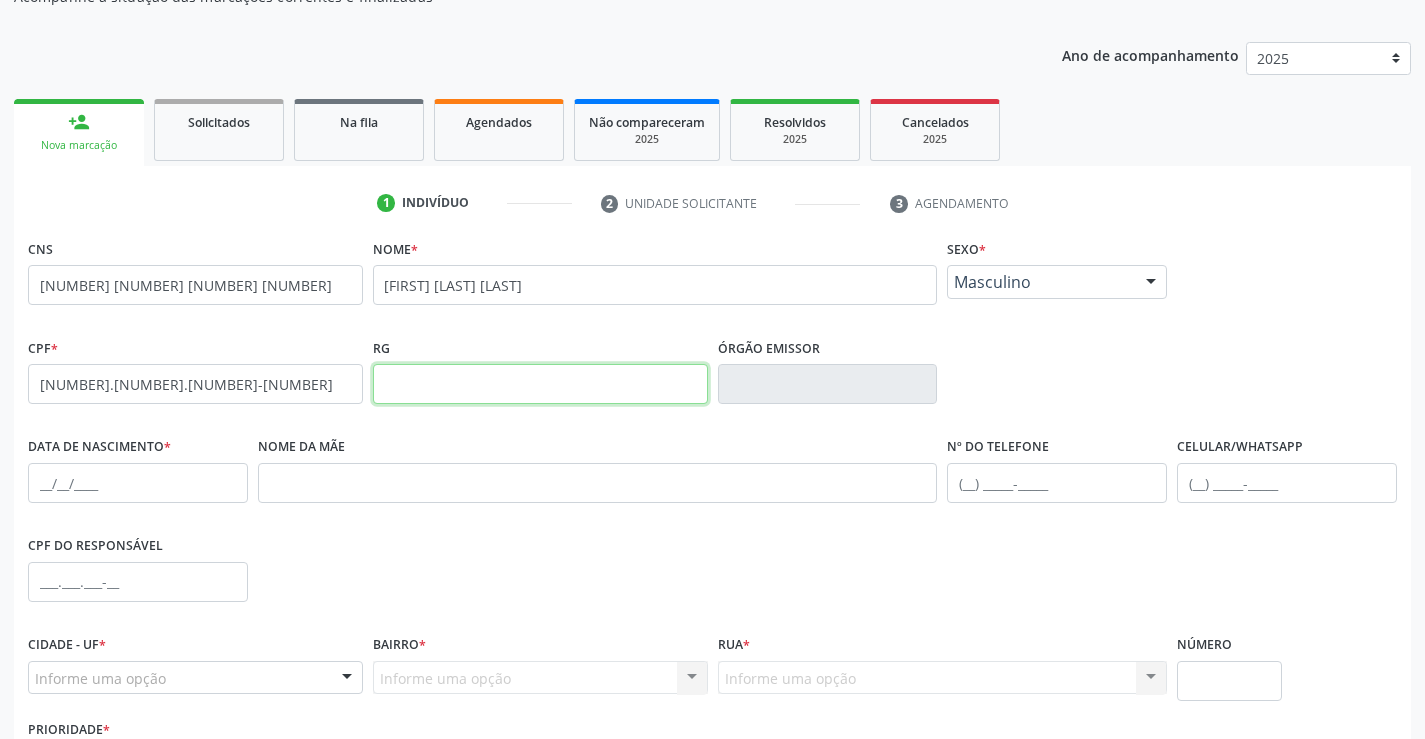 click at bounding box center [540, 384] 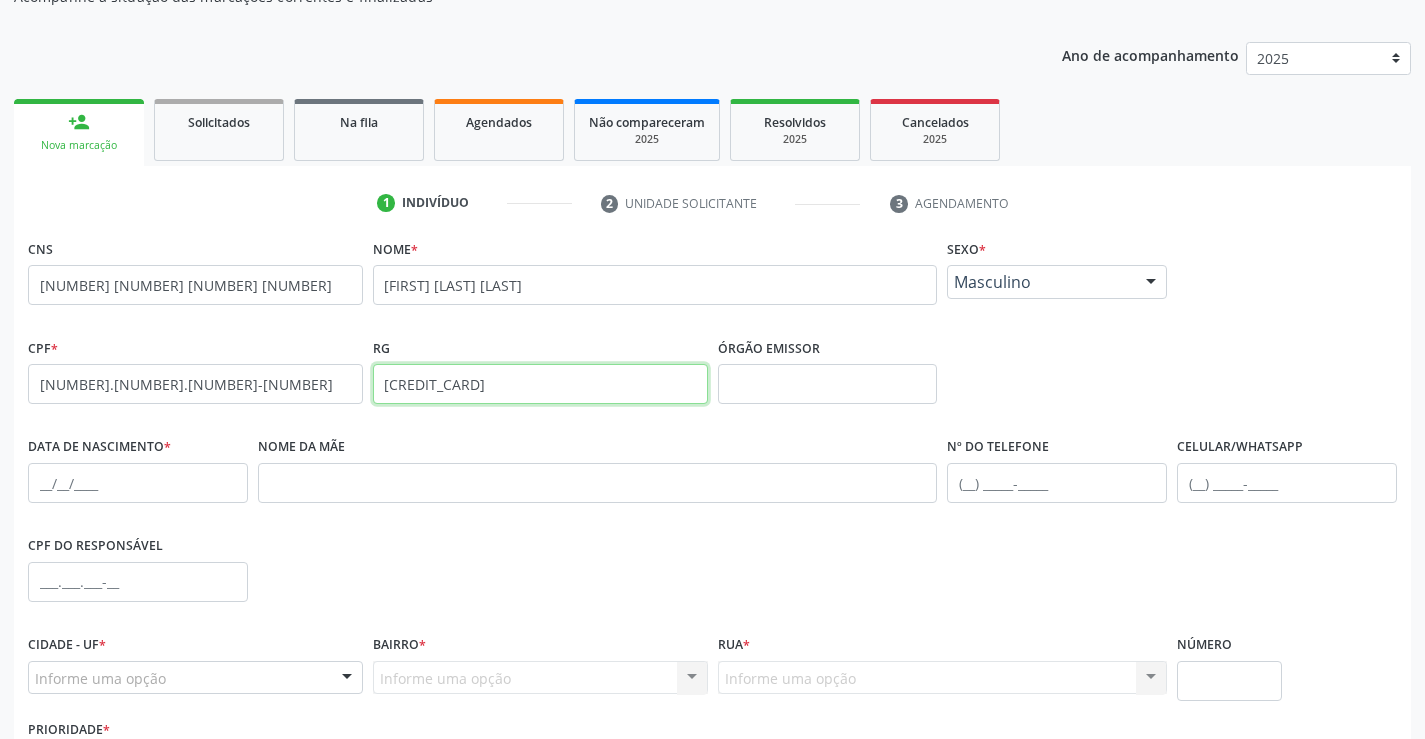 type on "0466583605" 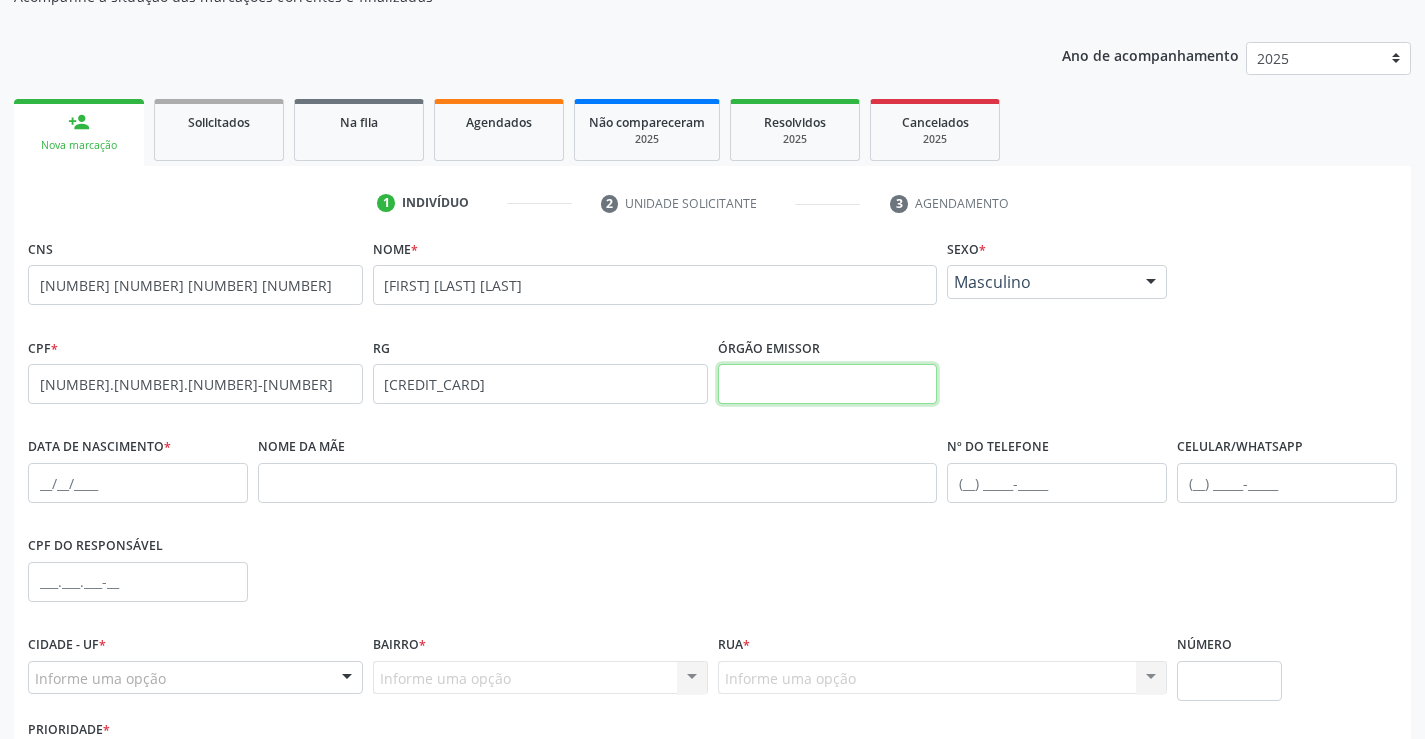 click at bounding box center [828, 384] 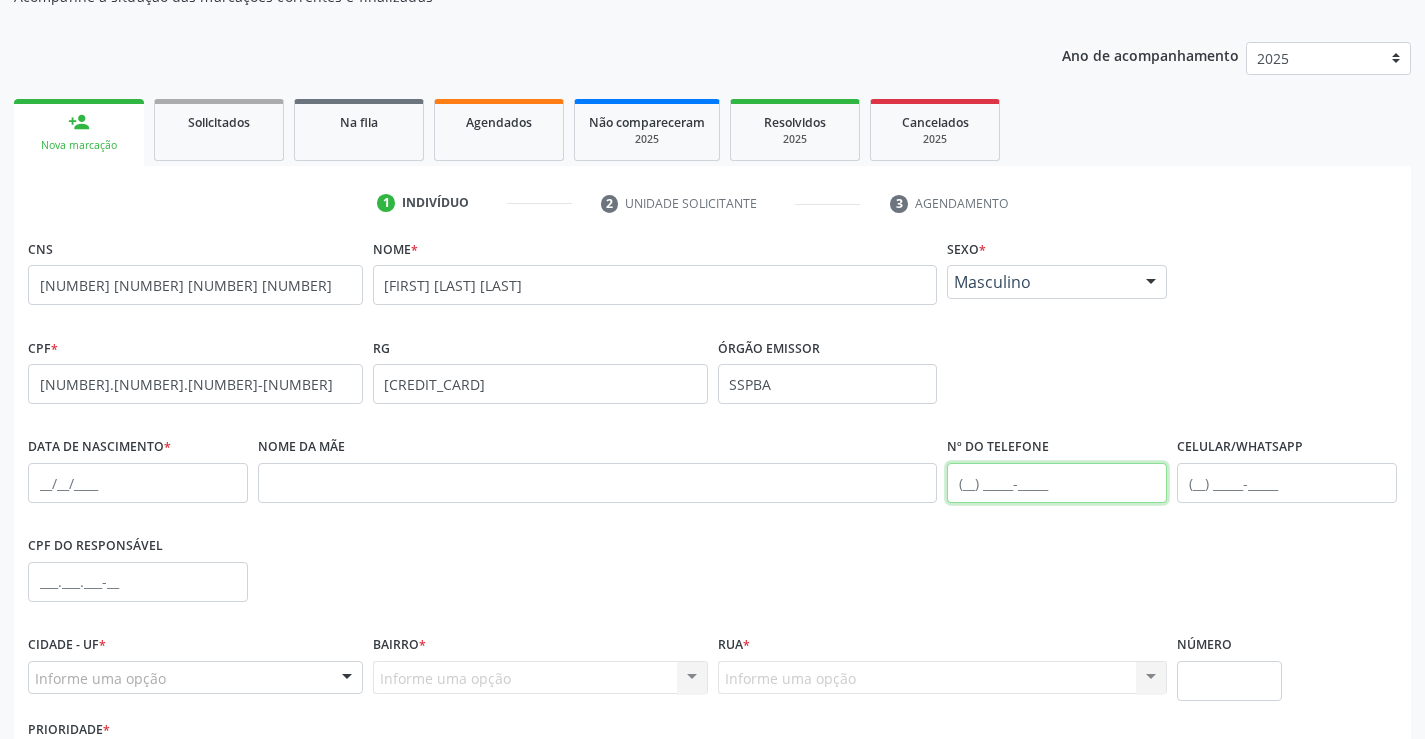 drag, startPoint x: 971, startPoint y: 484, endPoint x: 958, endPoint y: 476, distance: 15.264338 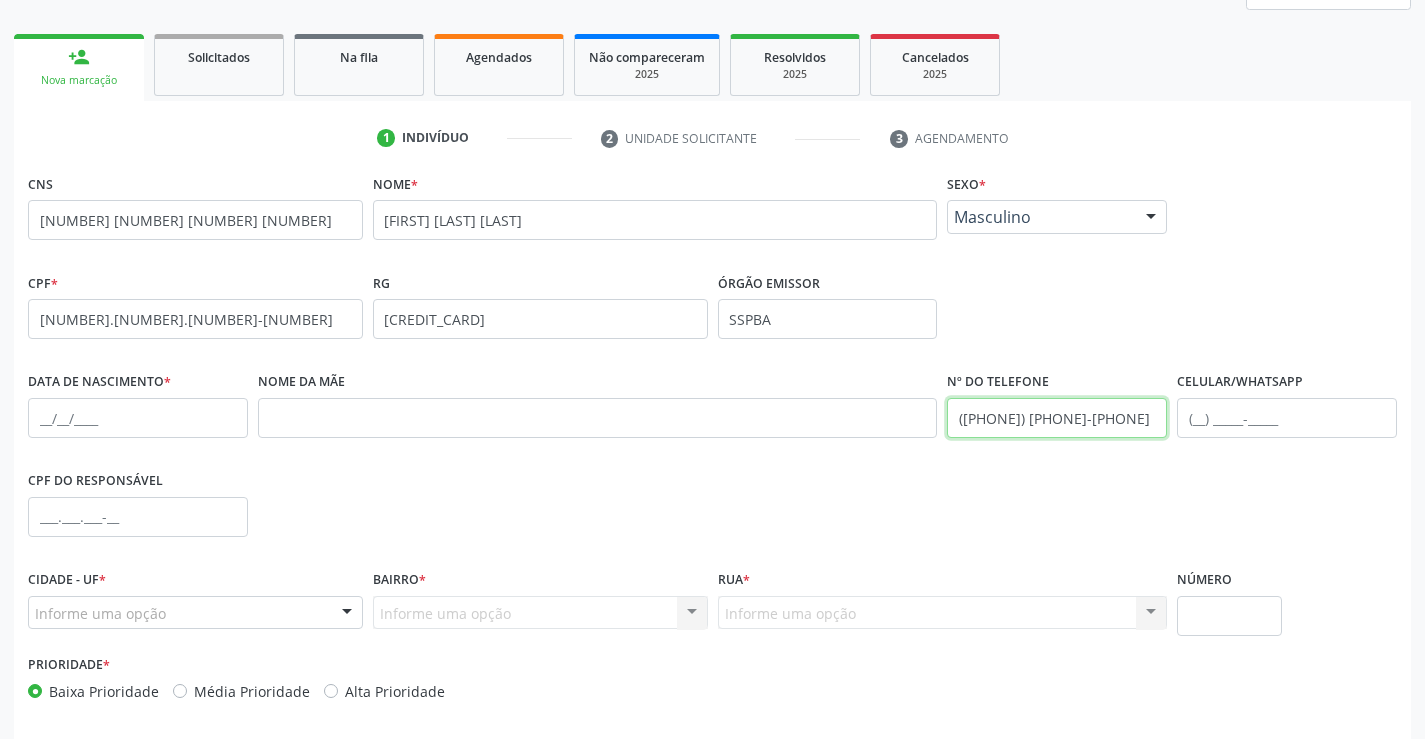 scroll, scrollTop: 345, scrollLeft: 0, axis: vertical 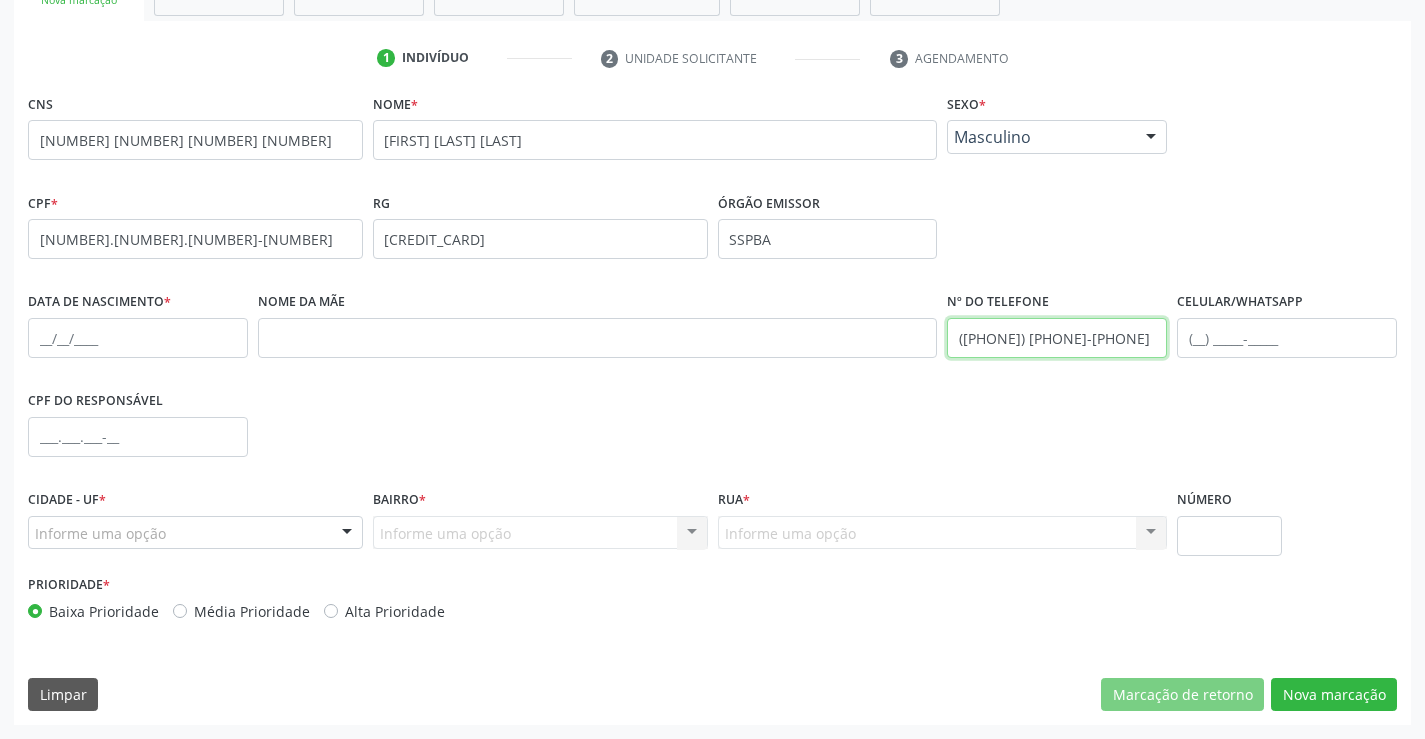 type on "(74) 99115-9380" 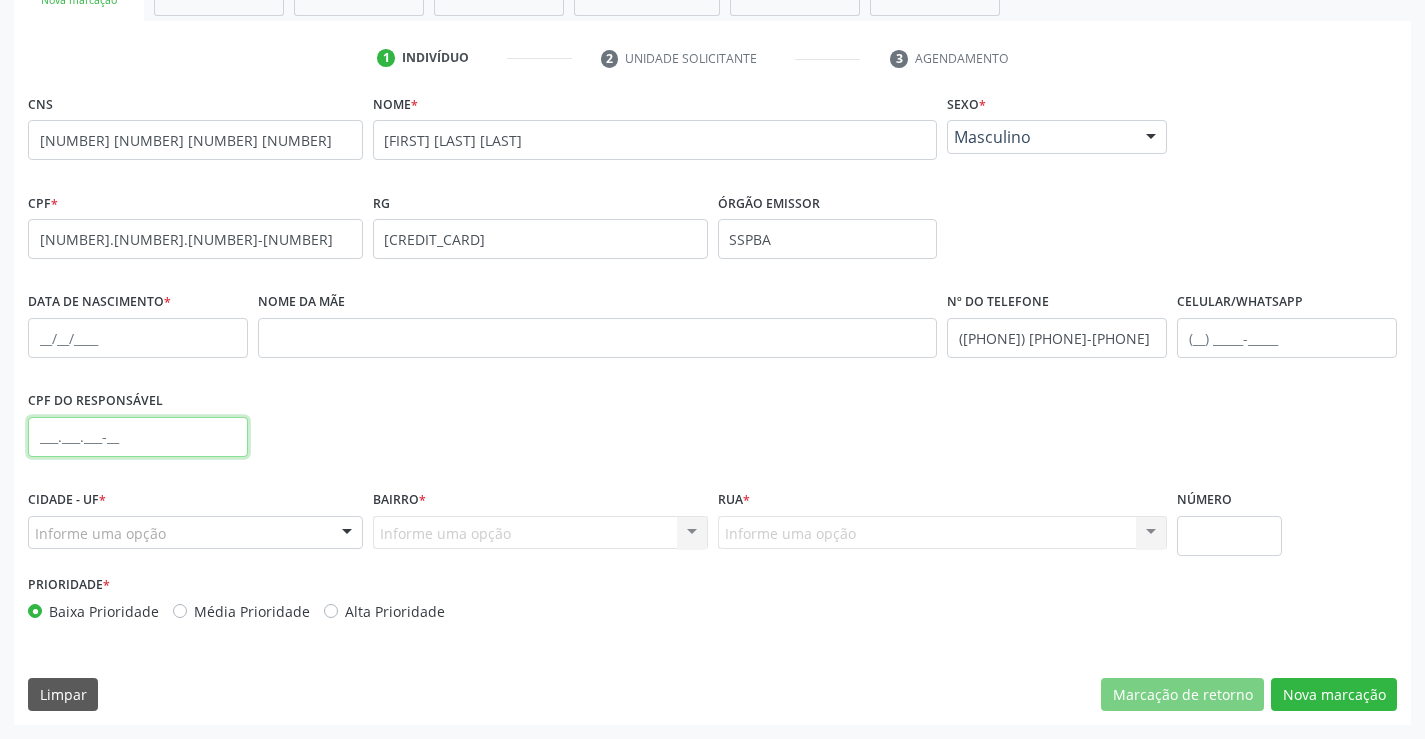 click at bounding box center (138, 437) 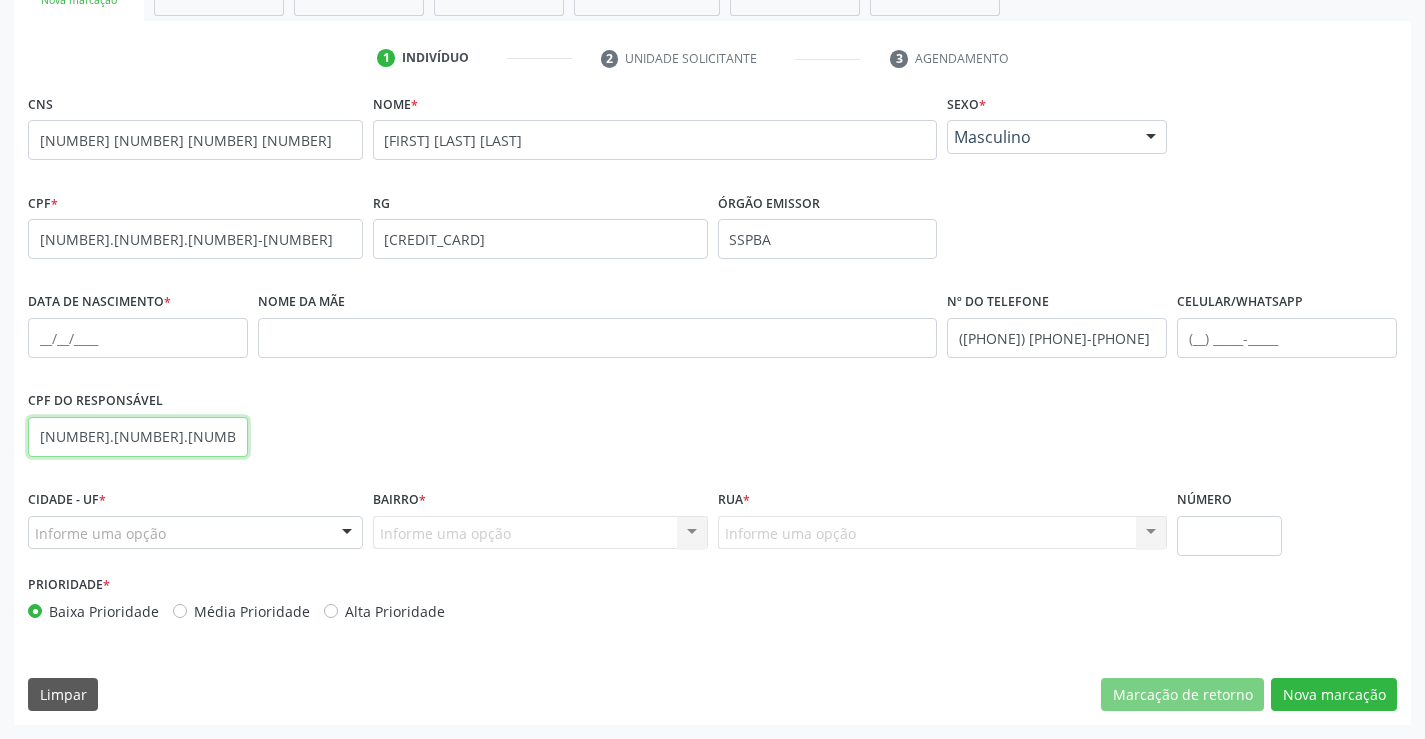 type on "445.035.205-04" 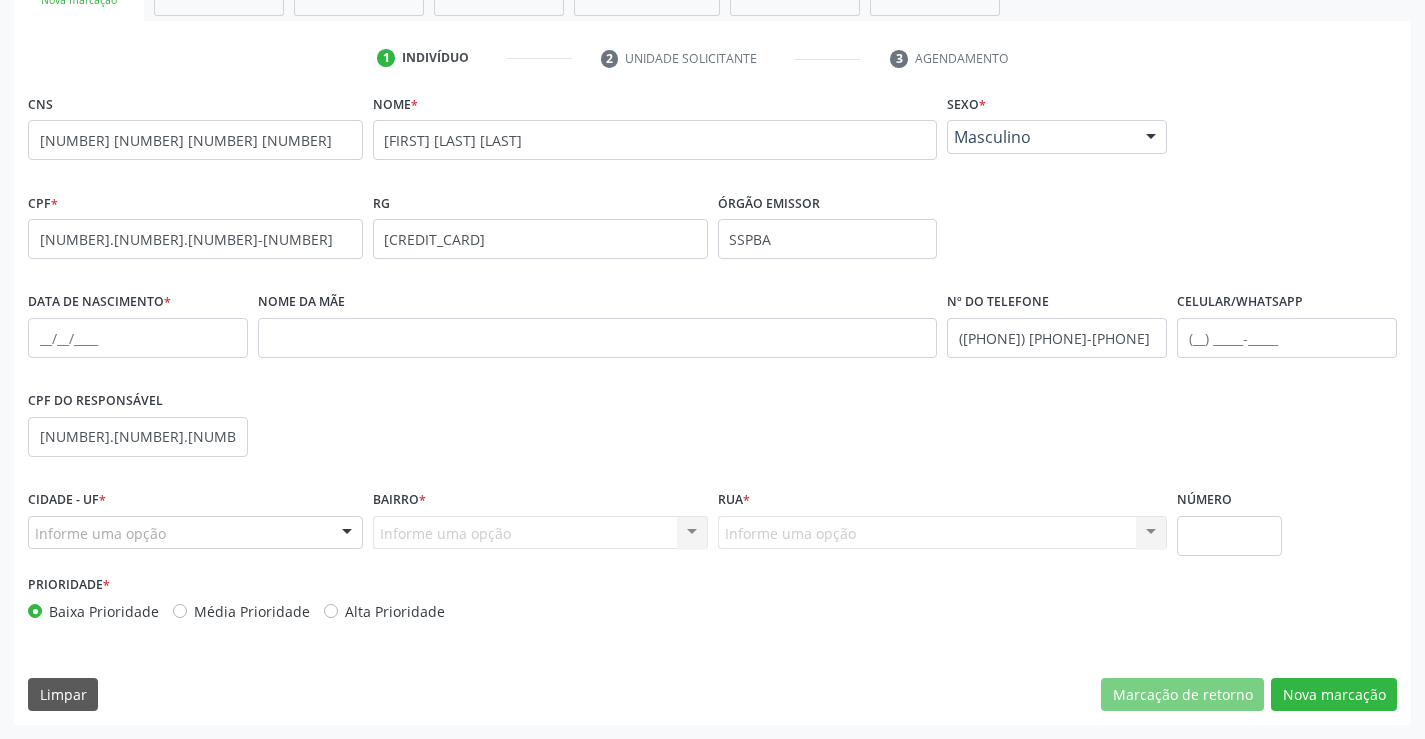 click on "Informe uma opção" at bounding box center [195, 533] 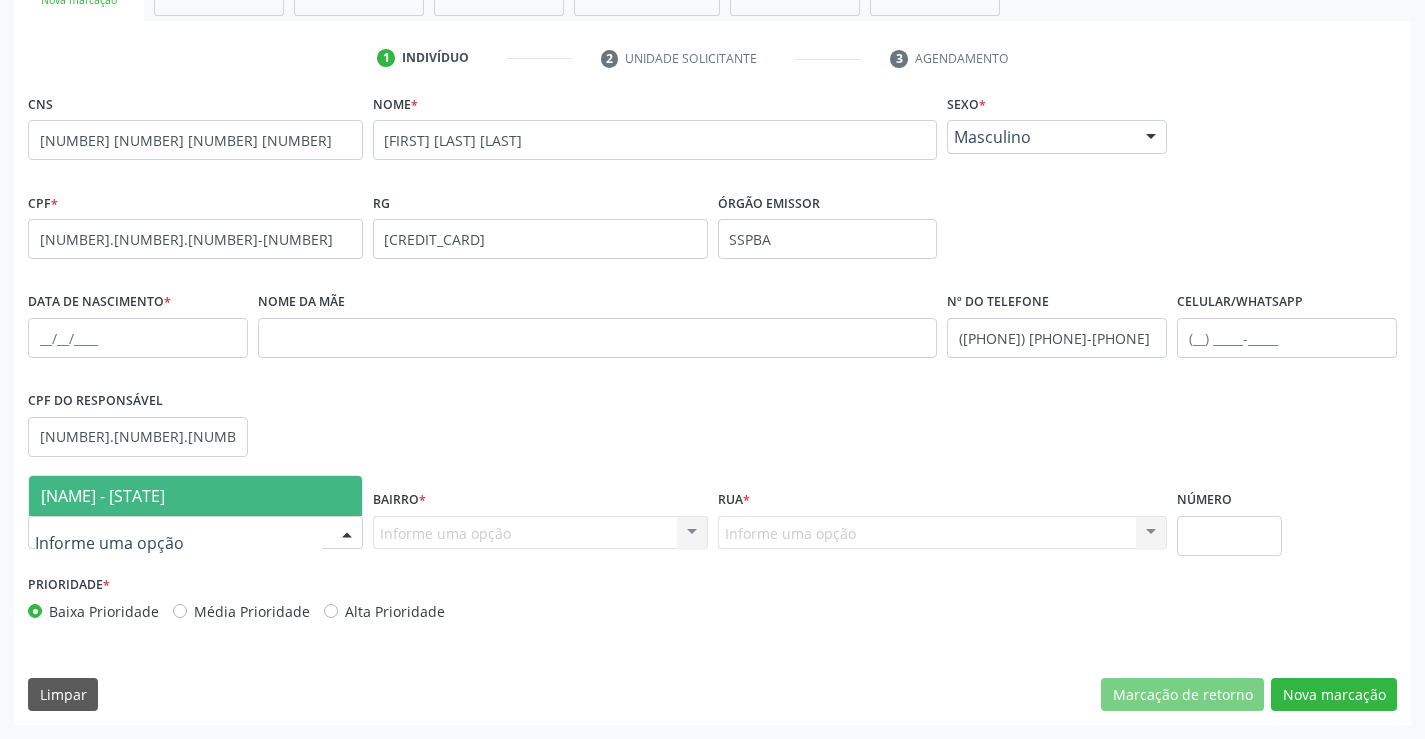click on "Campo Formoso - BA" at bounding box center [195, 496] 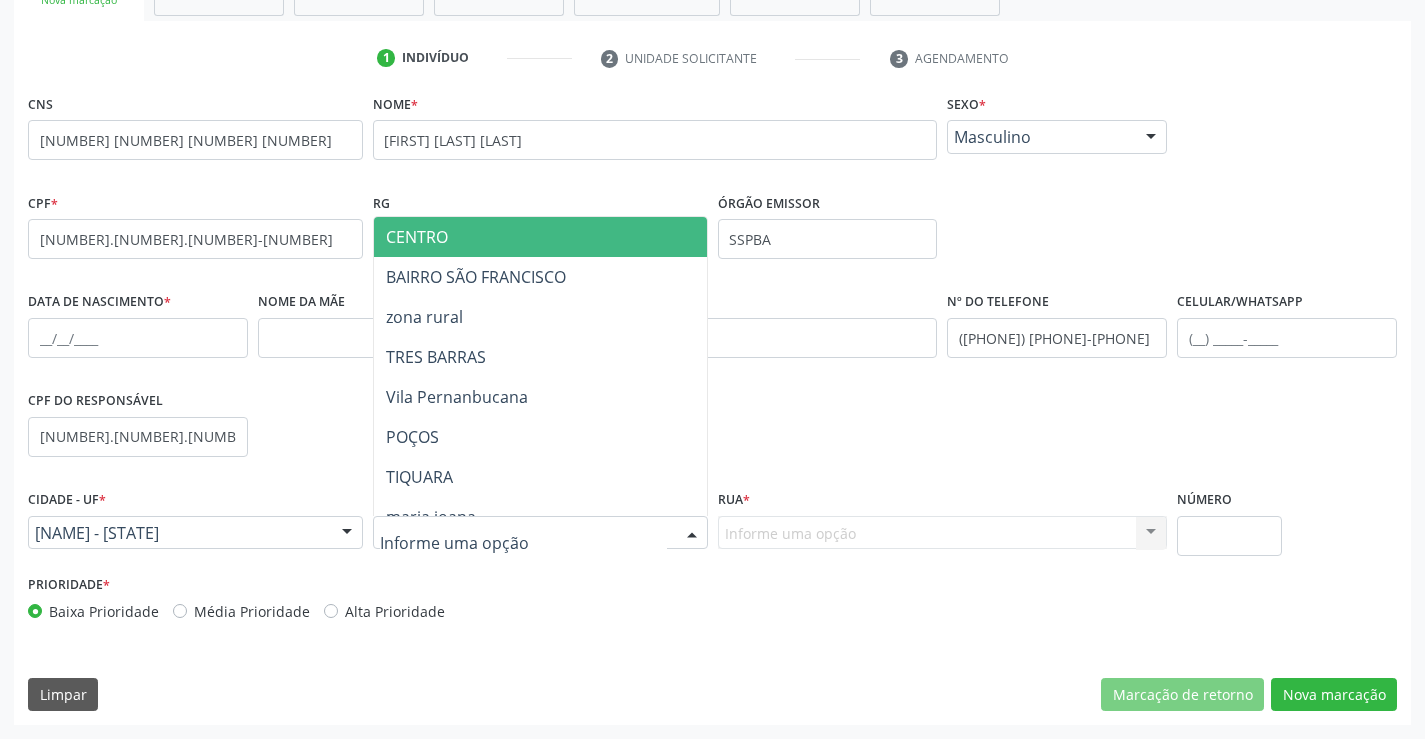 click at bounding box center (692, 534) 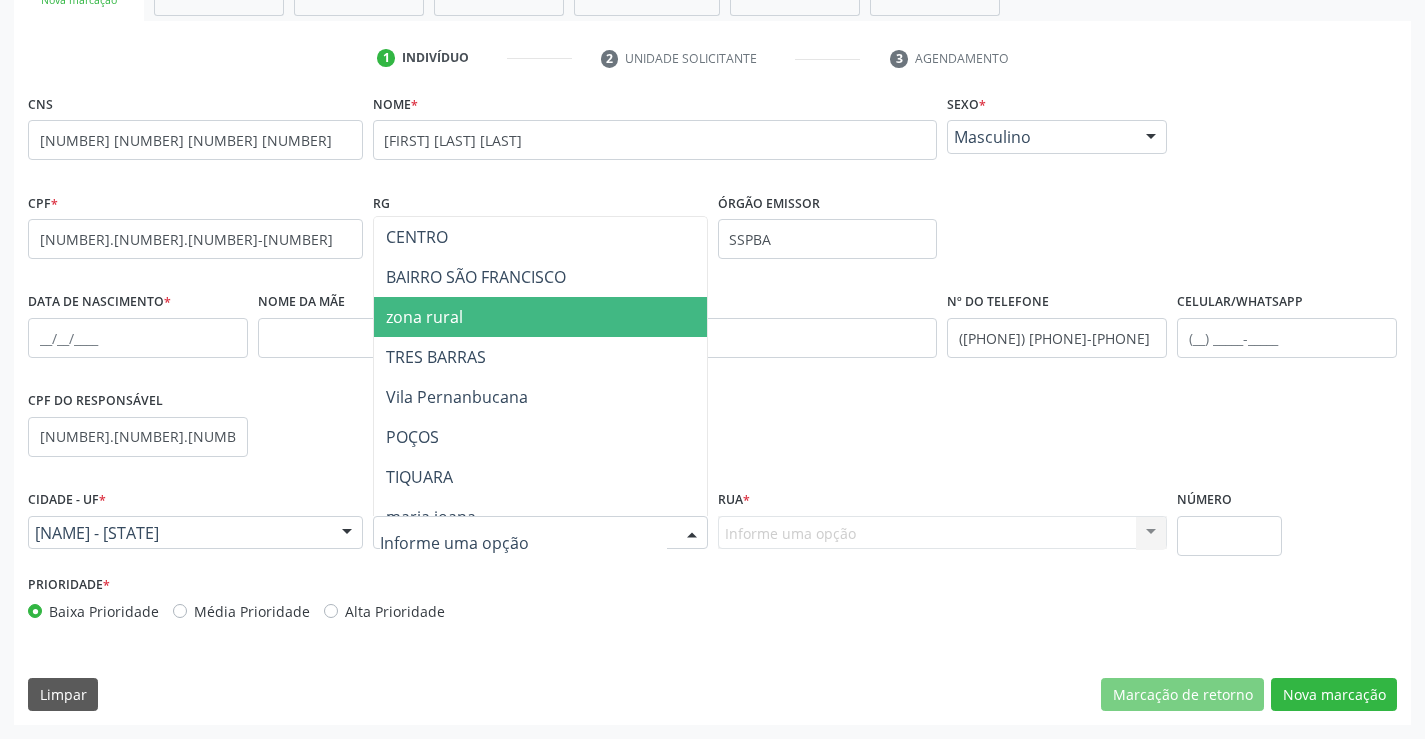 click on "zona rural" at bounding box center (578, 317) 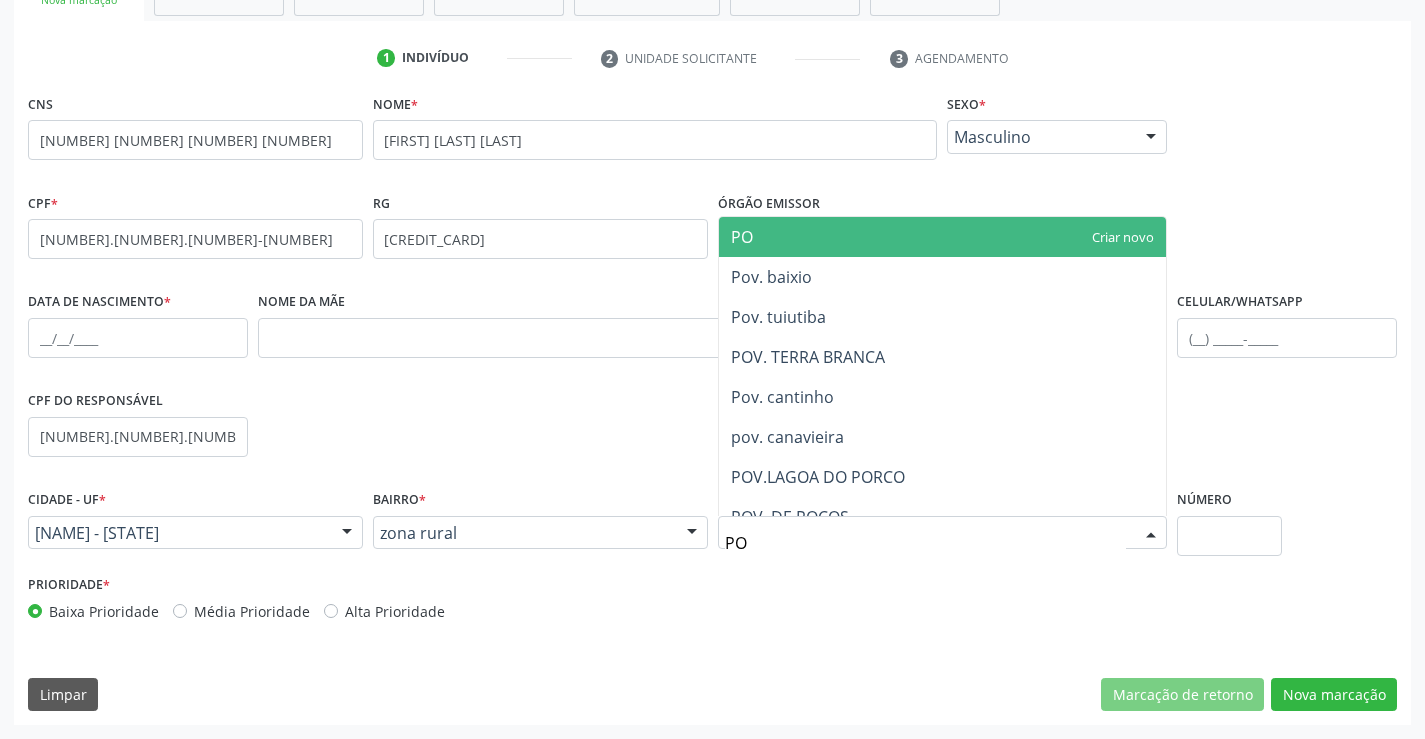 type on "POV" 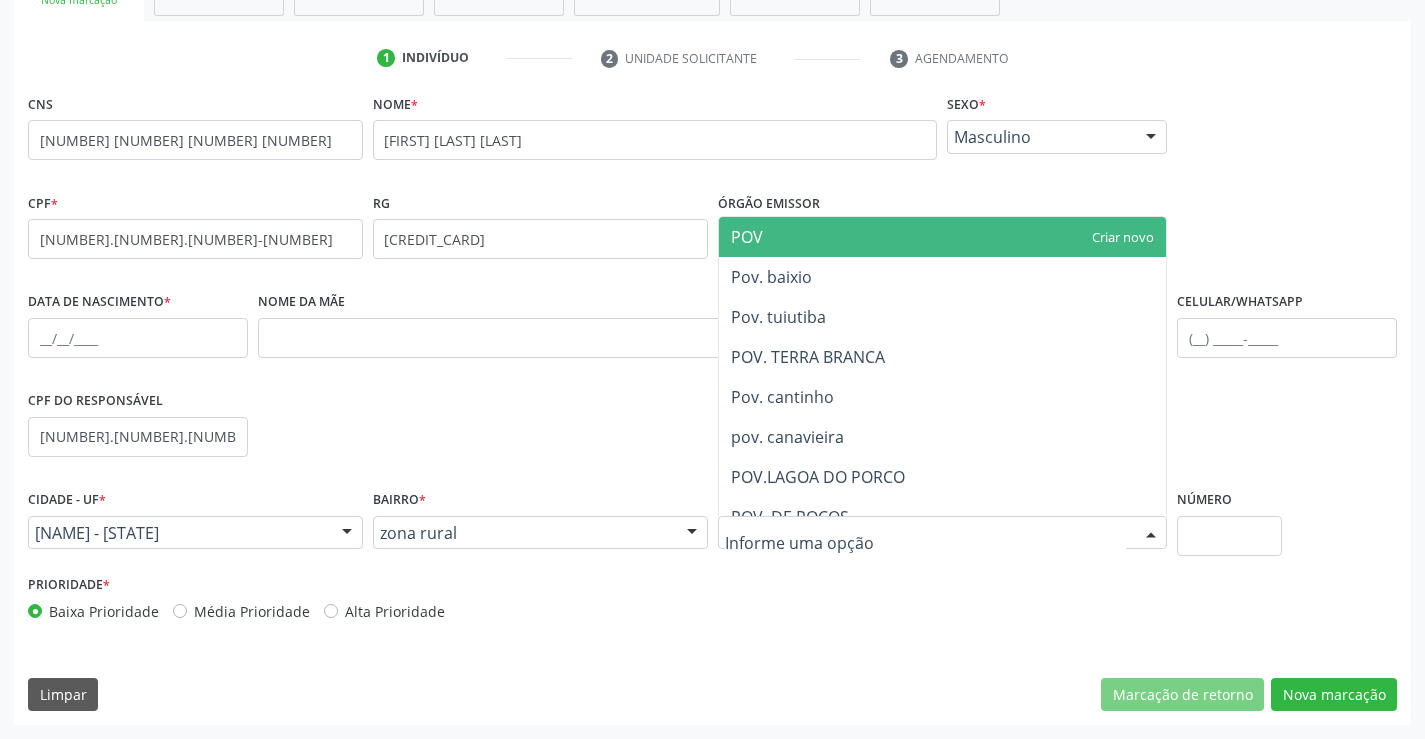 click at bounding box center (692, 534) 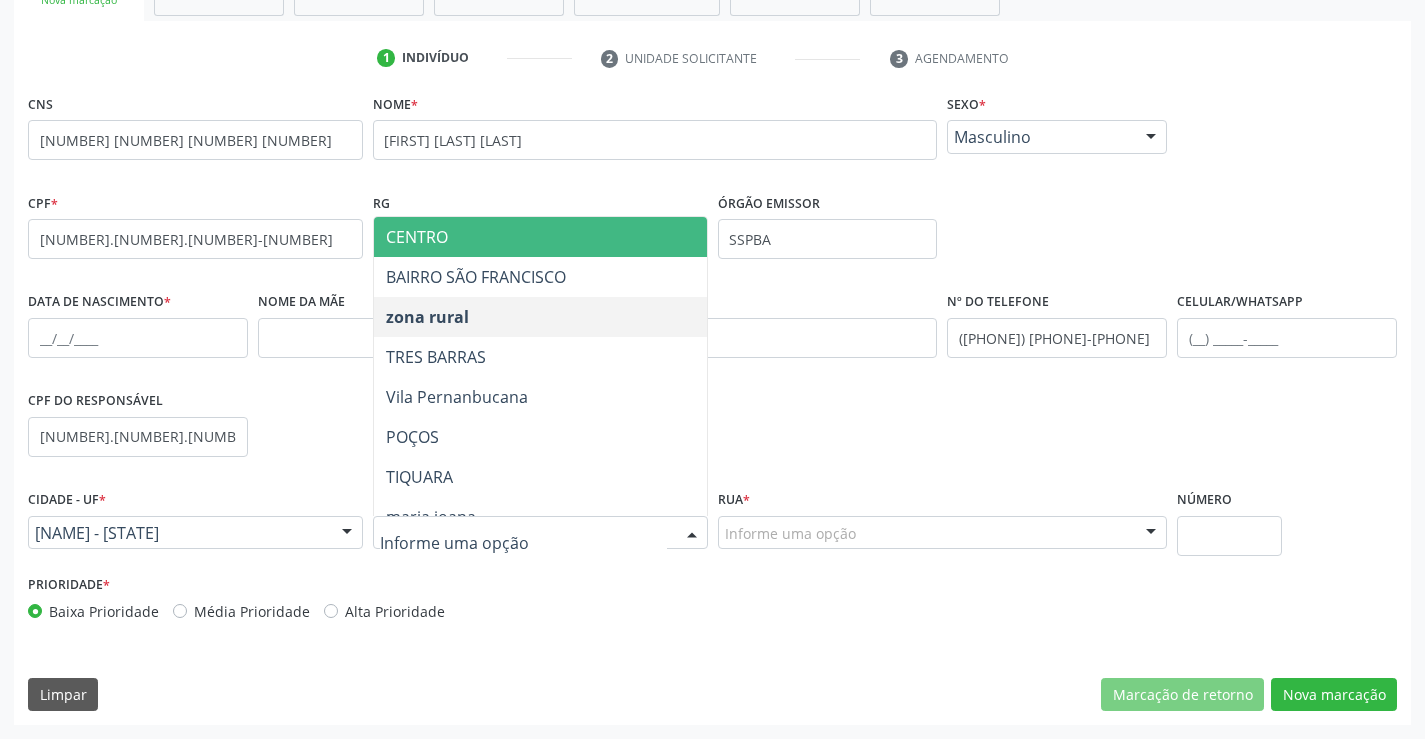 click on "CENTRO" at bounding box center [578, 237] 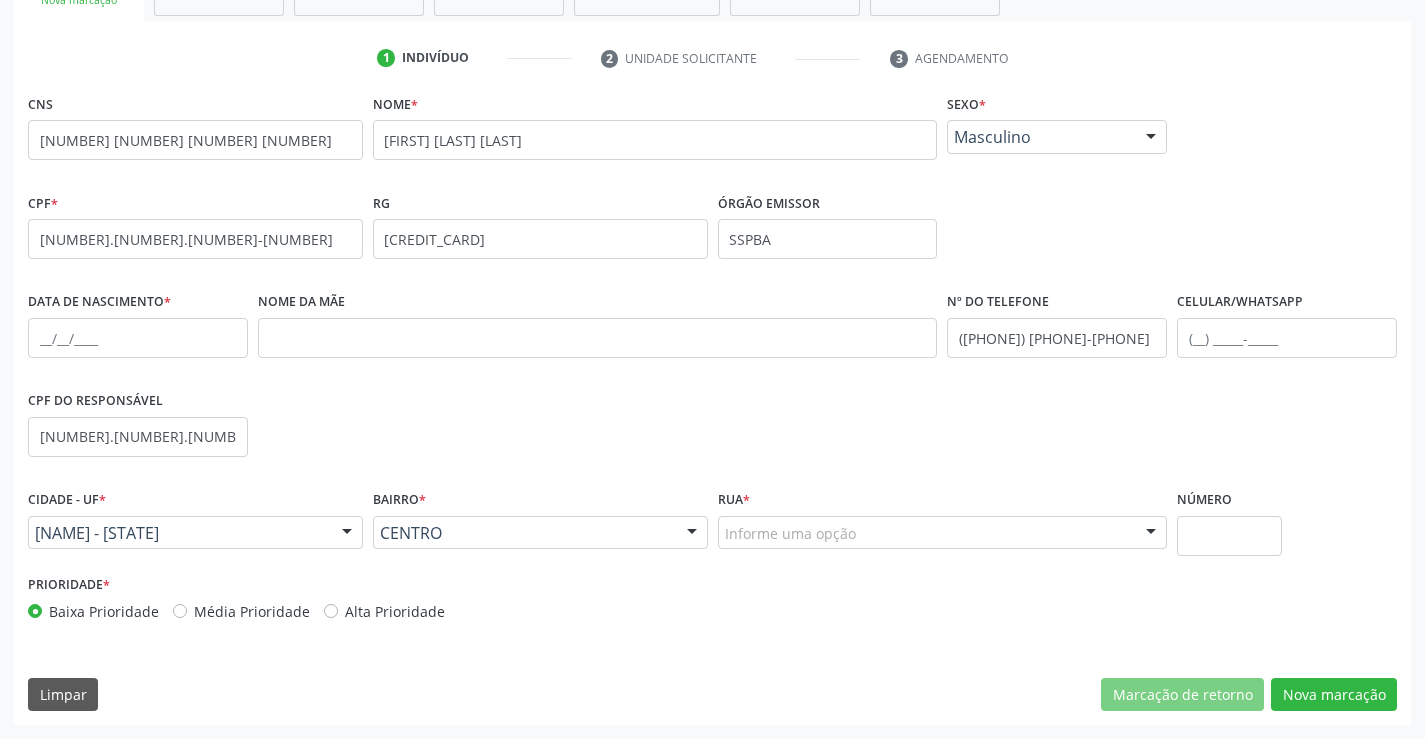 click at bounding box center (692, 534) 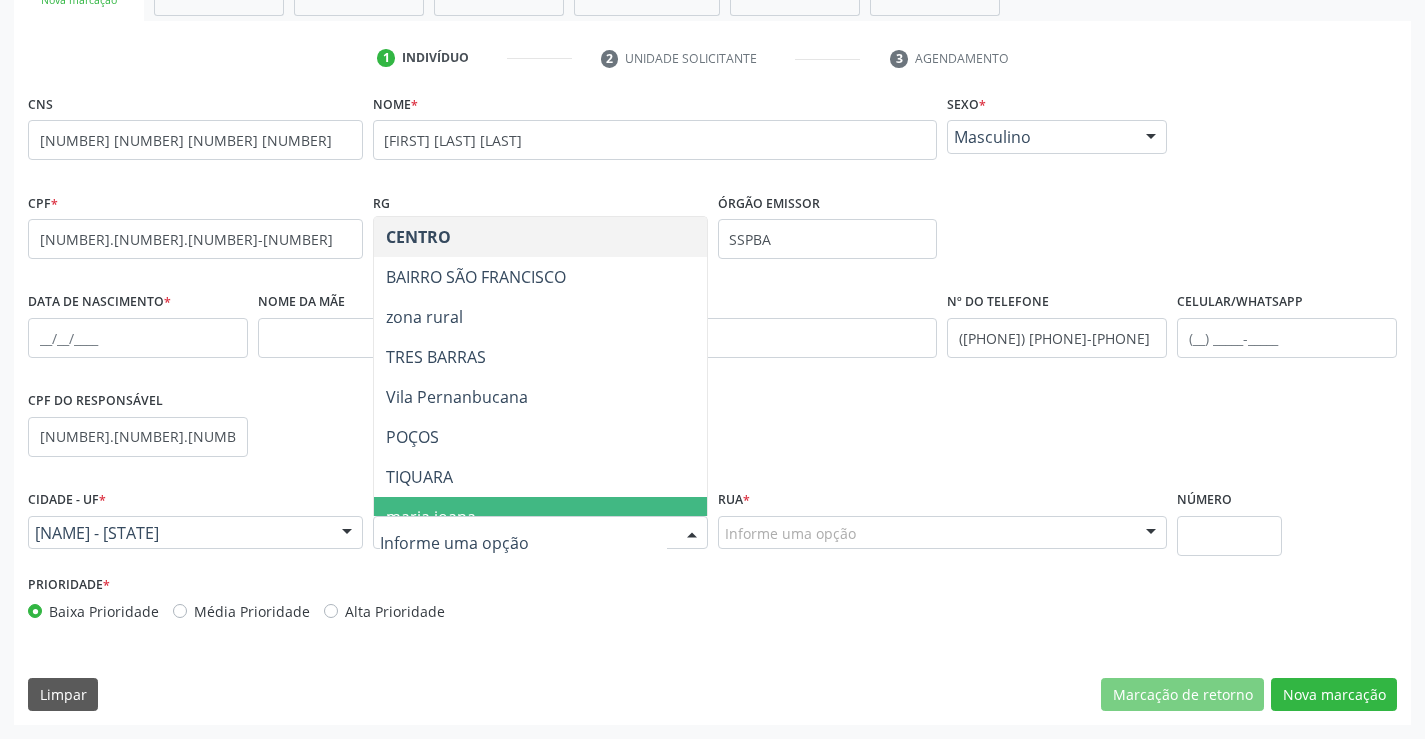 click at bounding box center (692, 534) 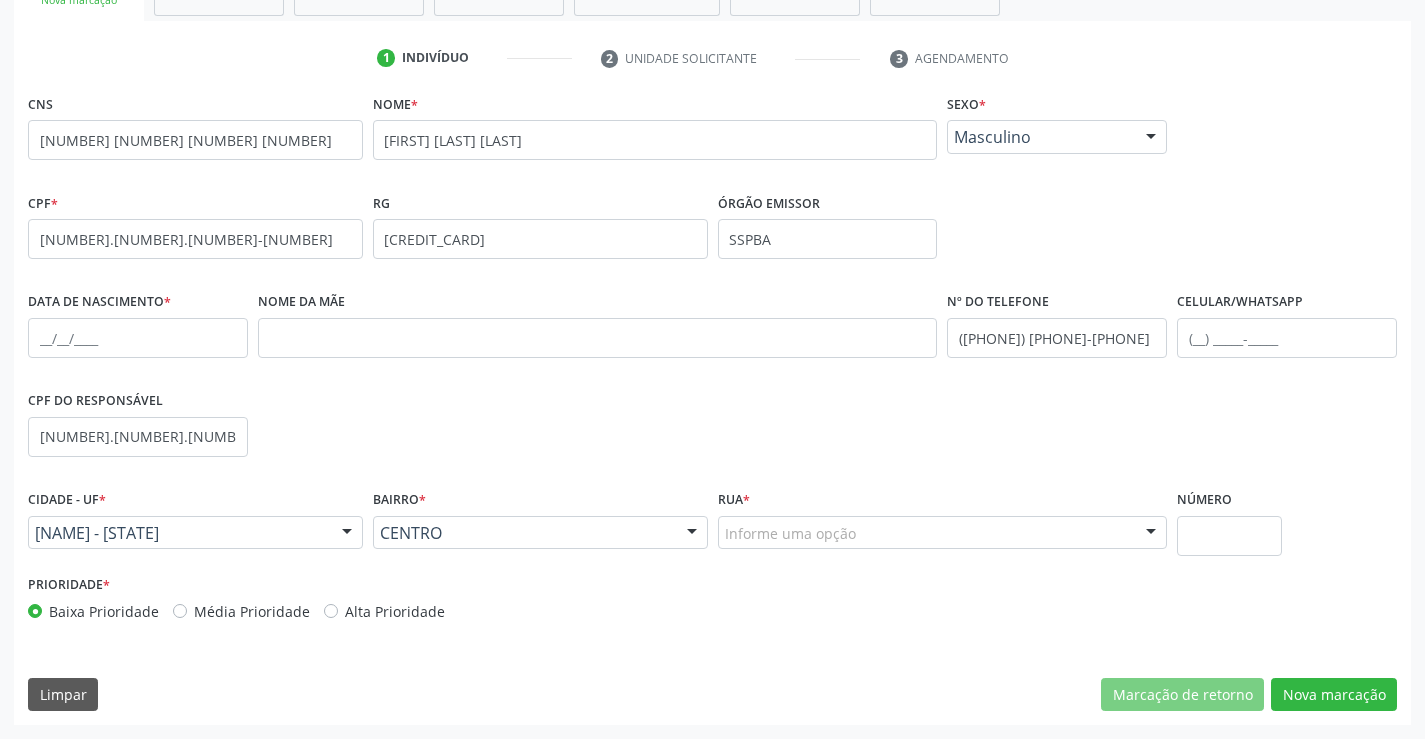 click at bounding box center (692, 534) 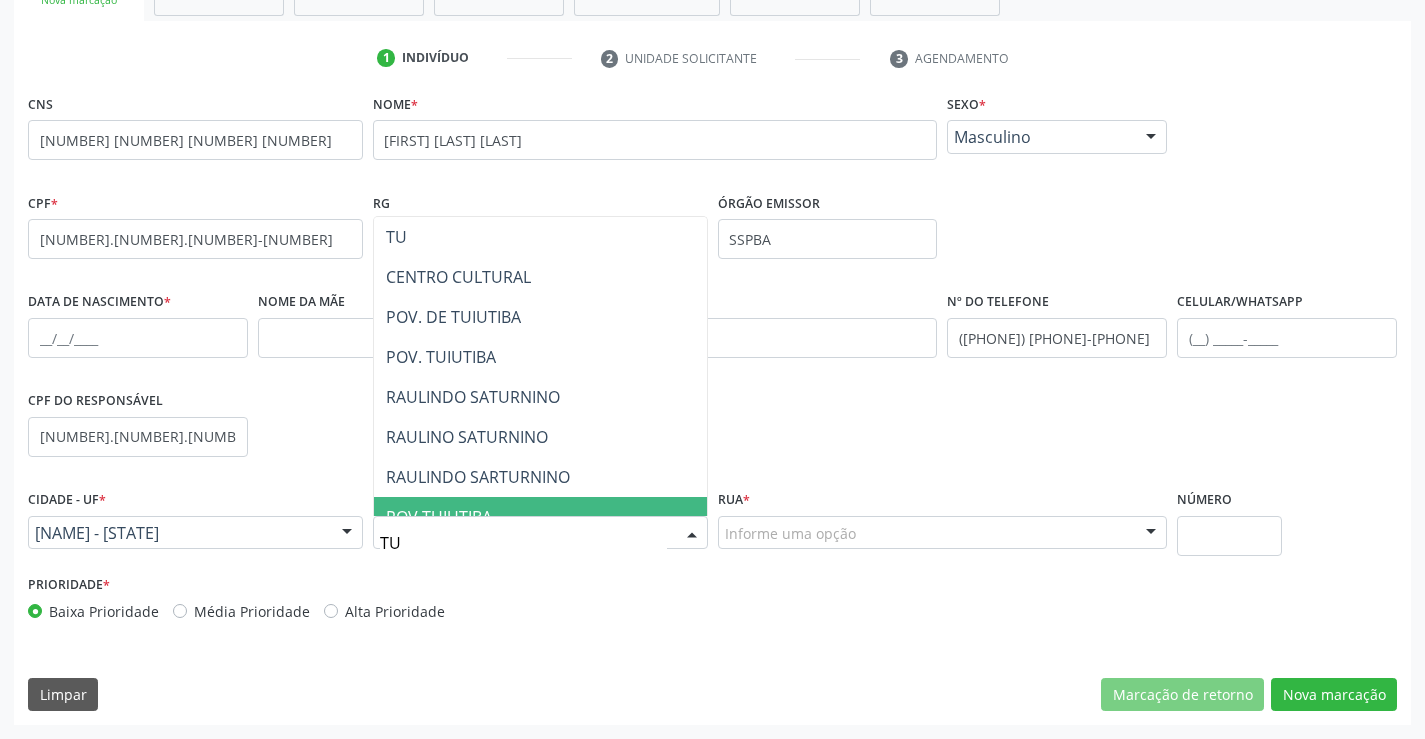 type on "TUI" 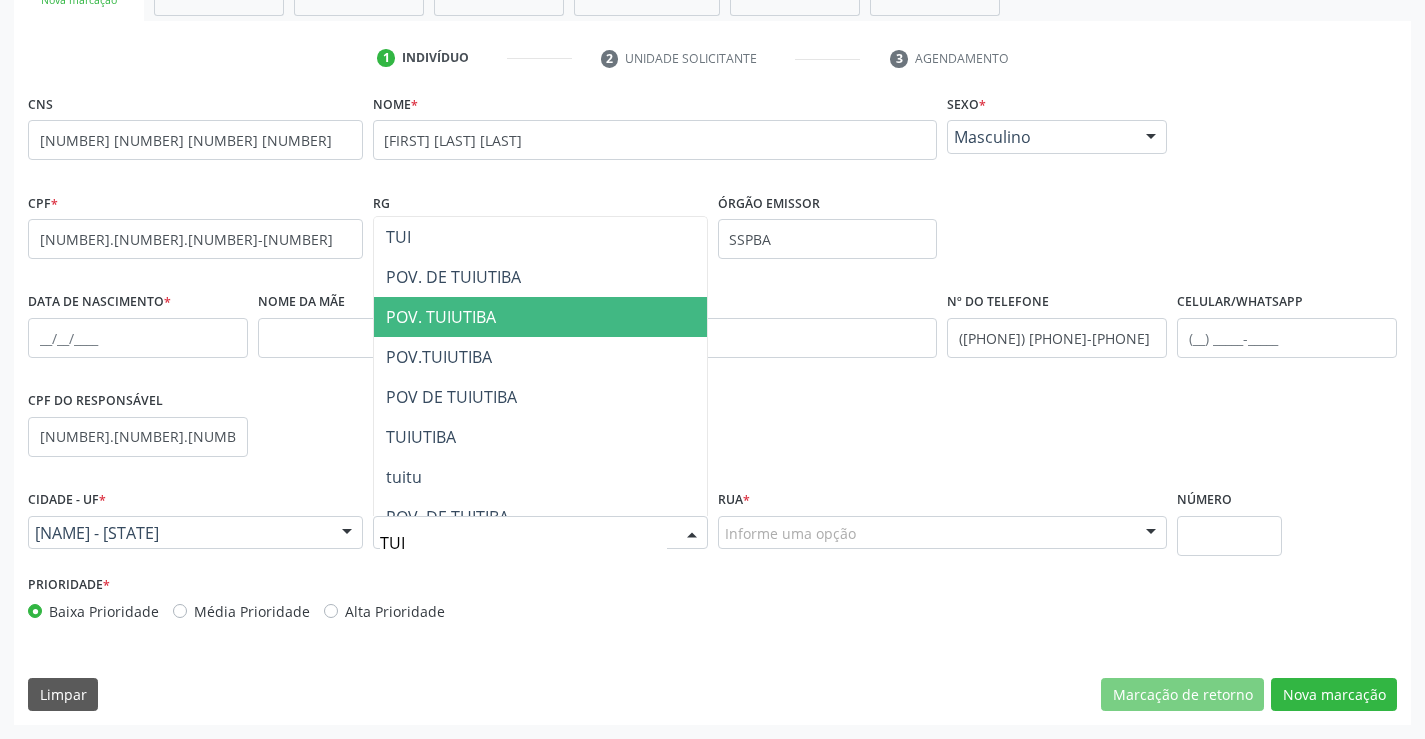 click on "POV. TUIUTIBA" at bounding box center (540, 317) 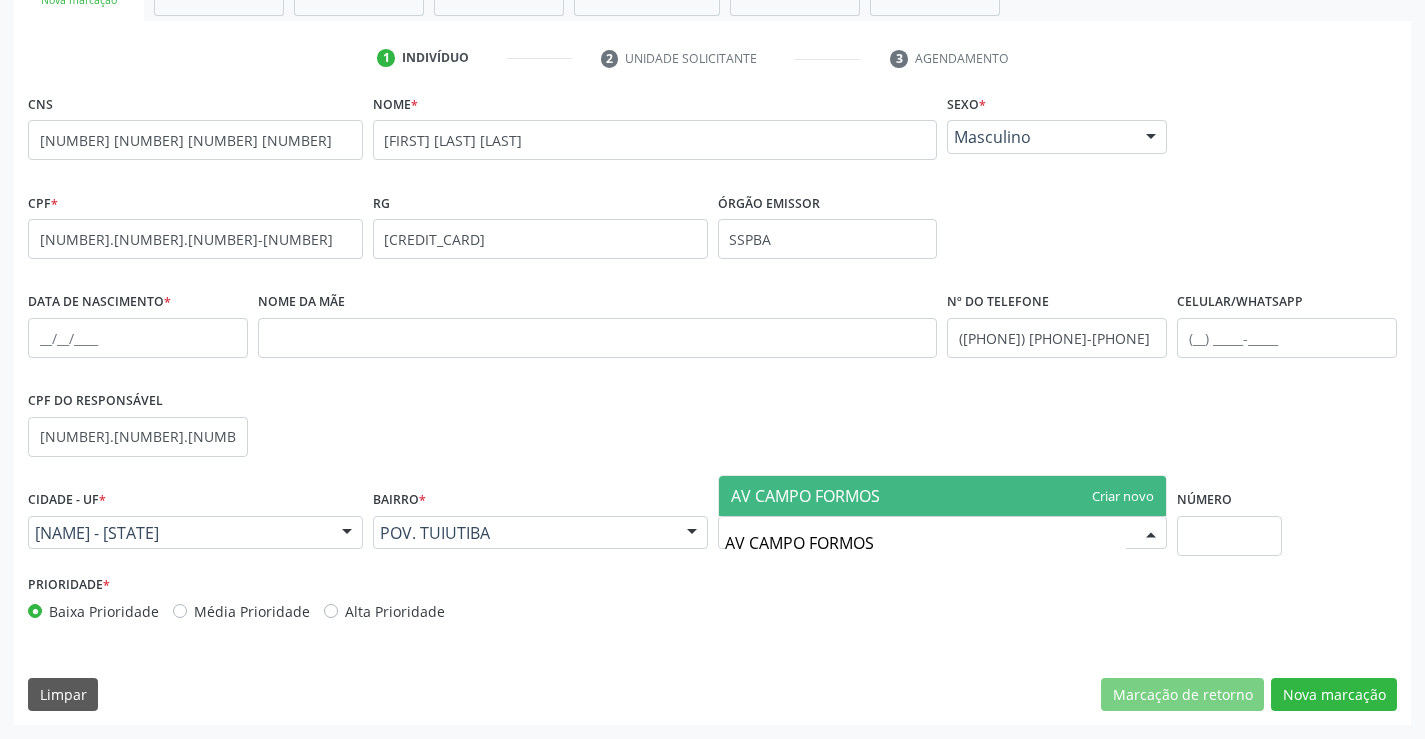 type on "AV CAMPO FORMOSO" 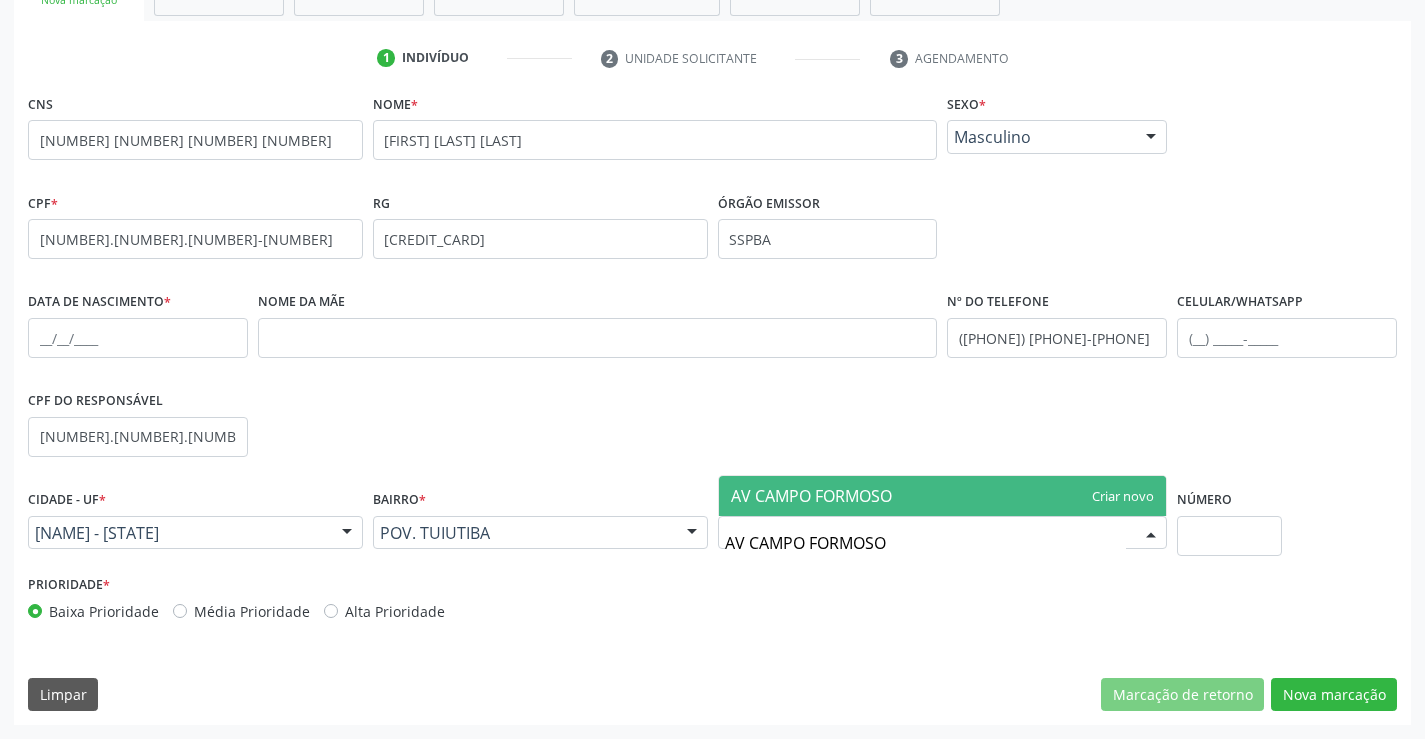 click on "AV CAMPO FORMOSO" at bounding box center (811, 496) 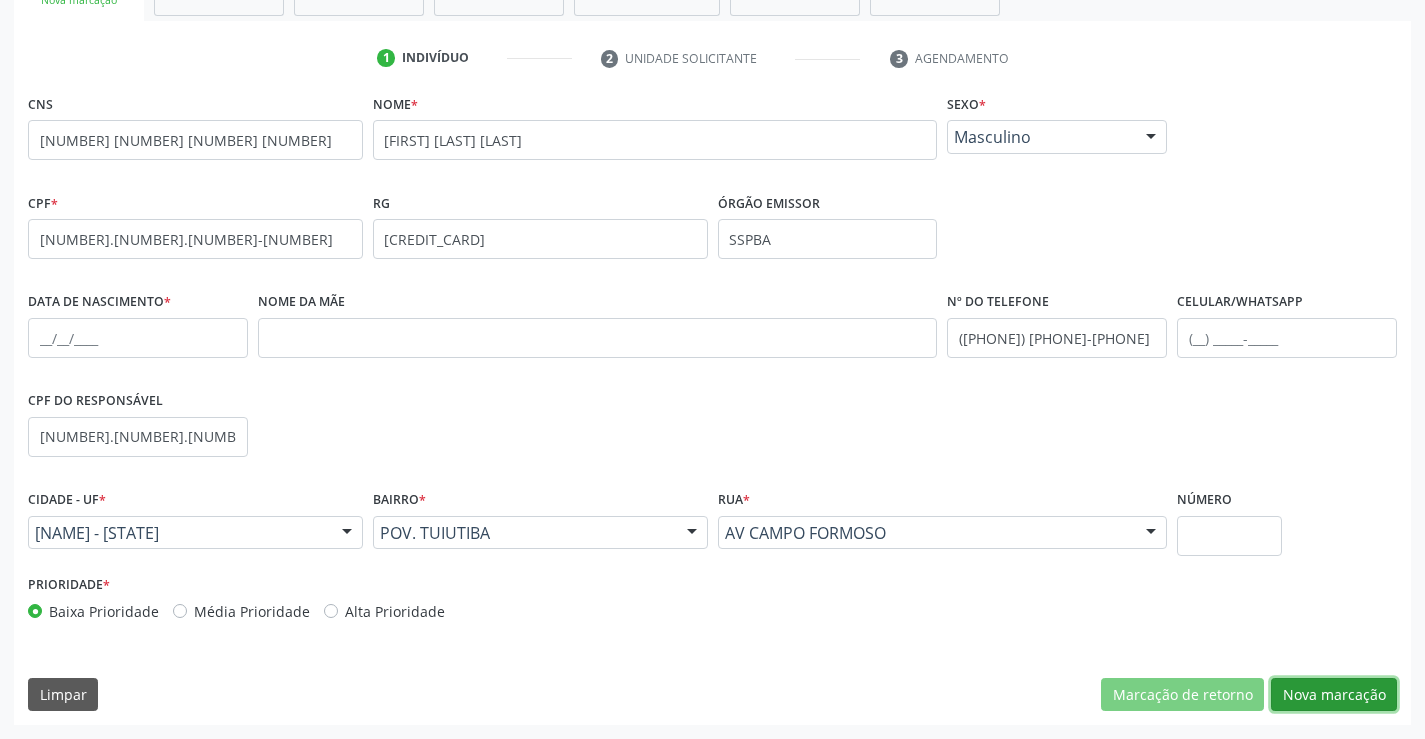 click on "Nova marcação" at bounding box center (1334, 695) 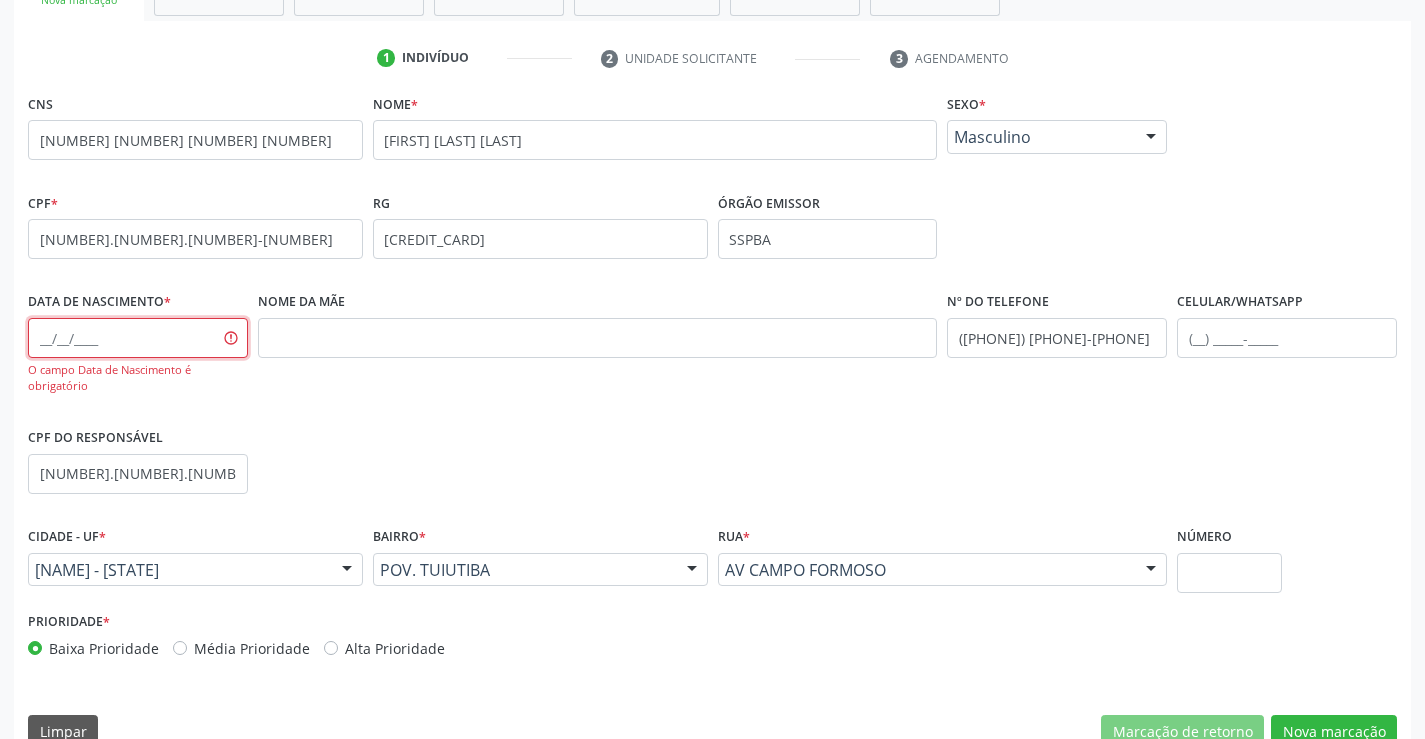 click at bounding box center (138, 338) 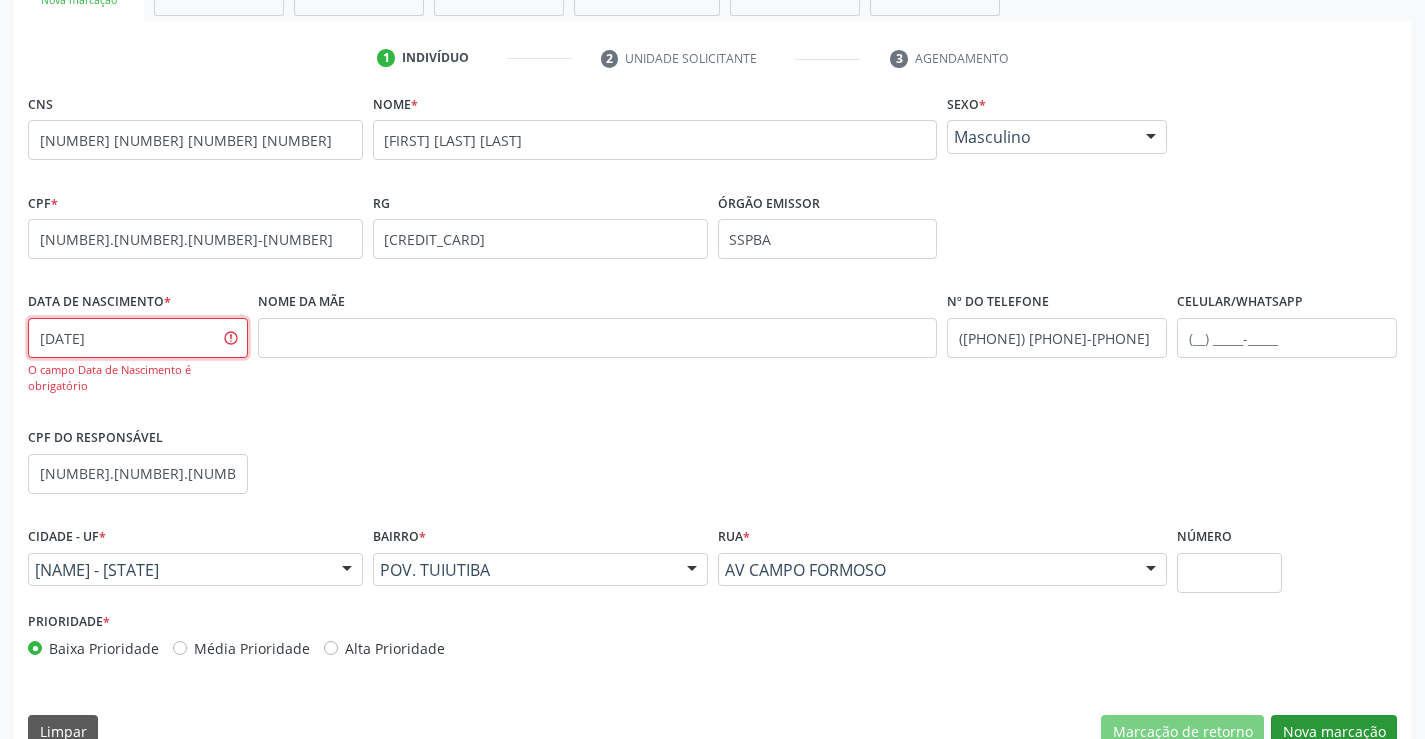 type on "21/01/1968" 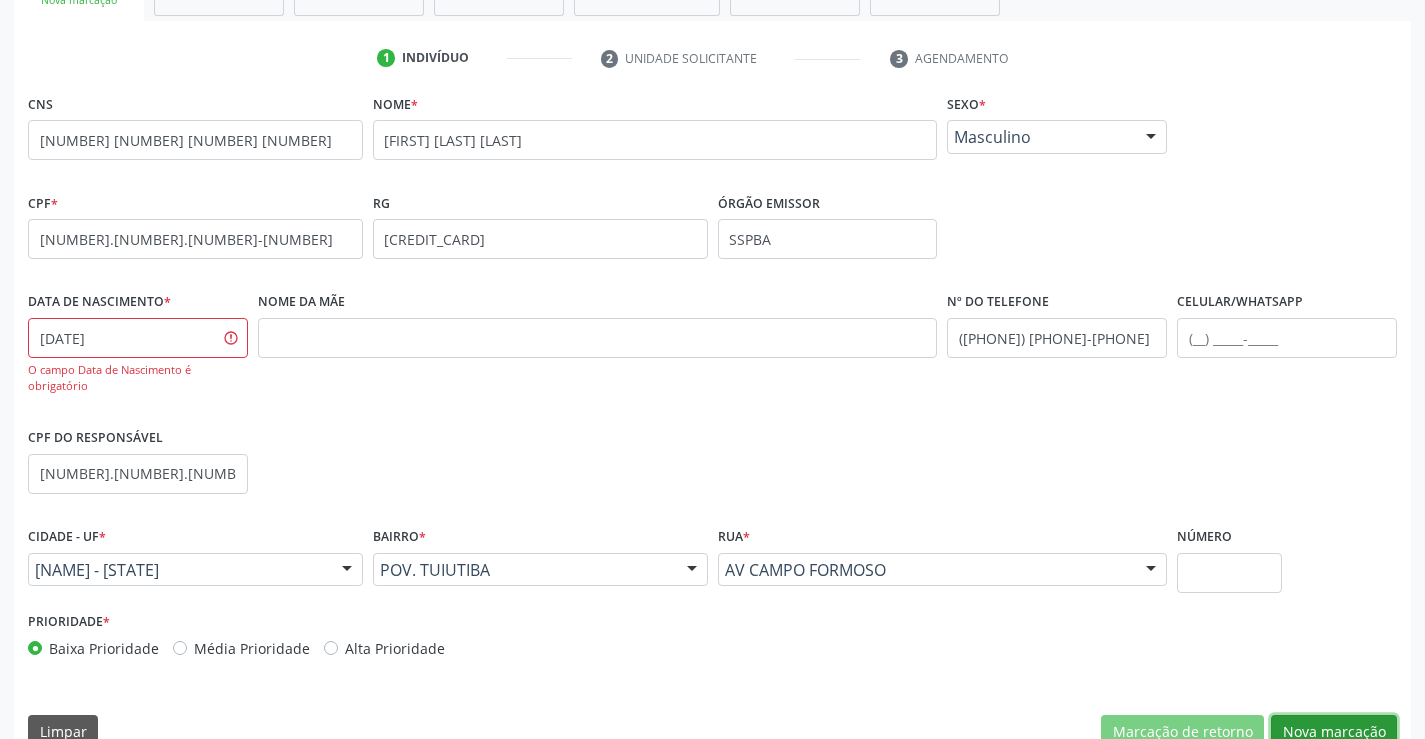 click on "Nova marcação" at bounding box center (1334, 732) 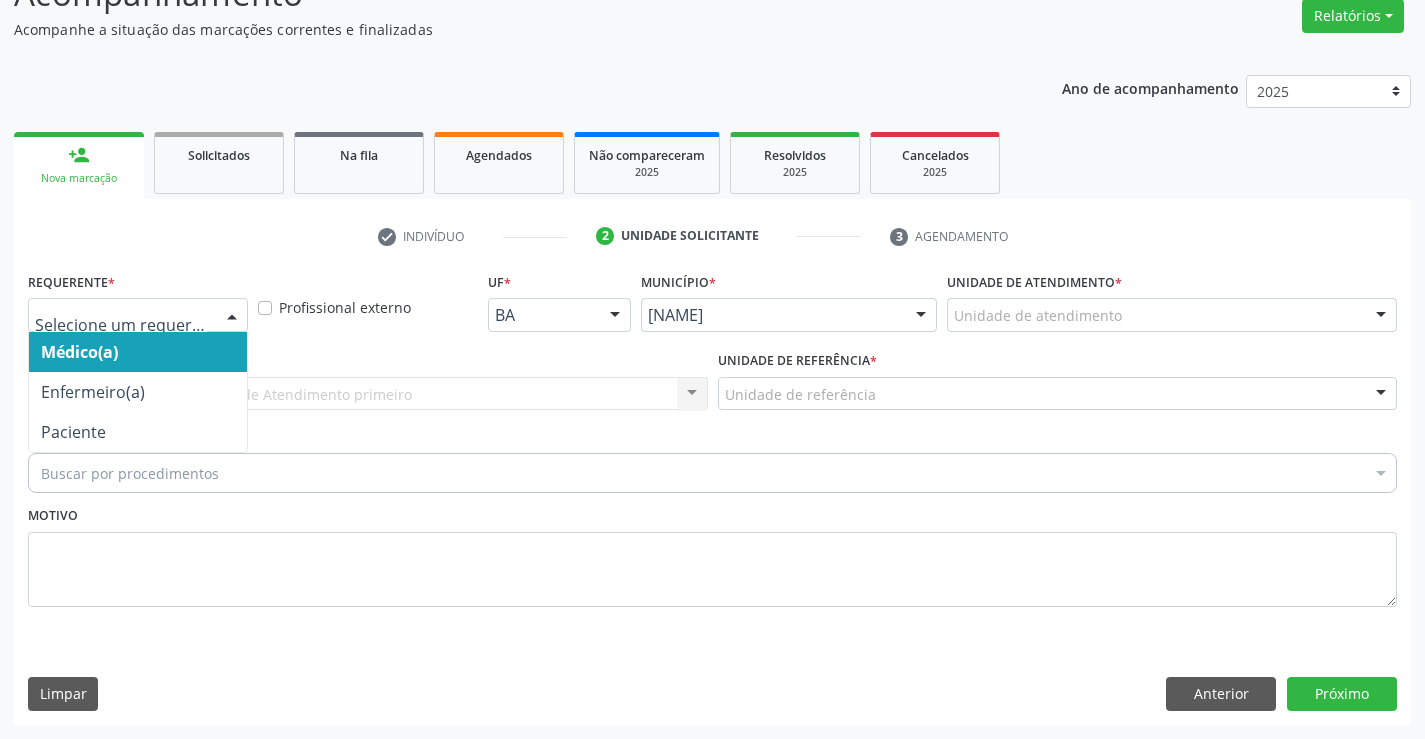 click at bounding box center (232, 316) 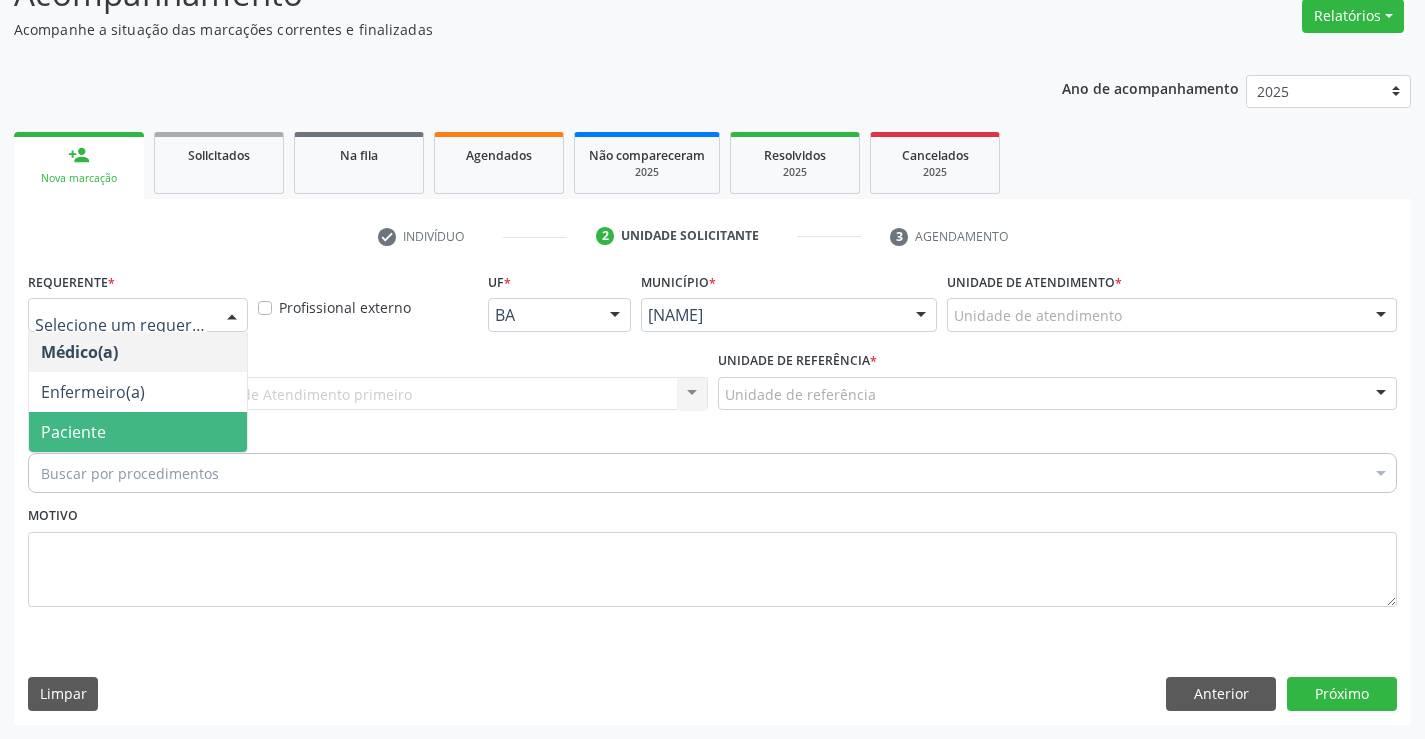 click on "Paciente" at bounding box center (138, 432) 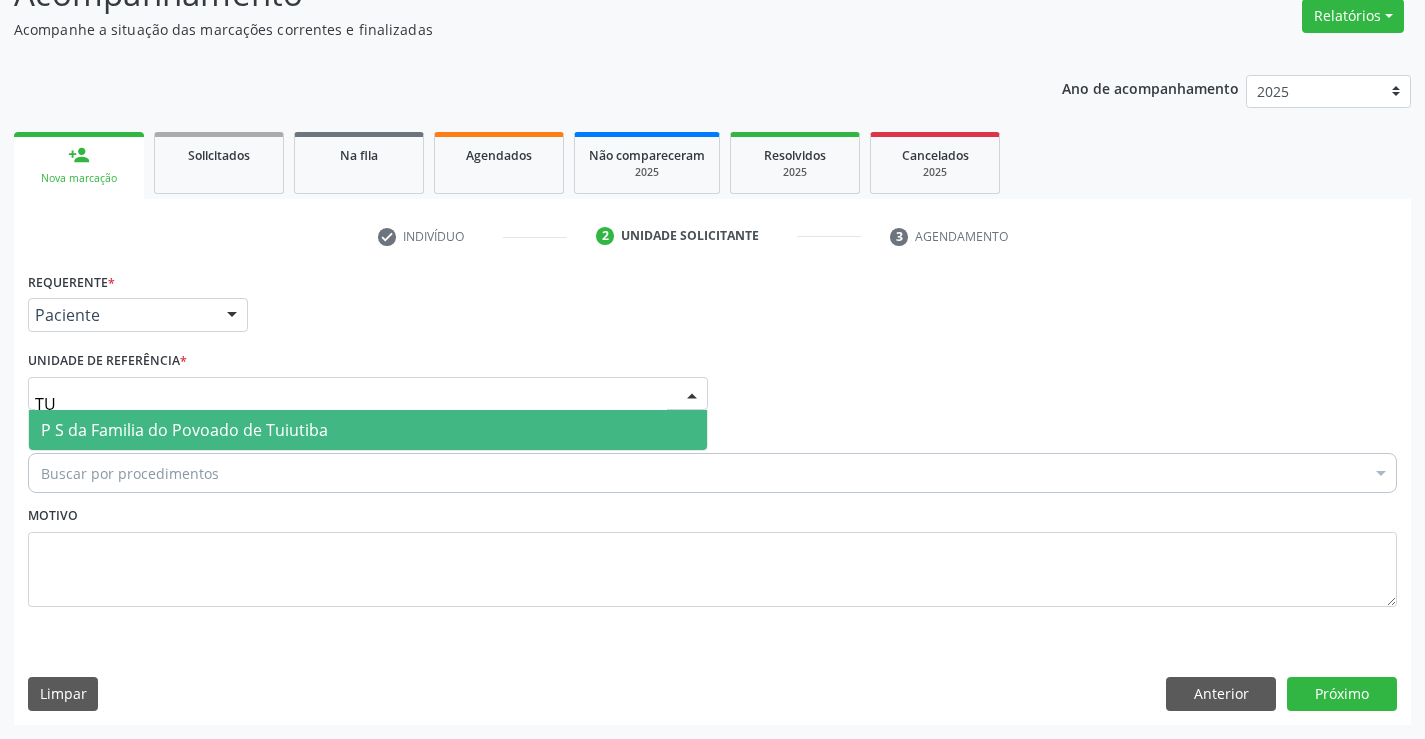type on "TUI" 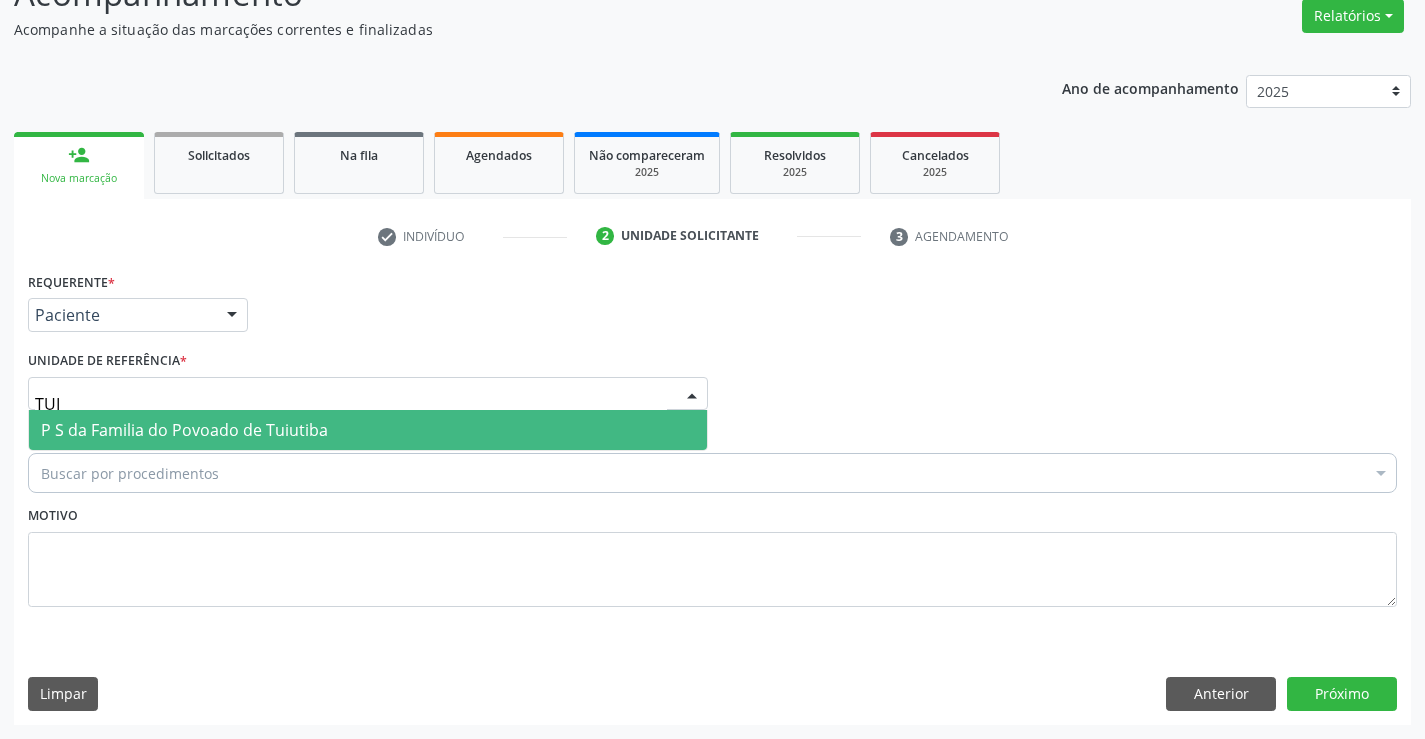 click on "P S da Familia do Povoado de Tuiutiba" at bounding box center (184, 430) 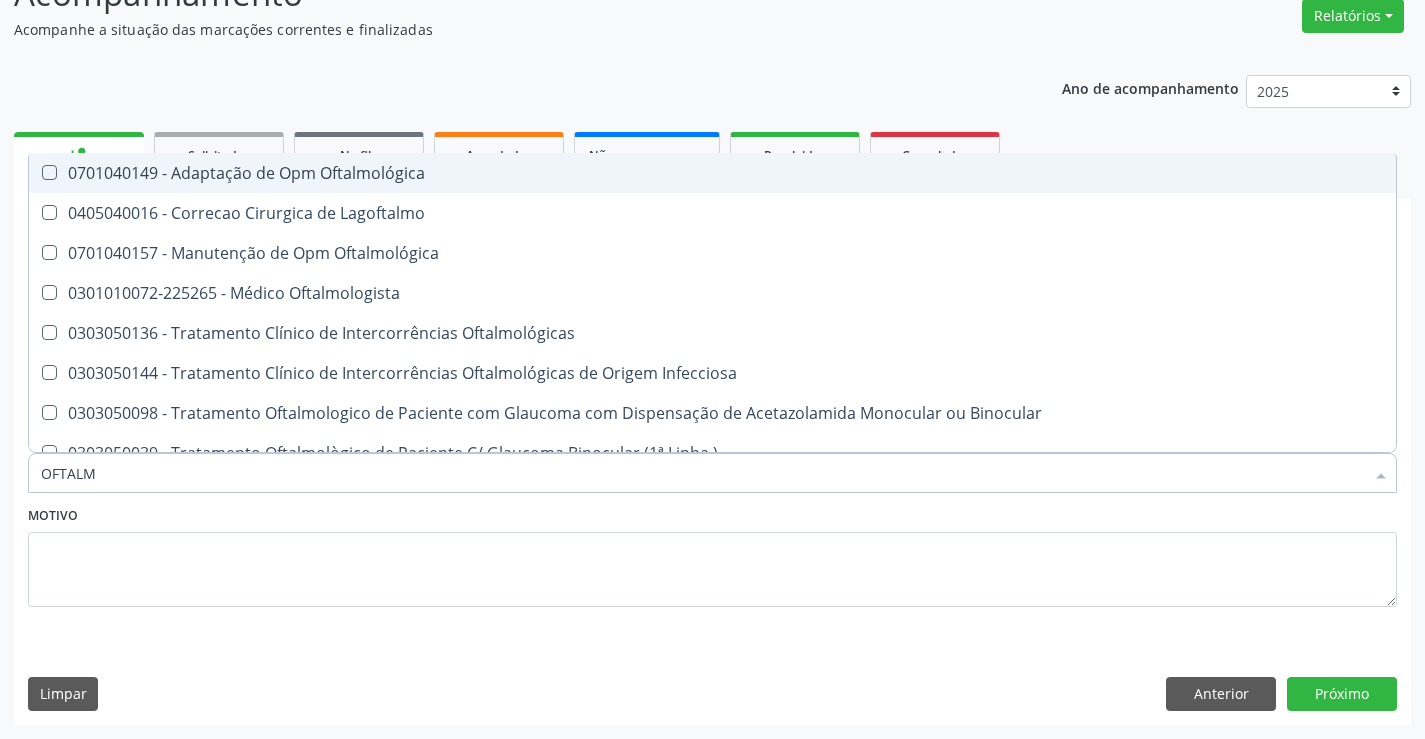 type on "OFTALMO" 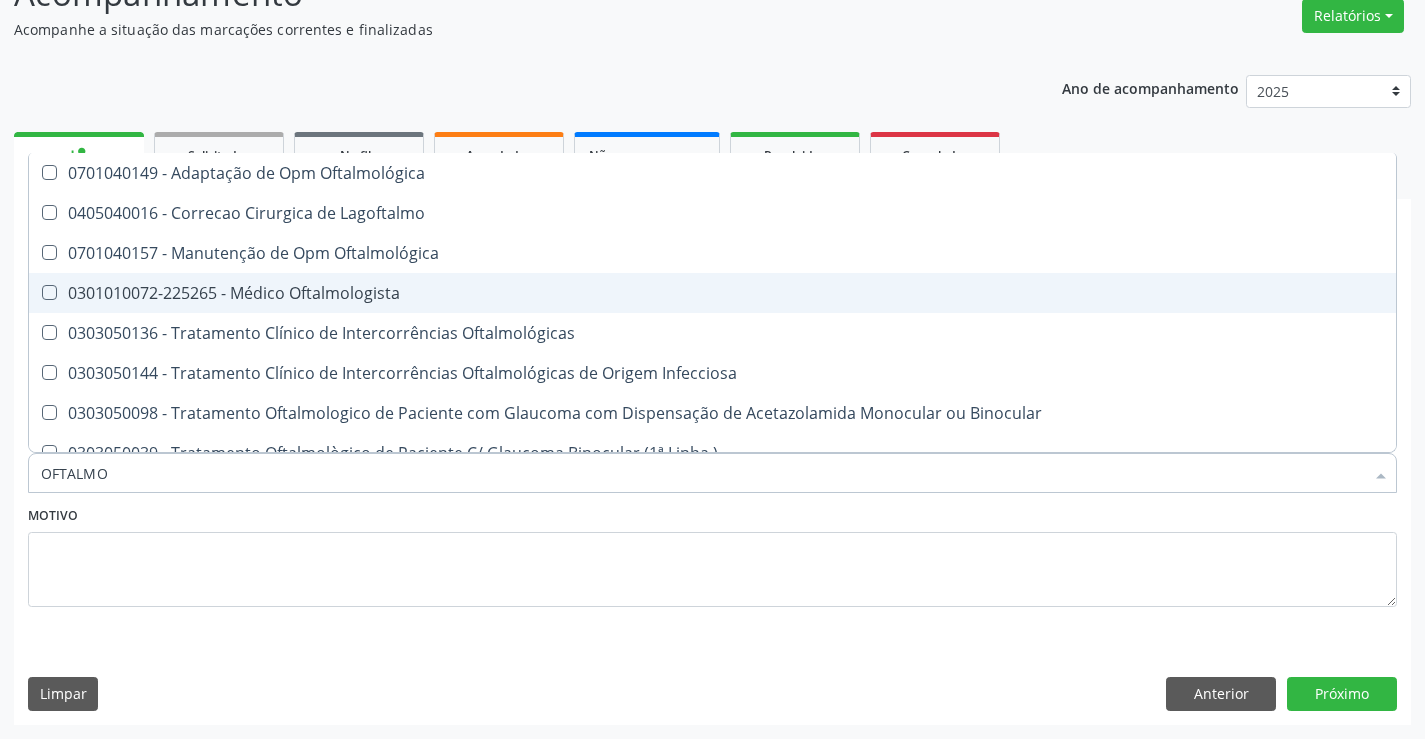 drag, startPoint x: 283, startPoint y: 287, endPoint x: 268, endPoint y: 370, distance: 84.34453 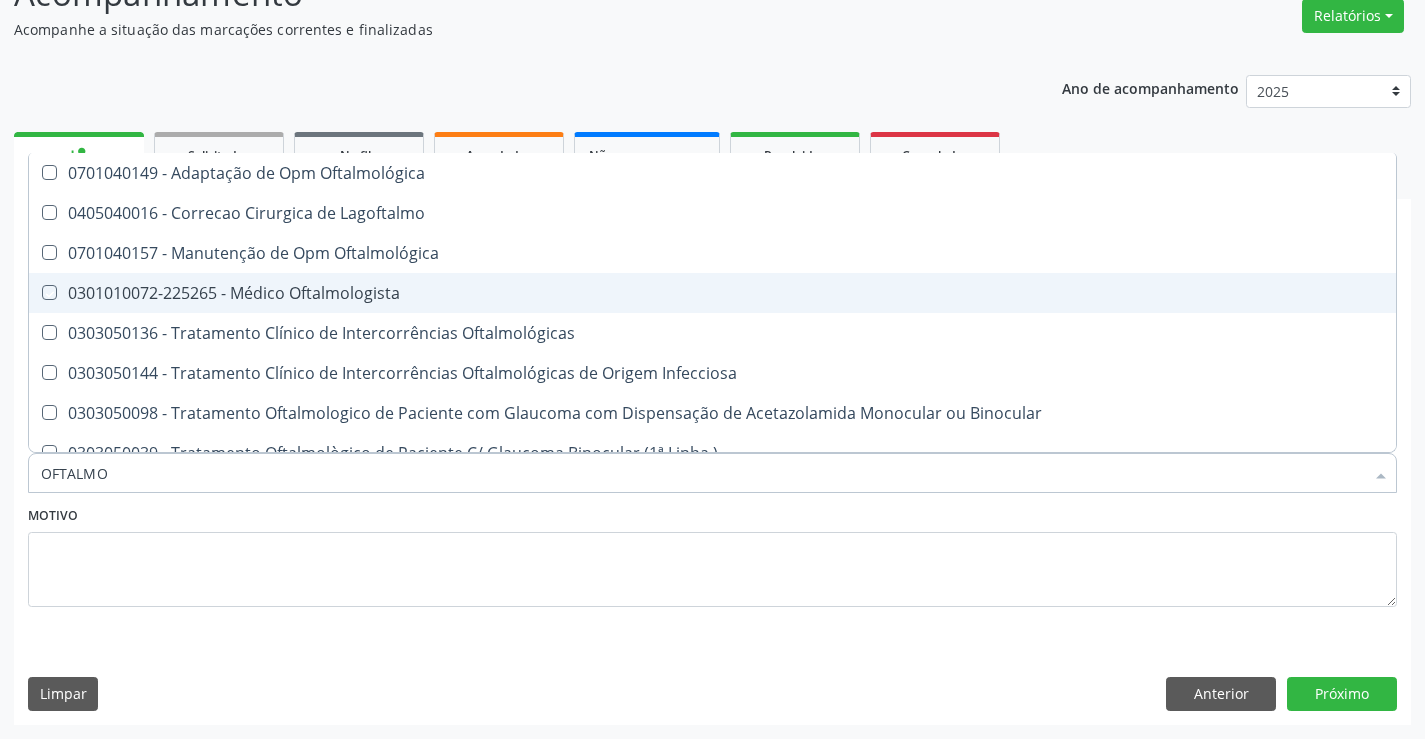 checkbox on "true" 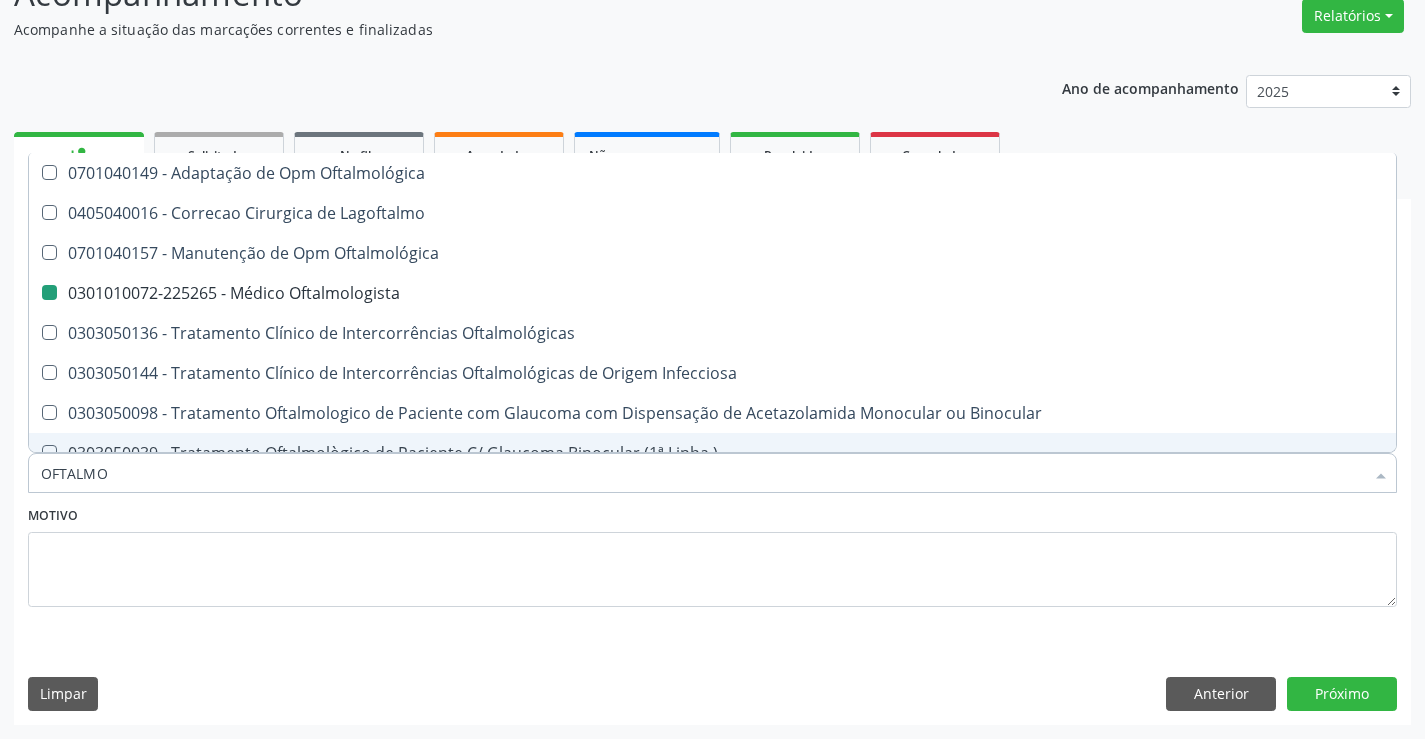click on "Motivo" at bounding box center (712, 554) 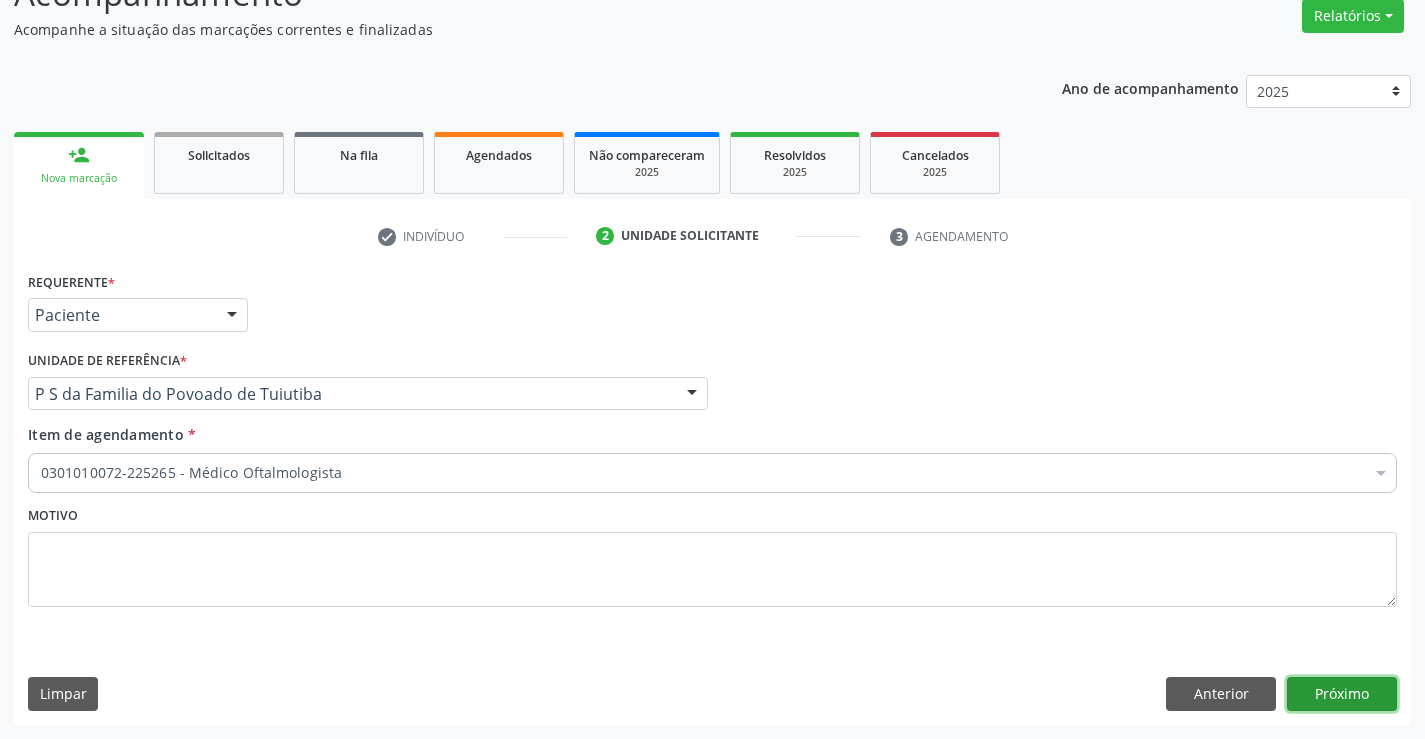 click on "Próximo" at bounding box center (1342, 694) 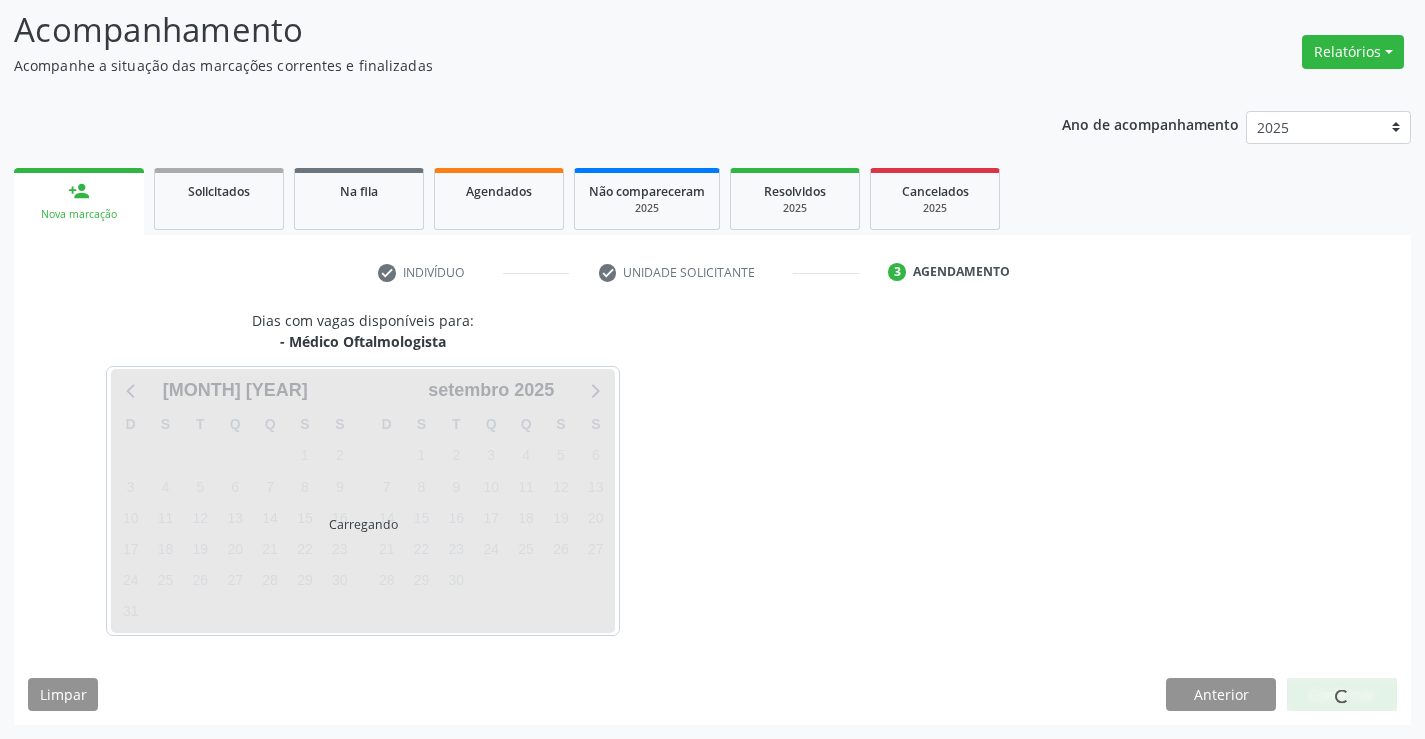 scroll, scrollTop: 167, scrollLeft: 0, axis: vertical 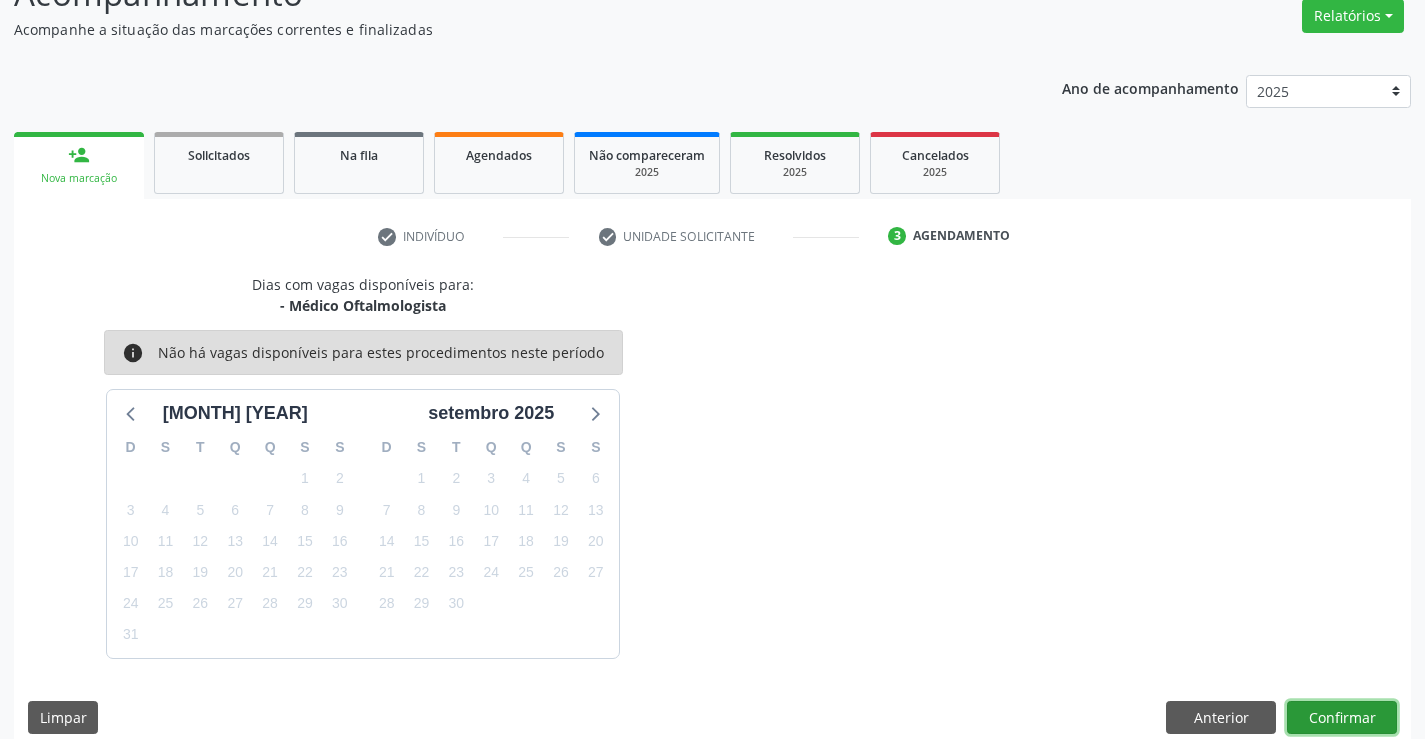 click on "Confirmar" at bounding box center [1342, 718] 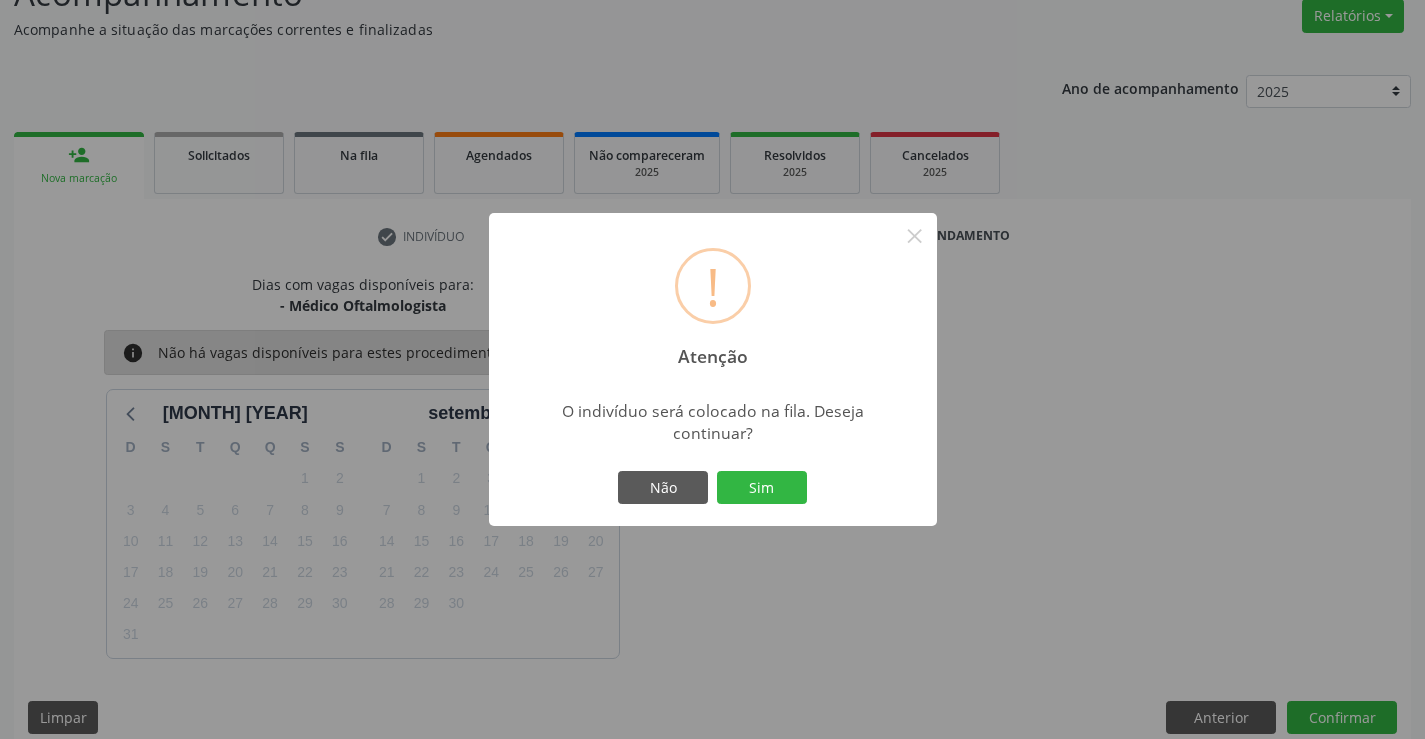 type 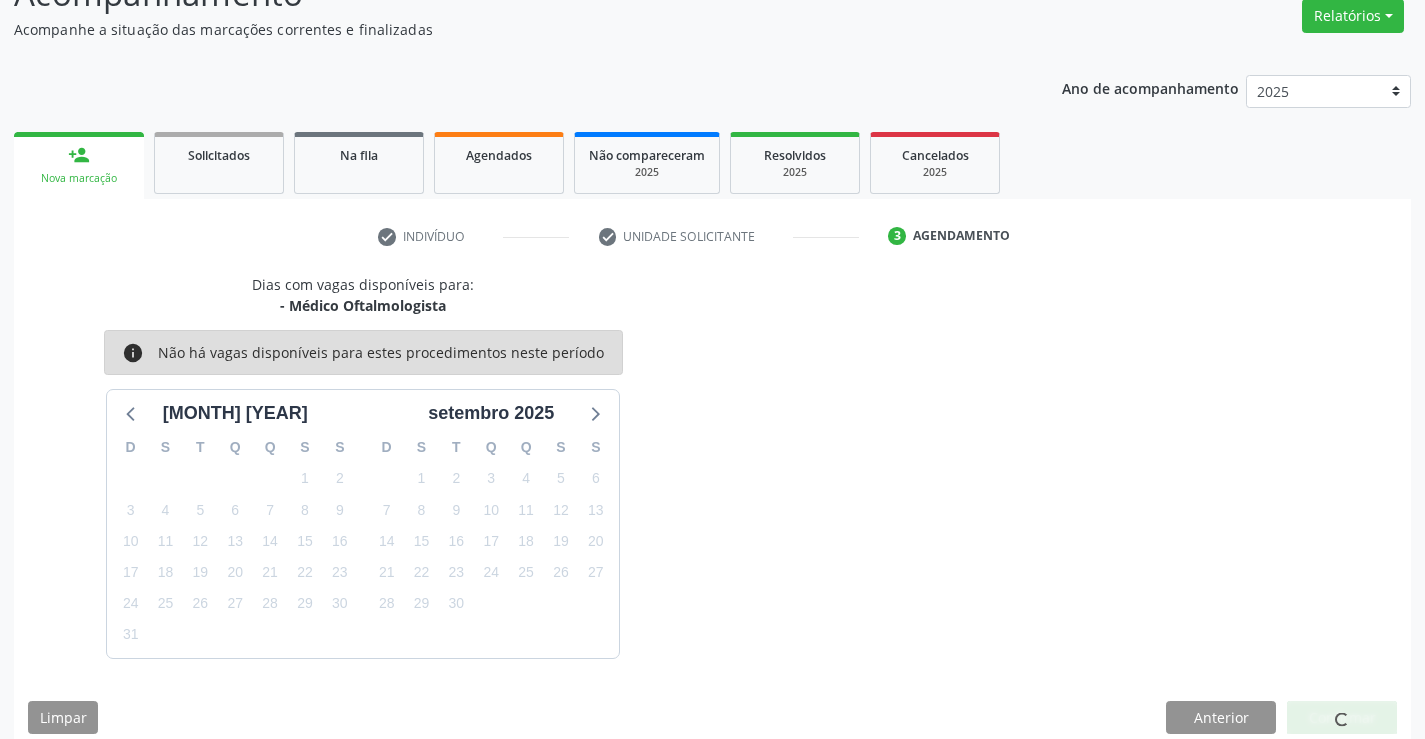 scroll, scrollTop: 0, scrollLeft: 0, axis: both 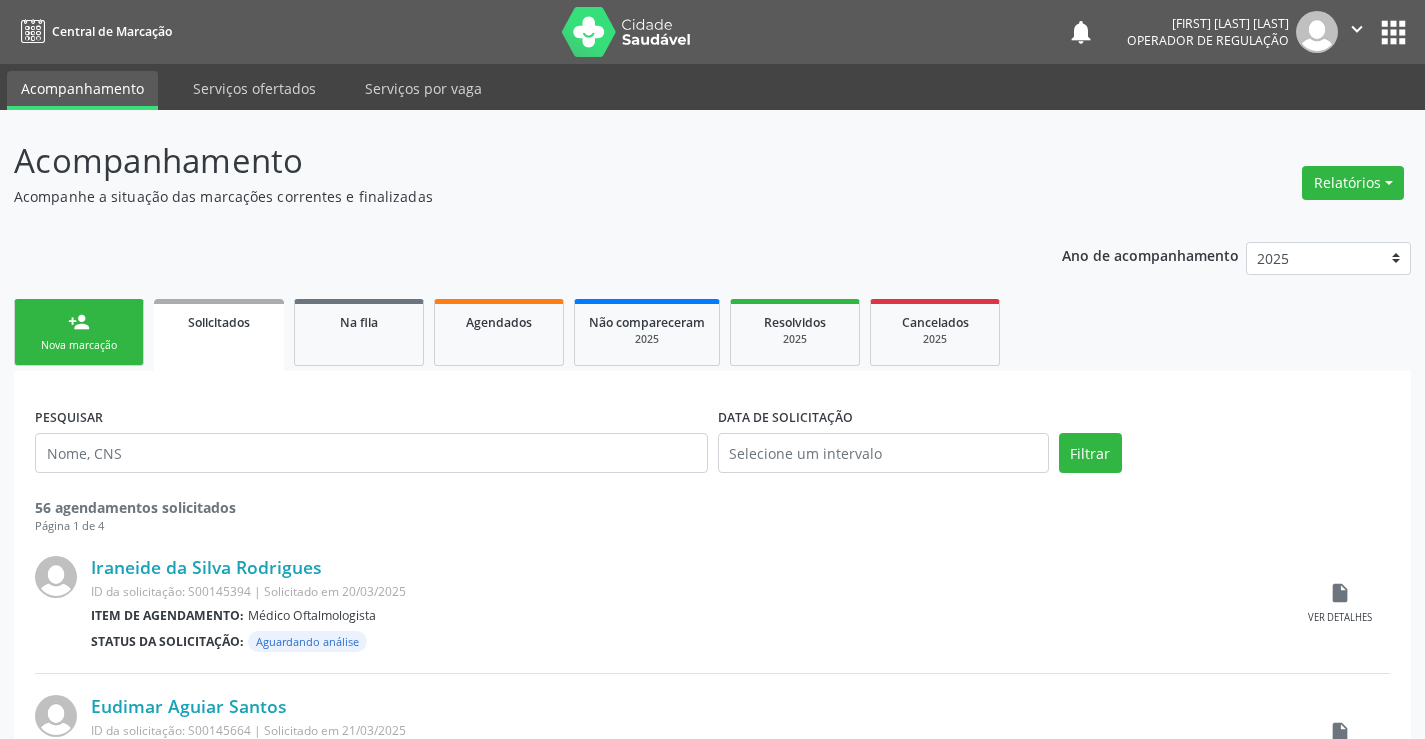 click on "person_add
Nova marcação" at bounding box center [79, 332] 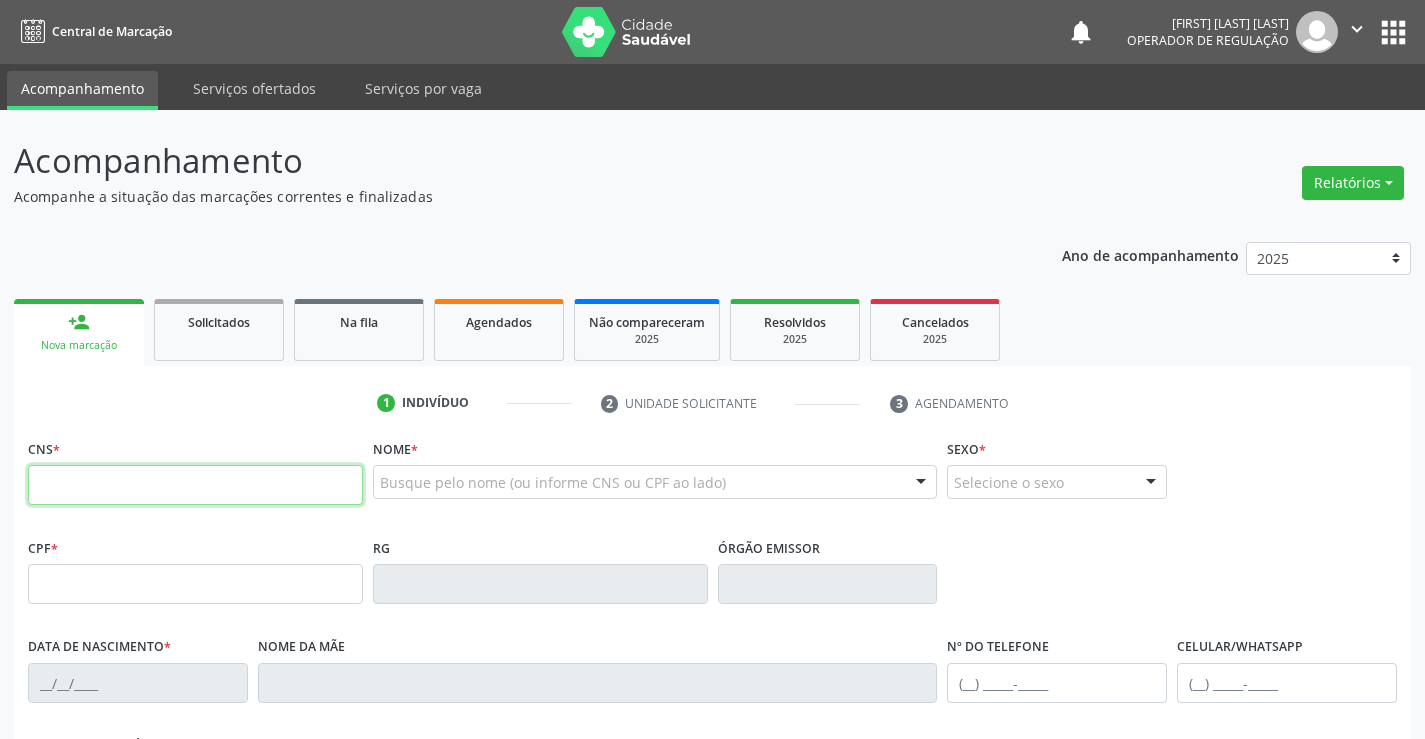 click at bounding box center (195, 485) 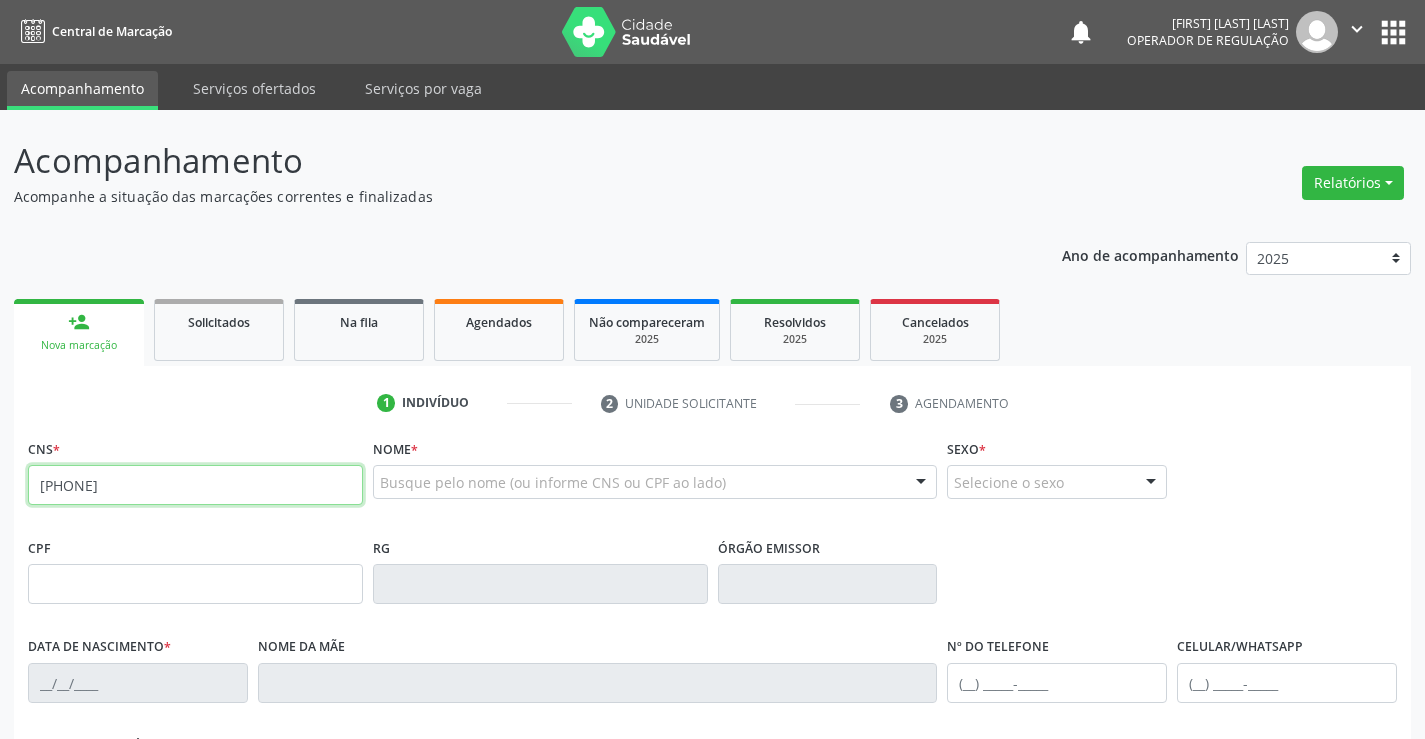 type on "702 1047 0841 8094" 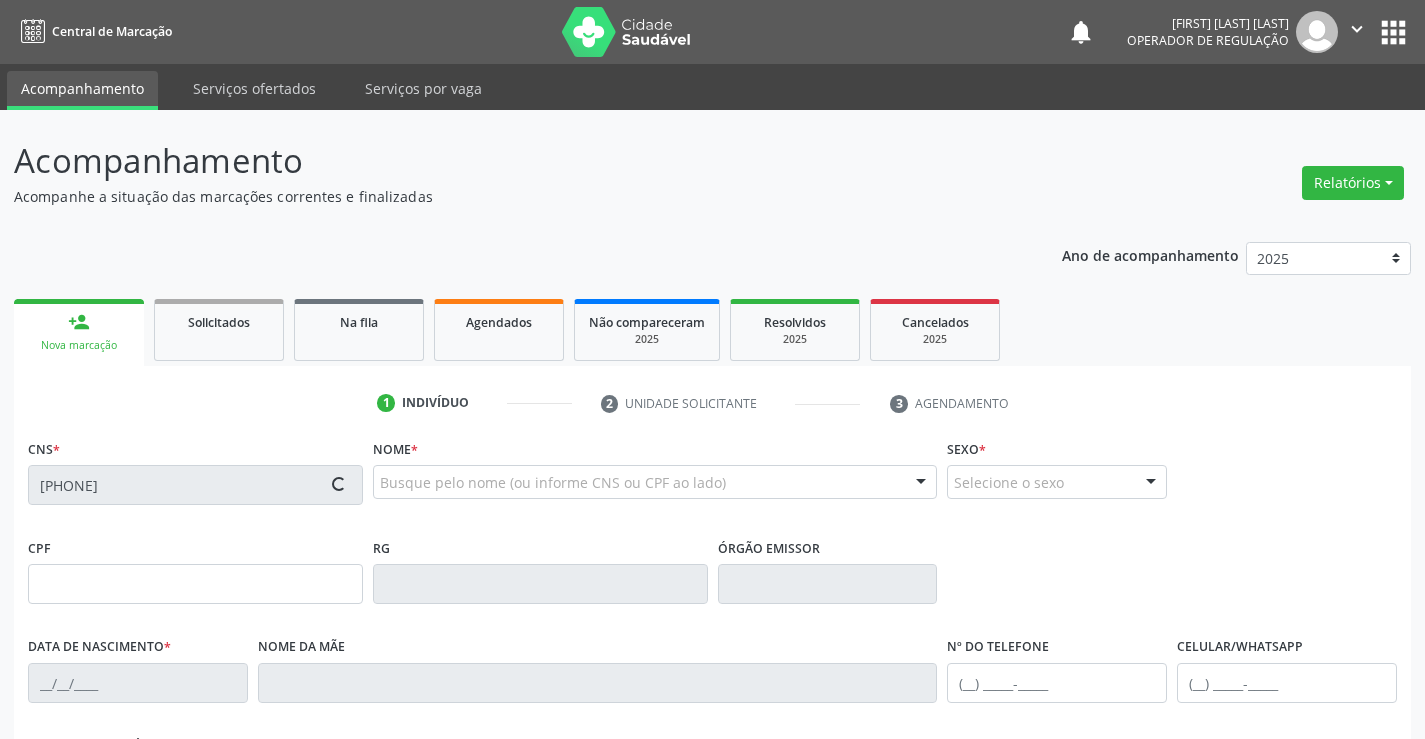 type on "786.806.895-72" 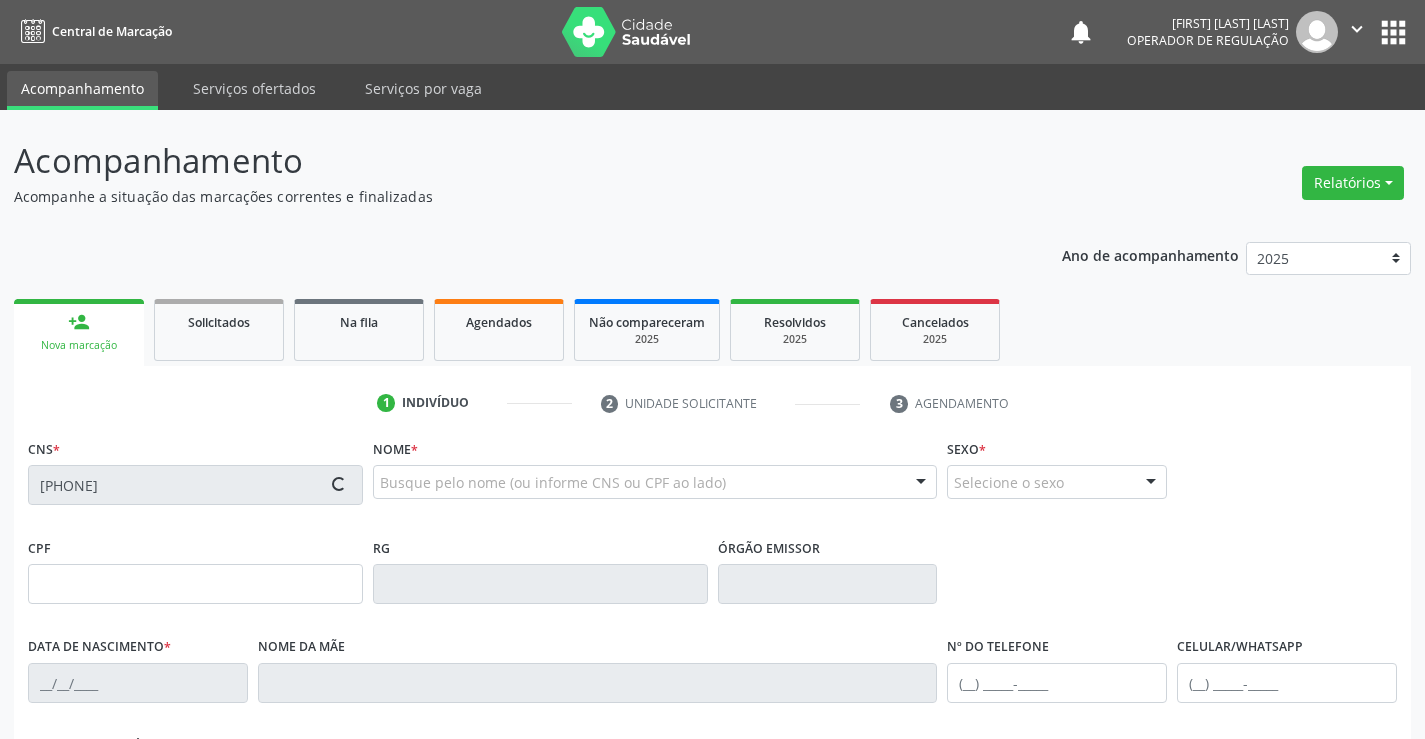 type on "[CREDIT_CARD]" 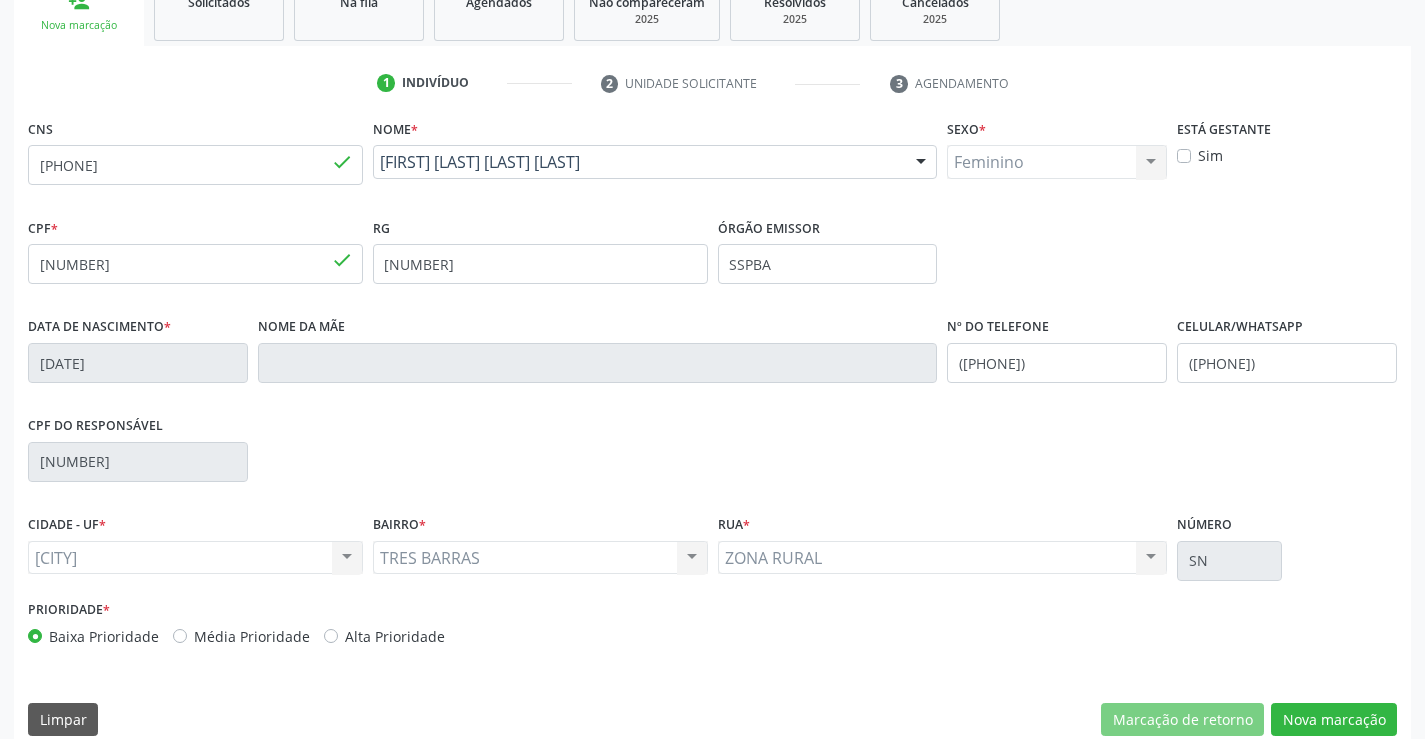 scroll, scrollTop: 345, scrollLeft: 0, axis: vertical 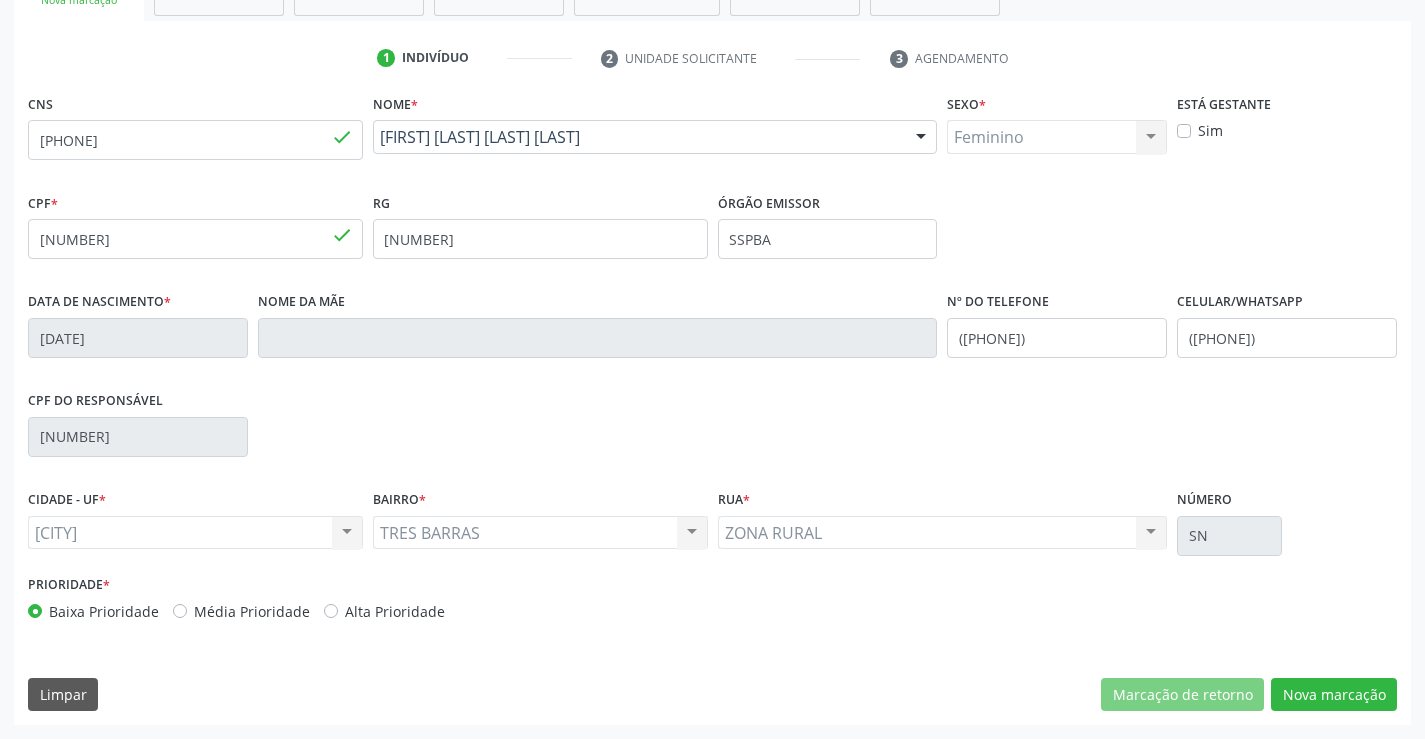 click on "TRES BARRAS         TRES BARRAS
Nenhum resultado encontrado para: "   "
Não há nenhuma opção para ser exibida." at bounding box center (540, 533) 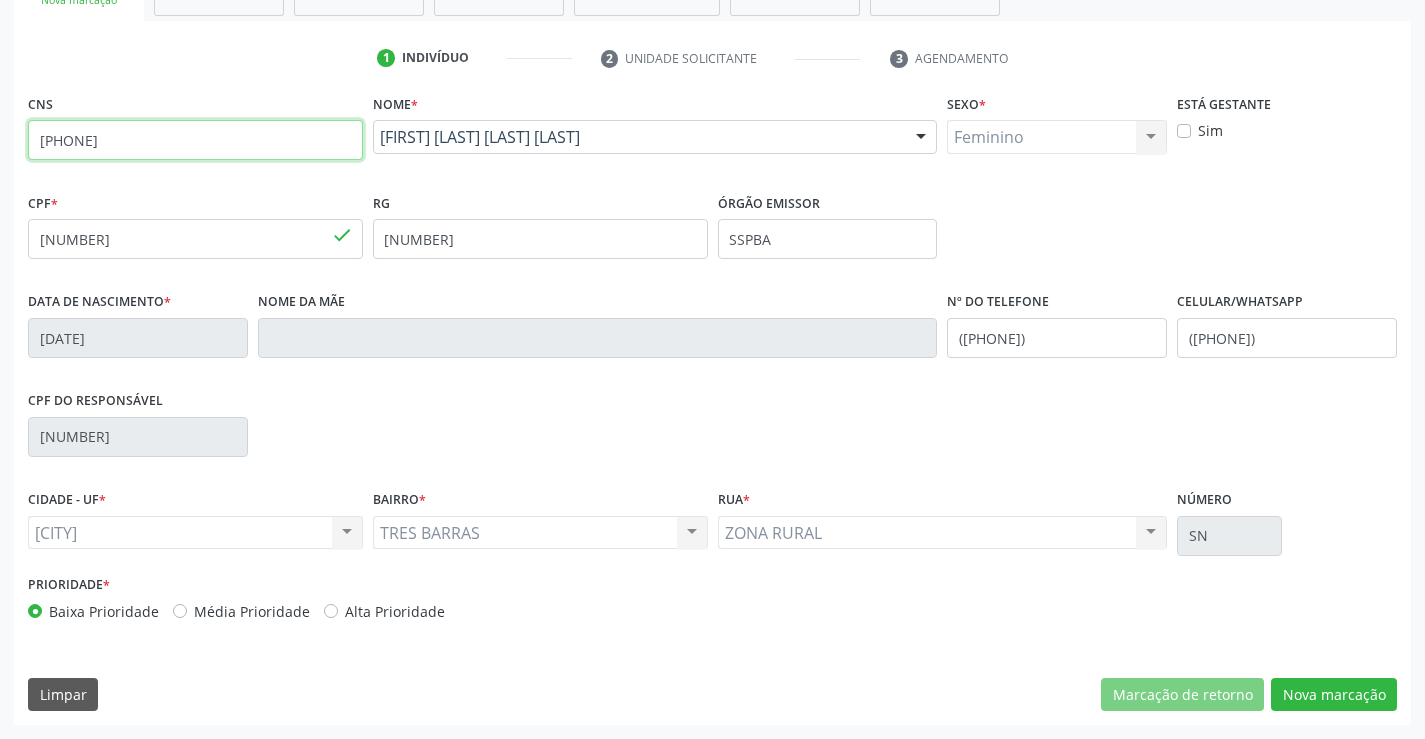 click on "[CREDIT_CARD]" at bounding box center (195, 140) 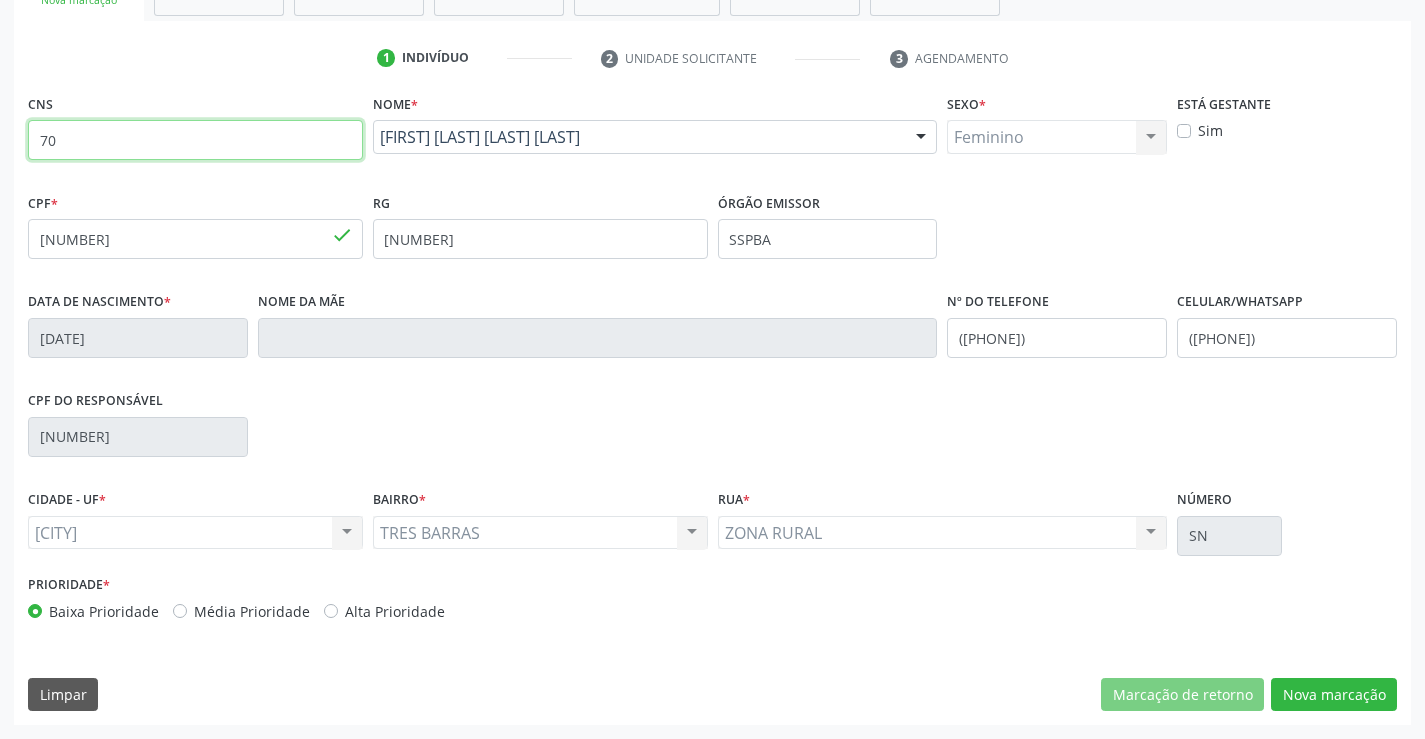 type on "7" 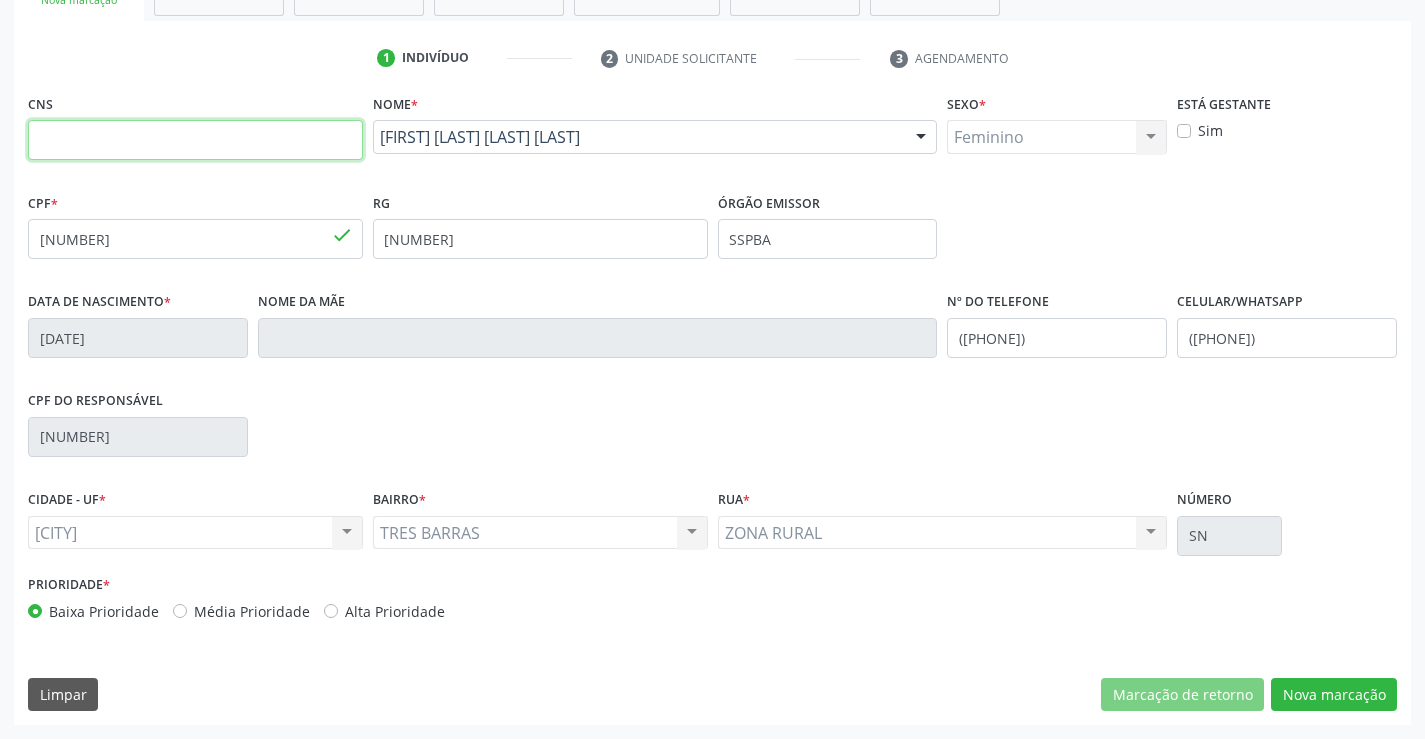 type 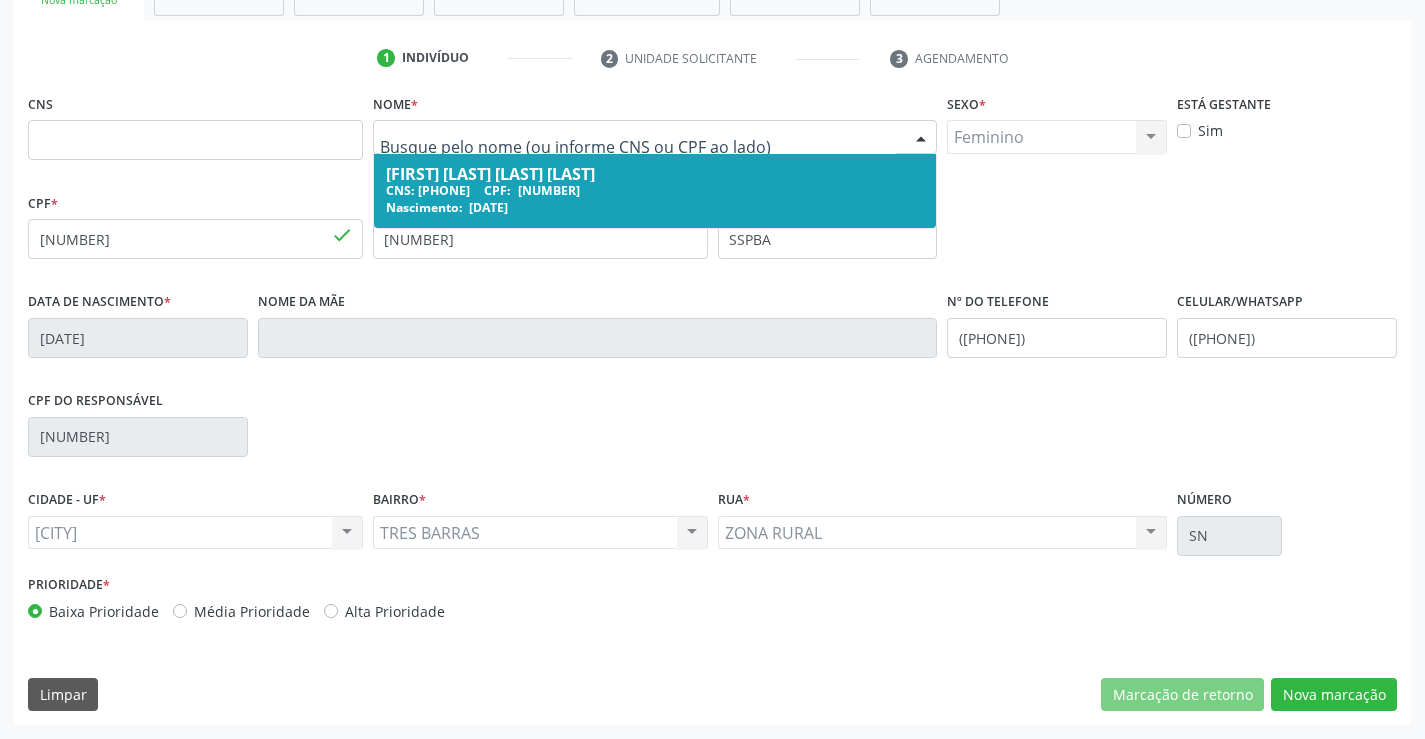 click at bounding box center [921, 138] 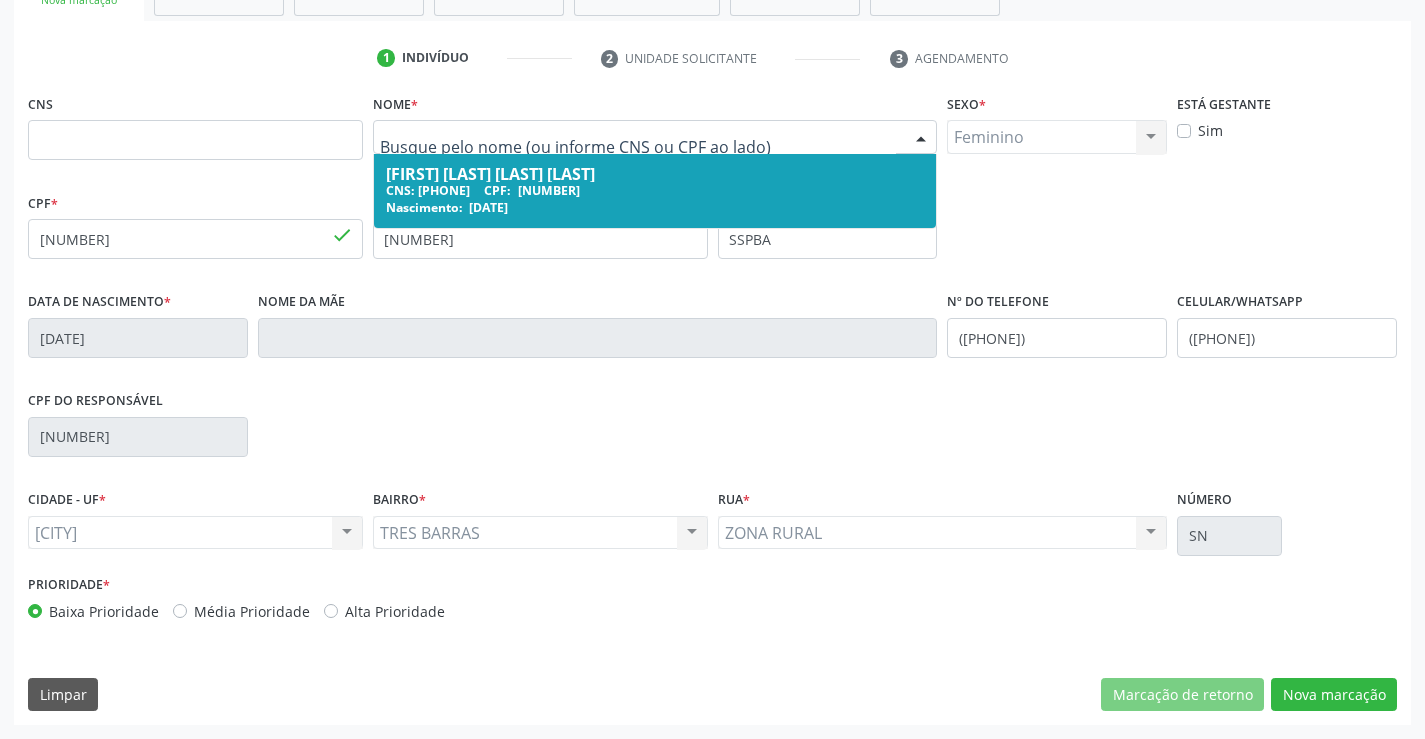 click on "[FIRST] [LAST] [LAST]" at bounding box center [655, 174] 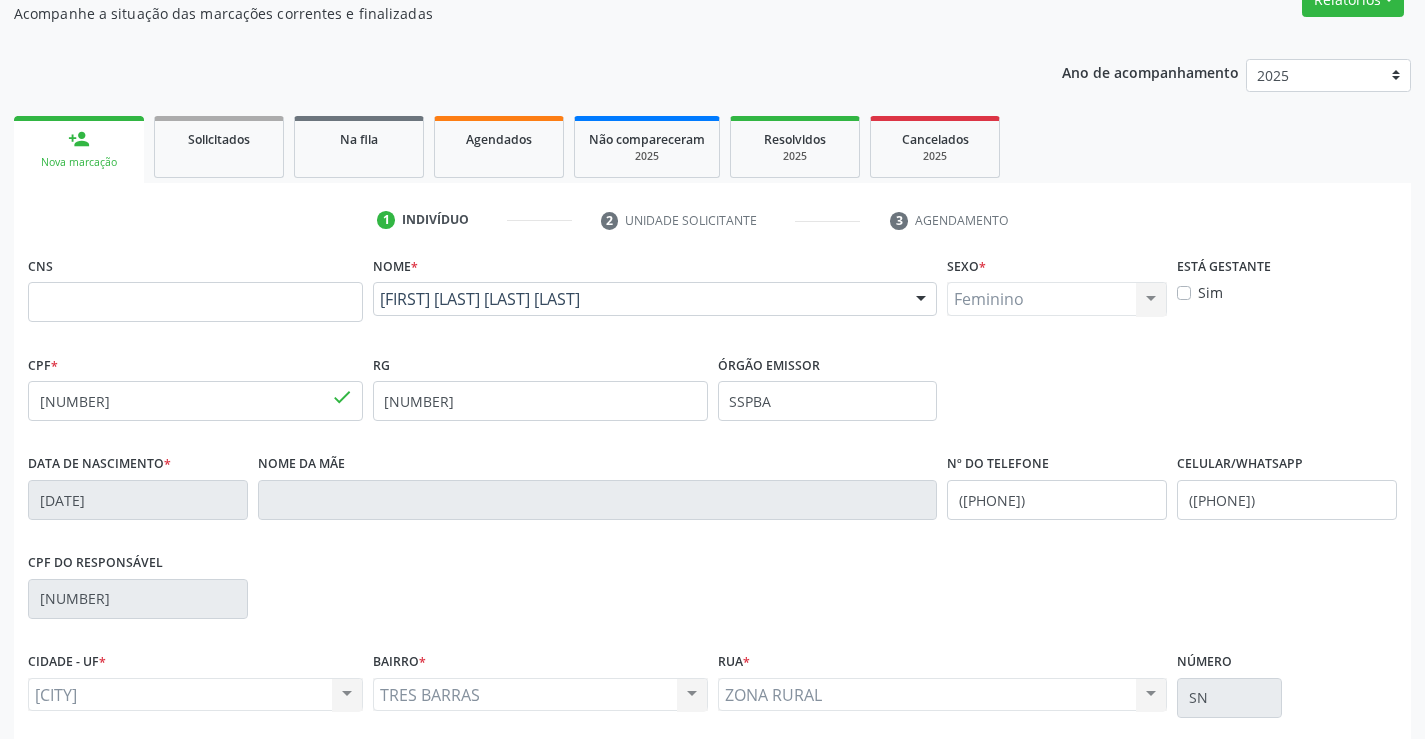 scroll, scrollTop: 0, scrollLeft: 0, axis: both 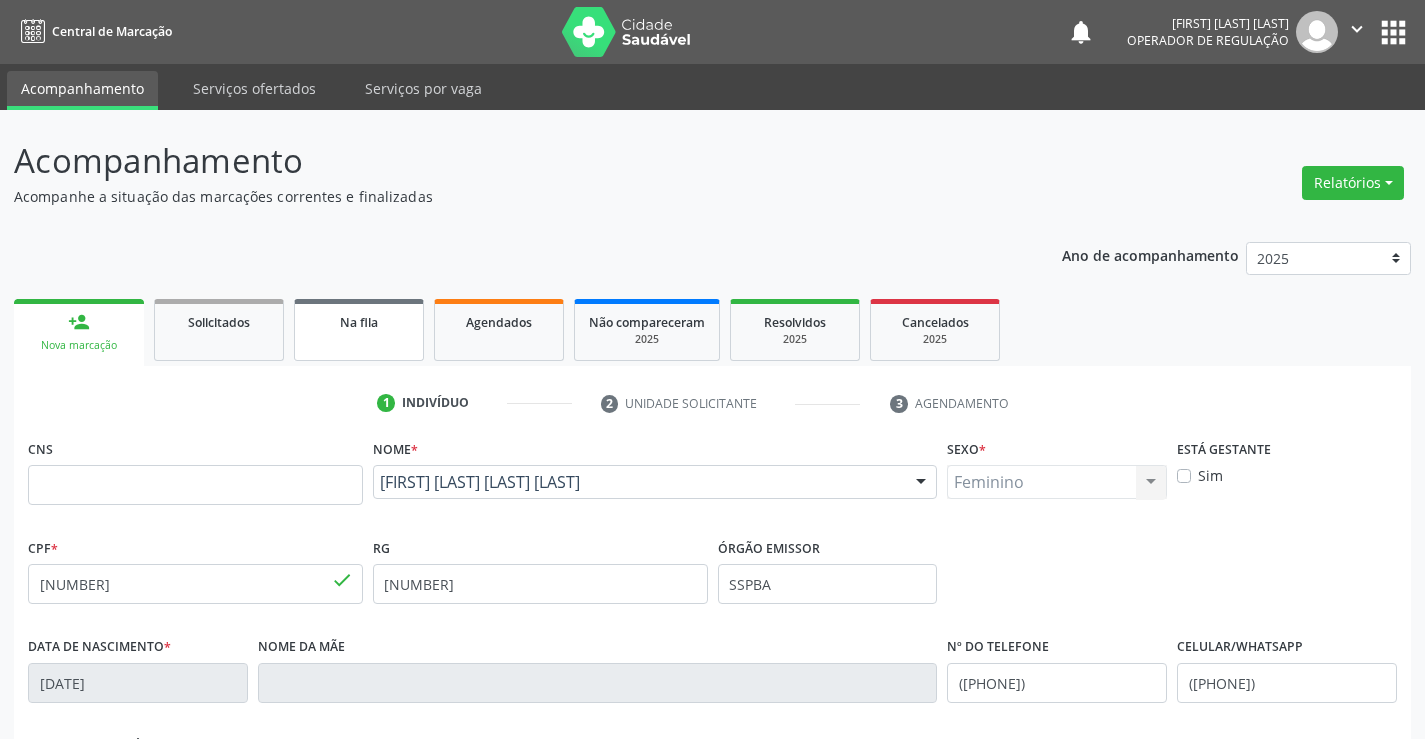 click on "Na fila" at bounding box center (359, 321) 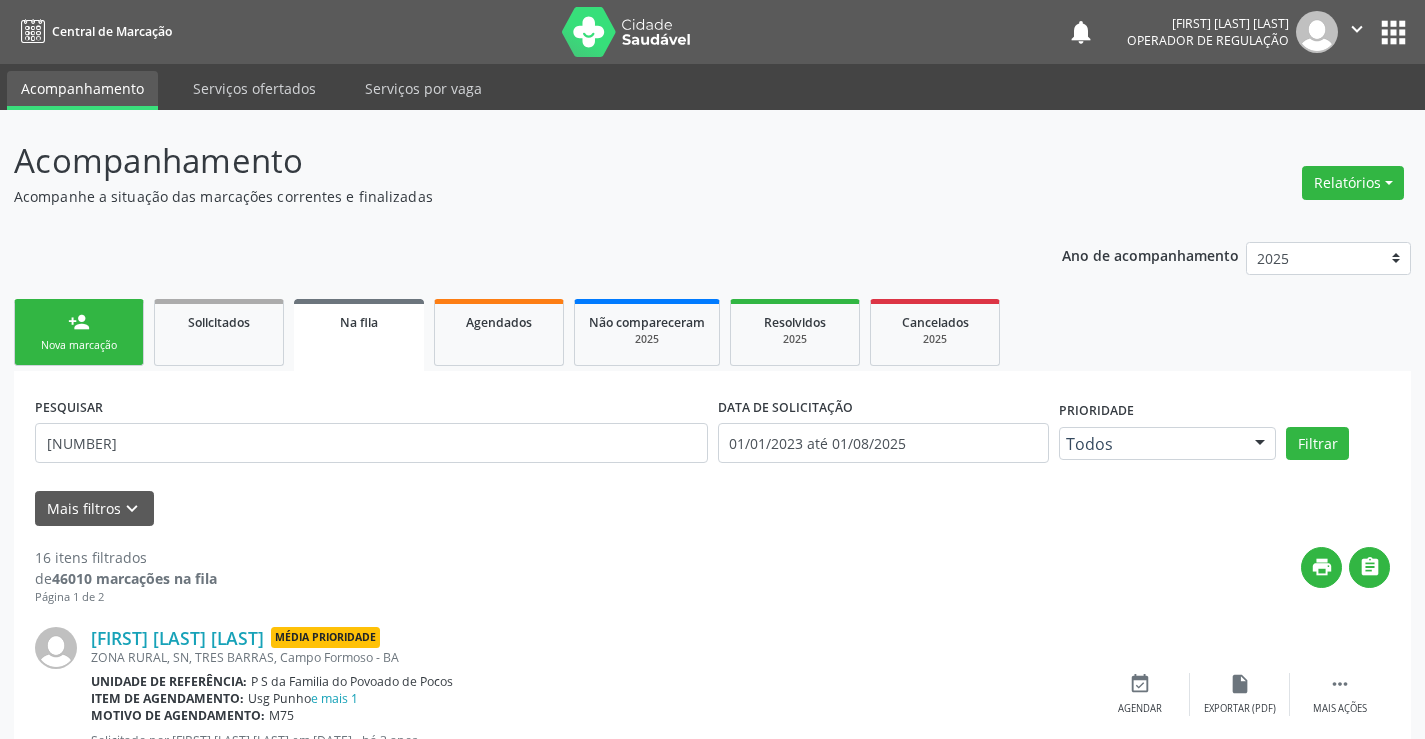 click on "person_add
Nova marcação" at bounding box center (79, 332) 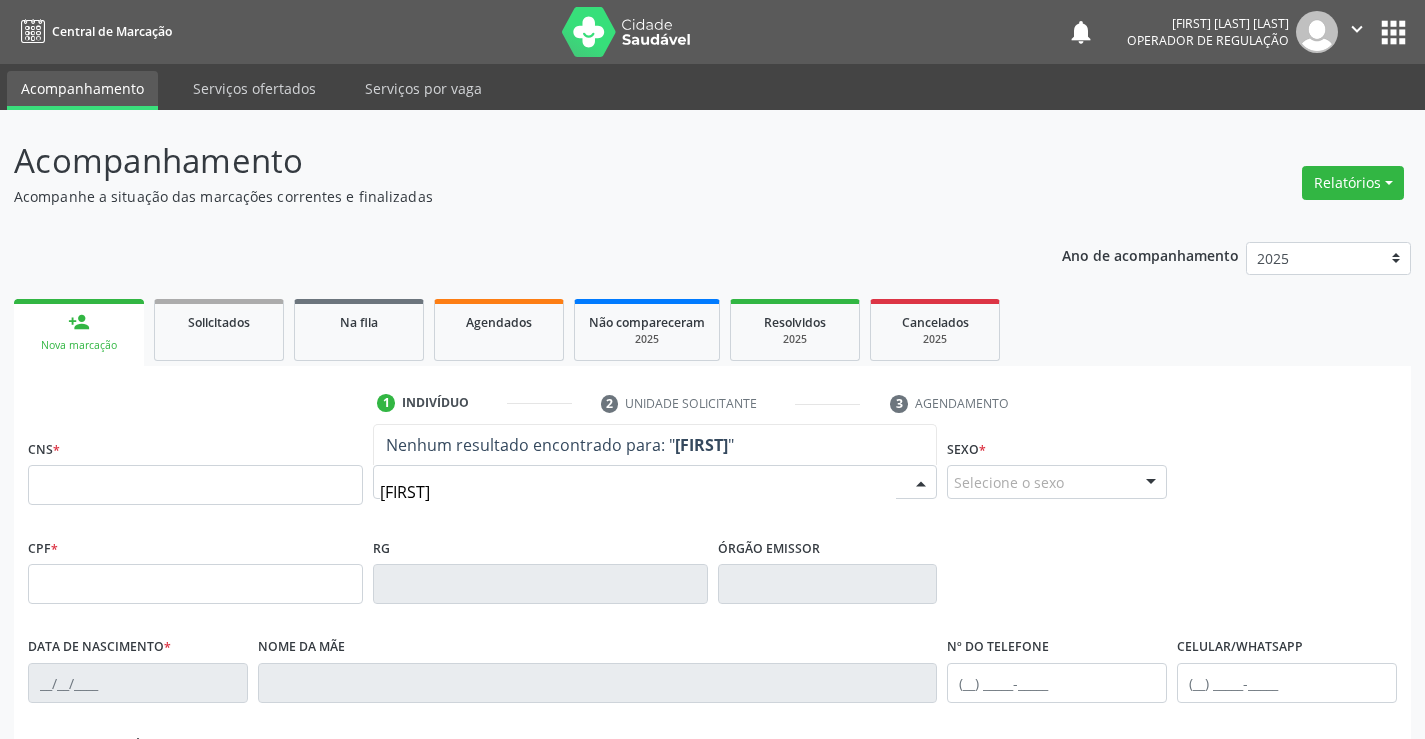 type on "RDILSON" 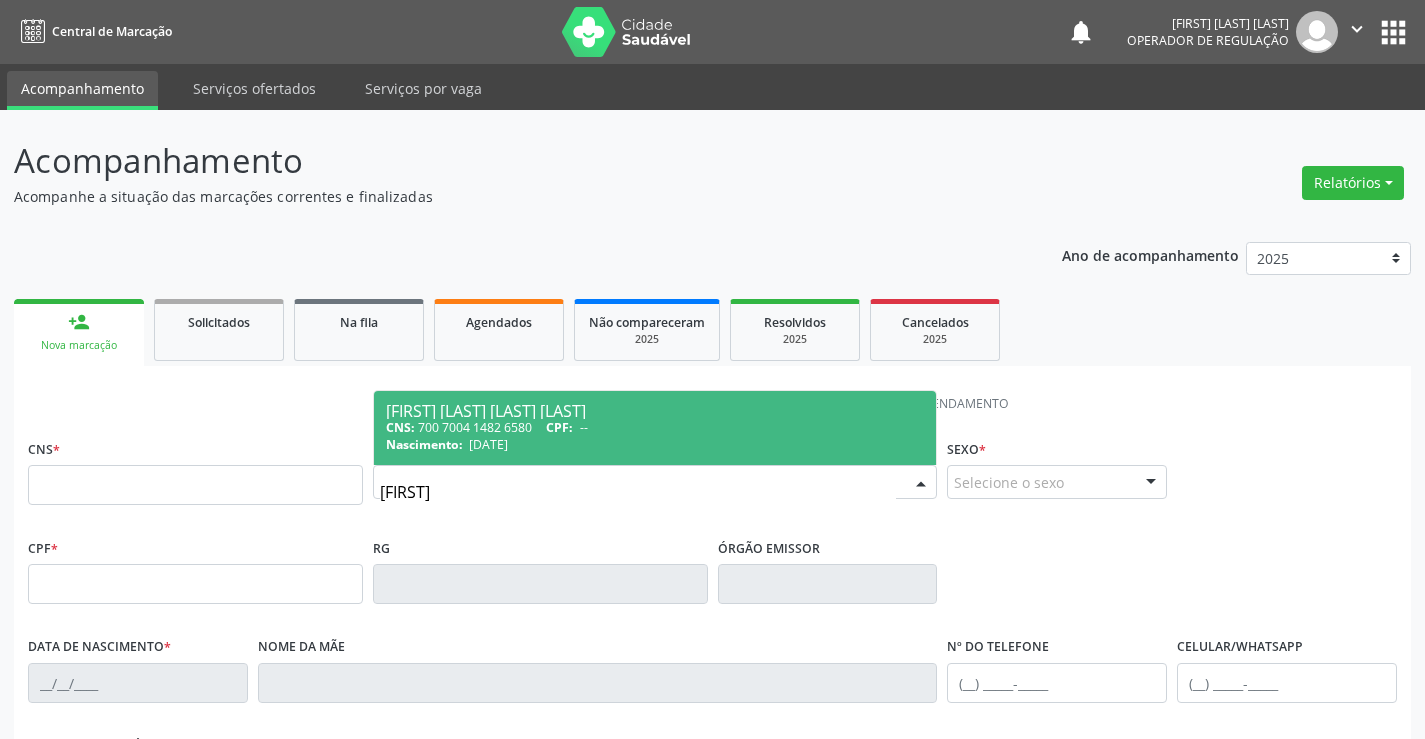 click on "22/12/1983" at bounding box center (488, 444) 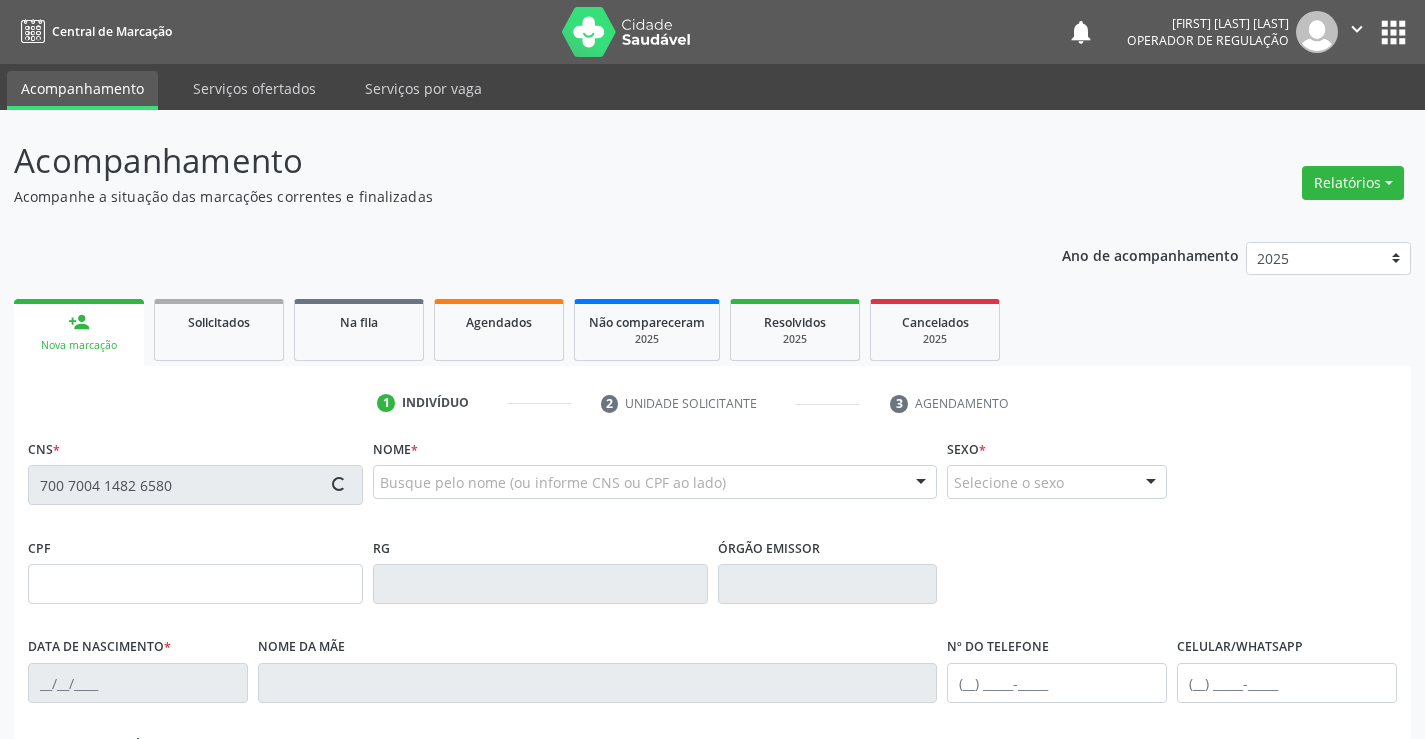 type on "861274437" 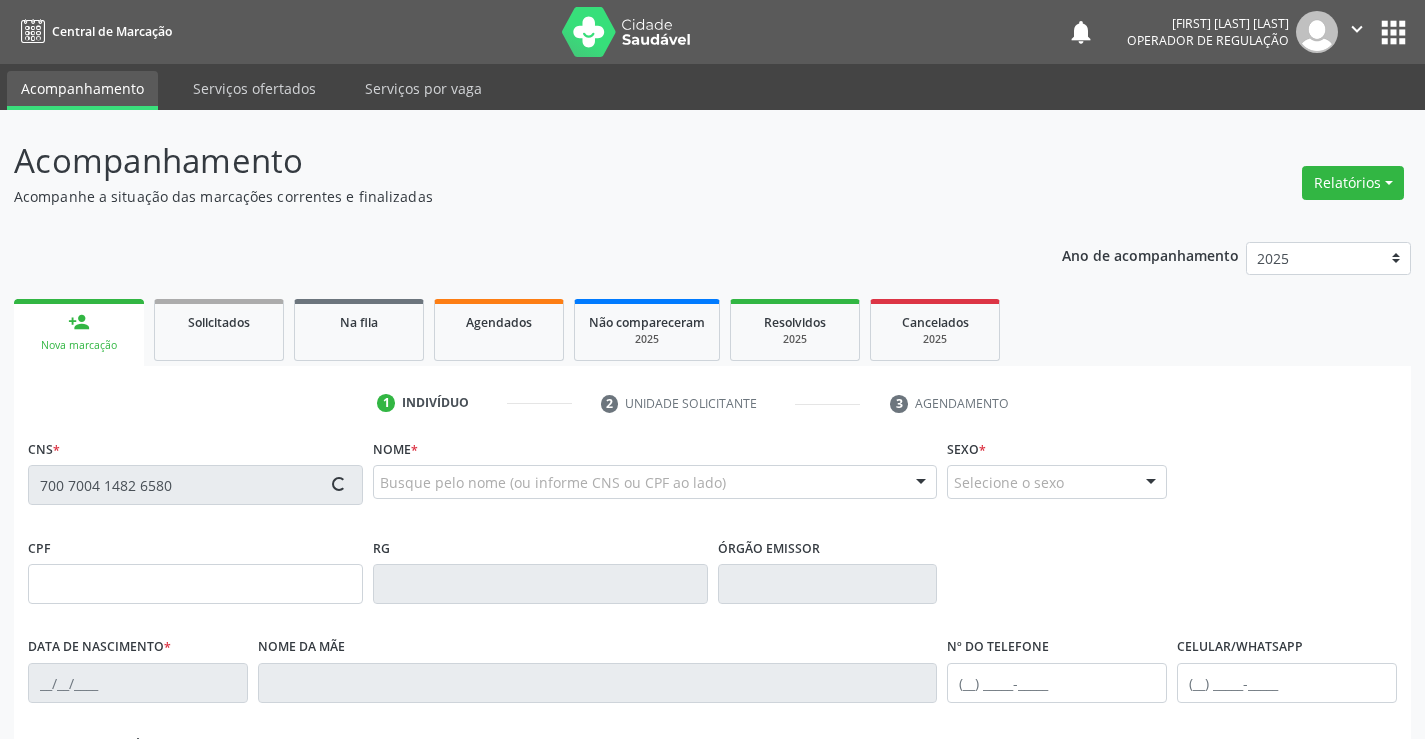 type on "22/12/1983" 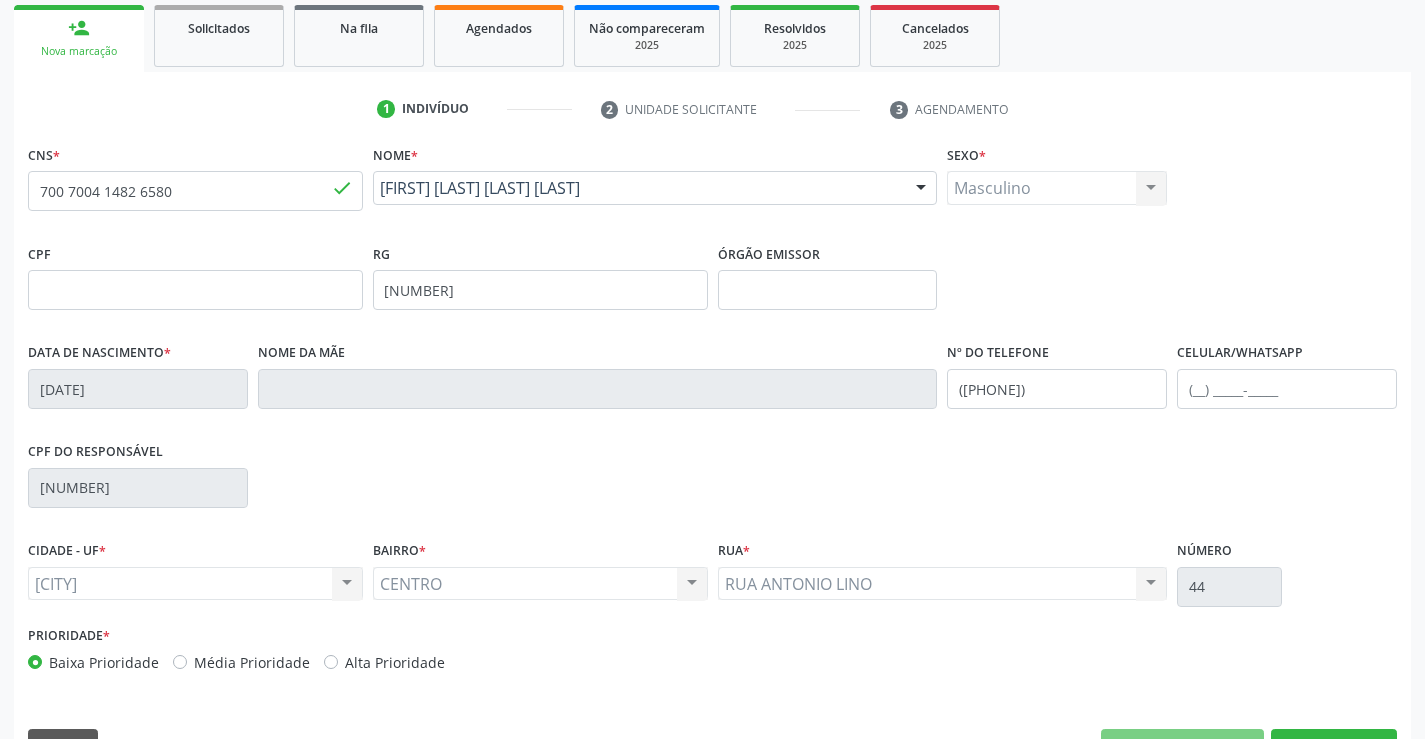 scroll, scrollTop: 300, scrollLeft: 0, axis: vertical 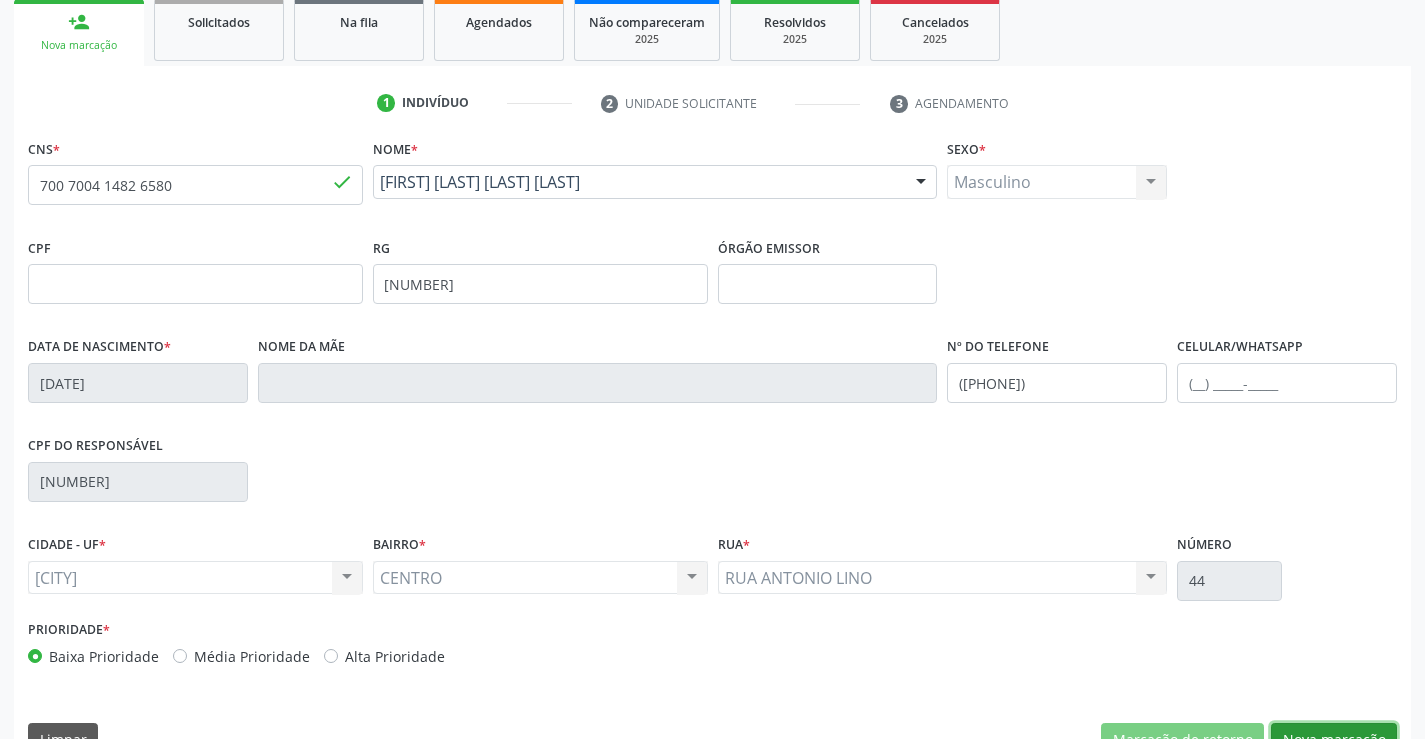 click on "Nova marcação" at bounding box center [1334, 740] 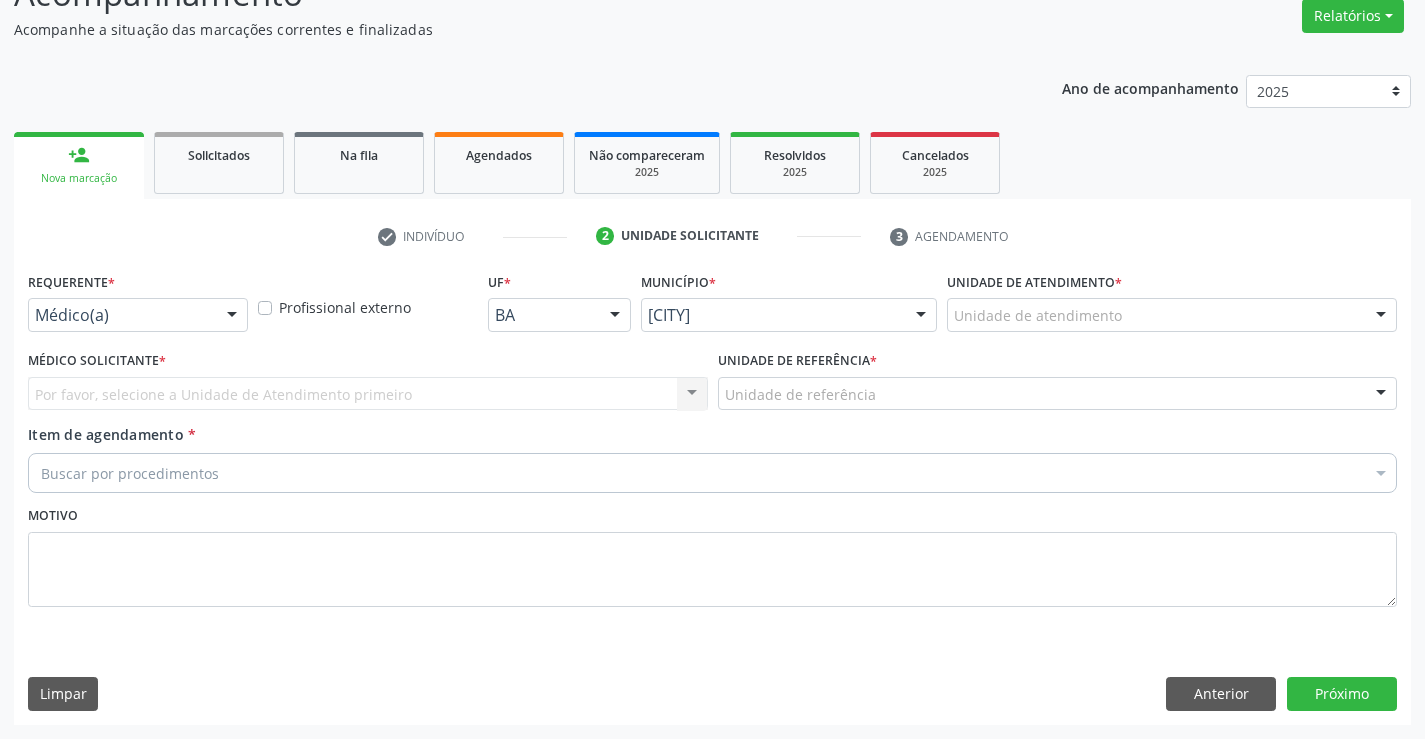 scroll, scrollTop: 167, scrollLeft: 0, axis: vertical 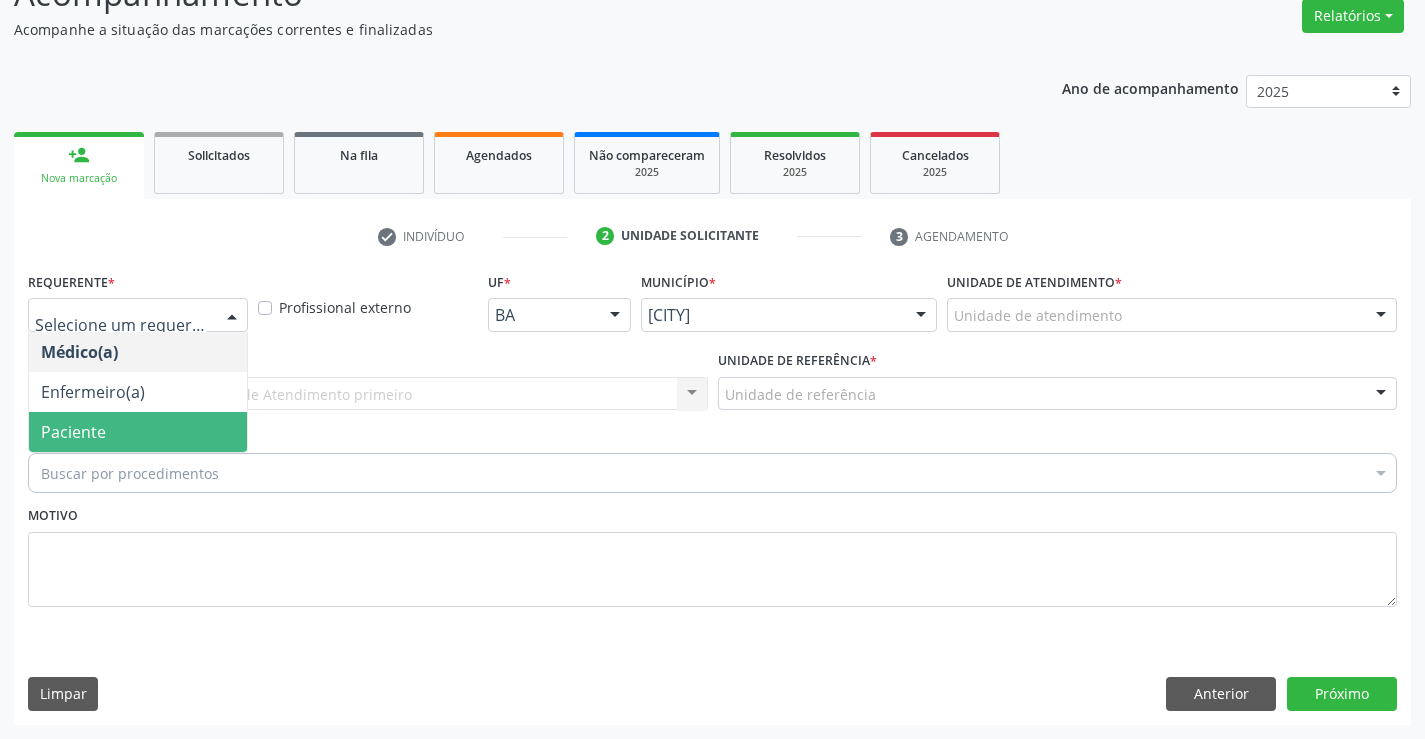 click on "Paciente" at bounding box center [138, 432] 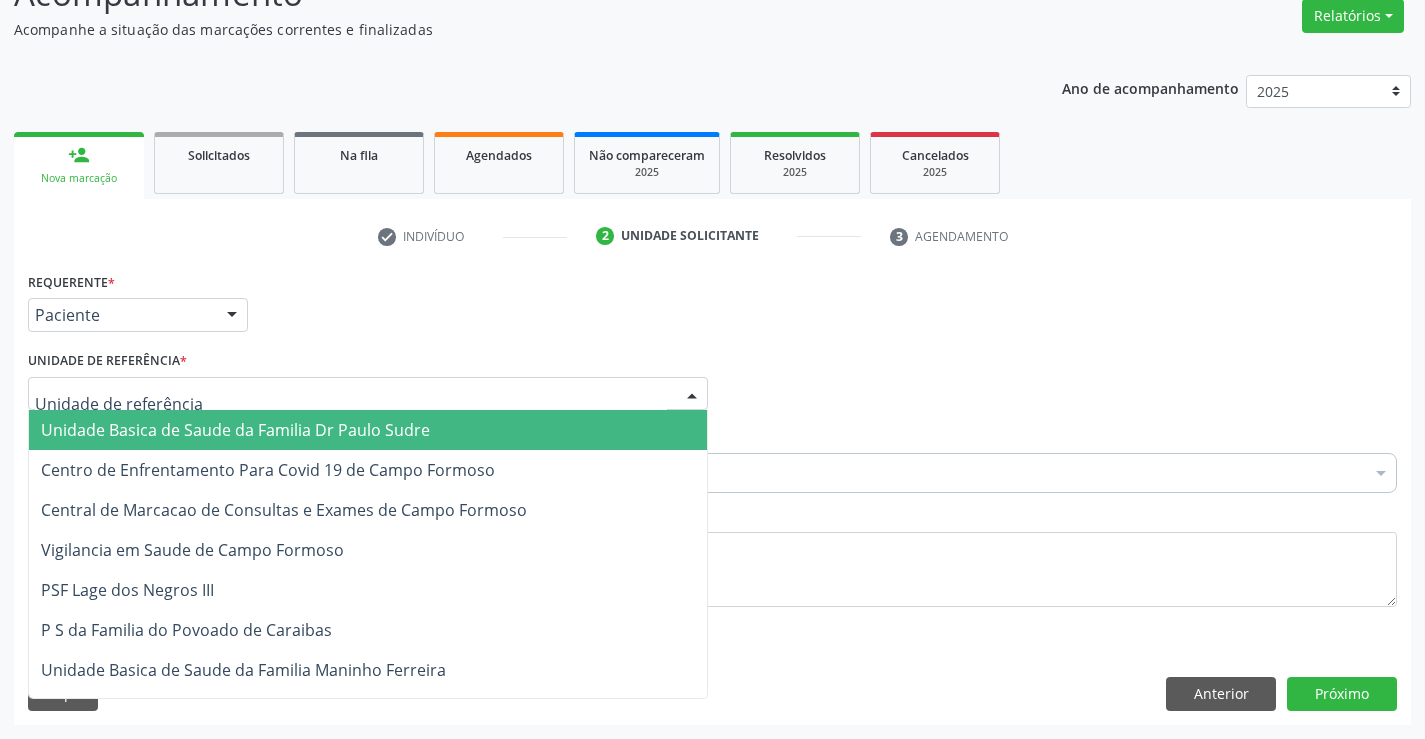 click on "Unidade Basica de Saude da Familia Dr Paulo Sudre" at bounding box center [235, 430] 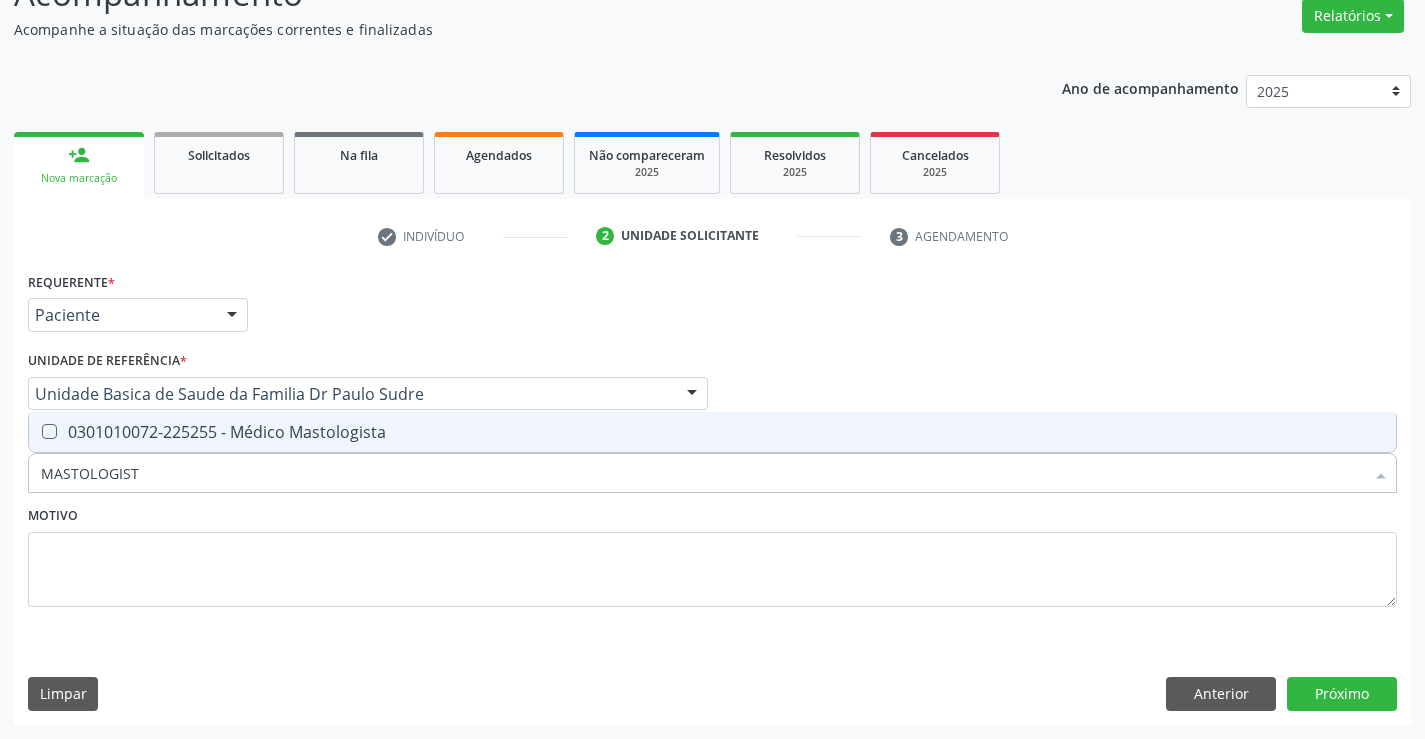 type on "MASTOLOGISTA" 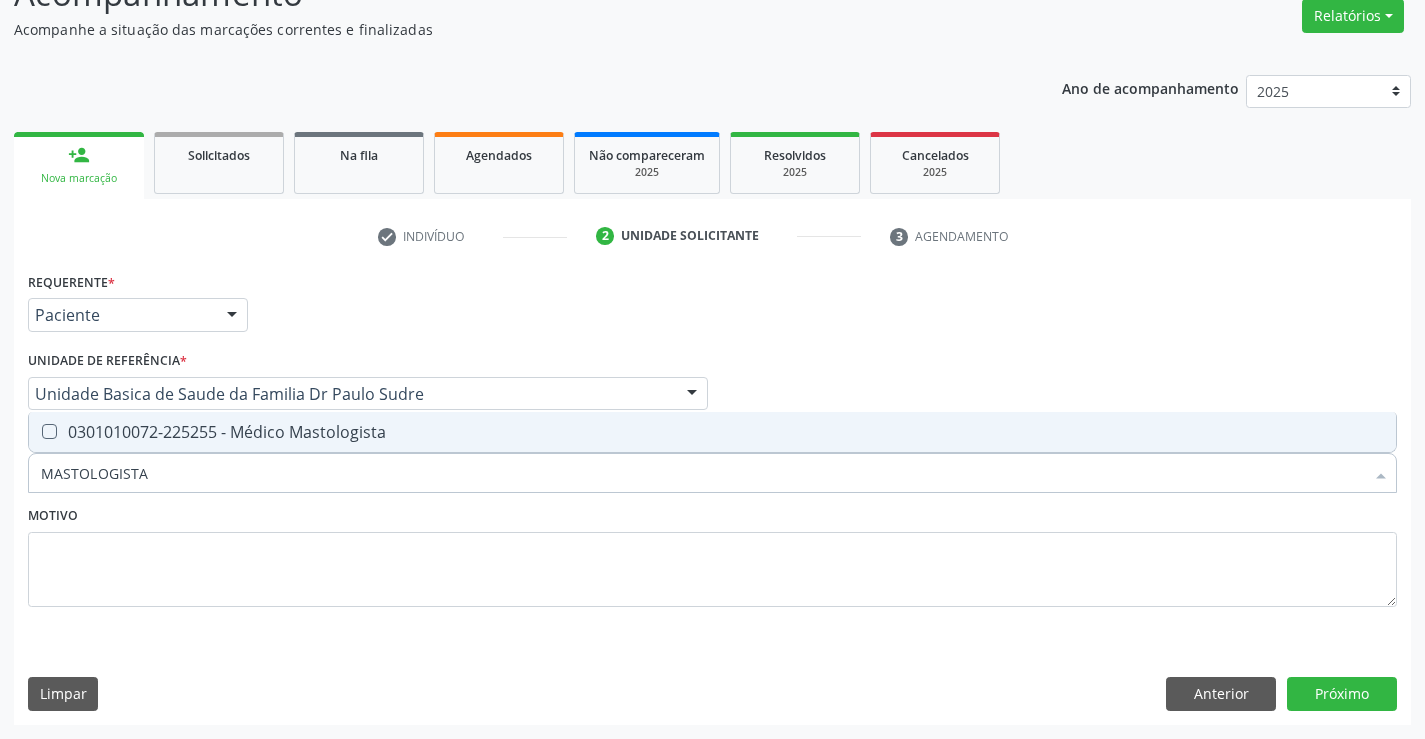 click on "0301010072-225255 - Médico Mastologista" at bounding box center (712, 432) 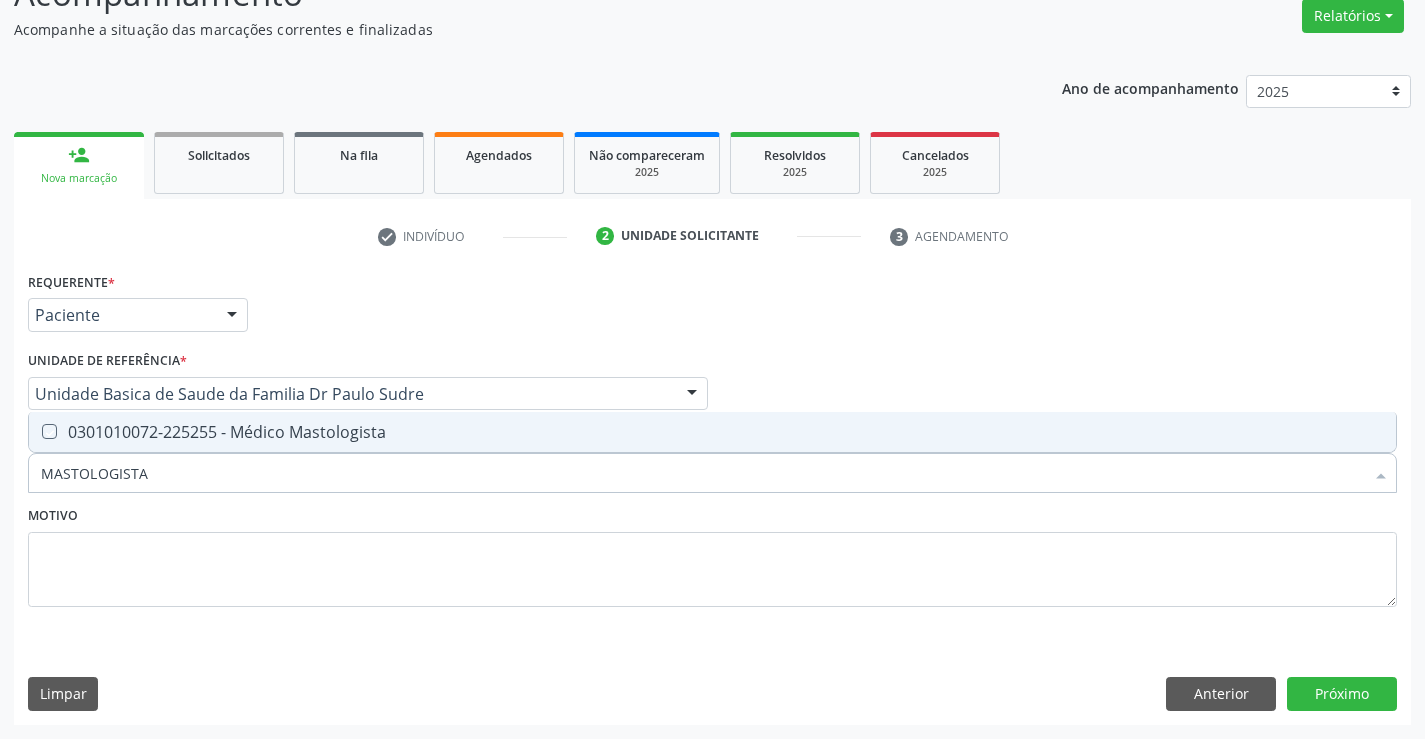 checkbox on "true" 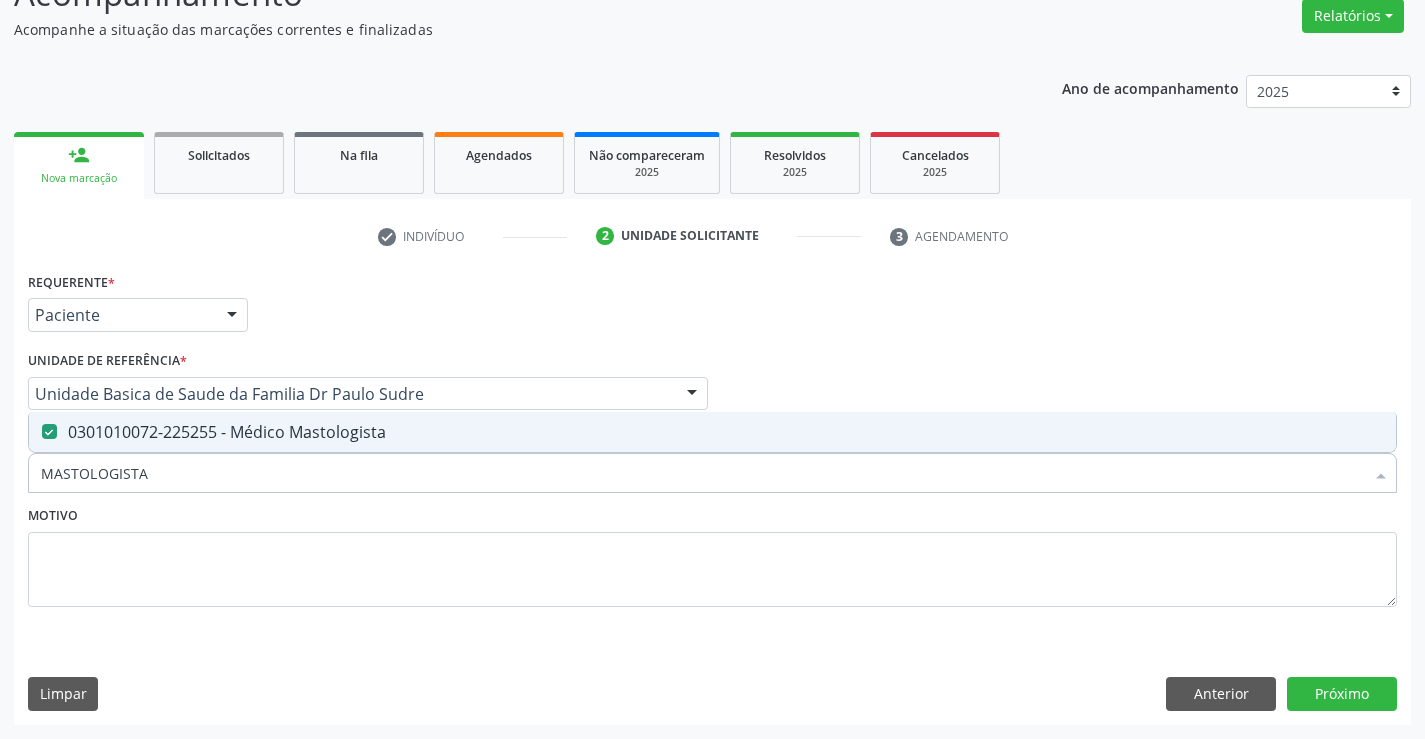 click on "Motivo" at bounding box center (712, 554) 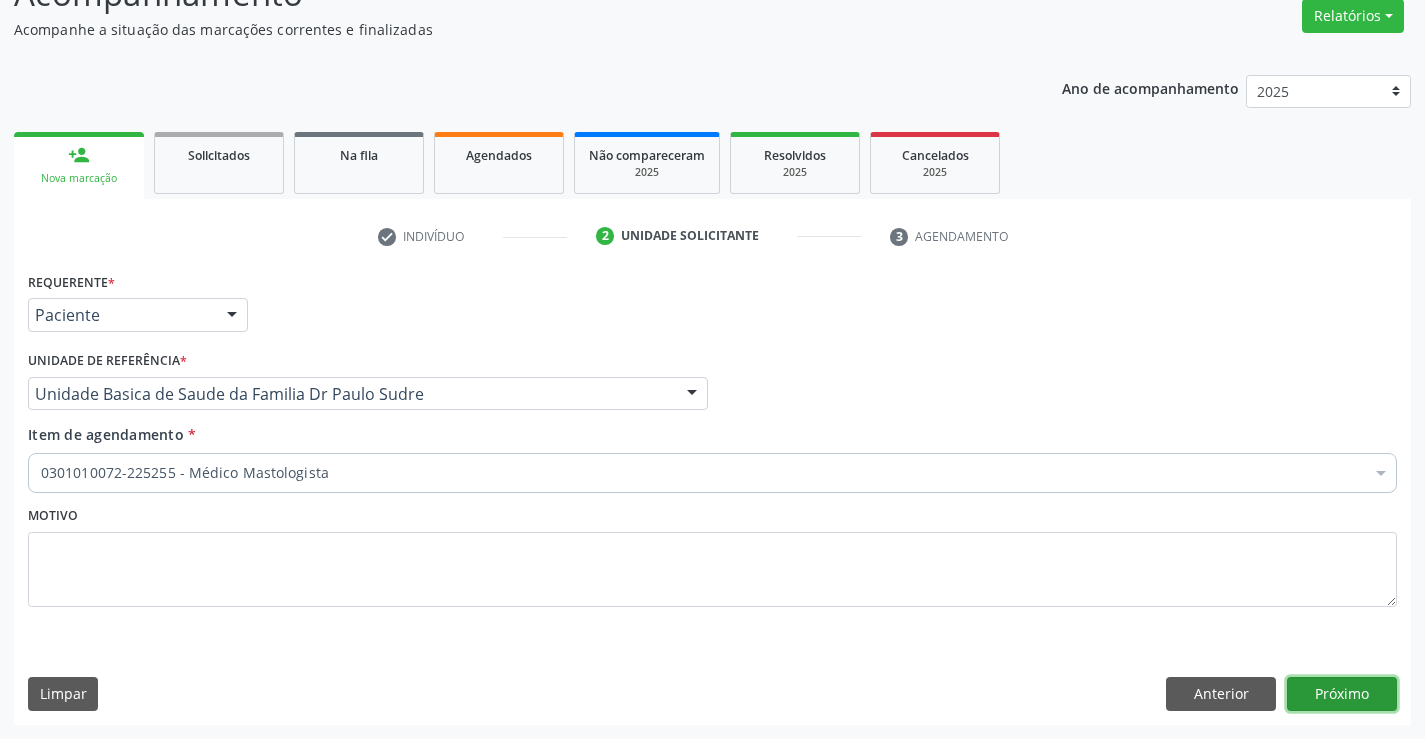 click on "Próximo" at bounding box center [1342, 694] 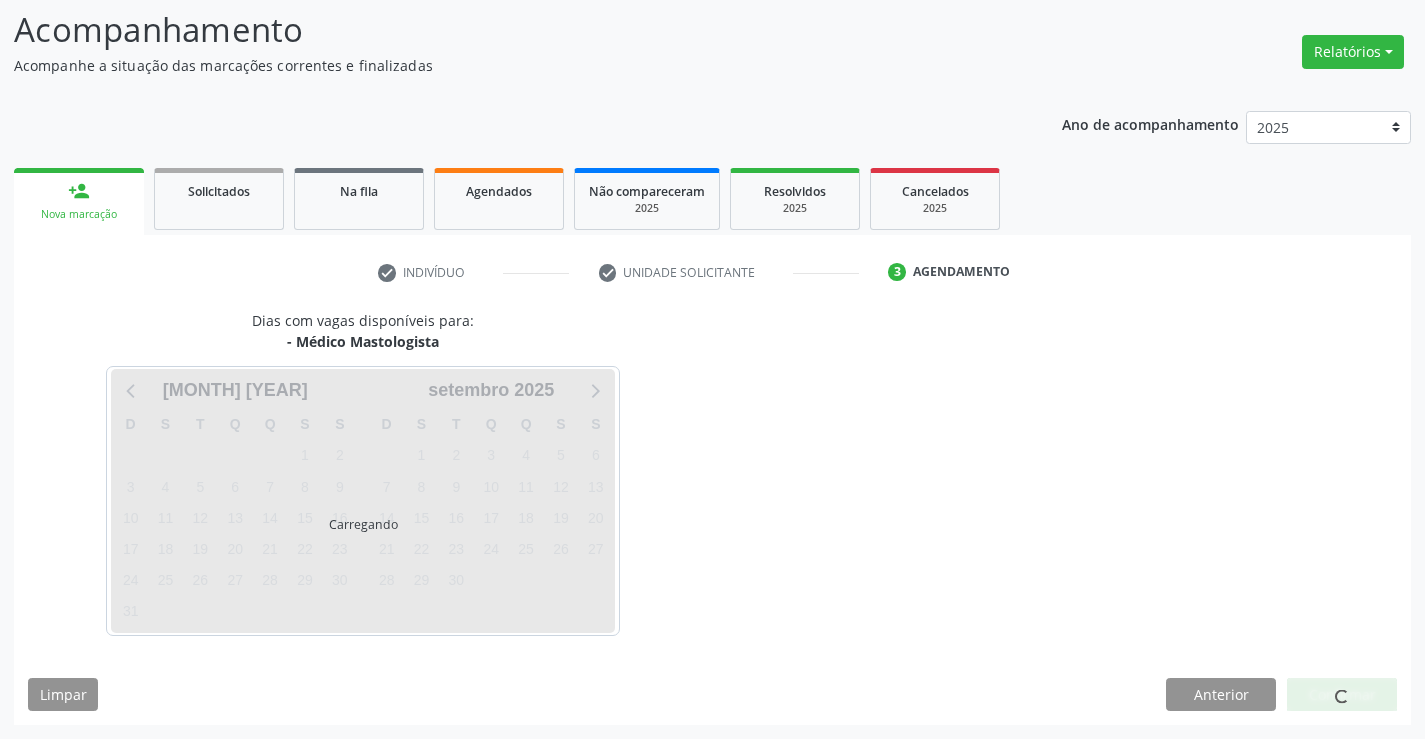 scroll, scrollTop: 167, scrollLeft: 0, axis: vertical 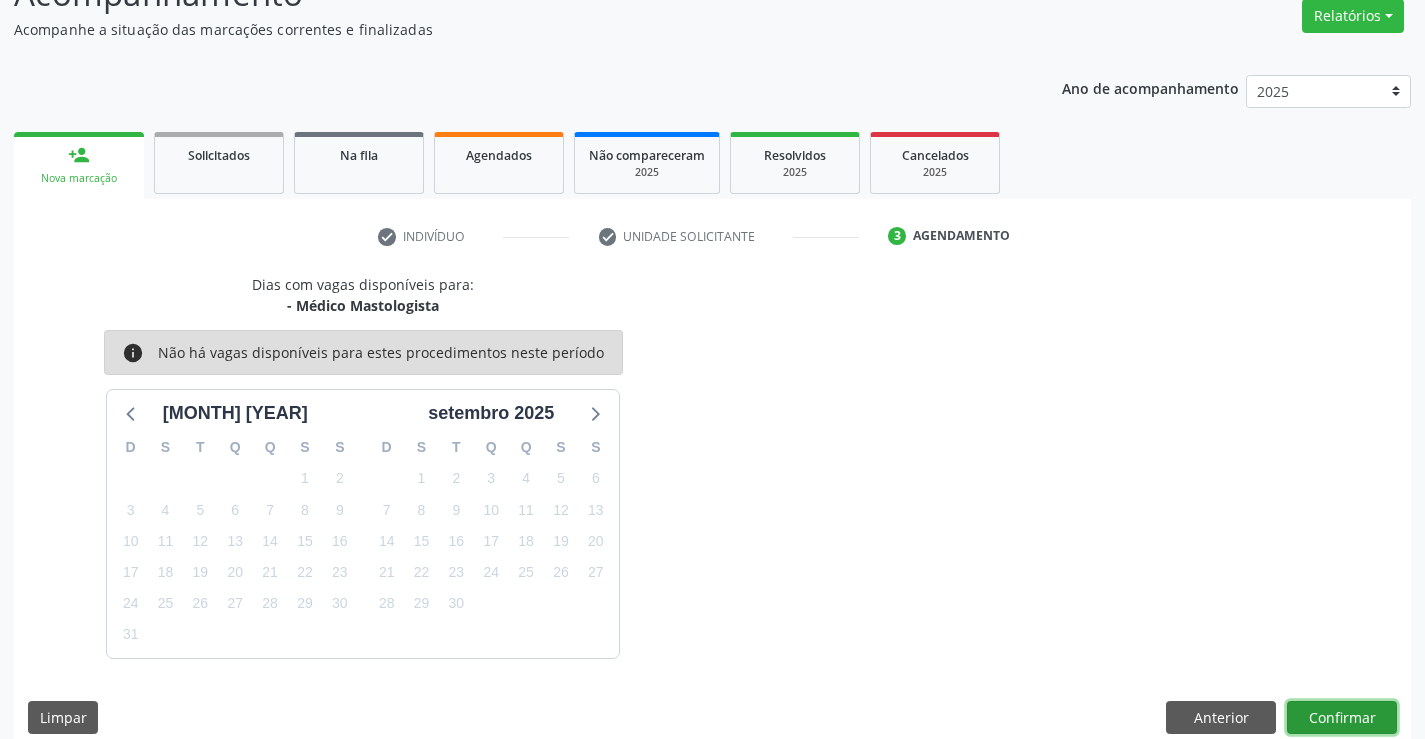 click on "Confirmar" at bounding box center (1342, 718) 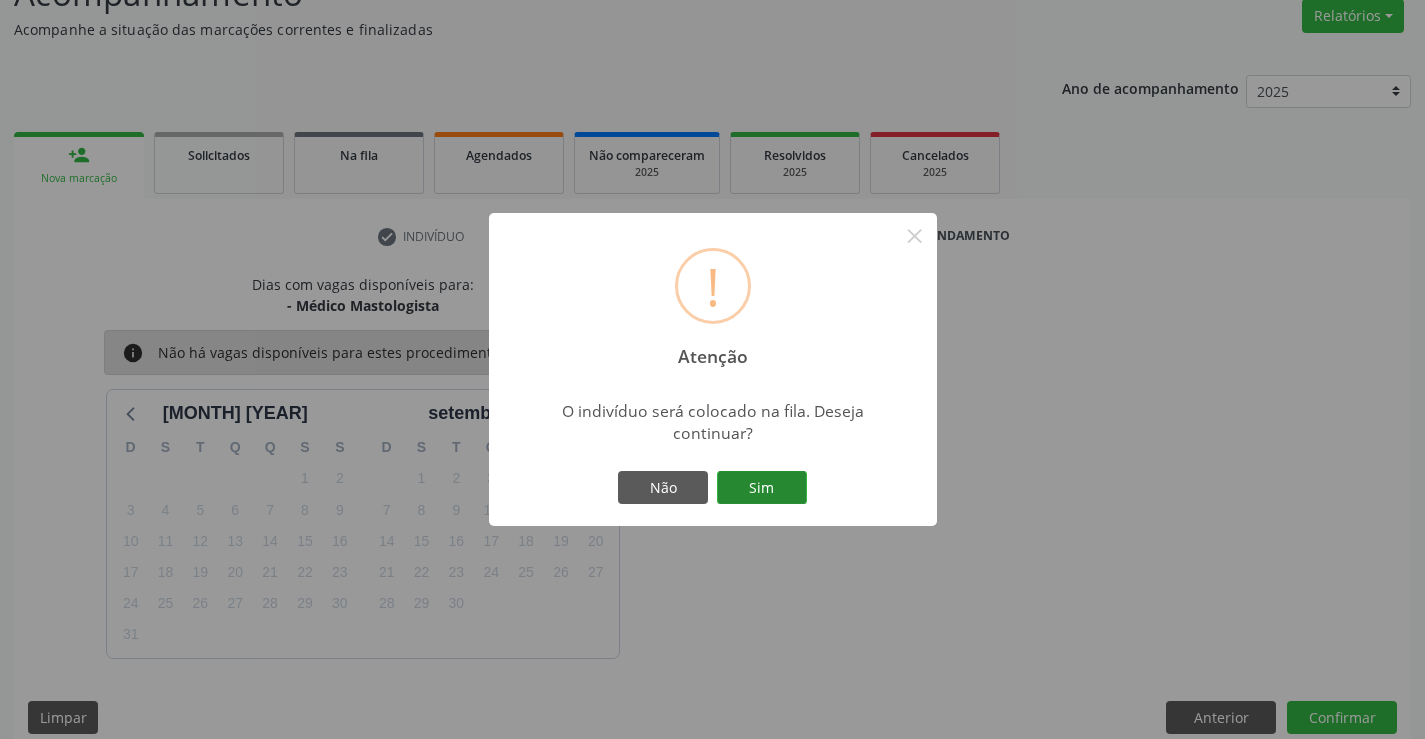 click on "Sim" at bounding box center (762, 488) 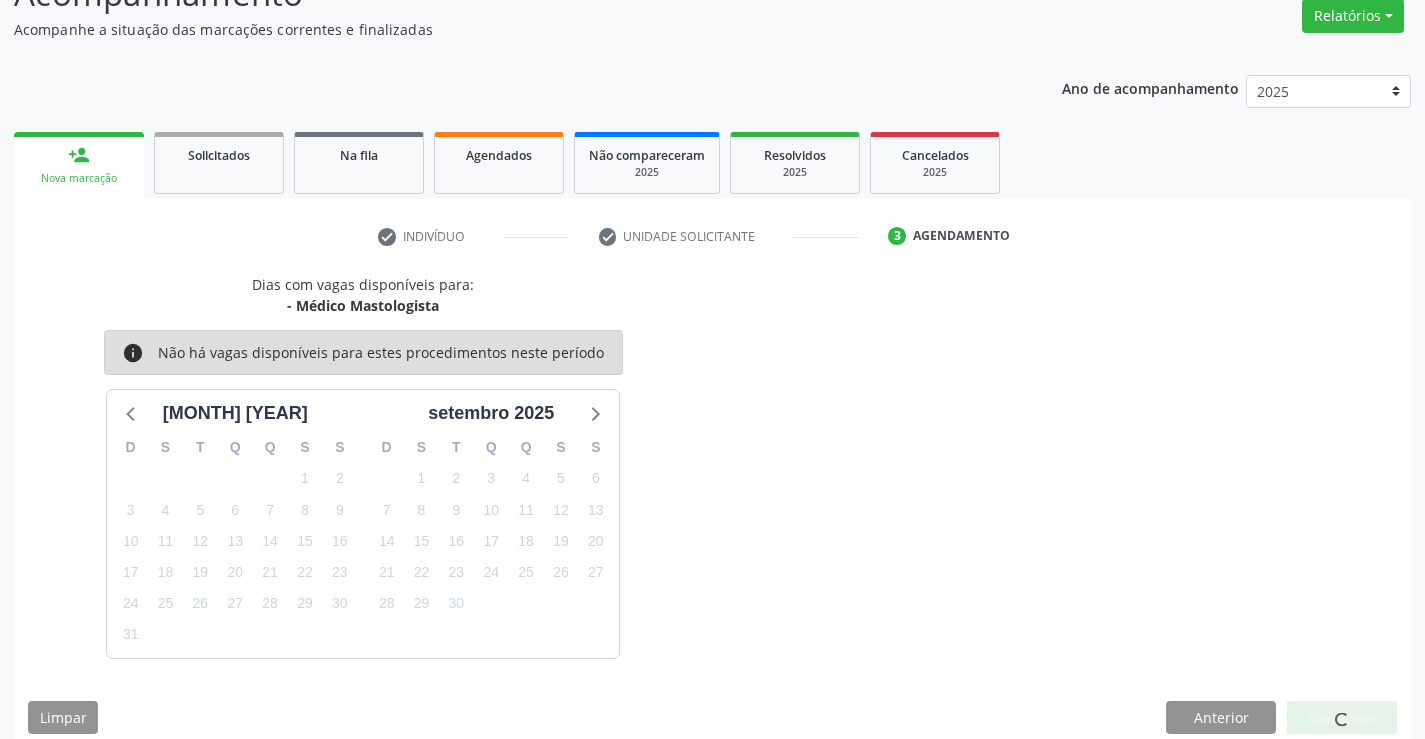 scroll, scrollTop: 0, scrollLeft: 0, axis: both 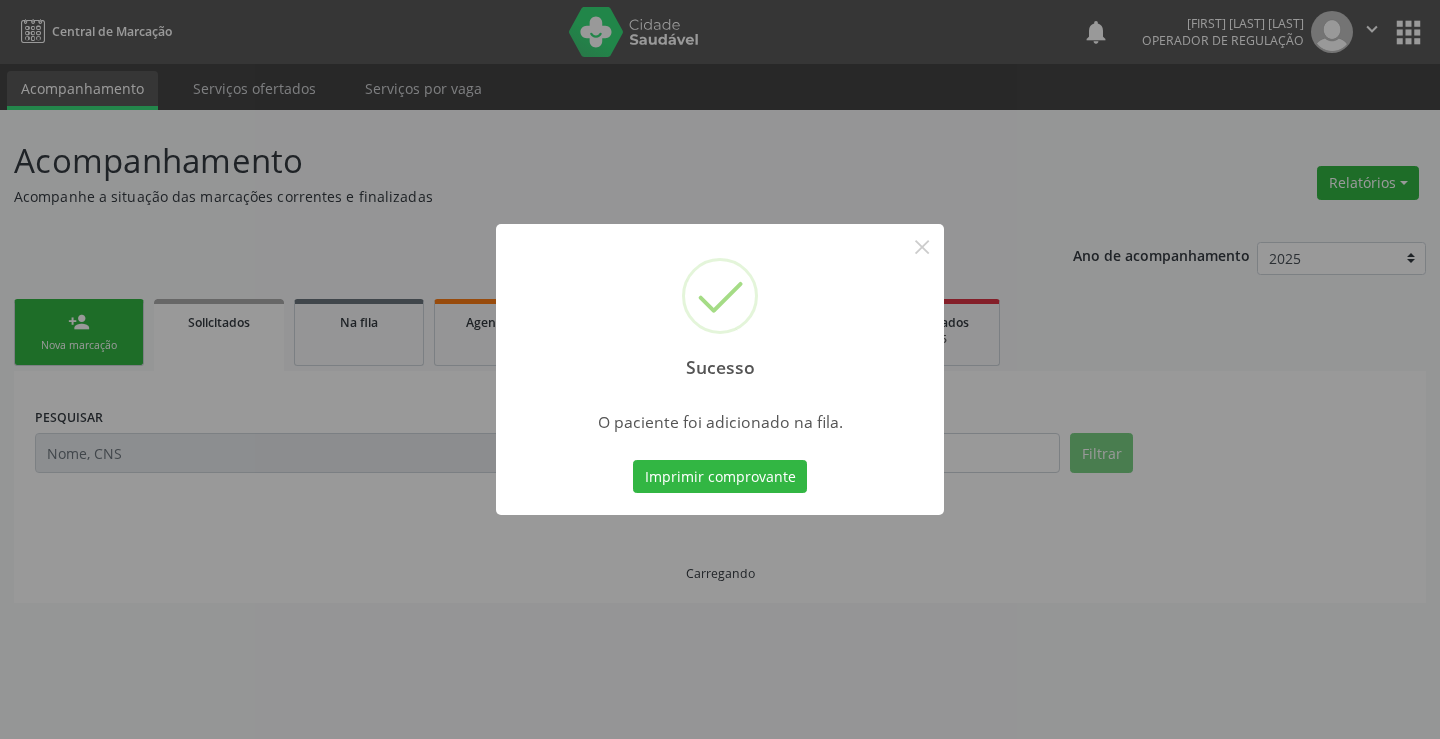 click on "Imprimir comprovante" at bounding box center [720, 477] 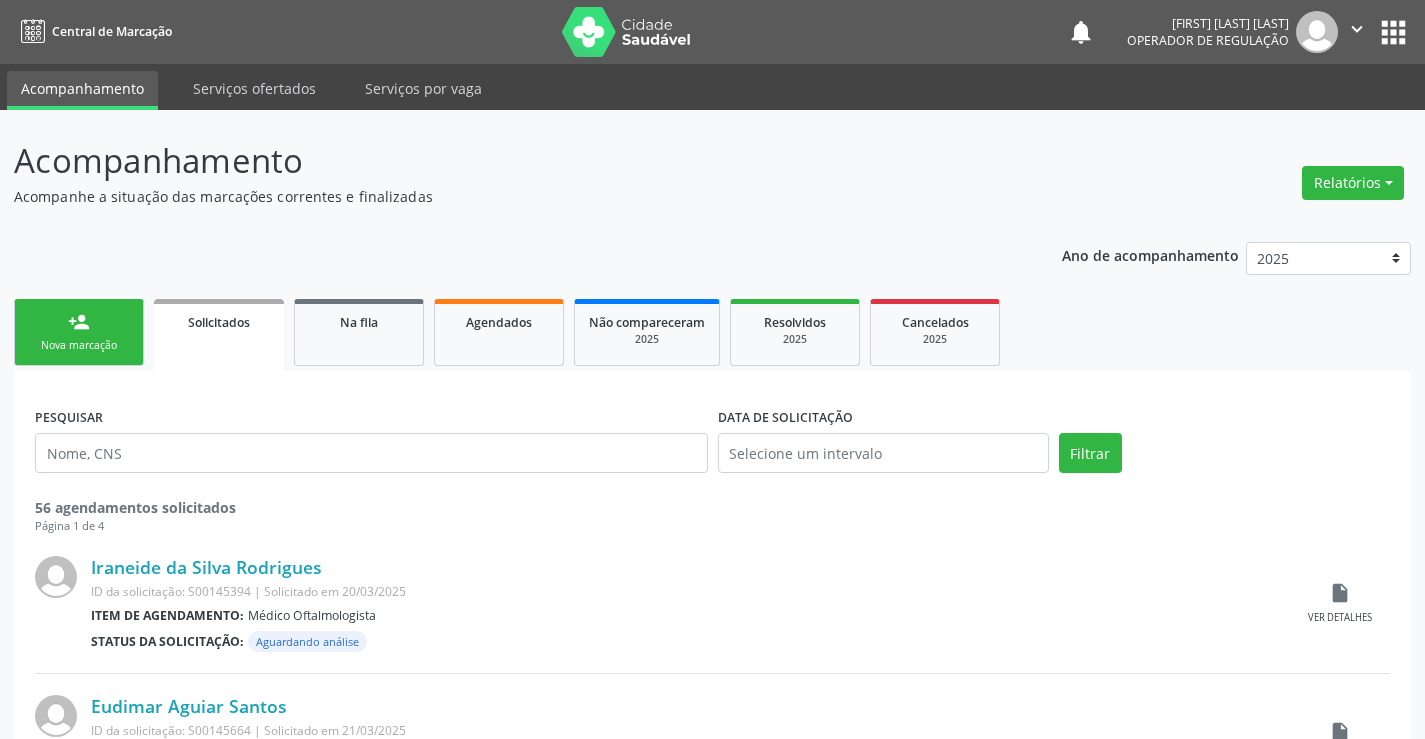 click on "person_add
Nova marcação" at bounding box center (79, 332) 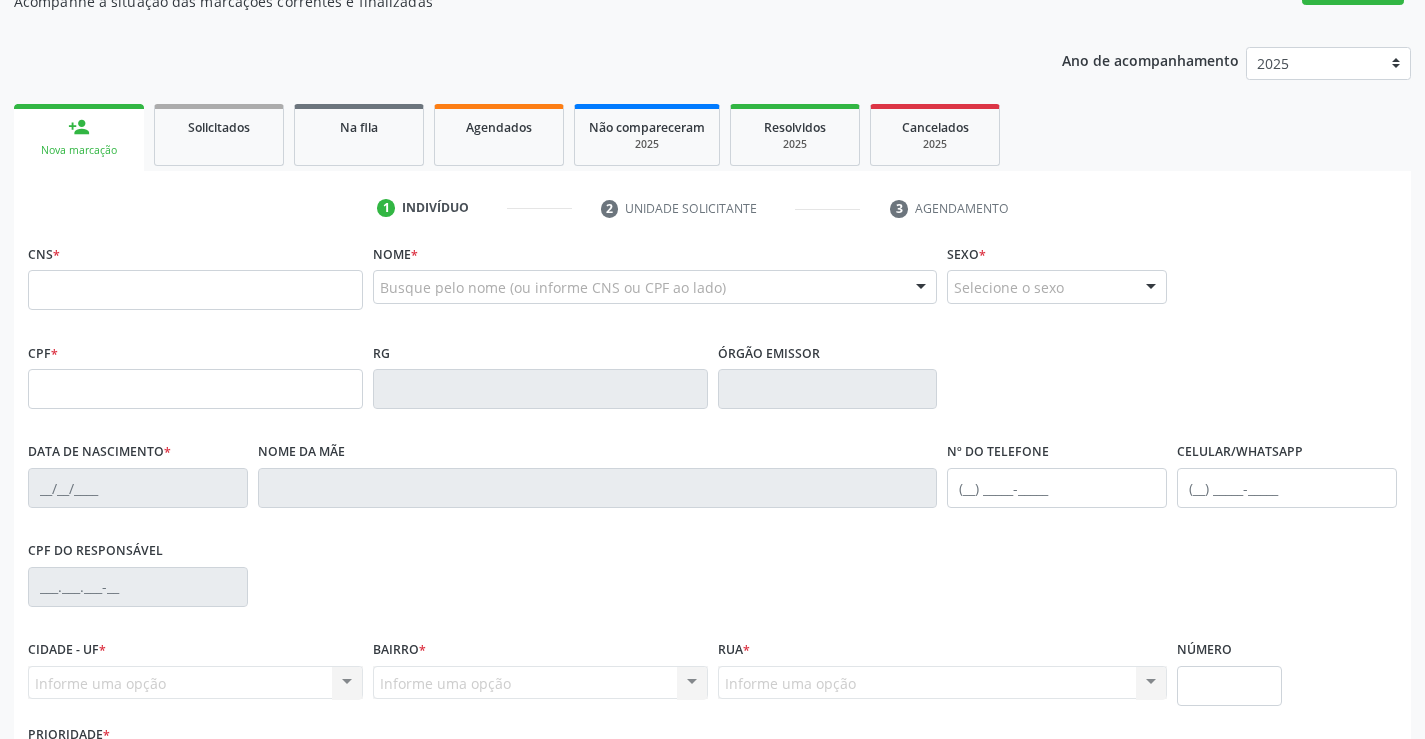 scroll, scrollTop: 200, scrollLeft: 0, axis: vertical 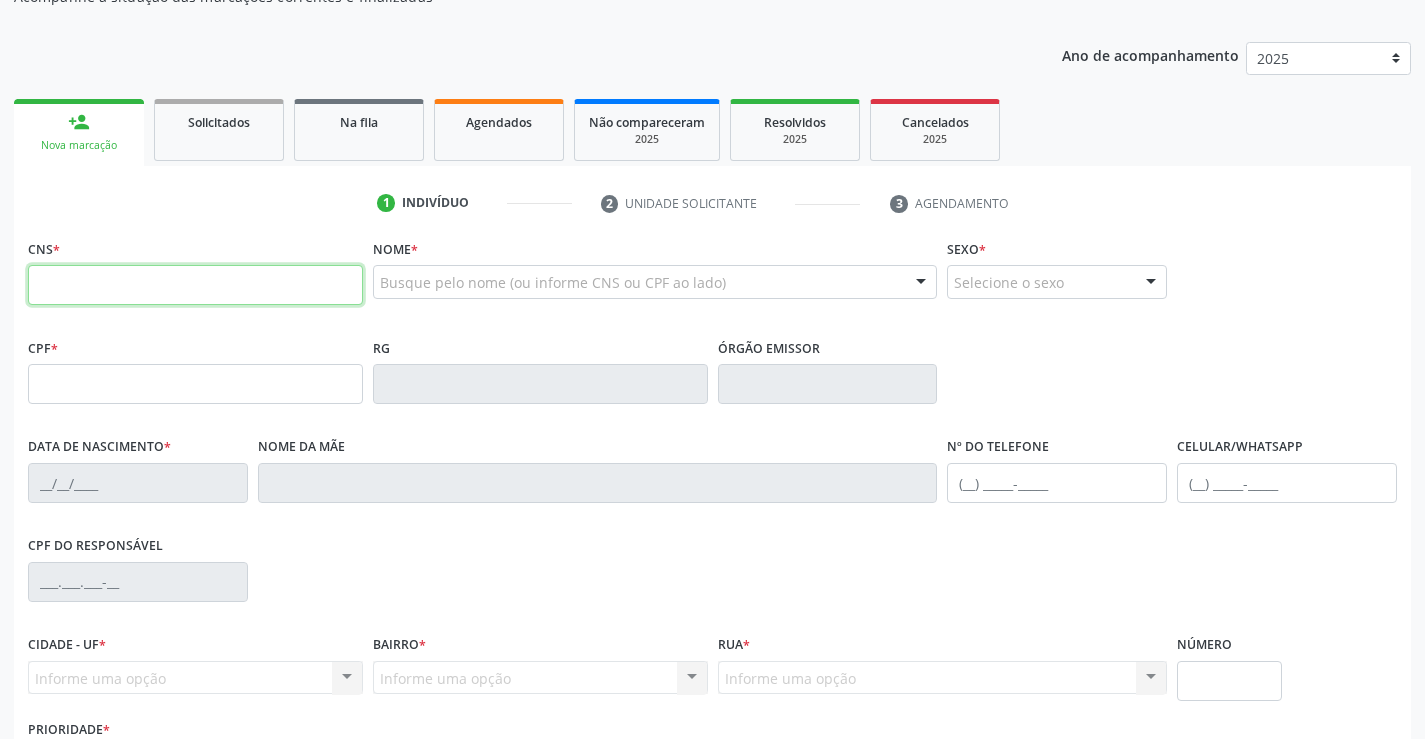 click at bounding box center [195, 285] 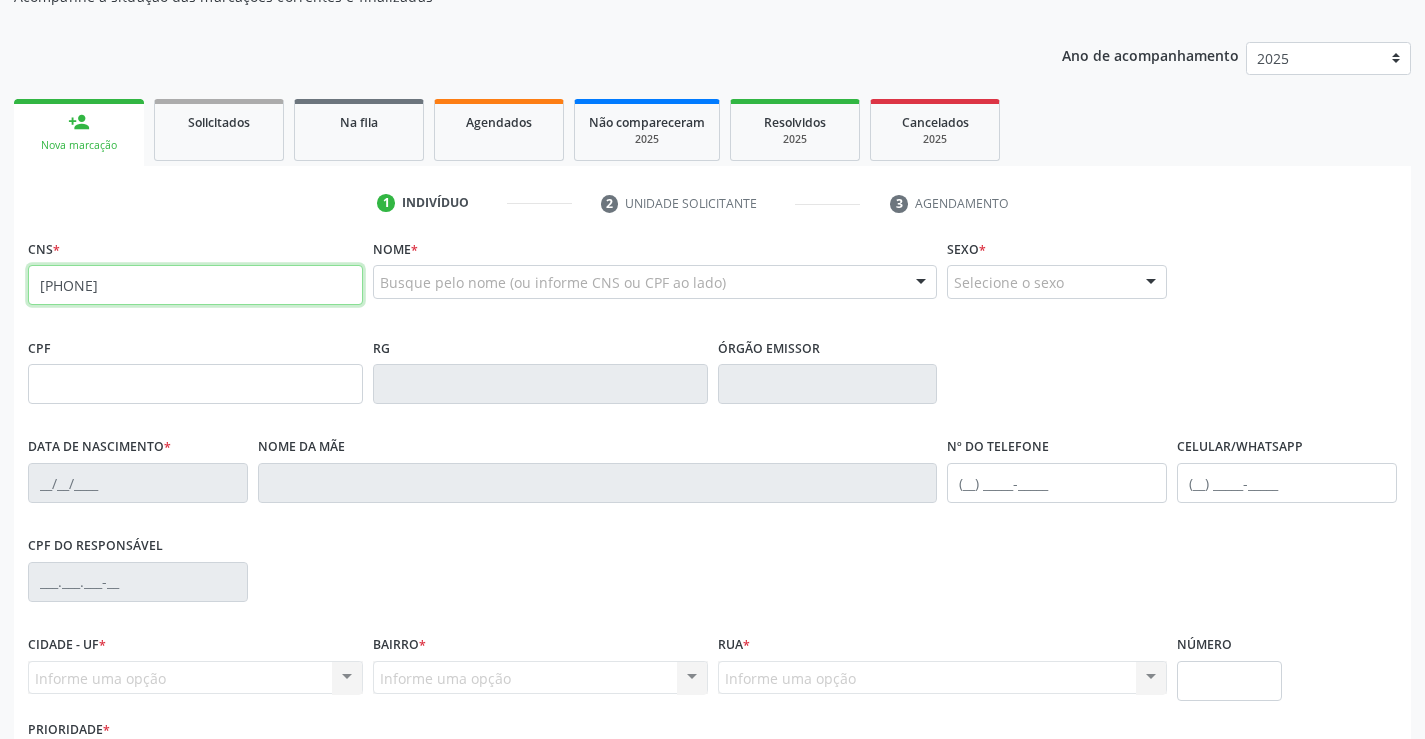 type on "700 0049 9236 1905" 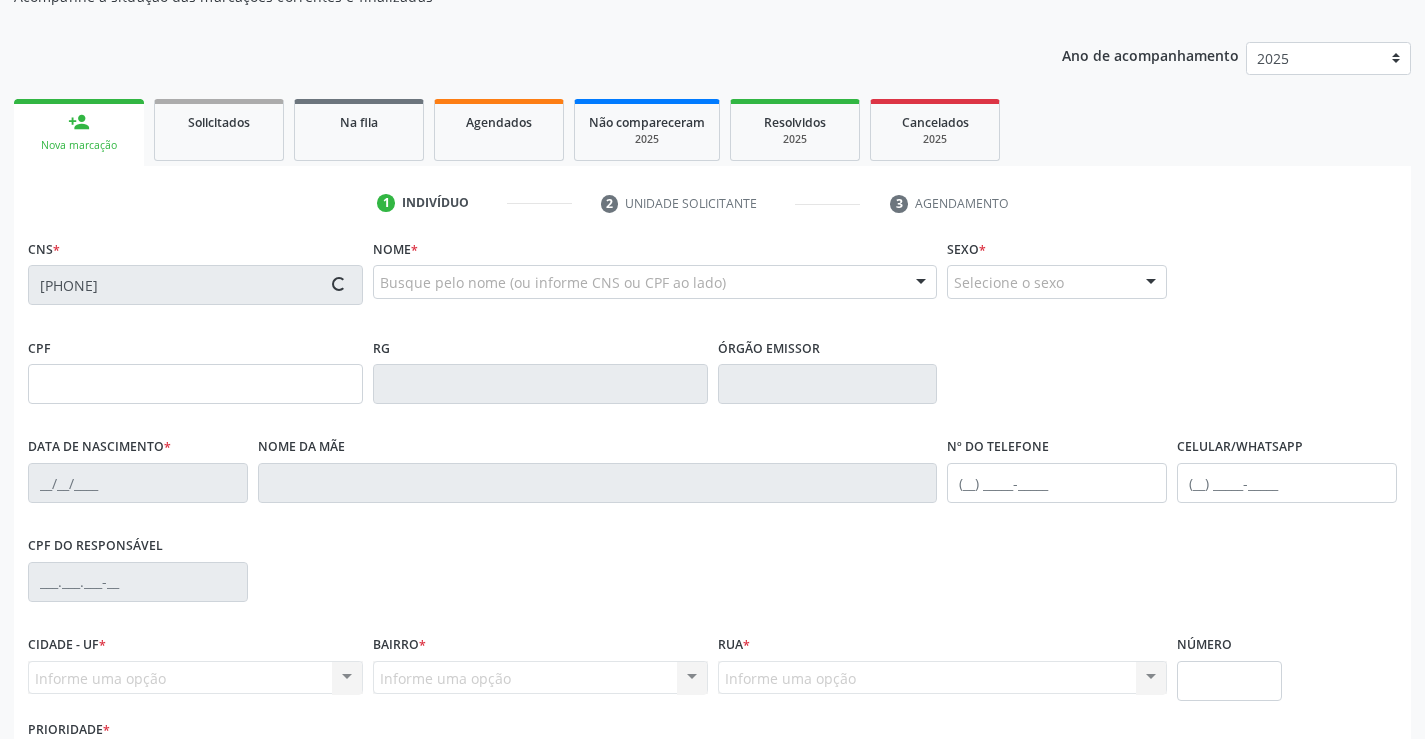 type on "129.660.705-44" 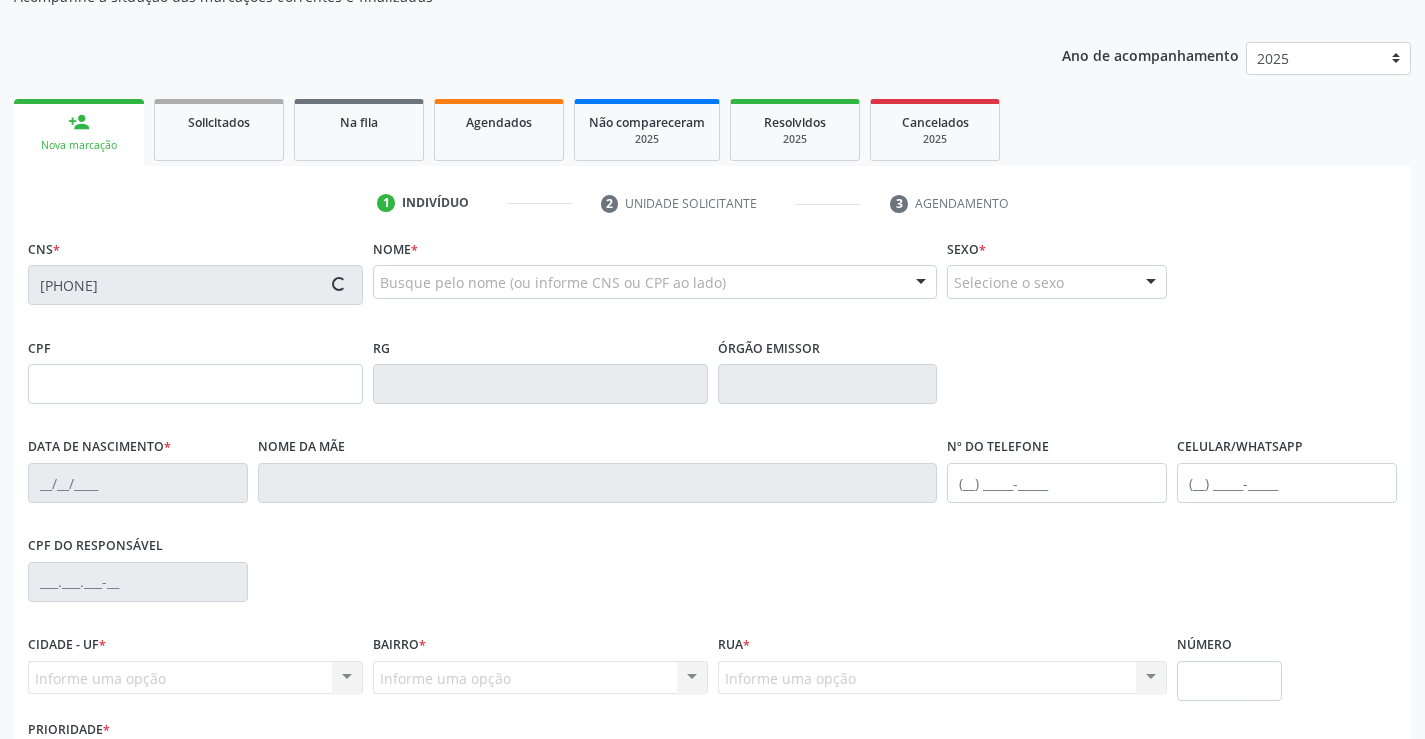 type on "29/06/1950" 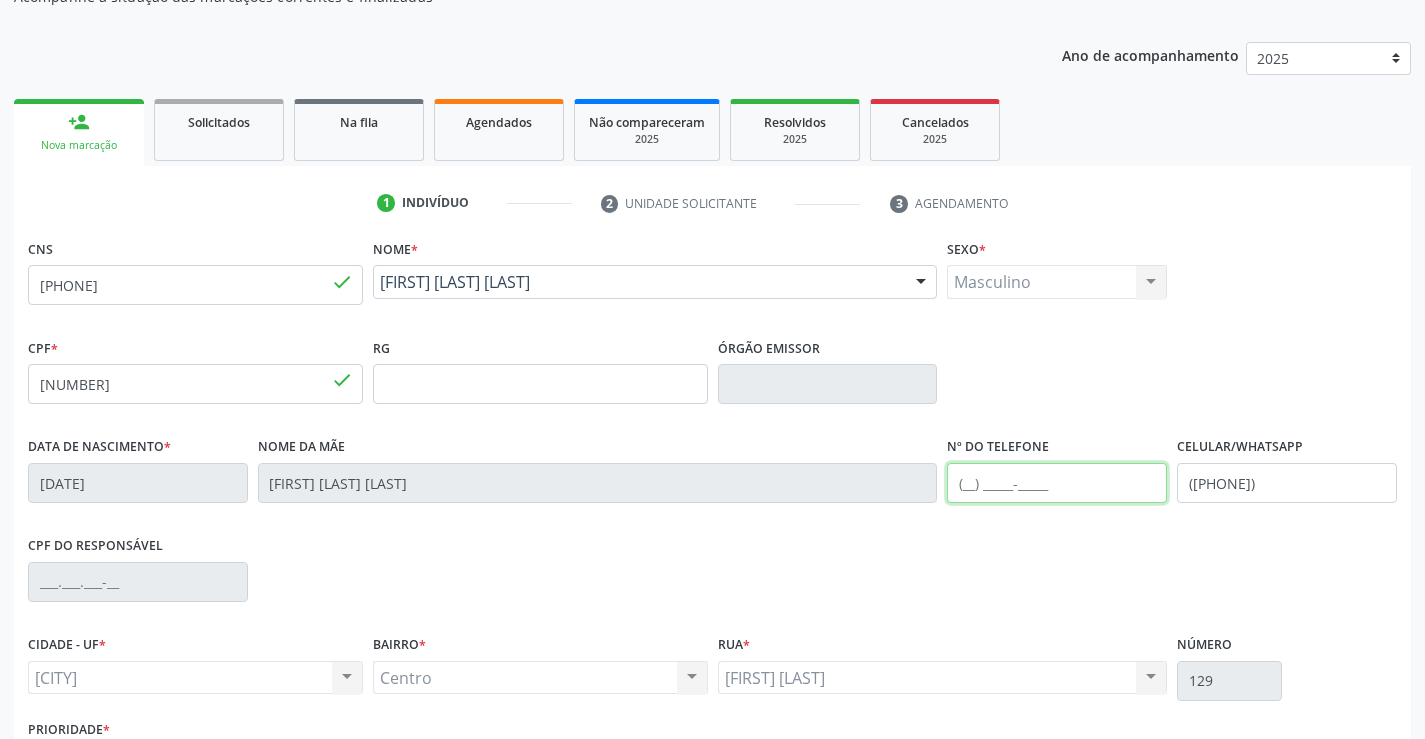 click at bounding box center (1057, 483) 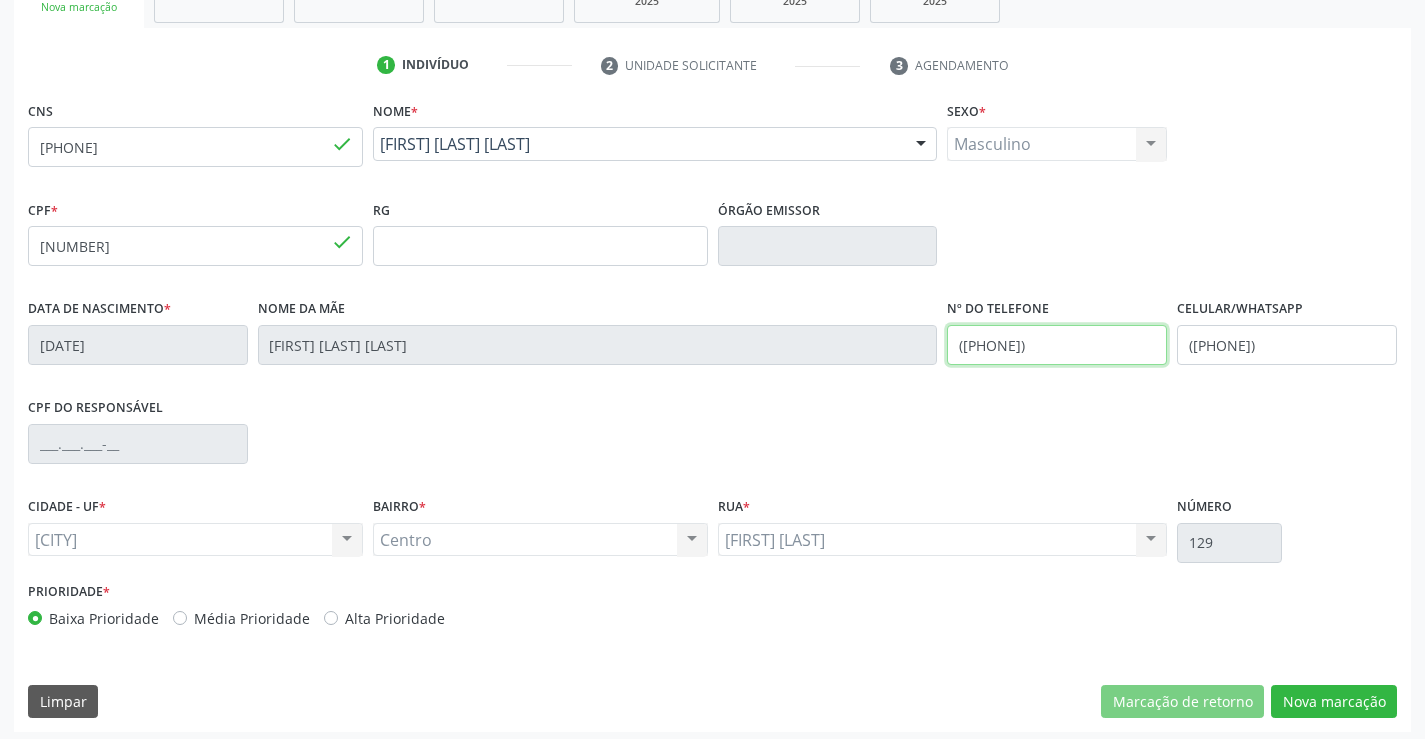scroll, scrollTop: 345, scrollLeft: 0, axis: vertical 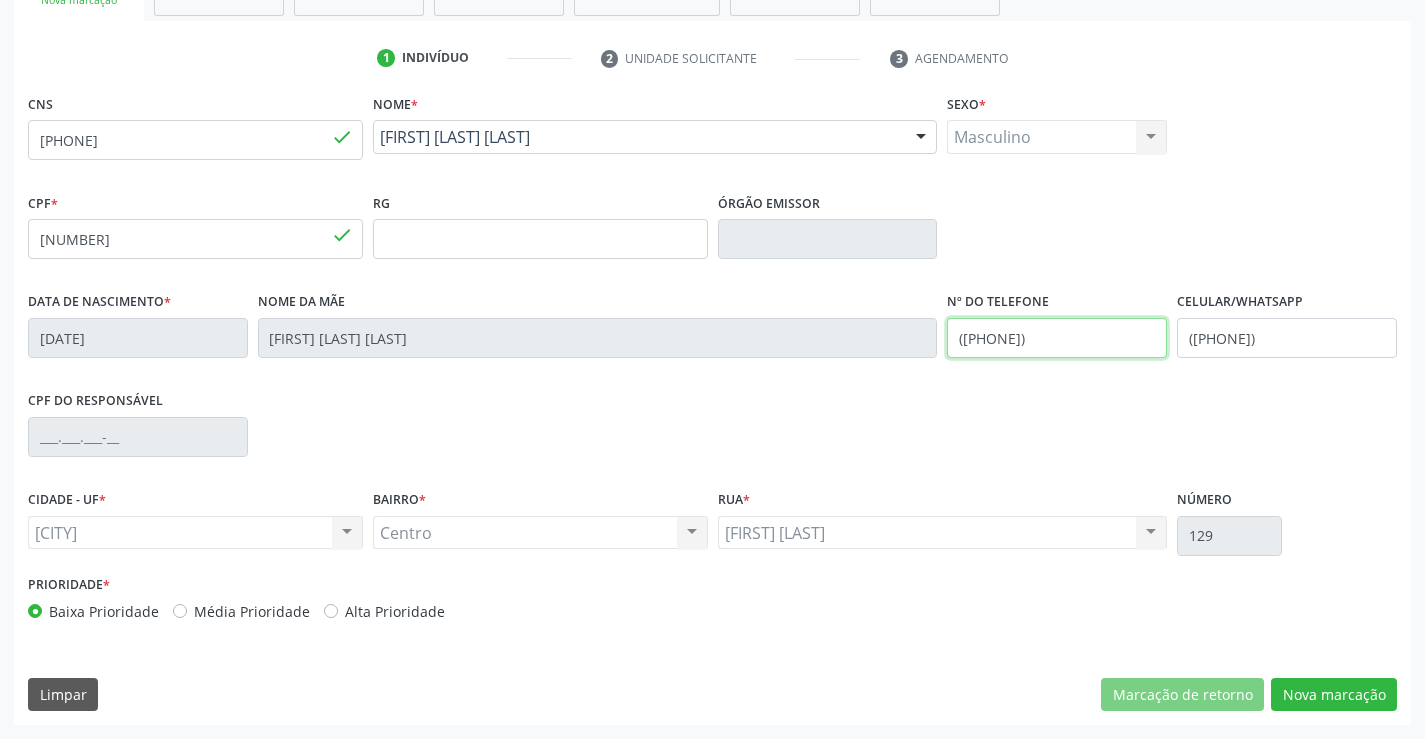 type on "([PHONE]) [PHONE]-[PHONE]" 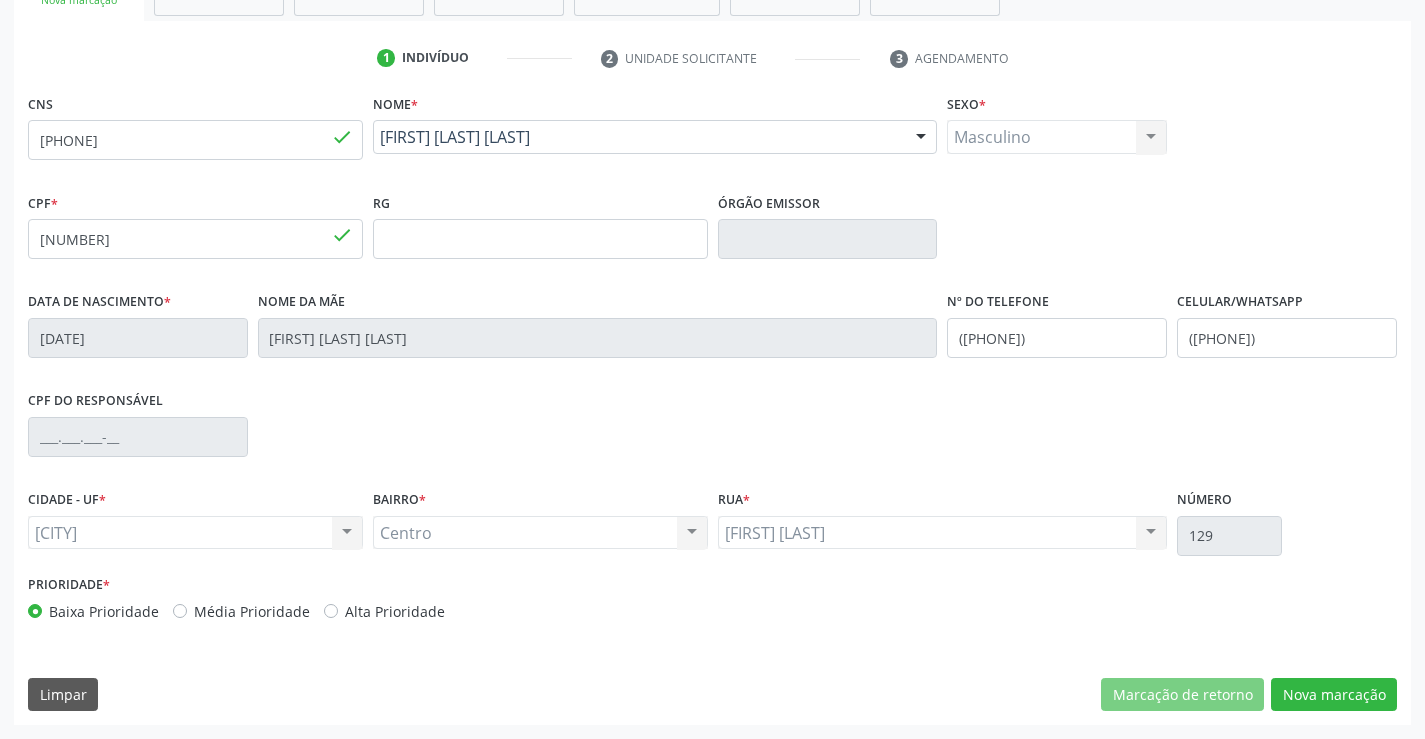 click on "Centro         Centro
Nenhum resultado encontrado para: "   "
Não há nenhuma opção para ser exibida." at bounding box center [540, 533] 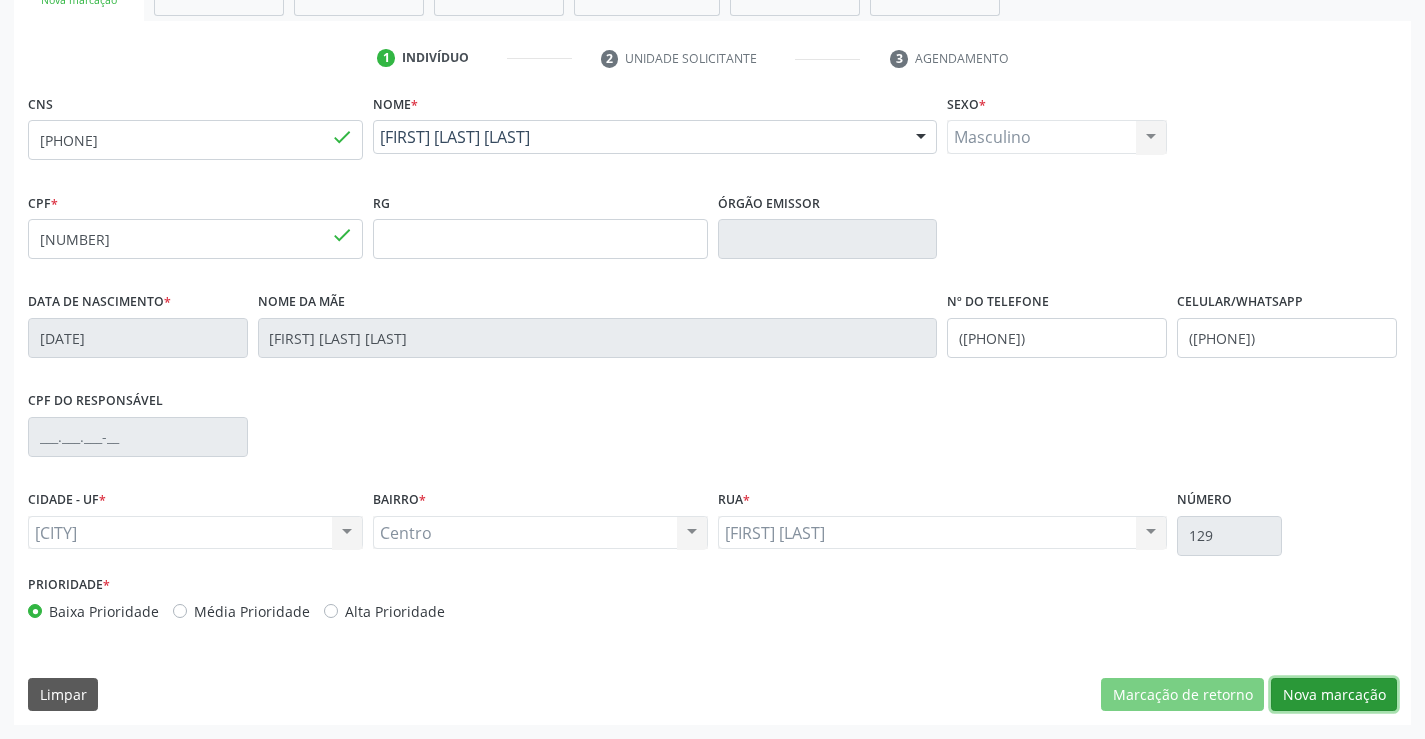 click on "Nova marcação" at bounding box center (1334, 695) 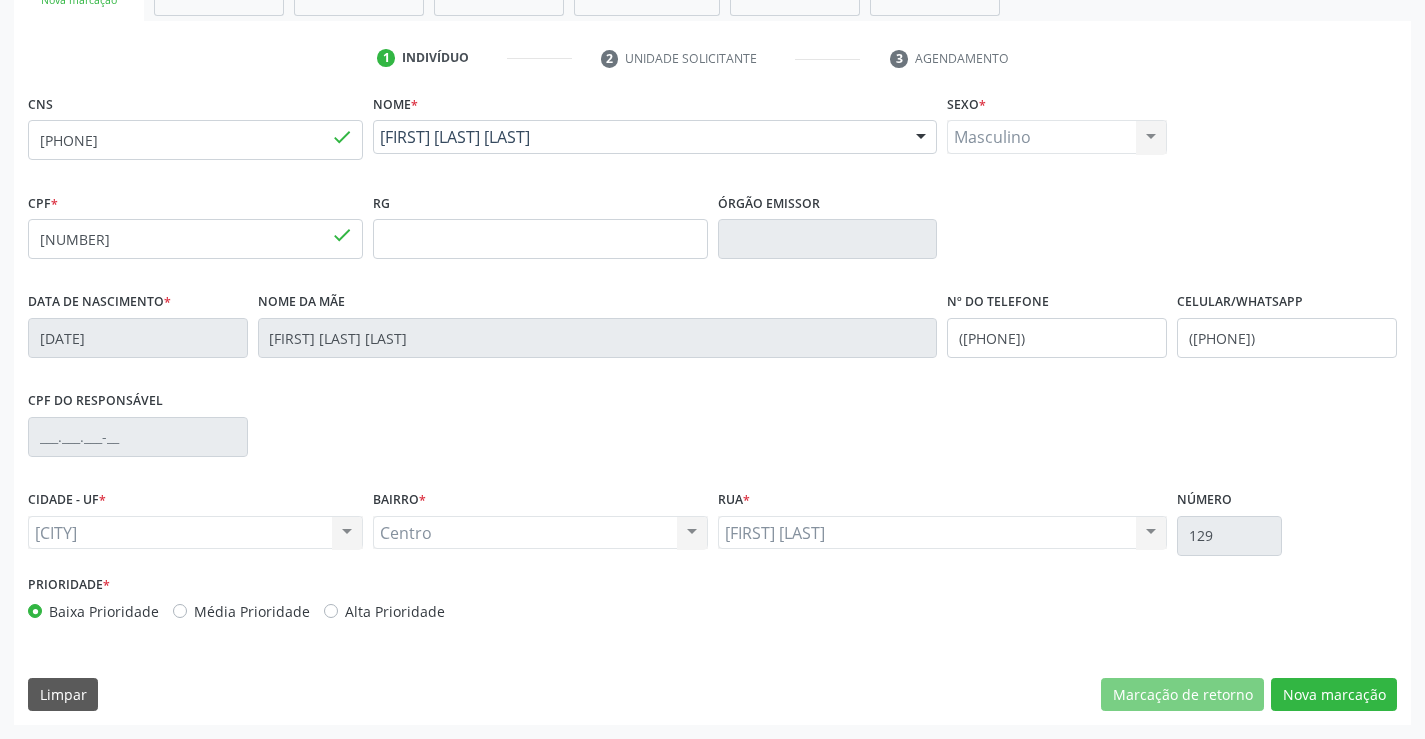 scroll, scrollTop: 167, scrollLeft: 0, axis: vertical 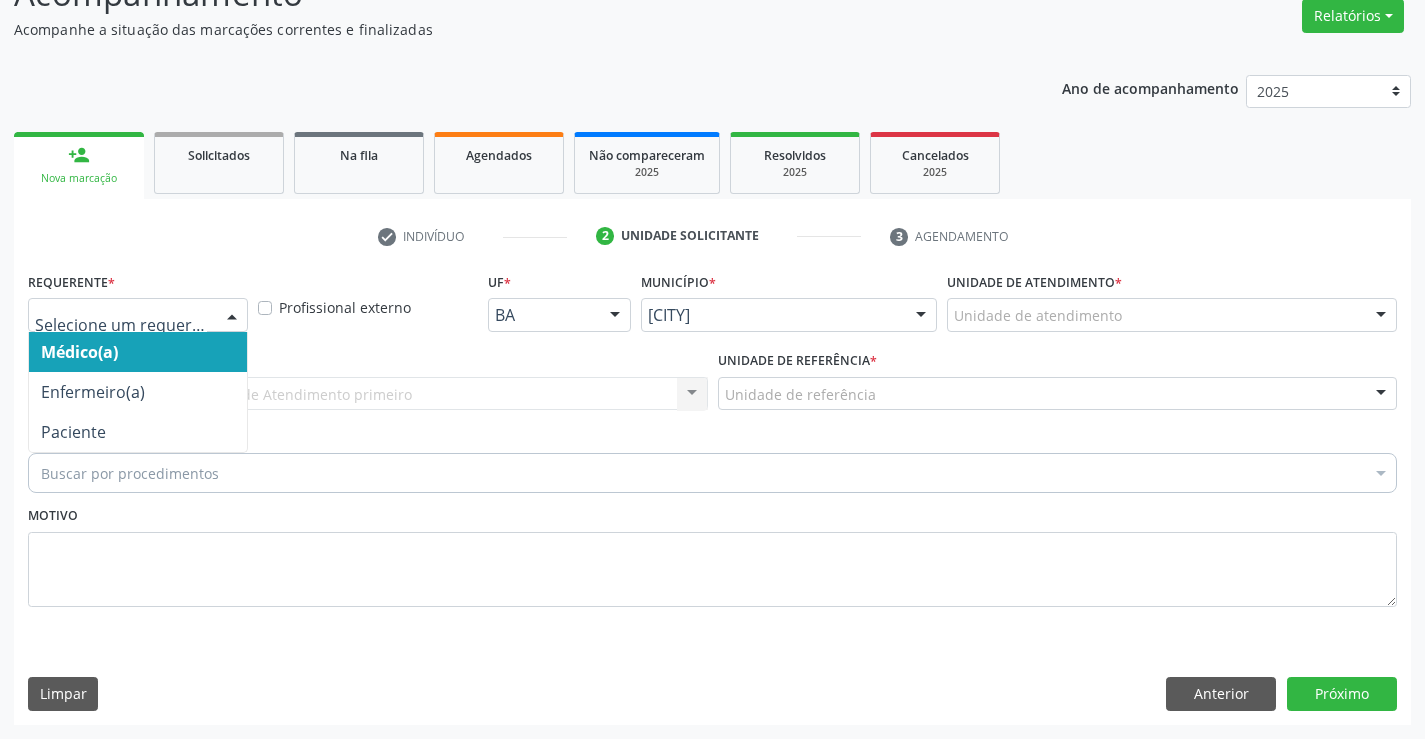 drag, startPoint x: 228, startPoint y: 313, endPoint x: 202, endPoint y: 352, distance: 46.872166 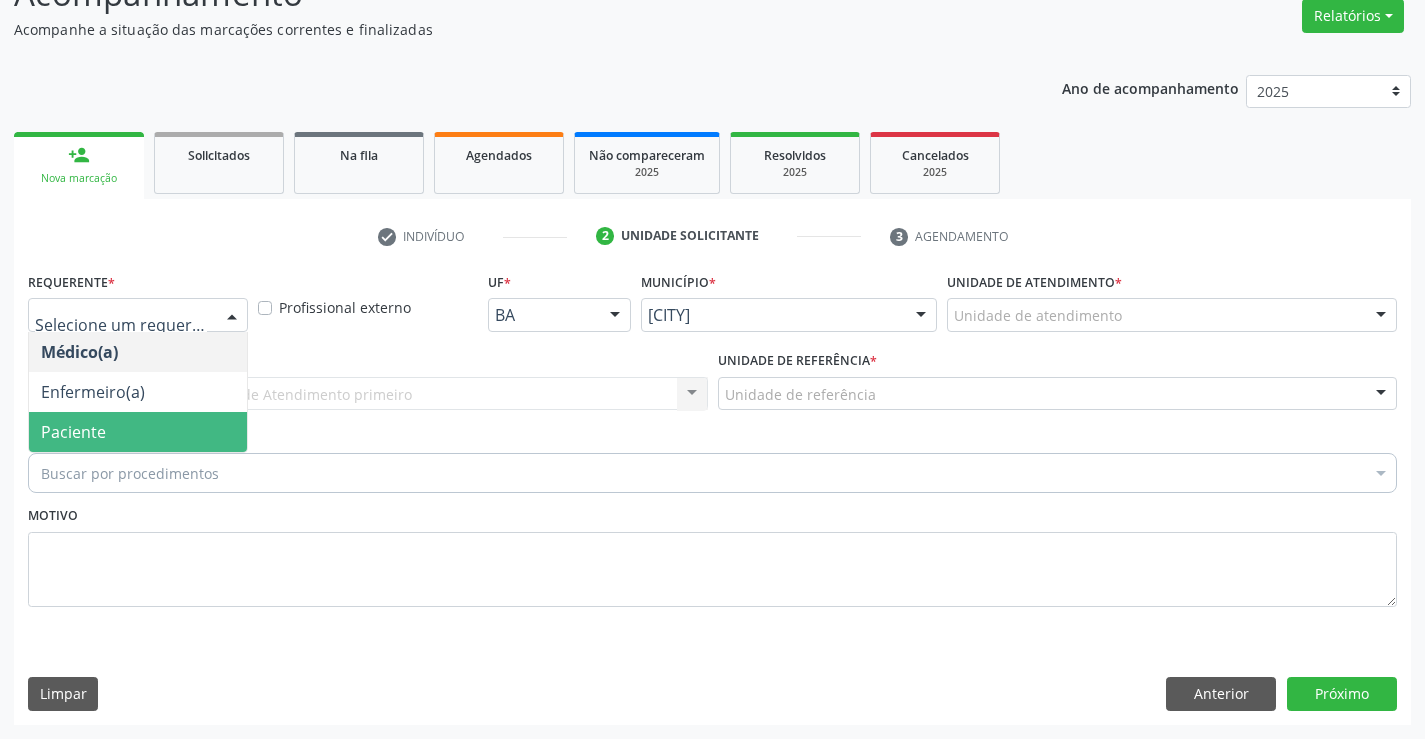 click on "Paciente" at bounding box center [138, 432] 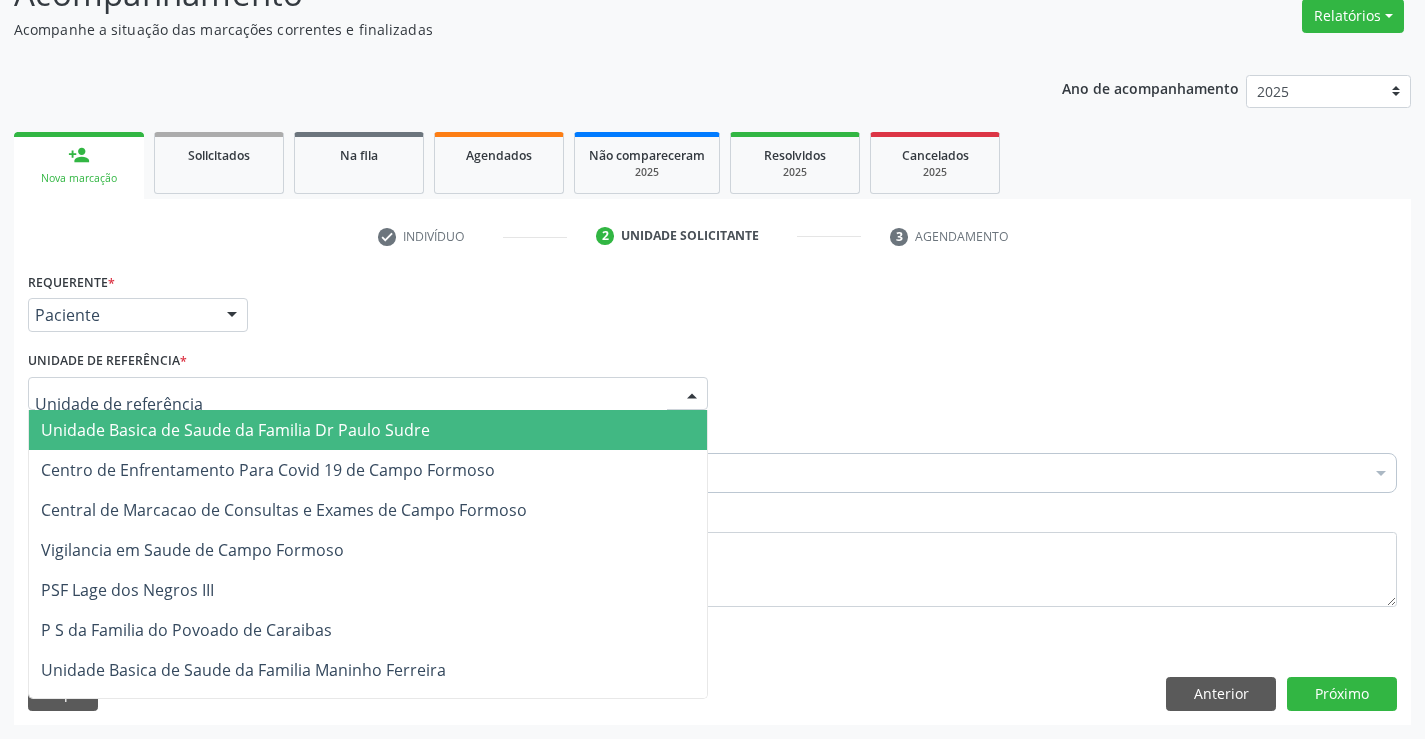 click at bounding box center (368, 394) 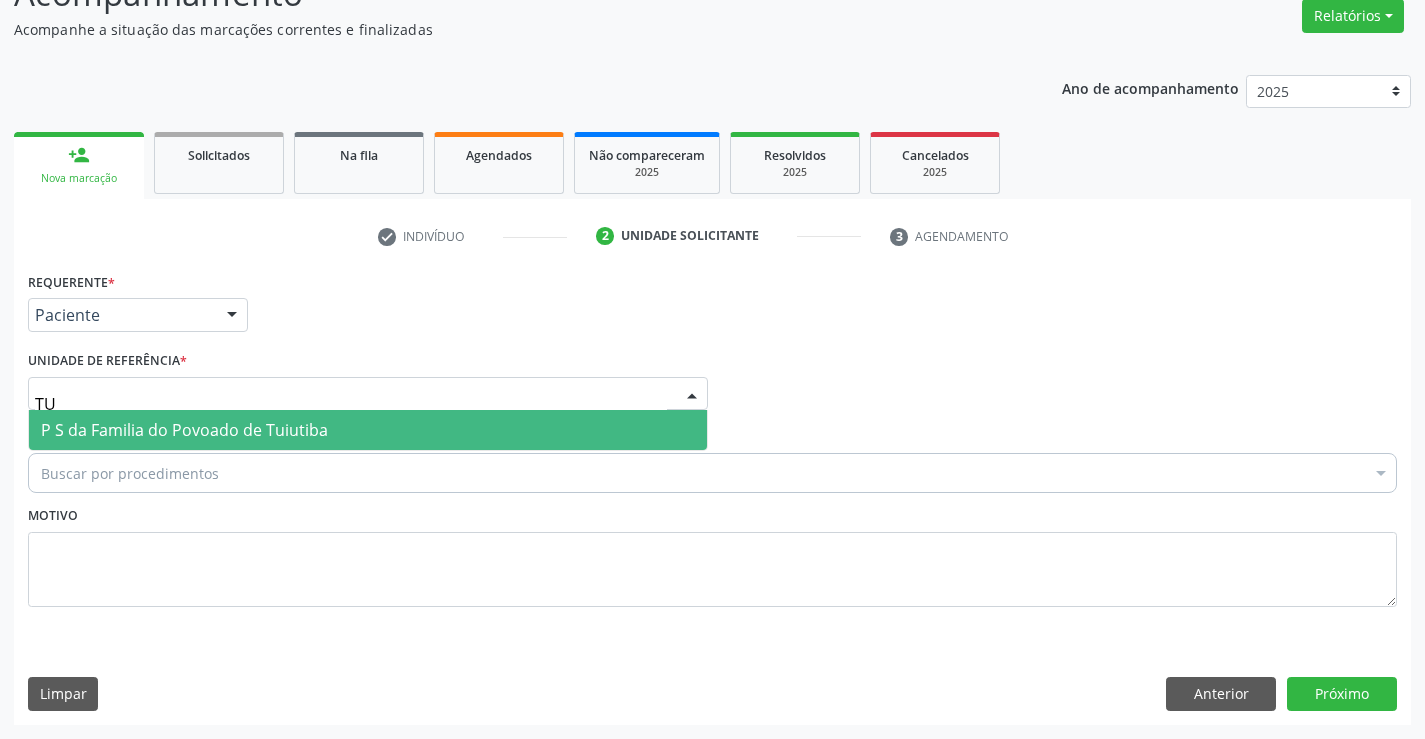 type on "TUI" 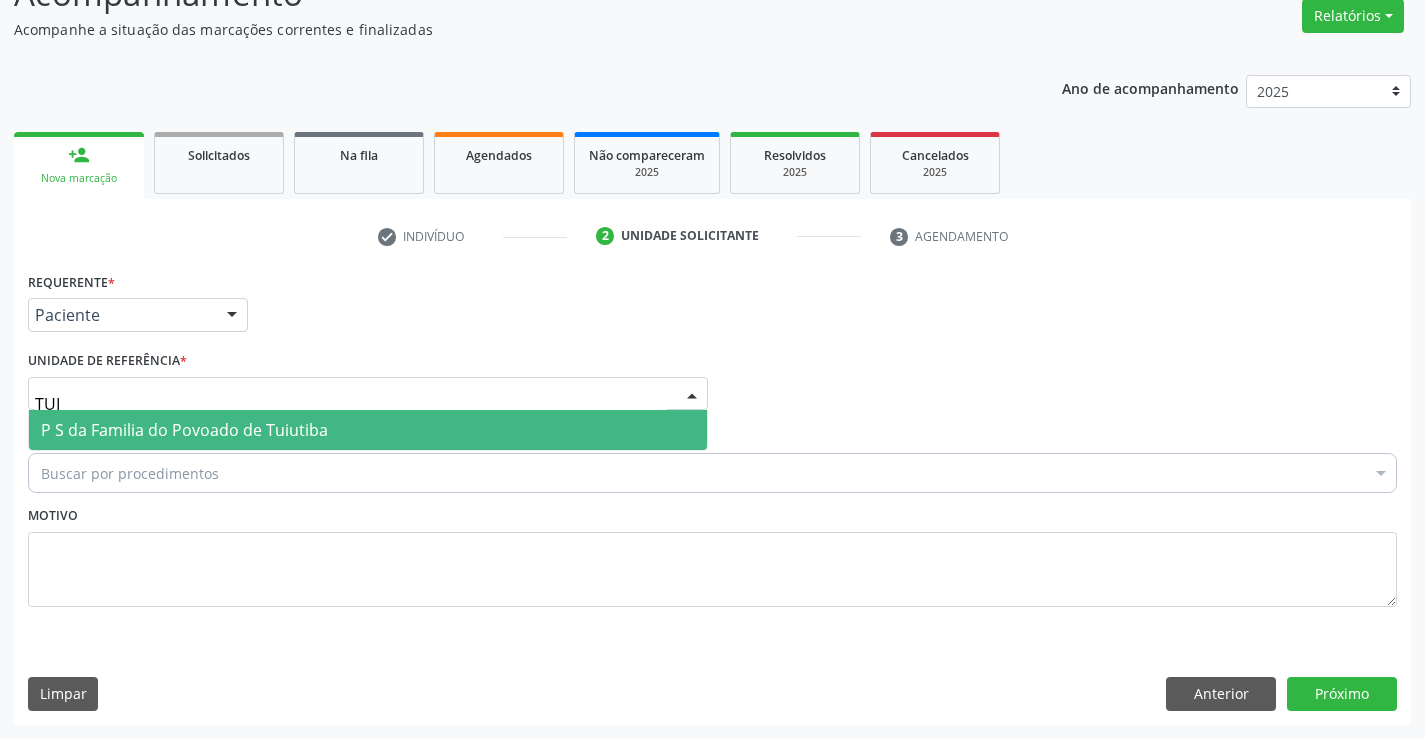 click on "P S da Familia do Povoado de Tuiutiba" at bounding box center [184, 430] 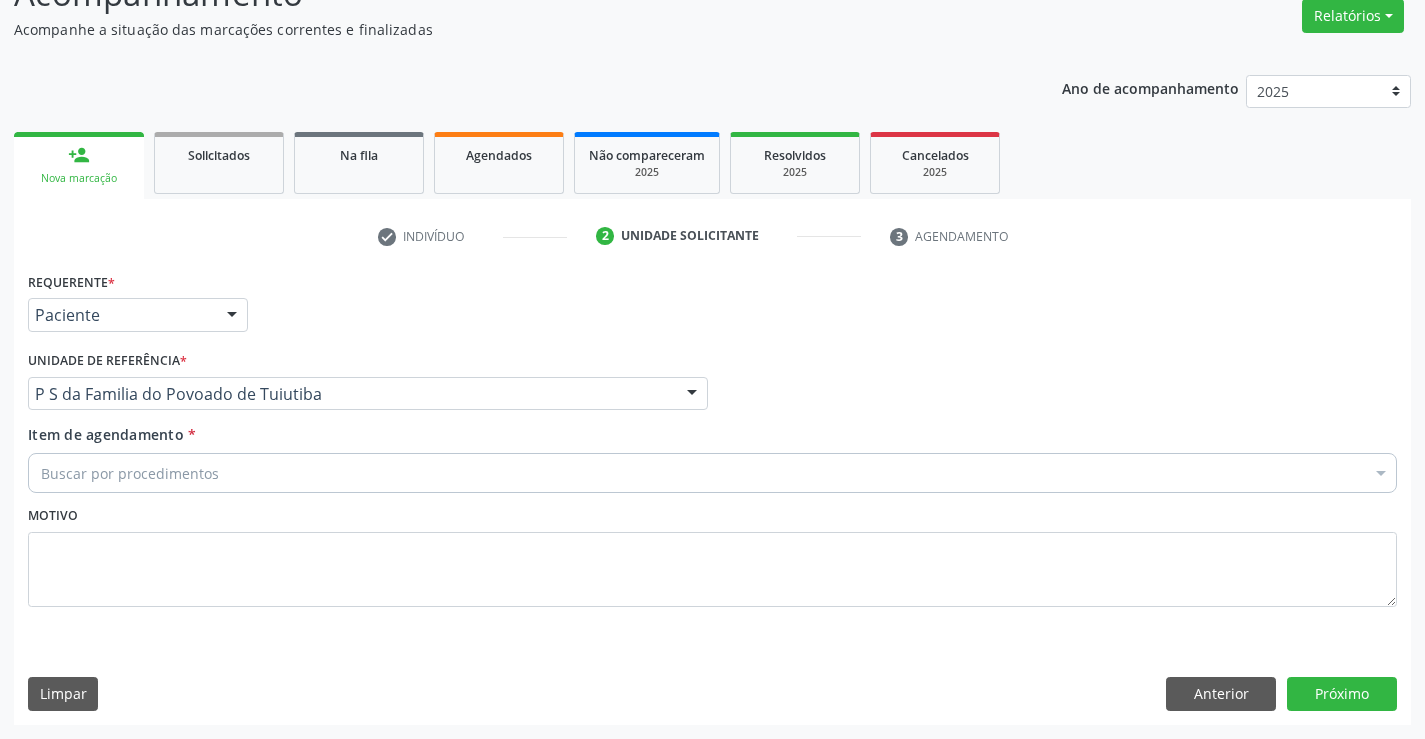 click on "Buscar por procedimentos" at bounding box center [712, 473] 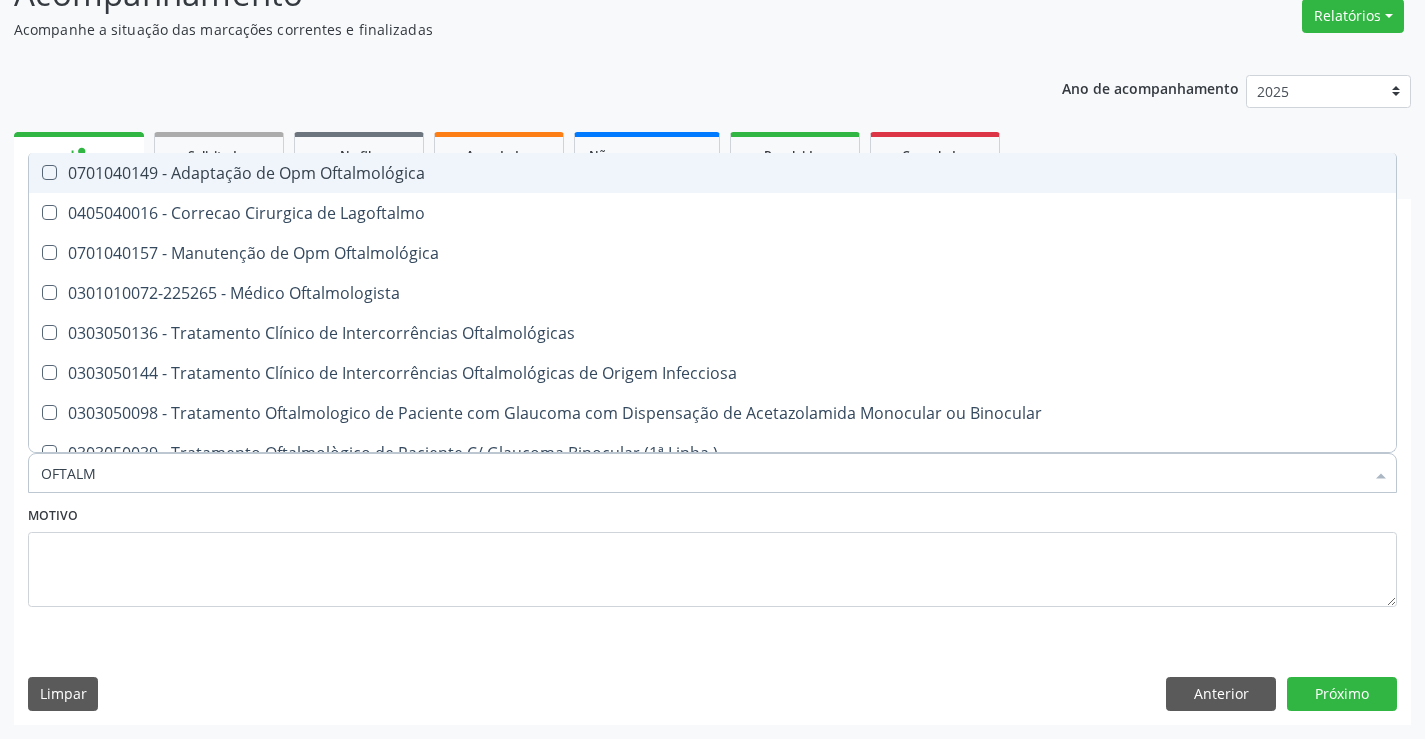 type on "OFTALMO" 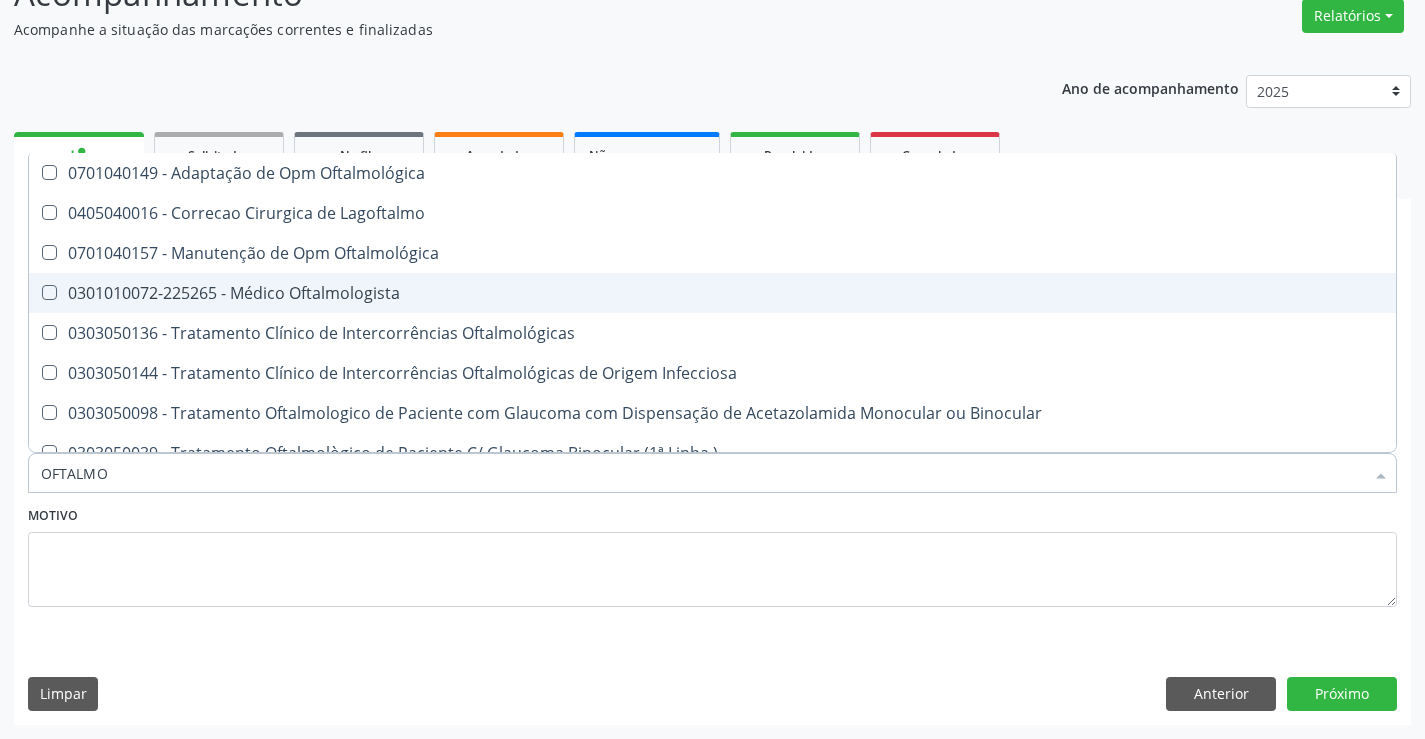 click on "0301010072-225265 - Médico Oftalmologista" at bounding box center [712, 293] 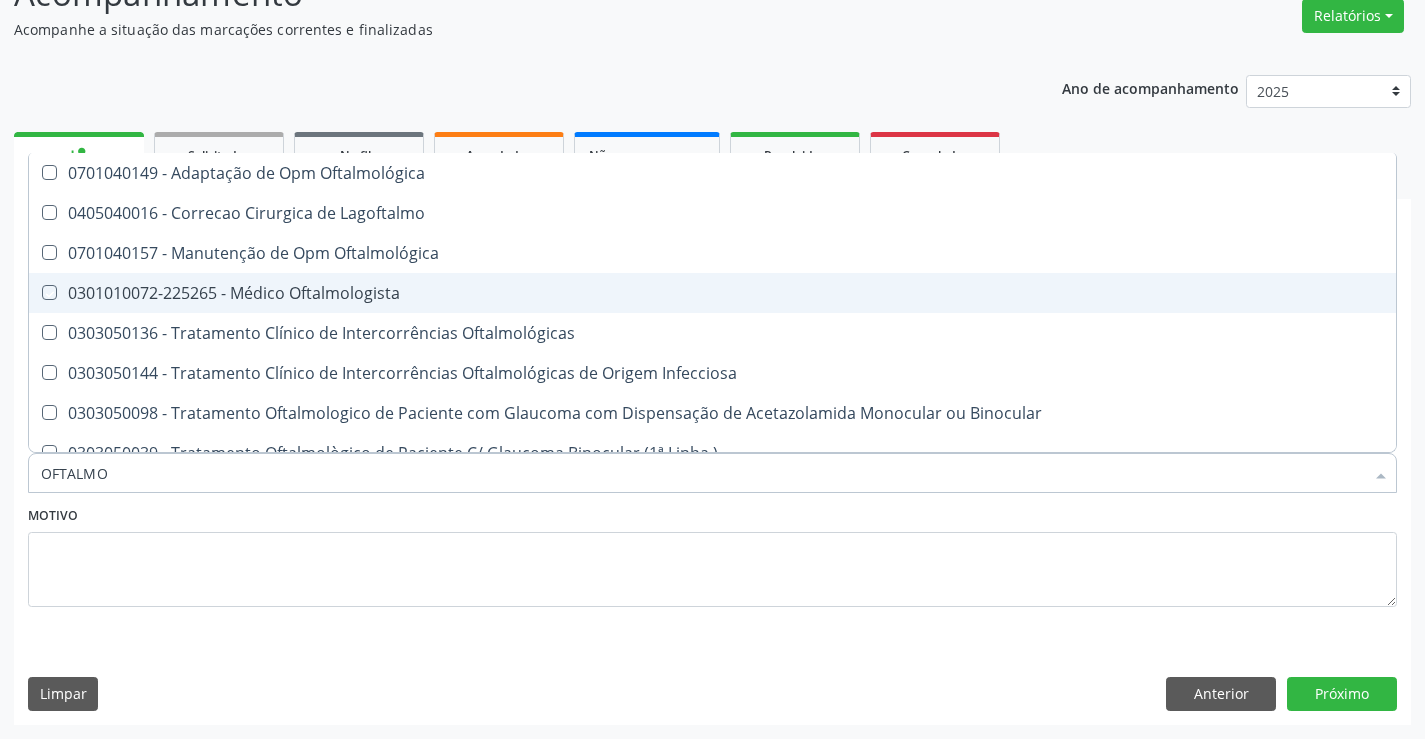 checkbox on "true" 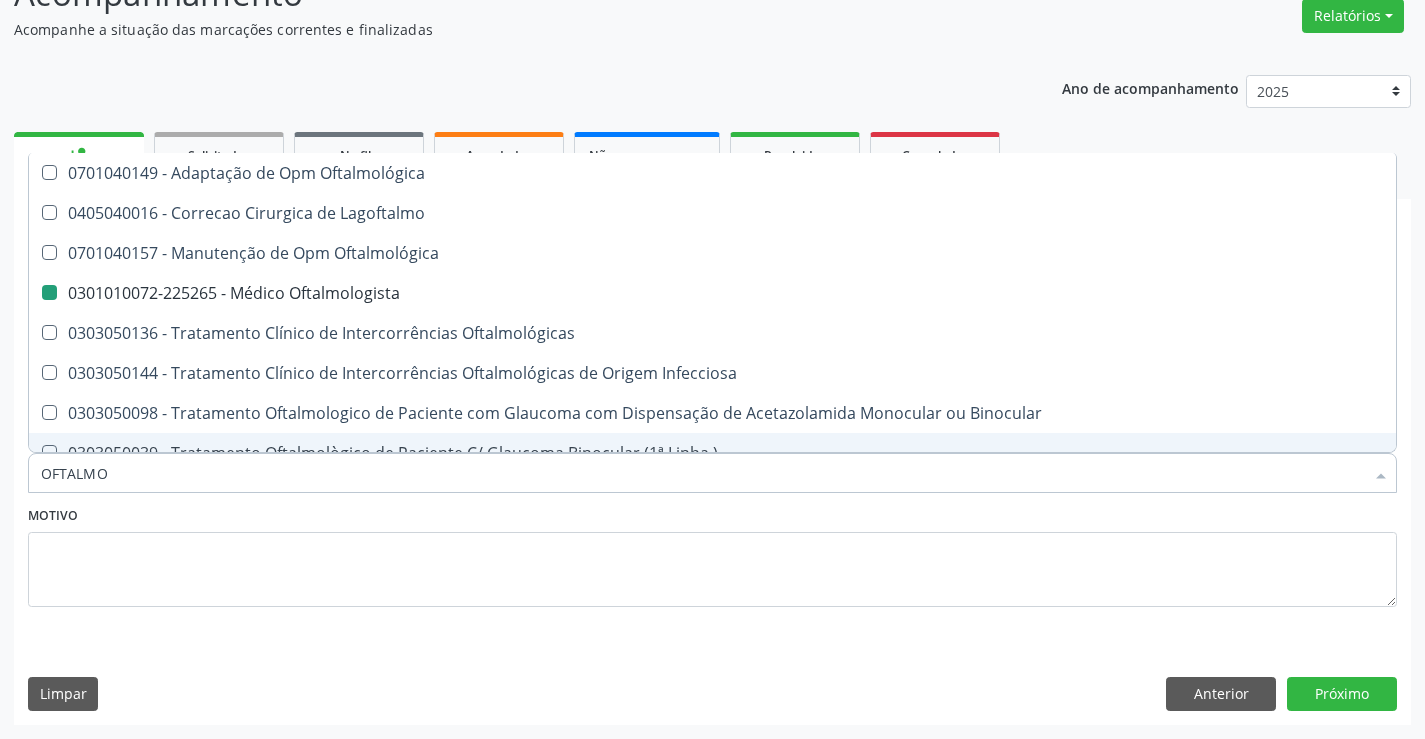 click on "Motivo" at bounding box center (712, 554) 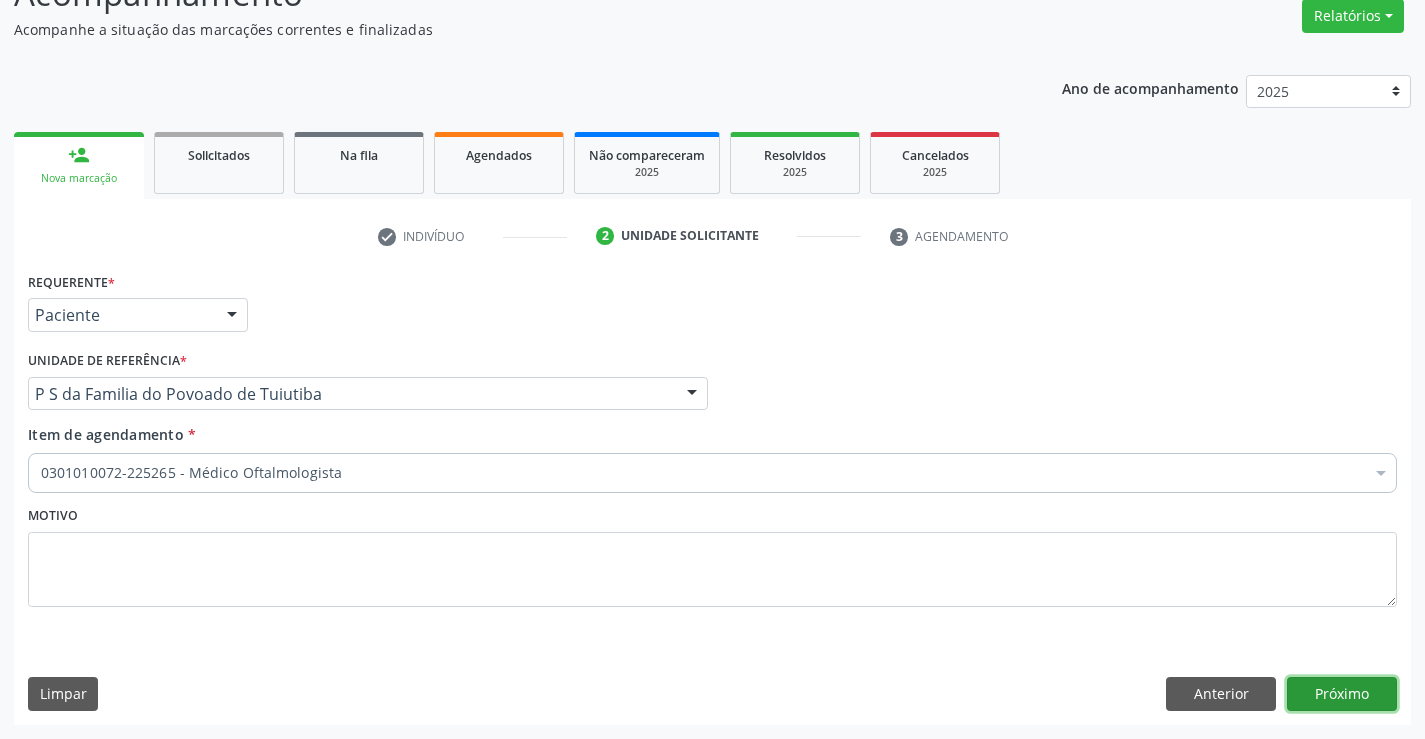 click on "Próximo" at bounding box center [1342, 694] 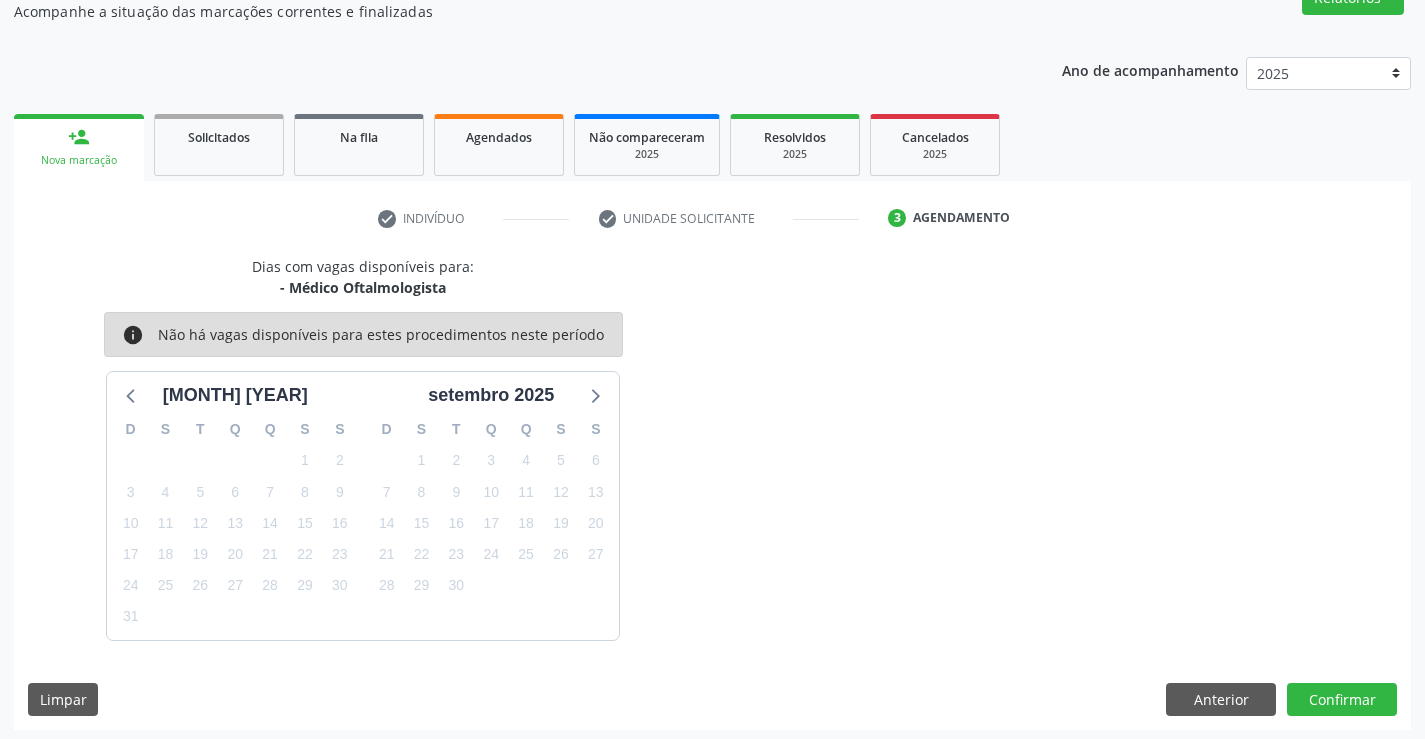 scroll, scrollTop: 190, scrollLeft: 0, axis: vertical 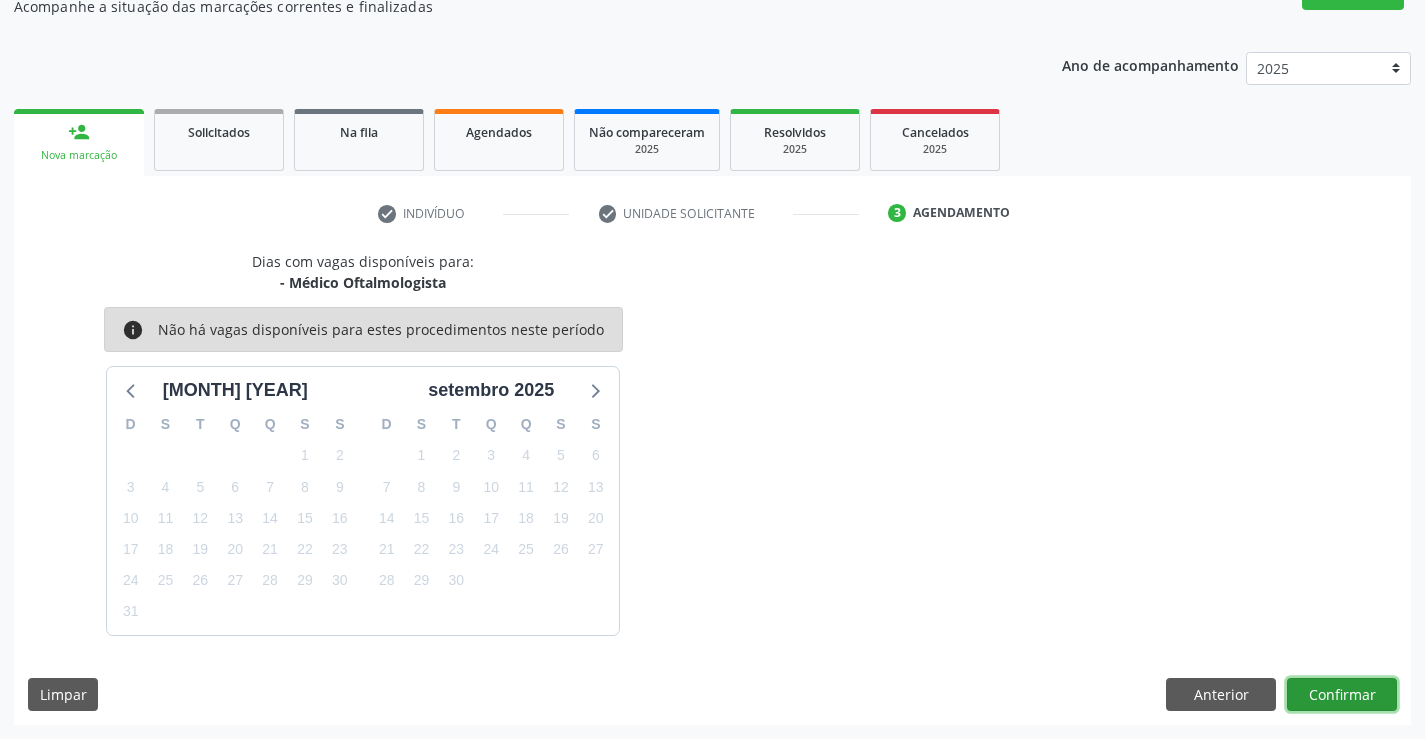 click on "Confirmar" at bounding box center [1342, 695] 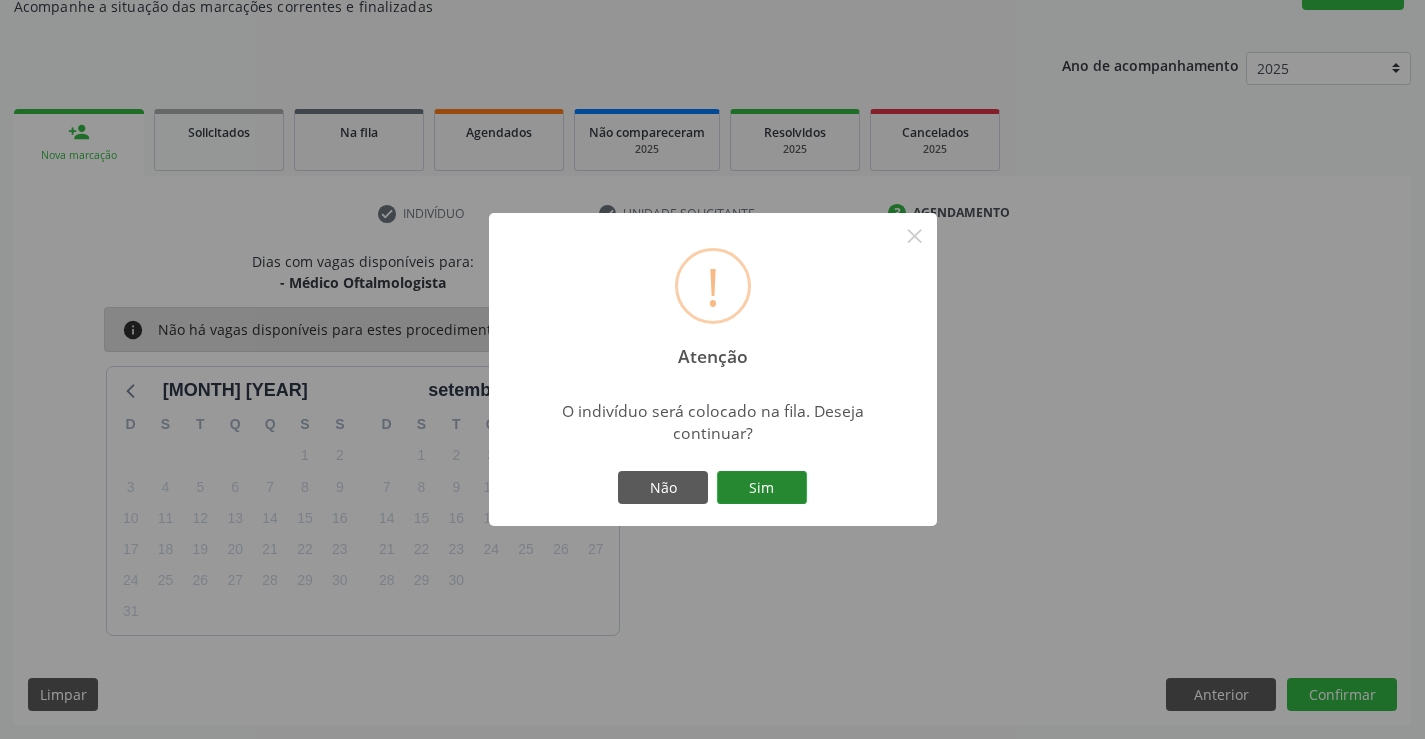 click on "Sim" at bounding box center [762, 488] 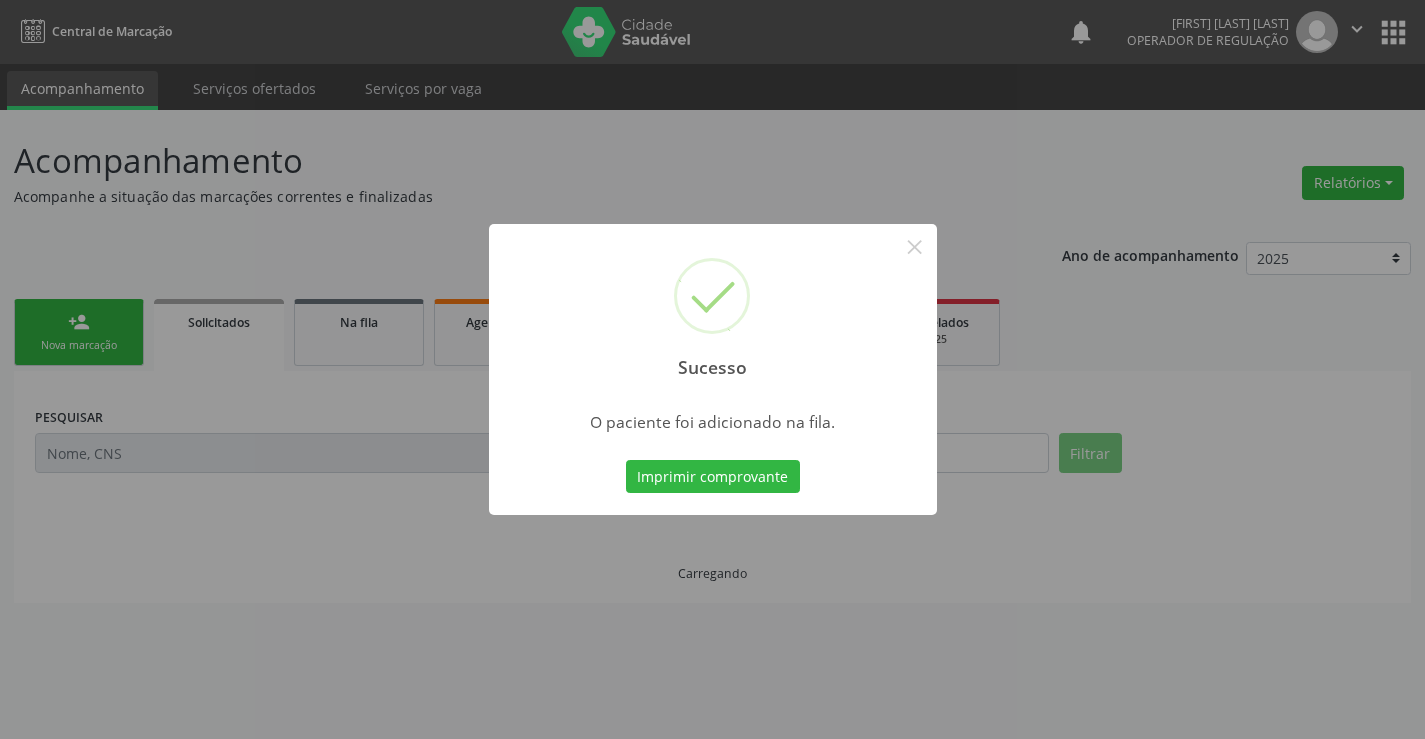 scroll, scrollTop: 0, scrollLeft: 0, axis: both 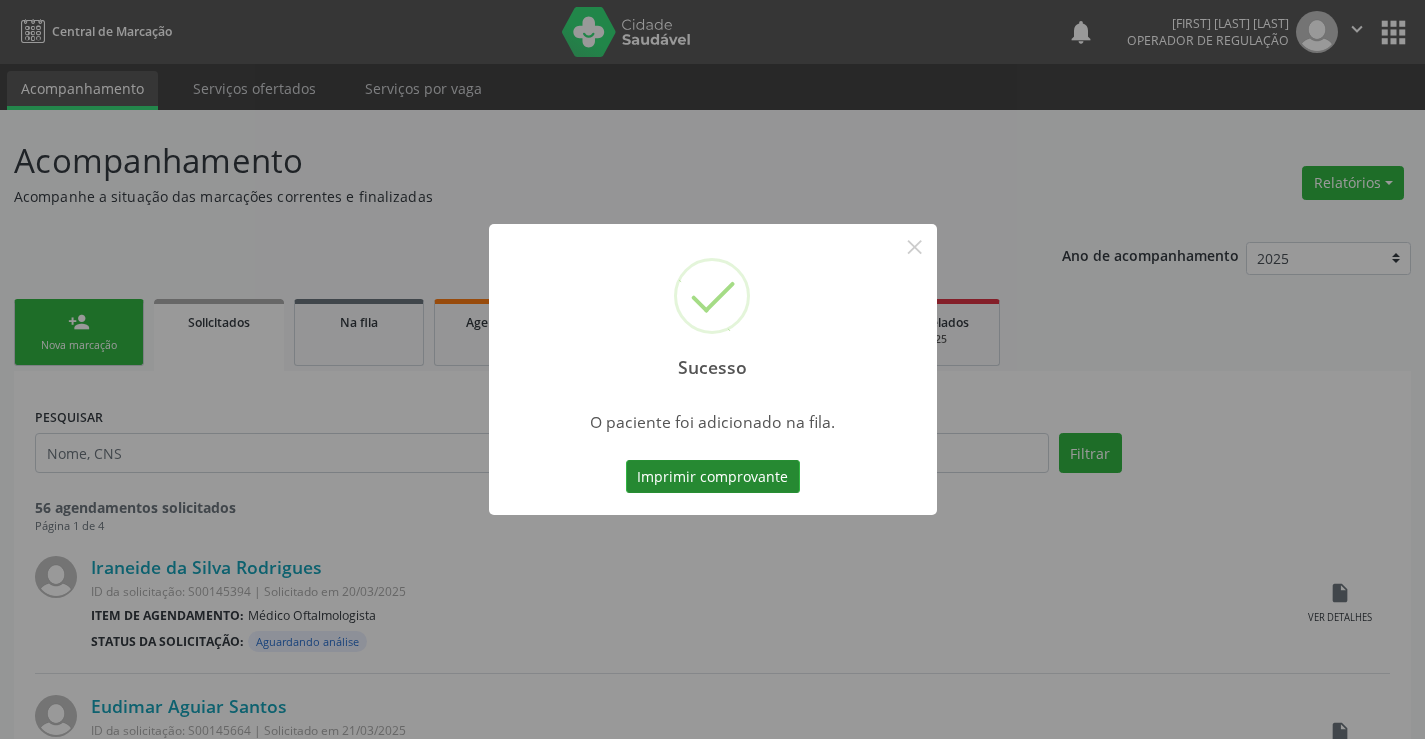 click on "Imprimir comprovante" at bounding box center (713, 477) 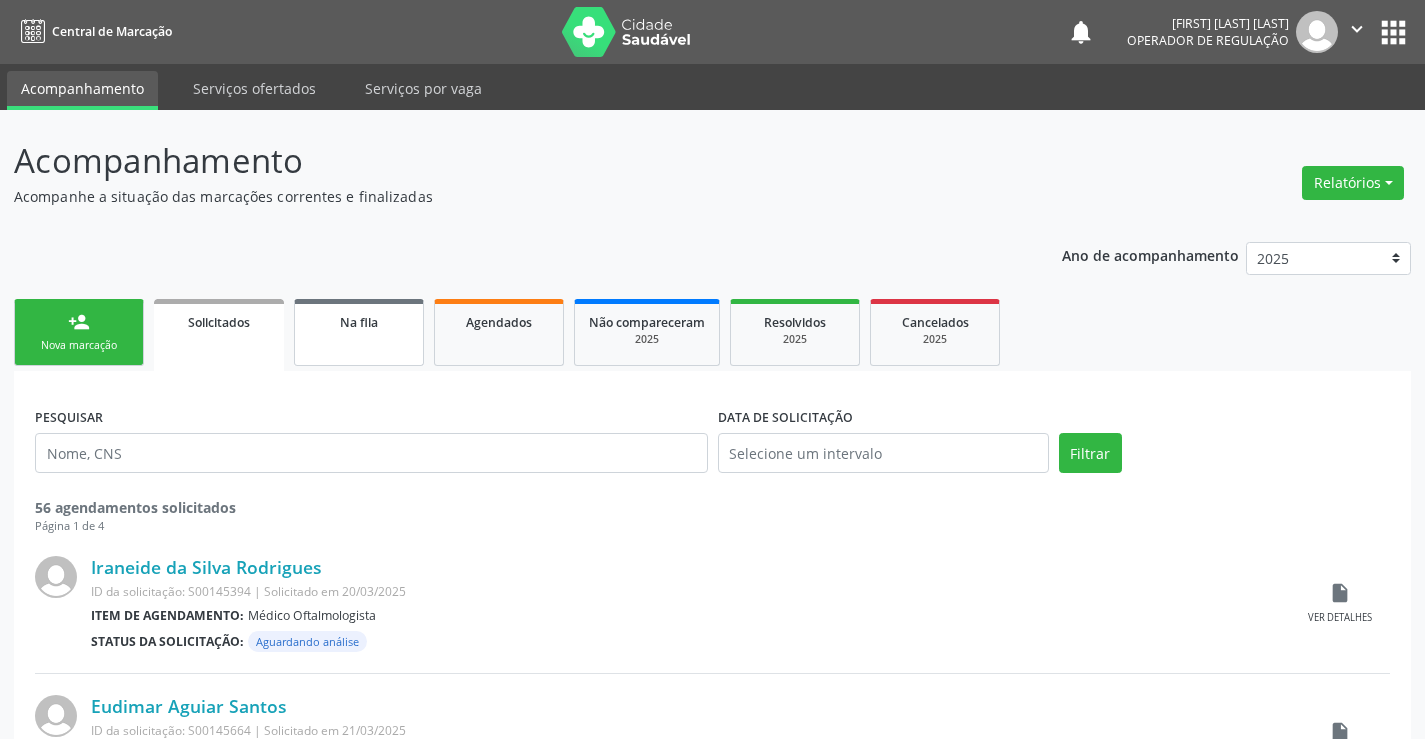 click on "Na fila" at bounding box center [359, 332] 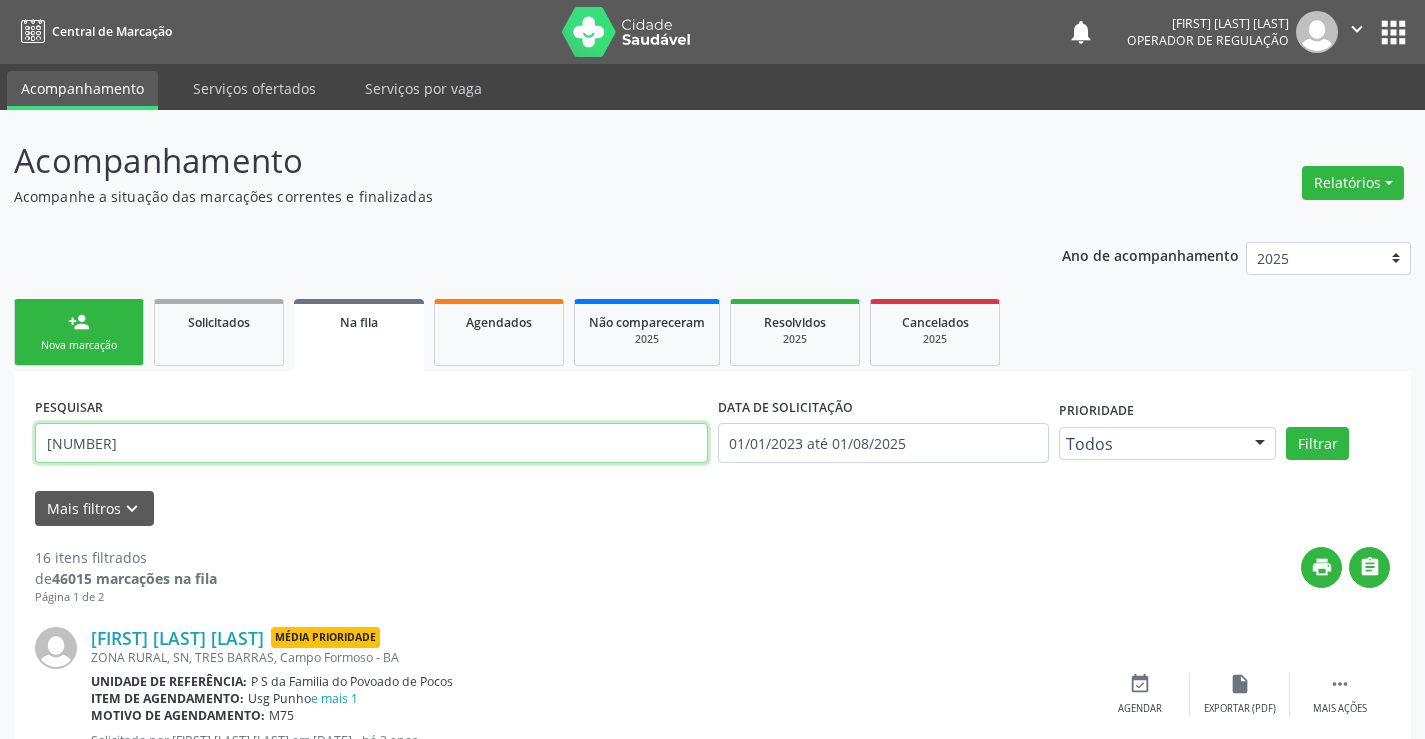 click on "[CREDIT_CARD]" at bounding box center [371, 443] 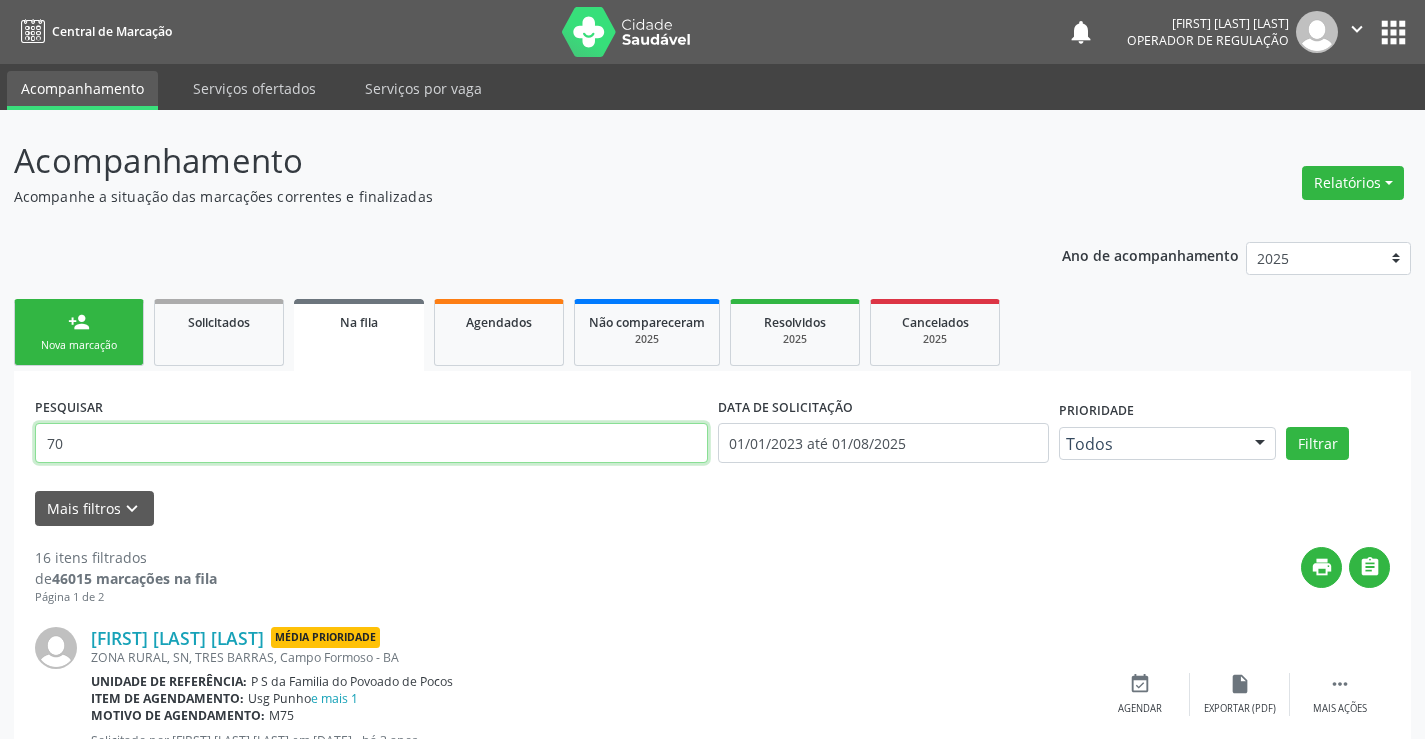 type on "7" 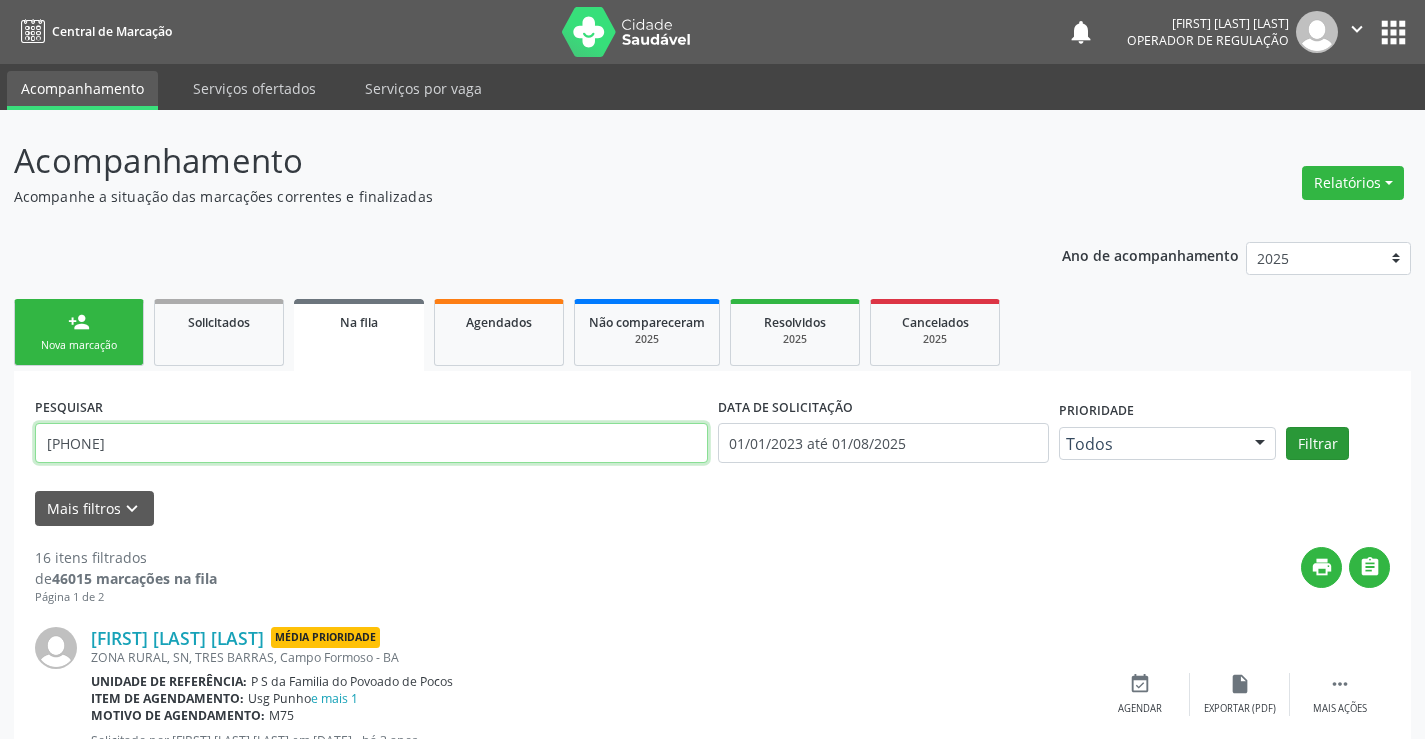 type on "702409032128822" 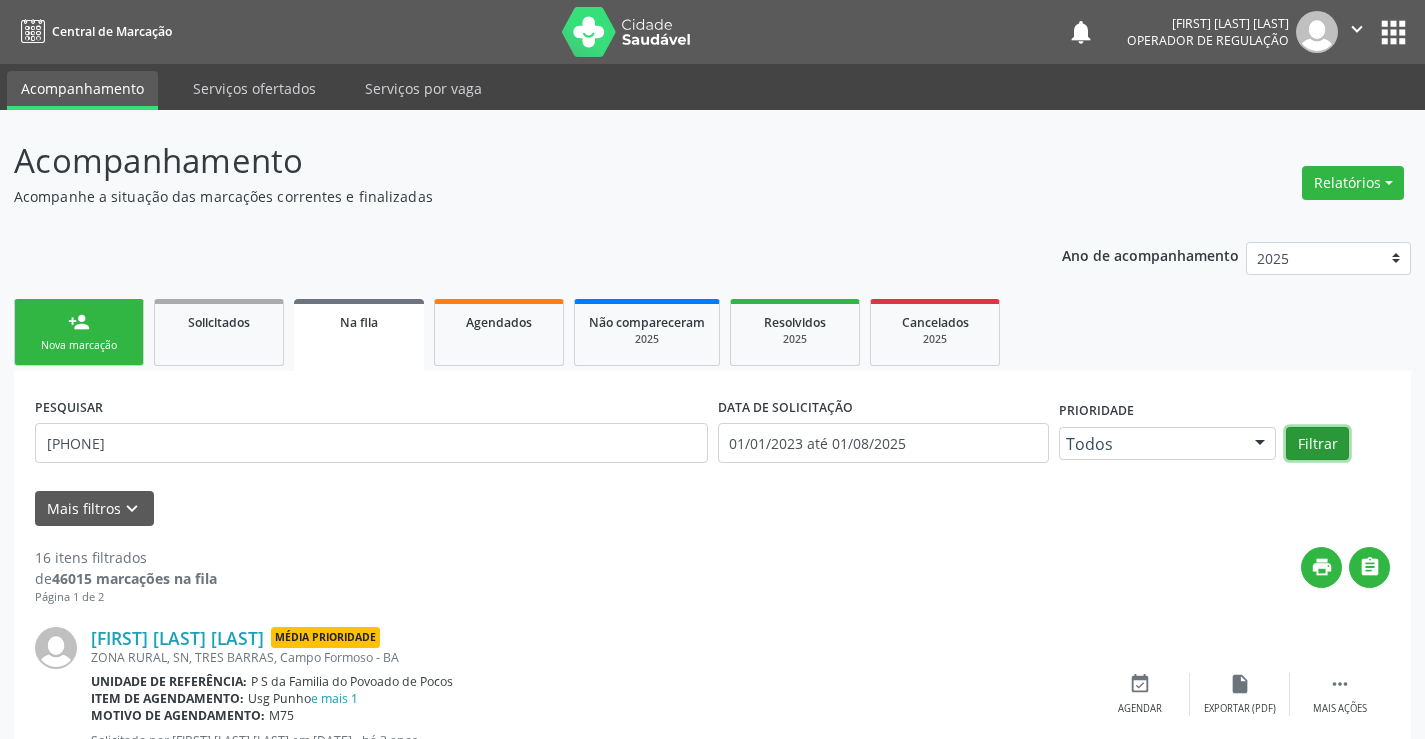 click on "Filtrar" at bounding box center [1317, 444] 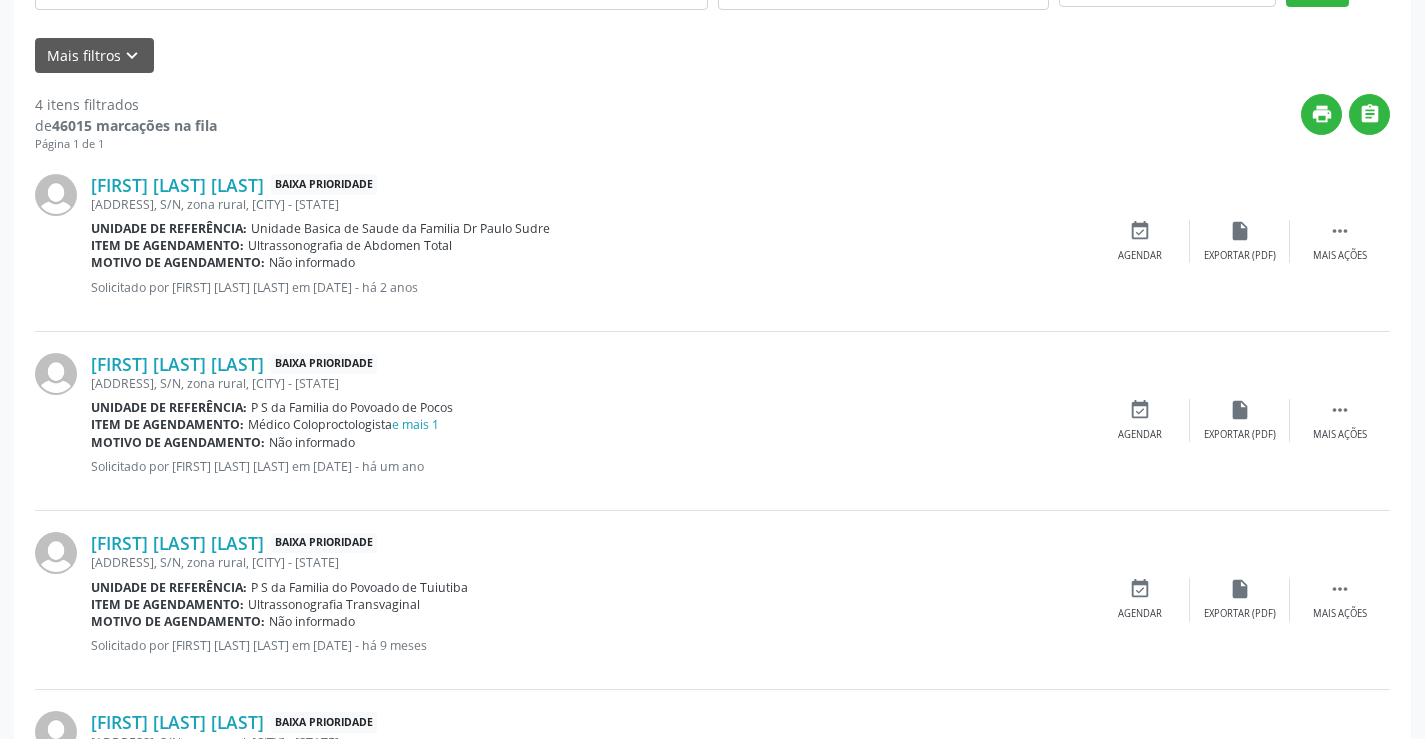 scroll, scrollTop: 417, scrollLeft: 0, axis: vertical 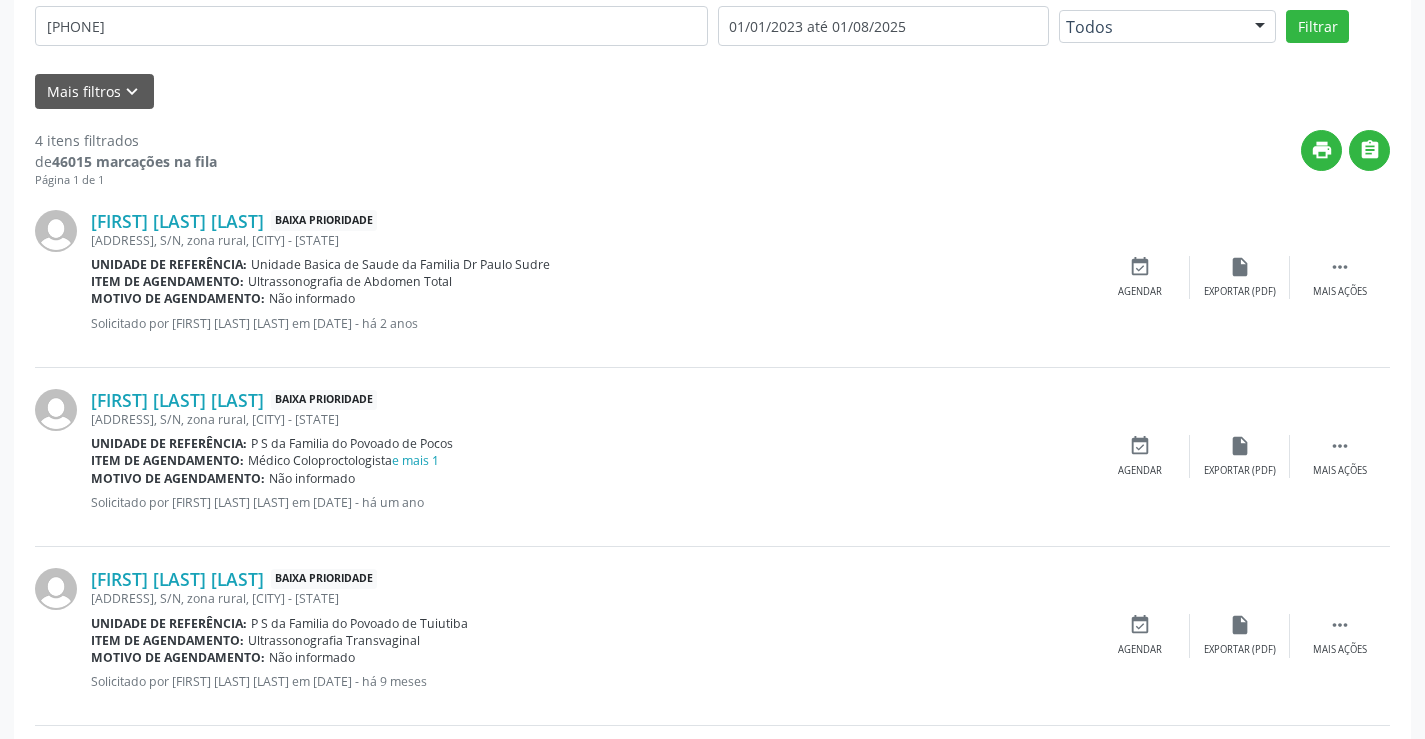 click on "Item de agendamento:
Médico Coloproctologista
e mais 1" at bounding box center [590, 460] 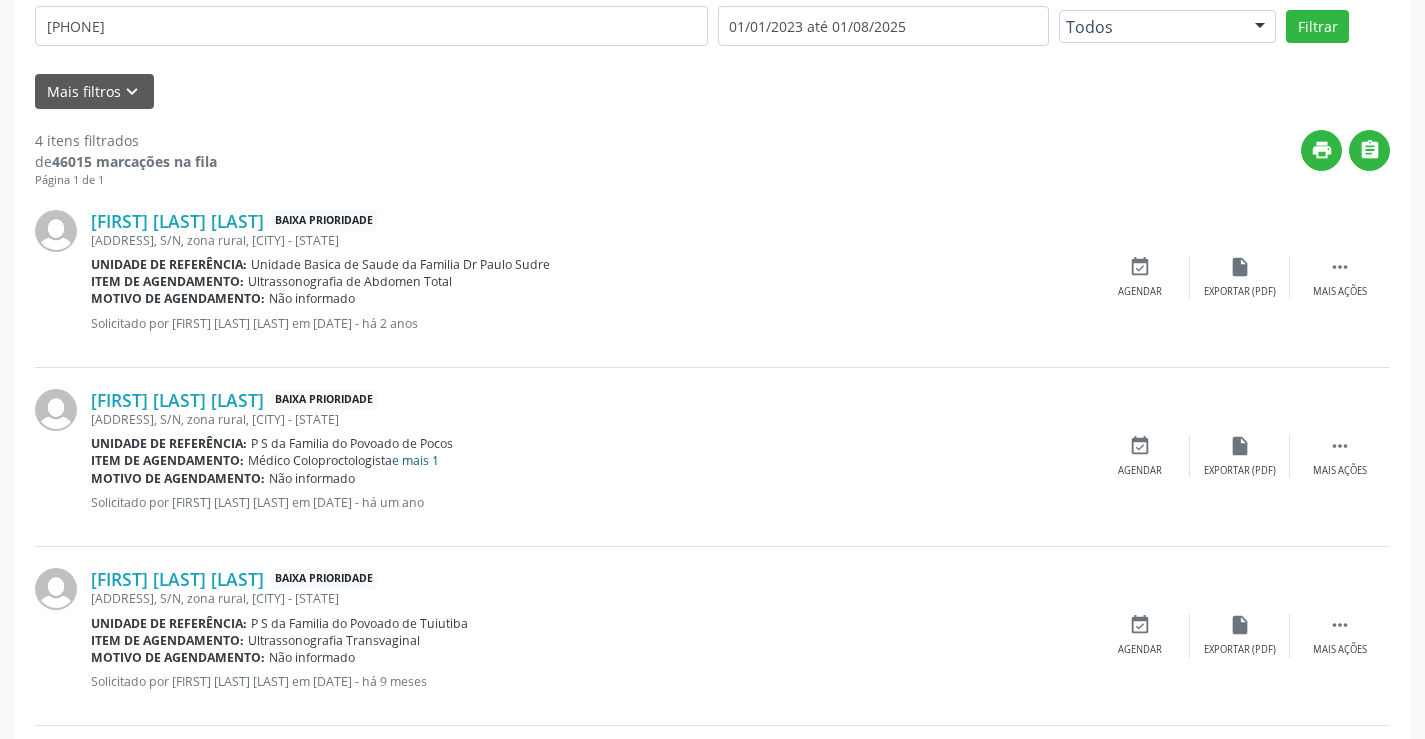 click on "e mais 1" at bounding box center [415, 460] 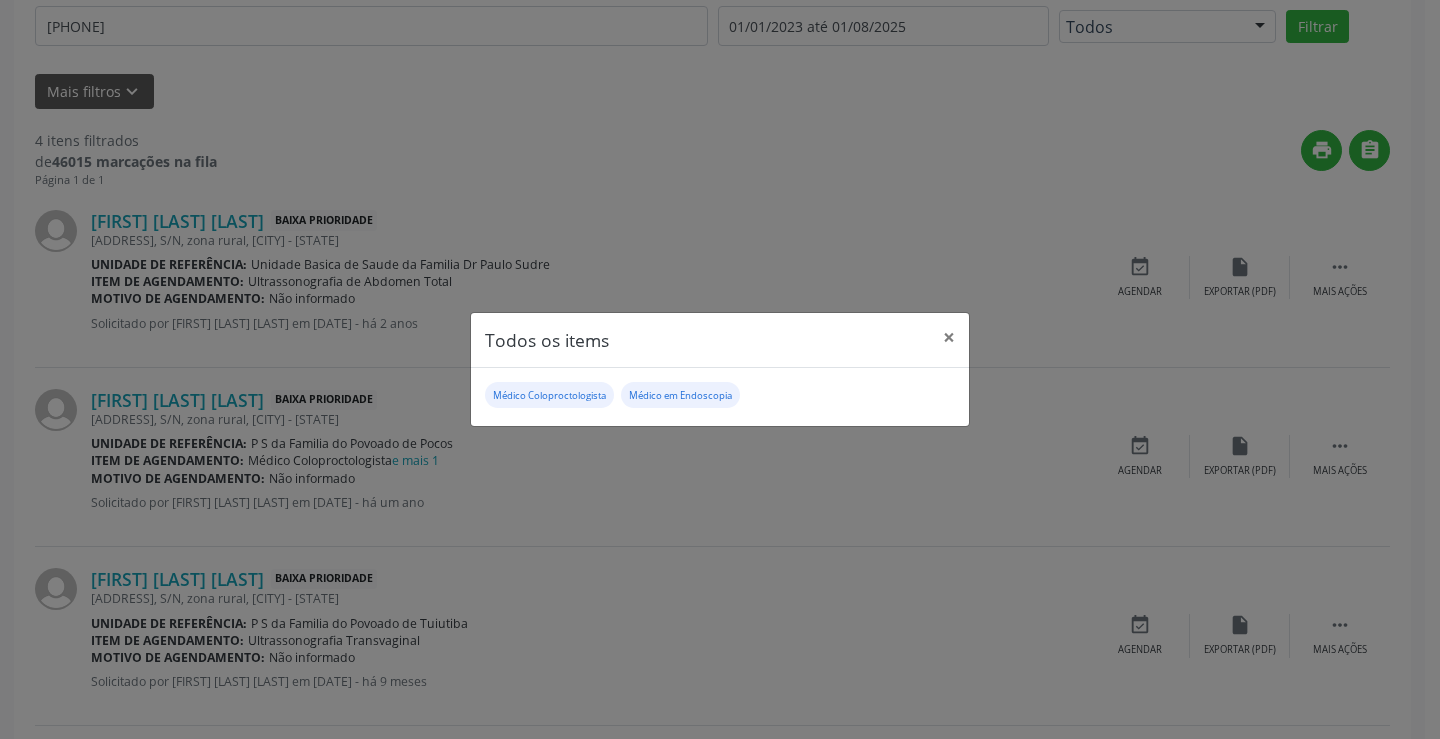 click on "Todos os items × Médico Coloproctologista Médico em Endoscopia" at bounding box center [720, 369] 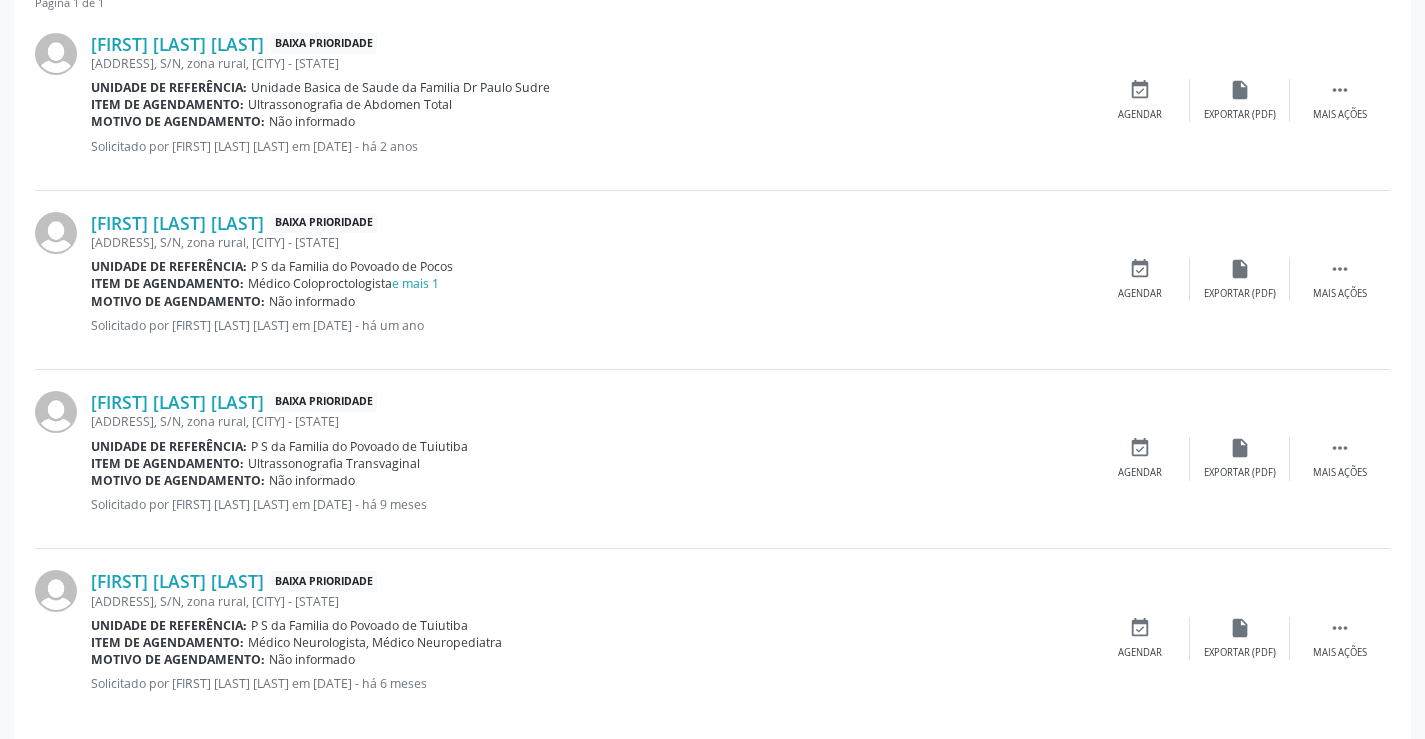 scroll, scrollTop: 617, scrollLeft: 0, axis: vertical 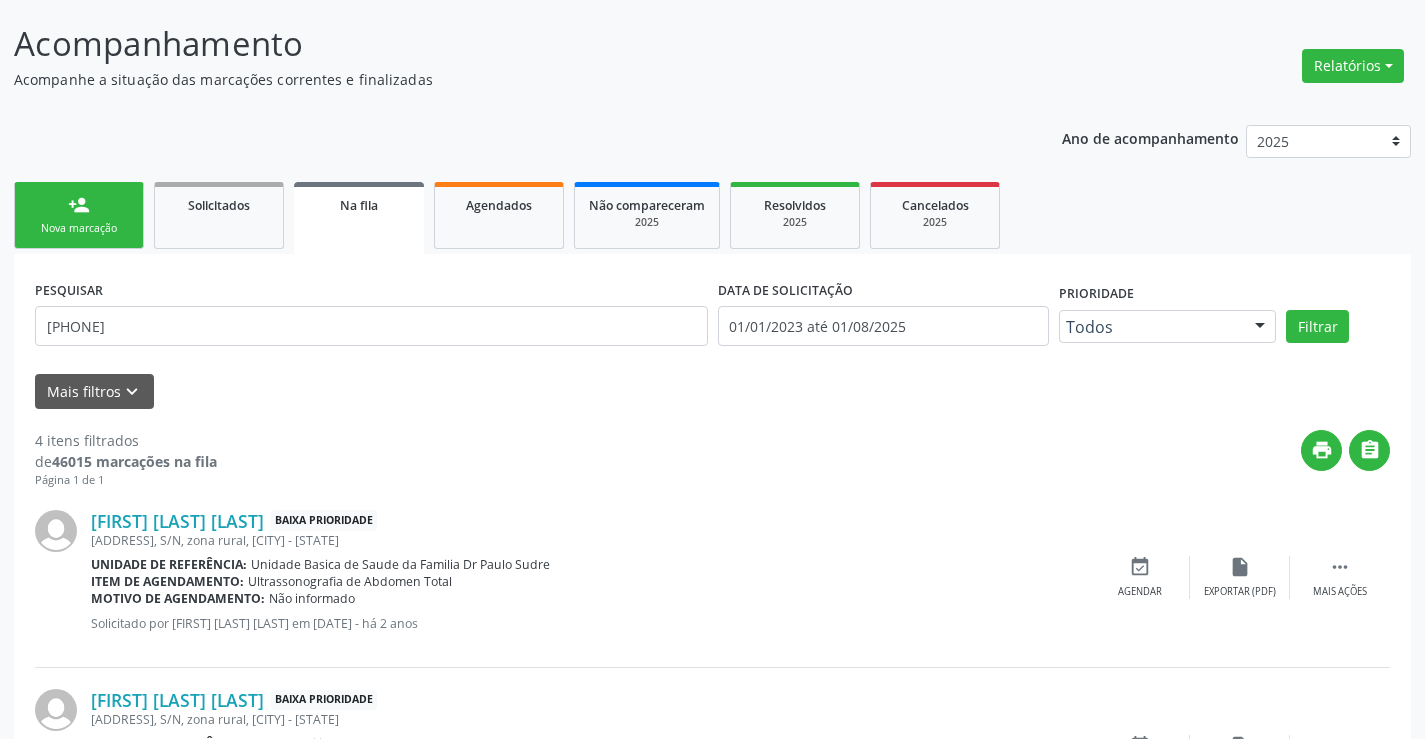 click on "person_add
Nova marcação" at bounding box center (79, 215) 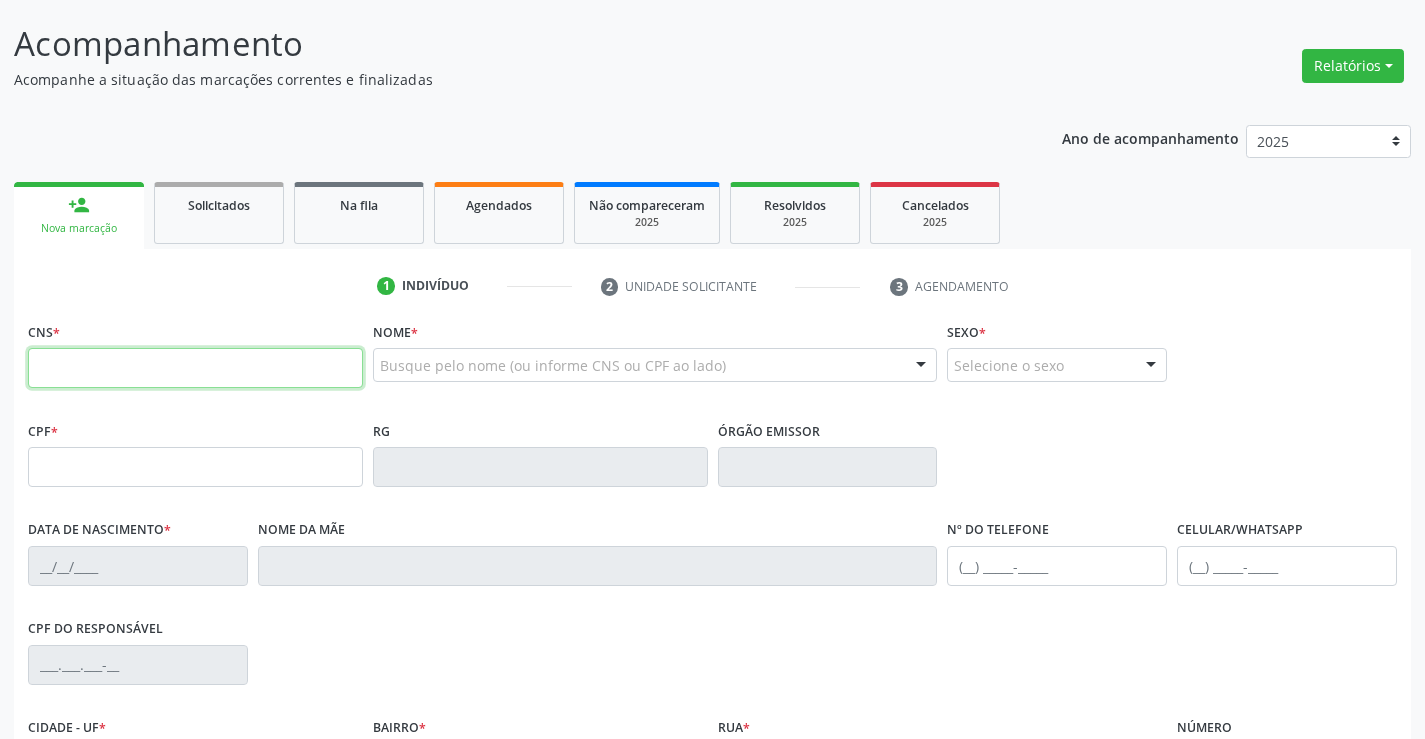 click at bounding box center [195, 368] 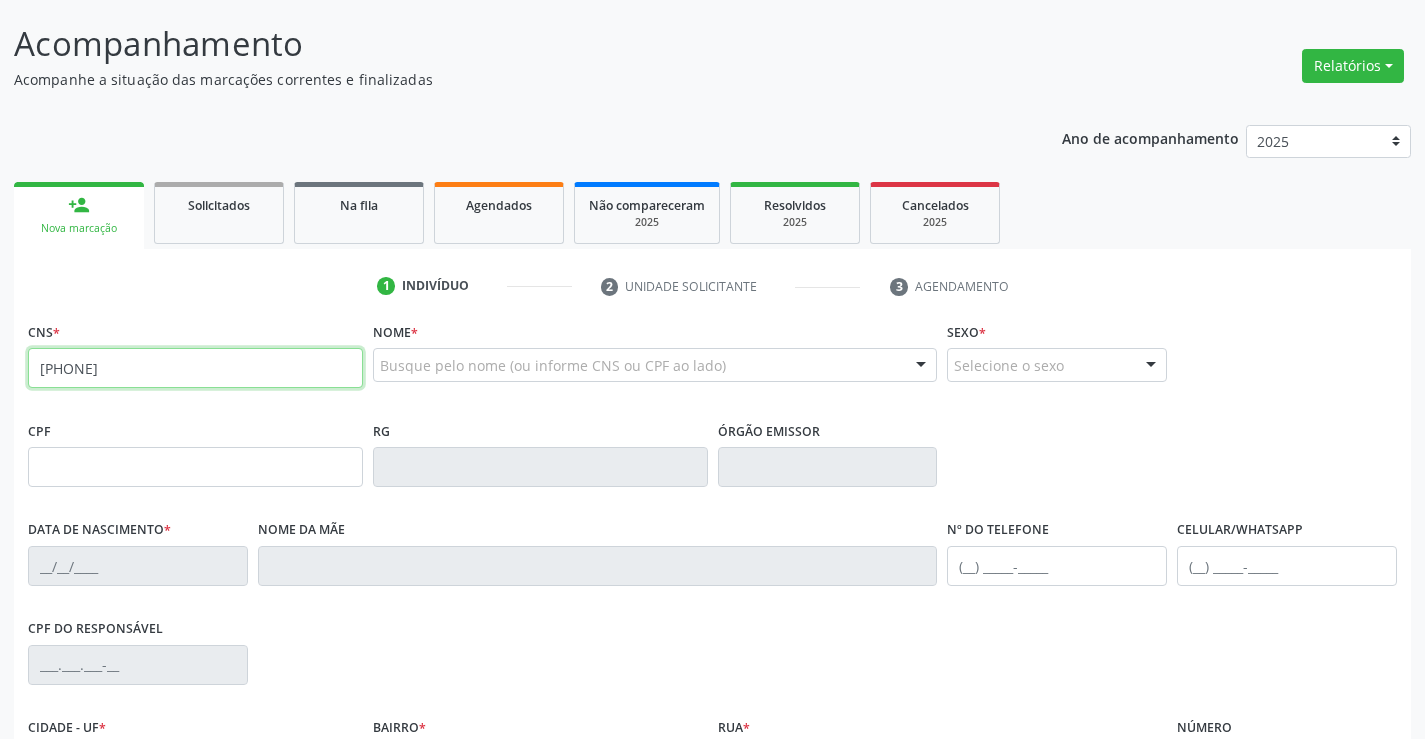 type on "700 0039 3087 2204" 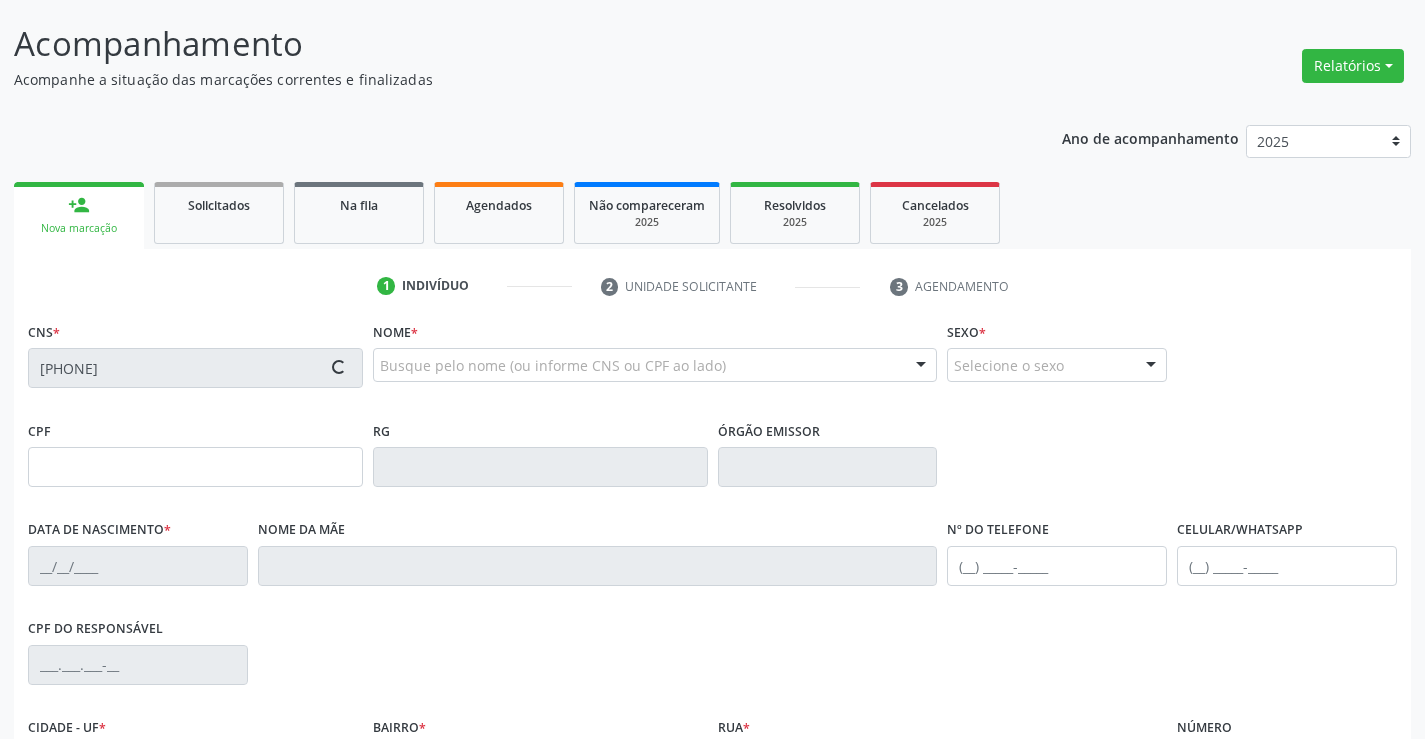 type on "0133736415" 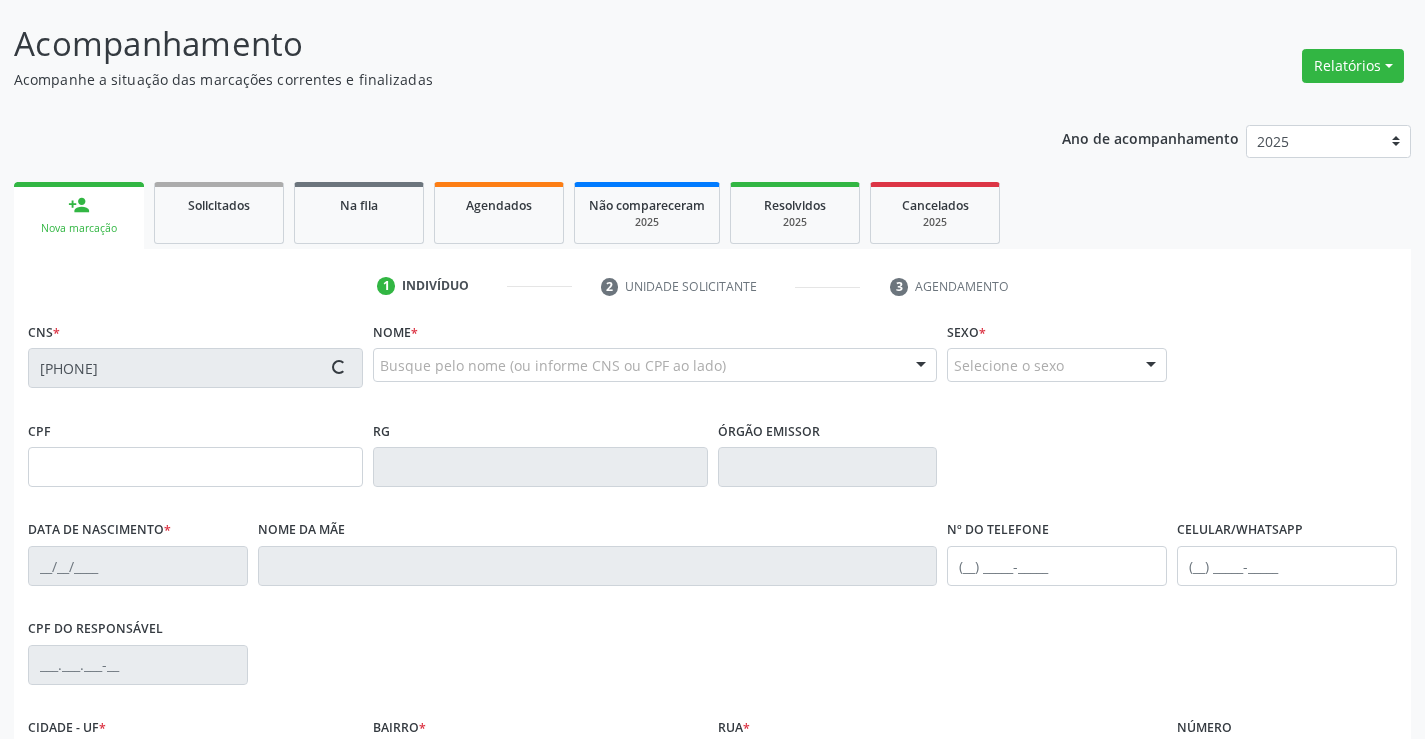 type on "SSPBA" 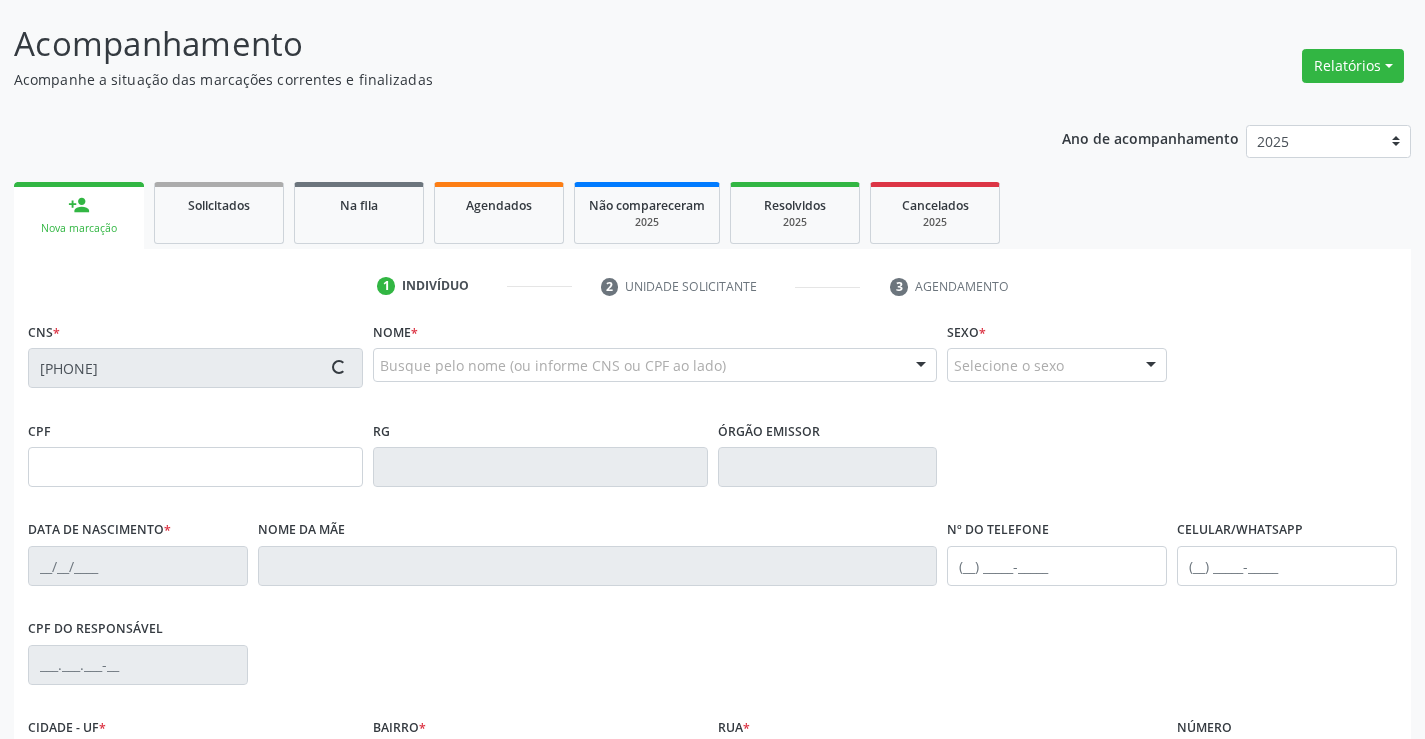 type on "13/06/1957" 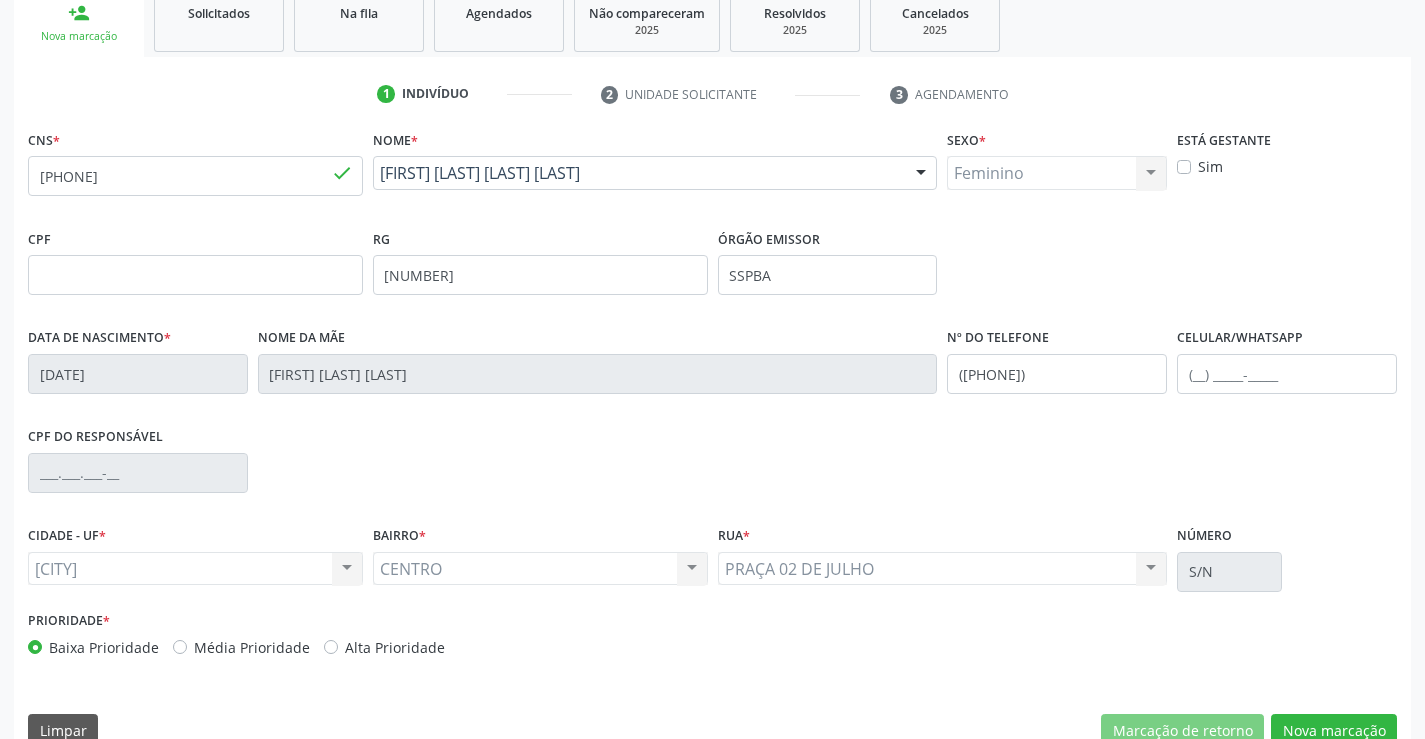 scroll, scrollTop: 317, scrollLeft: 0, axis: vertical 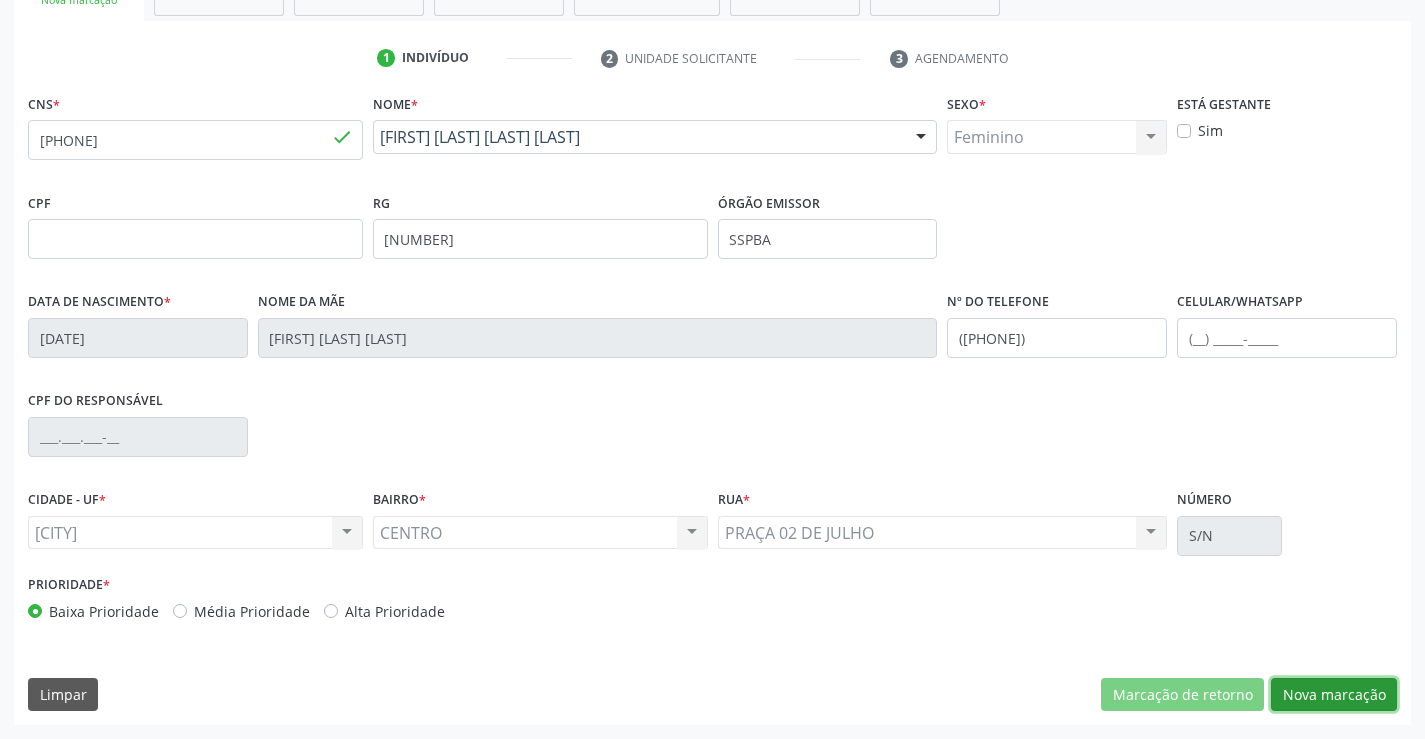 click on "Nova marcação" at bounding box center (1334, 695) 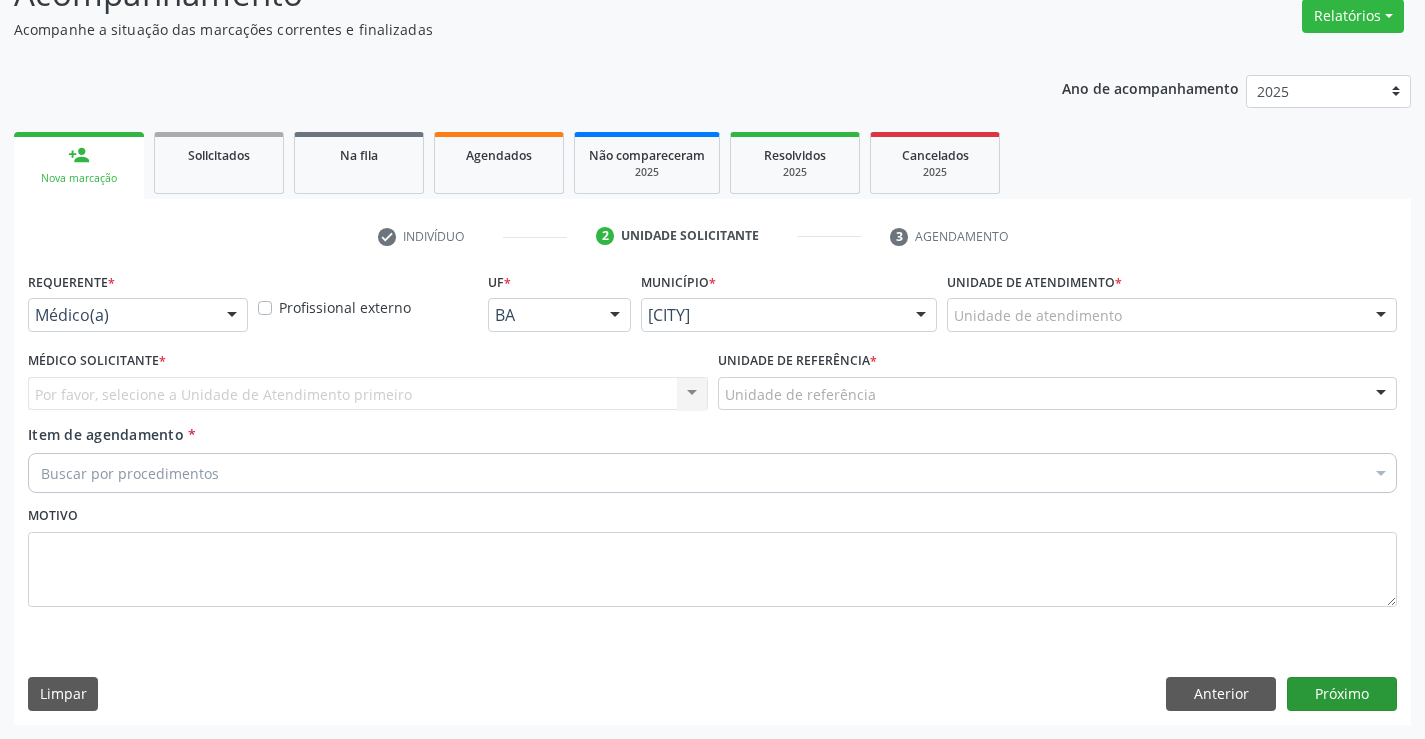 scroll, scrollTop: 167, scrollLeft: 0, axis: vertical 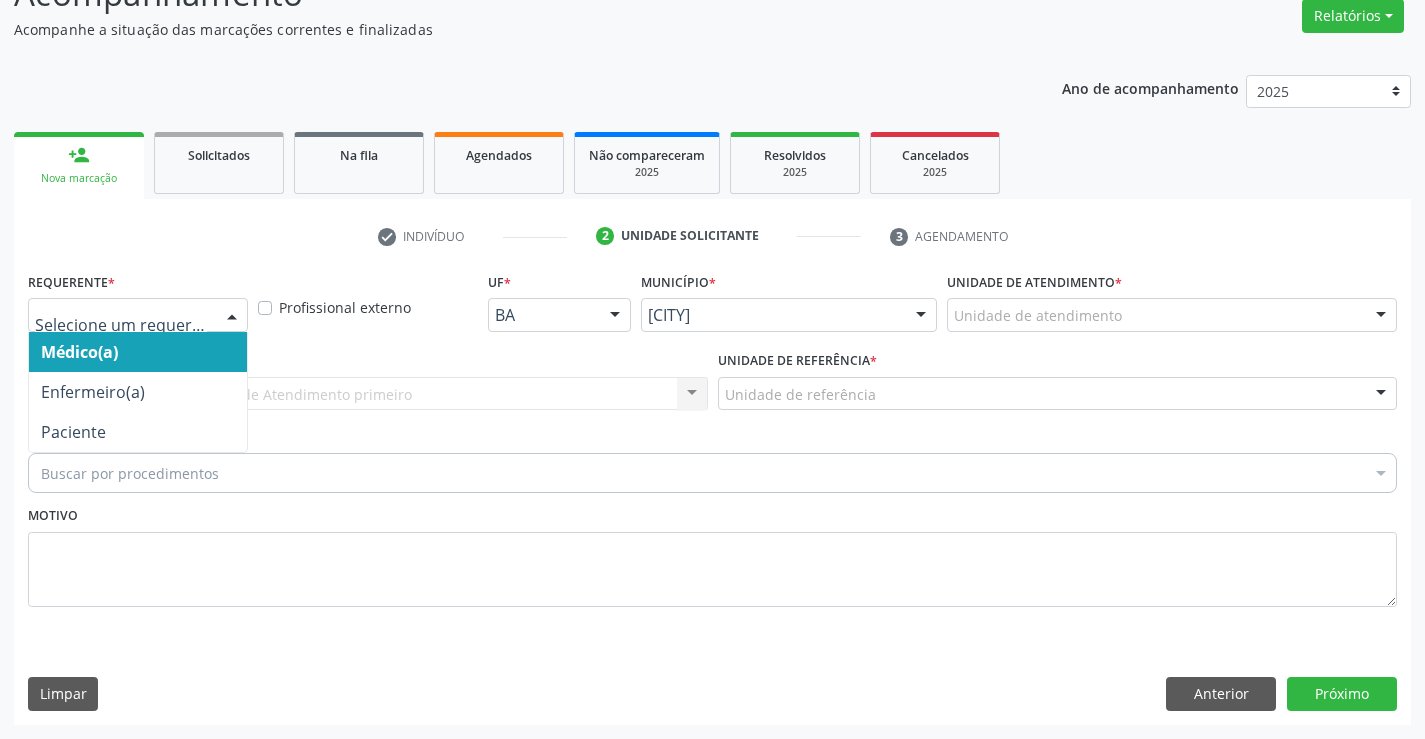 click at bounding box center (232, 316) 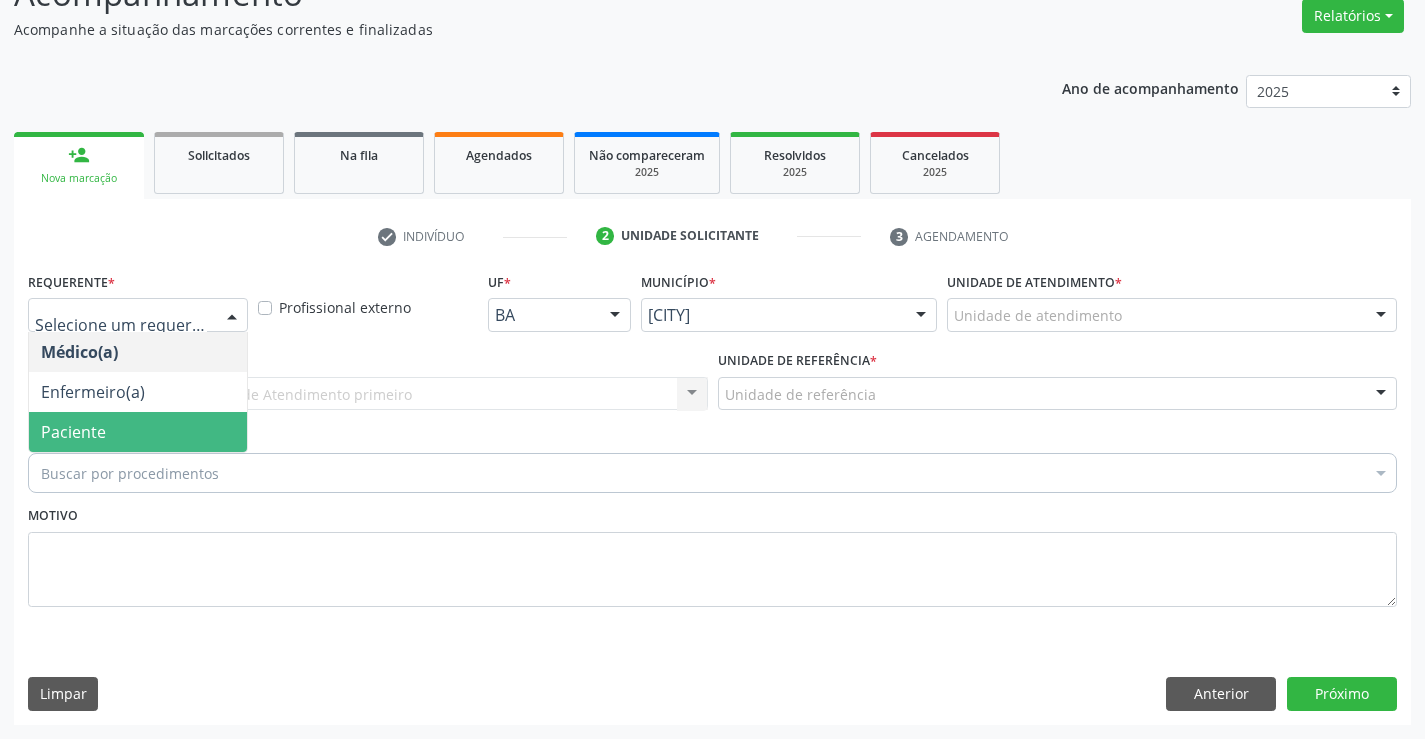 click on "Paciente" at bounding box center (138, 432) 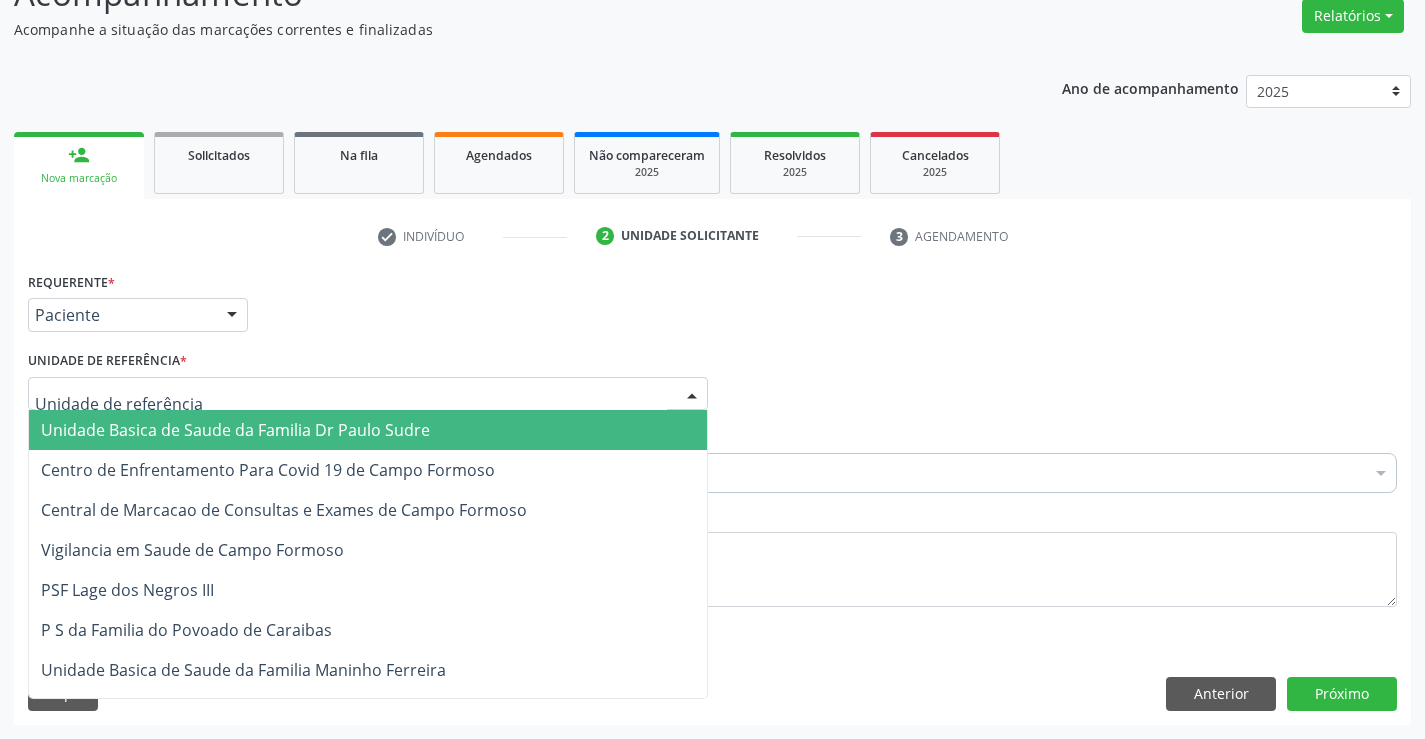 drag, startPoint x: 192, startPoint y: 388, endPoint x: 190, endPoint y: 417, distance: 29.068884 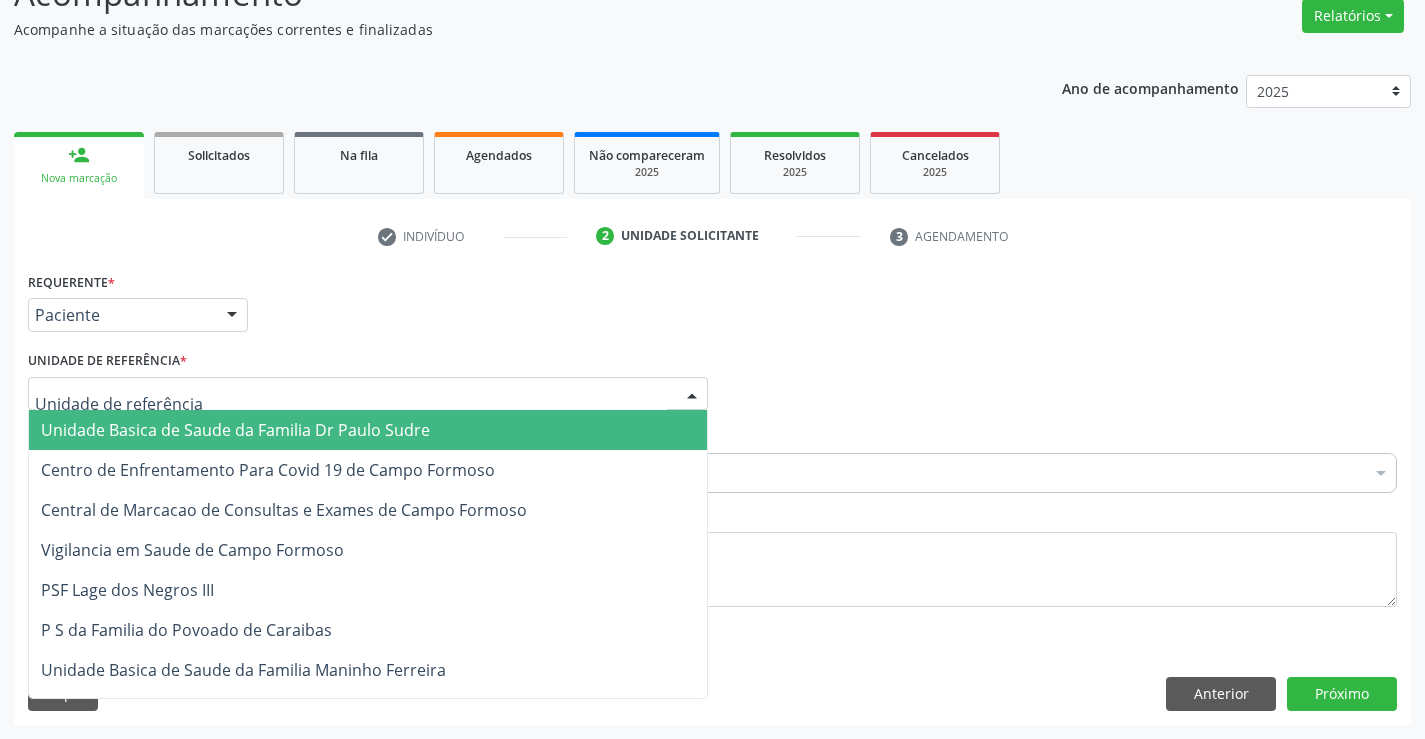 click on "Unidade Basica de Saude da Familia Dr Paulo Sudre" at bounding box center (235, 430) 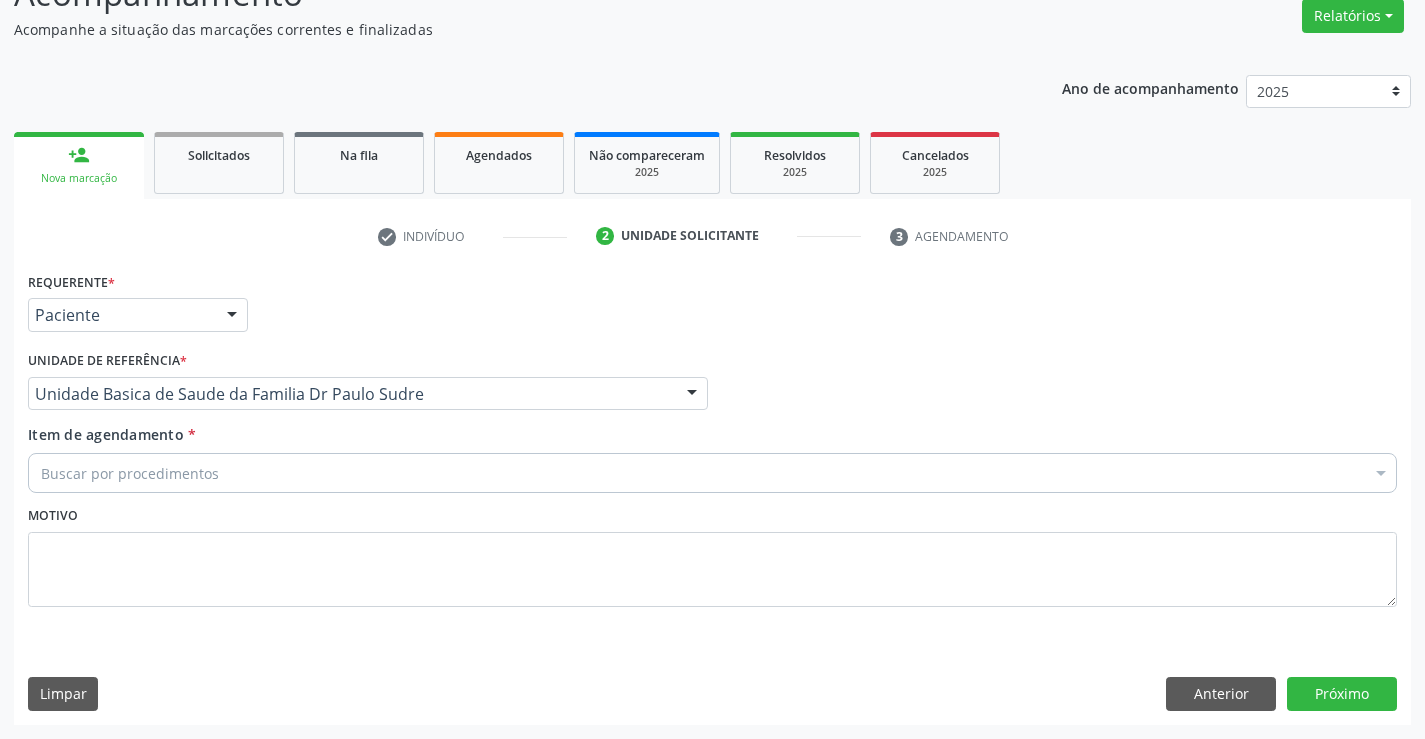 click on "Buscar por procedimentos" at bounding box center [712, 473] 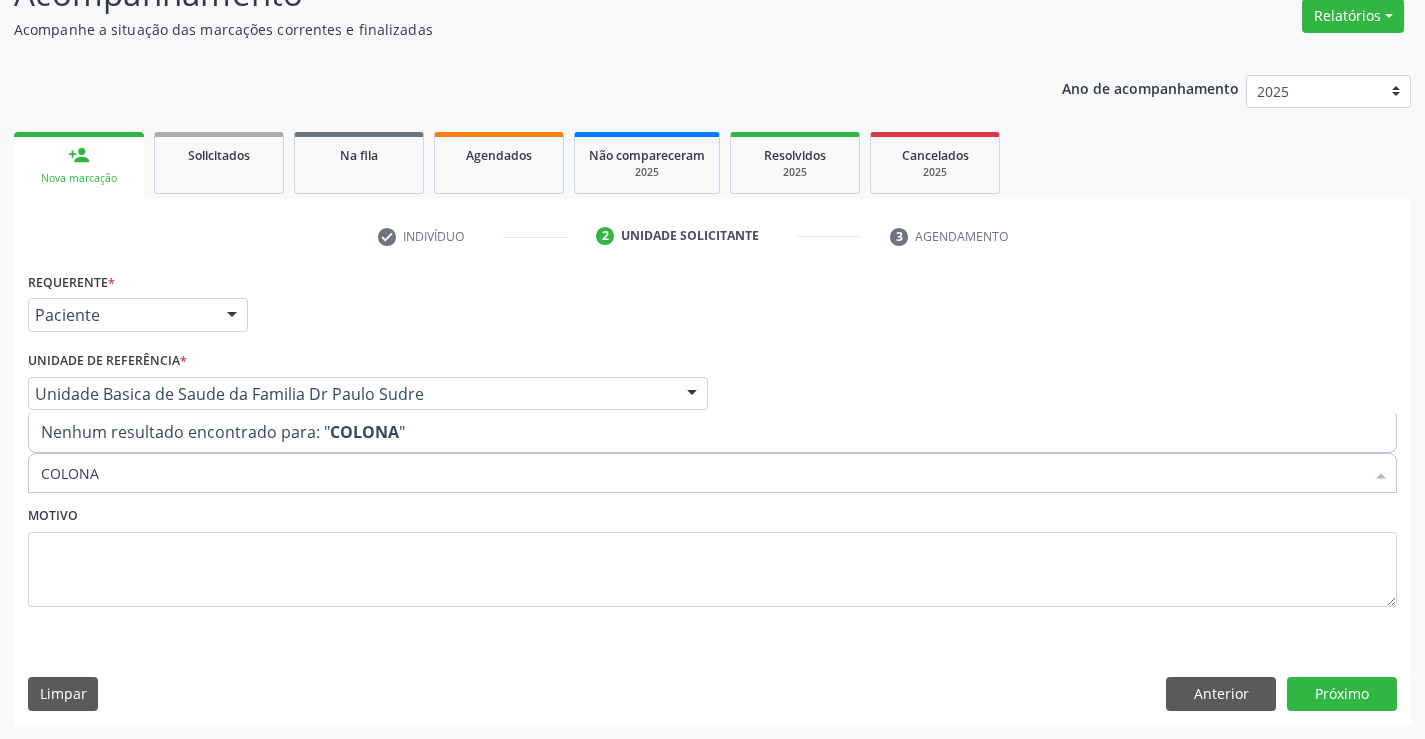 type on "COLON" 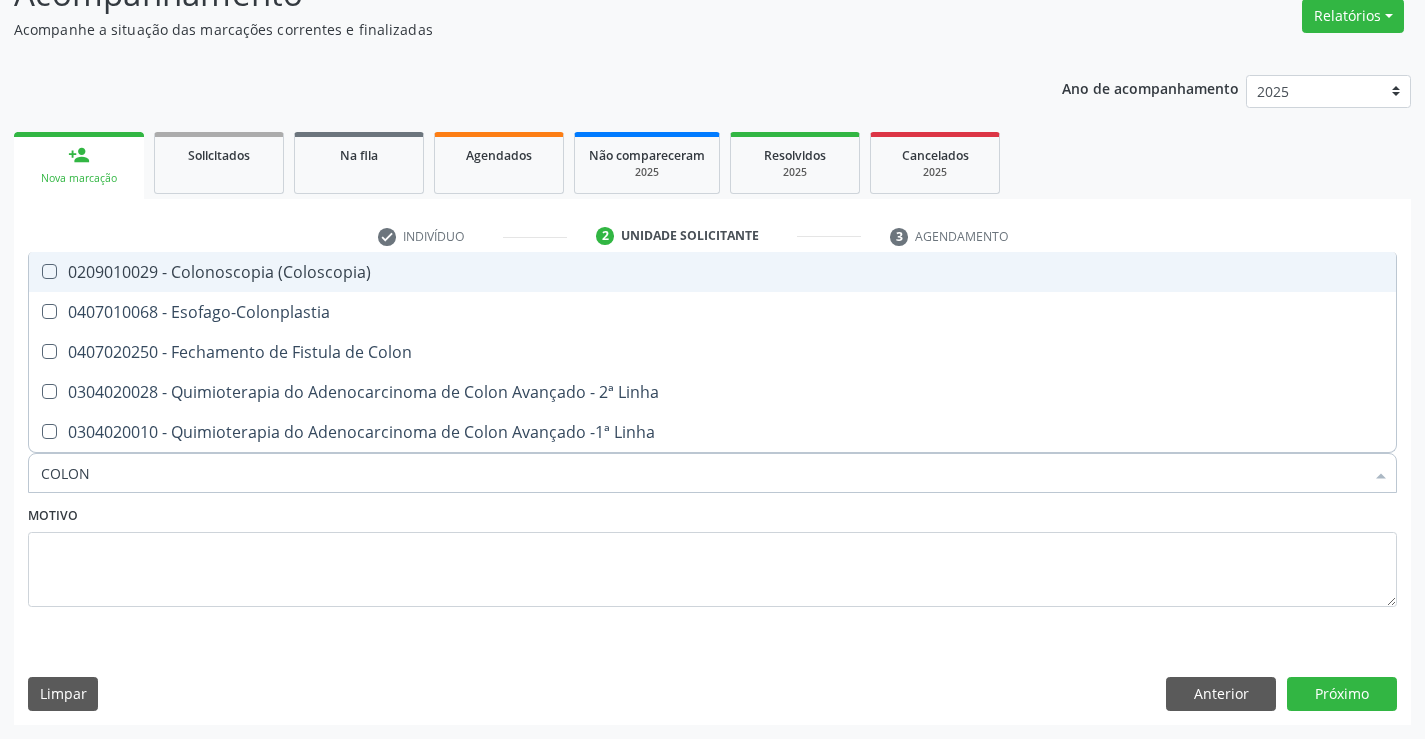 click on "0209010029 - Colonoscopia (Coloscopia)" at bounding box center (712, 272) 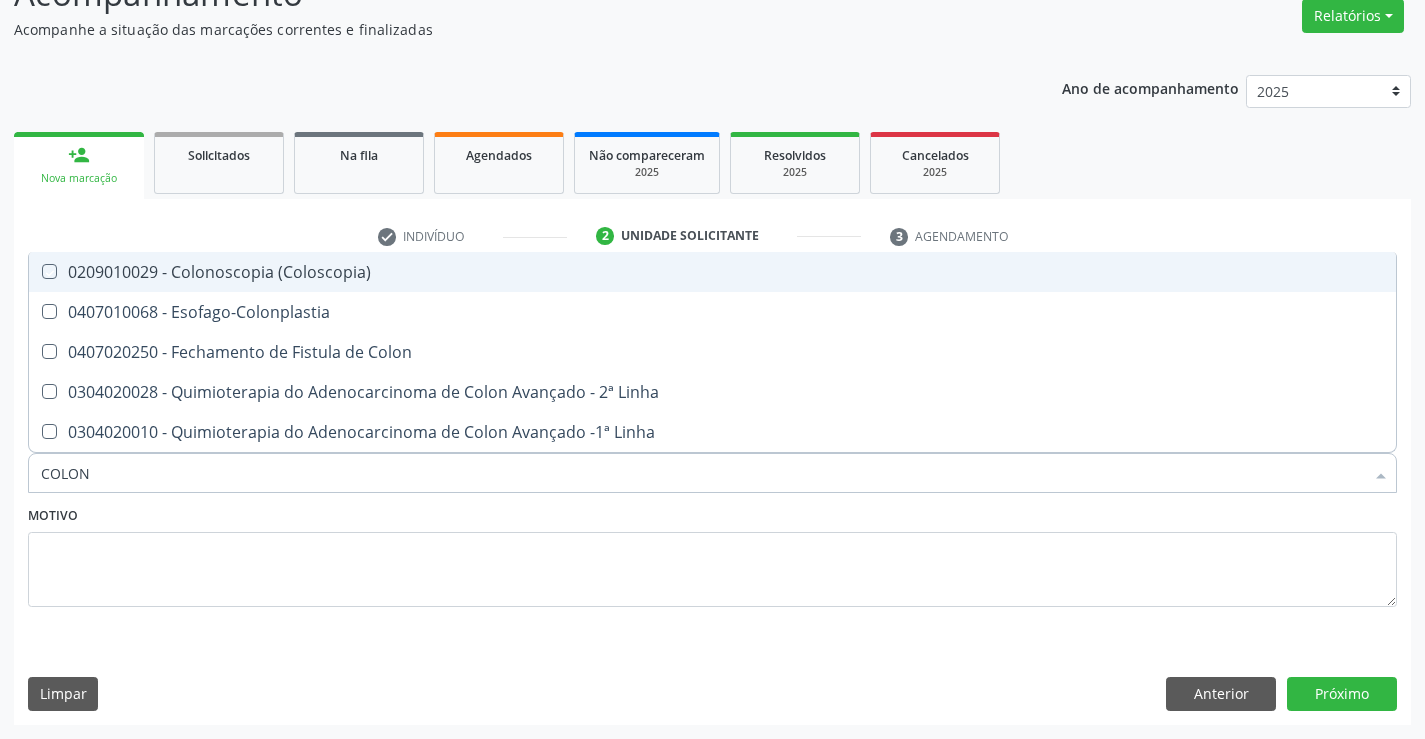checkbox on "true" 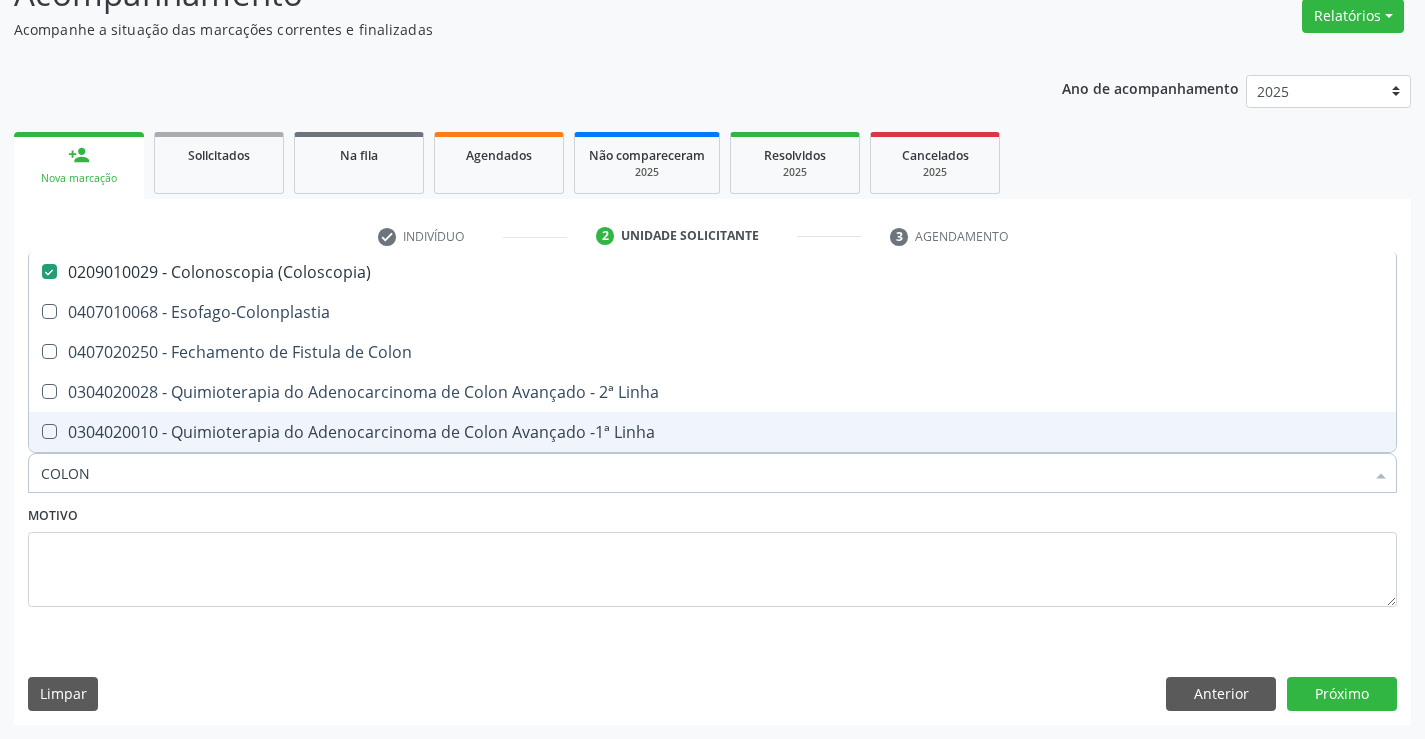 click on "Motivo" at bounding box center [712, 554] 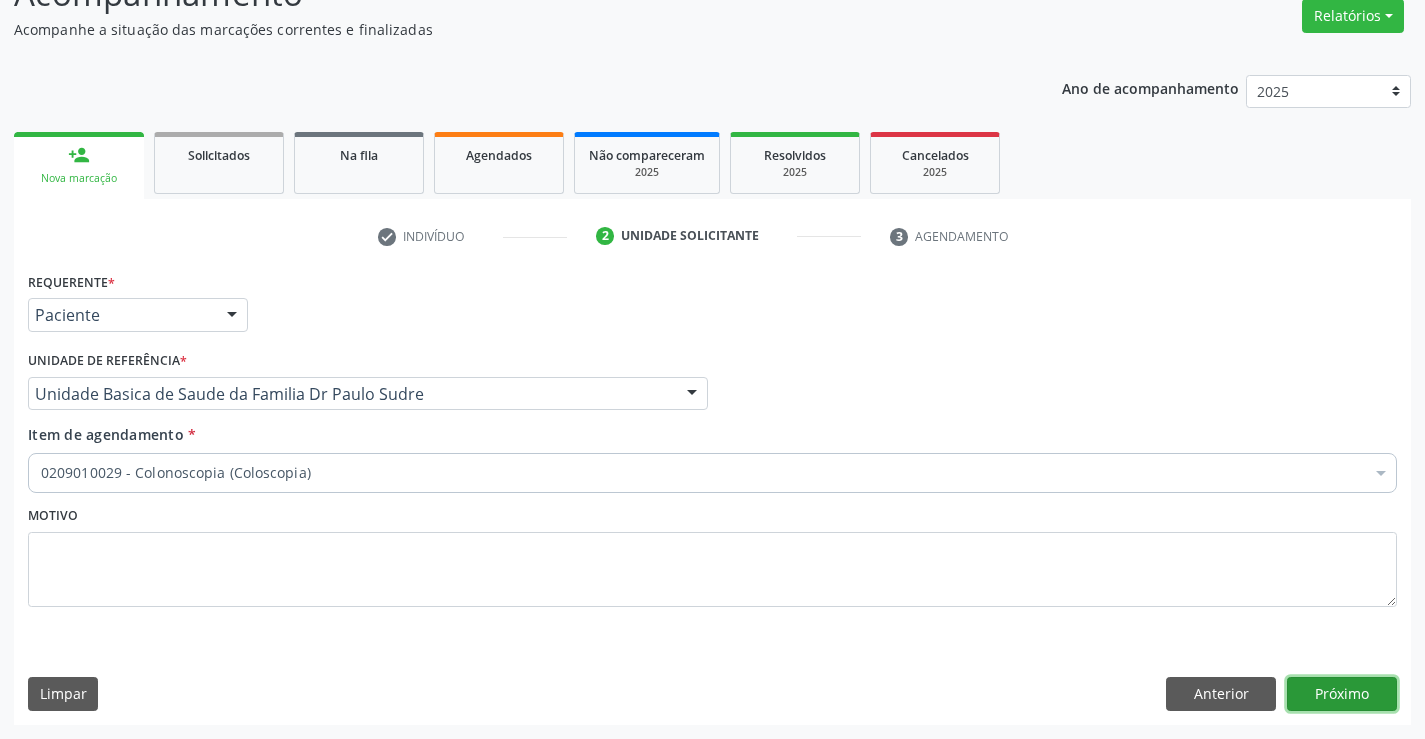 click on "Próximo" at bounding box center (1342, 694) 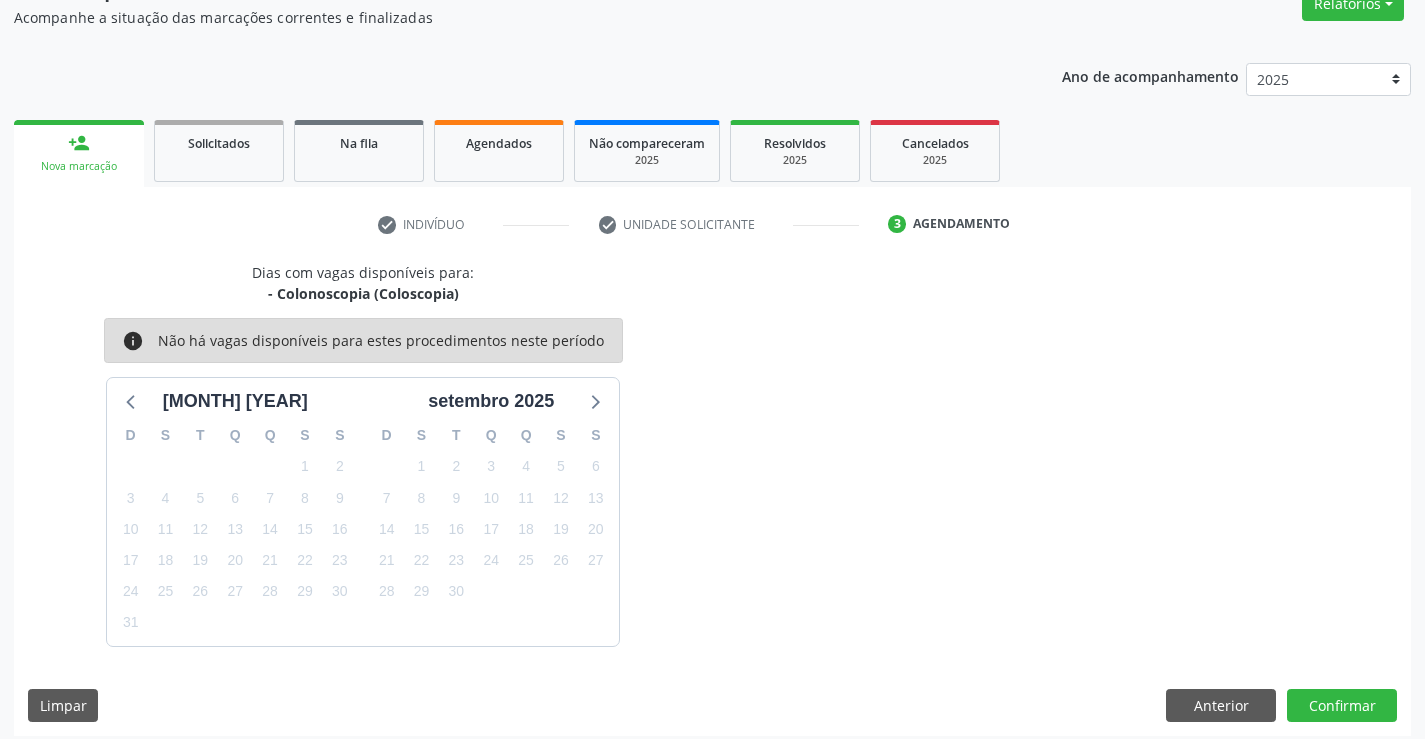 scroll, scrollTop: 190, scrollLeft: 0, axis: vertical 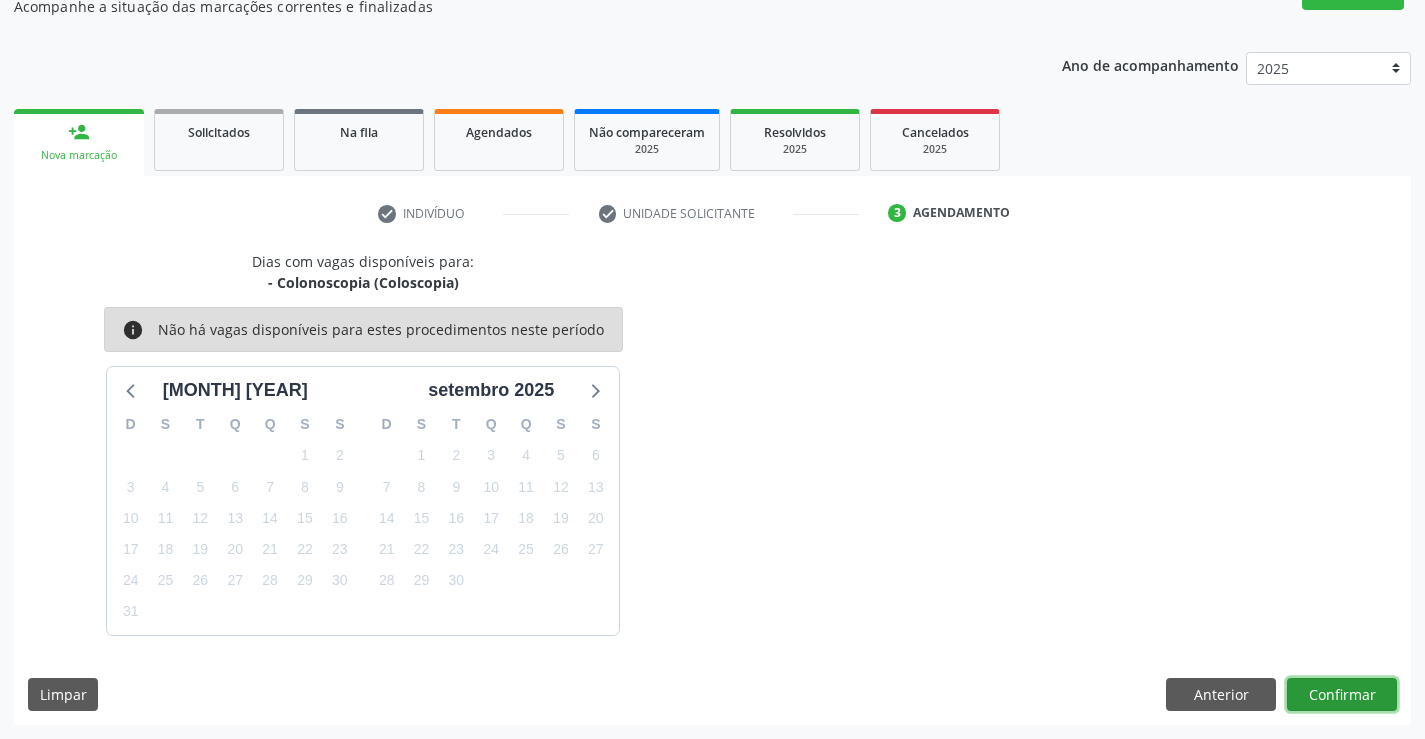 click on "Confirmar" at bounding box center (1342, 695) 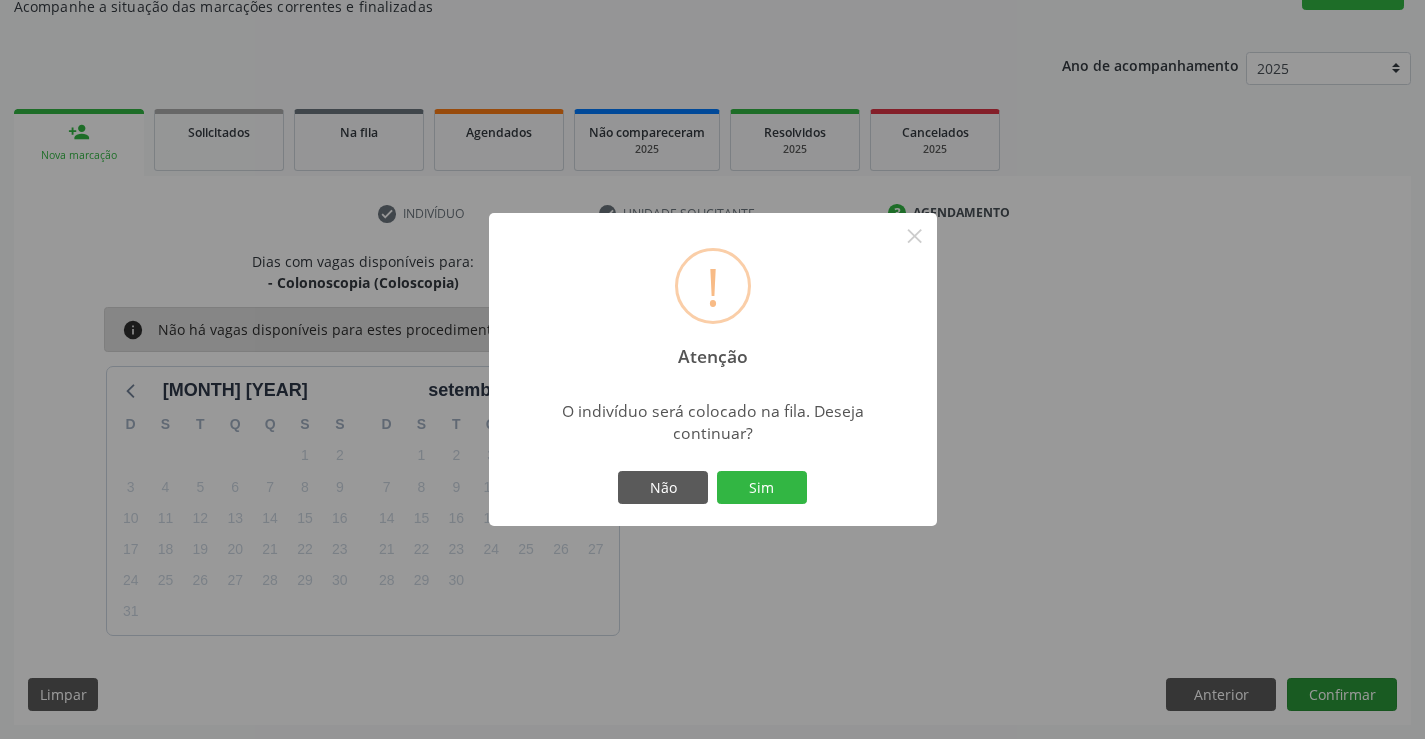 type 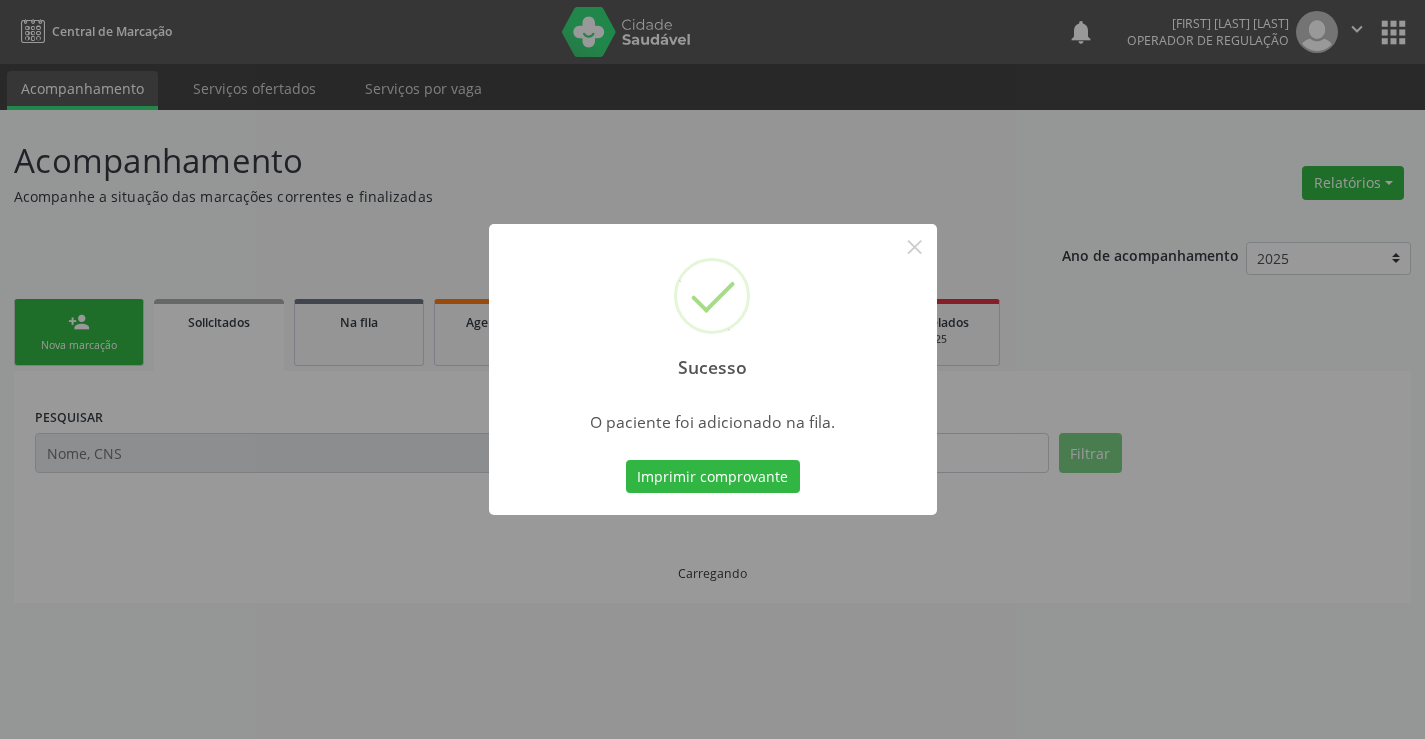 scroll, scrollTop: 0, scrollLeft: 0, axis: both 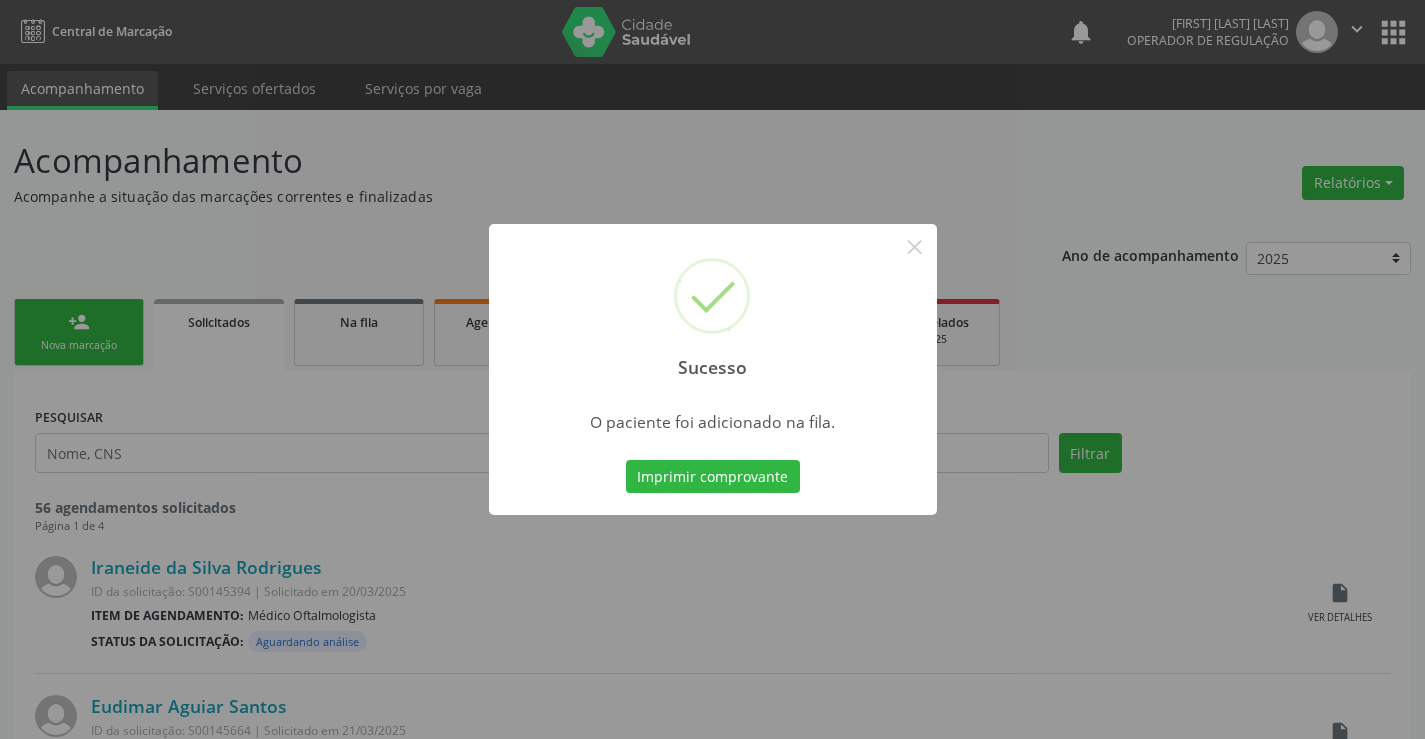 type 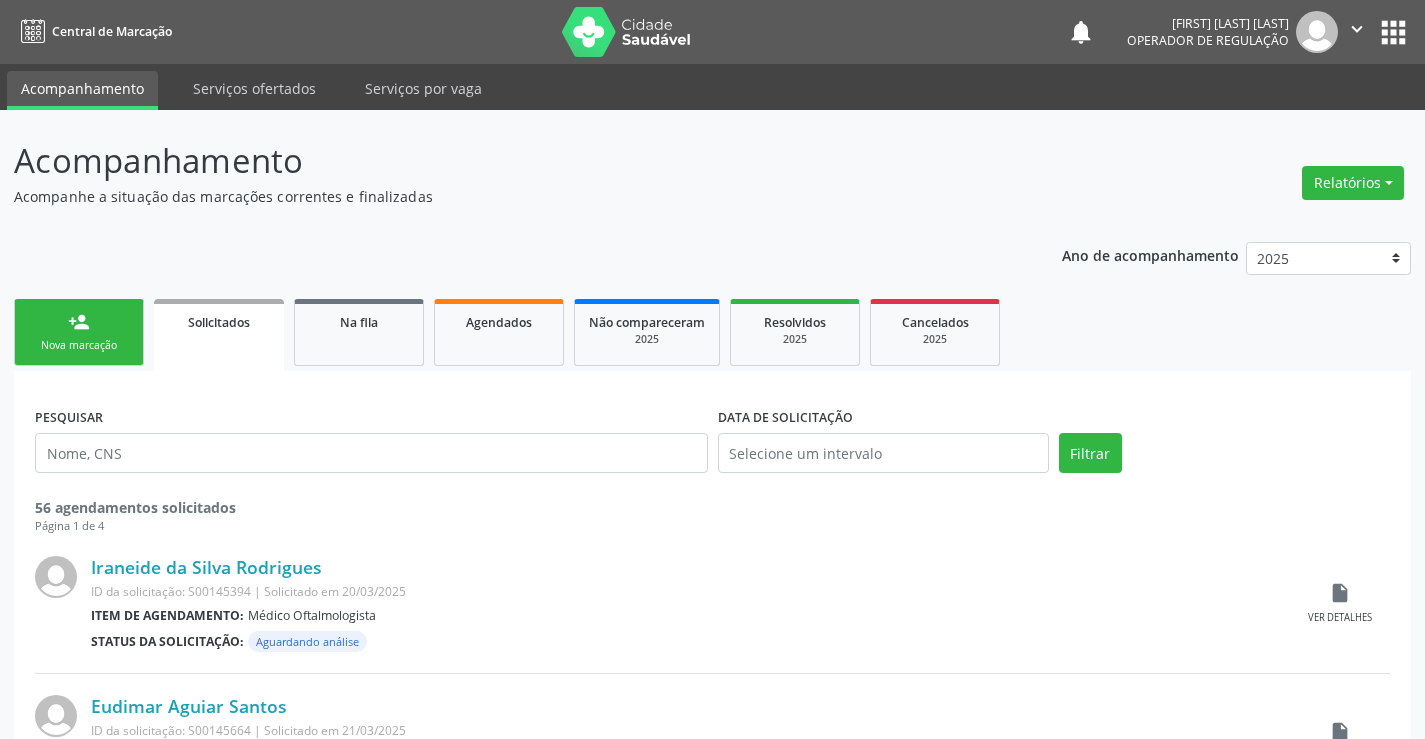 click on "Nova marcação" at bounding box center (79, 345) 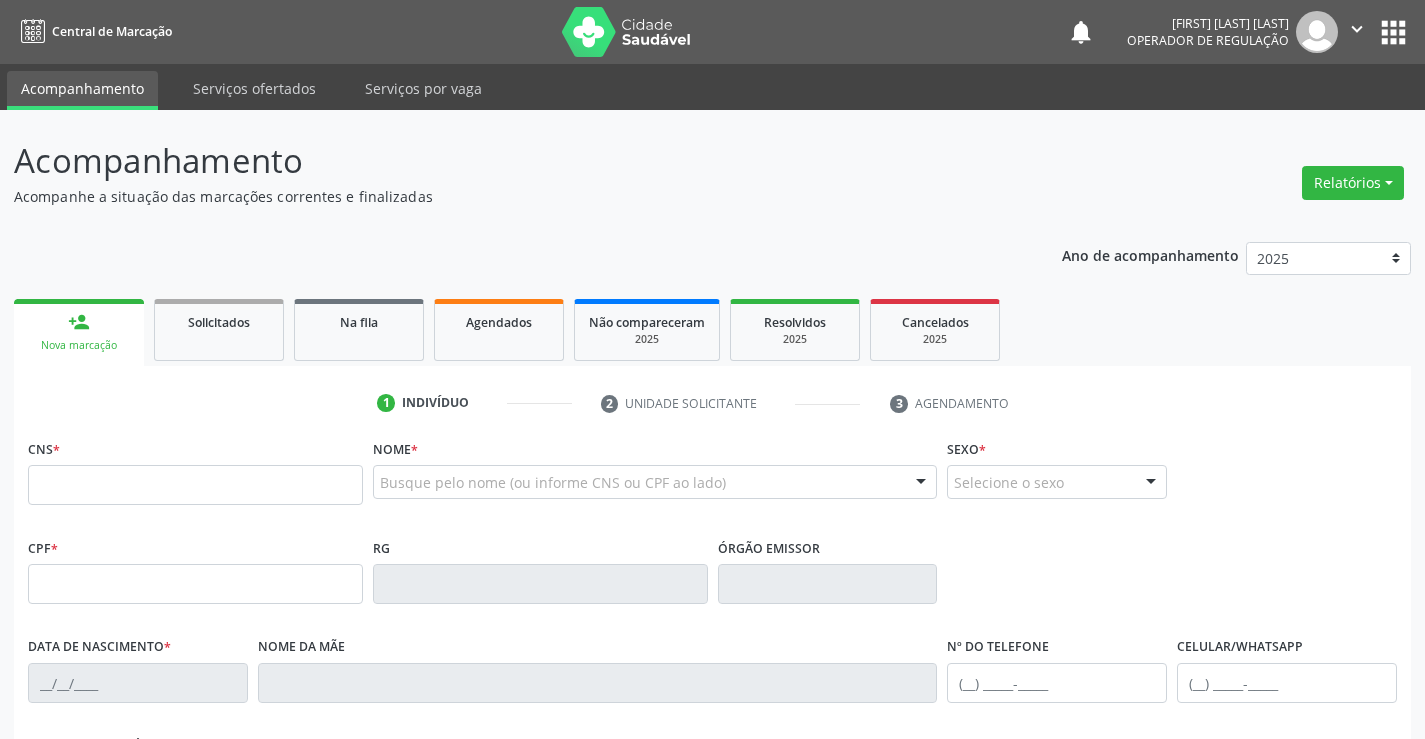 scroll, scrollTop: 100, scrollLeft: 0, axis: vertical 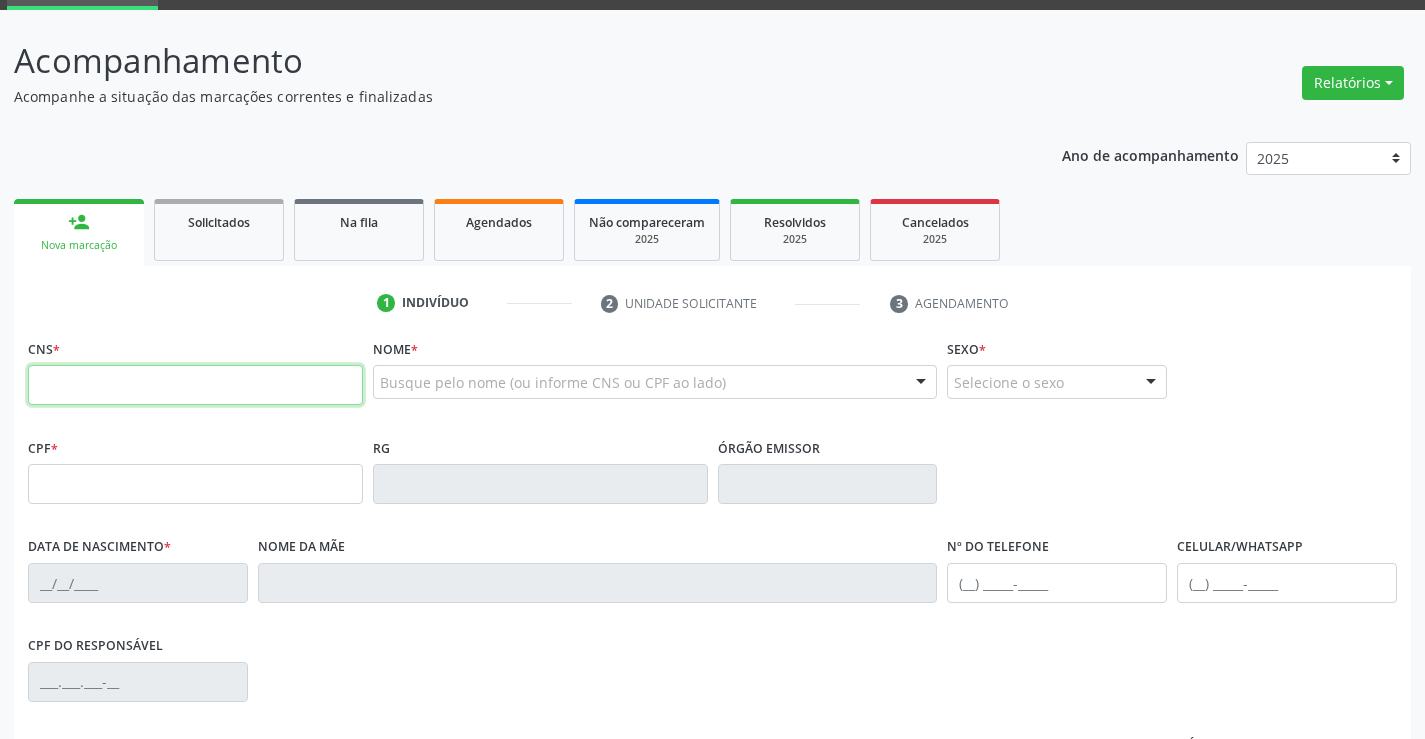click at bounding box center (195, 385) 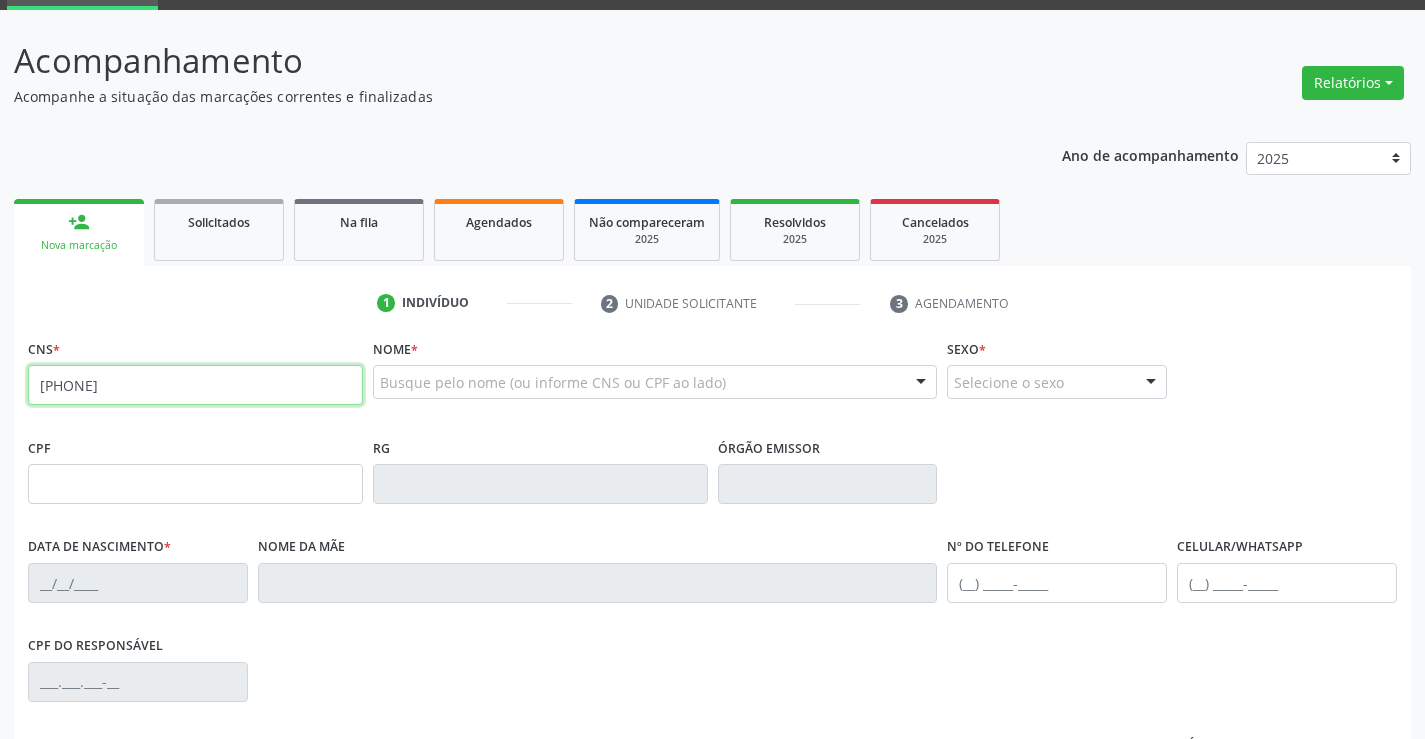 type on "706 4091 8214 5180" 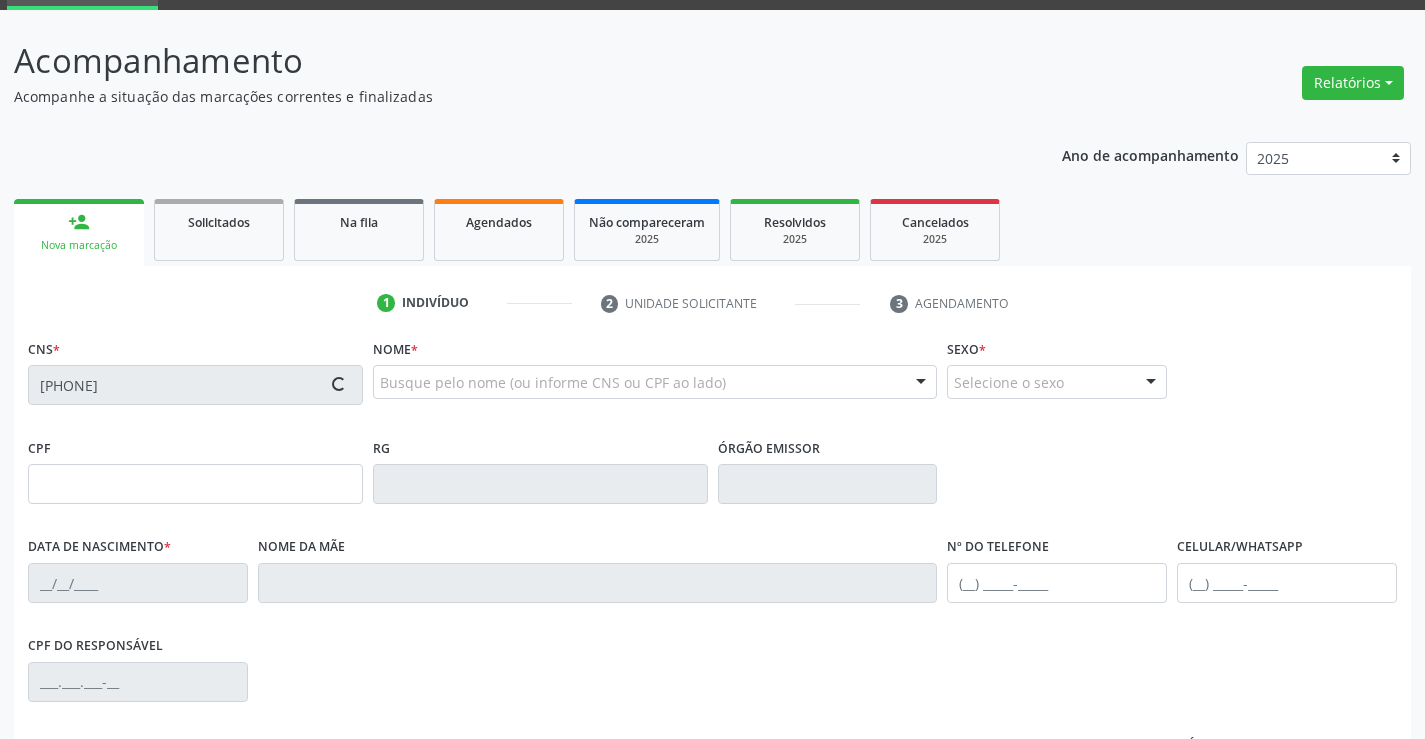 type on "17/04/2008" 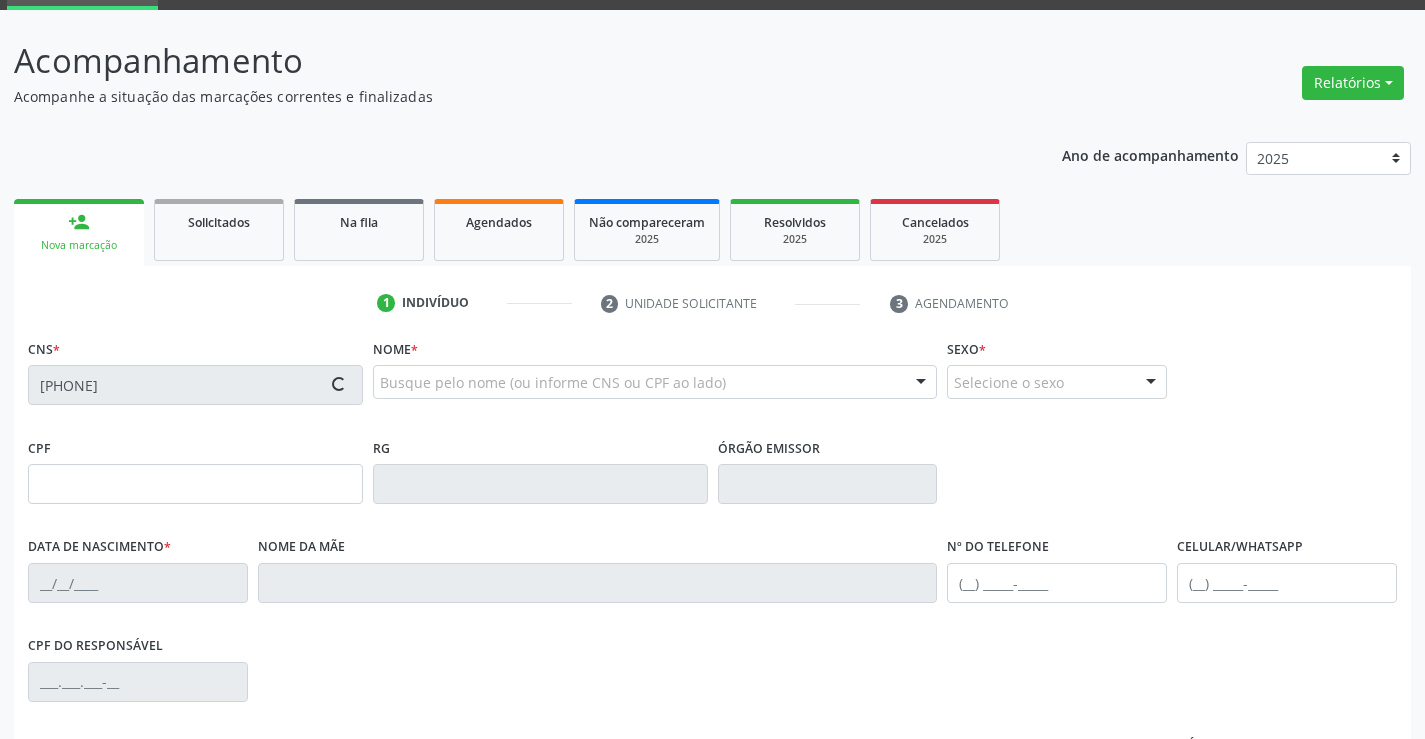 type on "(74) 99148-0473" 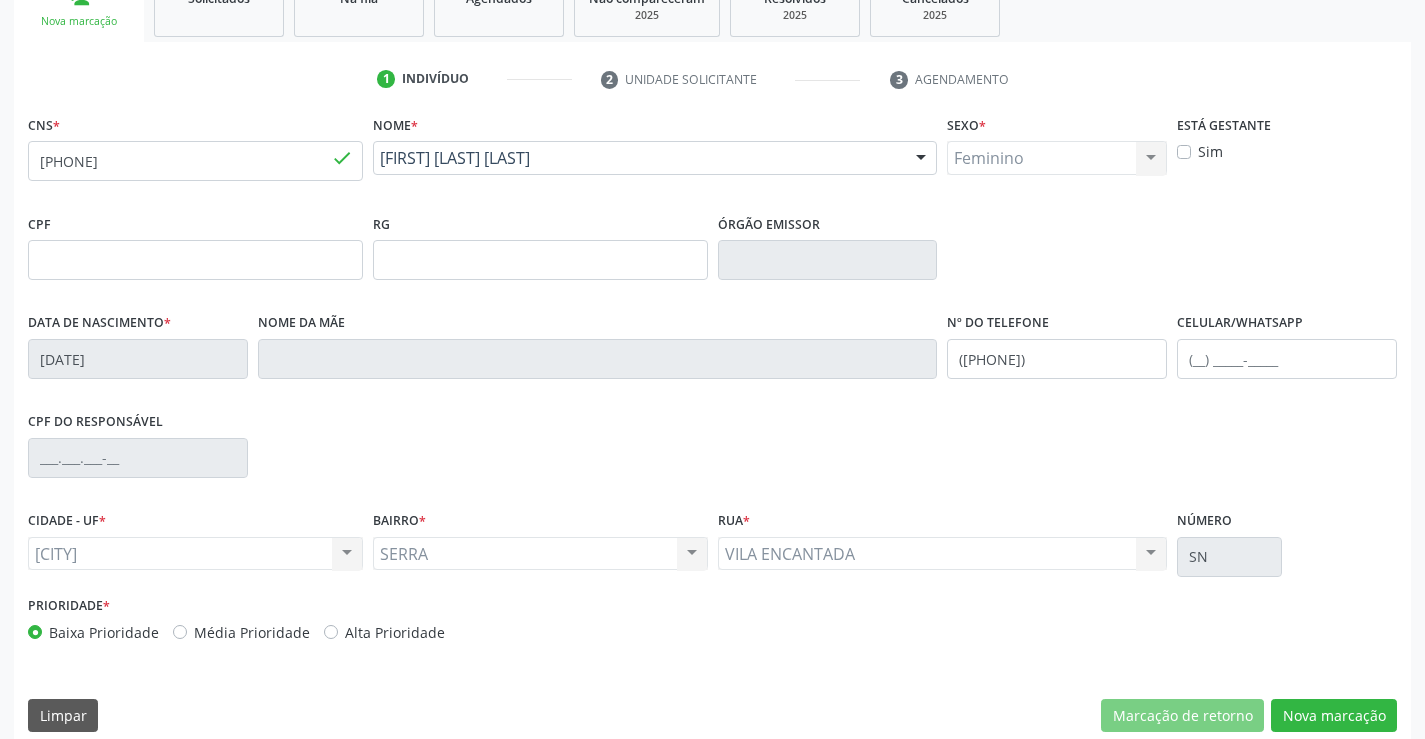 scroll, scrollTop: 345, scrollLeft: 0, axis: vertical 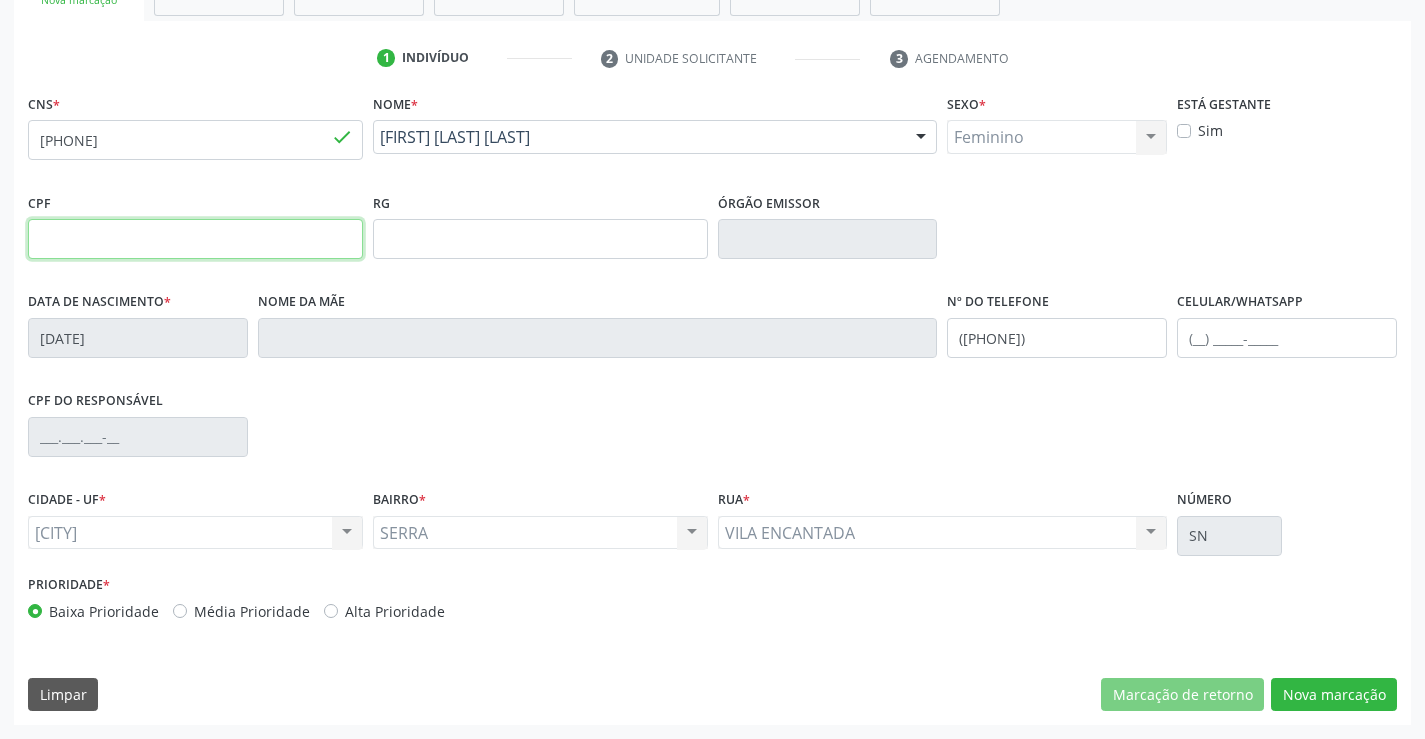 click at bounding box center (195, 239) 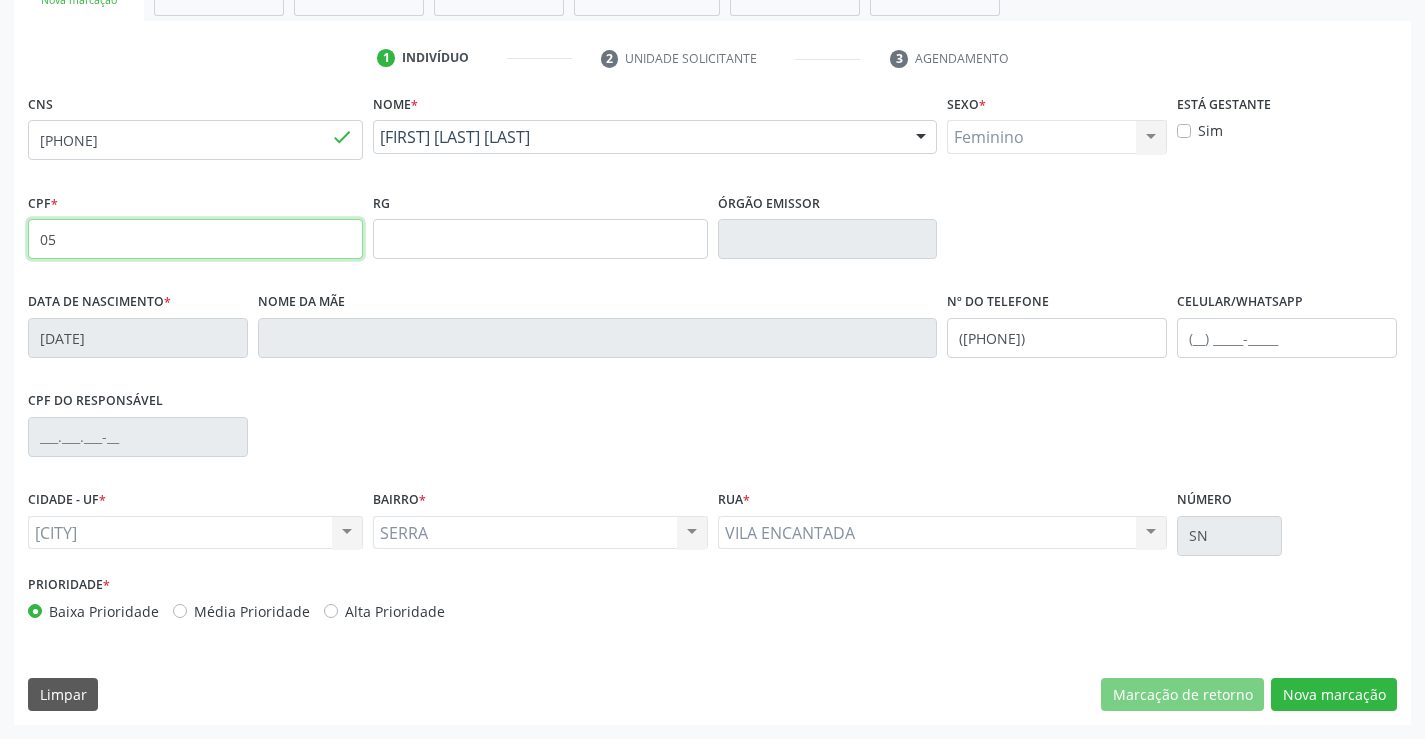type on "0" 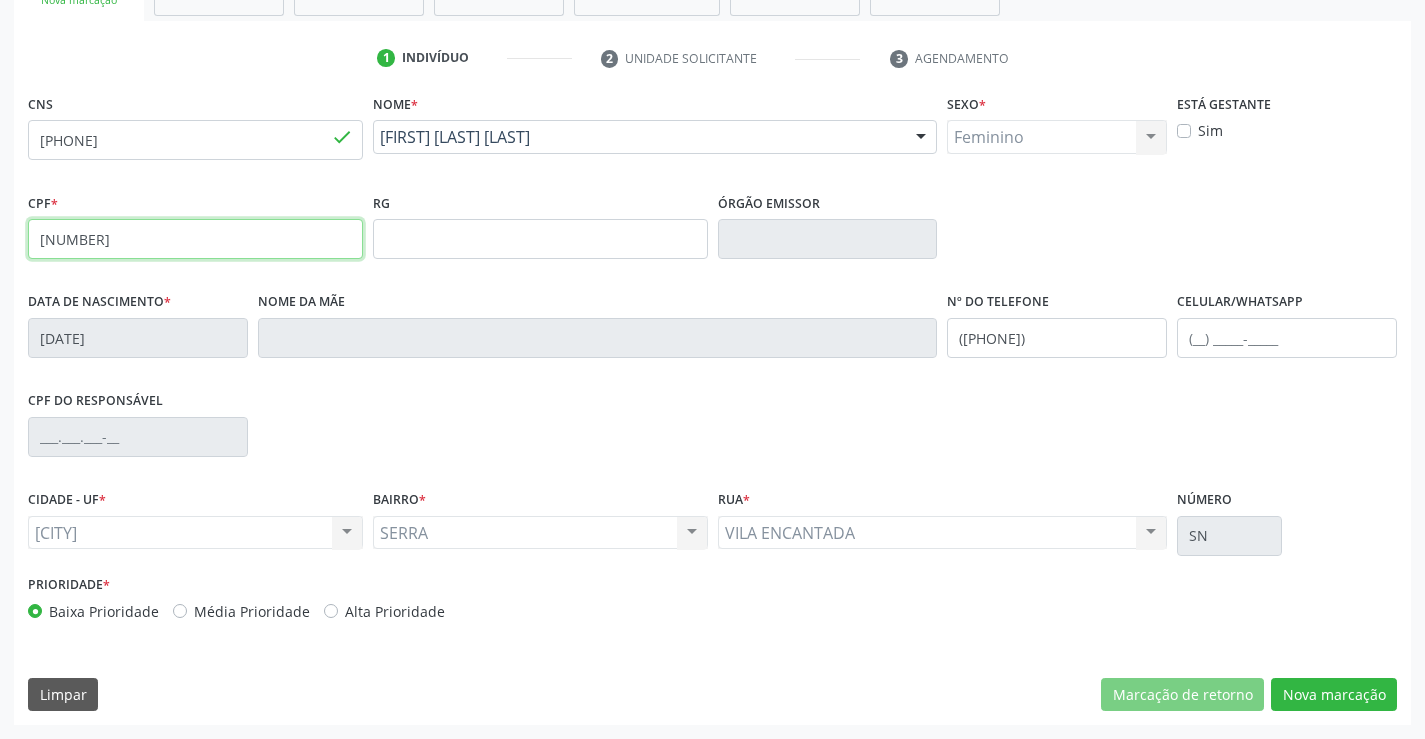 type on "563.013.325-04" 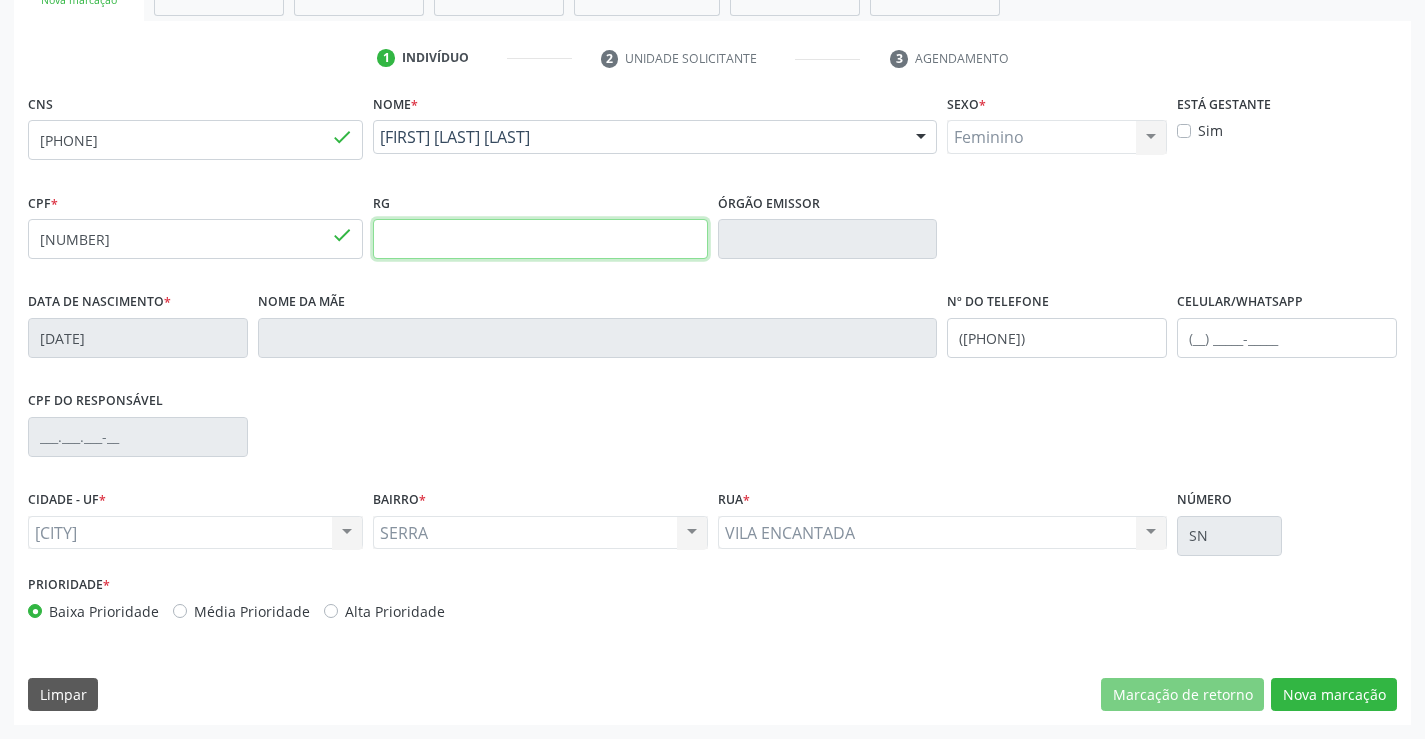 click at bounding box center [540, 239] 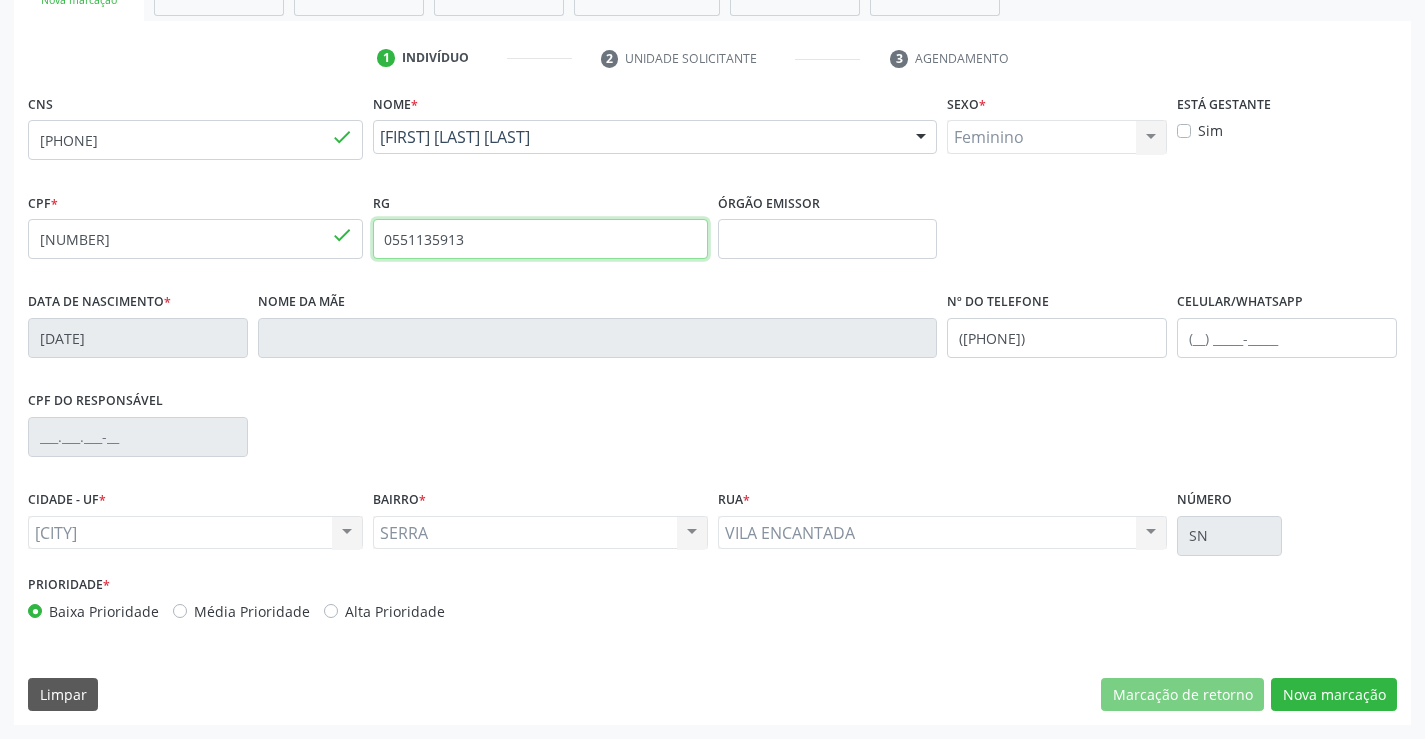 type on "0551135913" 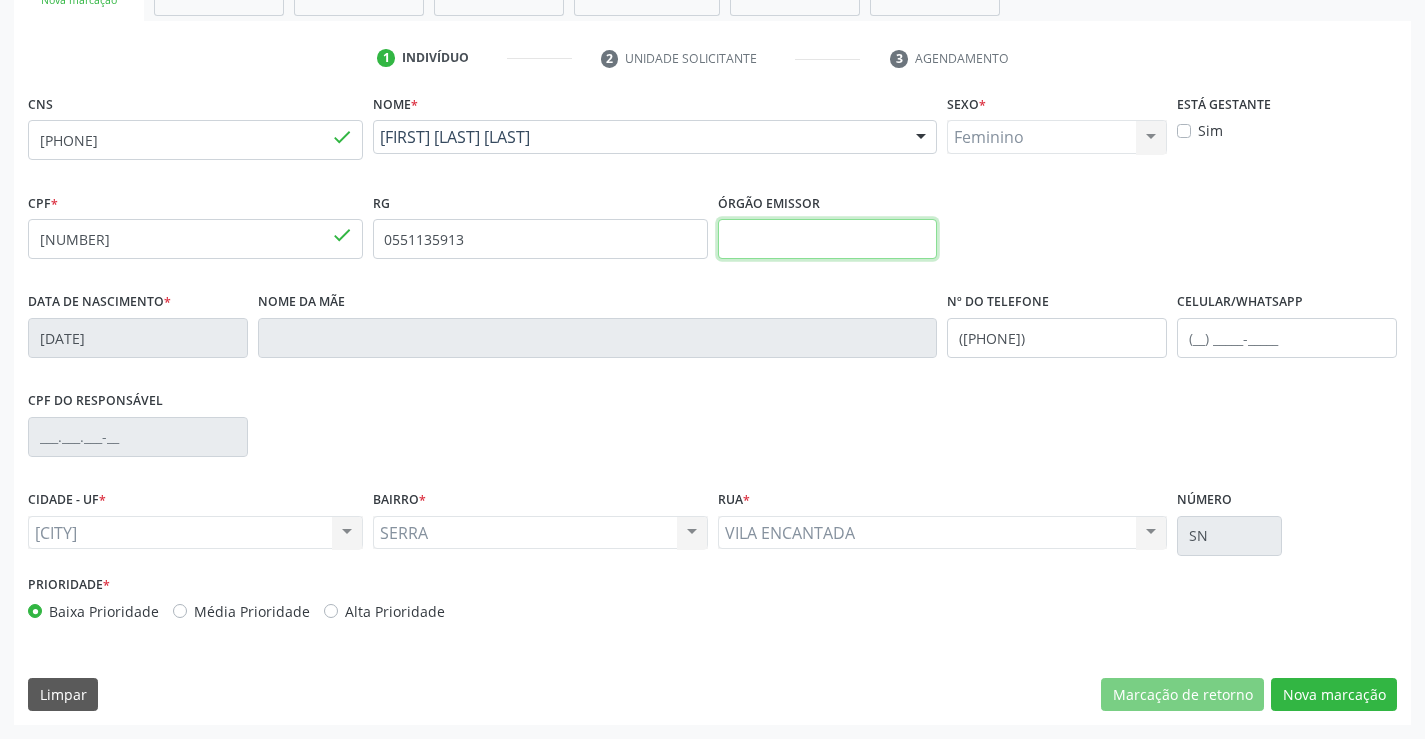 click at bounding box center (828, 239) 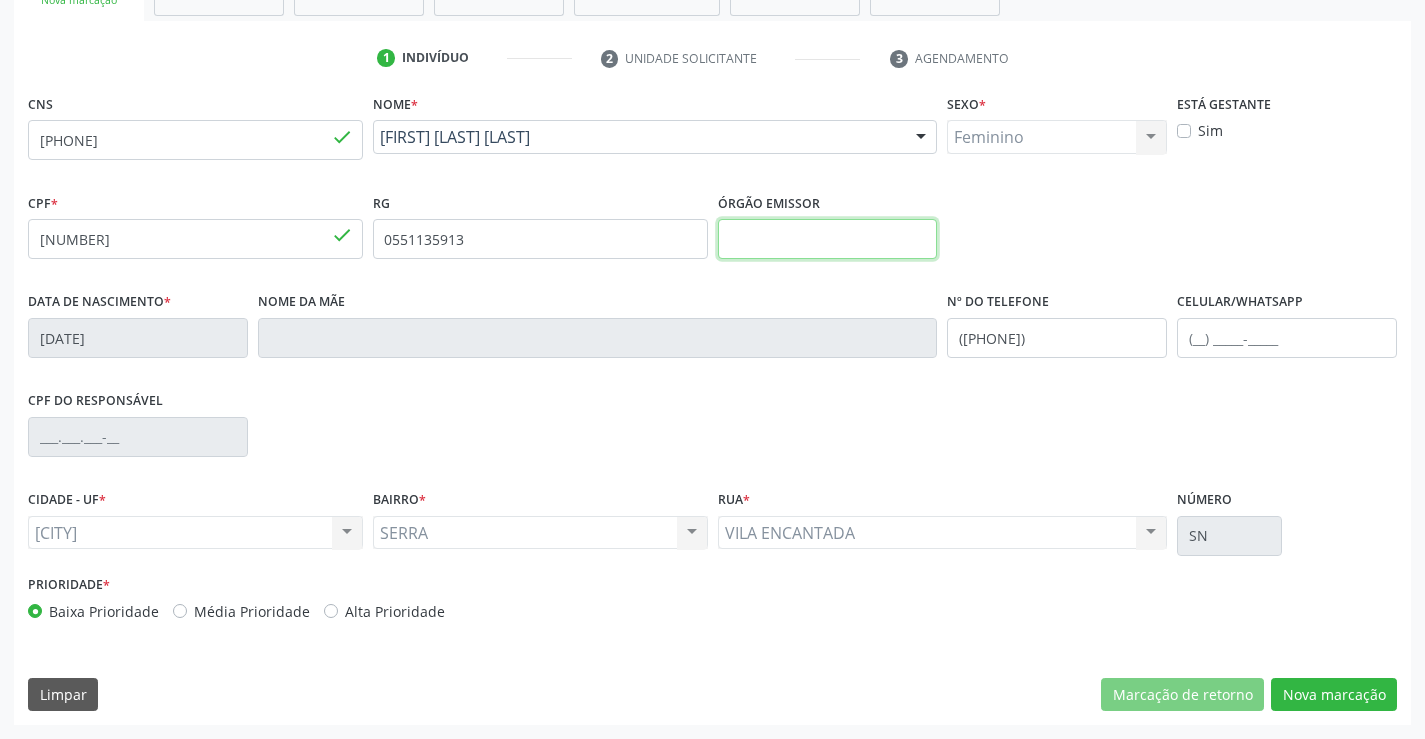 type on "SSPBA" 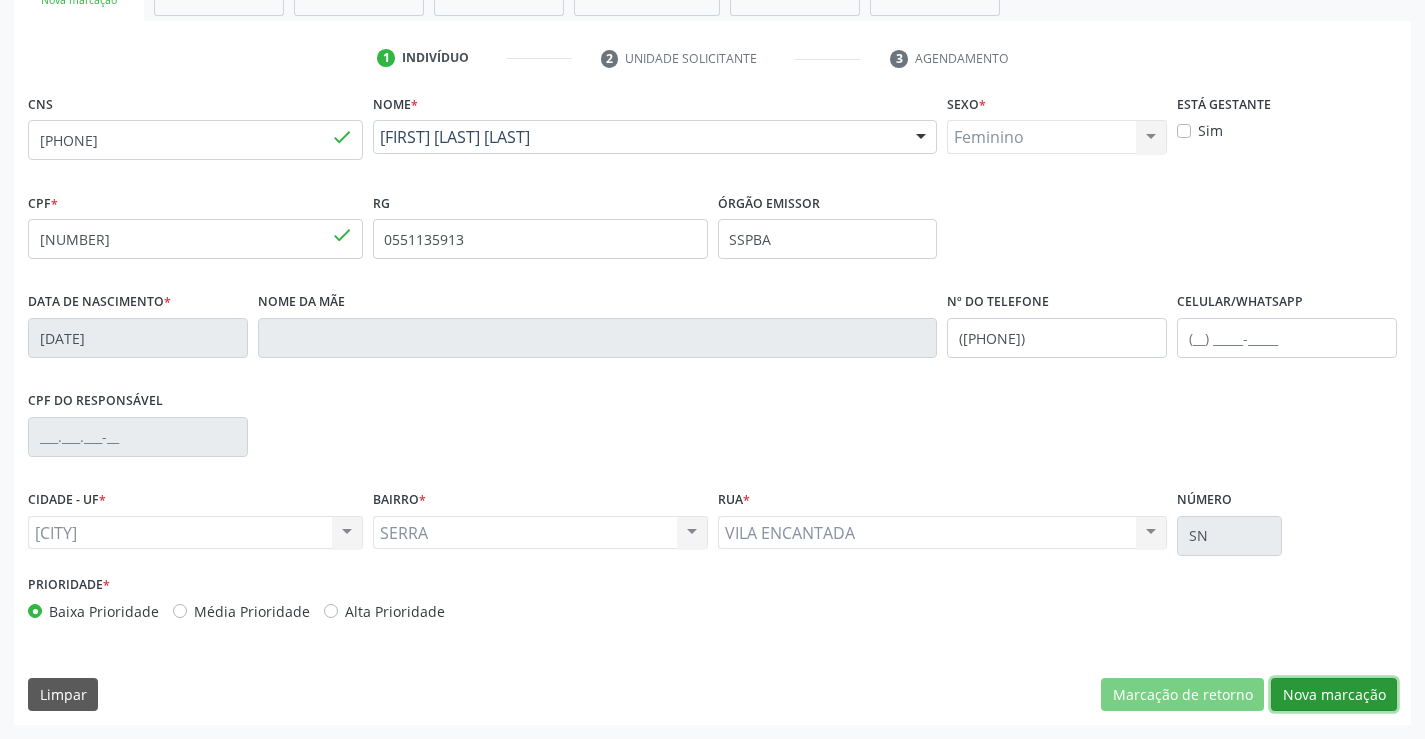 click on "Nova marcação" at bounding box center [1334, 695] 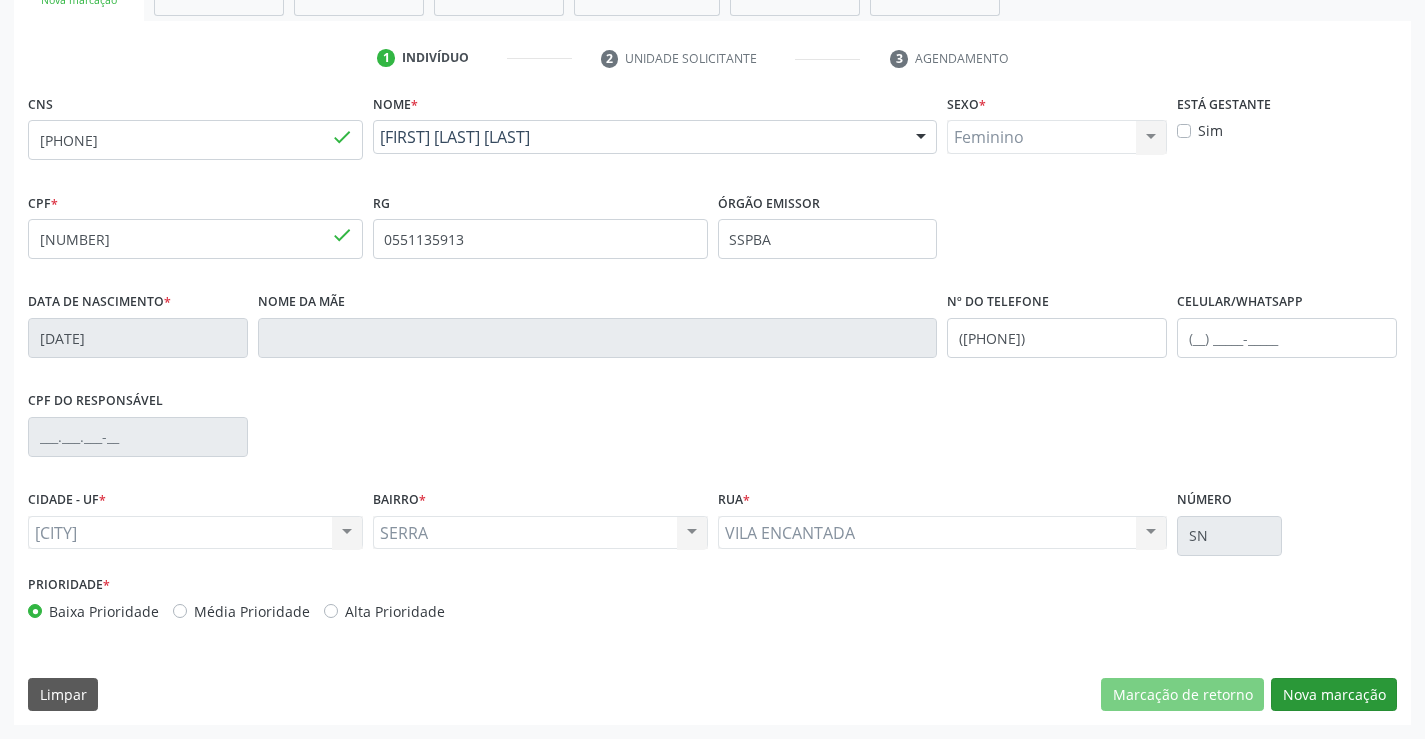 scroll, scrollTop: 167, scrollLeft: 0, axis: vertical 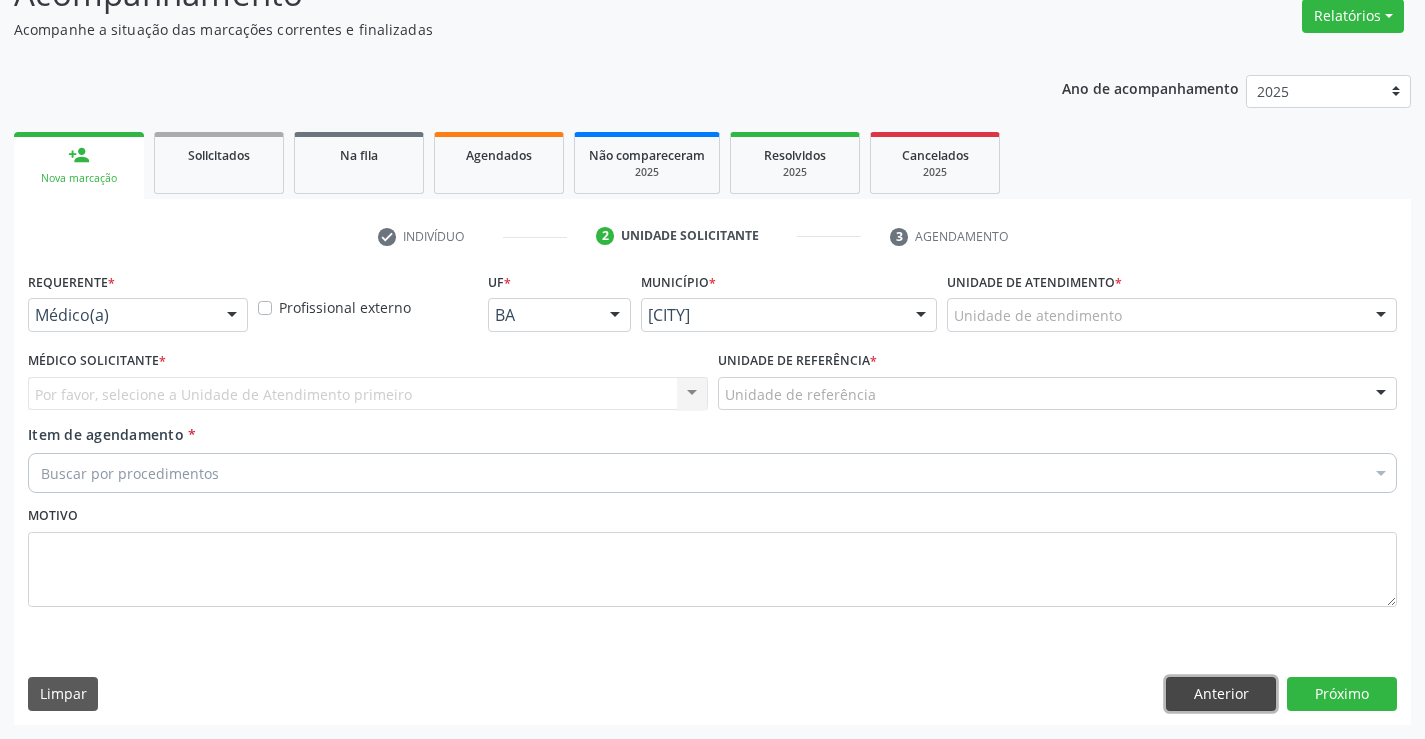 click on "Anterior" at bounding box center (1221, 694) 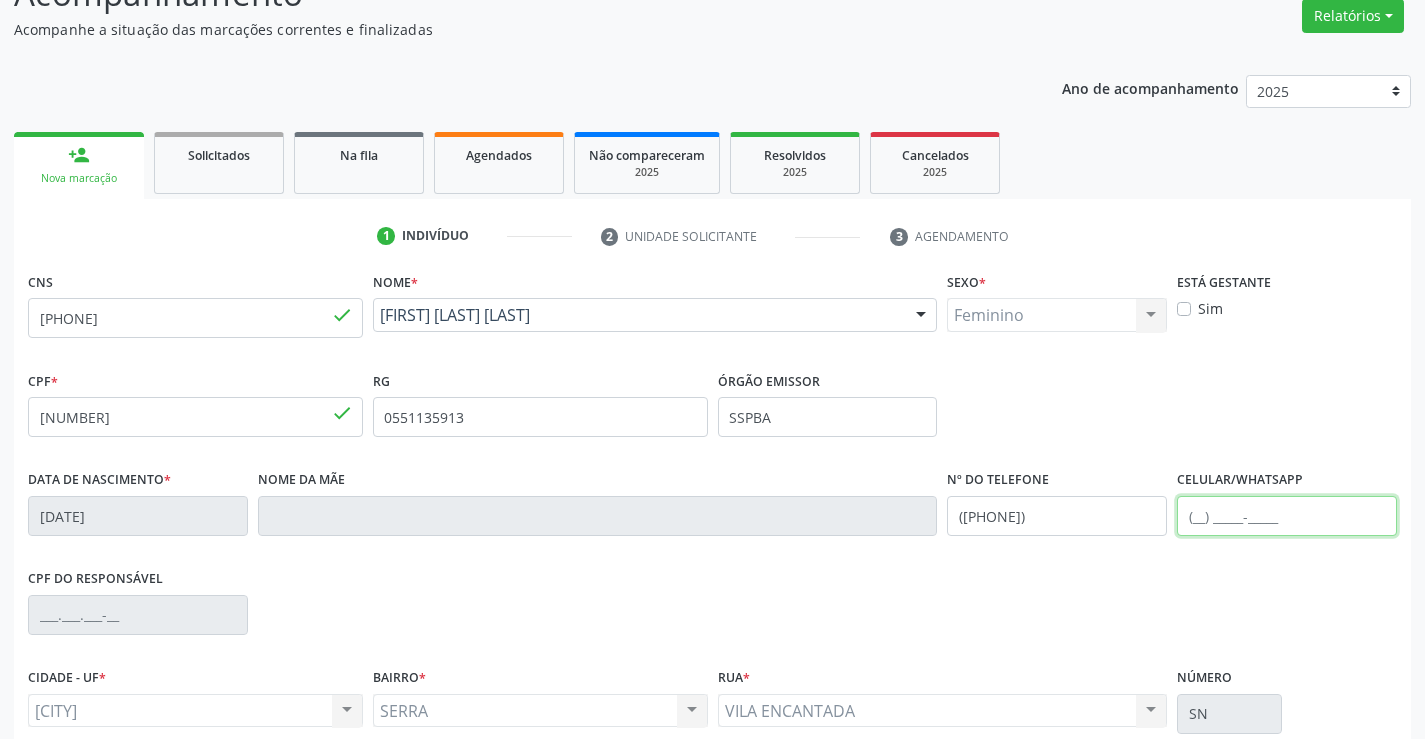 click at bounding box center [1287, 516] 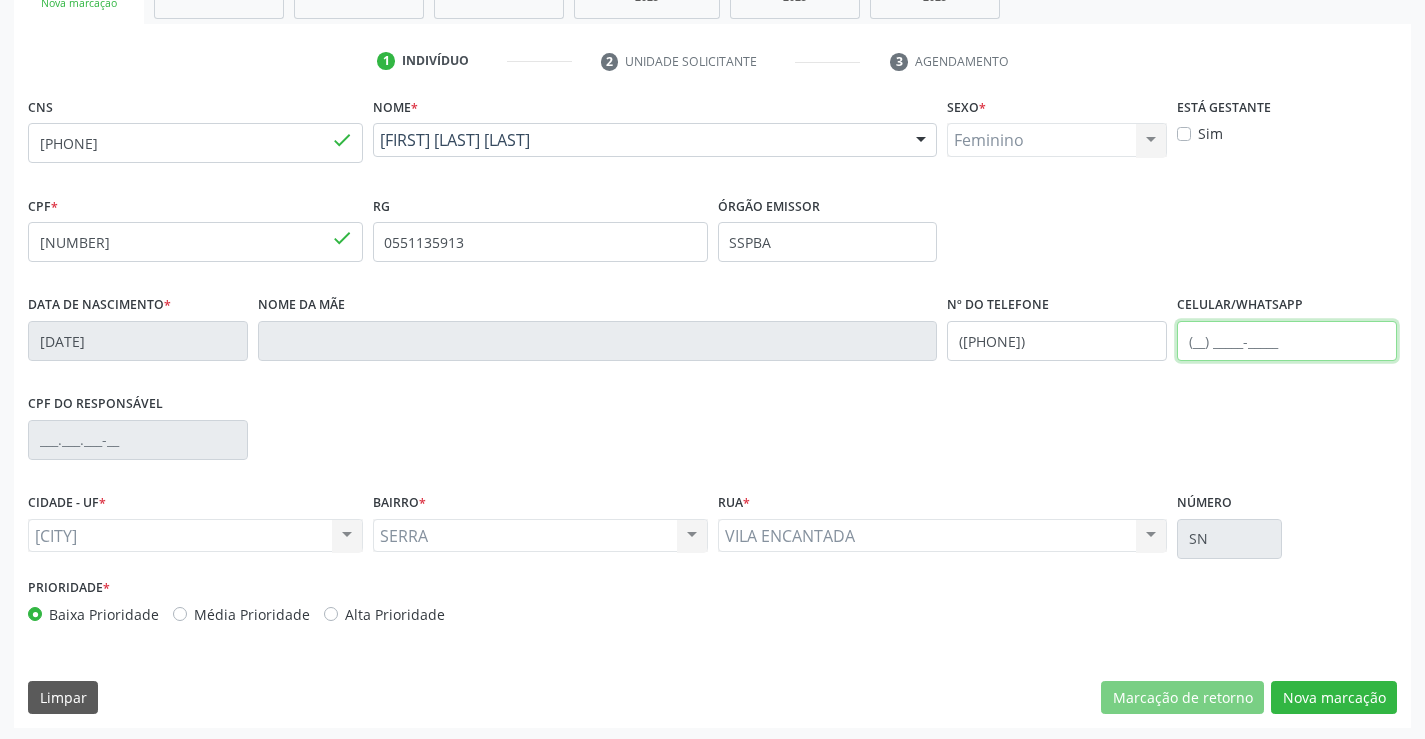 scroll, scrollTop: 345, scrollLeft: 0, axis: vertical 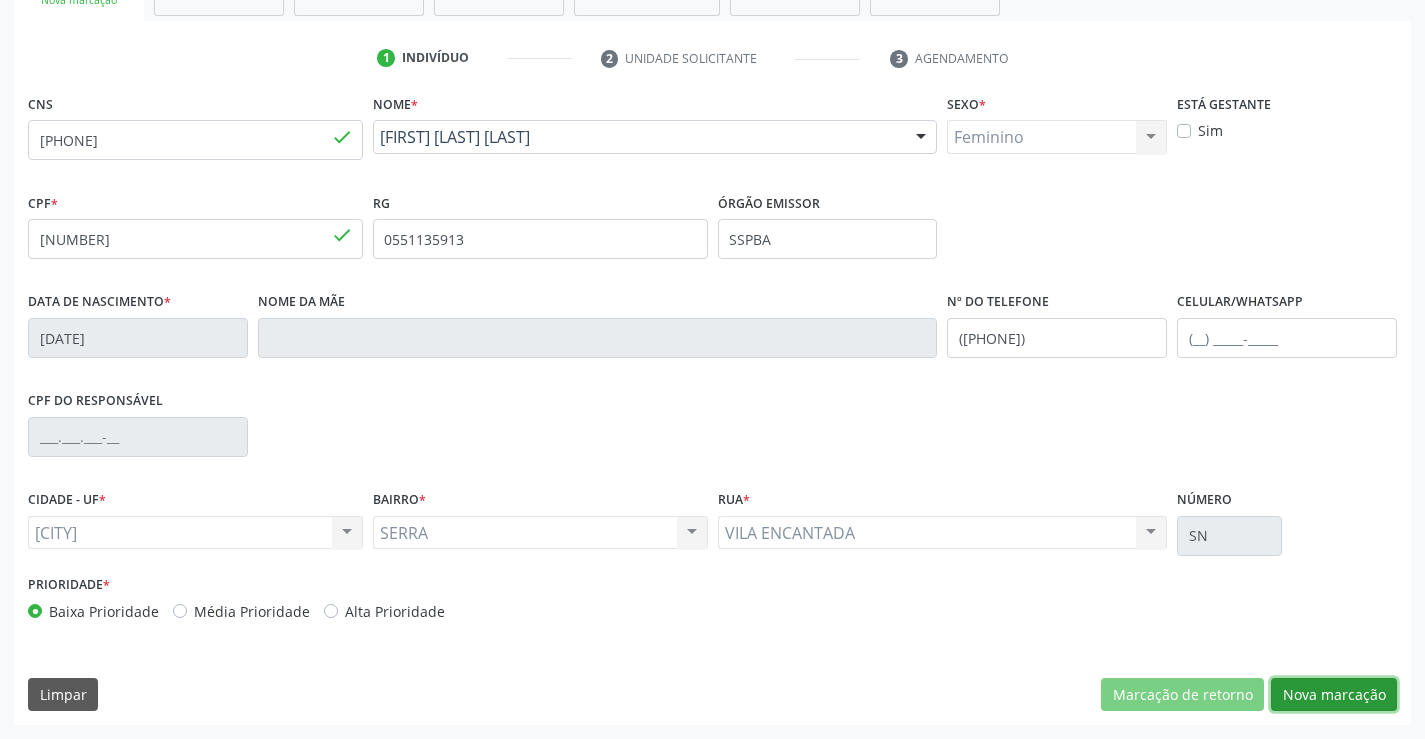 click on "Nova marcação" at bounding box center (1334, 695) 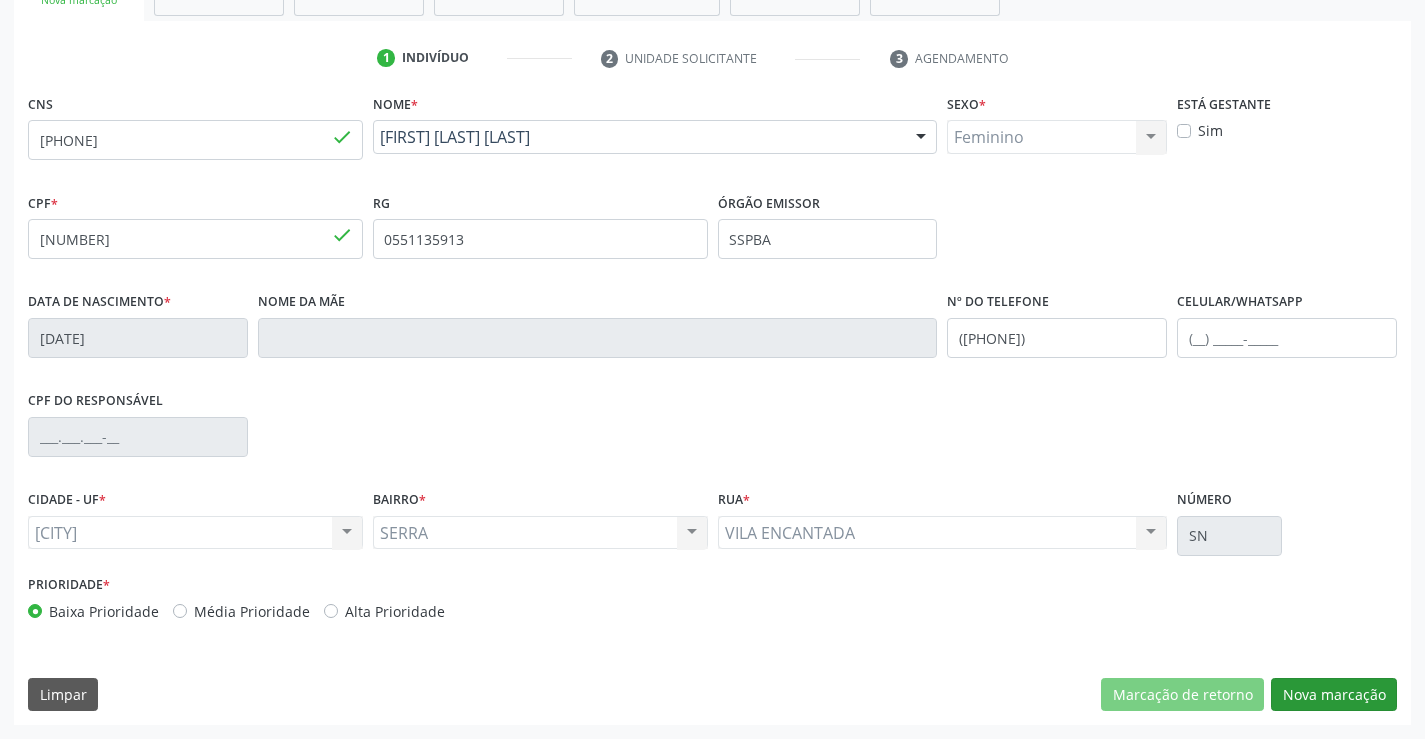 scroll, scrollTop: 167, scrollLeft: 0, axis: vertical 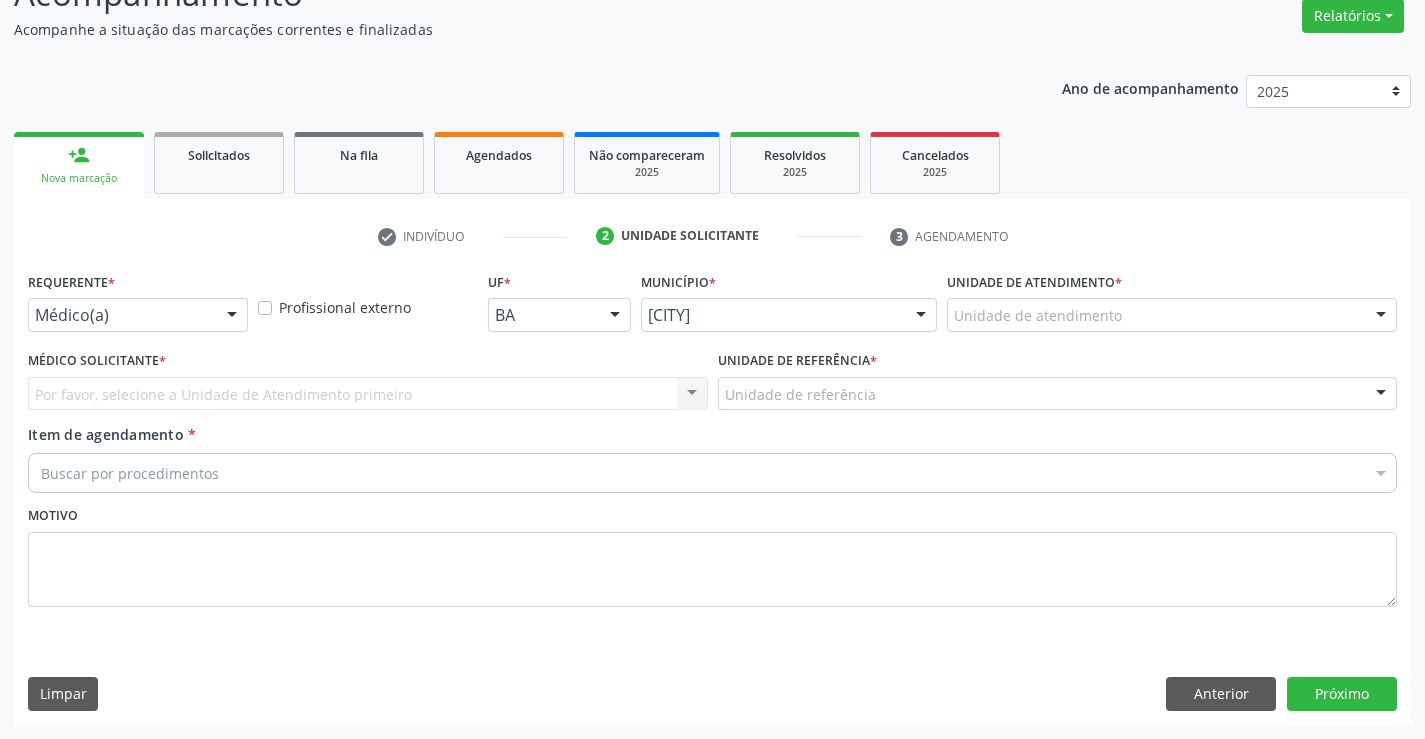 click at bounding box center (232, 316) 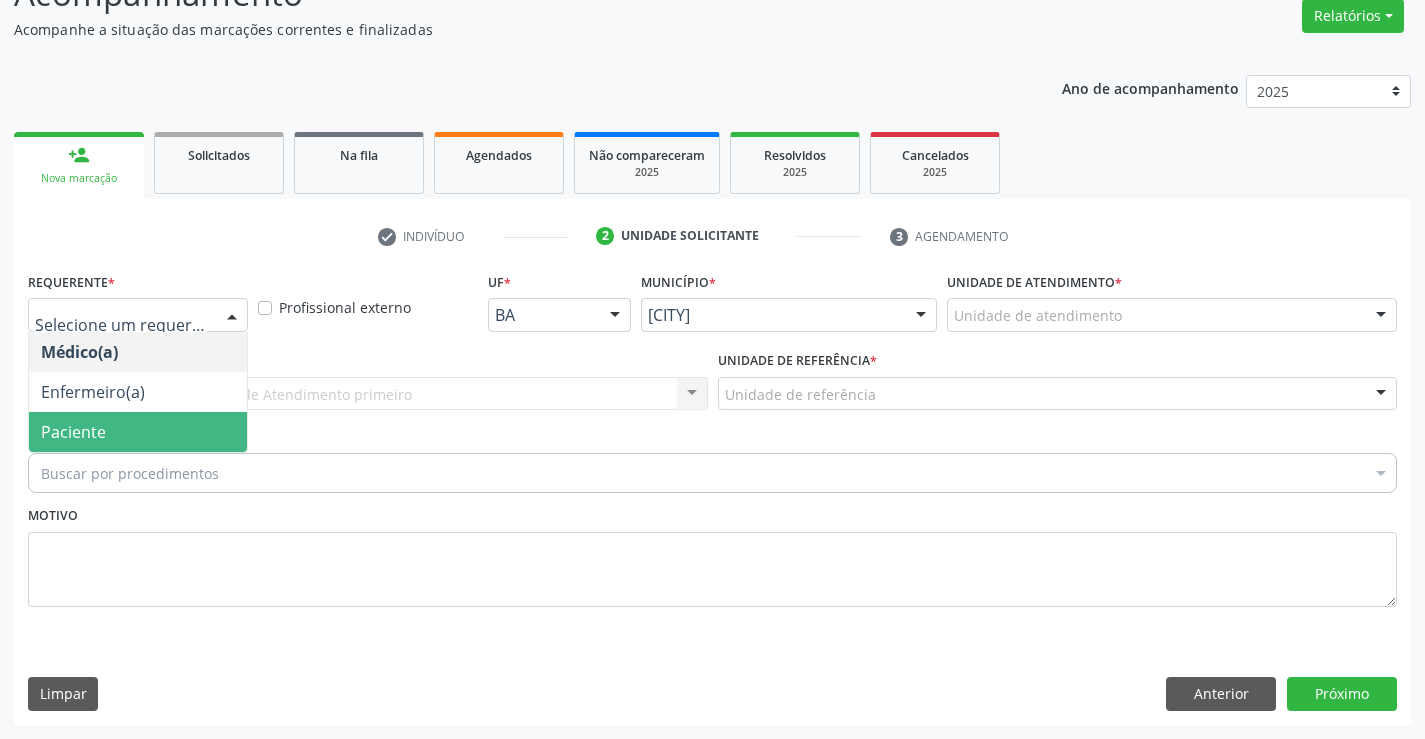 drag, startPoint x: 197, startPoint y: 433, endPoint x: 209, endPoint y: 400, distance: 35.1141 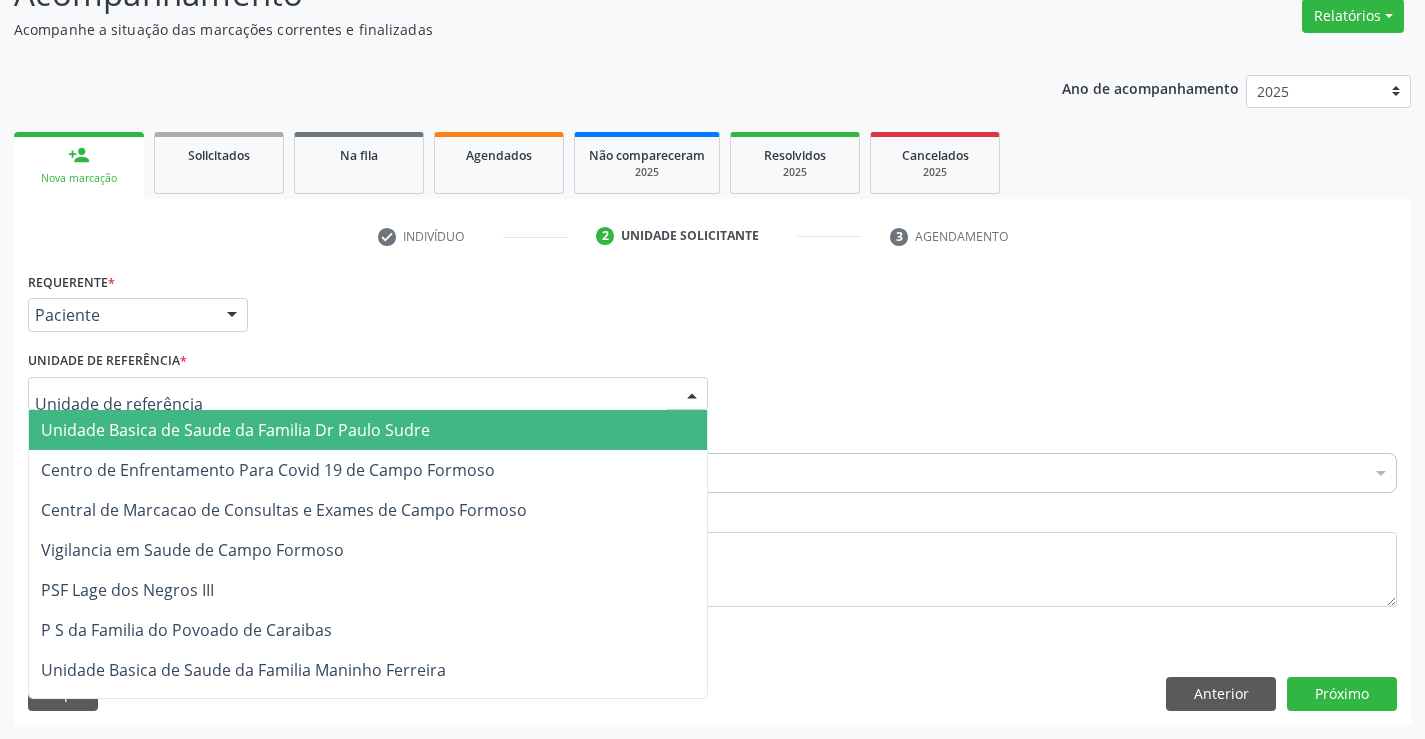 click at bounding box center [368, 394] 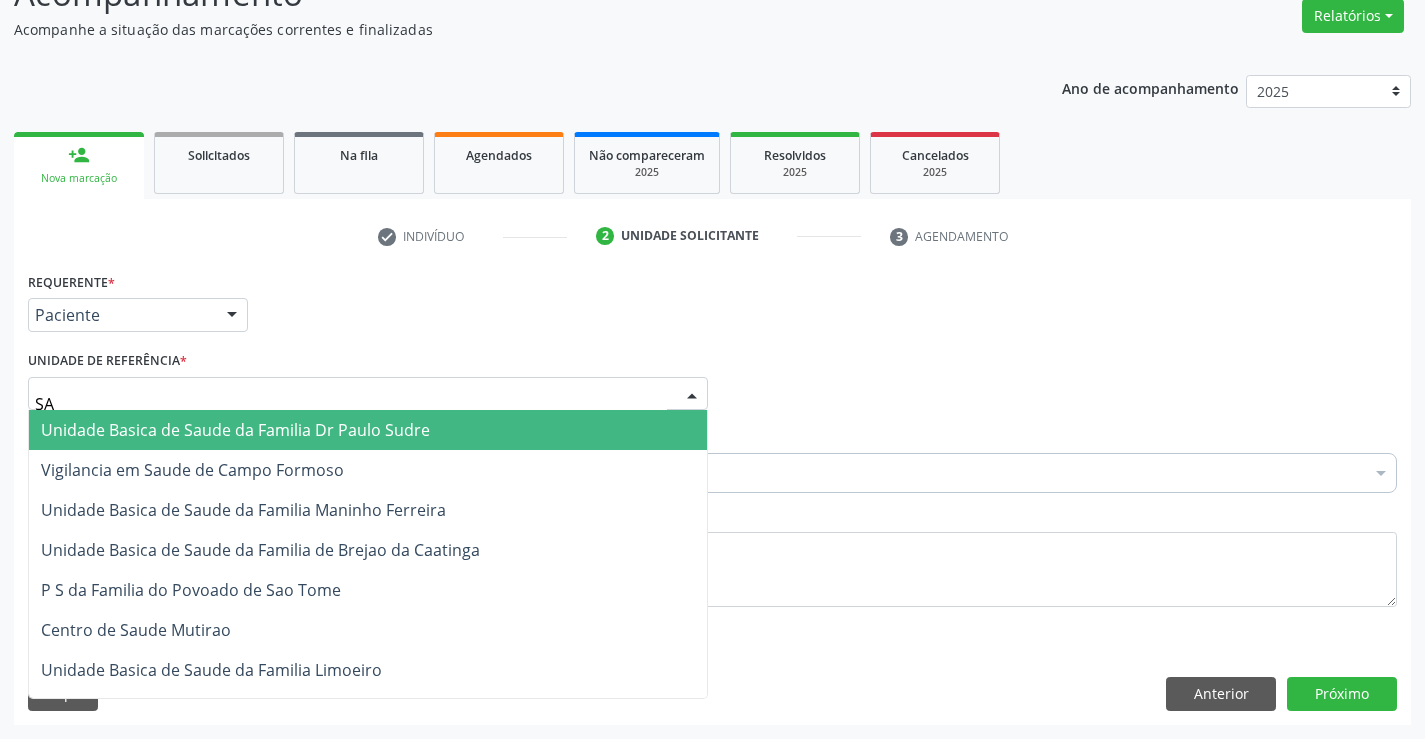 type on "SAO" 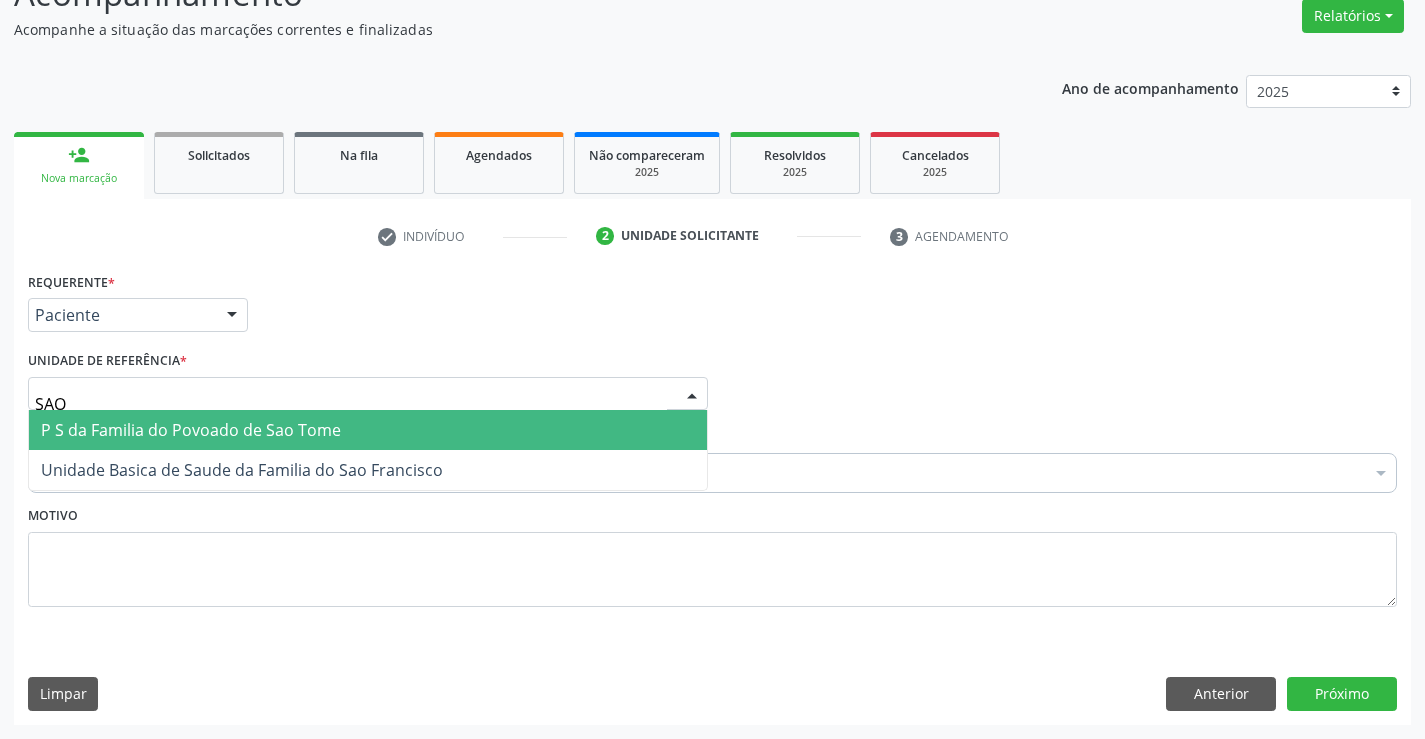 click on "P S da Familia do Povoado de Sao Tome" at bounding box center [368, 430] 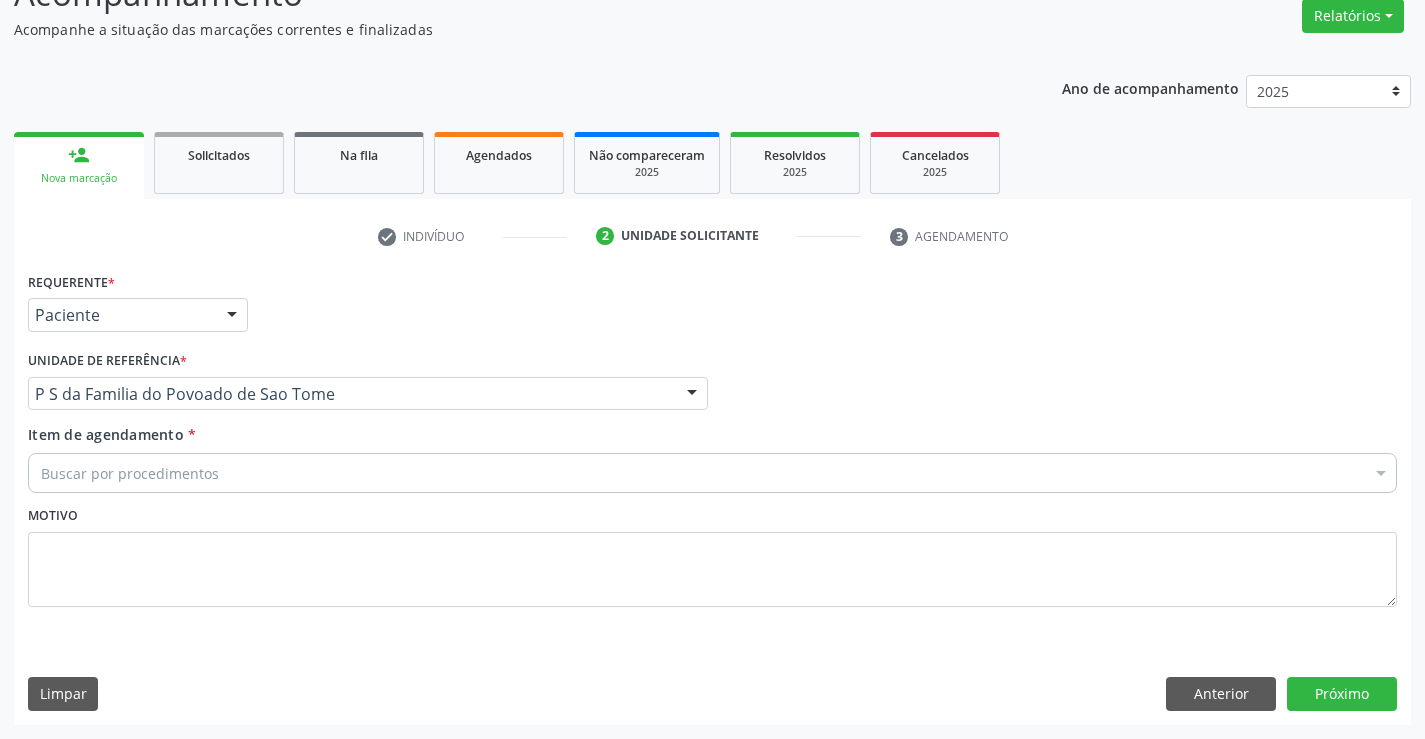 click on "Buscar por procedimentos" at bounding box center (712, 473) 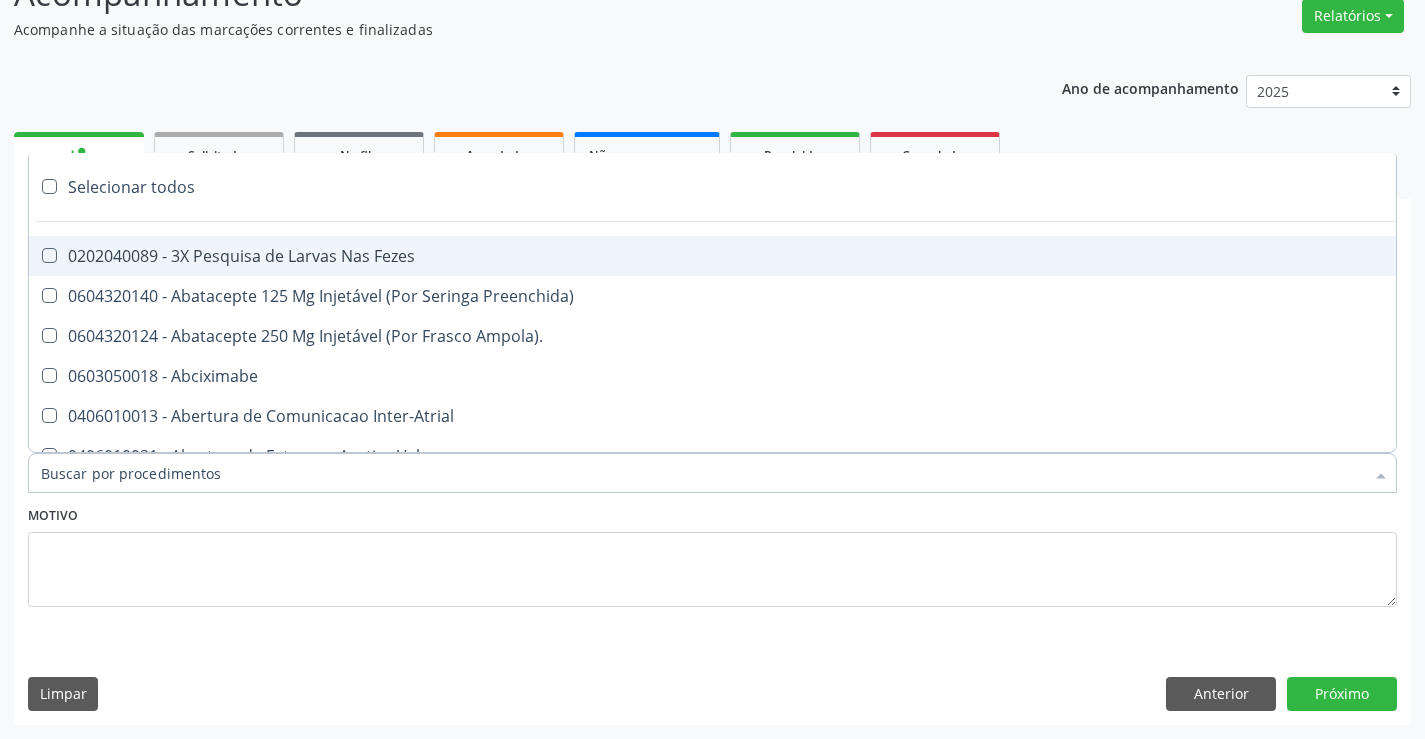 click on "Item de agendamento
*" at bounding box center (702, 473) 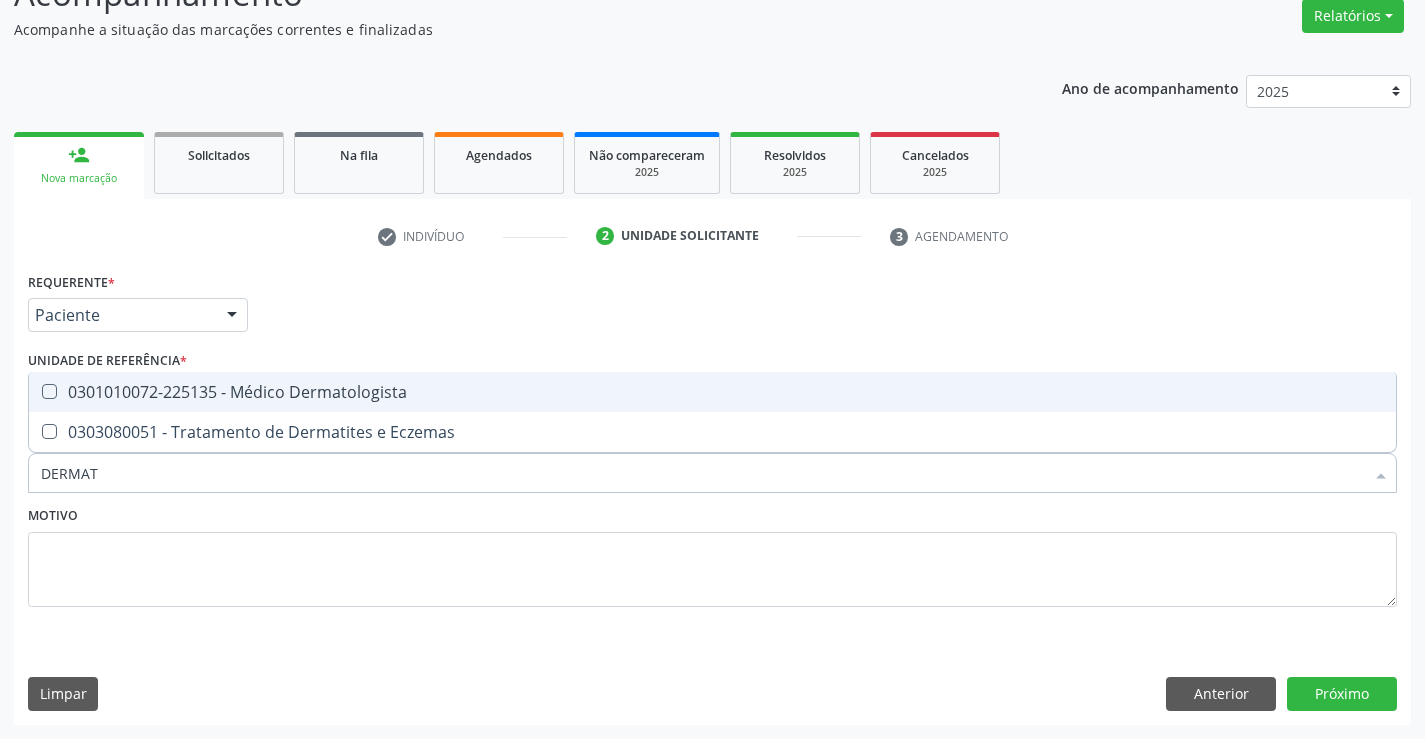 type on "DERMATO" 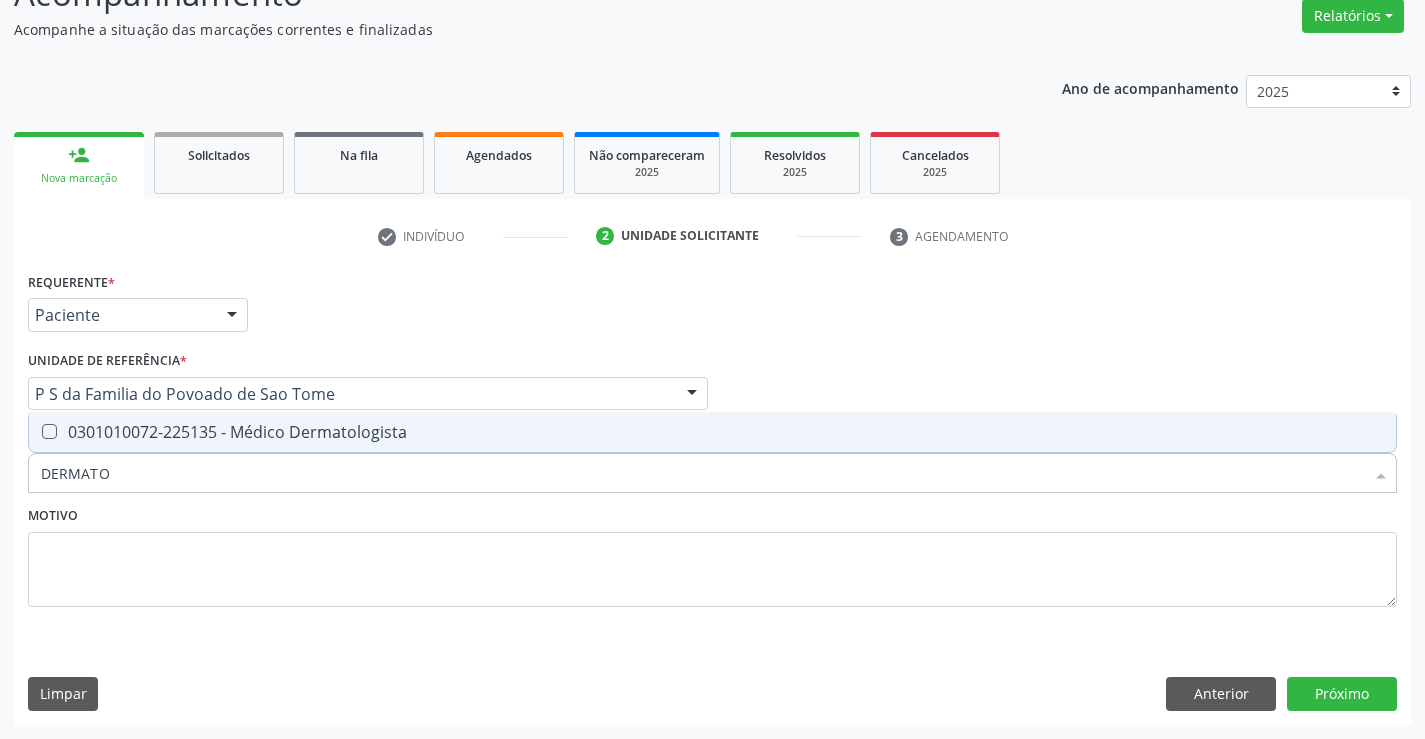 click on "0301010072-225135 - Médico Dermatologista" at bounding box center [712, 432] 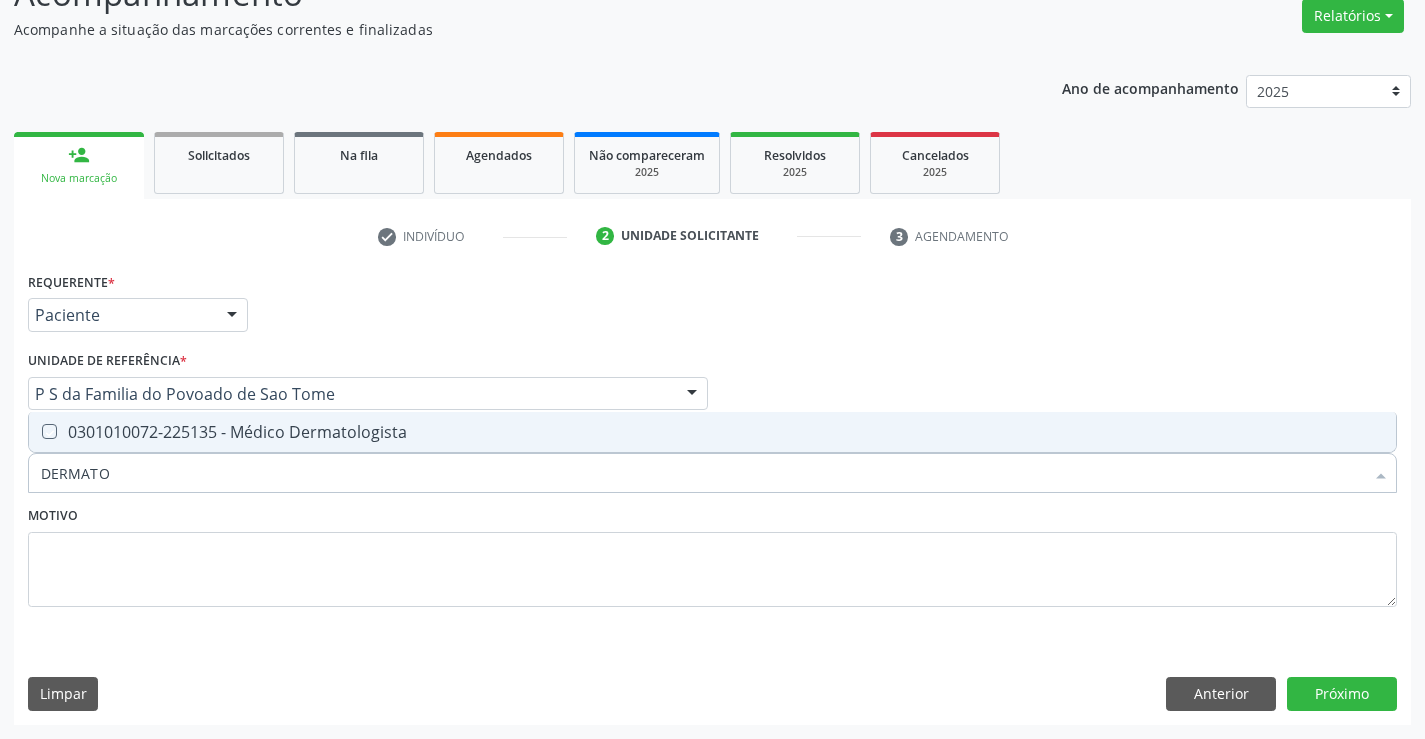 checkbox on "true" 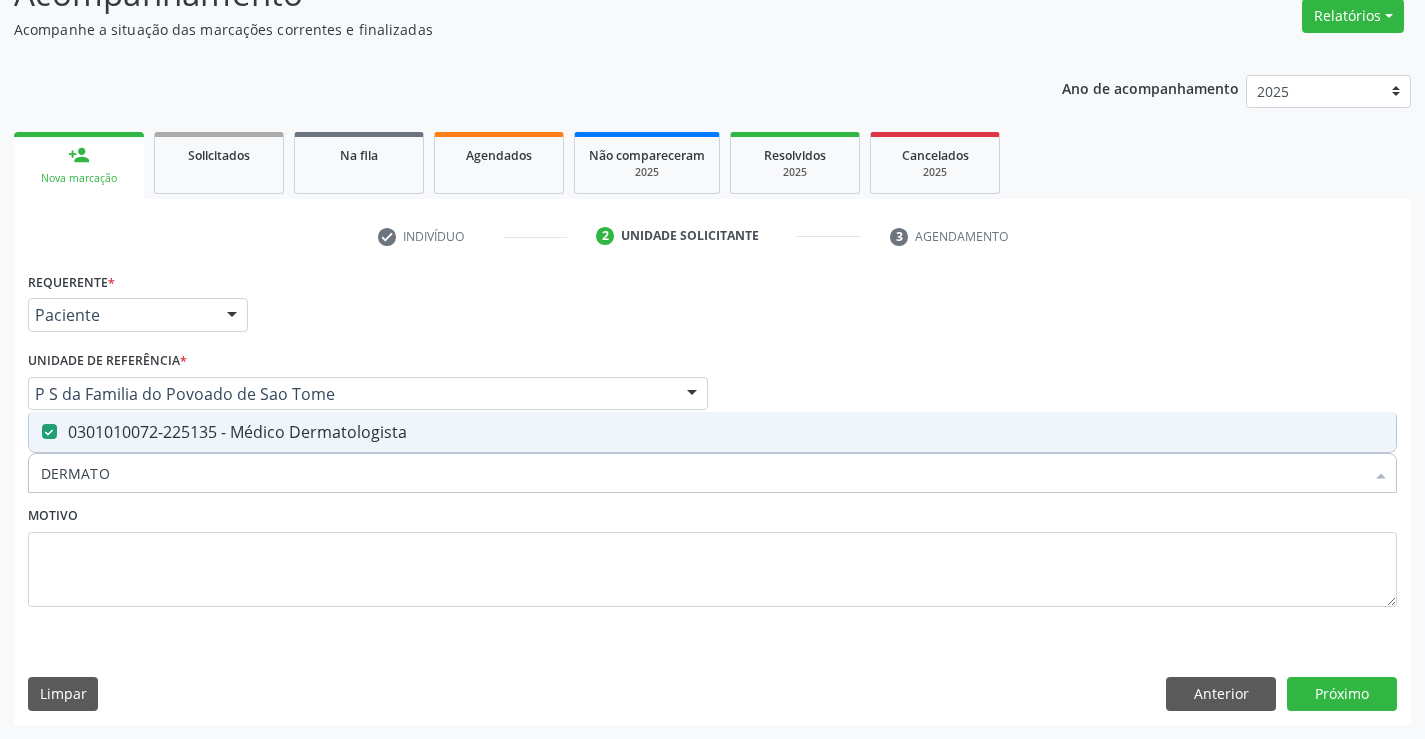click on "Motivo" at bounding box center [712, 554] 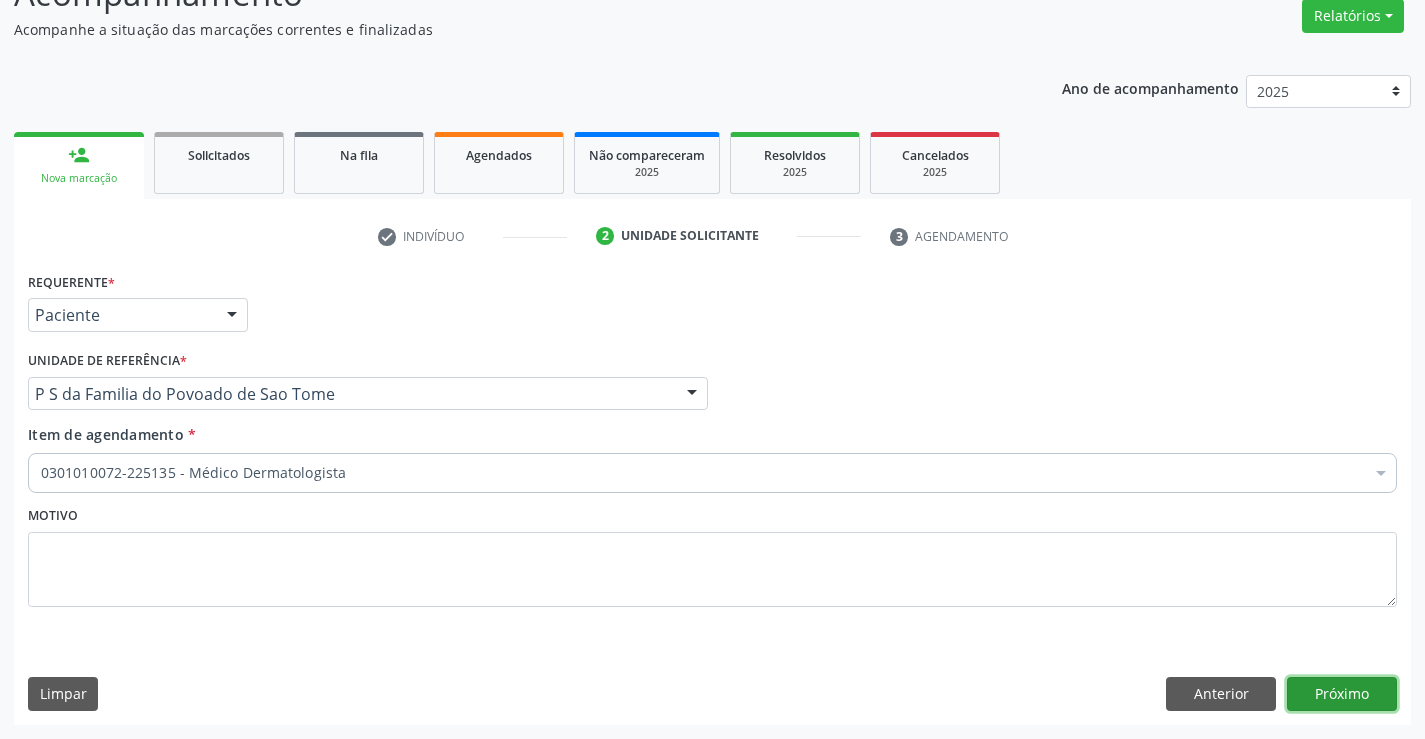 click on "Próximo" at bounding box center [1342, 694] 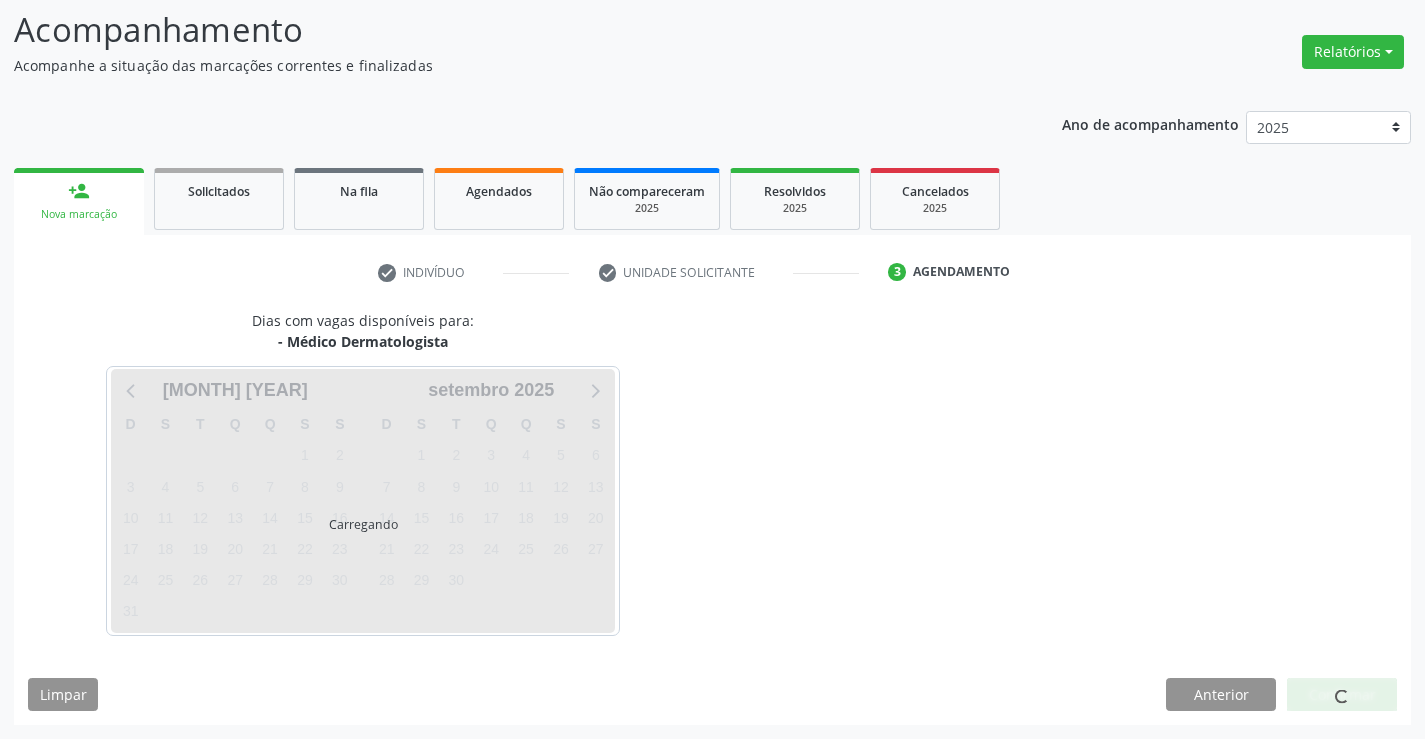 scroll, scrollTop: 167, scrollLeft: 0, axis: vertical 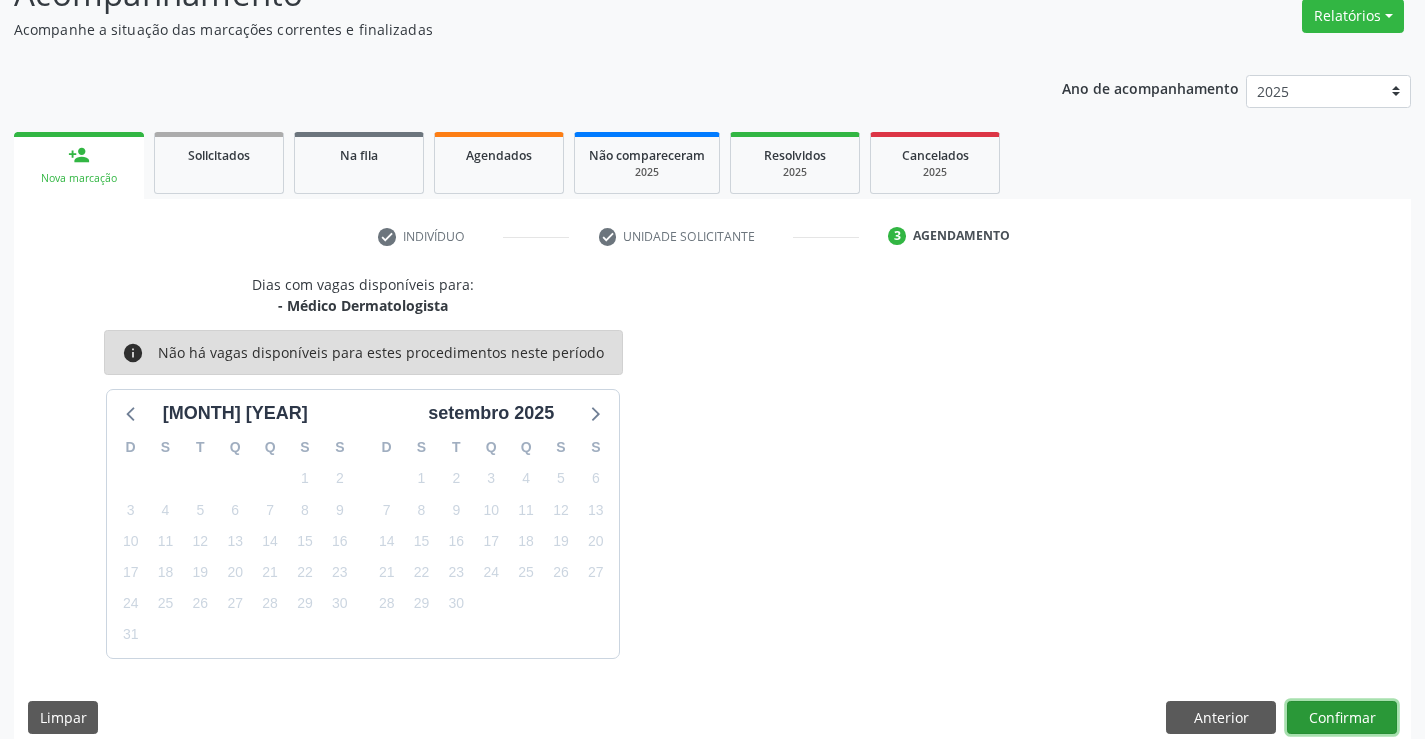click on "Confirmar" at bounding box center [1342, 718] 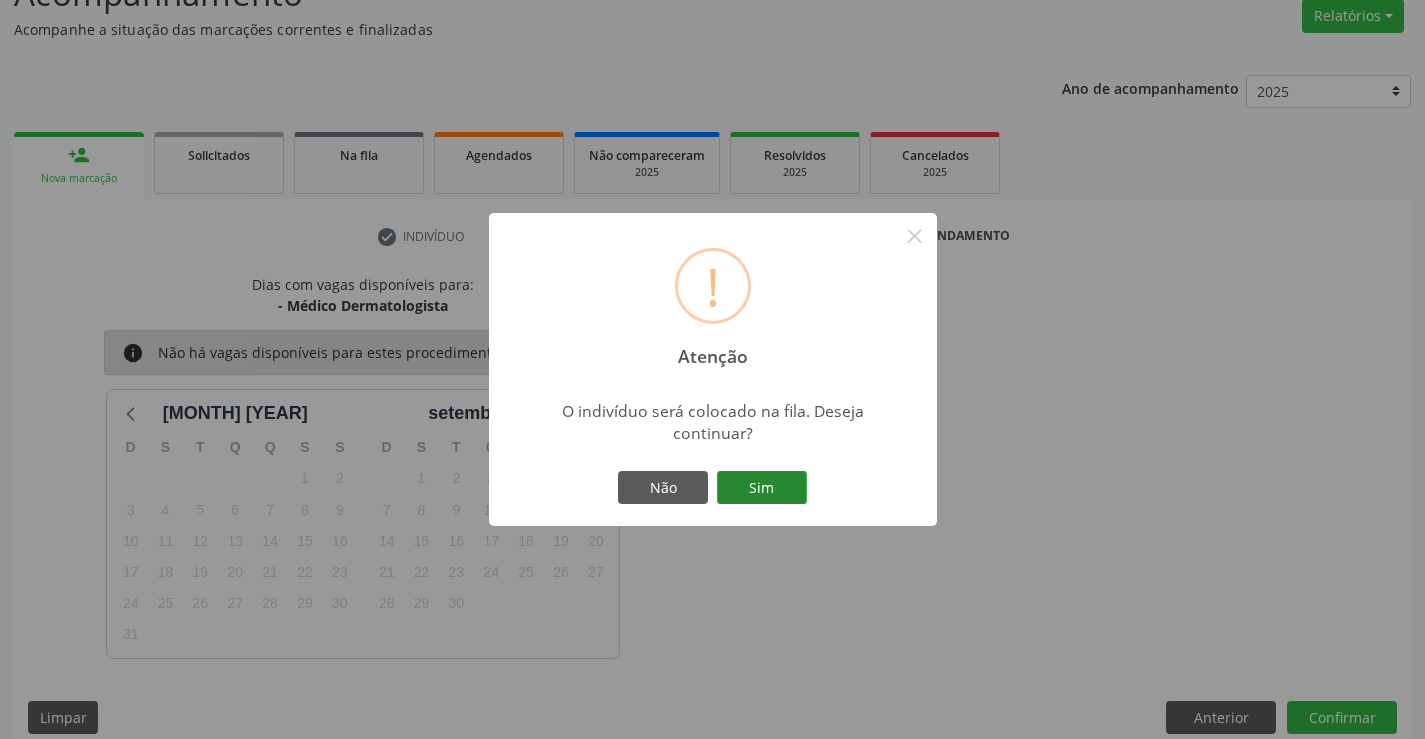 click on "Sim" at bounding box center [762, 488] 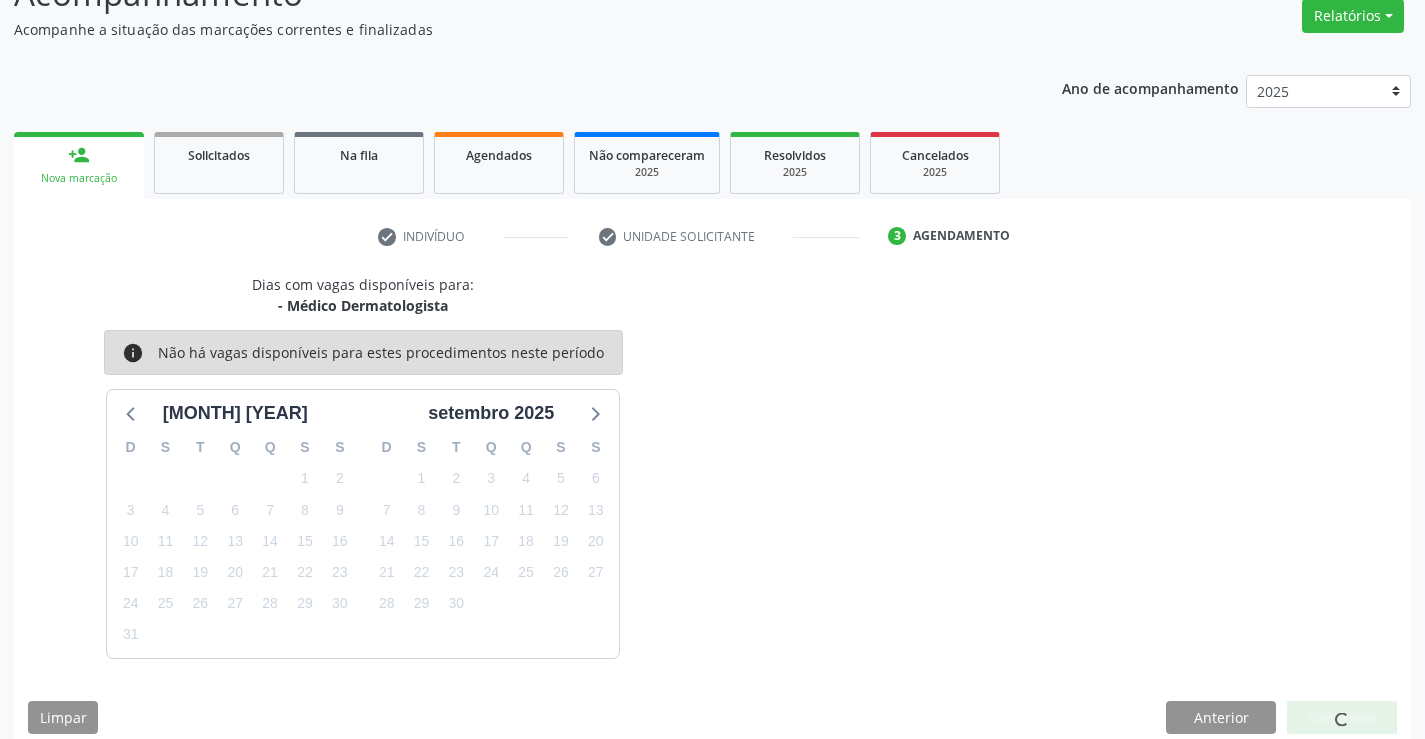 scroll, scrollTop: 0, scrollLeft: 0, axis: both 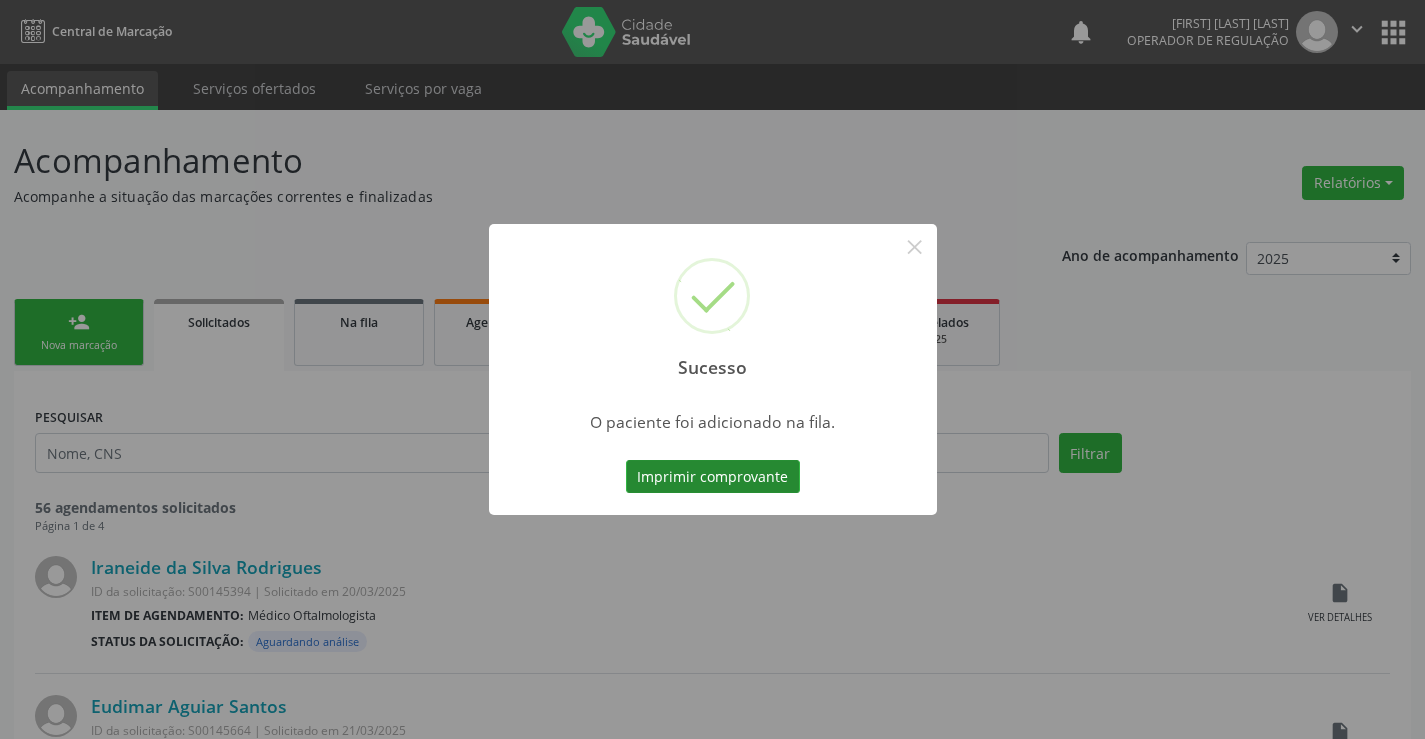 click on "Imprimir comprovante" at bounding box center [713, 477] 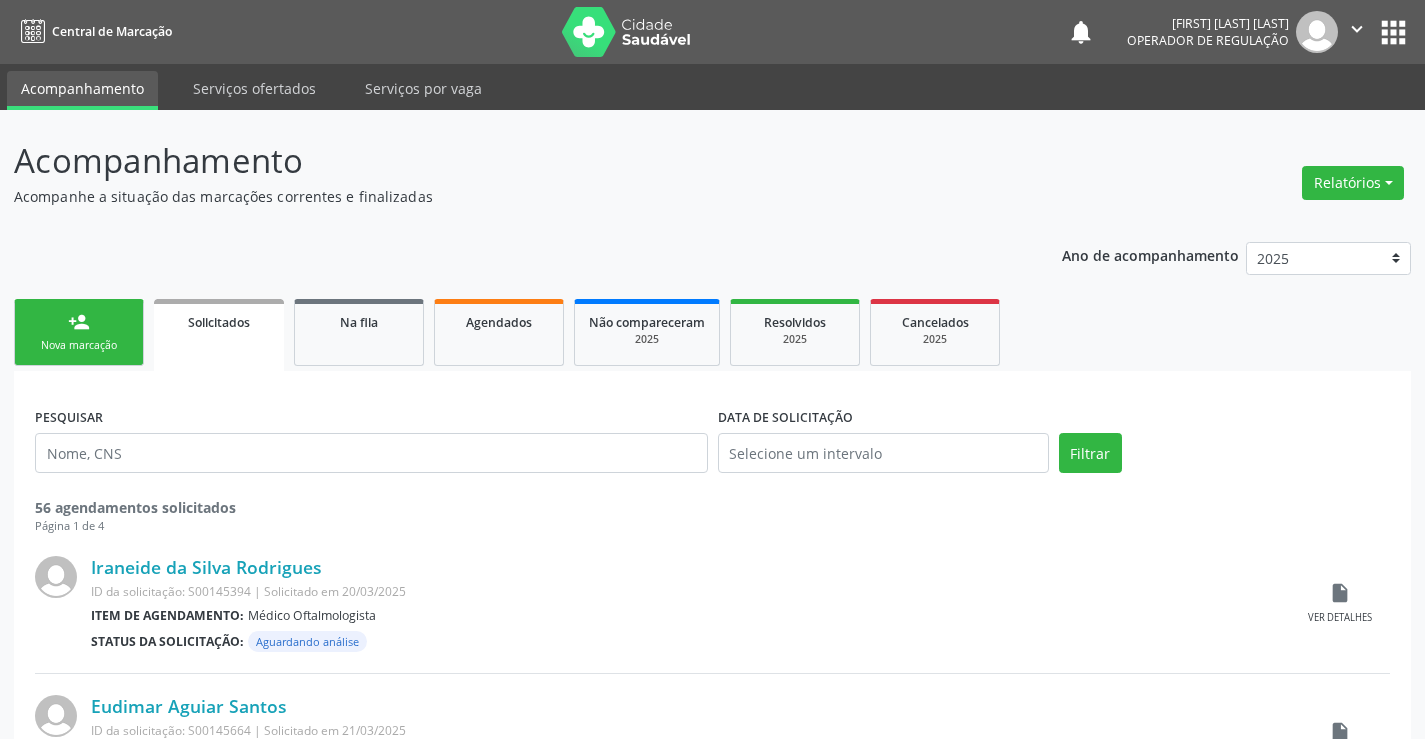 click on "person_add
Nova marcação" at bounding box center (79, 332) 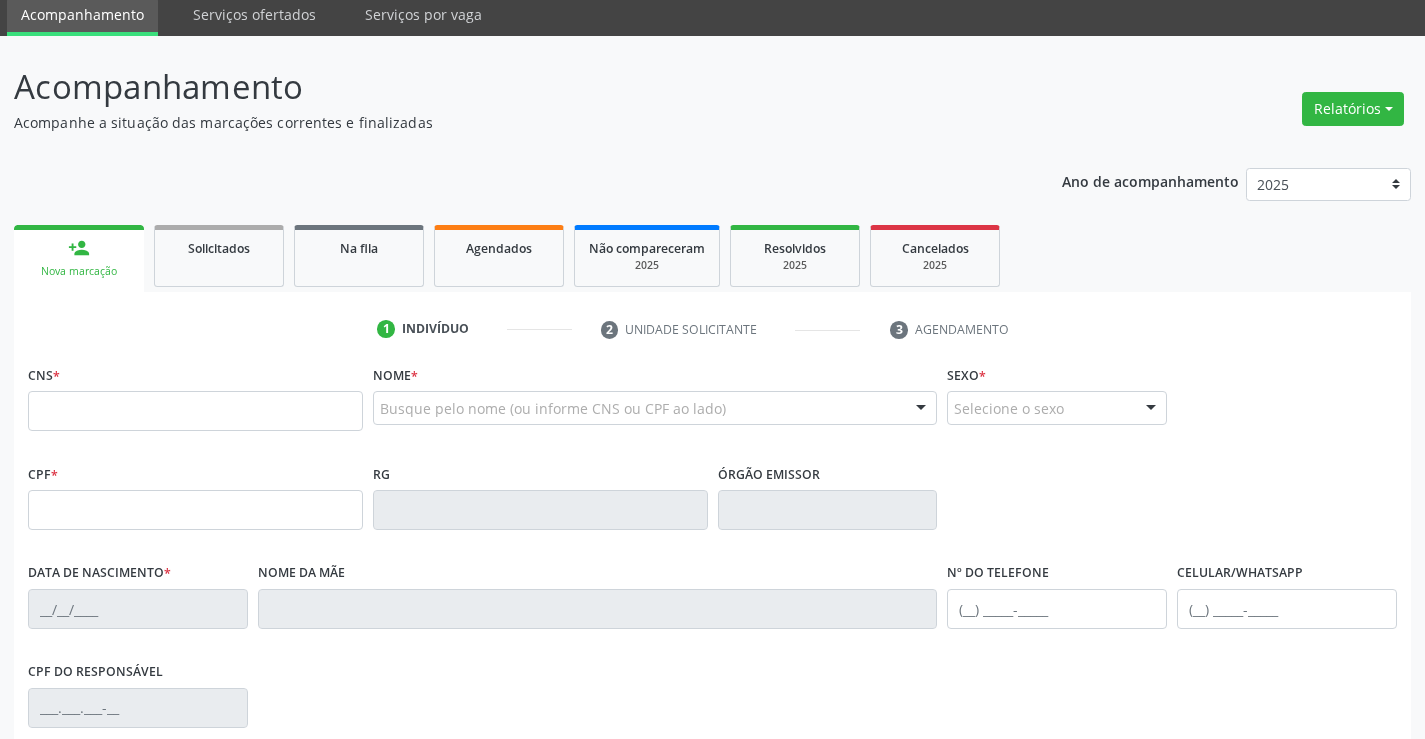 scroll, scrollTop: 200, scrollLeft: 0, axis: vertical 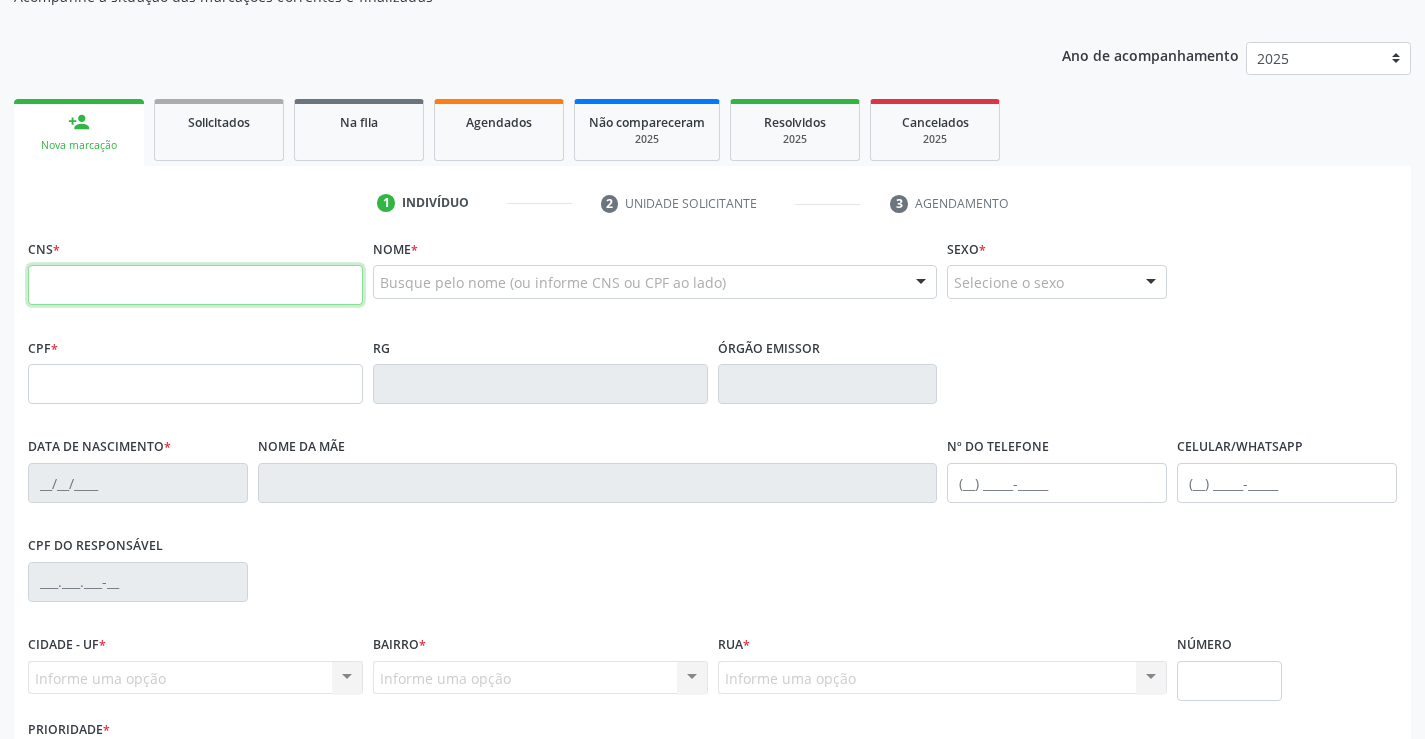 click at bounding box center [195, 285] 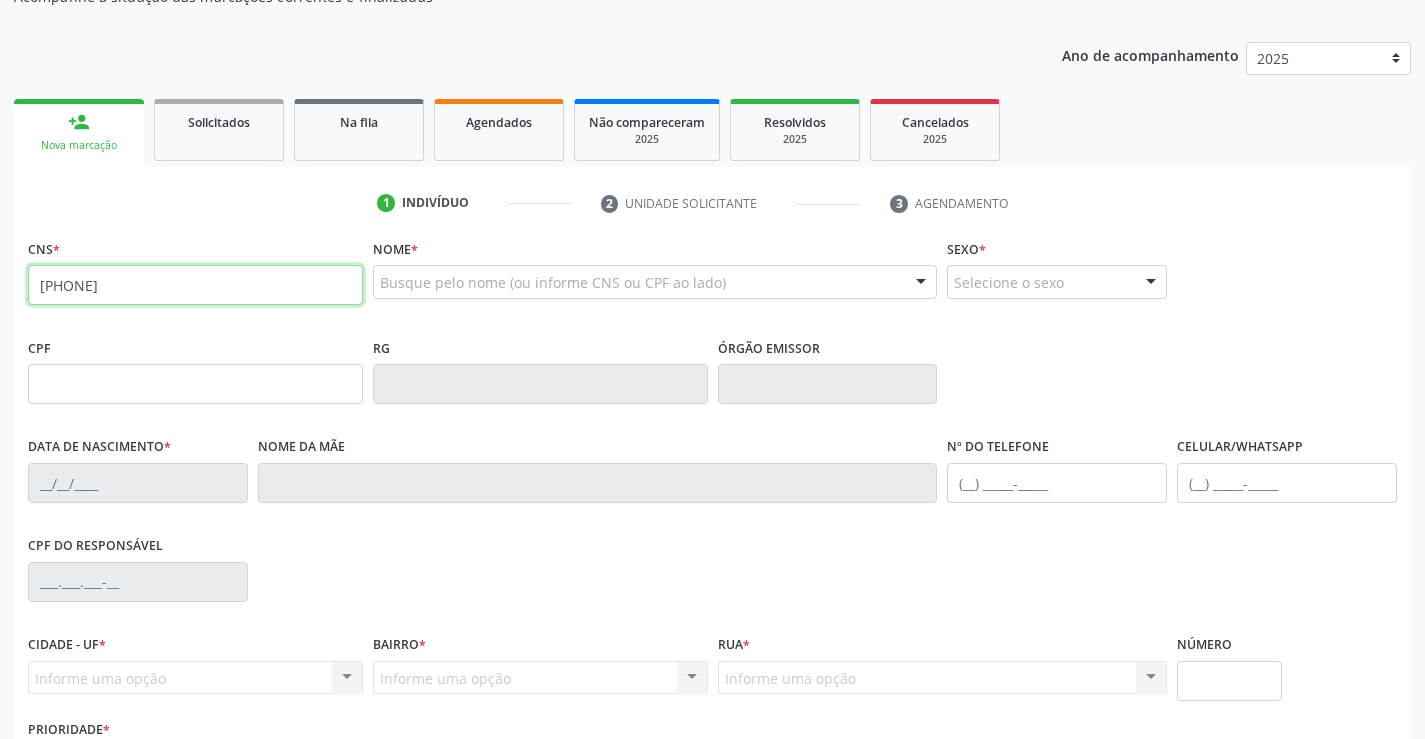 type on "702 3091 9761 7111" 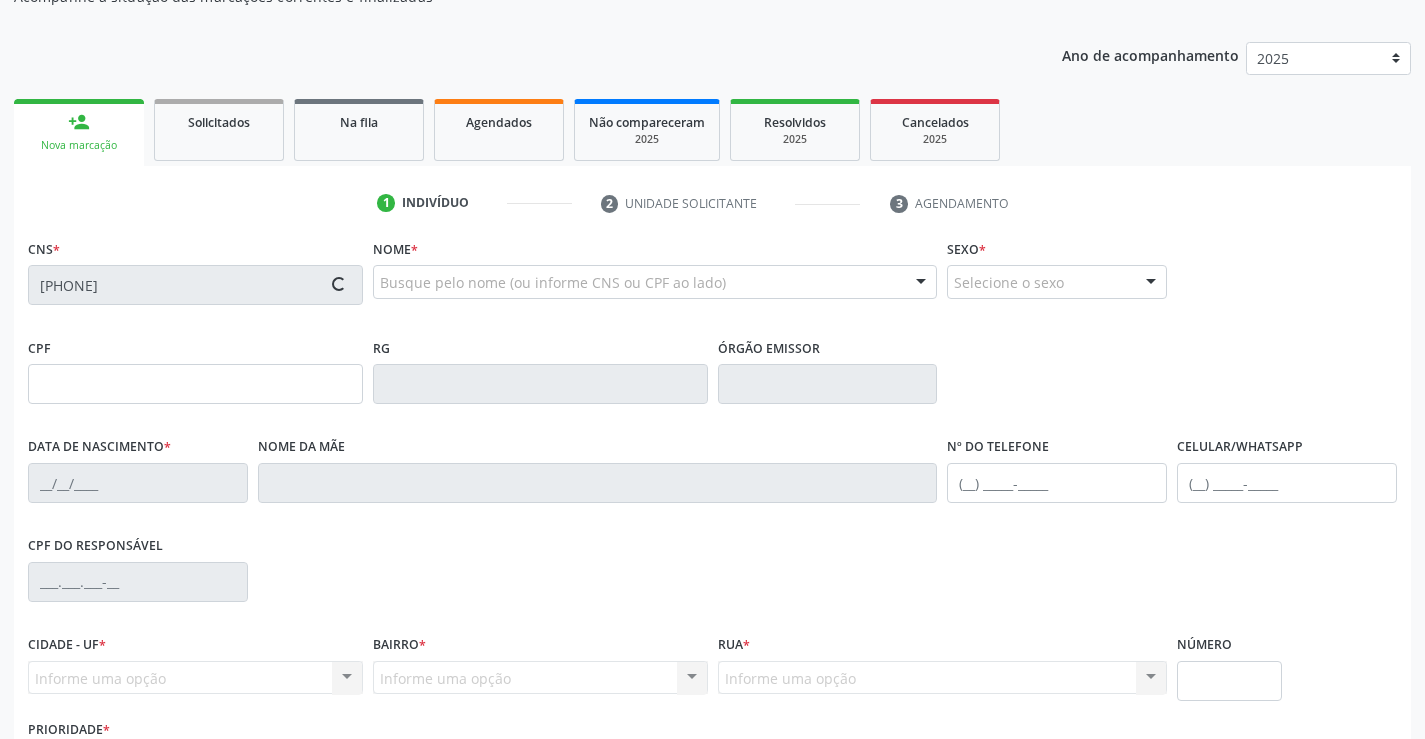 type on "0551135913" 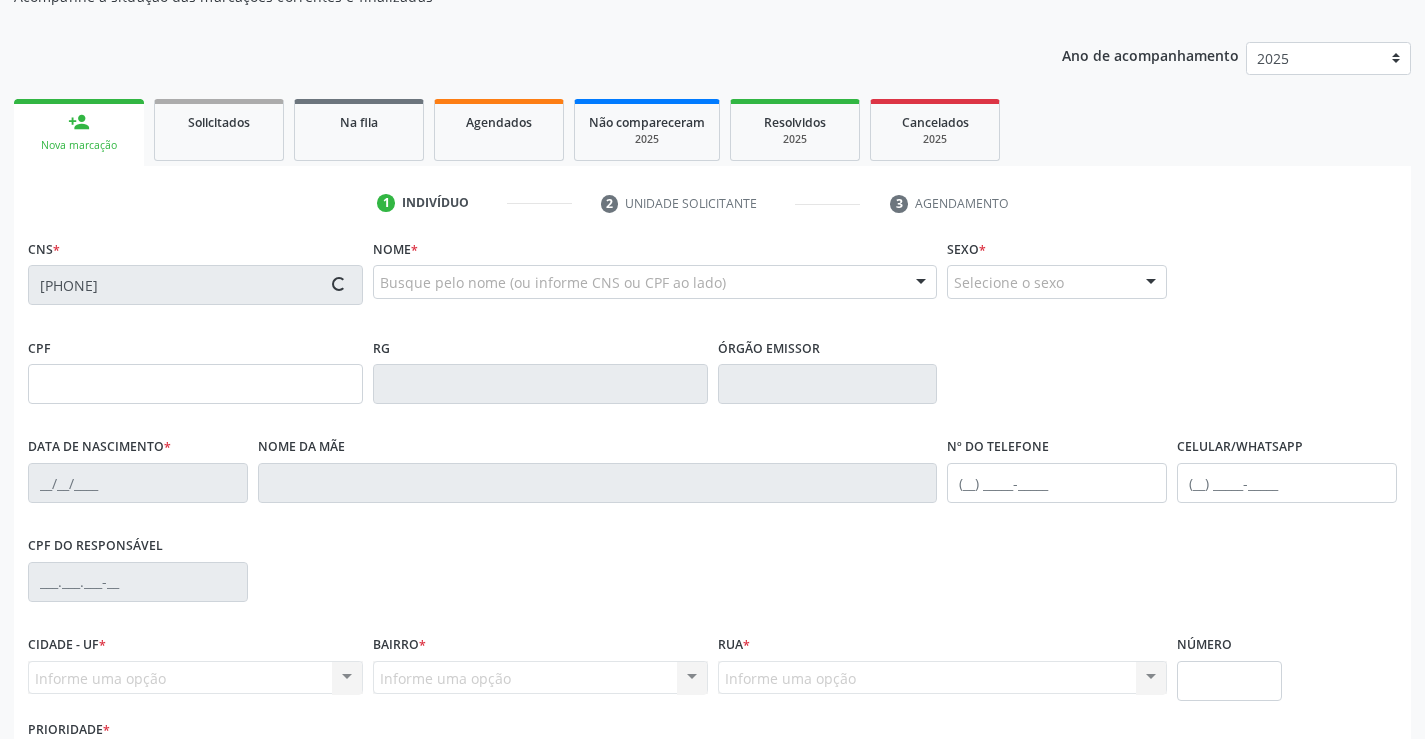 type on "16/09/1969" 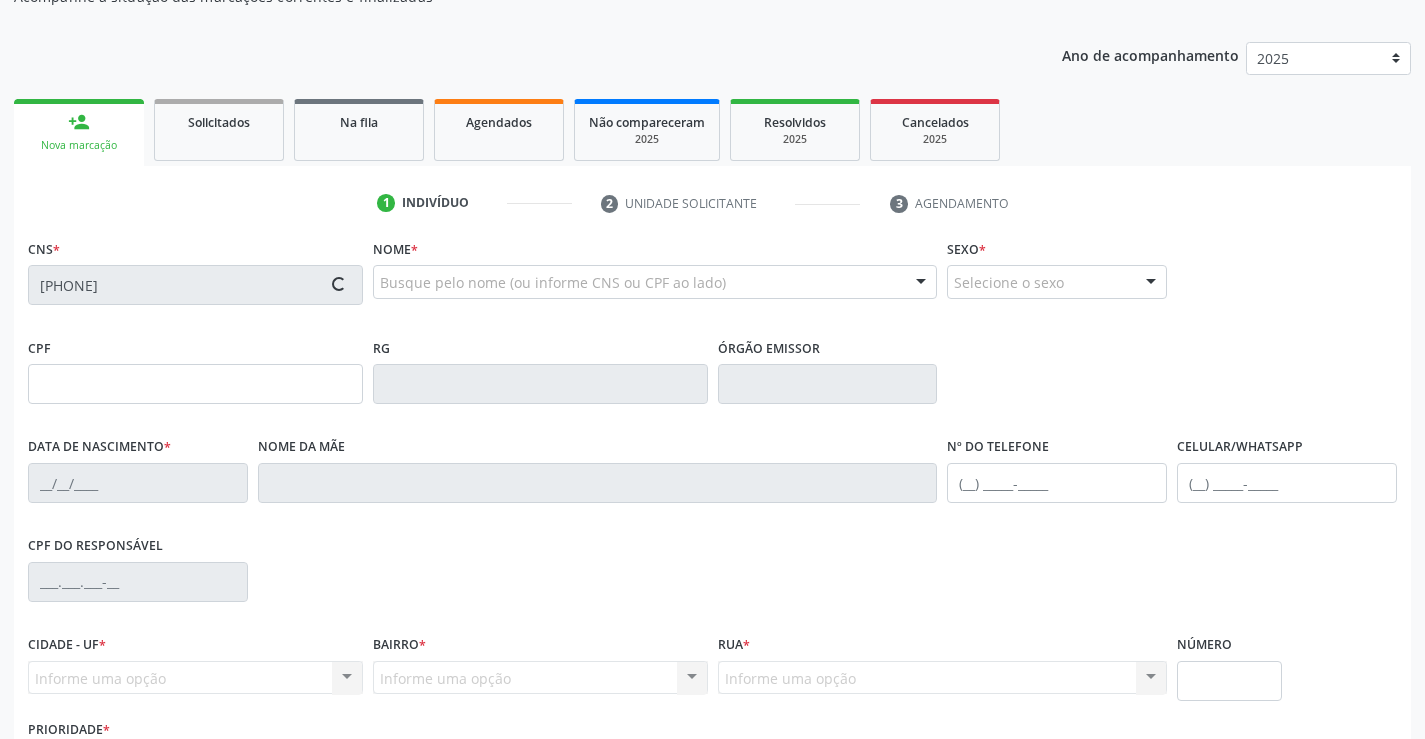 type on "563.013.325-04" 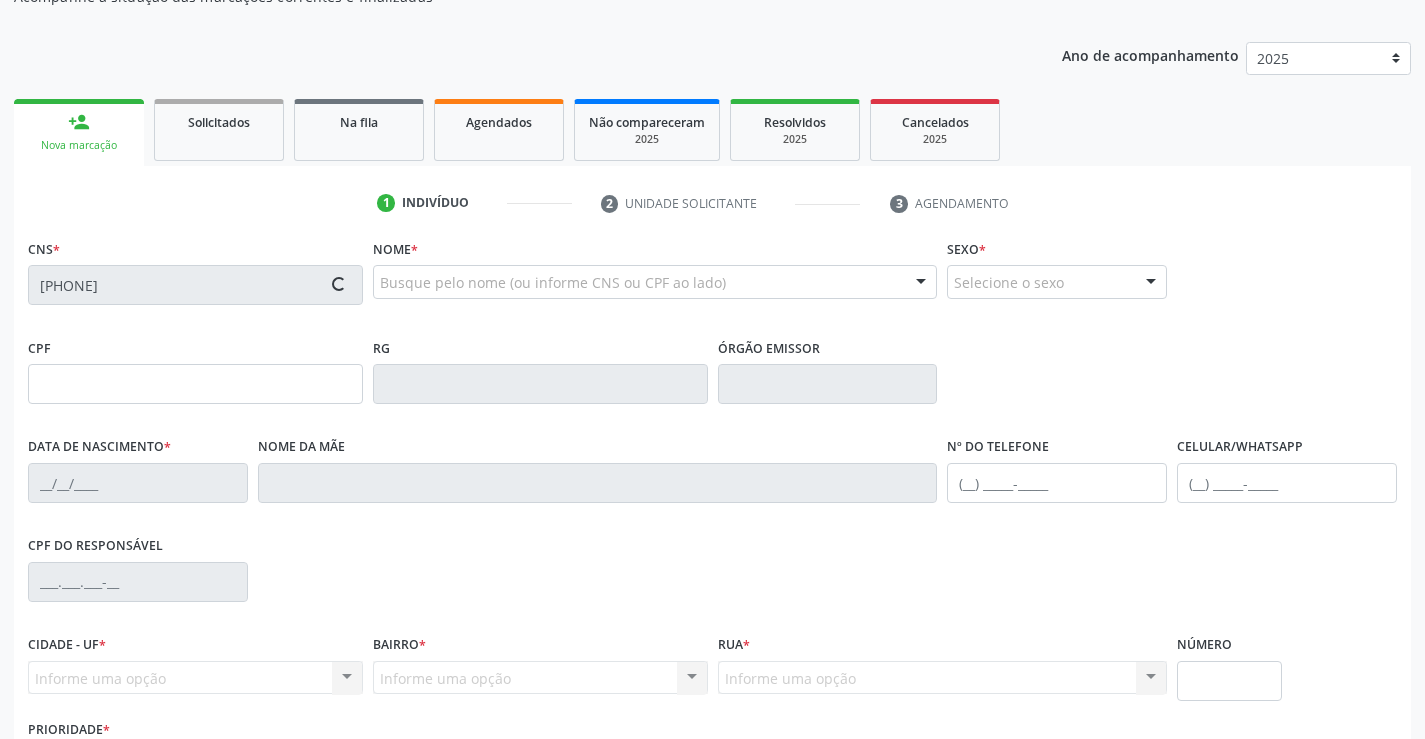 type on "S/N" 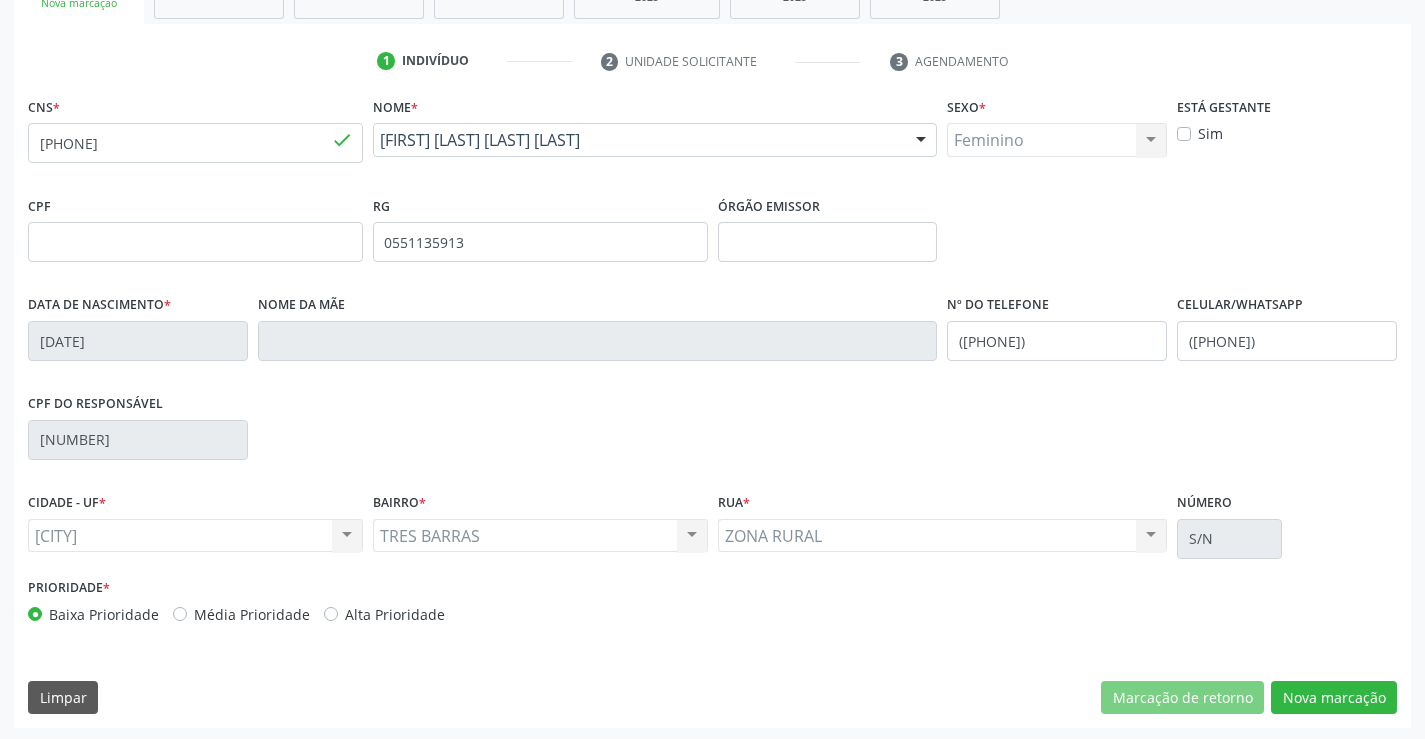 scroll, scrollTop: 345, scrollLeft: 0, axis: vertical 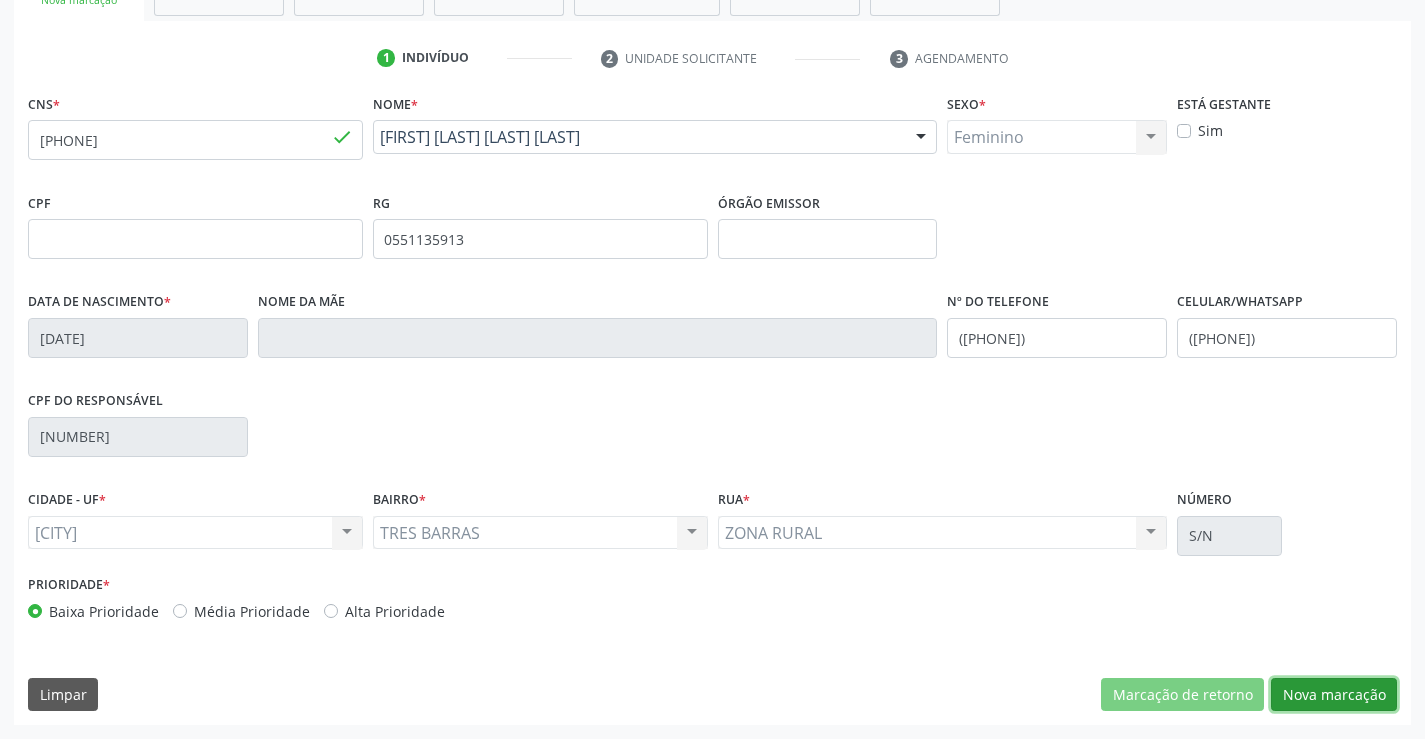 click on "Nova marcação" at bounding box center (1334, 695) 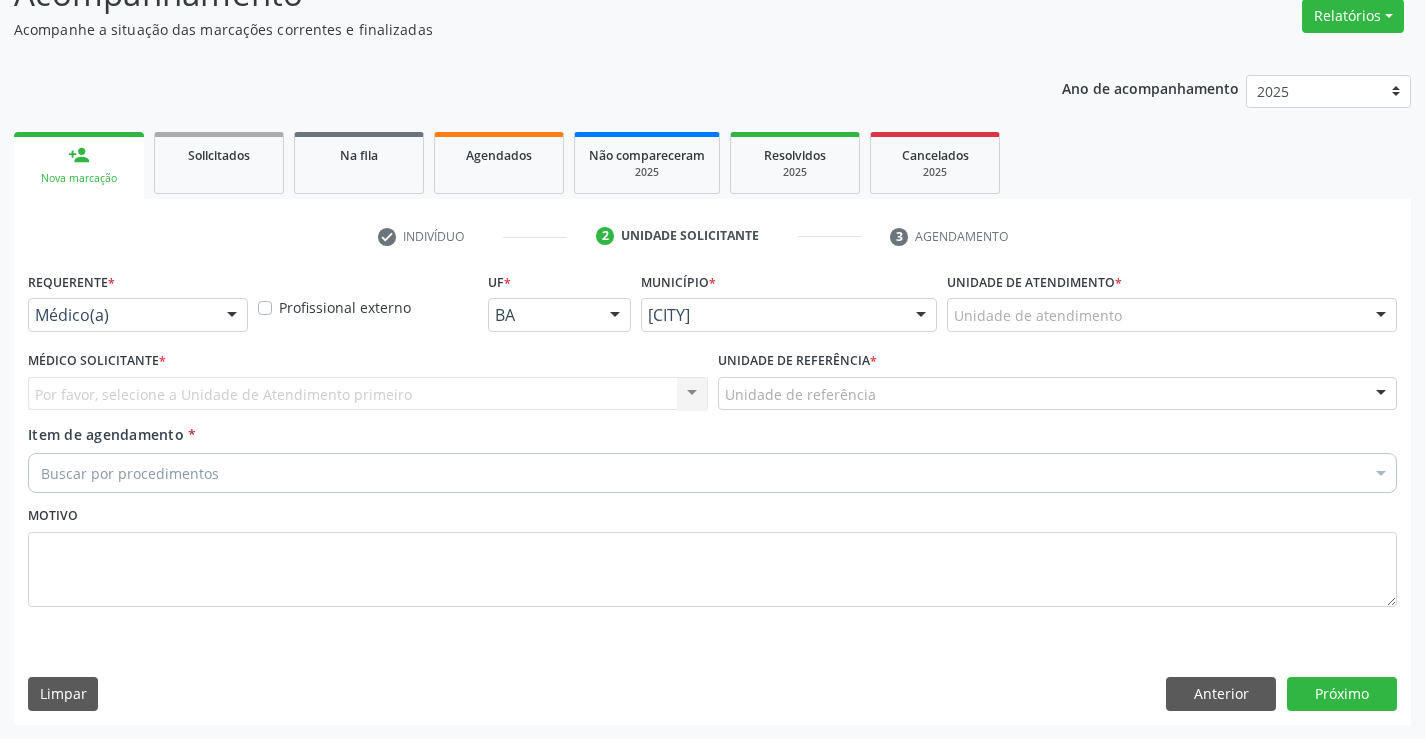 scroll, scrollTop: 167, scrollLeft: 0, axis: vertical 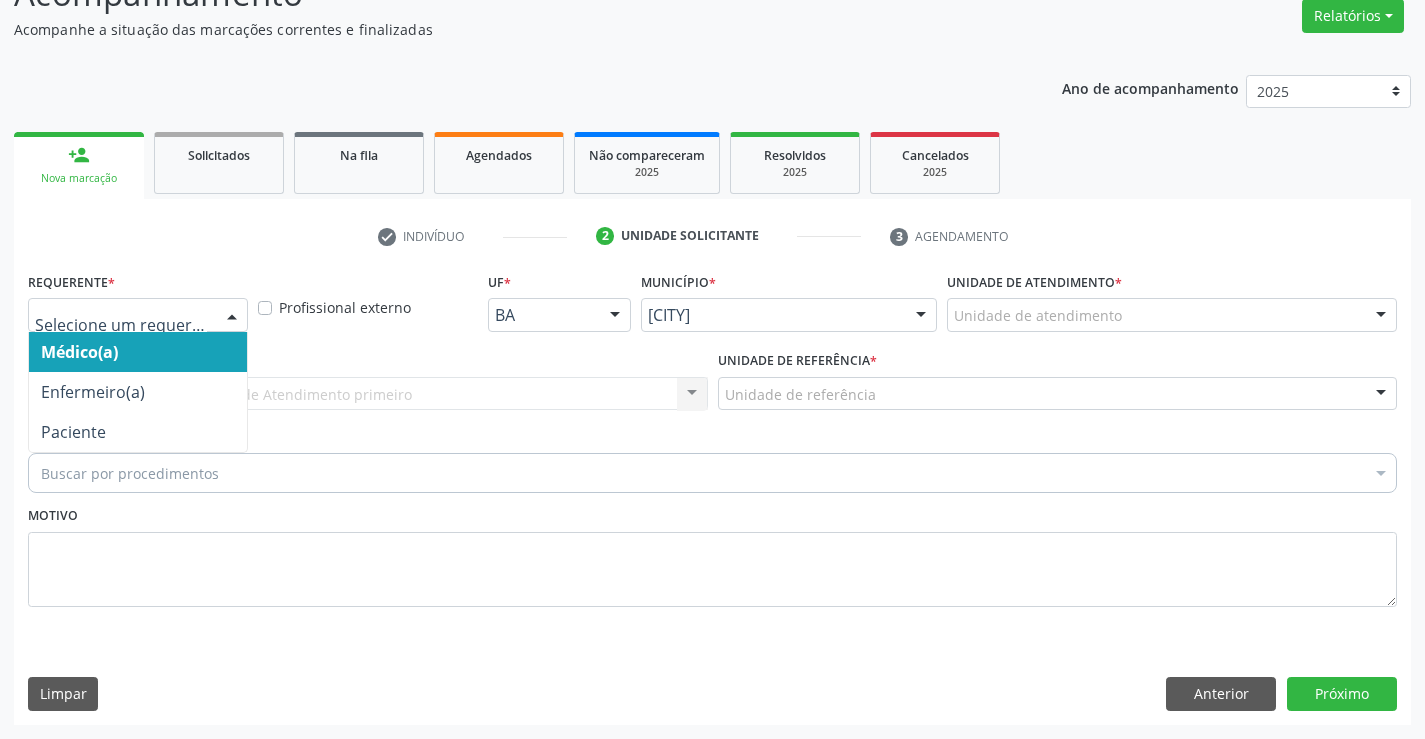 drag, startPoint x: 233, startPoint y: 318, endPoint x: 217, endPoint y: 370, distance: 54.405884 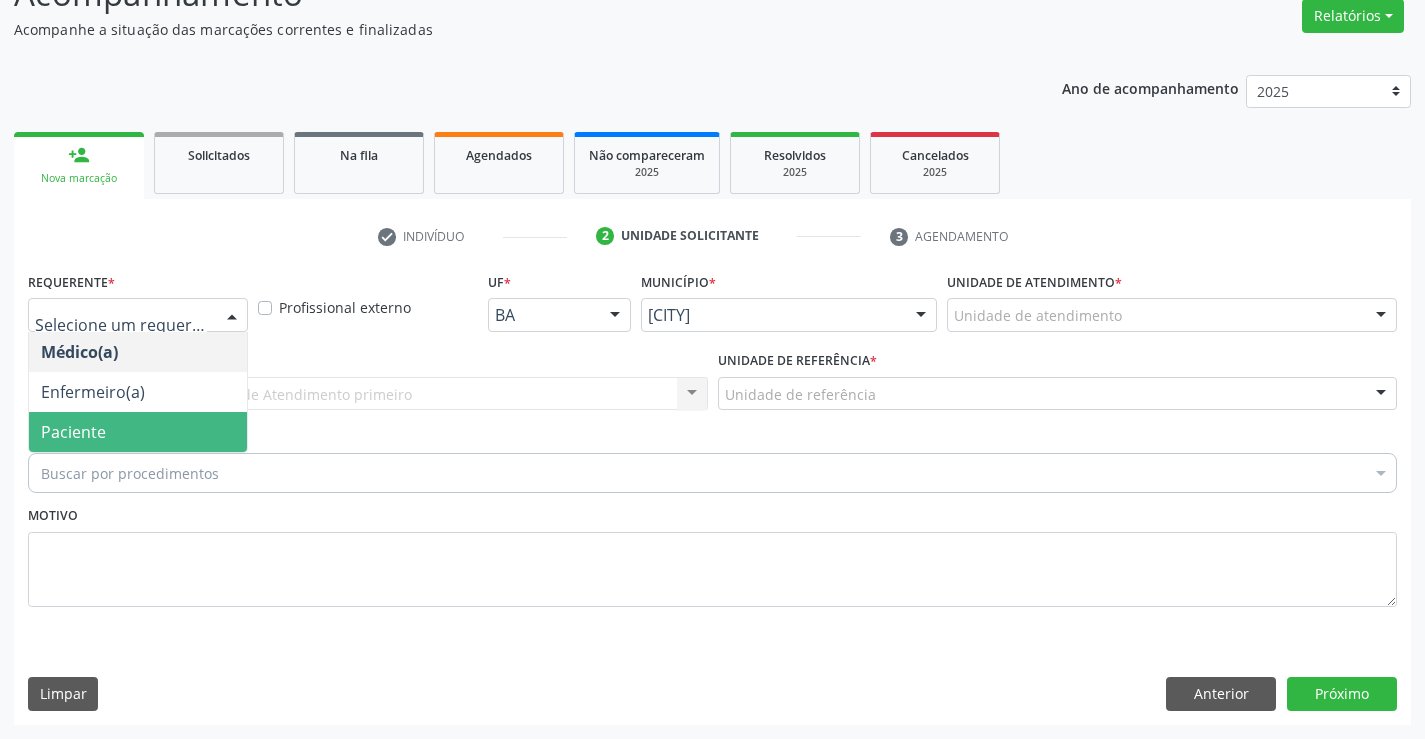 click on "Paciente" at bounding box center [138, 432] 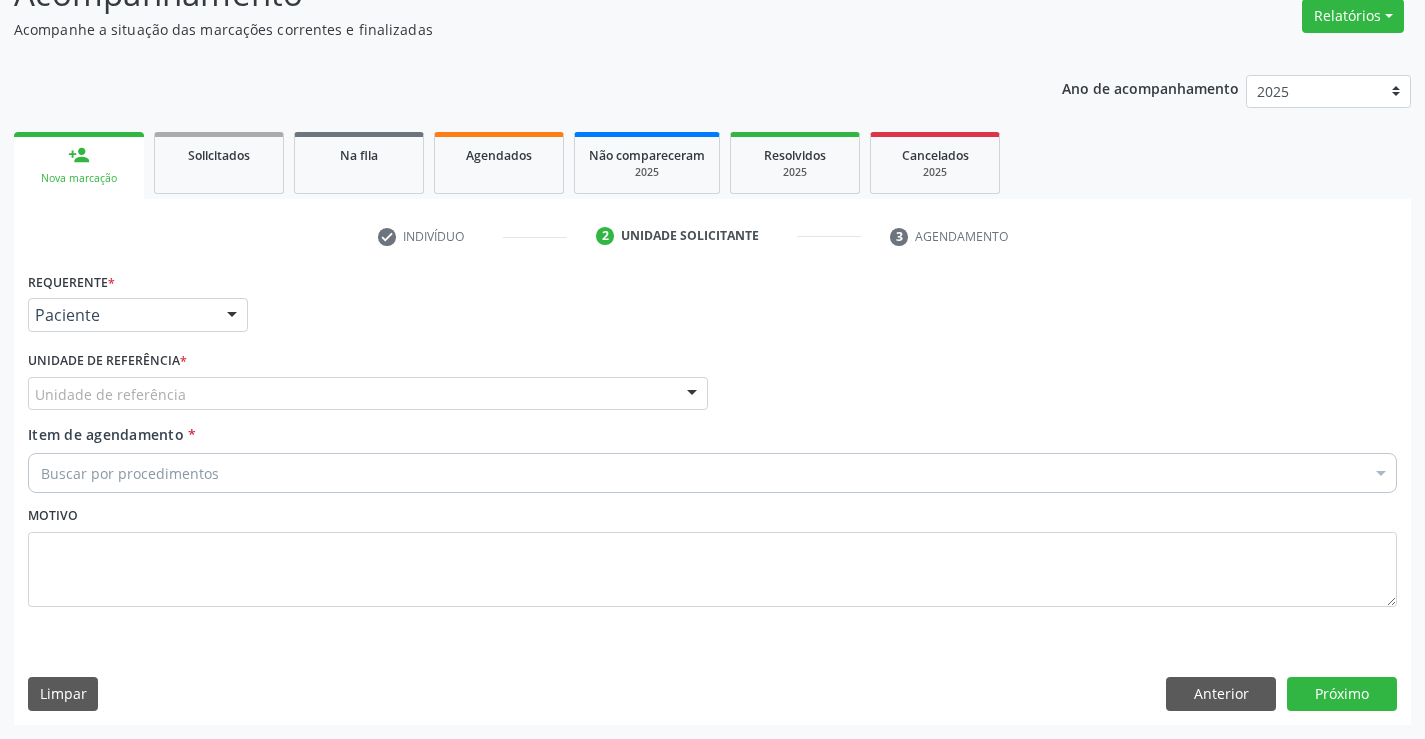 click on "Unidade de referência" at bounding box center [368, 394] 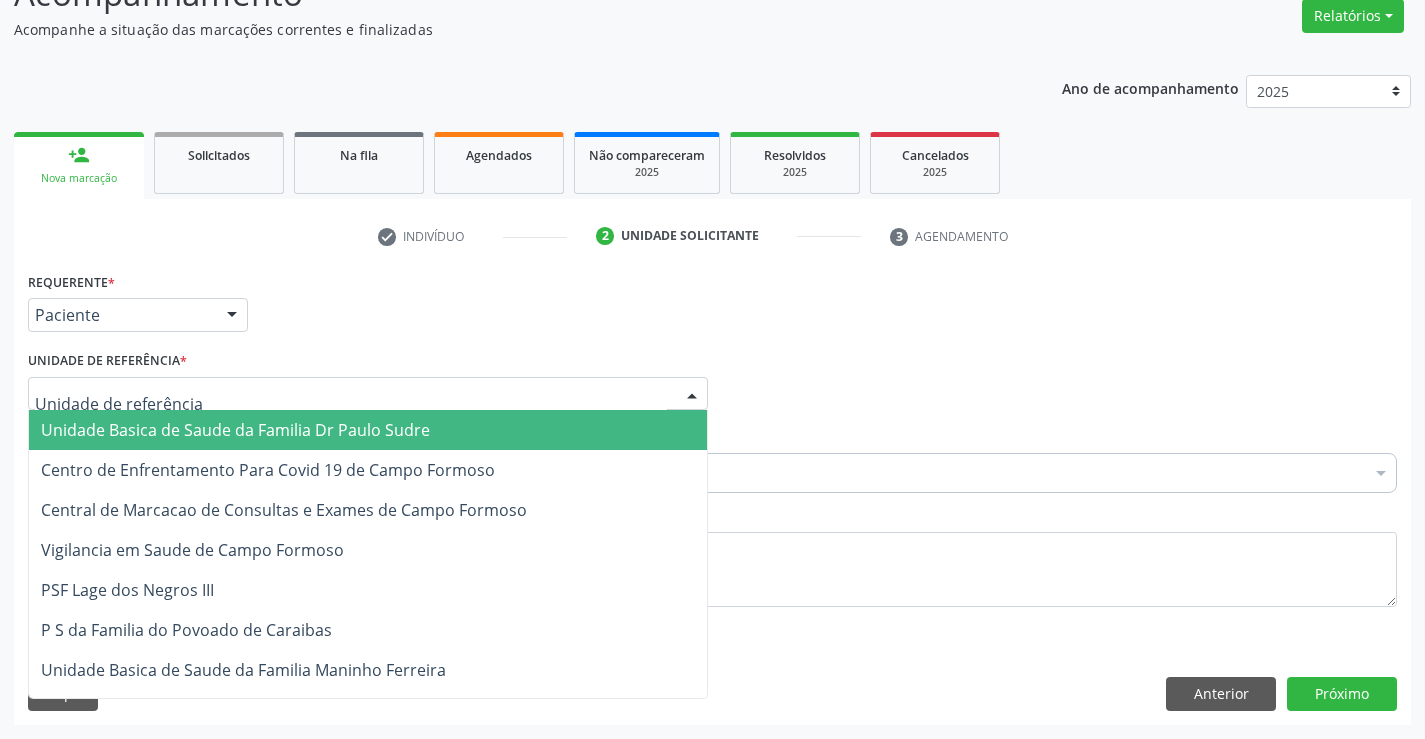 click on "Unidade Basica de Saude da Familia Dr Paulo Sudre" at bounding box center (235, 430) 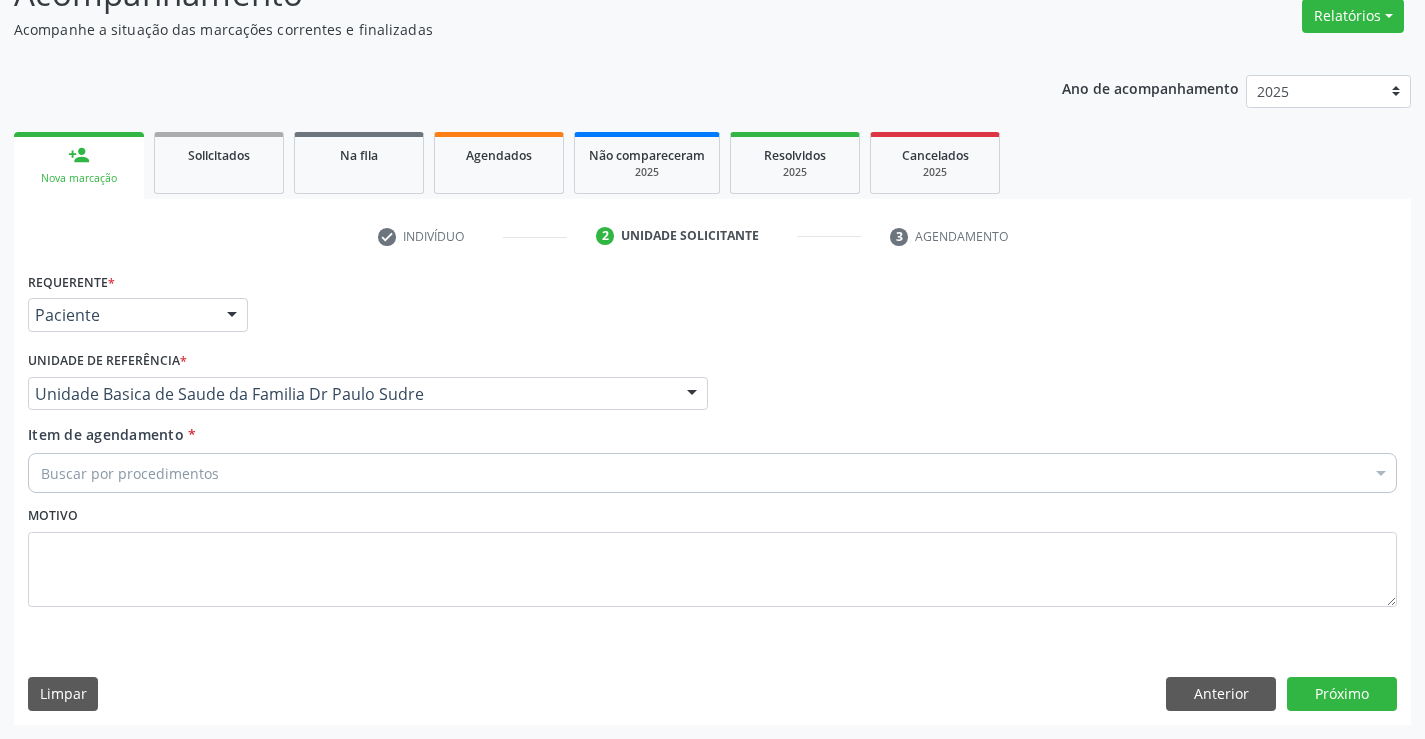 click on "Buscar por procedimentos" at bounding box center (712, 473) 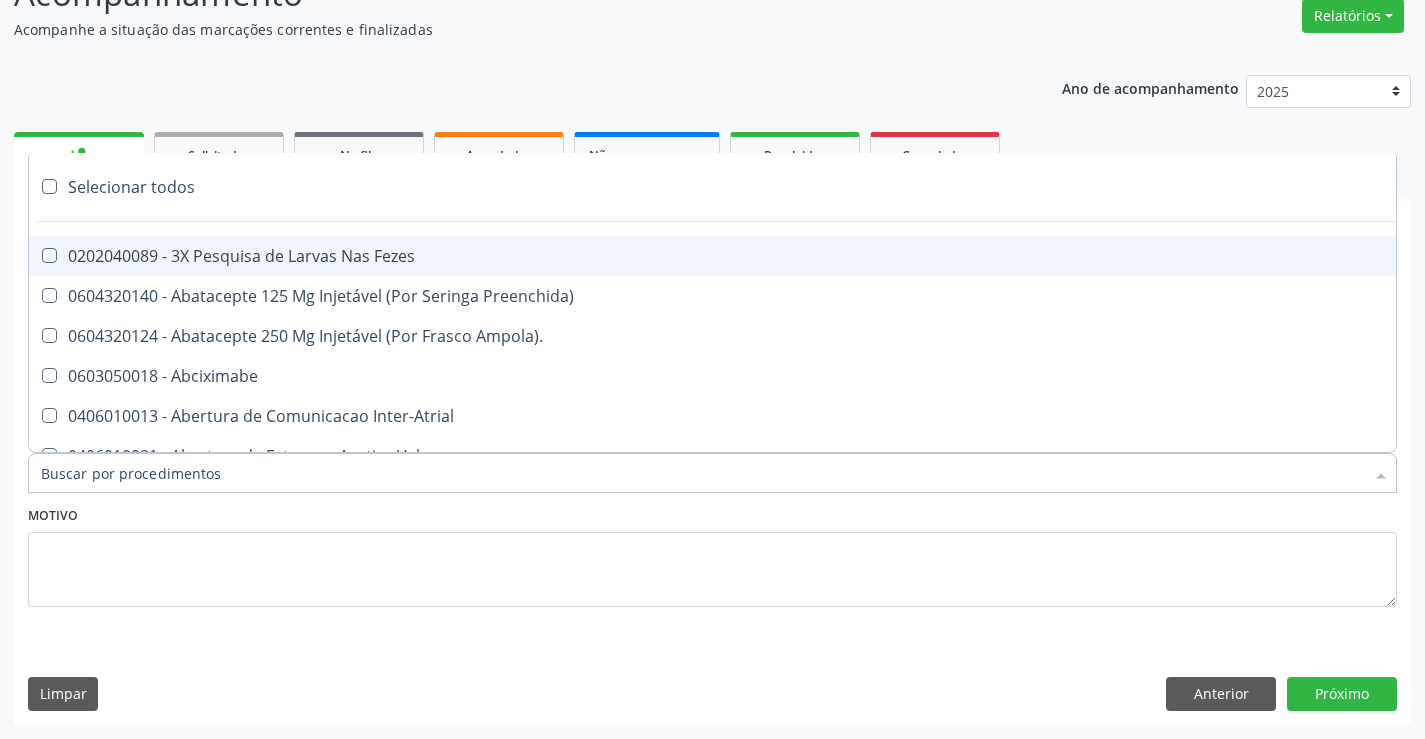 click on "Item de agendamento
*" at bounding box center [702, 473] 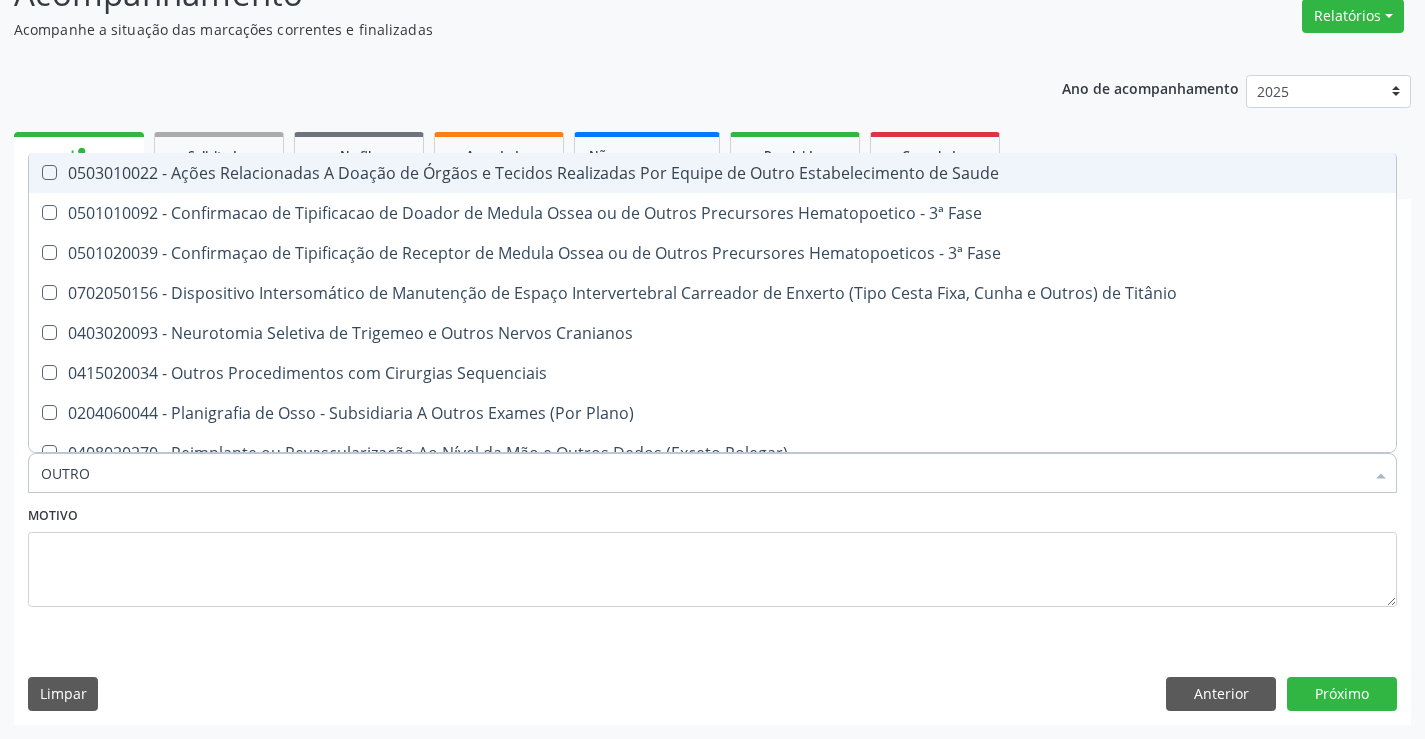 type on "OUTROS" 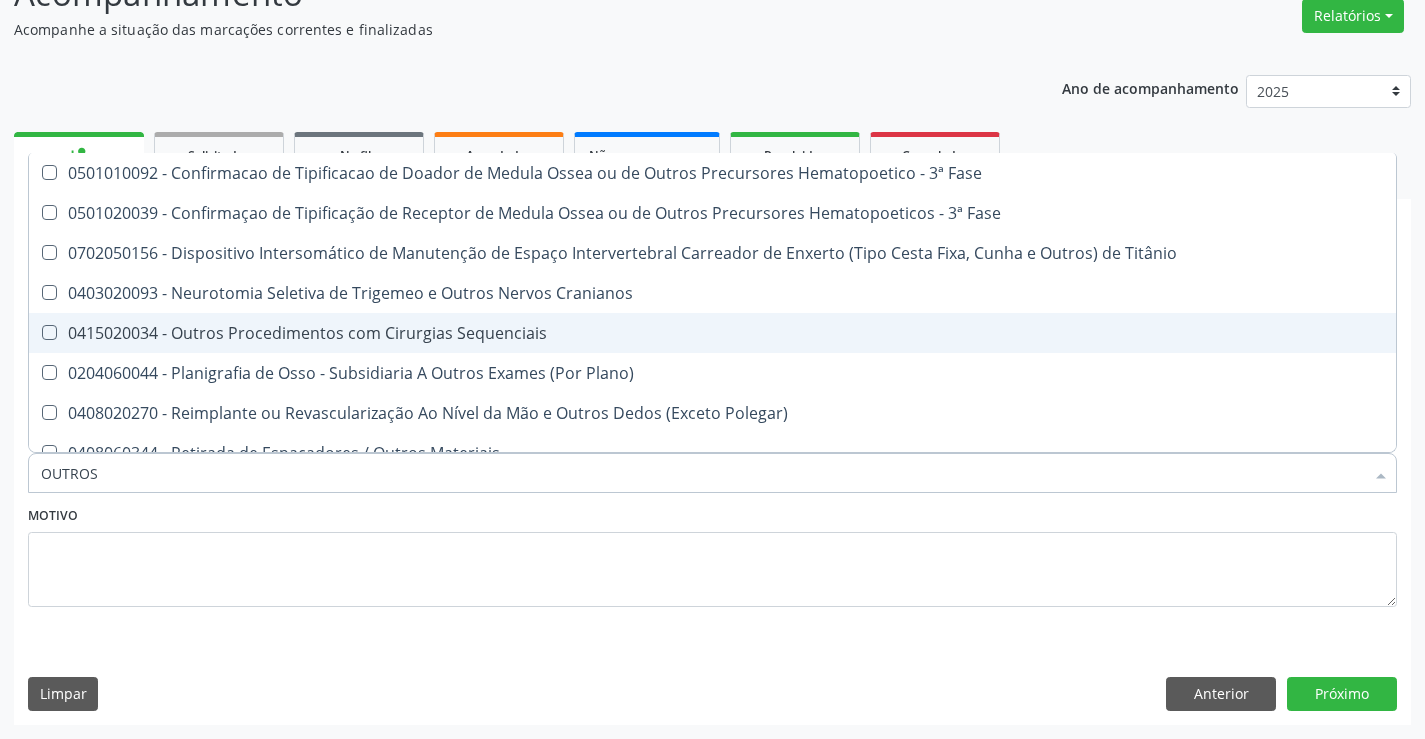 click on "0415020034 - Outros Procedimentos com Cirurgias Sequenciais" at bounding box center (712, 333) 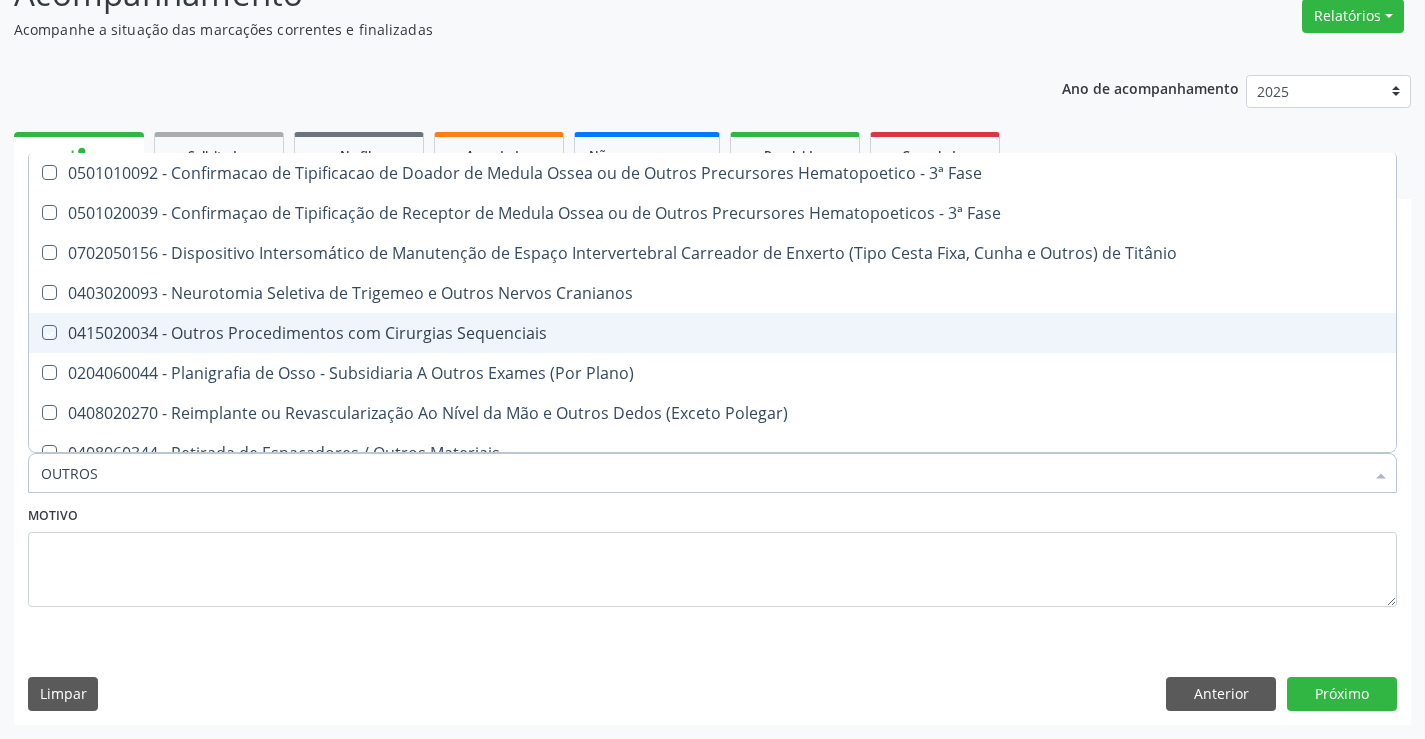 checkbox on "true" 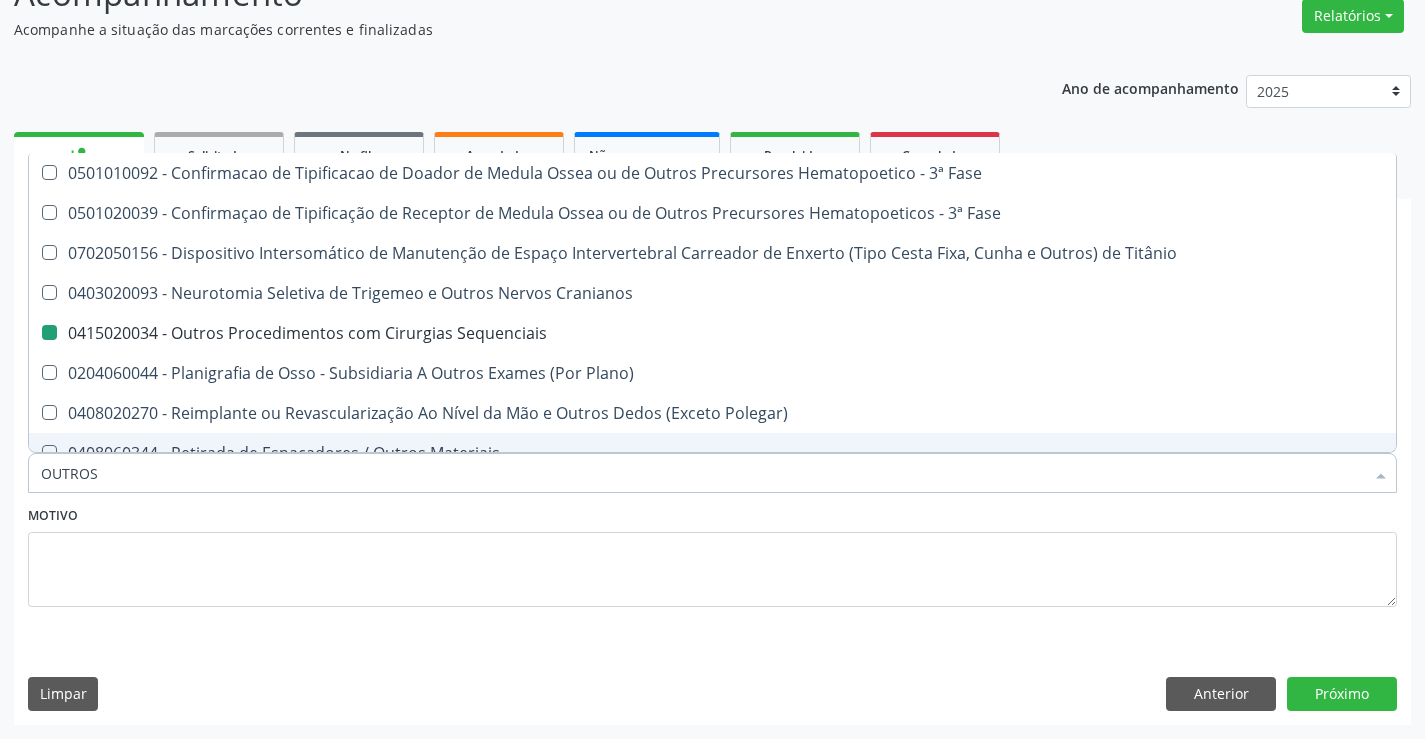 click on "Motivo" at bounding box center (712, 554) 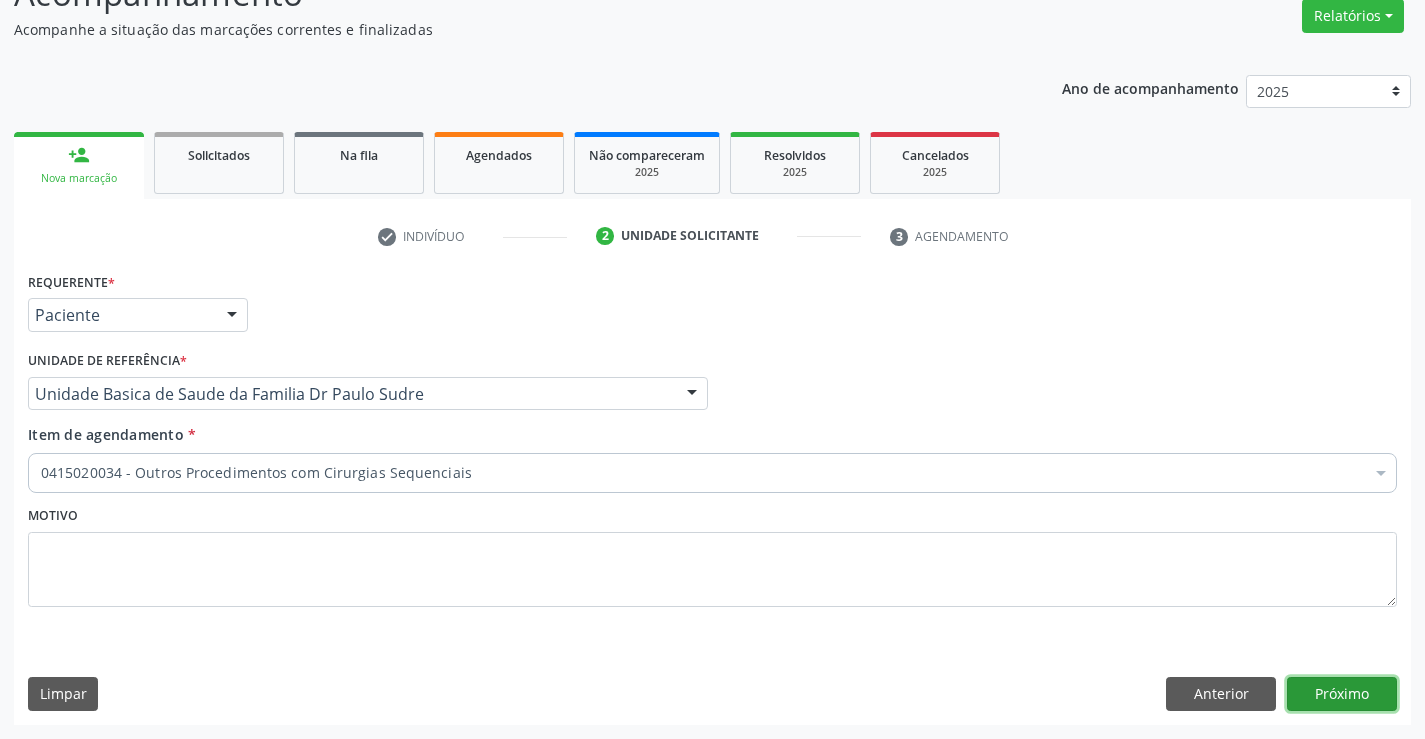 click on "Próximo" at bounding box center (1342, 694) 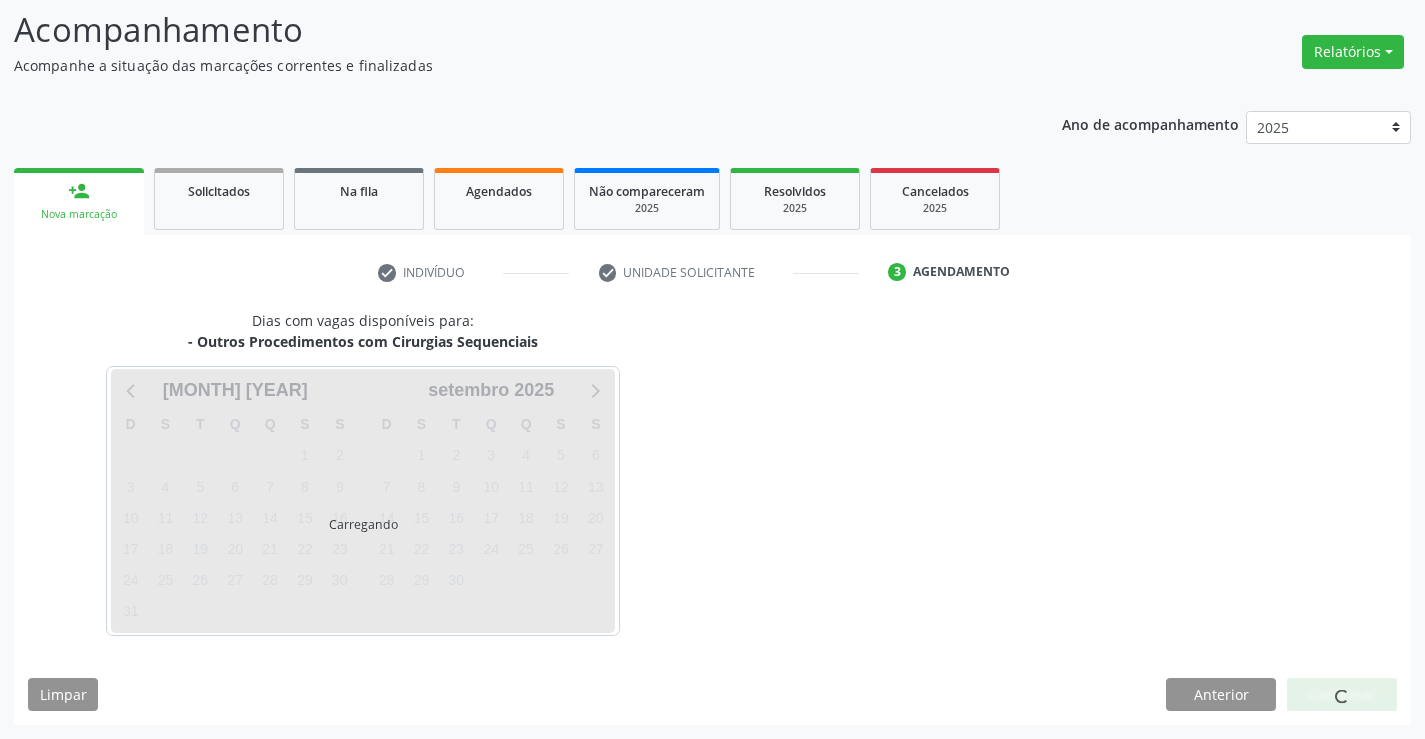 scroll, scrollTop: 167, scrollLeft: 0, axis: vertical 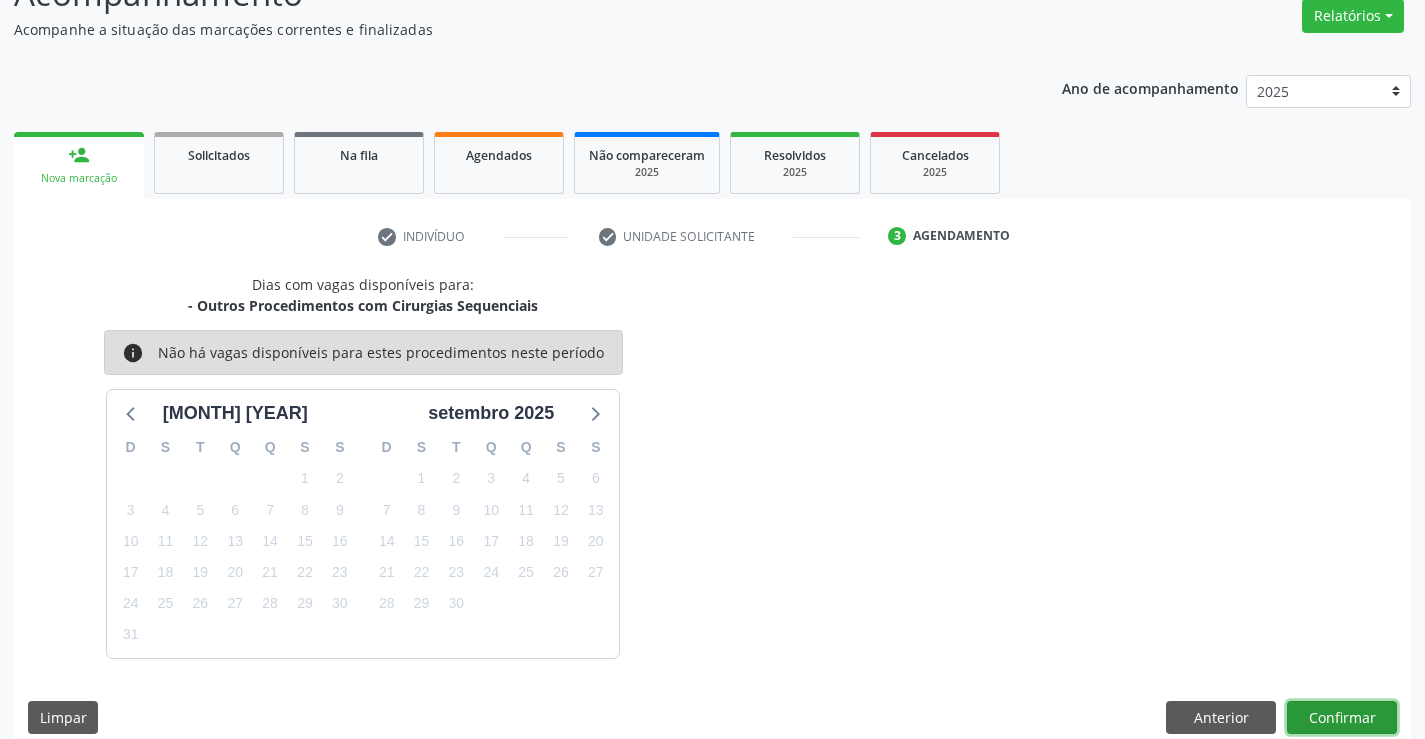 click on "Confirmar" at bounding box center (1342, 718) 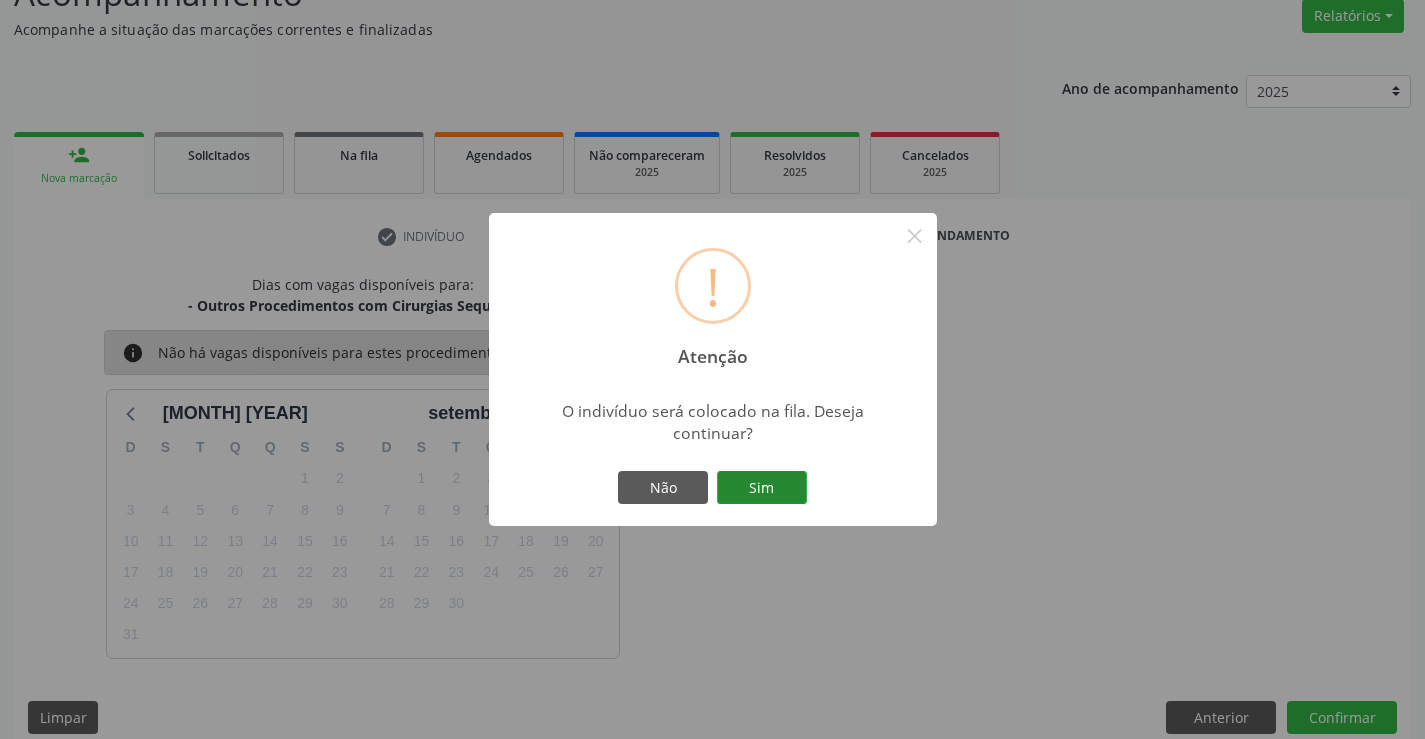 click on "Sim" at bounding box center [762, 488] 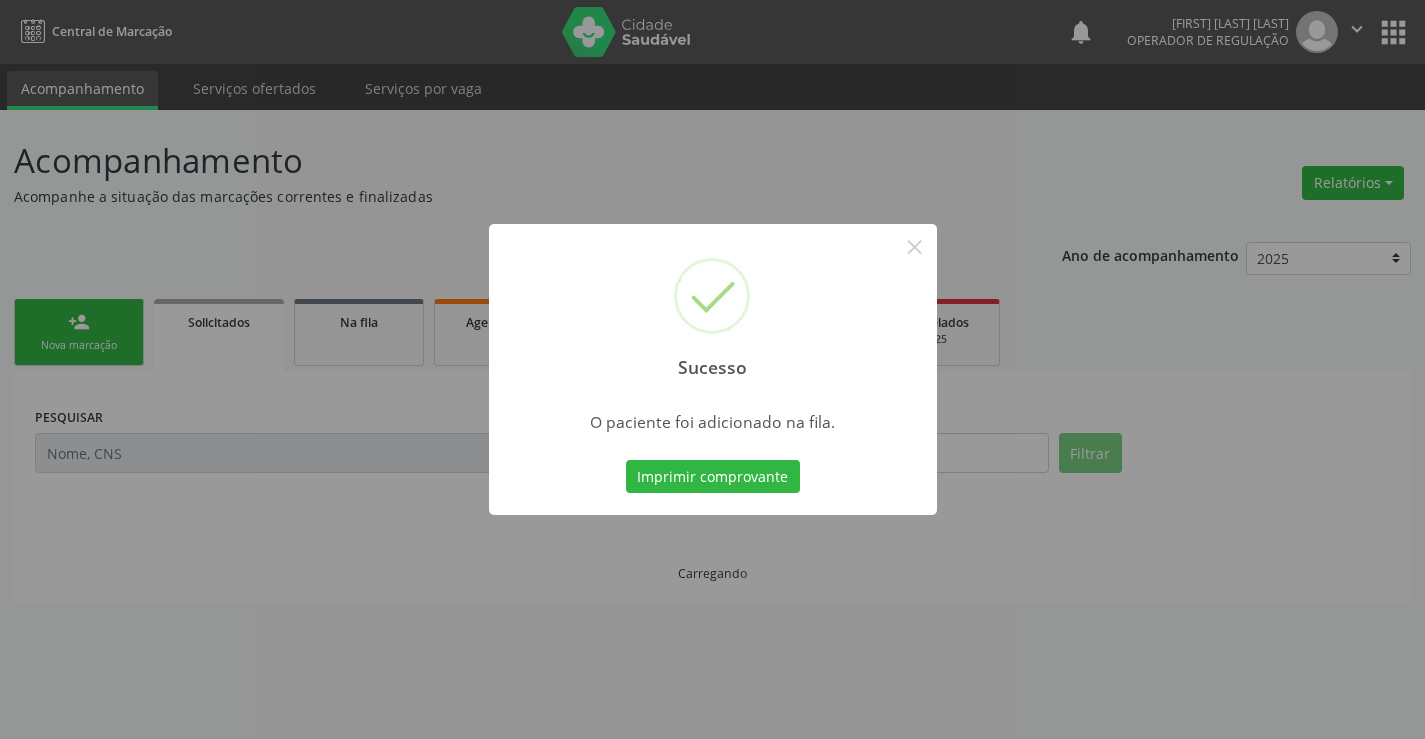scroll, scrollTop: 0, scrollLeft: 0, axis: both 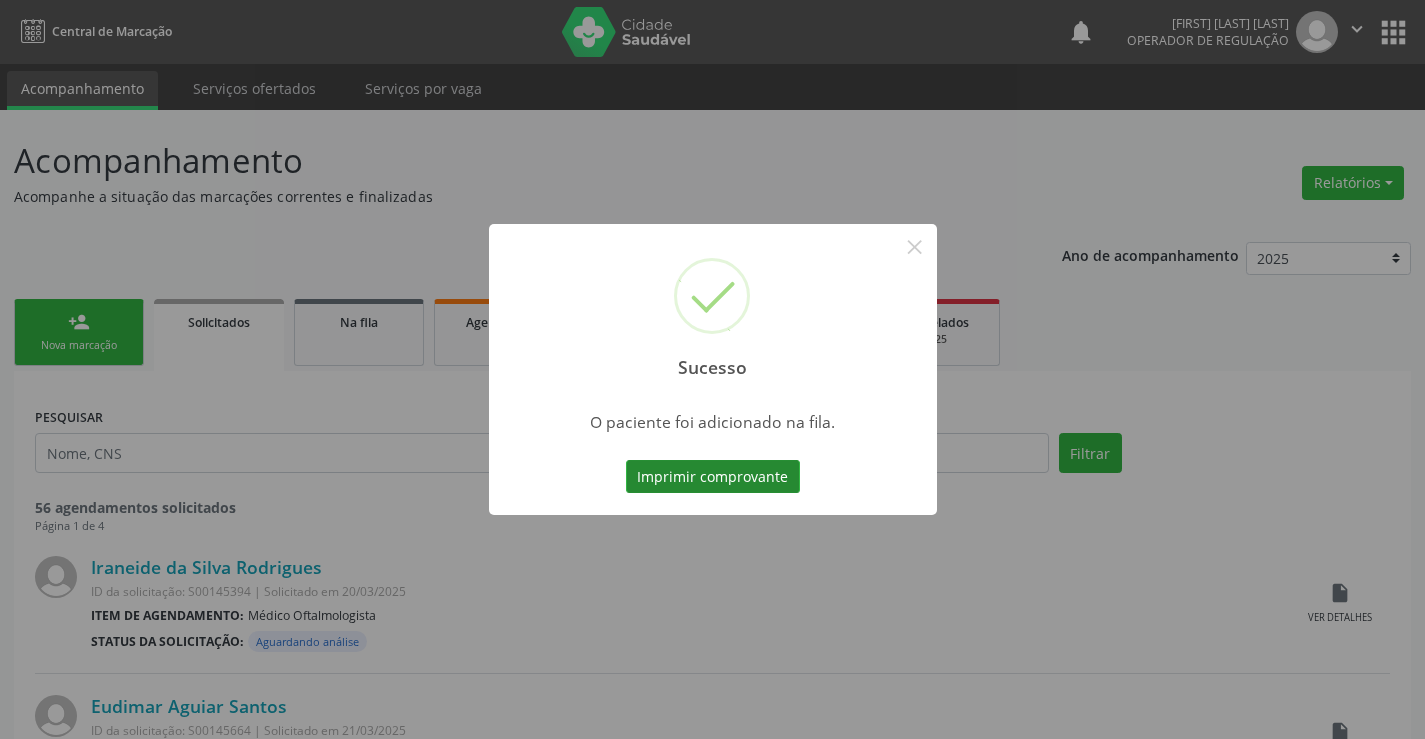 click on "Imprimir comprovante" at bounding box center [713, 477] 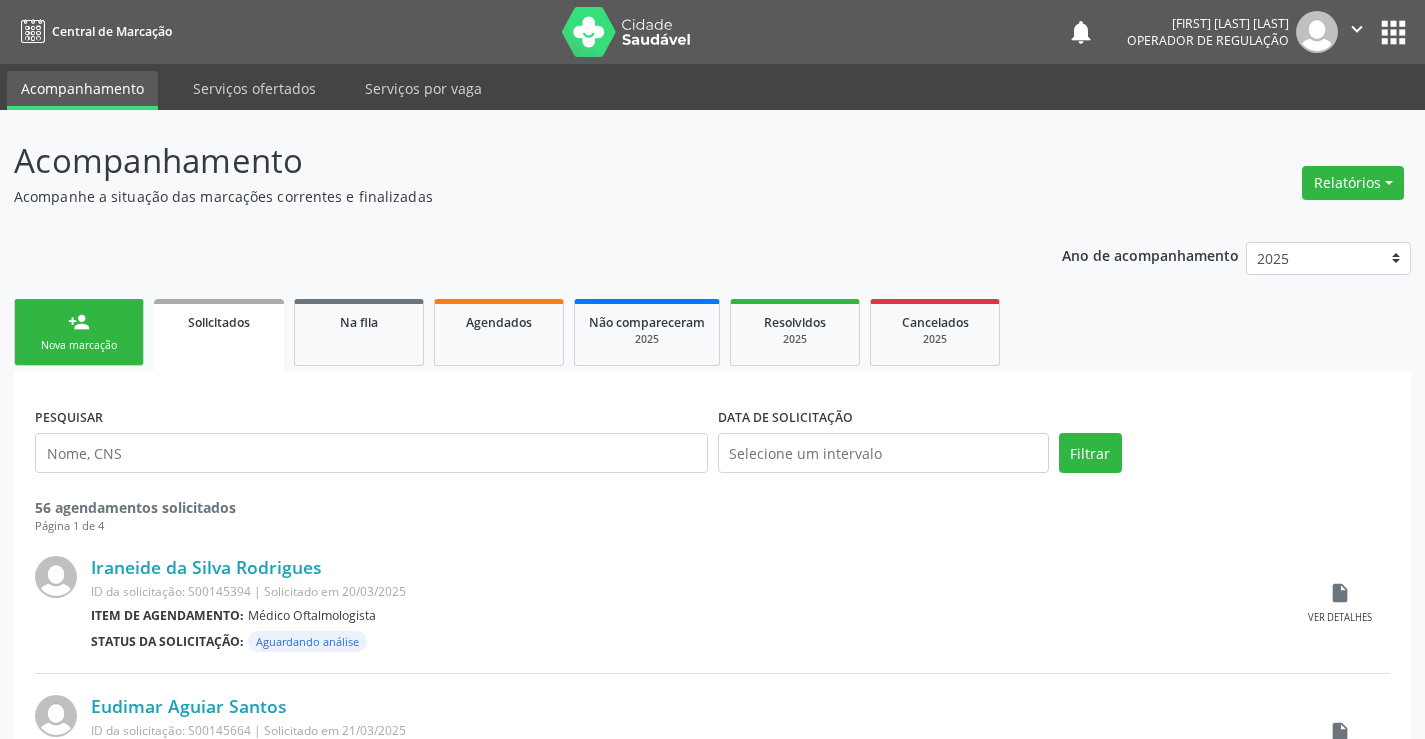 click on "person_add
Nova marcação" at bounding box center [79, 332] 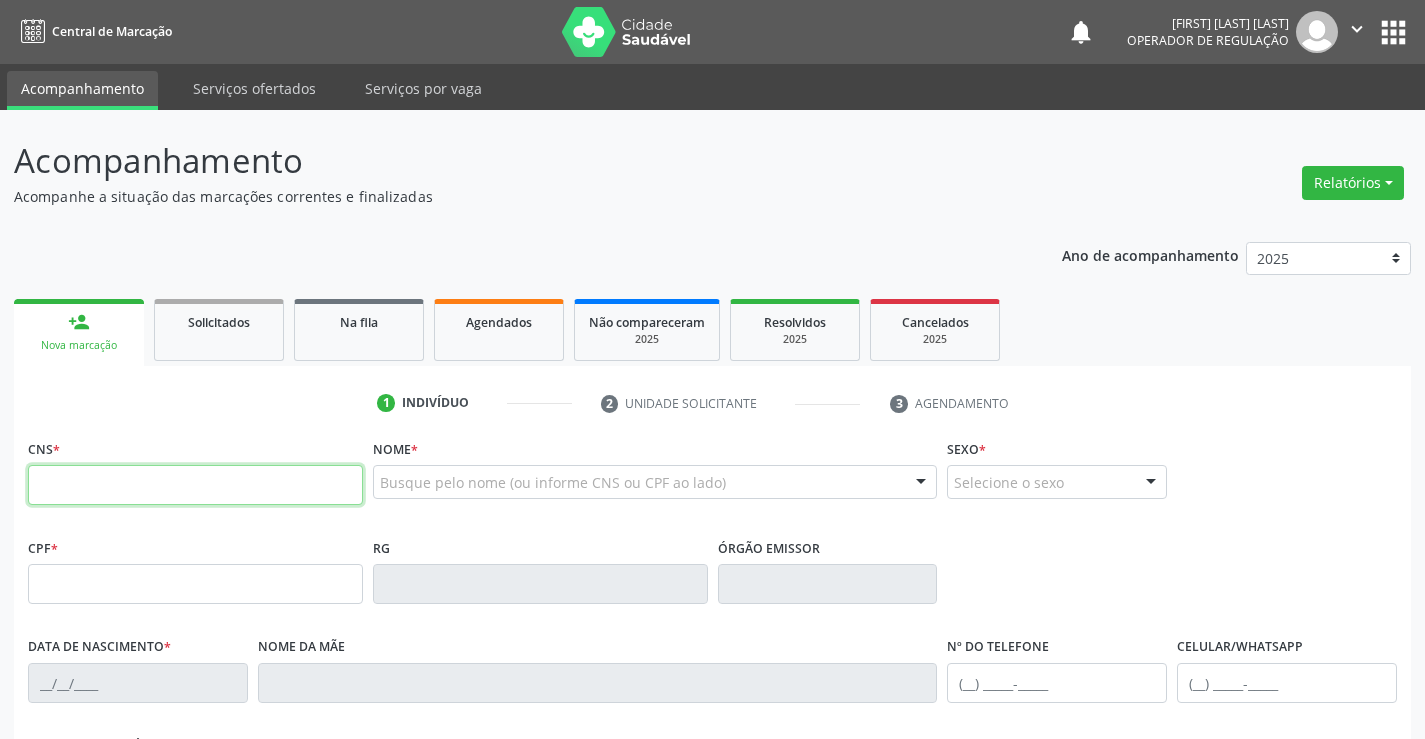 click at bounding box center (195, 485) 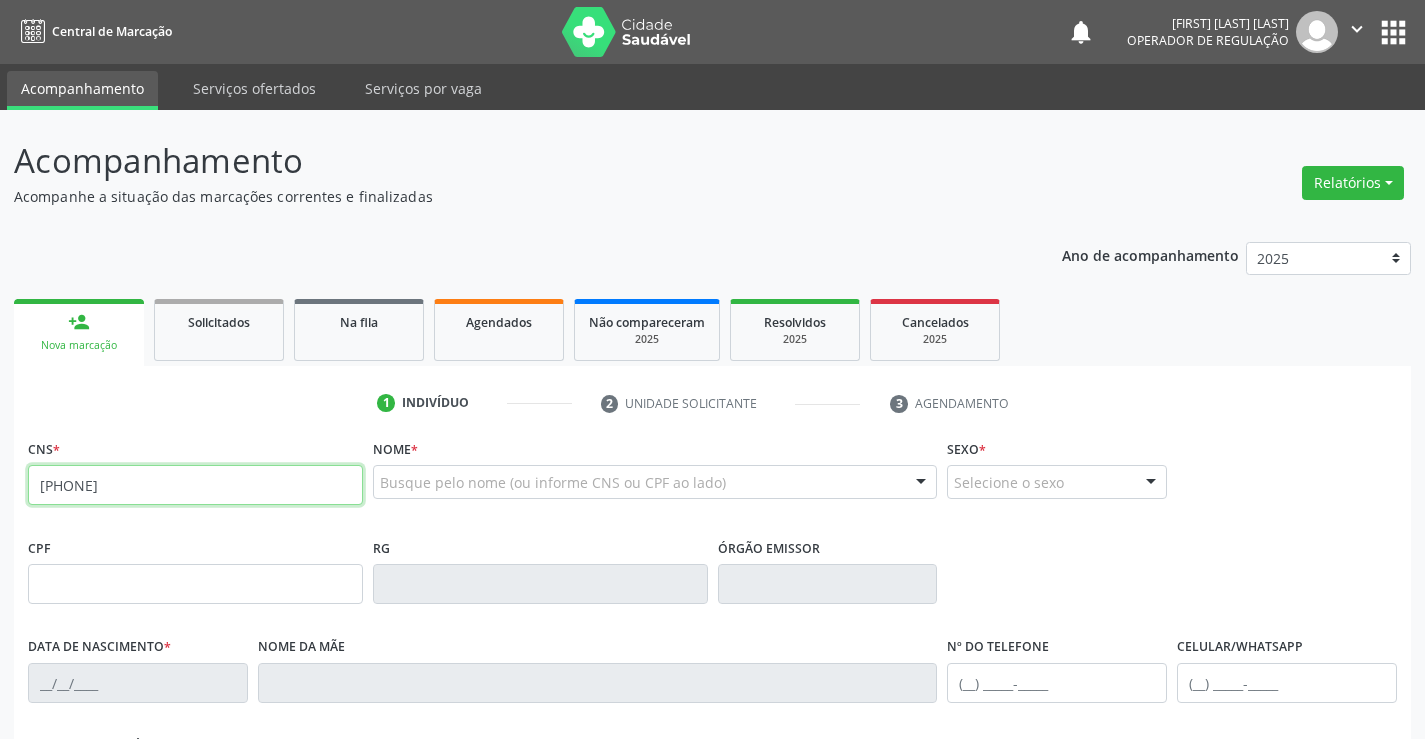 type on "707 1008 3647 2420" 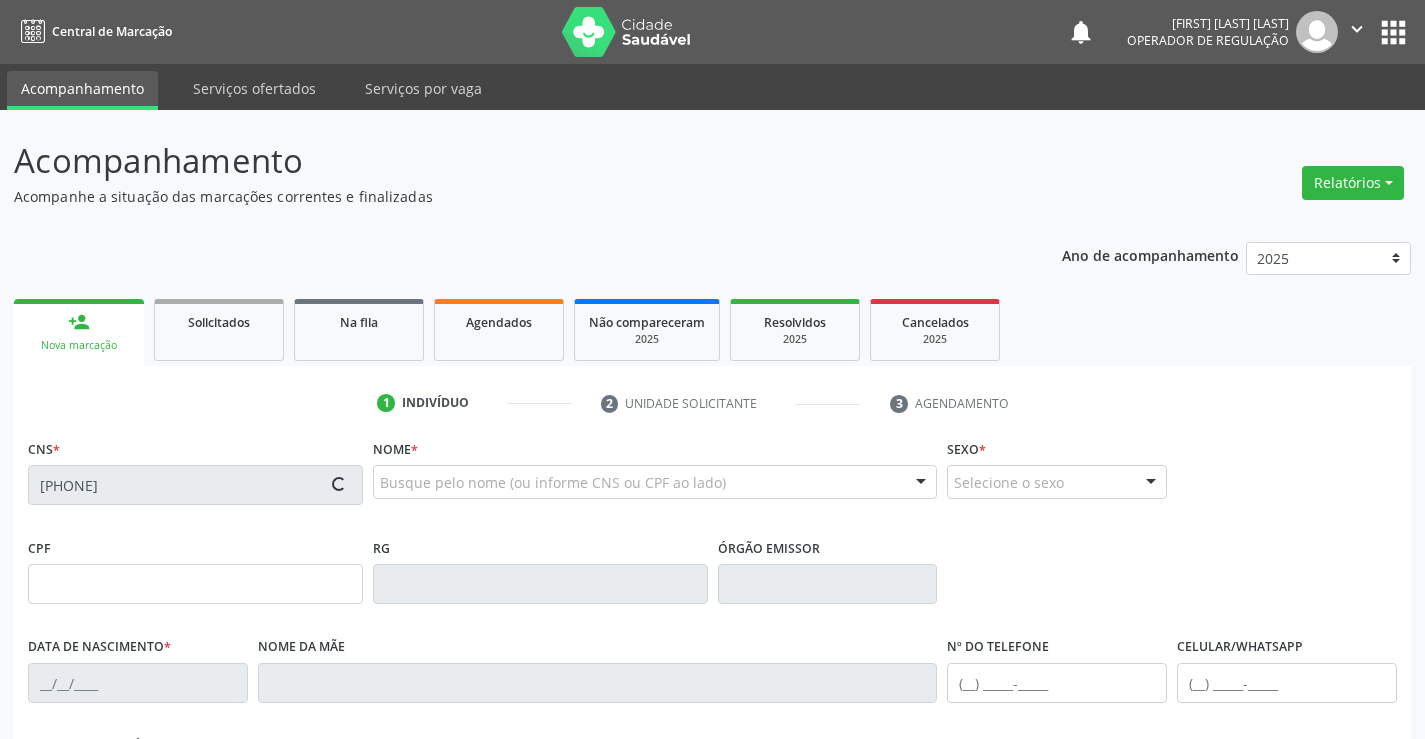type on "009.872.595-55" 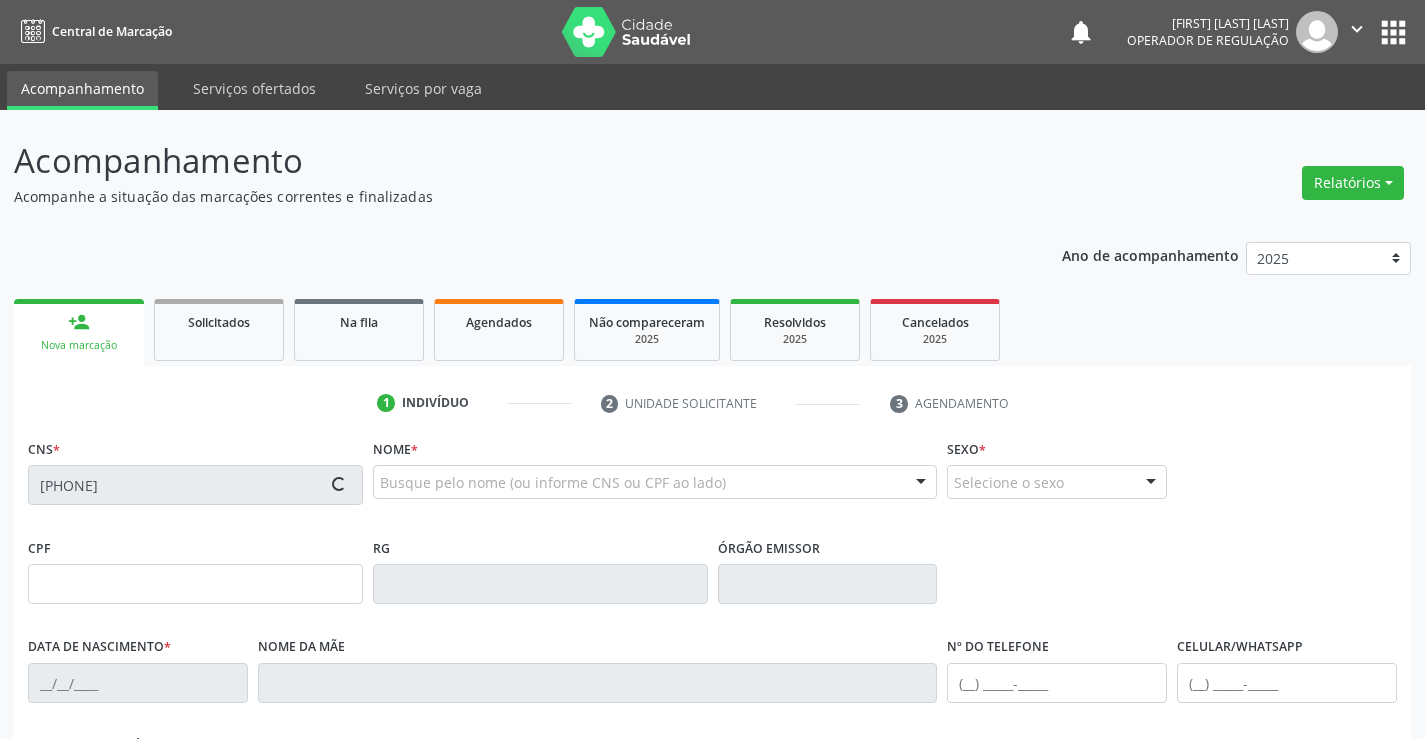 type on "0778104737" 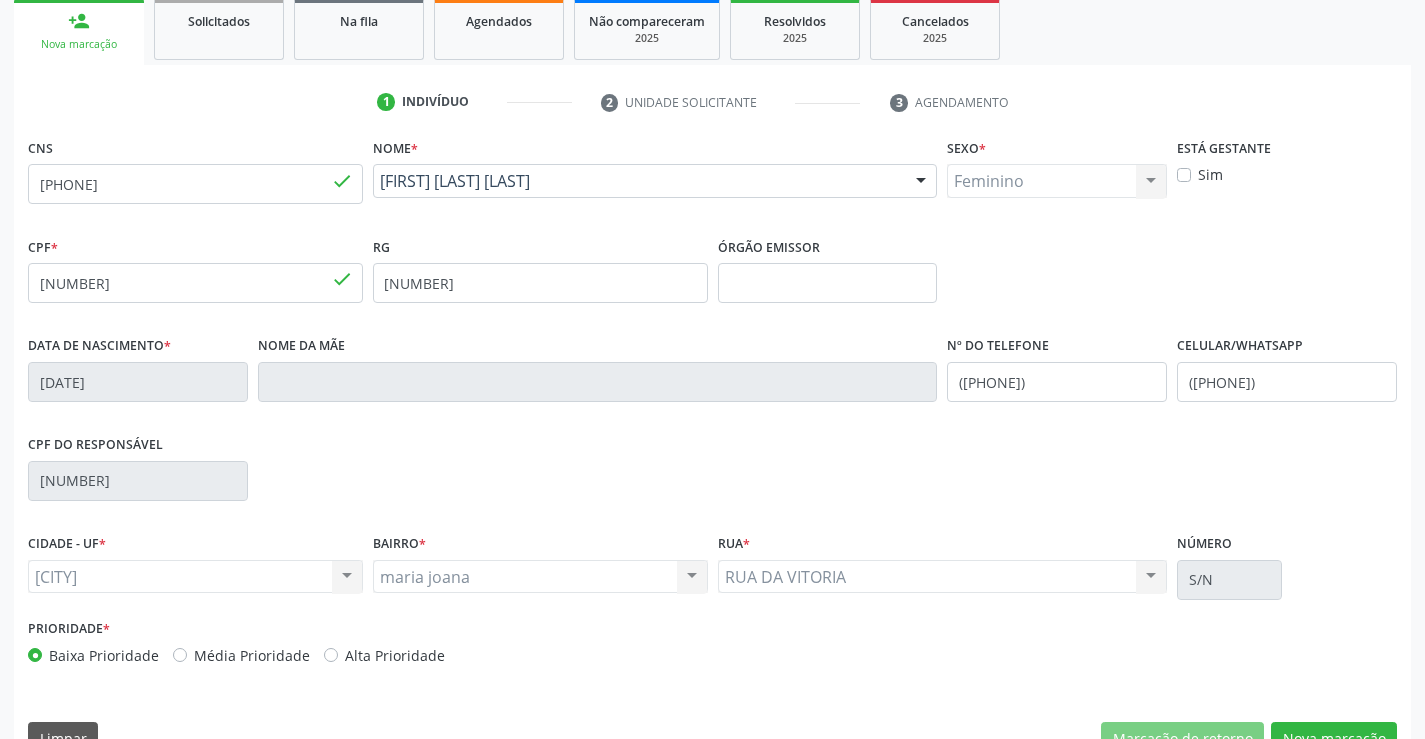 scroll, scrollTop: 345, scrollLeft: 0, axis: vertical 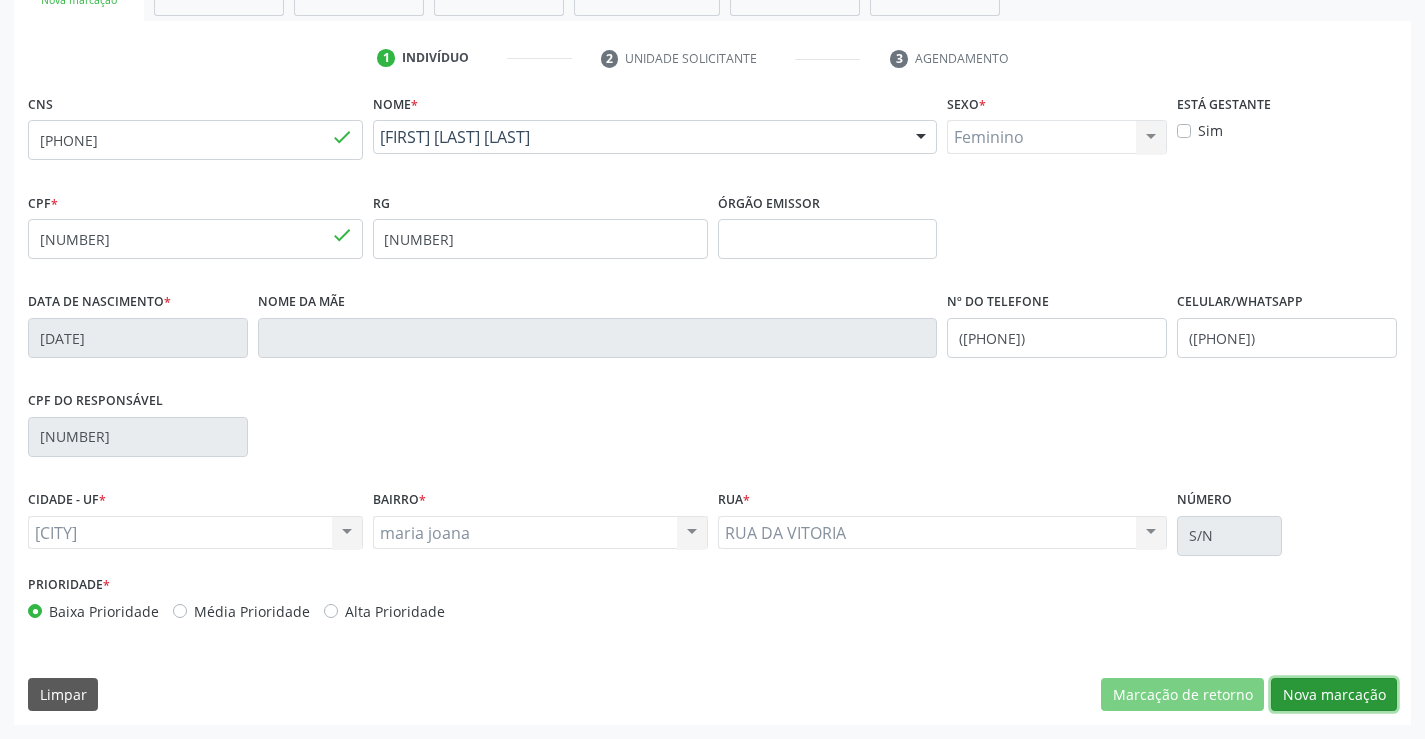 click on "Nova marcação" at bounding box center (1334, 695) 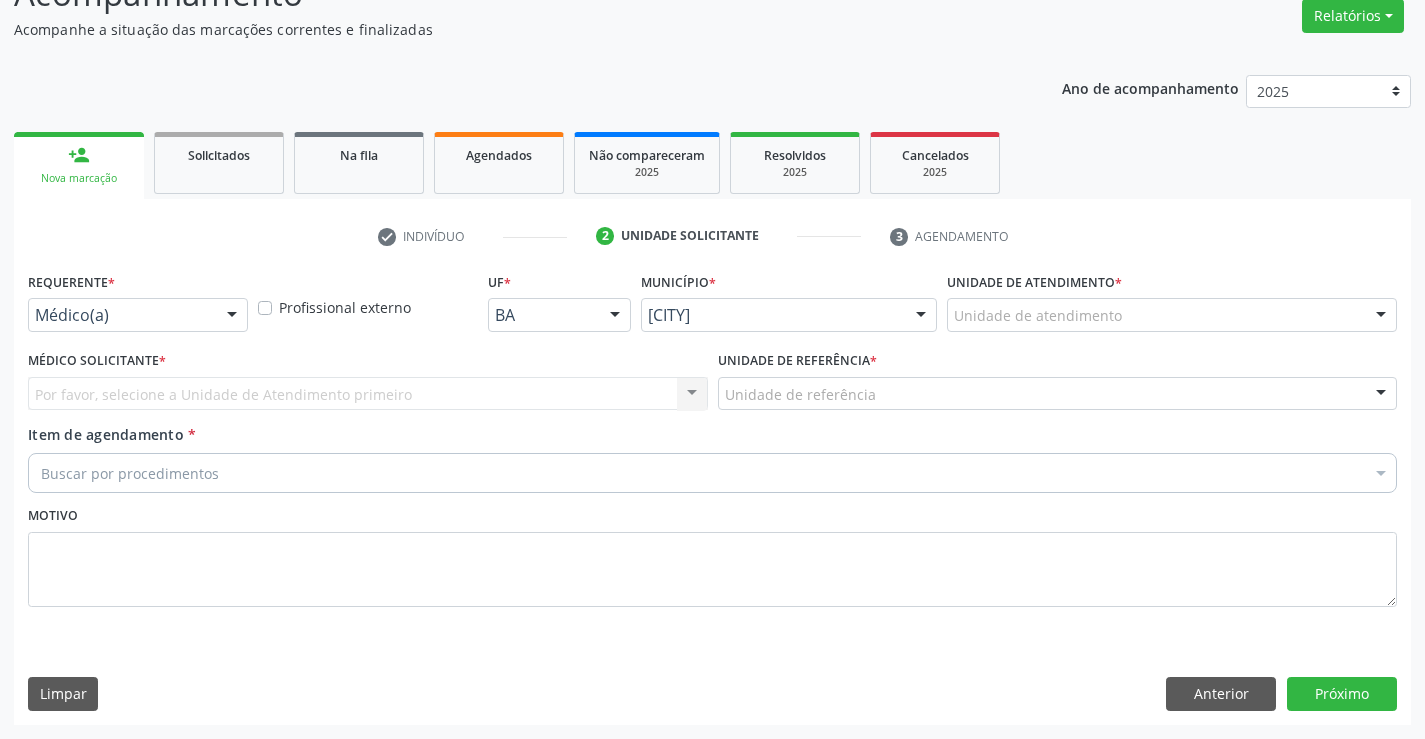 scroll, scrollTop: 167, scrollLeft: 0, axis: vertical 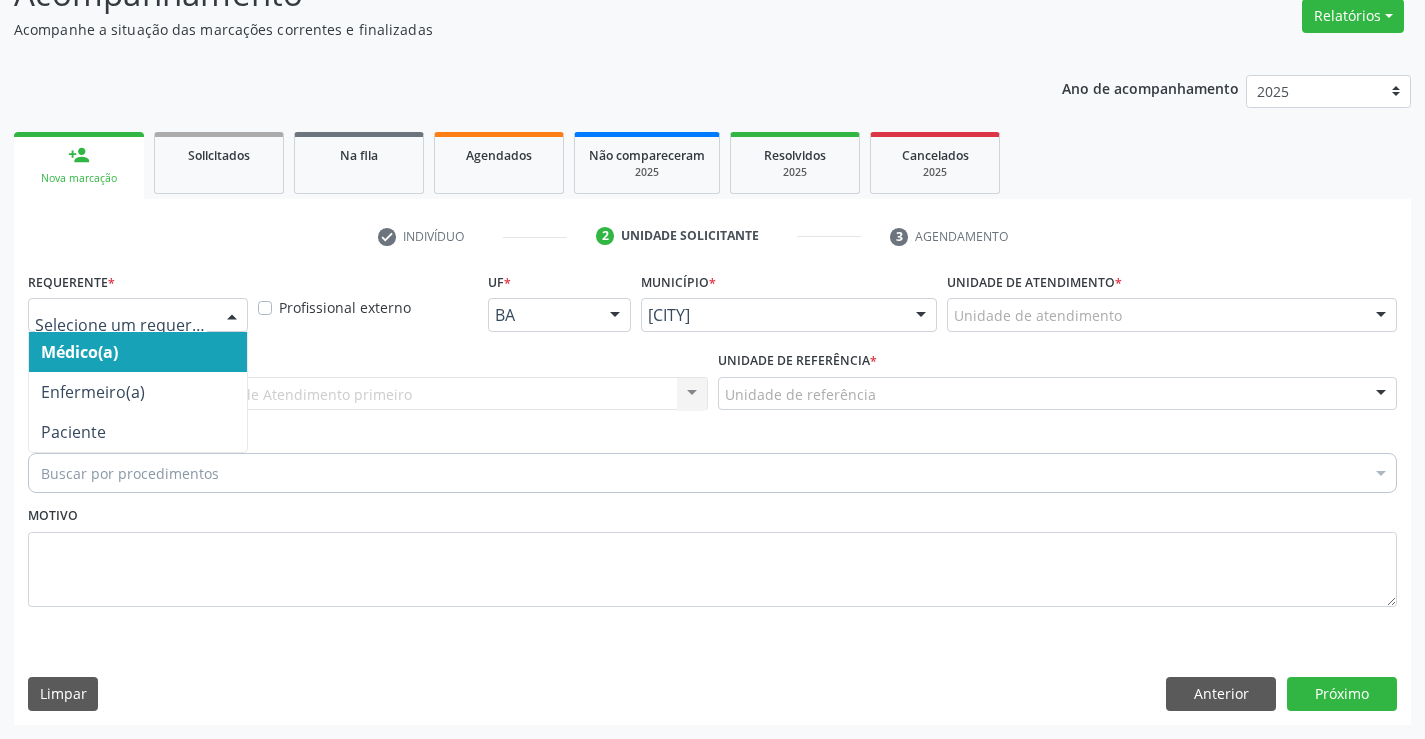 click at bounding box center [232, 316] 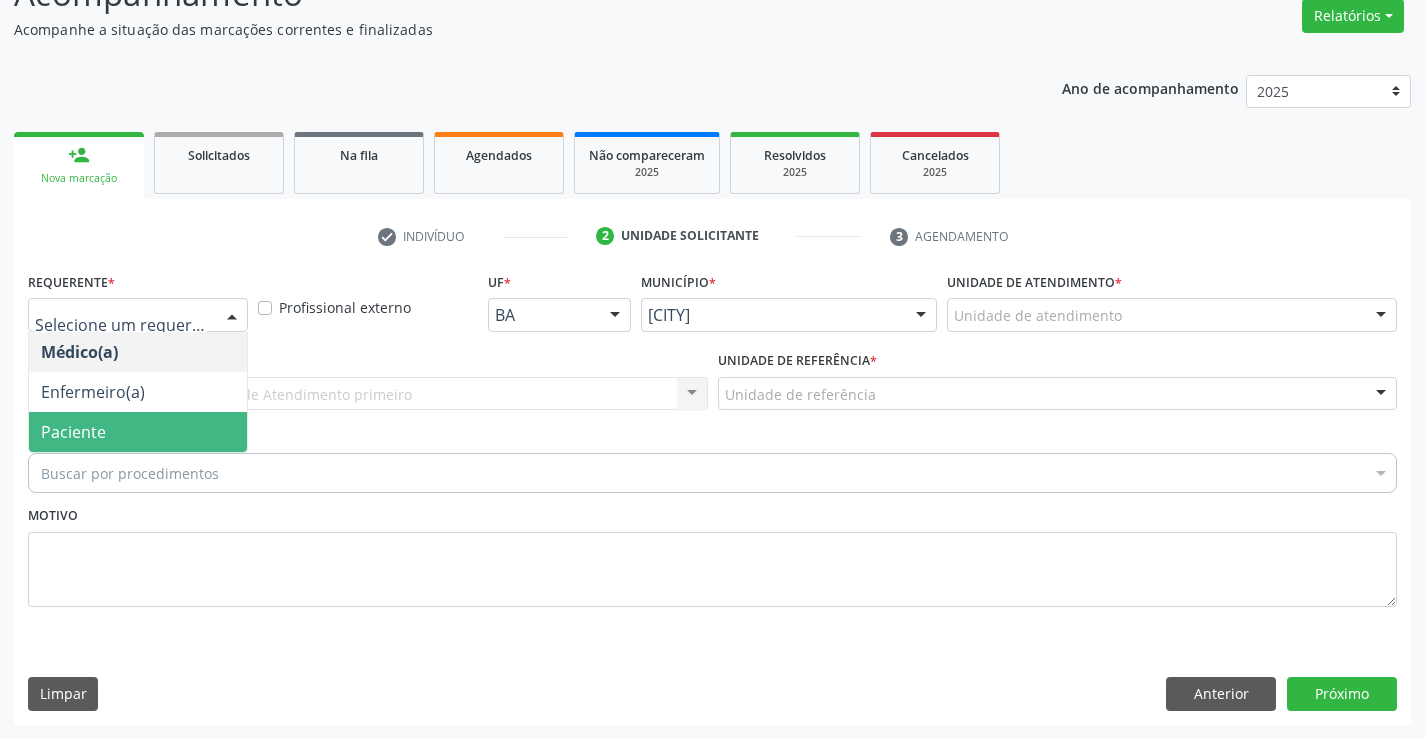 drag, startPoint x: 183, startPoint y: 423, endPoint x: 213, endPoint y: 392, distance: 43.13931 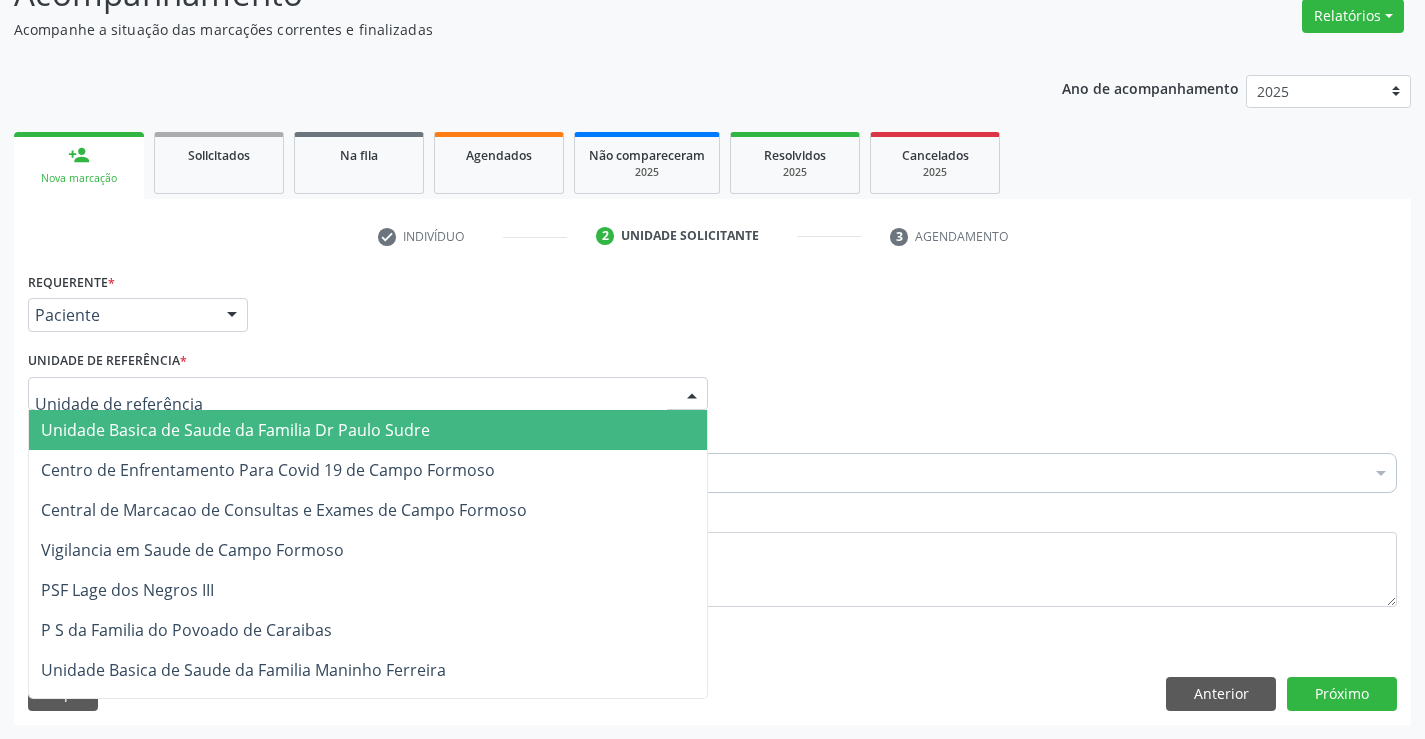 click at bounding box center (368, 394) 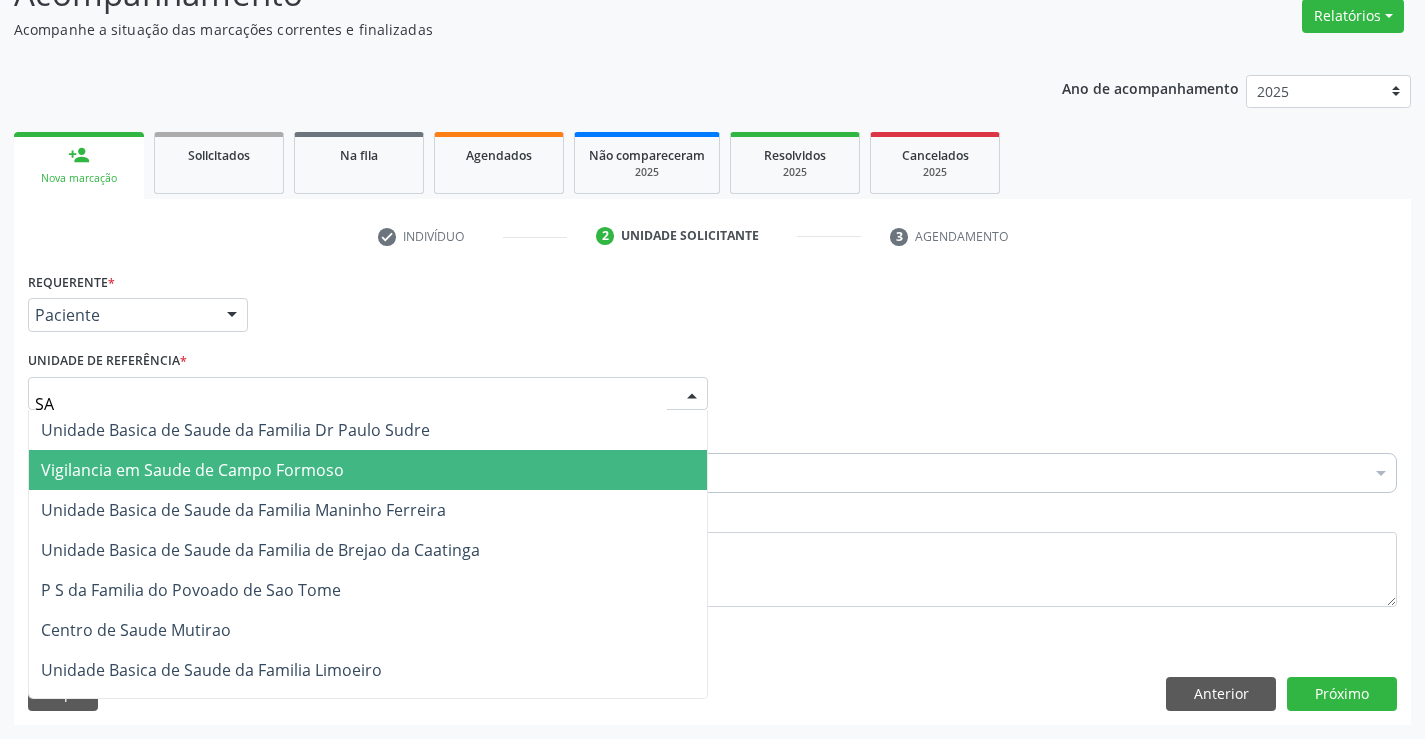 type on "SAO" 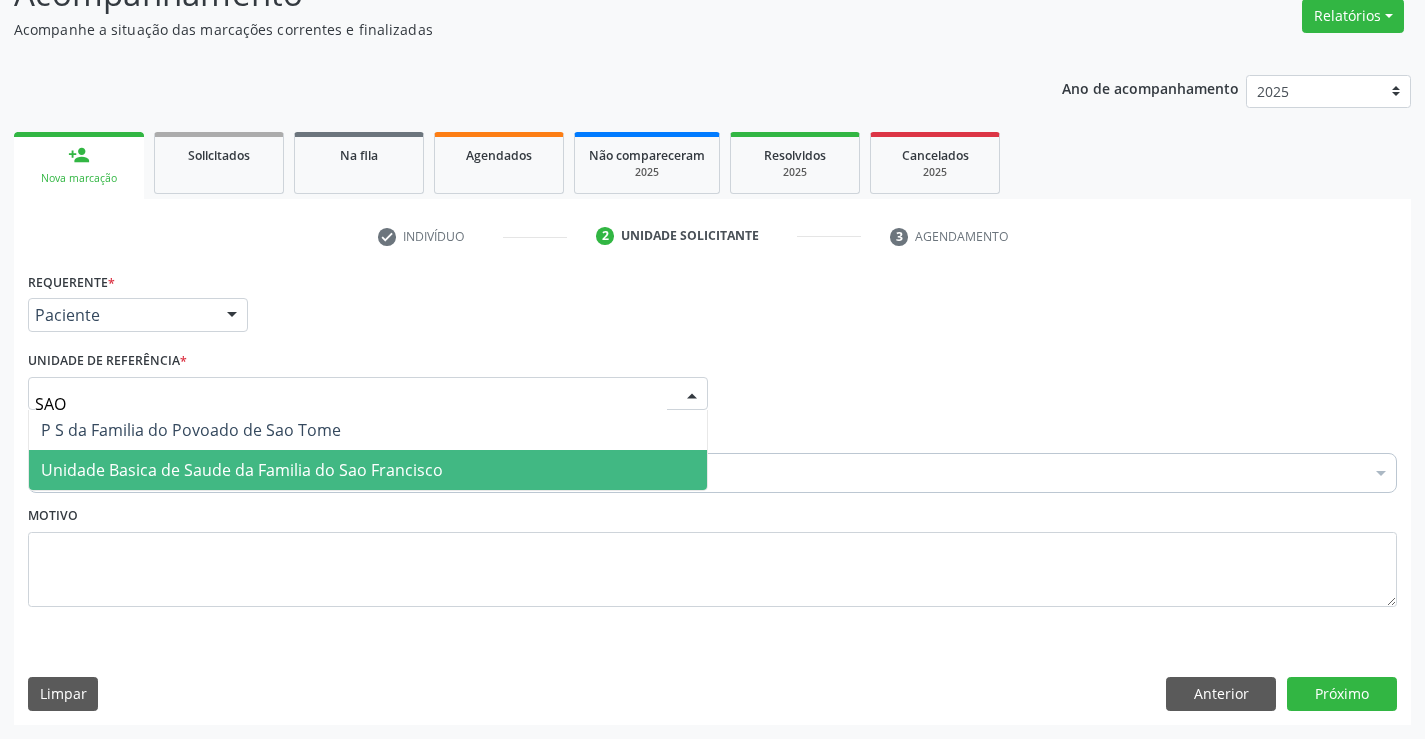 click on "Unidade Basica de Saude da Familia do Sao Francisco" at bounding box center [242, 470] 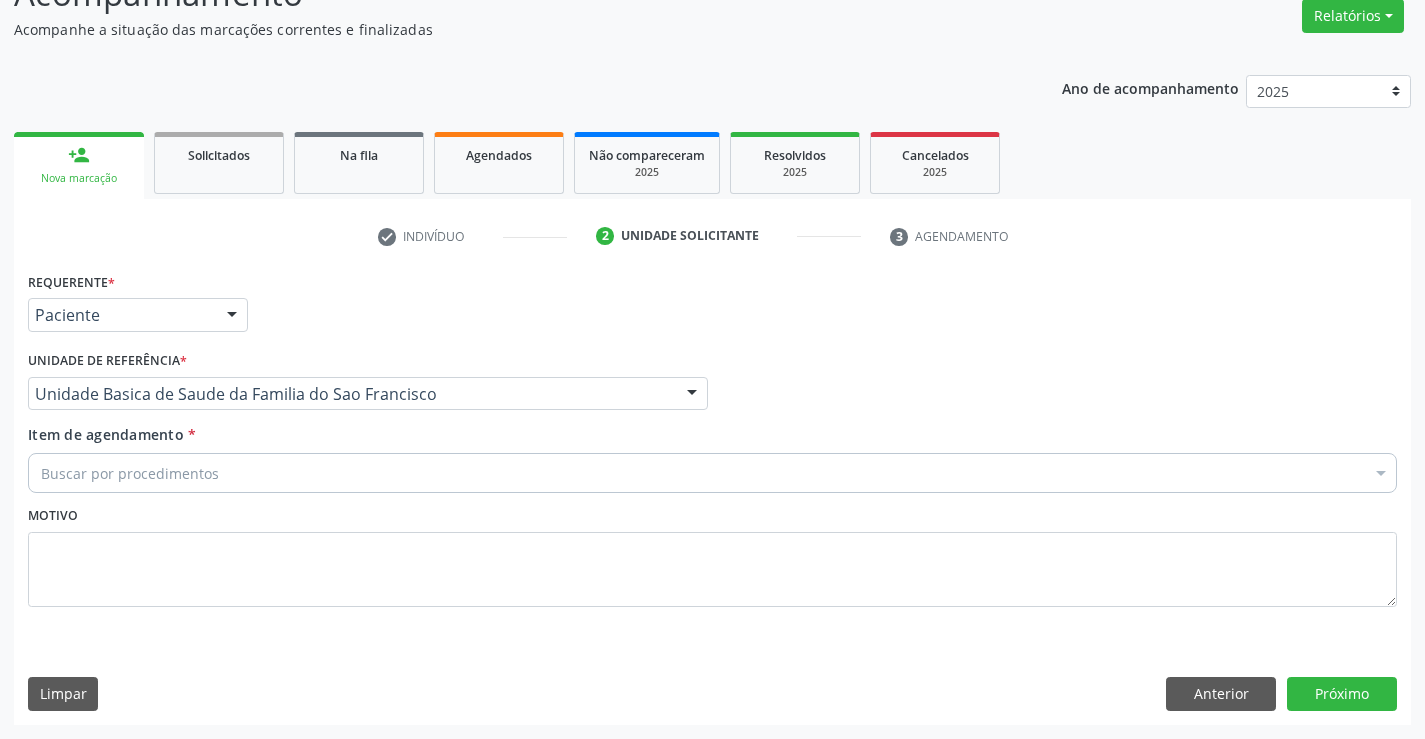 click on "Buscar por procedimentos" at bounding box center [712, 473] 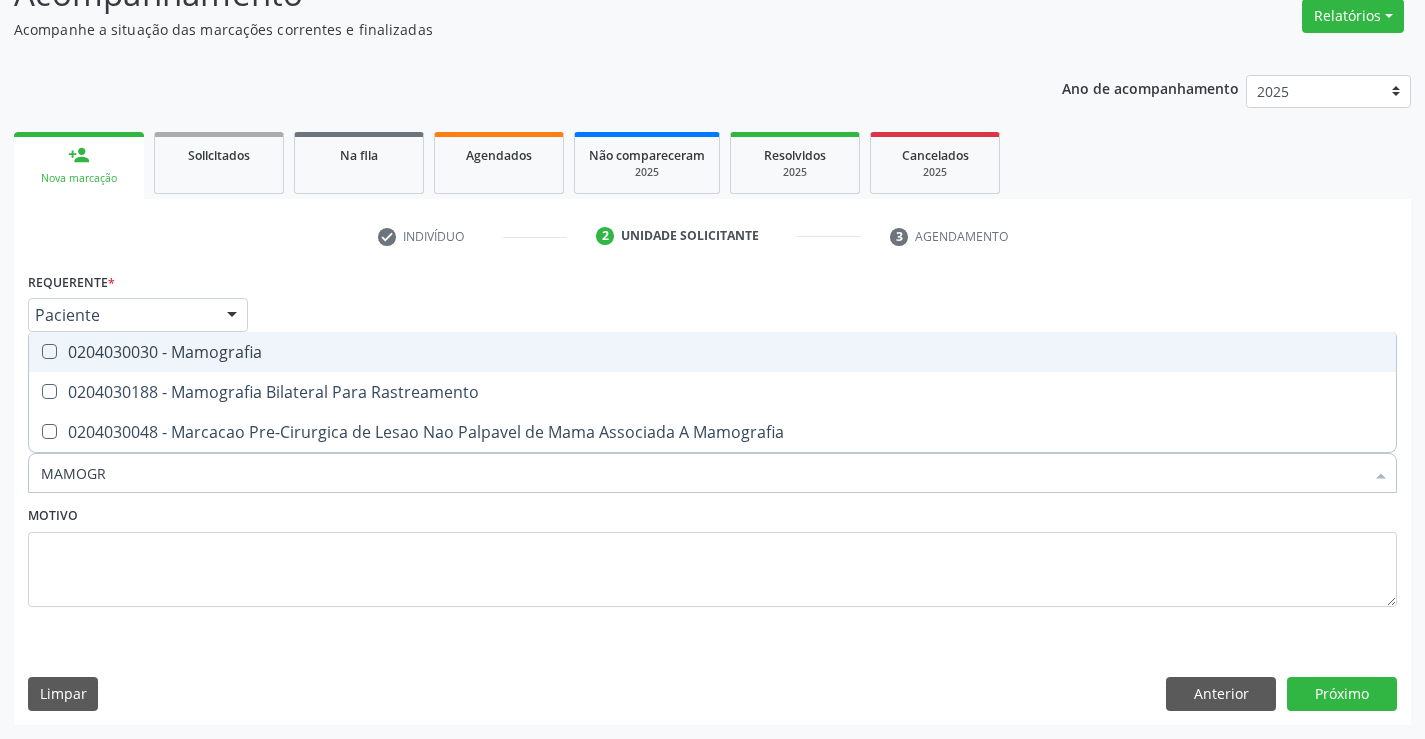 type on "MAMOGRA" 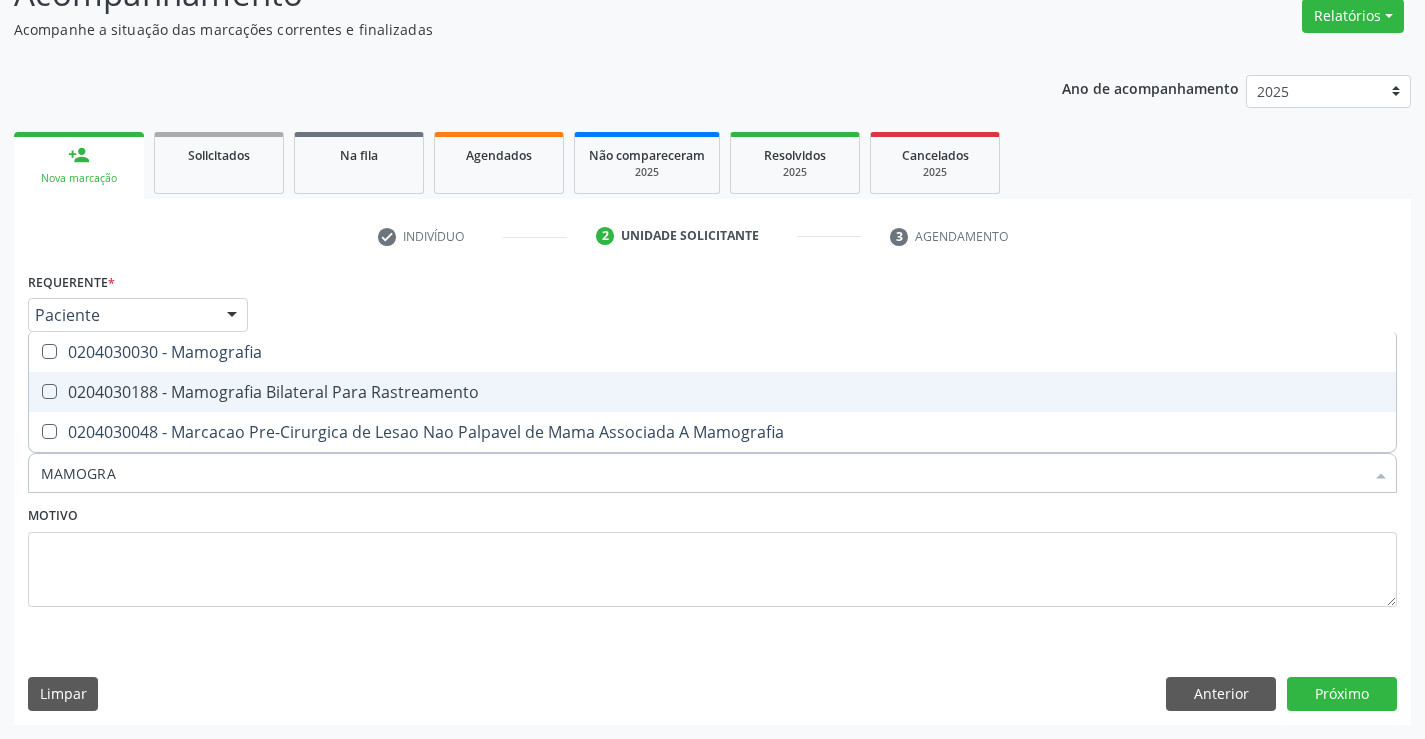 click on "0204030188 - Mamografia Bilateral Para Rastreamento" at bounding box center (712, 392) 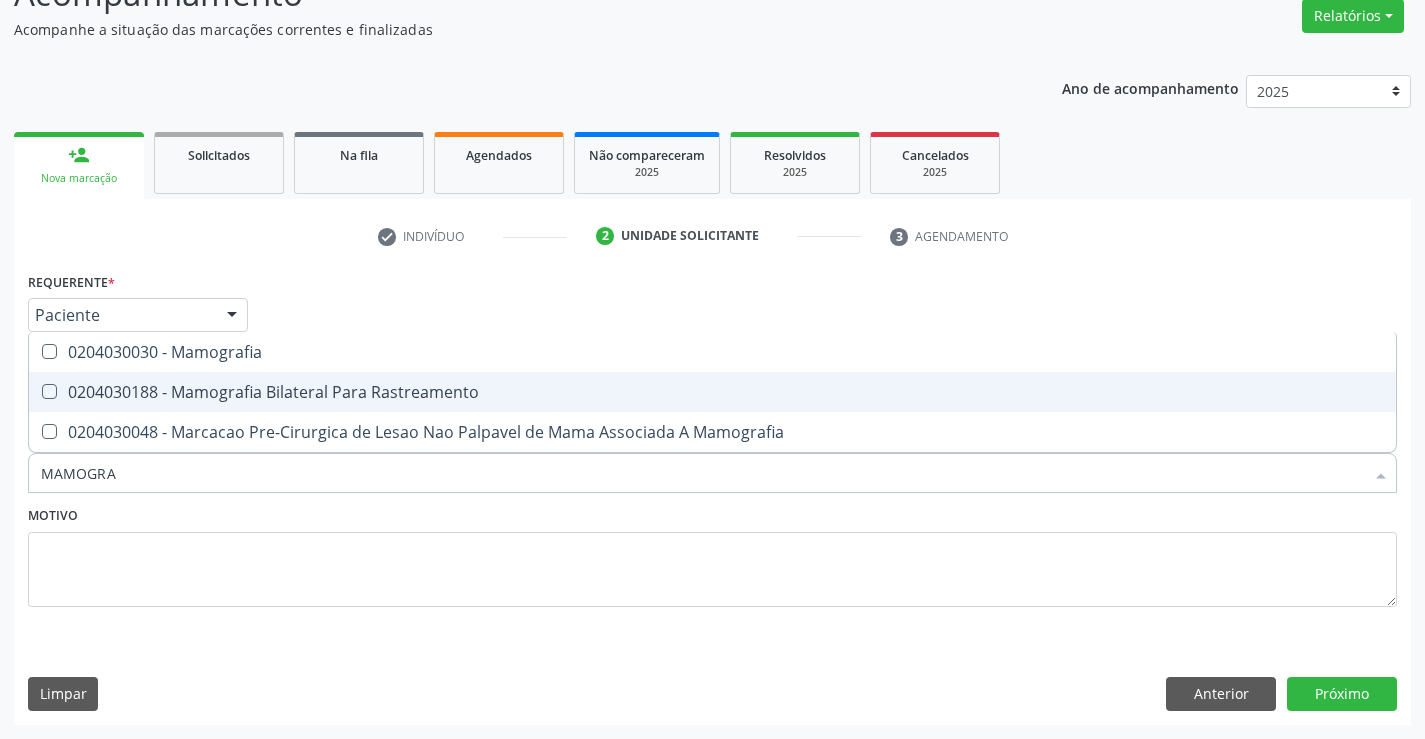 checkbox on "true" 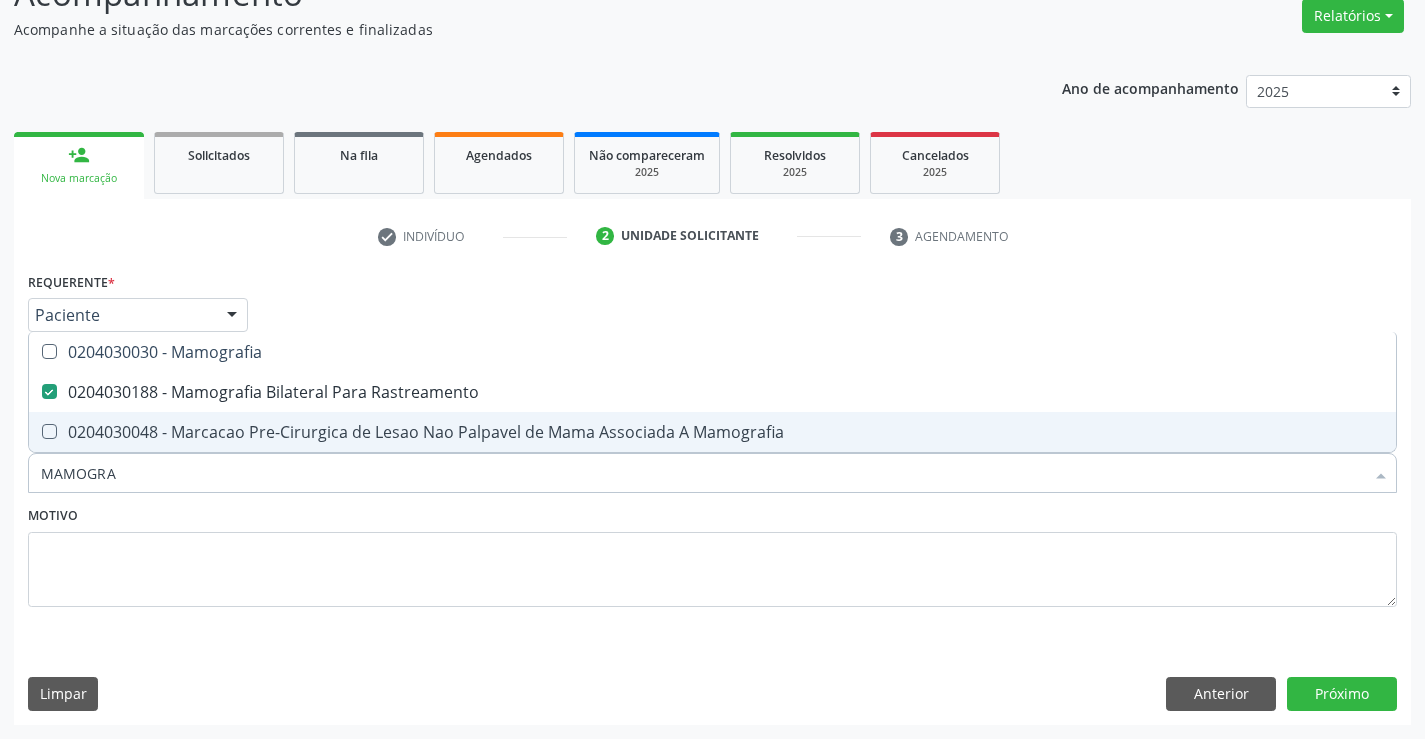 click on "Motivo" at bounding box center (712, 554) 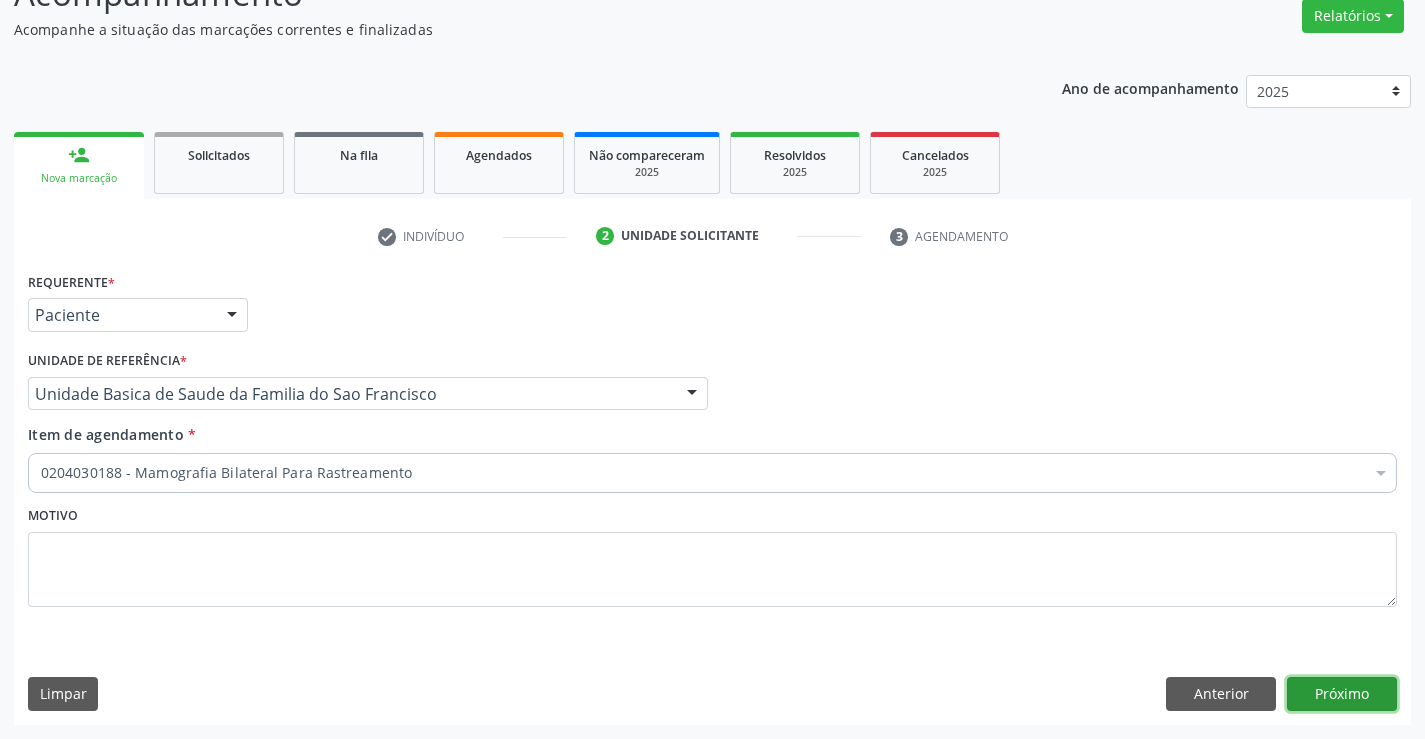 click on "Próximo" at bounding box center (1342, 694) 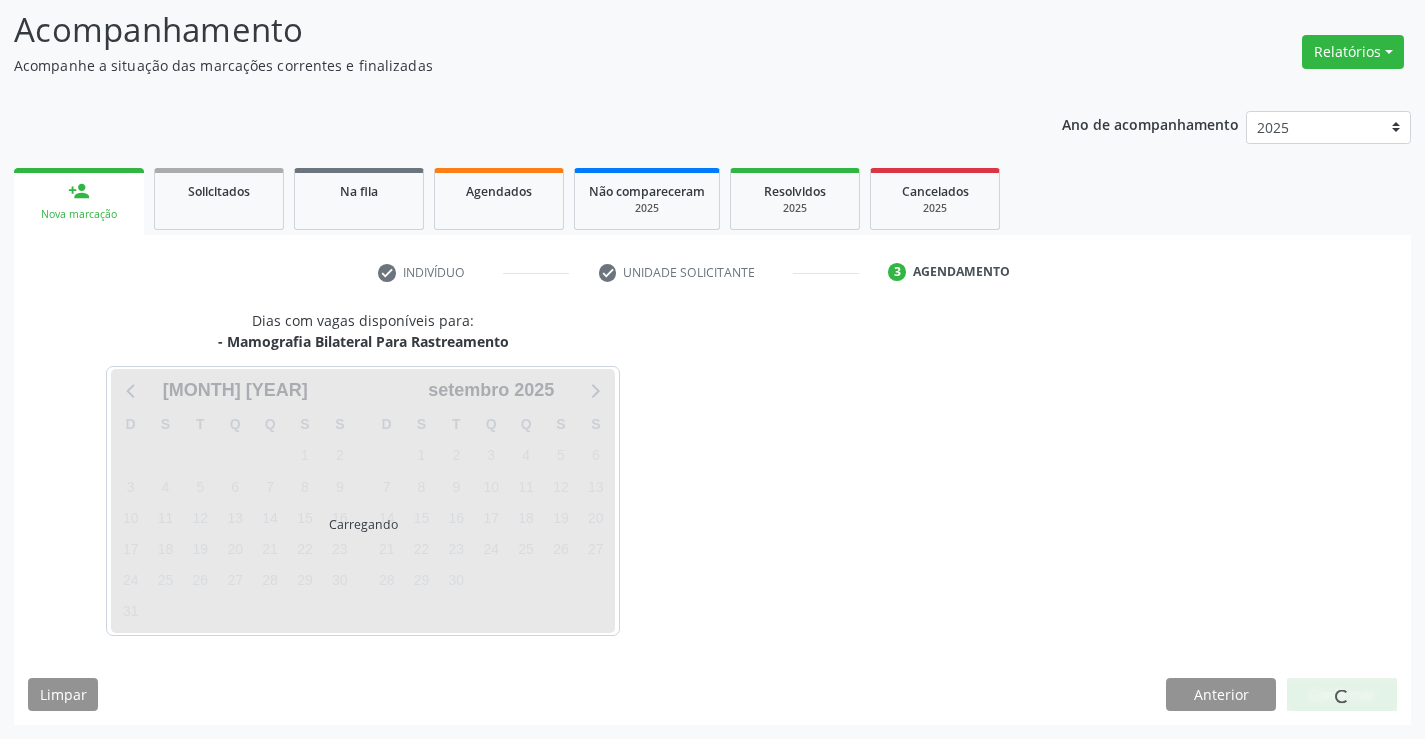 scroll, scrollTop: 131, scrollLeft: 0, axis: vertical 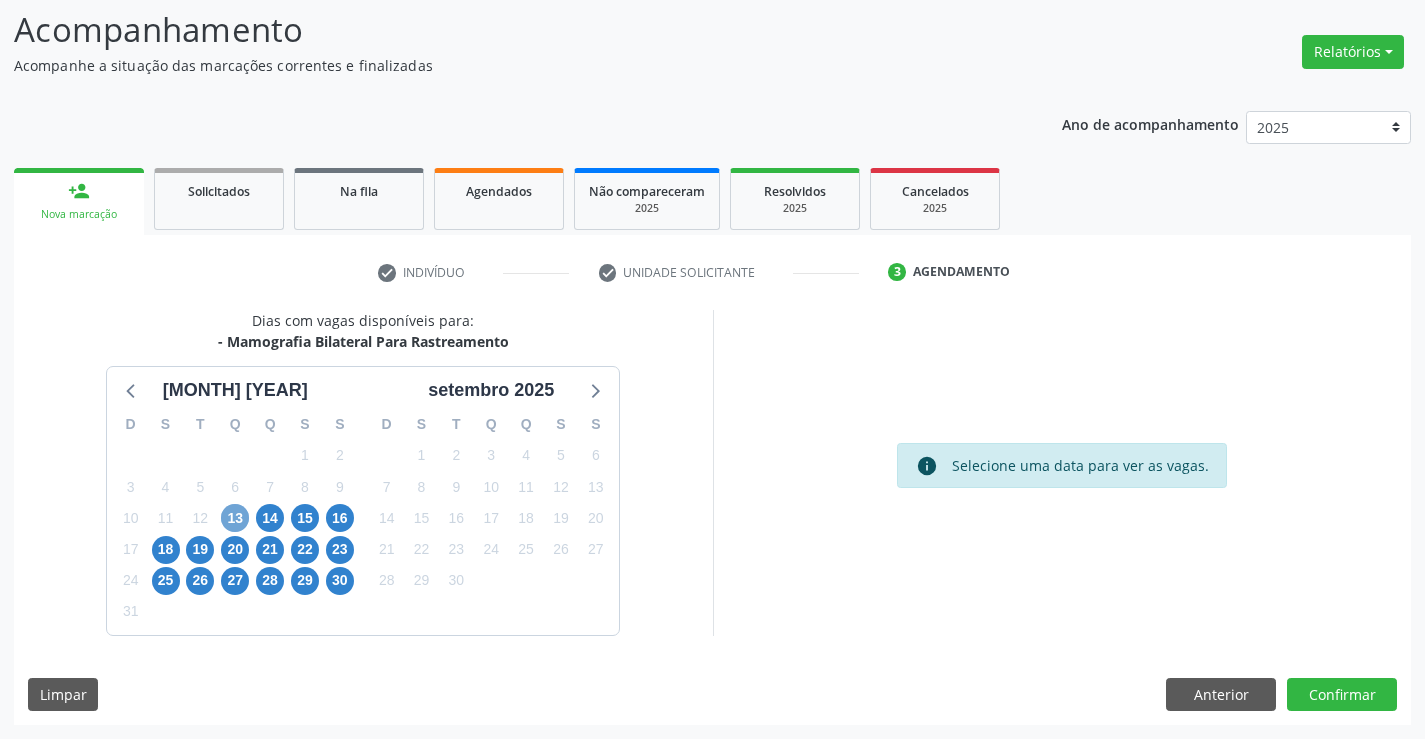 click on "13" at bounding box center (235, 518) 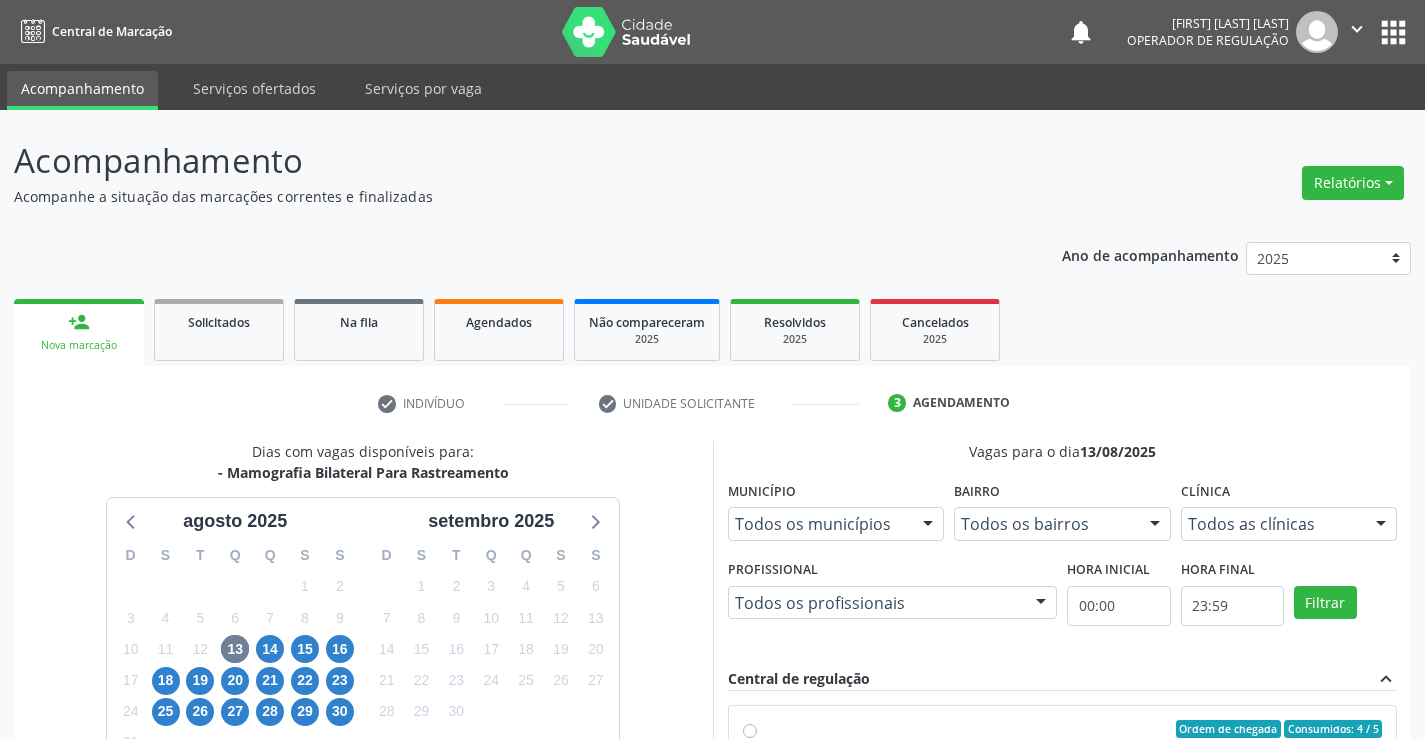 scroll, scrollTop: 131, scrollLeft: 0, axis: vertical 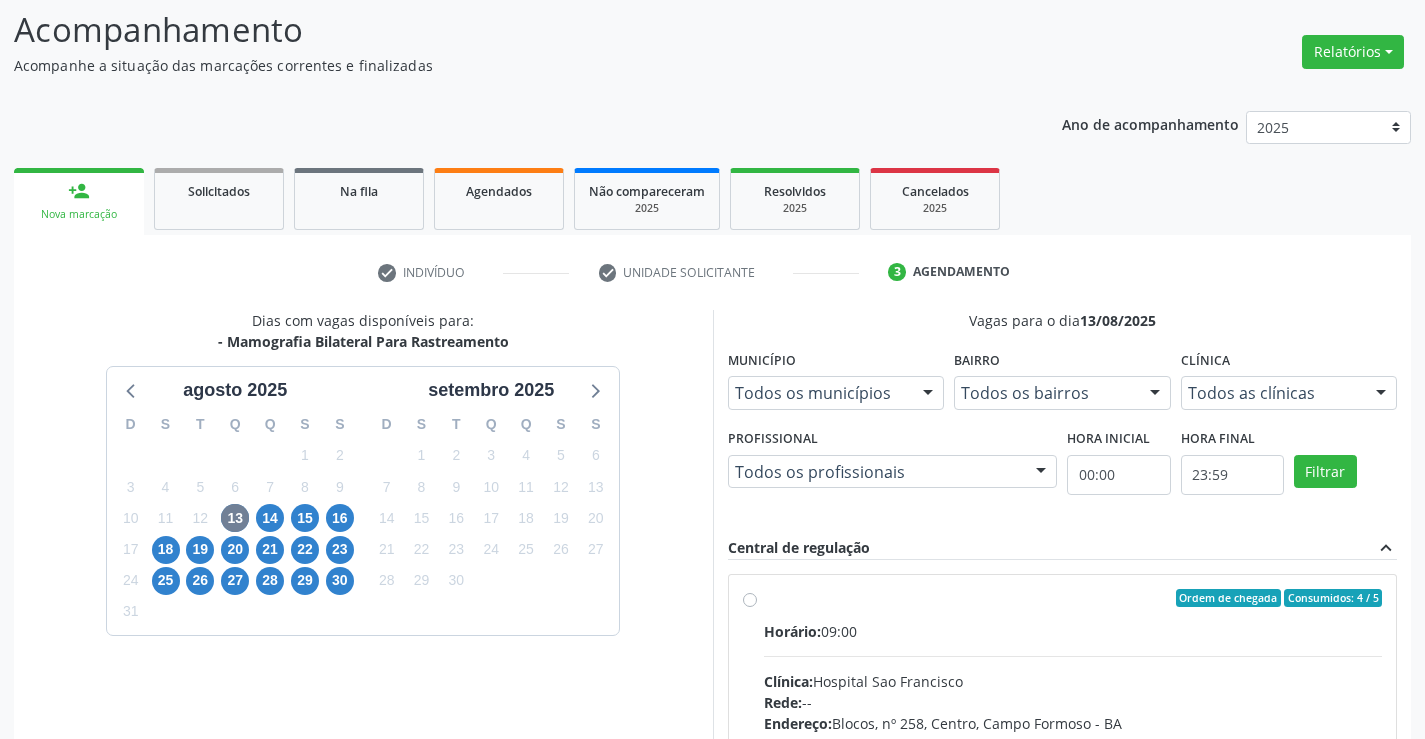 click on "Ordem de chegada
Consumidos: 4 / 5
Horário:   09:00
Clínica:  Hospital Sao Francisco
Rede:
--
Endereço:   Blocos, nº 258, Centro, Campo Formoso - BA
Telefone:   (74) 36451217
Profissional:
Joel da Rocha Almeida
Informações adicionais sobre o atendimento
Idade de atendimento:
de 0 a 120 anos
Gênero(s) atendido(s):
Masculino e Feminino
Informações adicionais:
--" at bounding box center (1073, 742) 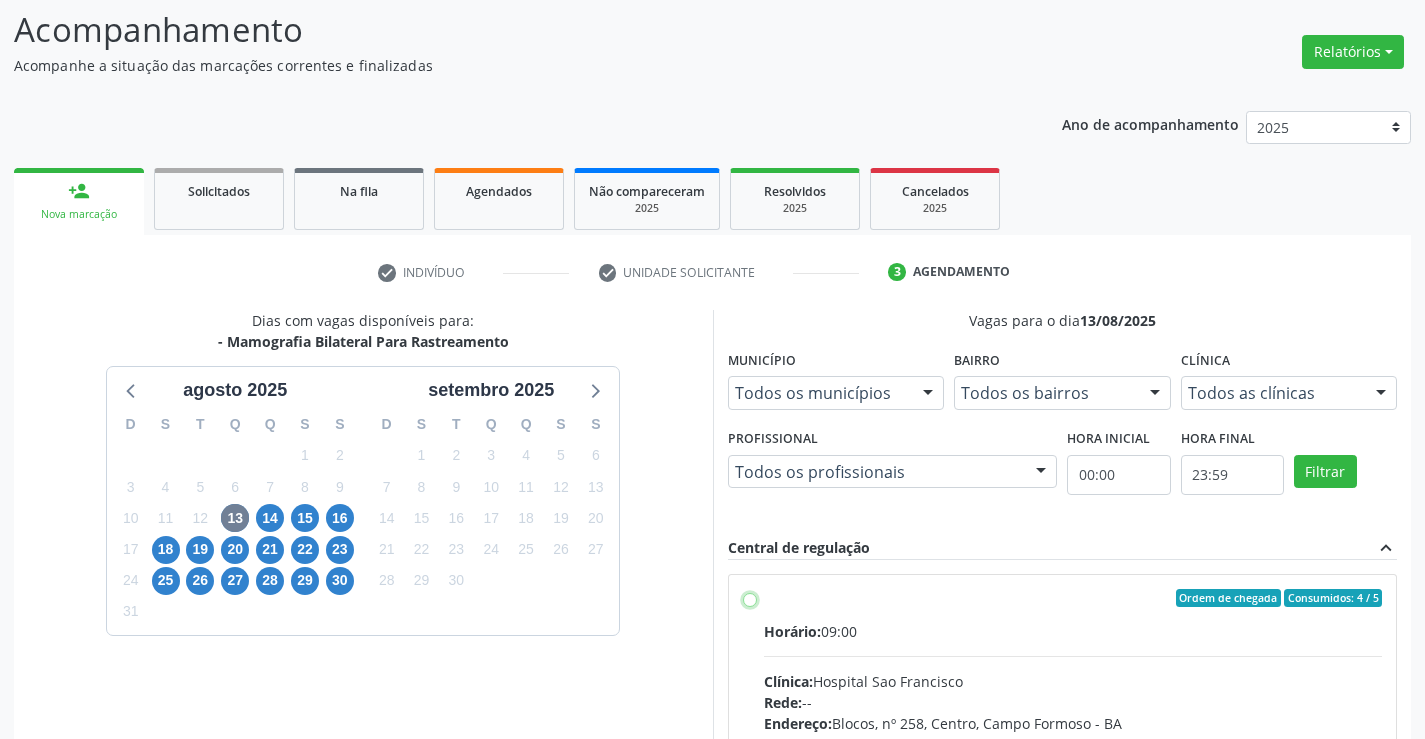 click on "Ordem de chegada
Consumidos: 4 / 5
Horário:   09:00
Clínica:  Hospital Sao Francisco
Rede:
--
Endereço:   Blocos, nº 258, Centro, Campo Formoso - BA
Telefone:   (74) 36451217
Profissional:
Joel da Rocha Almeida
Informações adicionais sobre o atendimento
Idade de atendimento:
de 0 a 120 anos
Gênero(s) atendido(s):
Masculino e Feminino
Informações adicionais:
--" at bounding box center (750, 598) 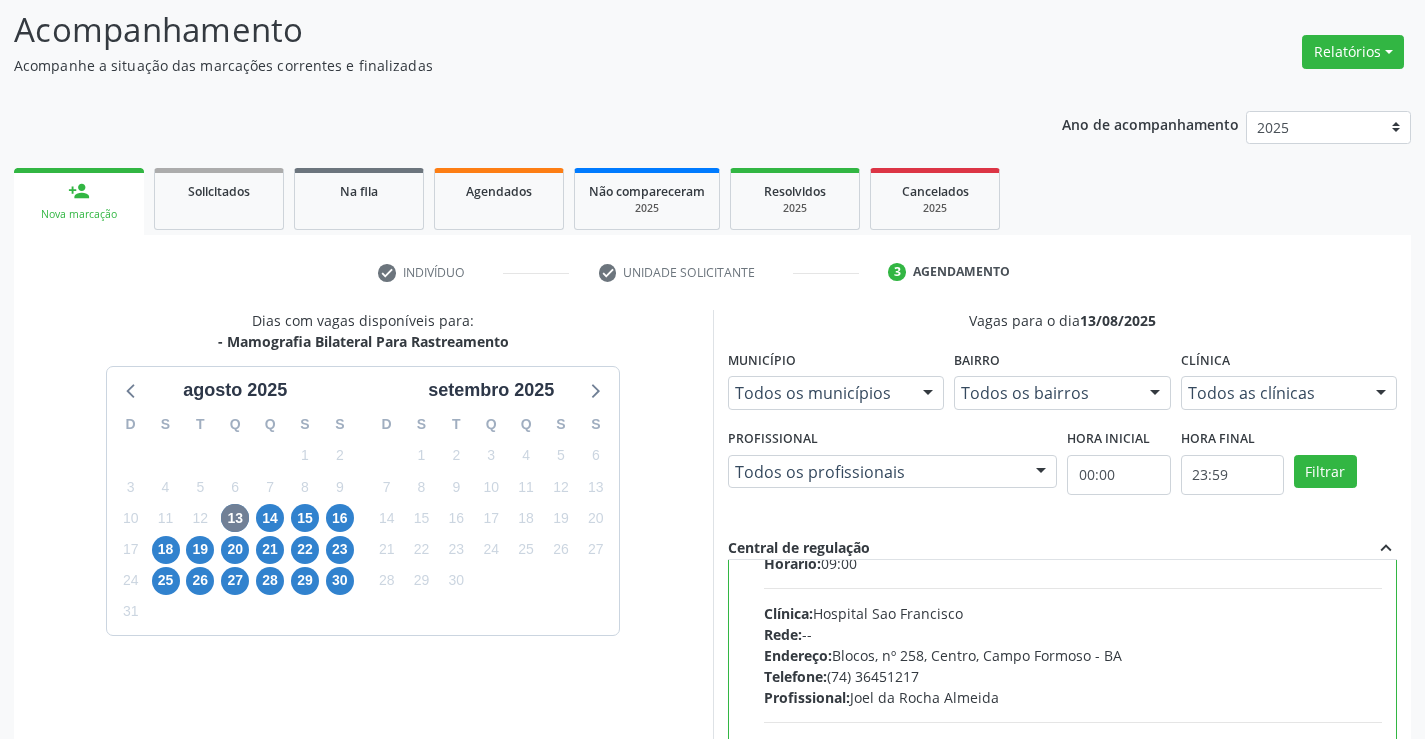 scroll, scrollTop: 99, scrollLeft: 0, axis: vertical 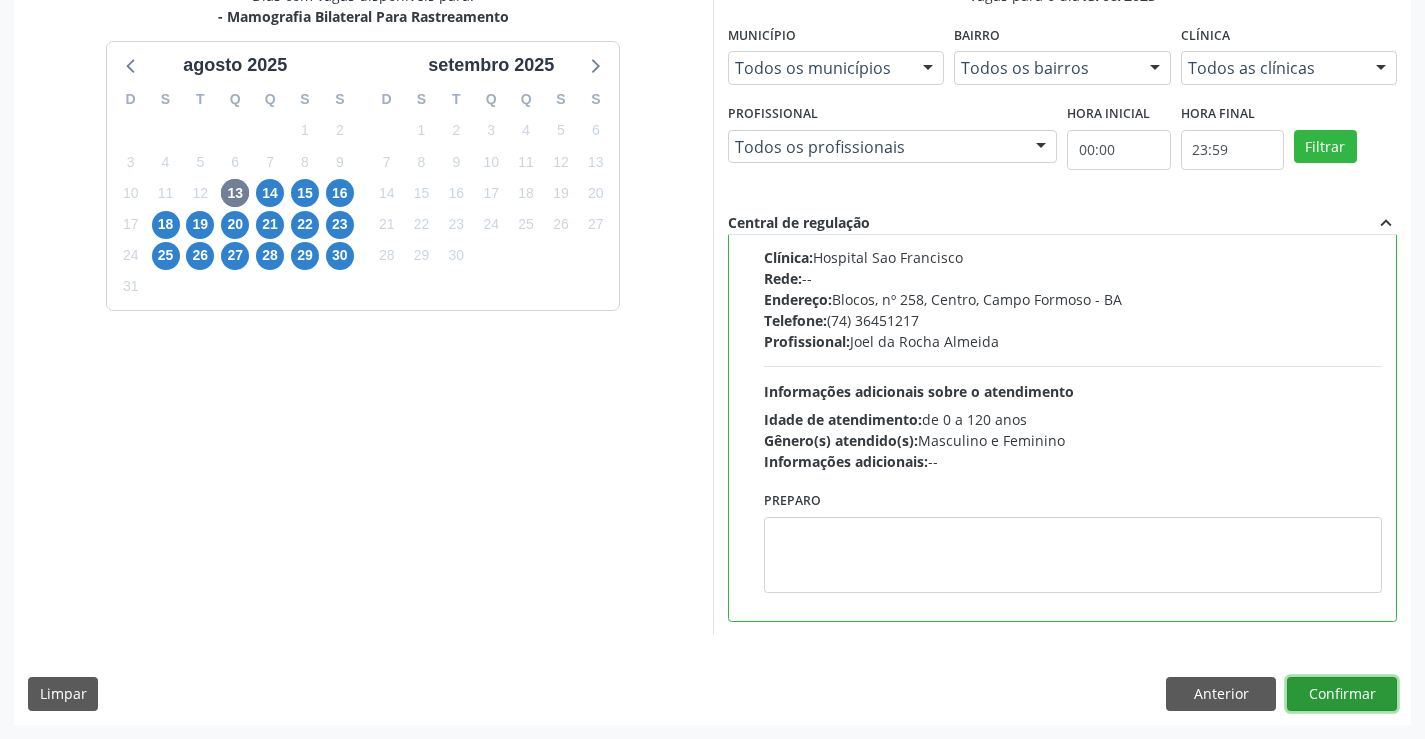click on "Confirmar" at bounding box center [1342, 694] 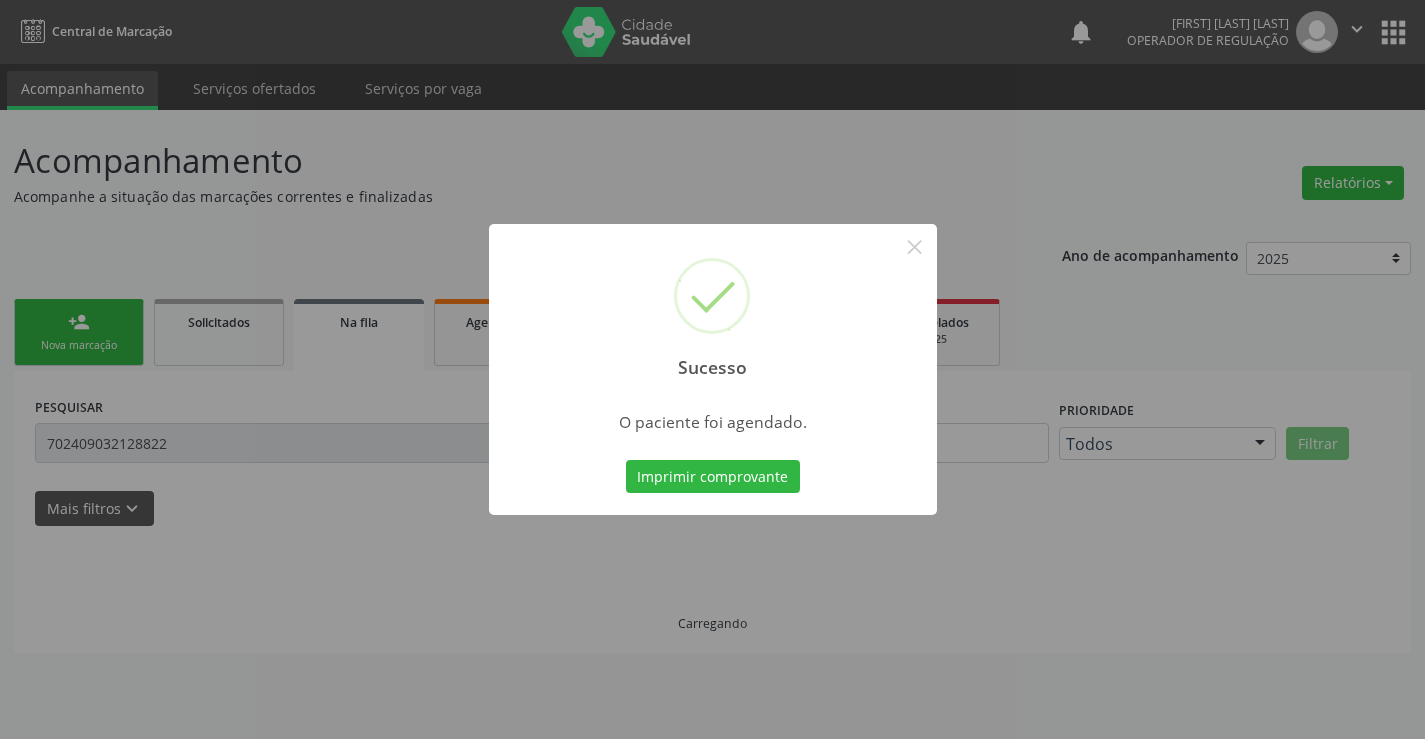 scroll, scrollTop: 0, scrollLeft: 0, axis: both 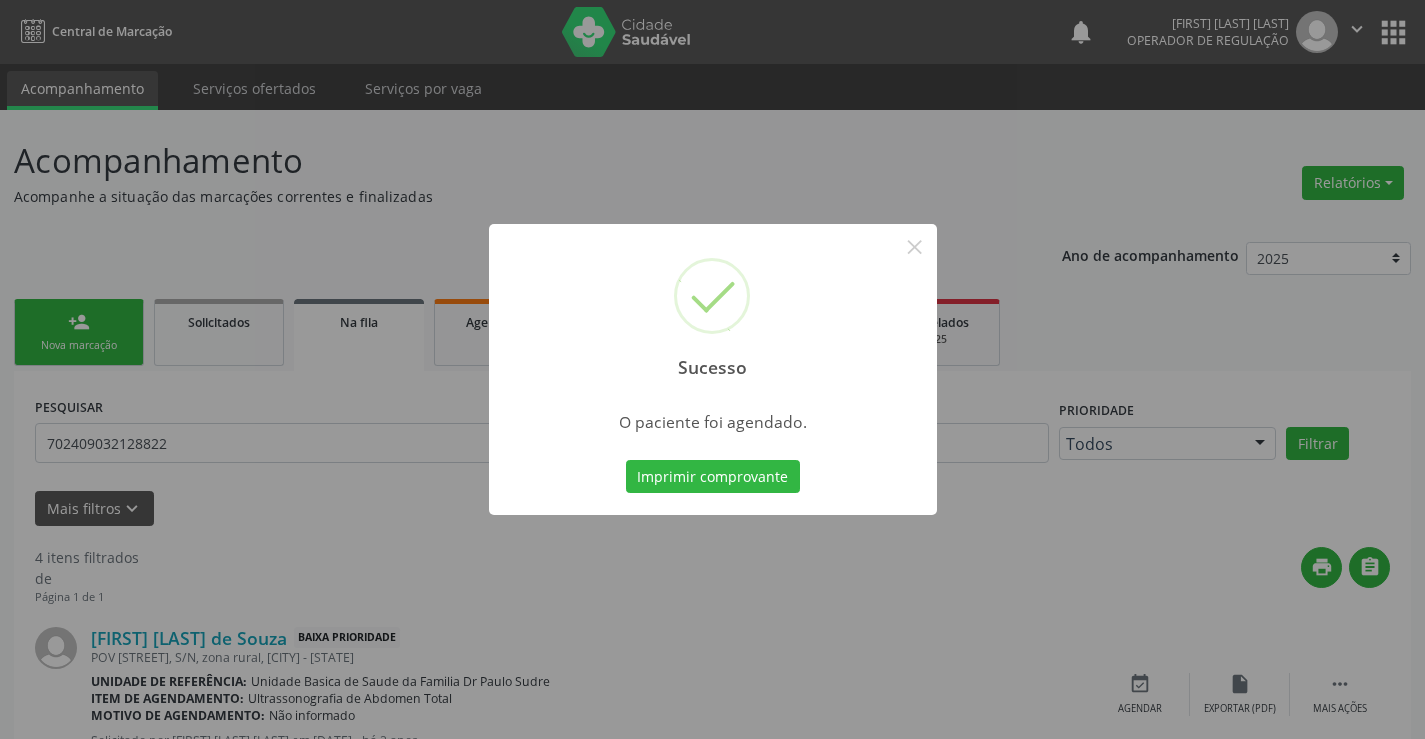 type 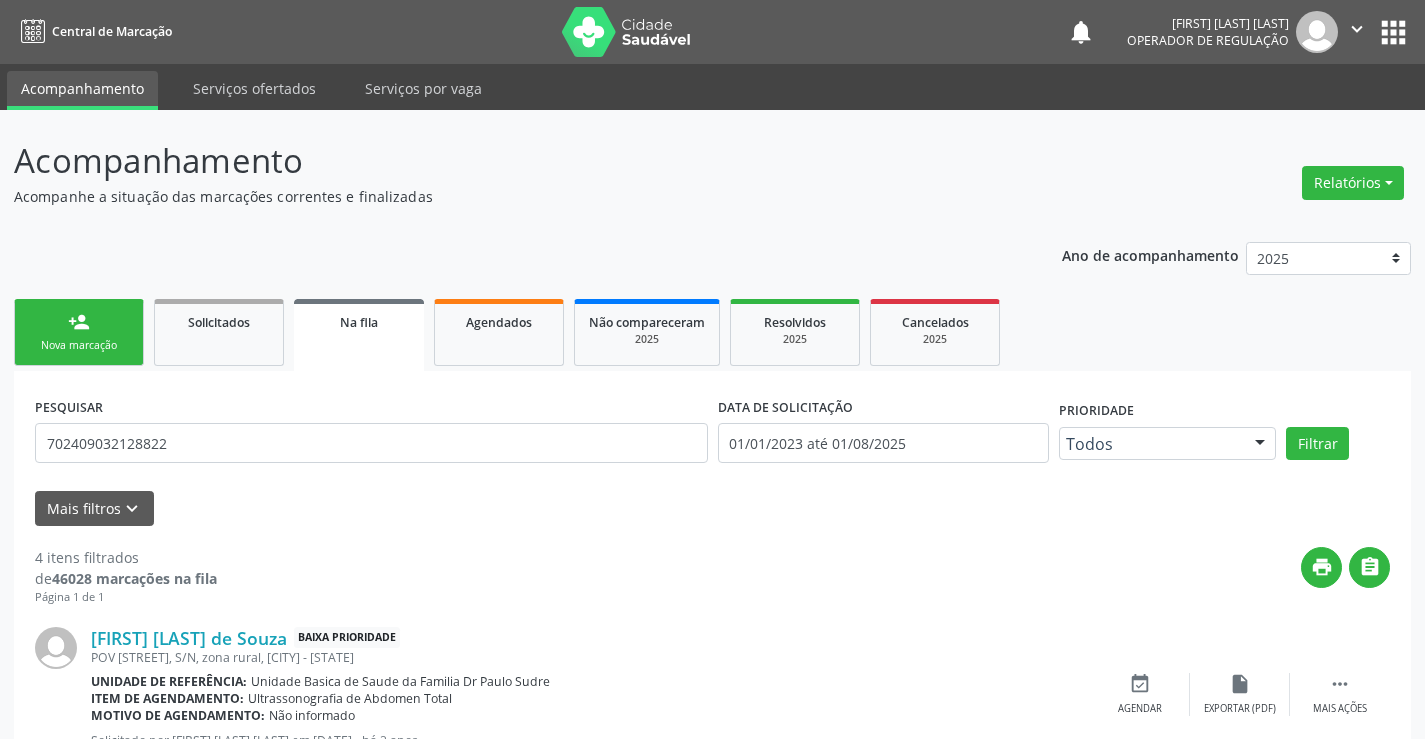 click on "Nova marcação" at bounding box center [79, 345] 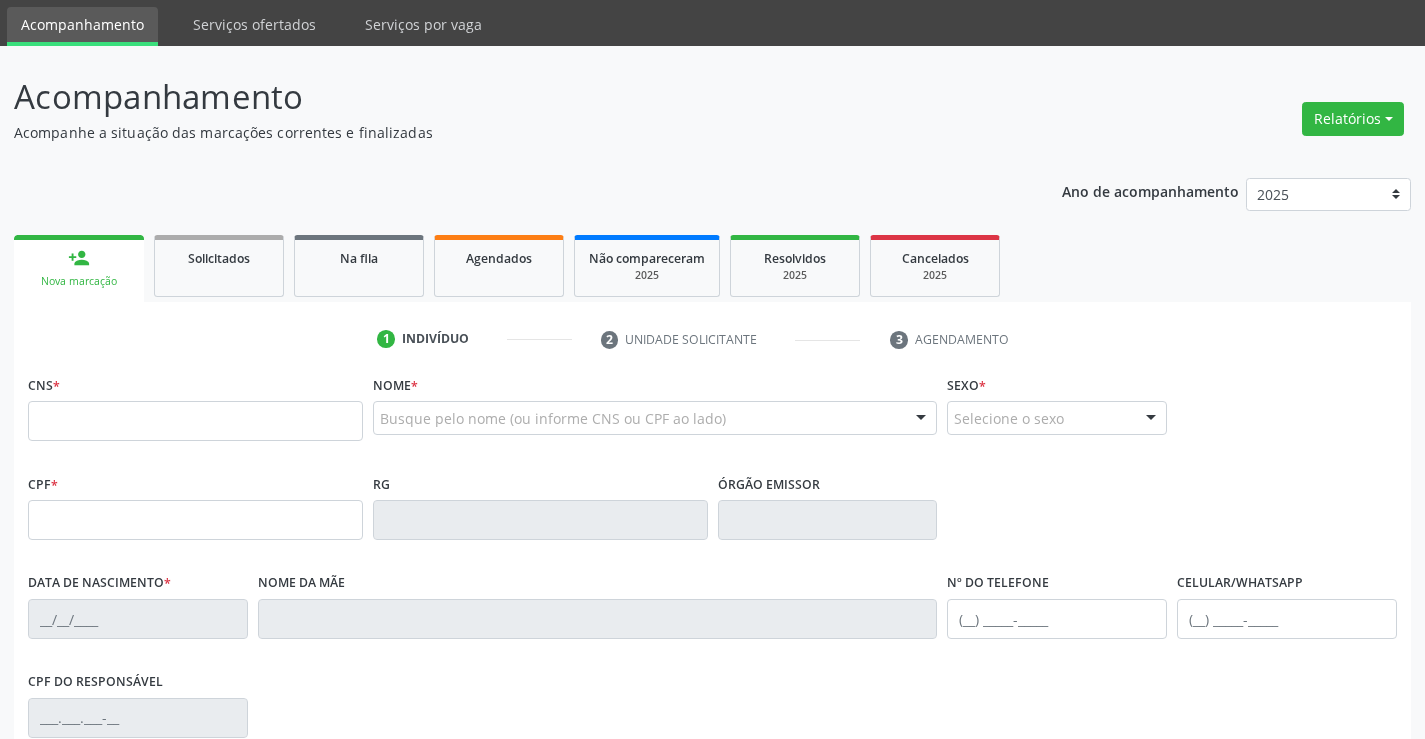 scroll, scrollTop: 200, scrollLeft: 0, axis: vertical 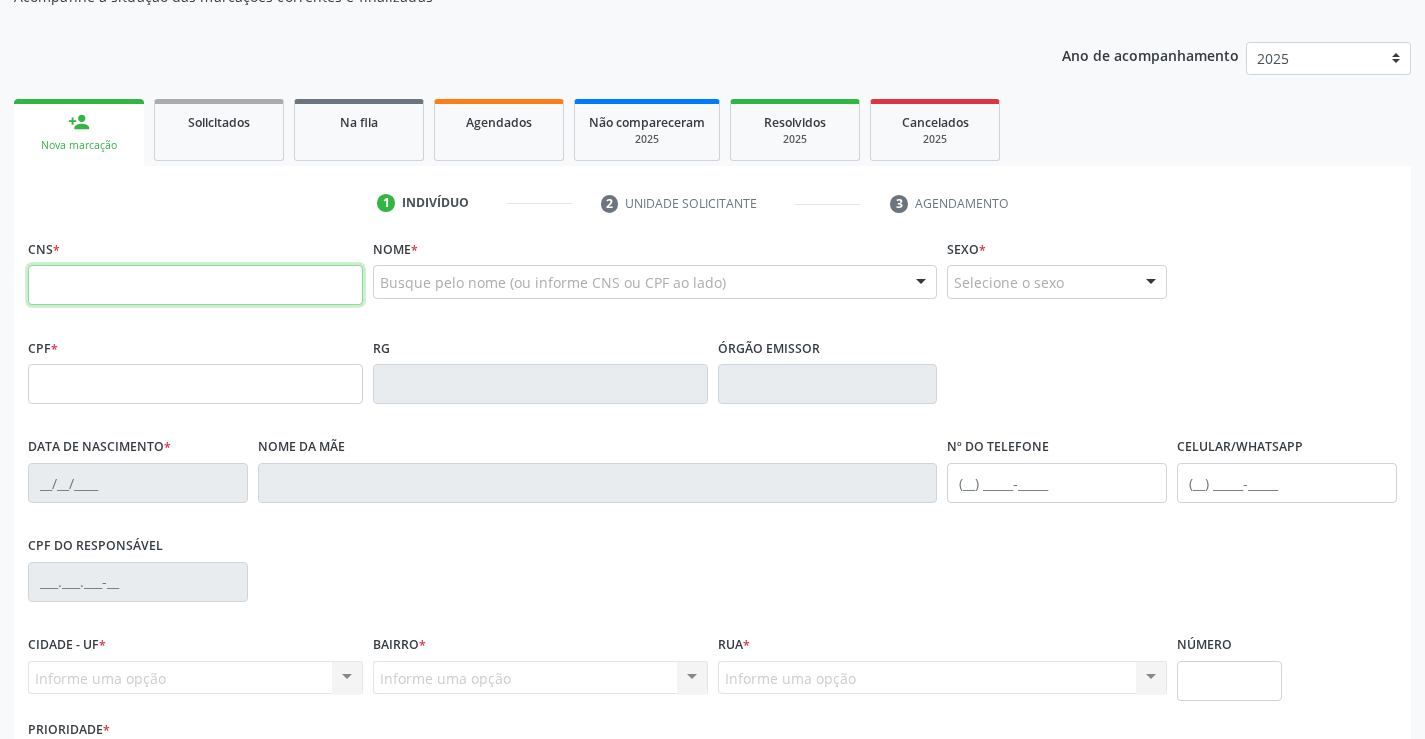 click at bounding box center [195, 285] 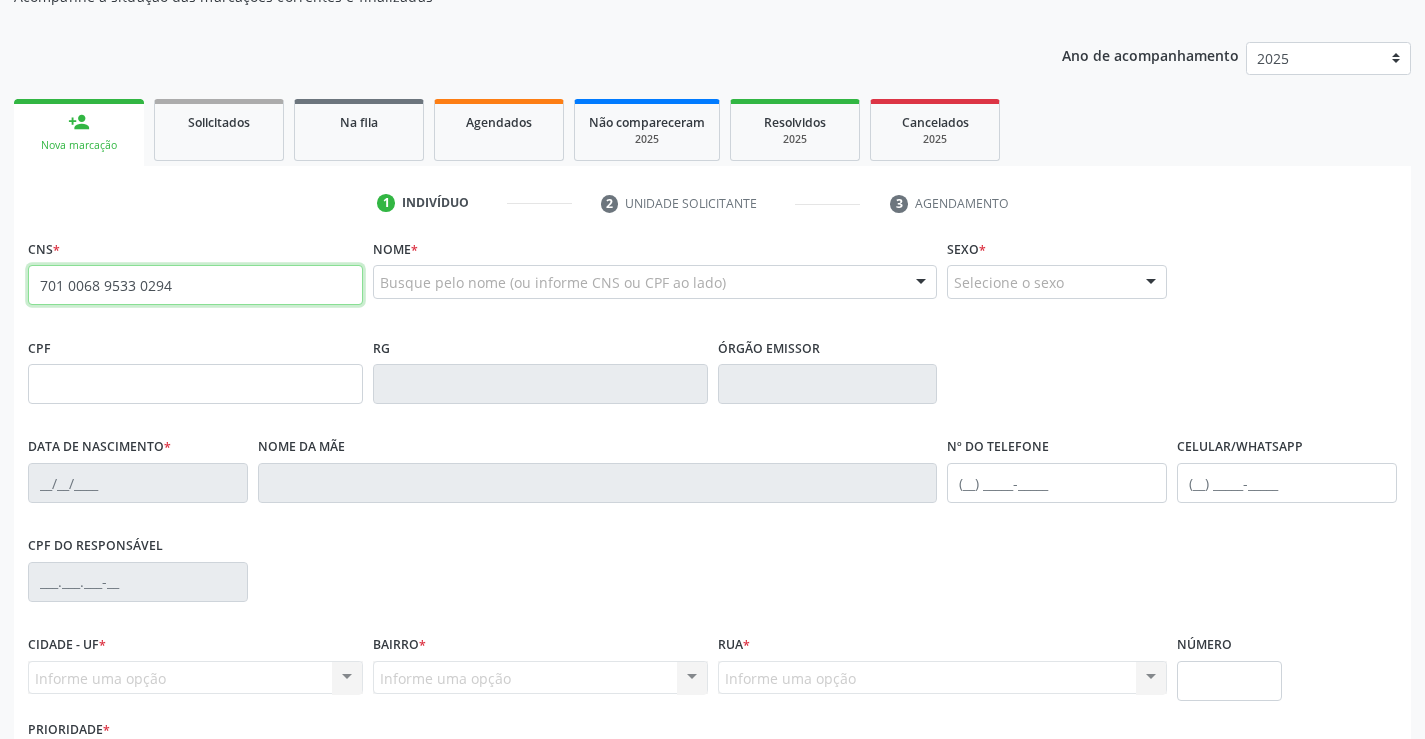 type on "701 0068 9533 0294" 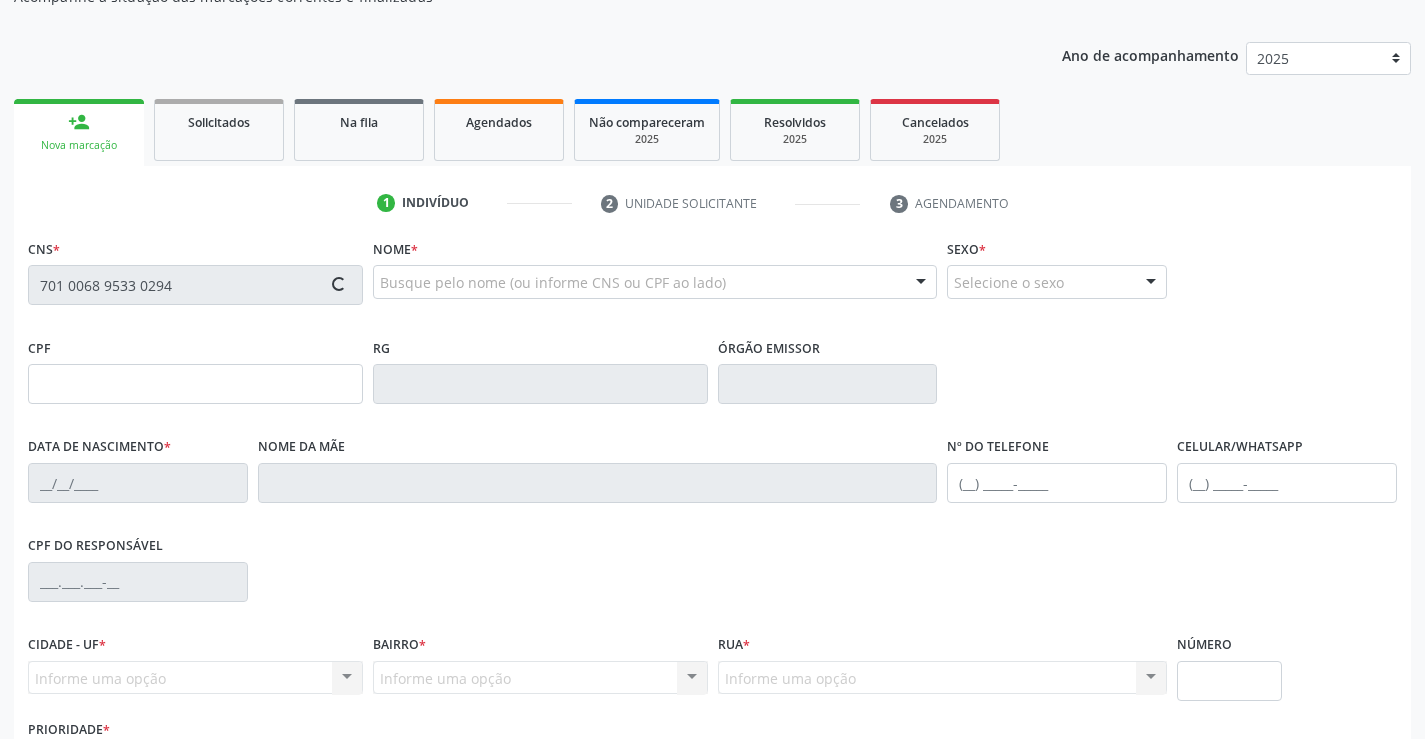 type on "28/02/2000" 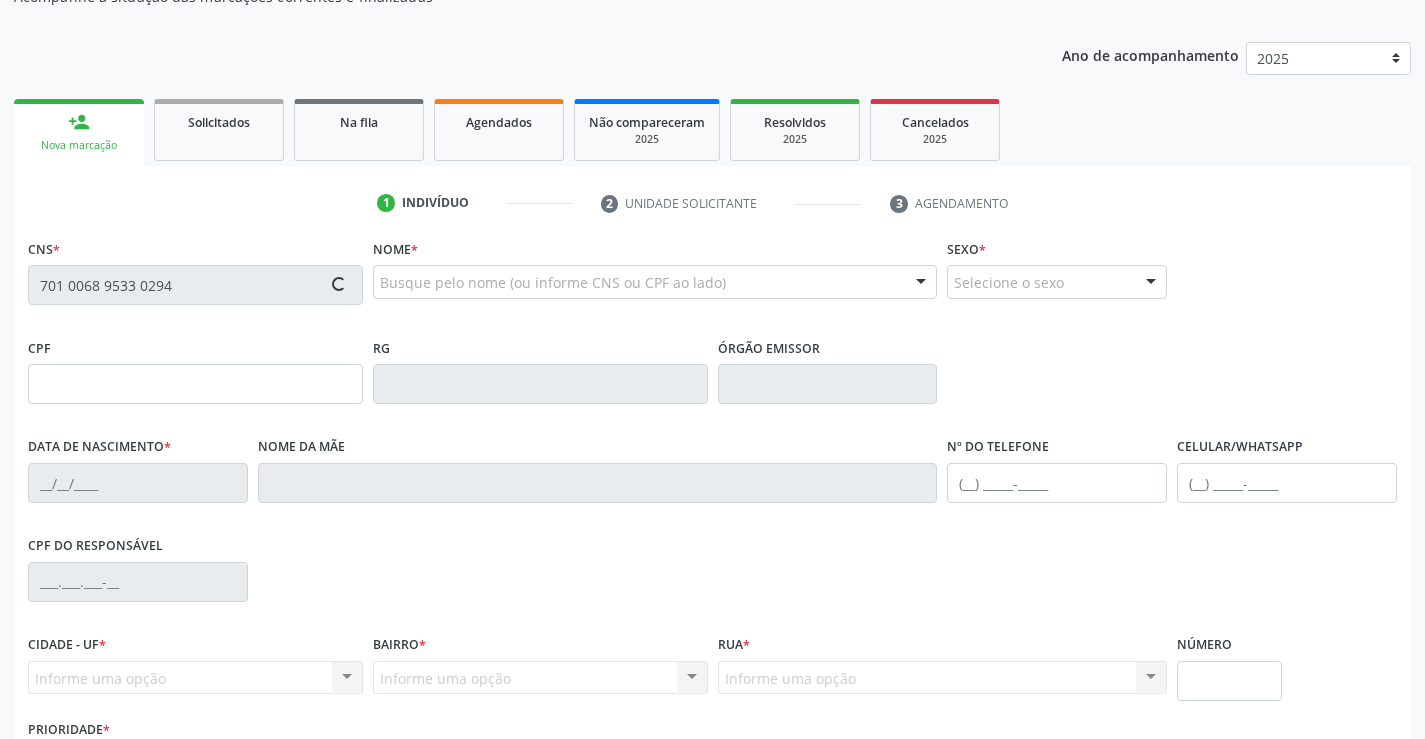 type on "(74) 99149-0966" 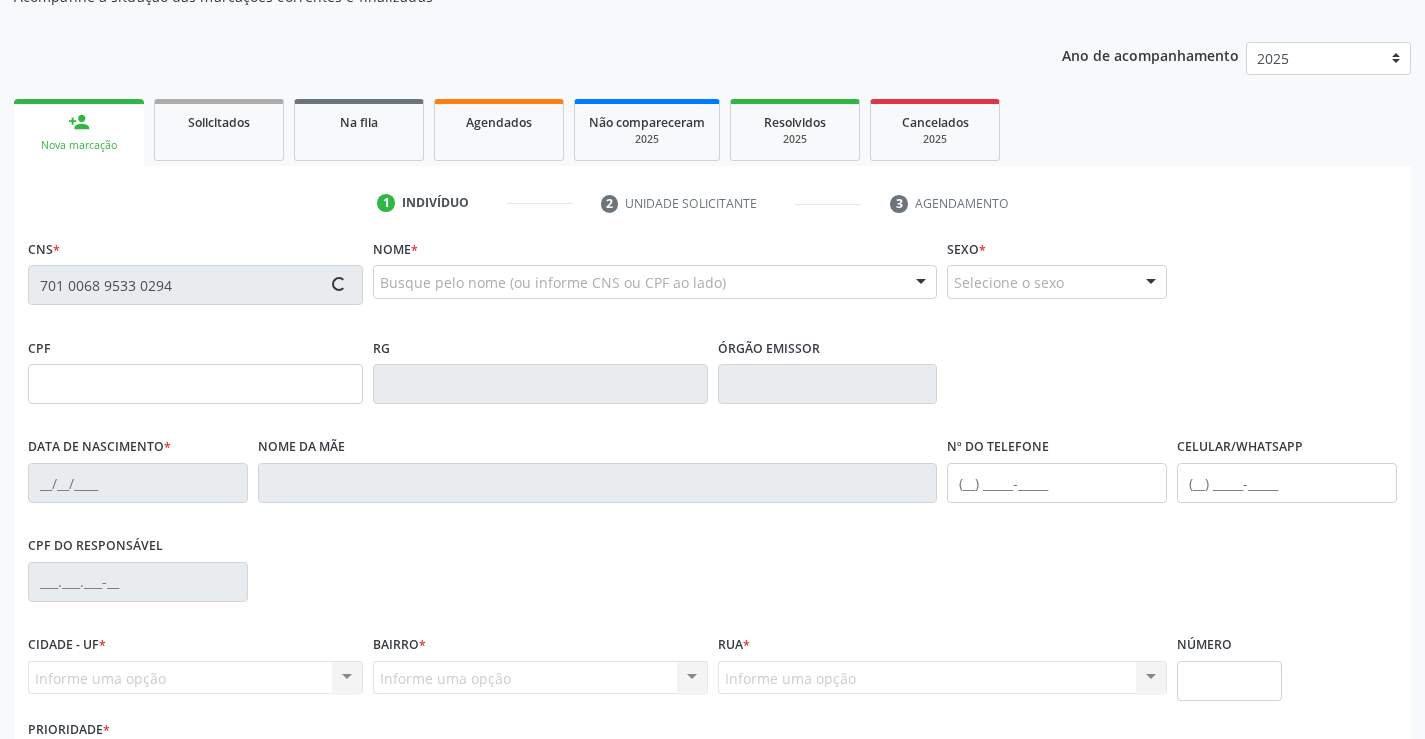 type on "S/N" 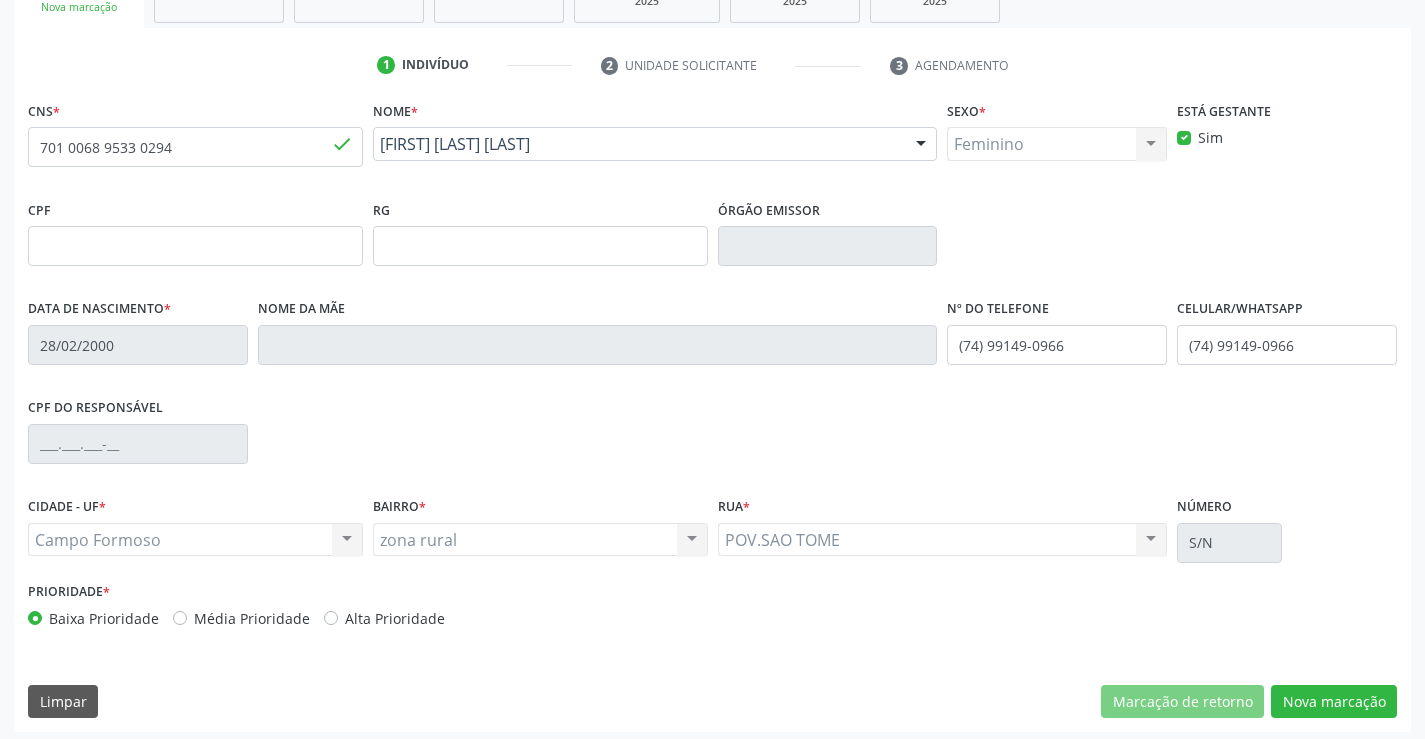 scroll, scrollTop: 345, scrollLeft: 0, axis: vertical 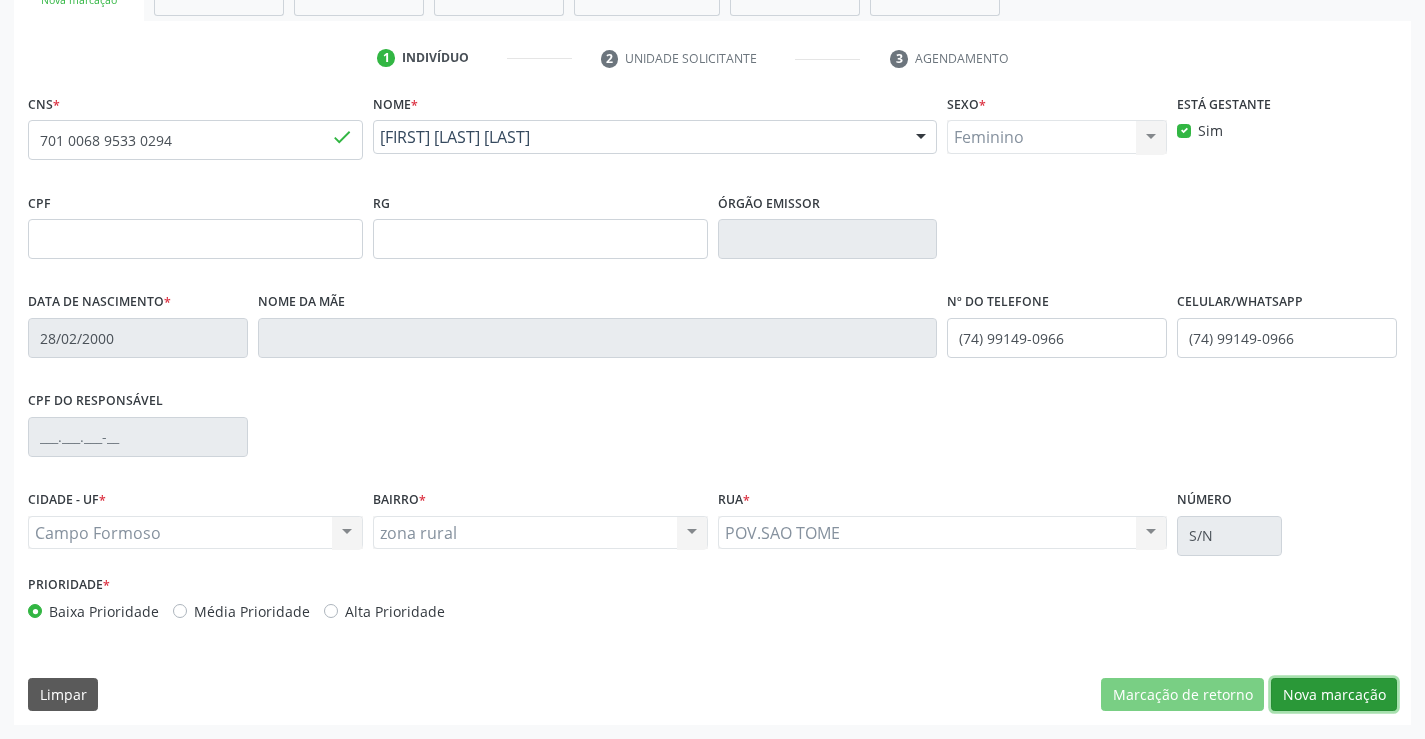 click on "Nova marcação" at bounding box center [1334, 695] 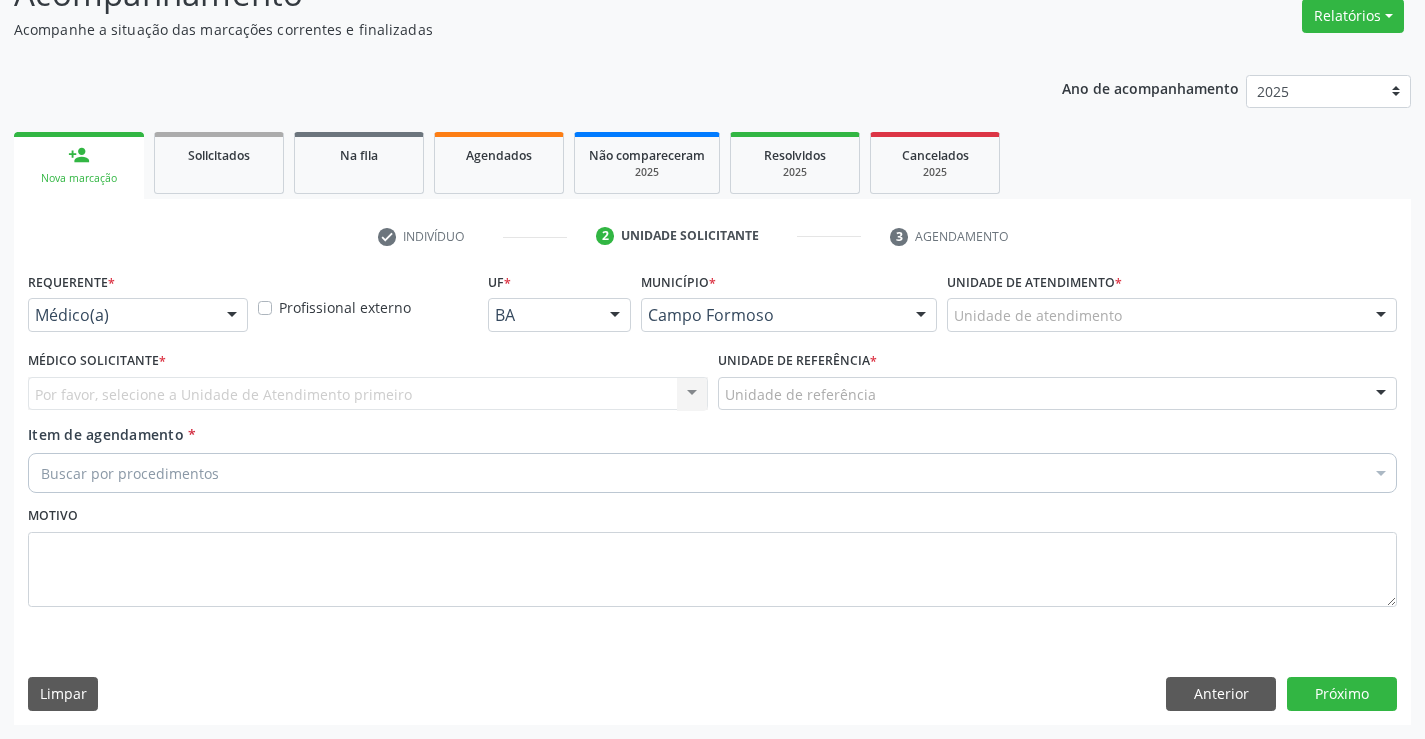 scroll, scrollTop: 167, scrollLeft: 0, axis: vertical 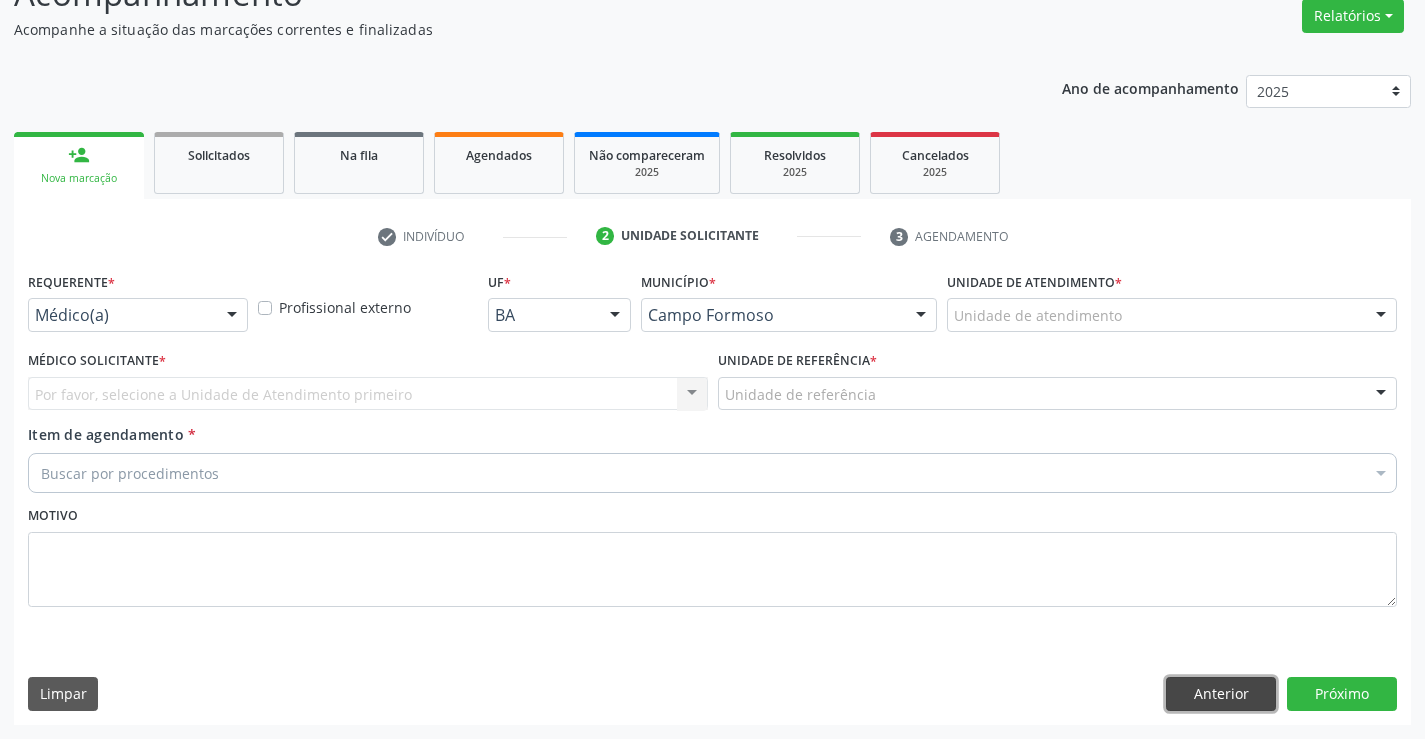 drag, startPoint x: 1179, startPoint y: 689, endPoint x: 1226, endPoint y: 664, distance: 53.235325 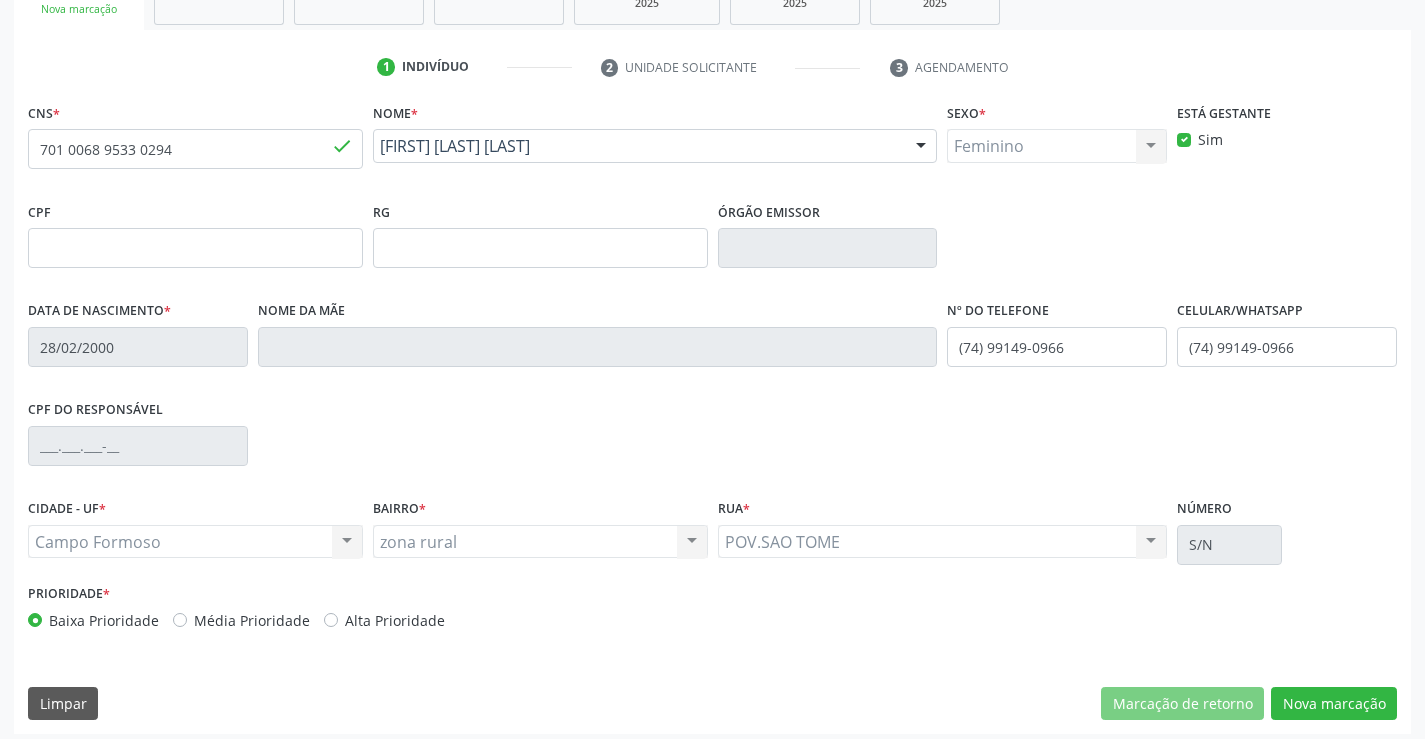 scroll, scrollTop: 345, scrollLeft: 0, axis: vertical 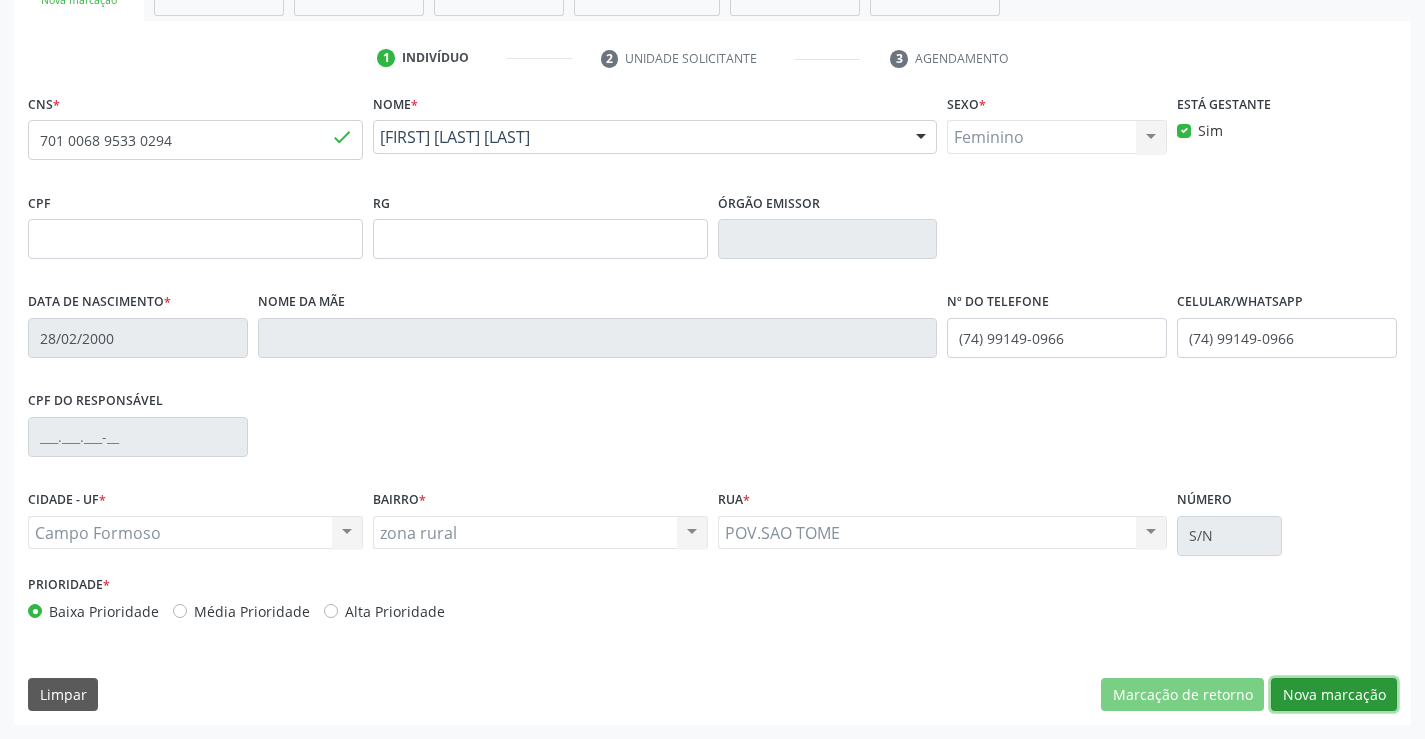 click on "Nova marcação" at bounding box center [1334, 695] 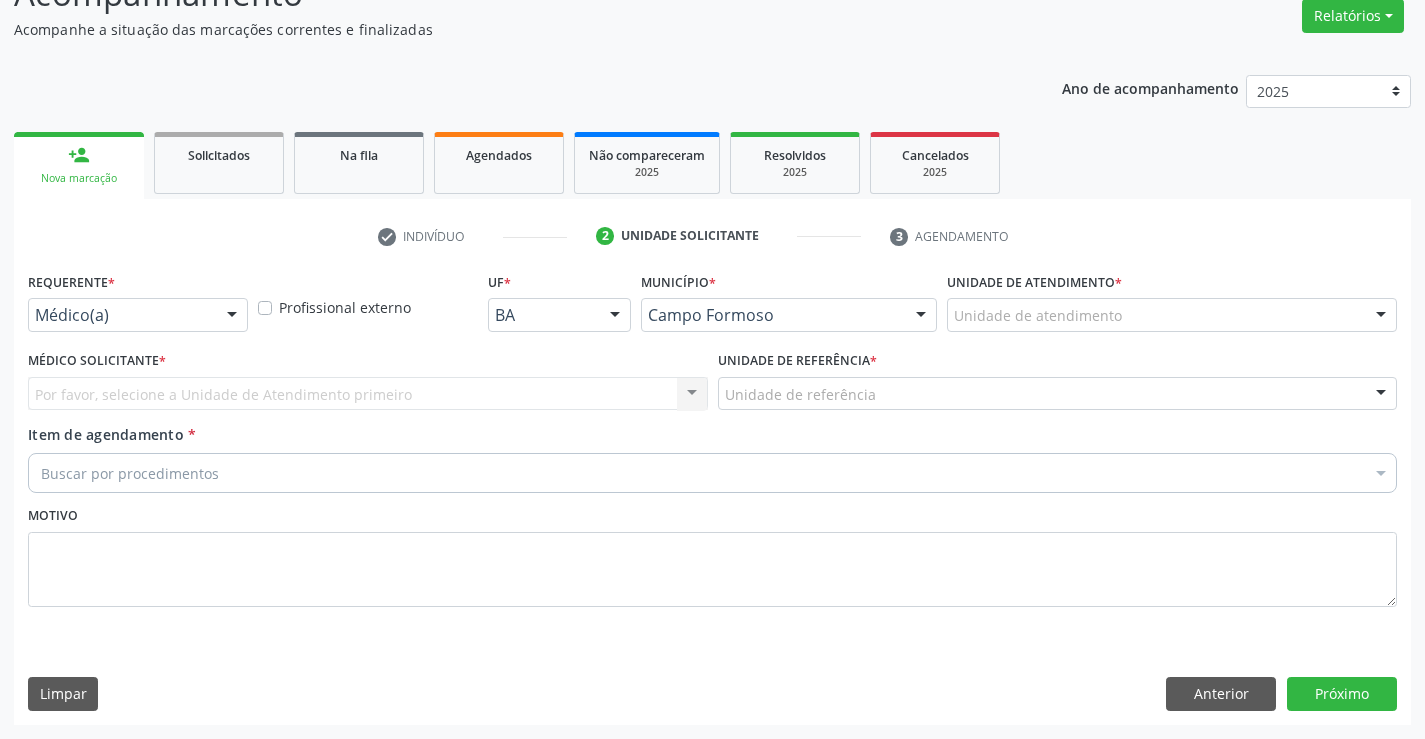scroll, scrollTop: 167, scrollLeft: 0, axis: vertical 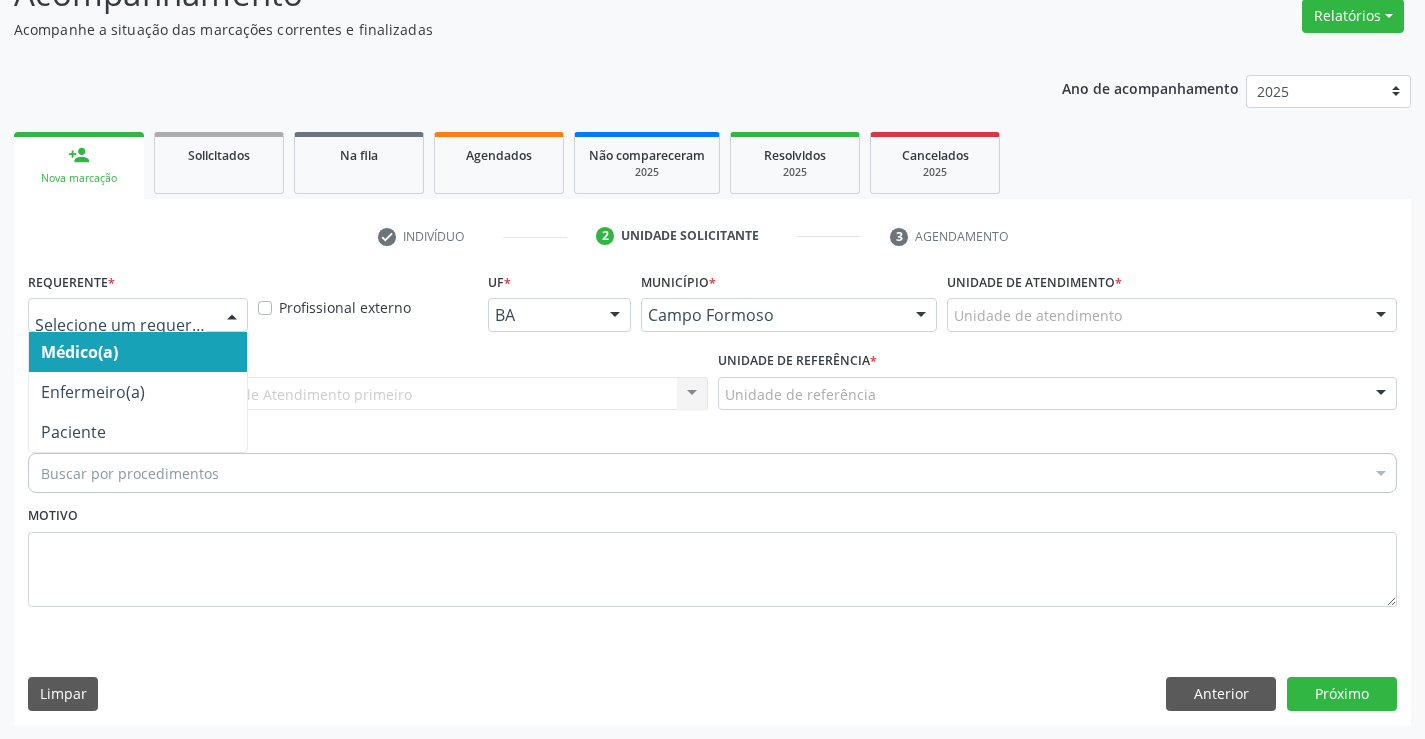 click at bounding box center [232, 316] 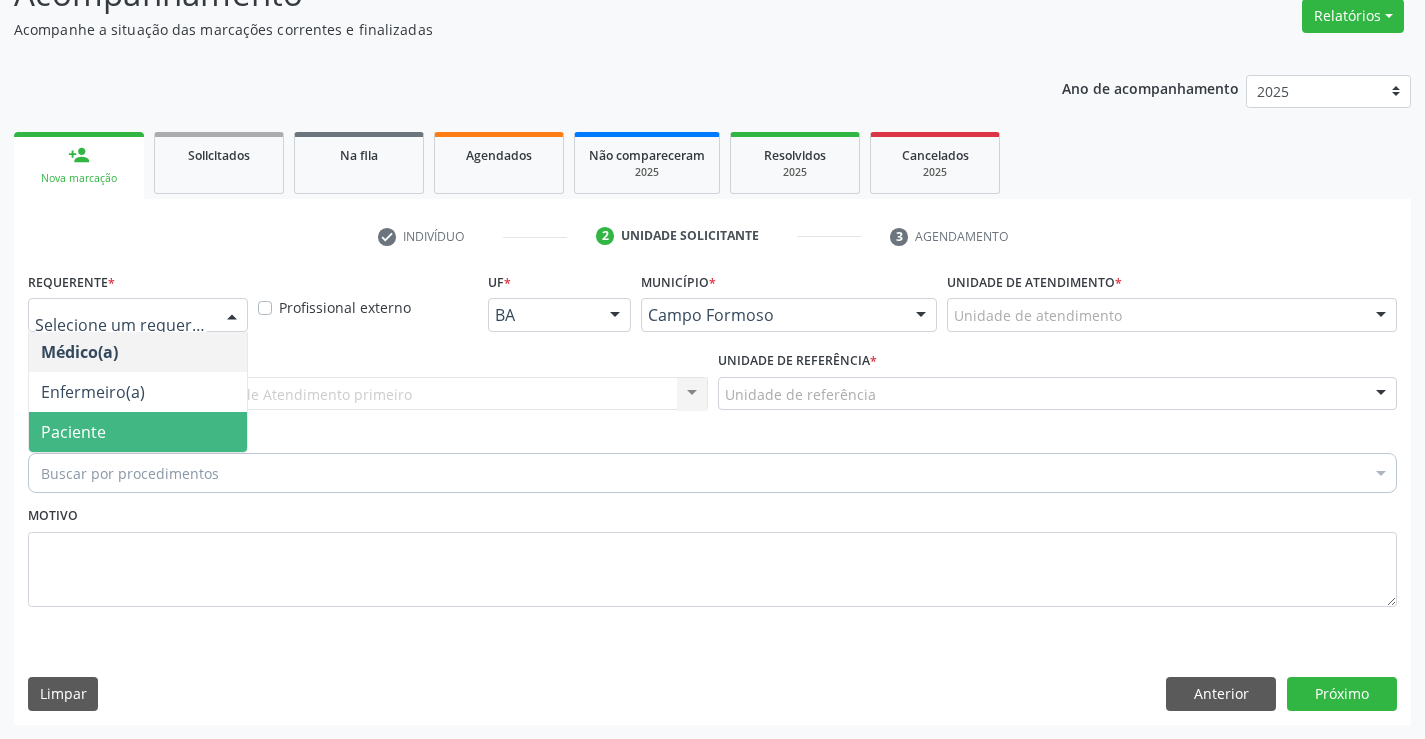 click on "Paciente" at bounding box center [138, 432] 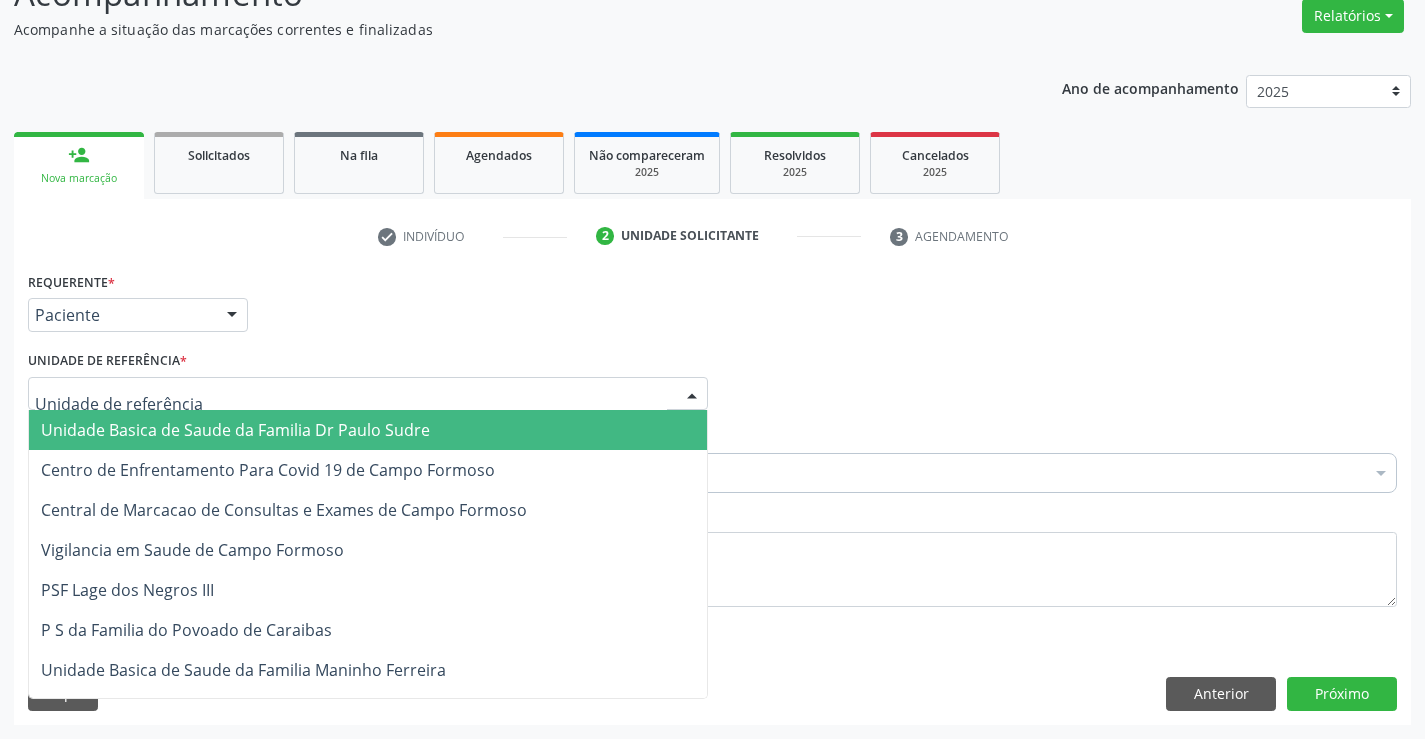 click at bounding box center [368, 394] 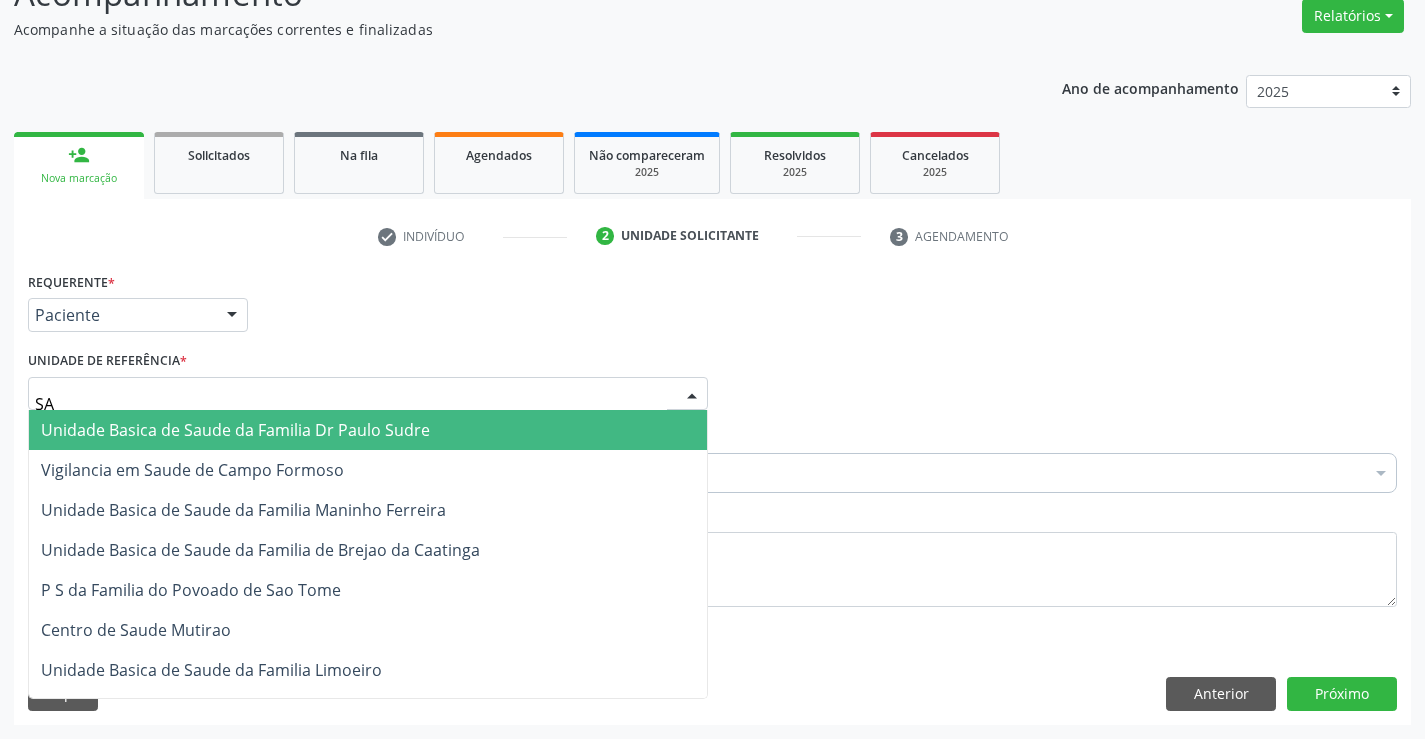 type on "SAO" 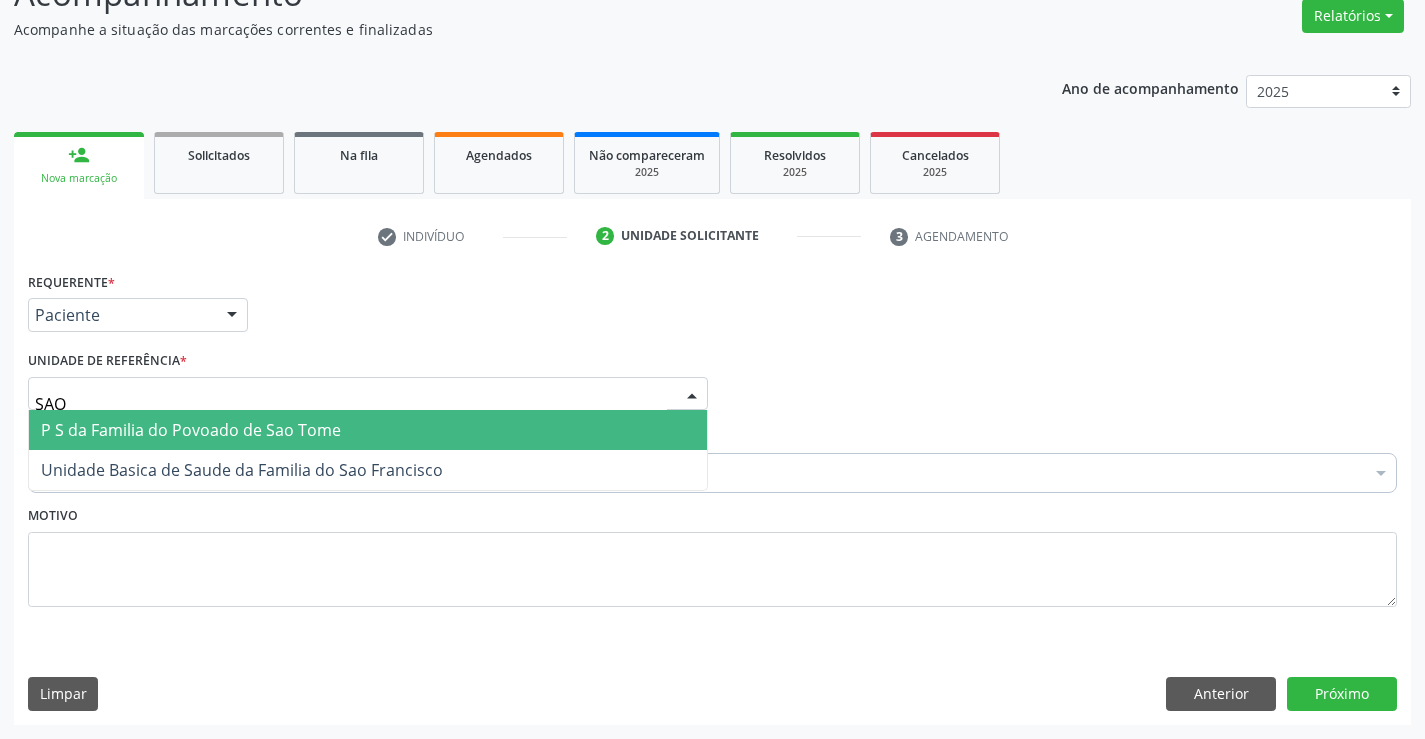 click on "P S da Familia do Povoado de Sao Tome" at bounding box center [191, 430] 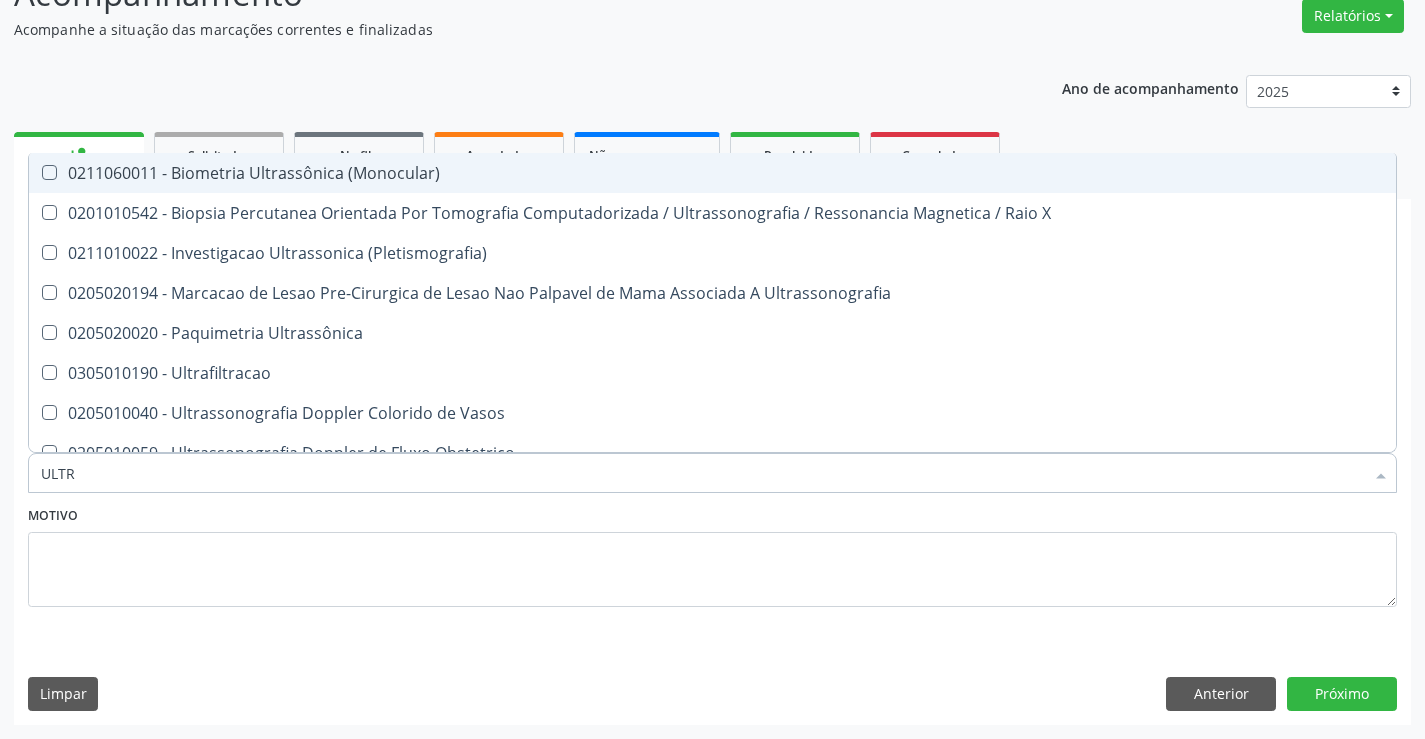 type on "ULTRA" 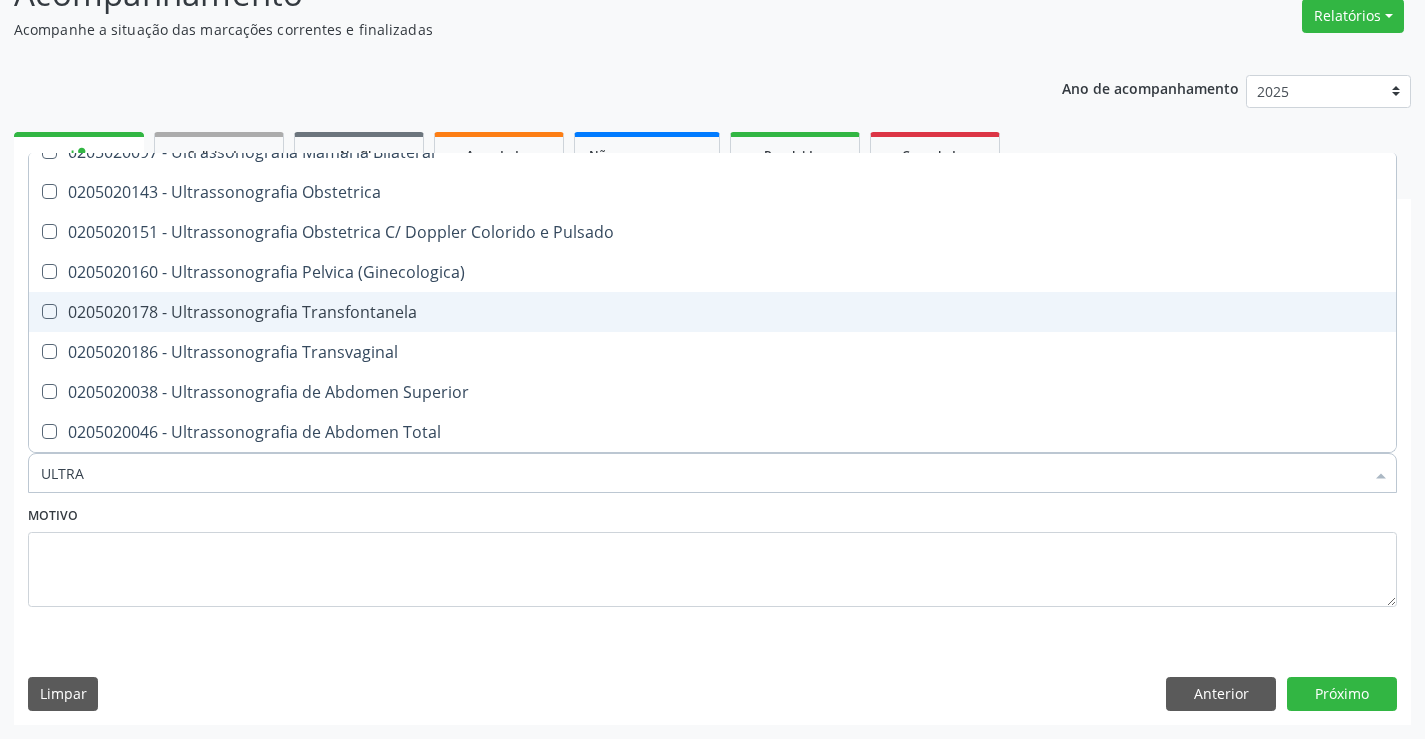 scroll, scrollTop: 400, scrollLeft: 0, axis: vertical 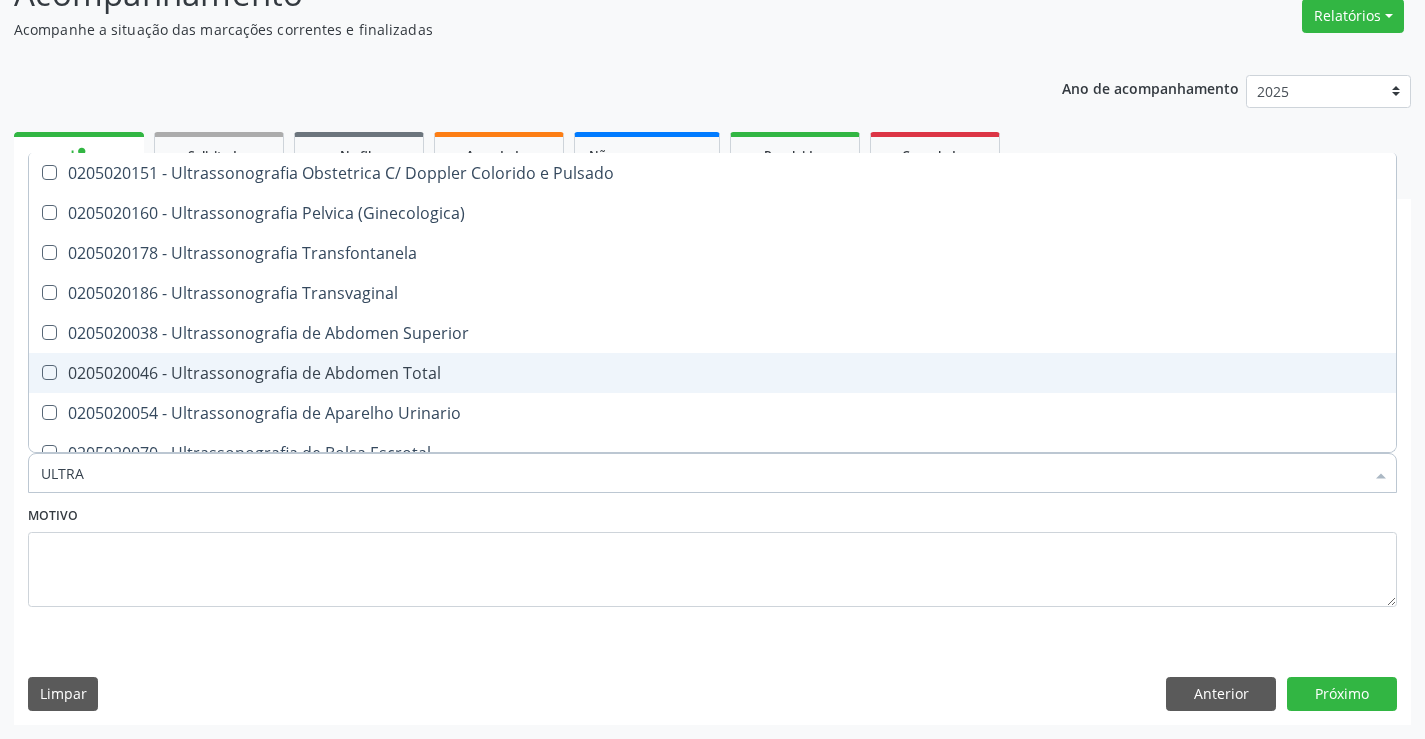 click on "0205020046 - Ultrassonografia de Abdomen Total" at bounding box center [712, 373] 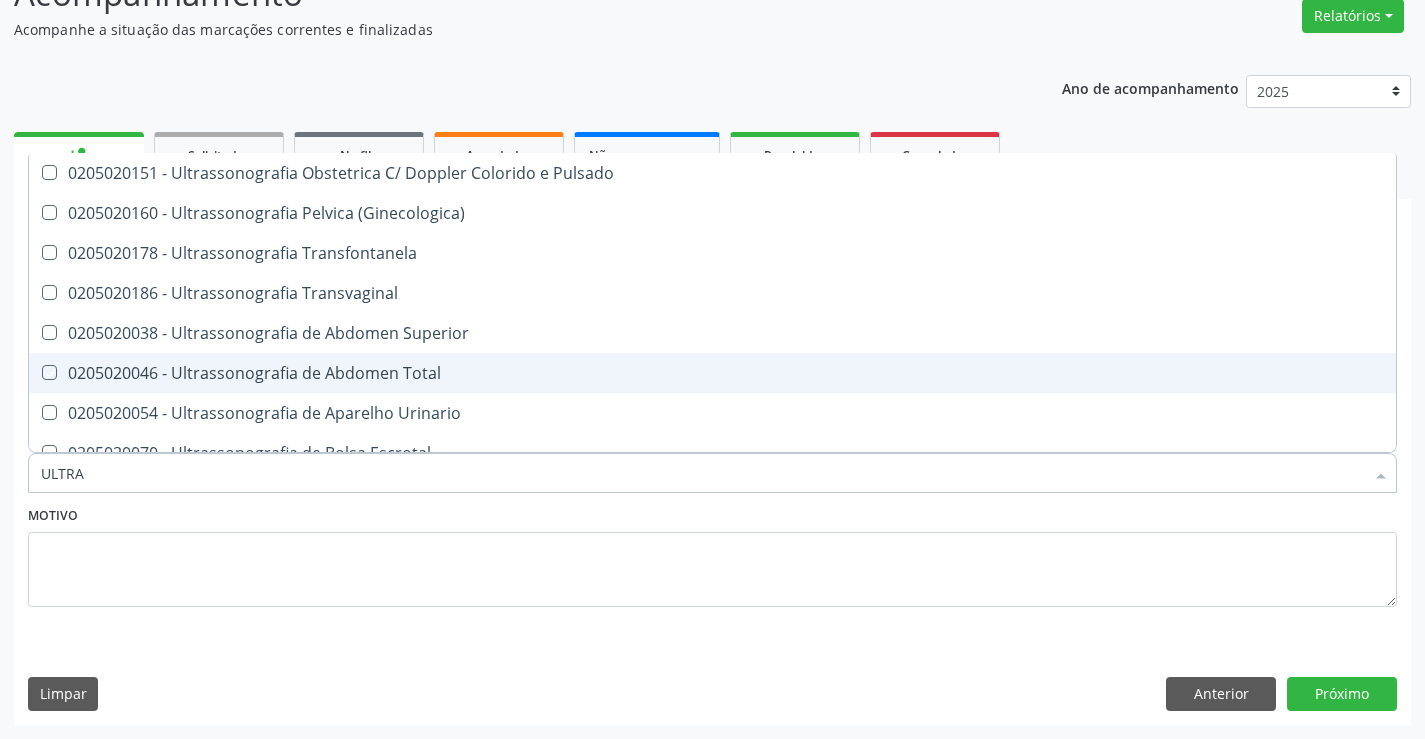 checkbox on "true" 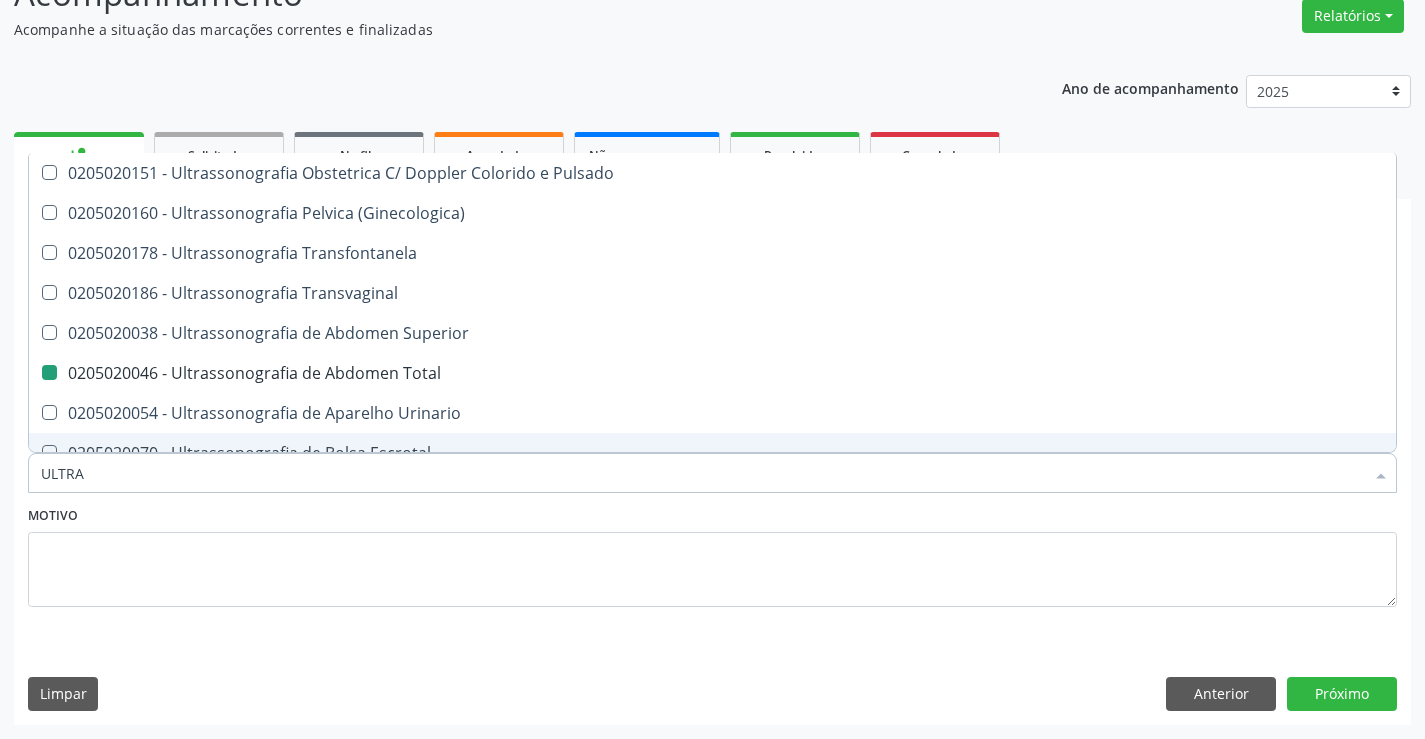 click on "Motivo" at bounding box center [712, 554] 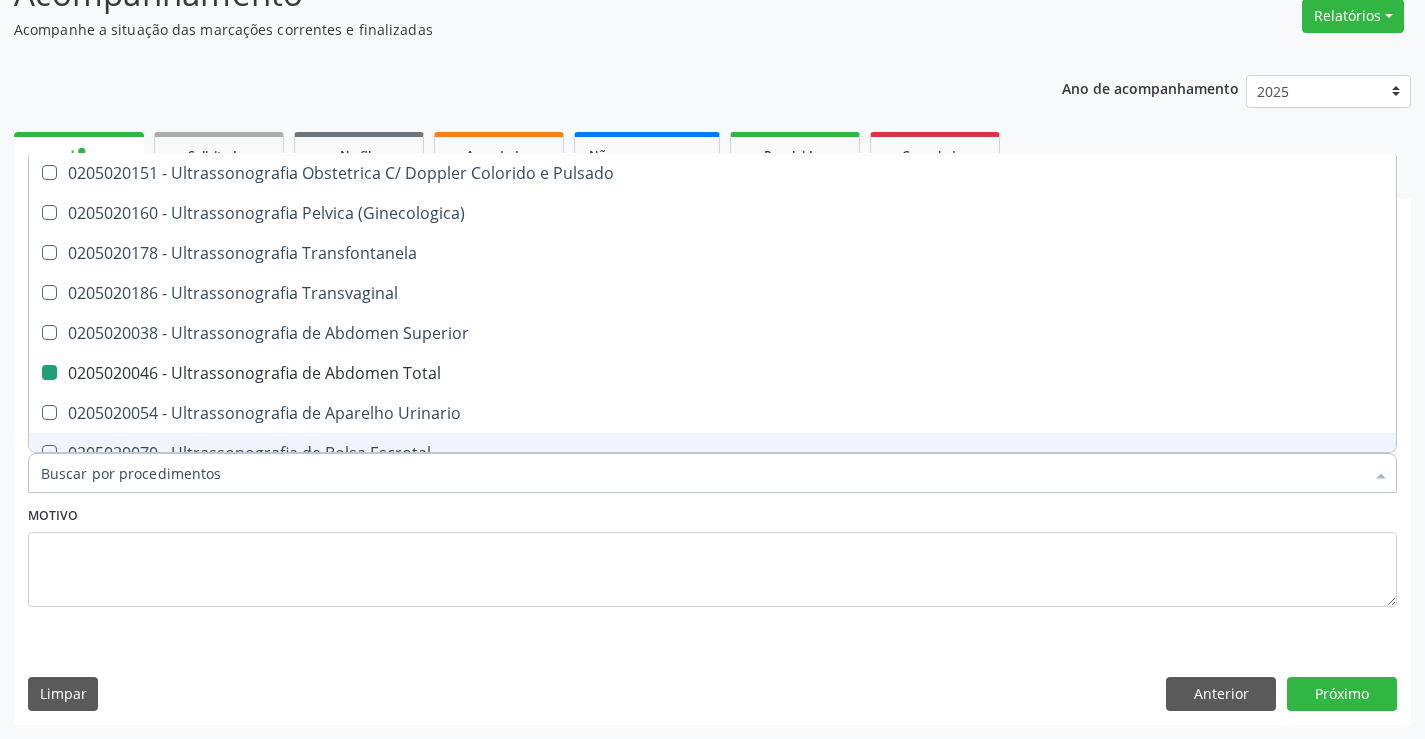 checkbox on "true" 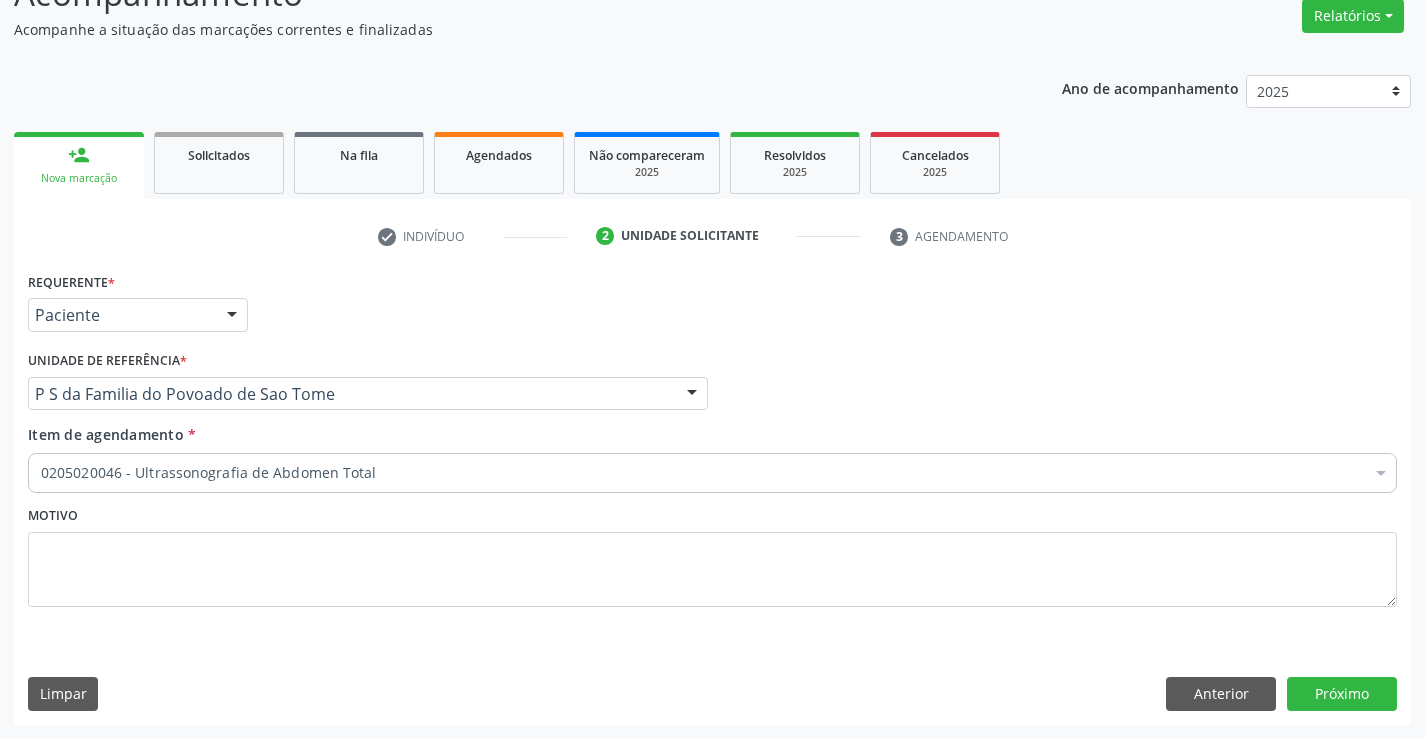 scroll, scrollTop: 0, scrollLeft: 0, axis: both 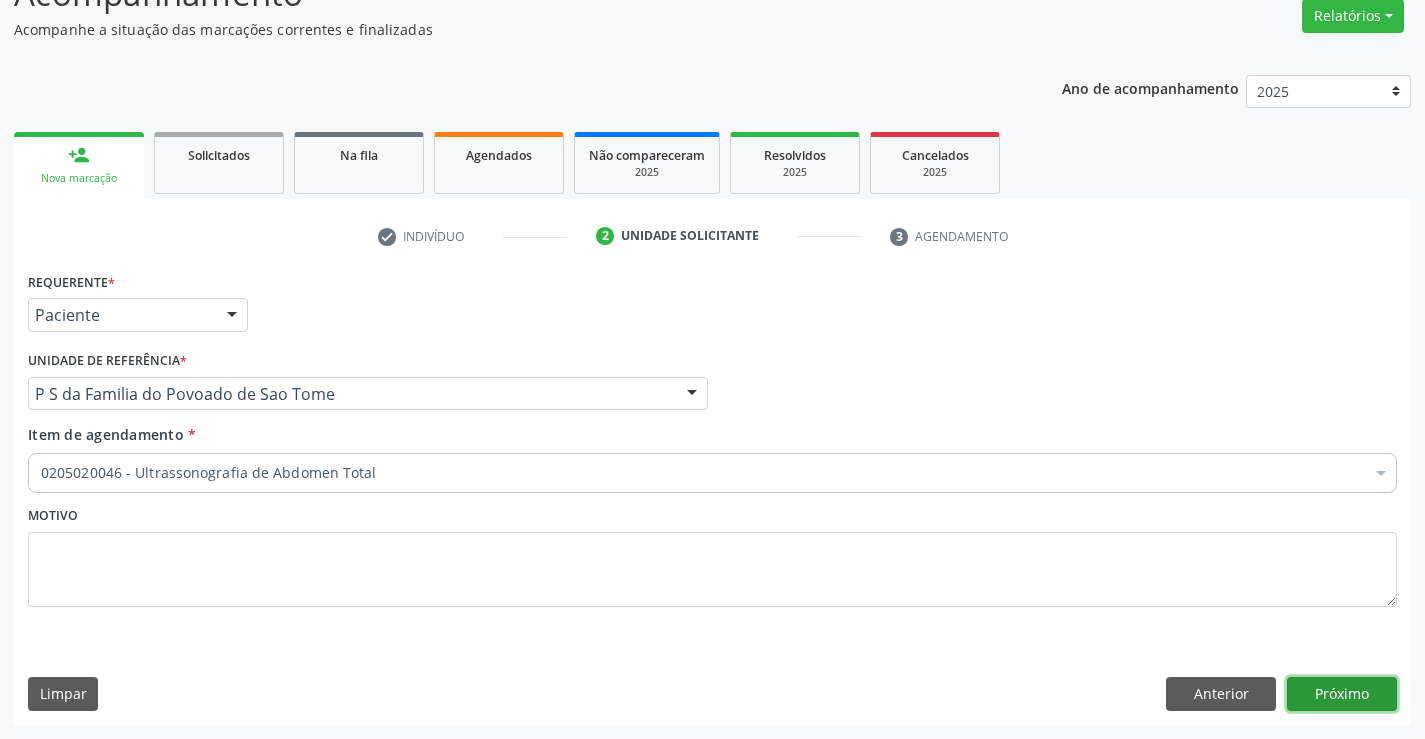 click on "Próximo" at bounding box center [1342, 694] 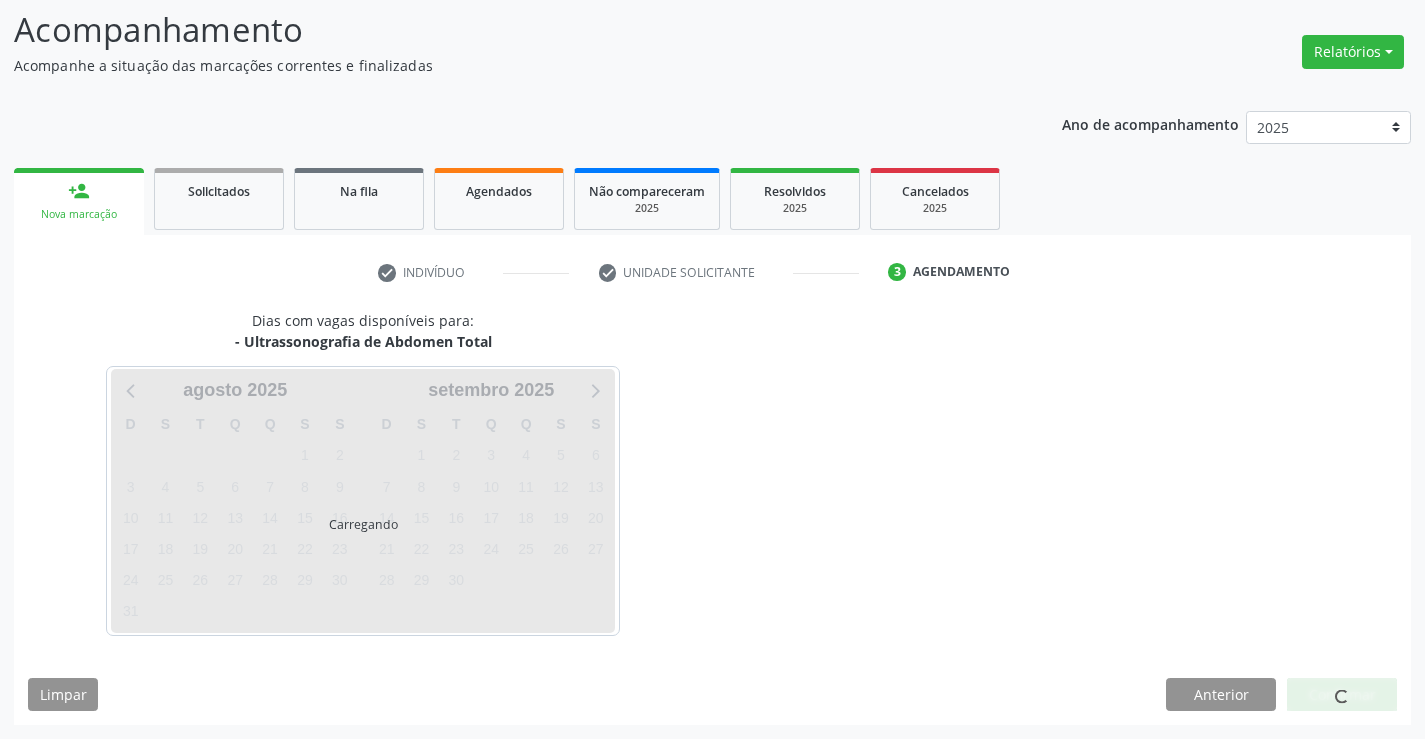 scroll, scrollTop: 131, scrollLeft: 0, axis: vertical 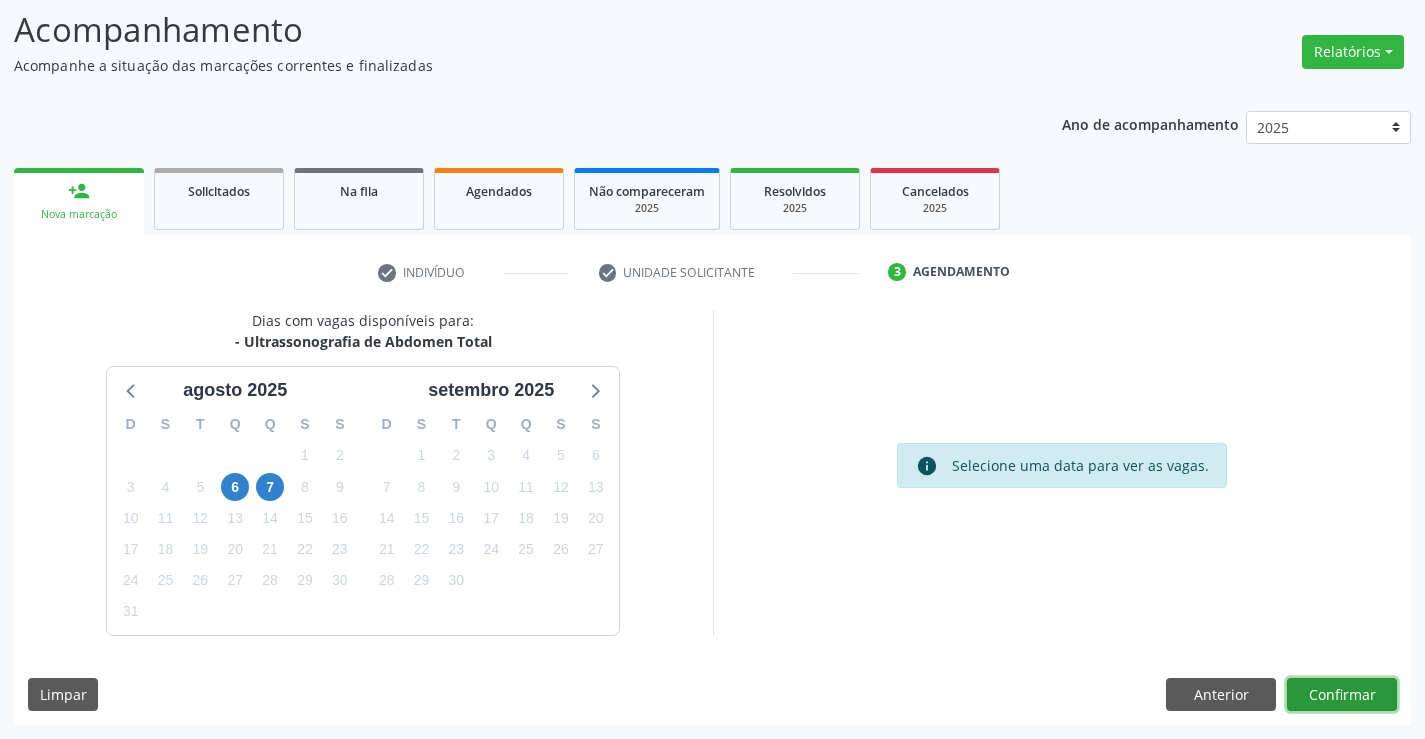 click on "Confirmar" at bounding box center (1342, 695) 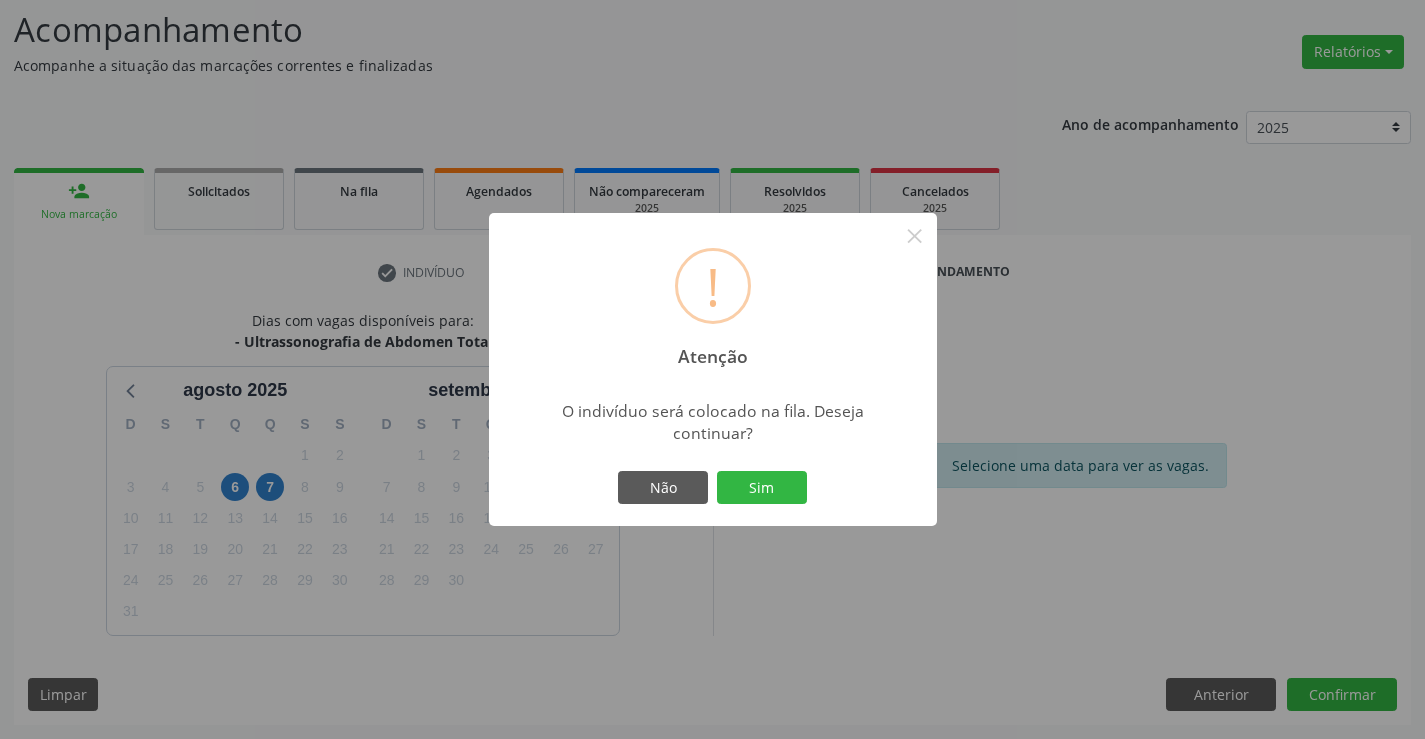 drag, startPoint x: 785, startPoint y: 490, endPoint x: 798, endPoint y: 488, distance: 13.152946 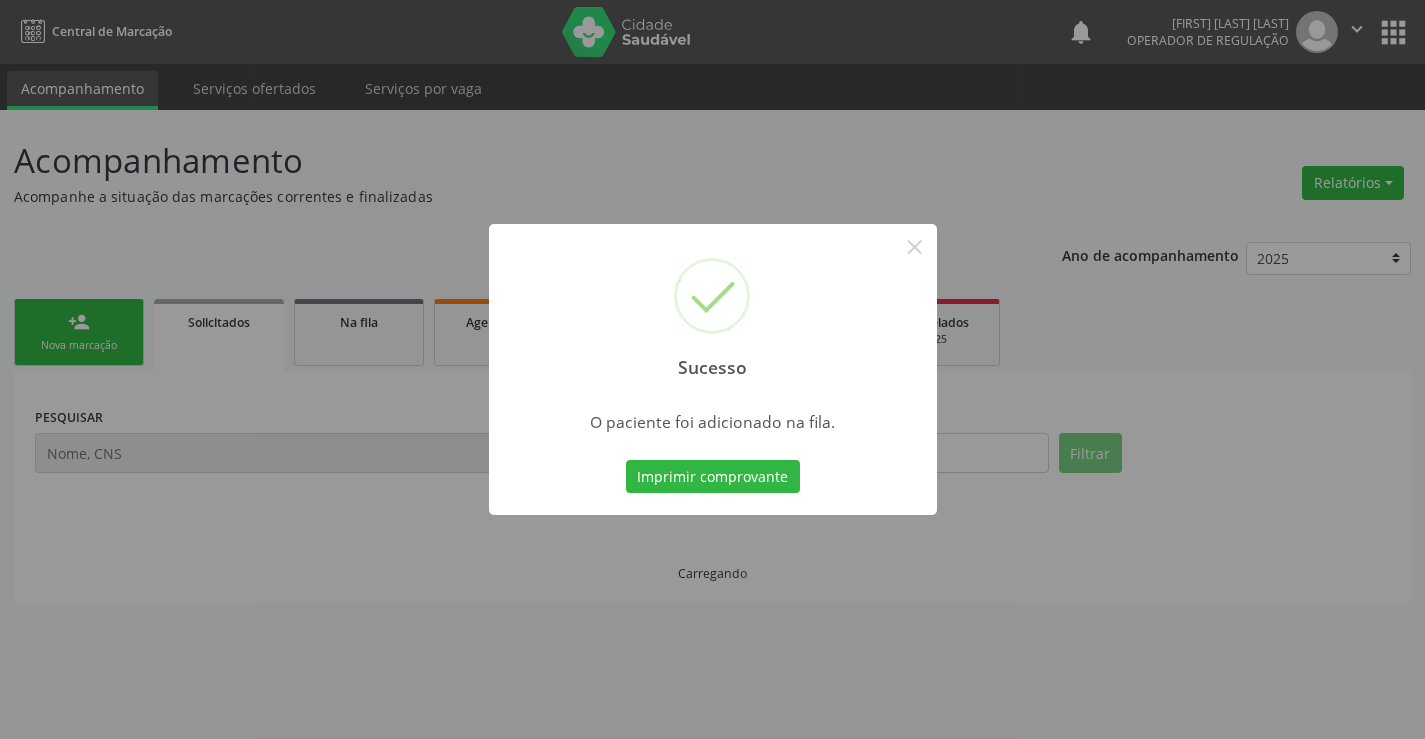 scroll, scrollTop: 0, scrollLeft: 0, axis: both 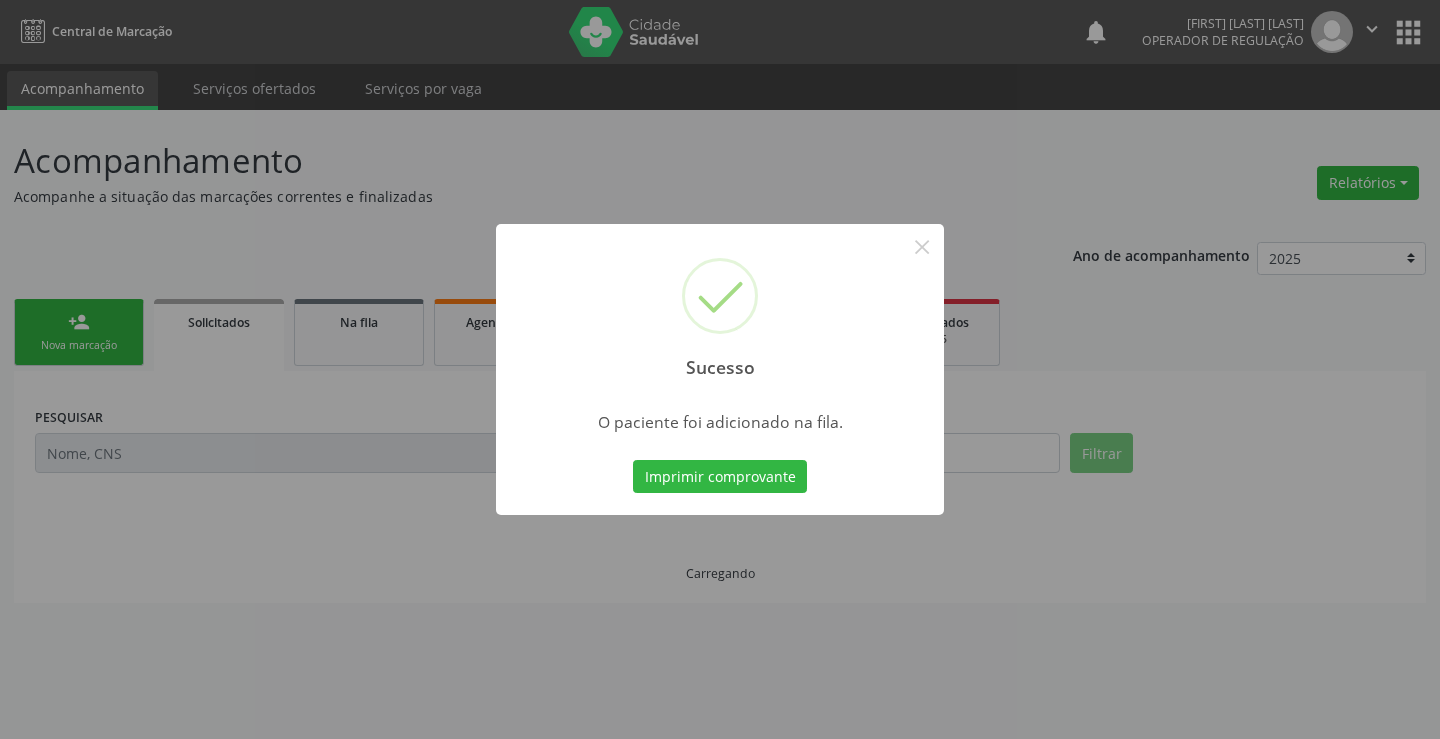 click on "Imprimir comprovante Cancel" at bounding box center [720, 477] 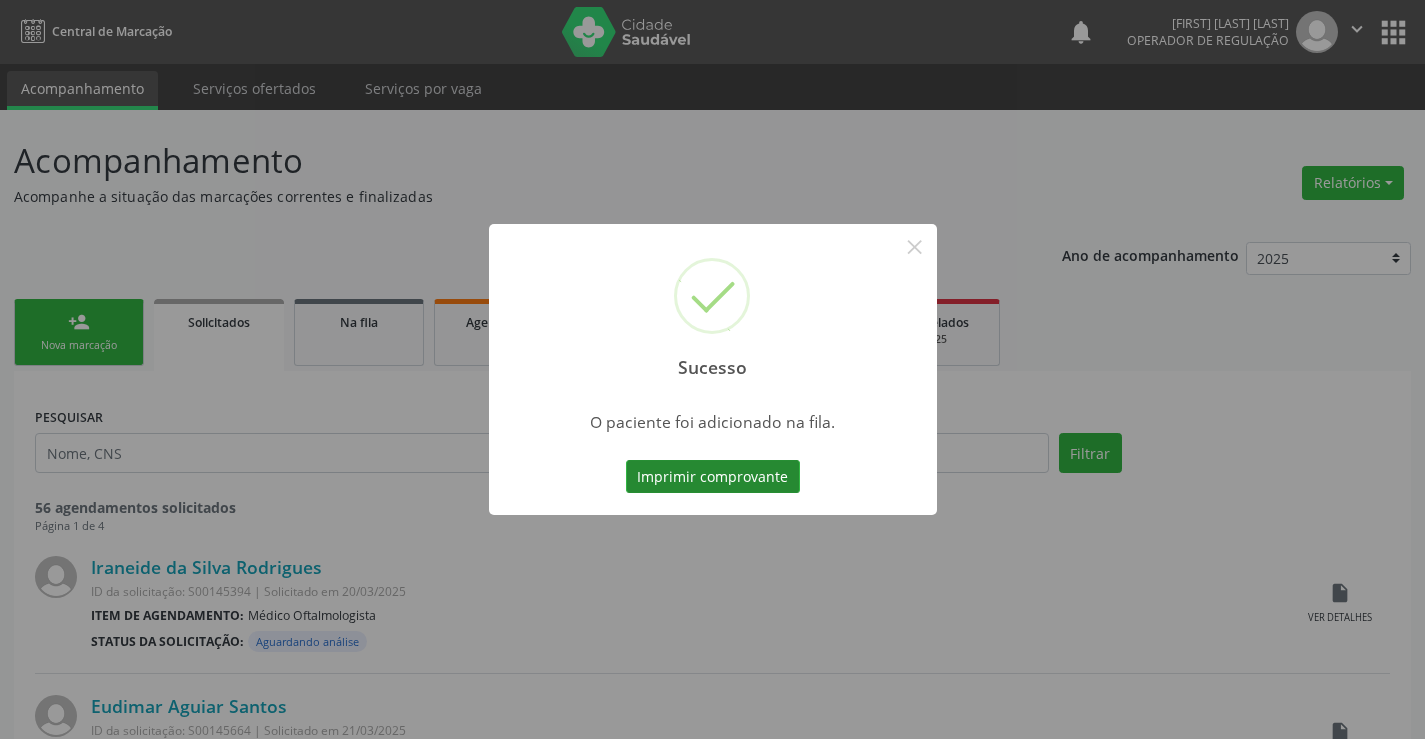 click on "Imprimir comprovante" at bounding box center (713, 477) 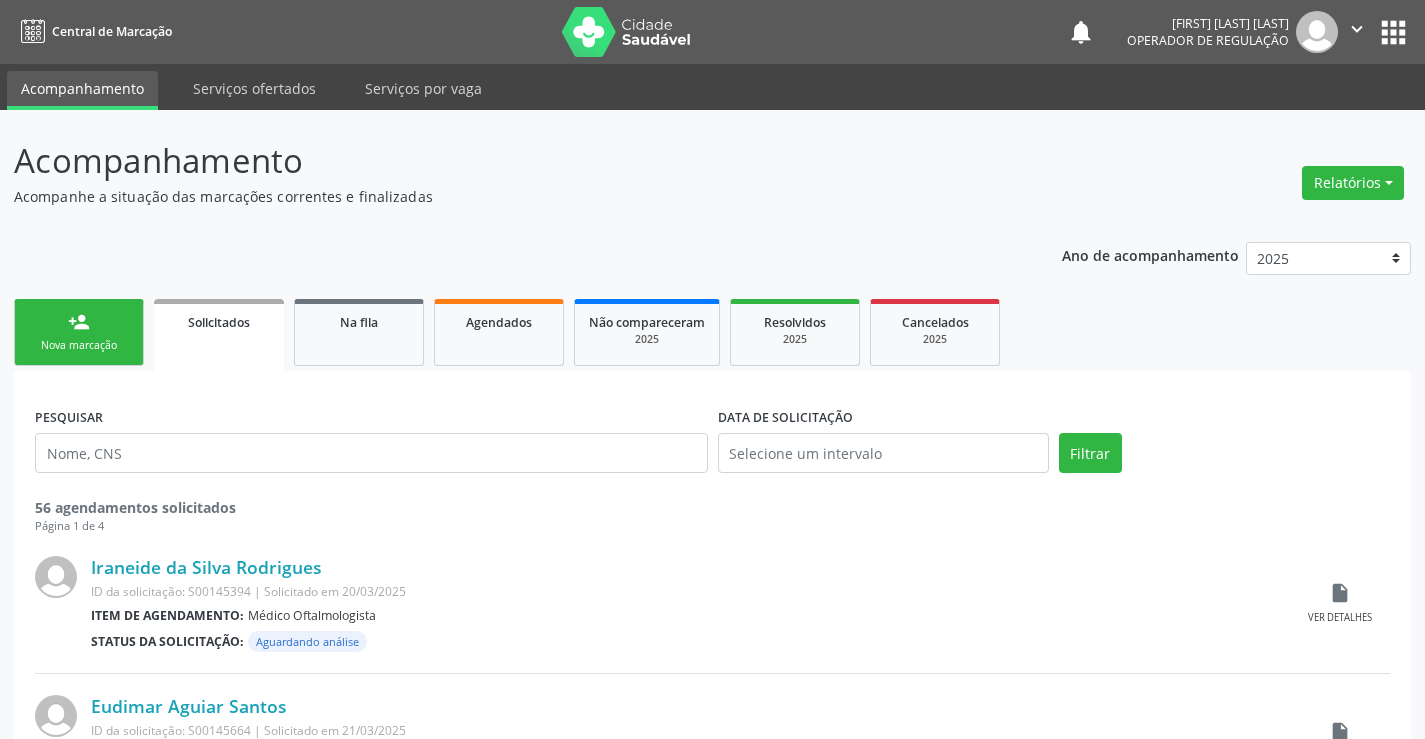 click on "Nova marcação" at bounding box center [79, 345] 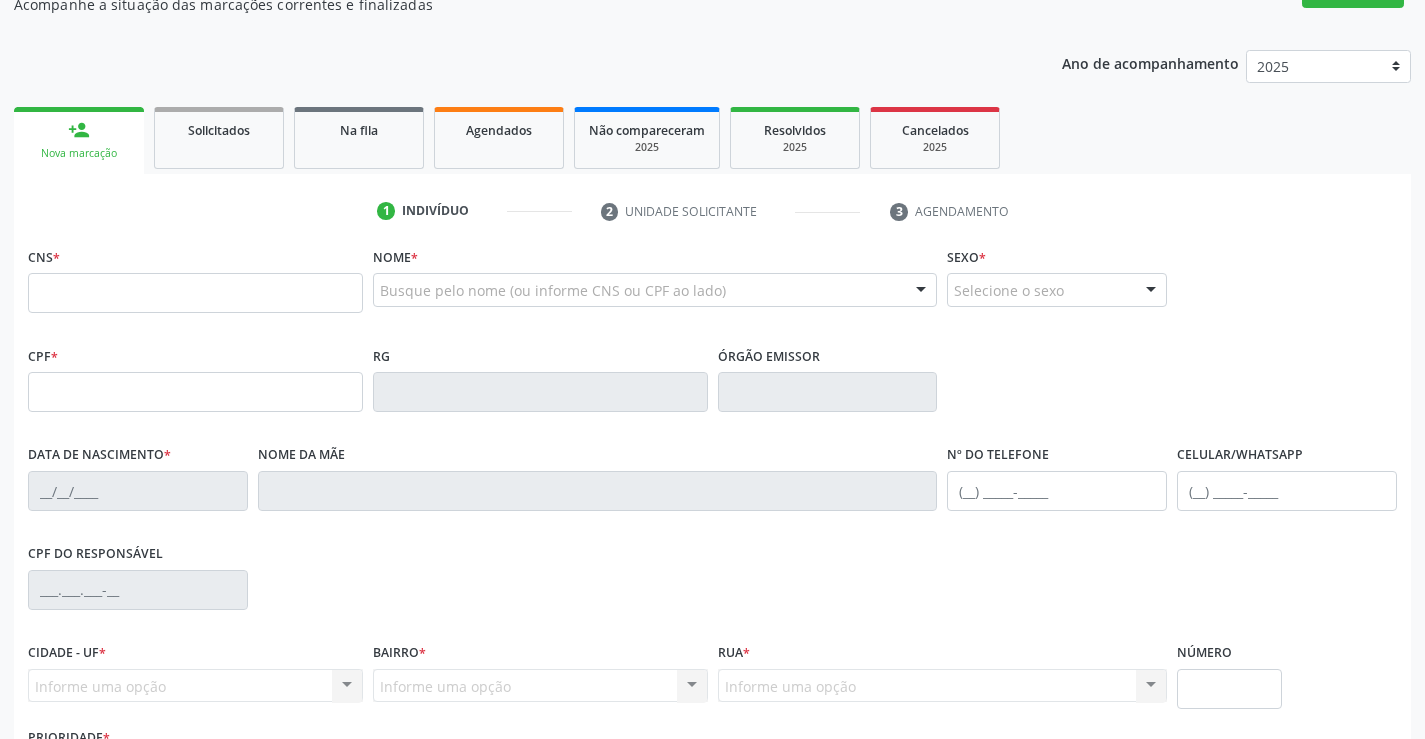 scroll, scrollTop: 200, scrollLeft: 0, axis: vertical 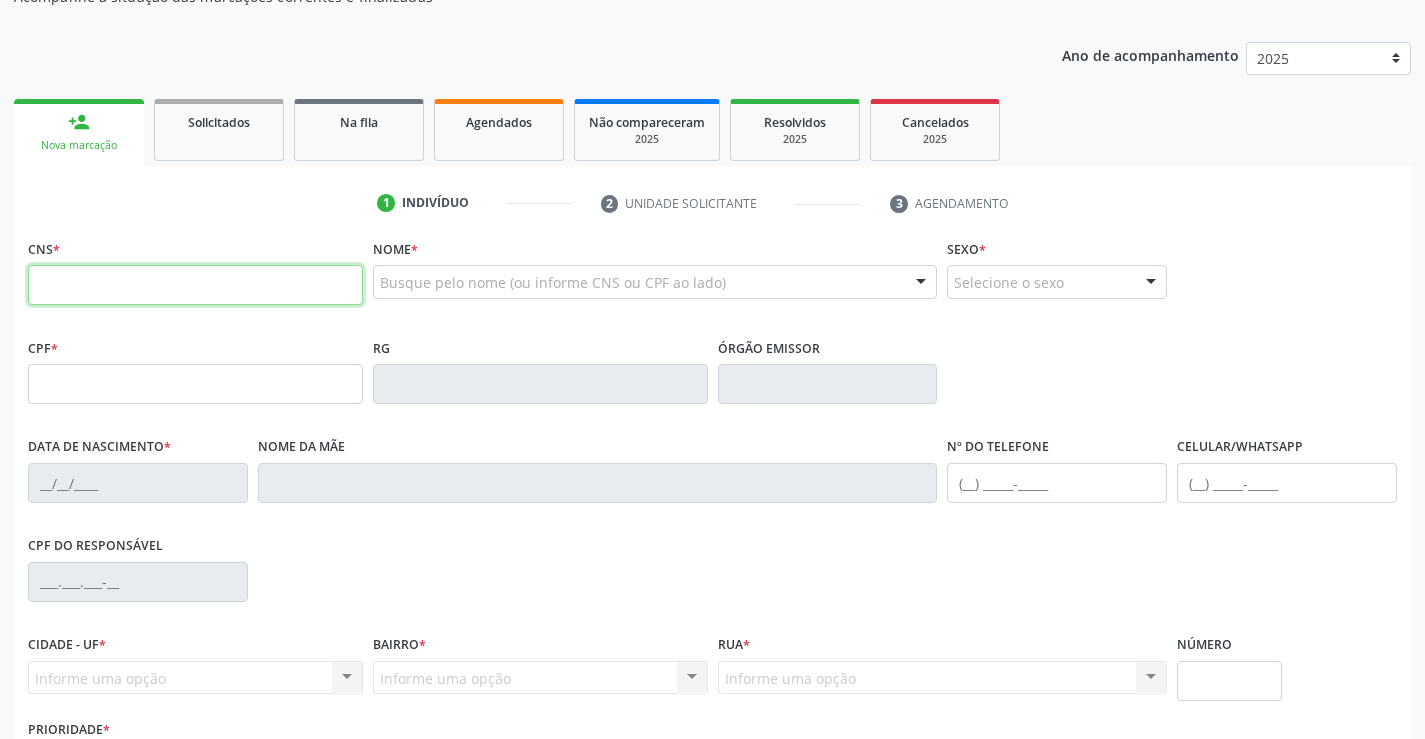 click at bounding box center [195, 285] 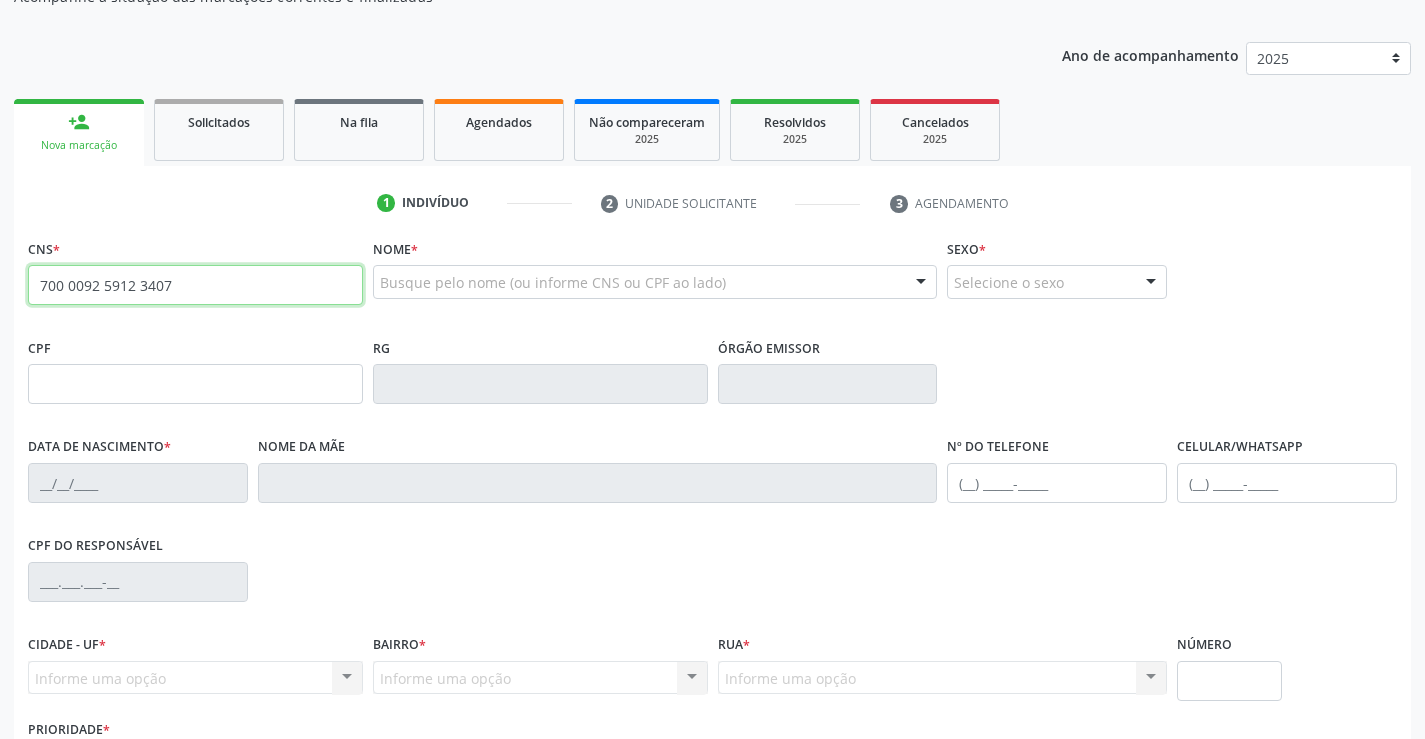 type on "700 0092 5912 3407" 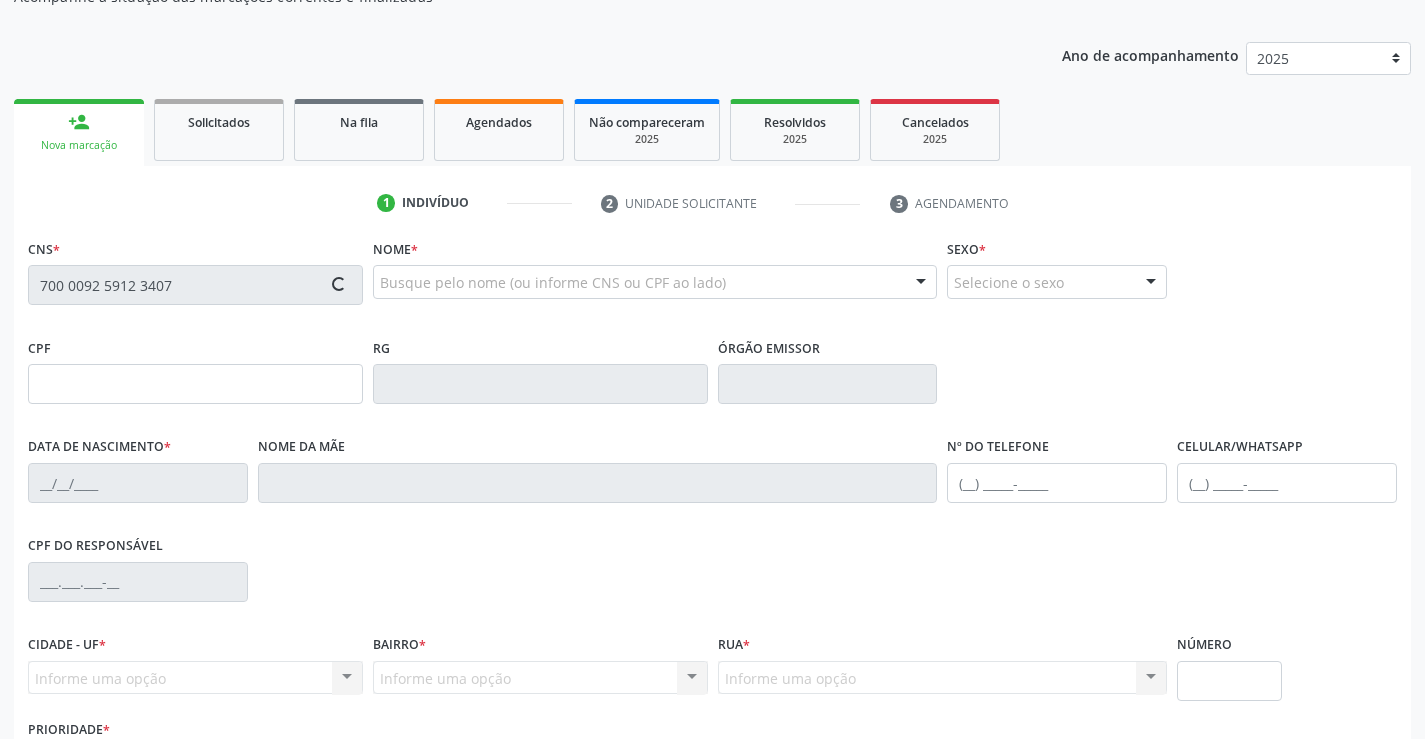type on "12/06/2023" 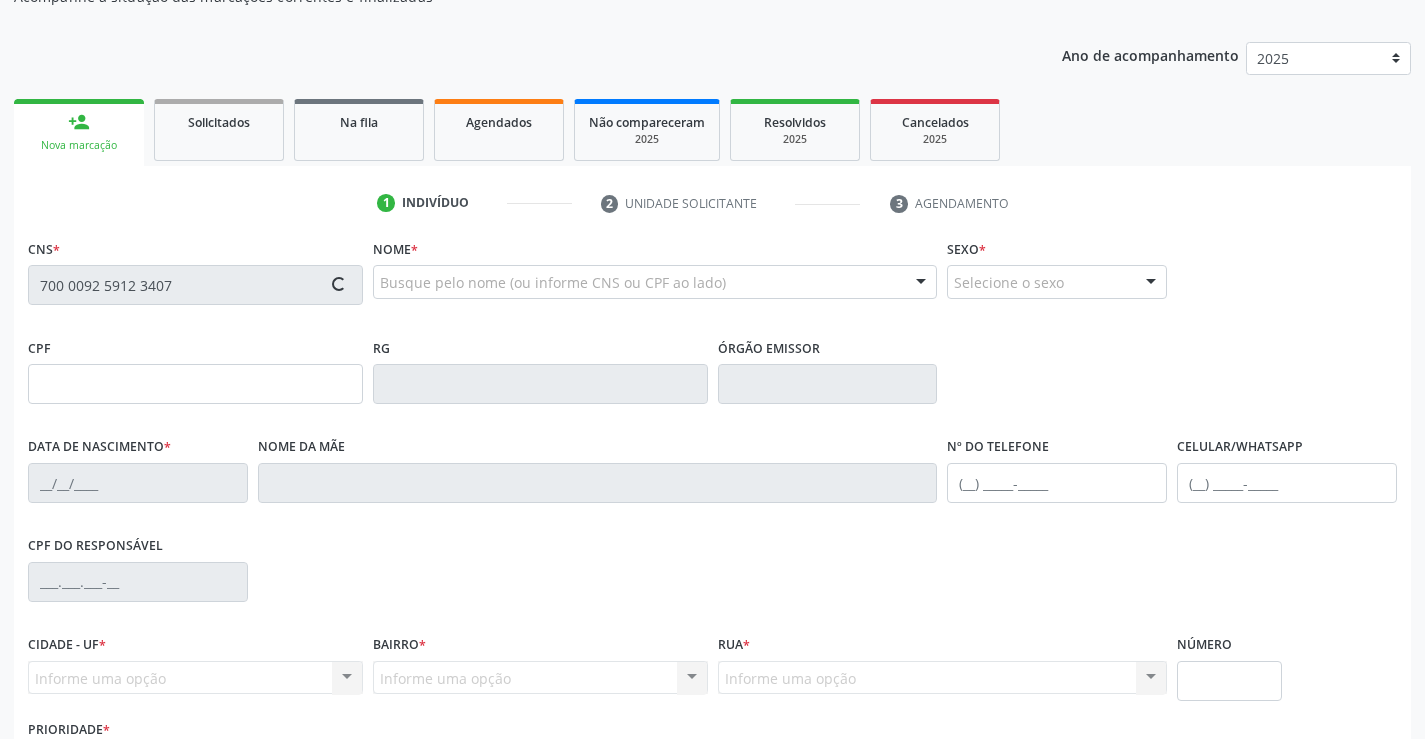 type on "(74) 99135-8876" 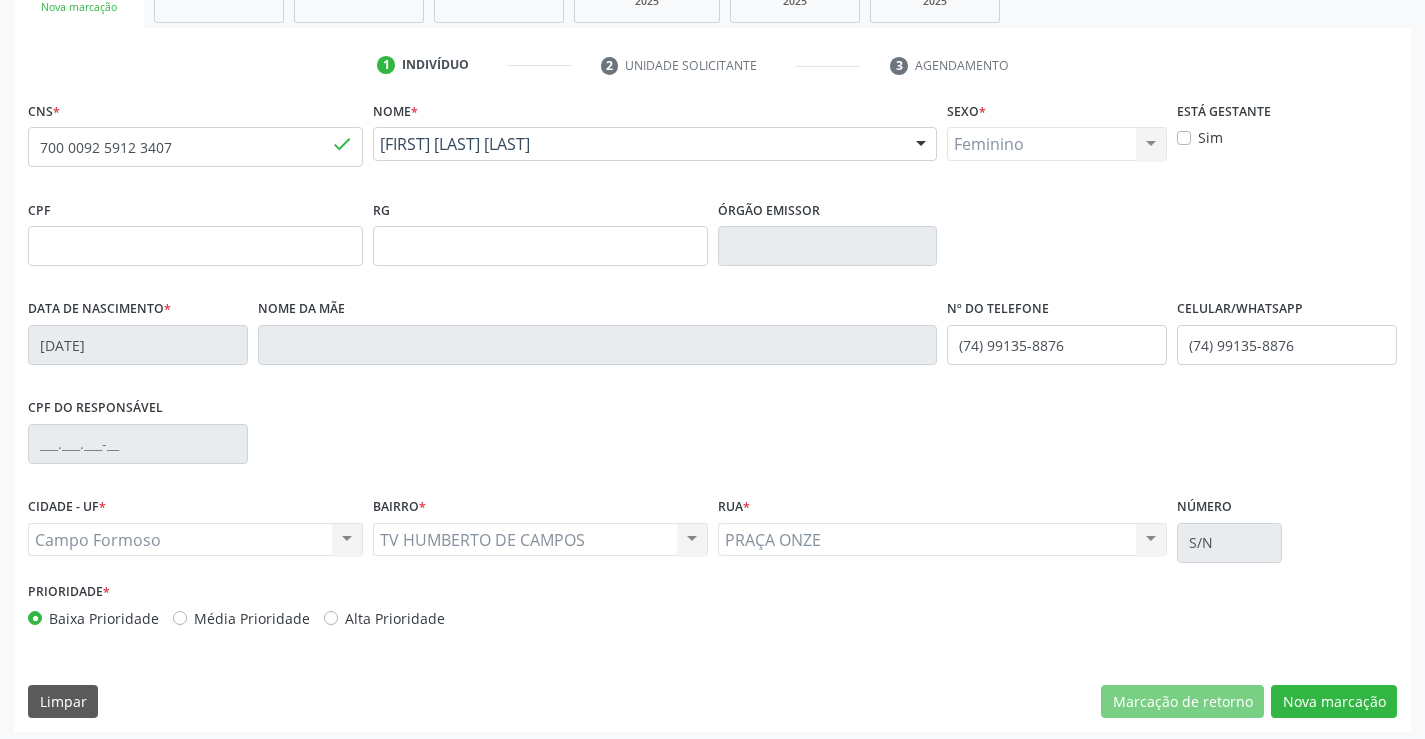 scroll, scrollTop: 345, scrollLeft: 0, axis: vertical 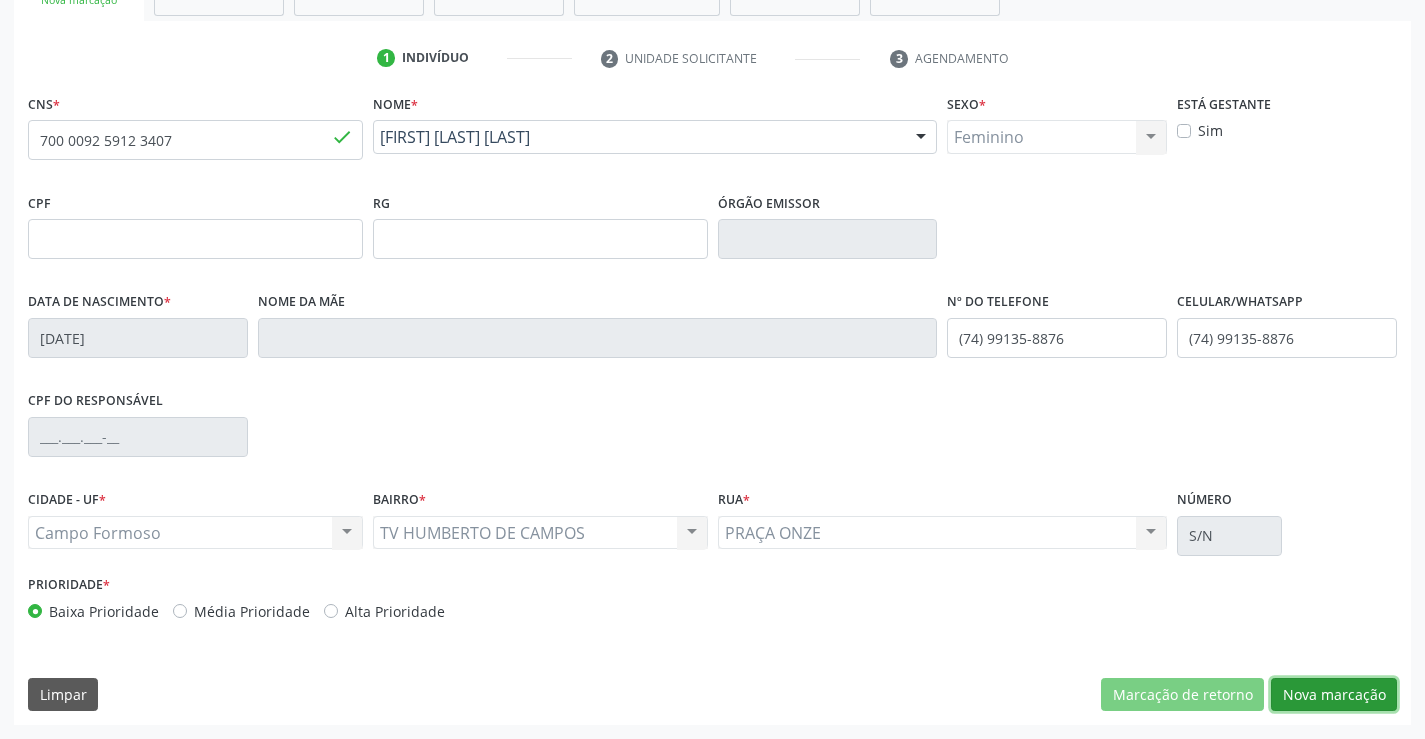 click on "Nova marcação" at bounding box center [1334, 695] 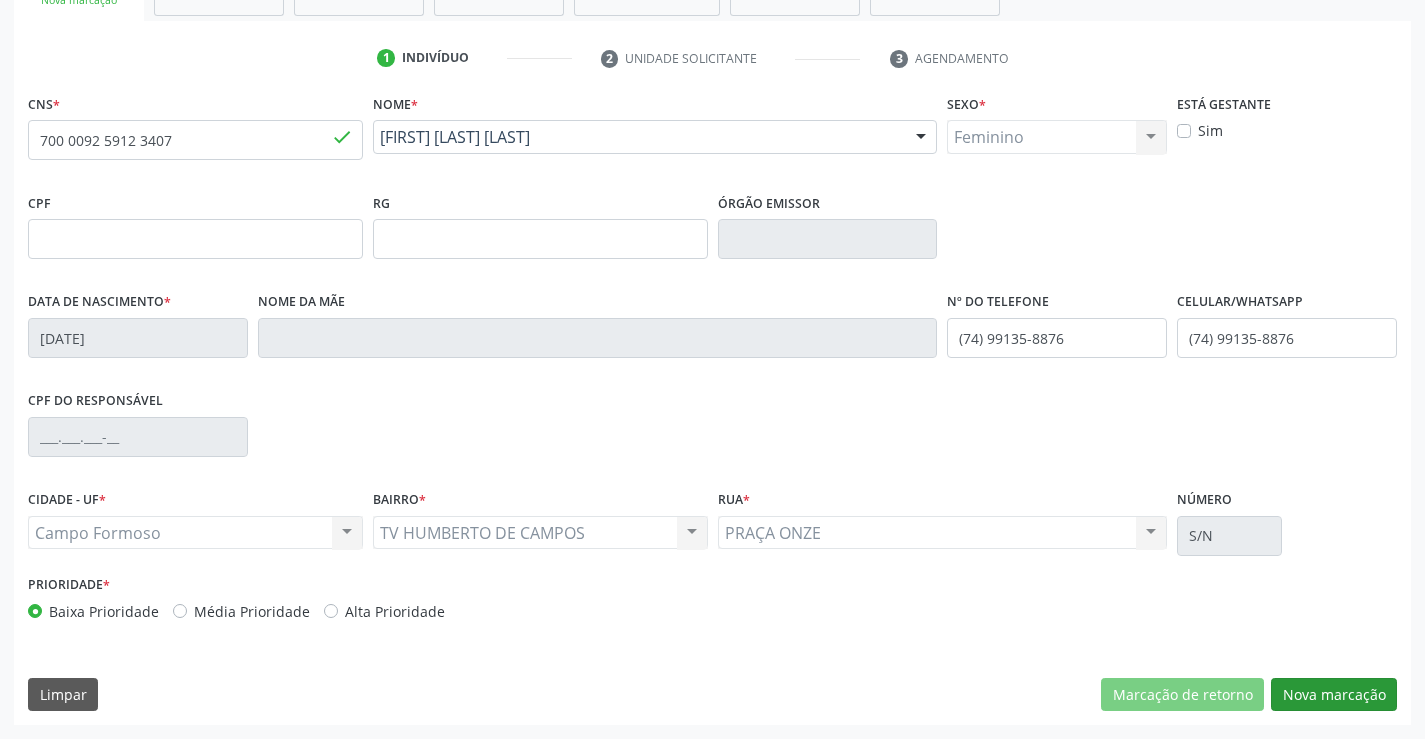 scroll, scrollTop: 167, scrollLeft: 0, axis: vertical 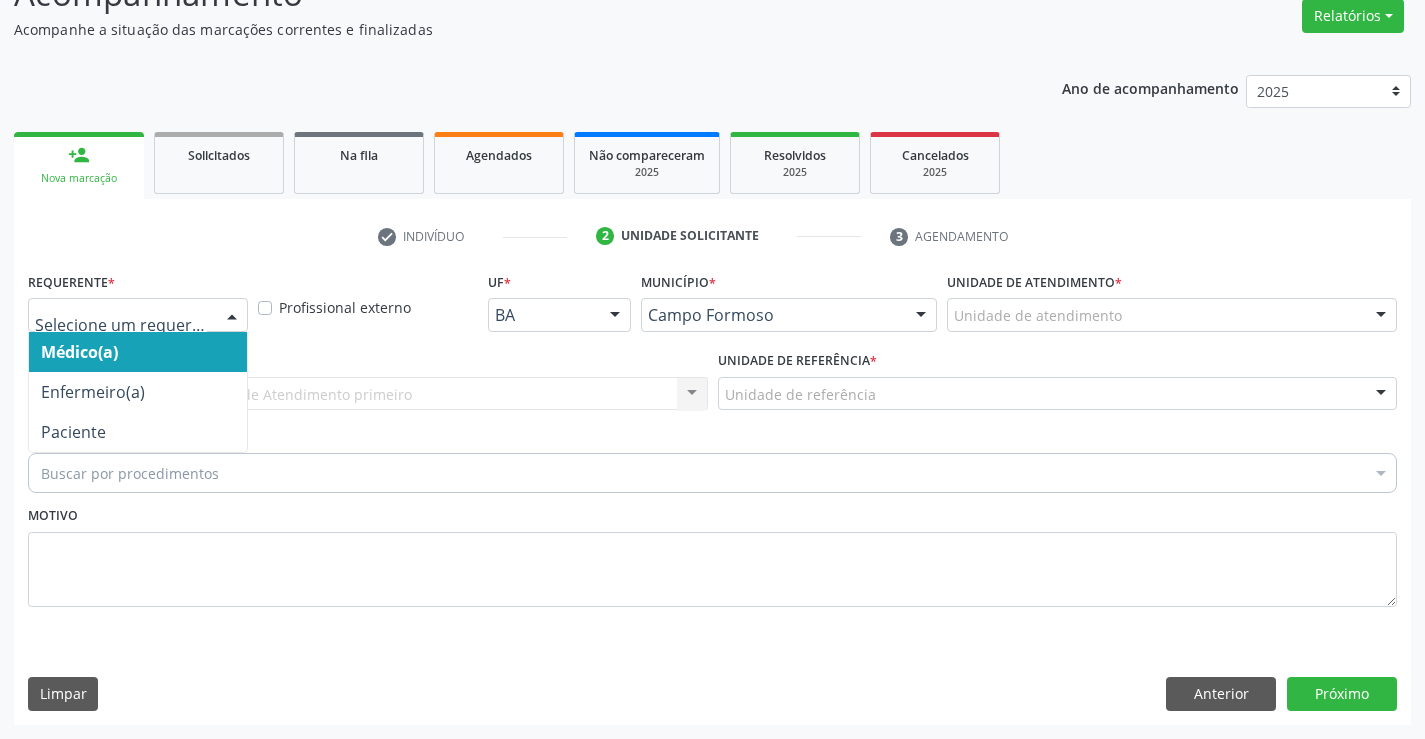 click at bounding box center [232, 316] 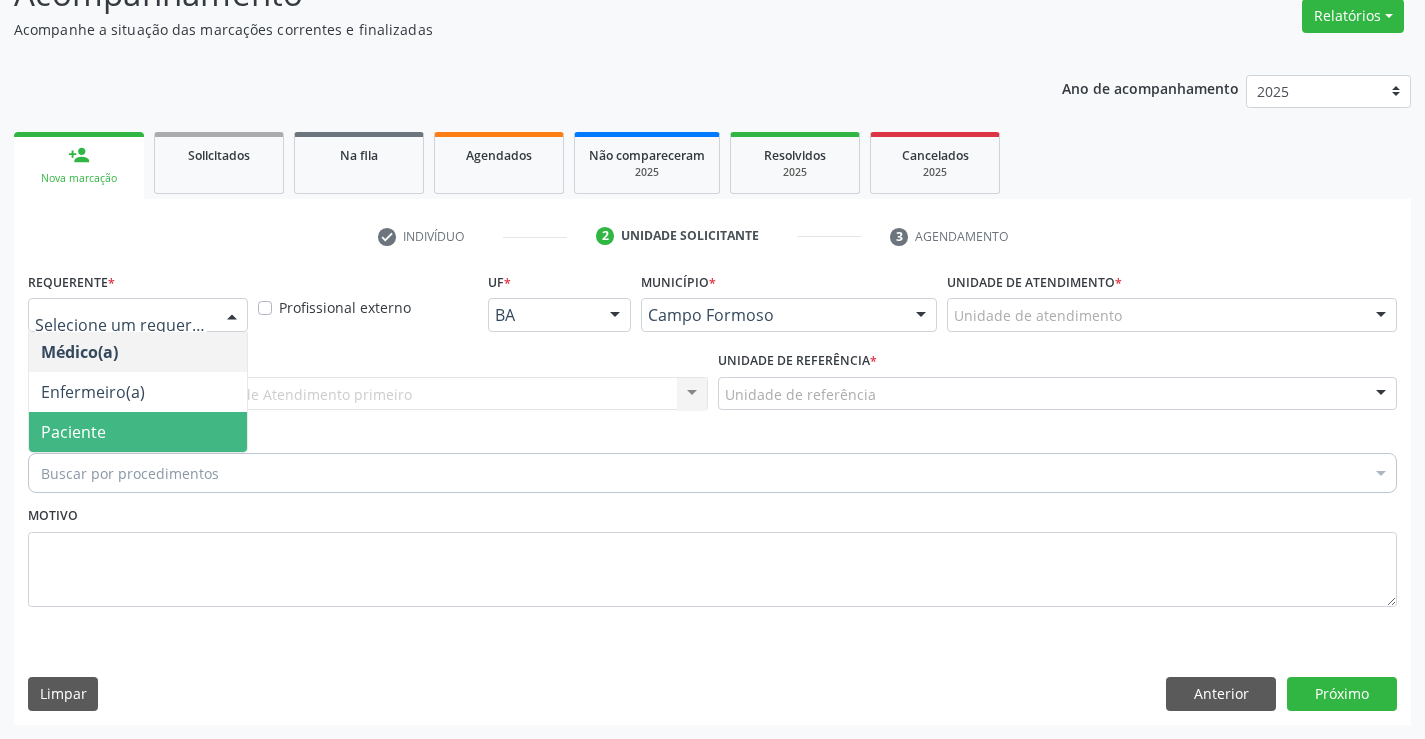 click on "Paciente" at bounding box center (138, 432) 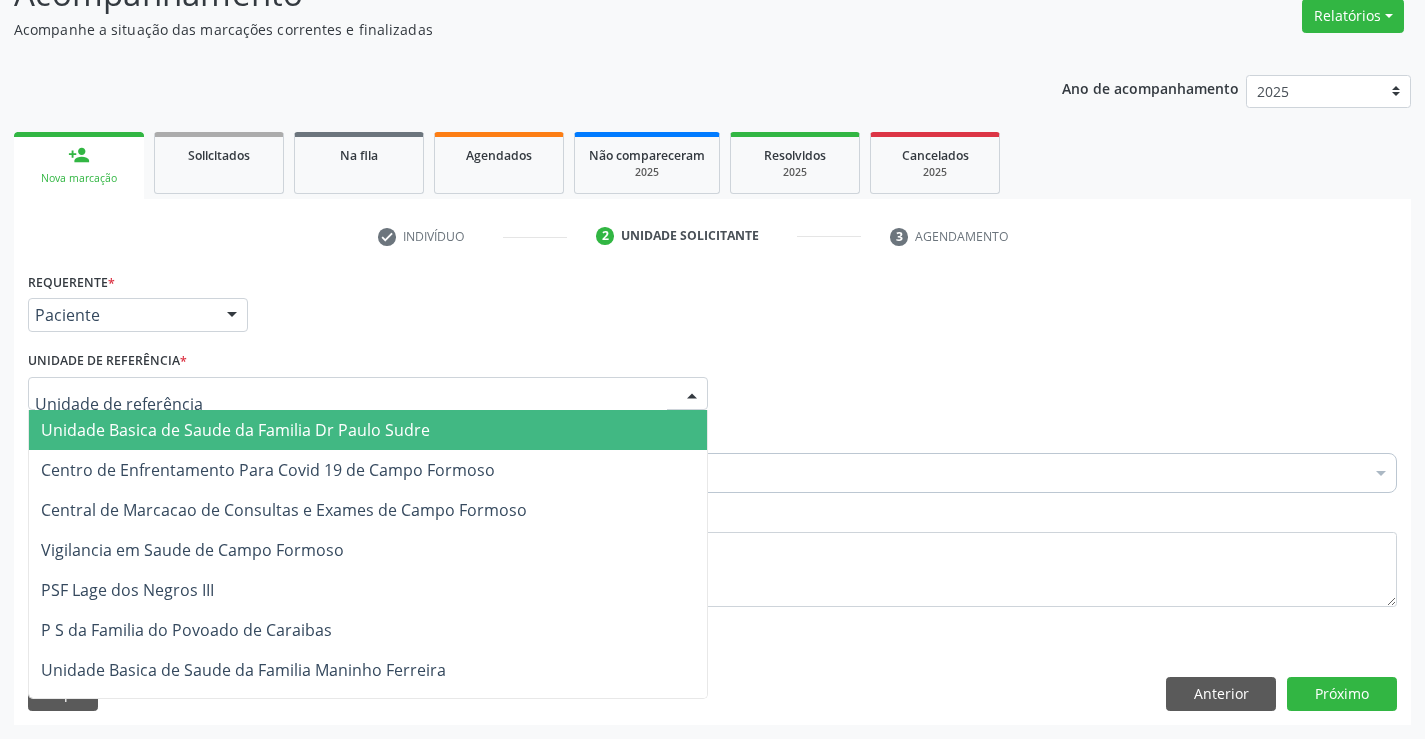 click at bounding box center (368, 394) 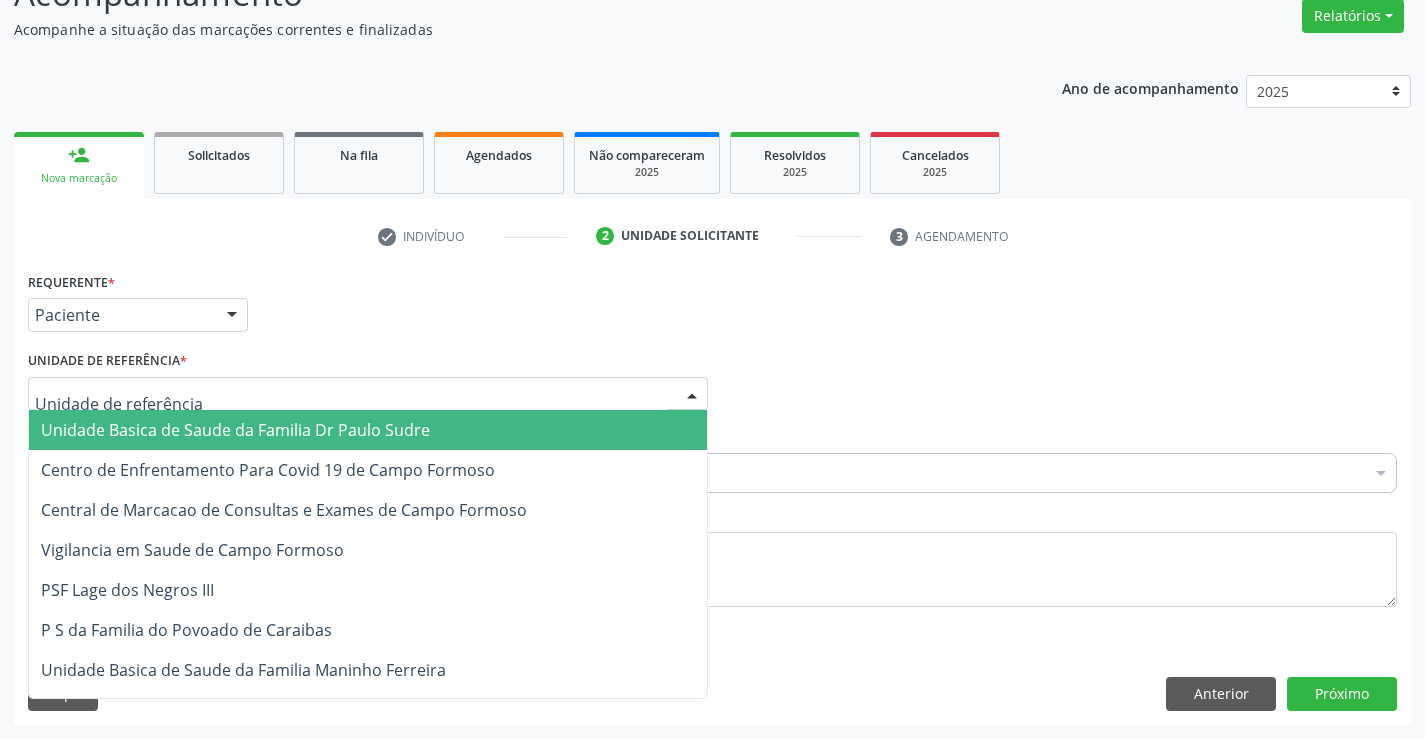 click on "Unidade Basica de Saude da Familia Dr Paulo Sudre" at bounding box center [235, 430] 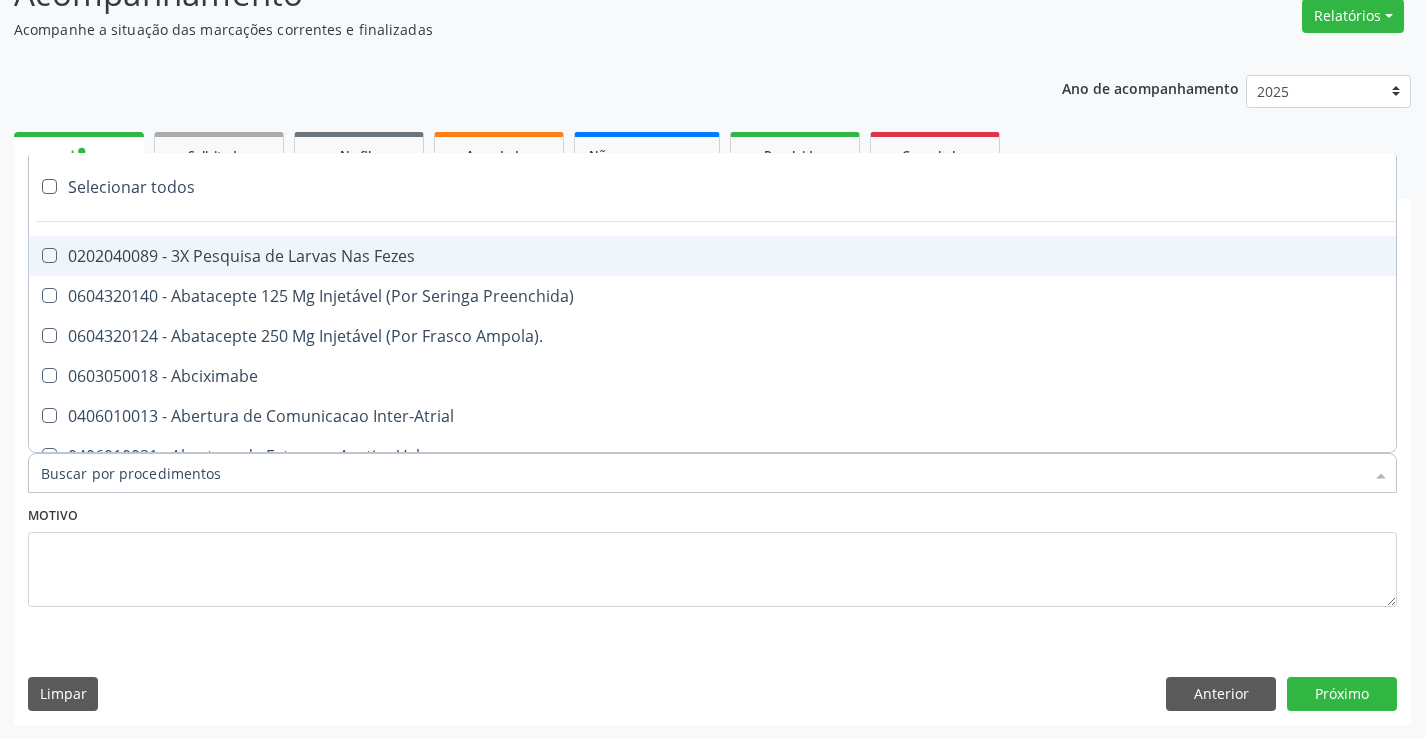 click at bounding box center [712, 473] 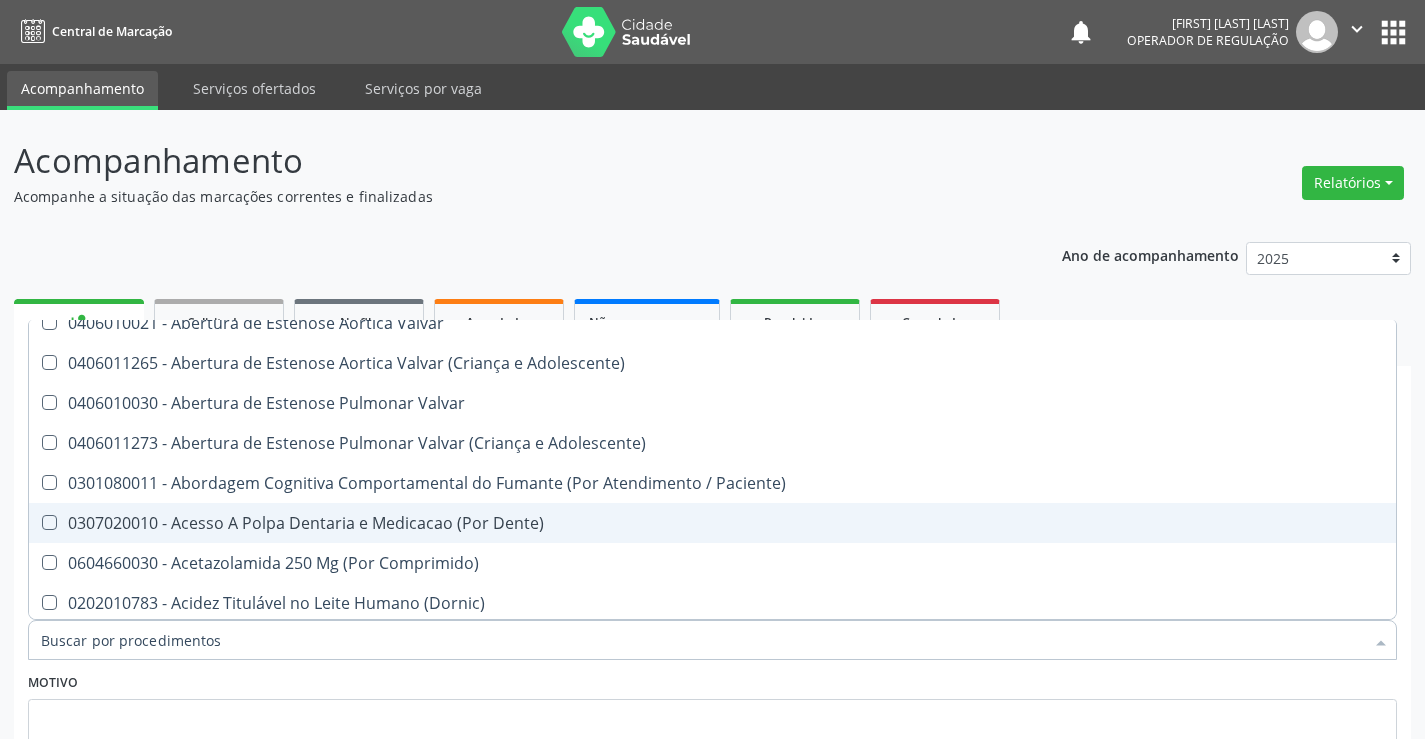 scroll, scrollTop: 400, scrollLeft: 0, axis: vertical 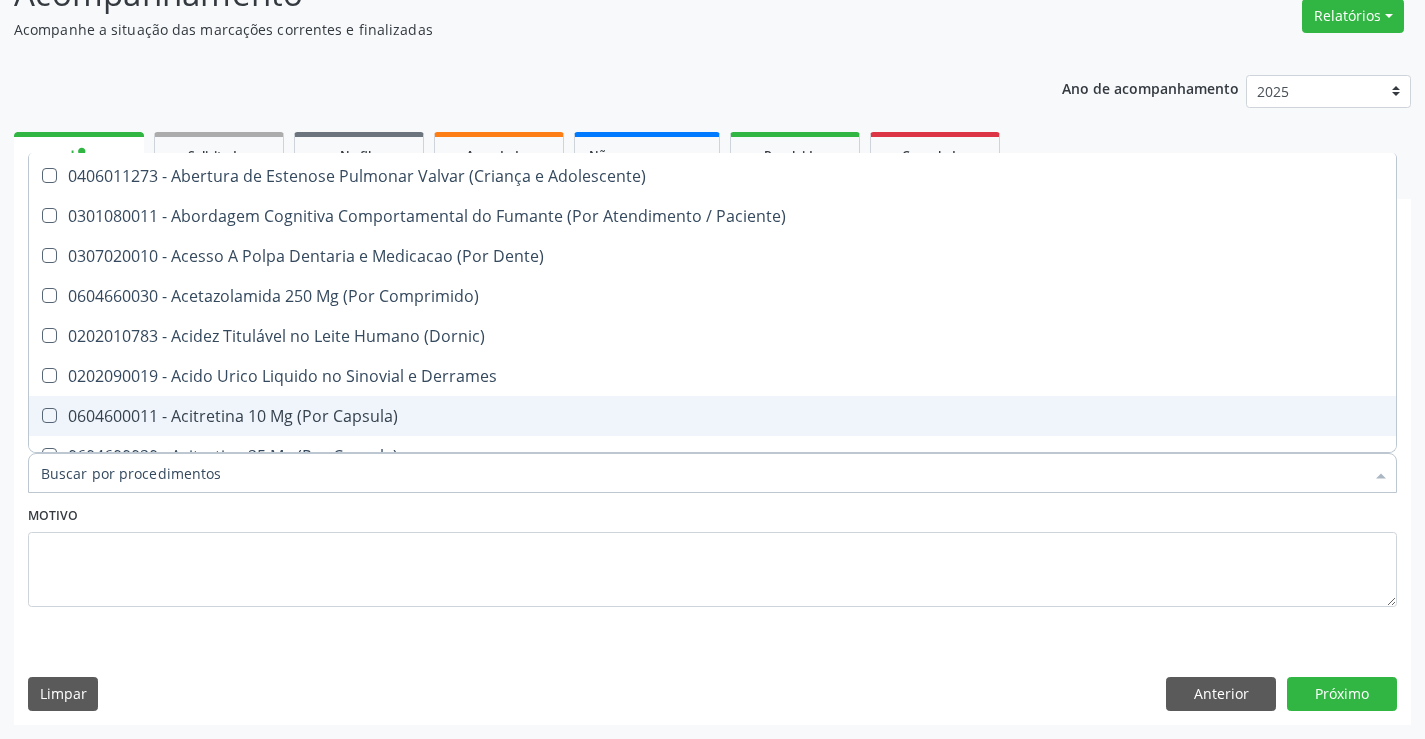 click on "Item de agendamento
*" at bounding box center [702, 473] 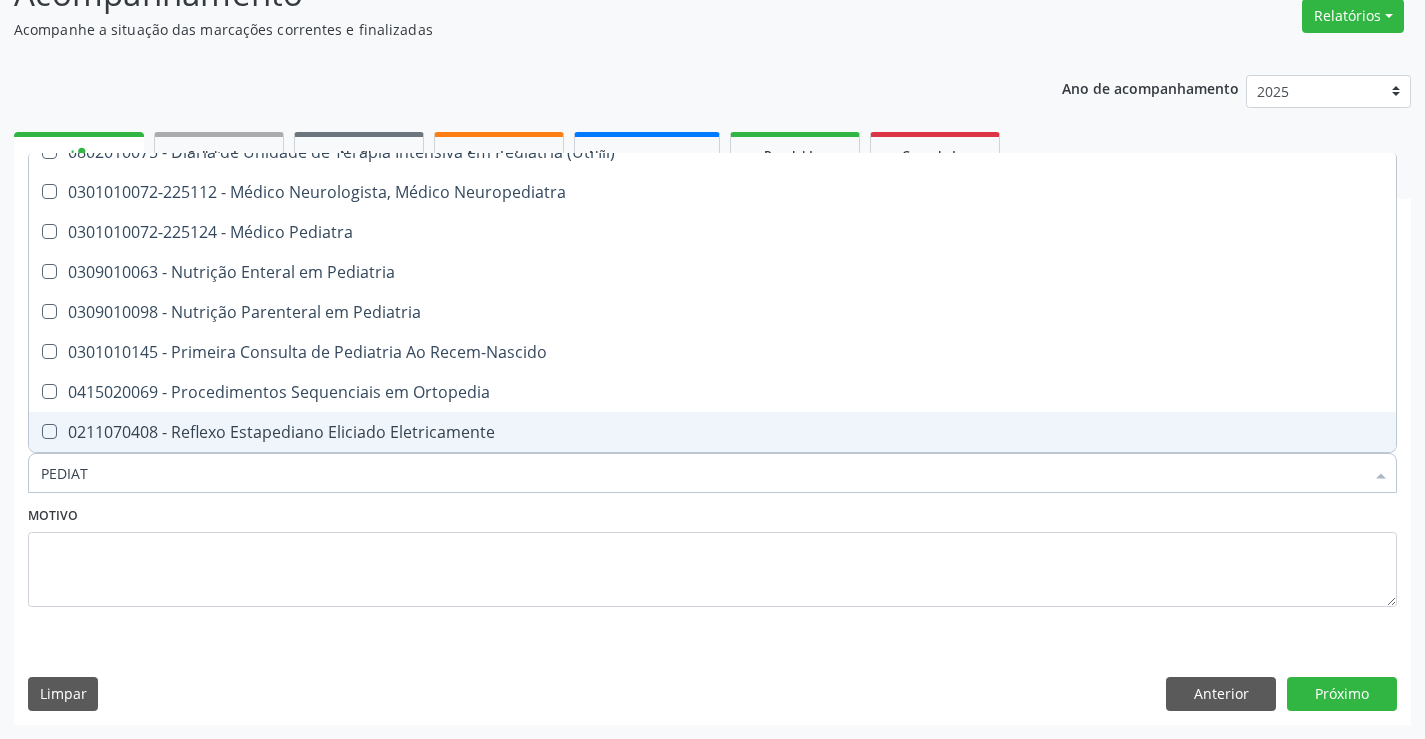 scroll, scrollTop: 141, scrollLeft: 0, axis: vertical 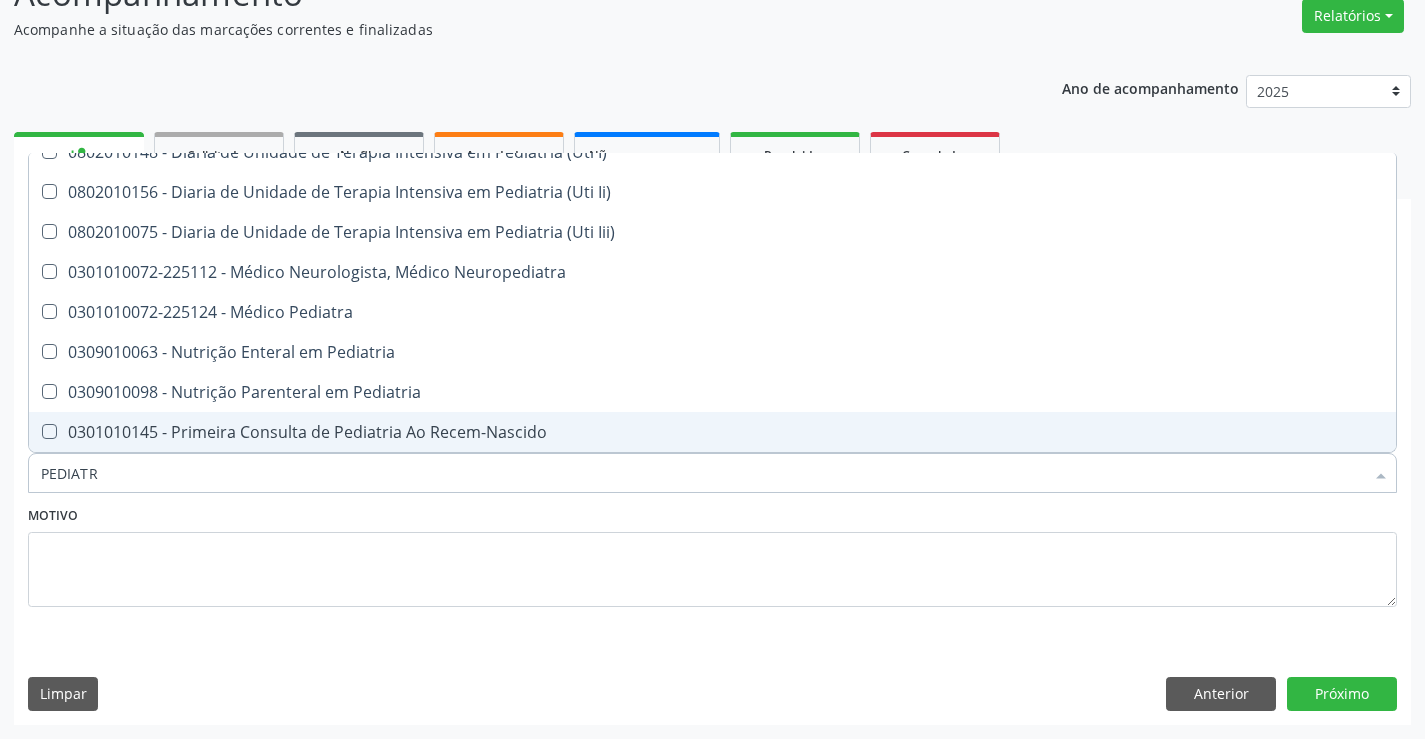 type on "PEDIATRA" 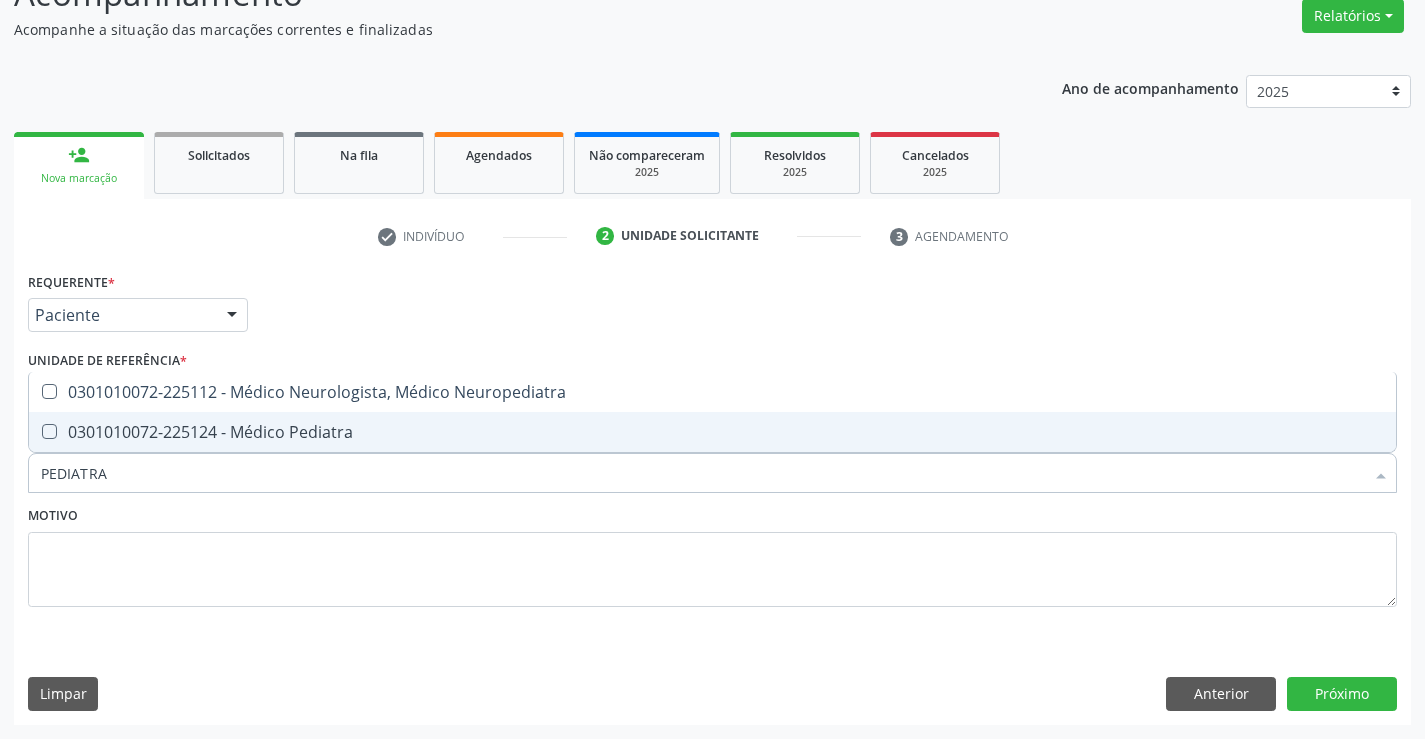 scroll, scrollTop: 0, scrollLeft: 0, axis: both 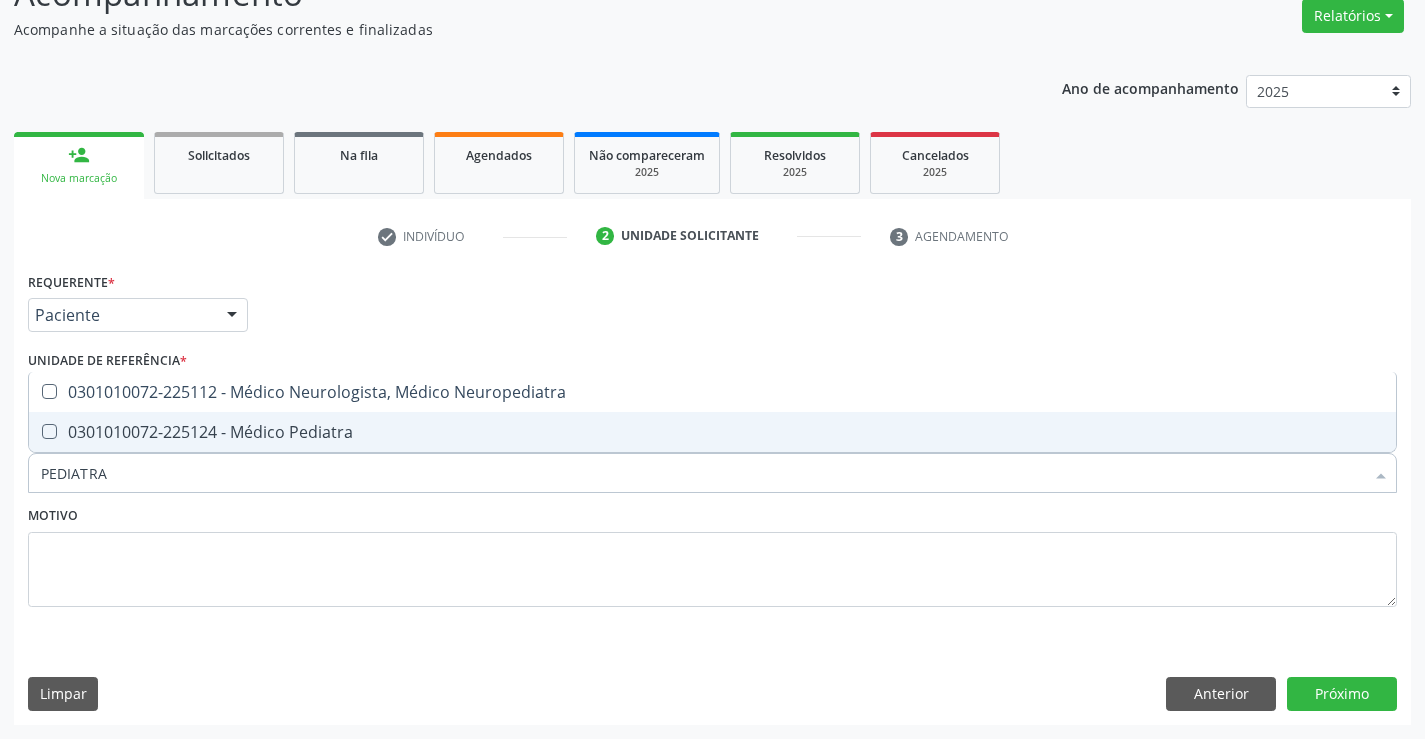 click on "0301010072-225124 - Médico Pediatra" at bounding box center [712, 432] 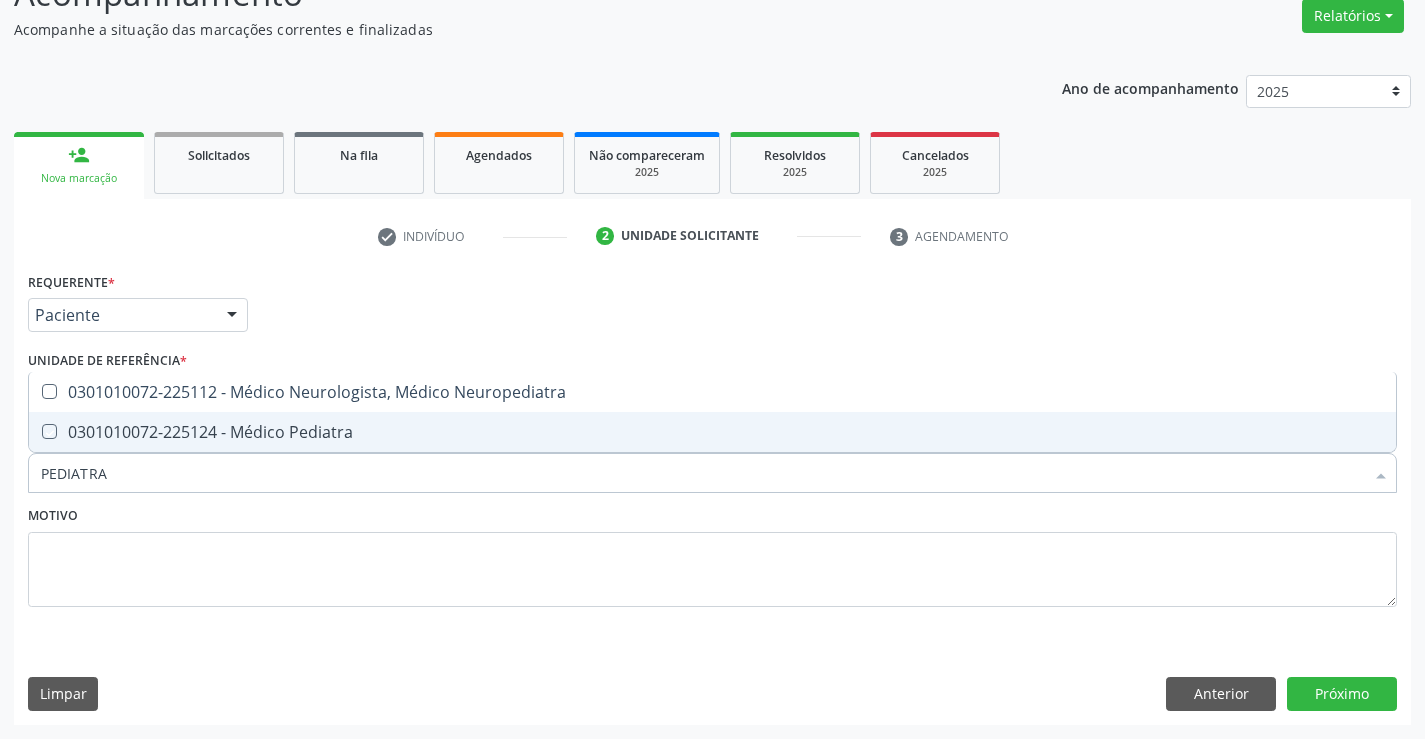 checkbox on "true" 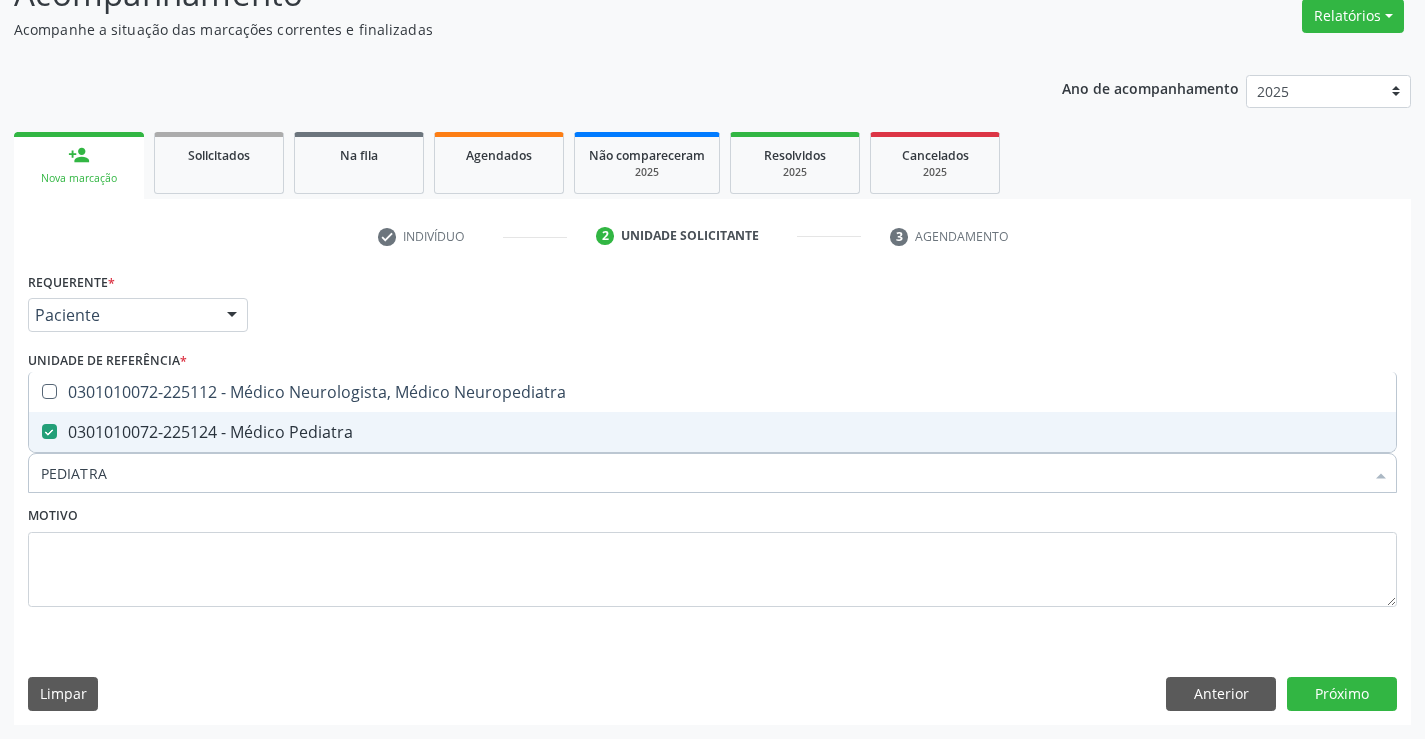 click on "Motivo" at bounding box center (712, 554) 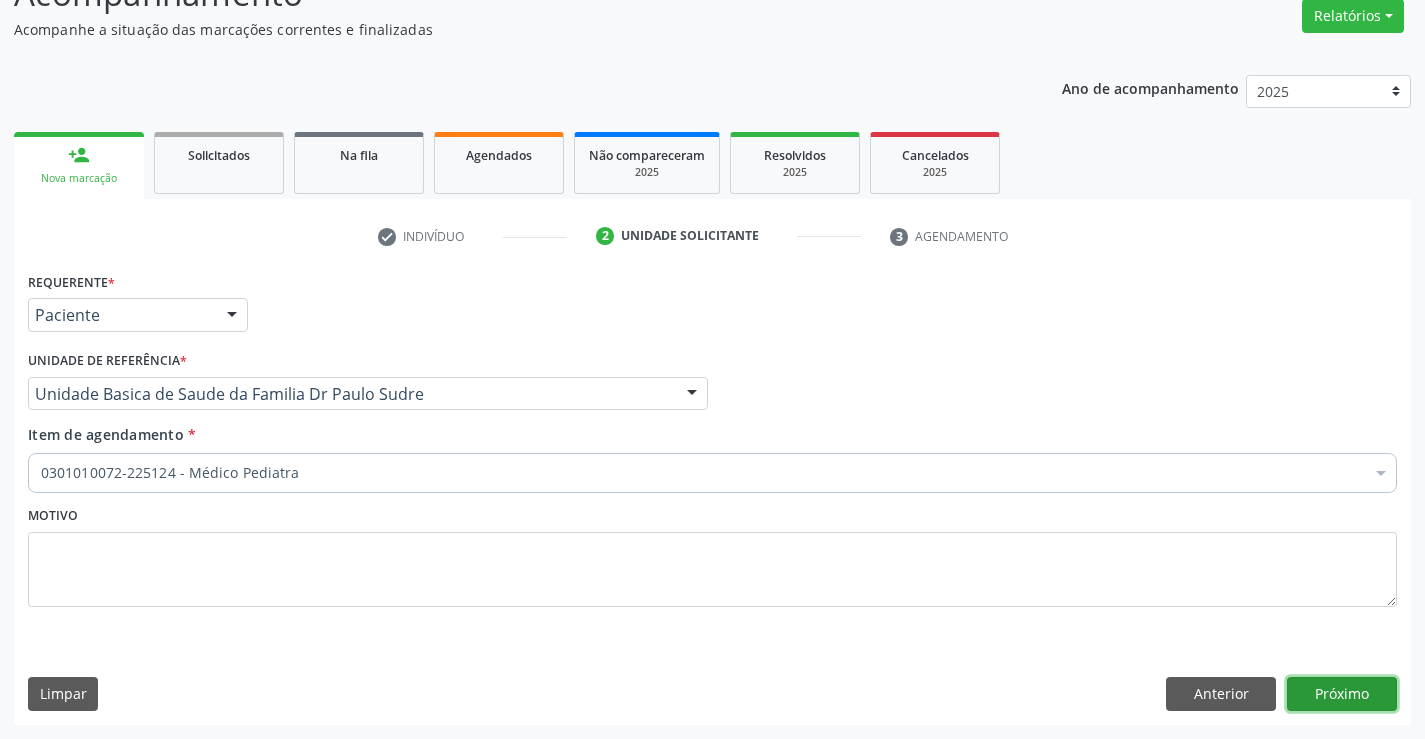 click on "Próximo" at bounding box center (1342, 694) 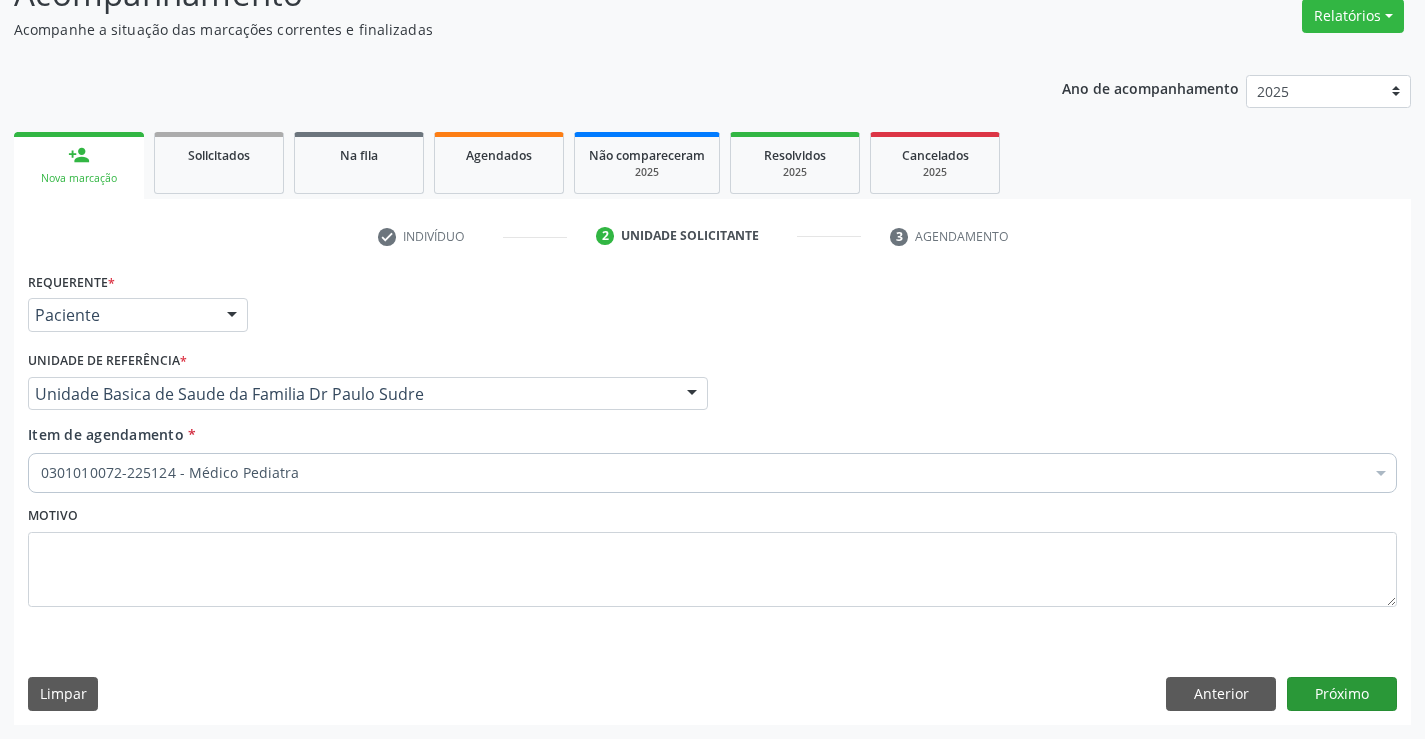 scroll, scrollTop: 131, scrollLeft: 0, axis: vertical 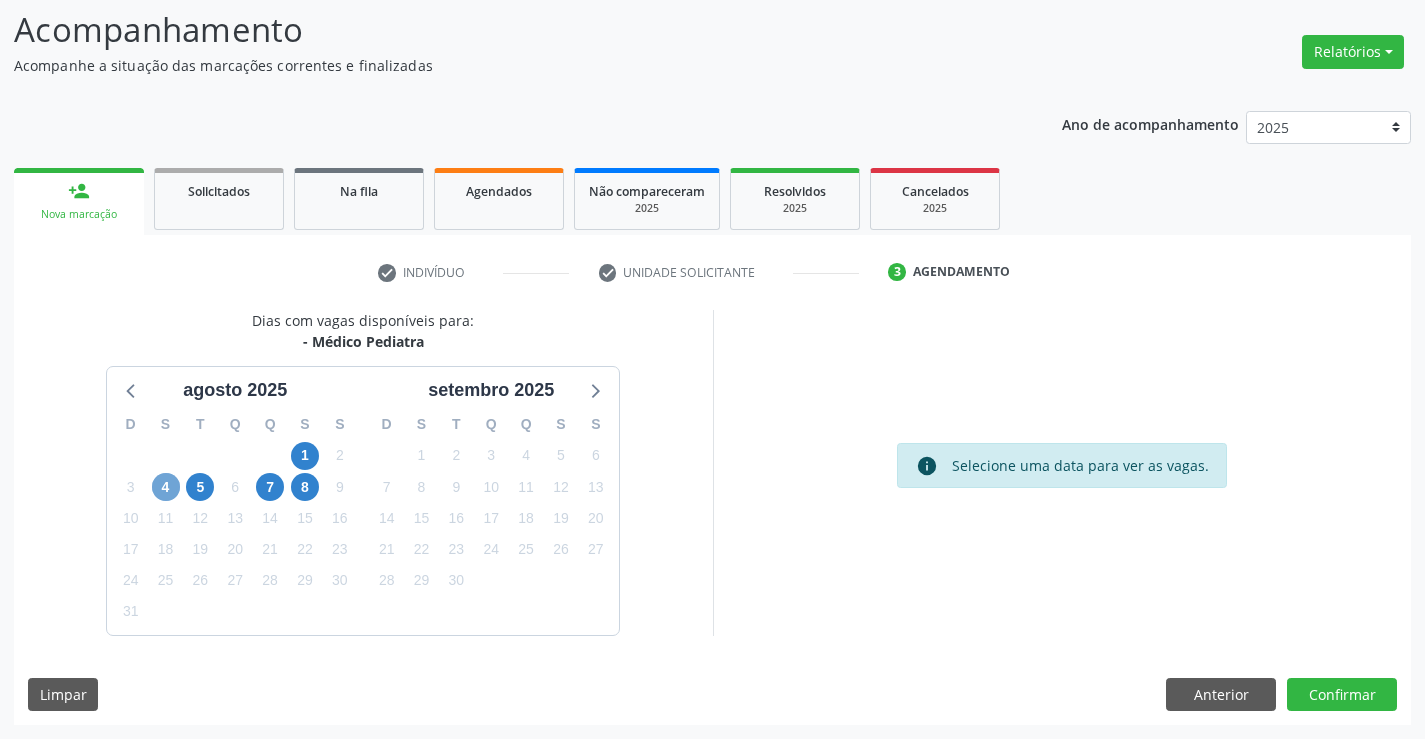 click on "4" at bounding box center [166, 487] 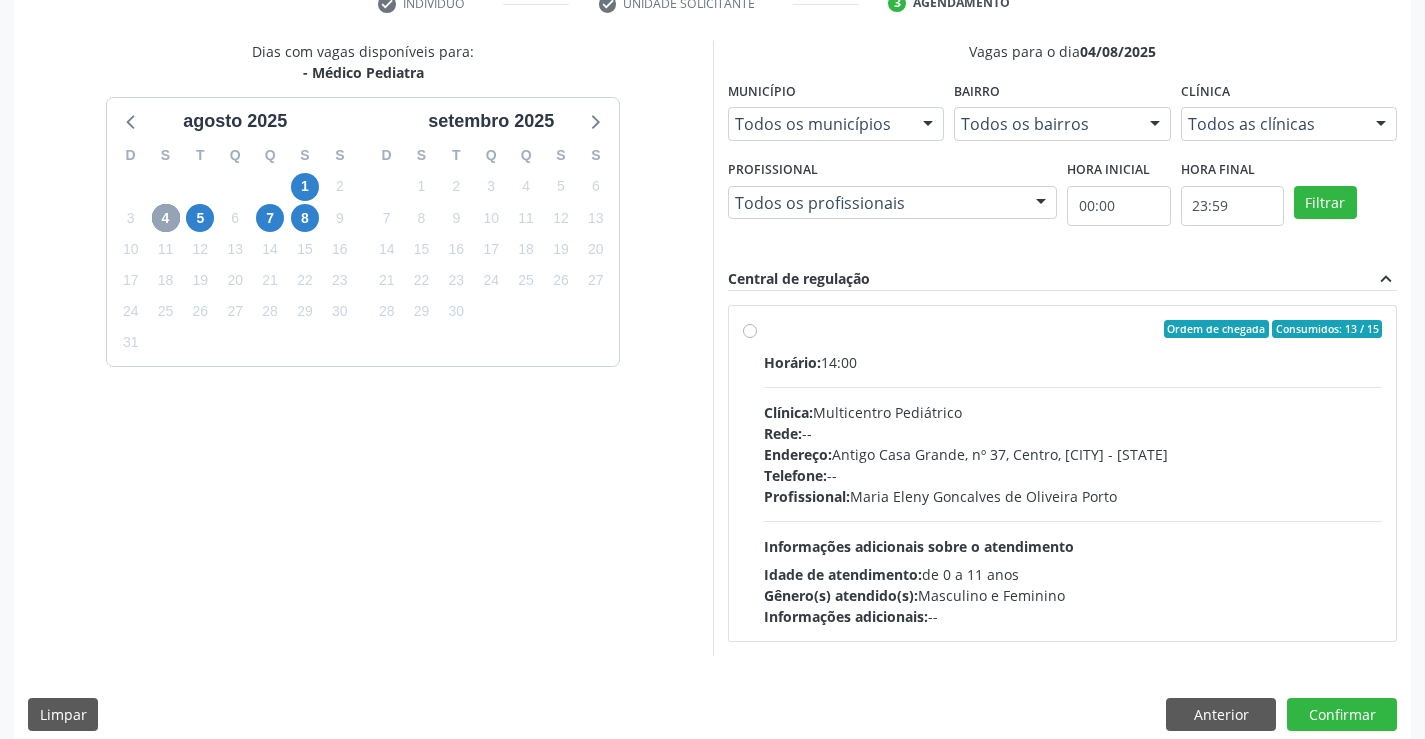 scroll, scrollTop: 420, scrollLeft: 0, axis: vertical 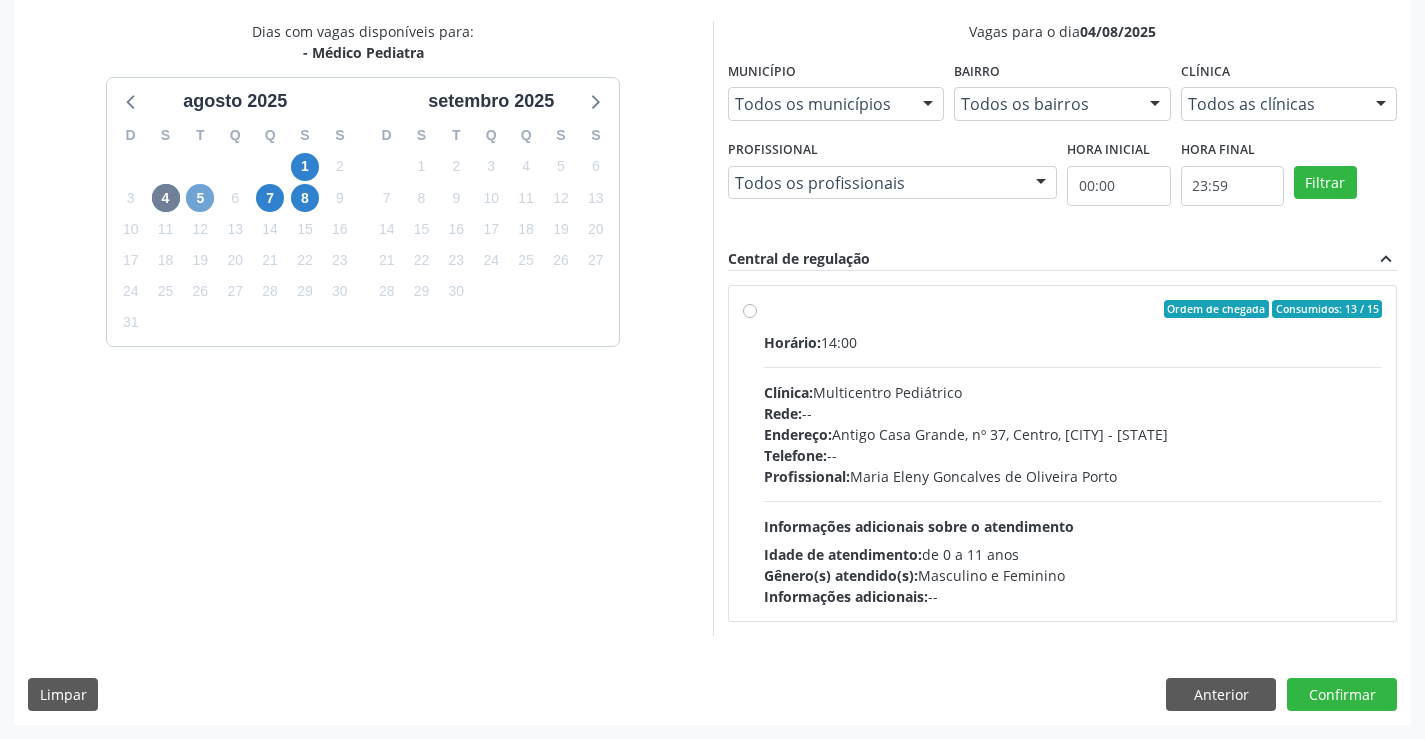 click on "5" at bounding box center (200, 198) 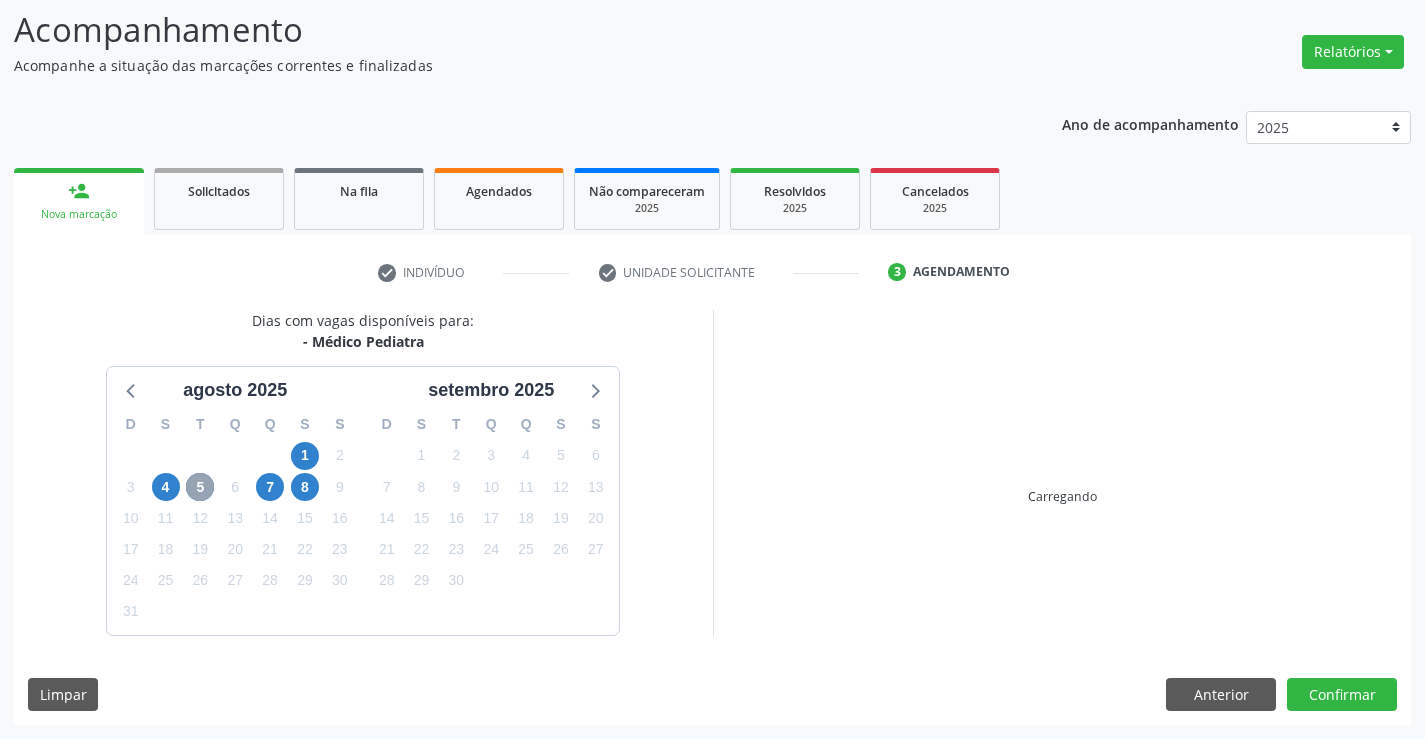 scroll, scrollTop: 420, scrollLeft: 0, axis: vertical 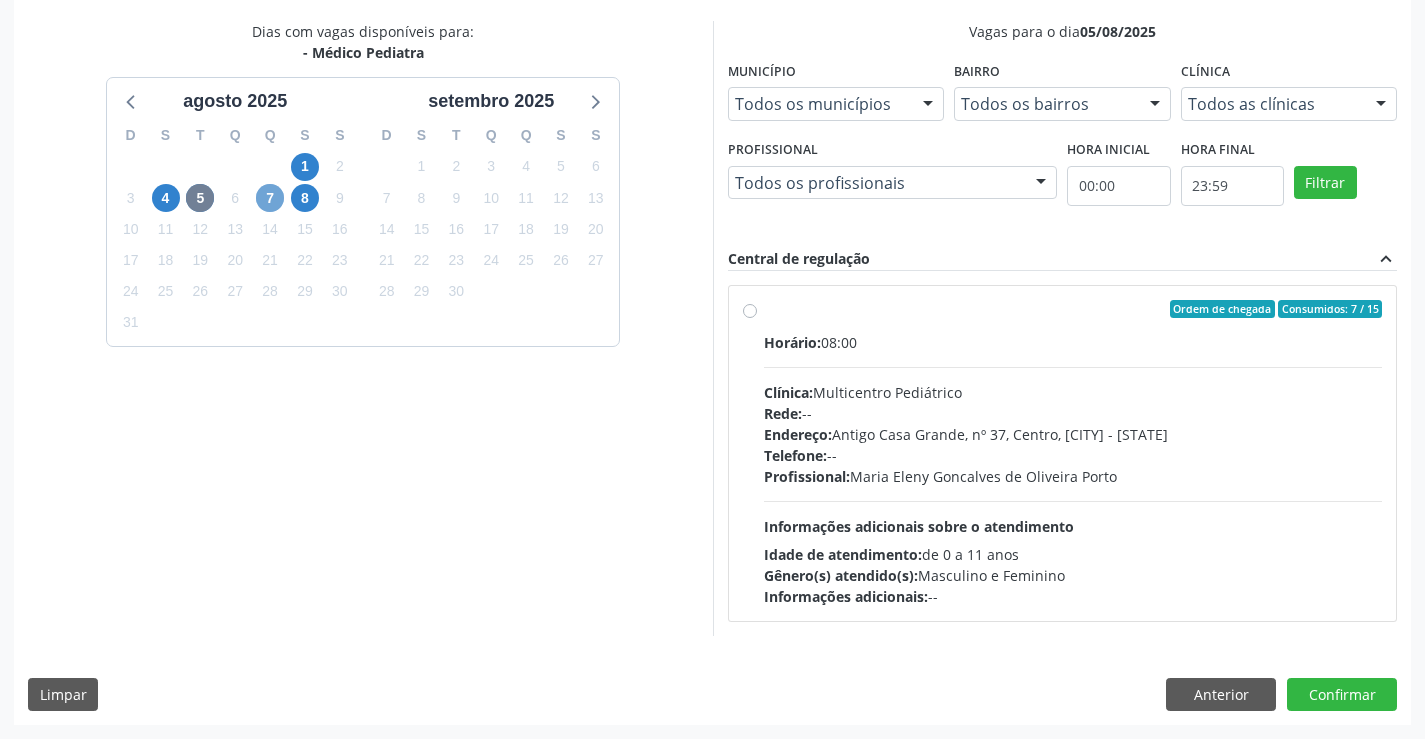 click on "7" at bounding box center [270, 198] 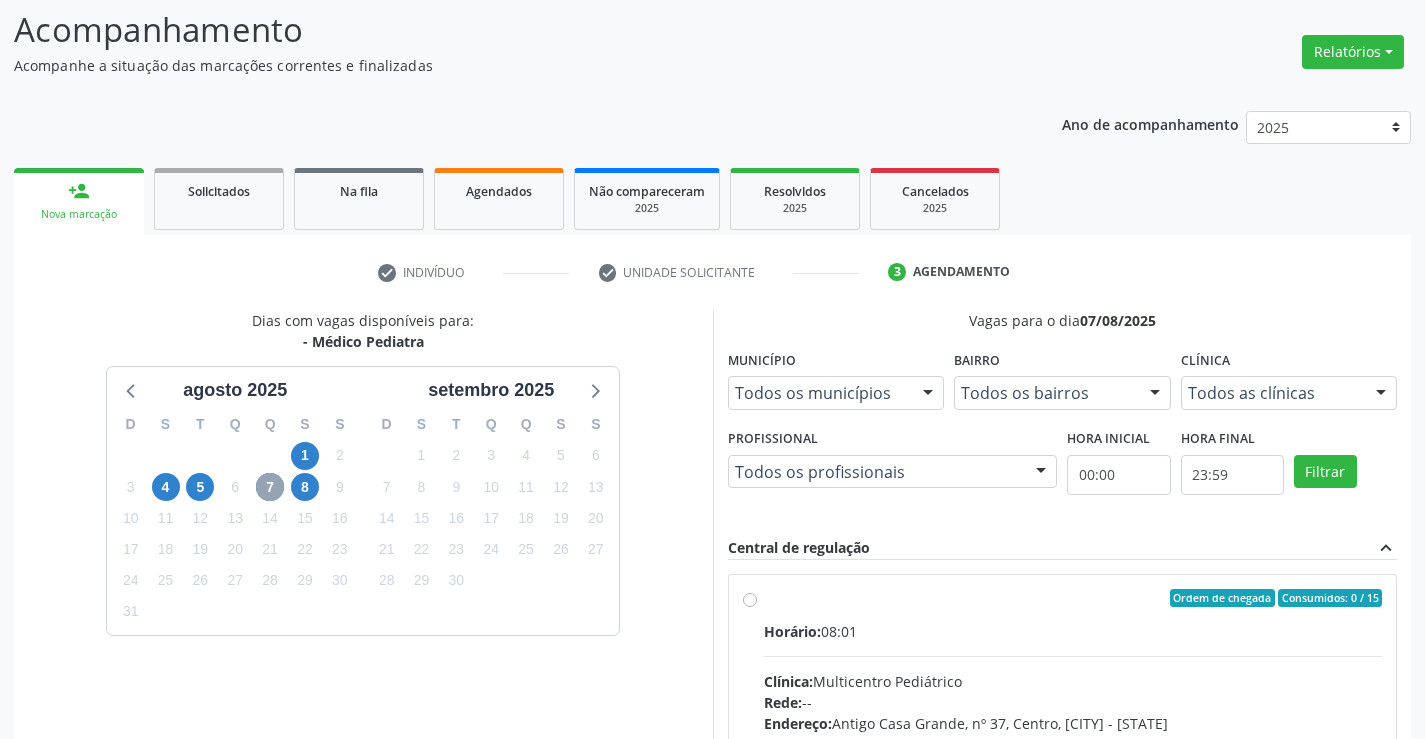 scroll, scrollTop: 420, scrollLeft: 0, axis: vertical 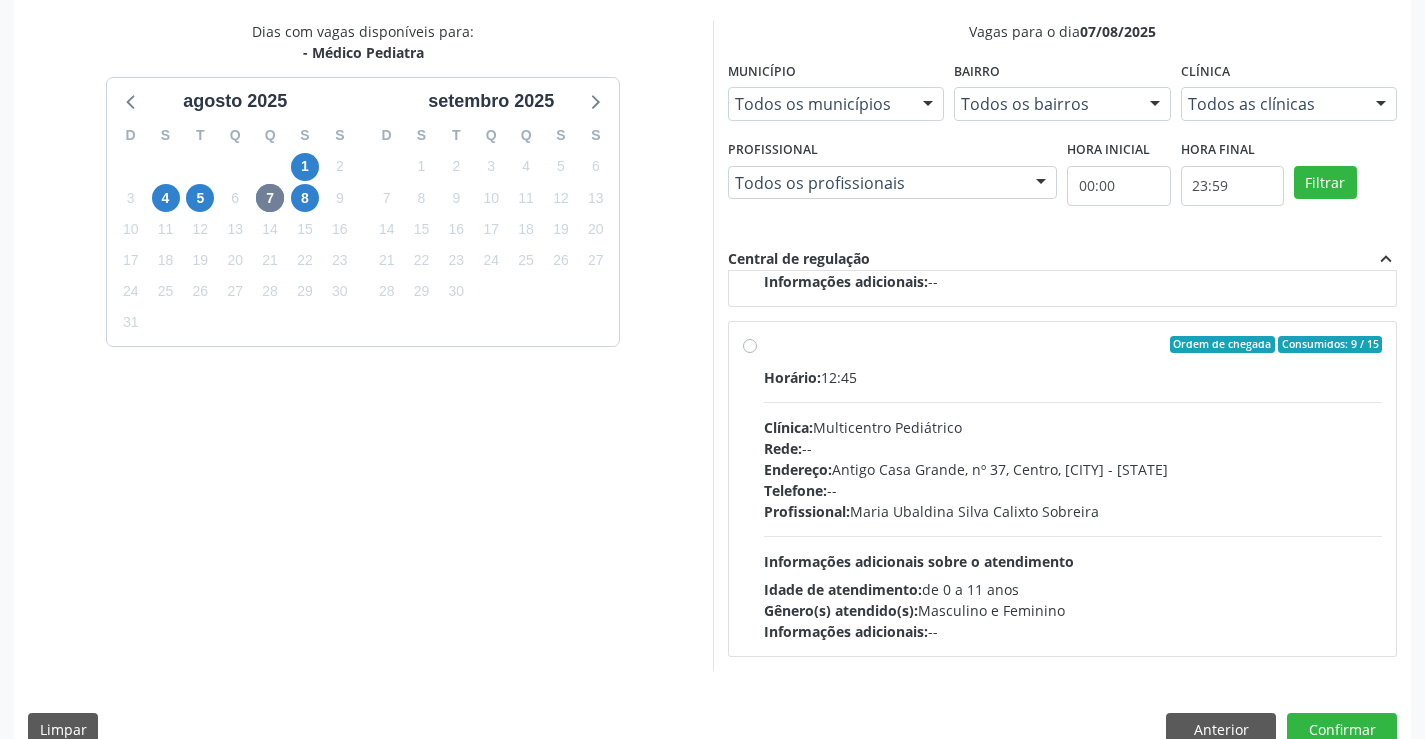 click on "Ordem de chegada
Consumidos: 9 / 15
Horário:   12:45
Clínica:  Multicentro Pediátrico
Rede:
--
Endereço:   Antigo Casa Grande, nº 37, Centro, Campo Formoso - BA
Telefone:   --
Profissional:
Maria Ubaldina Silva Calixto Sobreira
Informações adicionais sobre o atendimento
Idade de atendimento:
de 0 a 11 anos
Gênero(s) atendido(s):
Masculino e Feminino
Informações adicionais:
--" at bounding box center [1073, 489] 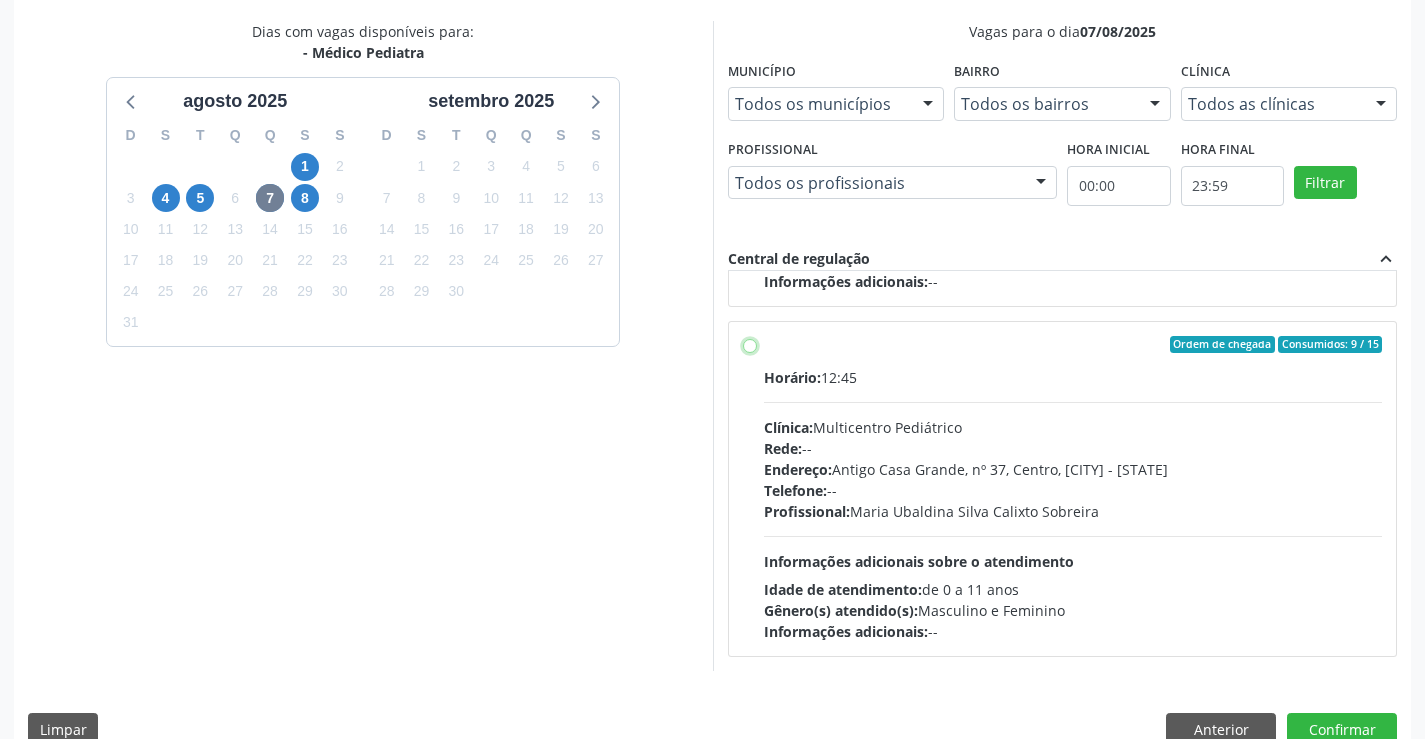click on "Ordem de chegada
Consumidos: 9 / 15
Horário:   12:45
Clínica:  Multicentro Pediátrico
Rede:
--
Endereço:   Antigo Casa Grande, nº 37, Centro, Campo Formoso - BA
Telefone:   --
Profissional:
Maria Ubaldina Silva Calixto Sobreira
Informações adicionais sobre o atendimento
Idade de atendimento:
de 0 a 11 anos
Gênero(s) atendido(s):
Masculino e Feminino
Informações adicionais:
--" at bounding box center (750, 345) 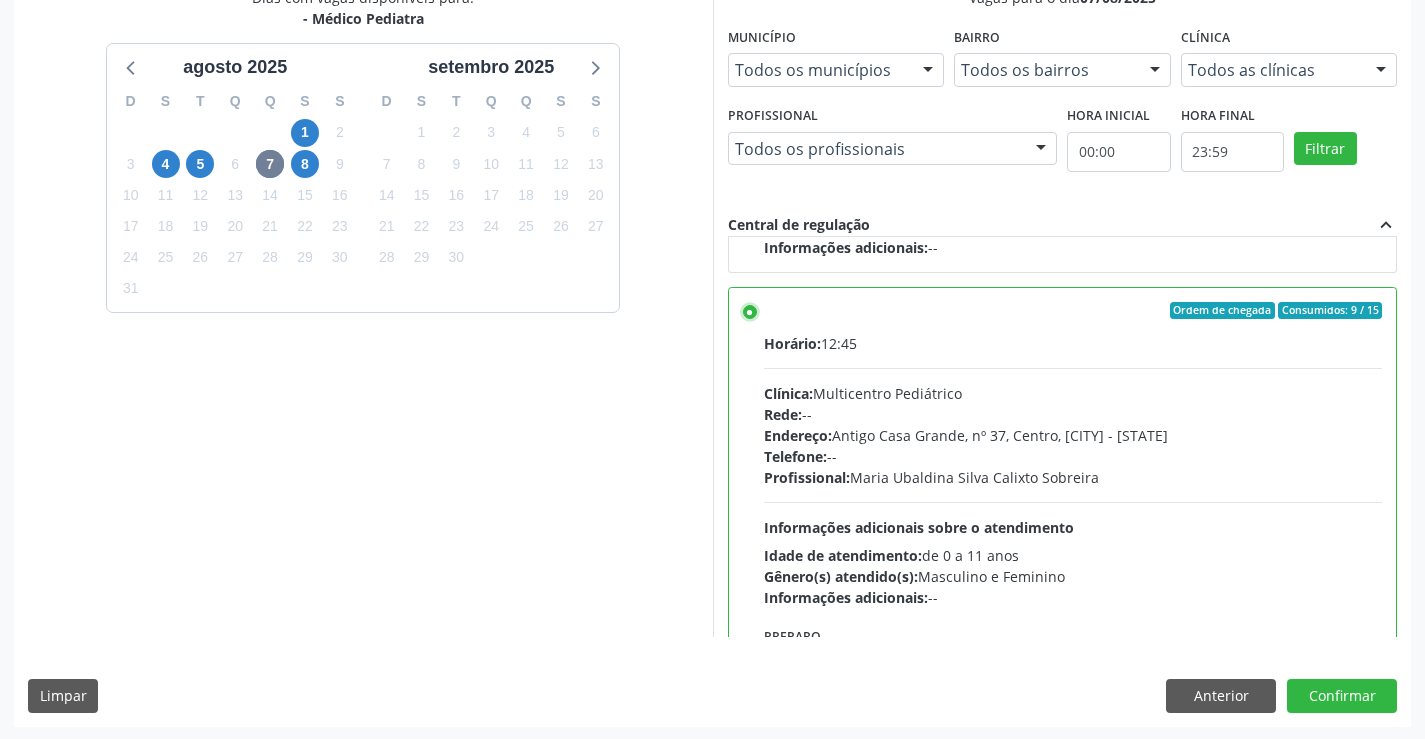 scroll, scrollTop: 456, scrollLeft: 0, axis: vertical 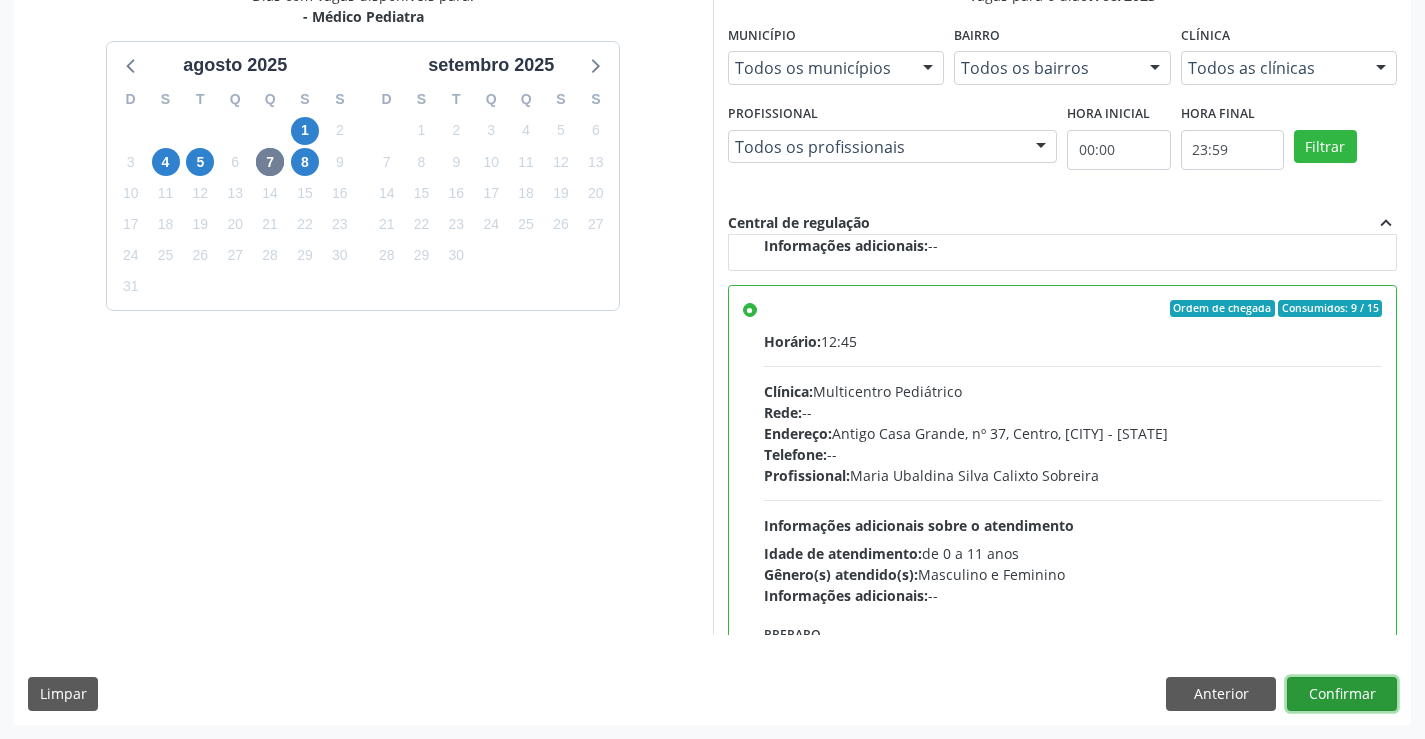 click on "Confirmar" at bounding box center (1342, 694) 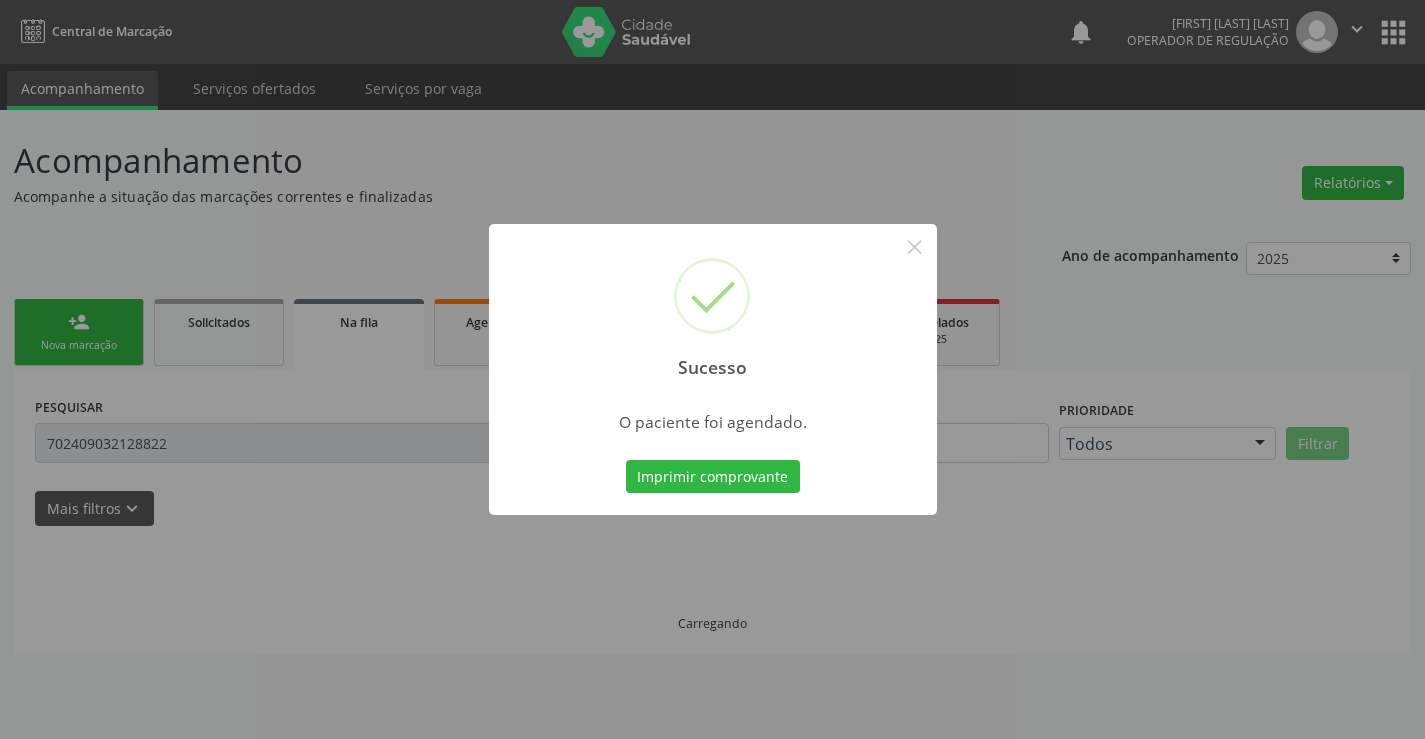 scroll, scrollTop: 0, scrollLeft: 0, axis: both 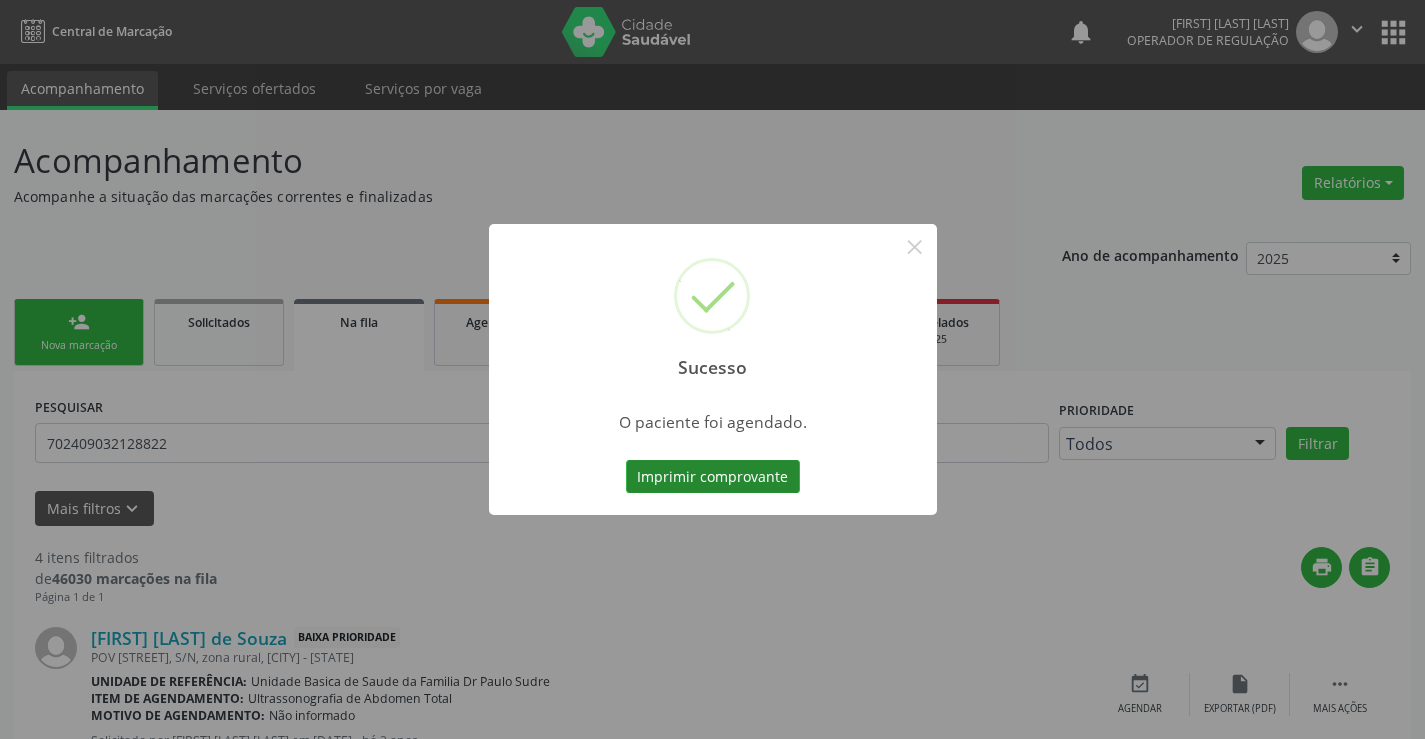 click on "Imprimir comprovante" at bounding box center (713, 477) 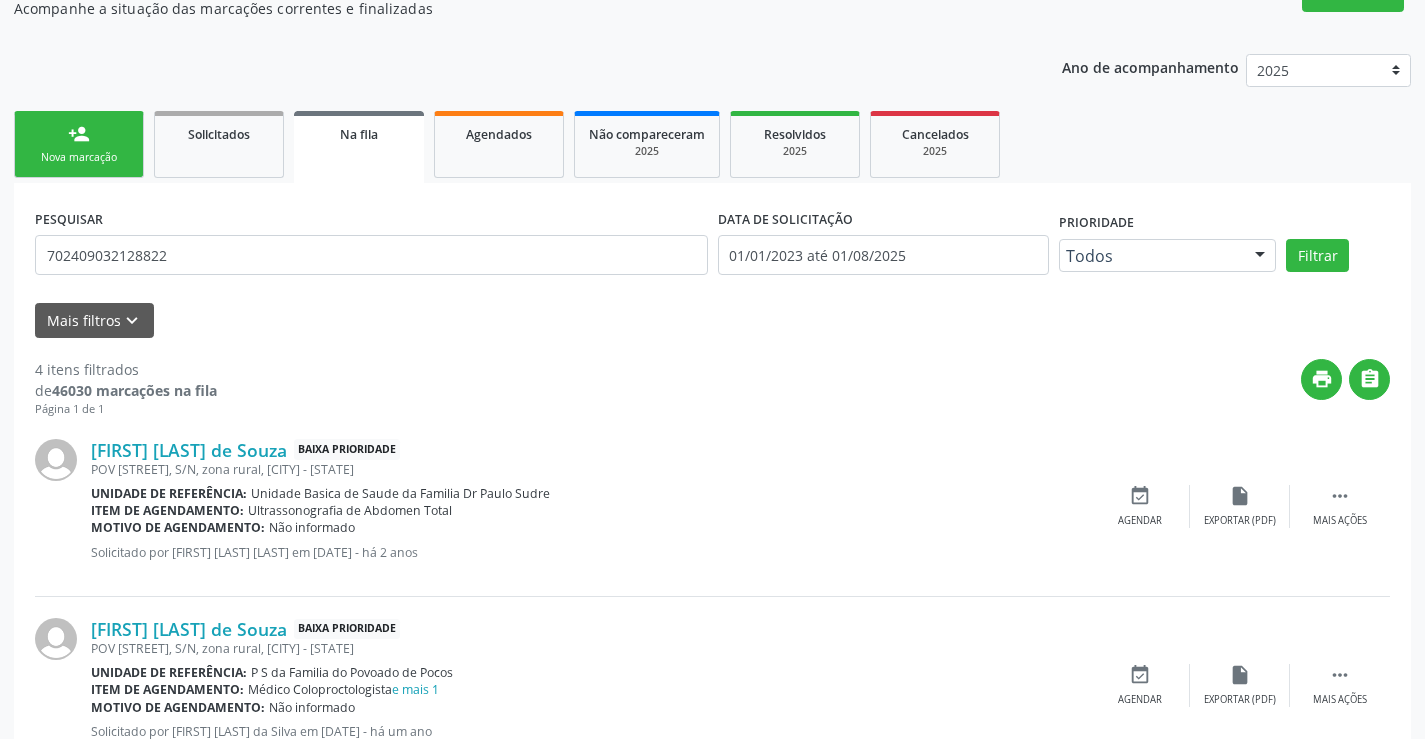 scroll, scrollTop: 200, scrollLeft: 0, axis: vertical 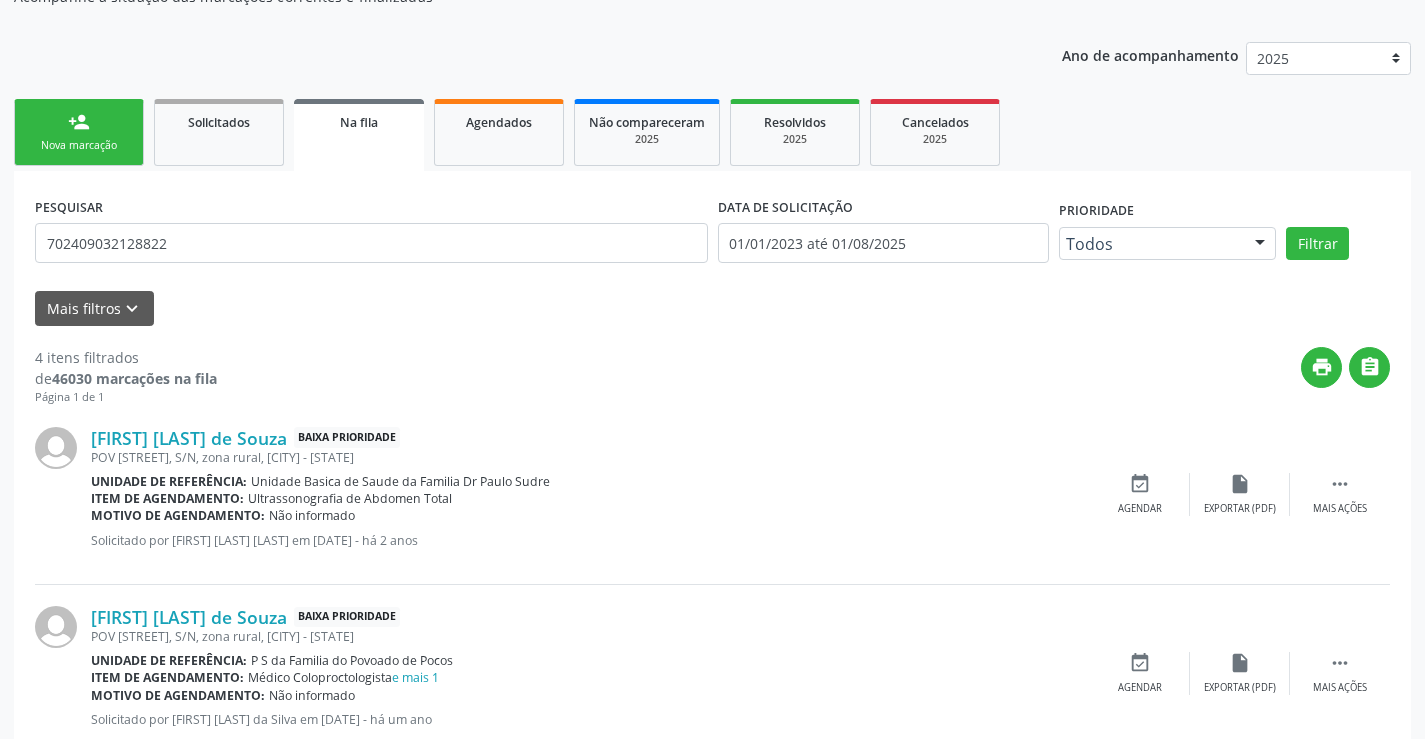 click on "Nova marcação" at bounding box center [79, 145] 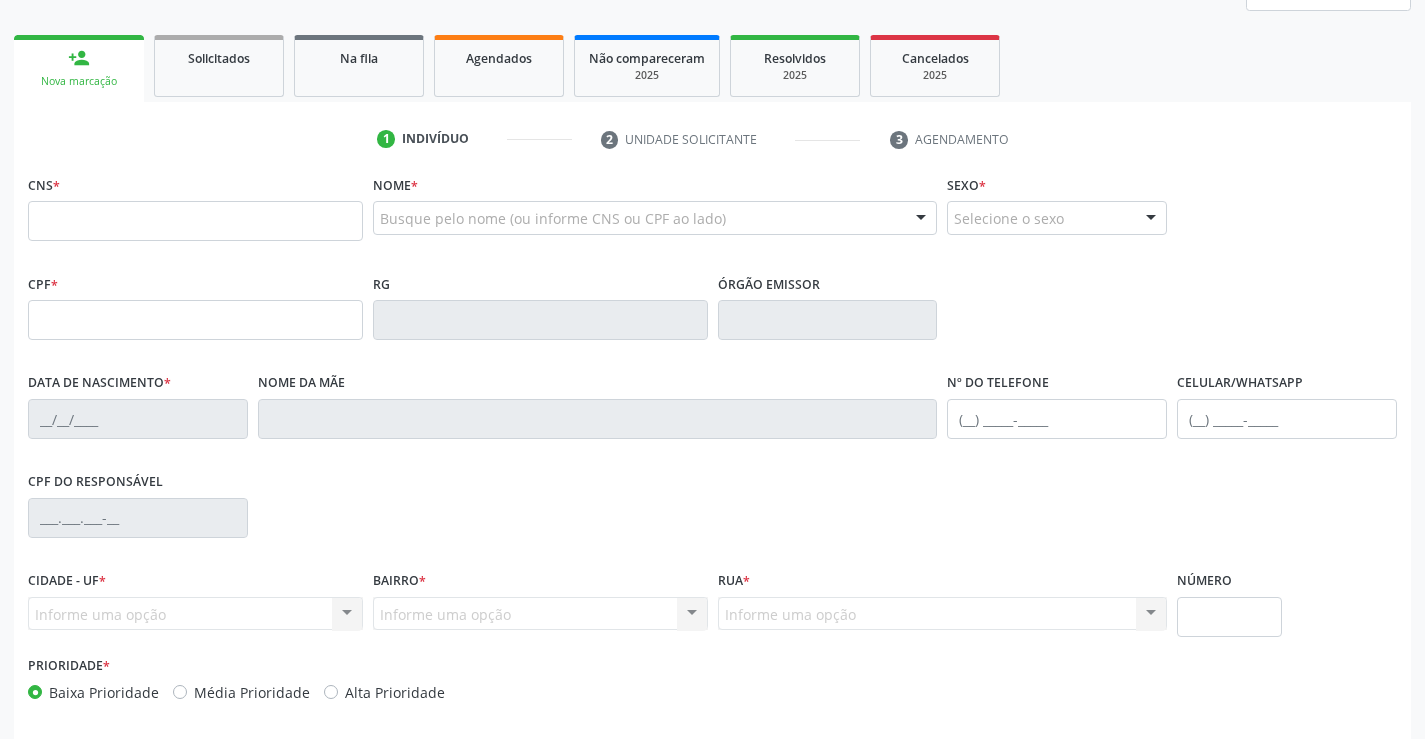 scroll, scrollTop: 300, scrollLeft: 0, axis: vertical 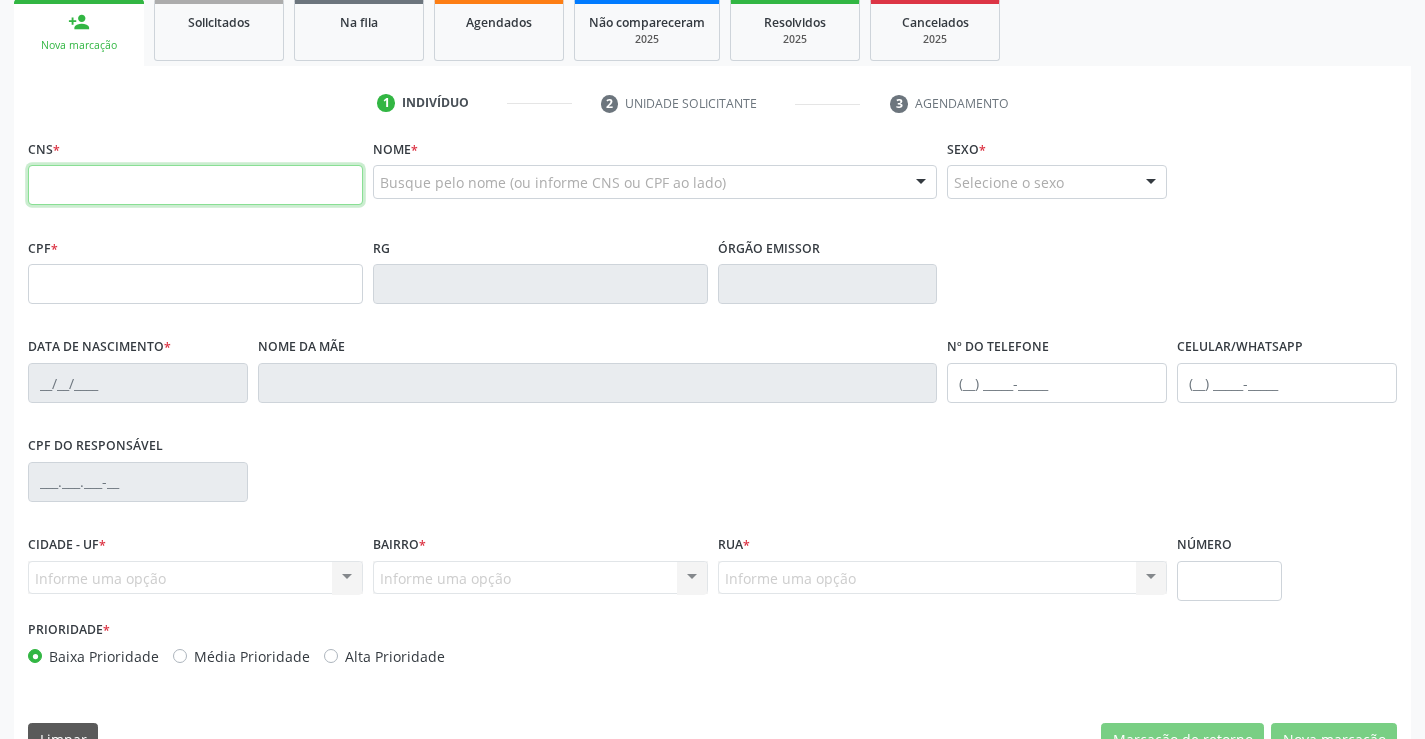 click at bounding box center [195, 185] 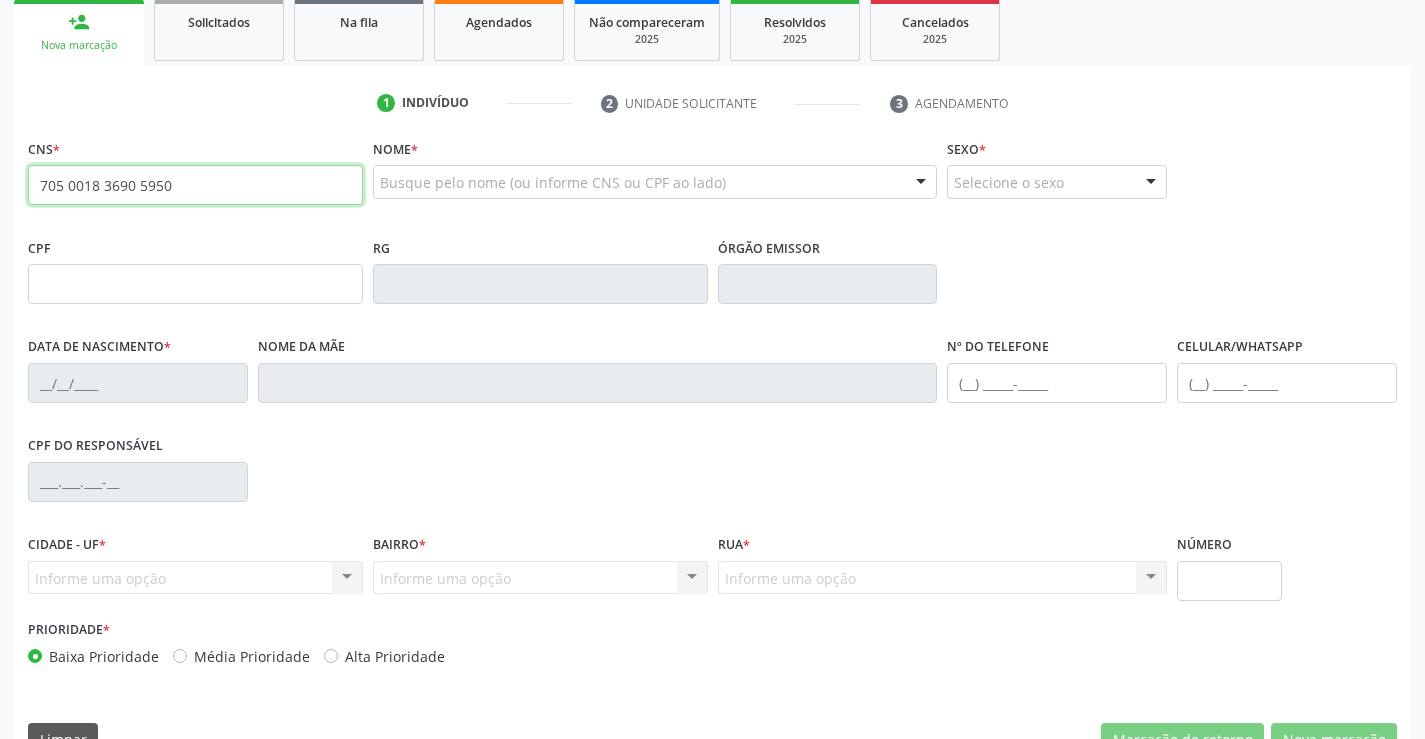 type on "705 0018 3690 5950" 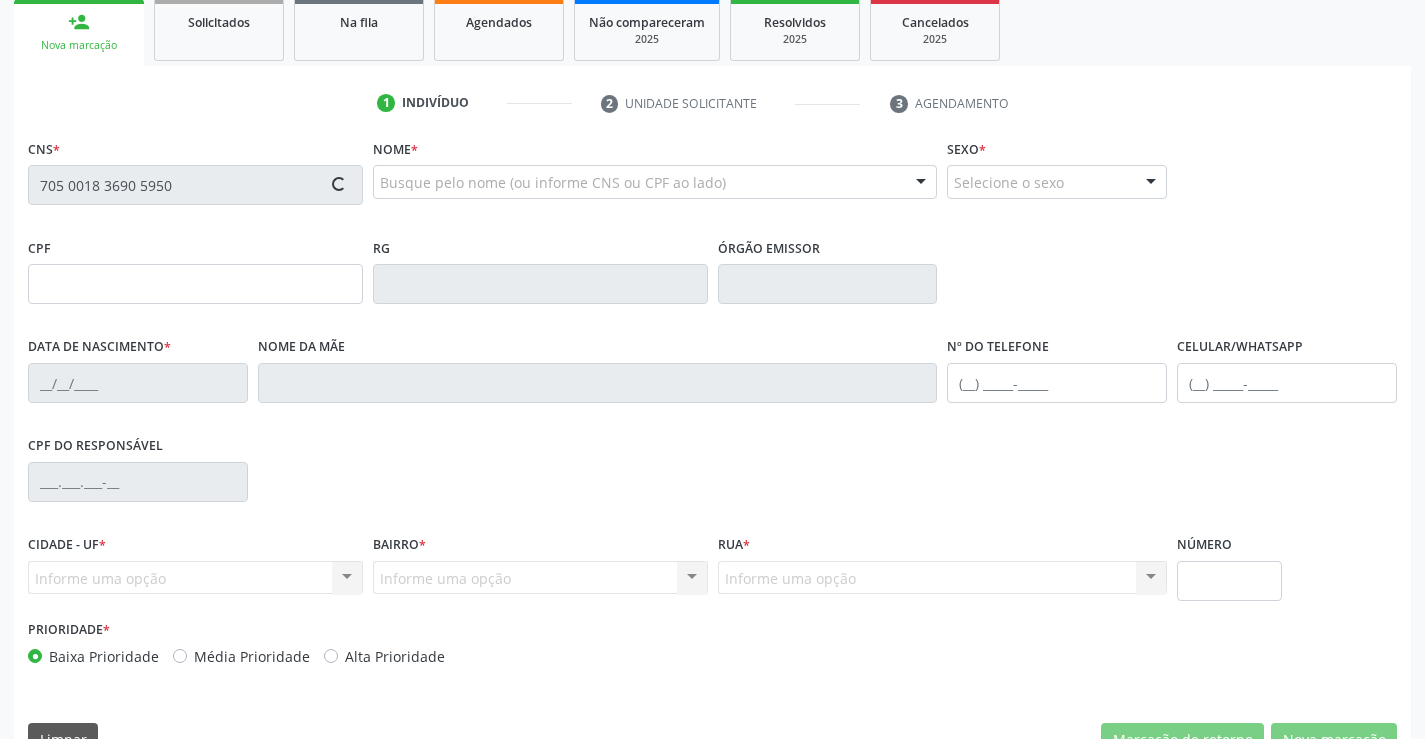 type on "2300710749" 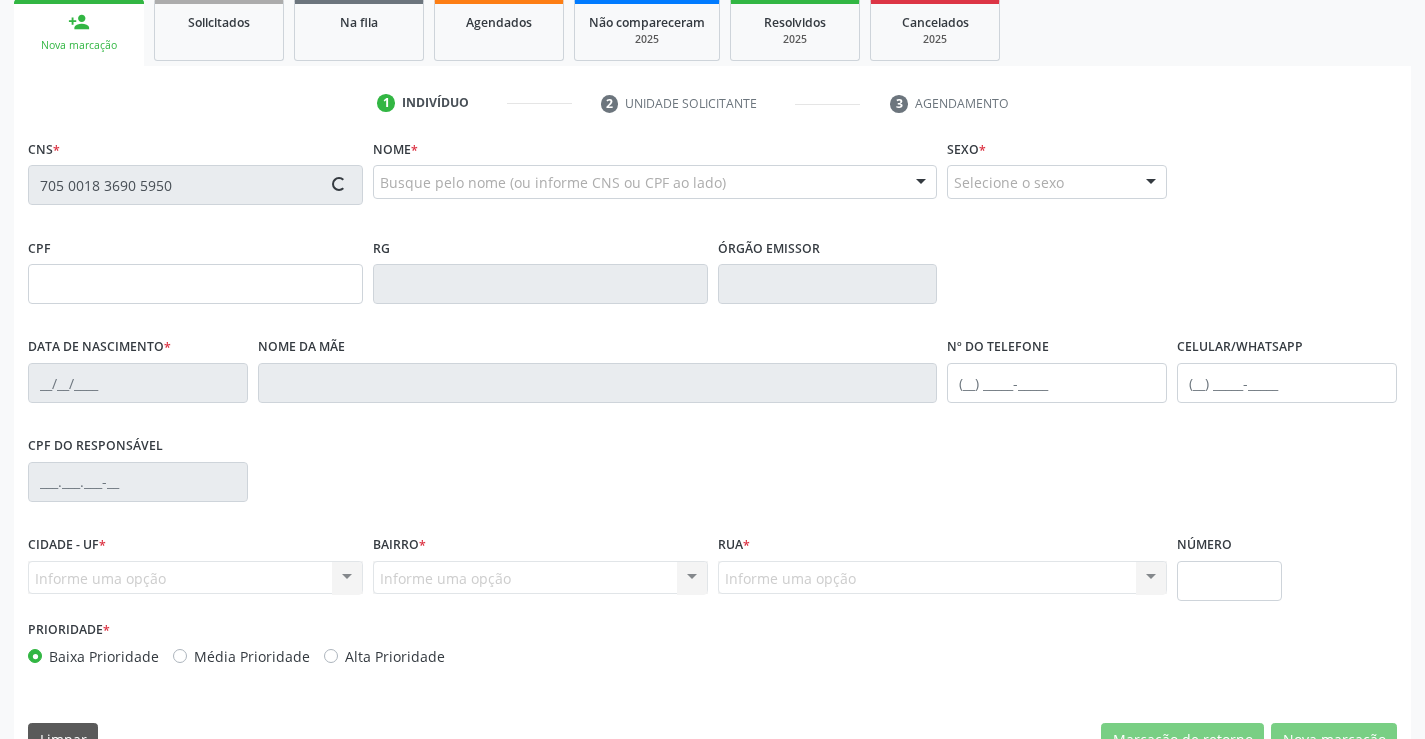 type on "25/12/2003" 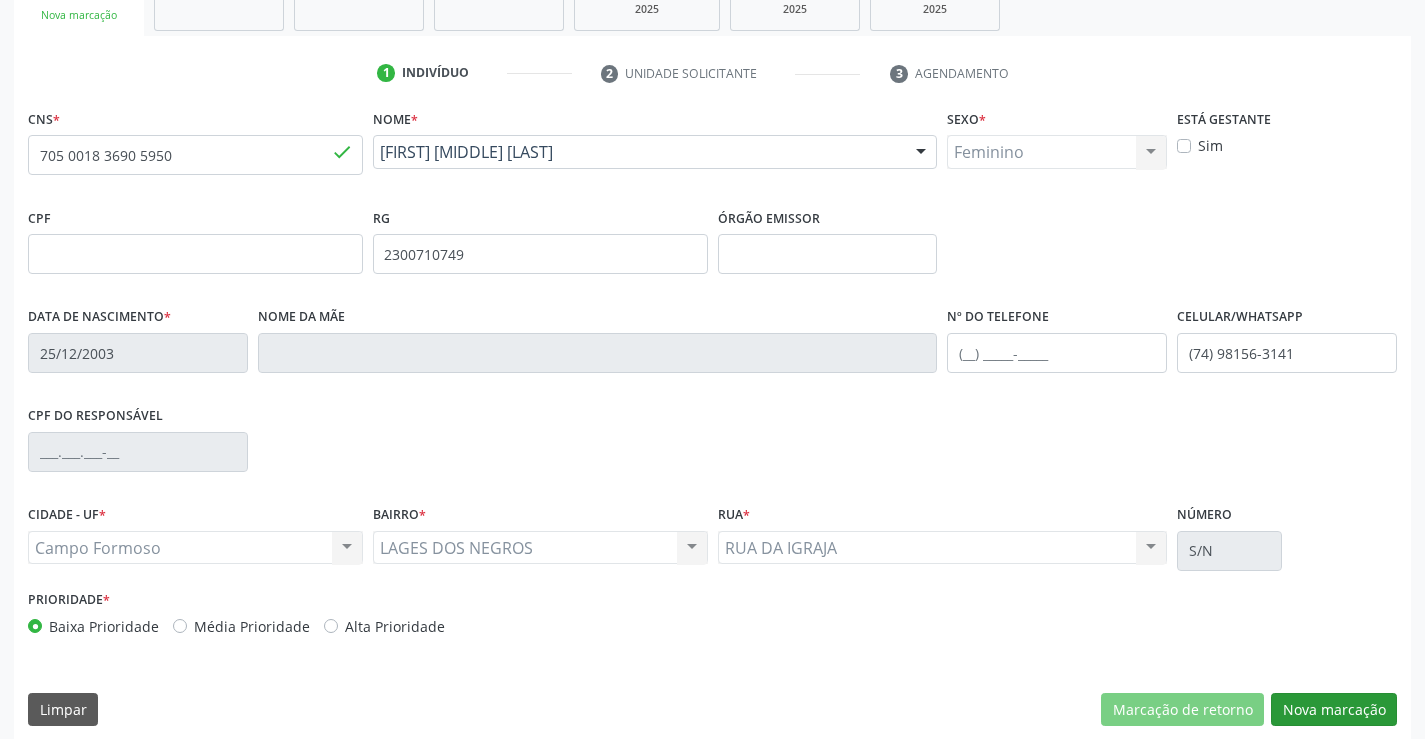 scroll, scrollTop: 345, scrollLeft: 0, axis: vertical 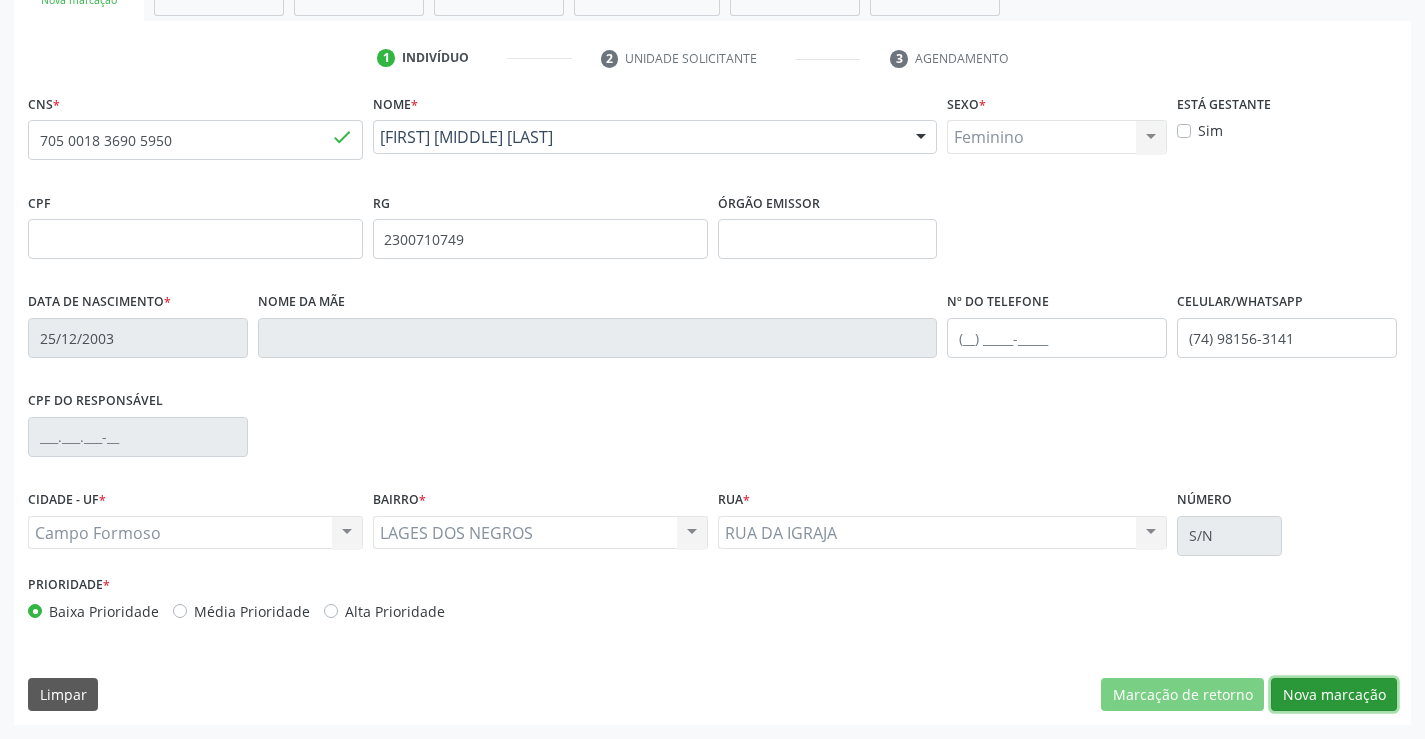 click on "Nova marcação" at bounding box center [1334, 695] 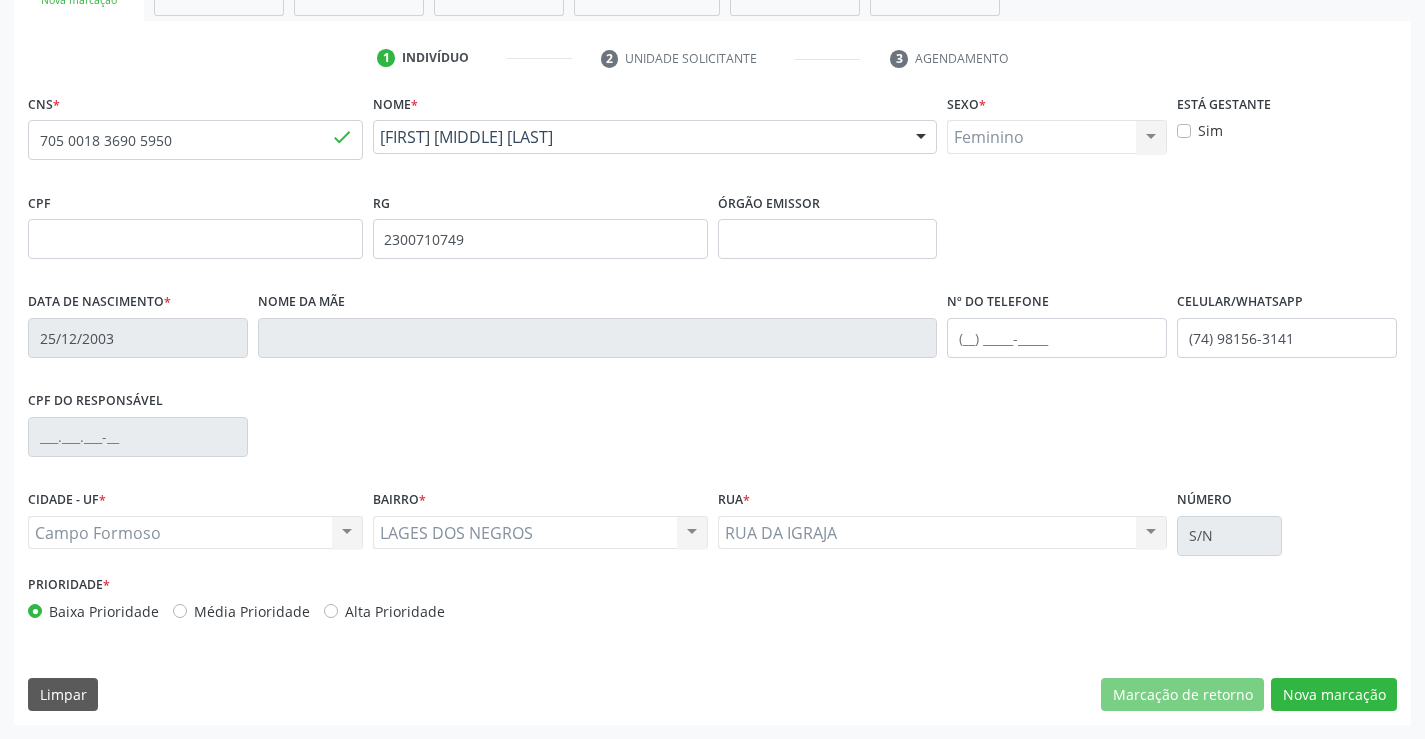 scroll, scrollTop: 167, scrollLeft: 0, axis: vertical 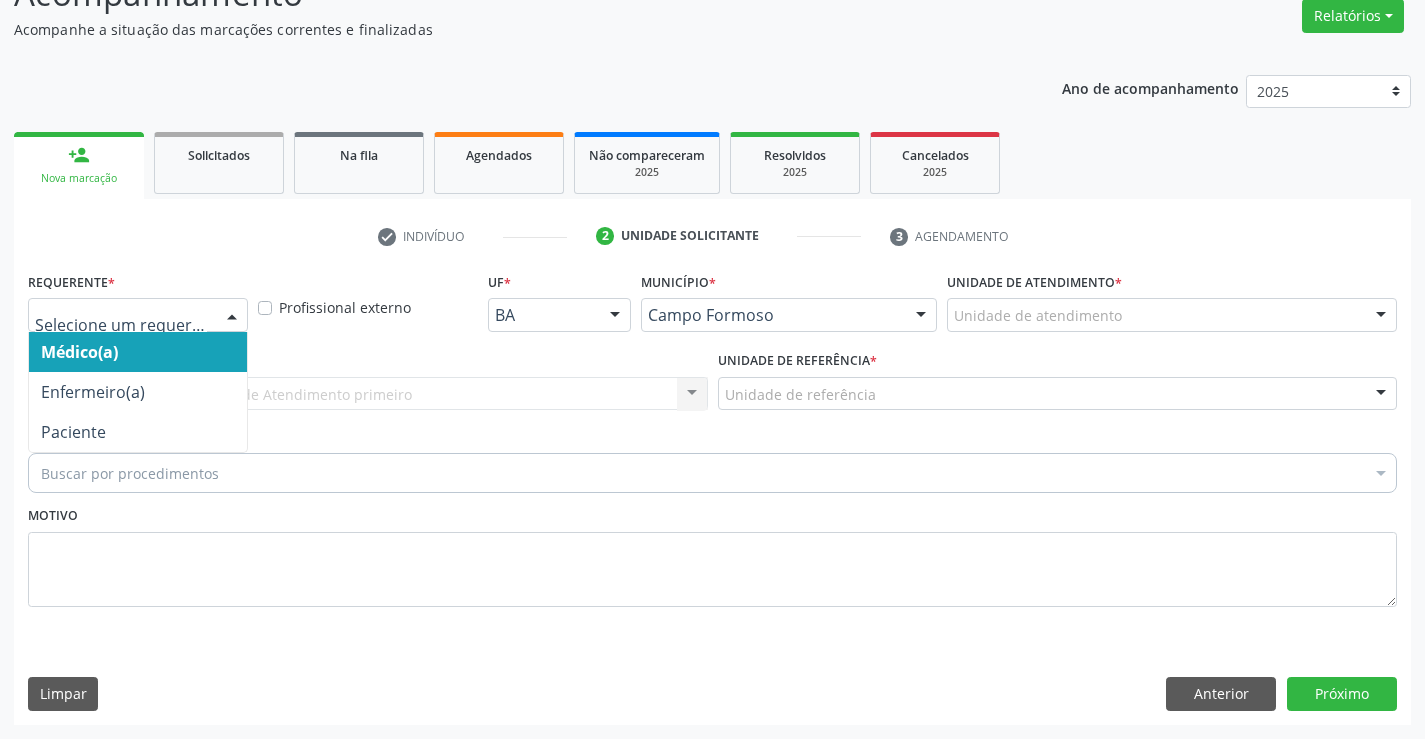 drag, startPoint x: 232, startPoint y: 305, endPoint x: 182, endPoint y: 379, distance: 89.30846 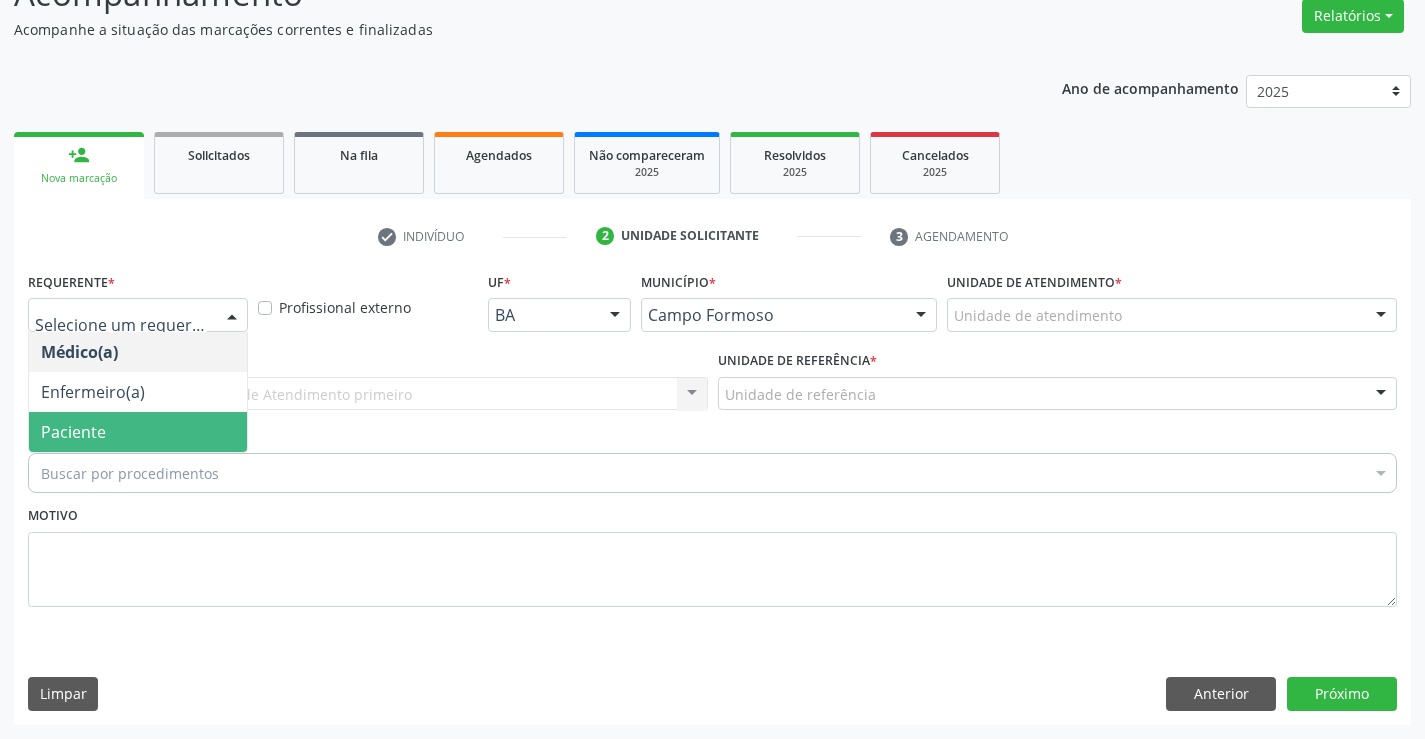 click on "Paciente" at bounding box center (138, 432) 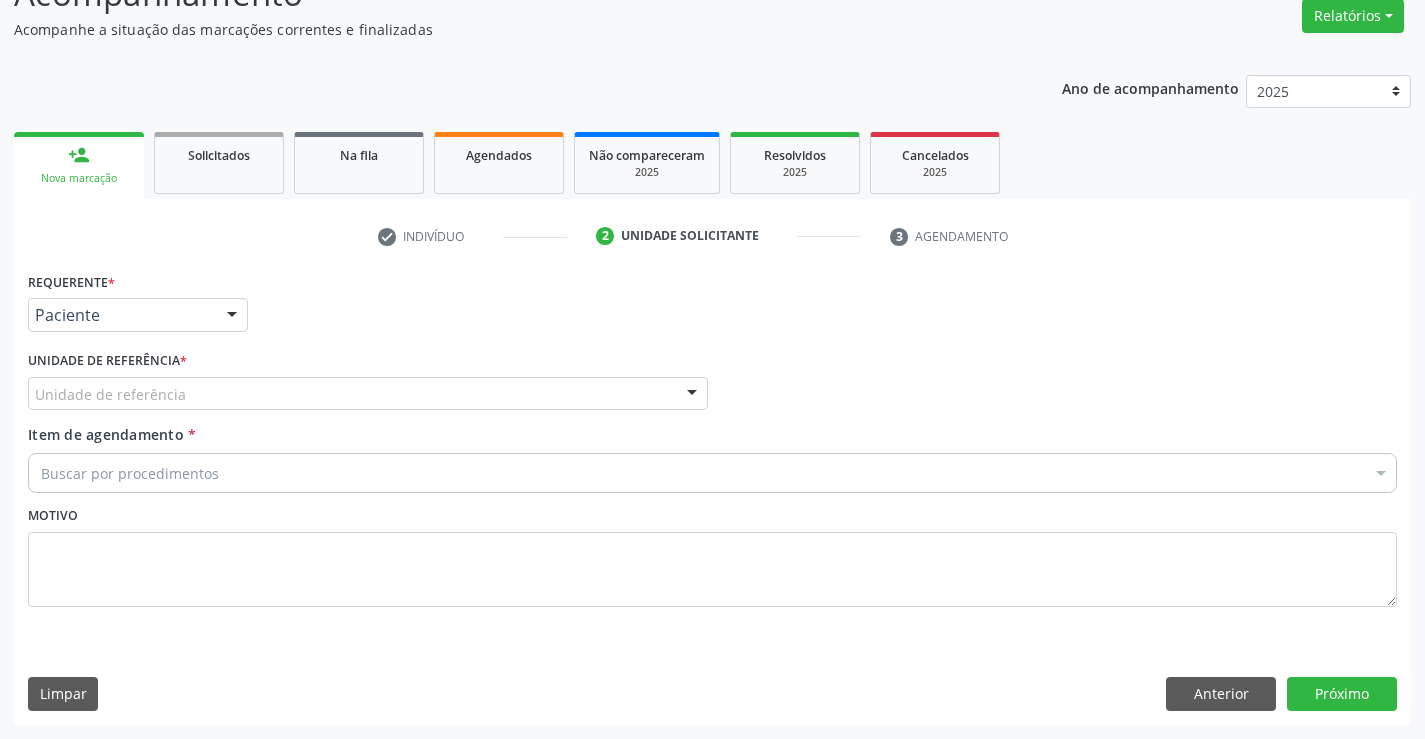 click on "Unidade de referência" at bounding box center (368, 394) 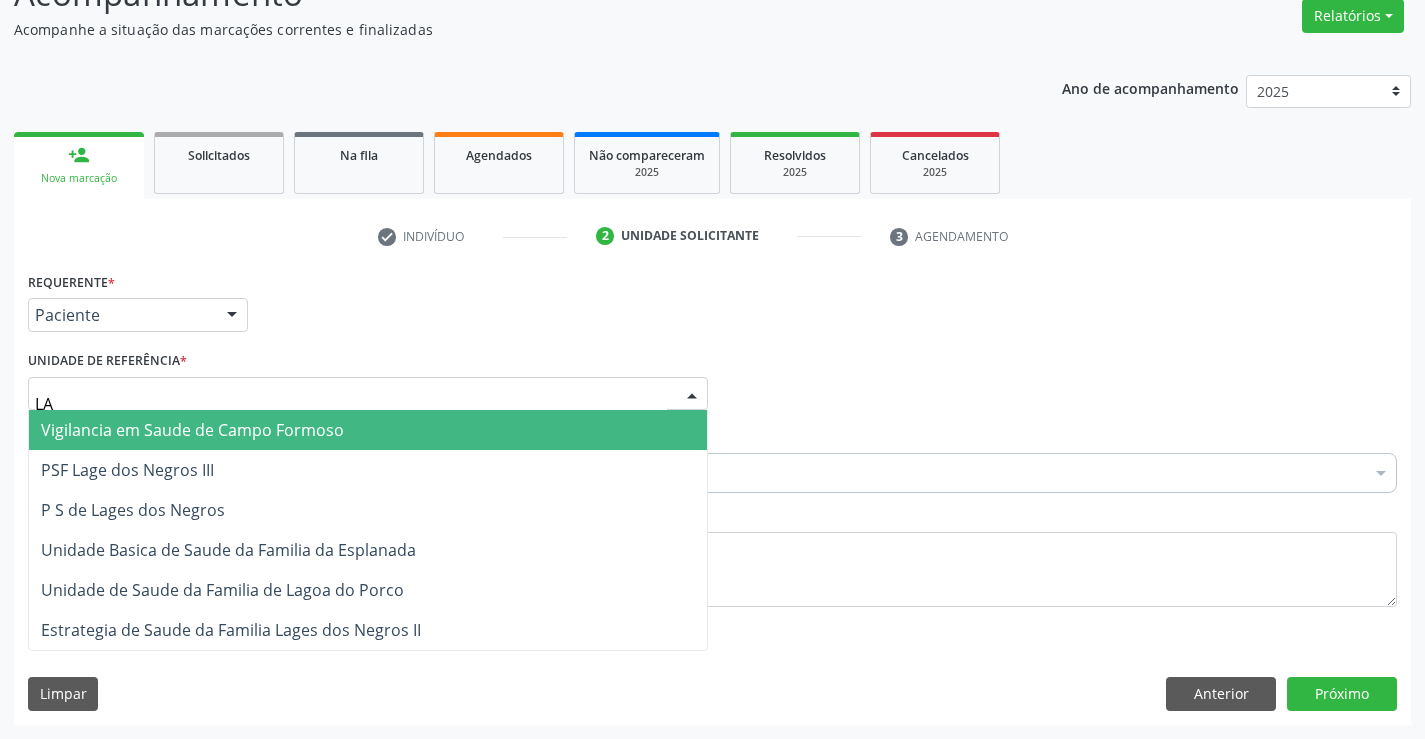 type on "LAG" 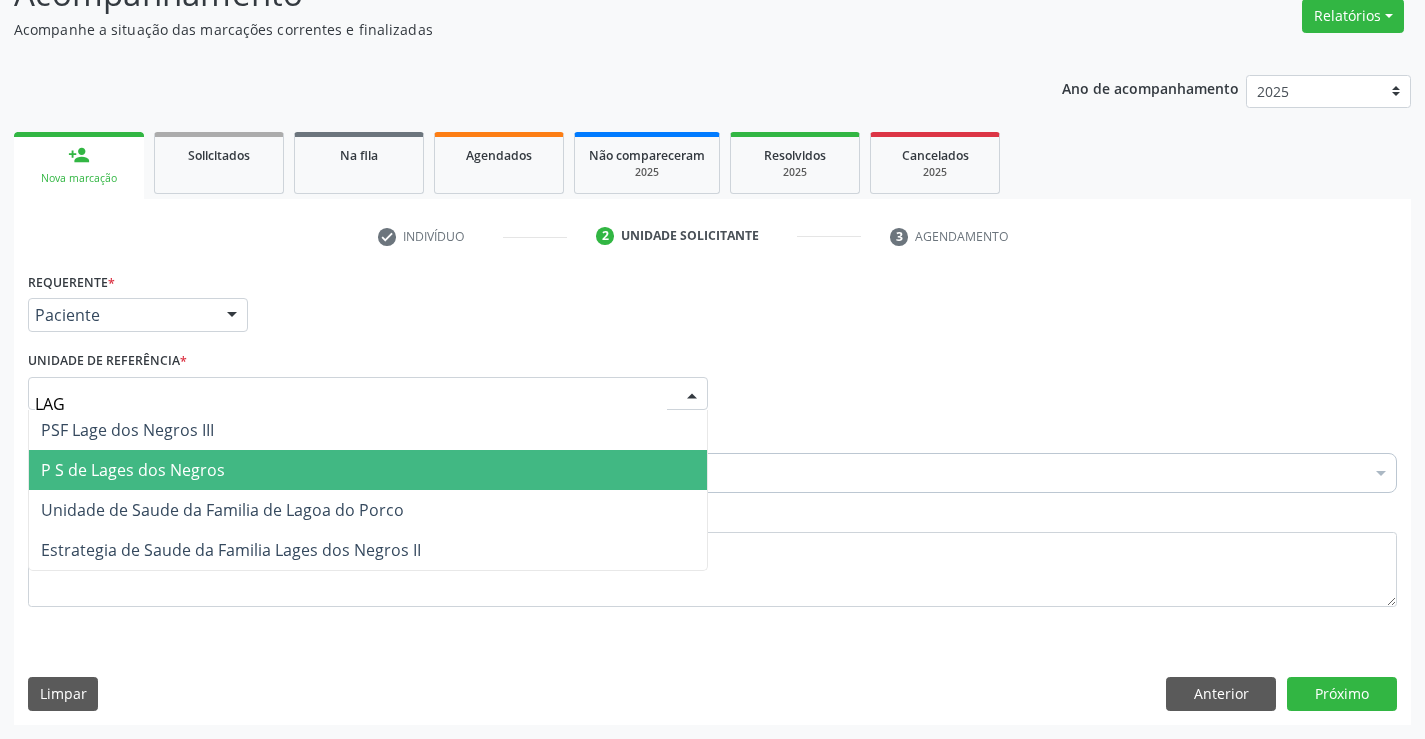 click on "P S de Lages dos Negros" at bounding box center (133, 470) 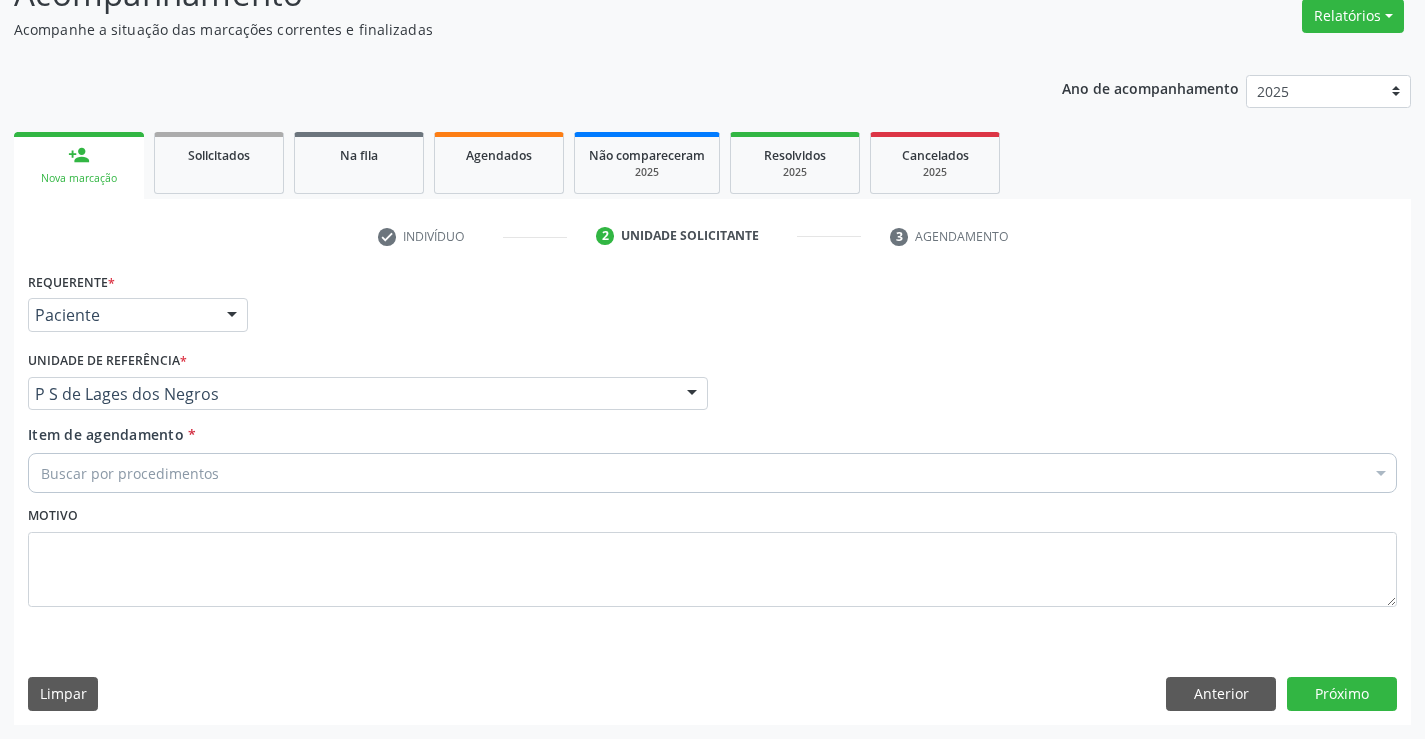 click on "Buscar por procedimentos" at bounding box center [712, 473] 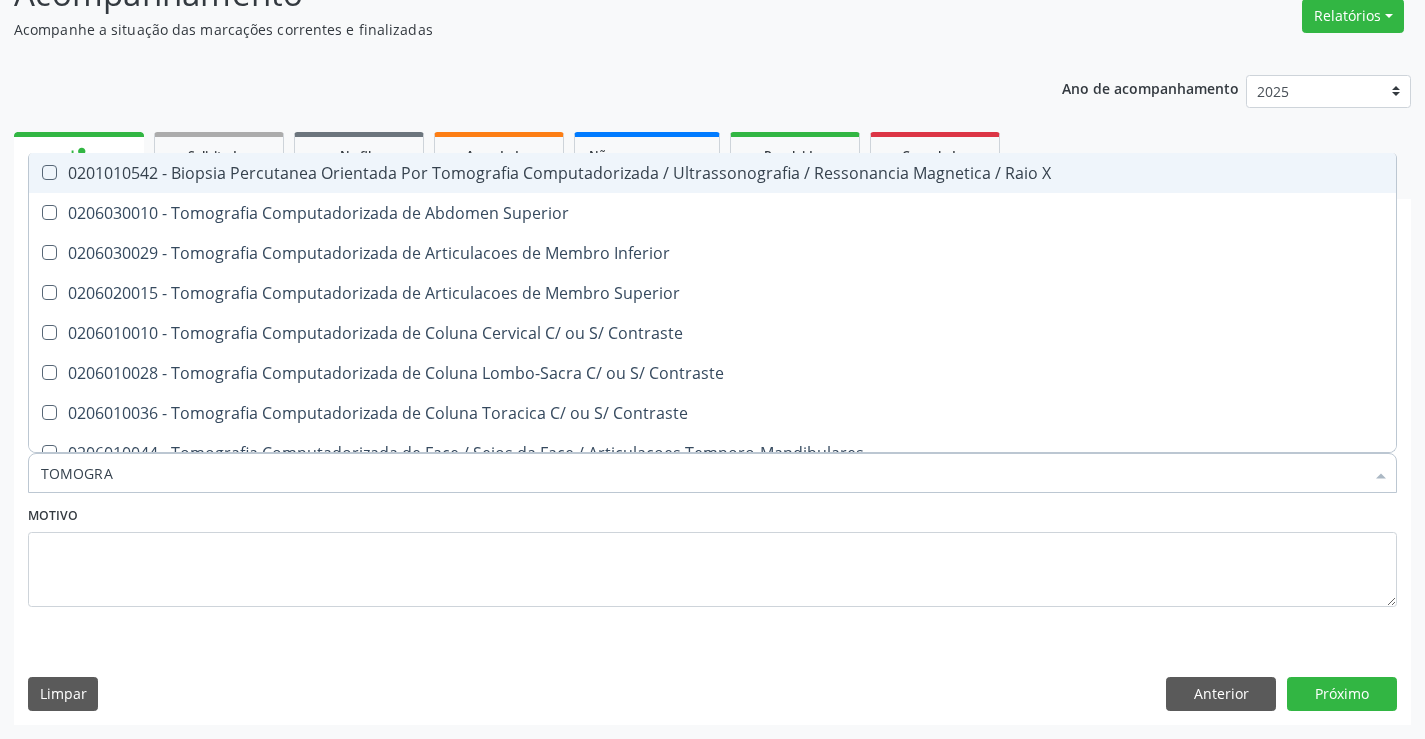 type on "TOMOGRAF" 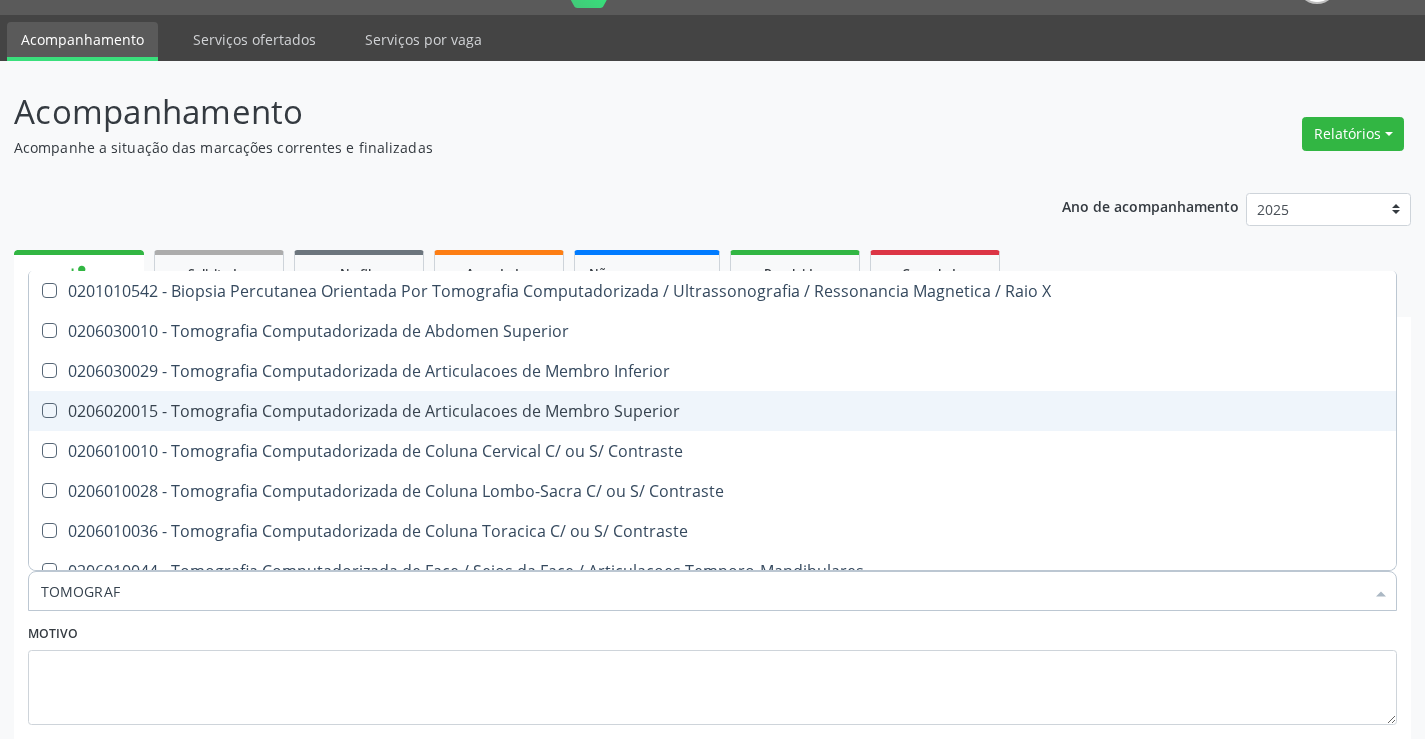 scroll, scrollTop: 0, scrollLeft: 0, axis: both 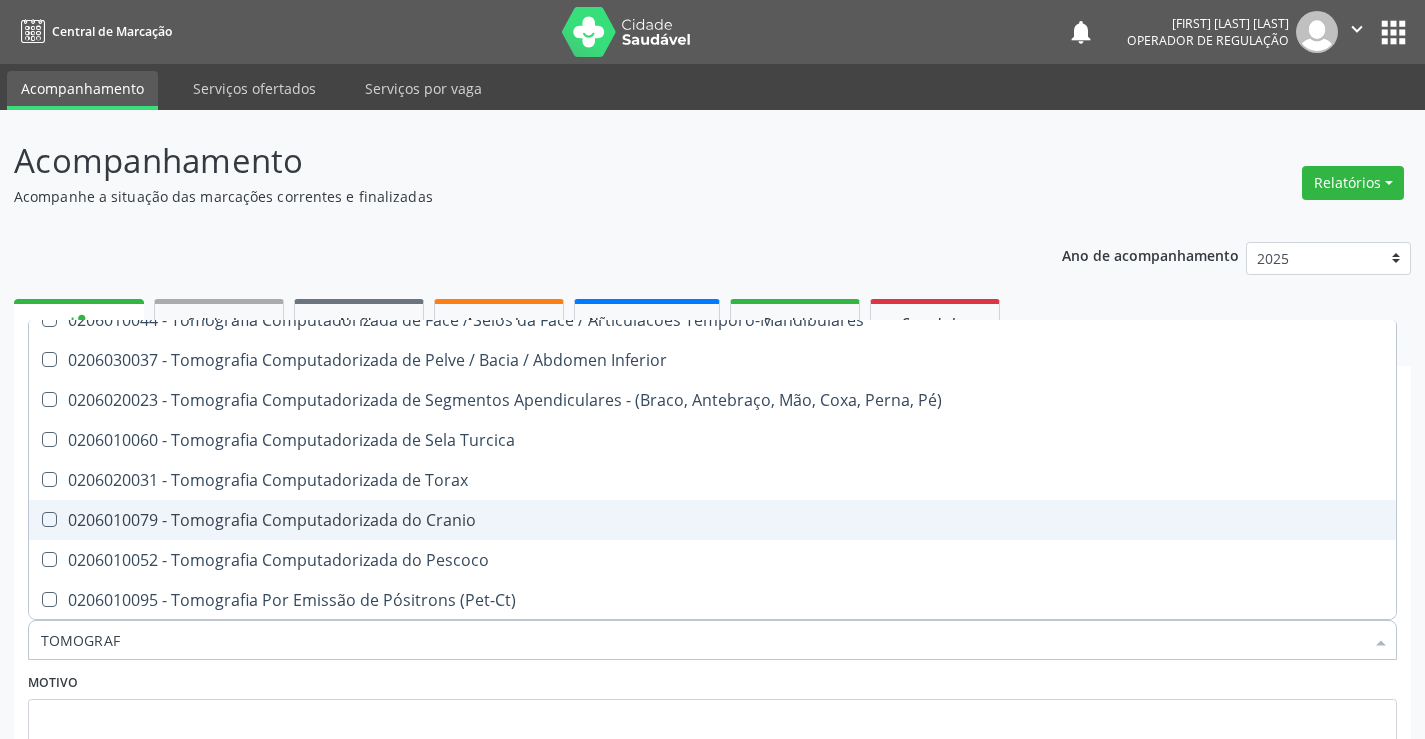 click on "0206010079 - Tomografia Computadorizada do Cranio" at bounding box center (712, 520) 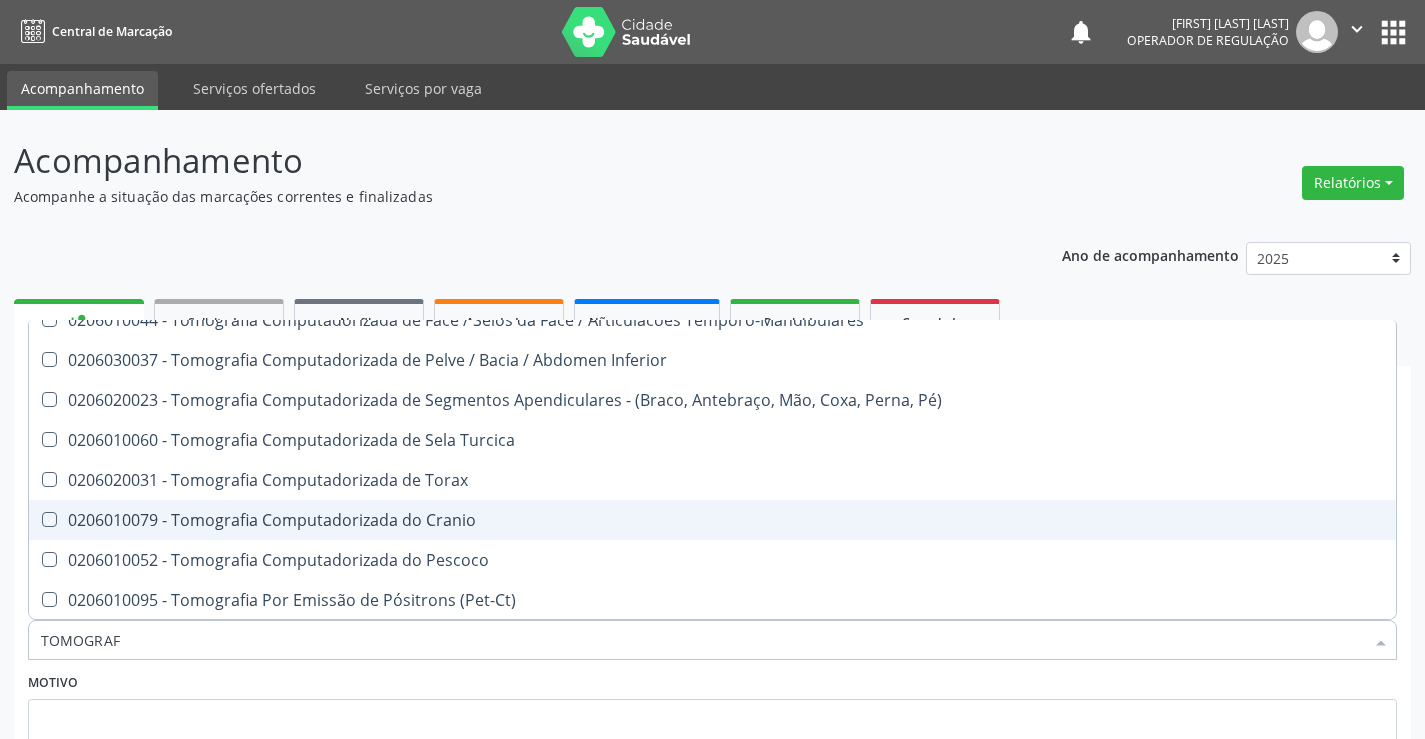 checkbox on "true" 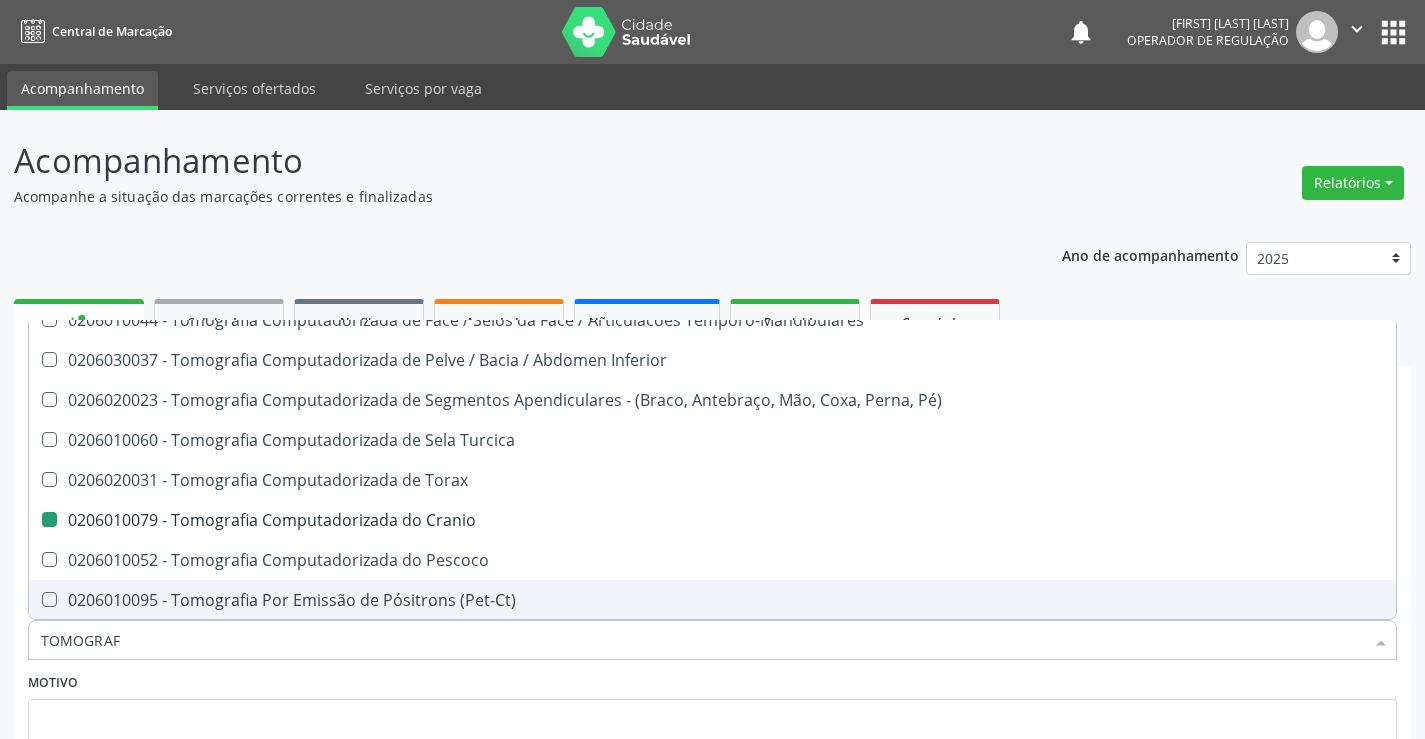 drag, startPoint x: 408, startPoint y: 681, endPoint x: 442, endPoint y: 659, distance: 40.496914 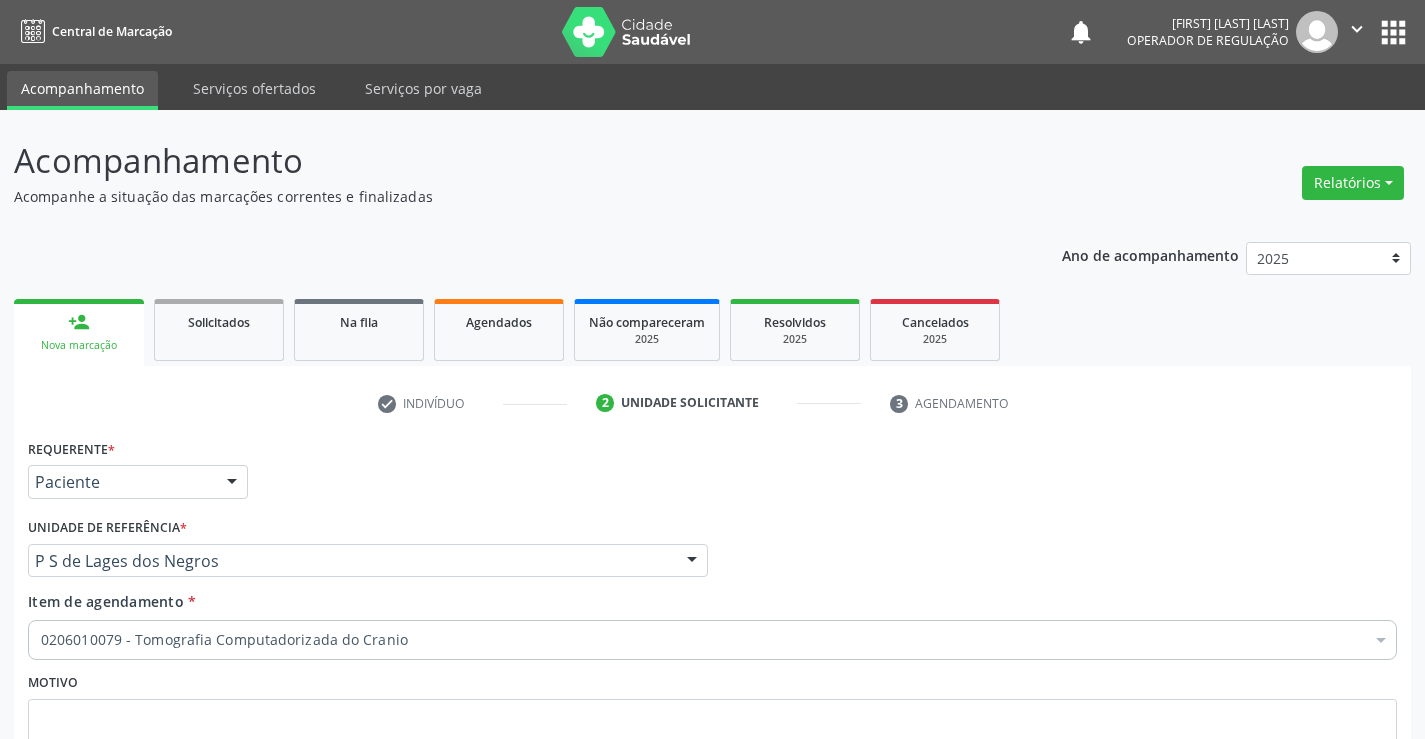 scroll, scrollTop: 0, scrollLeft: 0, axis: both 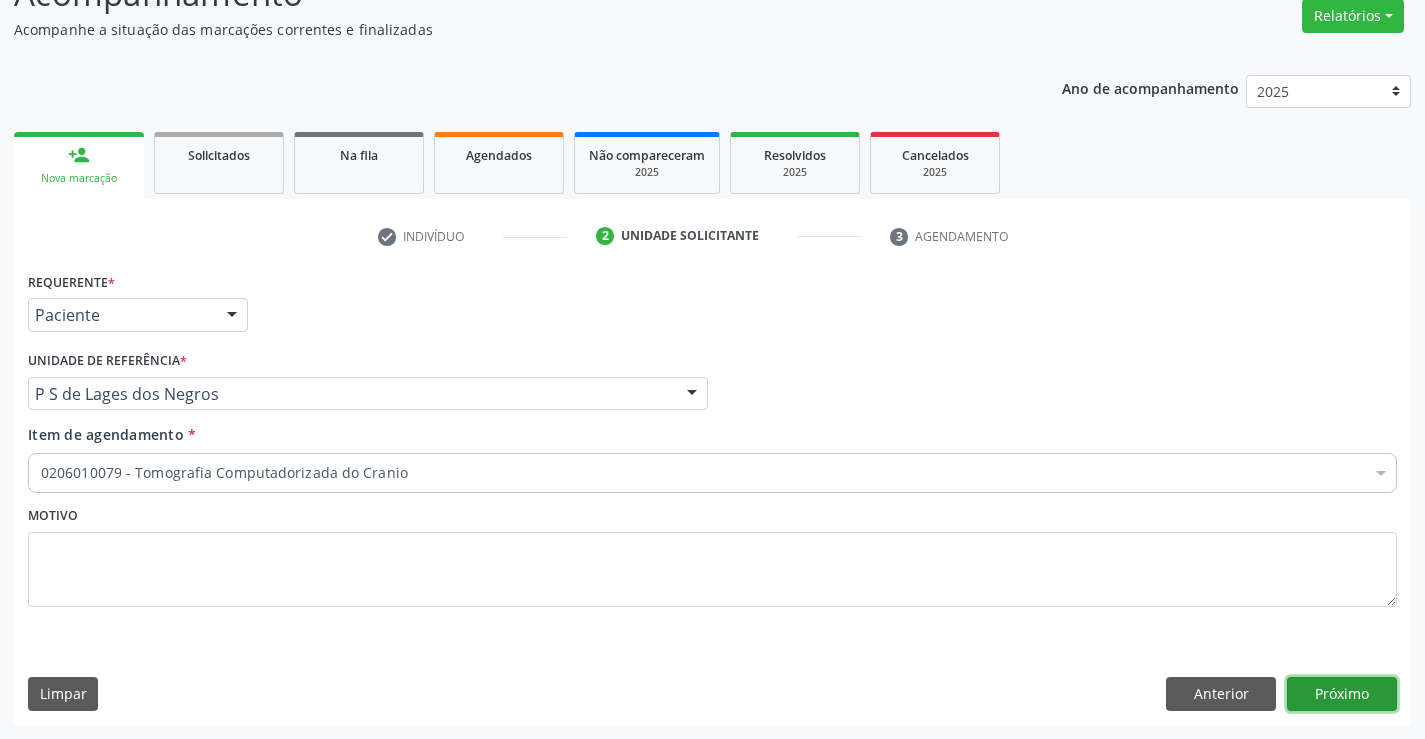 click on "Próximo" at bounding box center [1342, 694] 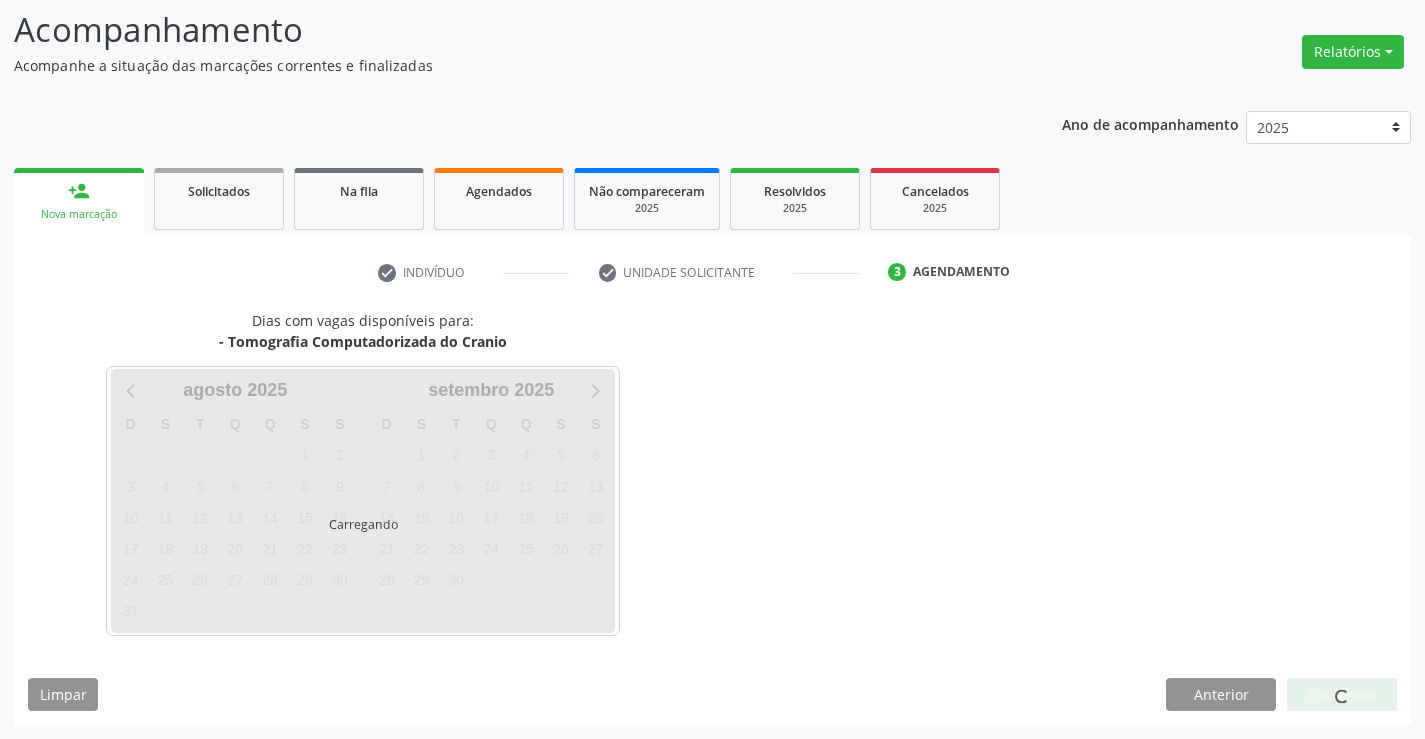 scroll, scrollTop: 131, scrollLeft: 0, axis: vertical 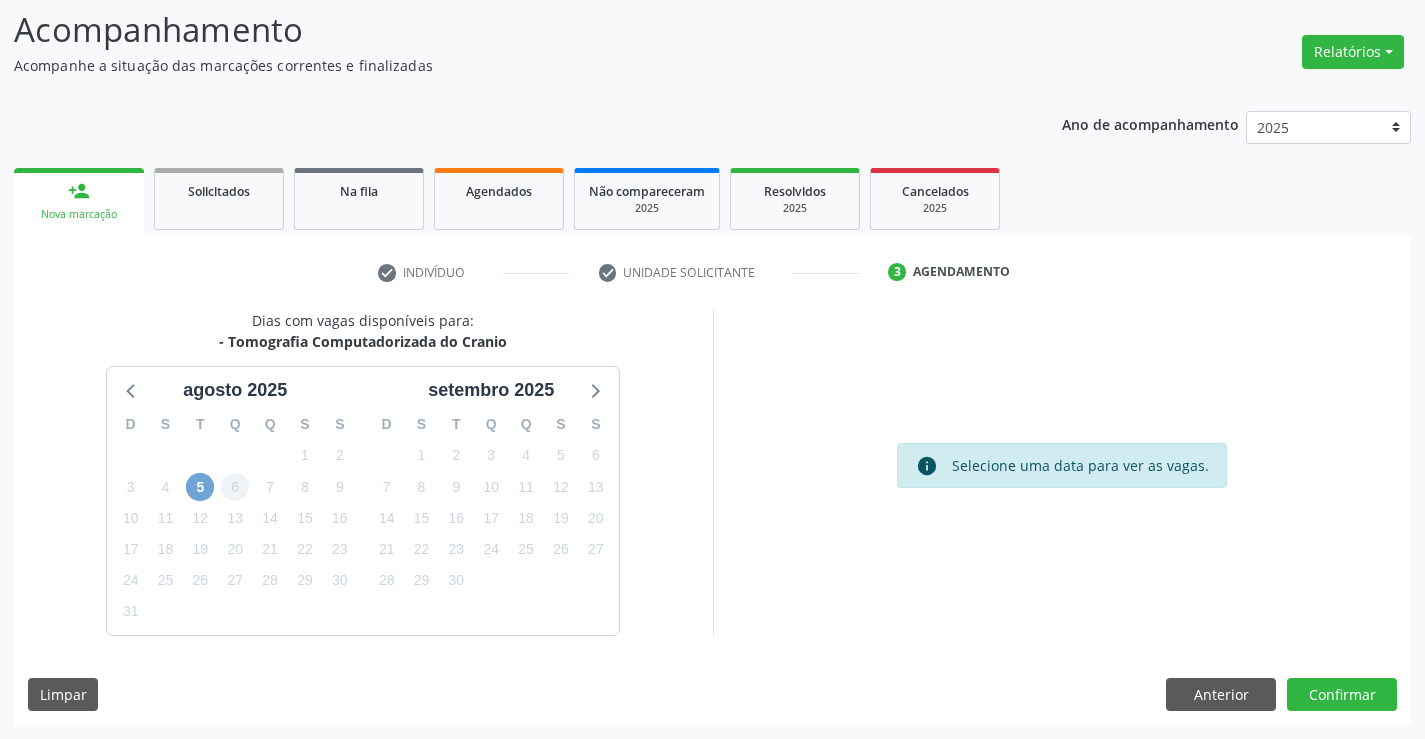 drag, startPoint x: 195, startPoint y: 481, endPoint x: 233, endPoint y: 499, distance: 42.047592 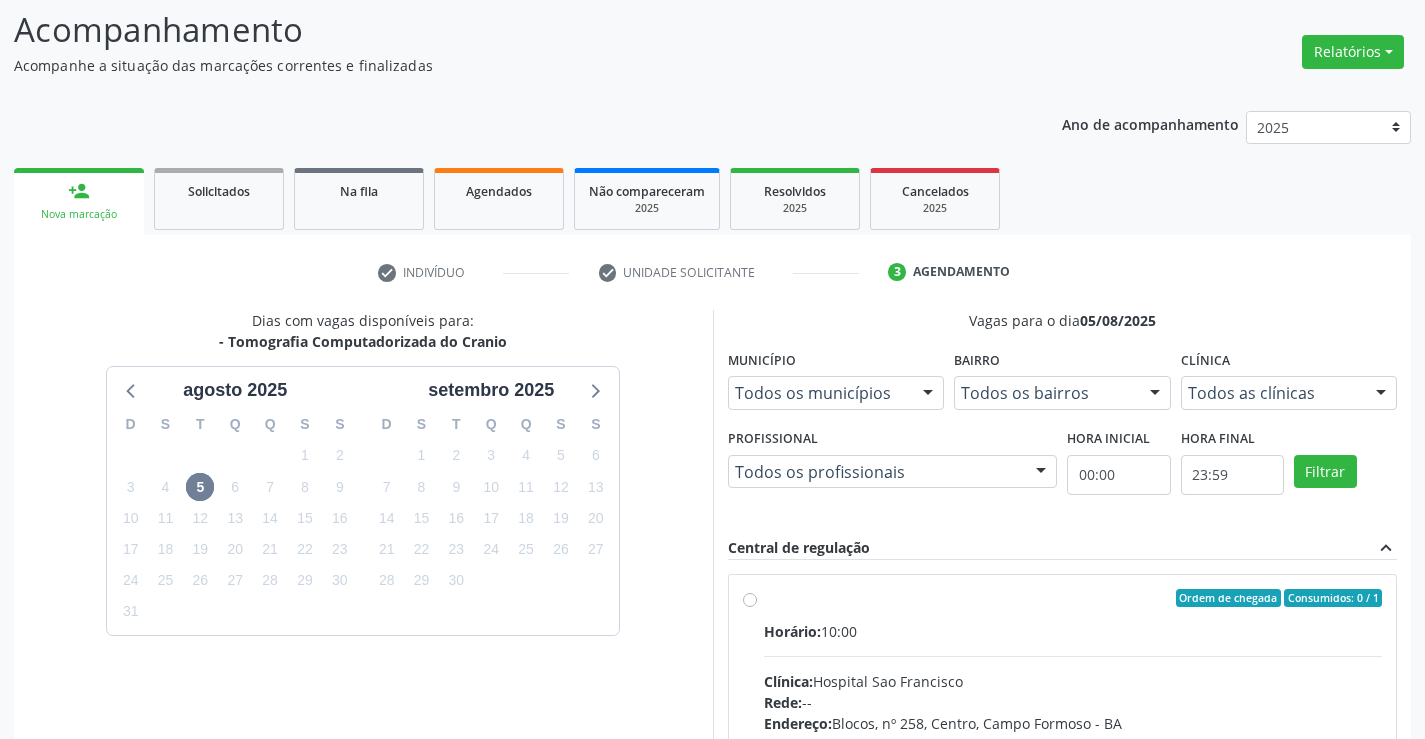 click on "Ordem de chegada
Consumidos: 0 / 1
Horário:   10:00
Clínica:  Hospital Sao Francisco
Rede:
--
Endereço:   Blocos, nº 258, Centro, Campo Formoso - BA
Telefone:   (74) 36451217
Profissional:
Joel da Rocha Almeida
Informações adicionais sobre o atendimento
Idade de atendimento:
de 0 a 120 anos
Gênero(s) atendido(s):
Masculino e Feminino
Informações adicionais:
--" at bounding box center [1073, 742] 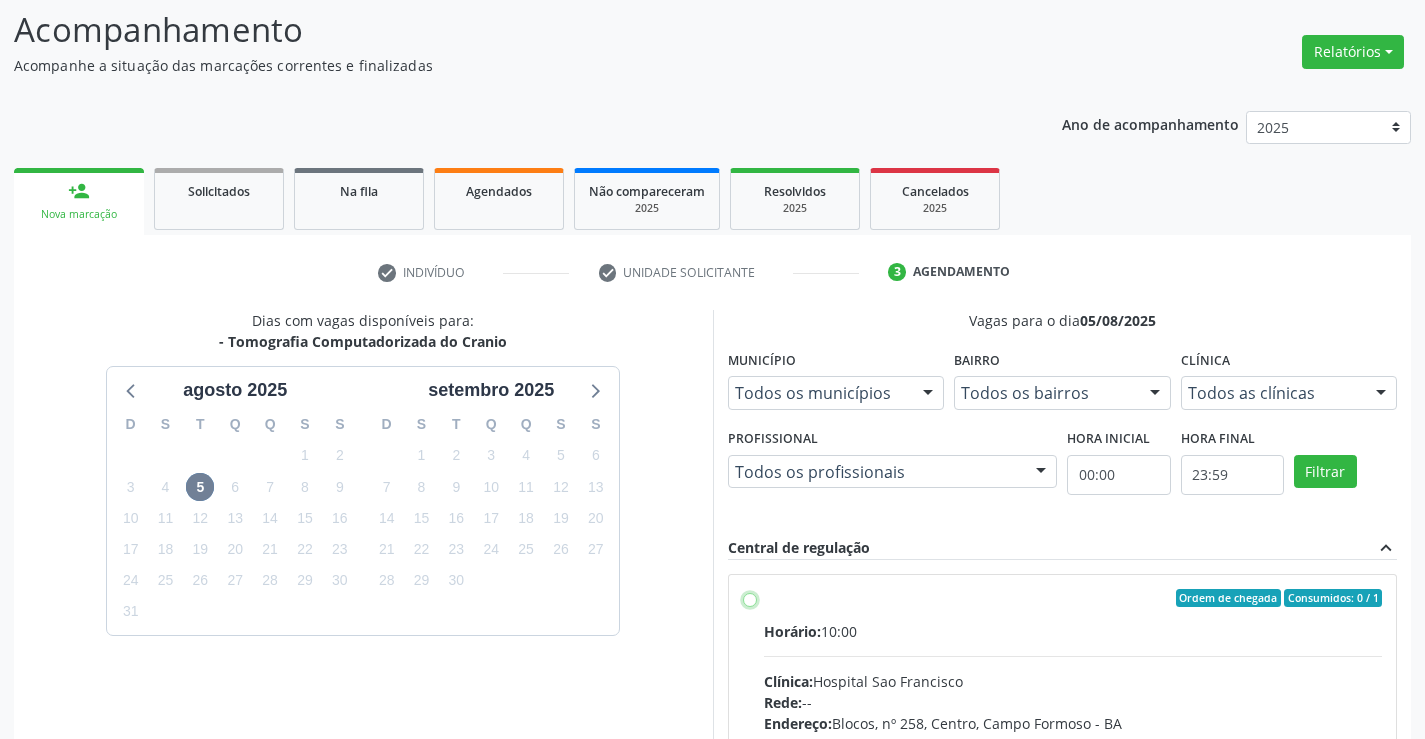click on "Ordem de chegada
Consumidos: 0 / 1
Horário:   10:00
Clínica:  Hospital Sao Francisco
Rede:
--
Endereço:   Blocos, nº 258, Centro, Campo Formoso - BA
Telefone:   (74) 36451217
Profissional:
Joel da Rocha Almeida
Informações adicionais sobre o atendimento
Idade de atendimento:
de 0 a 120 anos
Gênero(s) atendido(s):
Masculino e Feminino
Informações adicionais:
--" at bounding box center (750, 598) 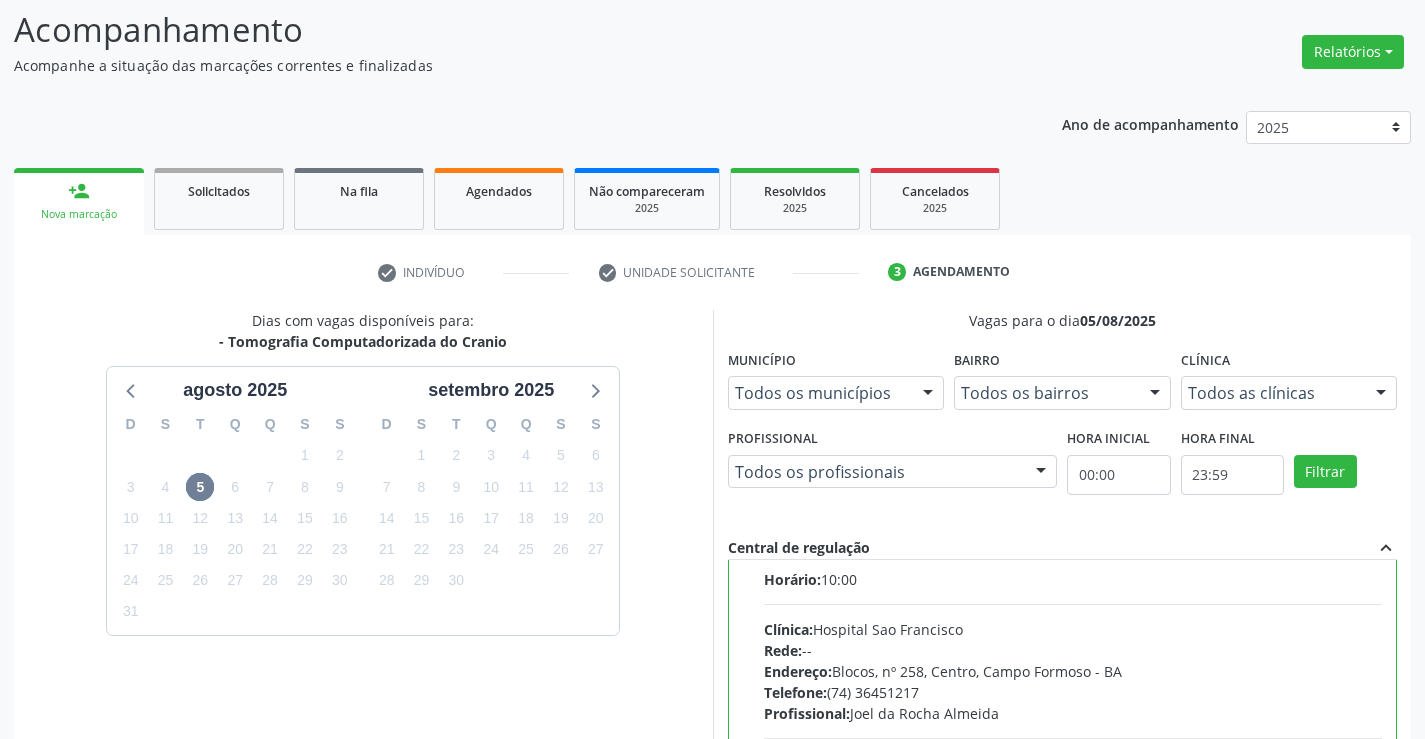 scroll, scrollTop: 99, scrollLeft: 0, axis: vertical 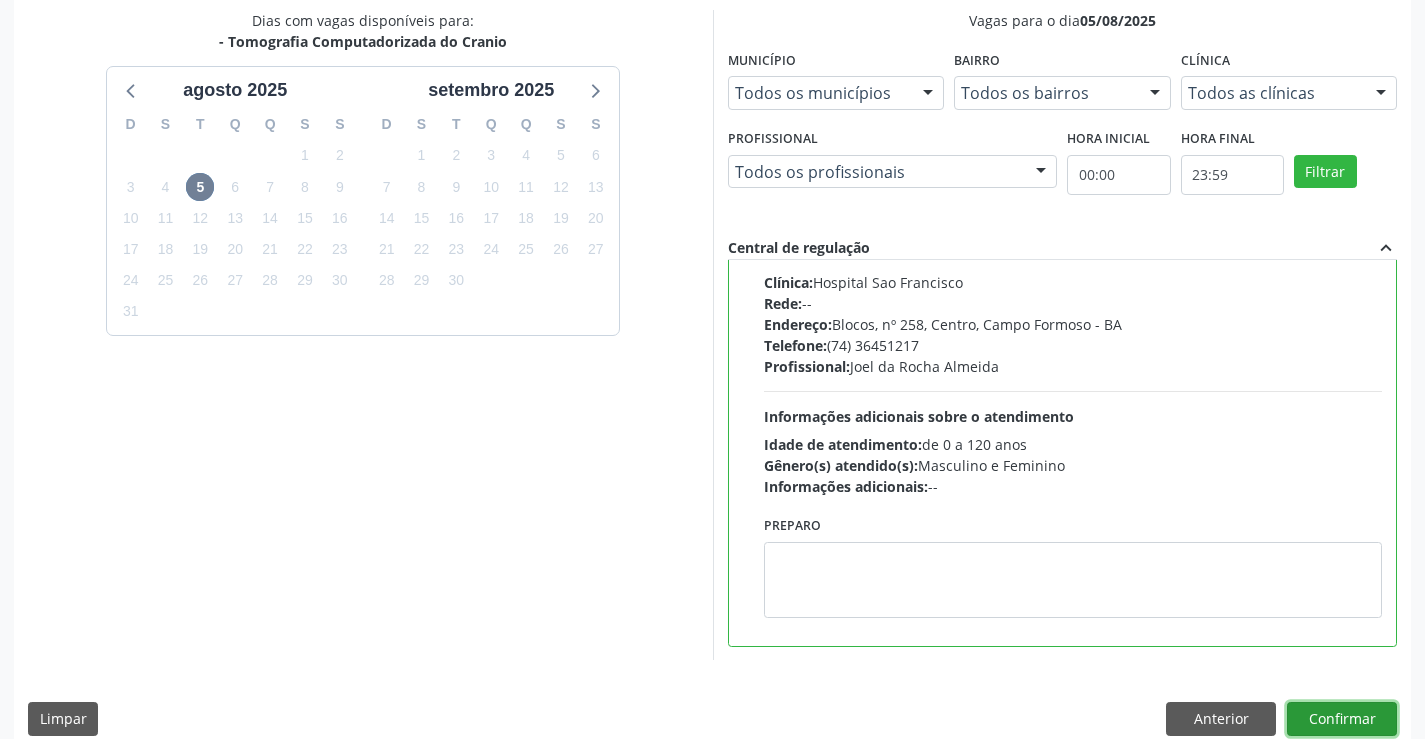 click on "Confirmar" at bounding box center (1342, 719) 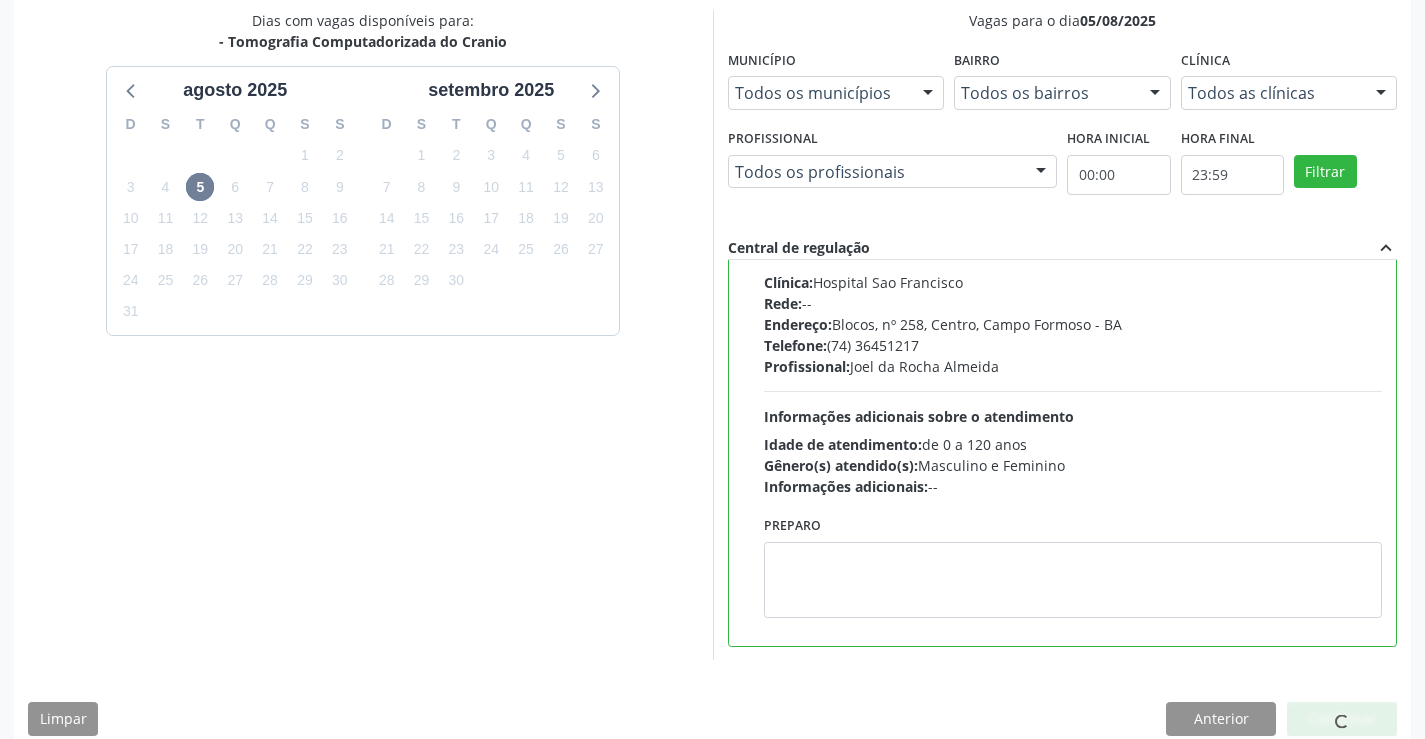 scroll, scrollTop: 0, scrollLeft: 0, axis: both 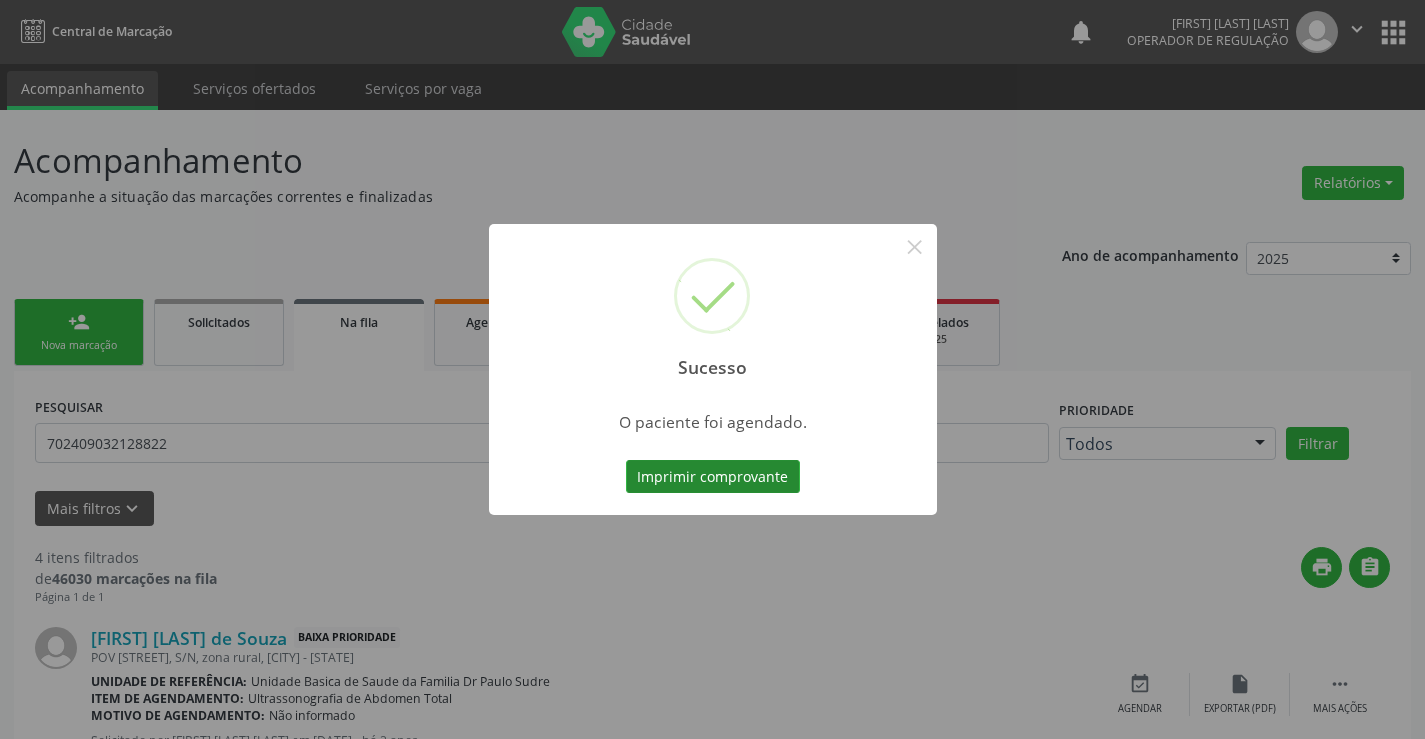 click on "Imprimir comprovante" at bounding box center [713, 477] 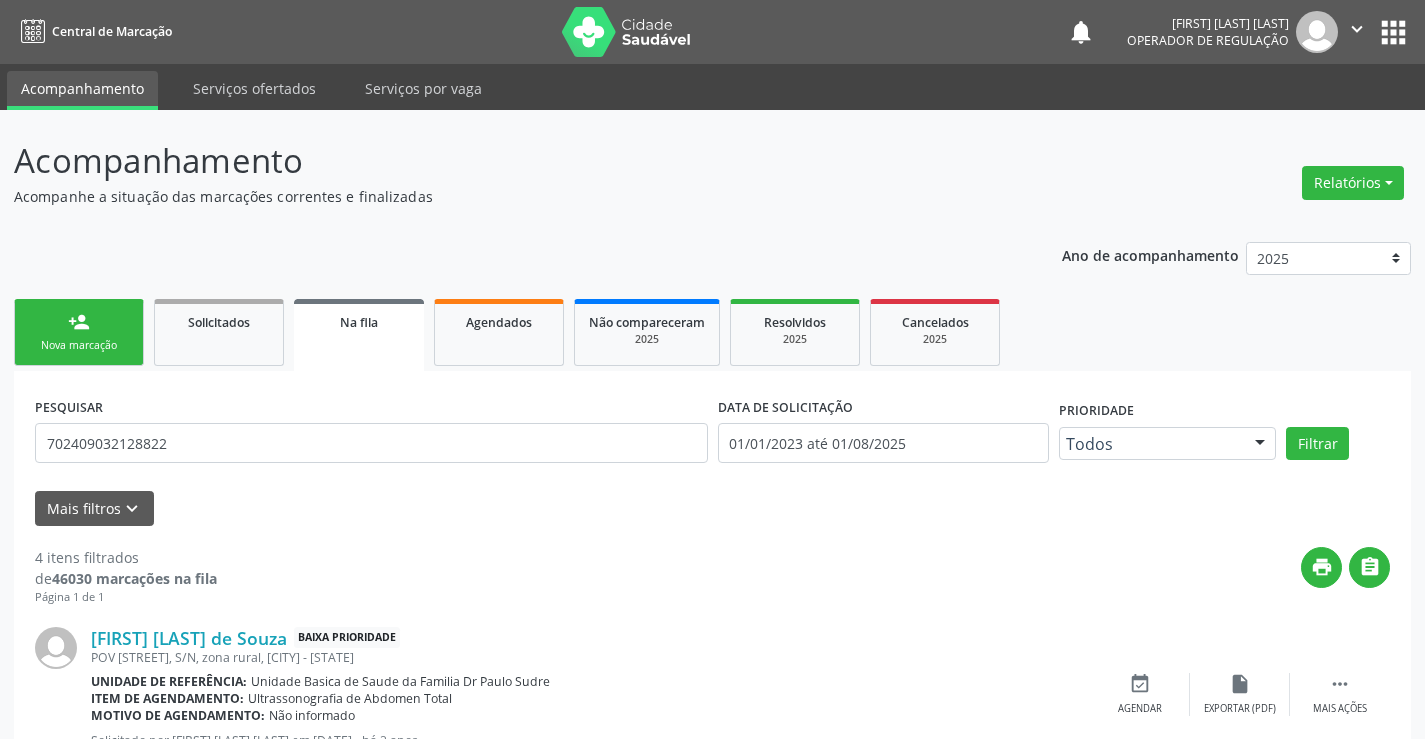 click on "person_add
Nova marcação" at bounding box center [79, 332] 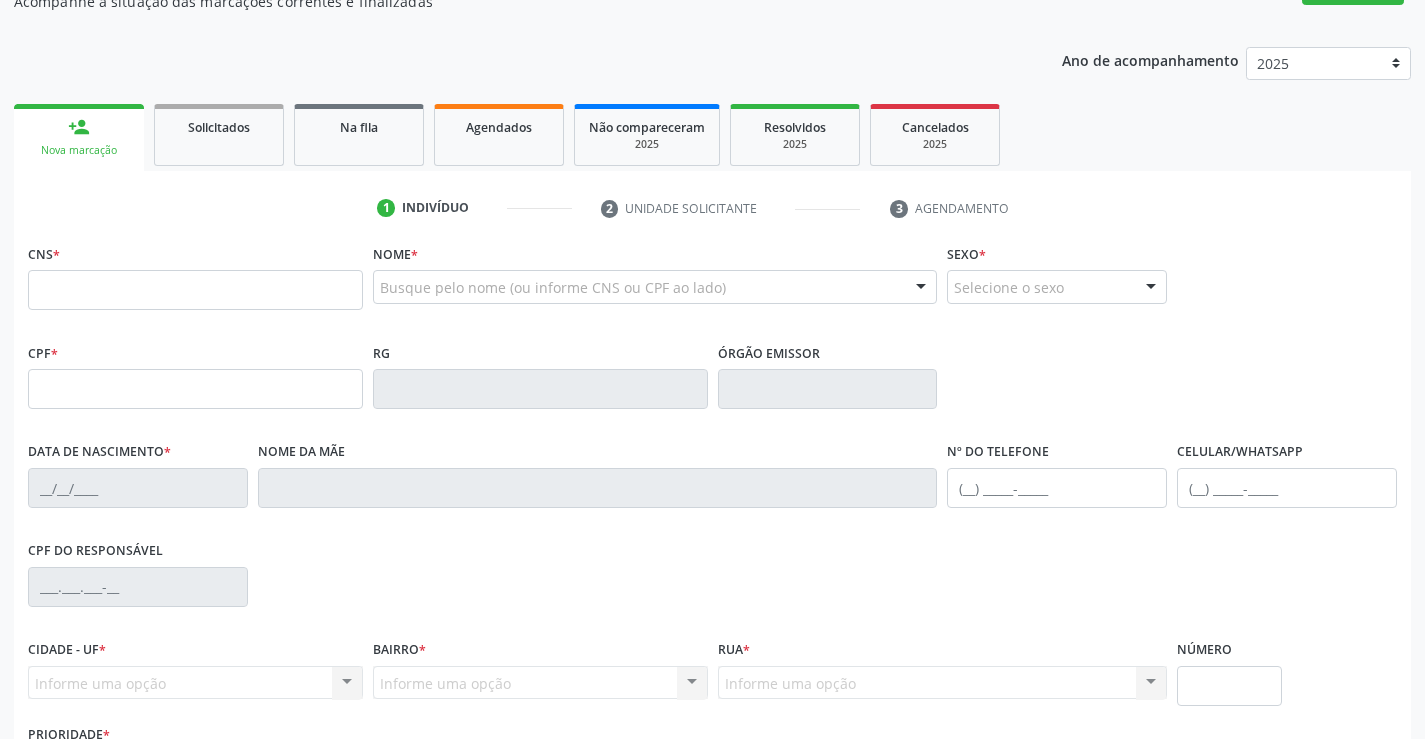 scroll, scrollTop: 200, scrollLeft: 0, axis: vertical 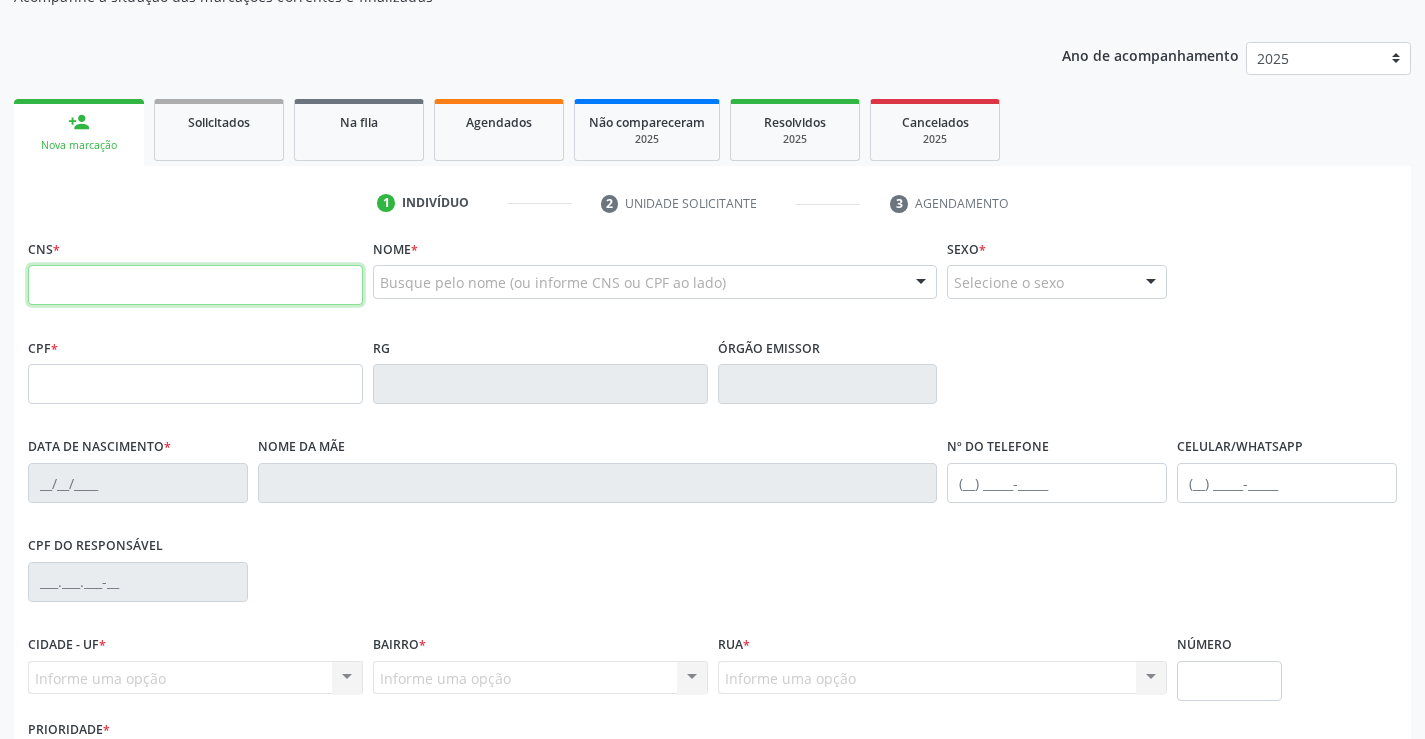 click at bounding box center [195, 285] 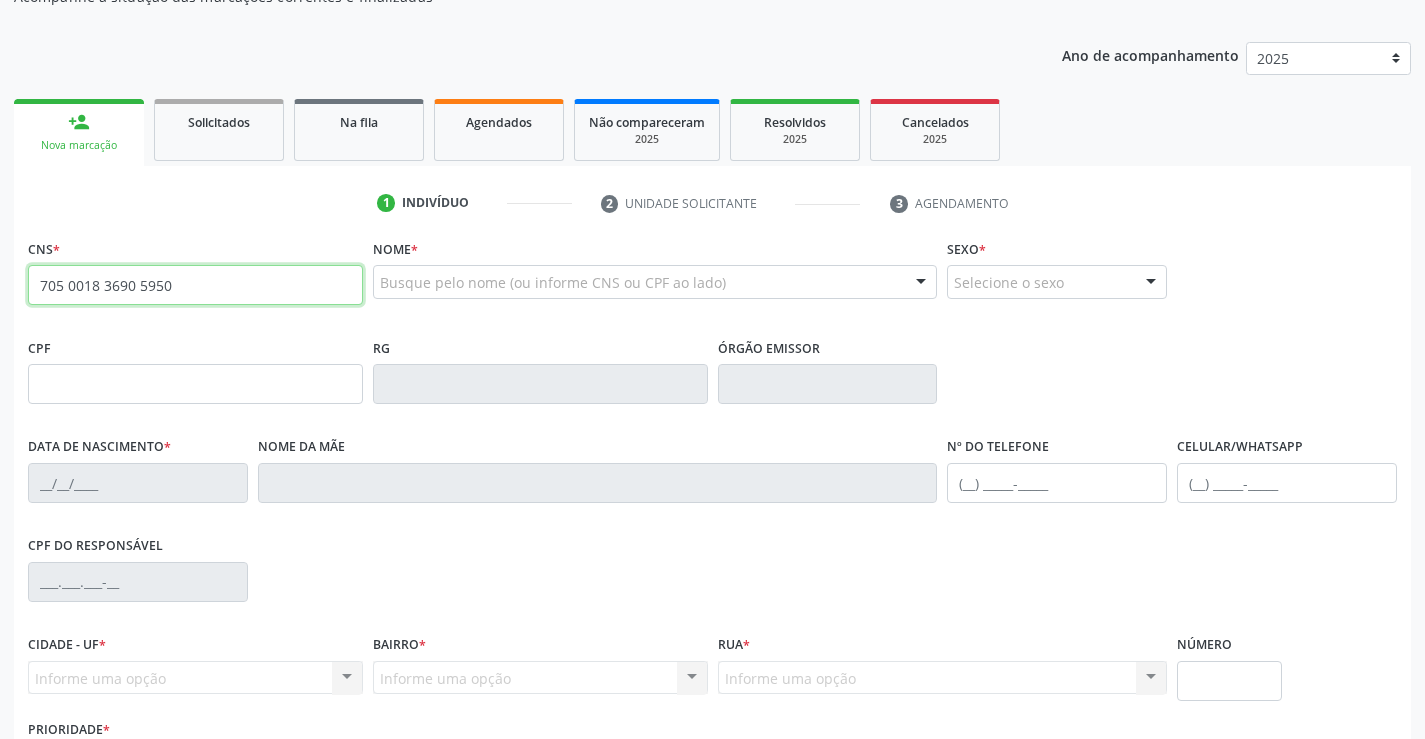 type on "705 0018 3690 5950" 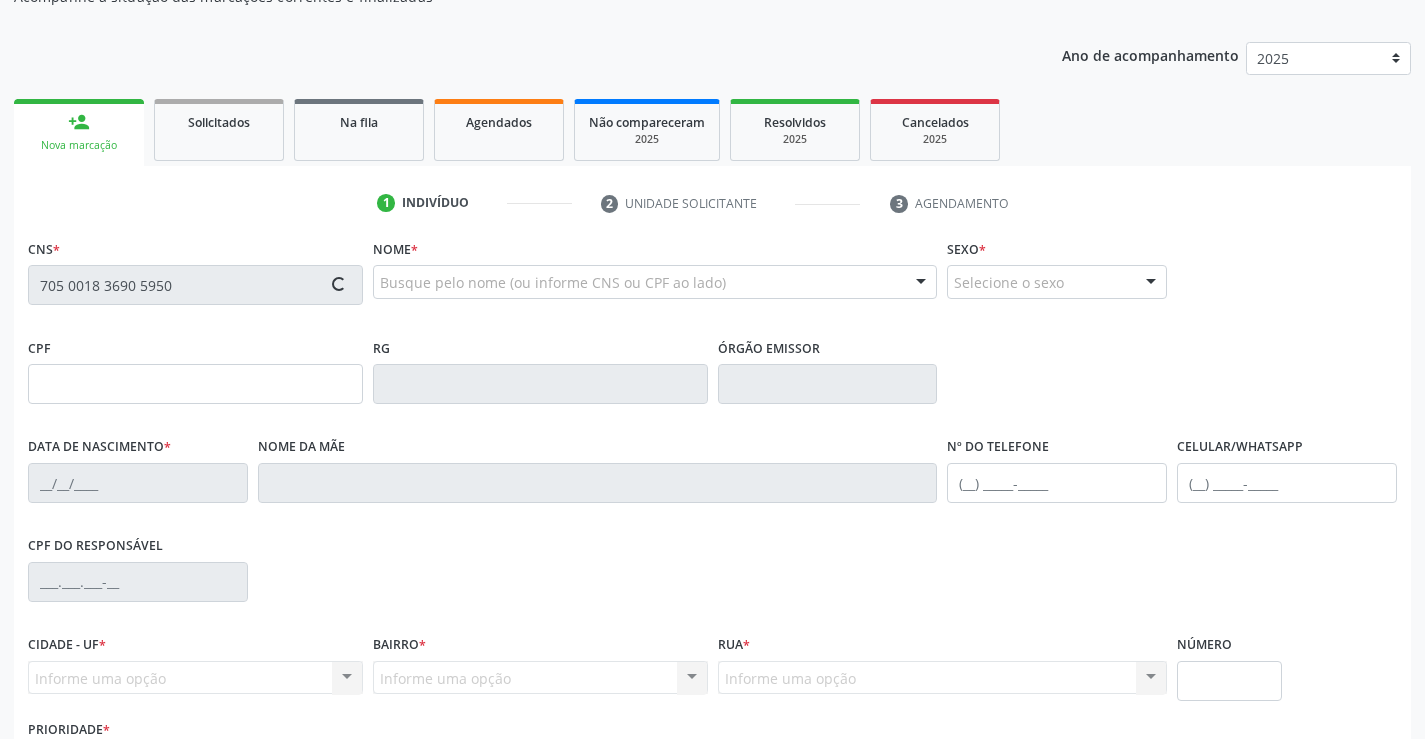 type on "2300710749" 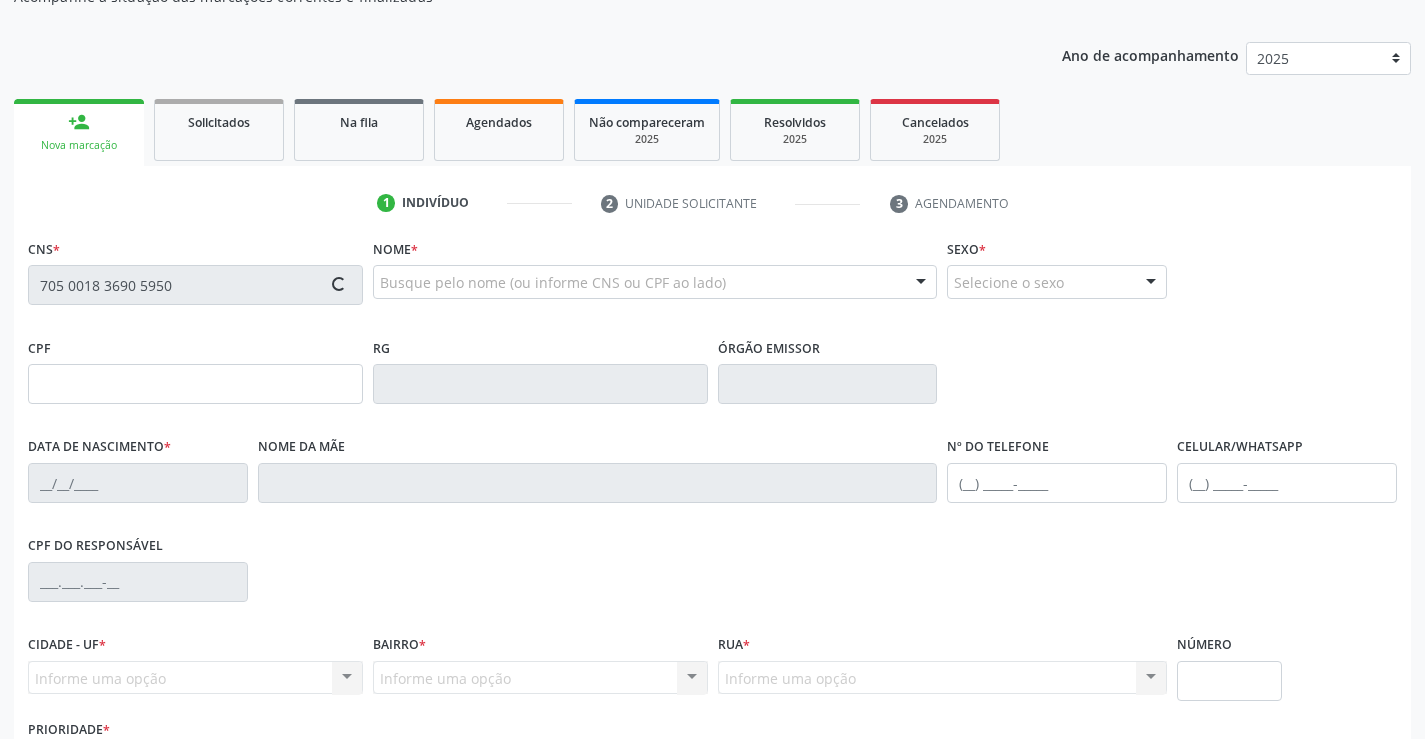 type on "25/12/2003" 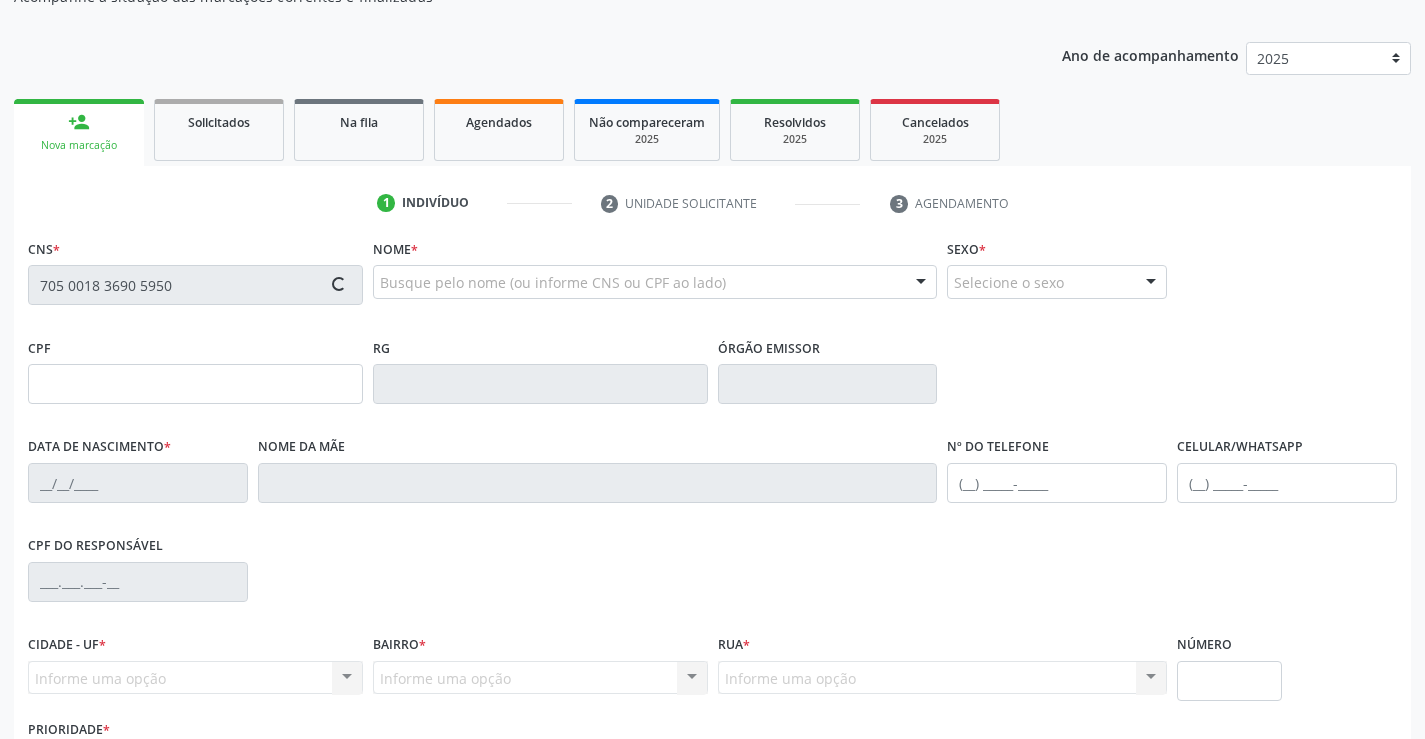 type on "(74) 98156-3141" 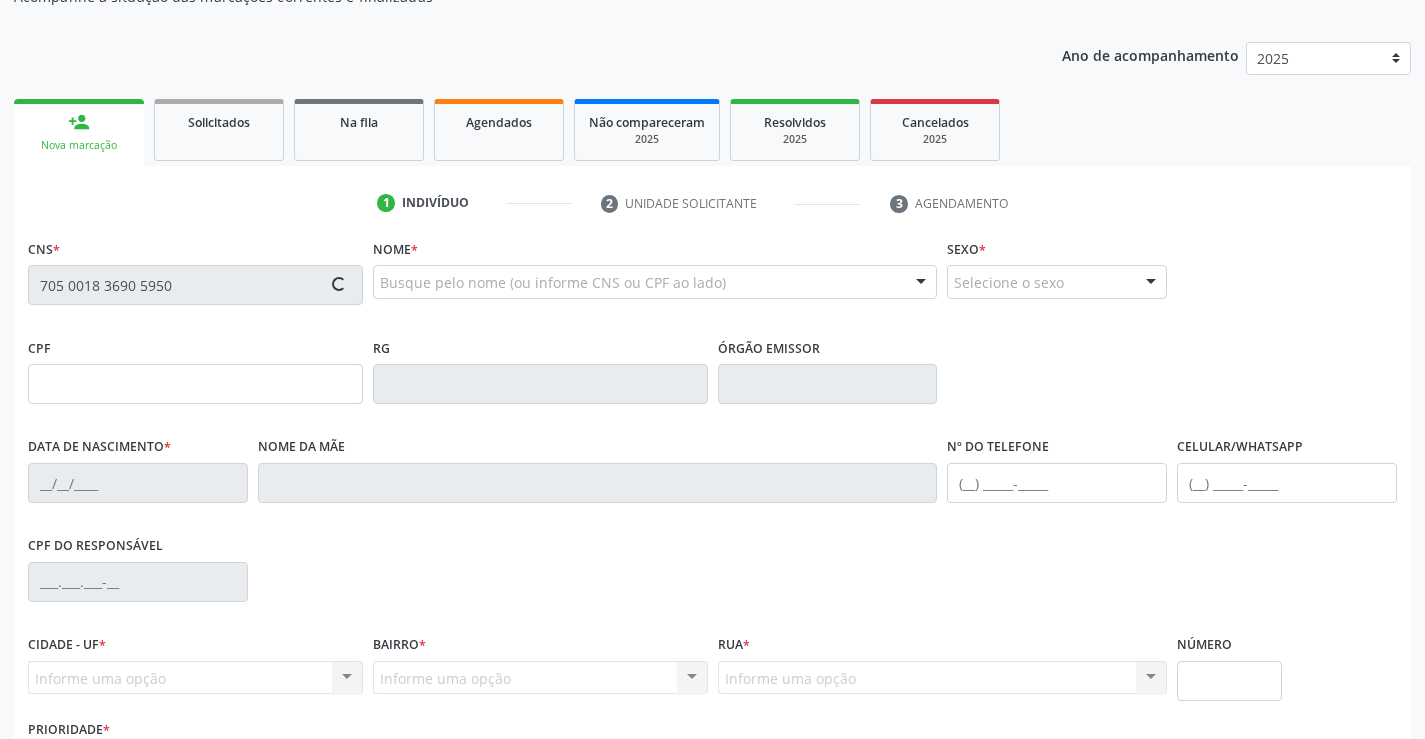 type on "S/N" 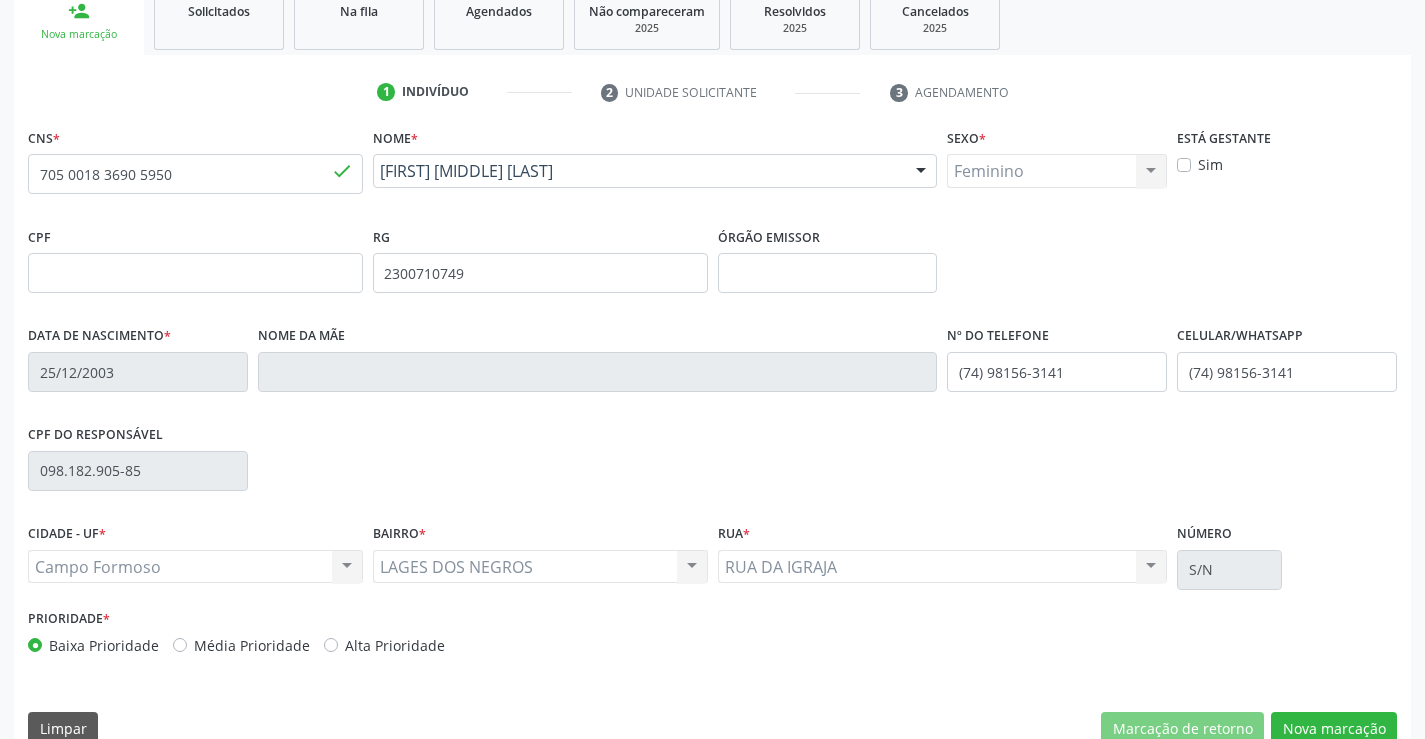 scroll, scrollTop: 345, scrollLeft: 0, axis: vertical 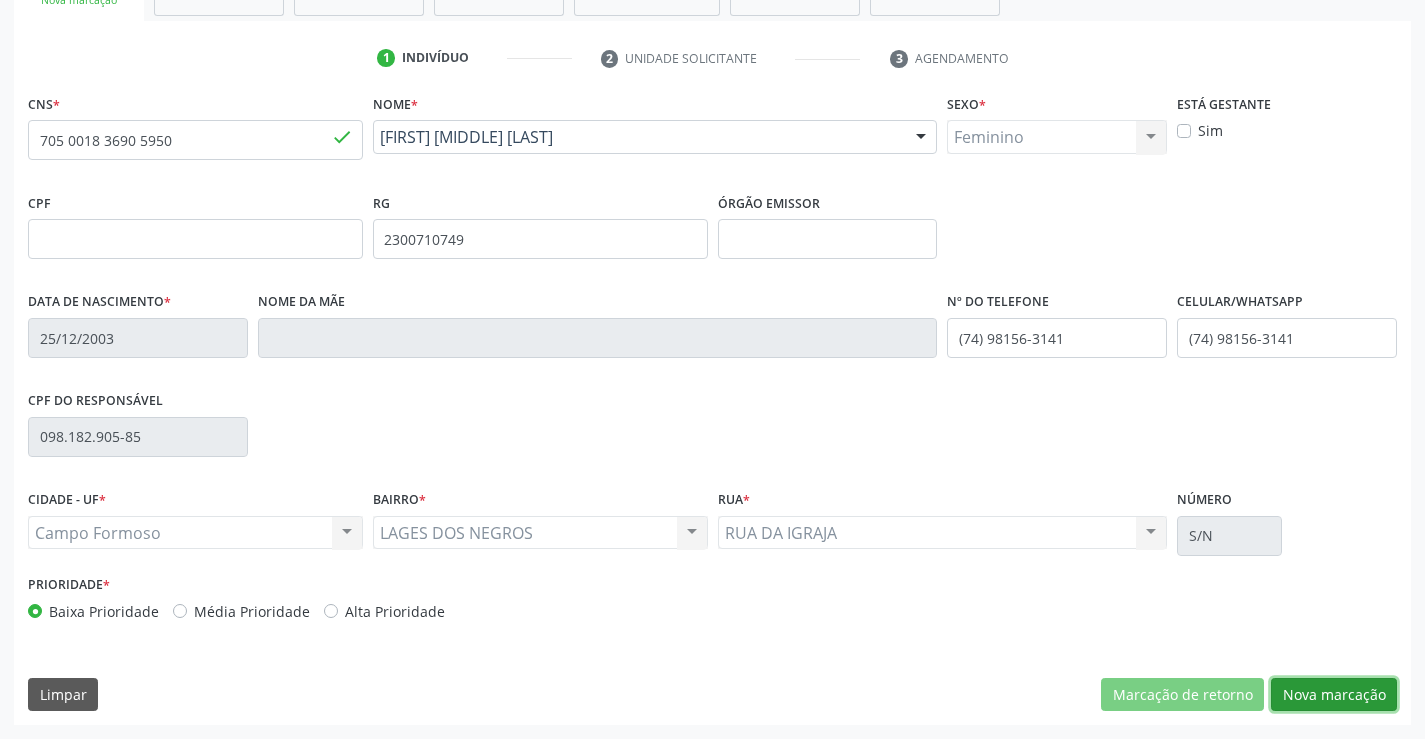 click on "Nova marcação" at bounding box center [1334, 695] 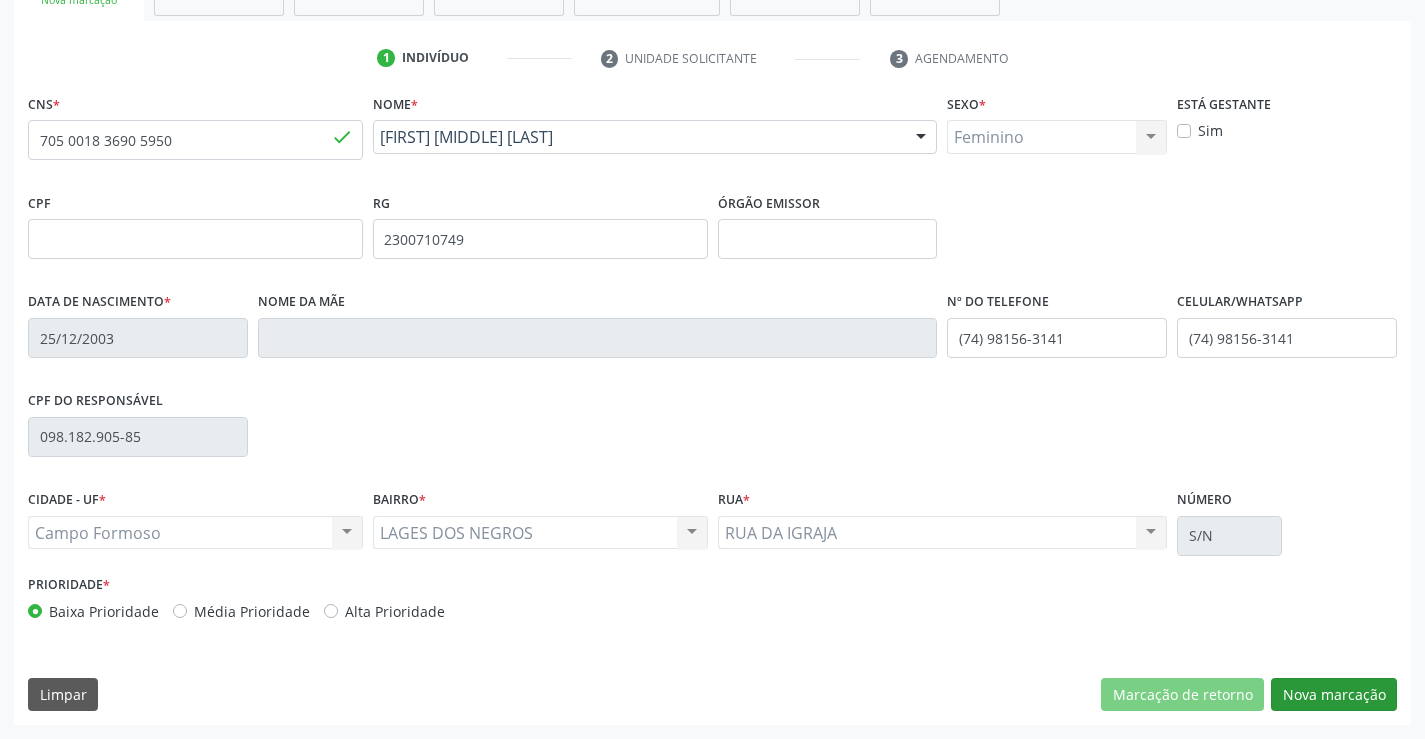 scroll, scrollTop: 167, scrollLeft: 0, axis: vertical 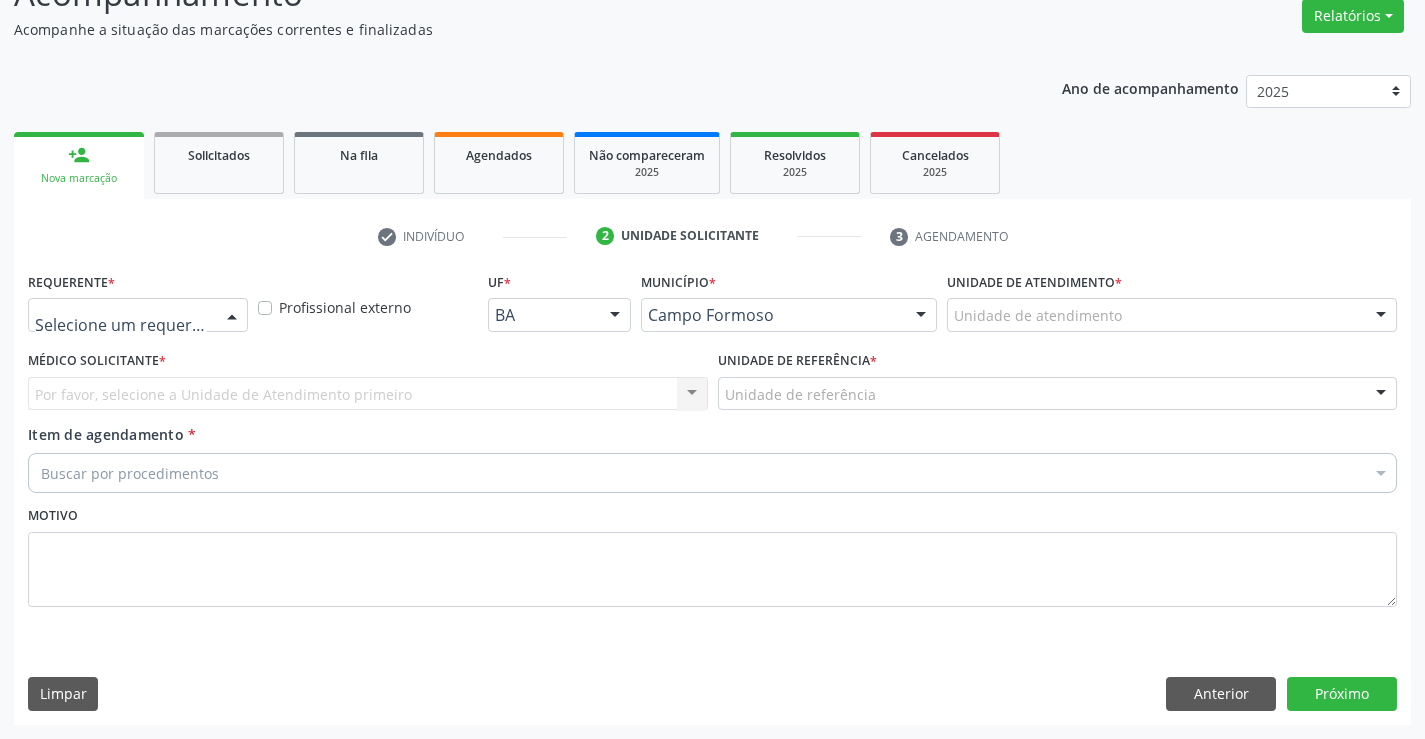 click at bounding box center [232, 316] 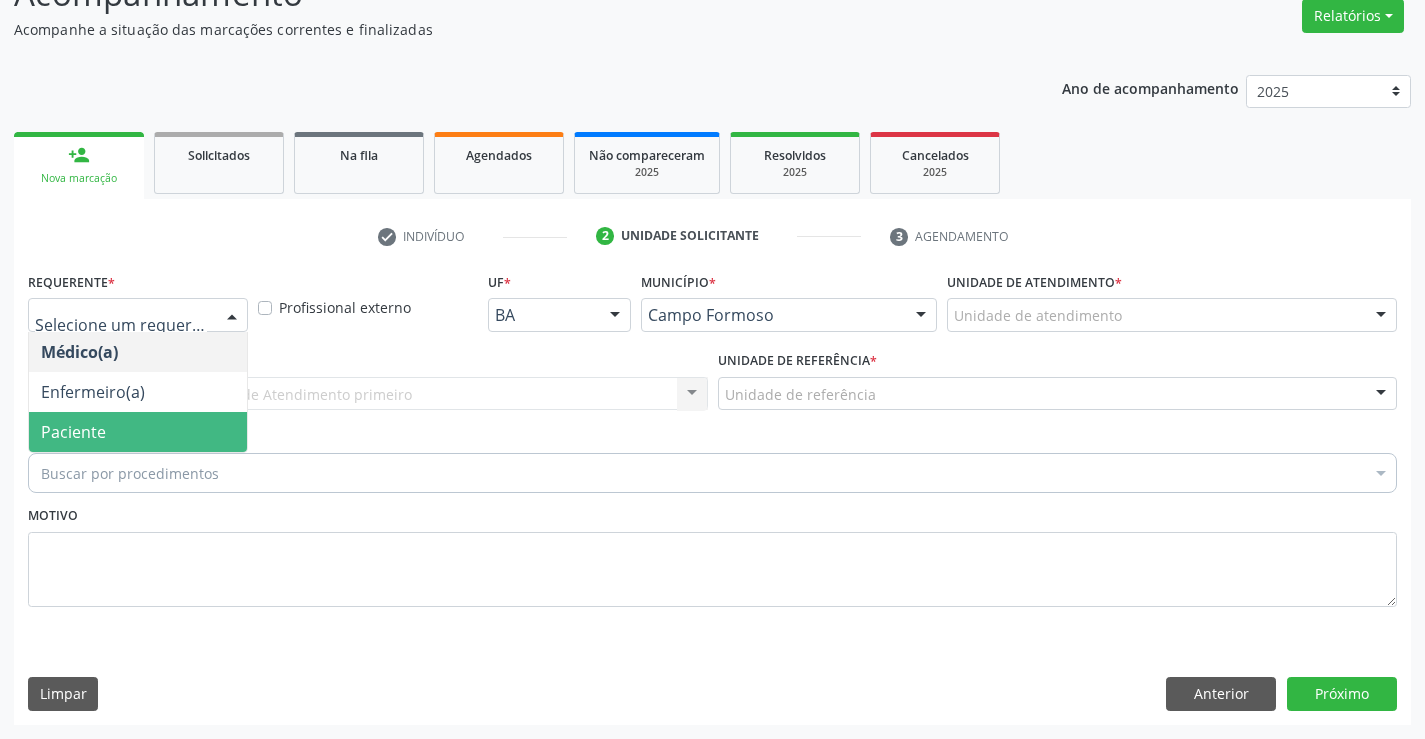 click on "Paciente" at bounding box center (138, 432) 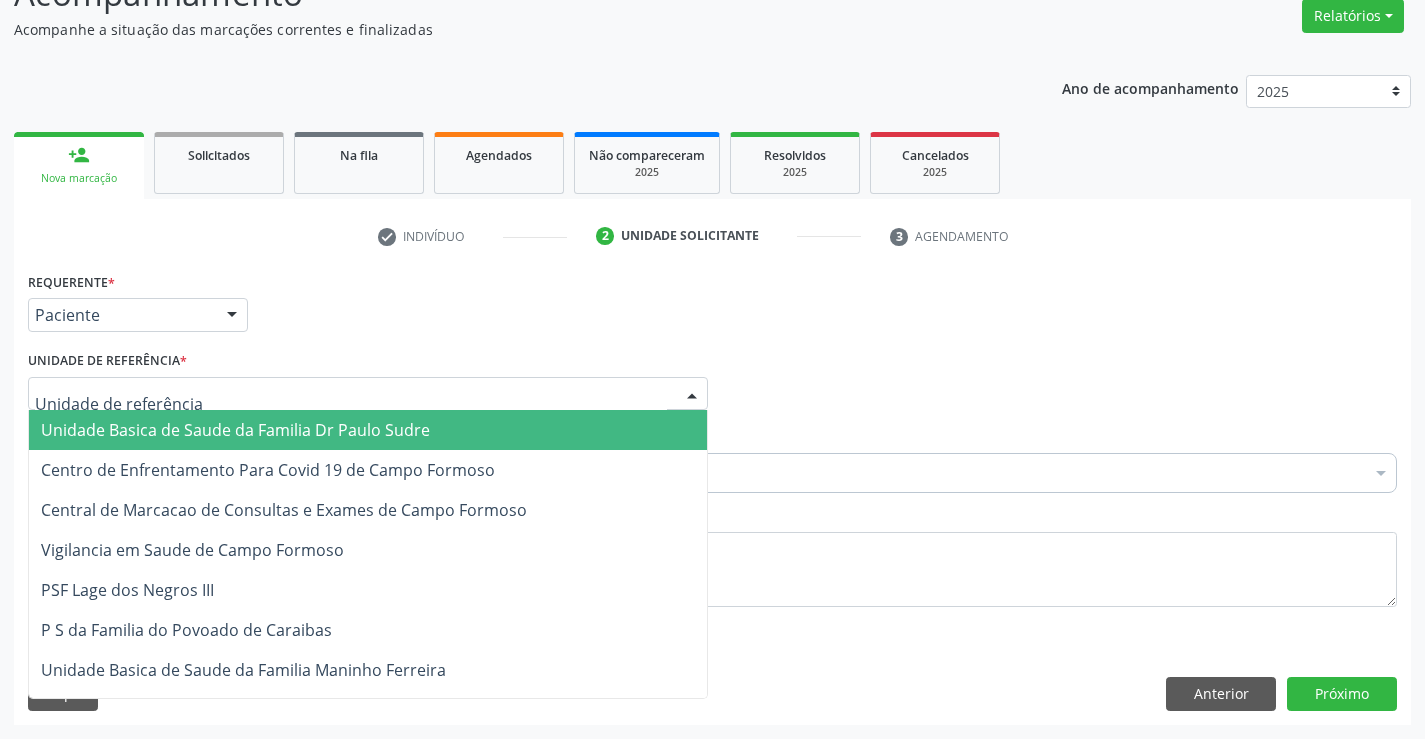 click at bounding box center (368, 394) 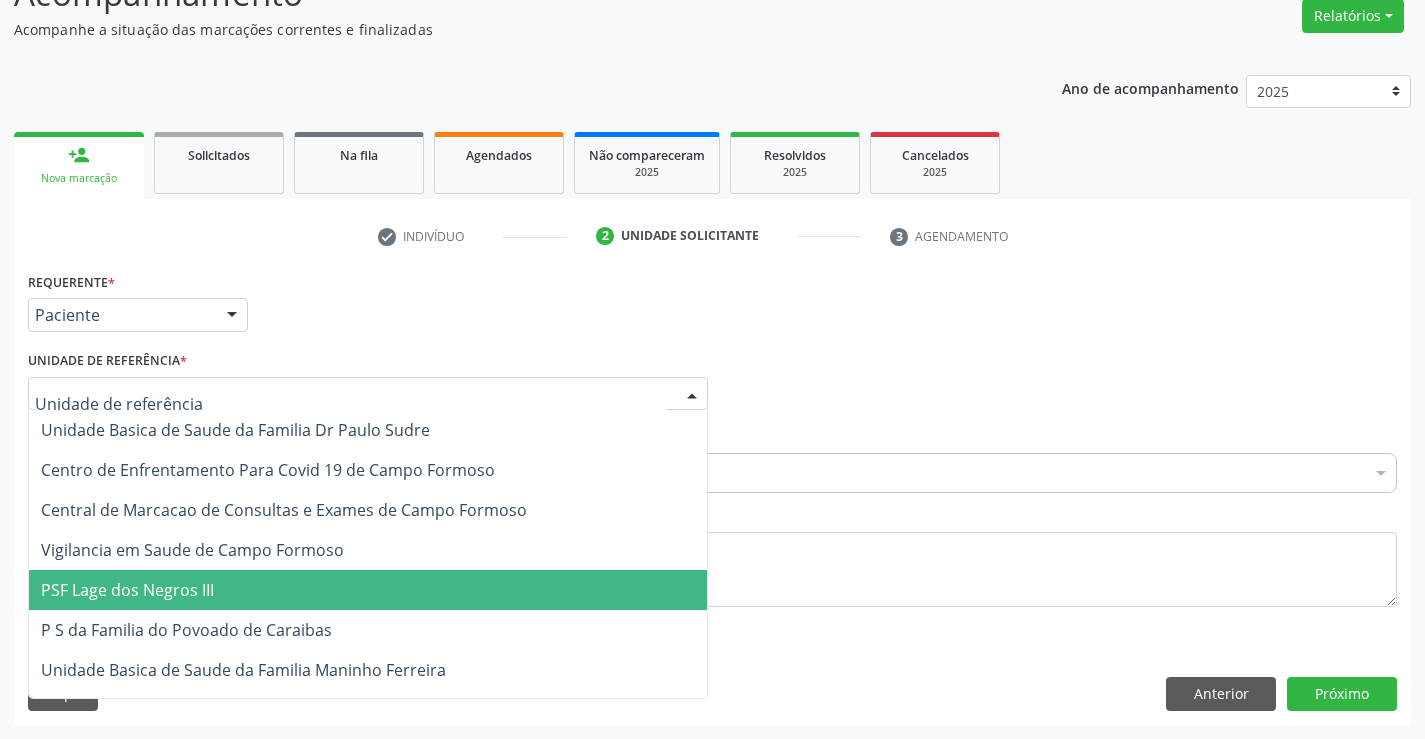 click on "PSF Lage dos Negros III" at bounding box center [368, 590] 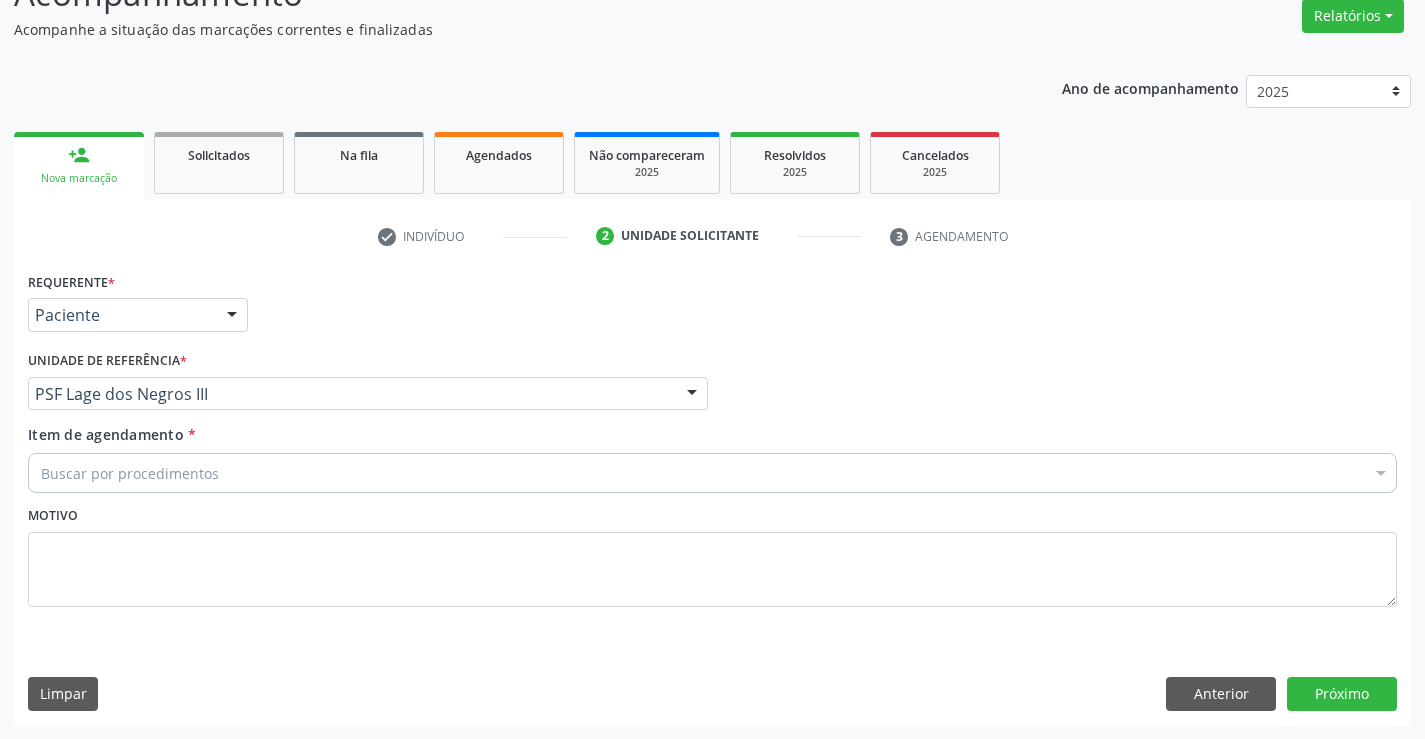 click on "Buscar por procedimentos" at bounding box center [712, 473] 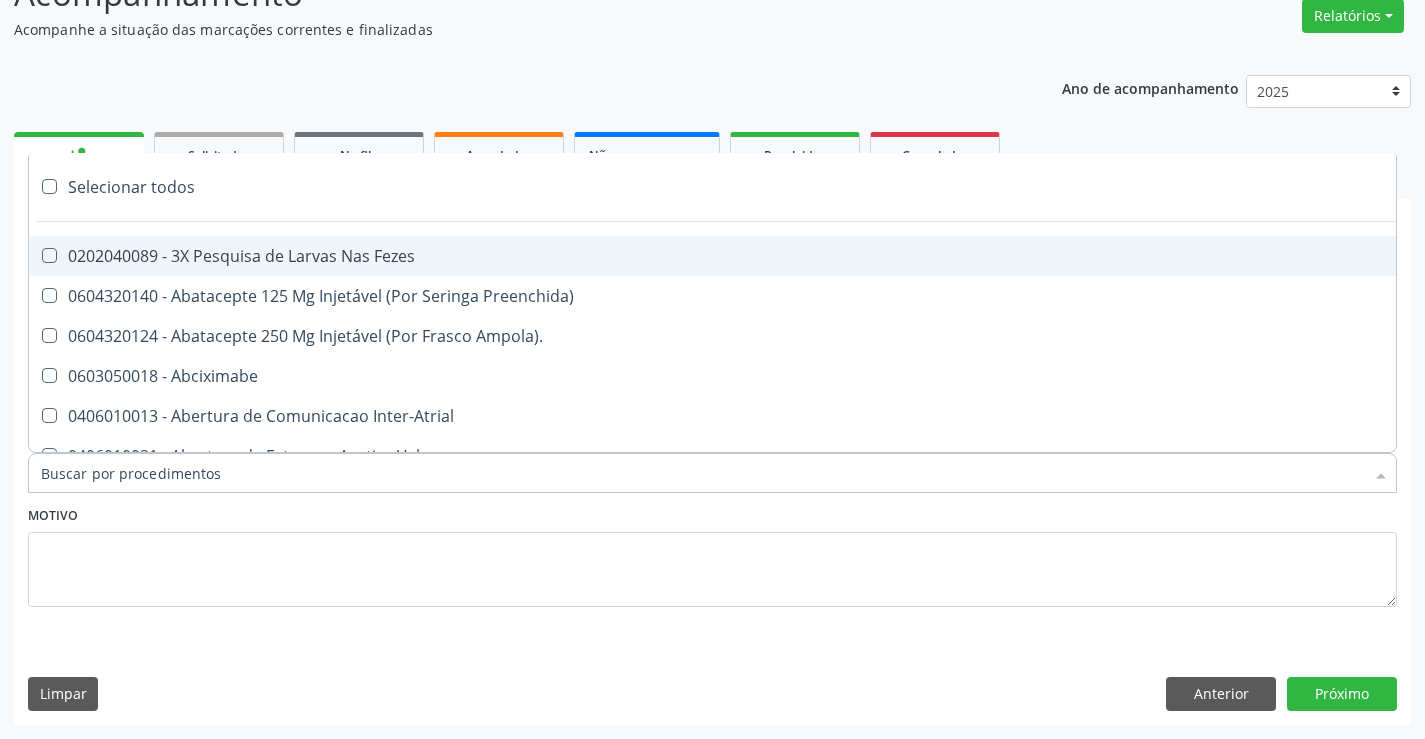 type on "Y" 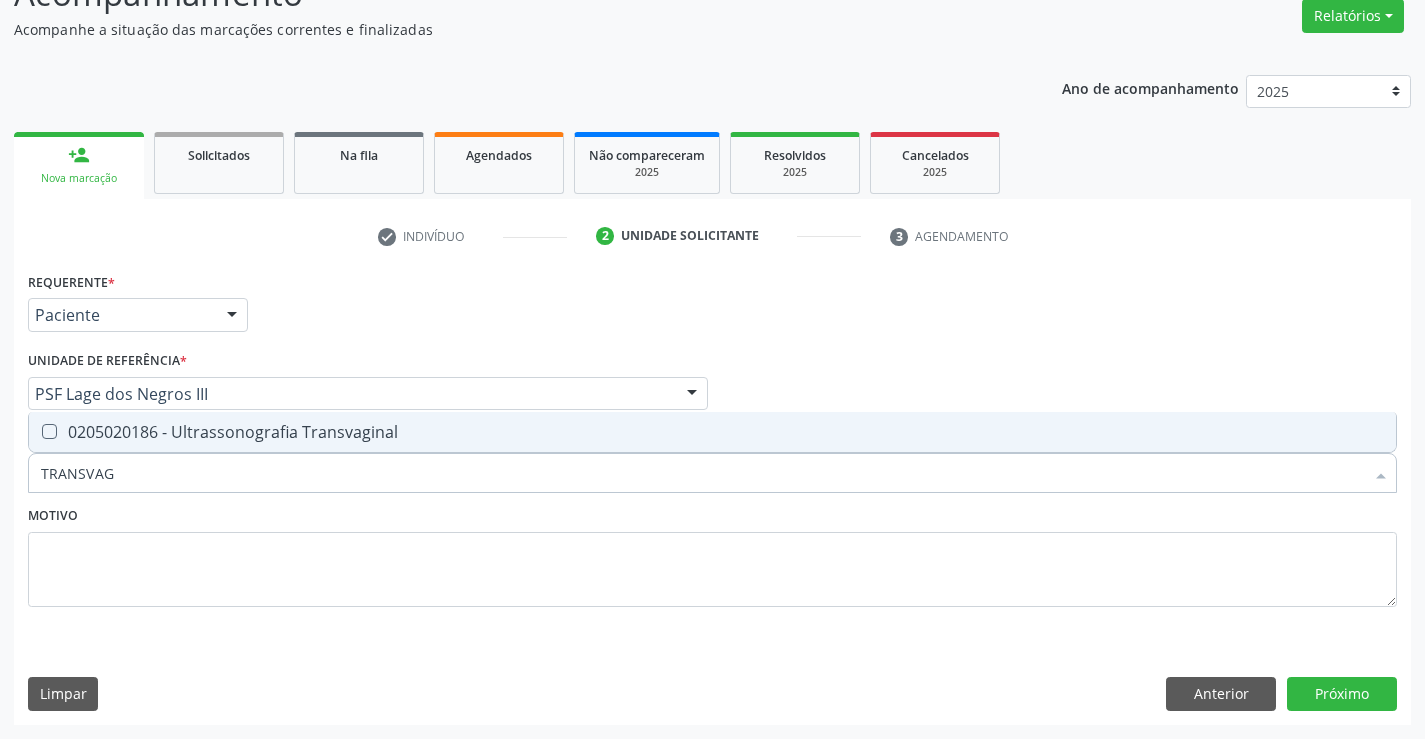 type on "TRANSVA" 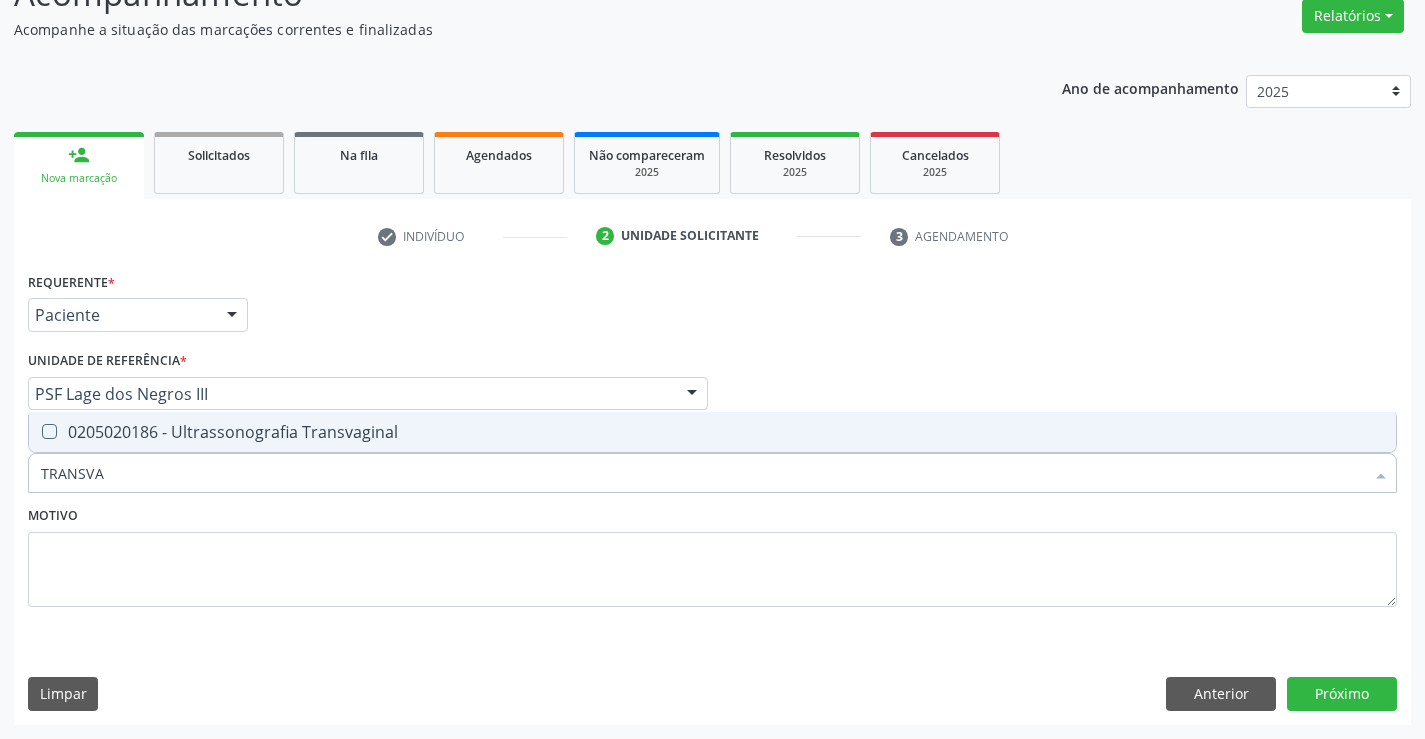 click on "0205020186 - Ultrassonografia Transvaginal" at bounding box center (712, 432) 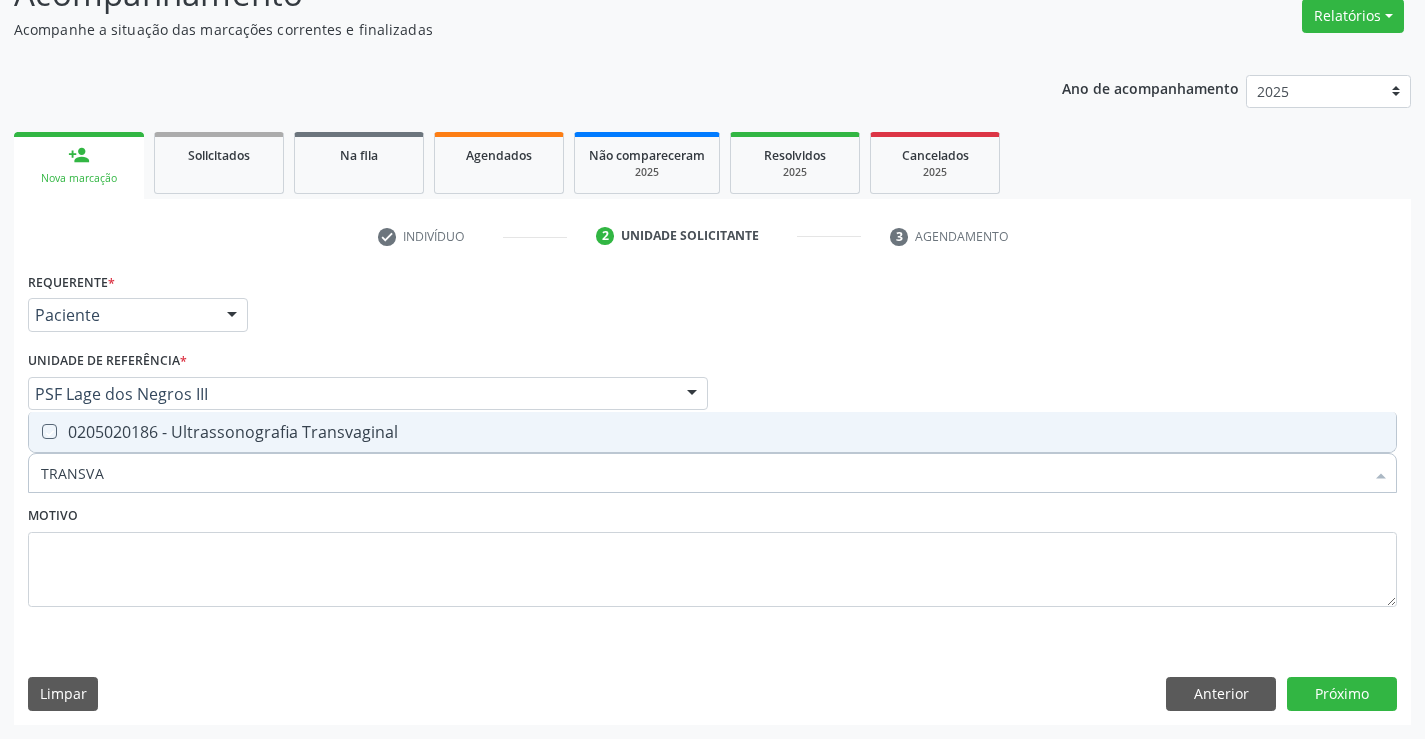 checkbox on "true" 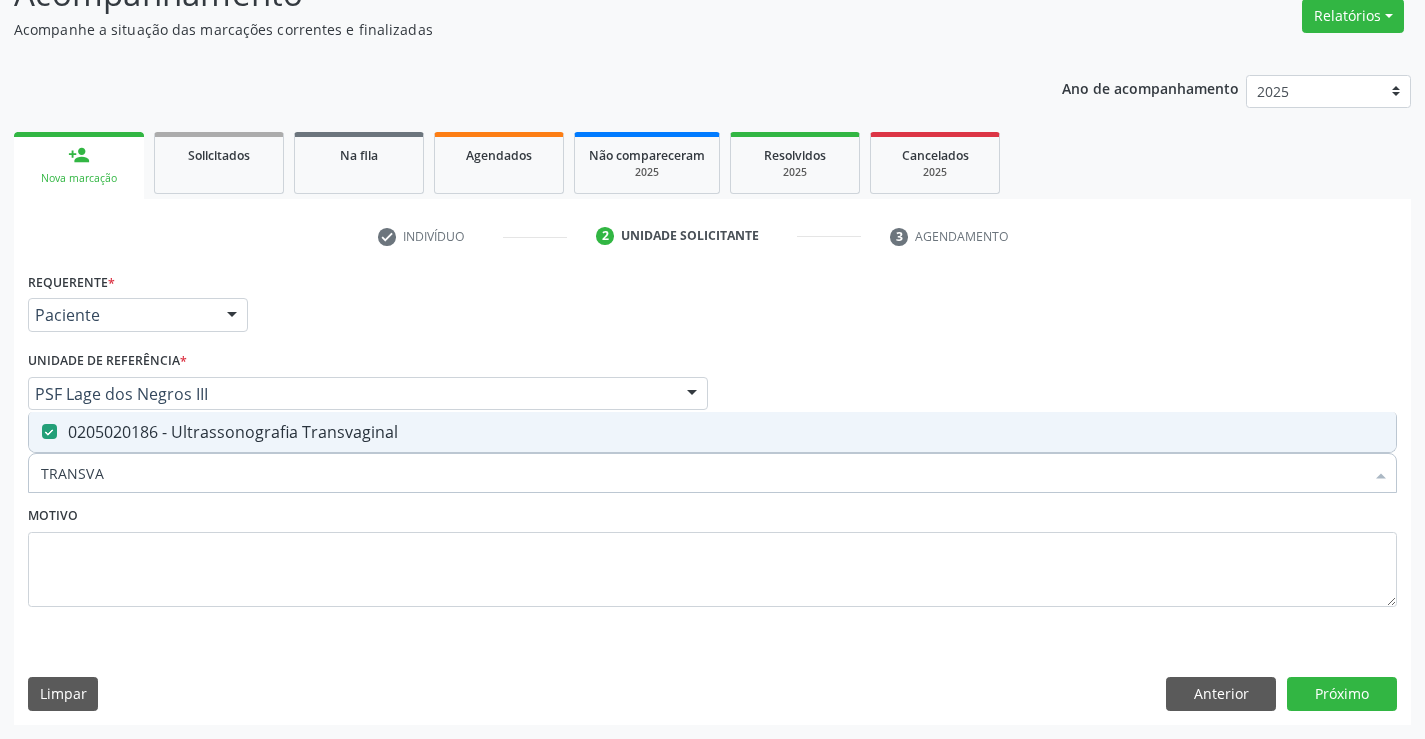 click on "Motivo" at bounding box center [712, 554] 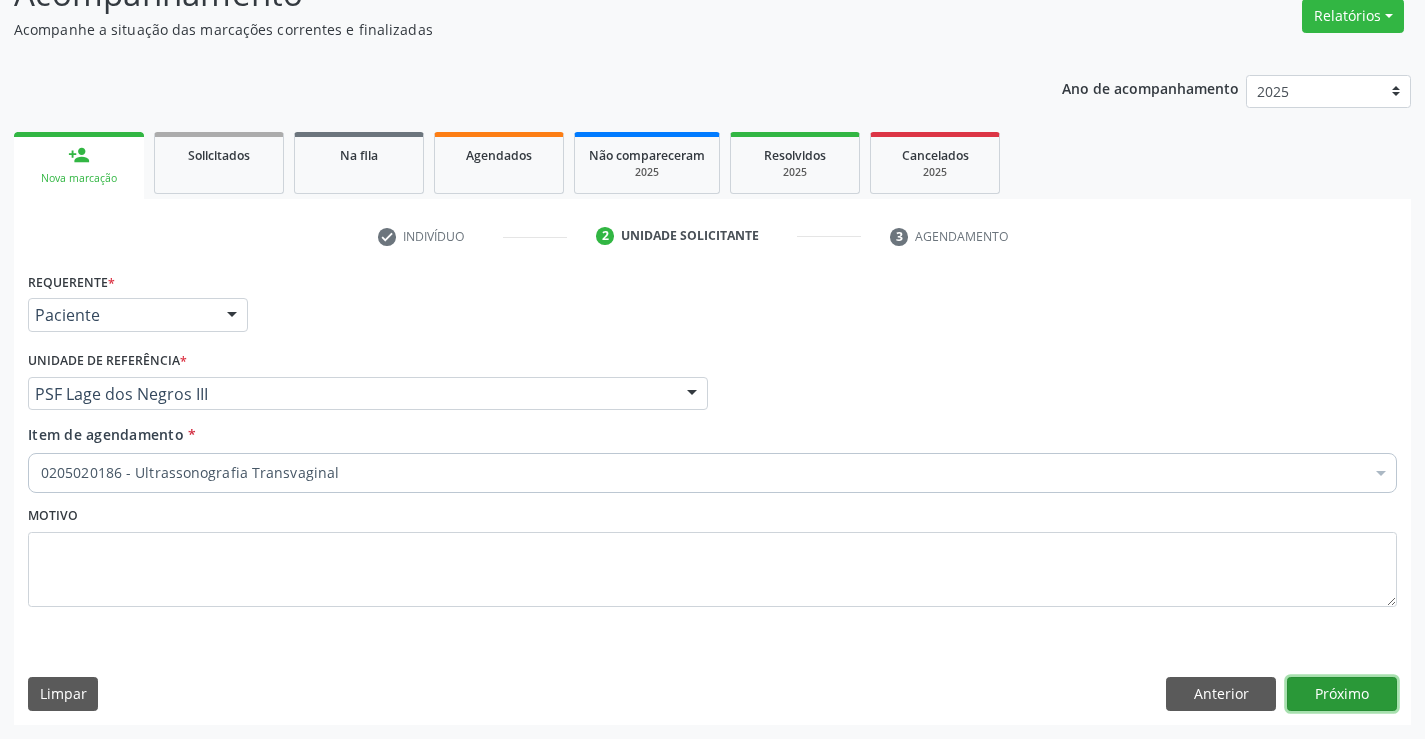 click on "Próximo" at bounding box center [1342, 694] 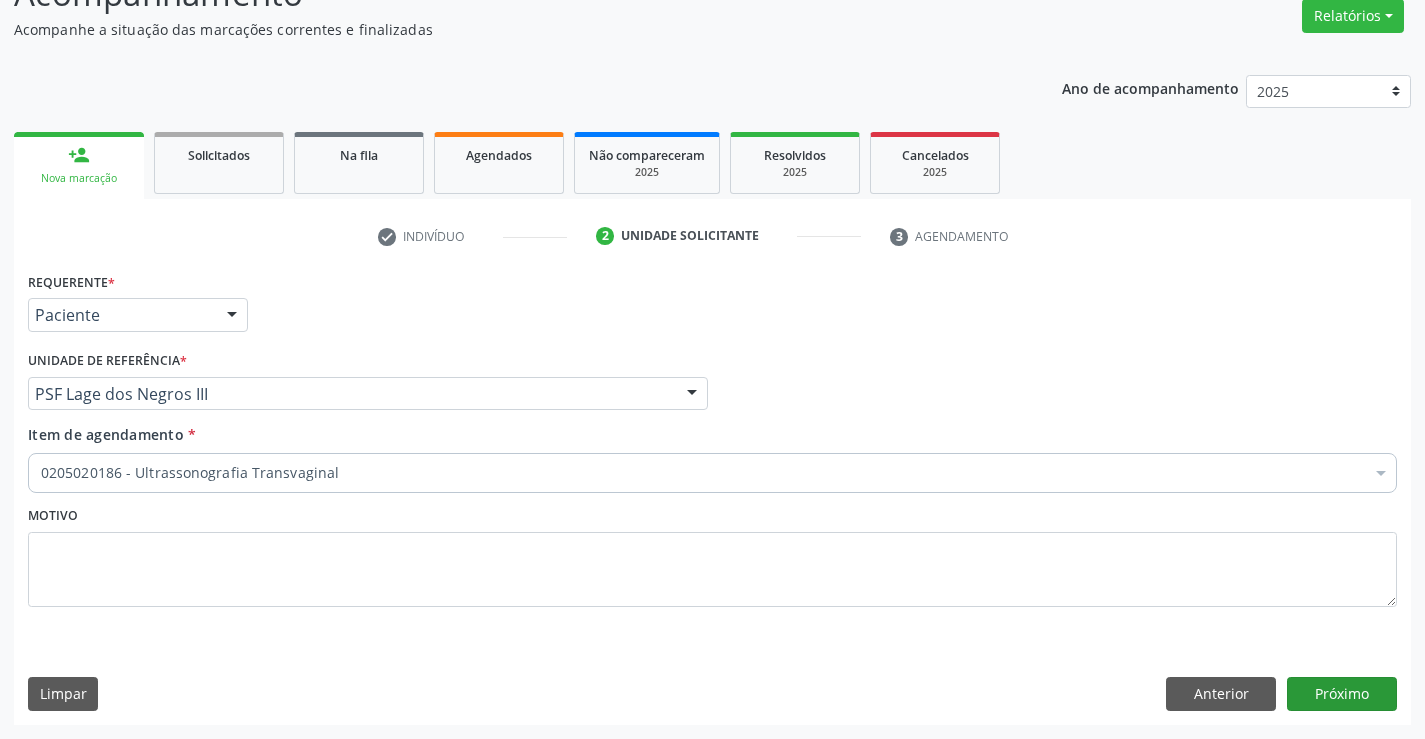 scroll, scrollTop: 131, scrollLeft: 0, axis: vertical 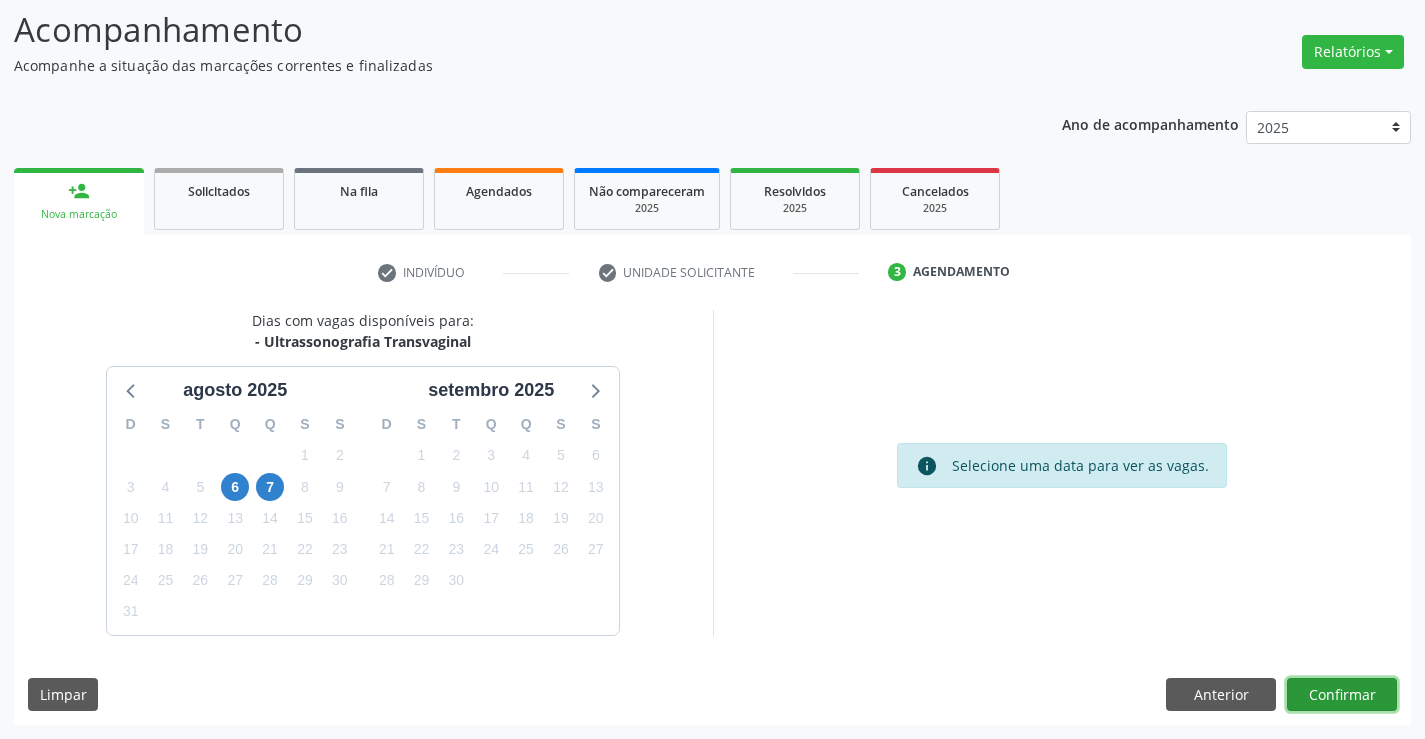 click on "Confirmar" at bounding box center [1342, 695] 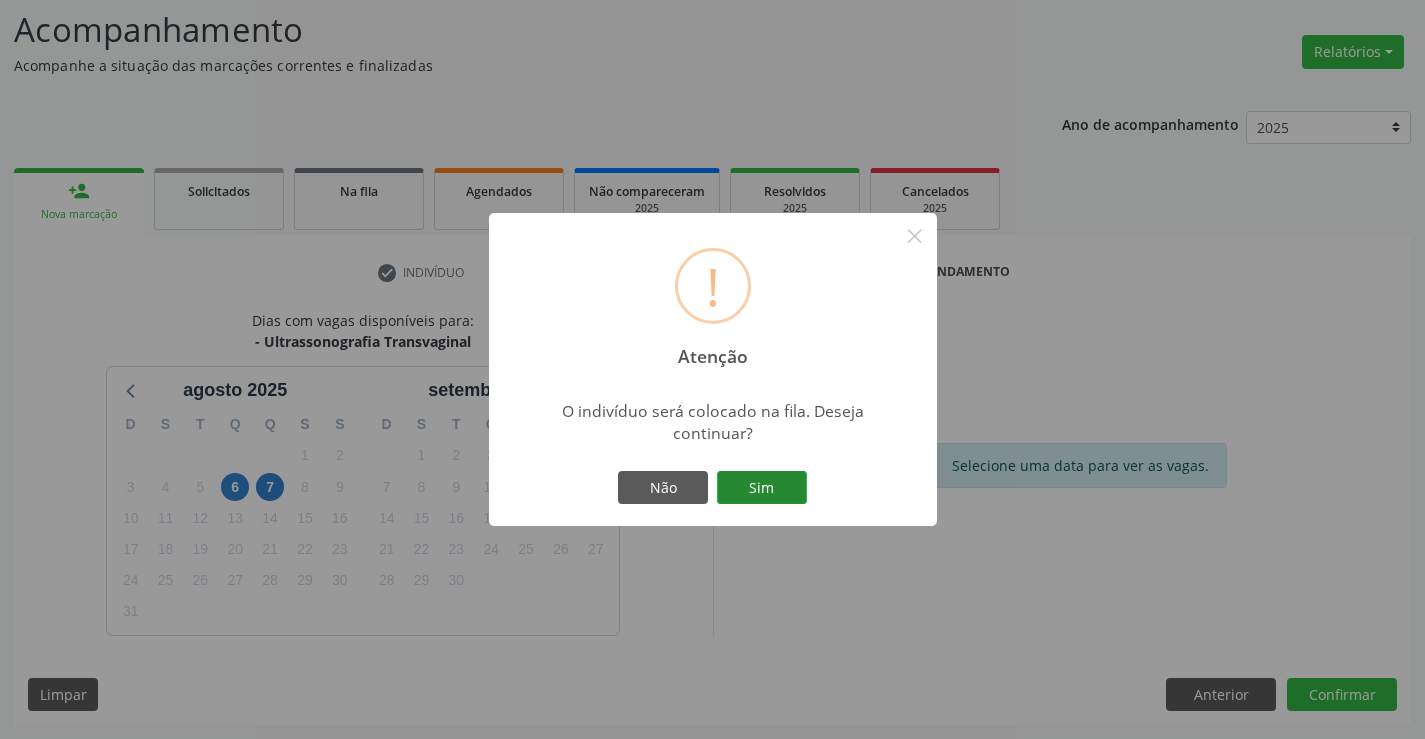 click on "Sim" at bounding box center (762, 488) 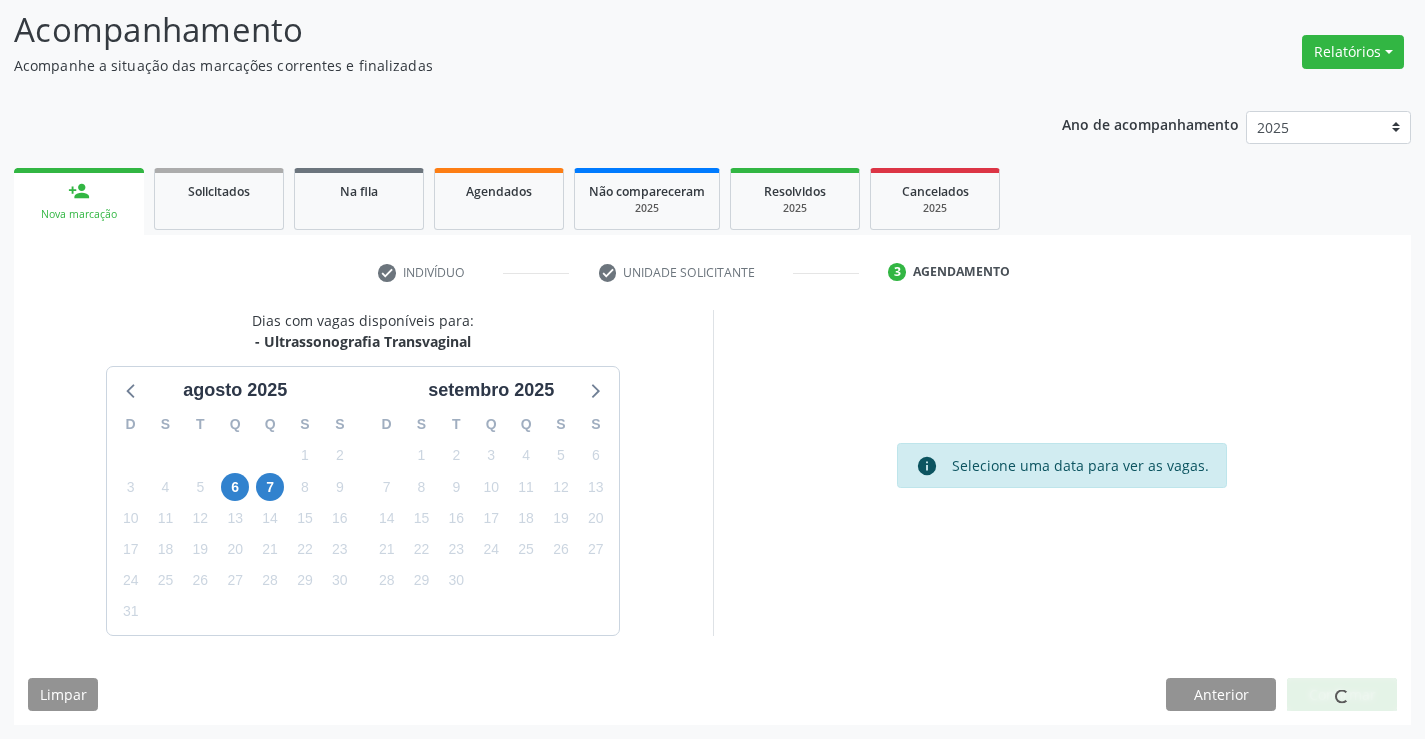 scroll, scrollTop: 0, scrollLeft: 0, axis: both 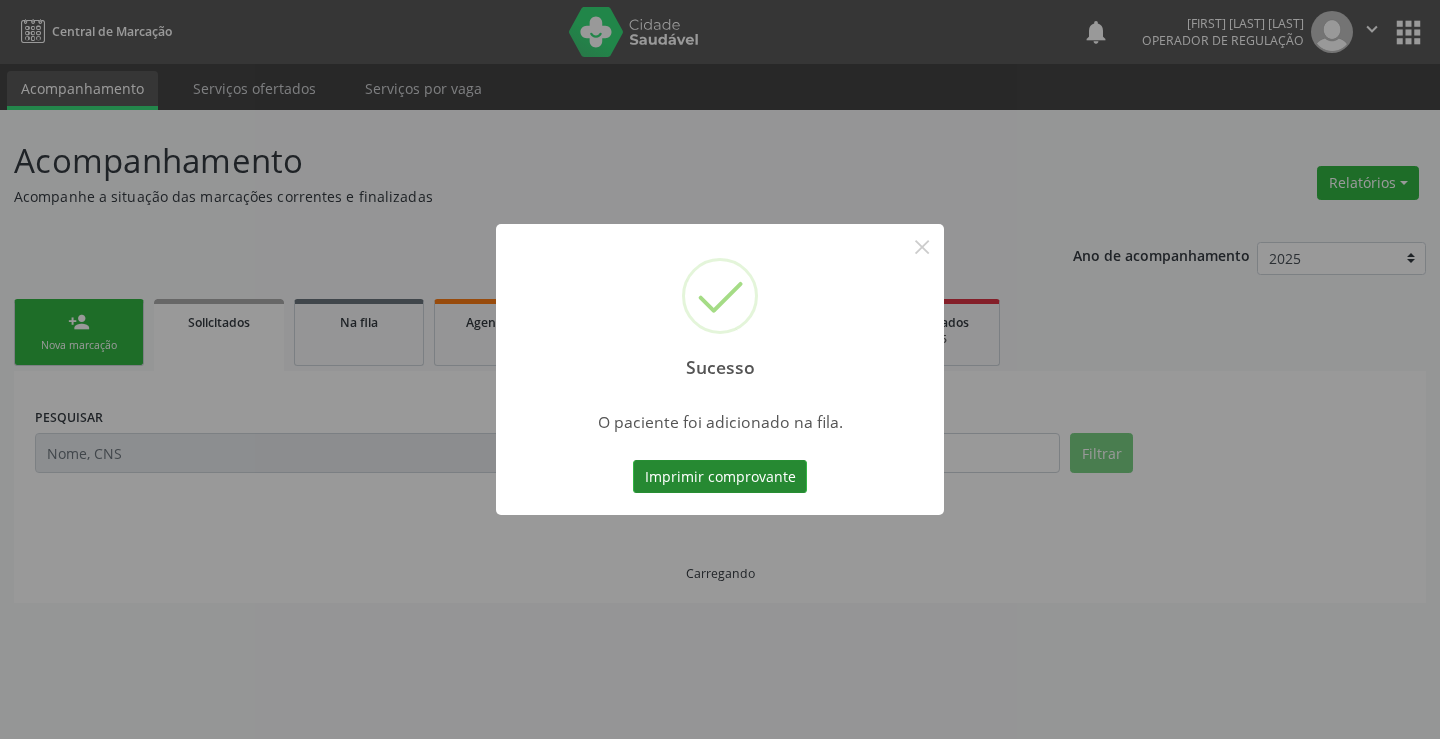 click on "Imprimir comprovante" at bounding box center (720, 477) 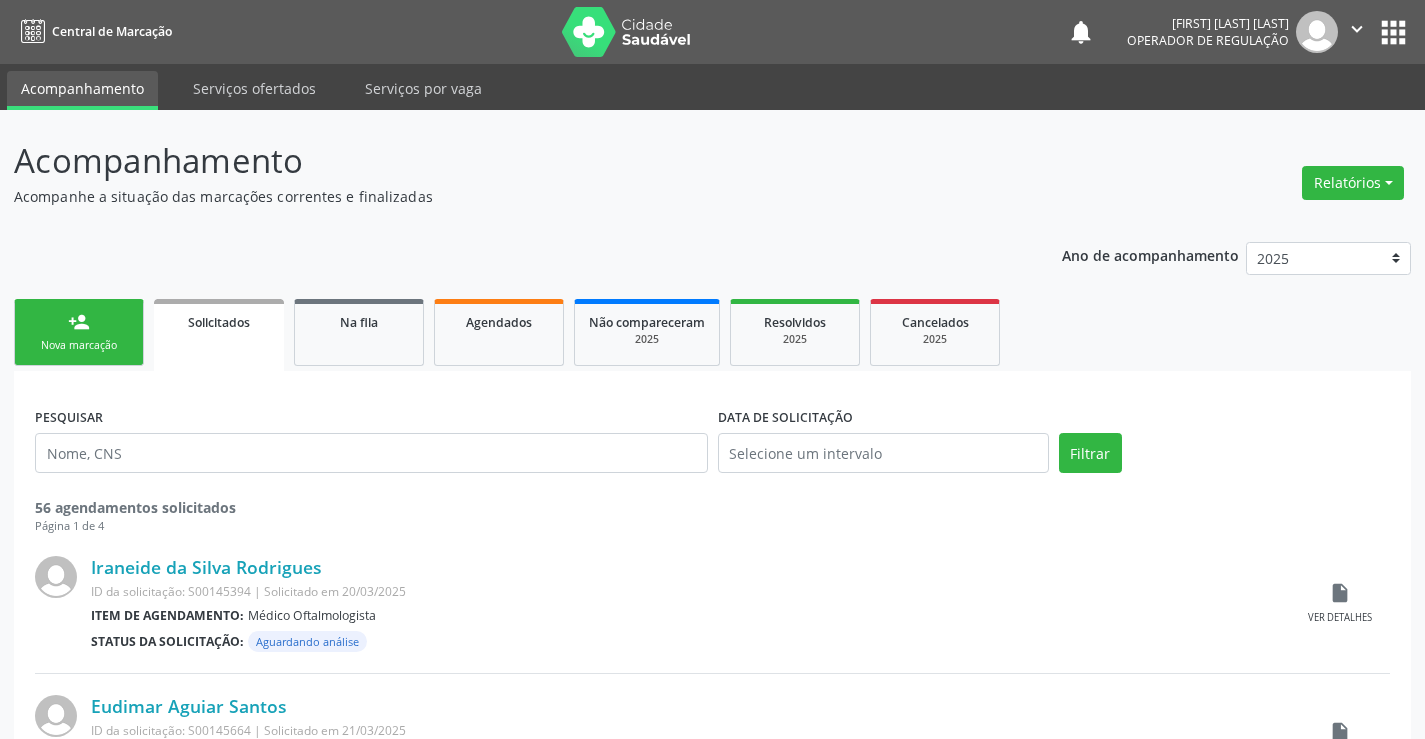 click on "Nova marcação" at bounding box center [79, 345] 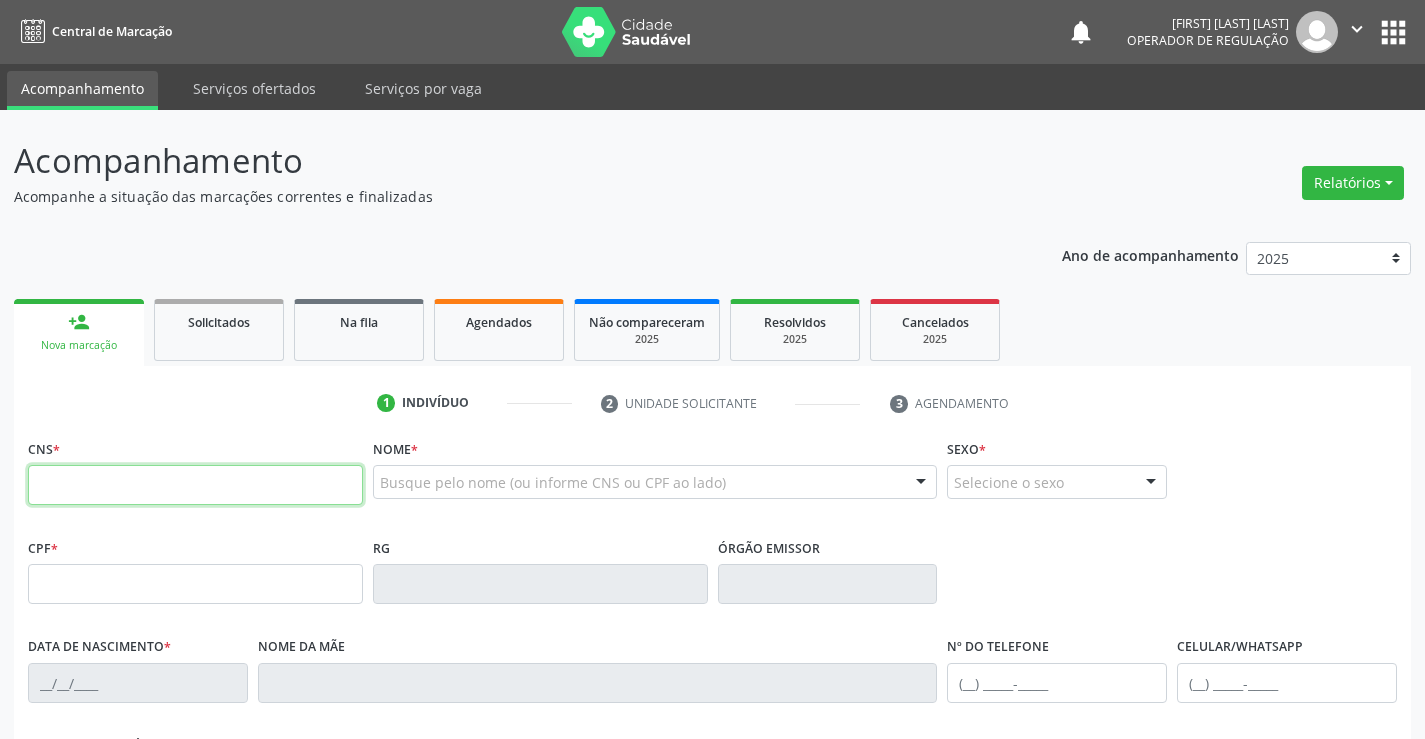 click at bounding box center (195, 485) 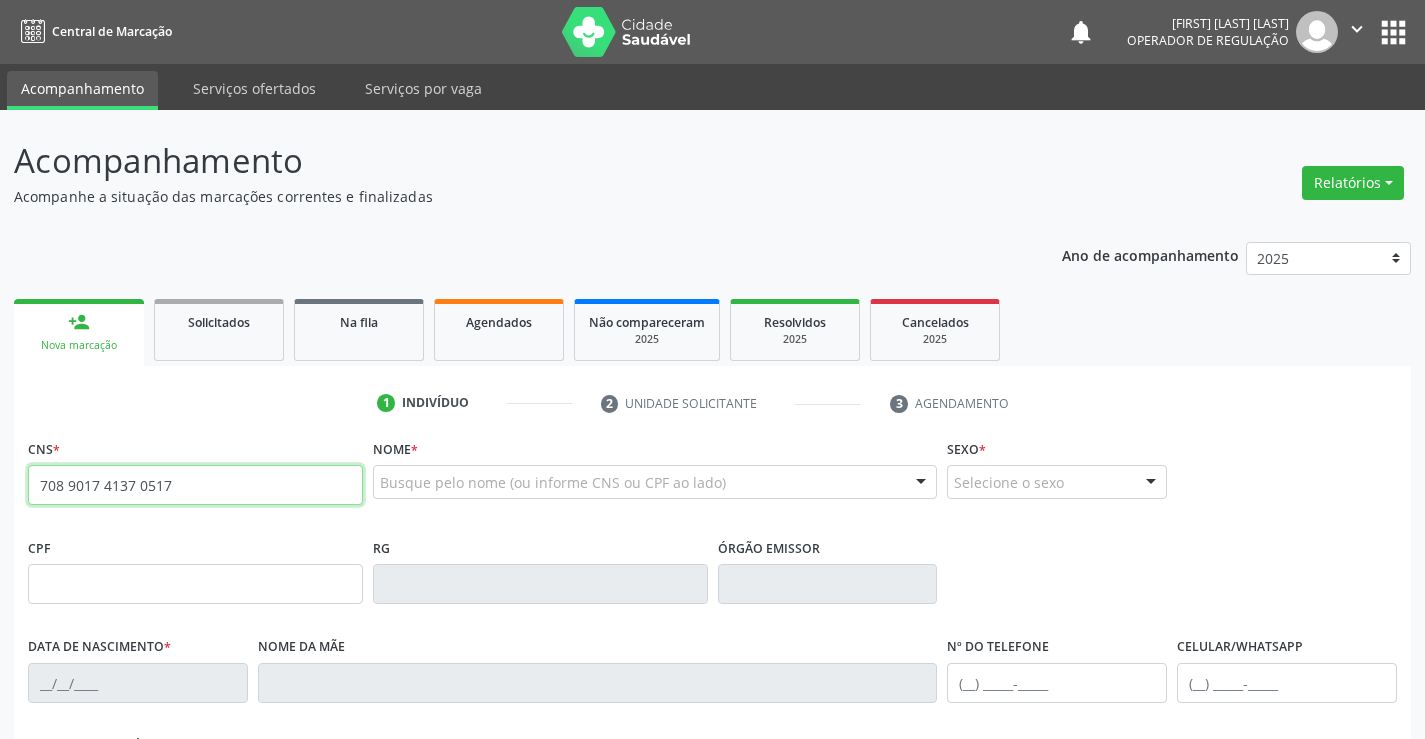 type on "708 9017 4137 0517" 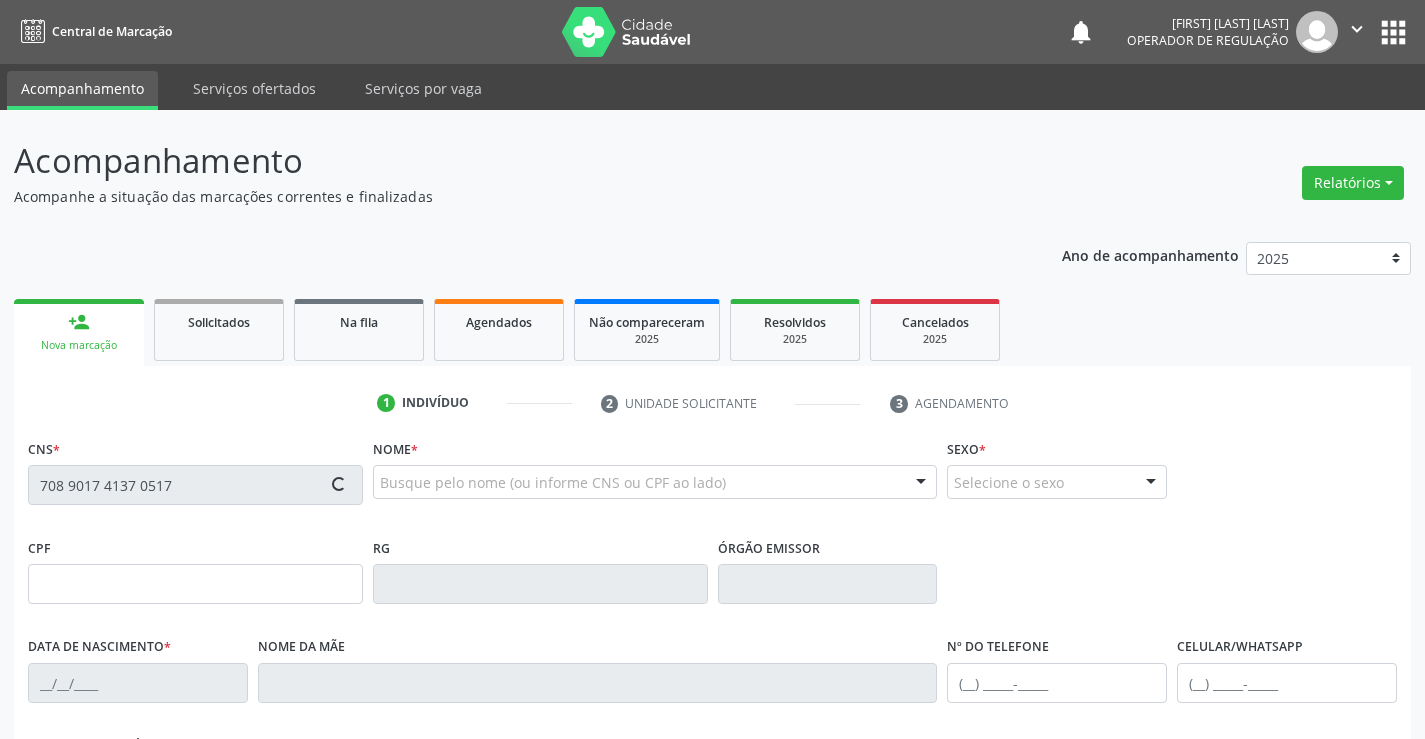 type on "1393881416" 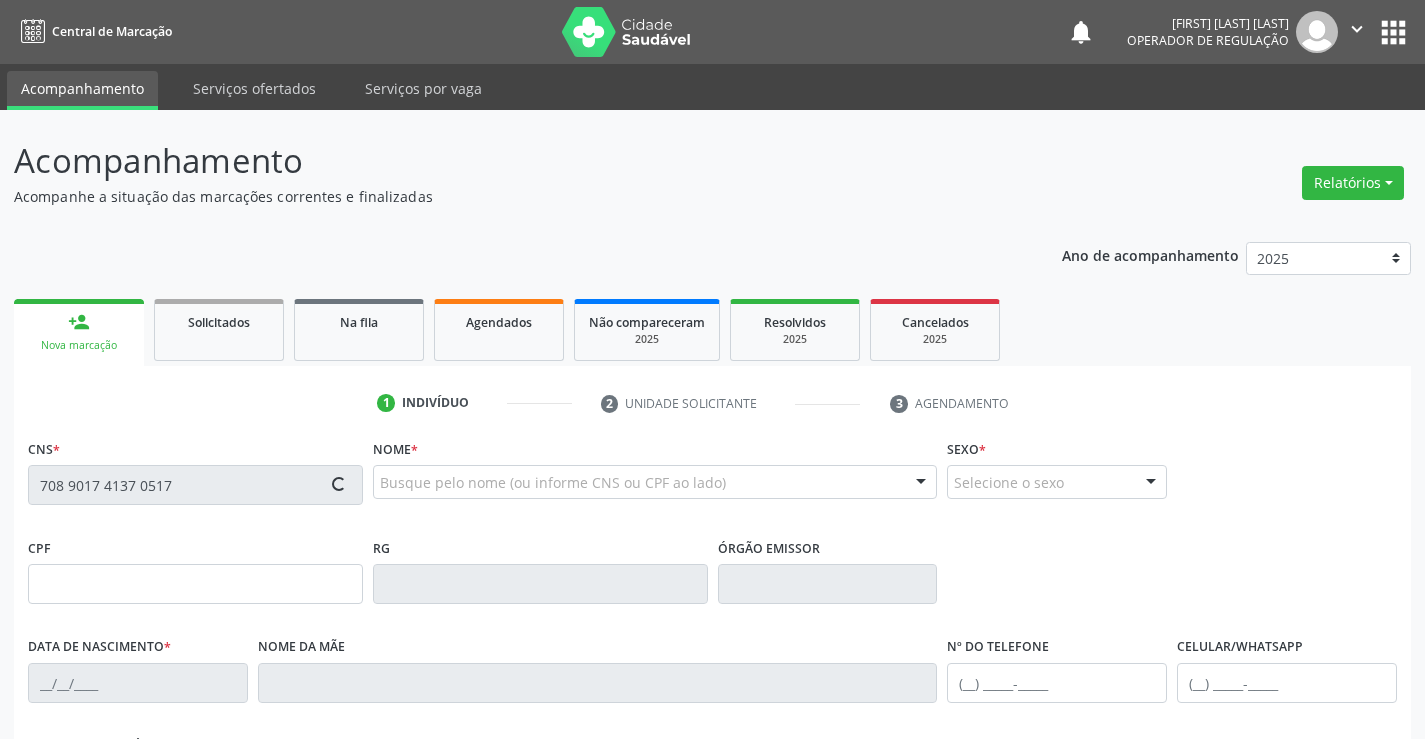type on "27/09/1986" 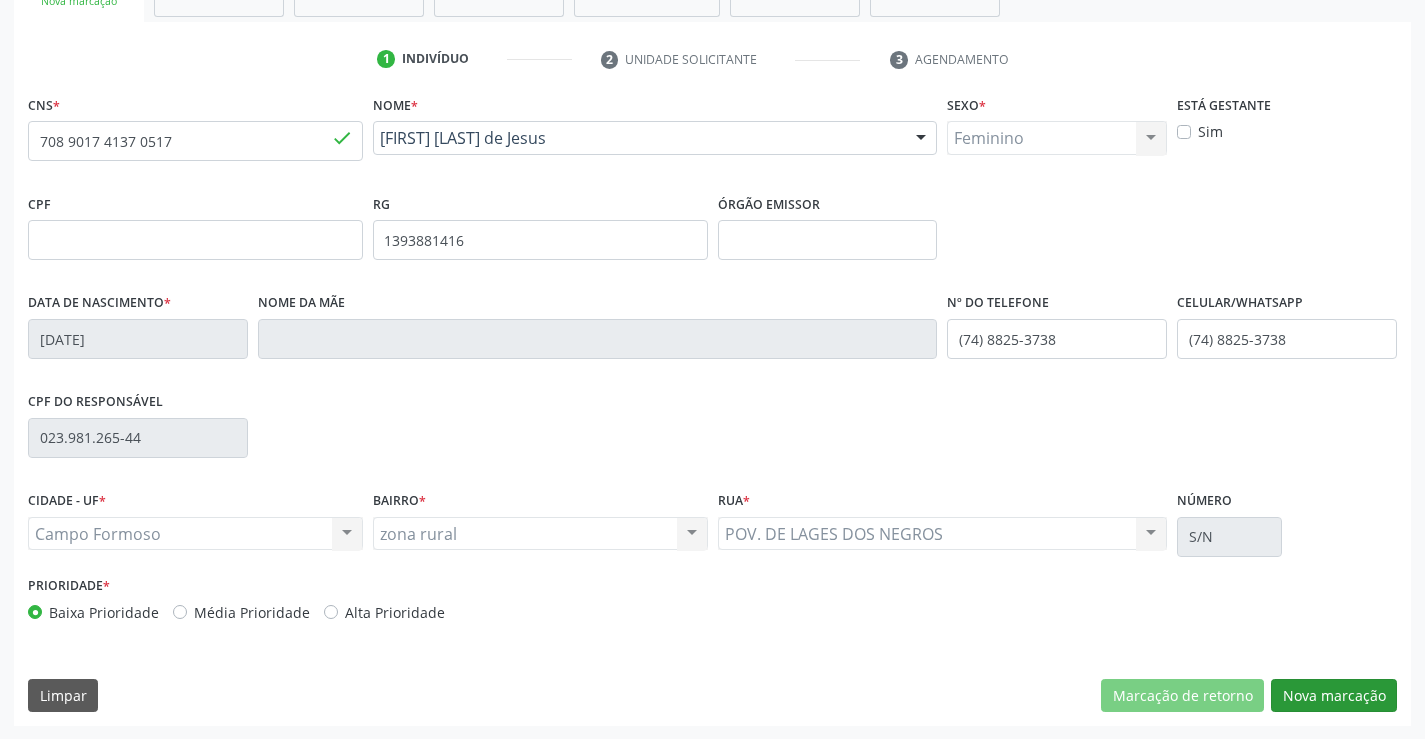 scroll, scrollTop: 345, scrollLeft: 0, axis: vertical 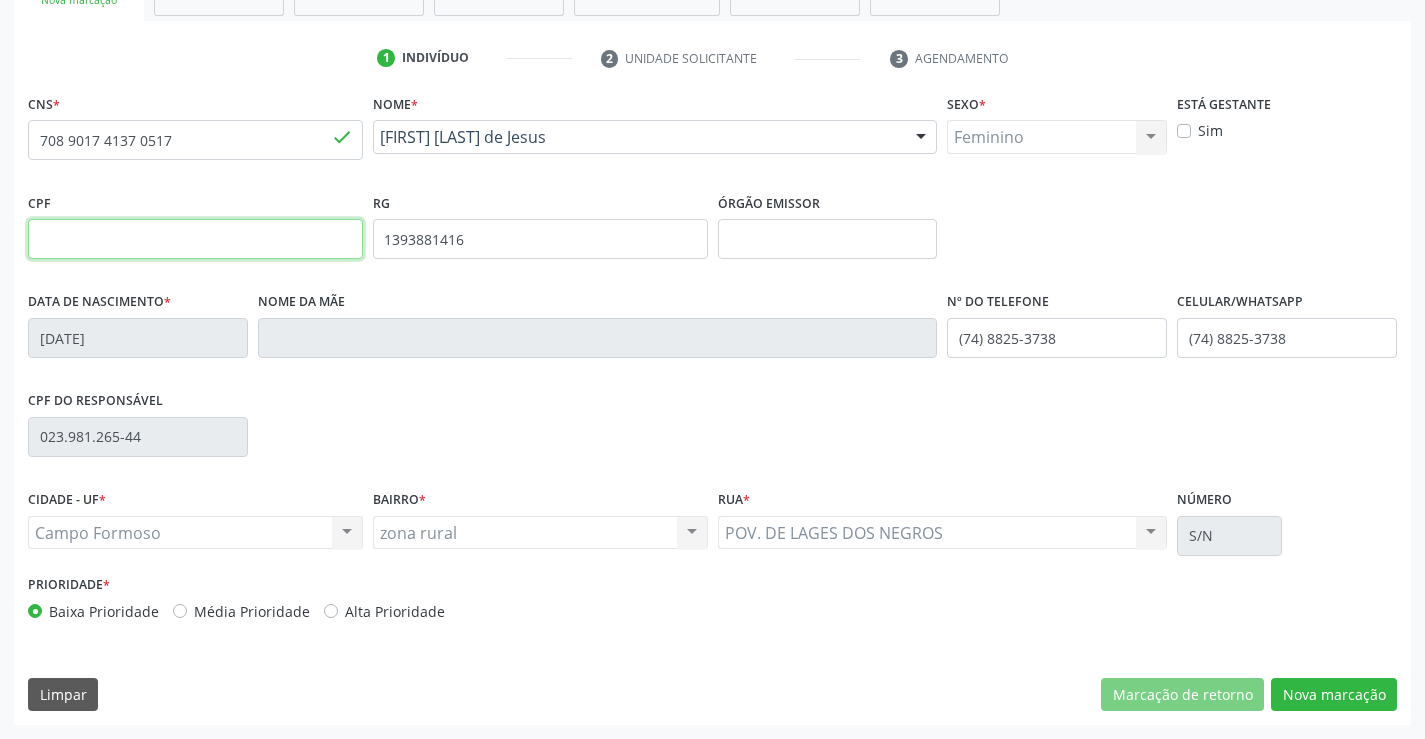 click at bounding box center [195, 239] 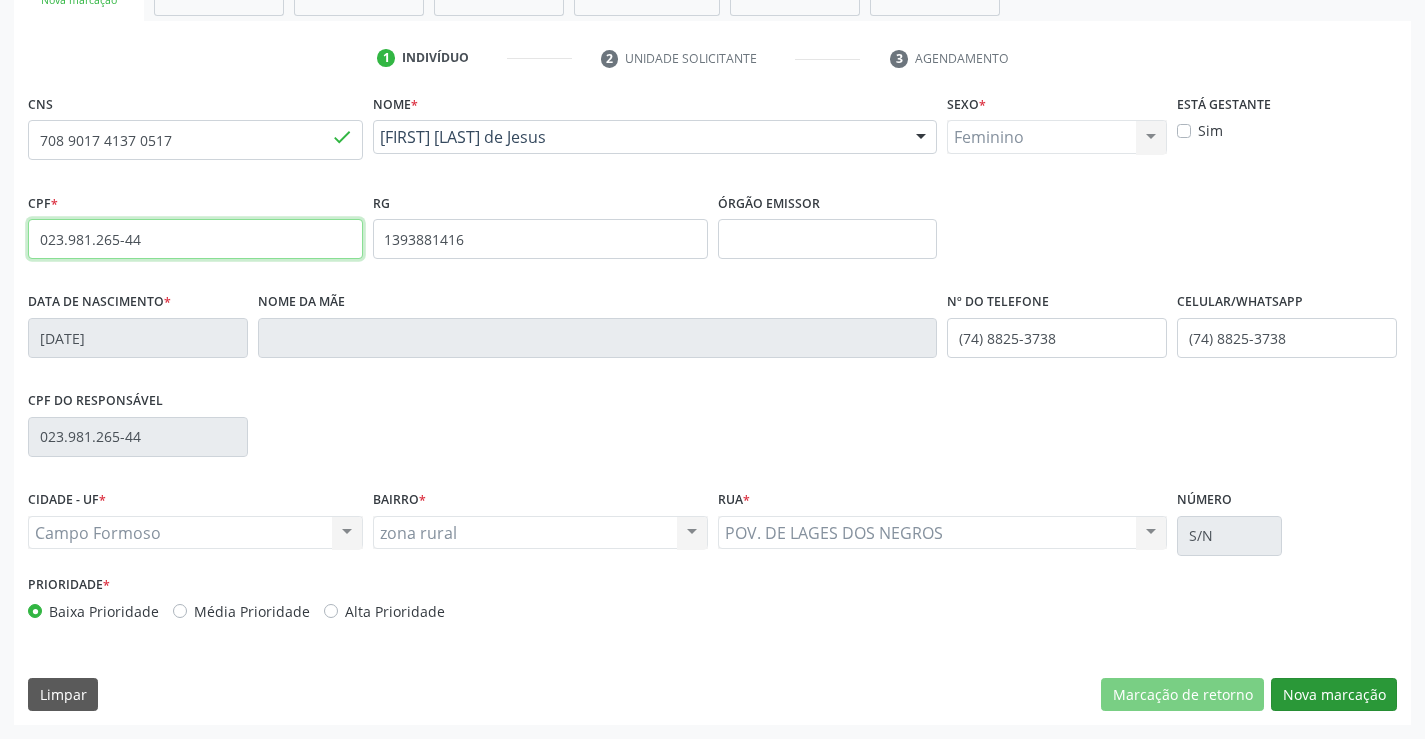 type on "023.981.265-44" 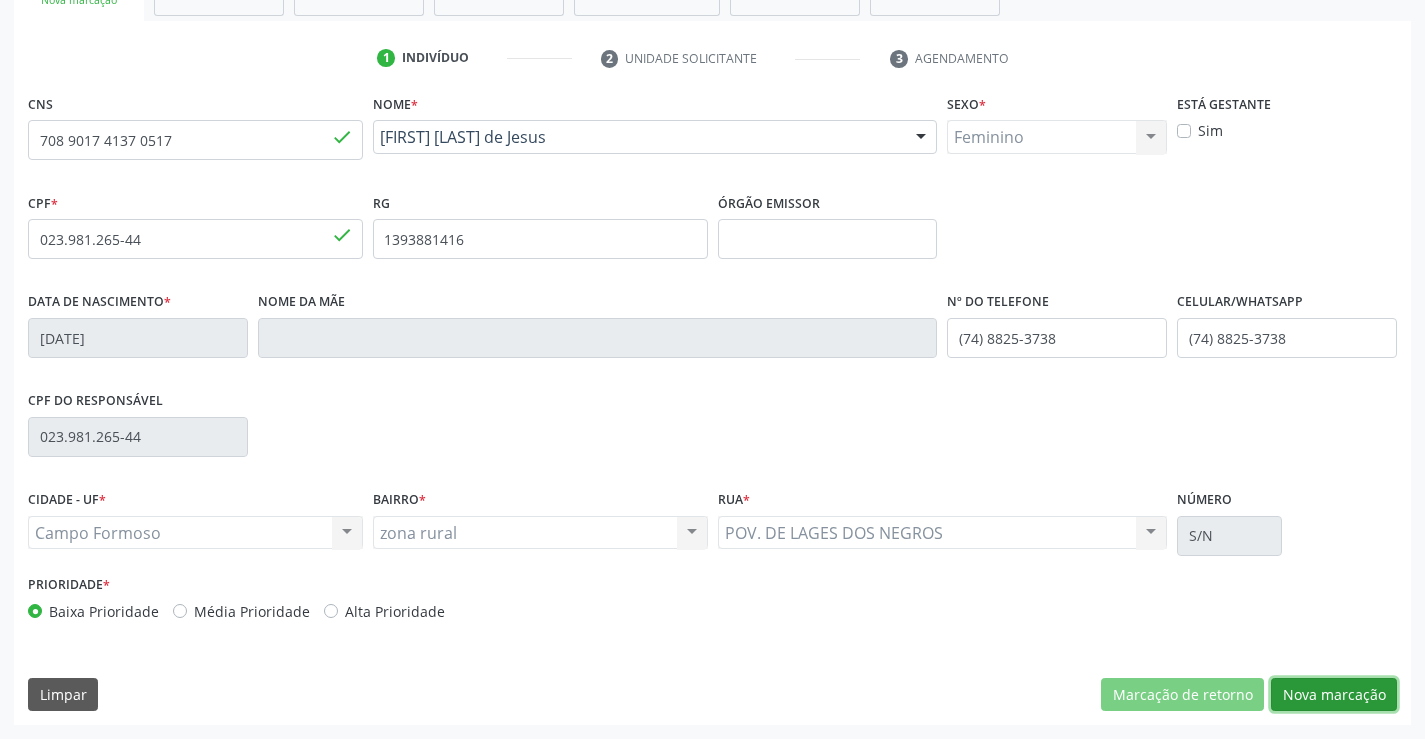 click on "Nova marcação" at bounding box center [1334, 695] 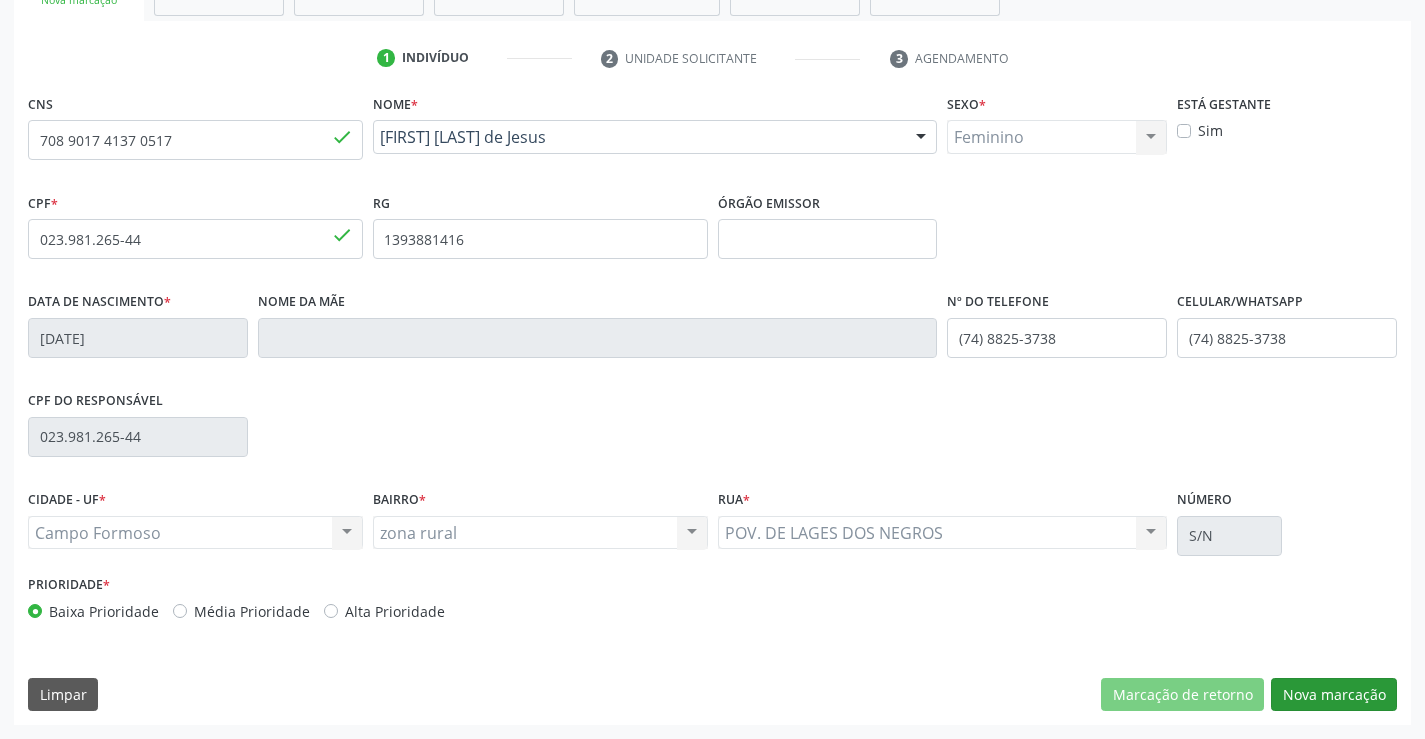 scroll, scrollTop: 167, scrollLeft: 0, axis: vertical 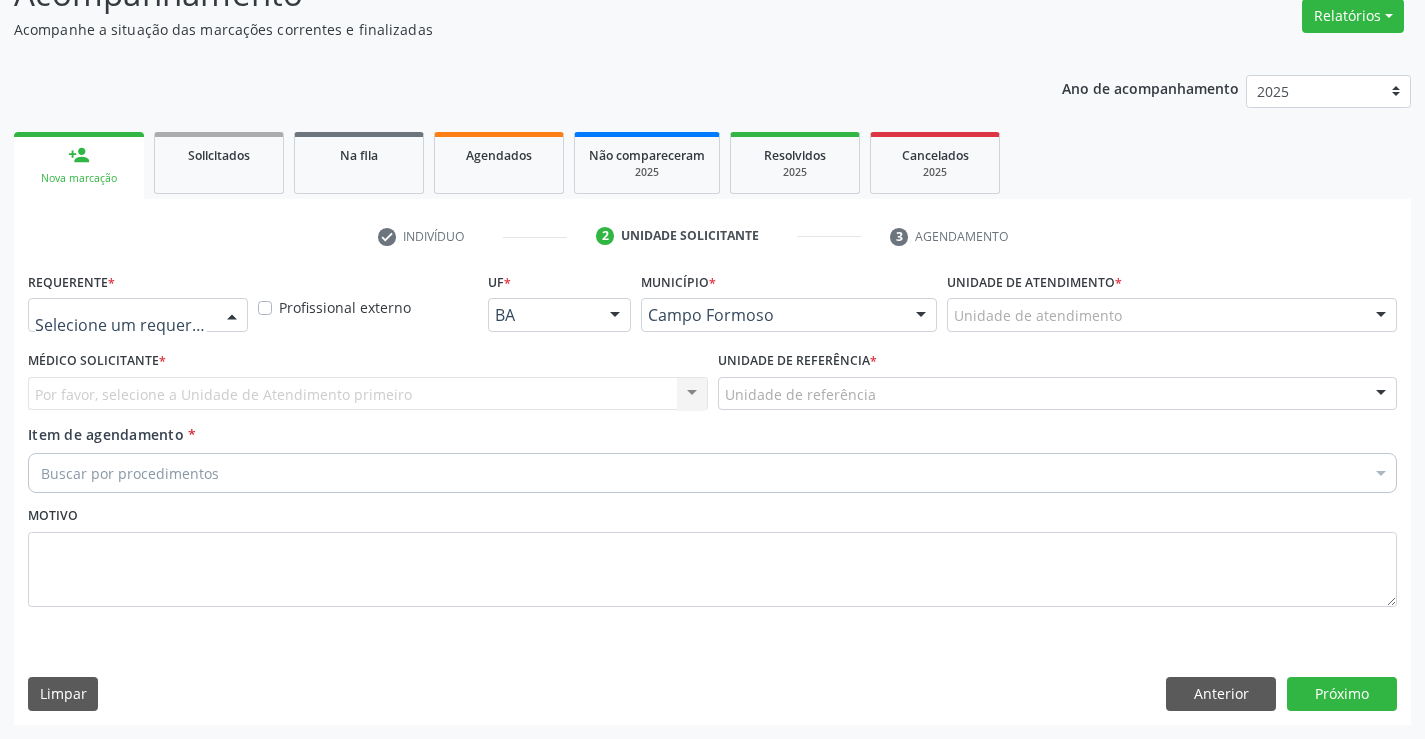 click at bounding box center [232, 316] 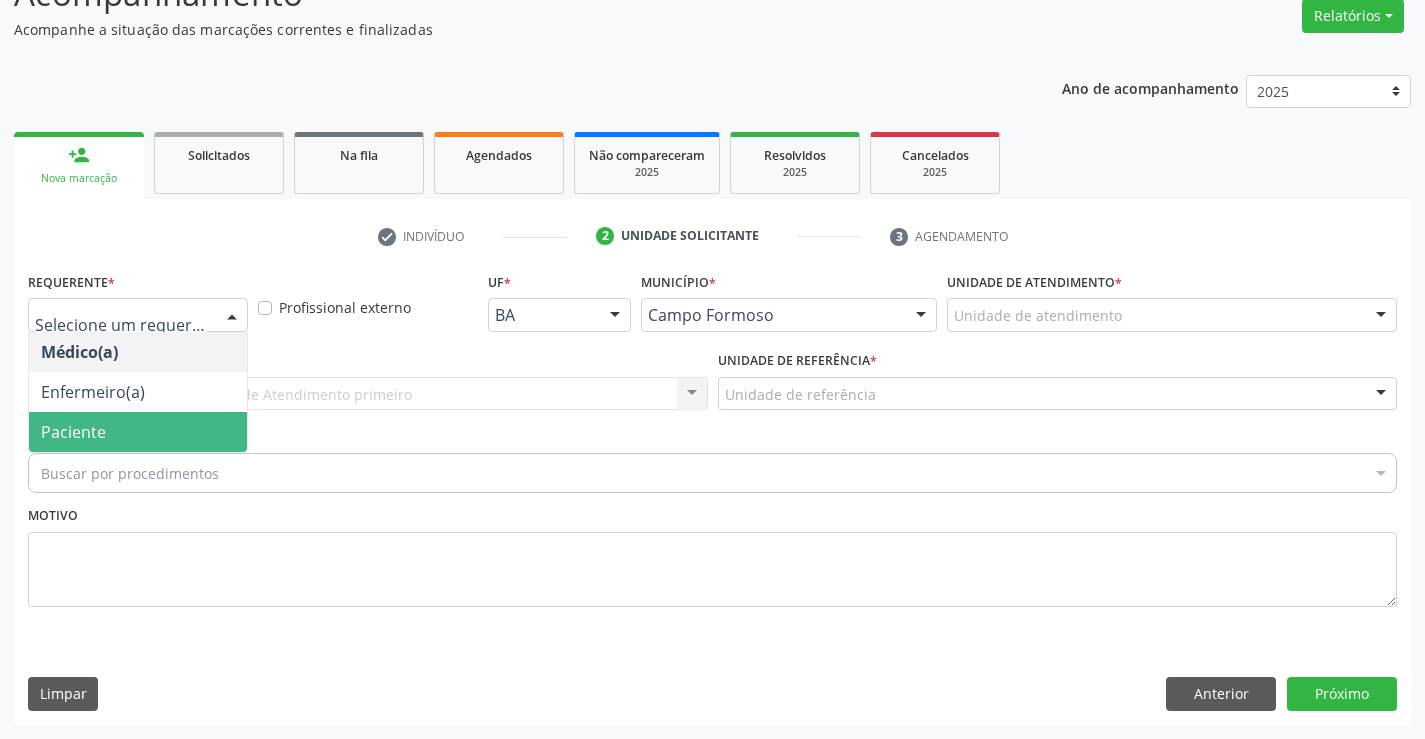 click on "Paciente" at bounding box center (138, 432) 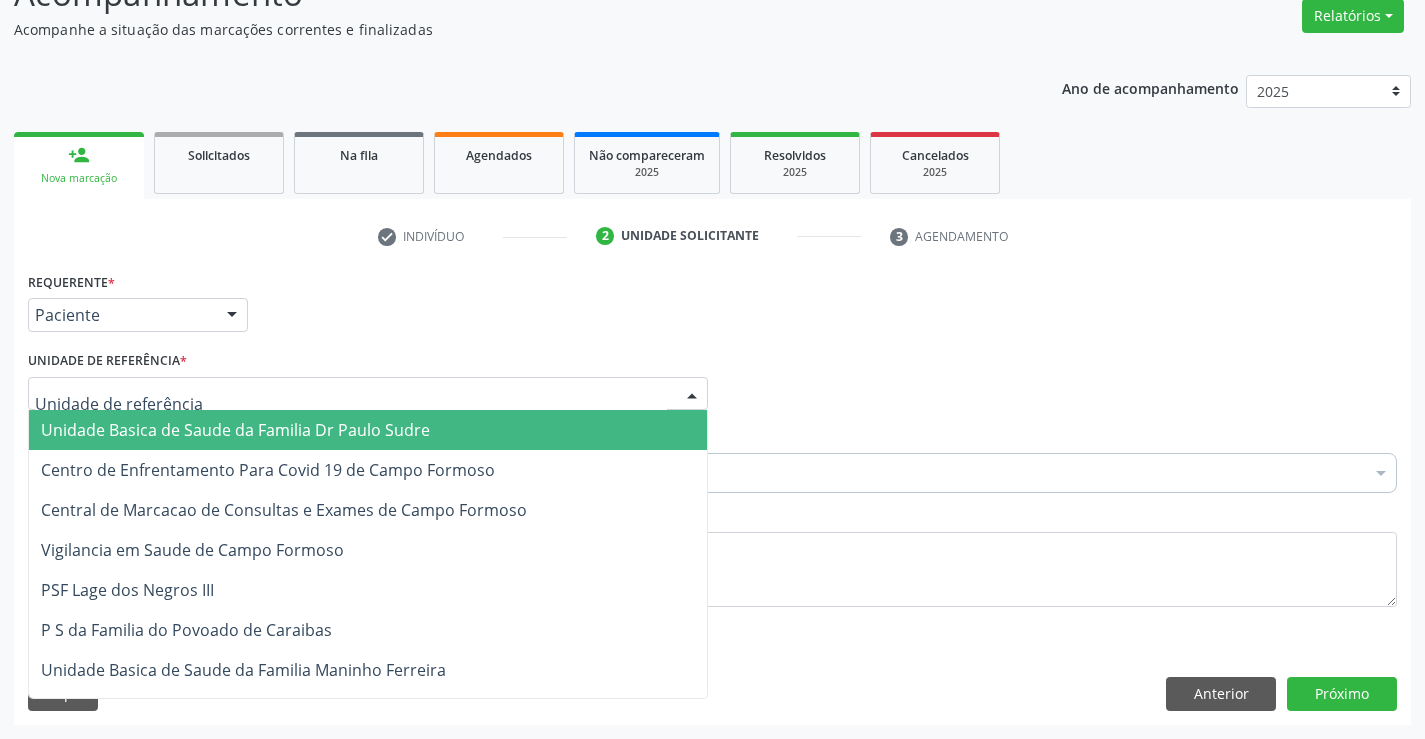 click at bounding box center (368, 394) 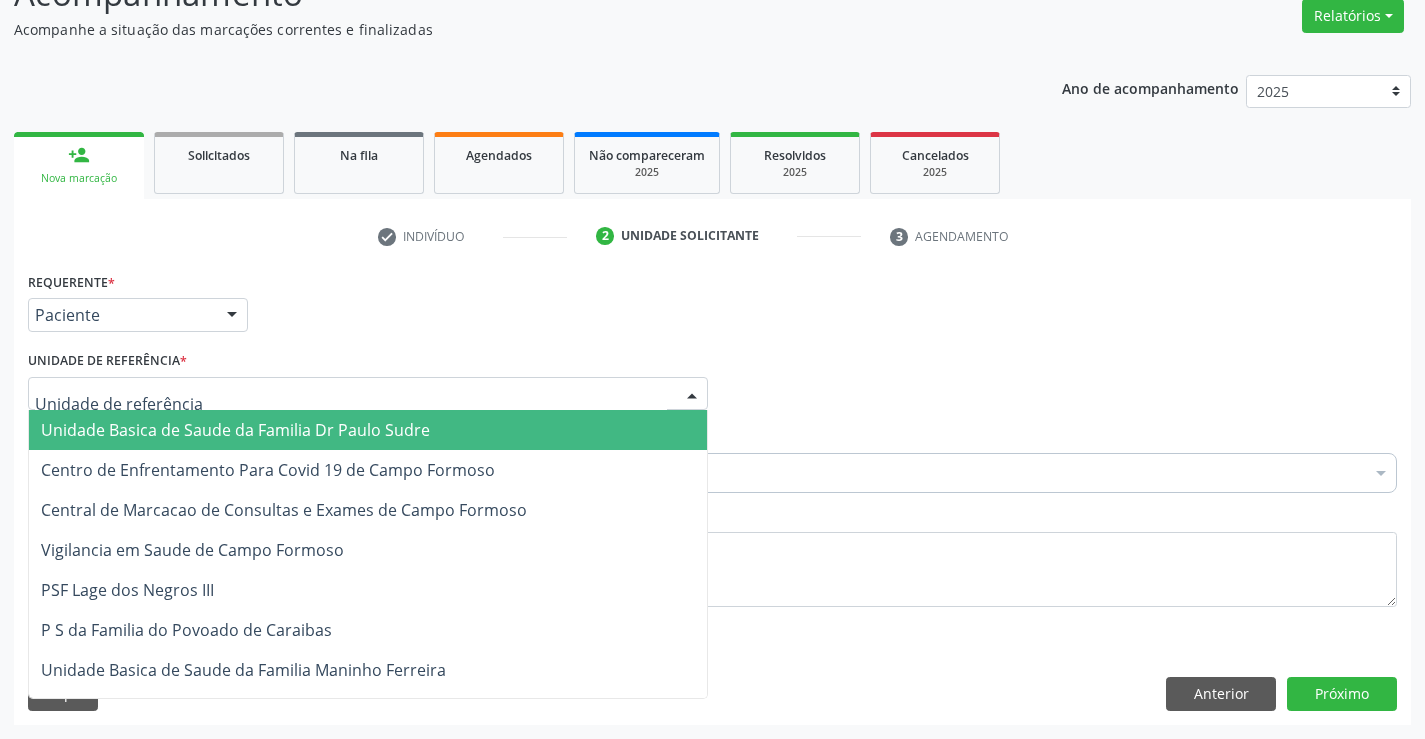 click on "Unidade Basica de Saude da Familia Dr Paulo Sudre" at bounding box center [235, 430] 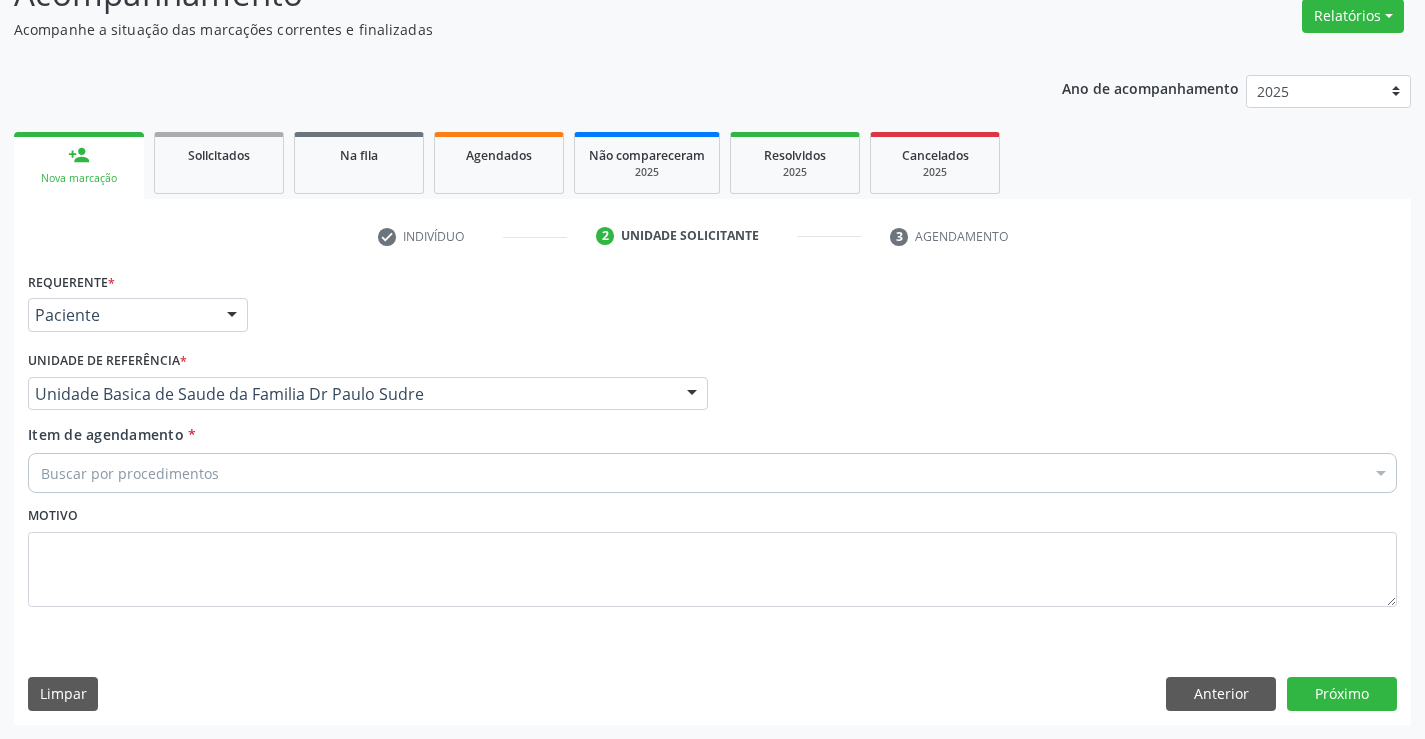 click on "Buscar por procedimentos" at bounding box center [712, 473] 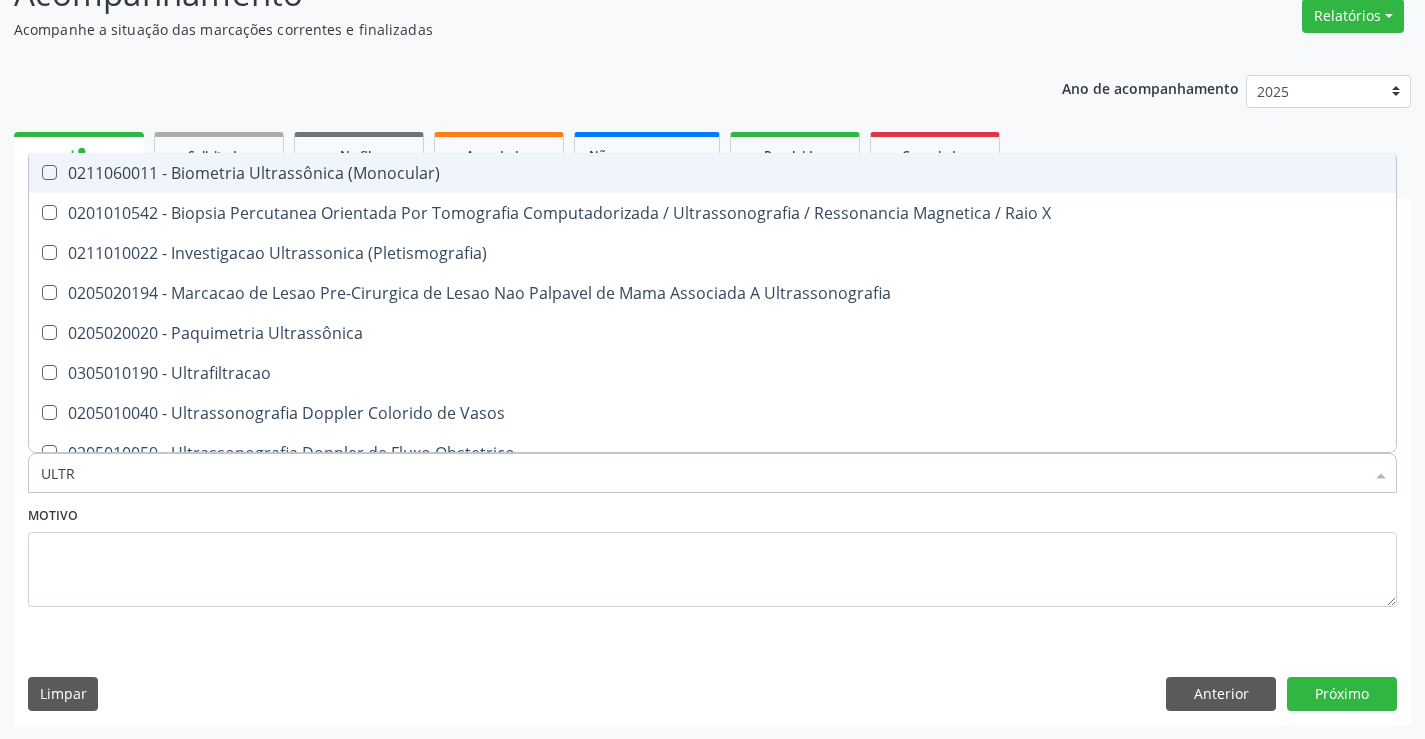 type on "ULTRA" 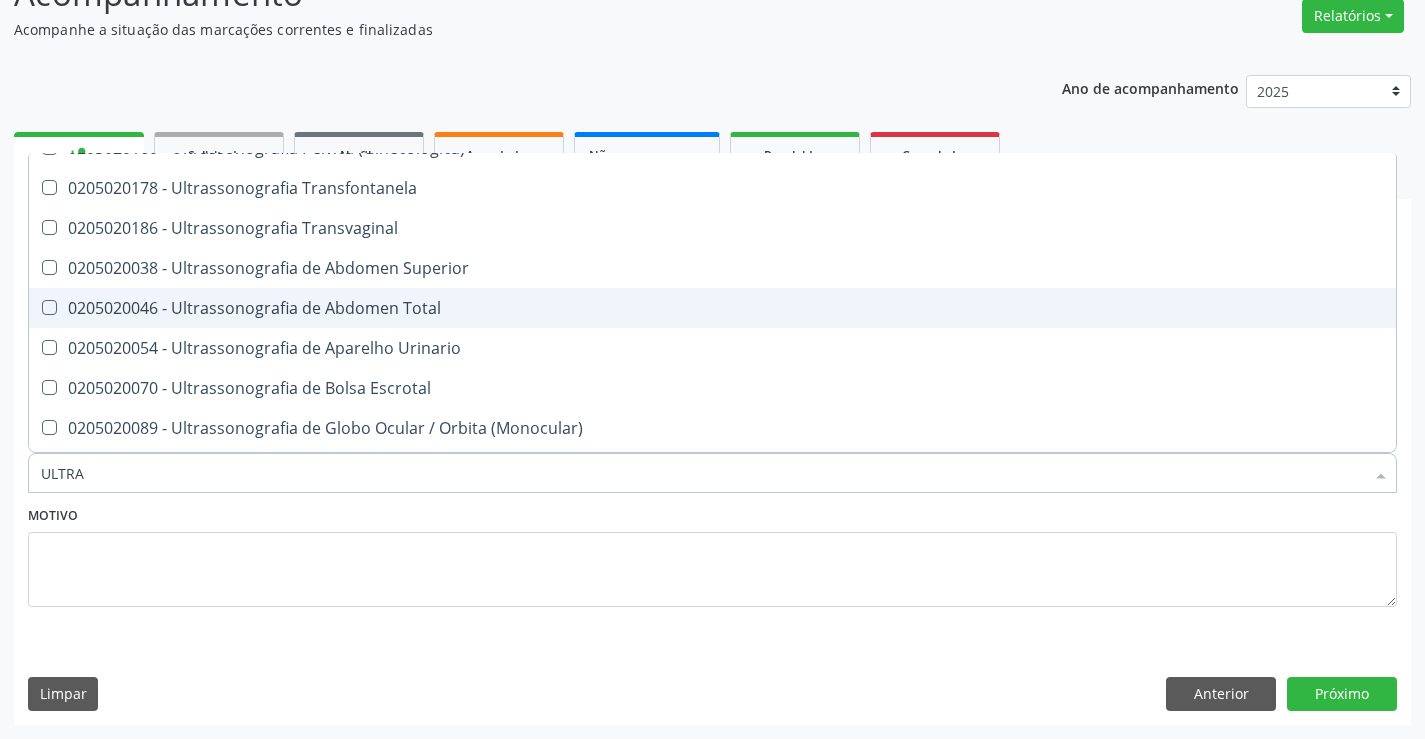 scroll, scrollTop: 500, scrollLeft: 0, axis: vertical 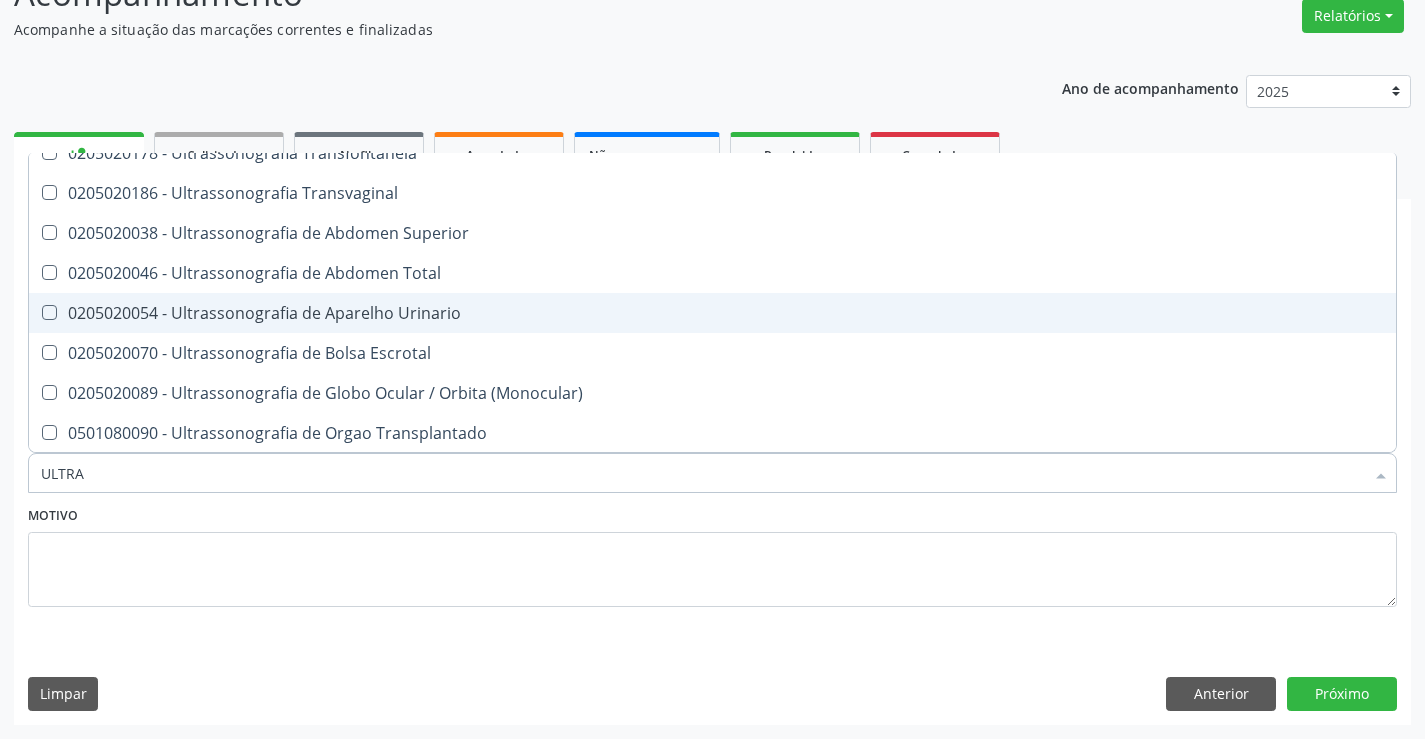 click on "0205020054 - Ultrassonografia de Aparelho Urinario" at bounding box center (712, 313) 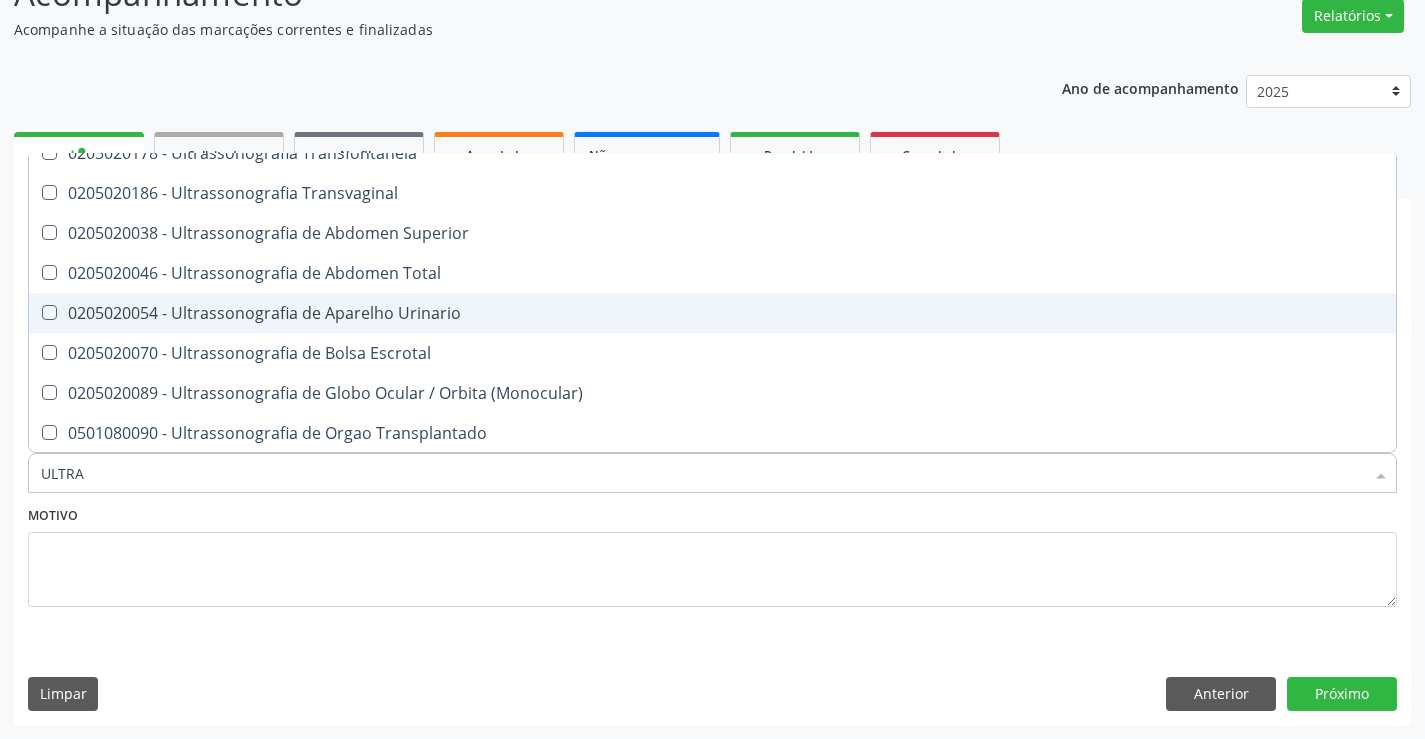 checkbox on "true" 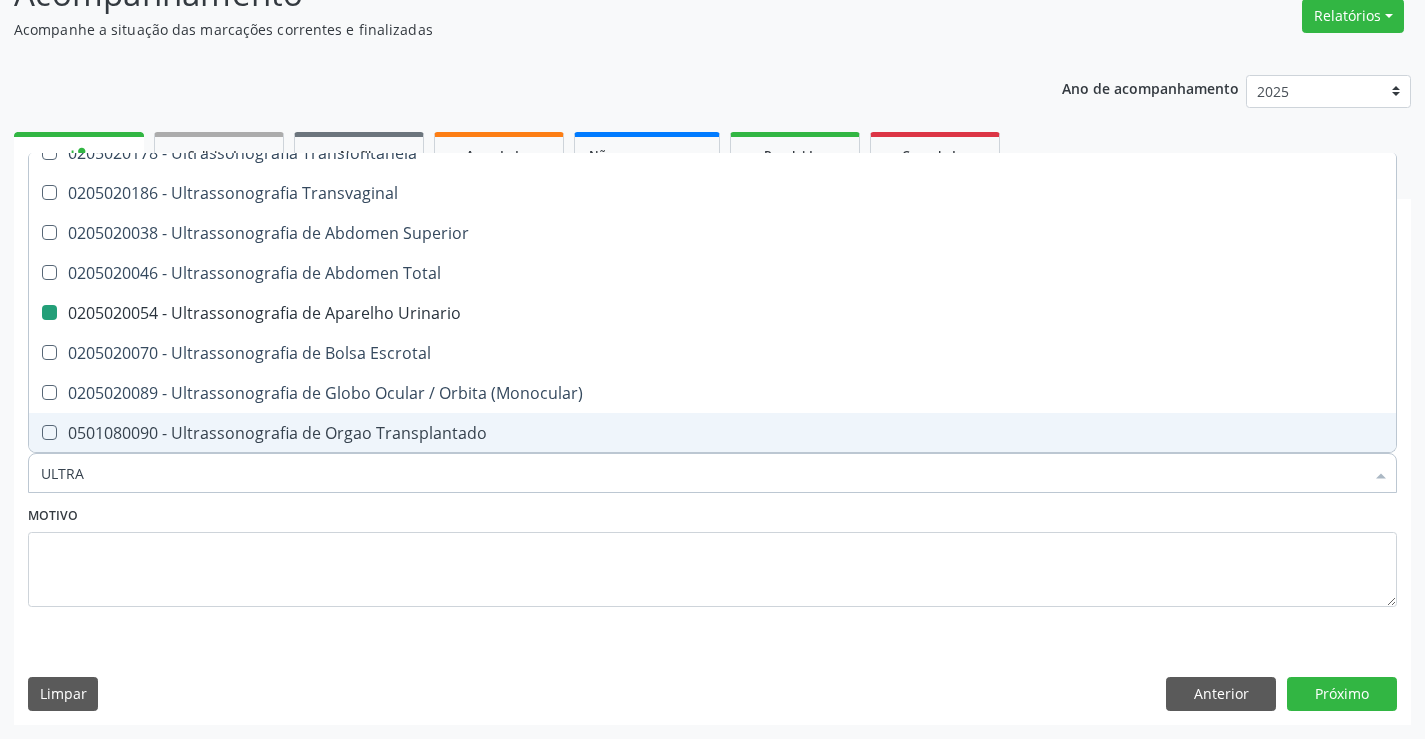 click on "Motivo" at bounding box center [712, 554] 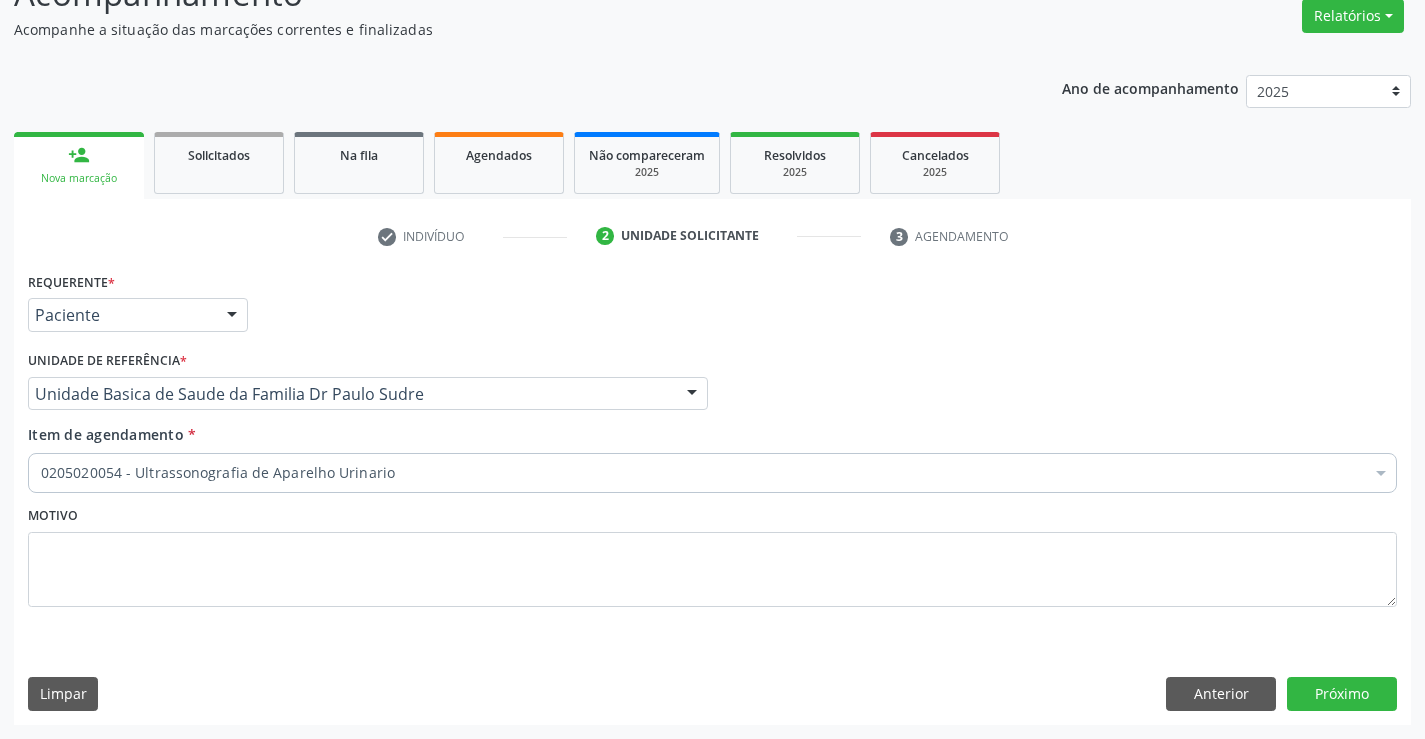 scroll, scrollTop: 0, scrollLeft: 0, axis: both 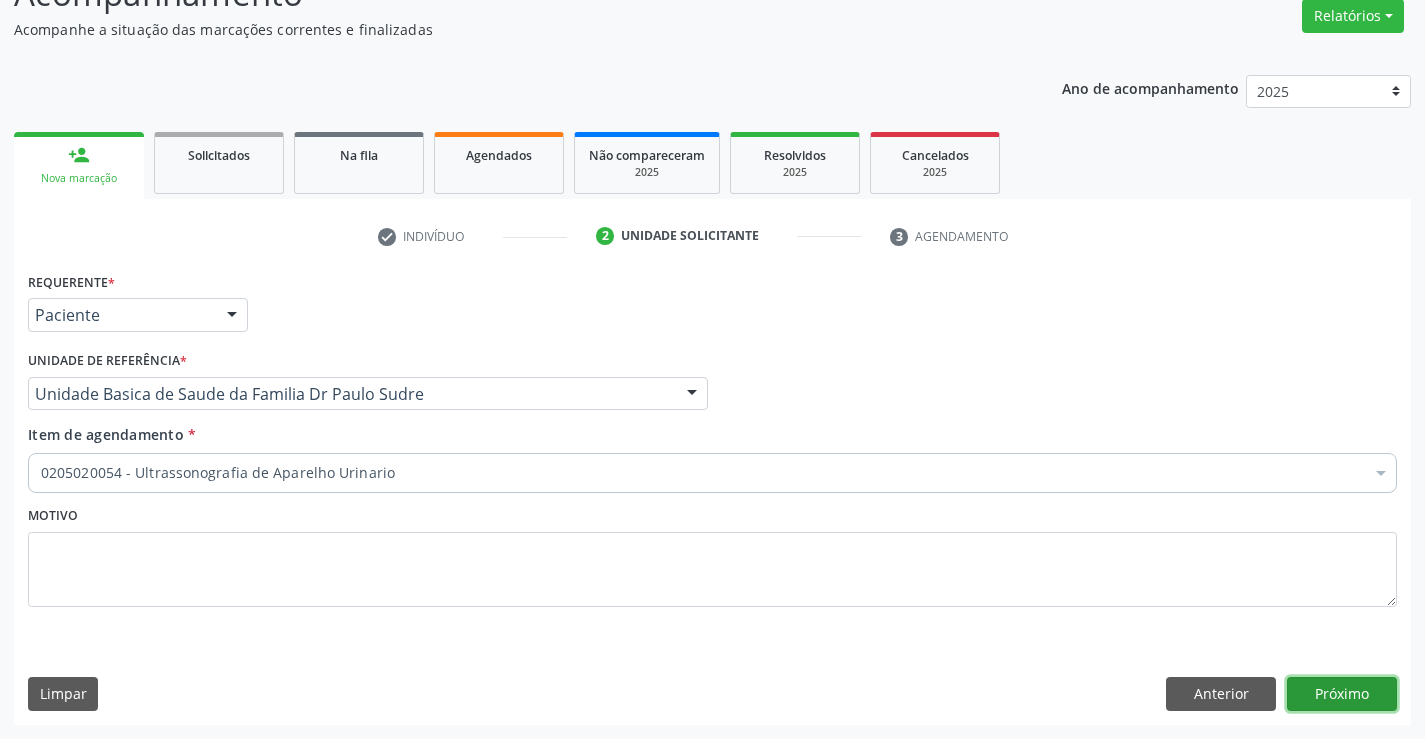 click on "Próximo" at bounding box center [1342, 694] 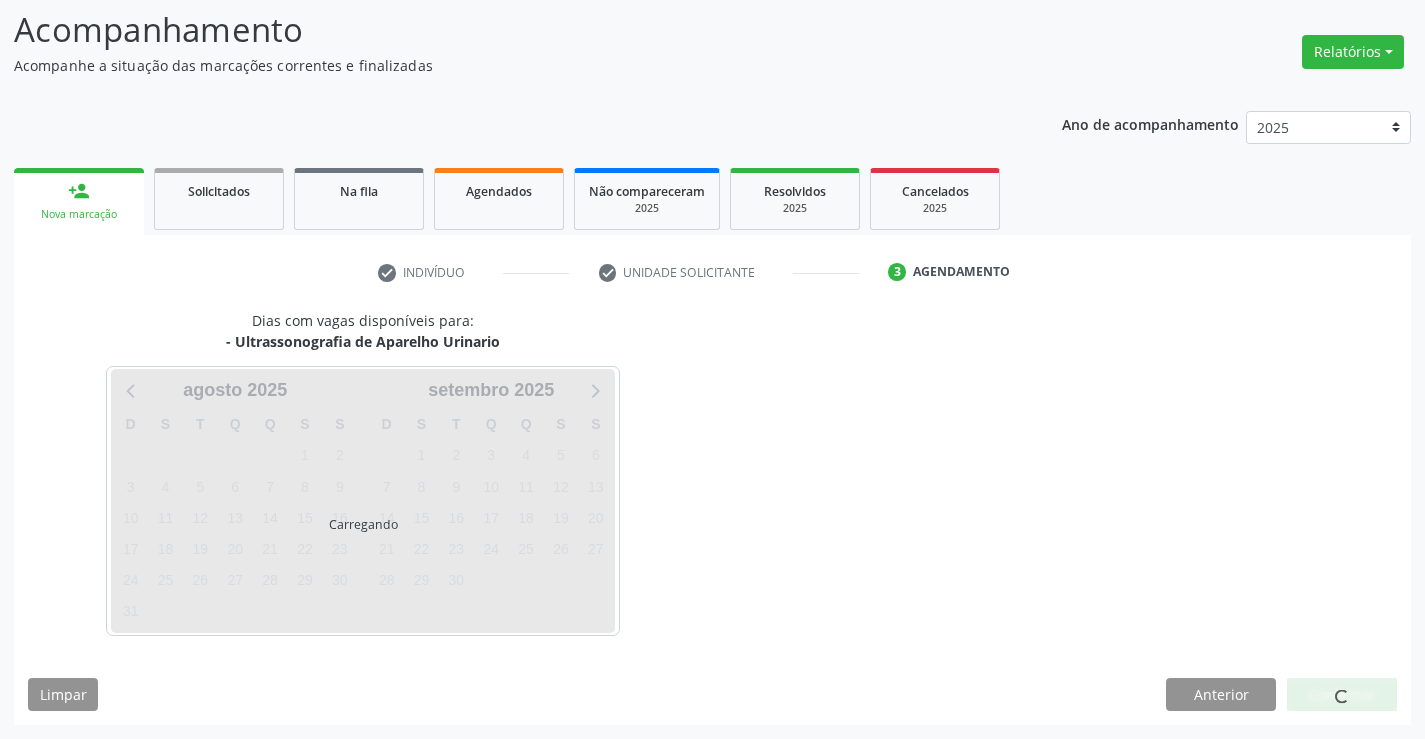 scroll, scrollTop: 131, scrollLeft: 0, axis: vertical 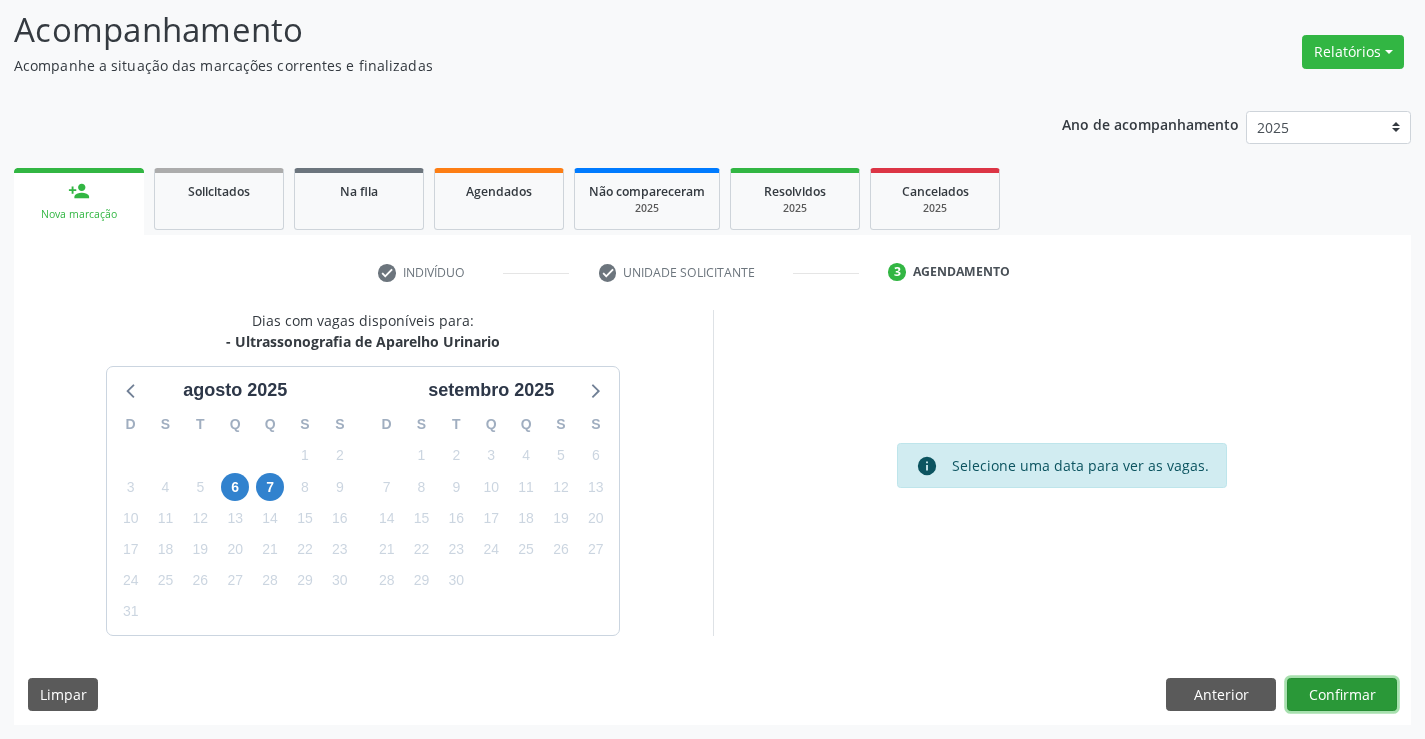 click on "Confirmar" at bounding box center [1342, 695] 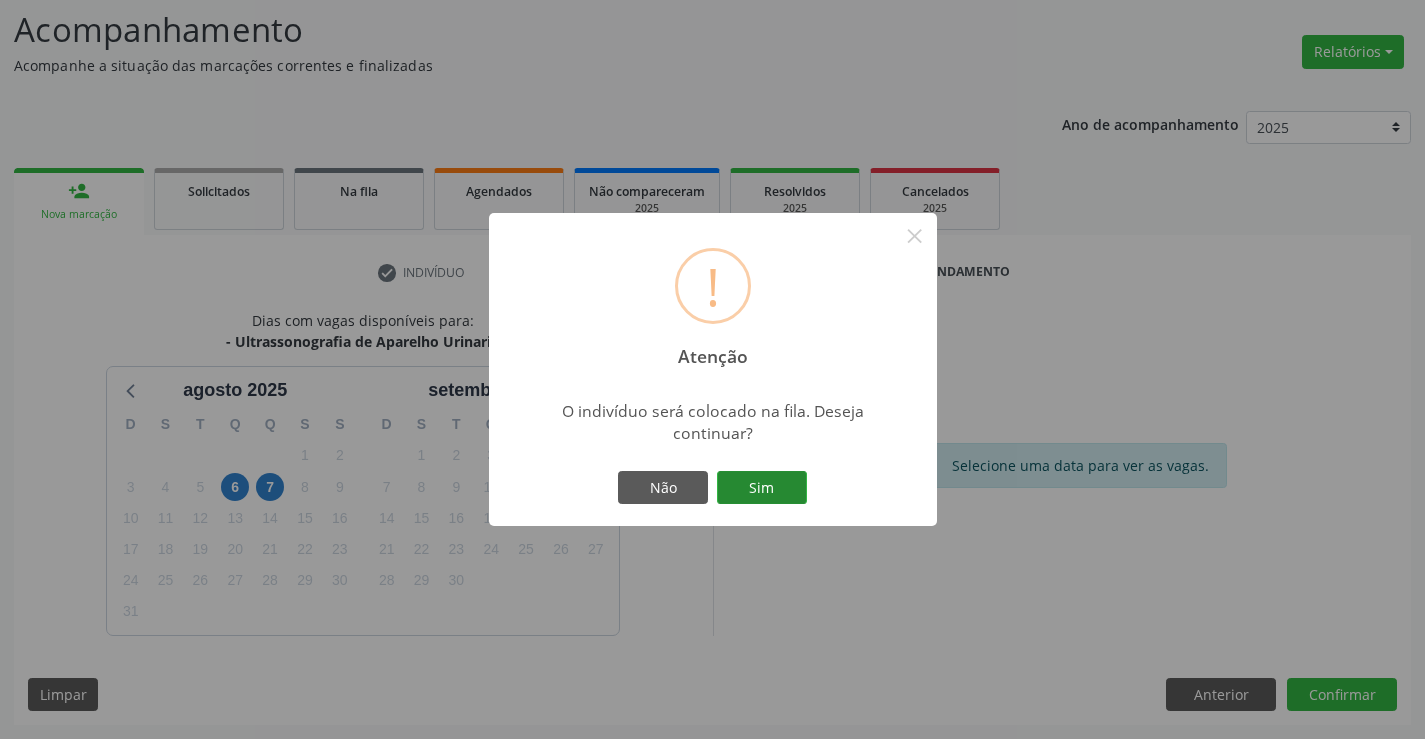 click on "Sim" at bounding box center [762, 488] 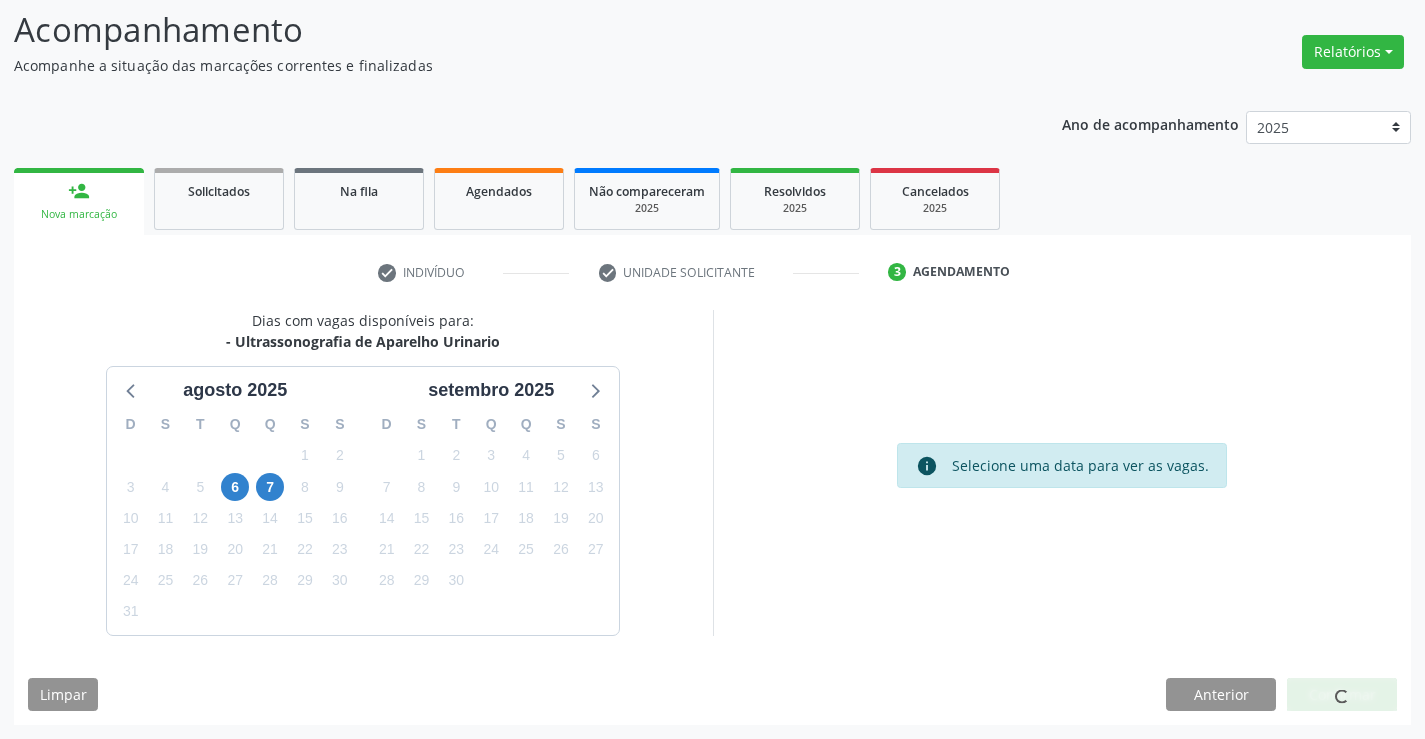 scroll, scrollTop: 0, scrollLeft: 0, axis: both 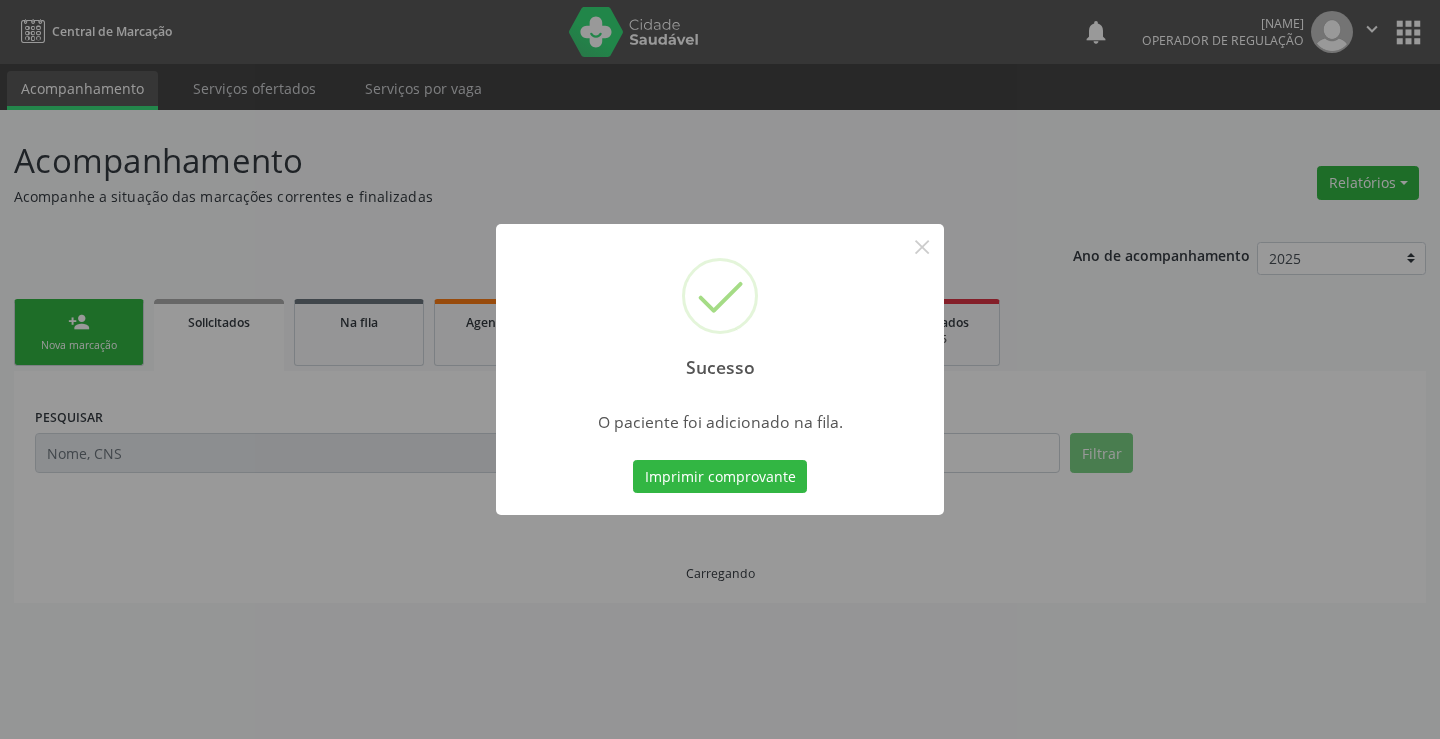 click on "Imprimir comprovante Cancel" at bounding box center (720, 477) 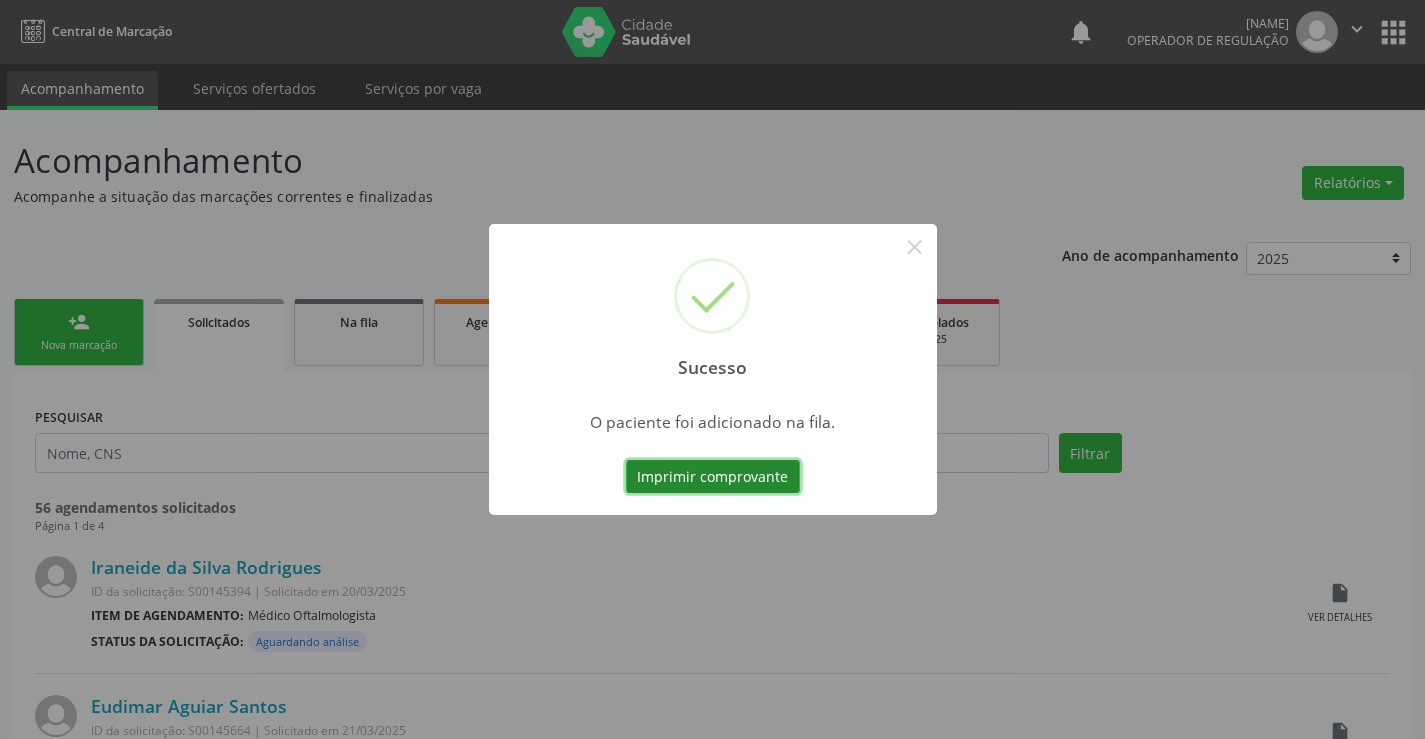 click on "Imprimir comprovante" at bounding box center (713, 477) 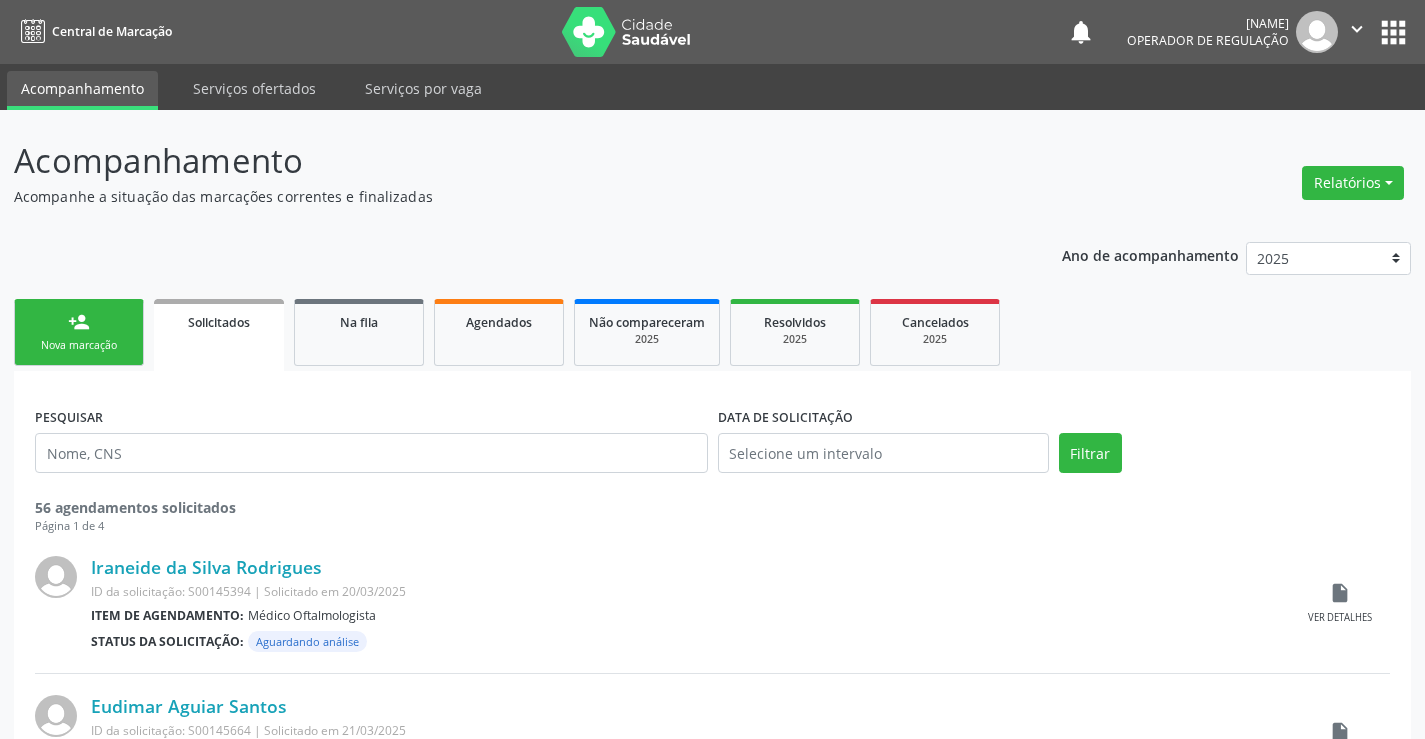 click on "person_add
Nova marcação" at bounding box center (79, 332) 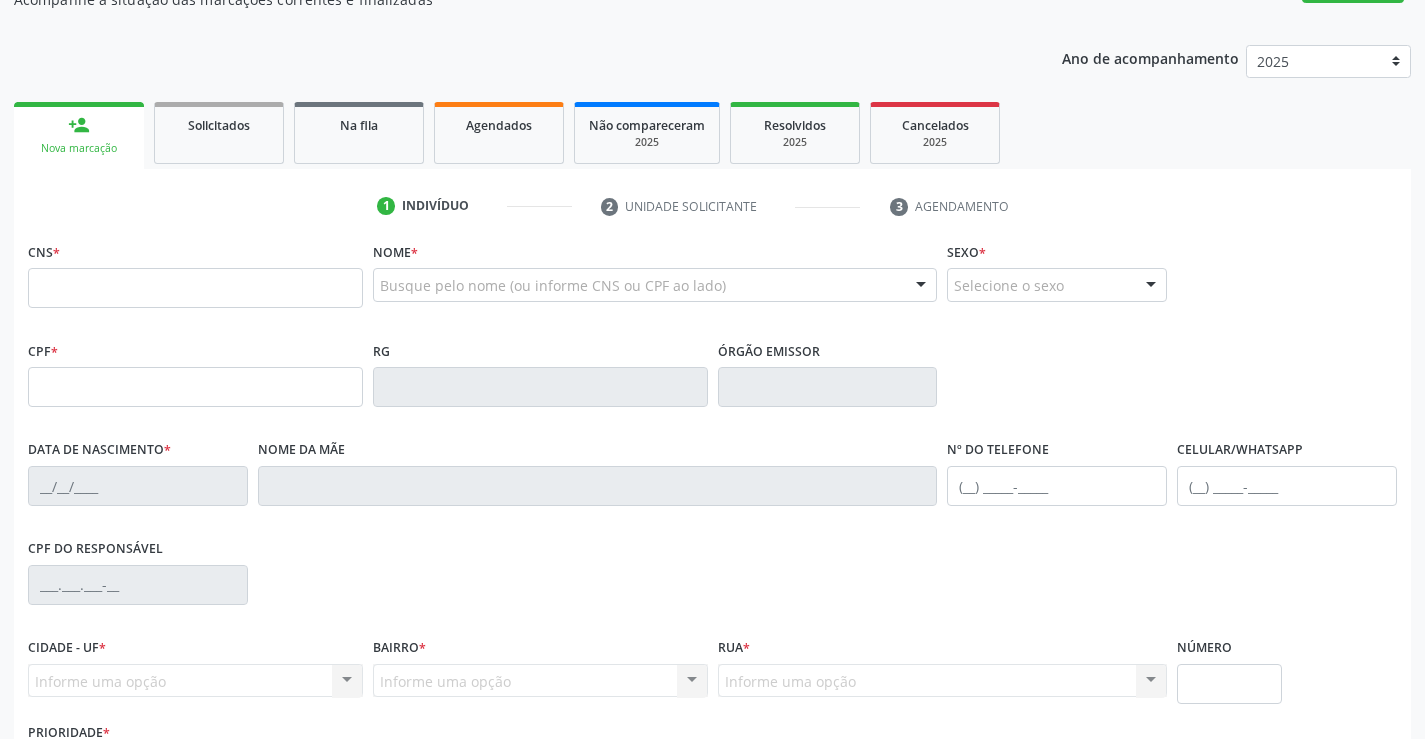 scroll, scrollTop: 200, scrollLeft: 0, axis: vertical 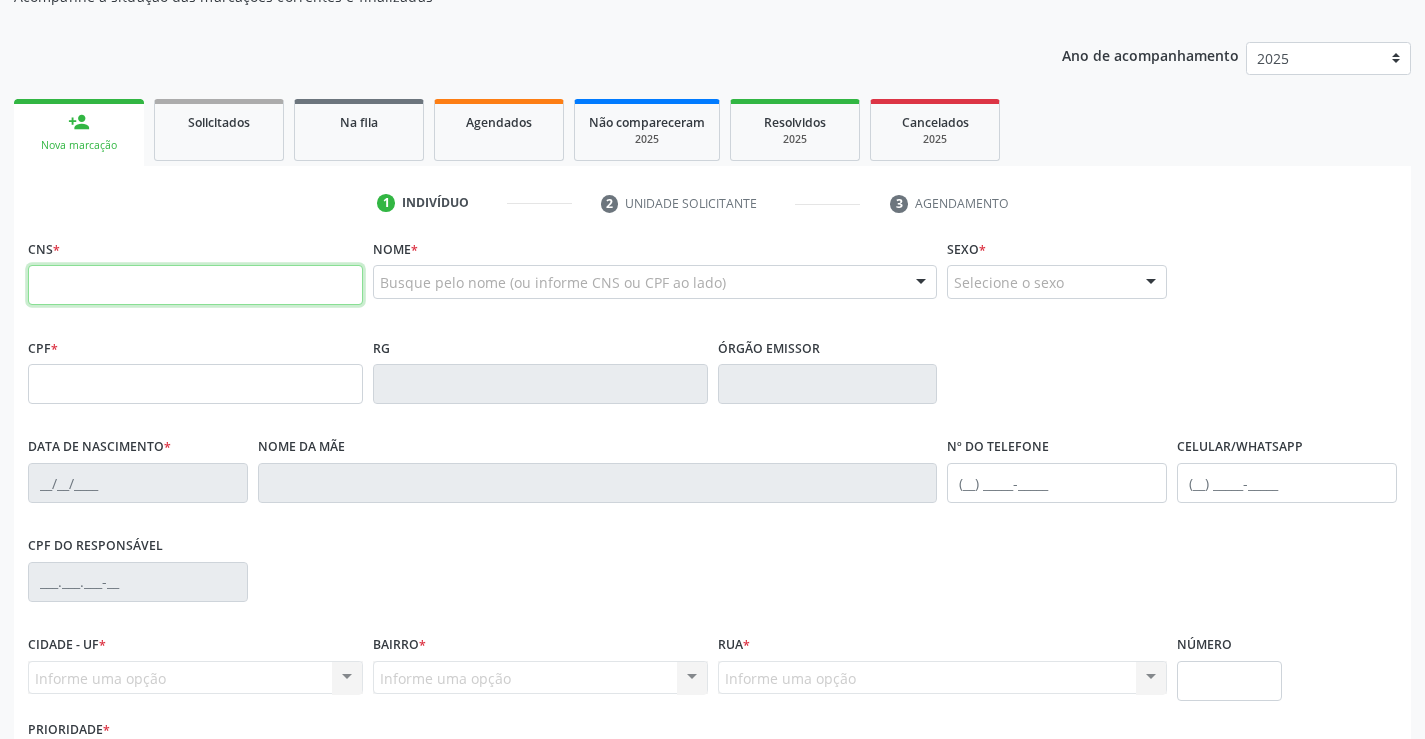 click at bounding box center (195, 285) 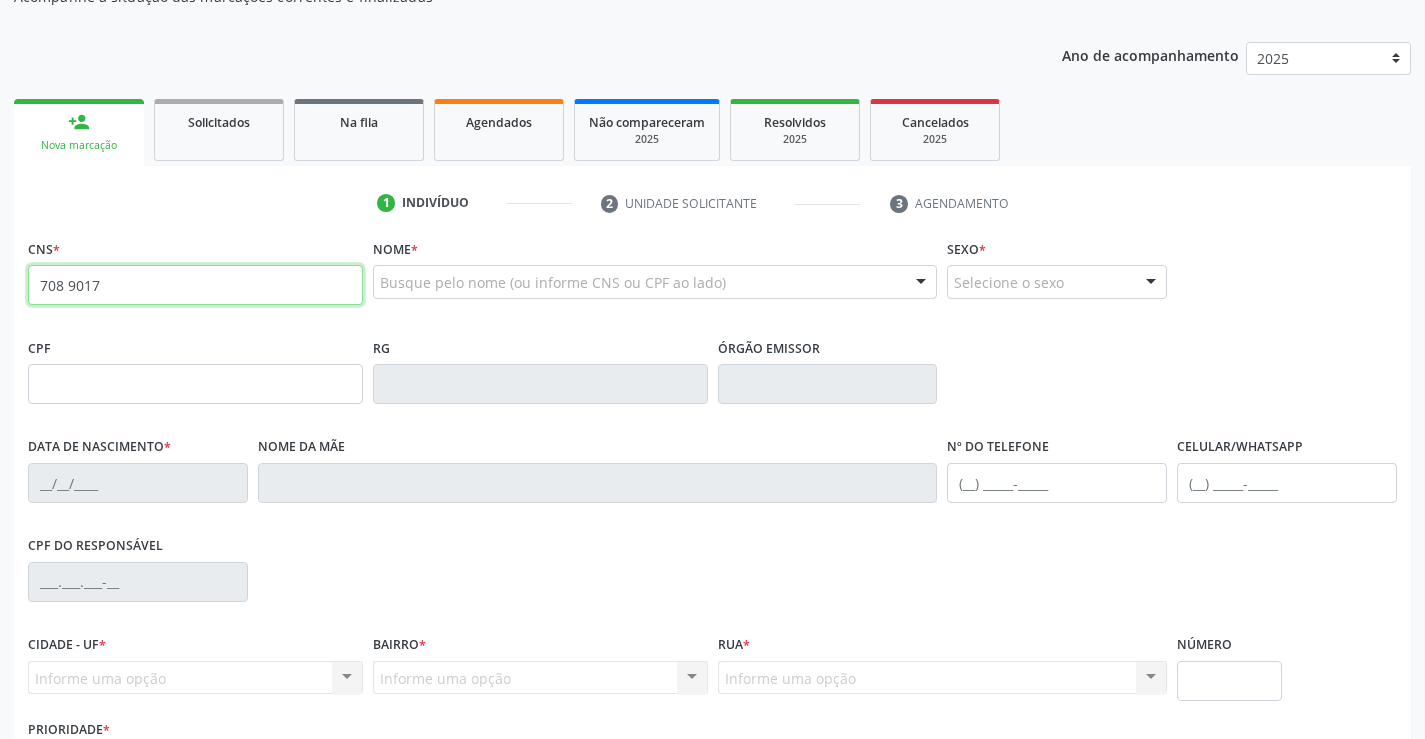 click on "708 9017" at bounding box center (195, 285) 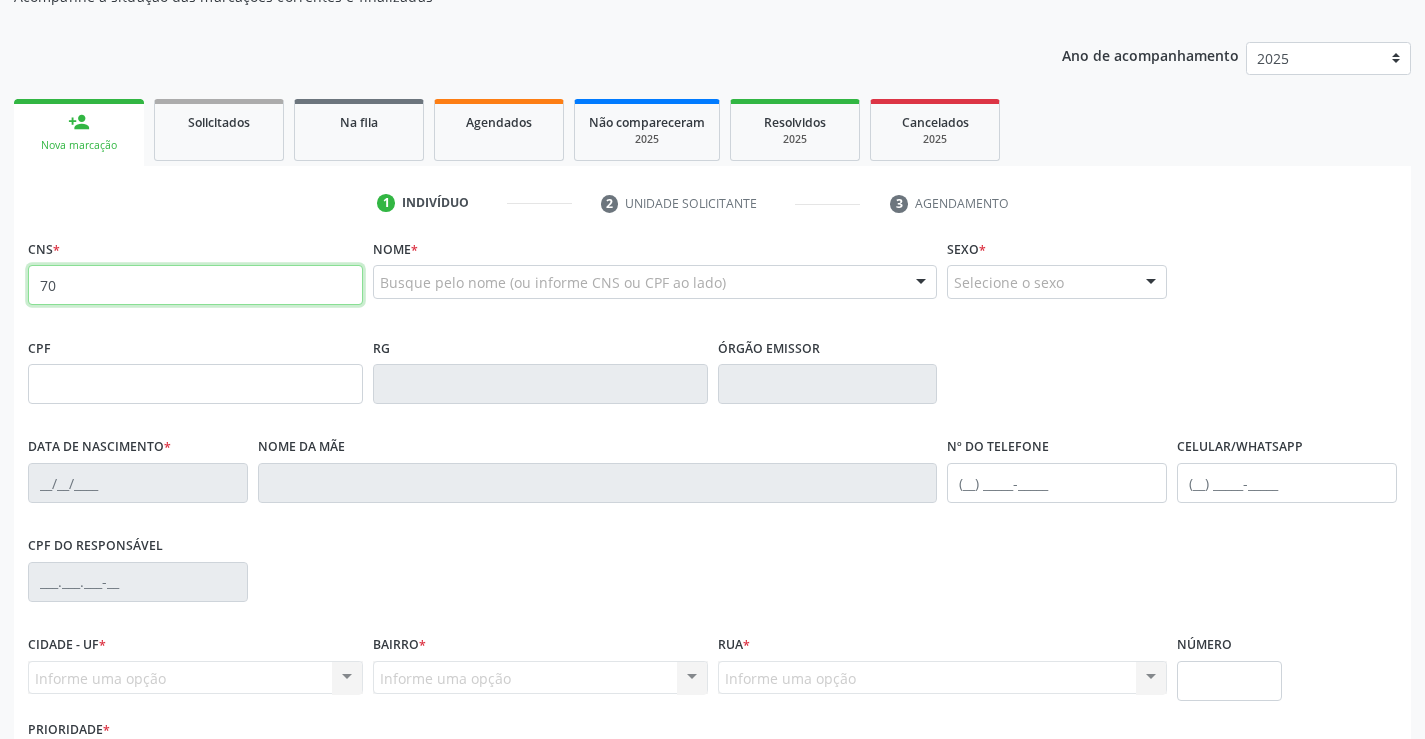type on "7" 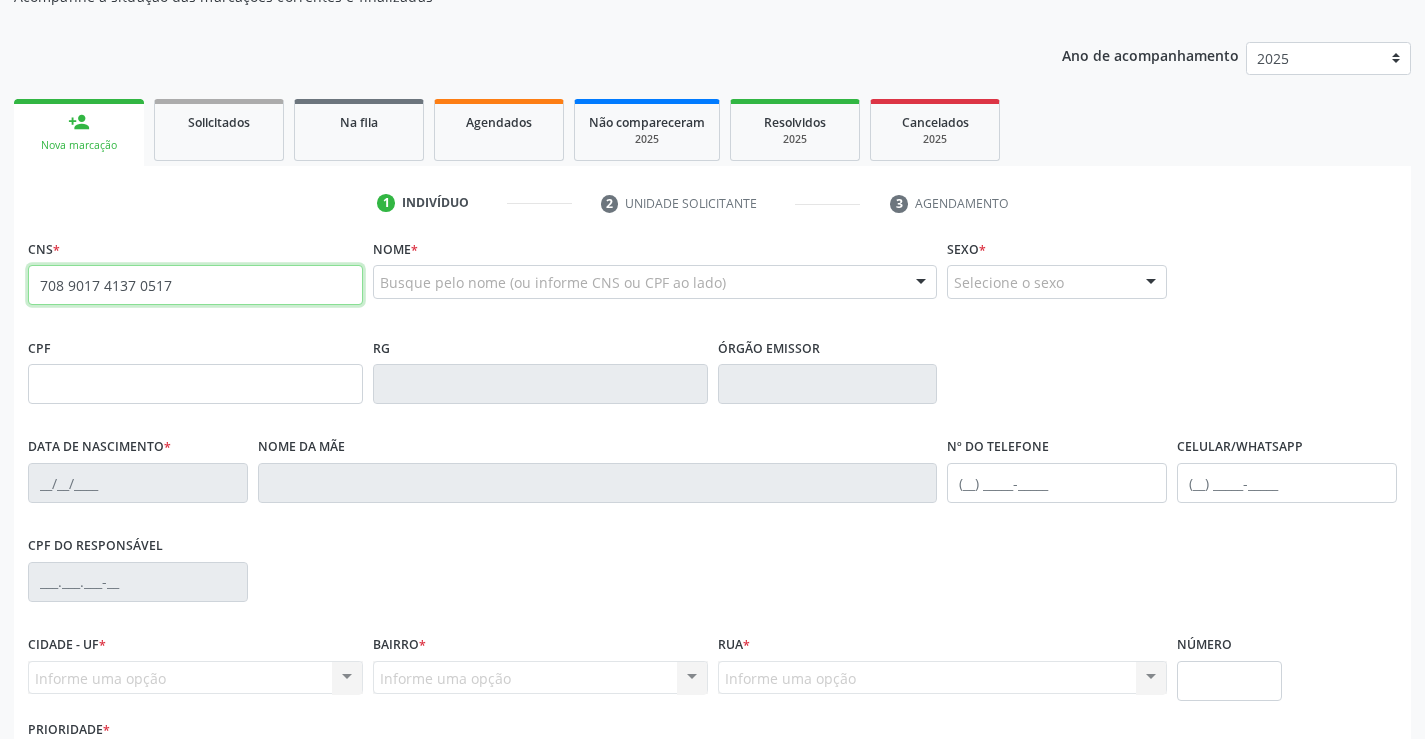 type on "708 9017 4137 0517" 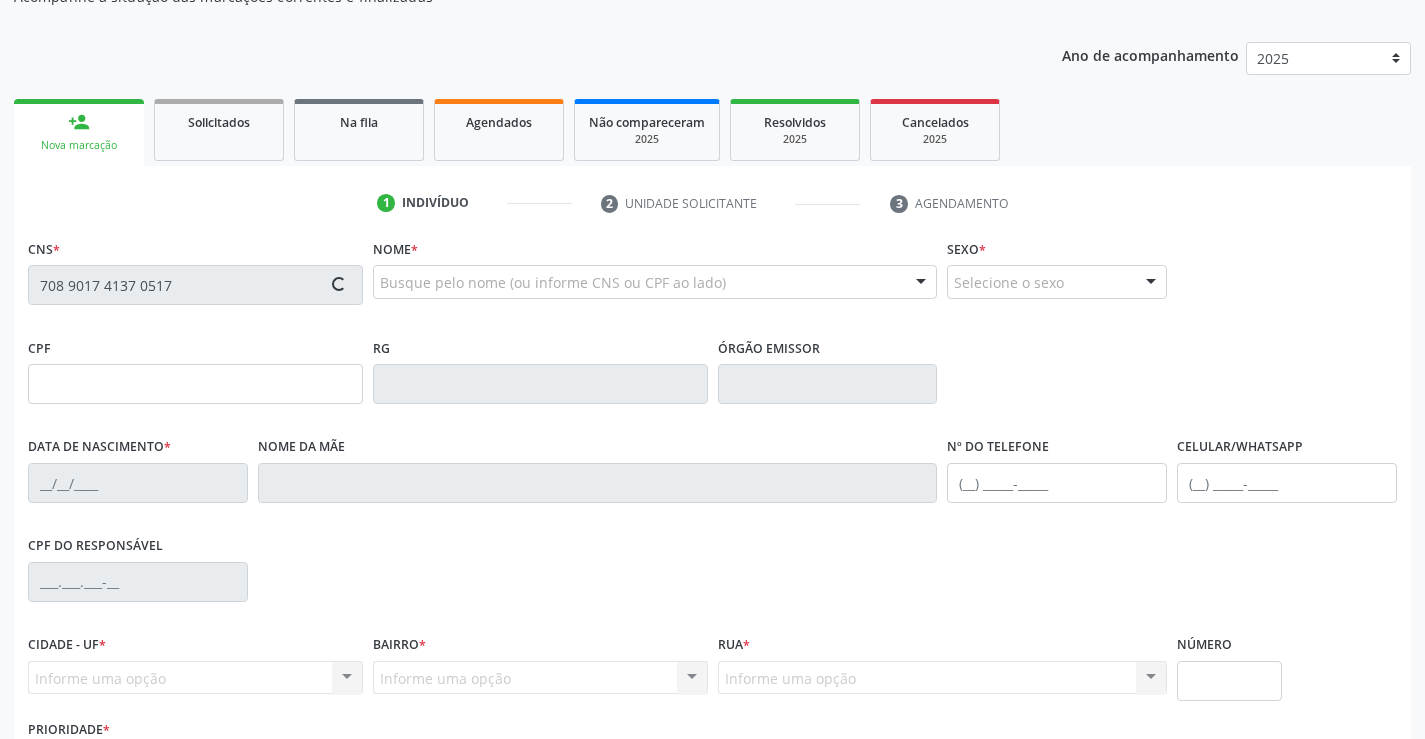 type on "023.981.265-44" 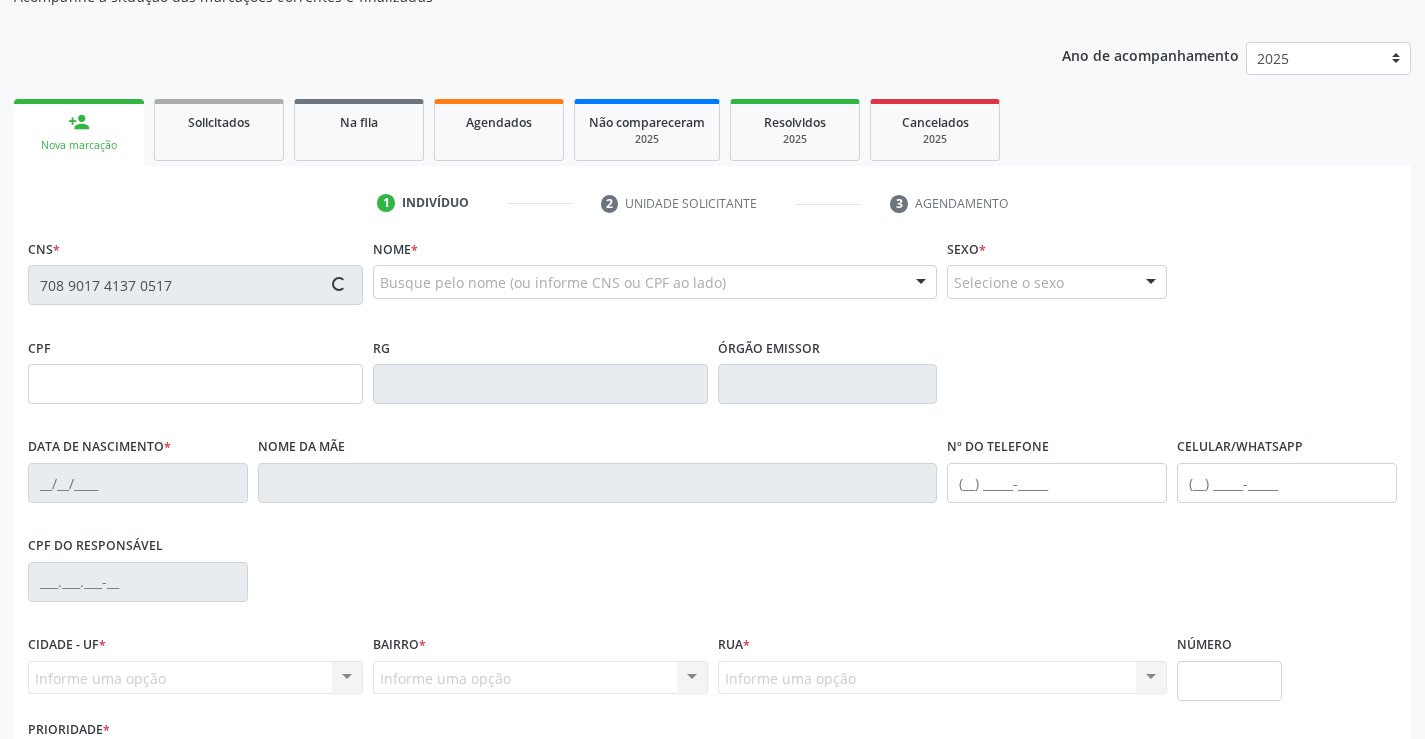 type on "1393881416" 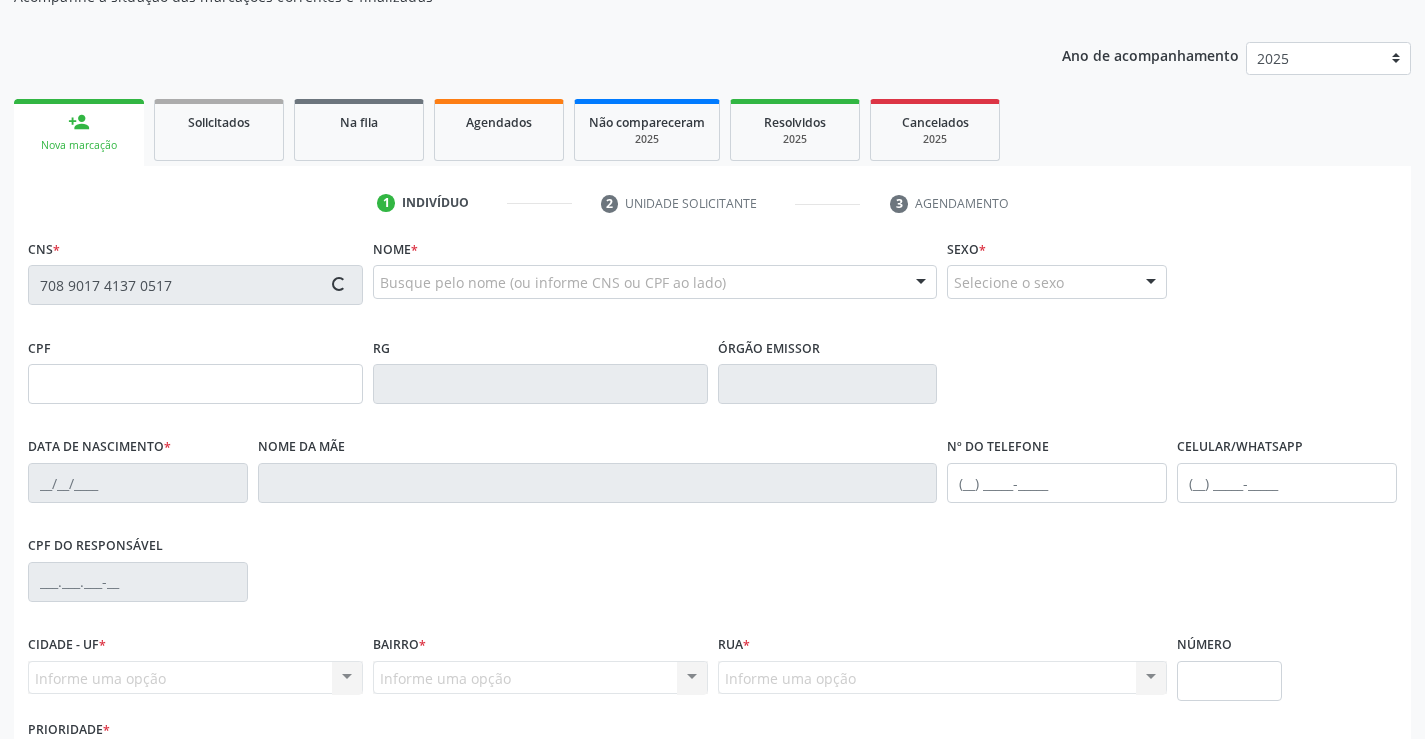 type on "(74) 8825-3738" 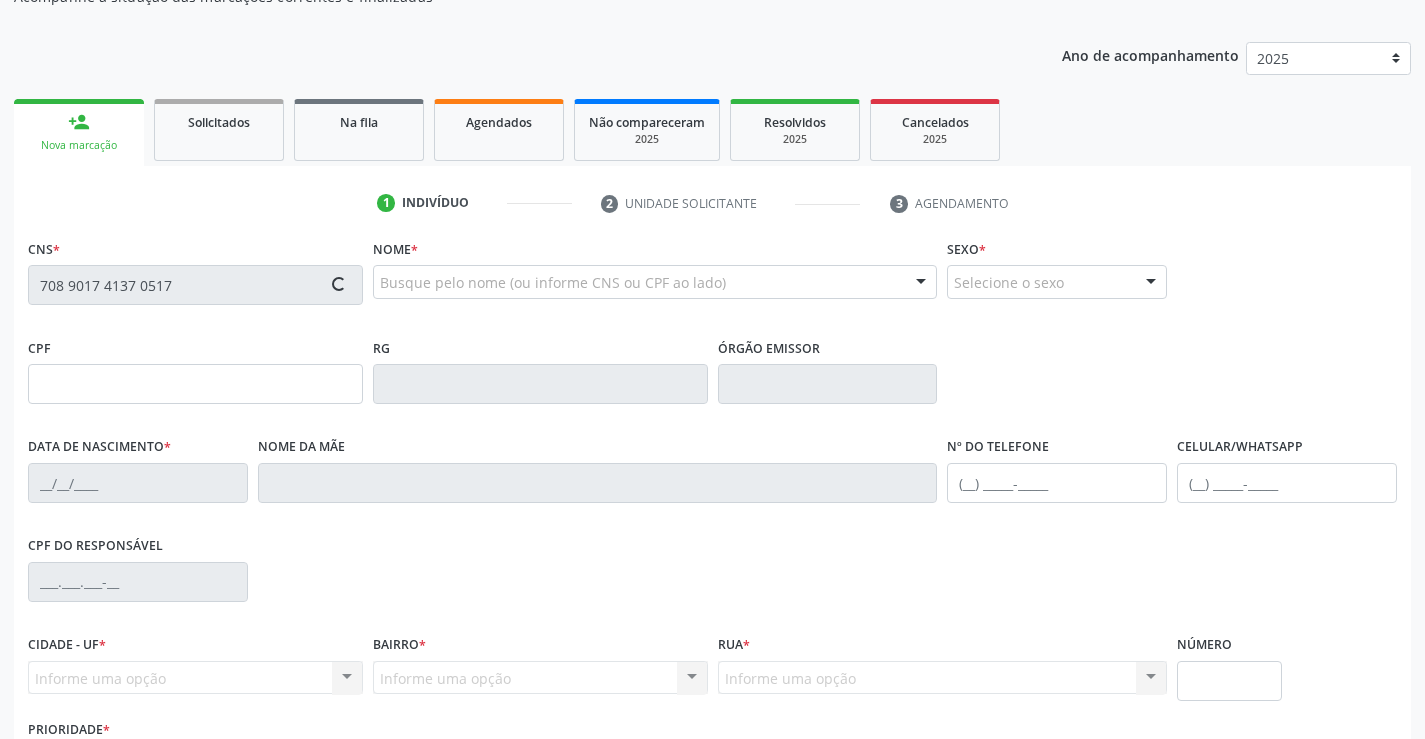 type on "023.981.265-44" 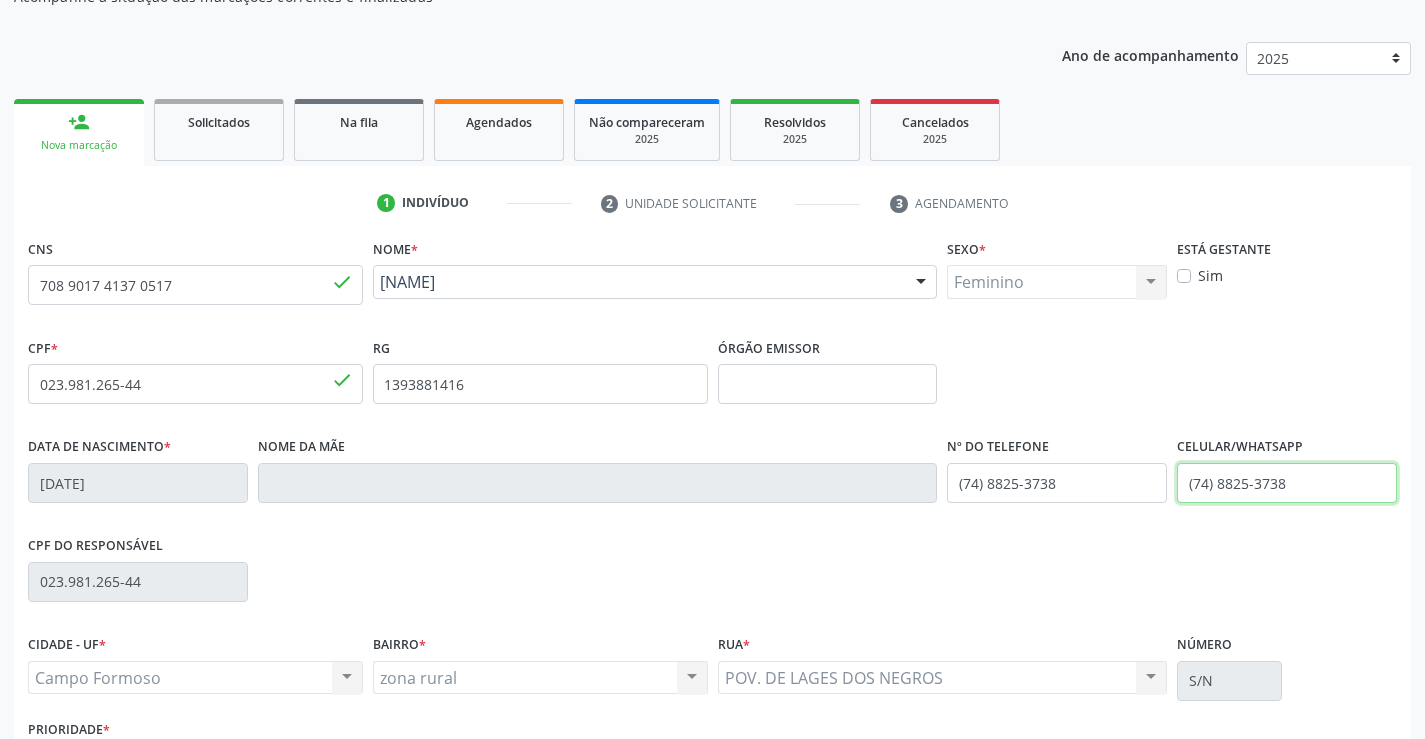 click on "(74) 8825-3738" at bounding box center [1287, 483] 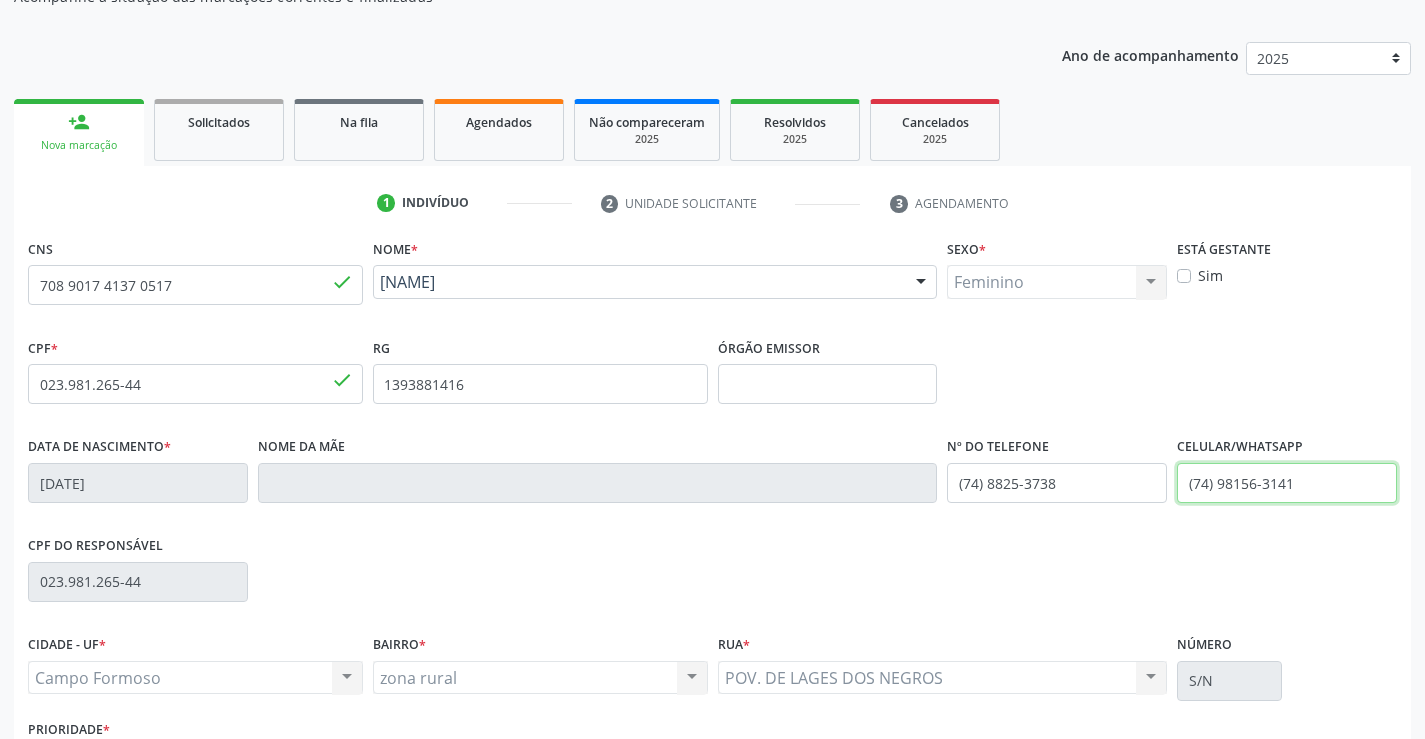type on "(74) 98156-3141" 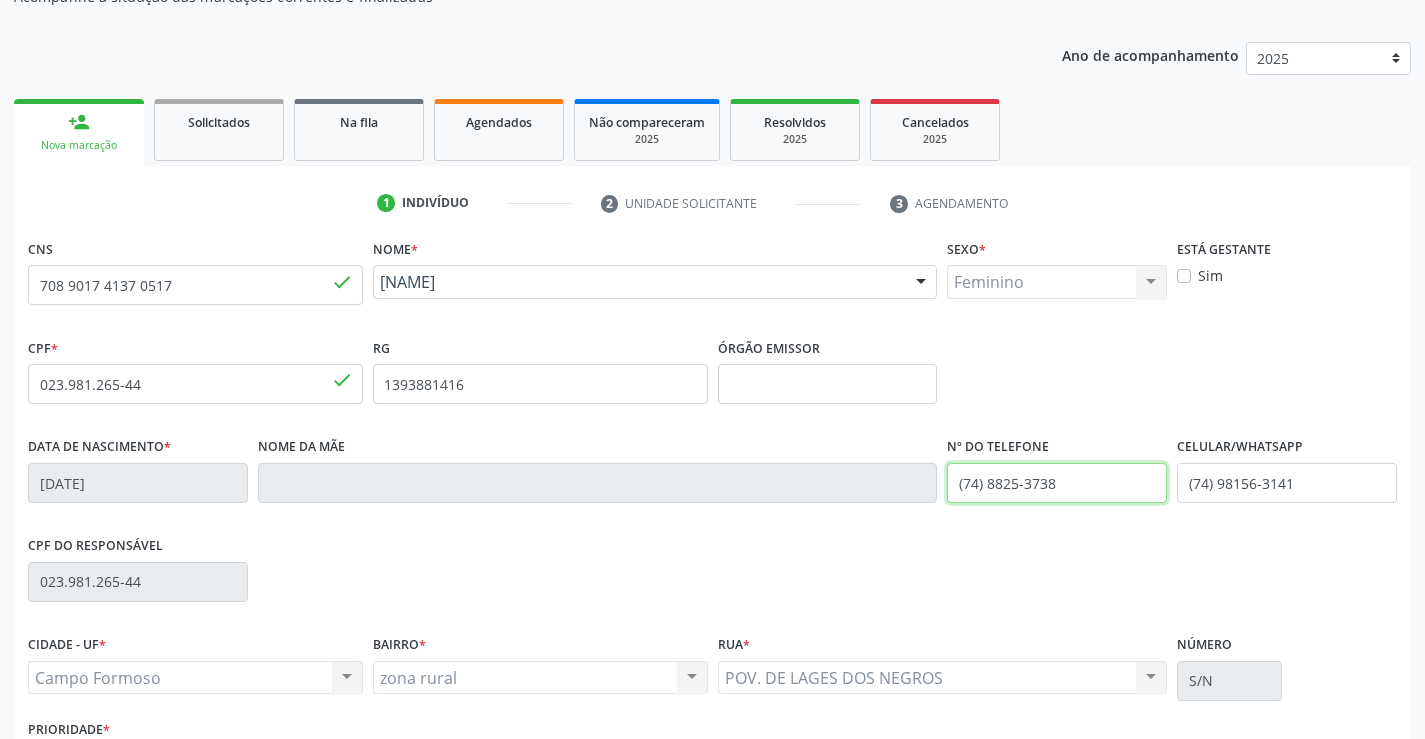 click on "(74) 8825-3738" at bounding box center [1057, 483] 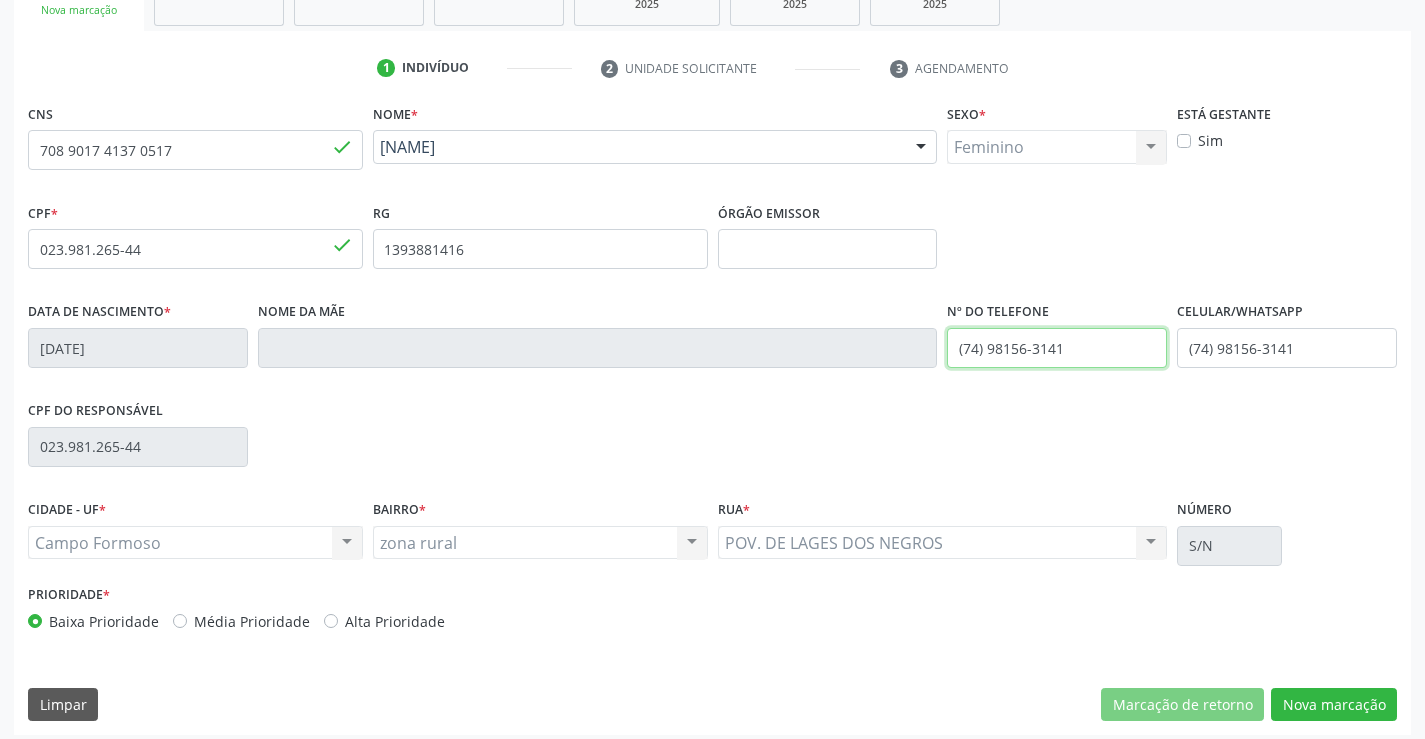 scroll, scrollTop: 345, scrollLeft: 0, axis: vertical 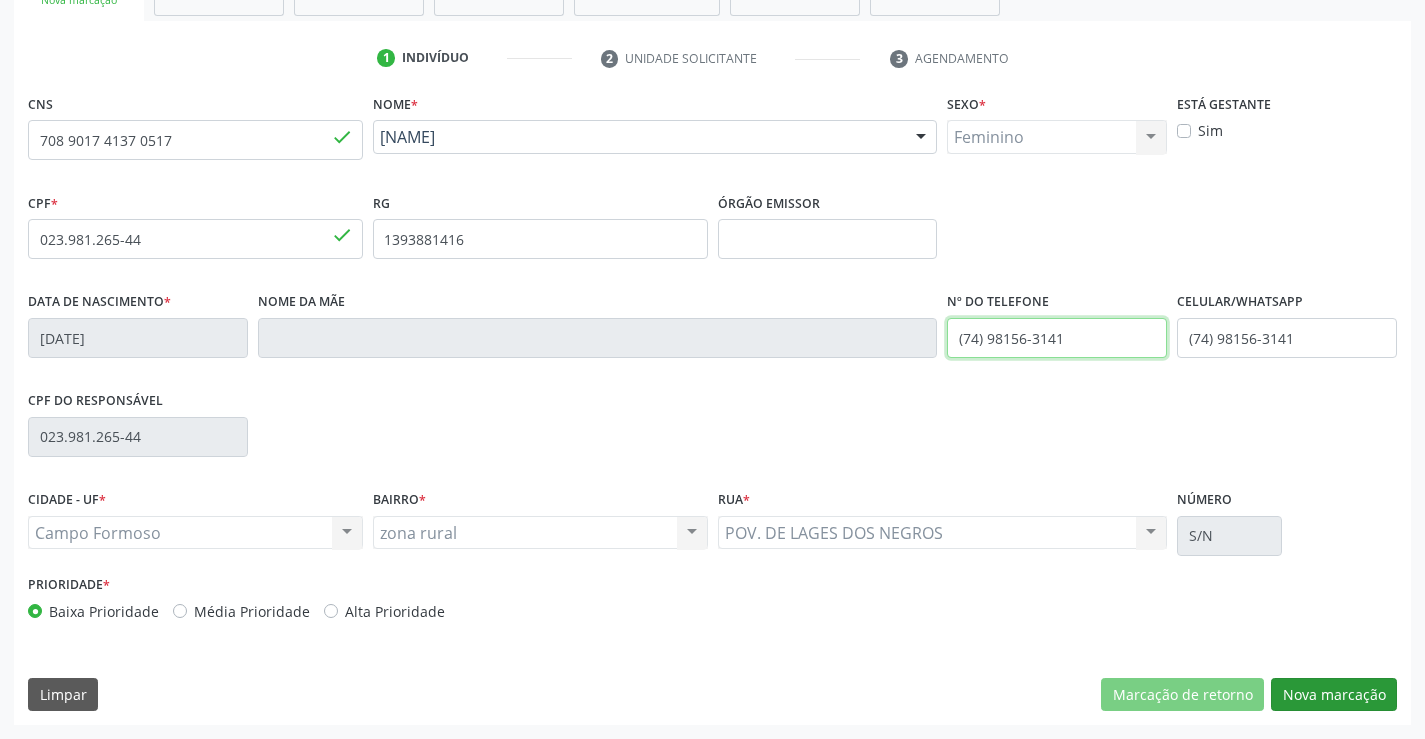 type on "(74) 98156-3141" 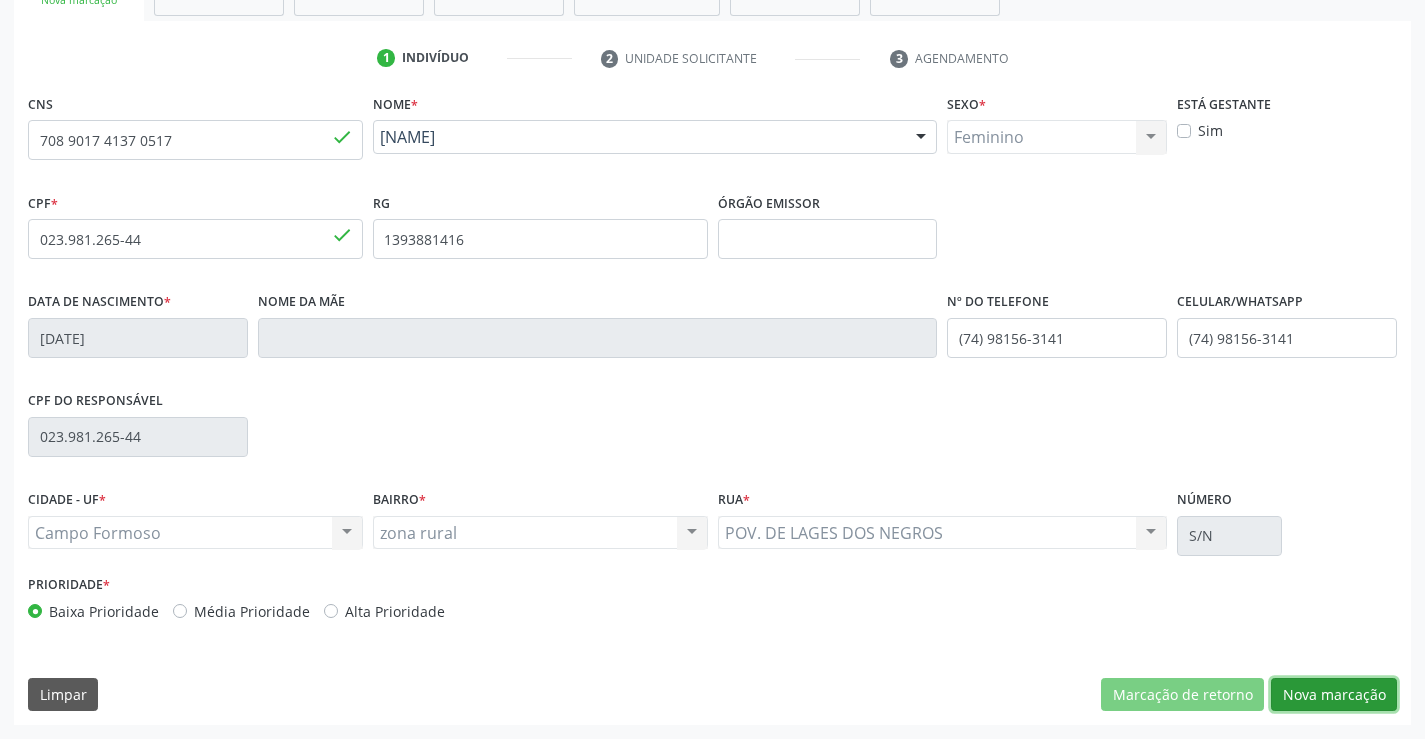 click on "Nova marcação" at bounding box center [1334, 695] 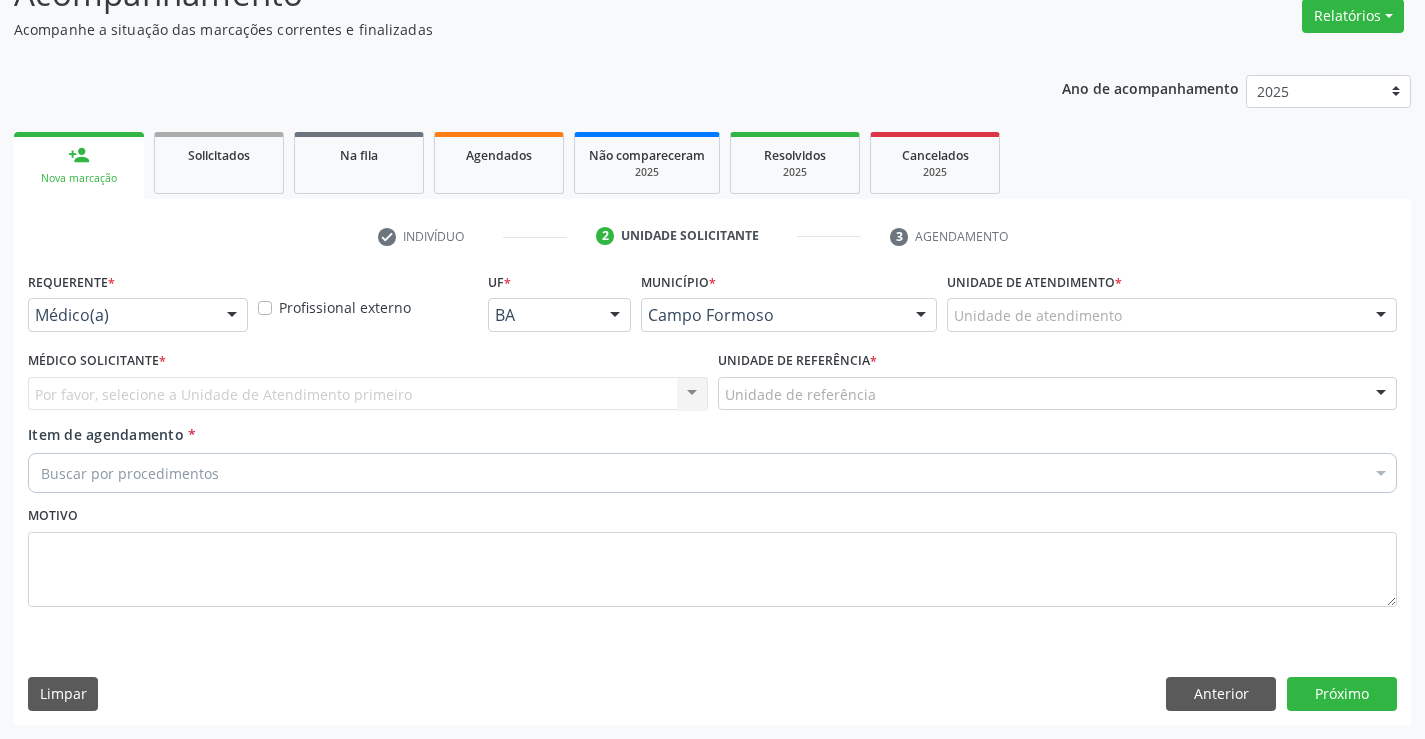 scroll, scrollTop: 167, scrollLeft: 0, axis: vertical 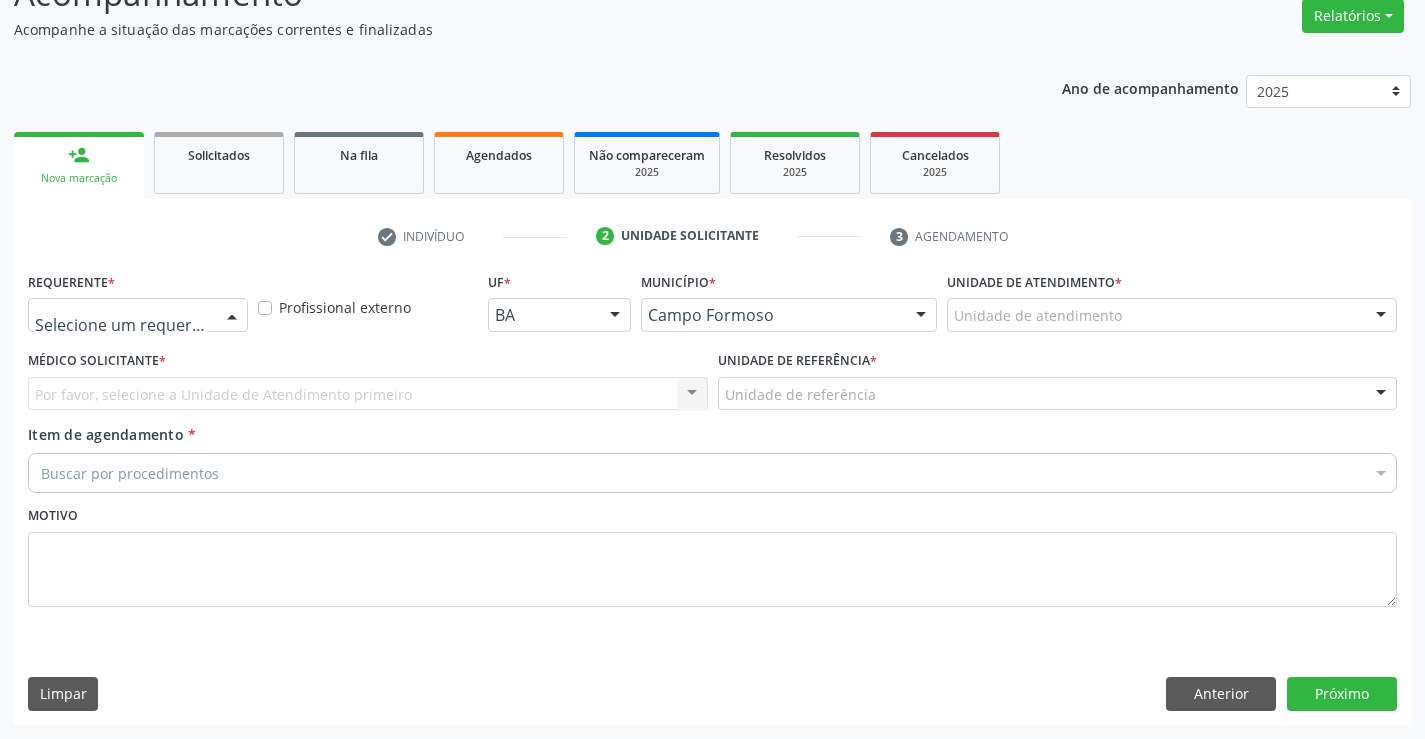 drag, startPoint x: 233, startPoint y: 303, endPoint x: 211, endPoint y: 388, distance: 87.80091 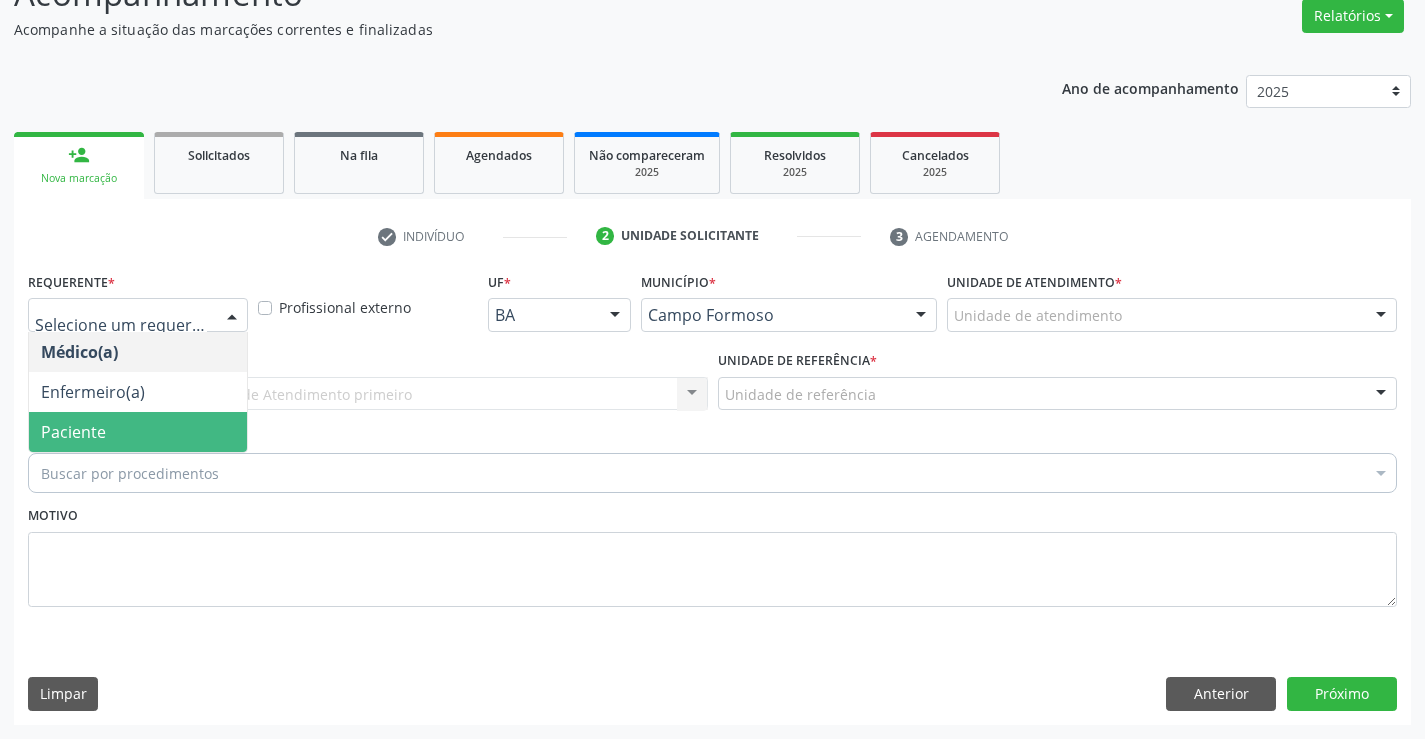 click on "Paciente" at bounding box center (138, 432) 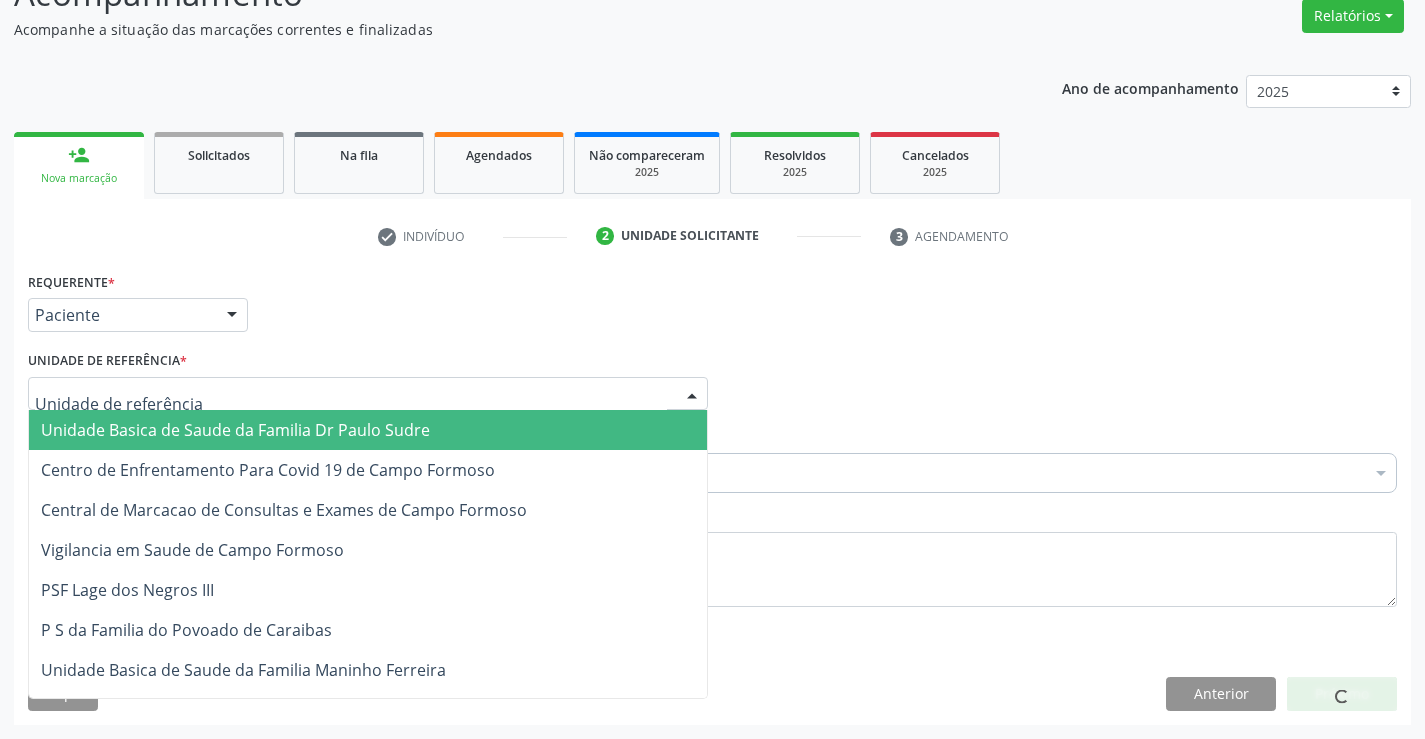 click at bounding box center [368, 394] 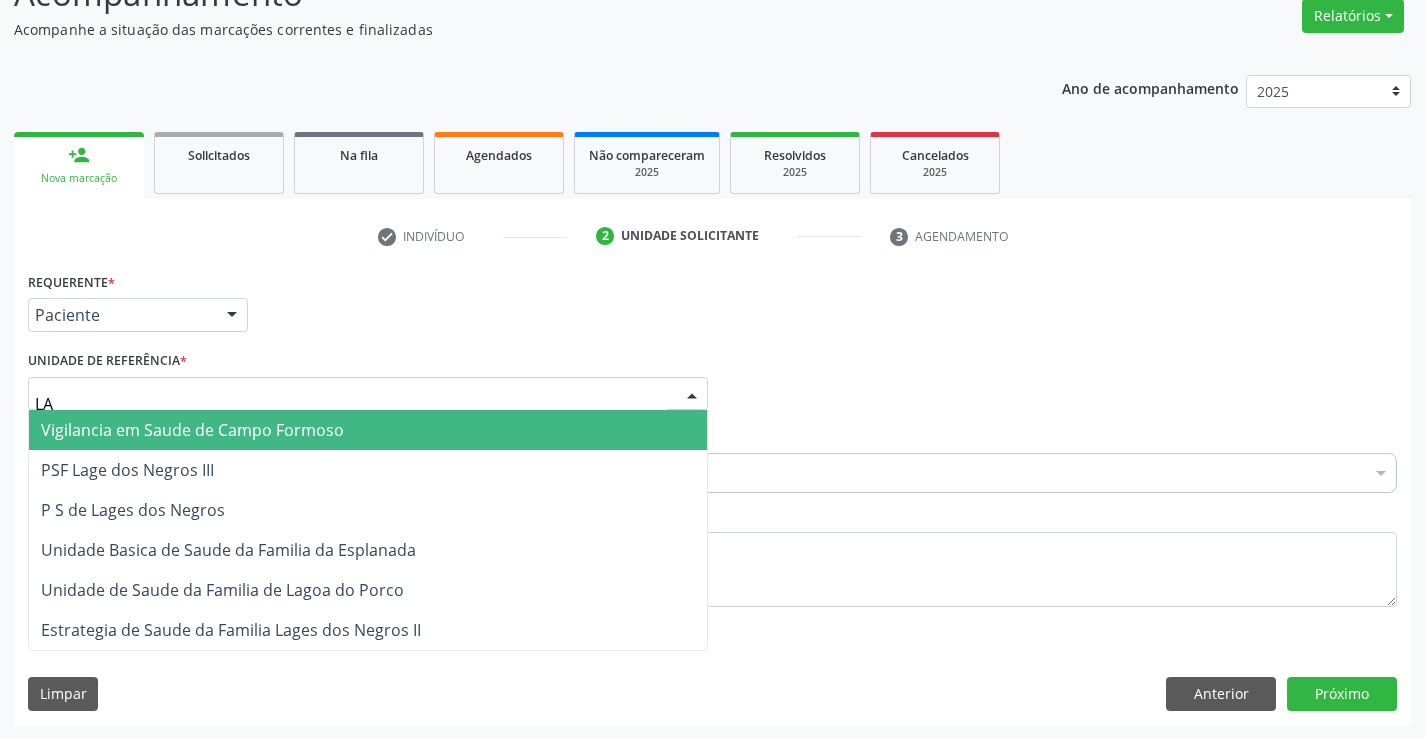type on "LAG" 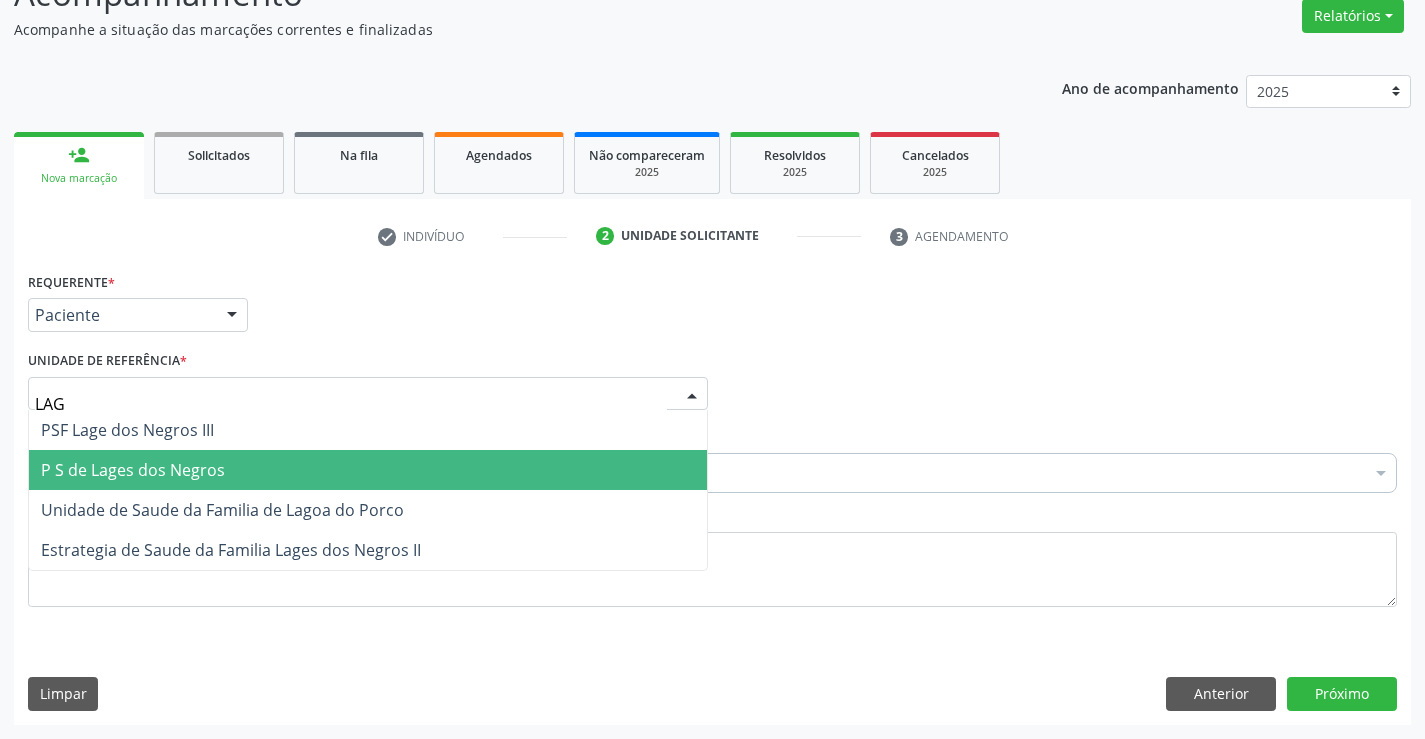 click on "P S de Lages dos Negros" at bounding box center [133, 470] 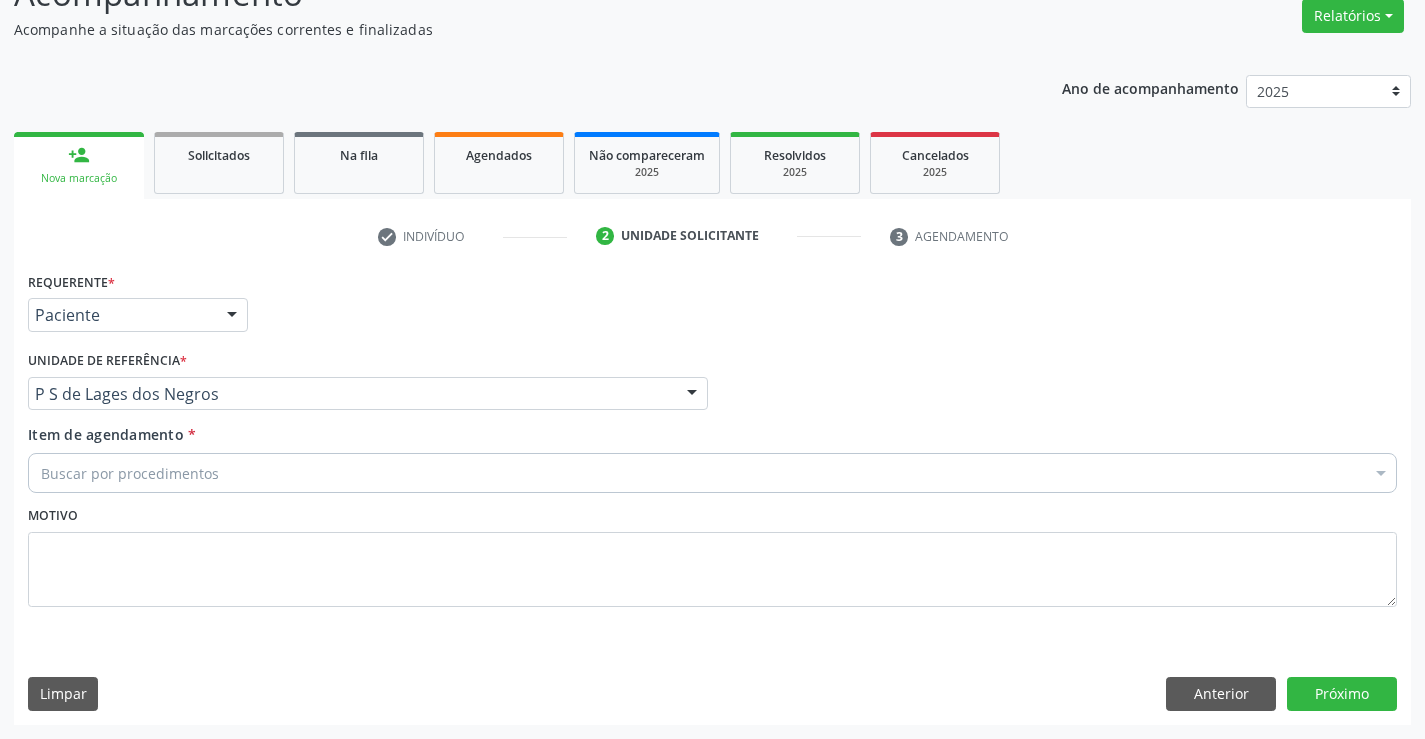 click on "Buscar por procedimentos" at bounding box center (712, 473) 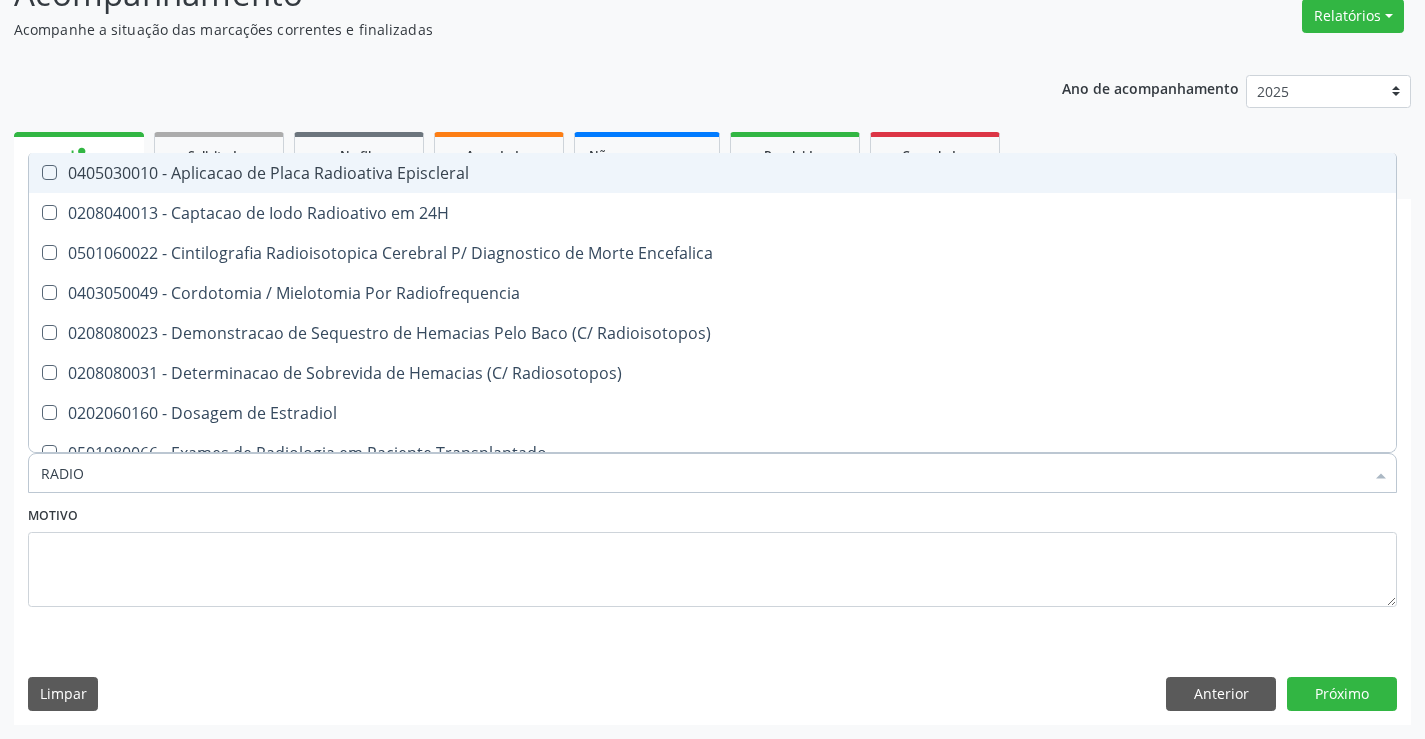 type on "RADIOG" 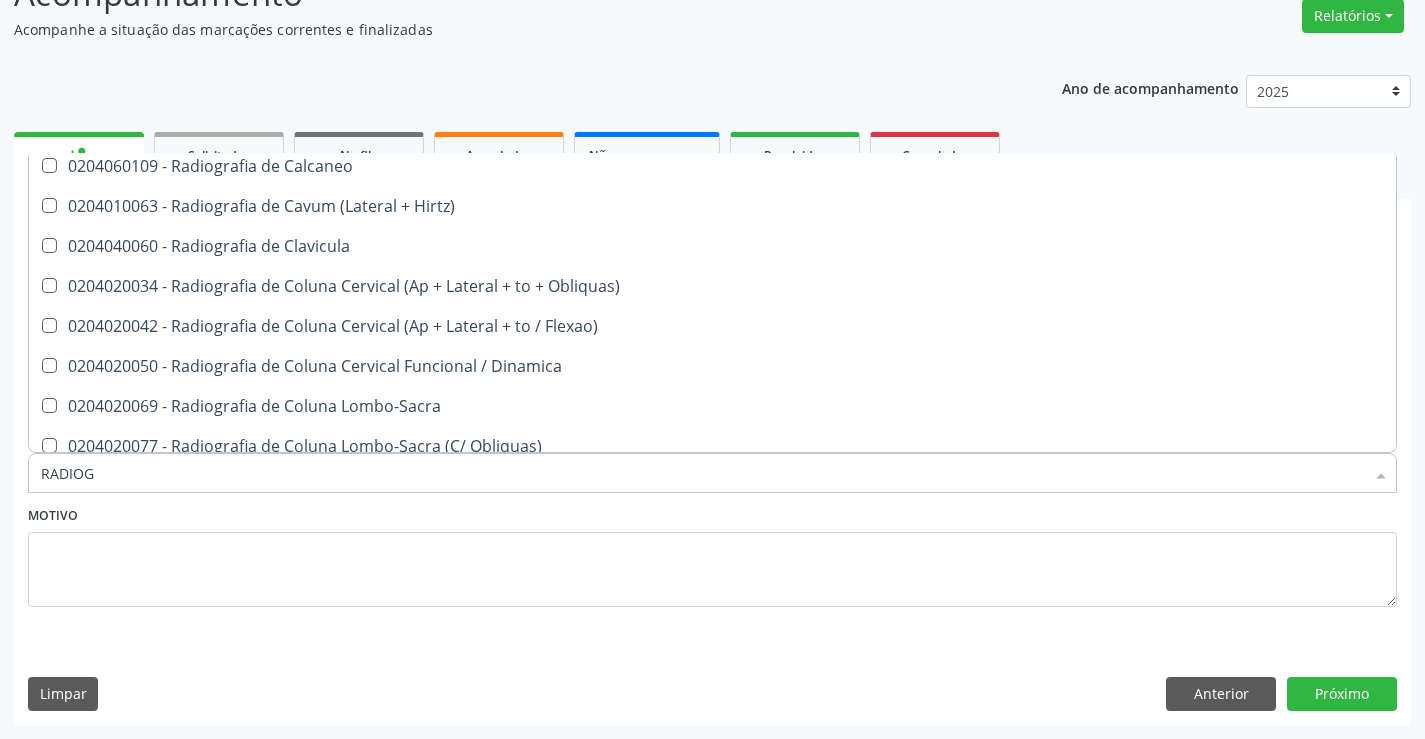 scroll, scrollTop: 900, scrollLeft: 0, axis: vertical 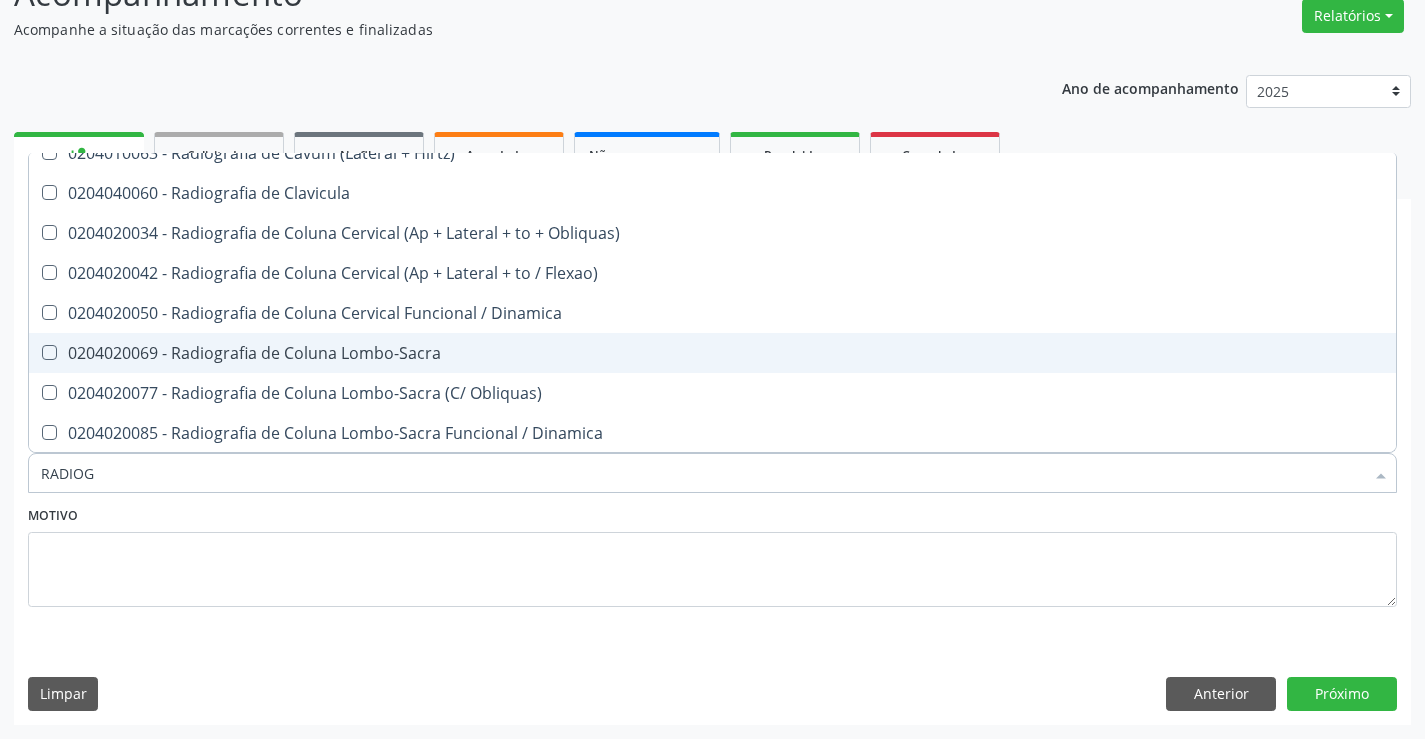 click on "0204020069 - Radiografia de Coluna Lombo-Sacra" at bounding box center [712, 353] 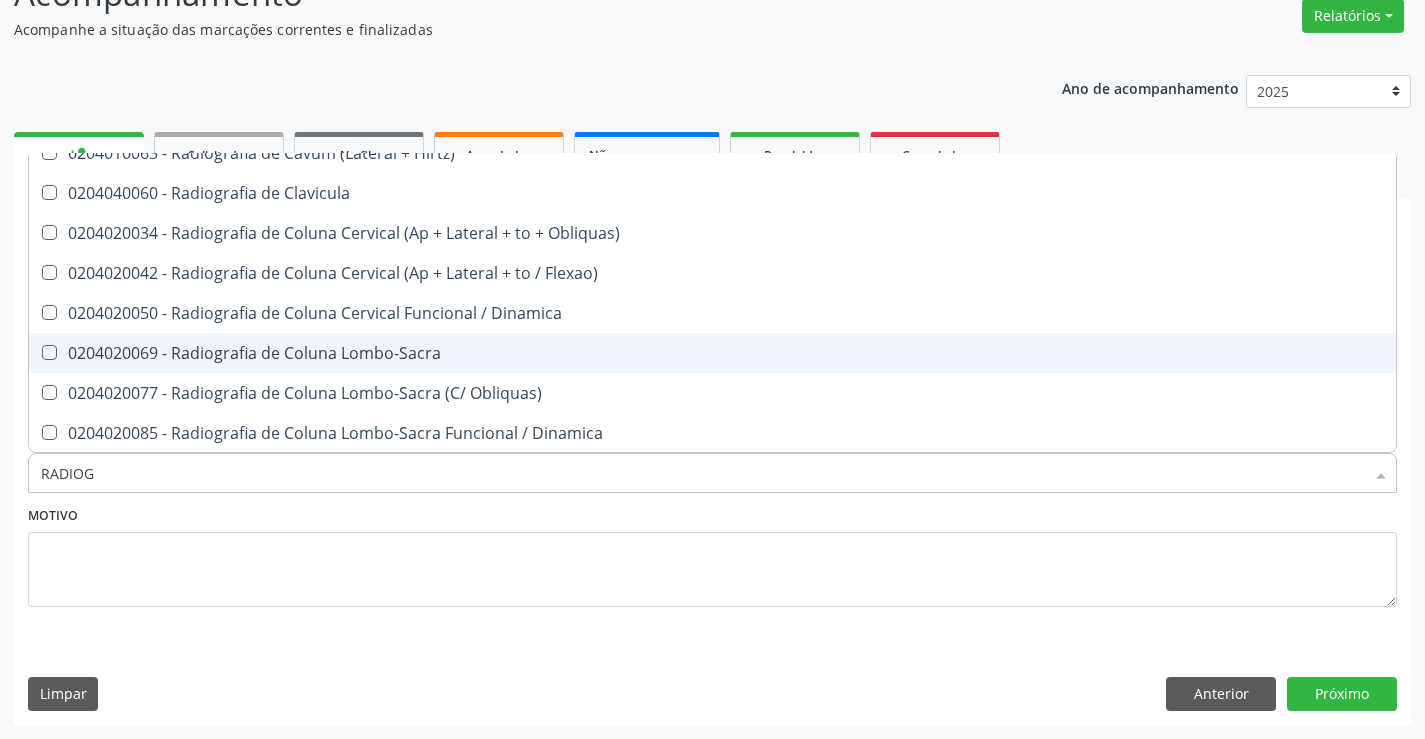 checkbox on "true" 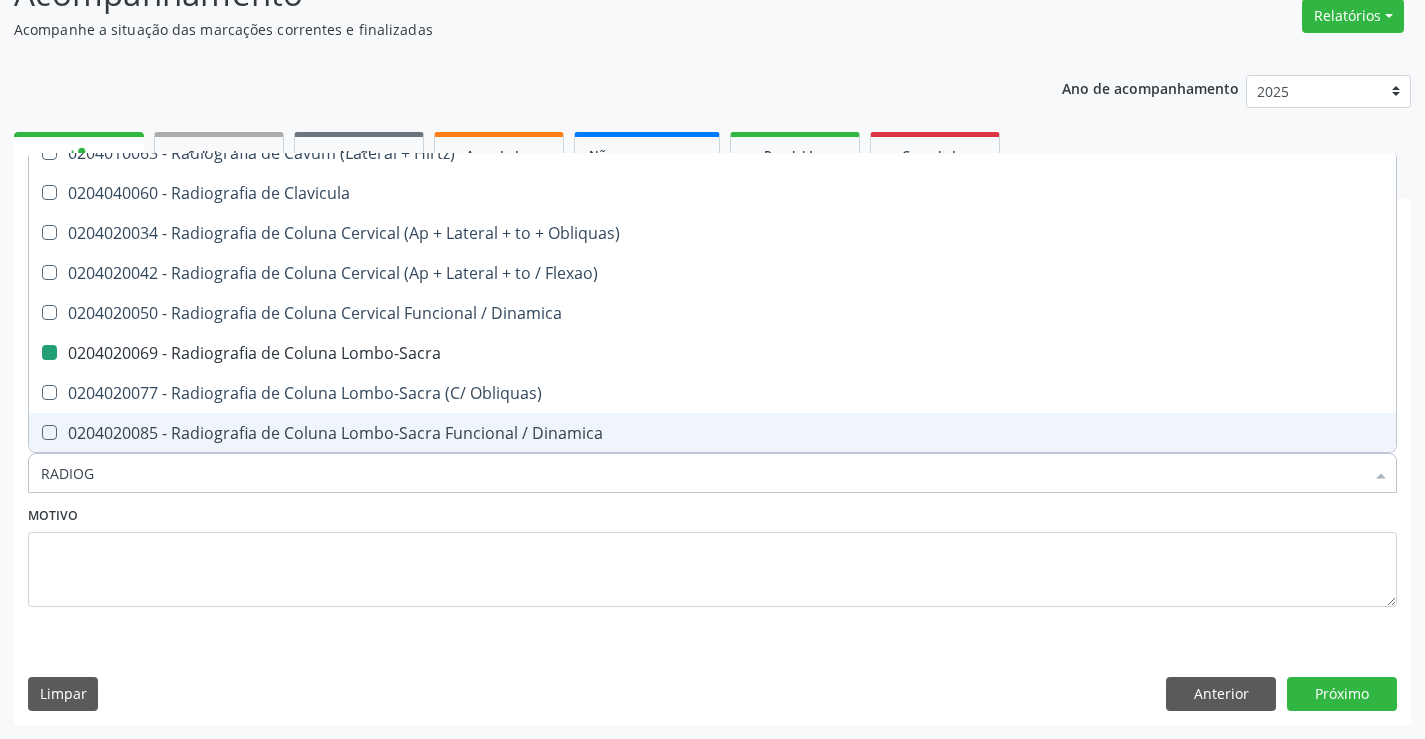 click on "Motivo" at bounding box center [712, 554] 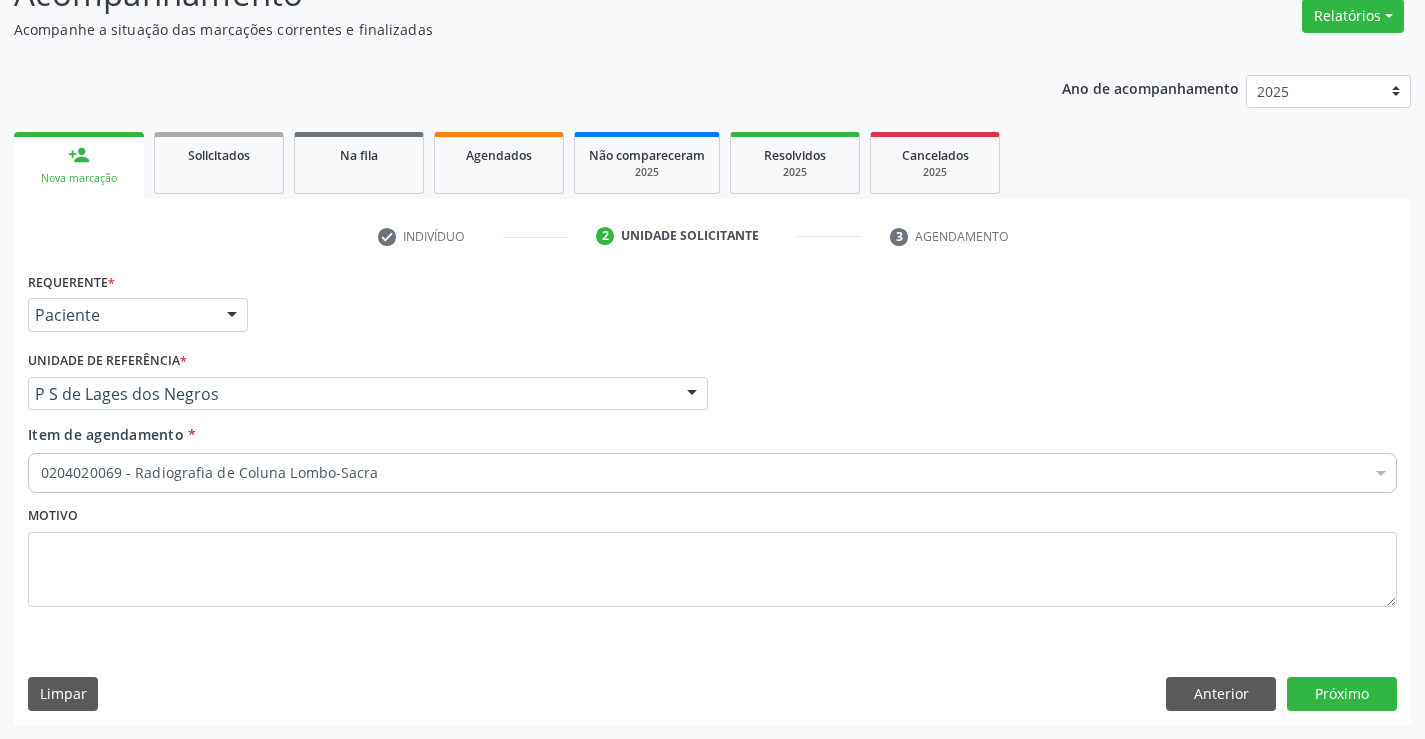 scroll, scrollTop: 0, scrollLeft: 0, axis: both 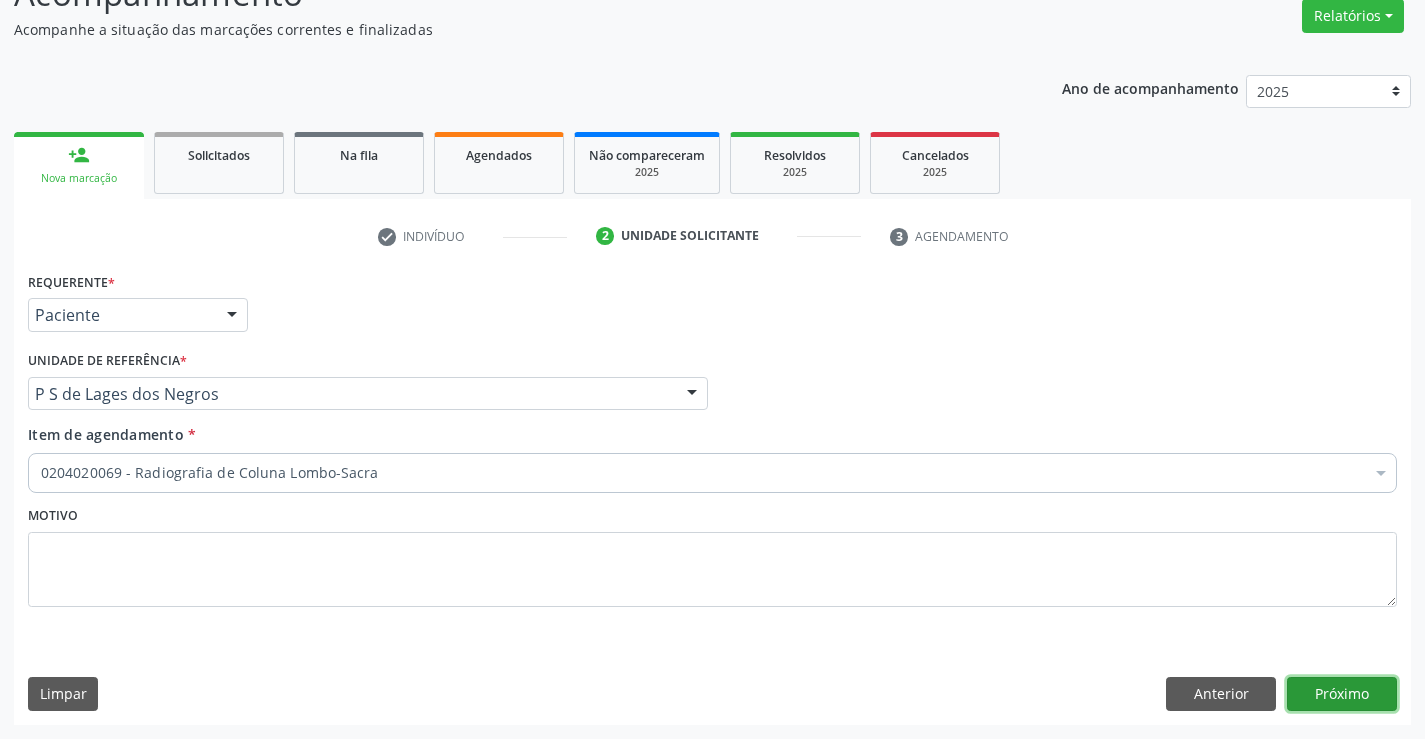 click on "Próximo" at bounding box center (1342, 694) 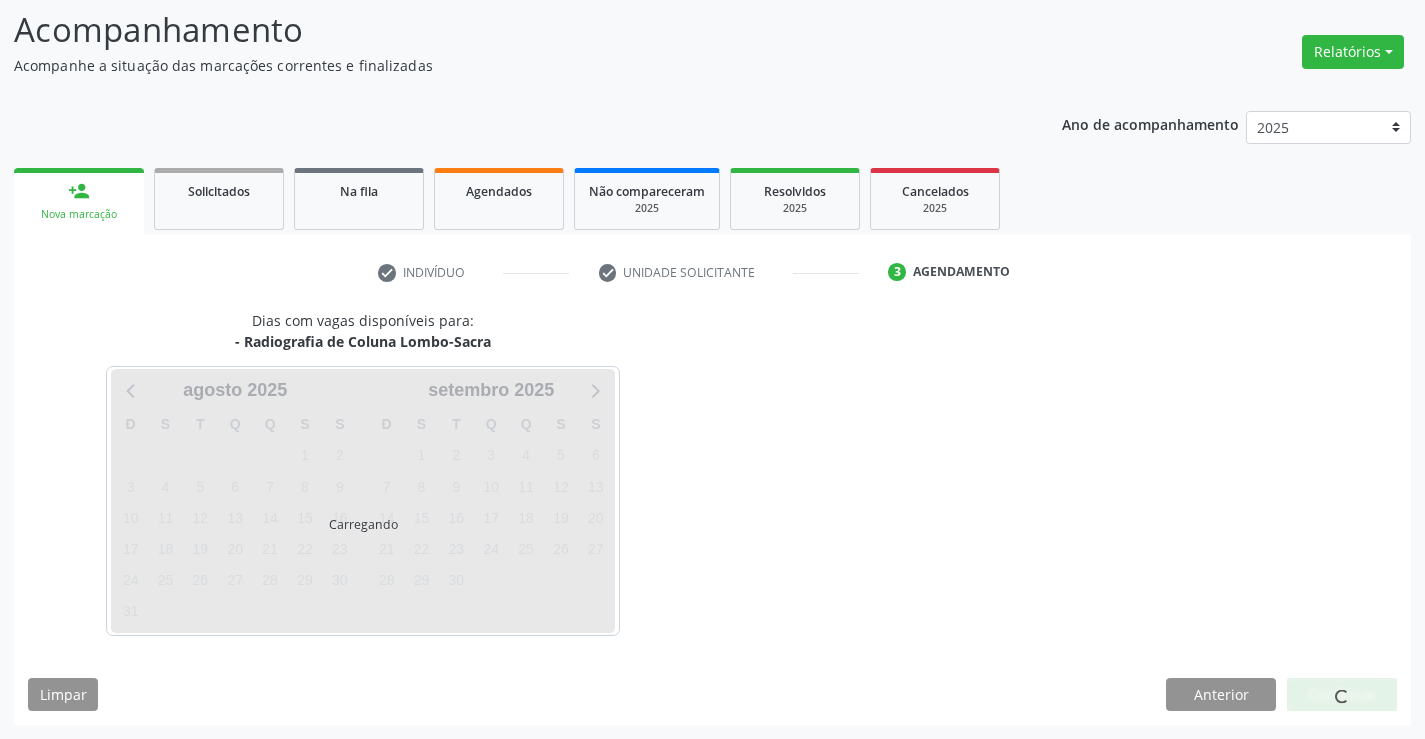 scroll, scrollTop: 131, scrollLeft: 0, axis: vertical 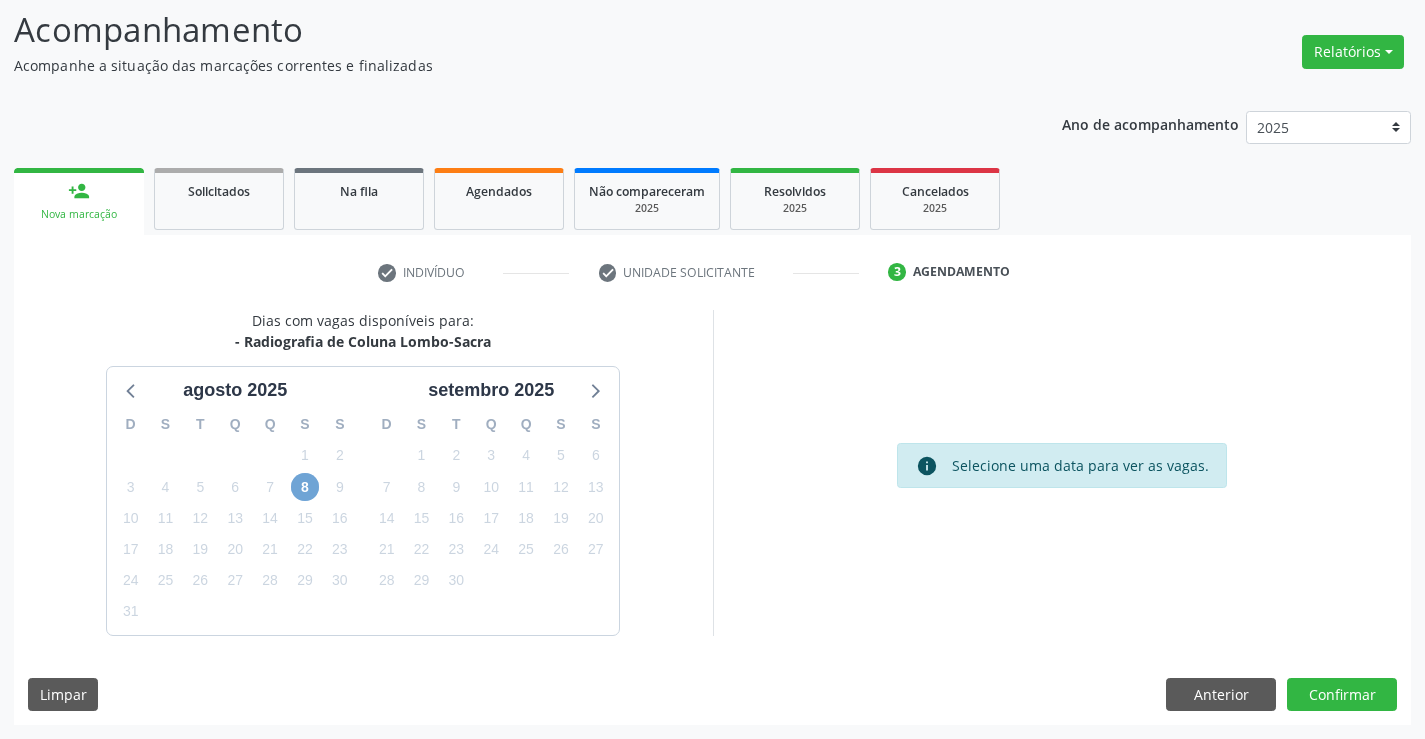 click on "8" at bounding box center (305, 487) 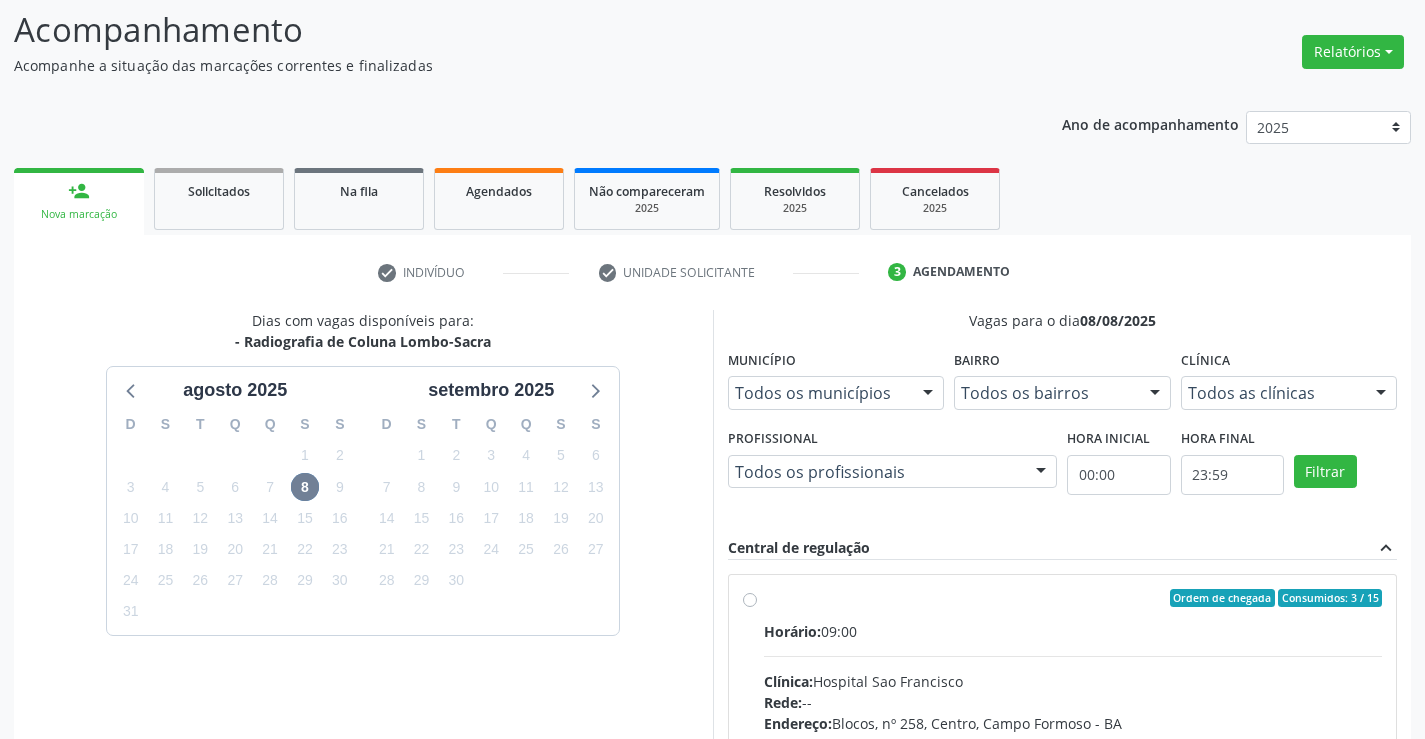 click on "Ordem de chegada
Consumidos: 3 / 15
Horário:   09:00
Clínica:  Hospital Sao Francisco
Rede:
--
Endereço:   Blocos, nº 258, Centro, Campo Formoso - BA
Telefone:   (74) 36451217
Profissional:
Joel da Rocha Almeida
Informações adicionais sobre o atendimento
Idade de atendimento:
de 0 a 120 anos
Gênero(s) atendido(s):
Masculino e Feminino
Informações adicionais:
--" at bounding box center [1073, 742] 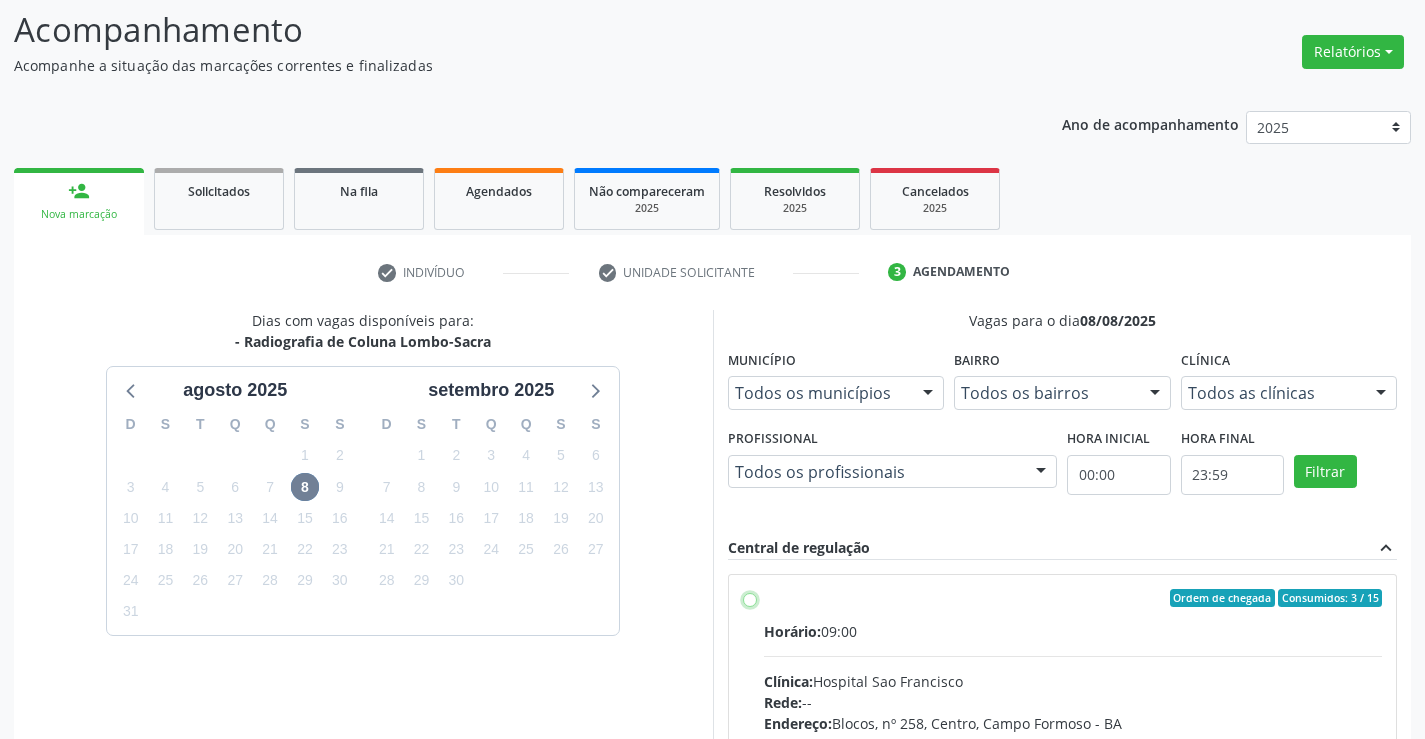 click on "Ordem de chegada
Consumidos: 3 / 15
Horário:   09:00
Clínica:  Hospital Sao Francisco
Rede:
--
Endereço:   Blocos, nº 258, Centro, Campo Formoso - BA
Telefone:   (74) 36451217
Profissional:
Joel da Rocha Almeida
Informações adicionais sobre o atendimento
Idade de atendimento:
de 0 a 120 anos
Gênero(s) atendido(s):
Masculino e Feminino
Informações adicionais:
--" at bounding box center (750, 598) 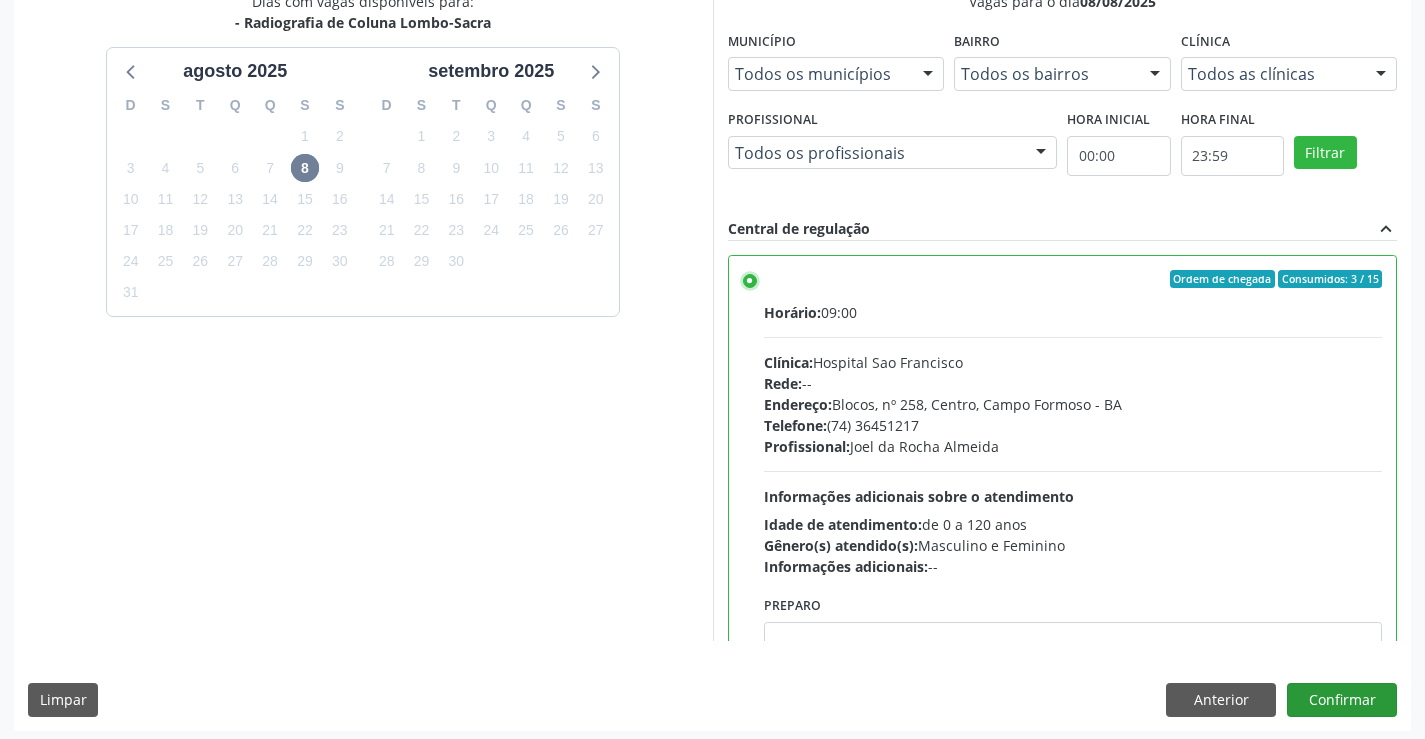 scroll, scrollTop: 456, scrollLeft: 0, axis: vertical 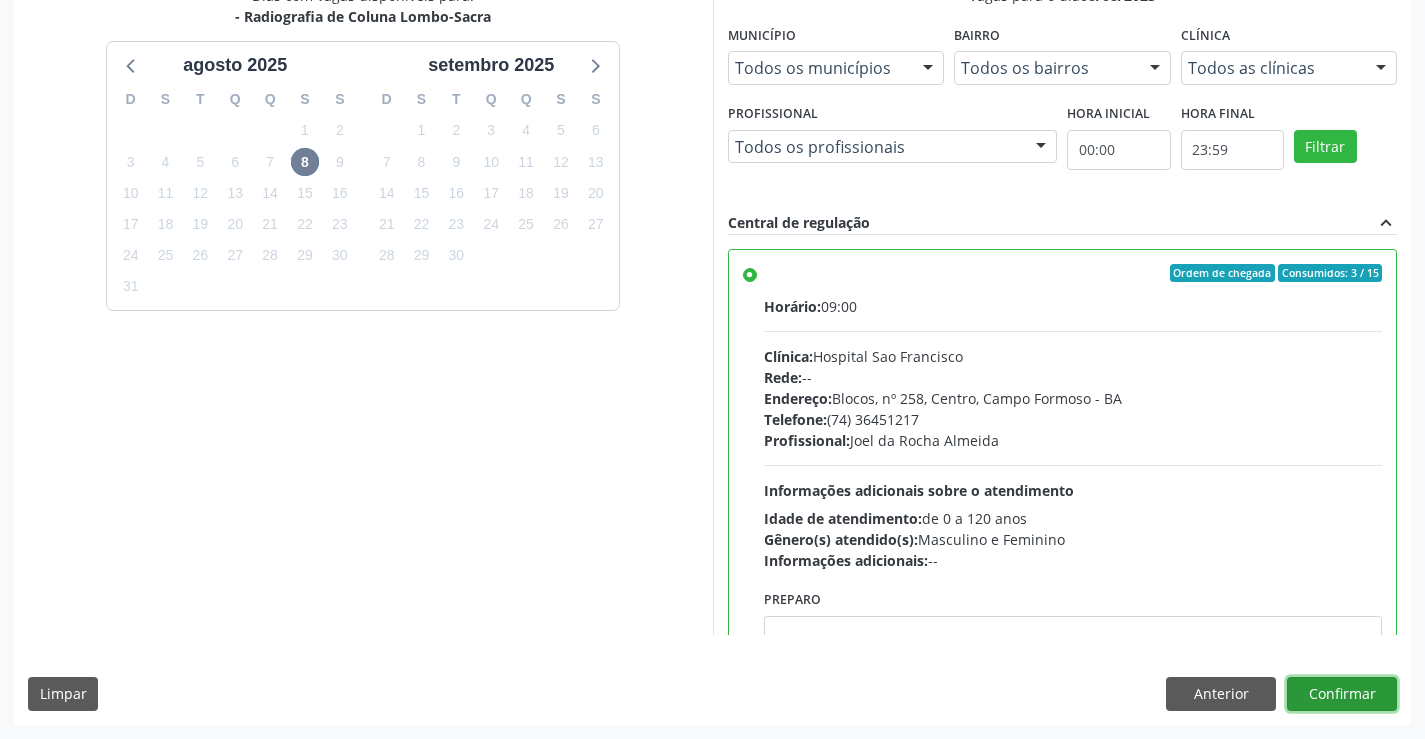 click on "Confirmar" at bounding box center (1342, 694) 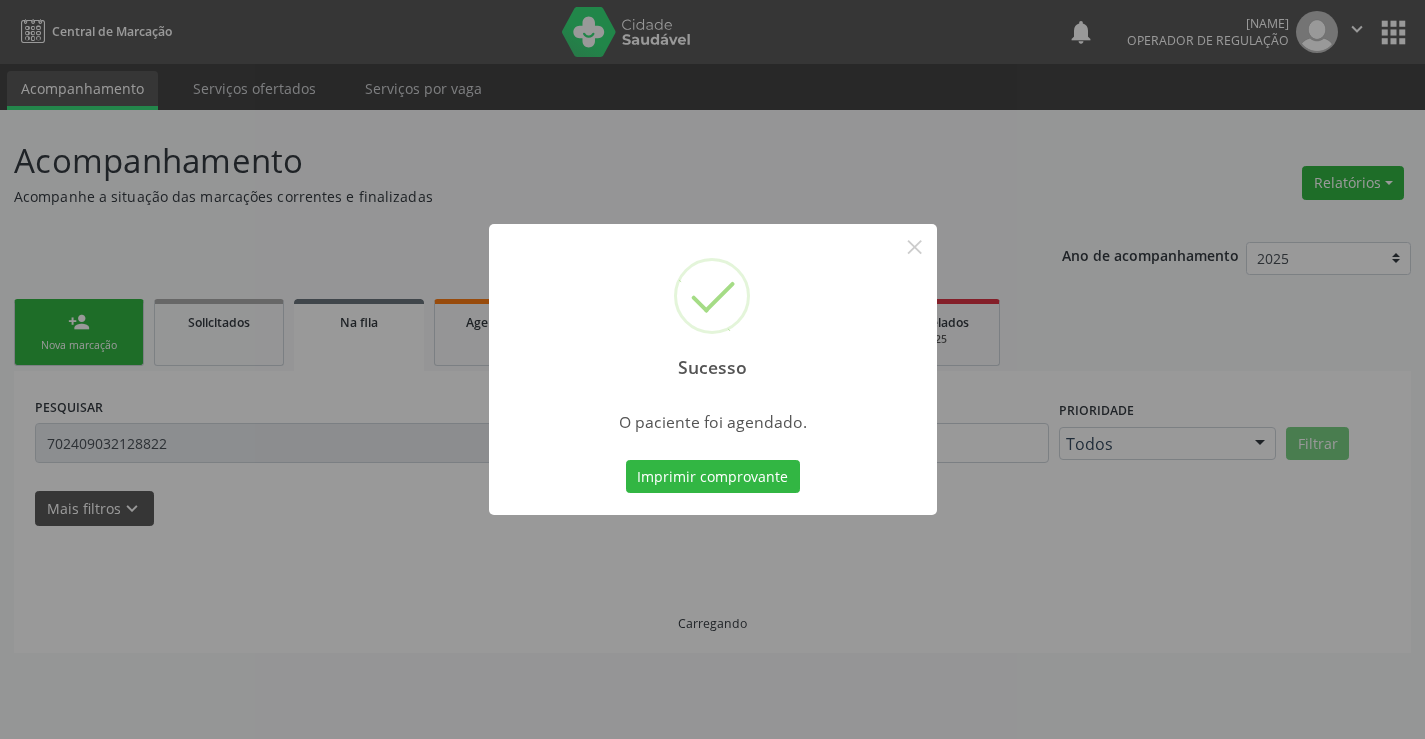 scroll, scrollTop: 0, scrollLeft: 0, axis: both 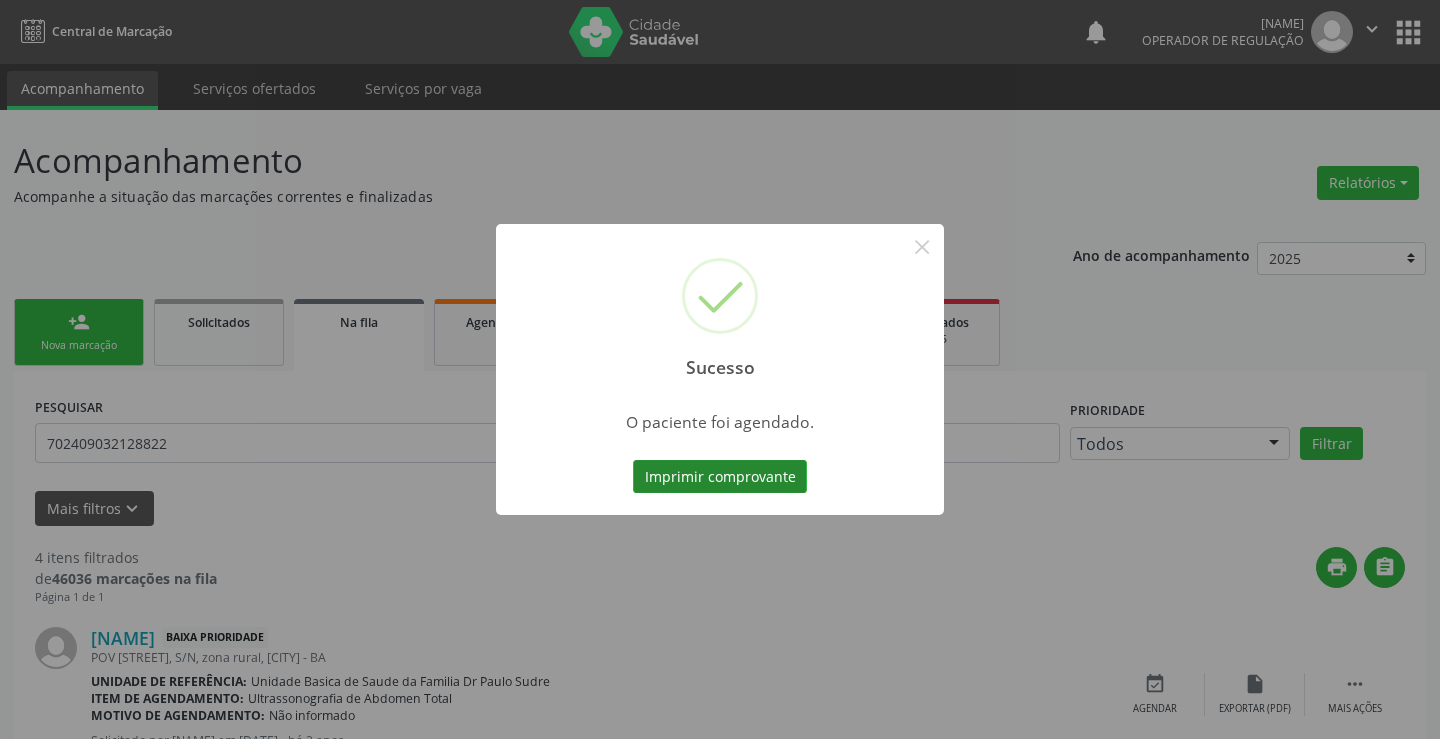 click on "Imprimir comprovante" at bounding box center [720, 477] 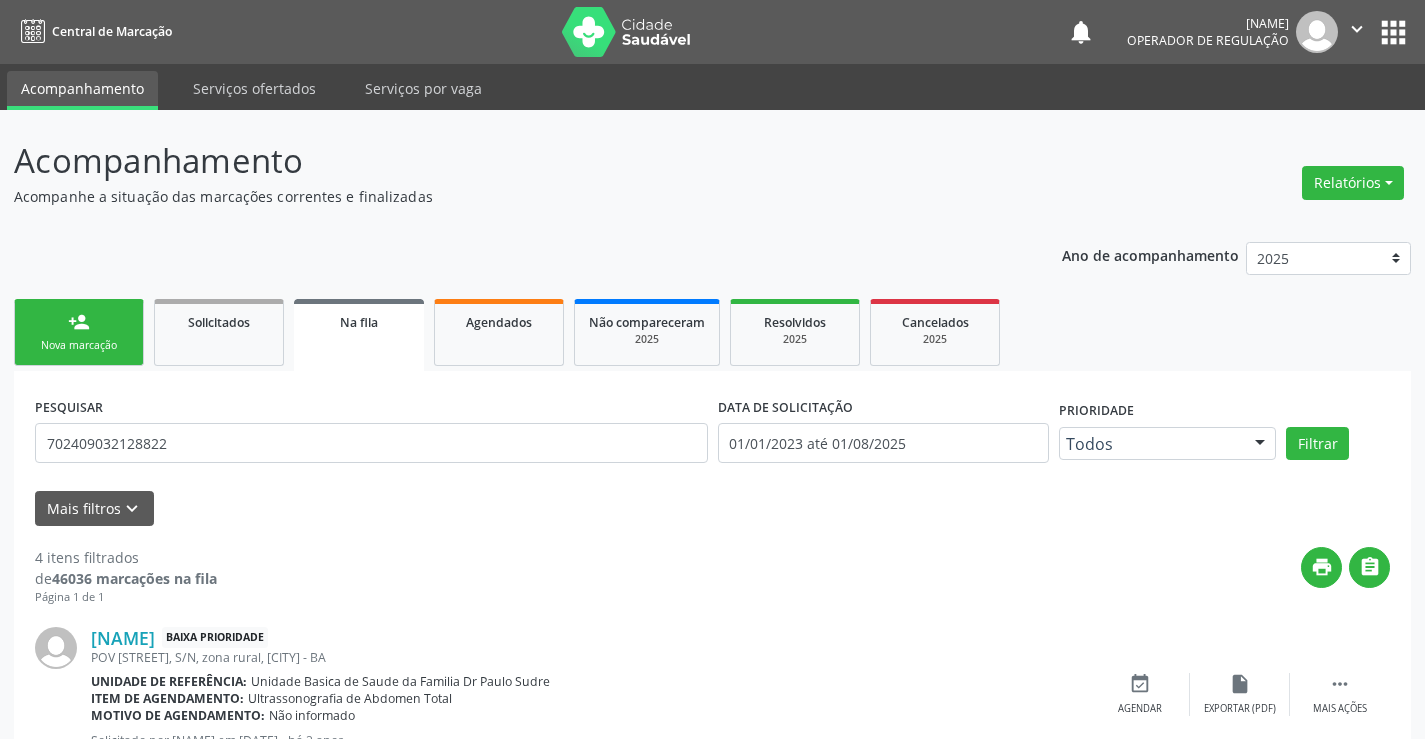 click on "Nova marcação" at bounding box center (79, 345) 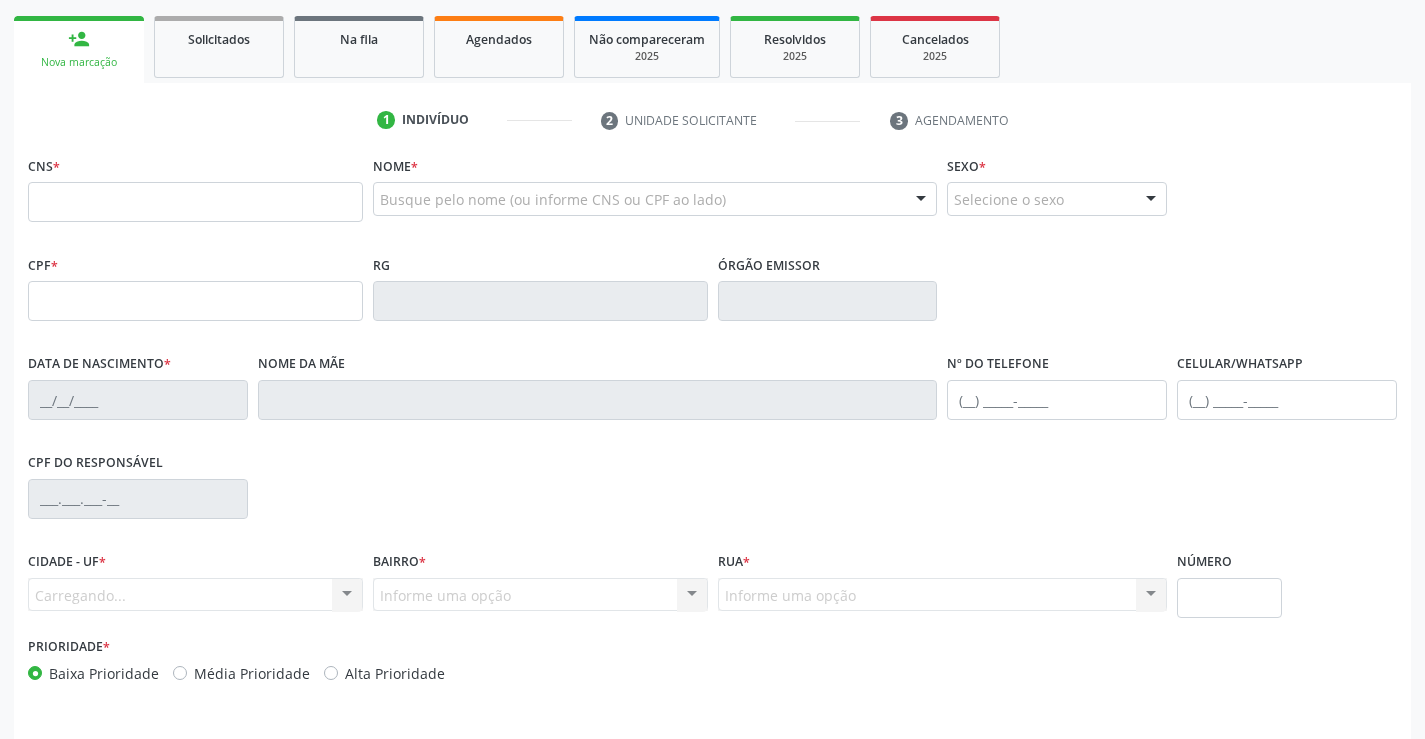 scroll, scrollTop: 300, scrollLeft: 0, axis: vertical 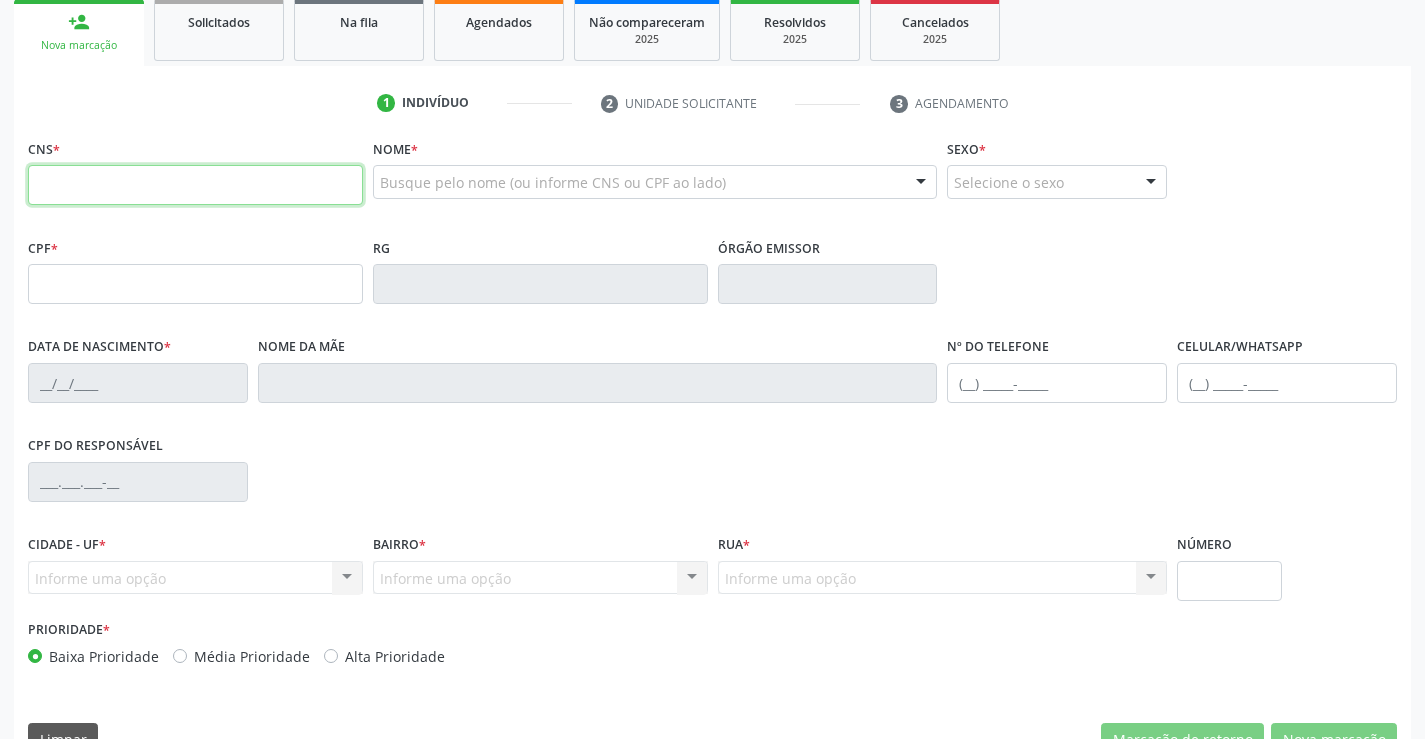 click at bounding box center (195, 185) 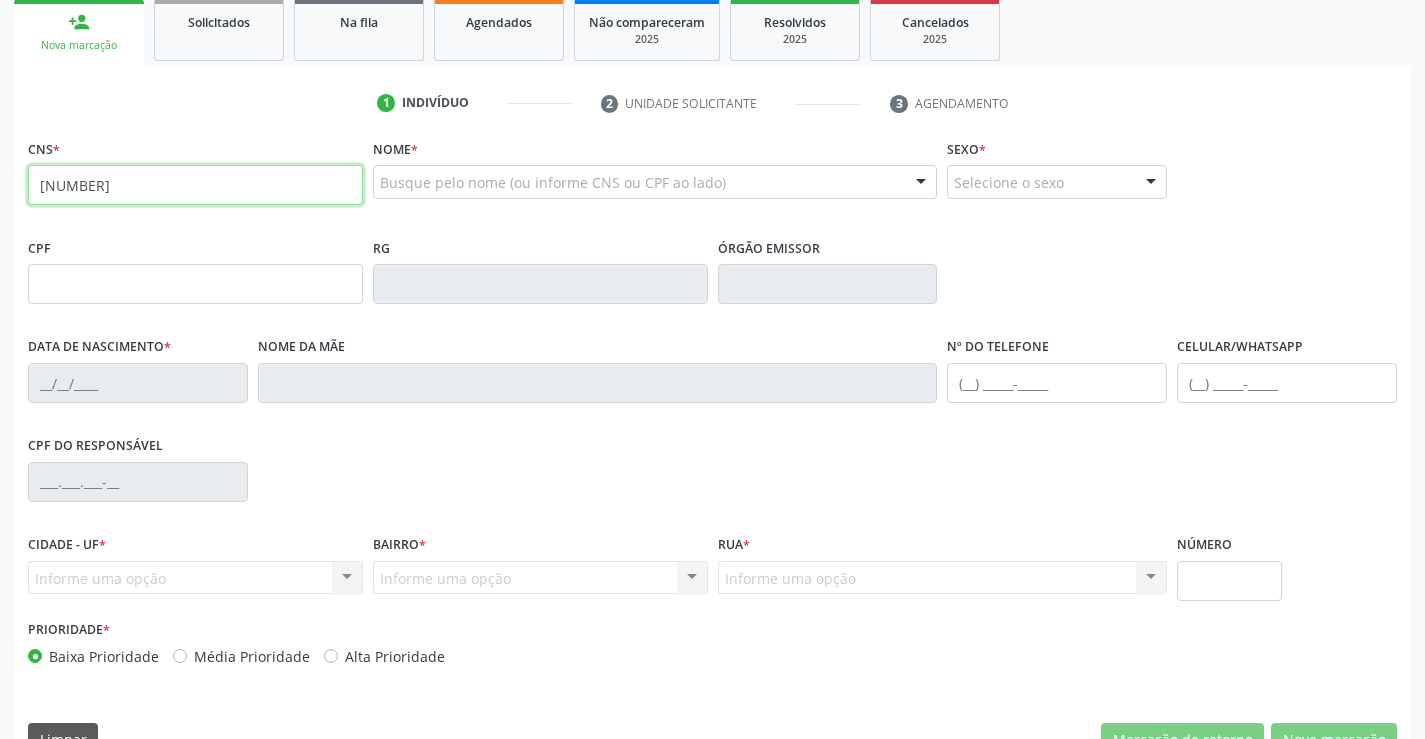 type on "708 0003 1694 5129" 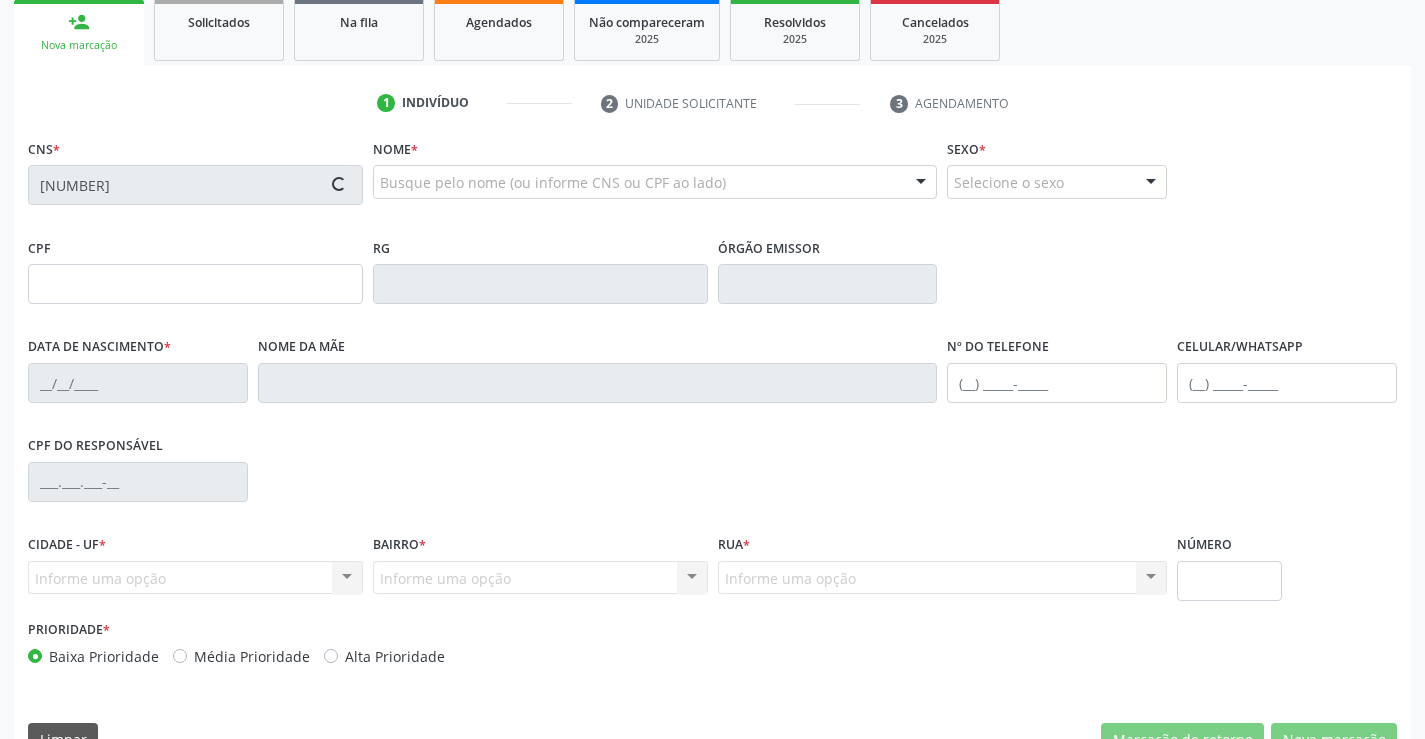 type on "30772206769" 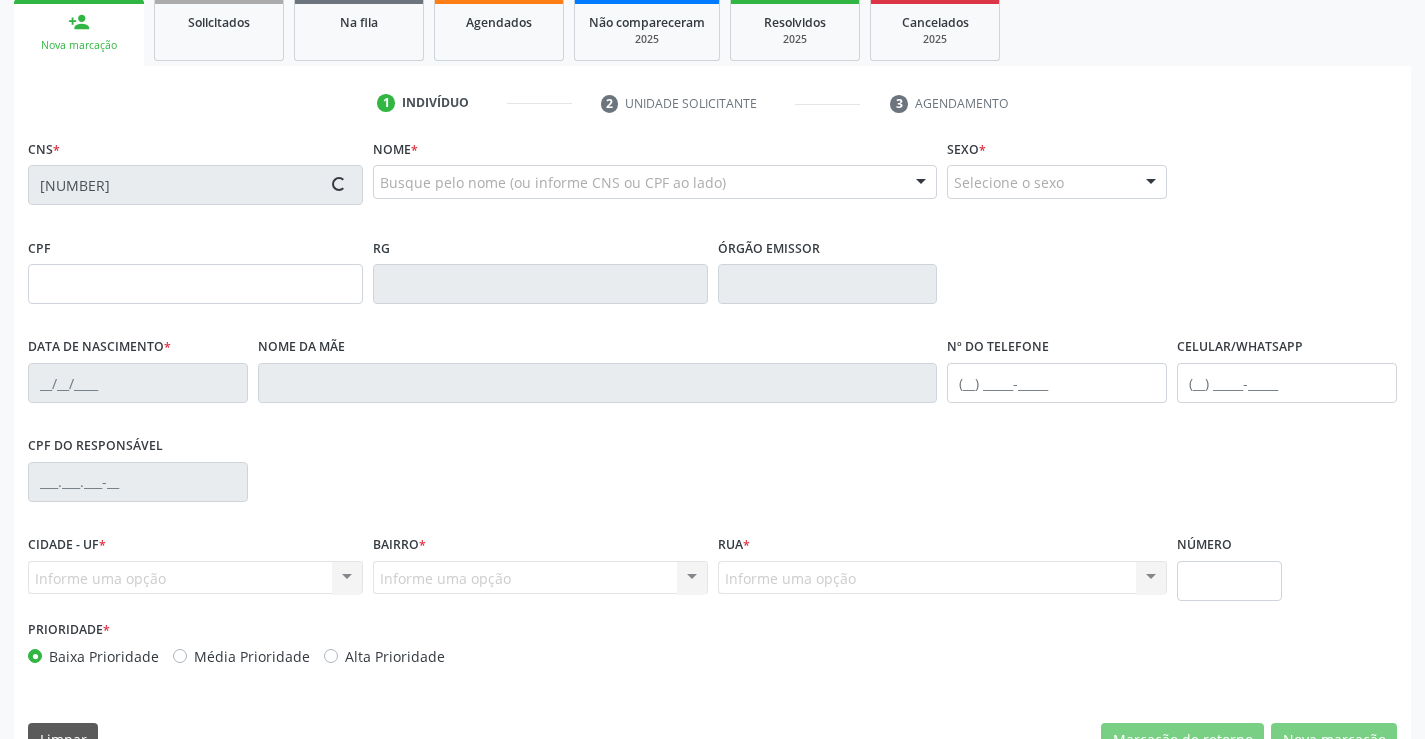 type on "28/06/2019" 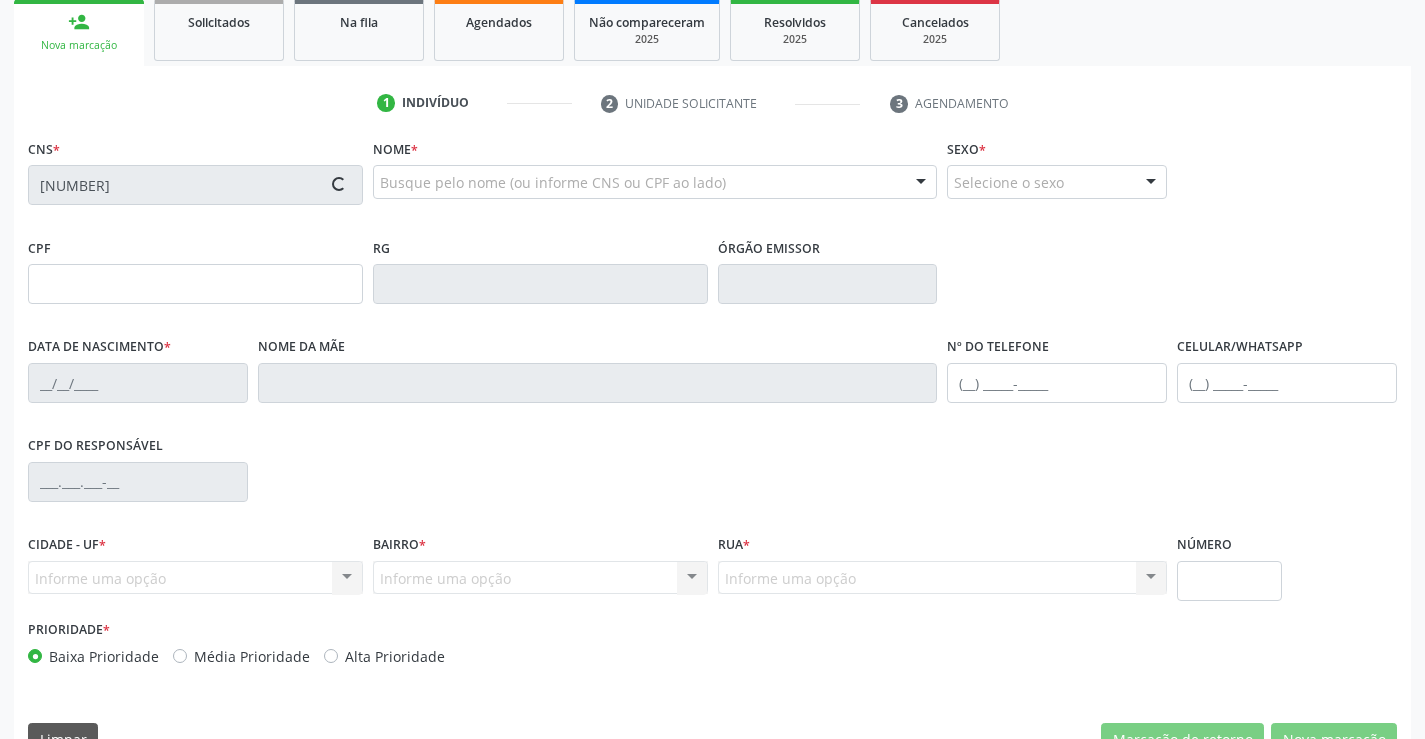 type on "(74) 9192-7357" 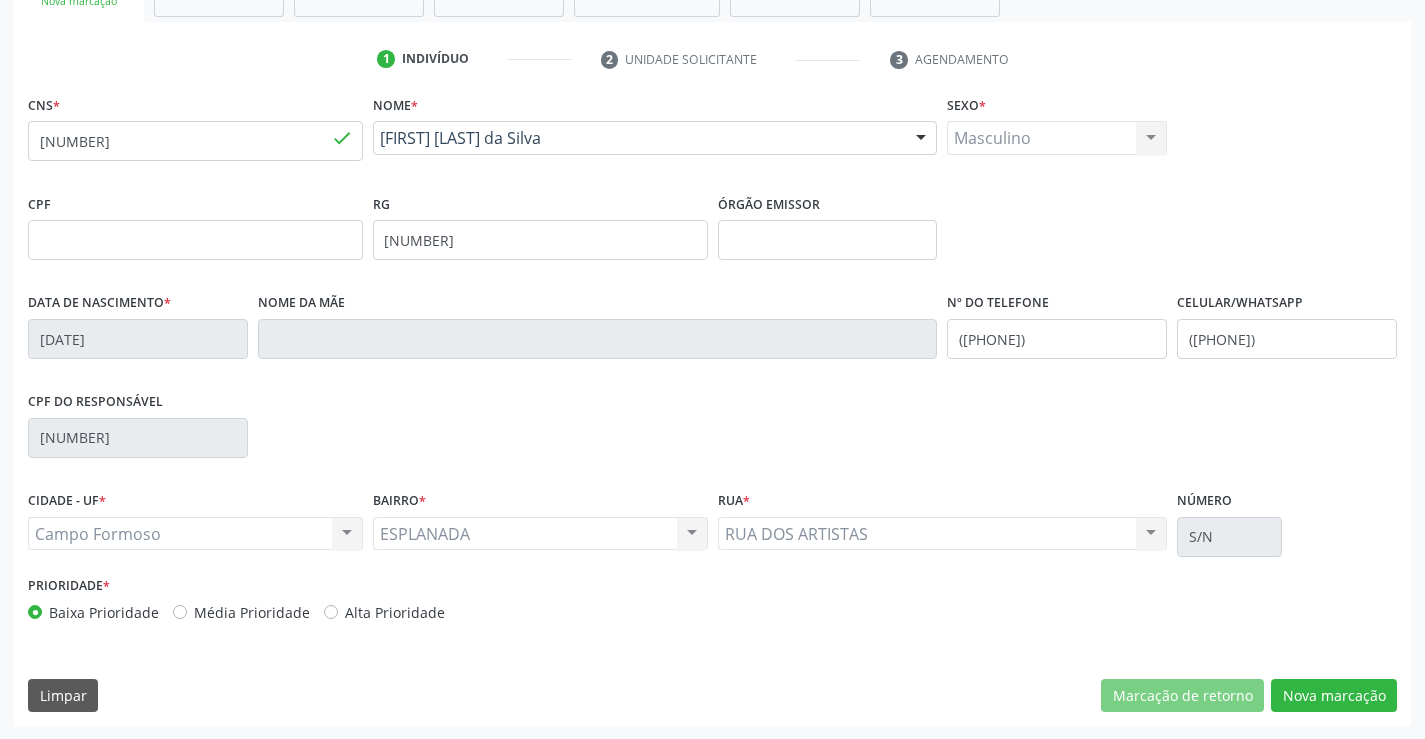 scroll, scrollTop: 345, scrollLeft: 0, axis: vertical 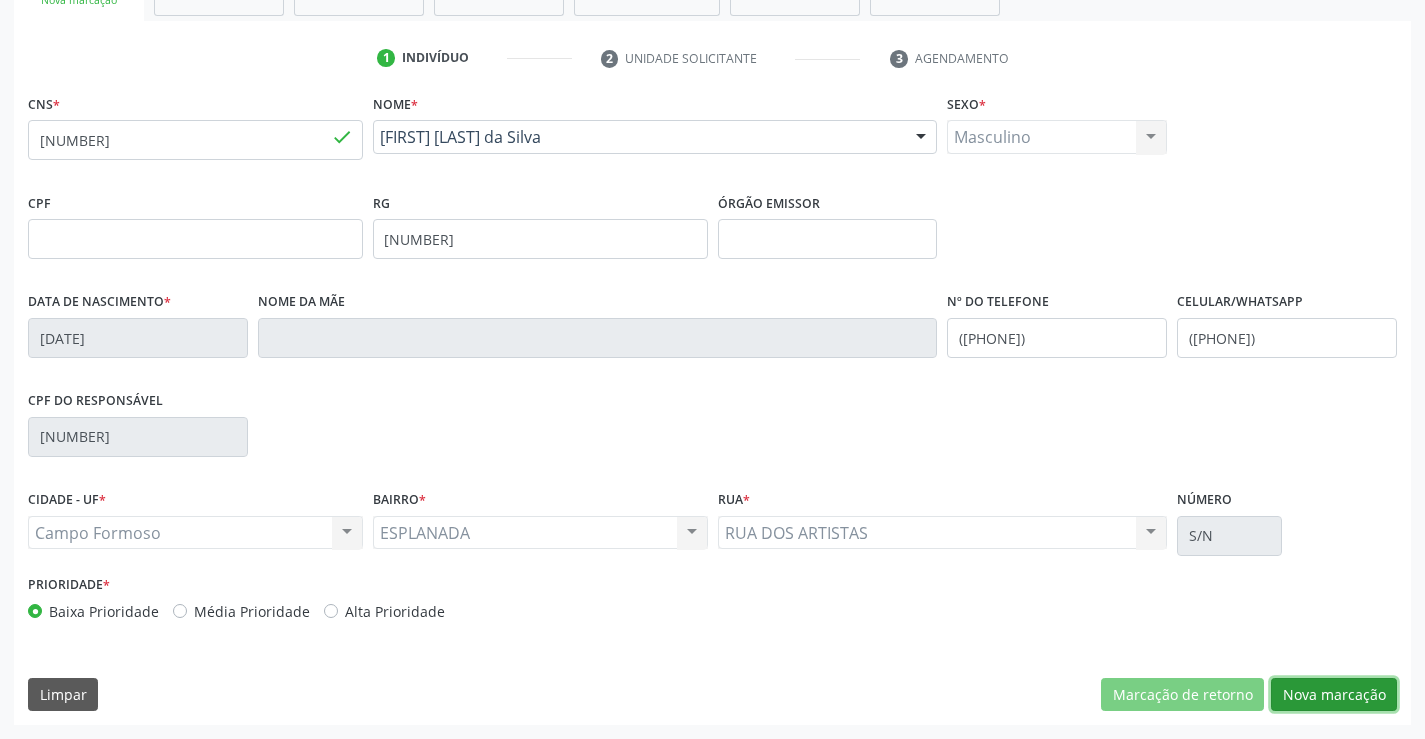 click on "Nova marcação" at bounding box center [1334, 695] 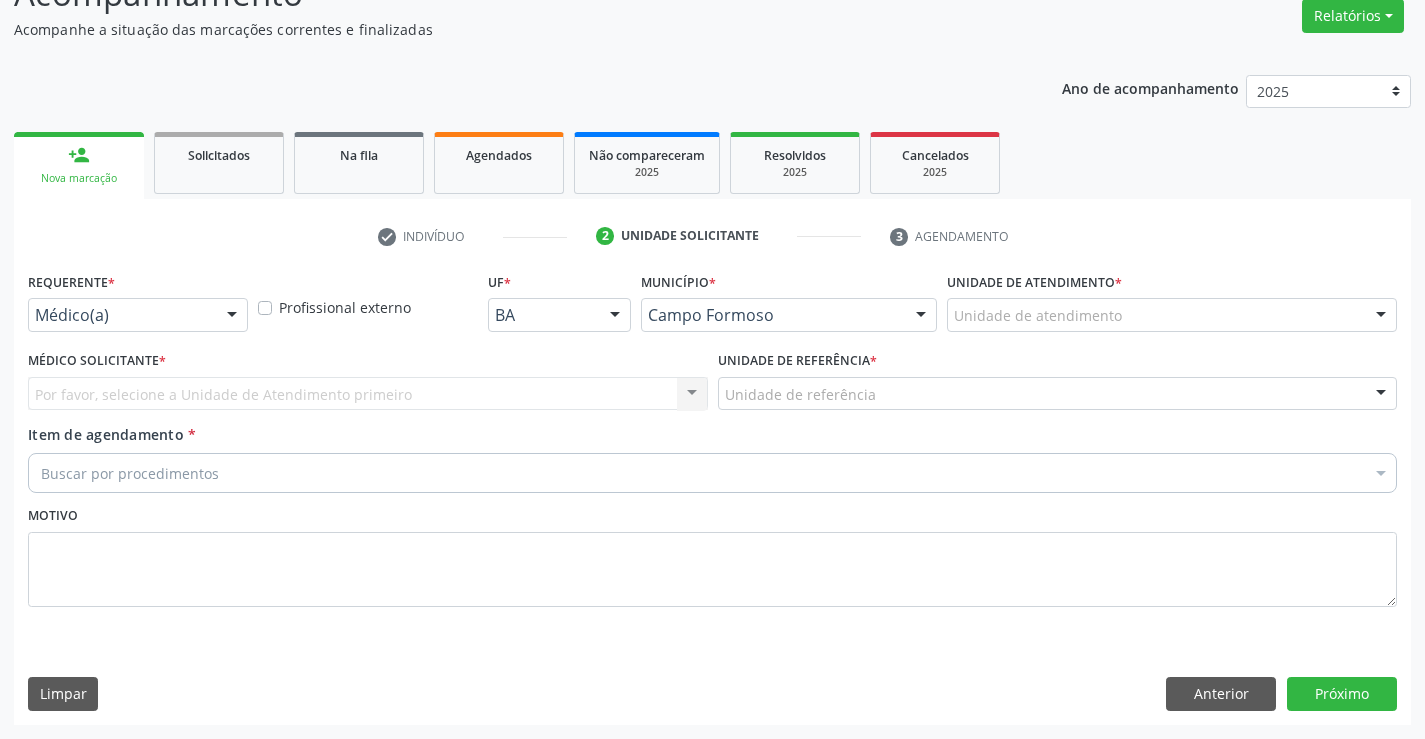 scroll, scrollTop: 167, scrollLeft: 0, axis: vertical 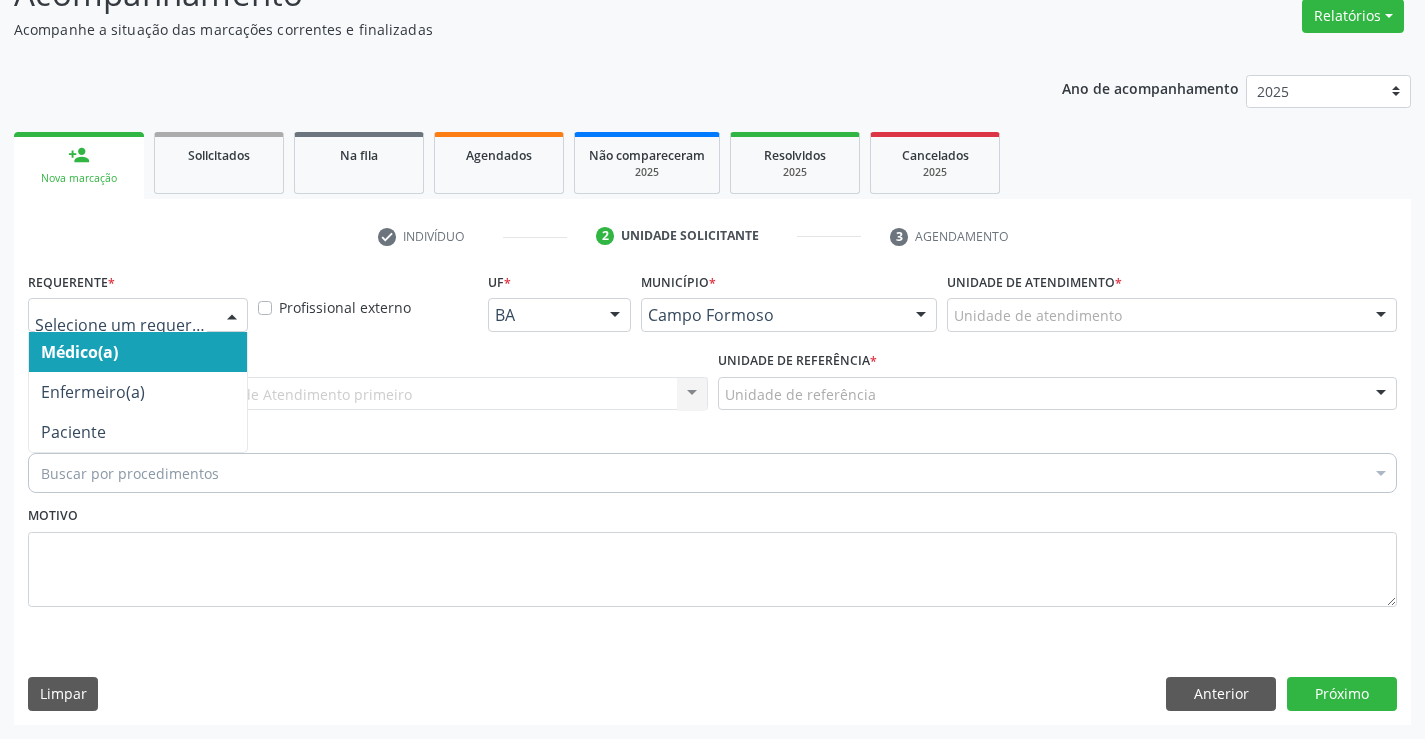 click at bounding box center [232, 316] 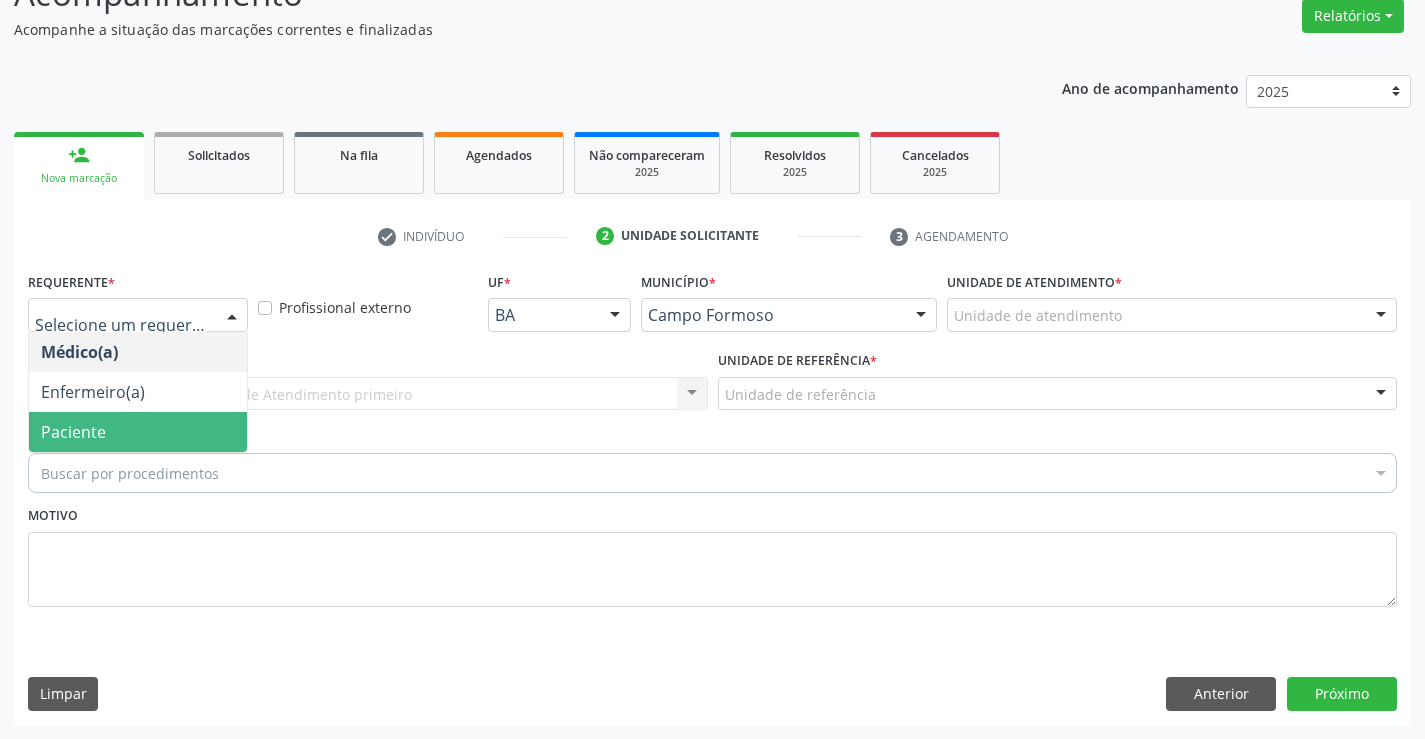 click on "Paciente" at bounding box center [138, 432] 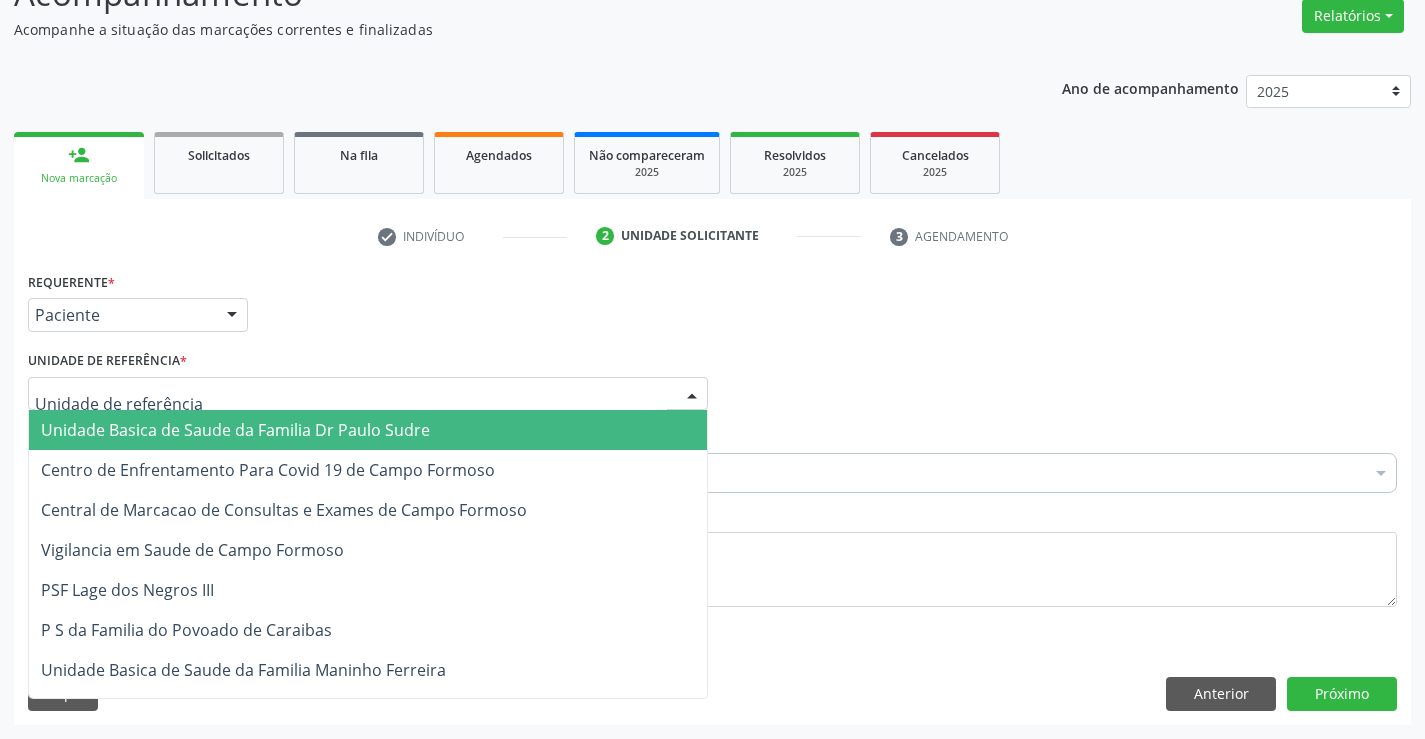 click at bounding box center (368, 394) 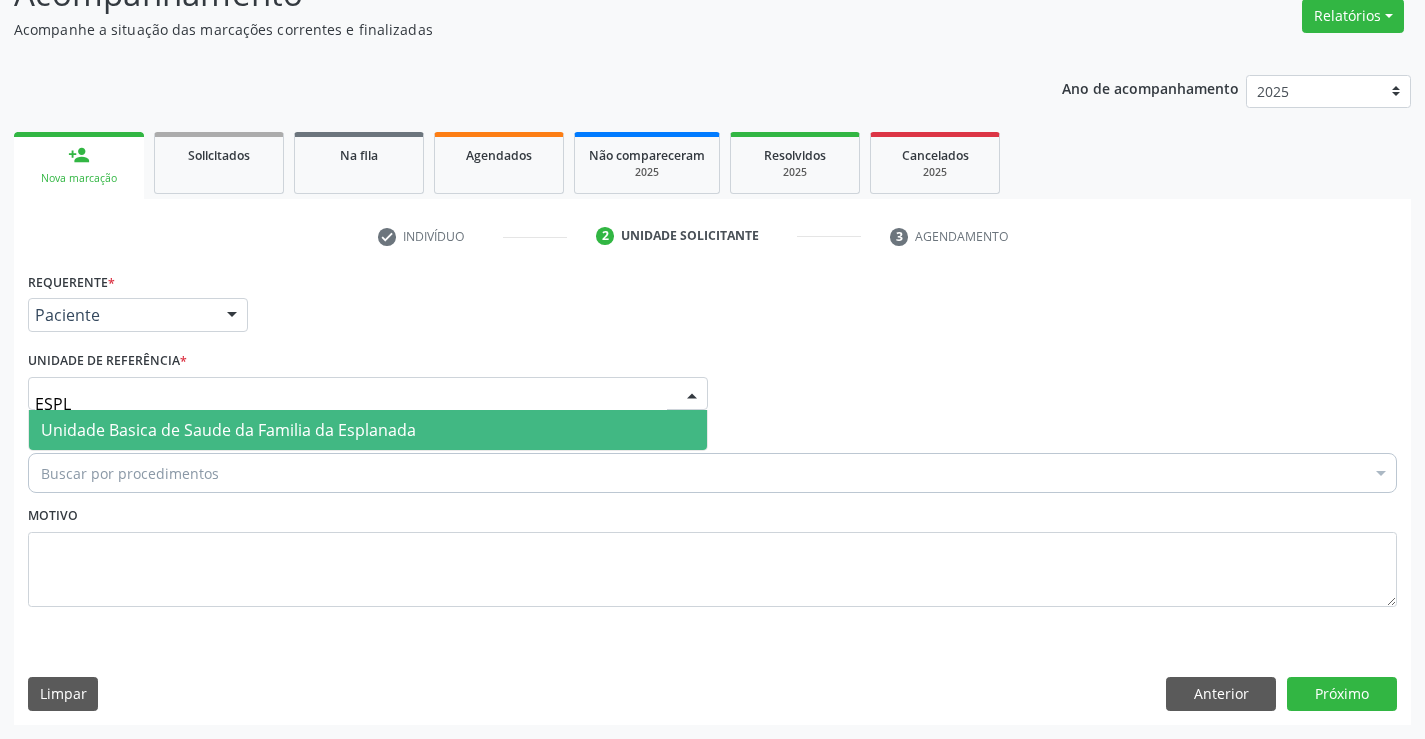 type on "ESPLA" 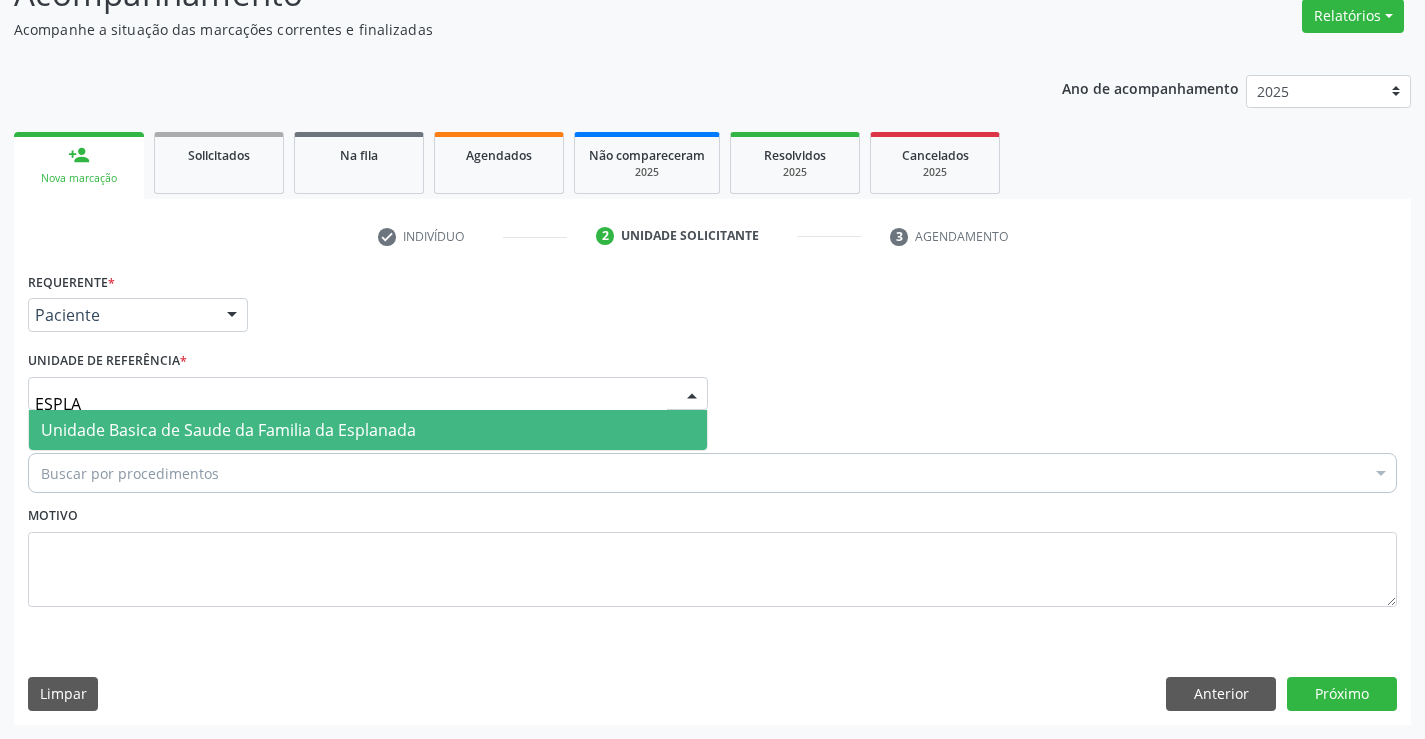 click on "Unidade Basica de Saude da Familia da Esplanada" at bounding box center (368, 430) 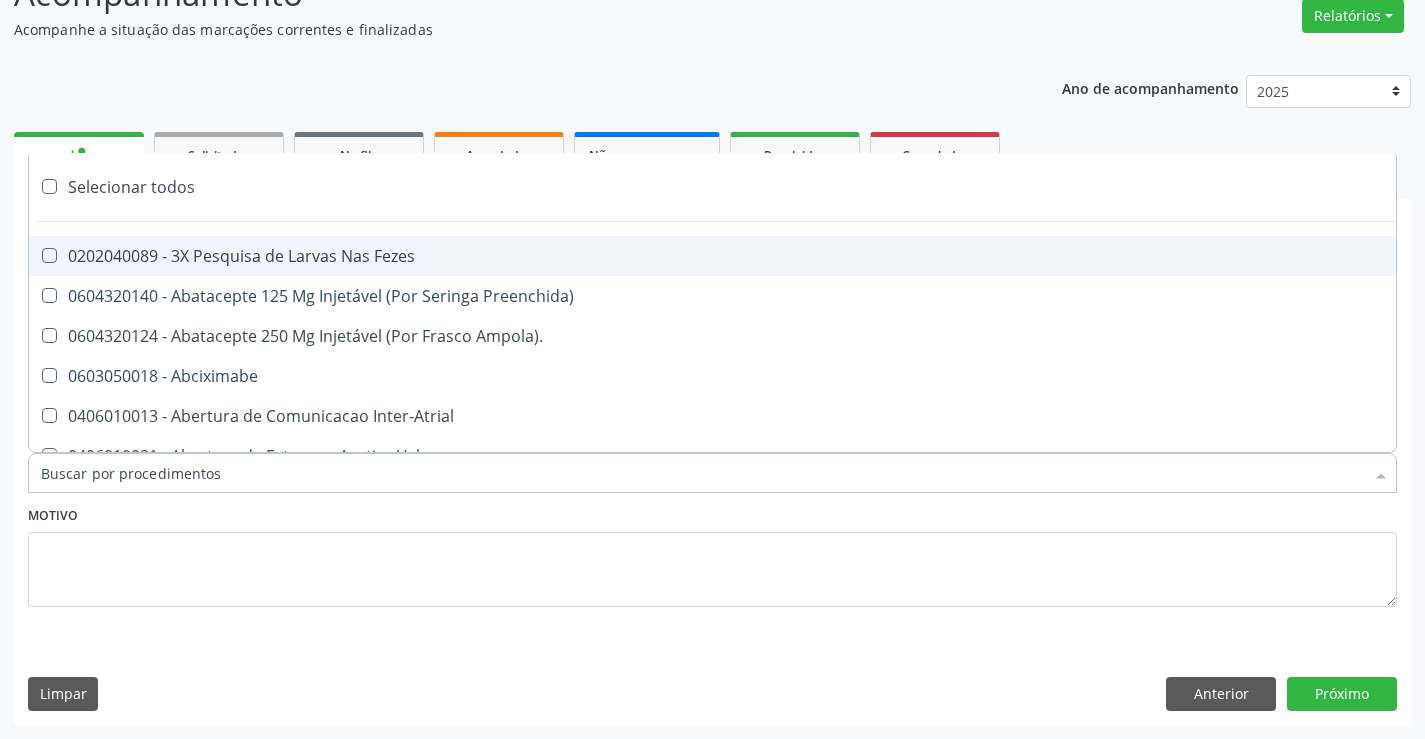 click at bounding box center [712, 473] 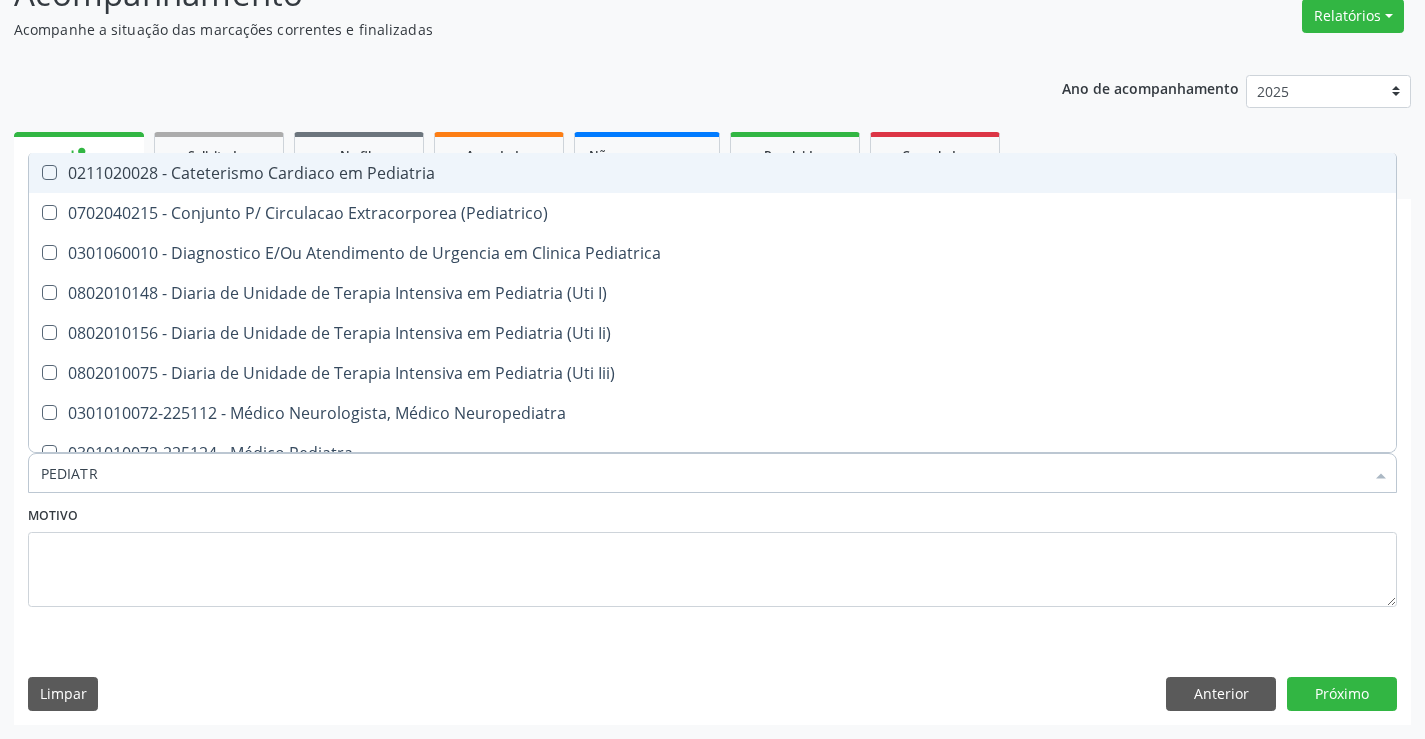 type on "PEDIATRA" 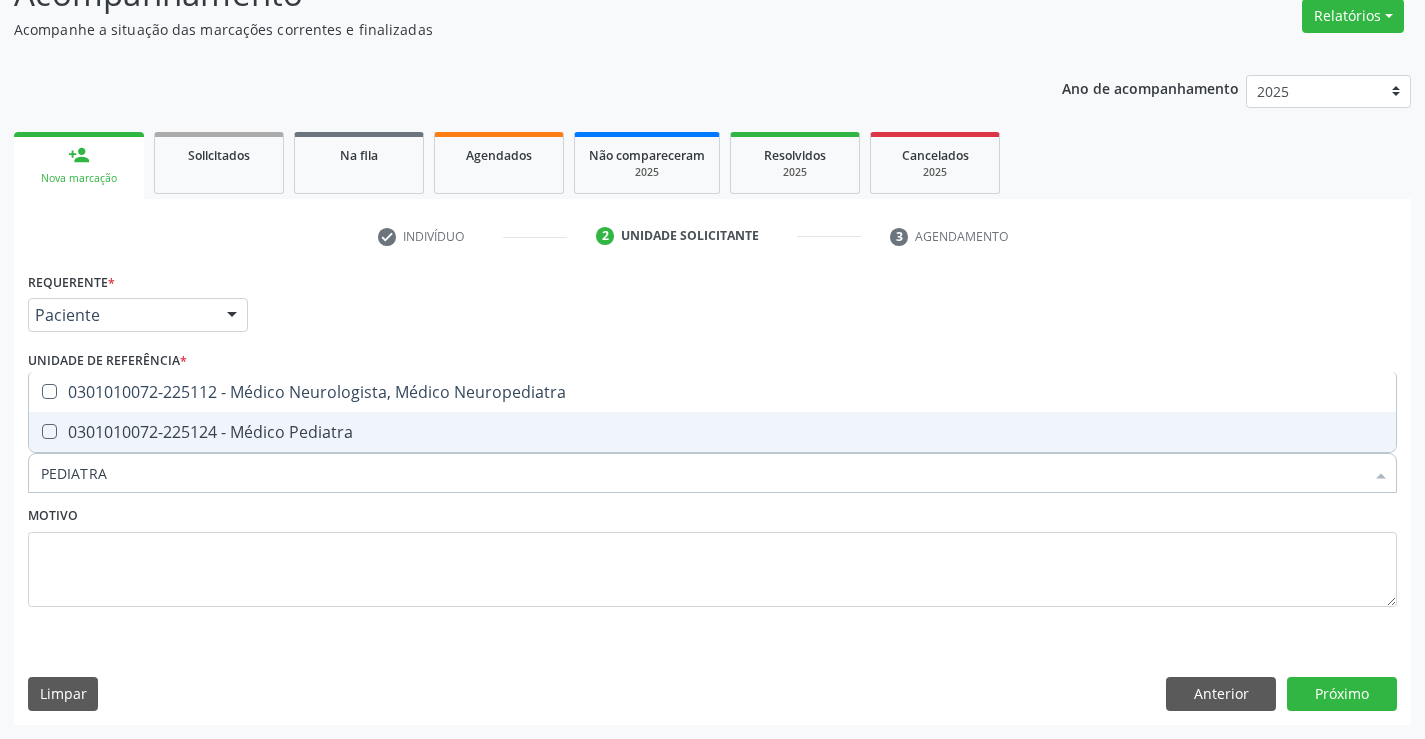 click on "0301010072-225124 - Médico Pediatra" at bounding box center (712, 432) 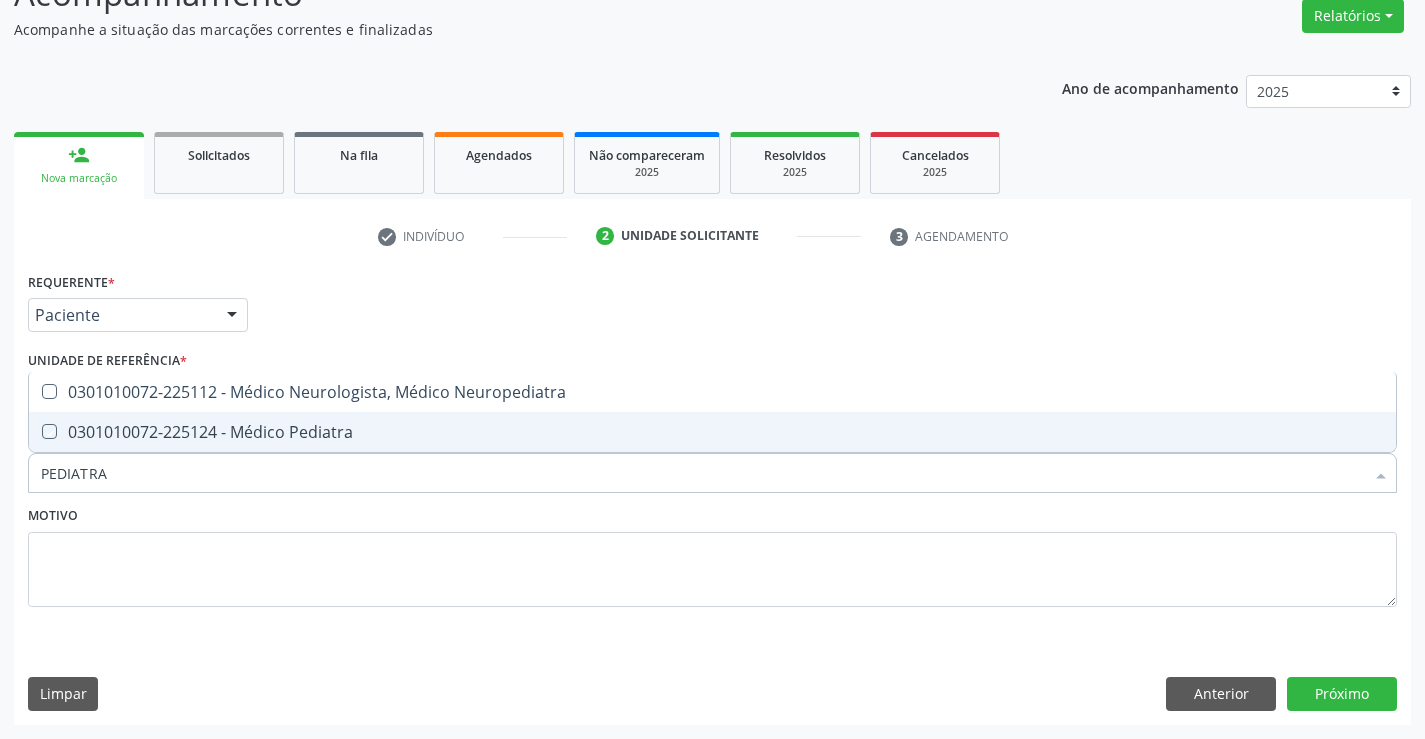 checkbox on "true" 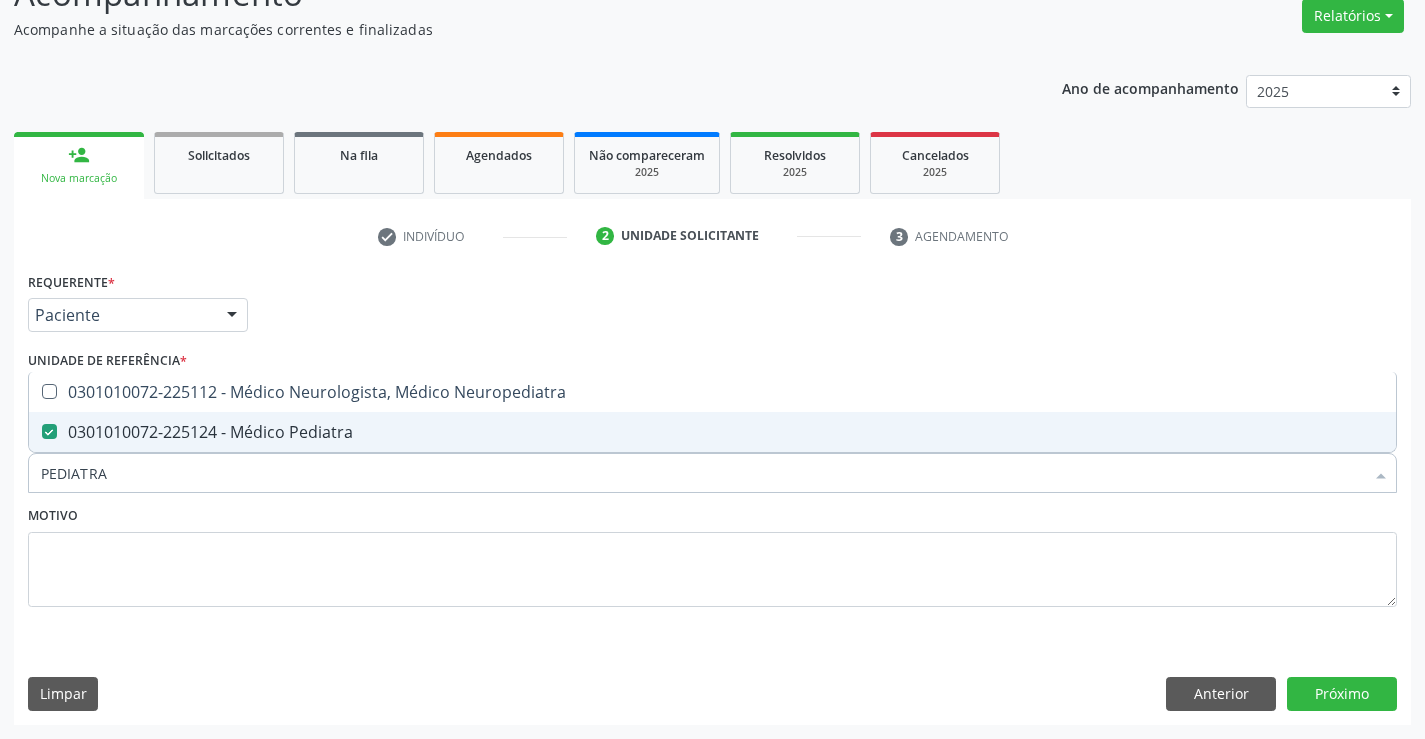 click on "Motivo" at bounding box center (712, 554) 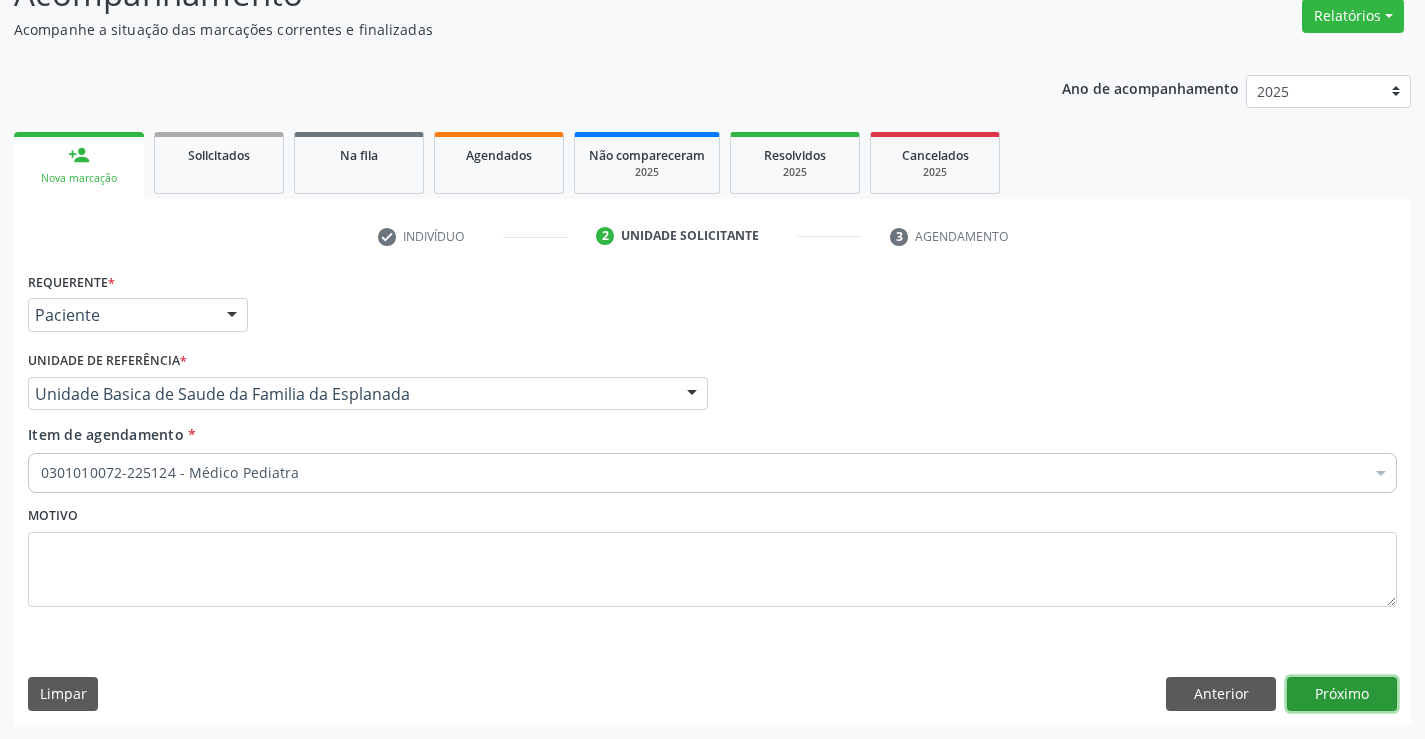 click on "Próximo" at bounding box center (1342, 694) 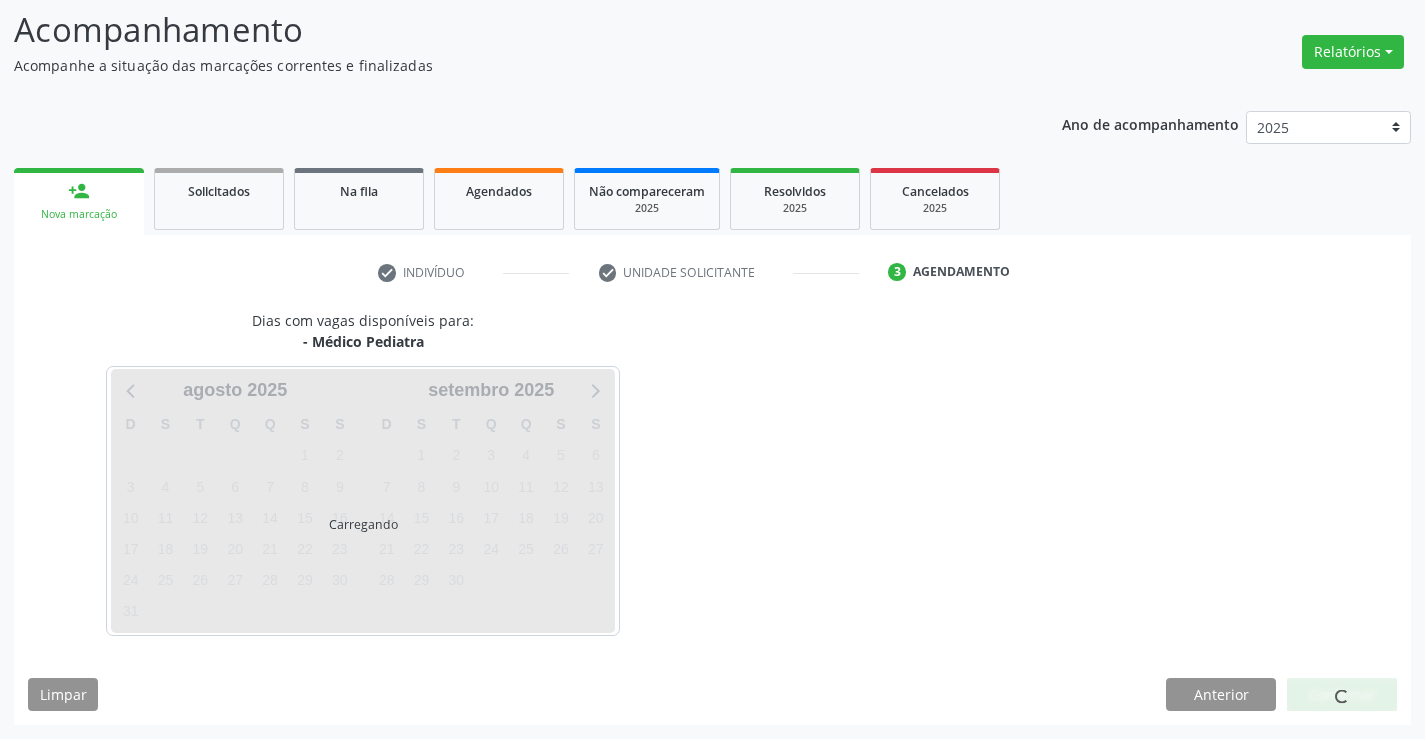 scroll, scrollTop: 131, scrollLeft: 0, axis: vertical 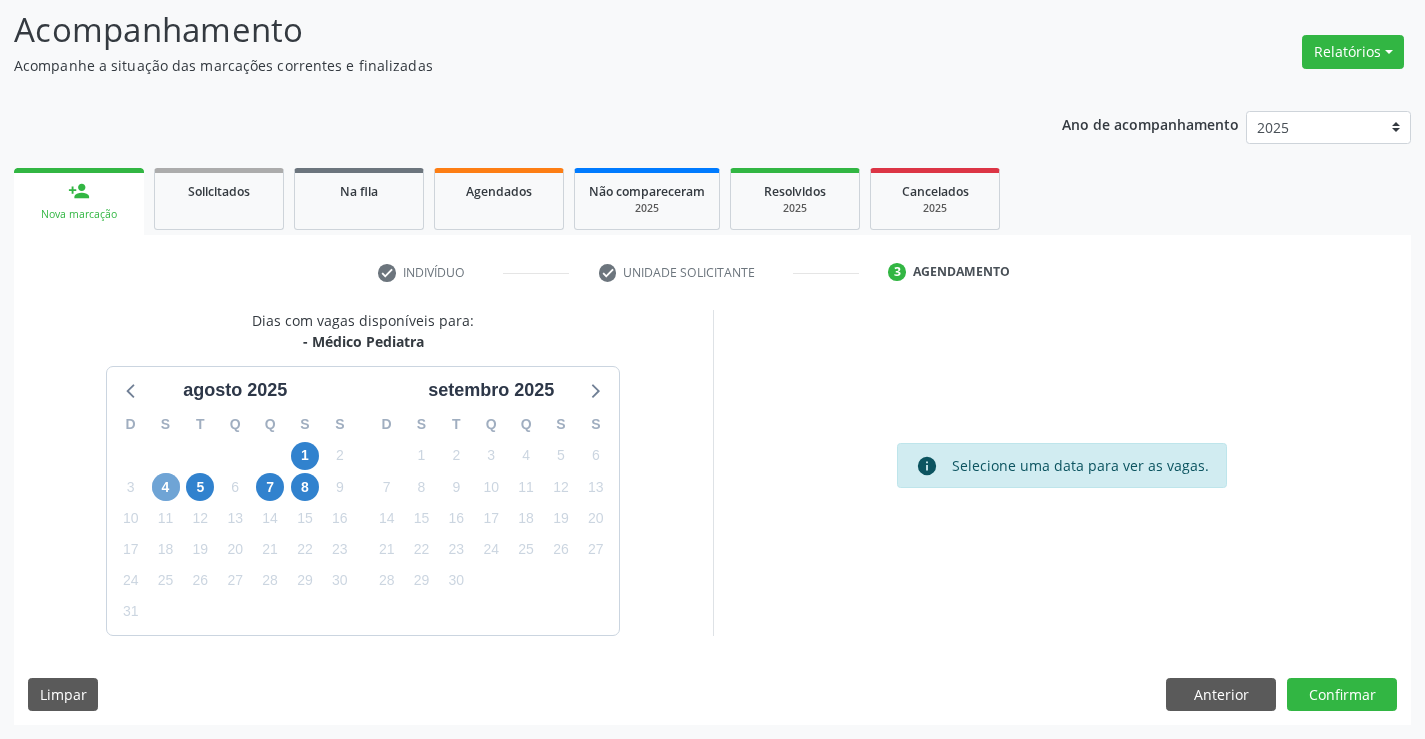 click on "4" at bounding box center (166, 487) 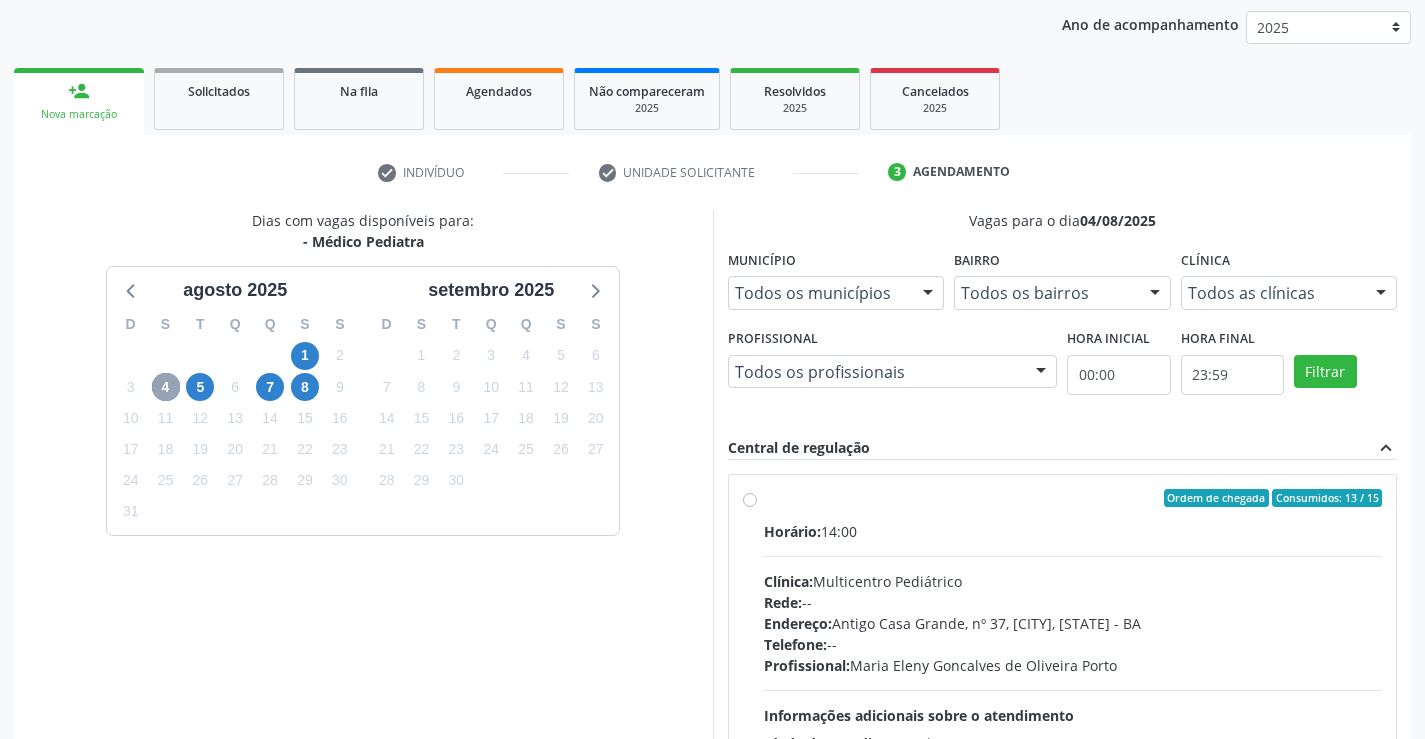 scroll, scrollTop: 331, scrollLeft: 0, axis: vertical 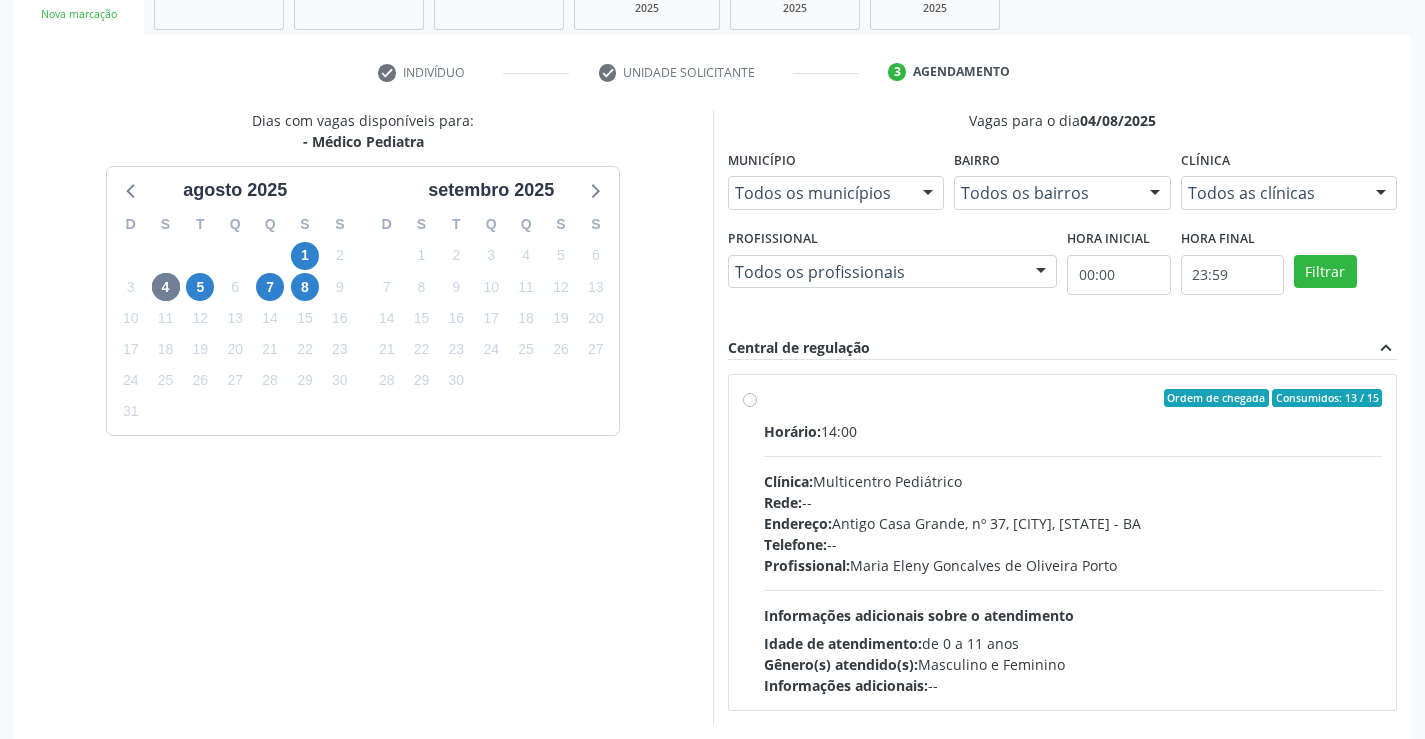 click on "Ordem de chegada
Consumidos: 13 / 15
Horário:   14:00
Clínica:  Multicentro Pediátrico
Rede:
--
Endereço:   Antigo Casa Grande, nº 37, Centro, Campo Formoso - BA
Telefone:   --
Profissional:
Maria Eleny Goncalves de Oliveira Porto
Informações adicionais sobre o atendimento
Idade de atendimento:
de 0 a 11 anos
Gênero(s) atendido(s):
Masculino e Feminino
Informações adicionais:
--" at bounding box center (1073, 542) 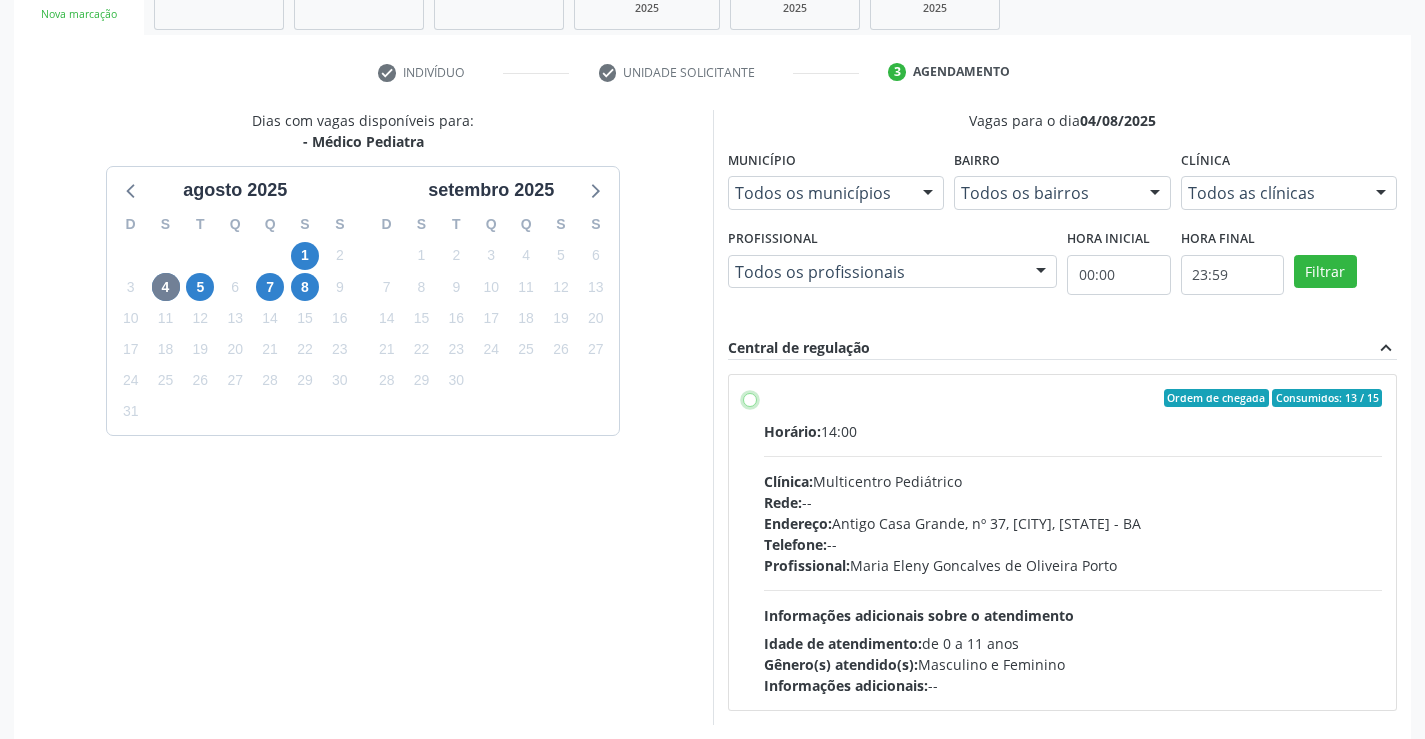 click on "Ordem de chegada
Consumidos: 13 / 15
Horário:   14:00
Clínica:  Multicentro Pediátrico
Rede:
--
Endereço:   Antigo Casa Grande, nº 37, Centro, Campo Formoso - BA
Telefone:   --
Profissional:
Maria Eleny Goncalves de Oliveira Porto
Informações adicionais sobre o atendimento
Idade de atendimento:
de 0 a 11 anos
Gênero(s) atendido(s):
Masculino e Feminino
Informações adicionais:
--" at bounding box center [750, 398] 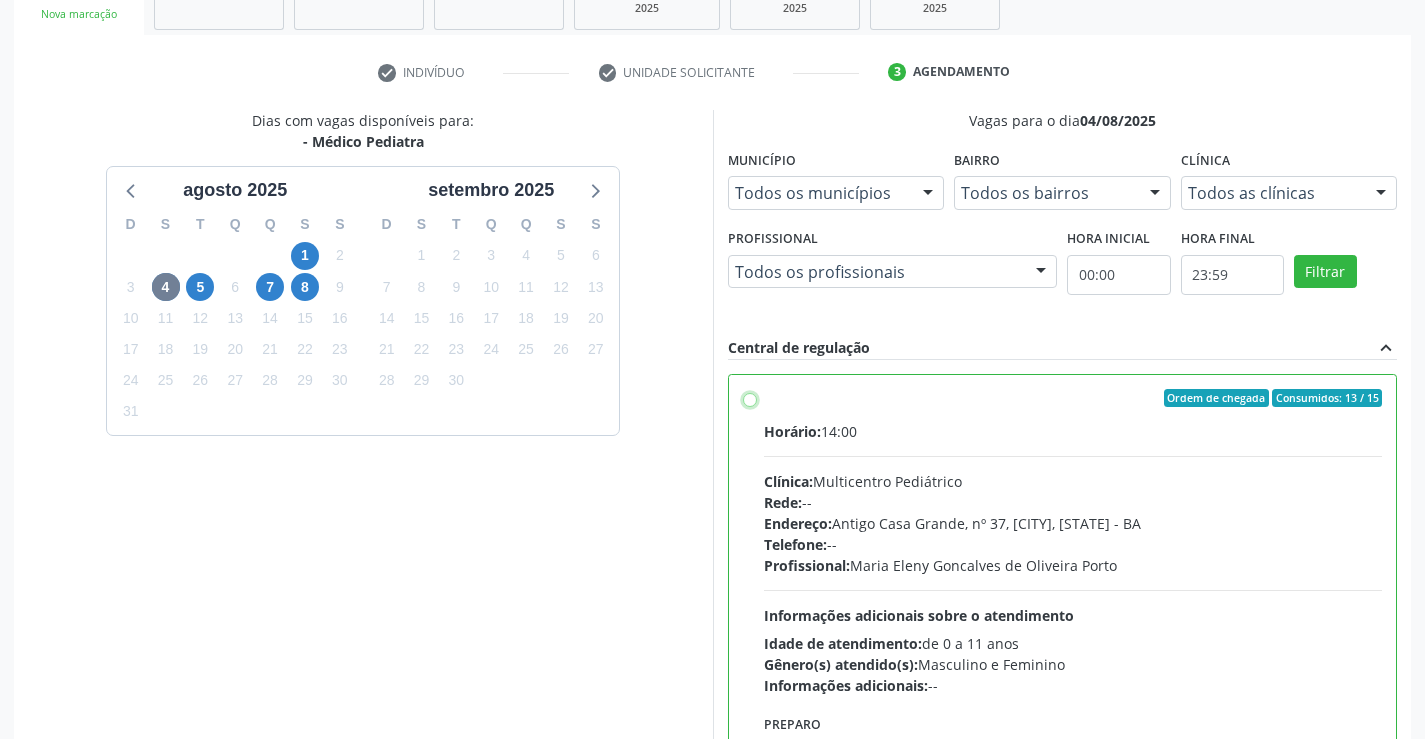 radio on "true" 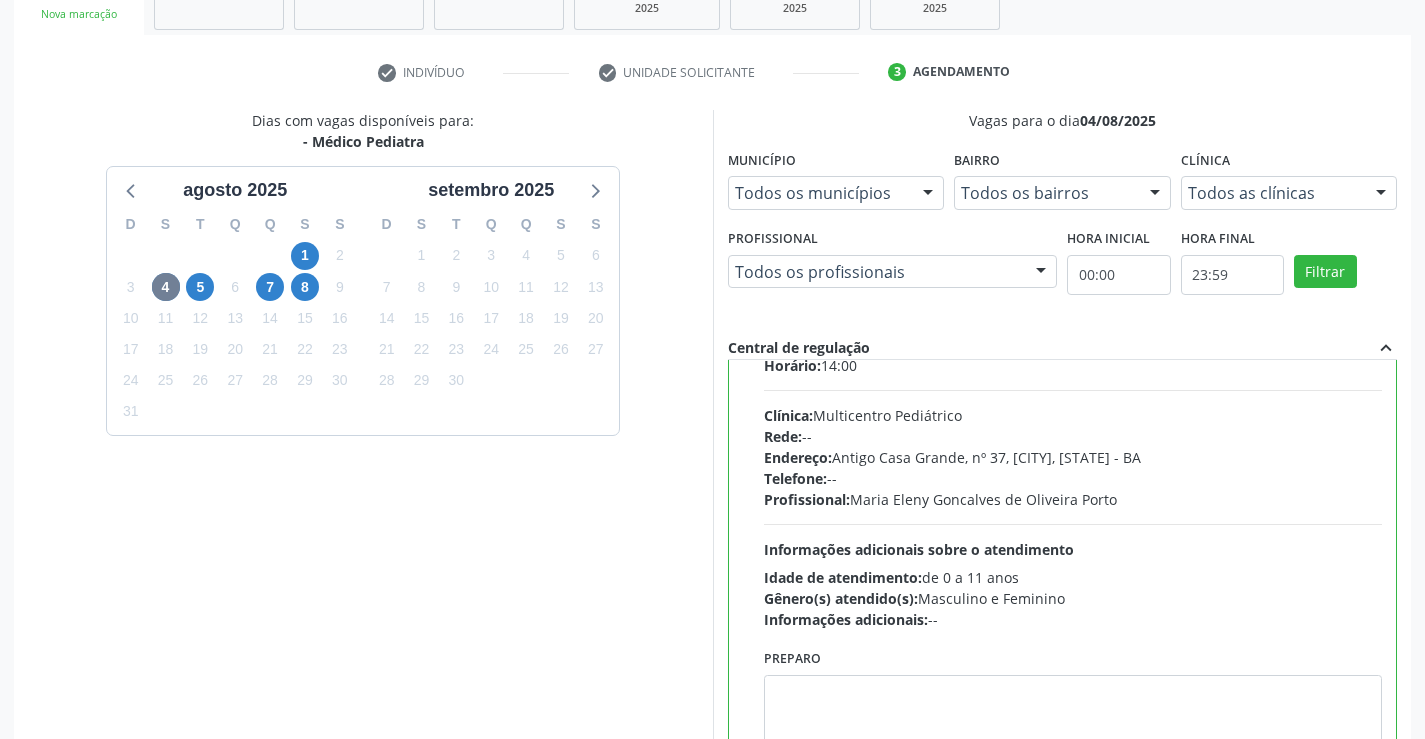 scroll, scrollTop: 99, scrollLeft: 0, axis: vertical 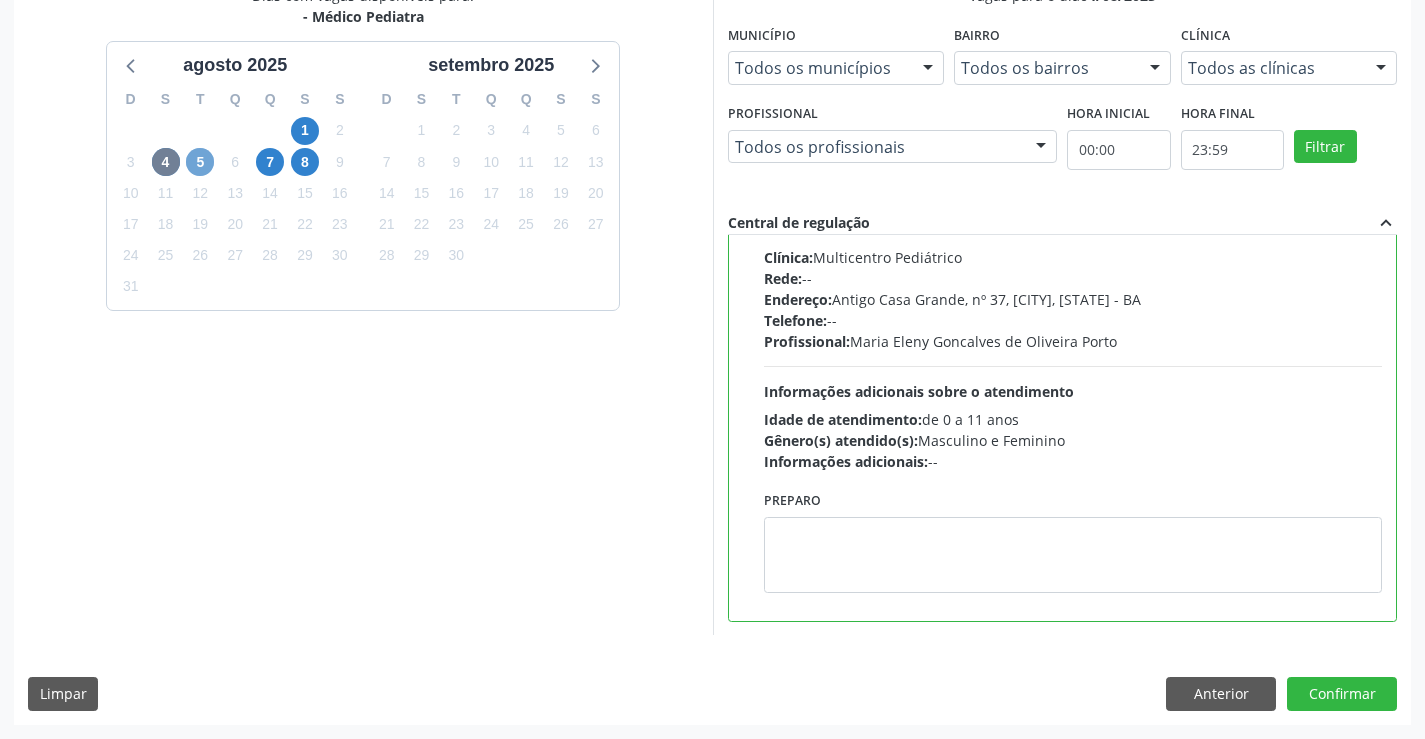 click on "5" at bounding box center [200, 162] 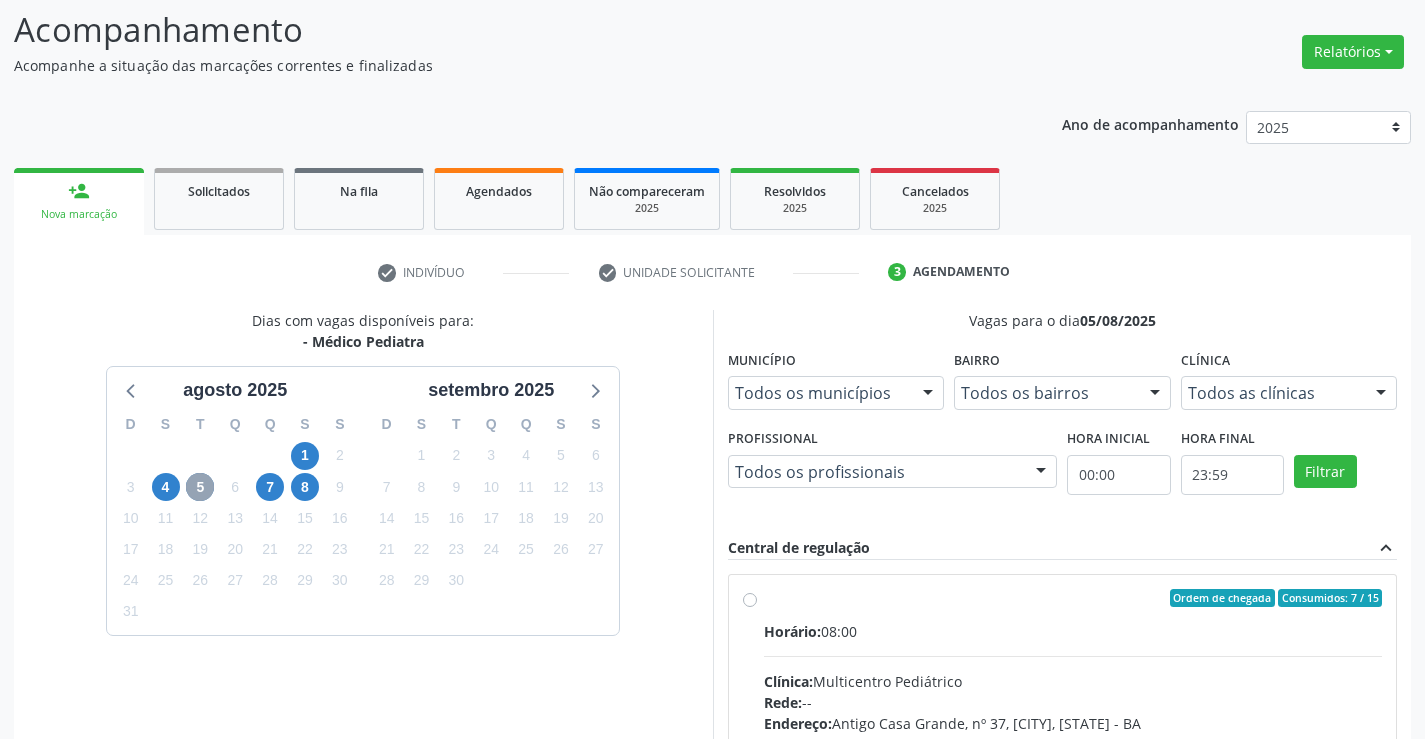 scroll, scrollTop: 420, scrollLeft: 0, axis: vertical 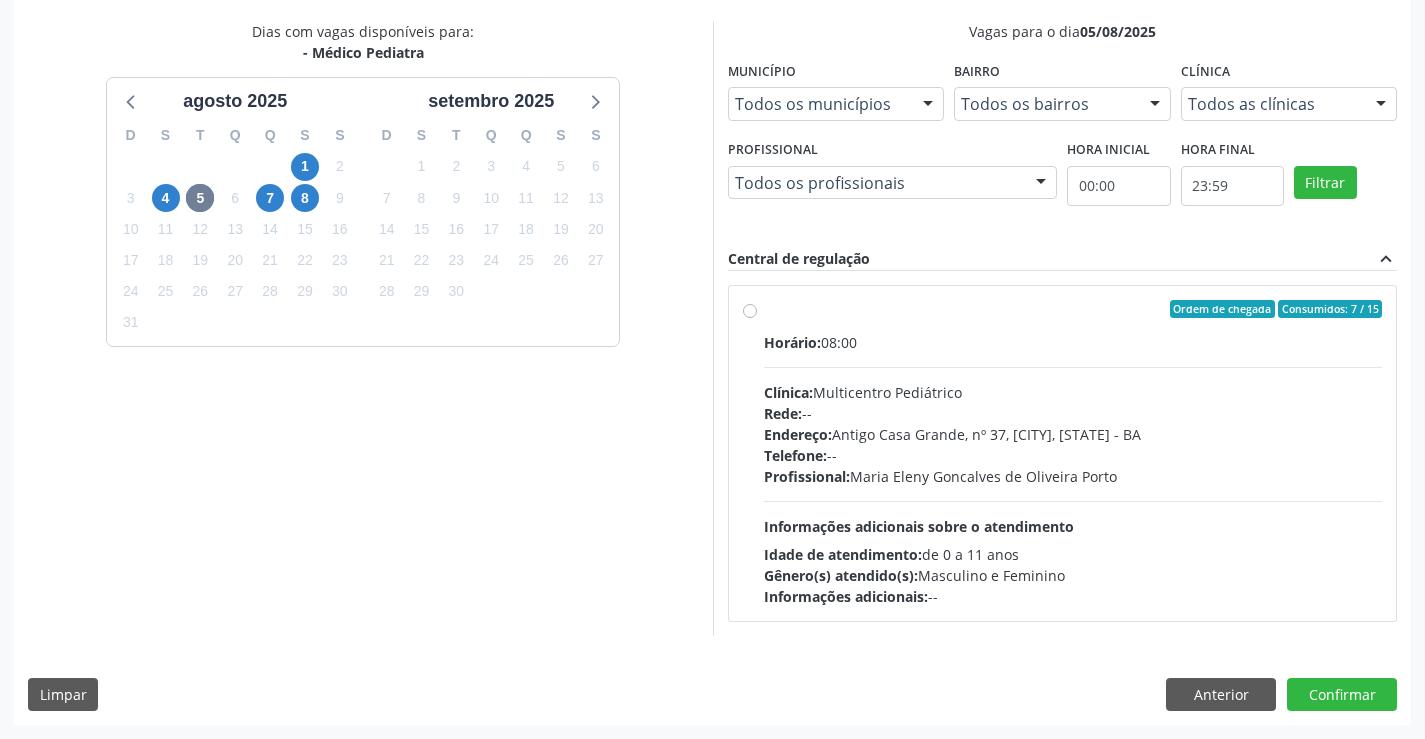 drag, startPoint x: 746, startPoint y: 311, endPoint x: 748, endPoint y: 330, distance: 19.104973 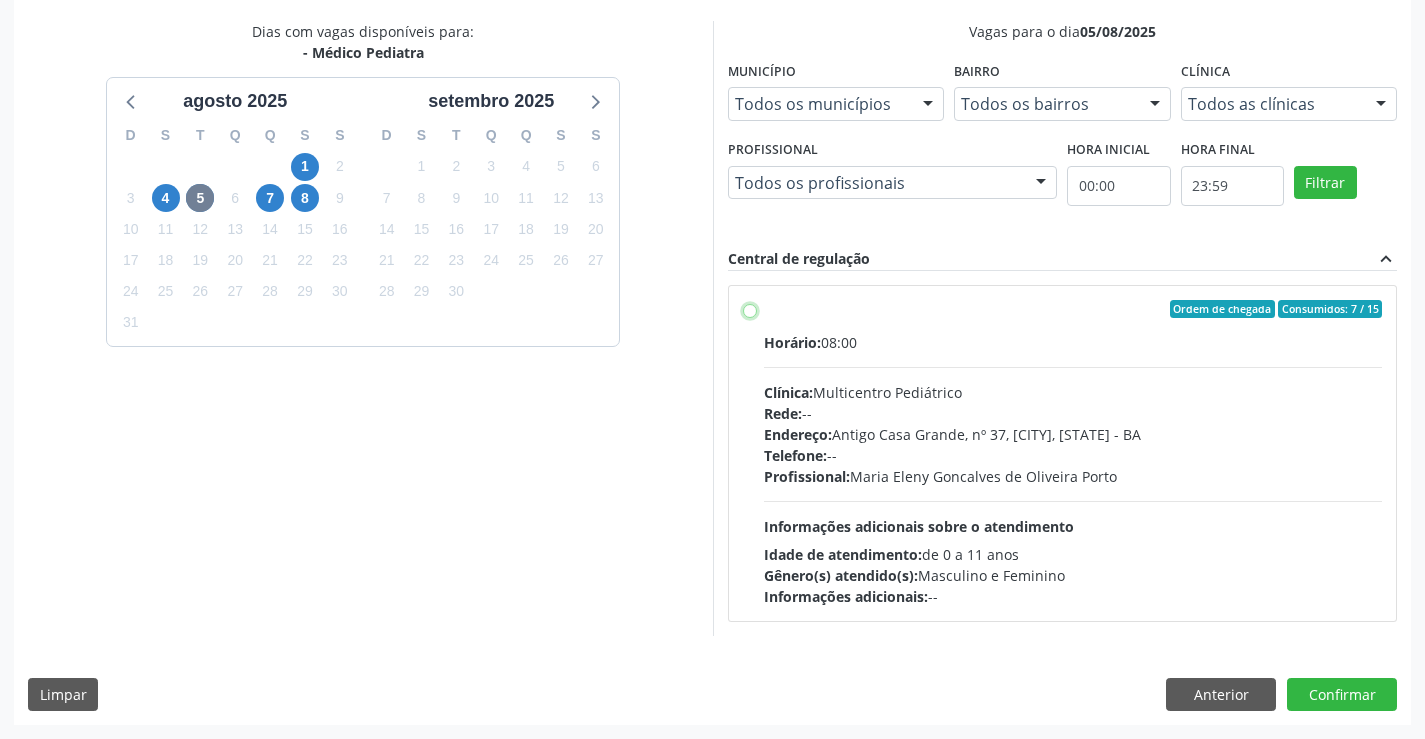 click on "Ordem de chegada
Consumidos: 7 / 15
Horário:   08:00
Clínica:  Multicentro Pediátrico
Rede:
--
Endereço:   Antigo Casa Grande, nº 37, Centro, Campo Formoso - BA
Telefone:   --
Profissional:
Maria Eleny Goncalves de Oliveira Porto
Informações adicionais sobre o atendimento
Idade de atendimento:
de 0 a 11 anos
Gênero(s) atendido(s):
Masculino e Feminino
Informações adicionais:
--" at bounding box center (750, 309) 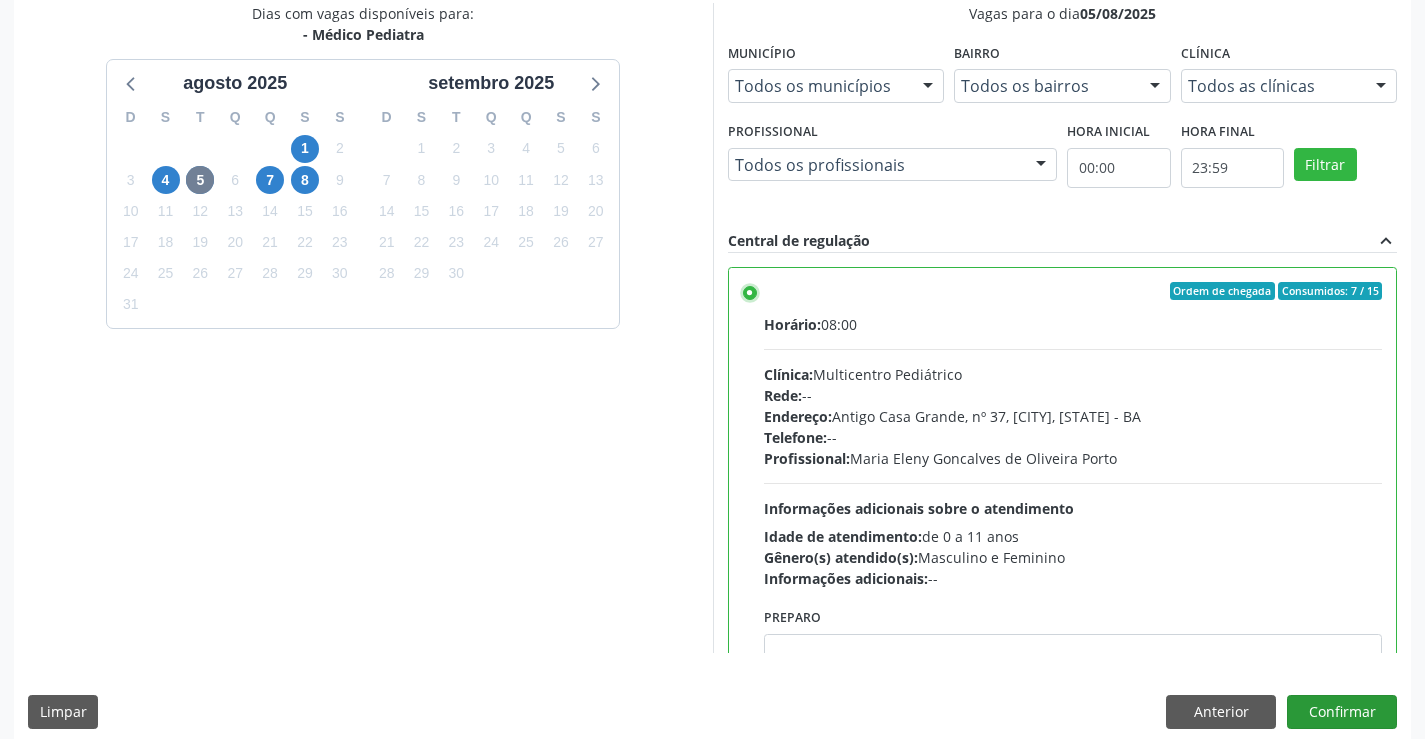 scroll, scrollTop: 456, scrollLeft: 0, axis: vertical 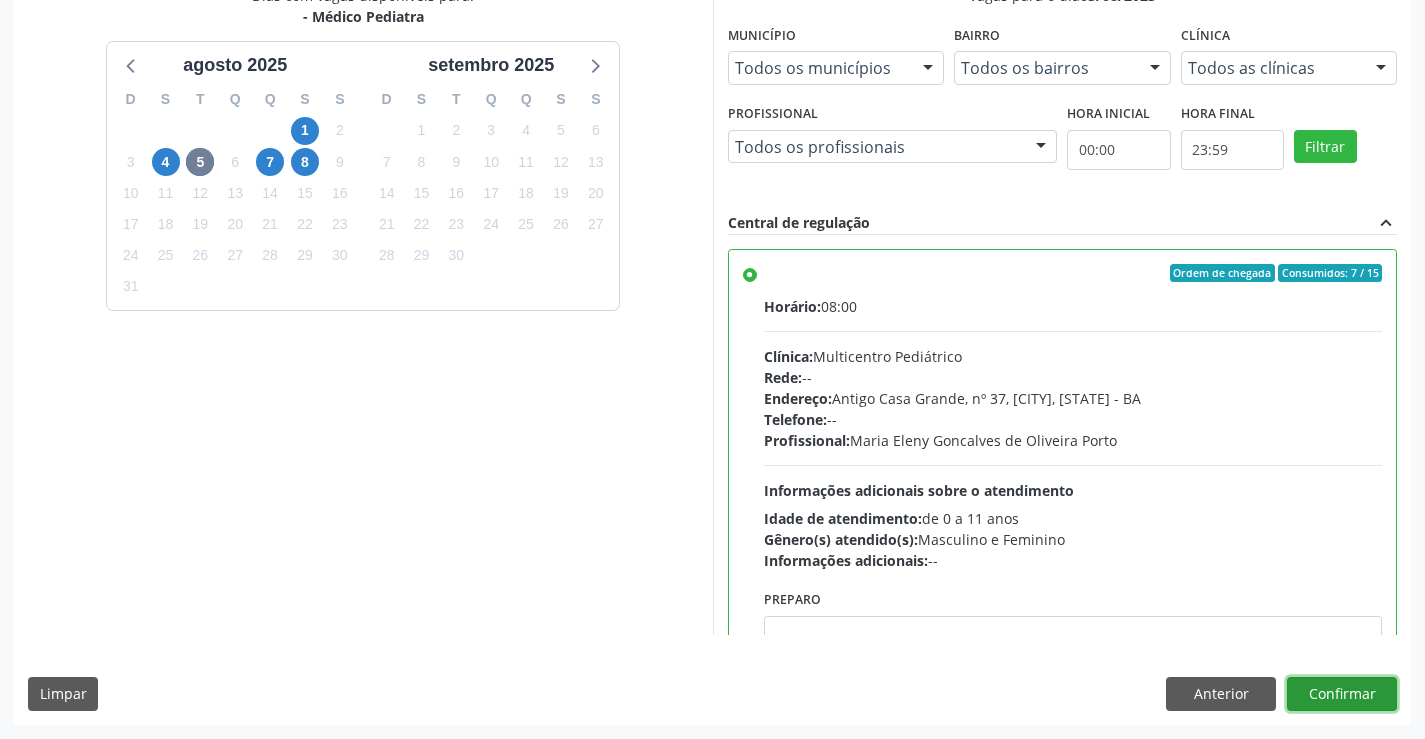click on "Confirmar" at bounding box center (1342, 694) 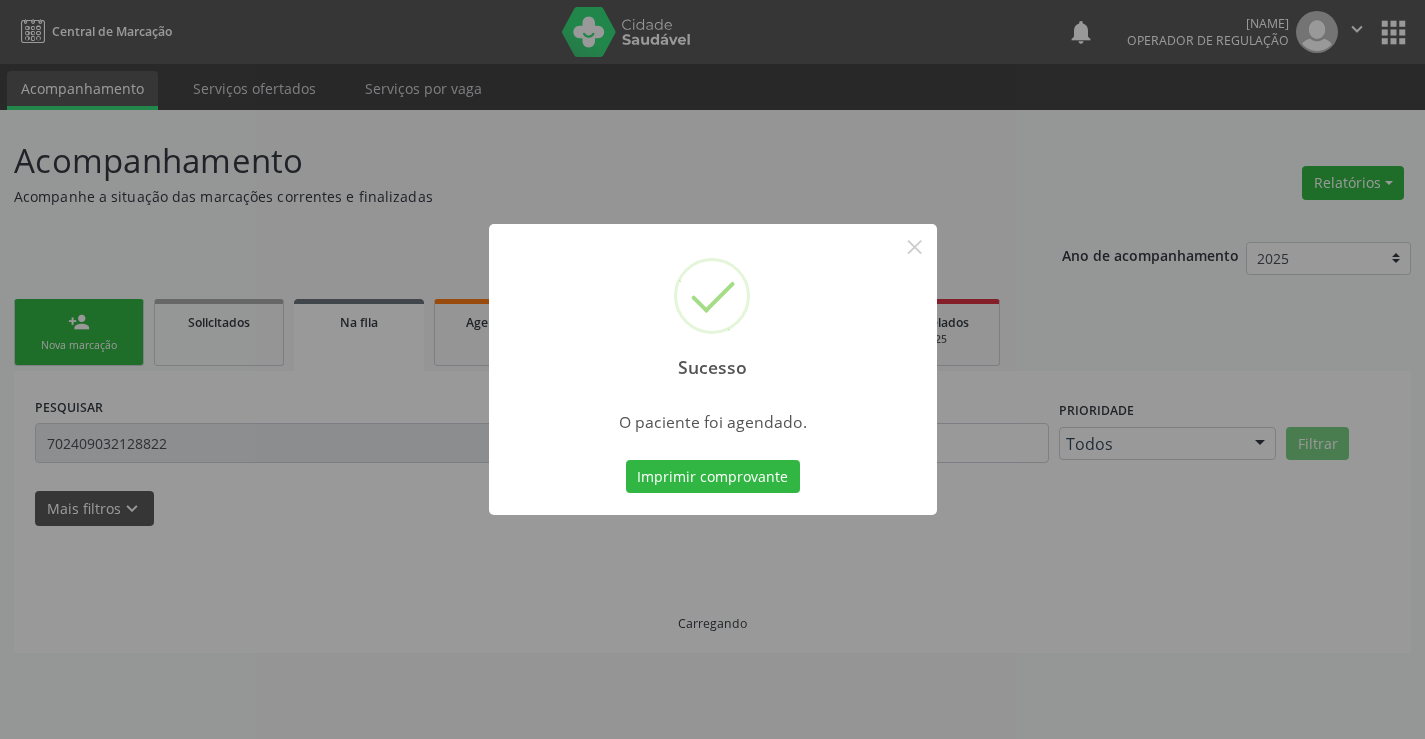 scroll, scrollTop: 0, scrollLeft: 0, axis: both 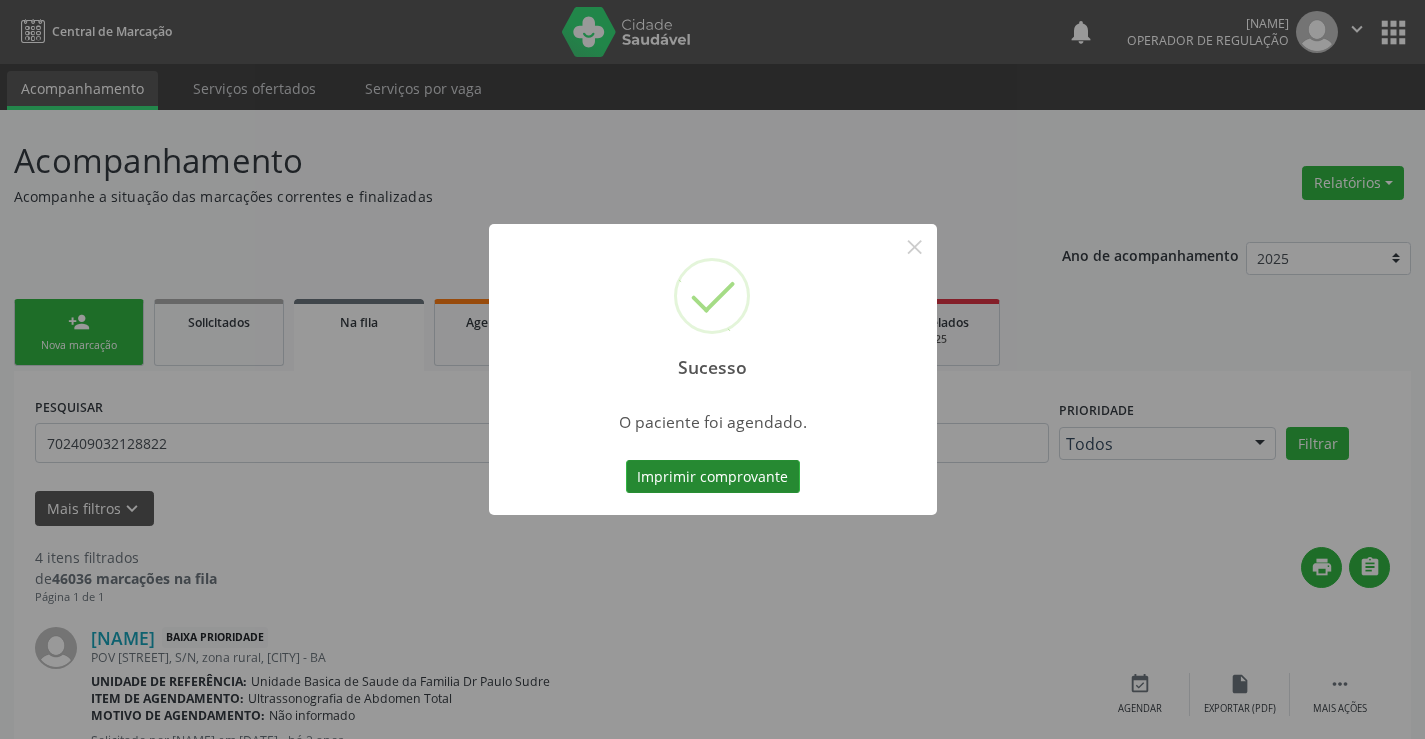 click on "Imprimir comprovante" at bounding box center (713, 477) 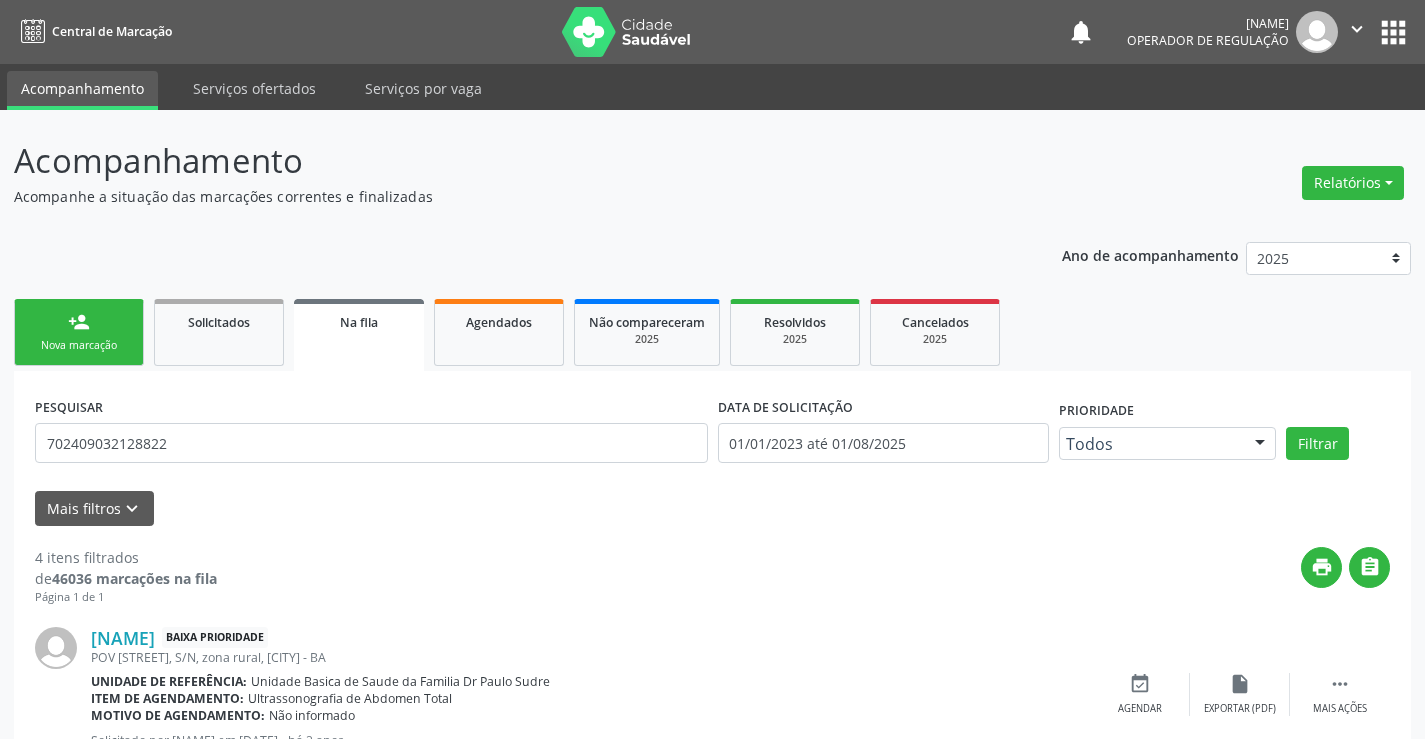 click on "person_add
Nova marcação" at bounding box center (79, 332) 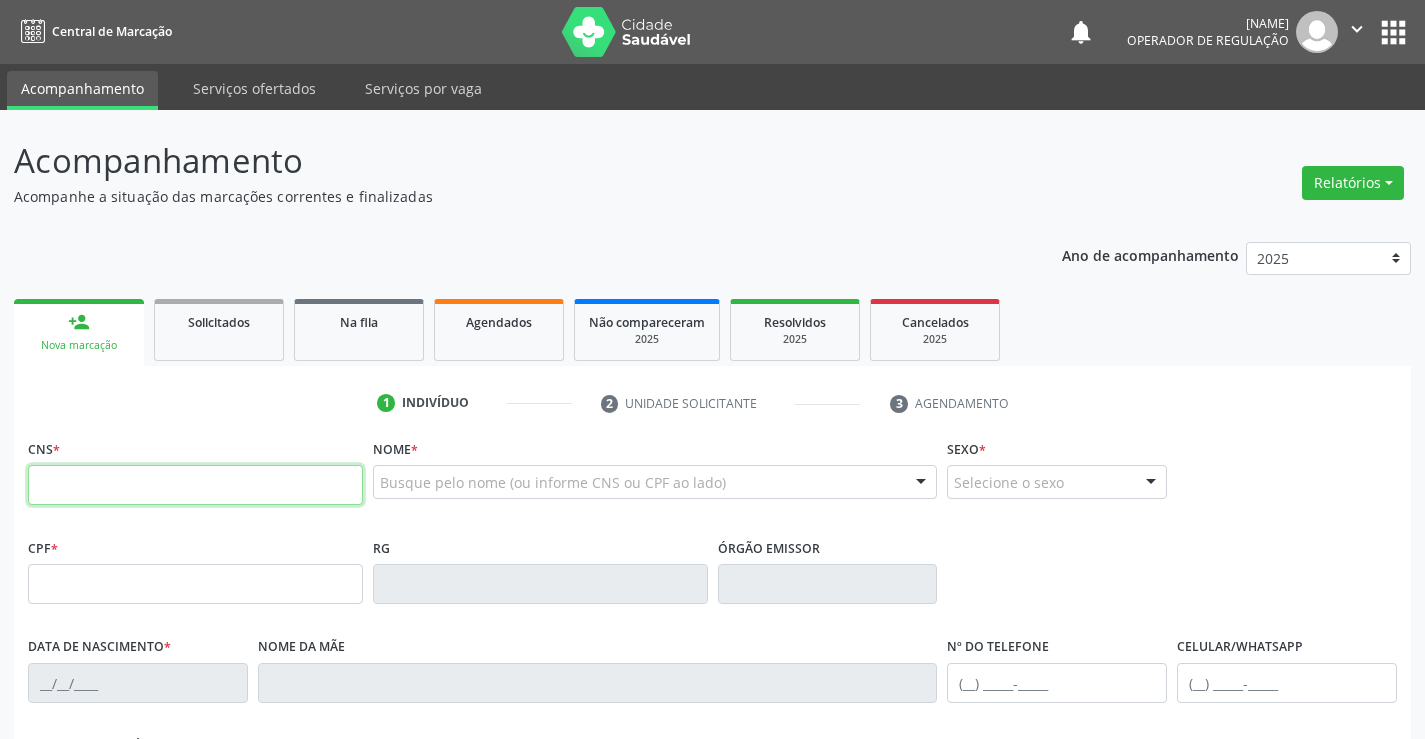 click at bounding box center (195, 485) 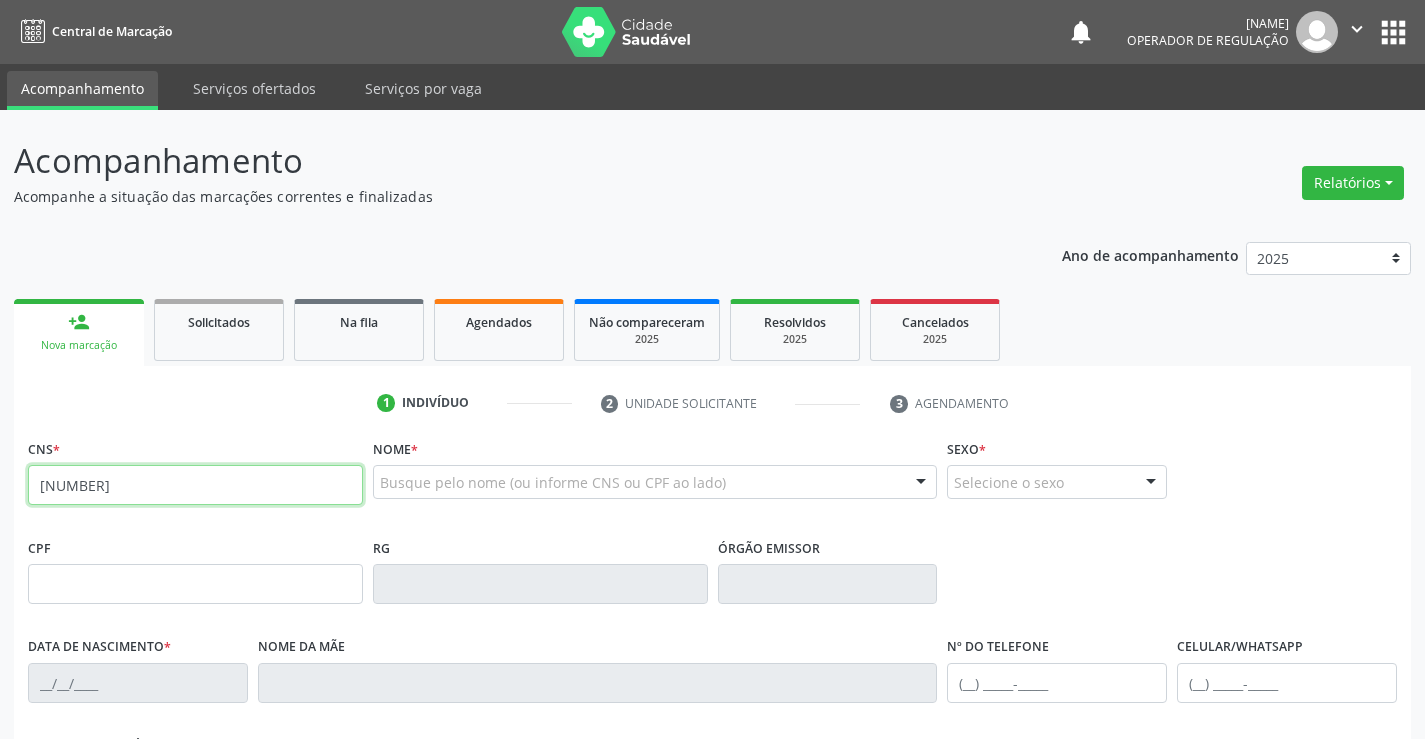 type on "[PHONE]" 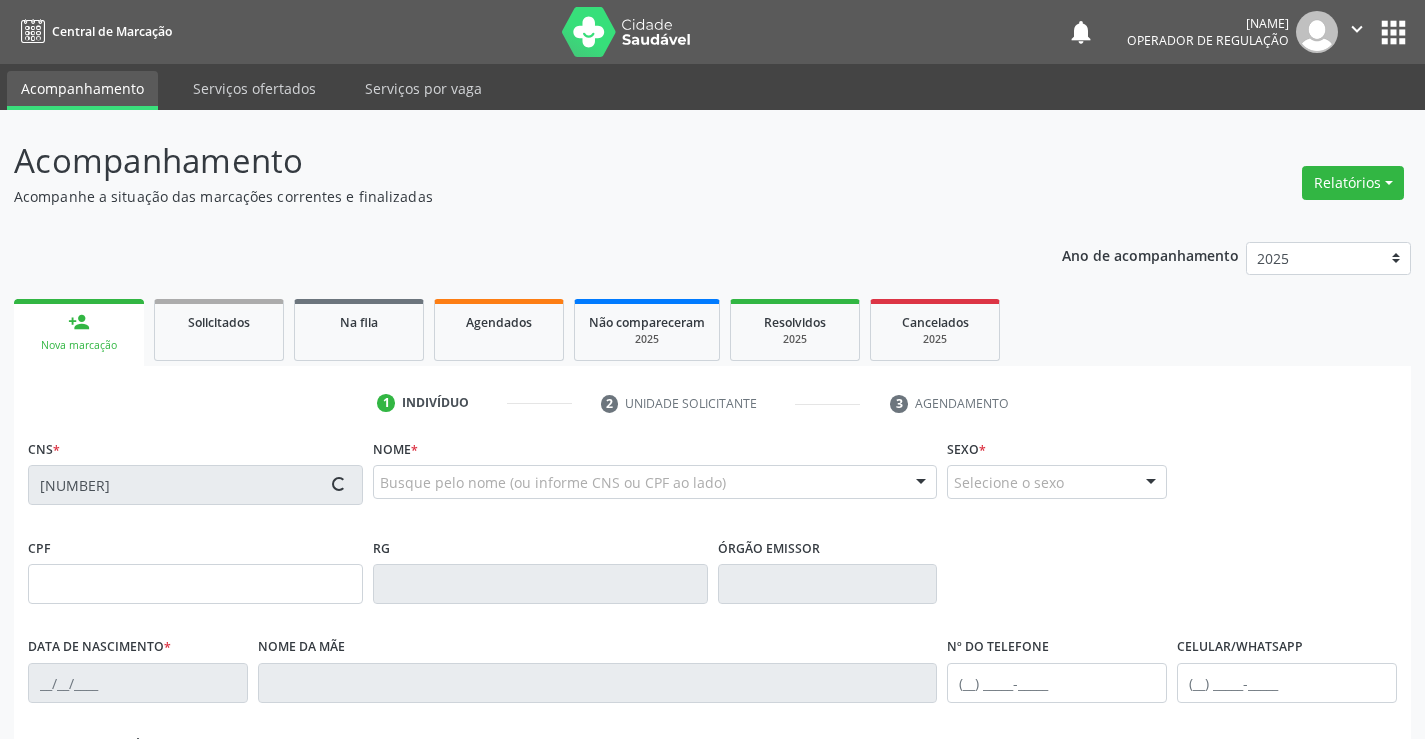 type on "[NUMBER]" 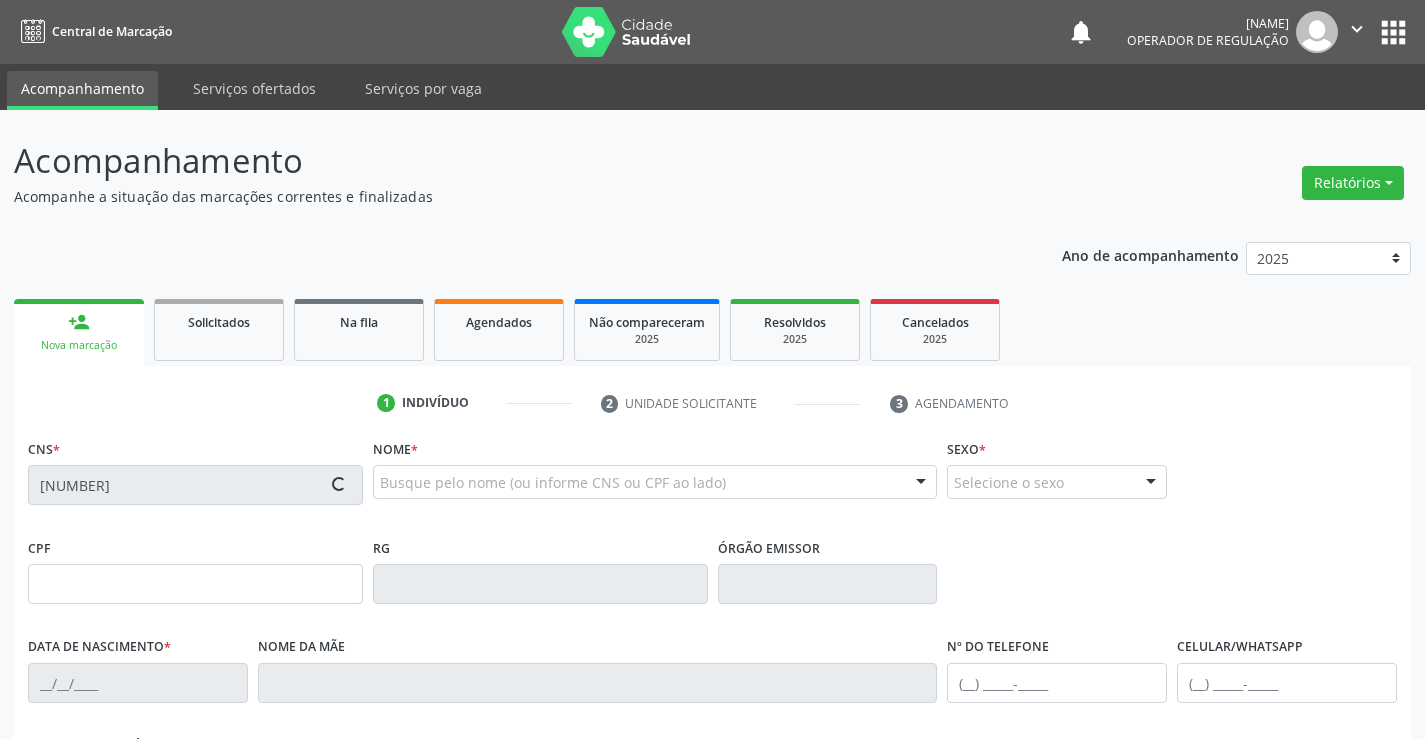 type on "[NUMBER]" 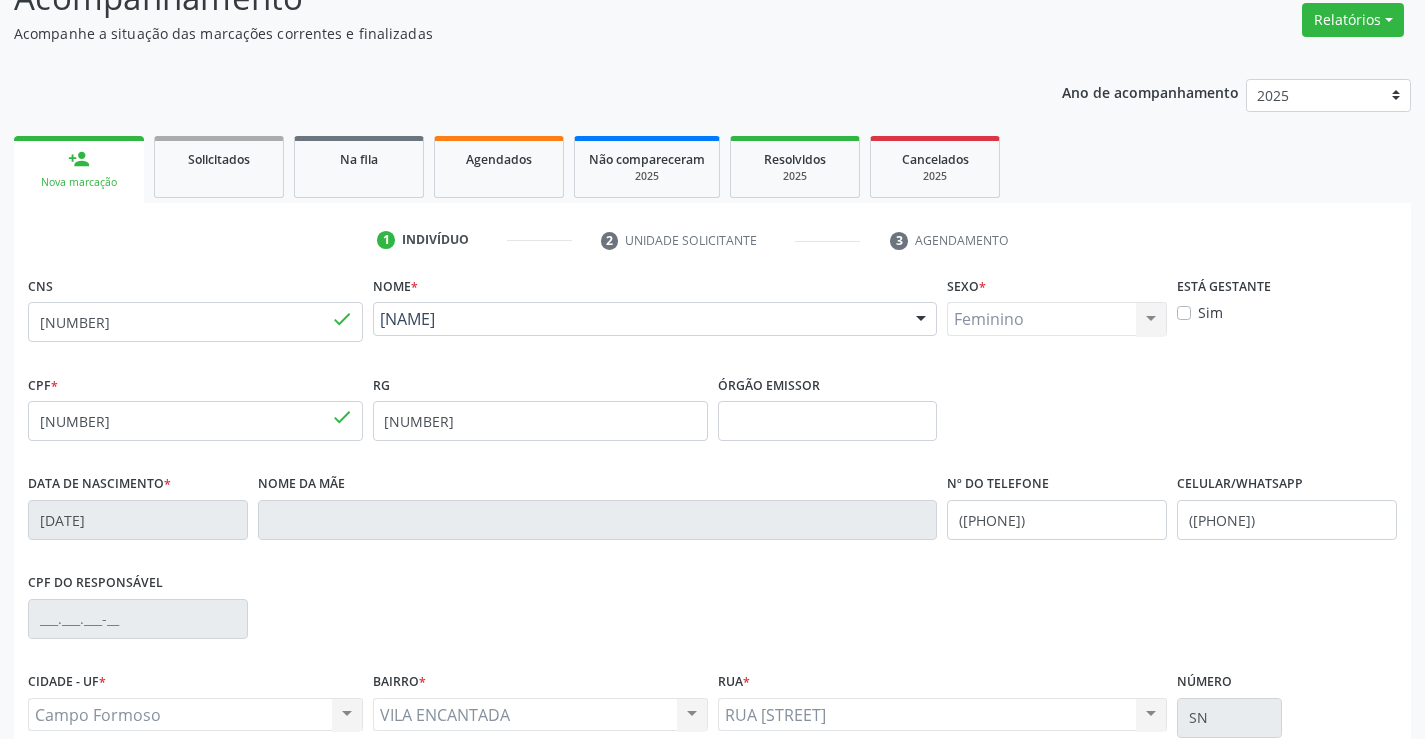 scroll, scrollTop: 200, scrollLeft: 0, axis: vertical 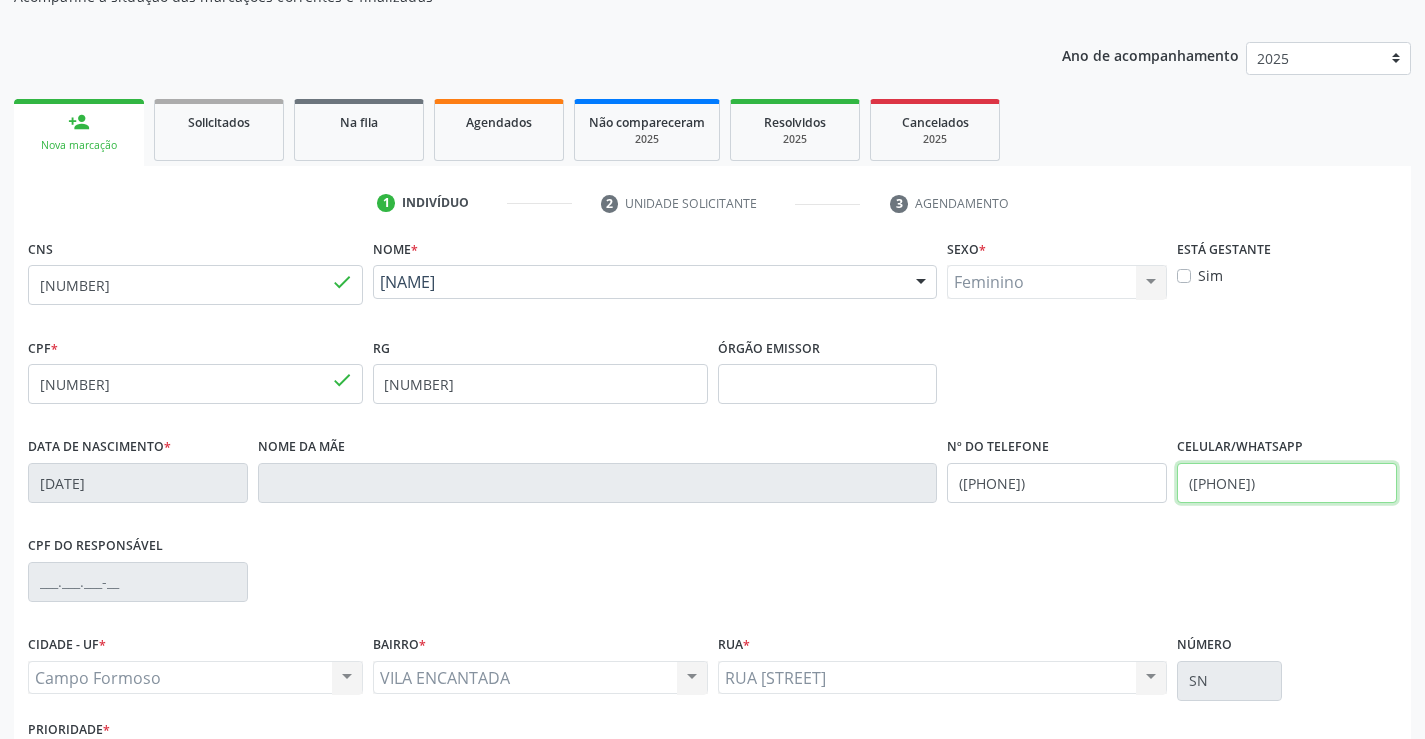 click on "(74) 98835-1075" at bounding box center [1287, 483] 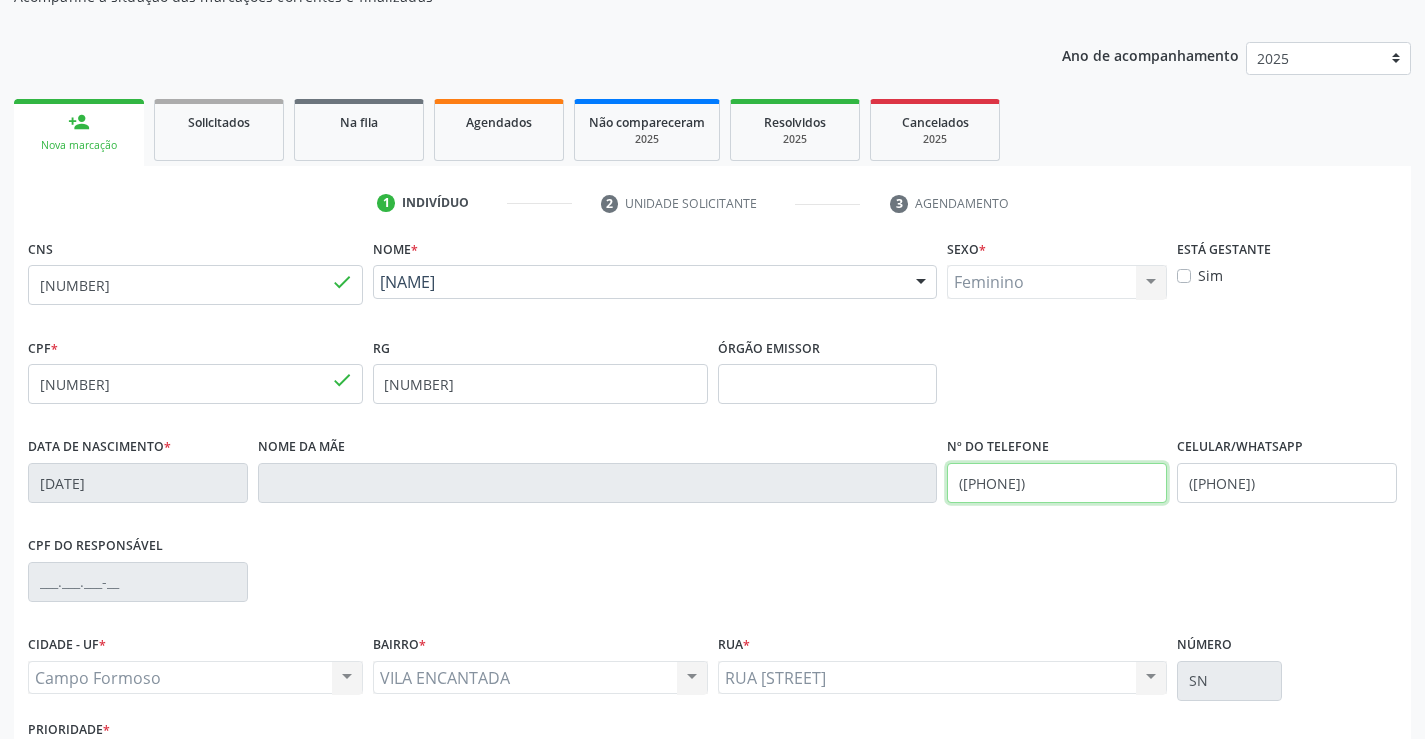 click on "(74) 98835-1075" at bounding box center [1057, 483] 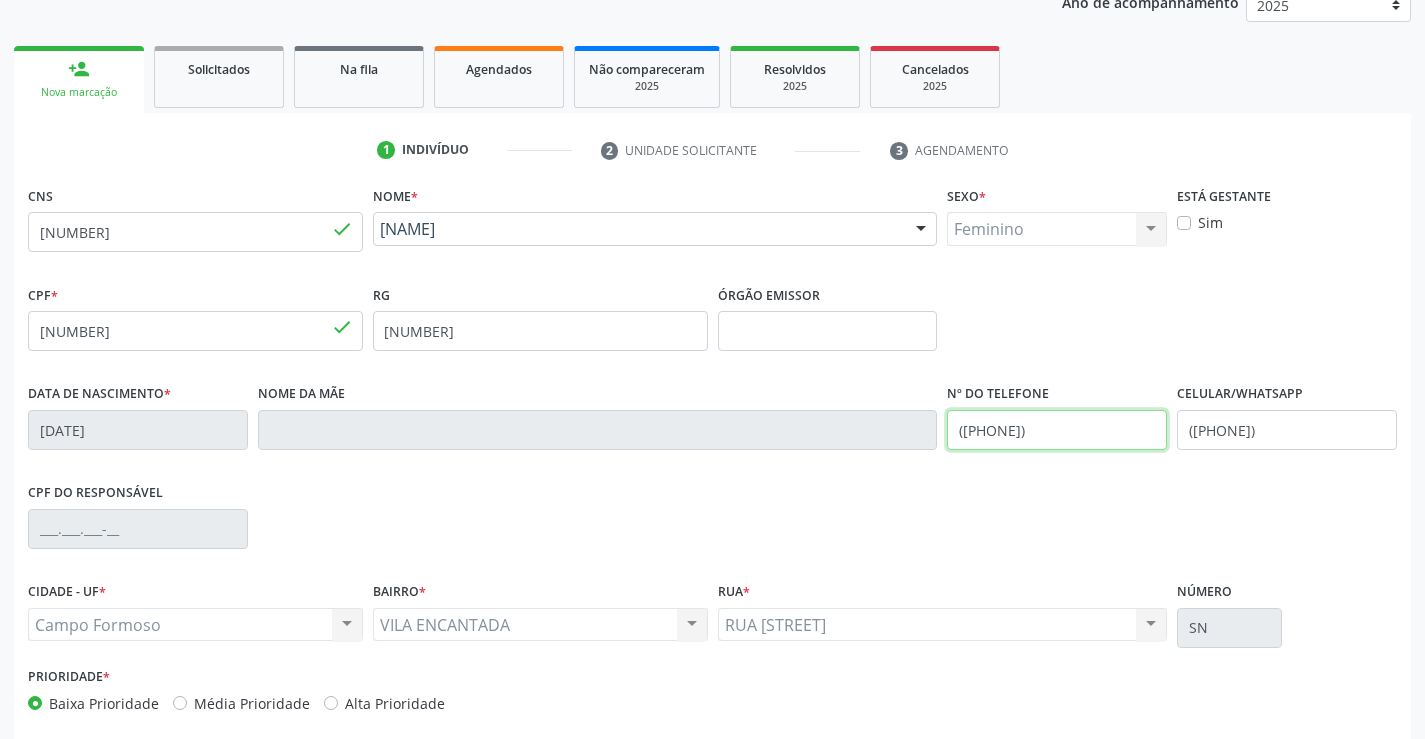 scroll, scrollTop: 345, scrollLeft: 0, axis: vertical 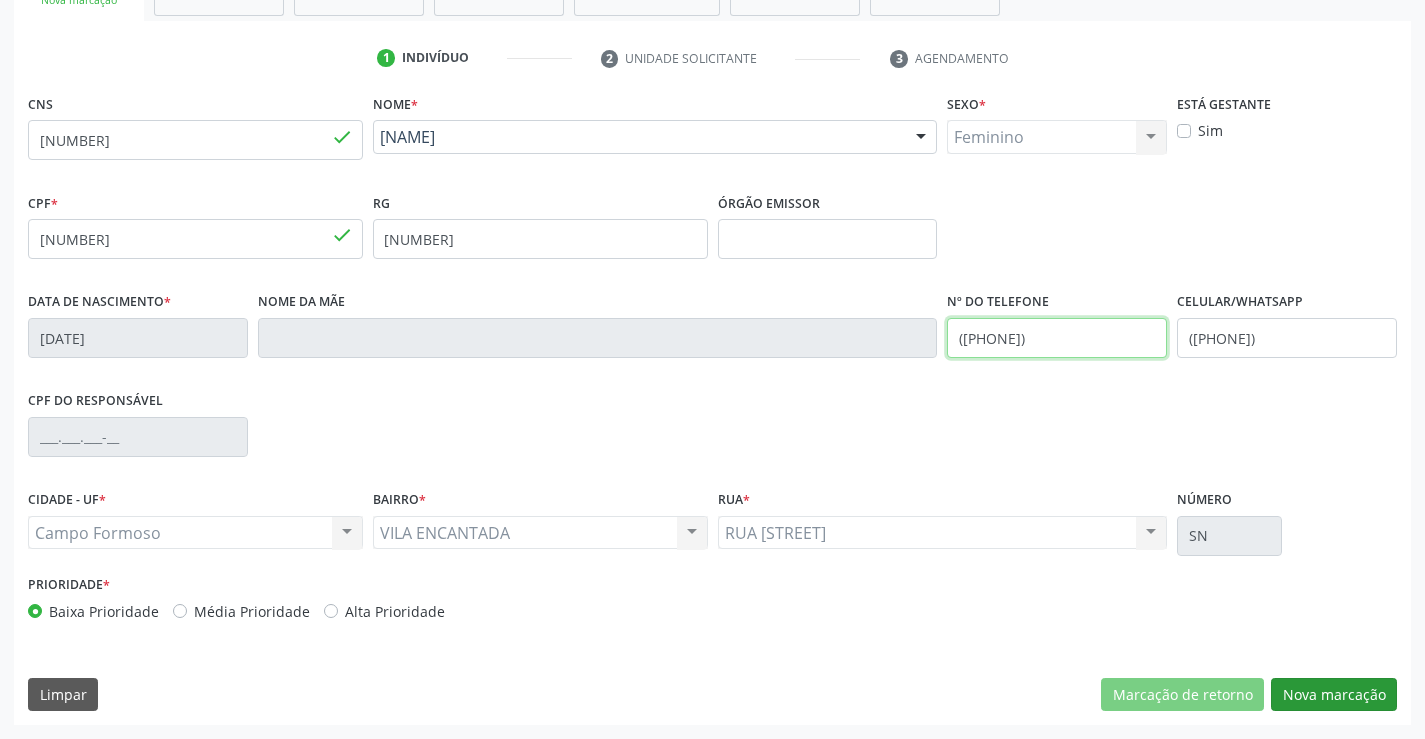 type on "[PHONE]" 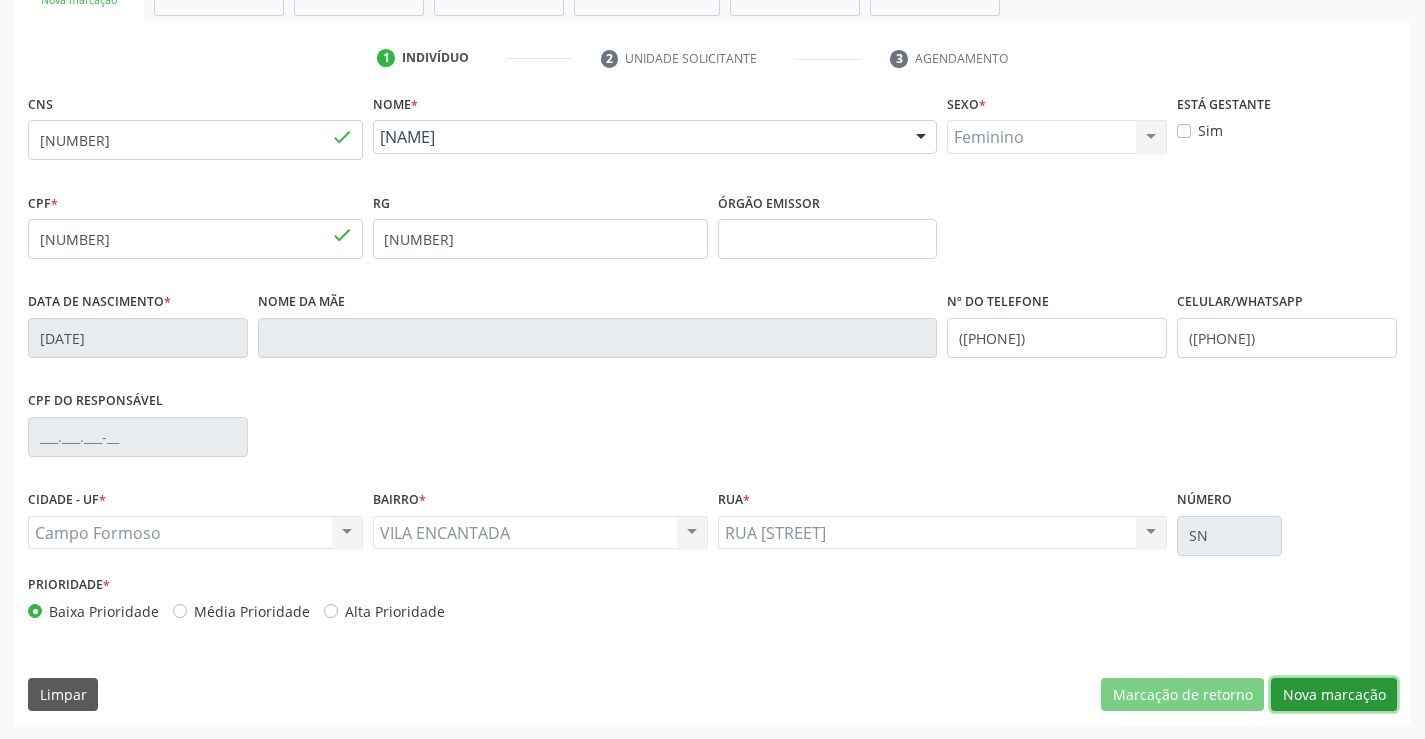 click on "Nova marcação" at bounding box center (1334, 695) 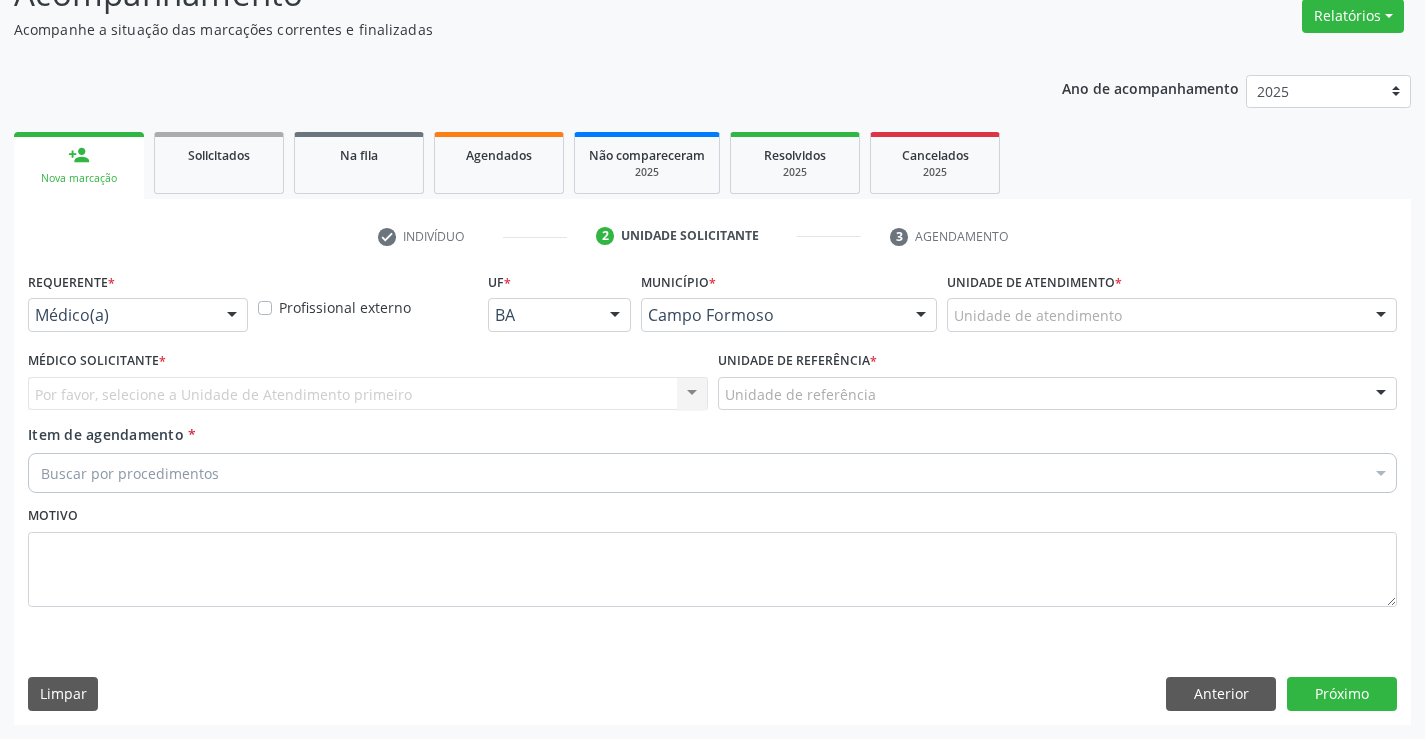 scroll, scrollTop: 167, scrollLeft: 0, axis: vertical 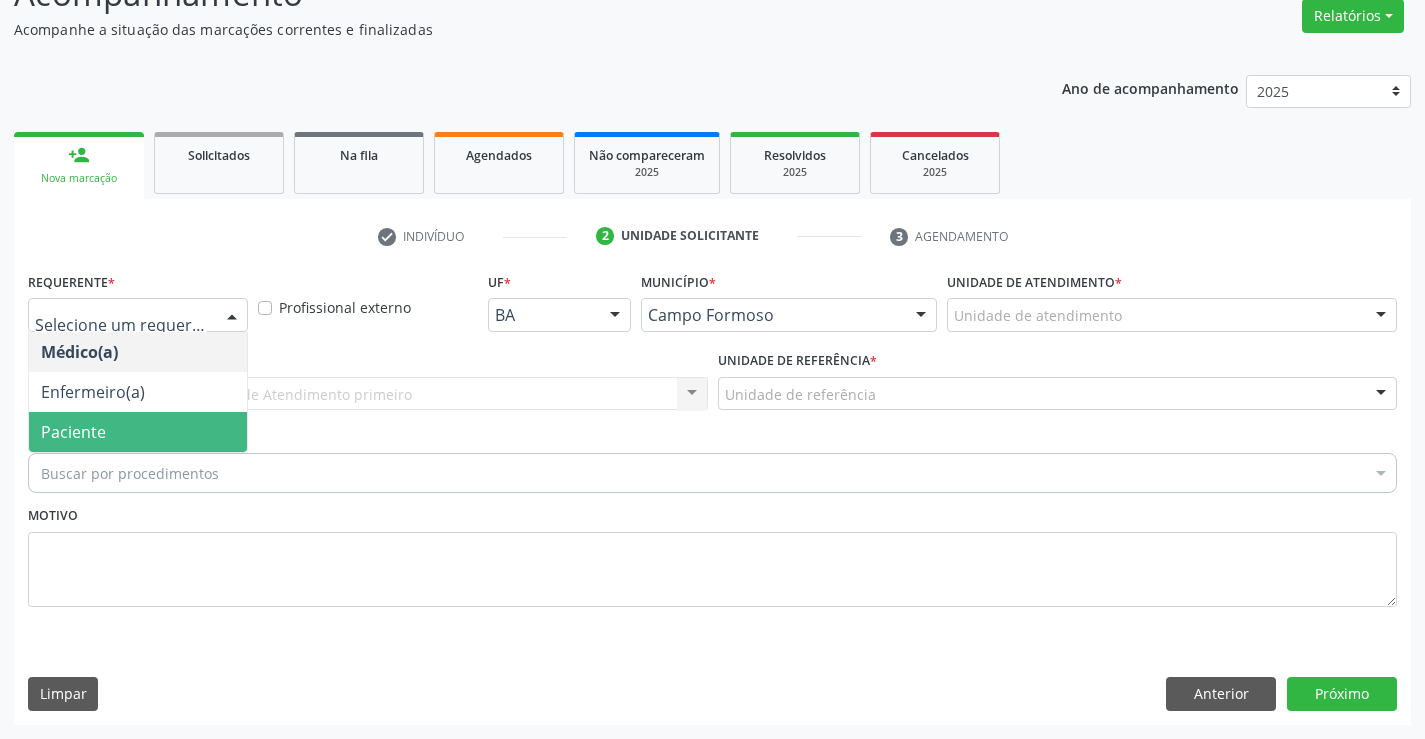 click on "Paciente" at bounding box center (138, 432) 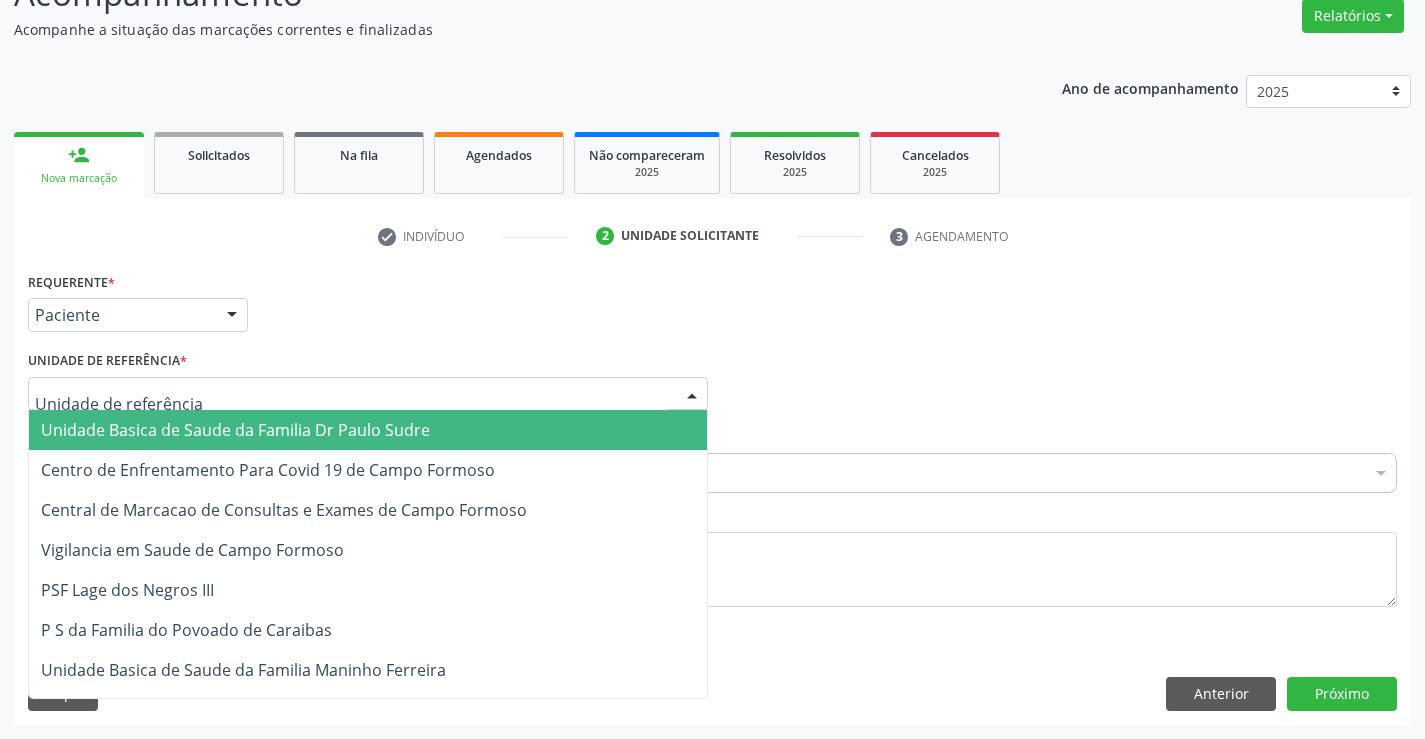 click at bounding box center (368, 394) 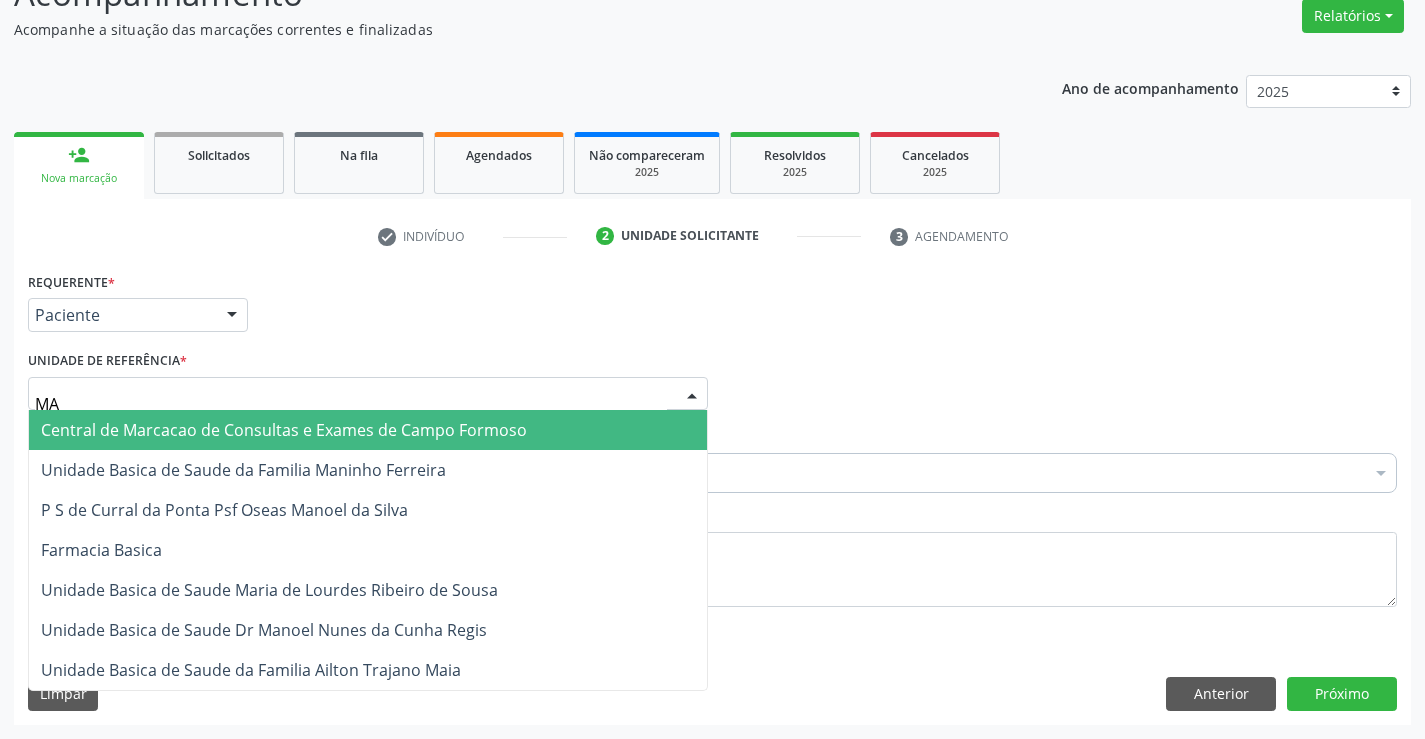 type on "MAR" 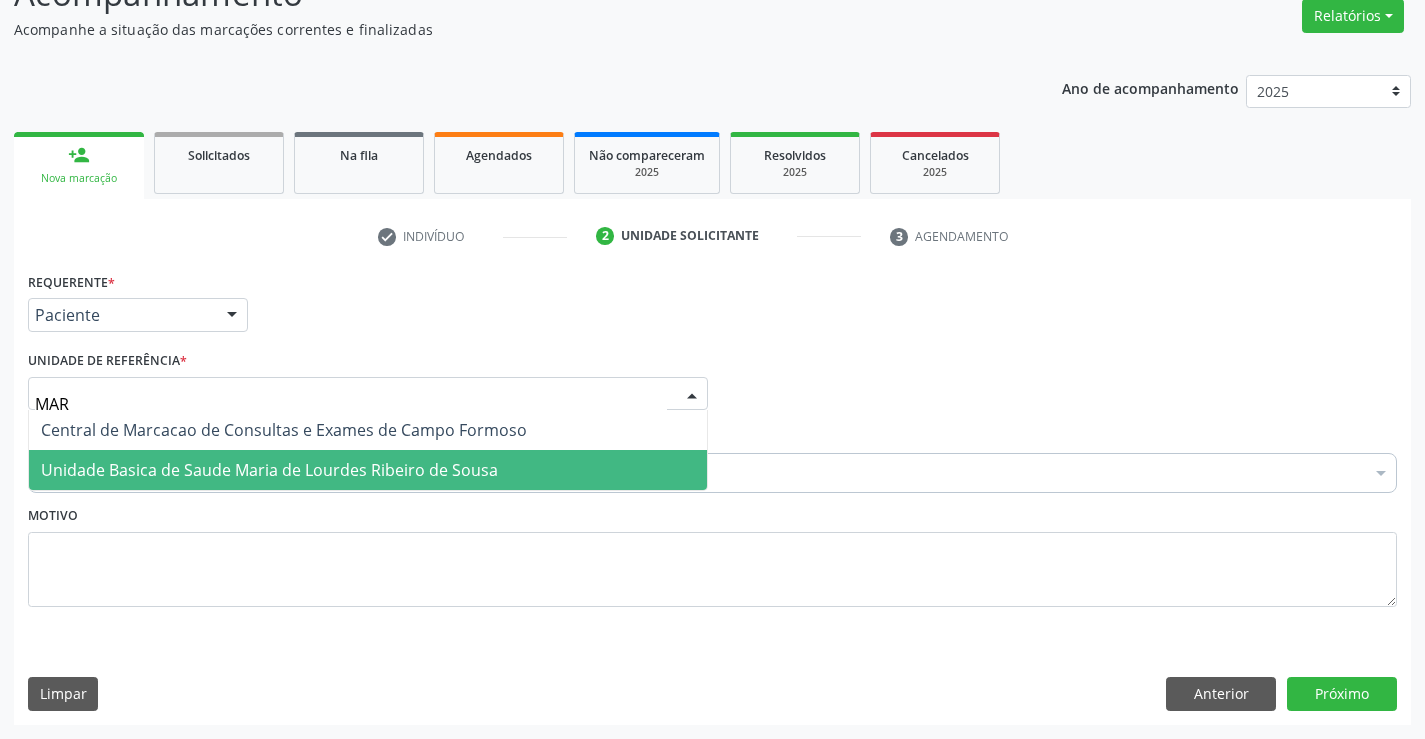 click on "Unidade Basica de Saude Maria de Lourdes Ribeiro de Sousa" at bounding box center (269, 470) 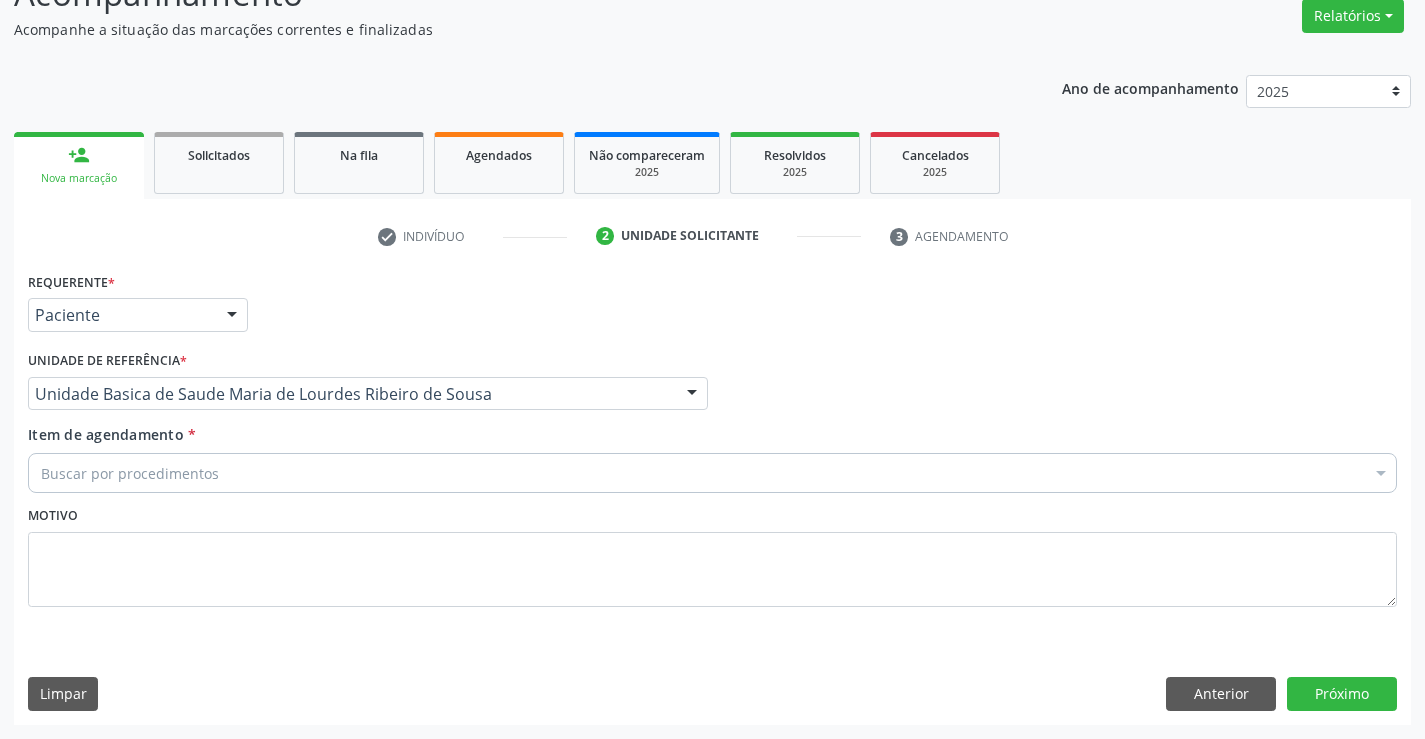 click on "Buscar por procedimentos" at bounding box center (712, 473) 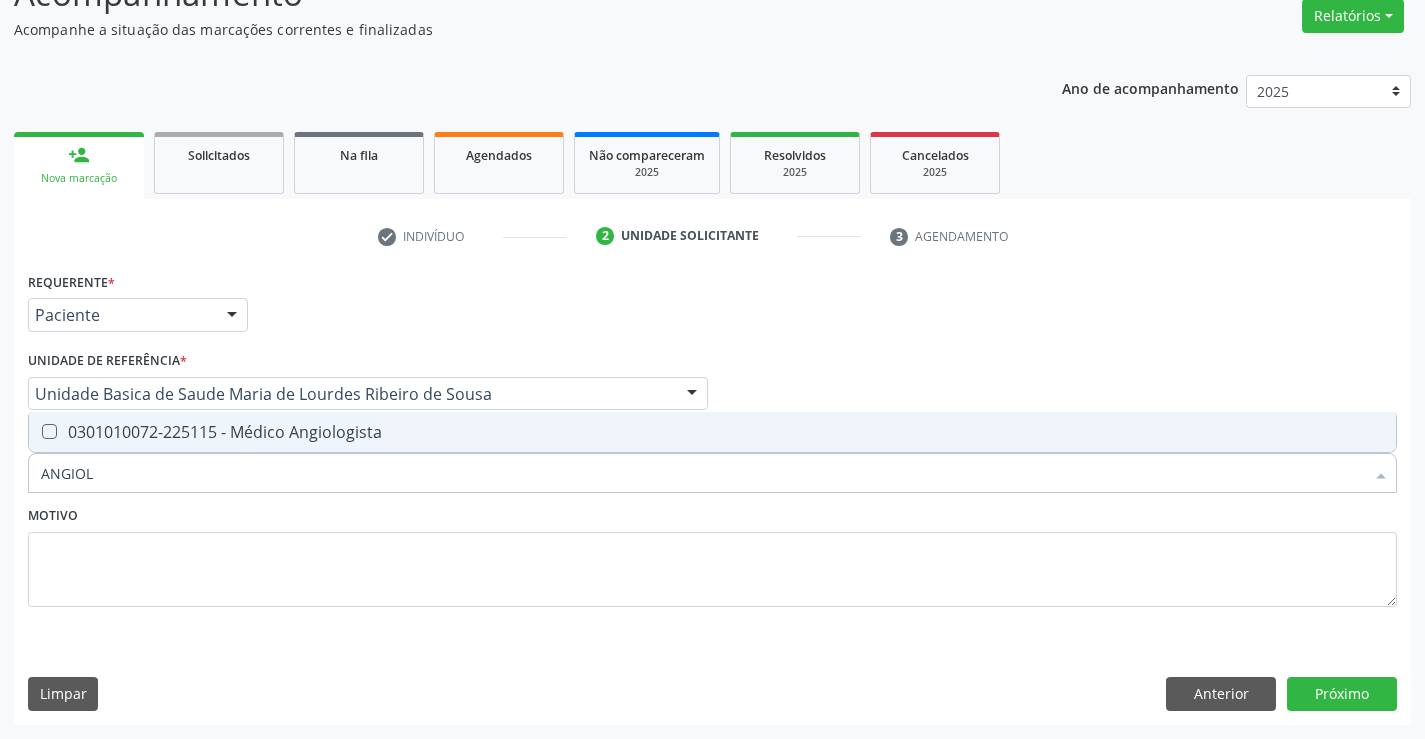 type on "ANGIOLO" 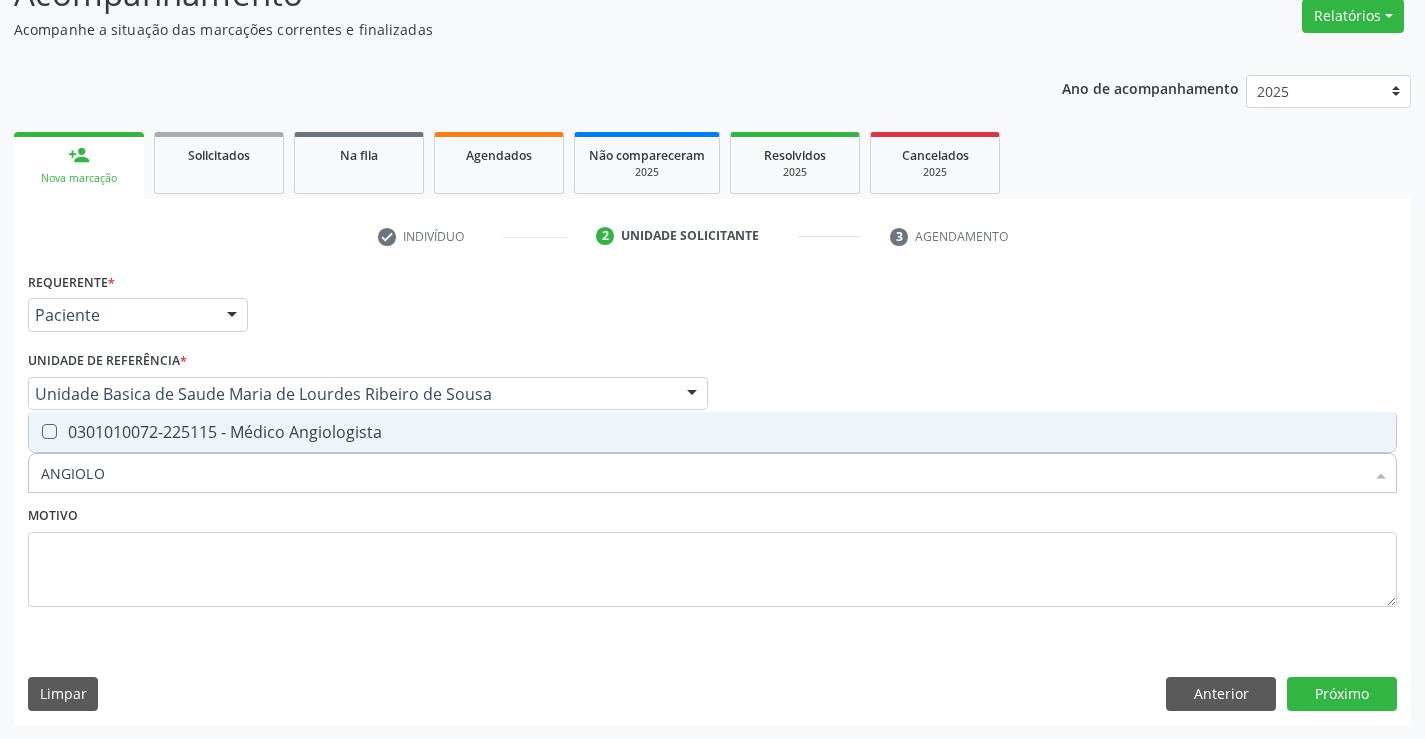 click on "0301010072-225115 - Médico Angiologista" at bounding box center (712, 432) 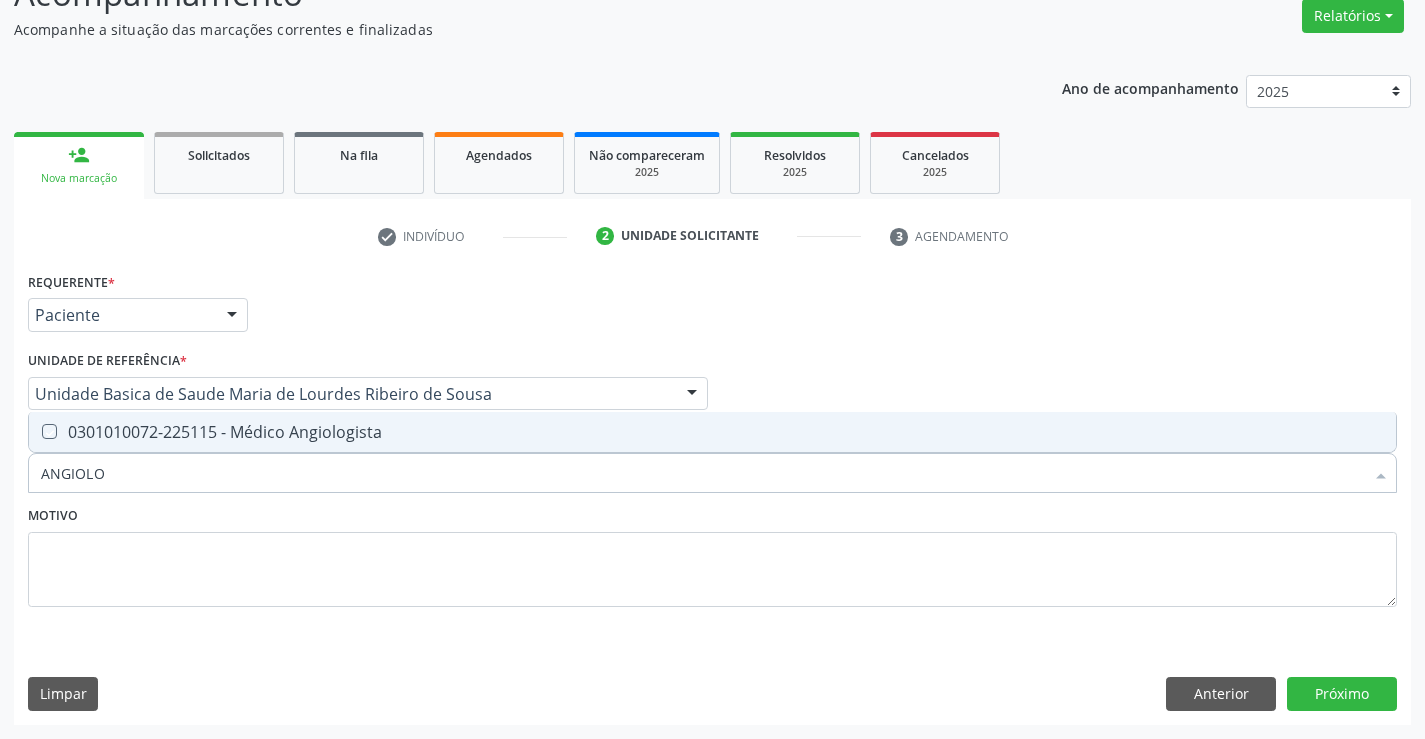 checkbox on "true" 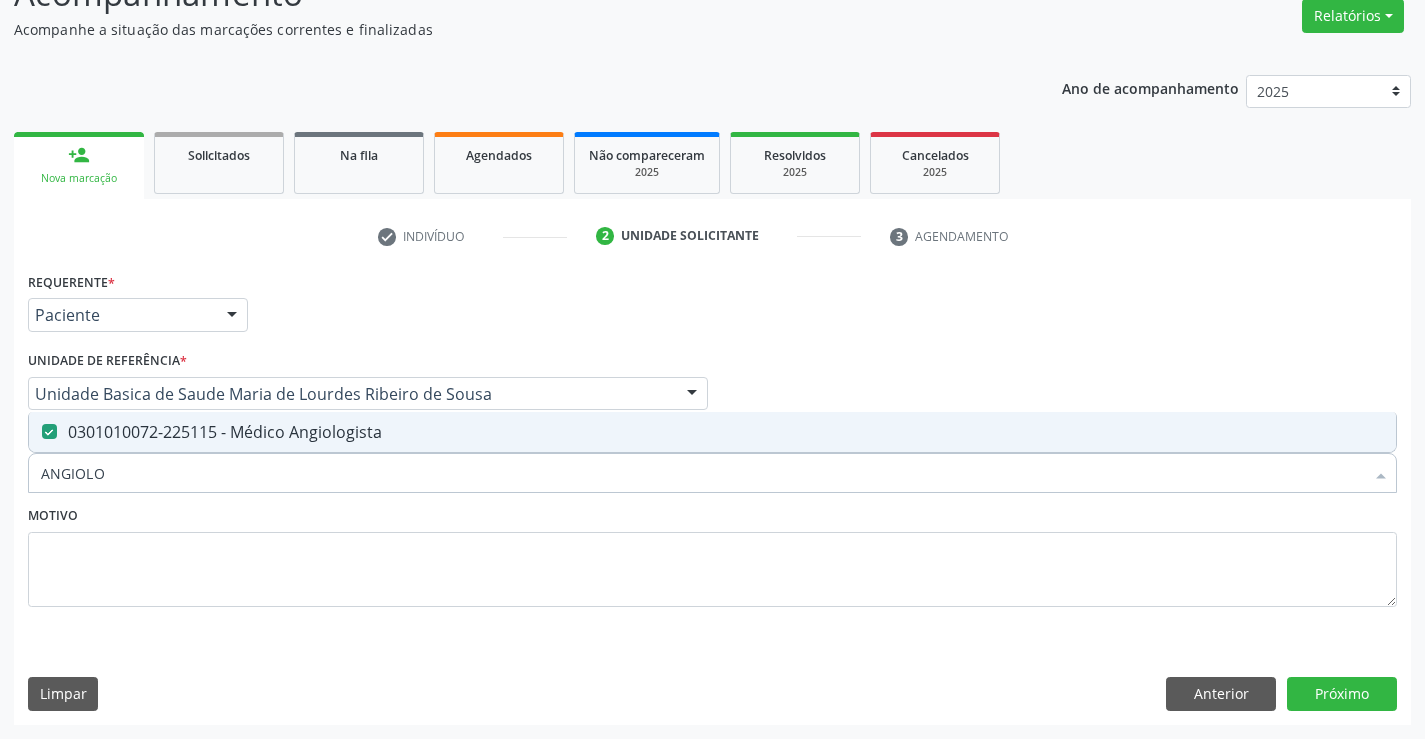 click on "Motivo" at bounding box center [712, 554] 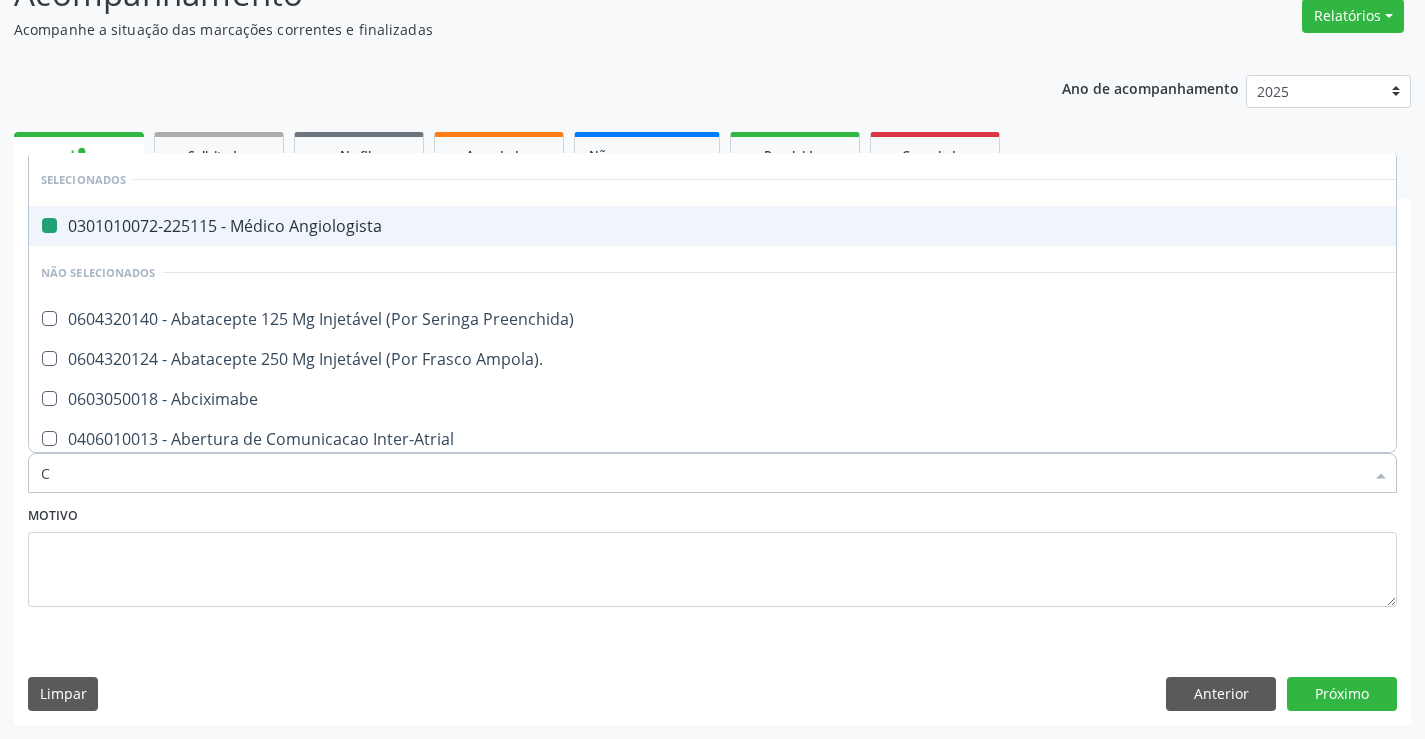 type on "CA" 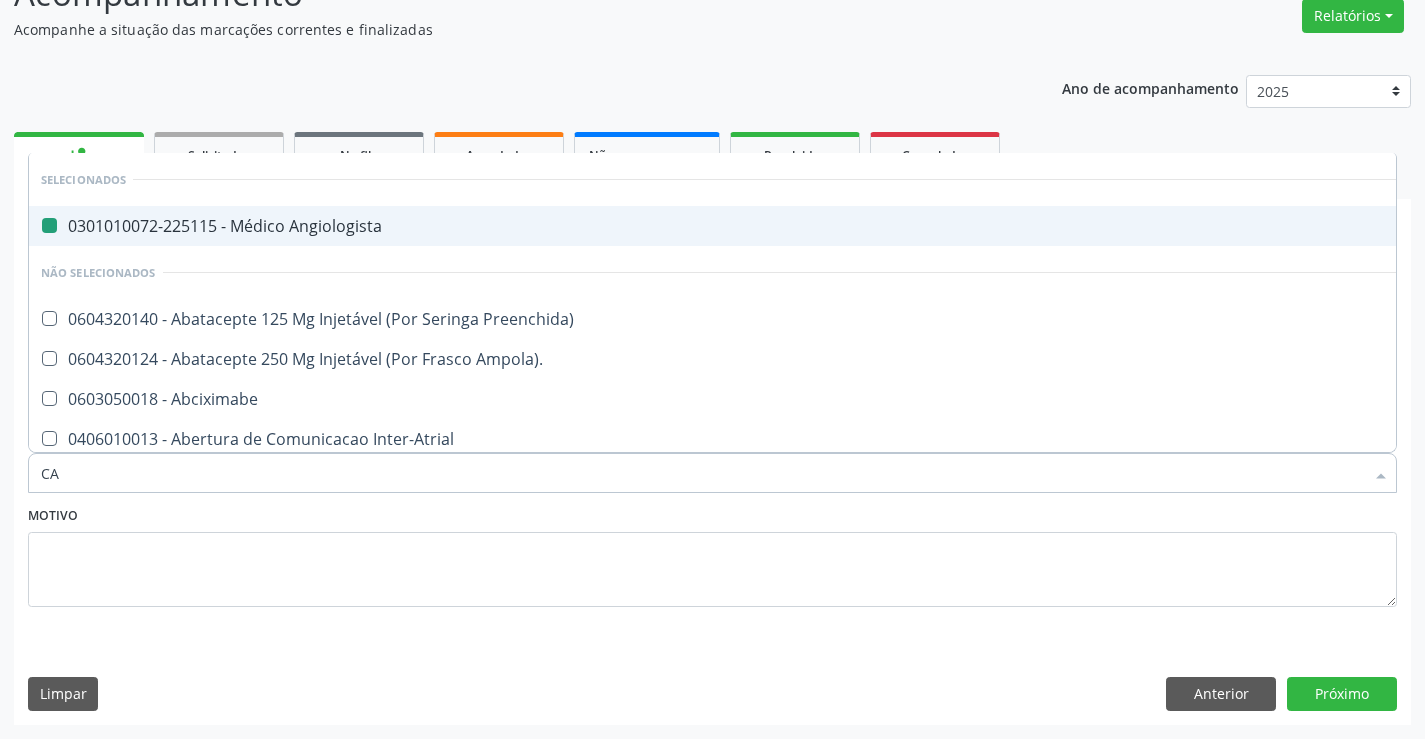 checkbox on "false" 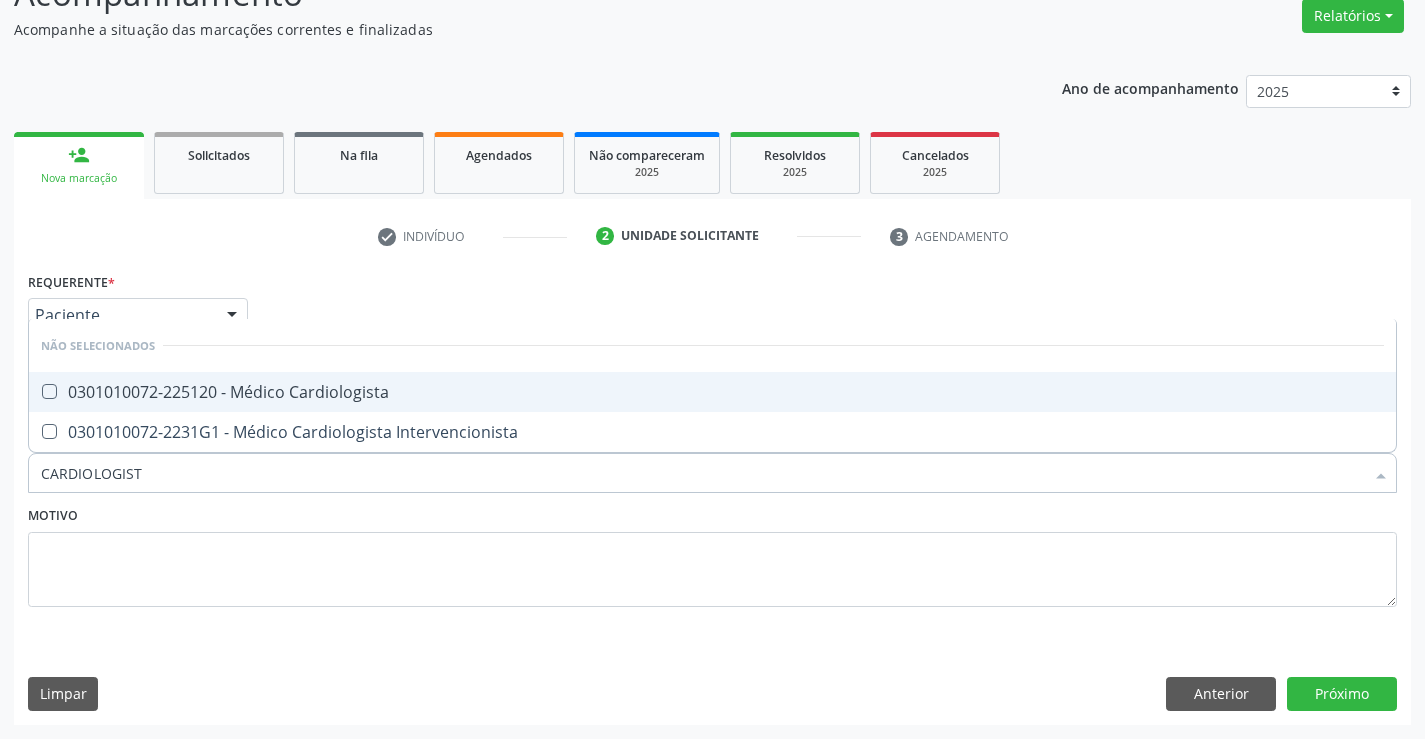 type on "CARDIOLOGISTA" 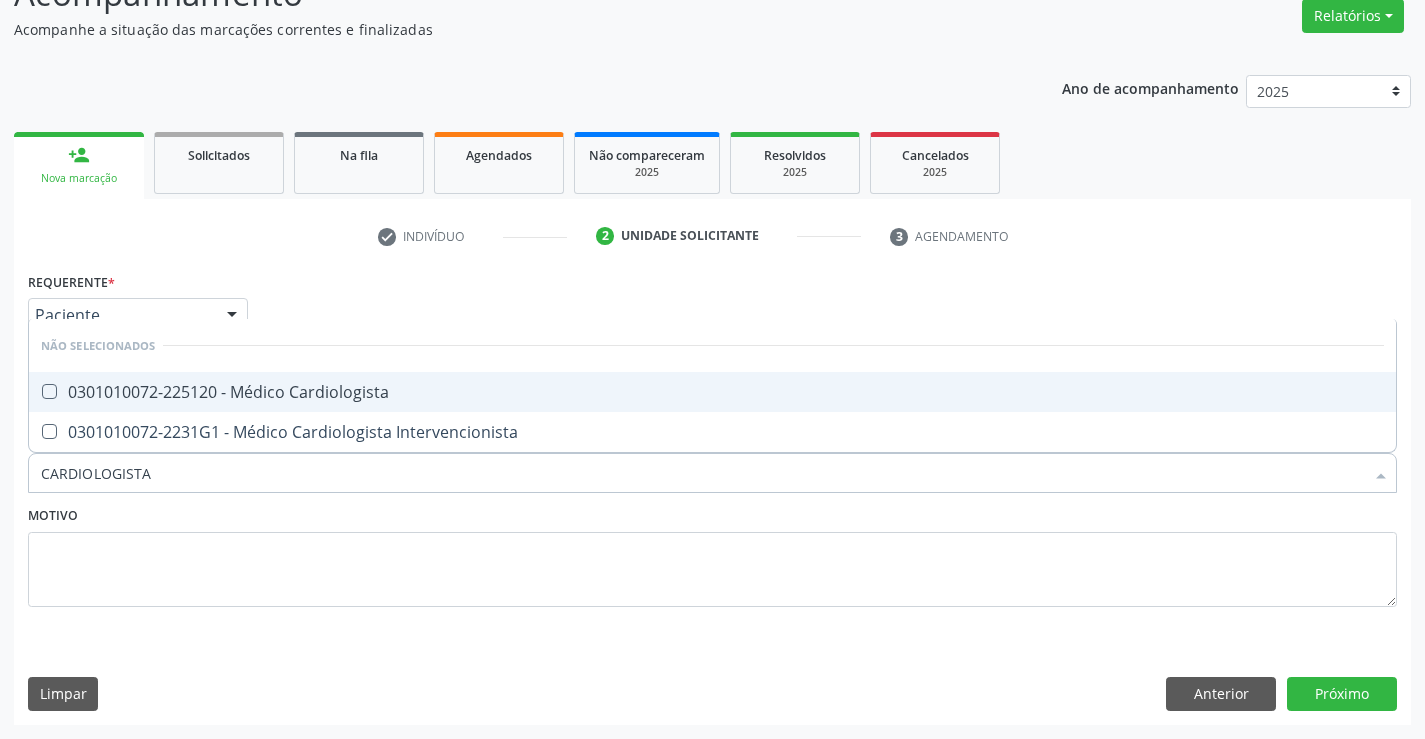 click on "0301010072-225120 - Médico Cardiologista" at bounding box center [712, 392] 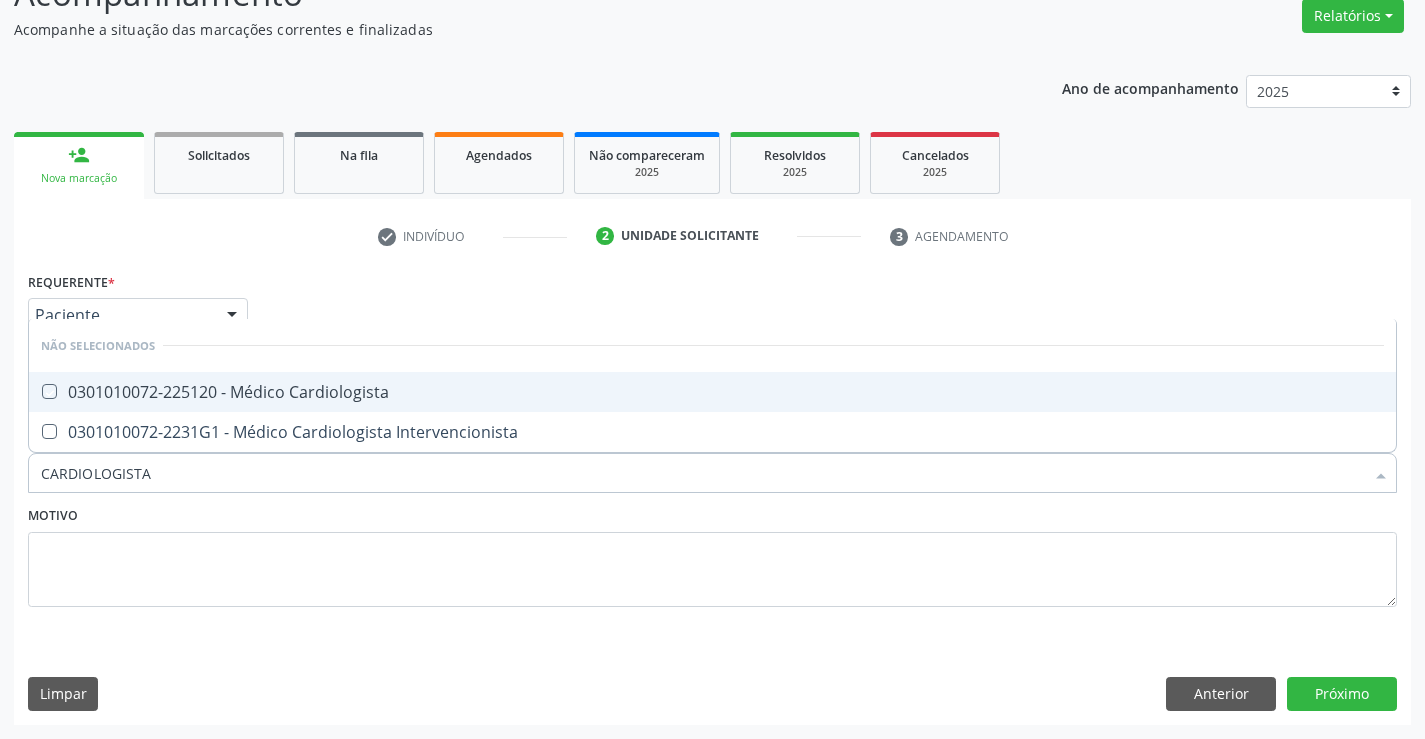 checkbox on "true" 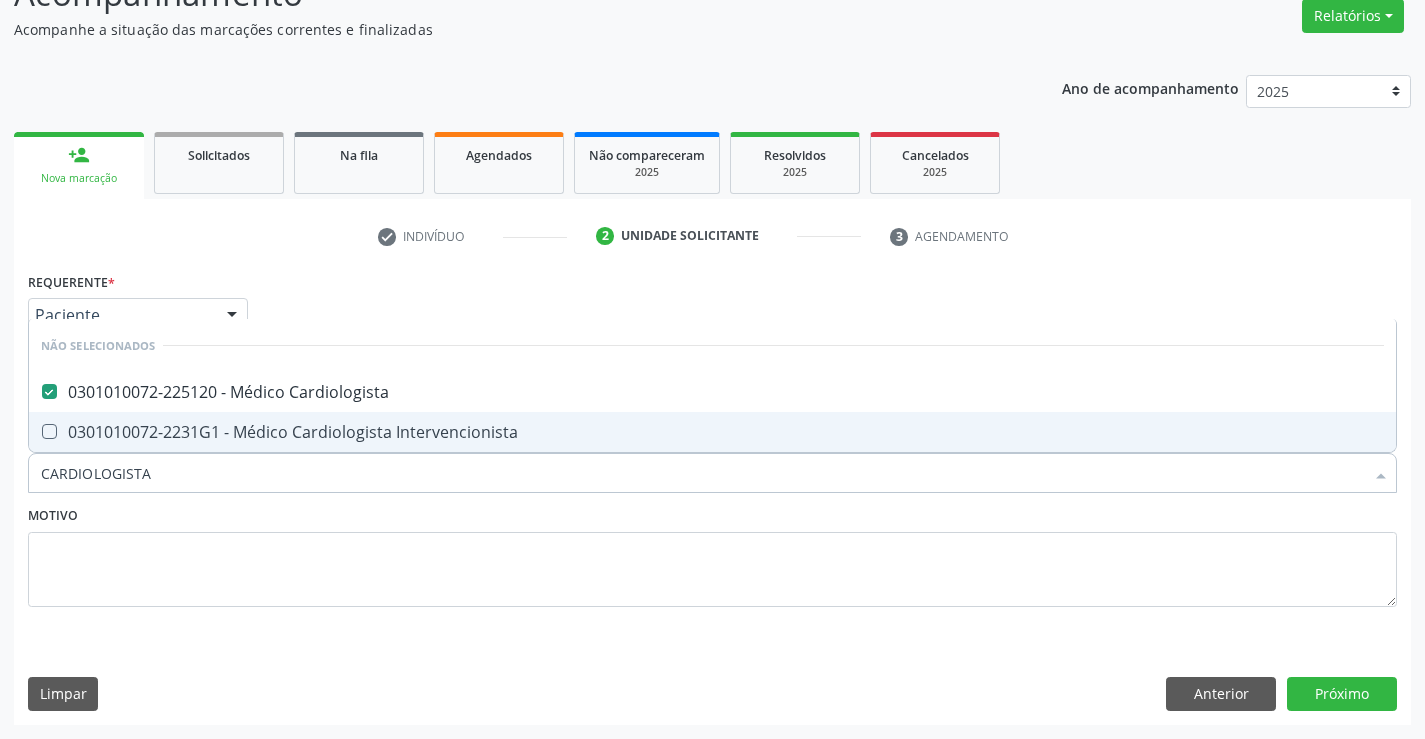 type on "CARDIOLOGISTA" 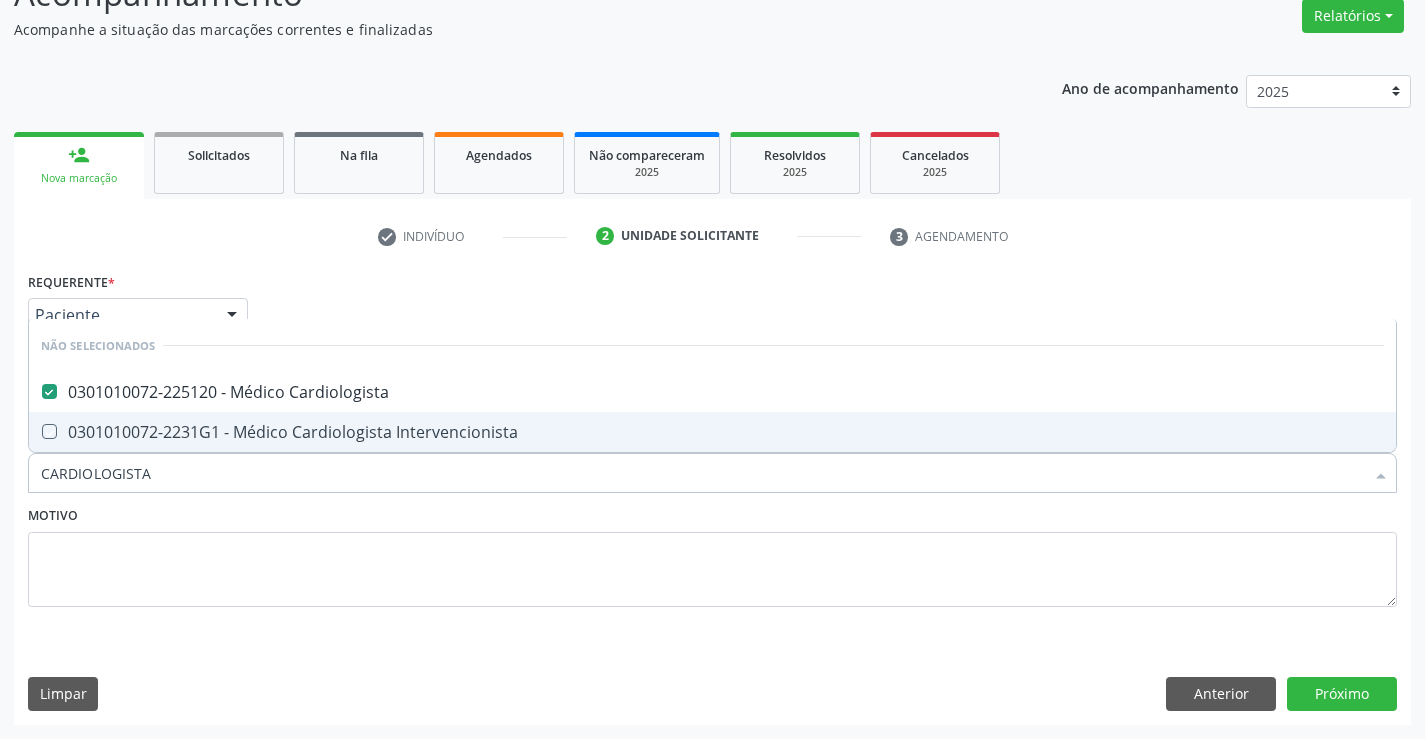 click on "Motivo" at bounding box center [712, 554] 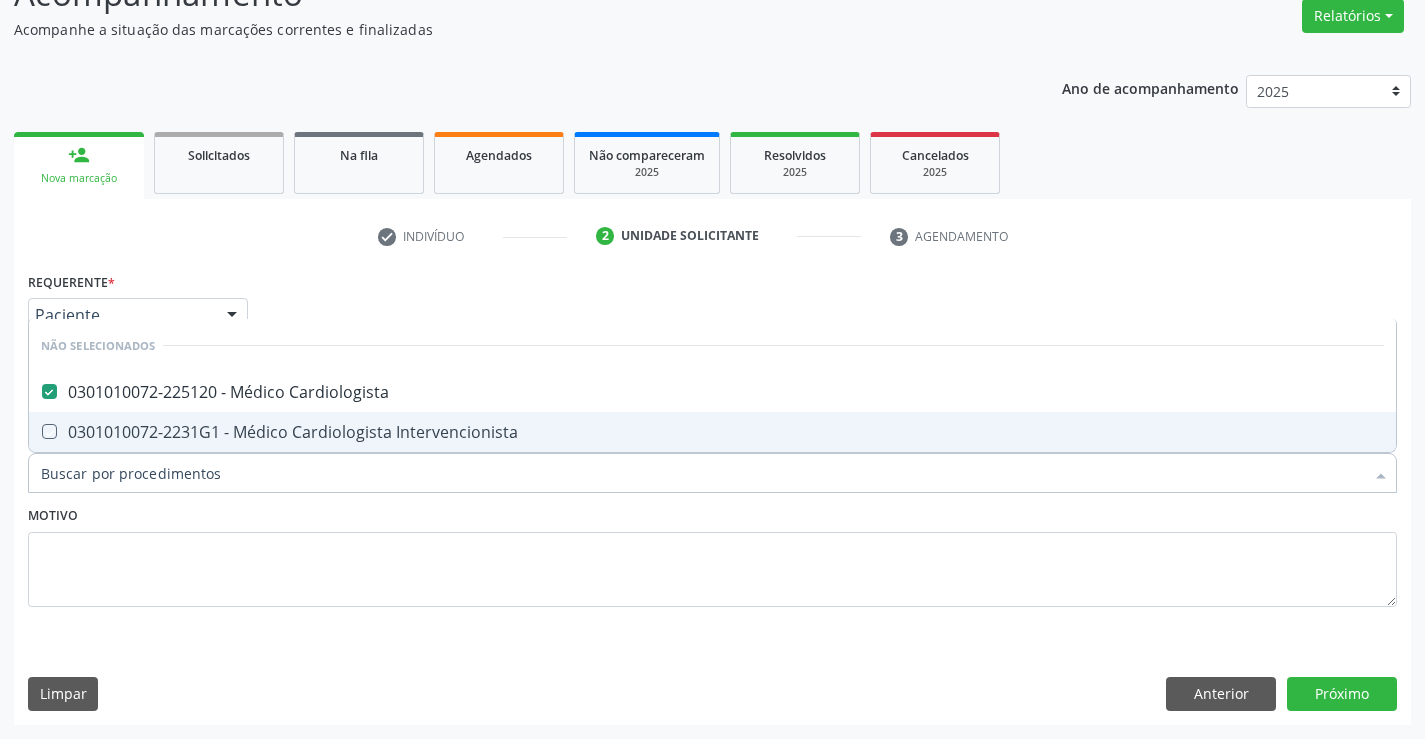 checkbox on "true" 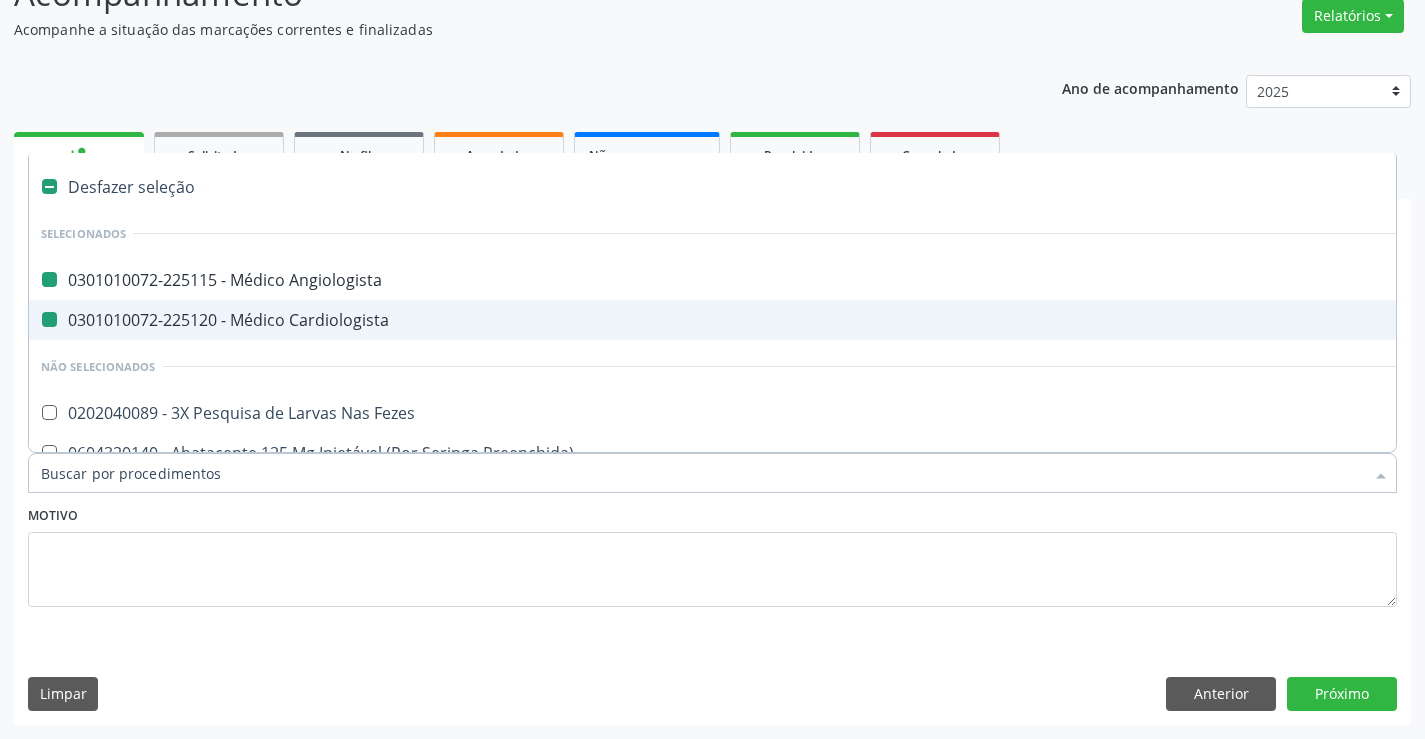 type on "E" 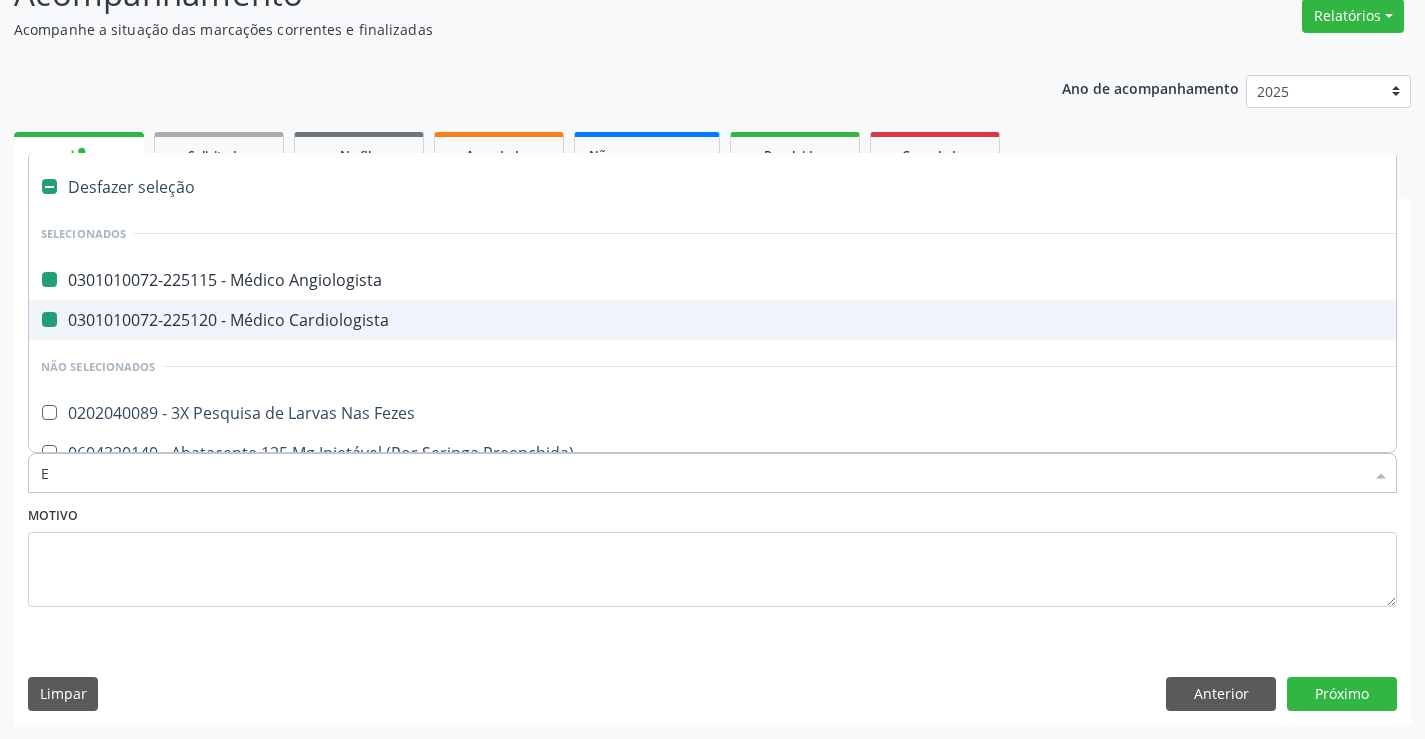 checkbox on "false" 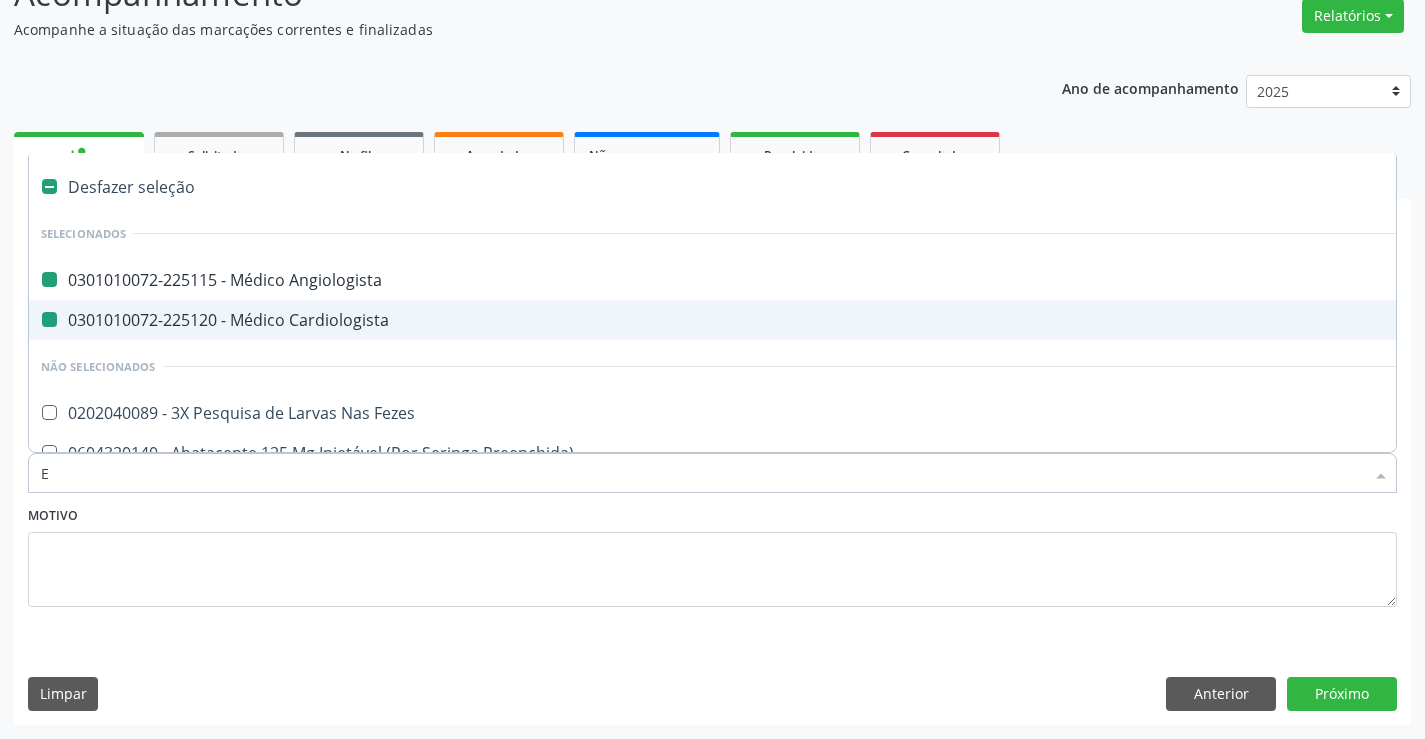 checkbox on "false" 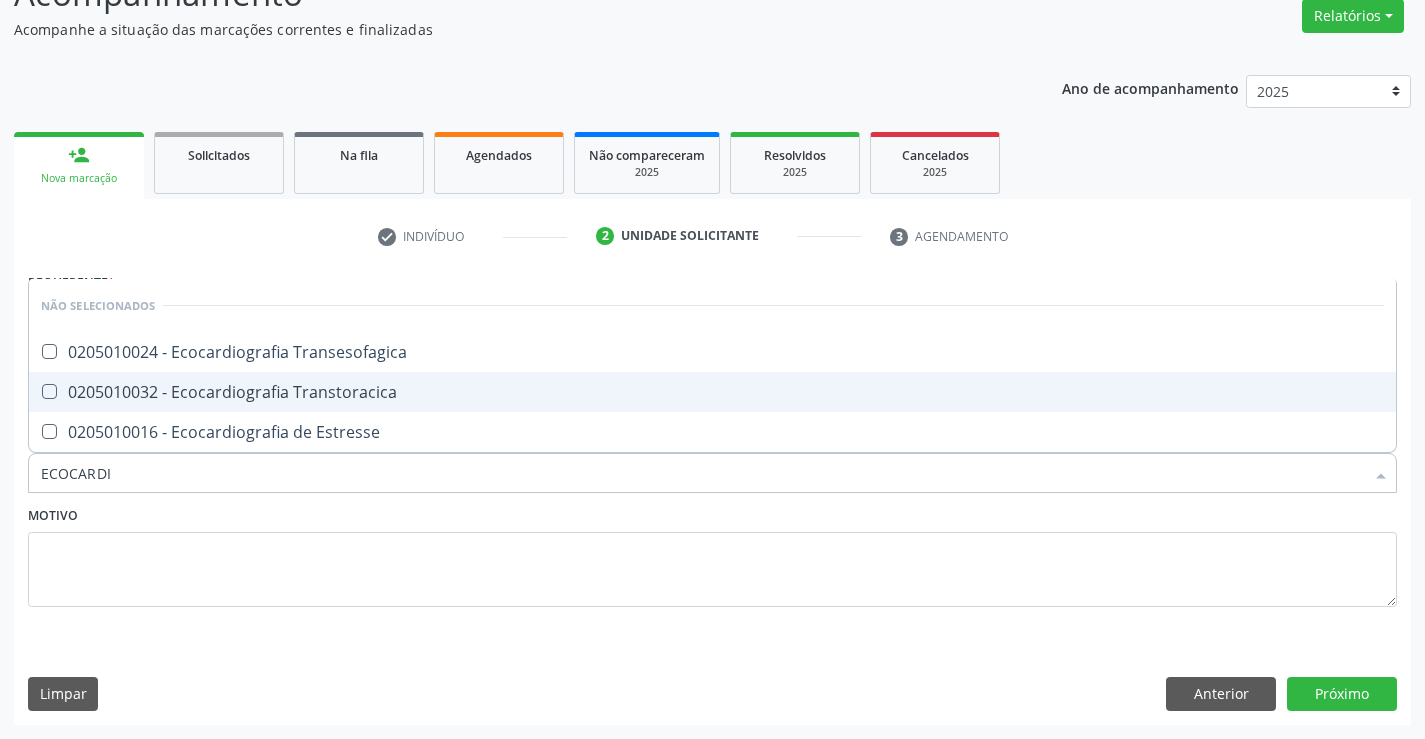 type on "ECOCARDIO" 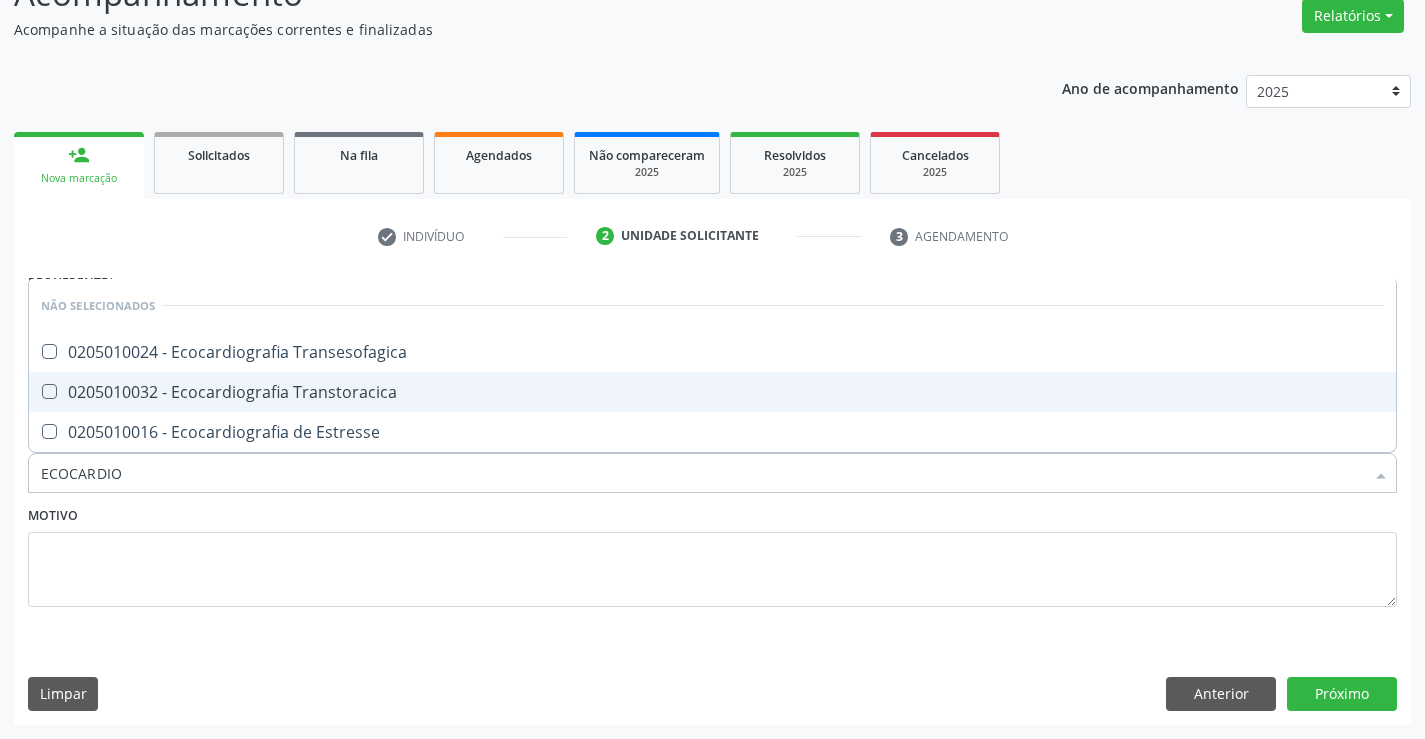 click on "0205010032 - Ecocardiografia Transtoracica" at bounding box center (712, 392) 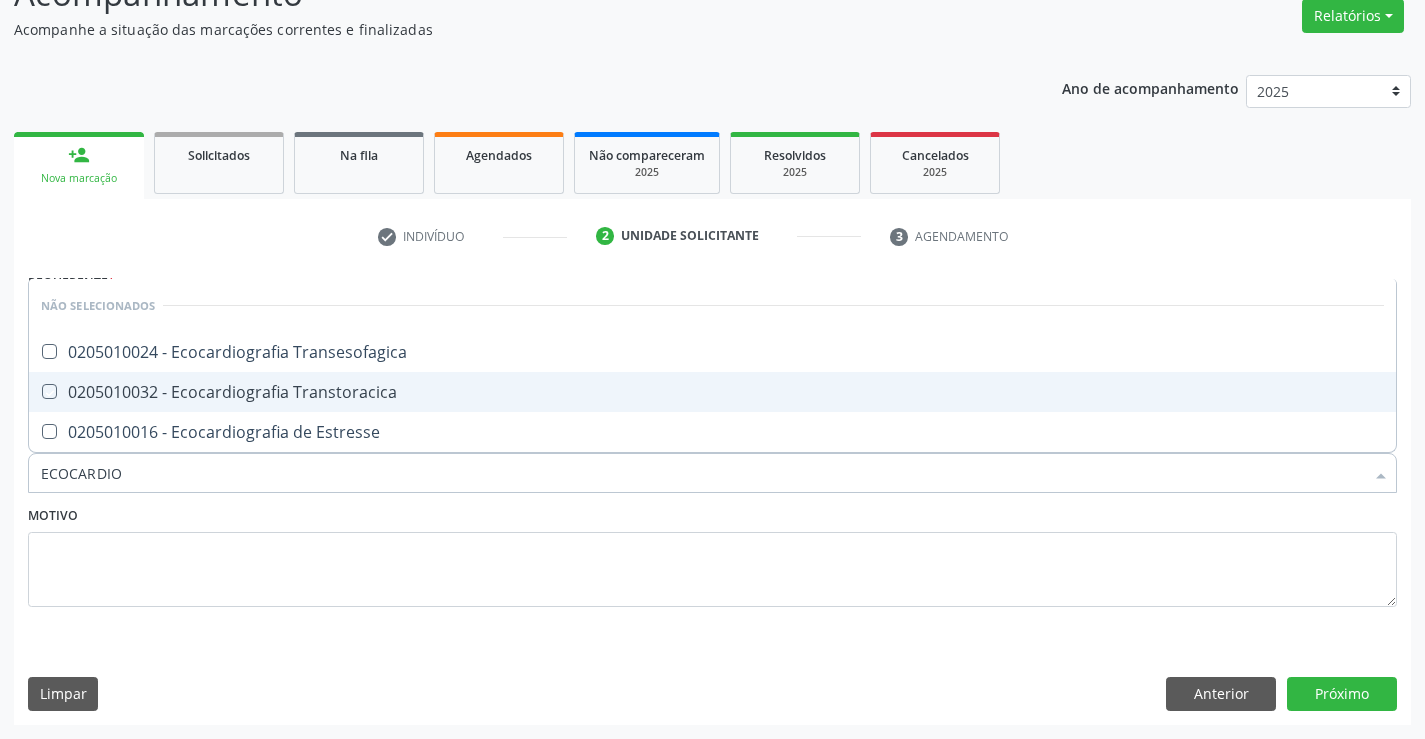 checkbox on "true" 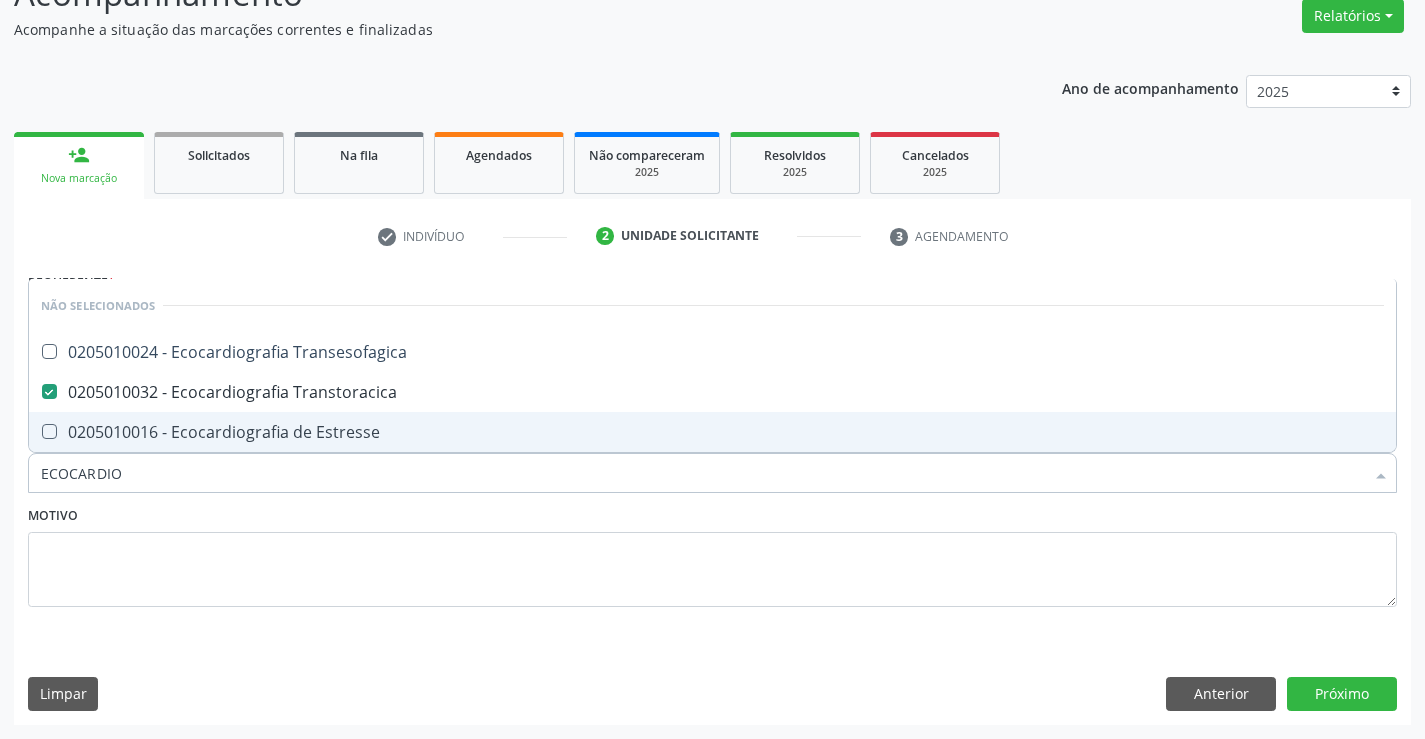 type on "ECOCARDIO" 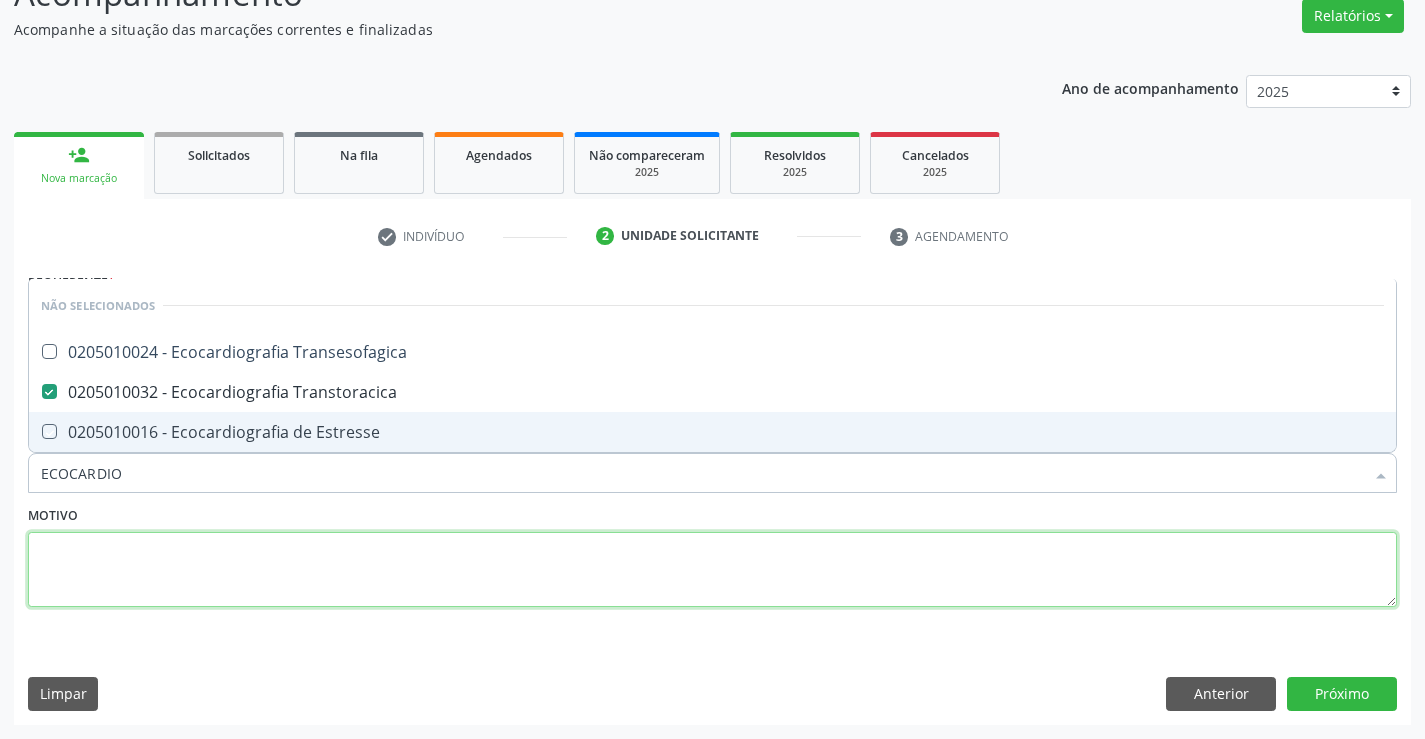 drag, startPoint x: 248, startPoint y: 538, endPoint x: 264, endPoint y: 529, distance: 18.35756 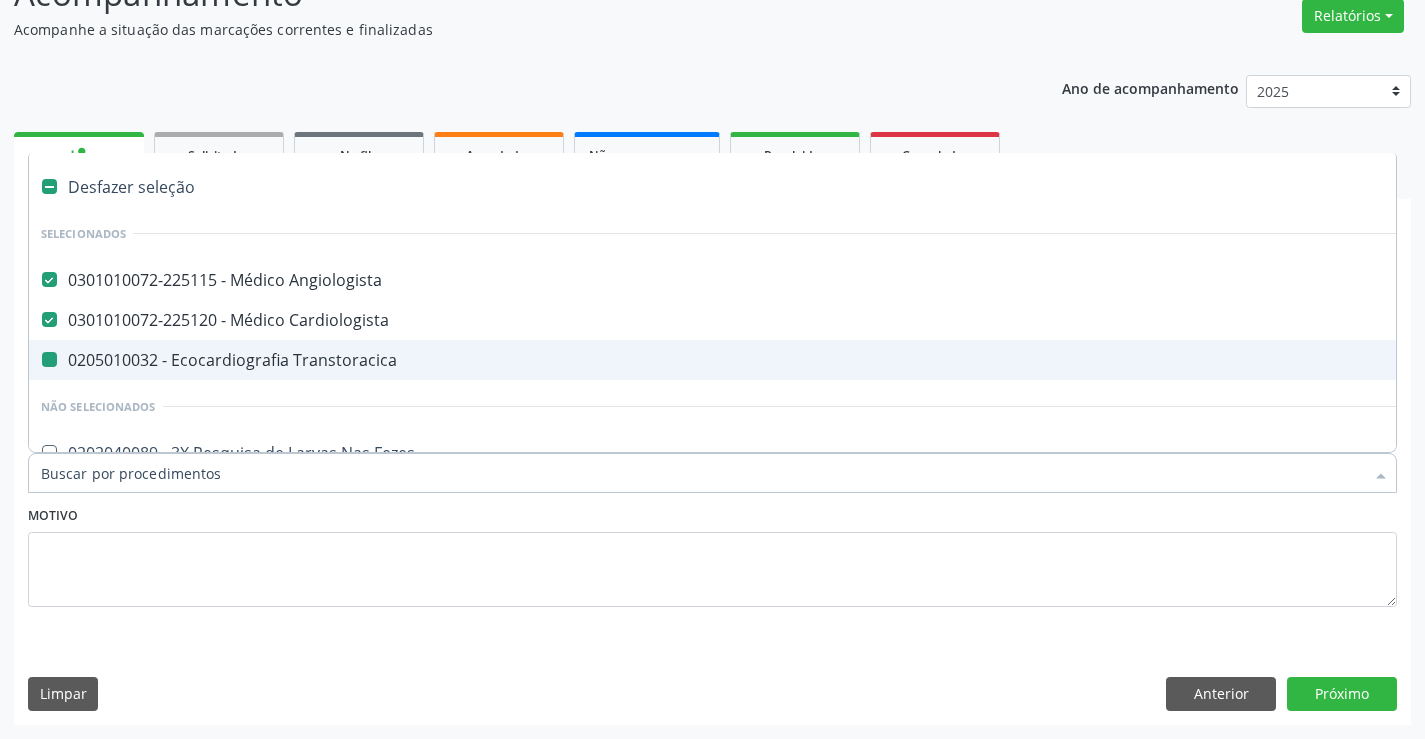 type on "E" 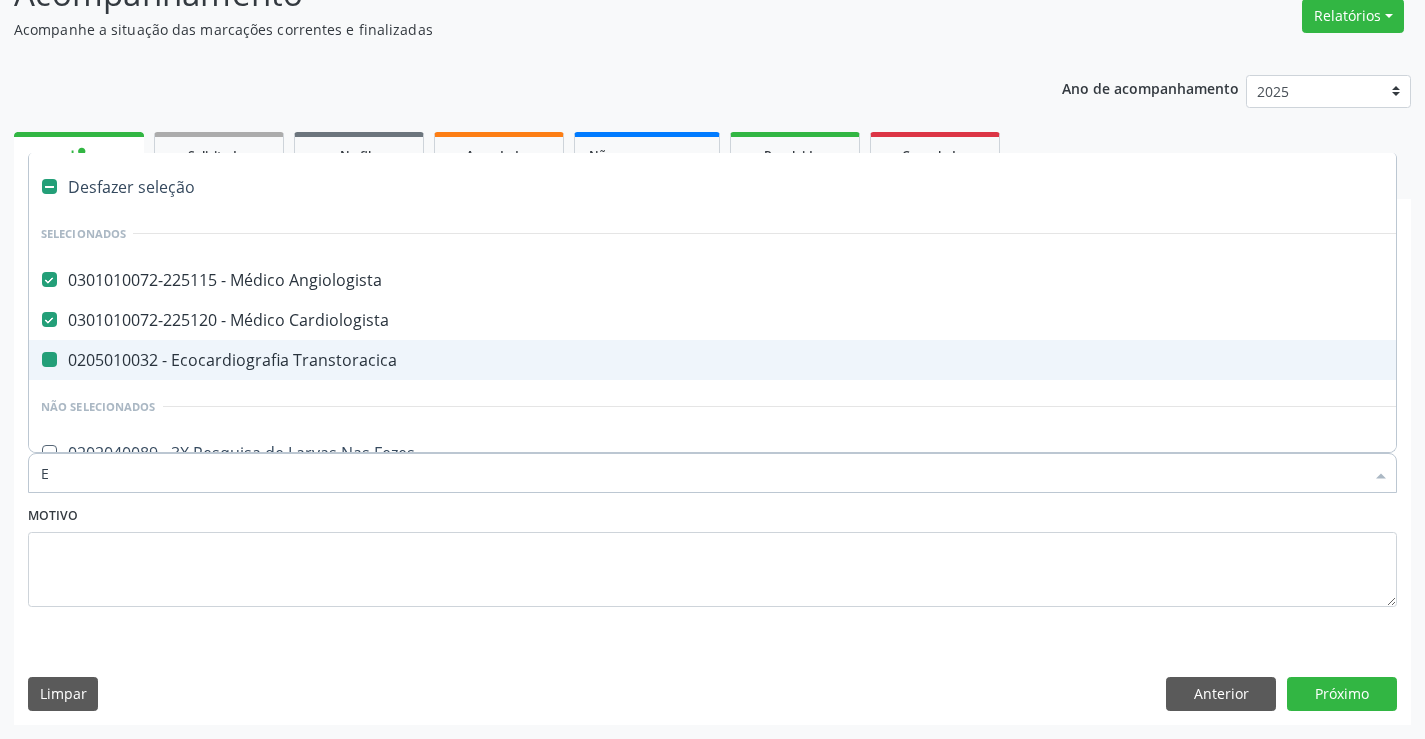 checkbox on "false" 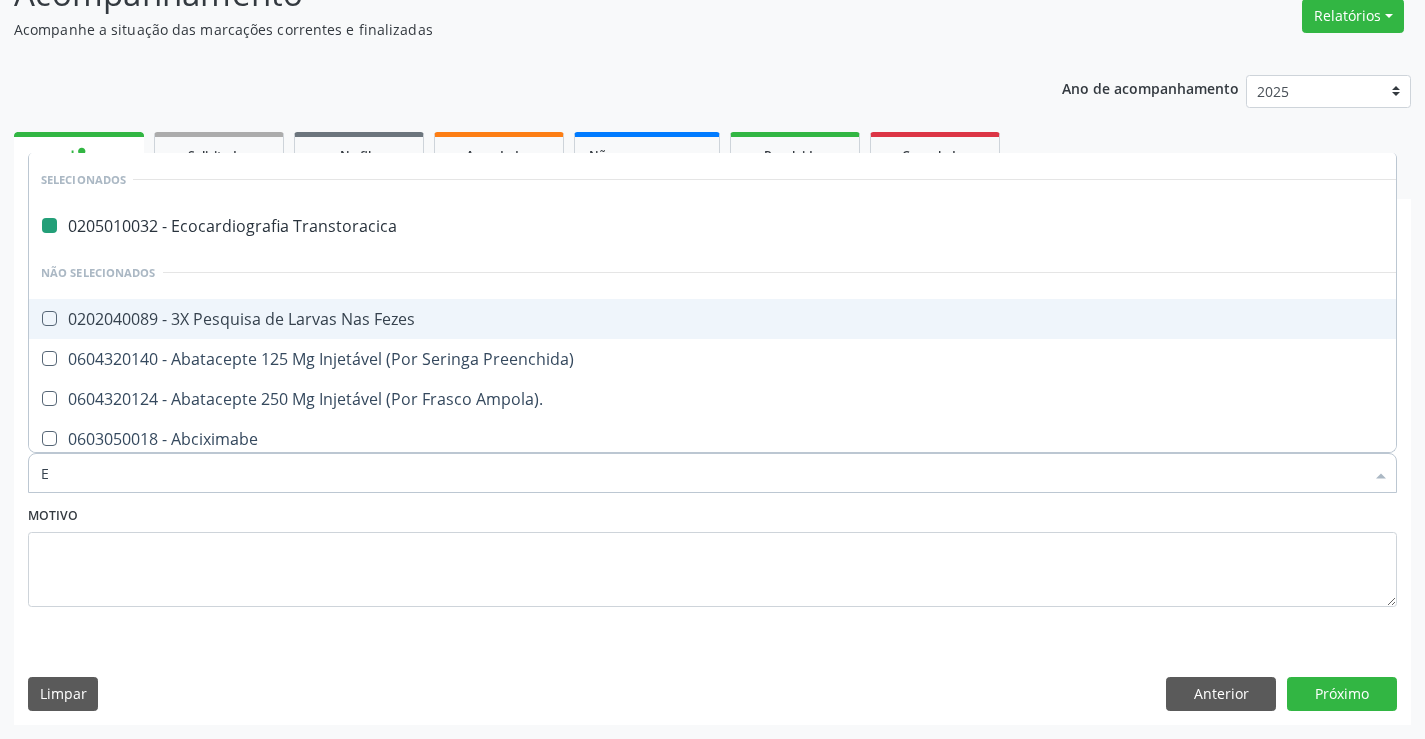 type on "EL" 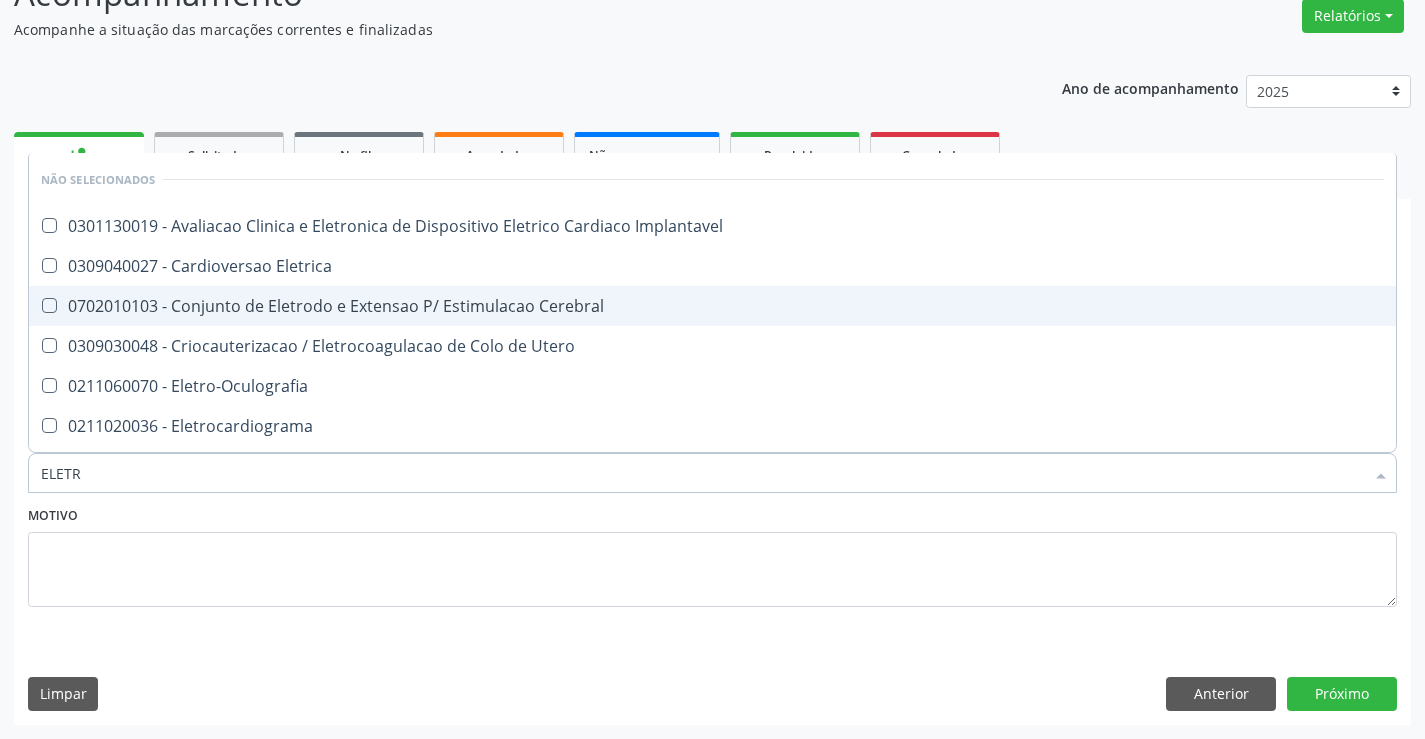 type on "ELETRO" 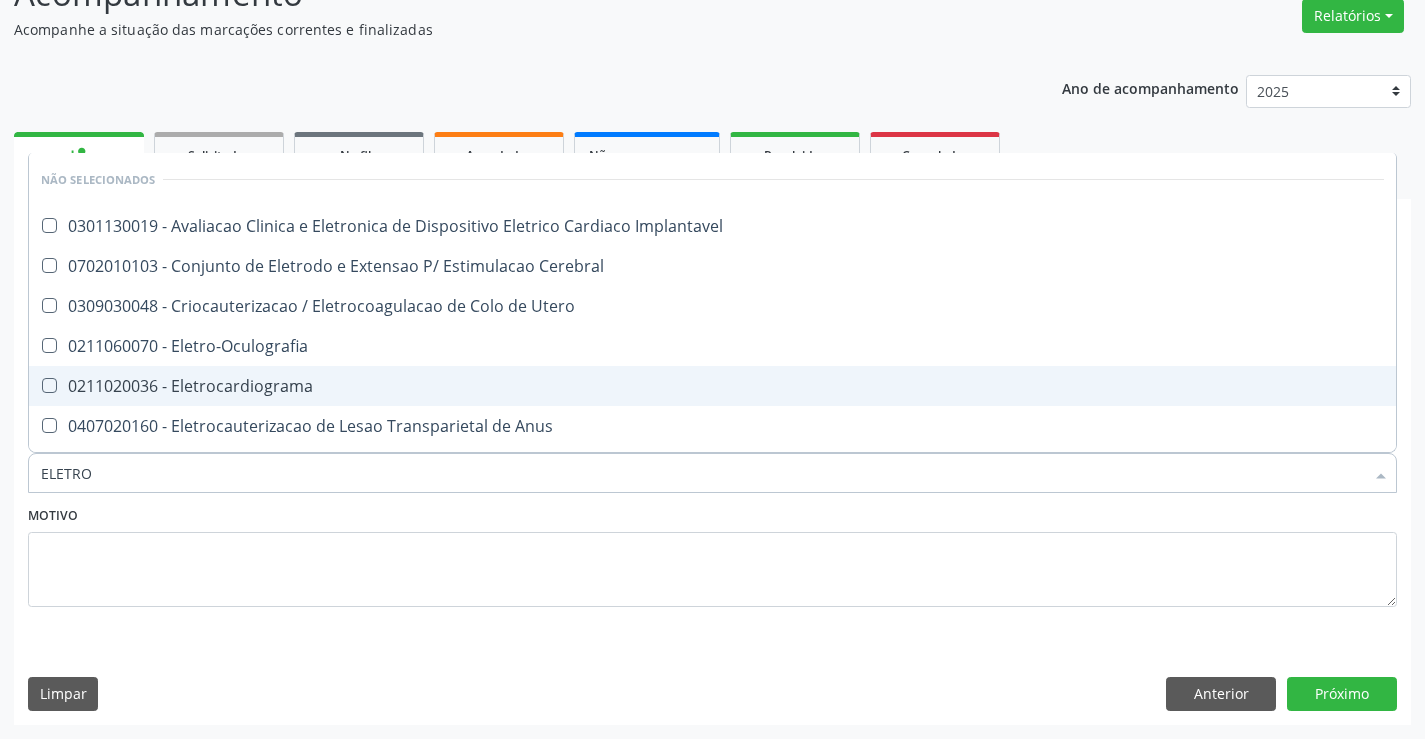 click on "0211020036 - Eletrocardiograma" at bounding box center [712, 386] 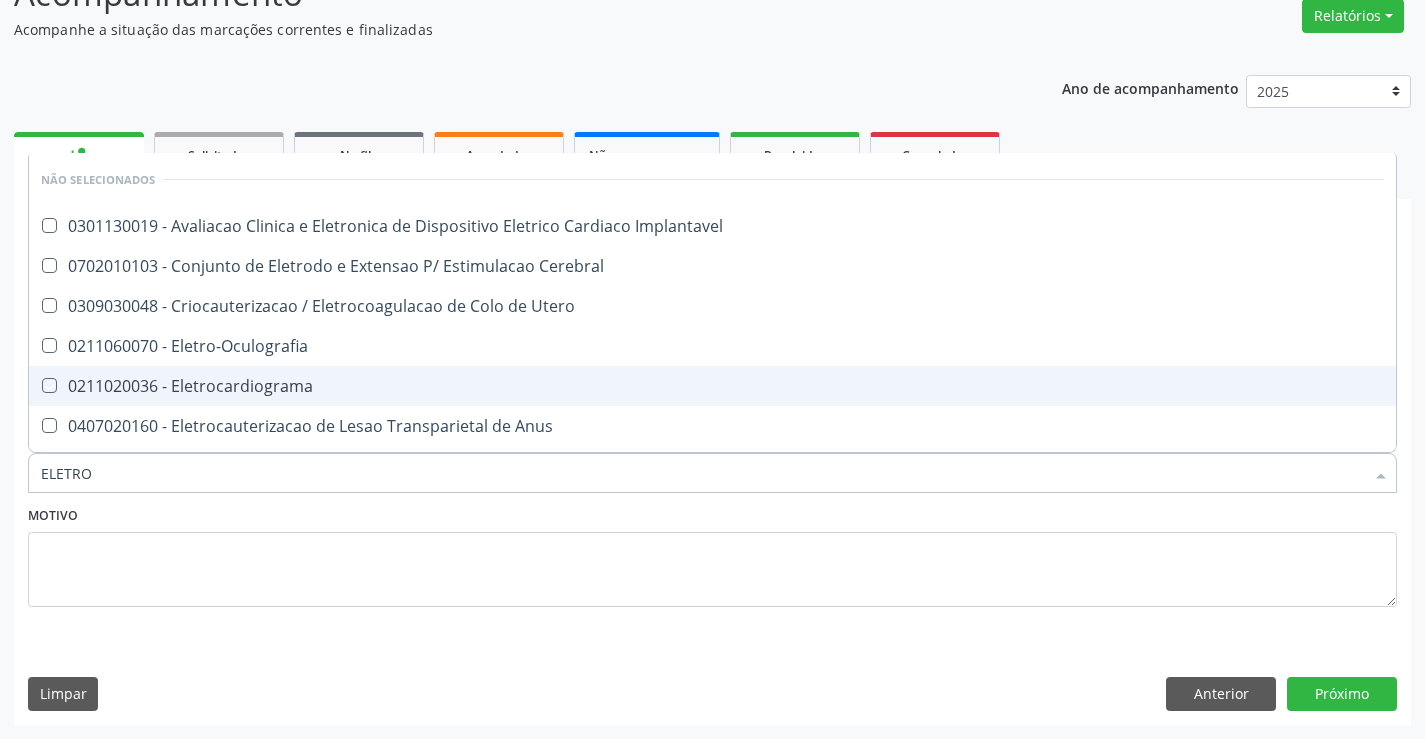 checkbox on "true" 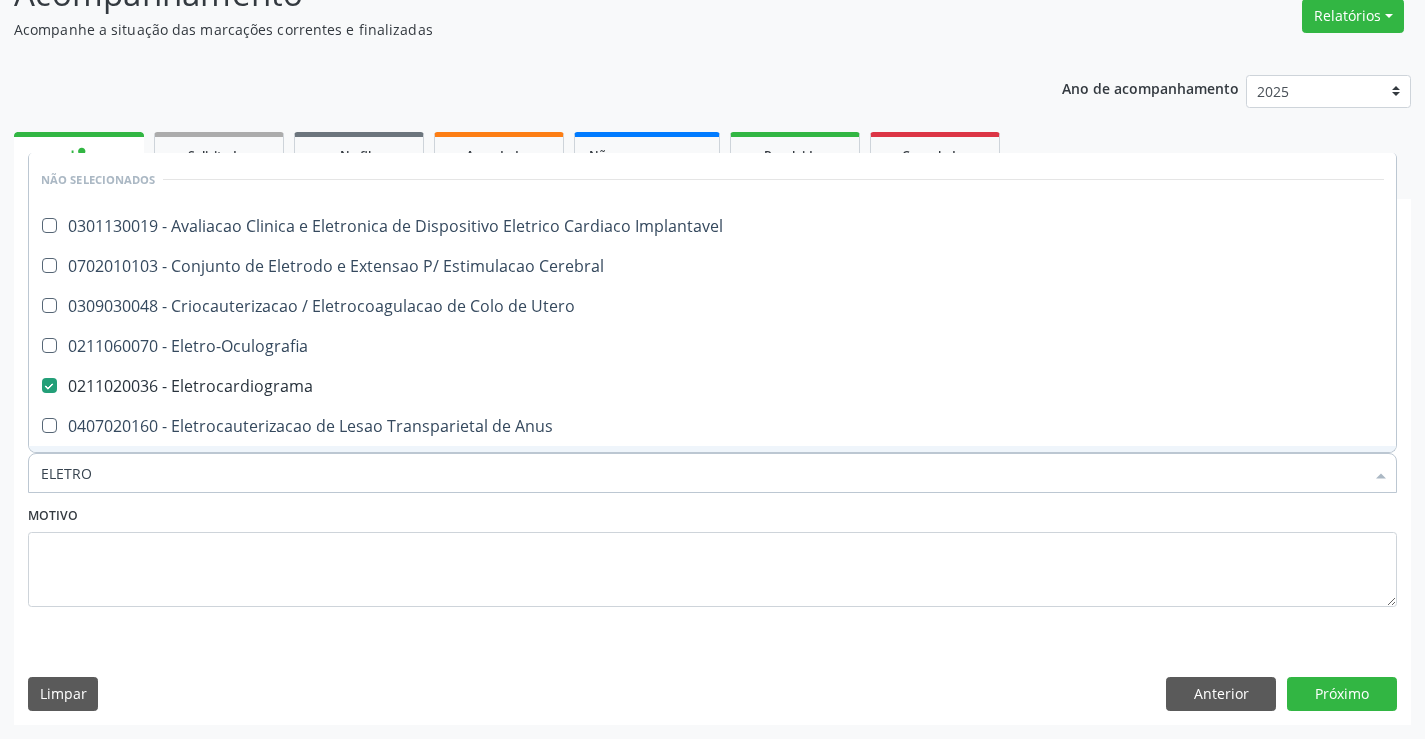 type on "ELETRO" 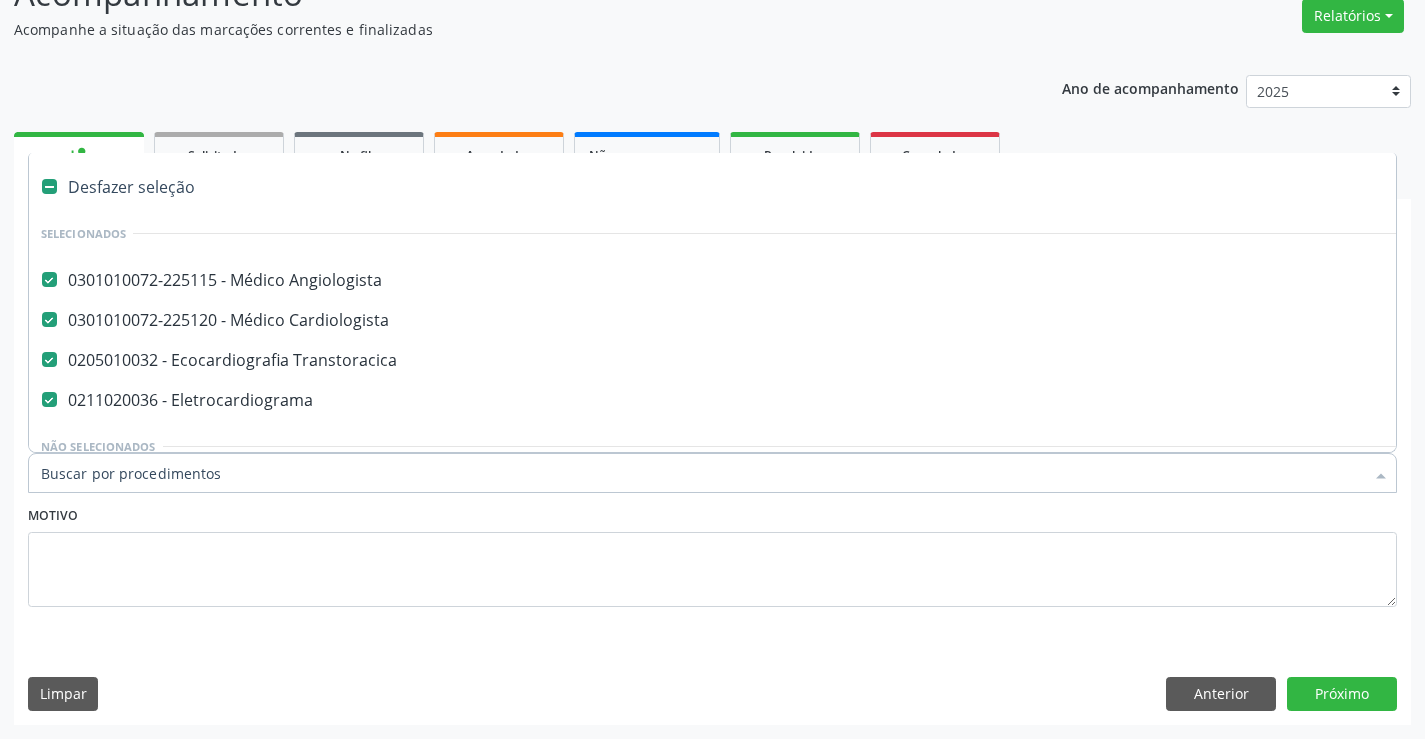 click at bounding box center [712, 473] 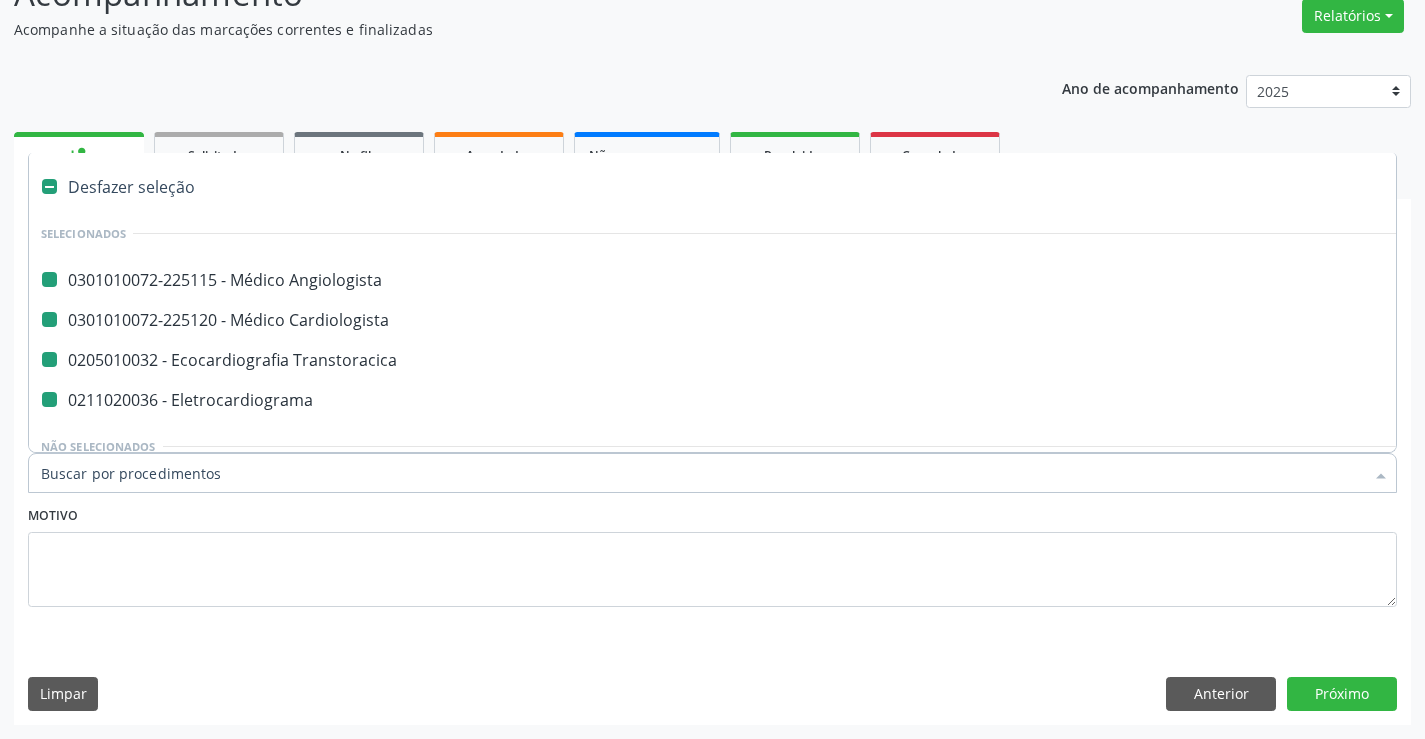 type on "H" 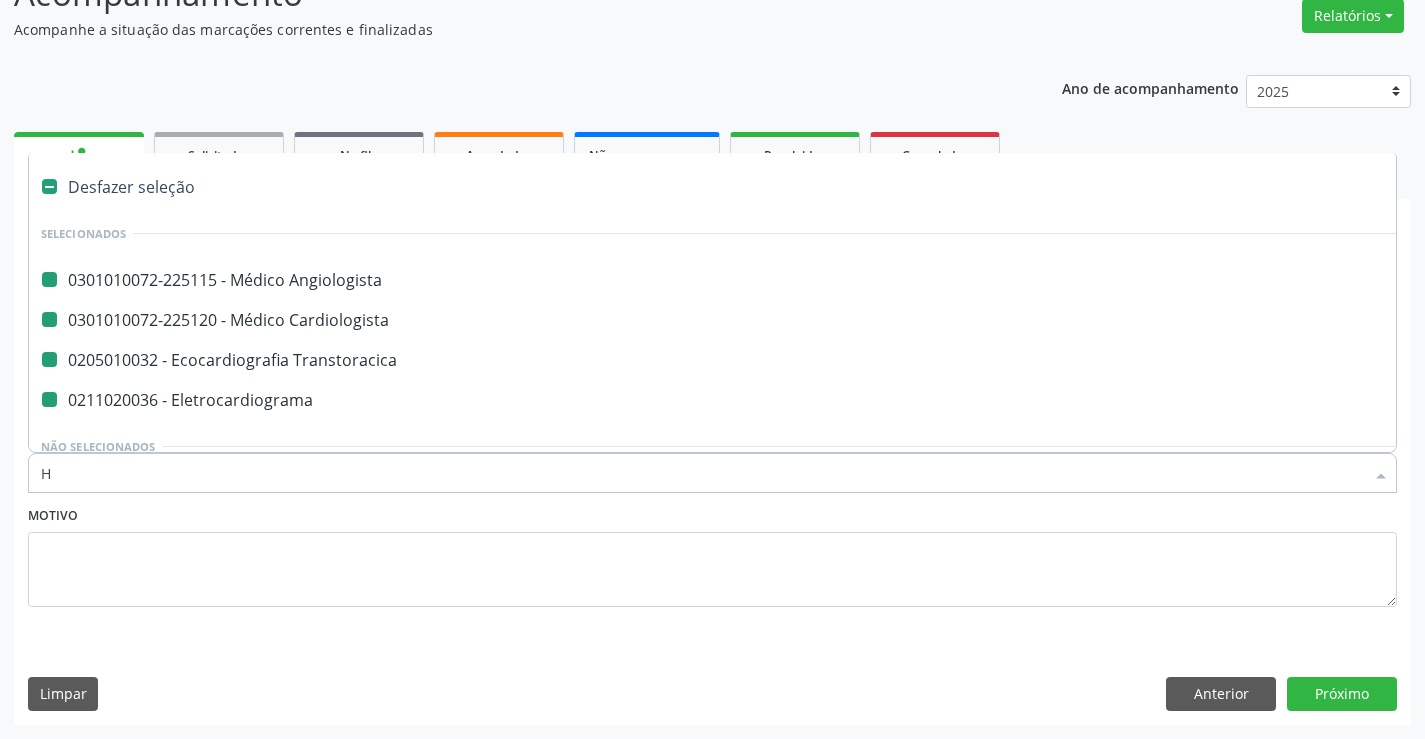 checkbox on "false" 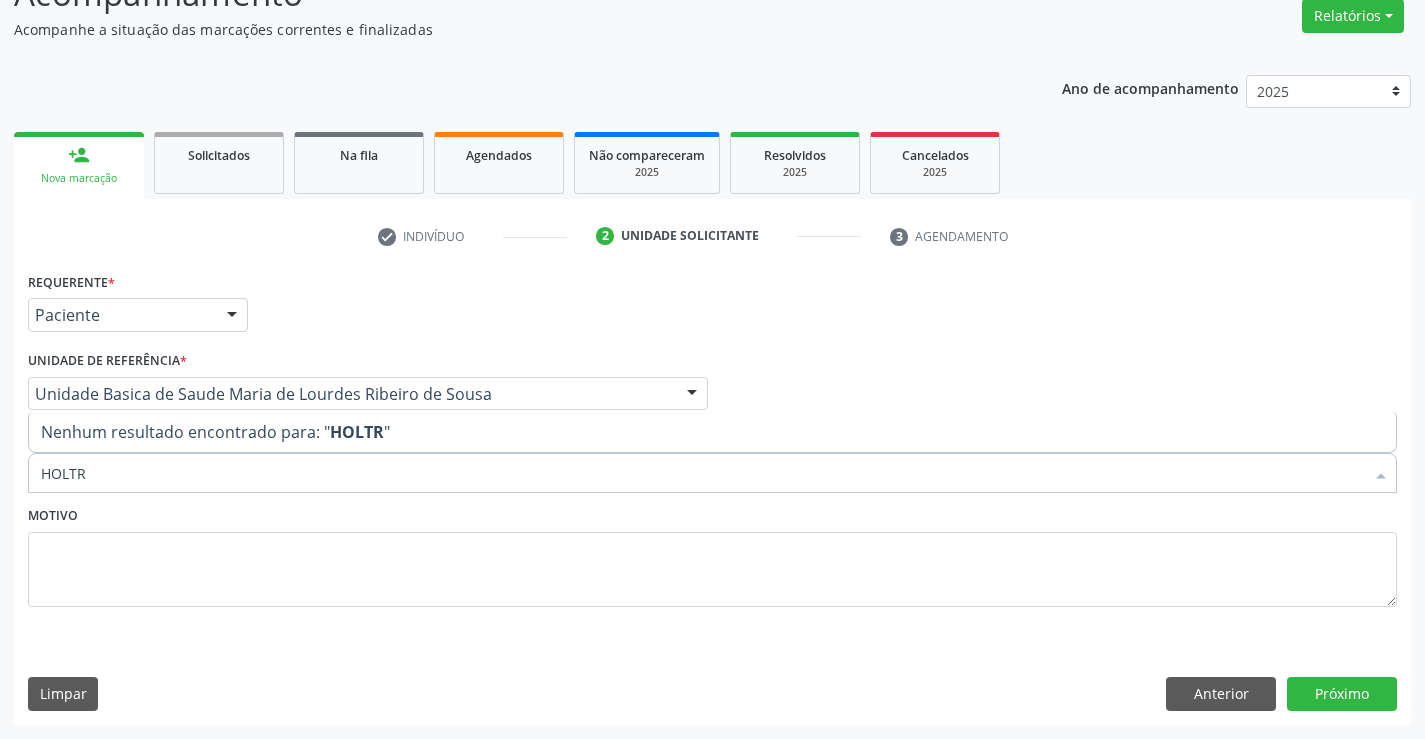 type on "HOLT" 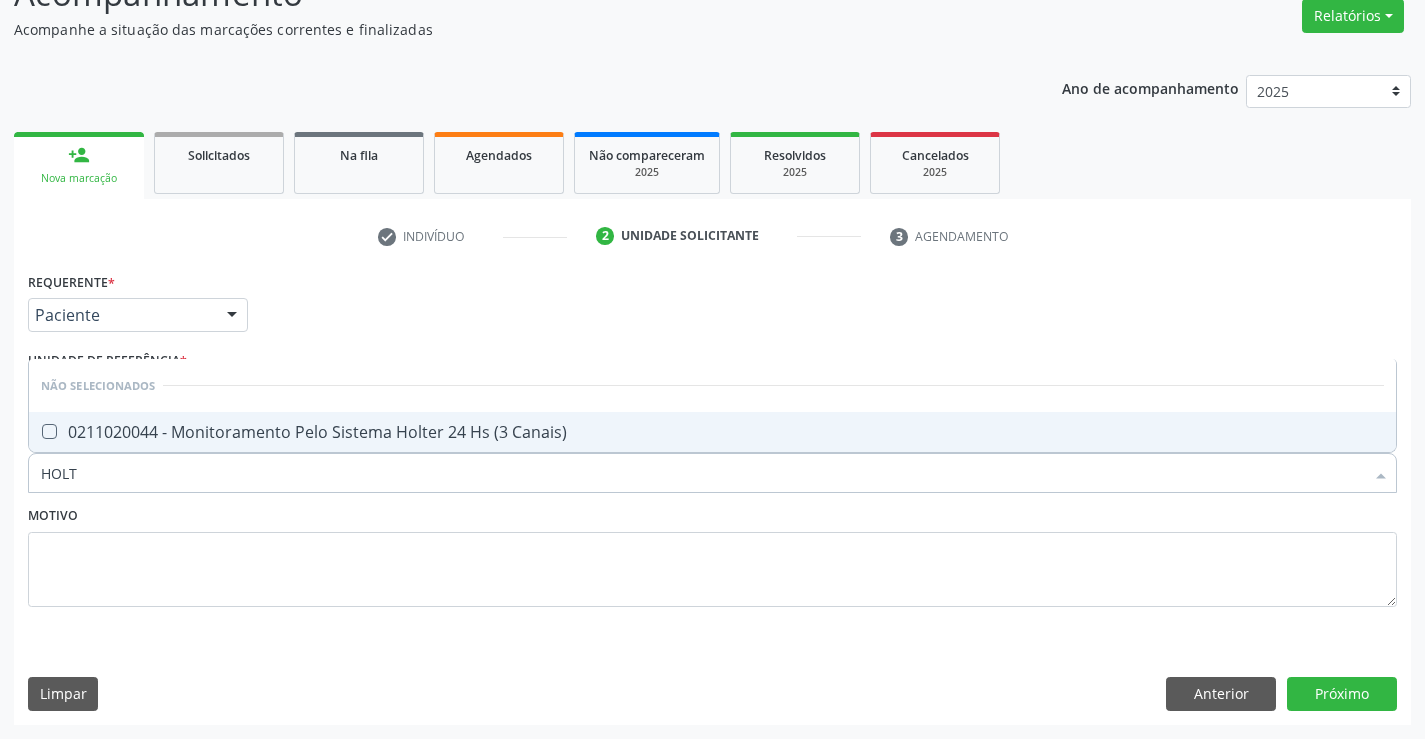 click on "0211020044 - Monitoramento Pelo Sistema Holter 24 Hs (3 Canais)" at bounding box center [712, 432] 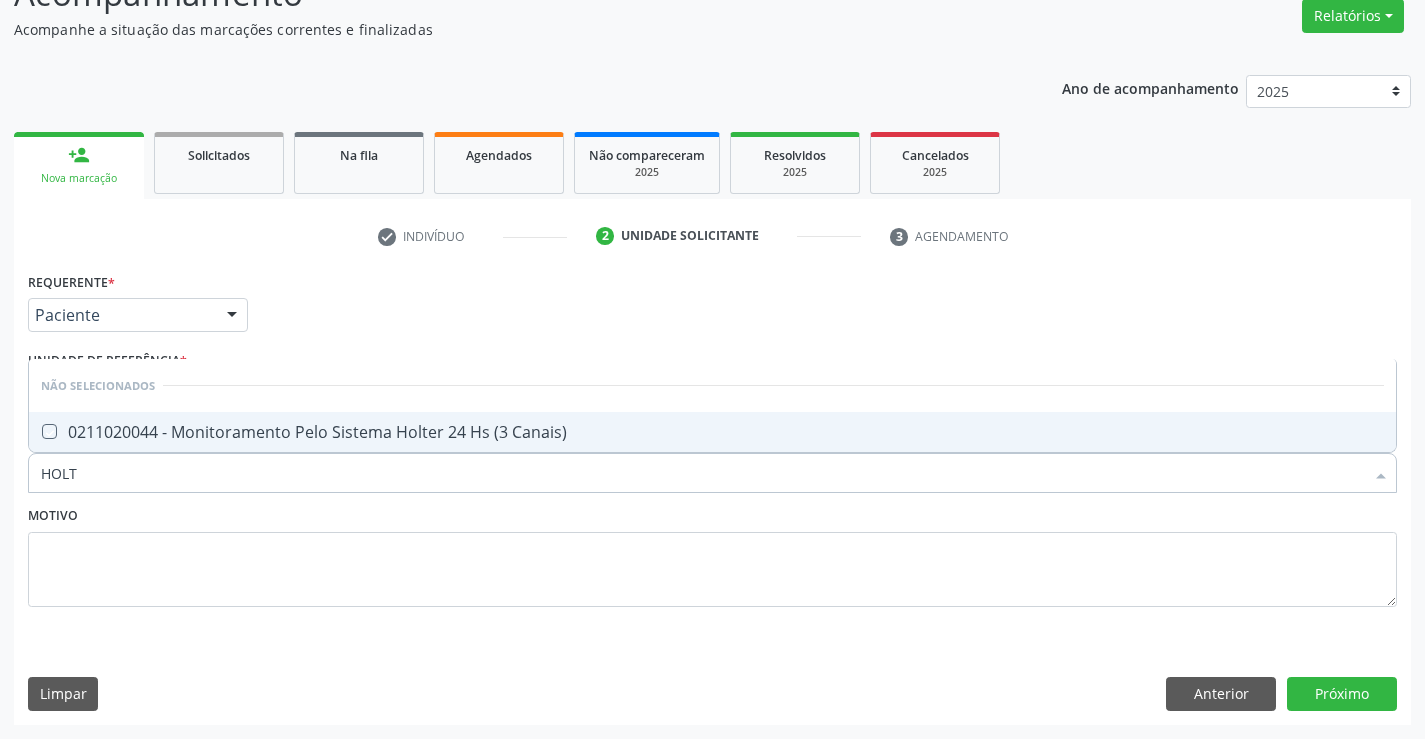 checkbox on "true" 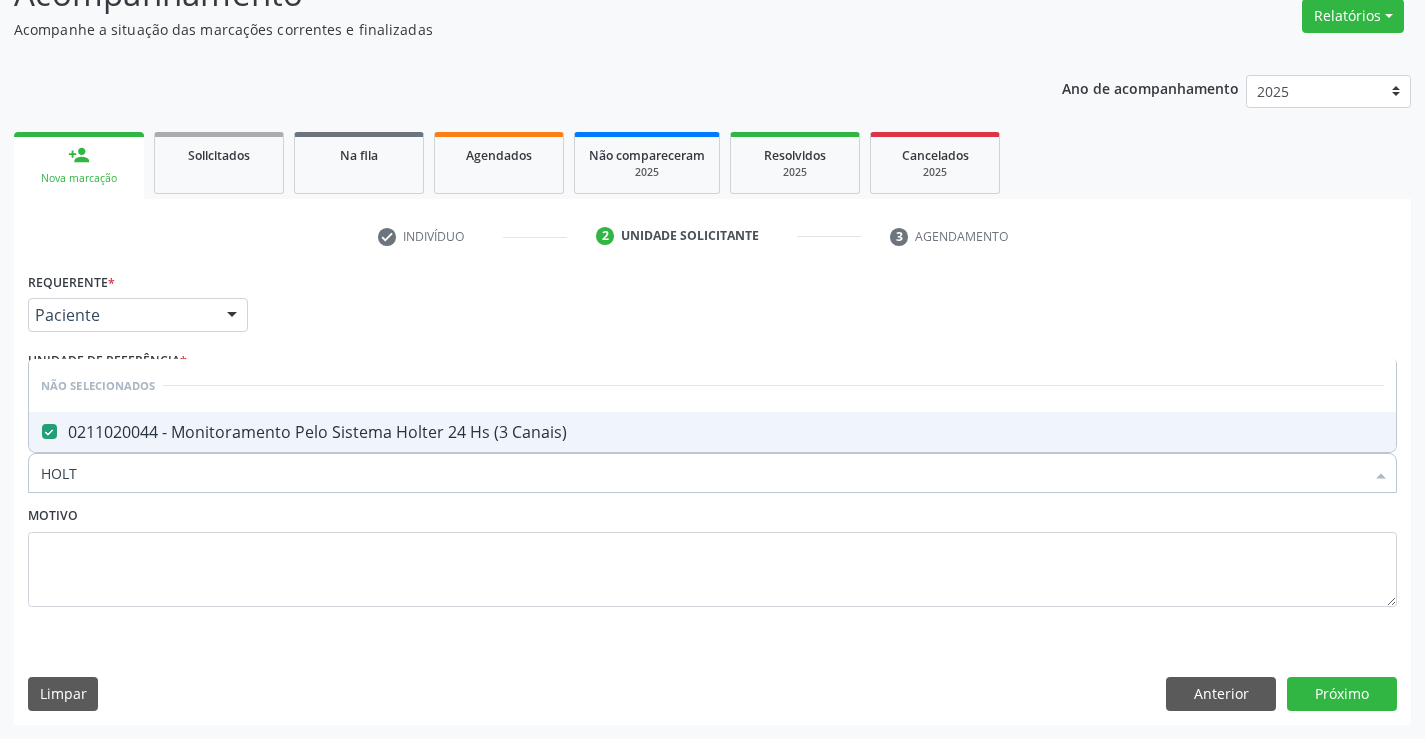 click on "Motivo" at bounding box center [712, 554] 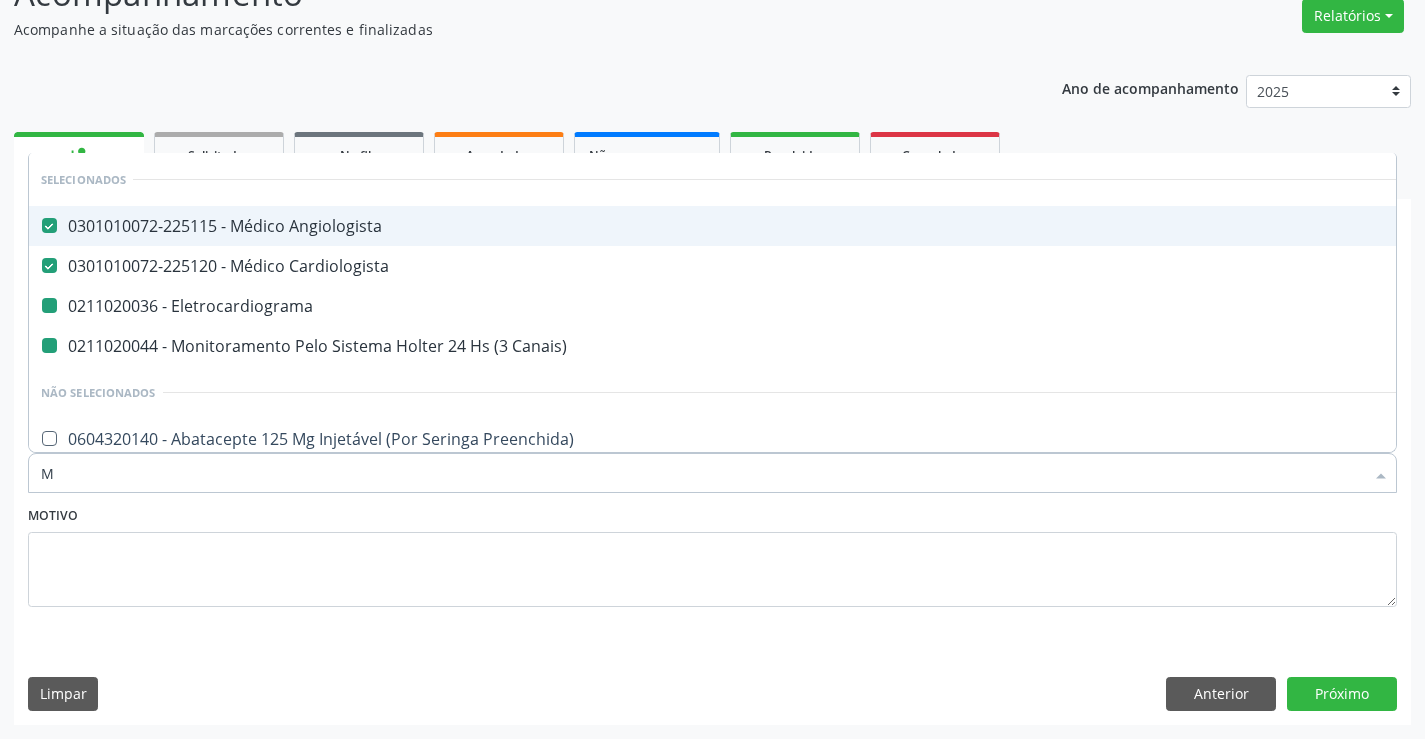type on "MO" 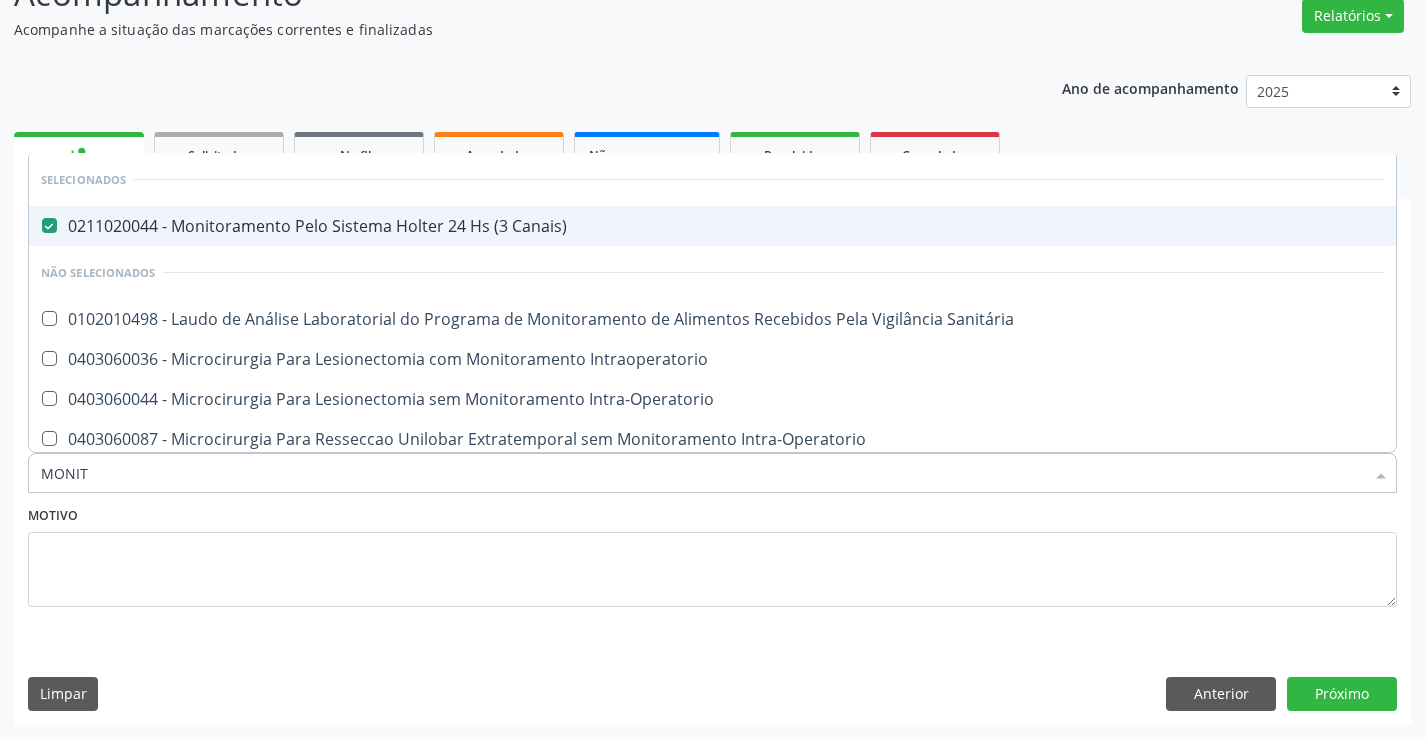 type on "MONITO" 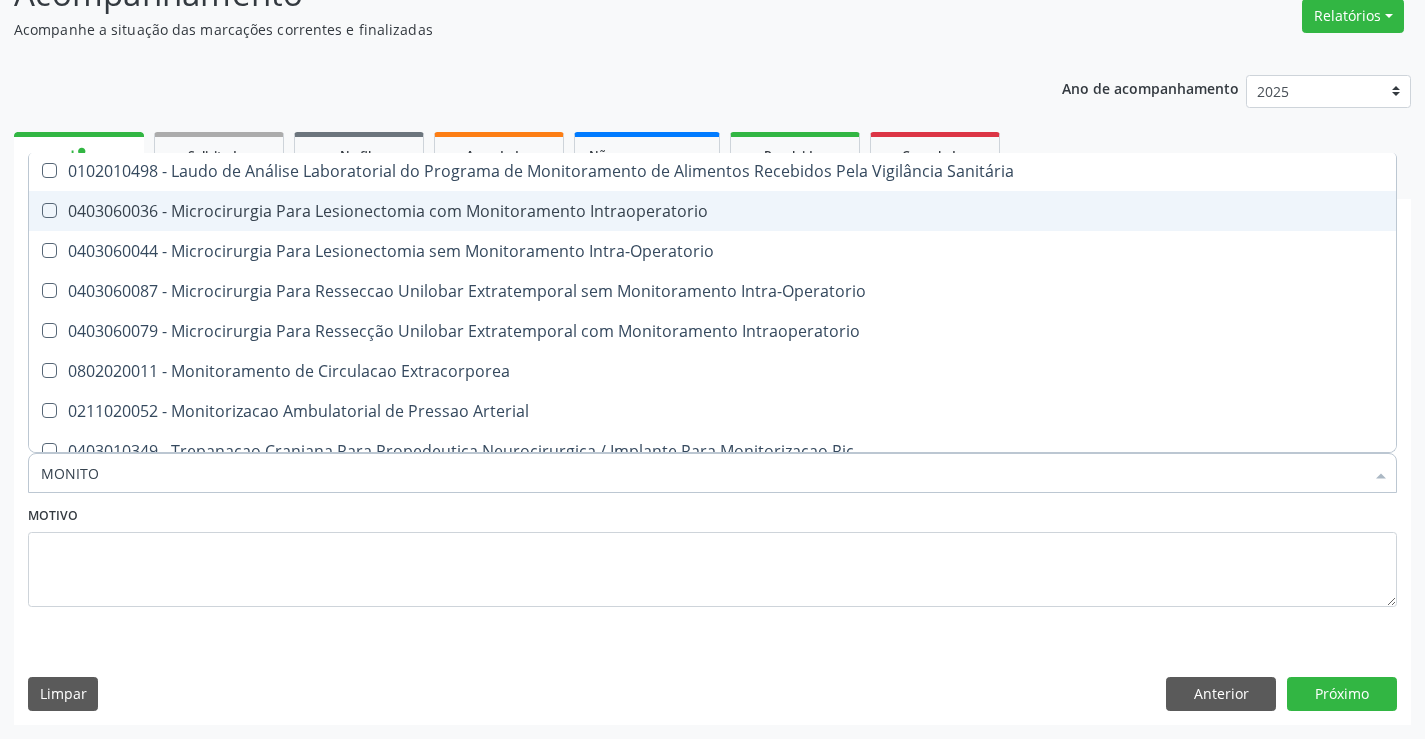 scroll, scrollTop: 167, scrollLeft: 0, axis: vertical 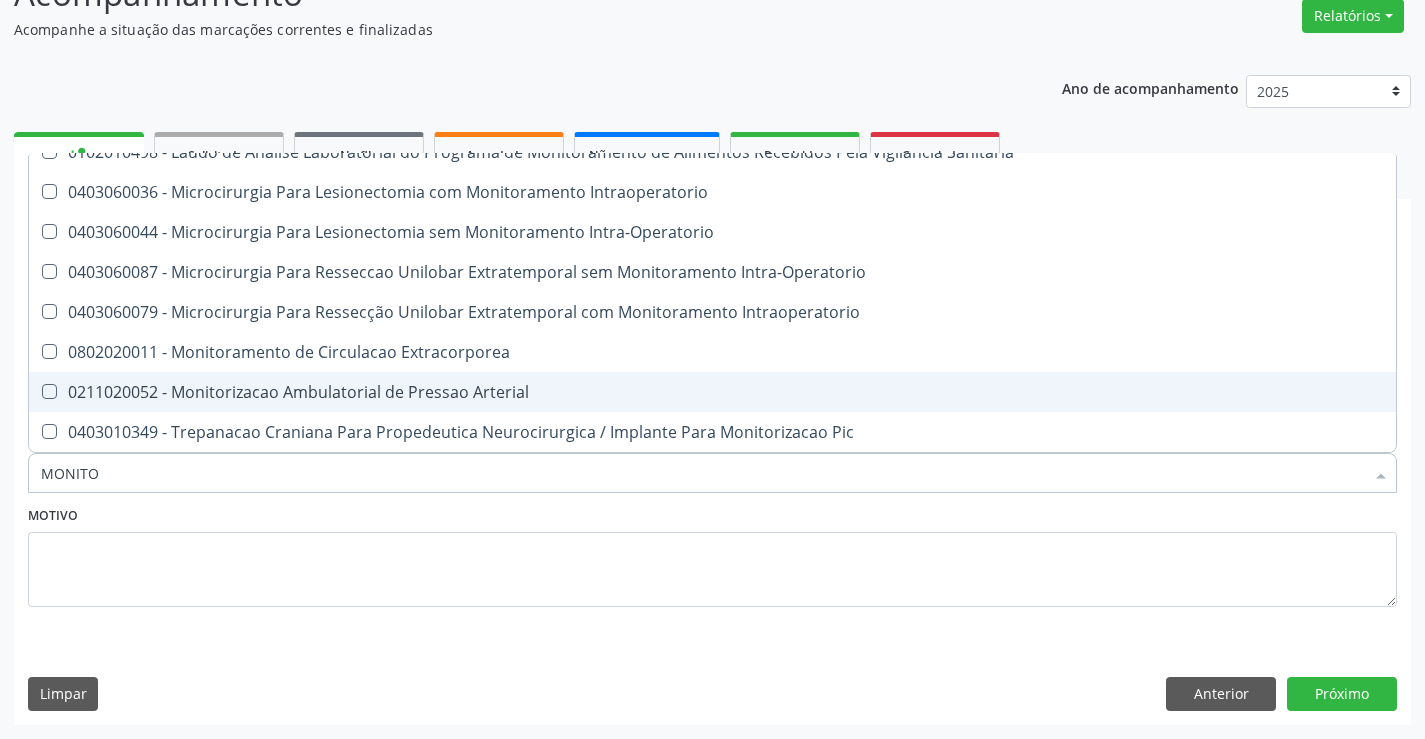 click on "0211020052 - Monitorizacao Ambulatorial de Pressao Arterial" at bounding box center [712, 392] 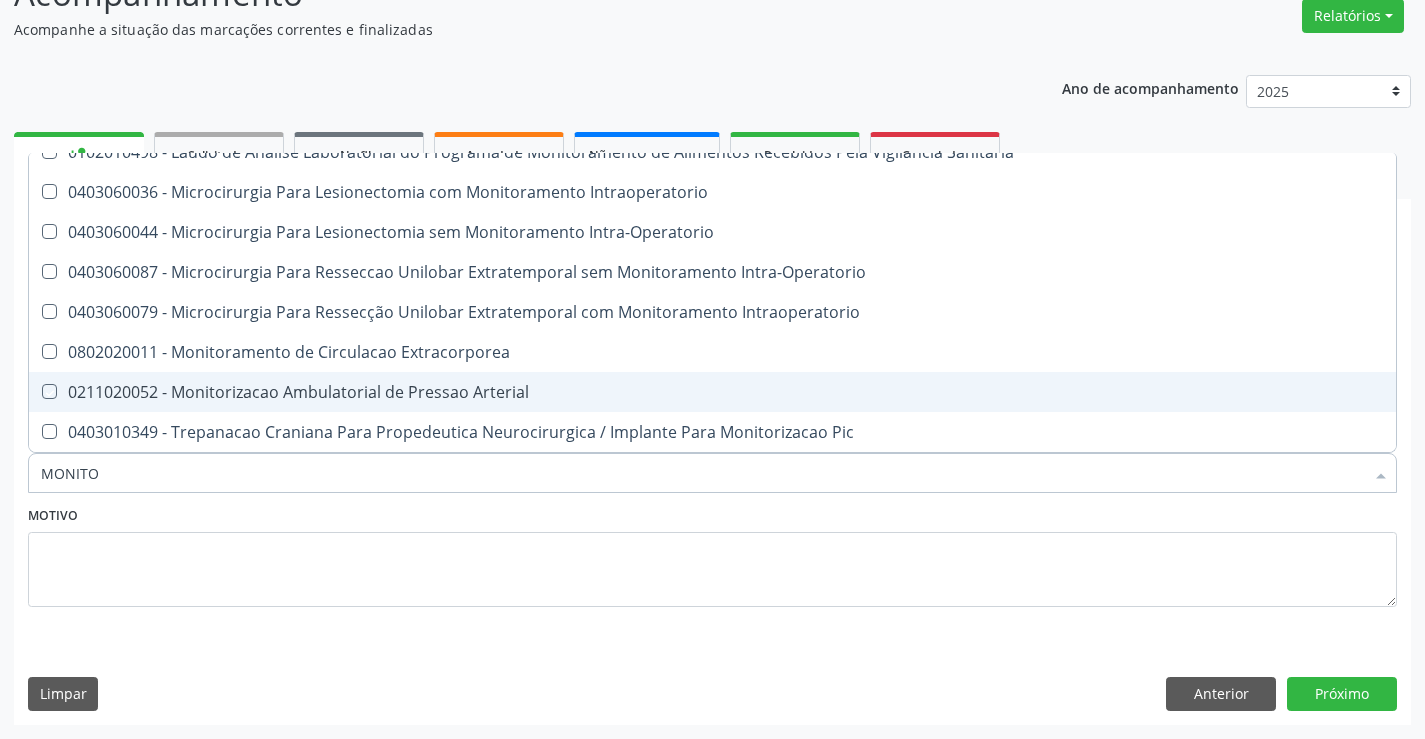 checkbox on "true" 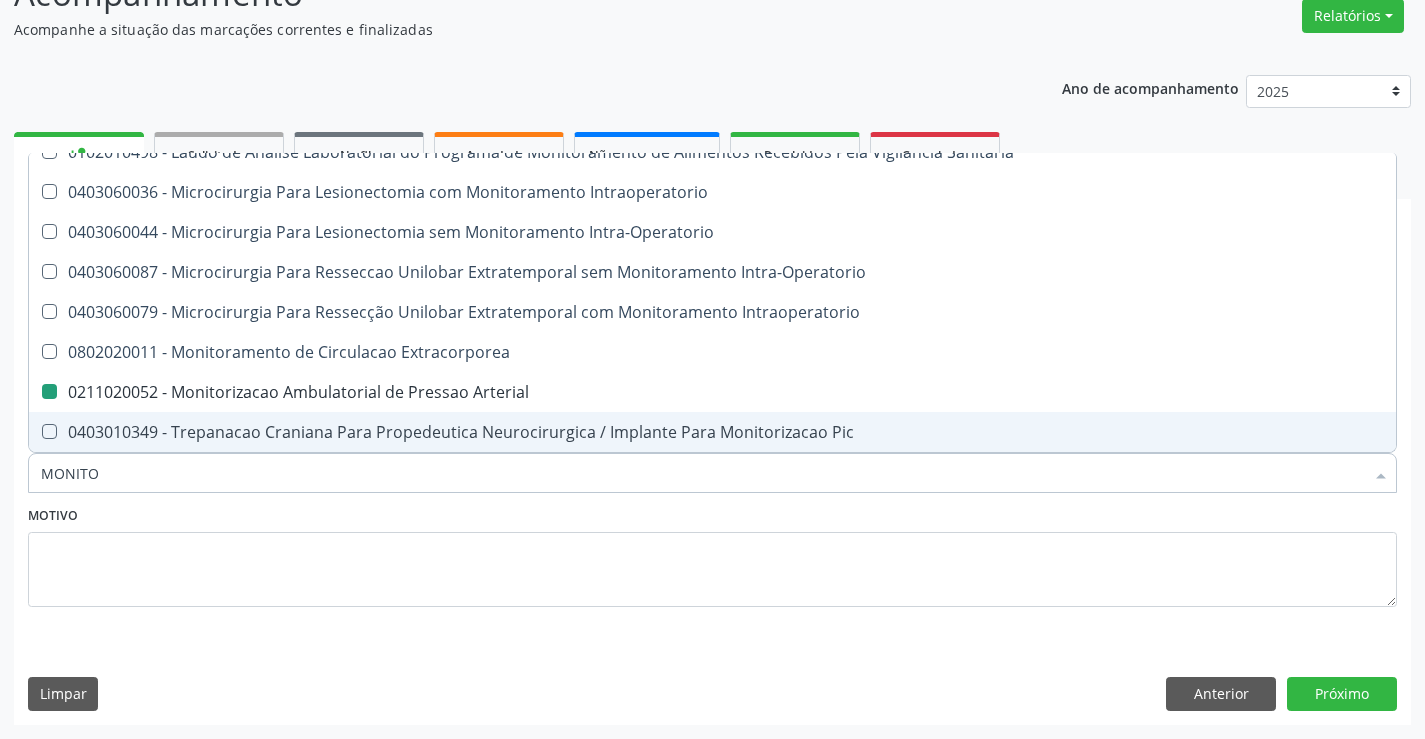 drag, startPoint x: 342, startPoint y: 518, endPoint x: 364, endPoint y: 508, distance: 24.166092 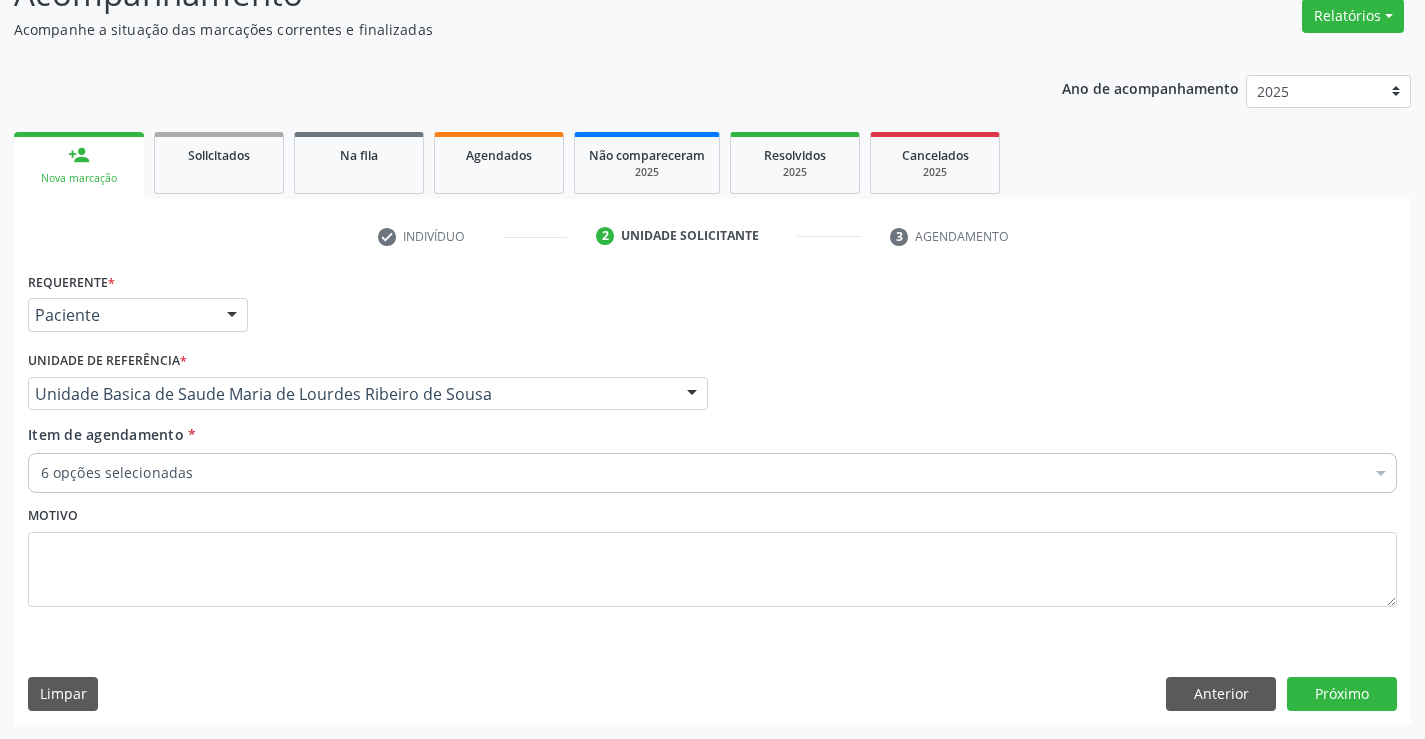 scroll, scrollTop: 0, scrollLeft: 0, axis: both 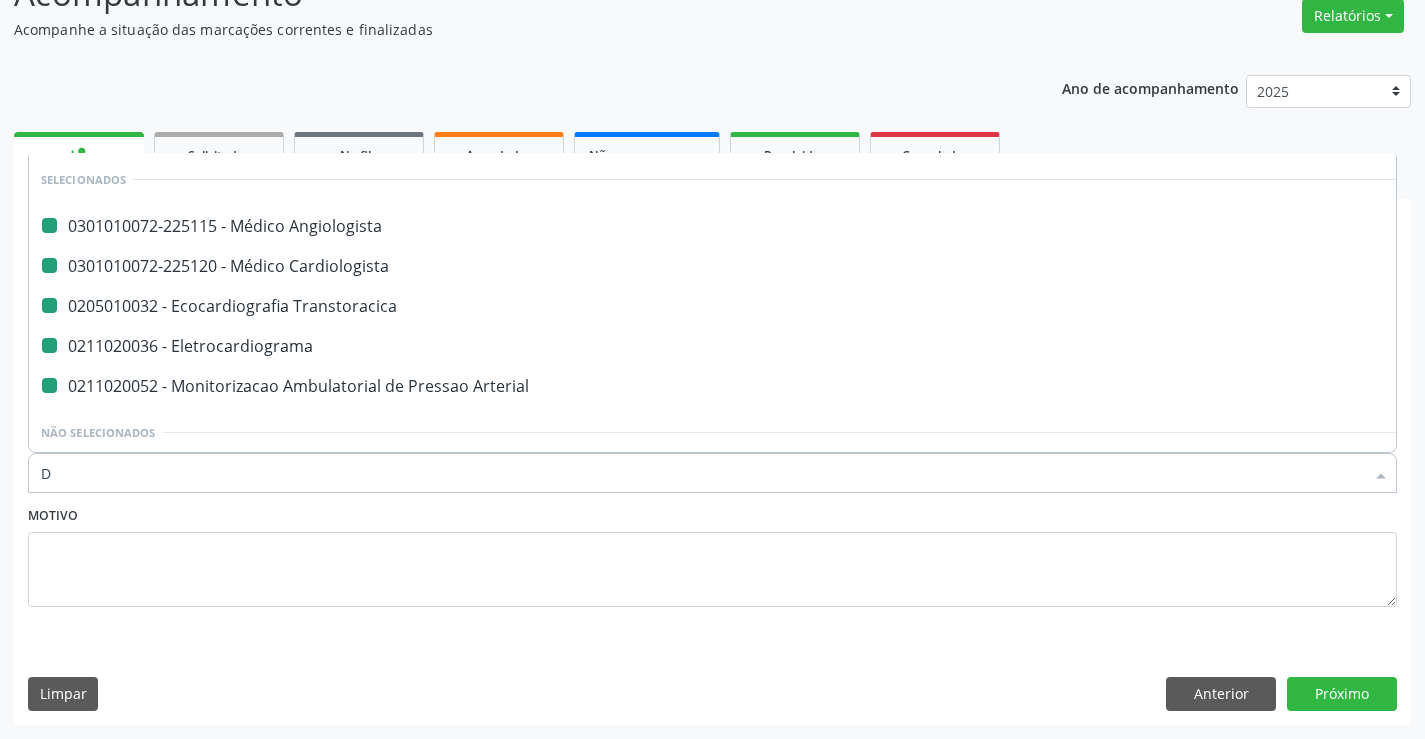 type on "DO" 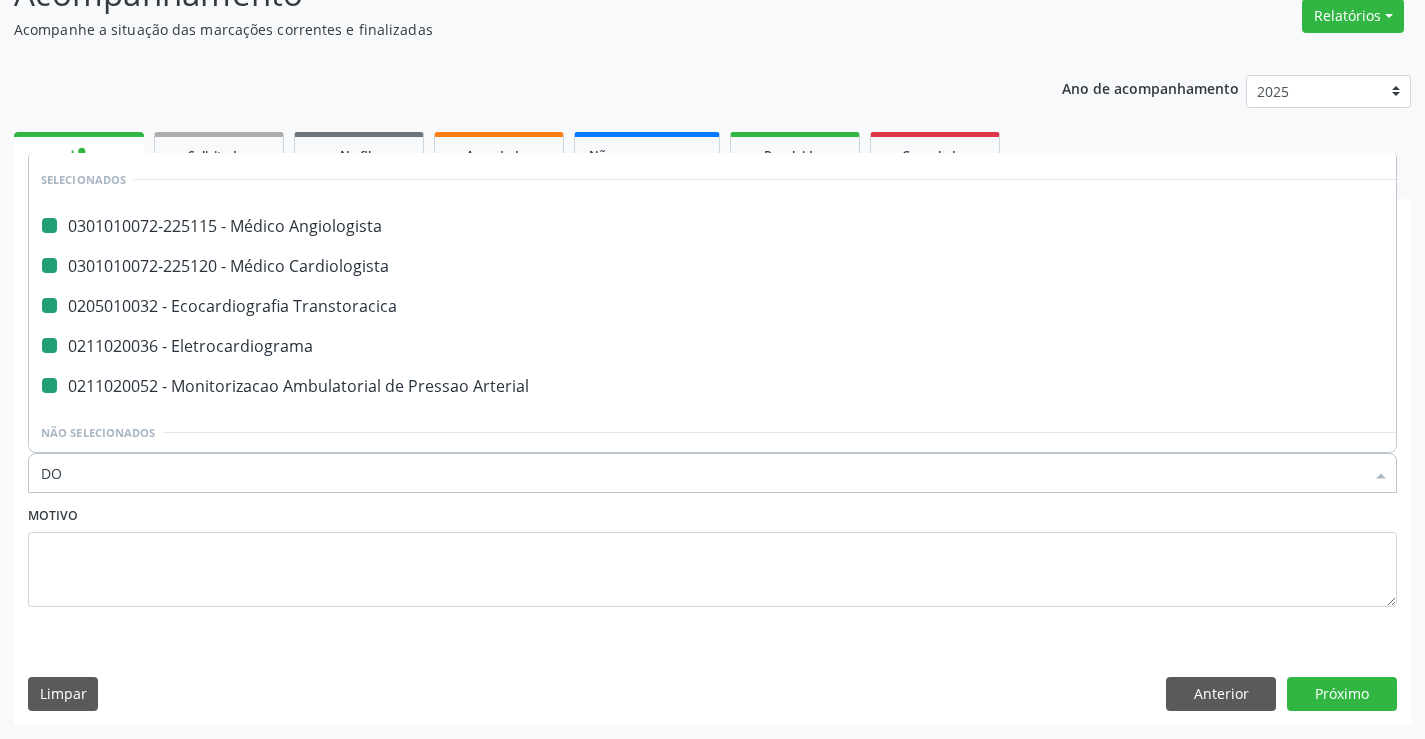 checkbox on "false" 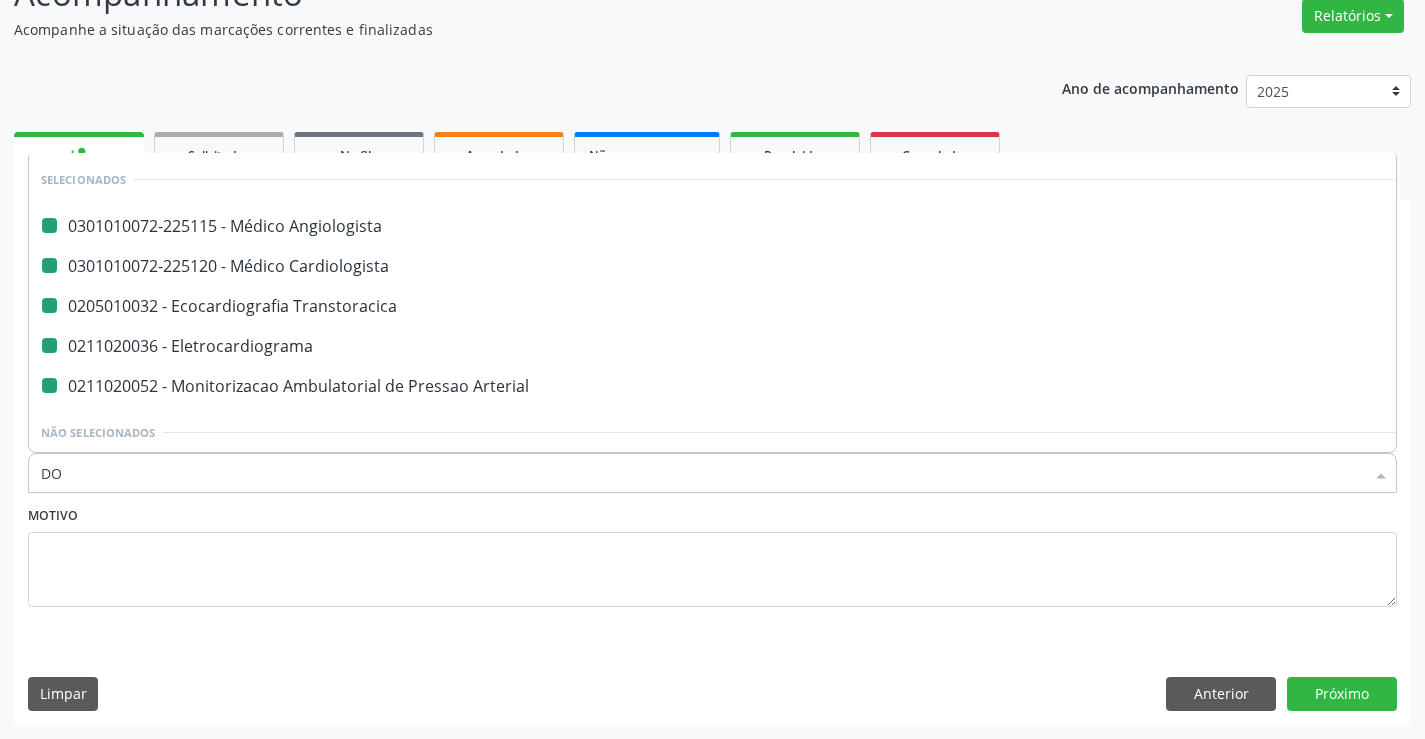 checkbox on "false" 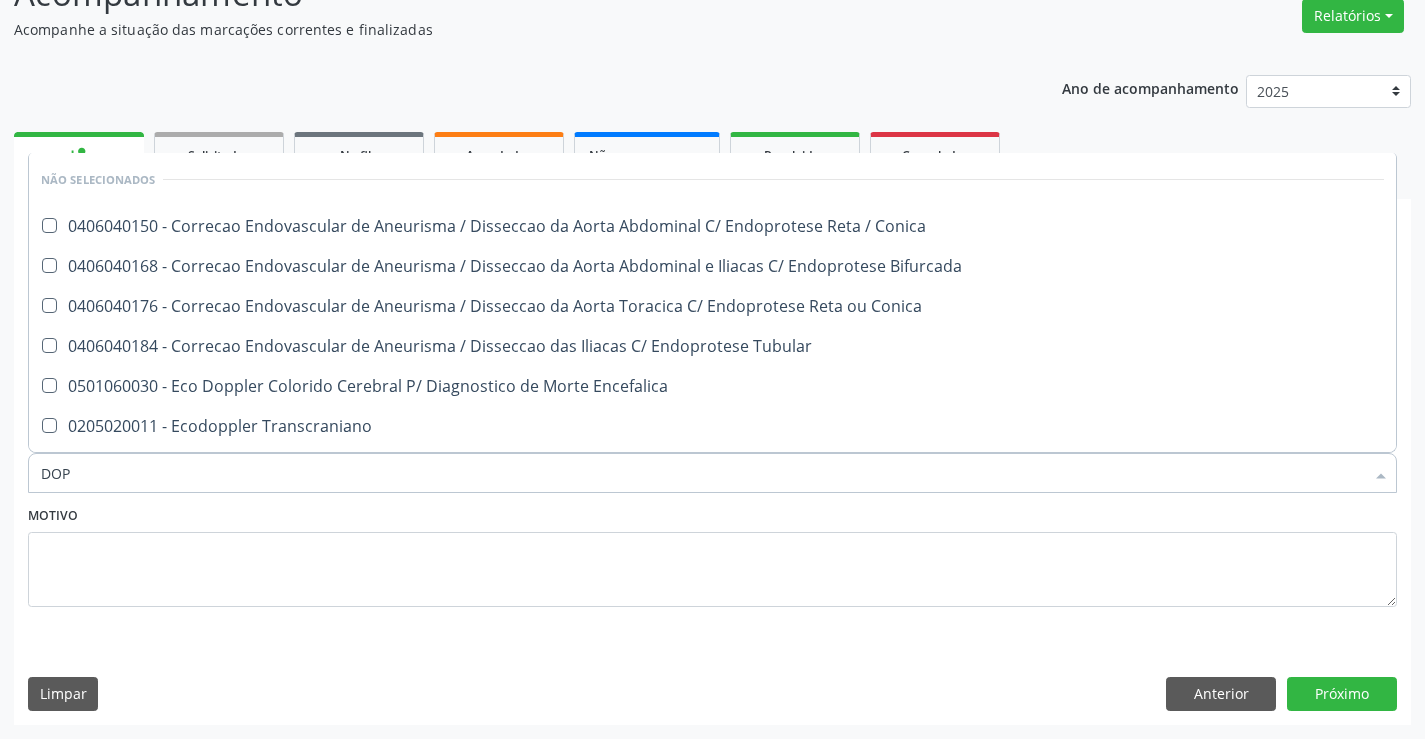 type on "DOPP" 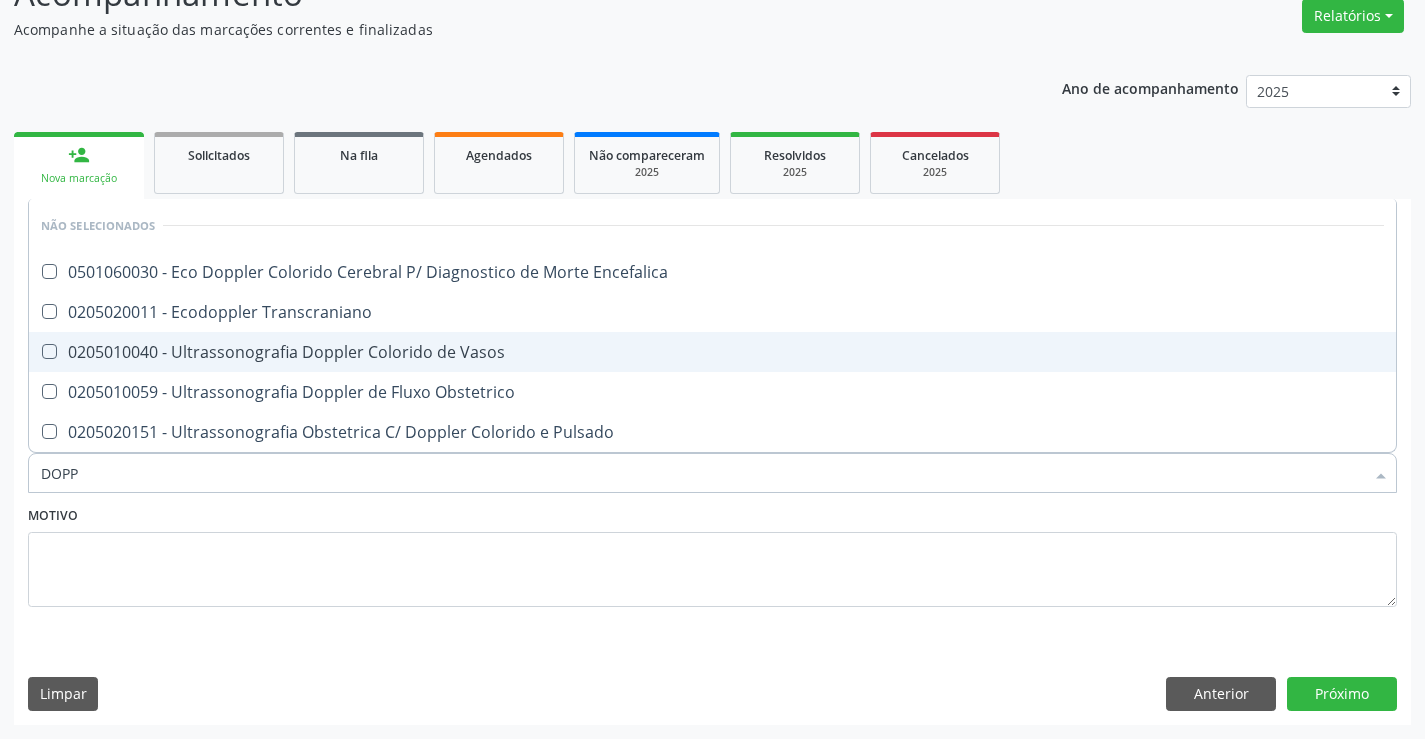 drag, startPoint x: 282, startPoint y: 352, endPoint x: 270, endPoint y: 392, distance: 41.761227 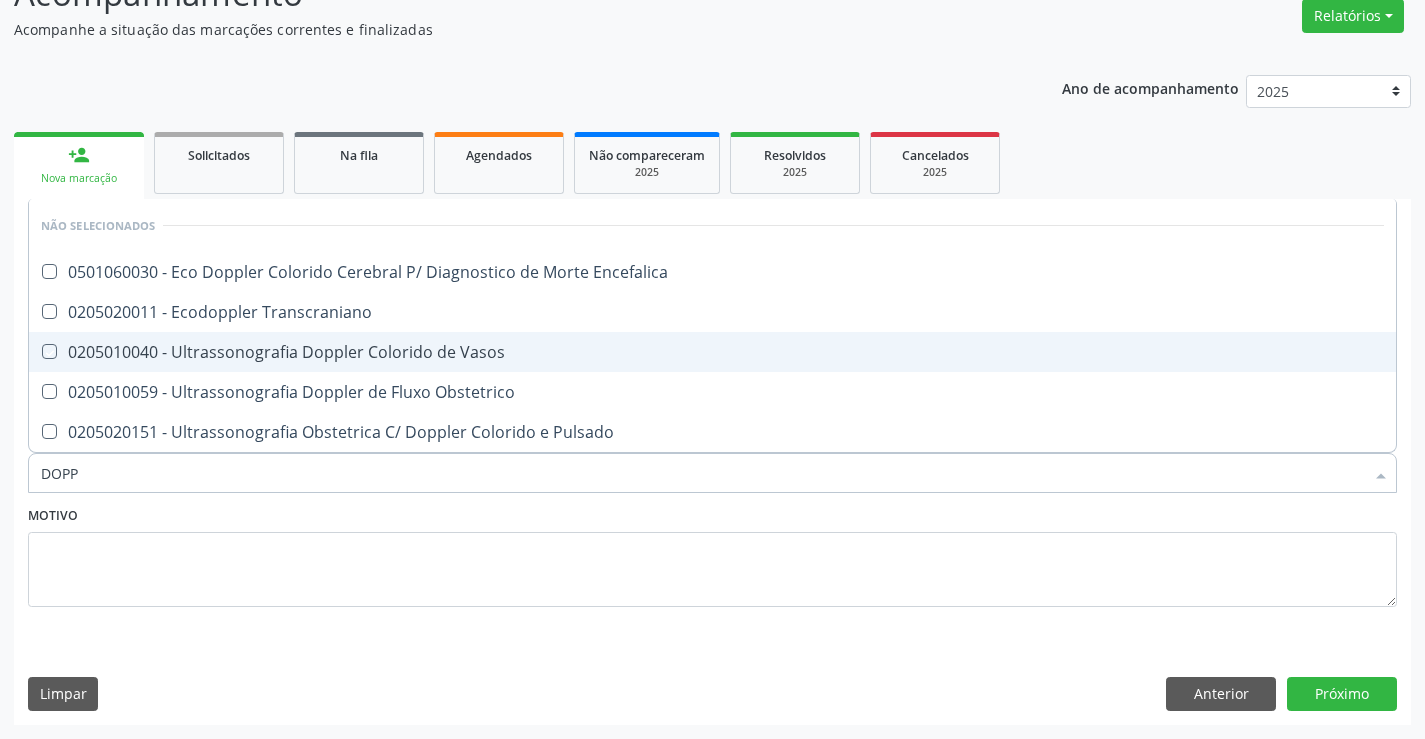 checkbox on "true" 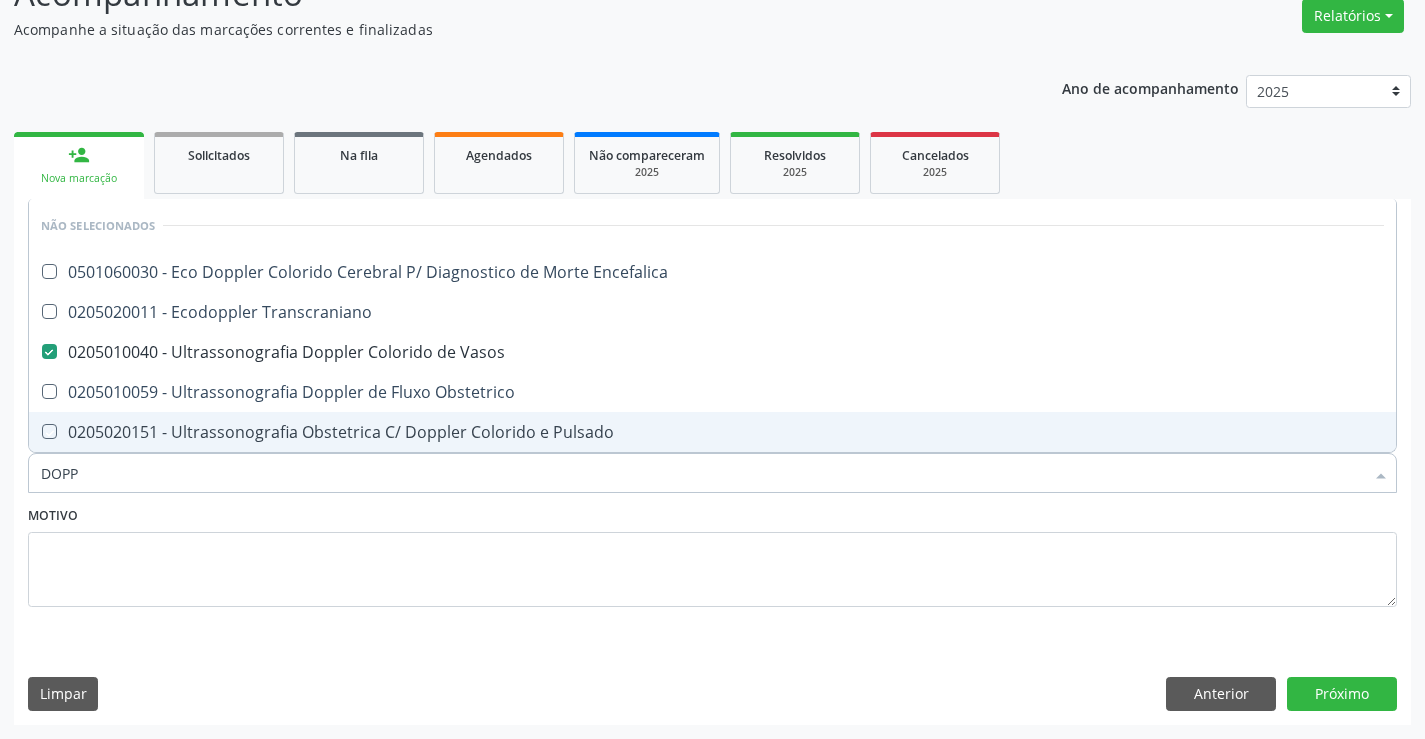 click on "Motivo" at bounding box center [712, 554] 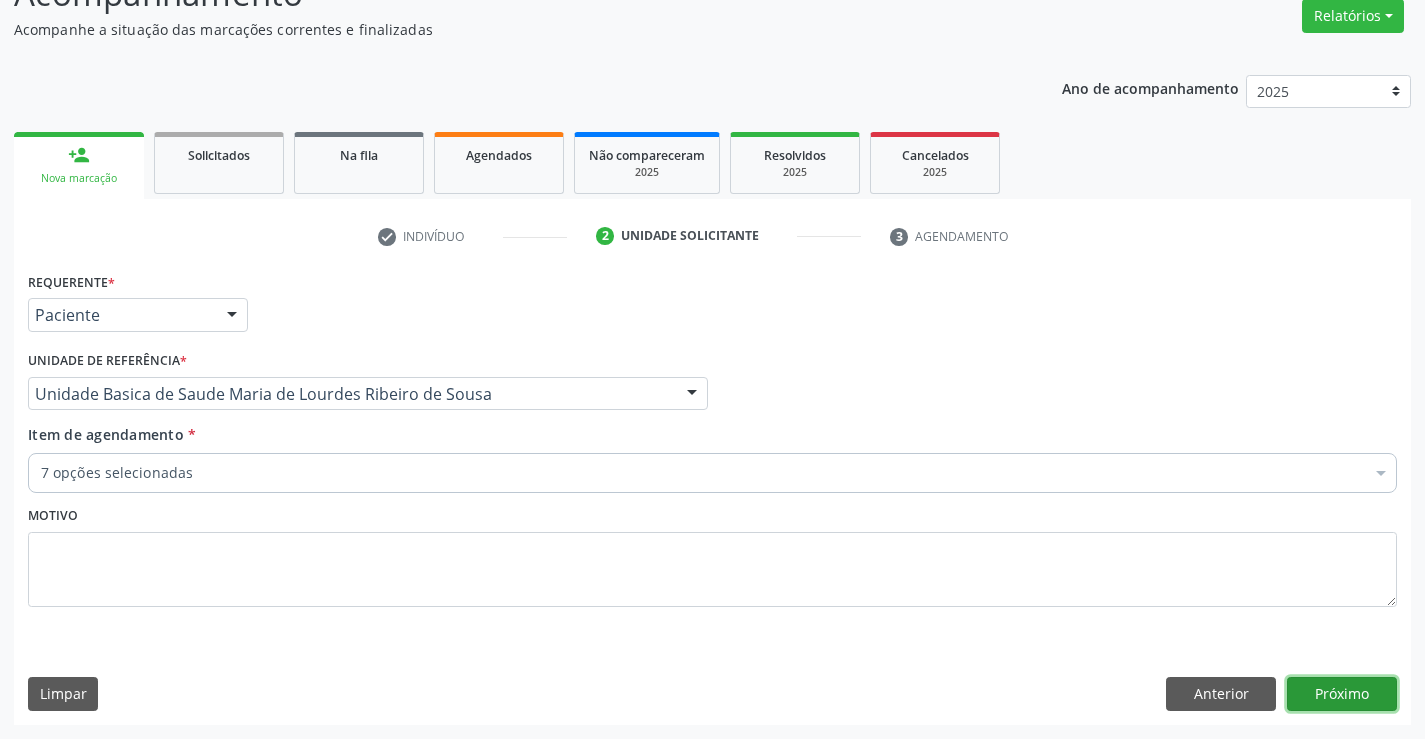 click on "Próximo" at bounding box center (1342, 694) 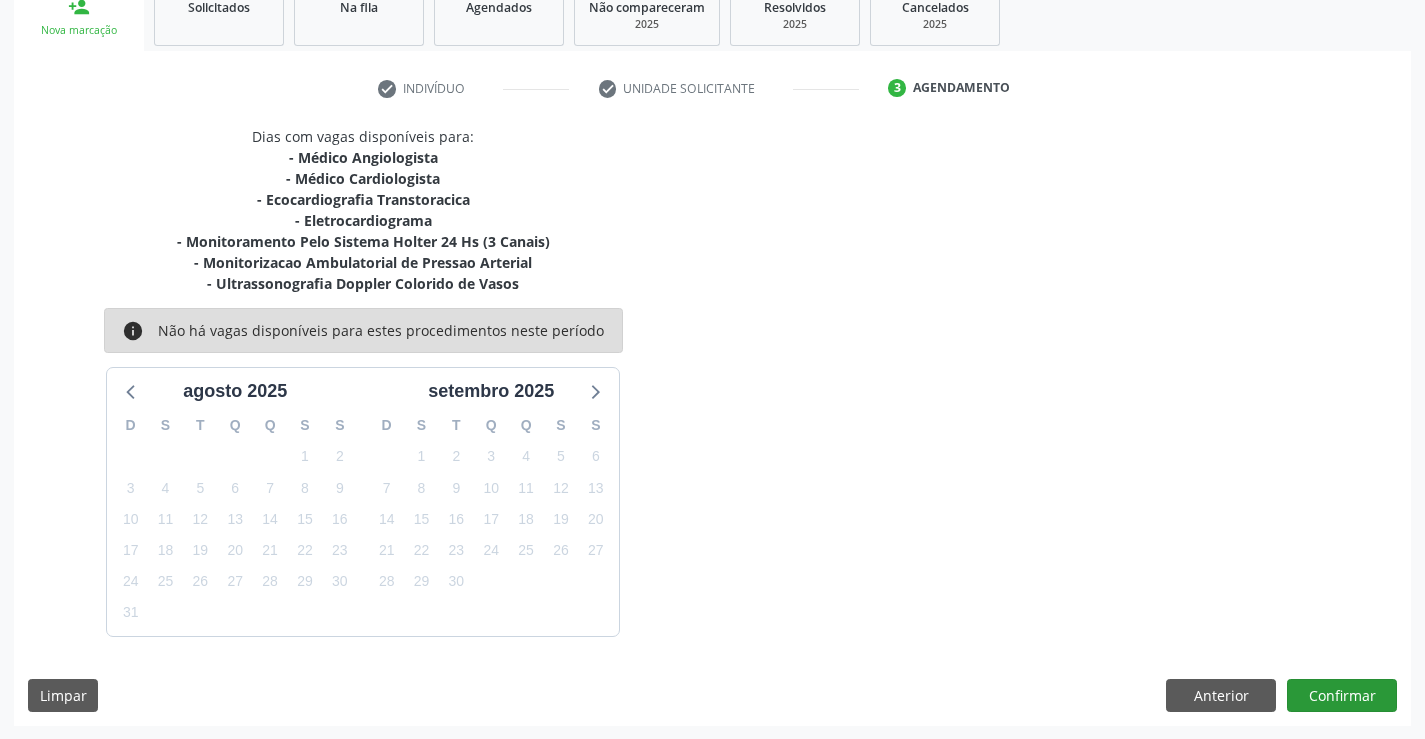 scroll, scrollTop: 316, scrollLeft: 0, axis: vertical 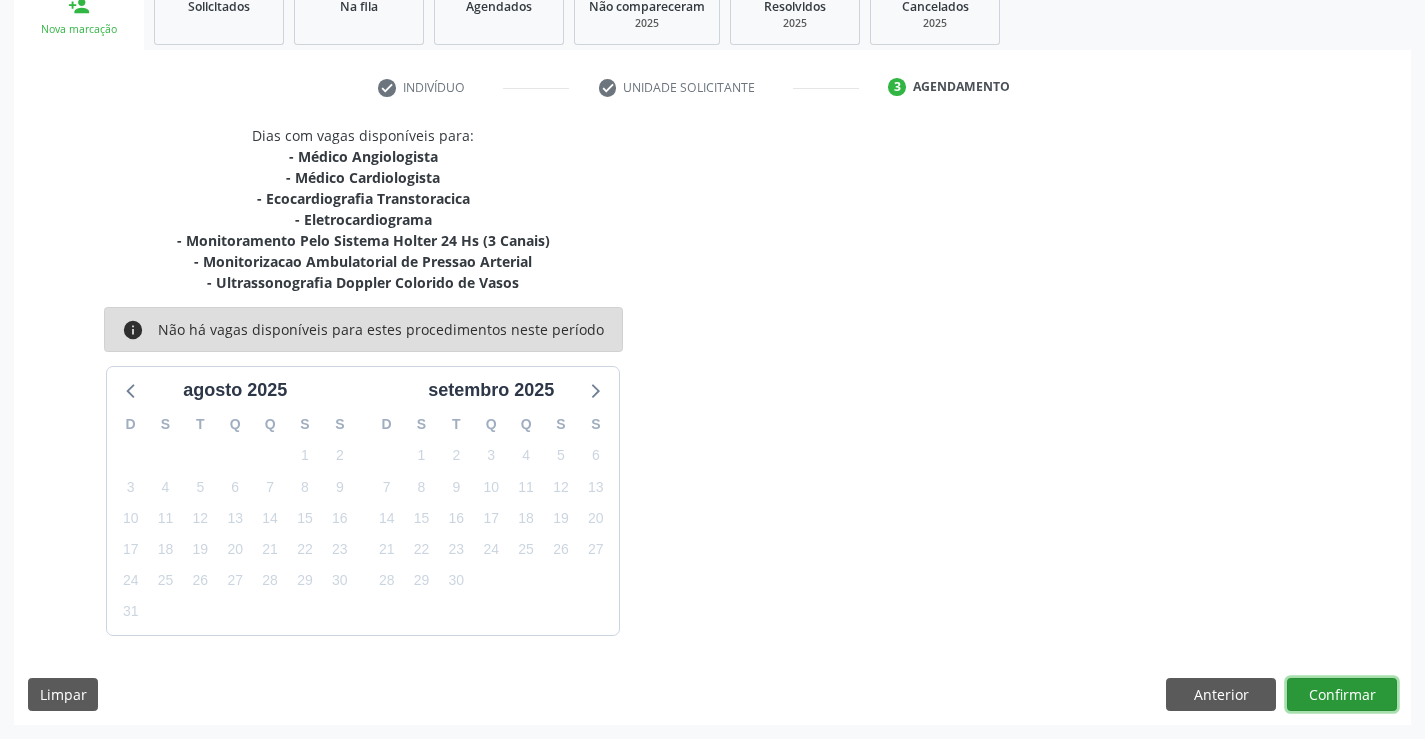 click on "Confirmar" at bounding box center (1342, 695) 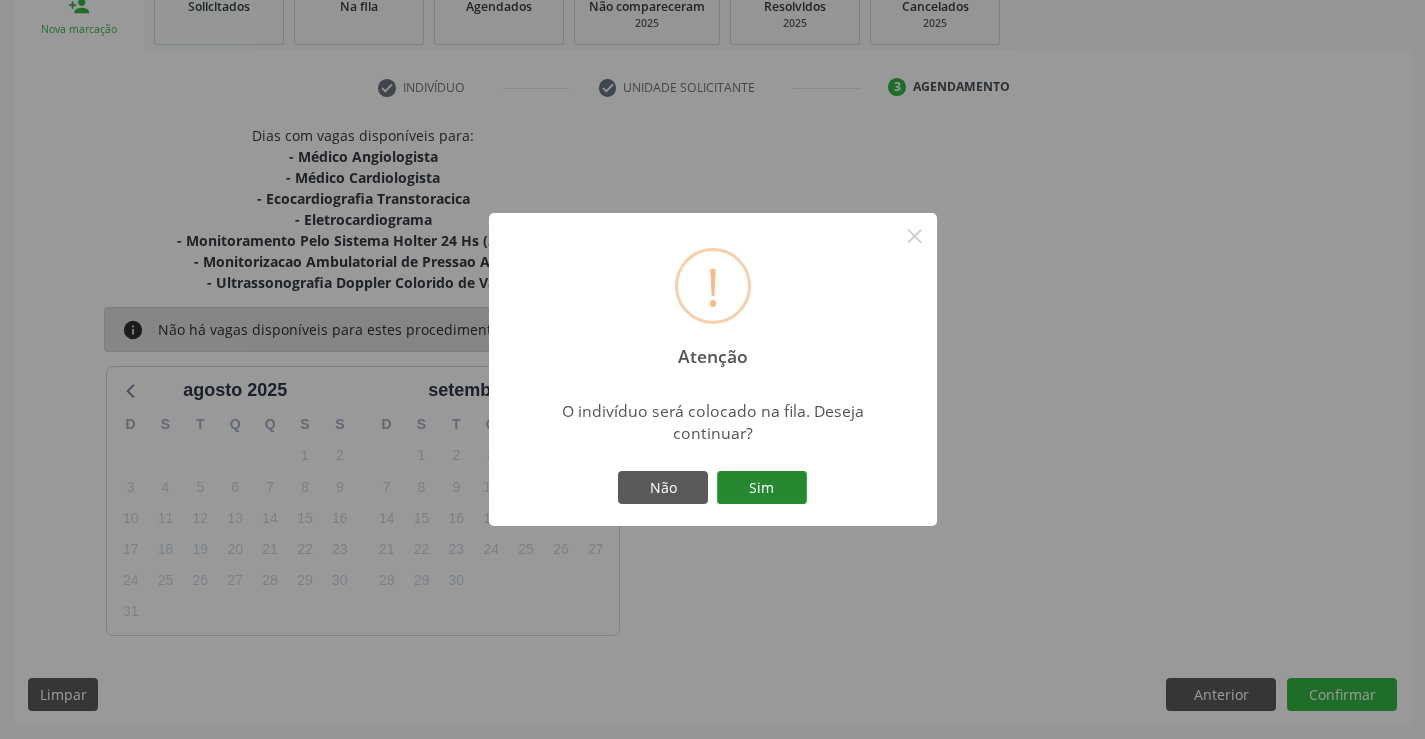 click on "Sim" at bounding box center (762, 488) 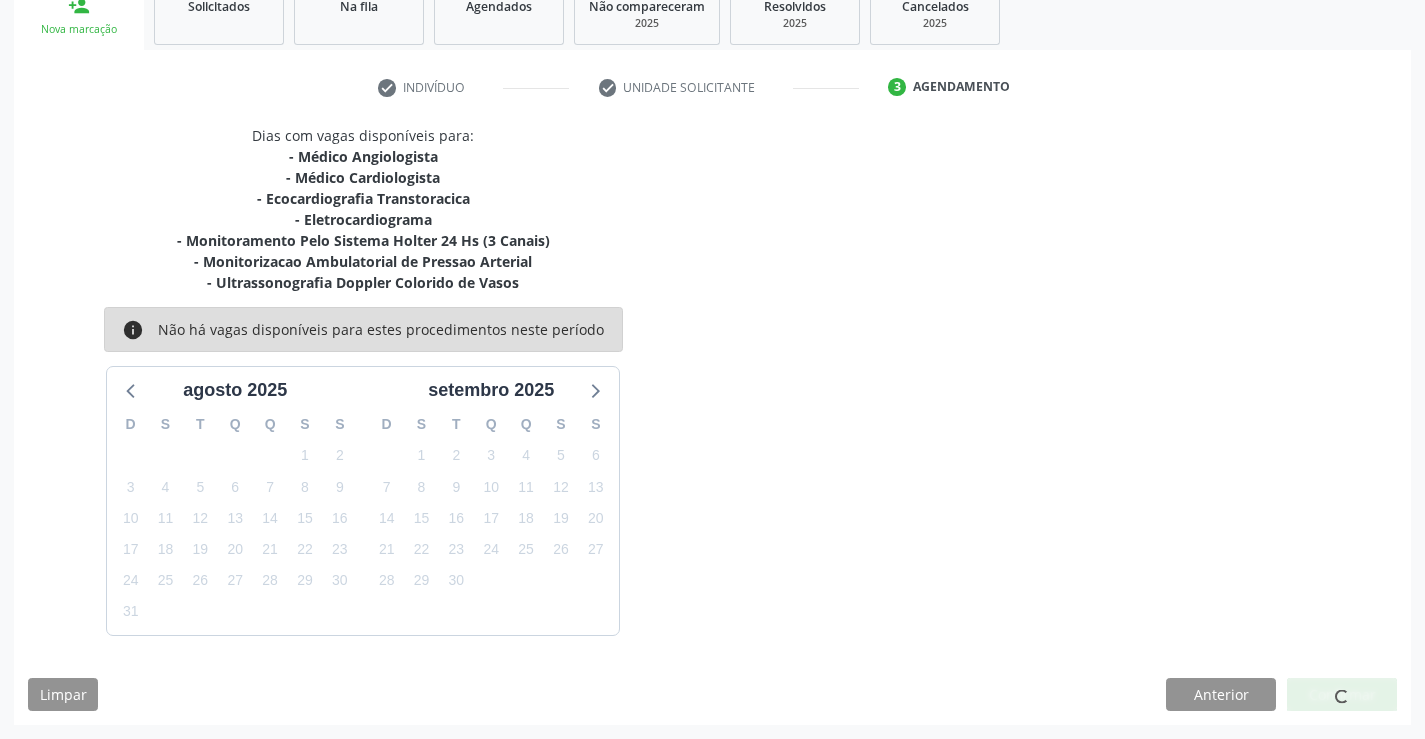 scroll, scrollTop: 0, scrollLeft: 0, axis: both 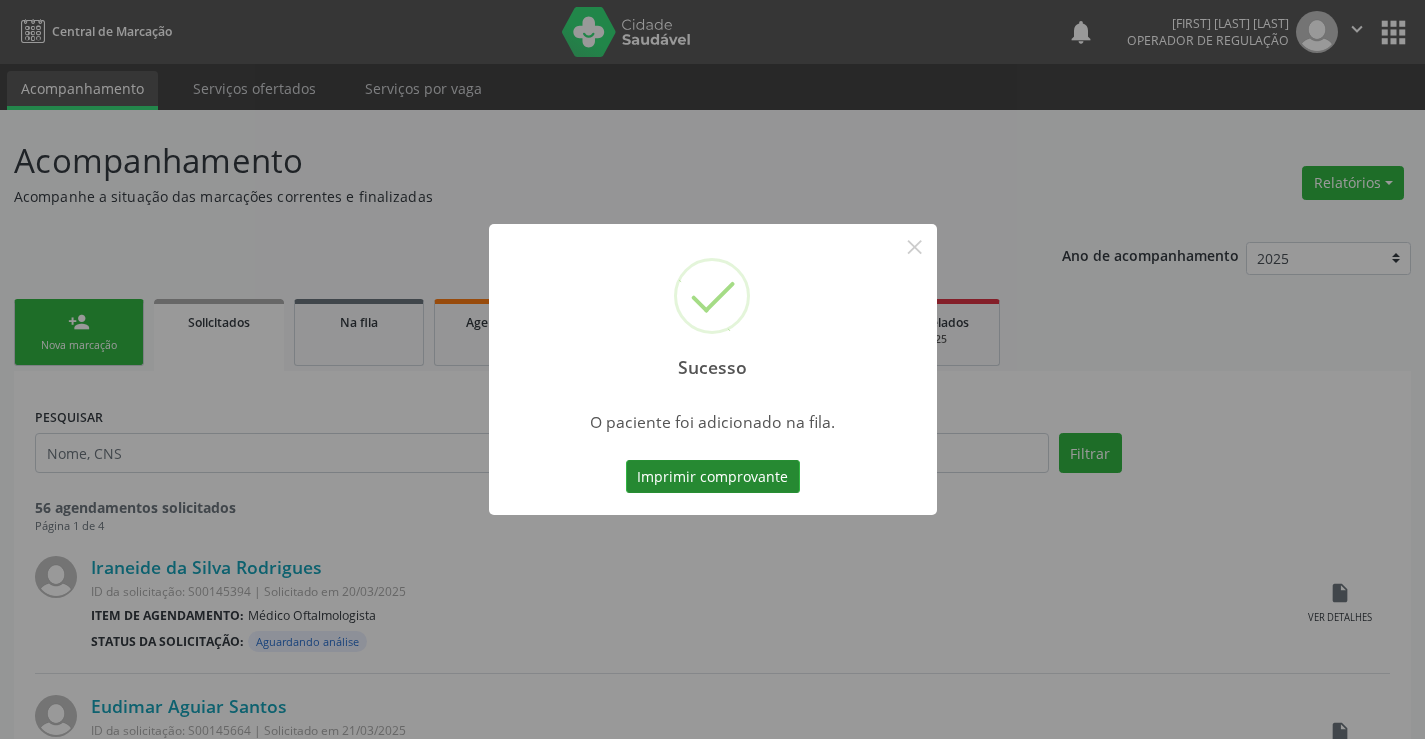 click on "Imprimir comprovante" at bounding box center (713, 477) 